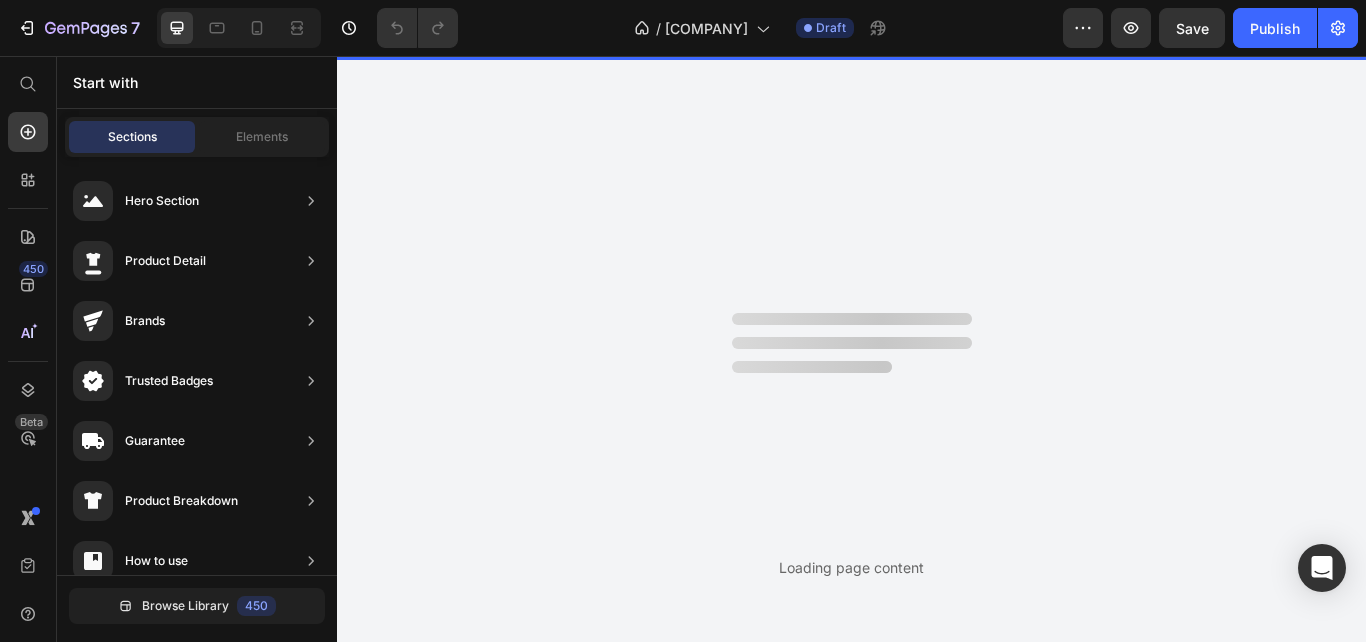 scroll, scrollTop: 0, scrollLeft: 0, axis: both 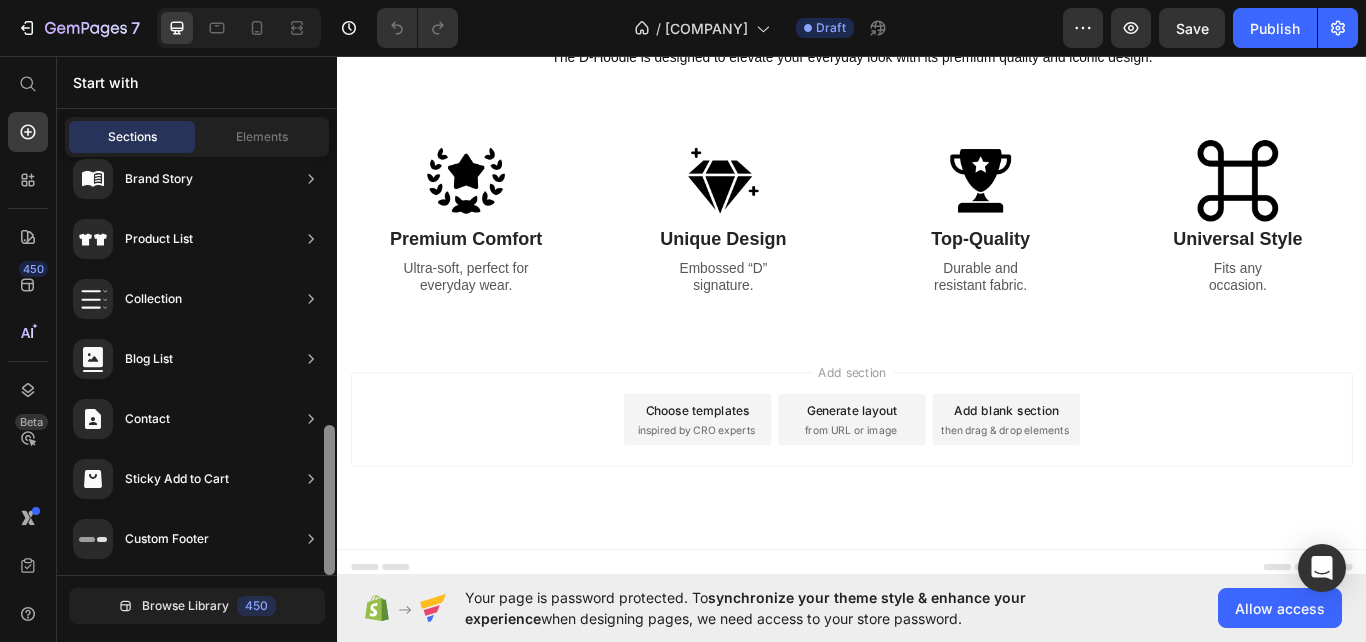 drag, startPoint x: 328, startPoint y: 253, endPoint x: 325, endPoint y: 619, distance: 366.0123 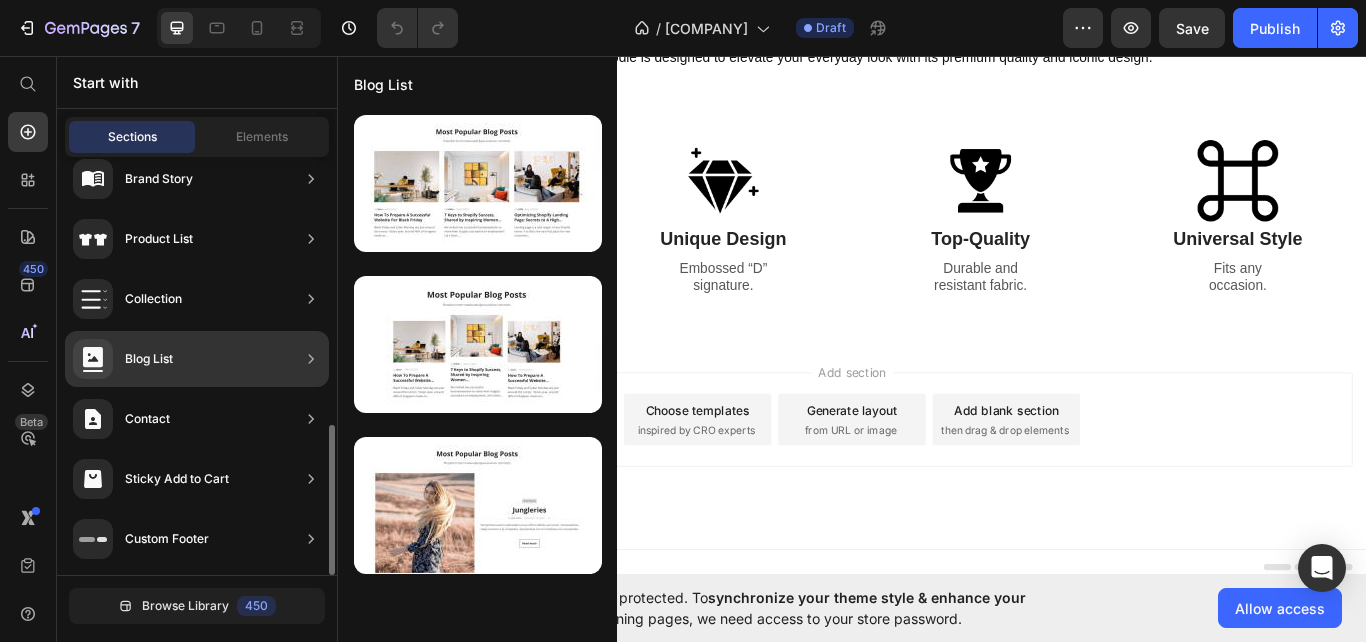 scroll, scrollTop: 0, scrollLeft: 0, axis: both 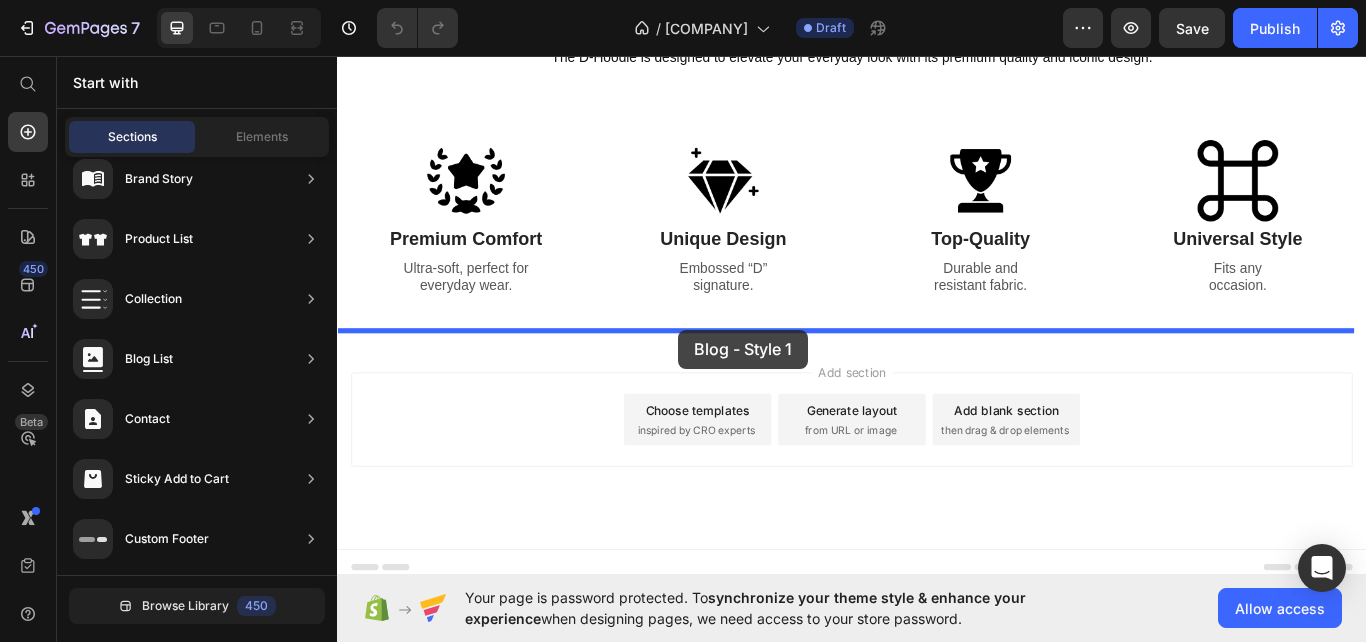 drag, startPoint x: 787, startPoint y: 245, endPoint x: 735, endPoint y: 376, distance: 140.94325 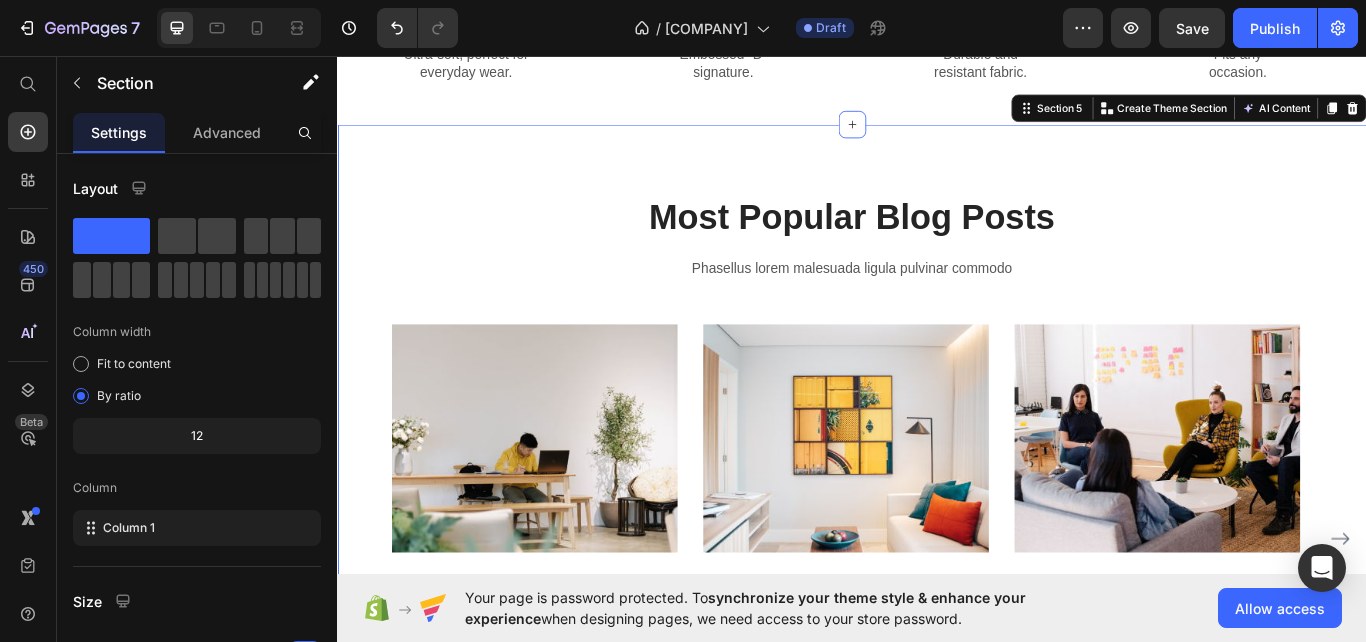 scroll, scrollTop: 1637, scrollLeft: 0, axis: vertical 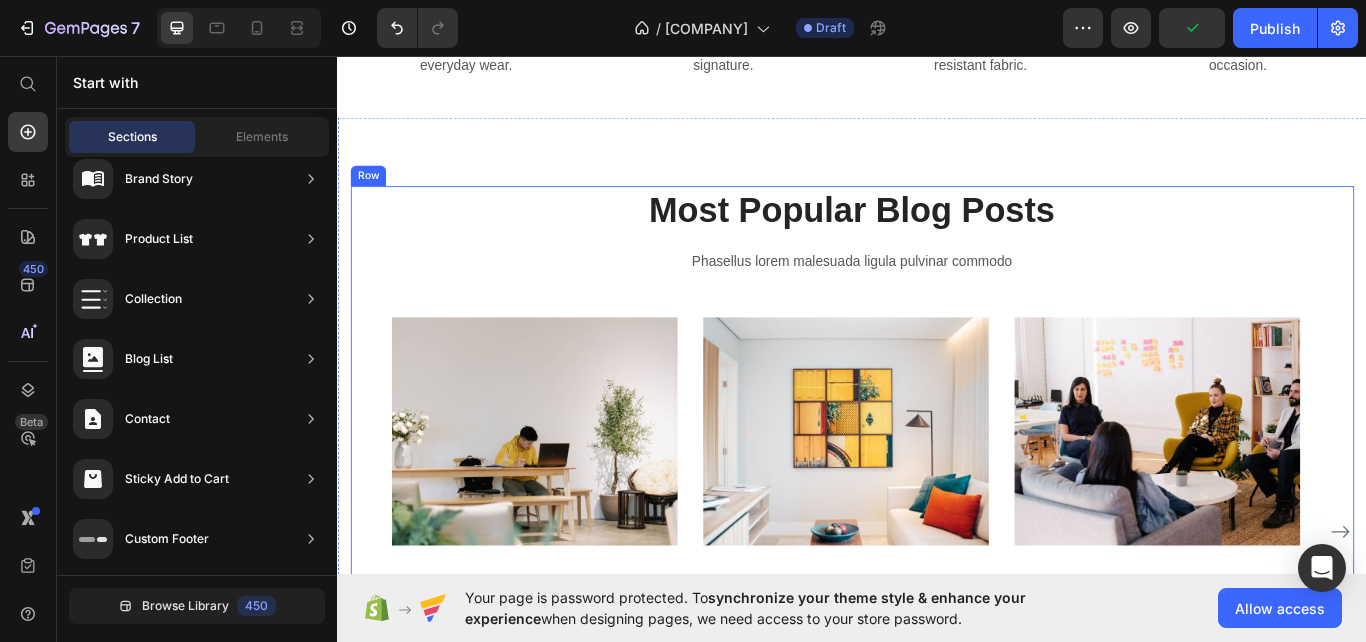 click on "Most Popular Blog Posts Heading Phasellus lorem malesuada ligula pulvinar commodo Text block
Image By  Zoro Text block
Icon May 29,2022 Text block Row How To Prepare A Successful Website For Black Friday Heading Black Friday and Cyber Monday are just around the corner. Yester-year, around 40% of shoppers made an... Text block Image By  Robin Text block
Icon May 29,2022 Text block Row 7 Keys to Shopify Success, Shared by Inspiring Women... Heading We invited two successful businesswomen to share their insights and advice on employment. Let's listen .... Text block Image By  Luffy Text block
Icon May 29,2022 Text block Row Optimizing Shopify Landing Page: Secrets to A High... Heading Landing page is a vital aspect of any Shopify stores. It is often the very first place for new customers... Text block Row Image By  Zoro Text block
Icon May 29,2022 Text block Row How To Prepare A Successful Website For Black Friday Heading Text block" at bounding box center [937, 535] 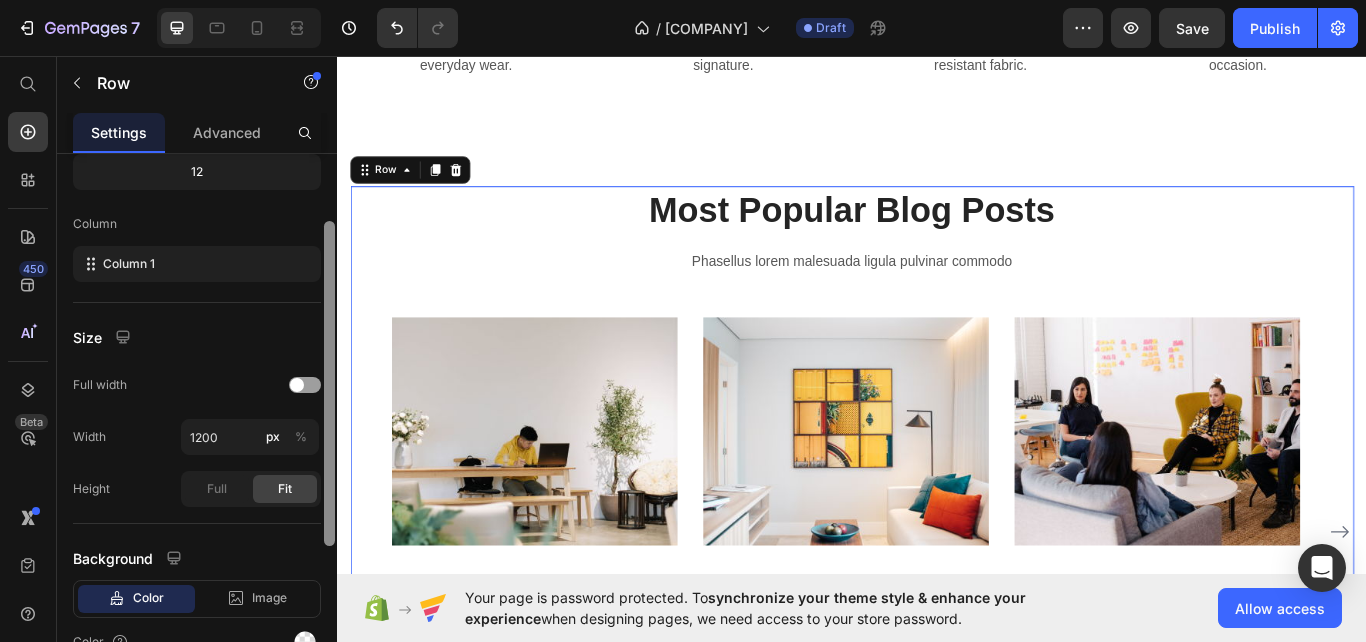 scroll, scrollTop: 367, scrollLeft: 0, axis: vertical 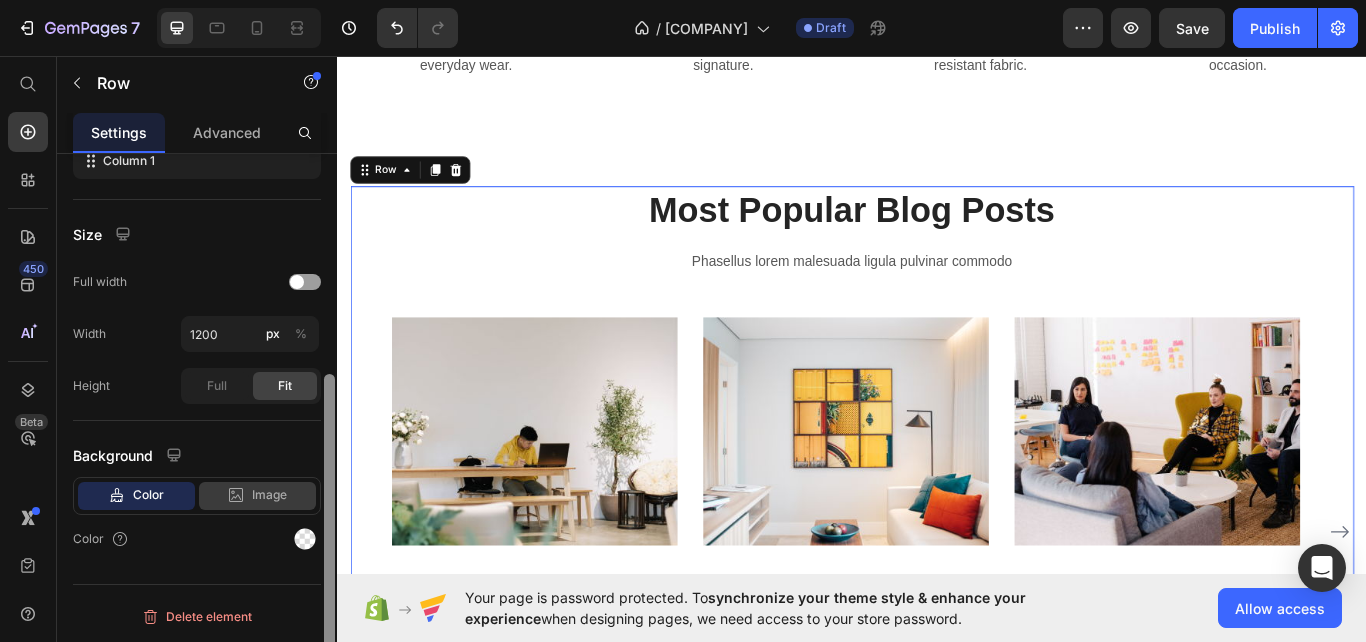drag, startPoint x: 330, startPoint y: 200, endPoint x: 309, endPoint y: 507, distance: 307.7174 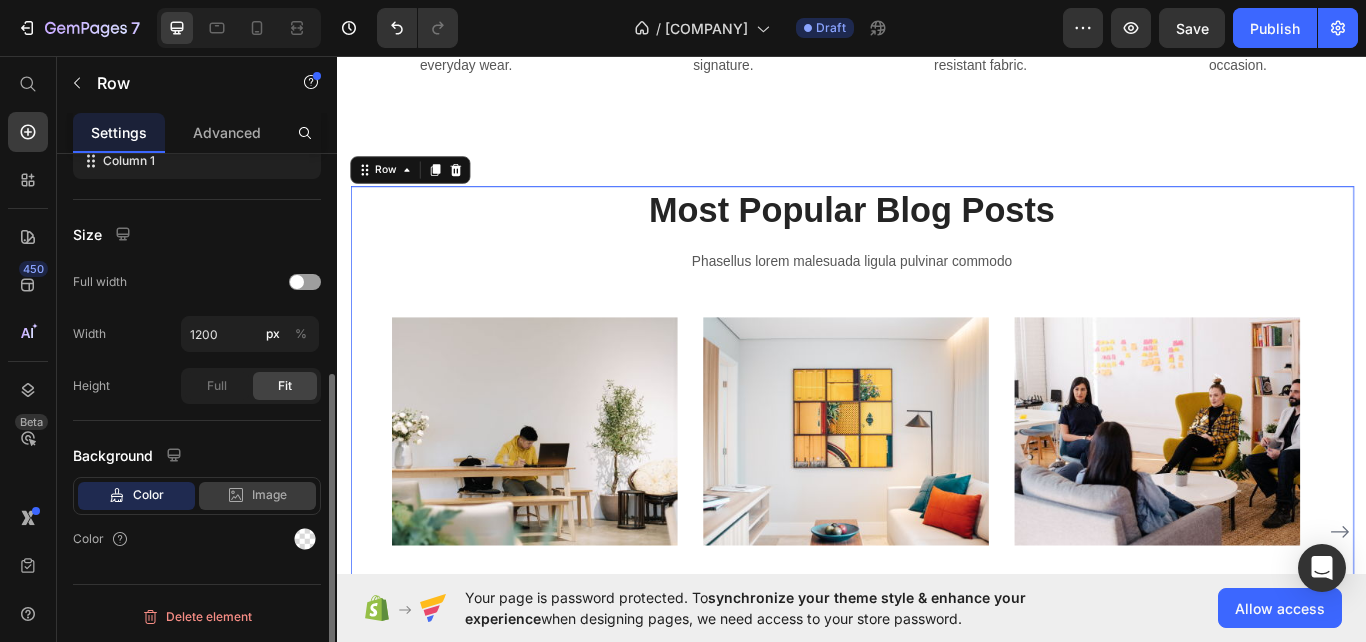 click on "Image" at bounding box center (269, 495) 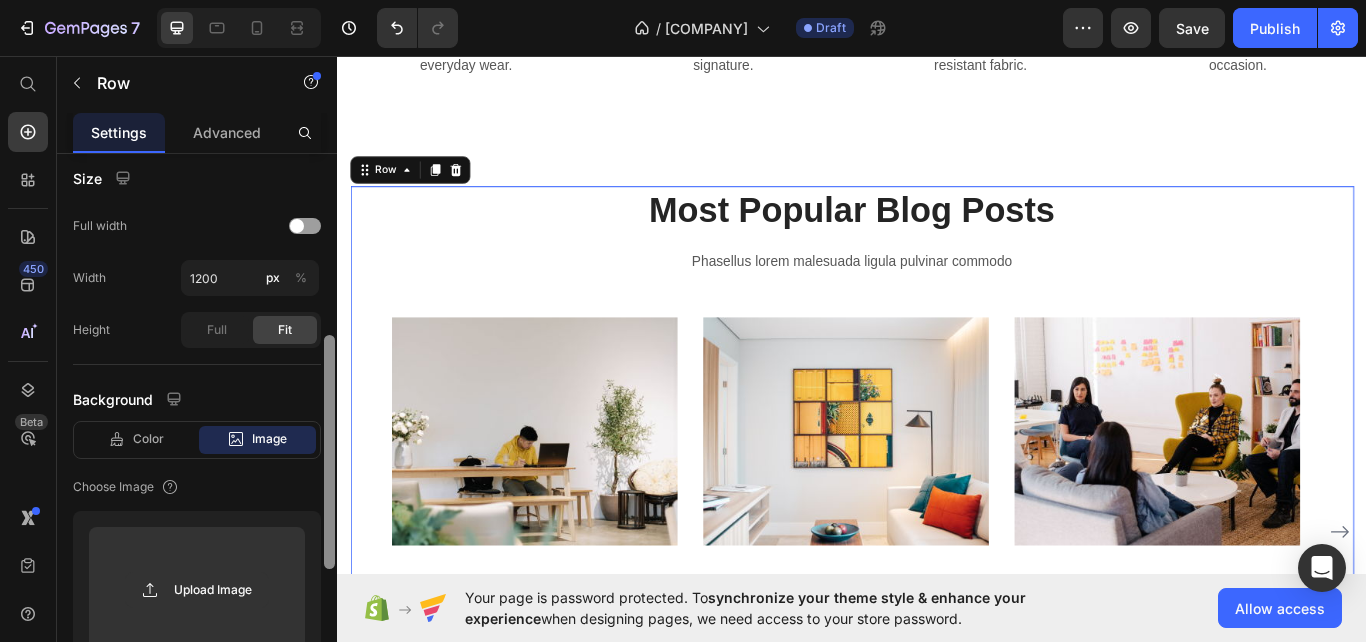 scroll, scrollTop: 427, scrollLeft: 0, axis: vertical 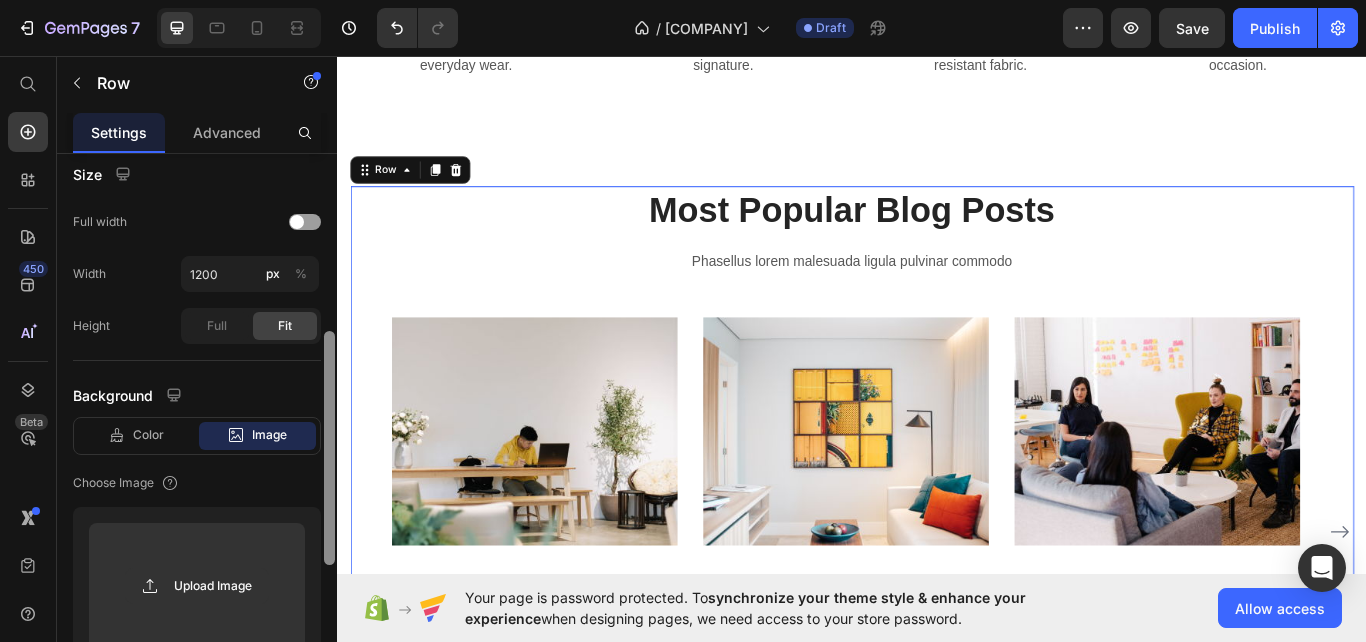 drag, startPoint x: 330, startPoint y: 463, endPoint x: 327, endPoint y: 489, distance: 26.172504 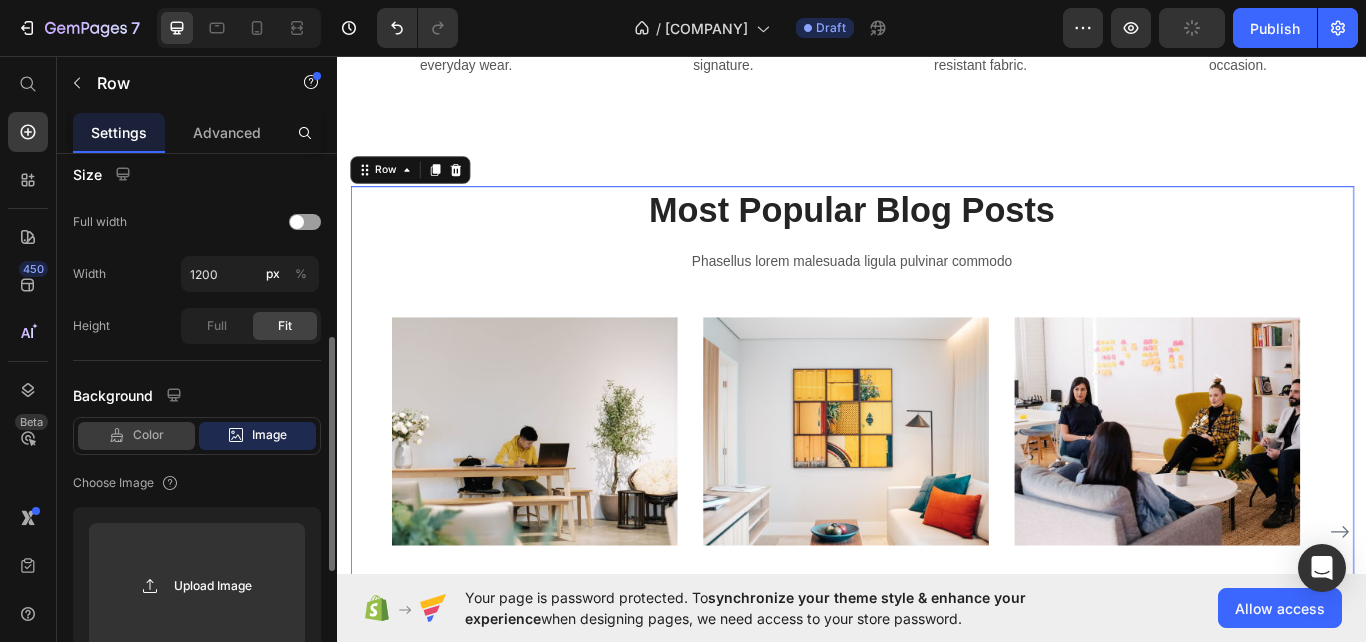 click 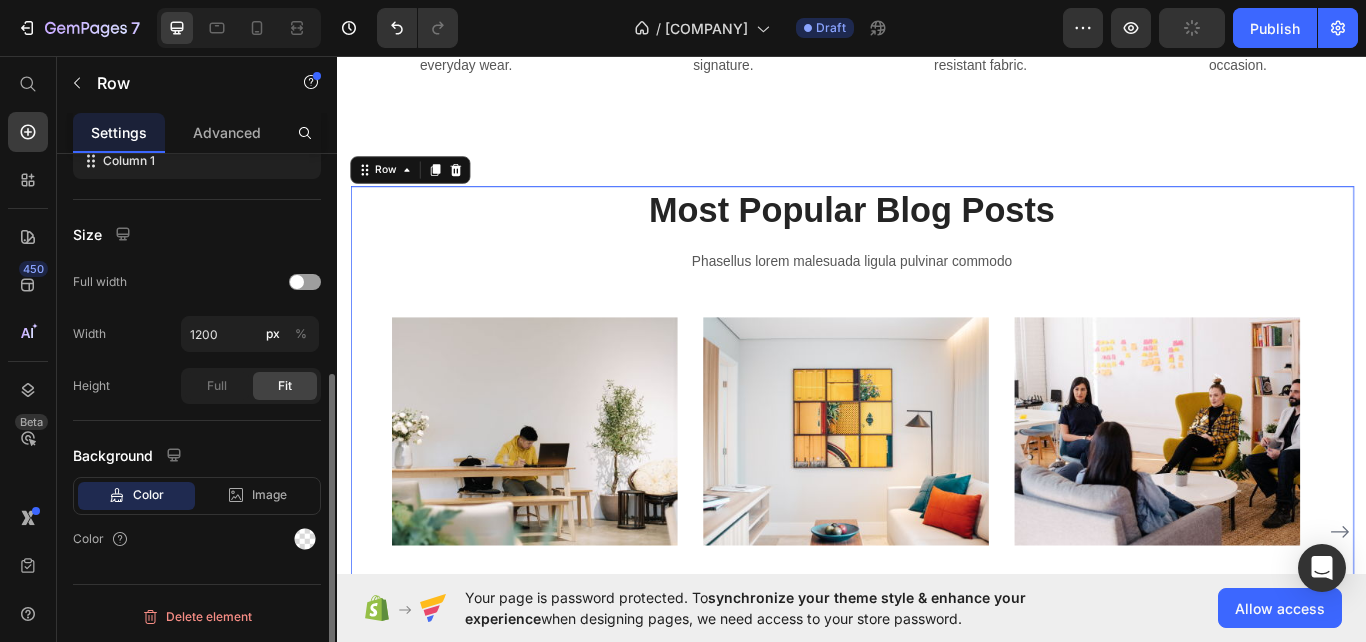 scroll, scrollTop: 367, scrollLeft: 0, axis: vertical 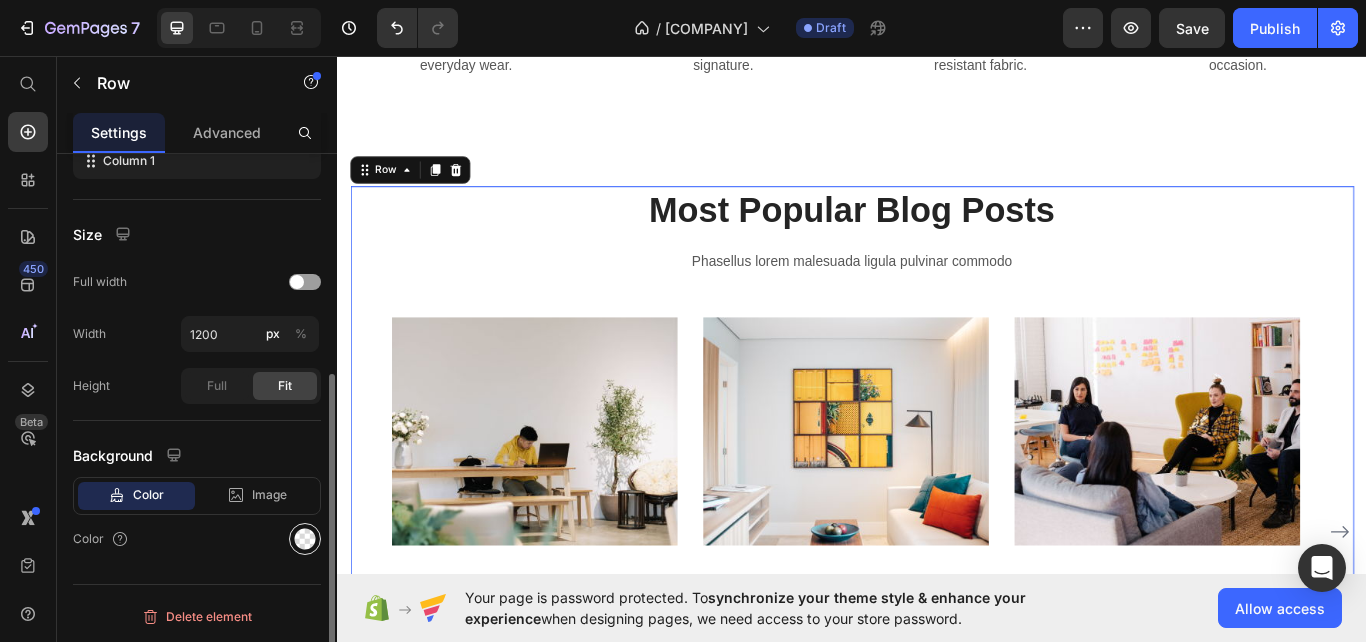 click at bounding box center (305, 539) 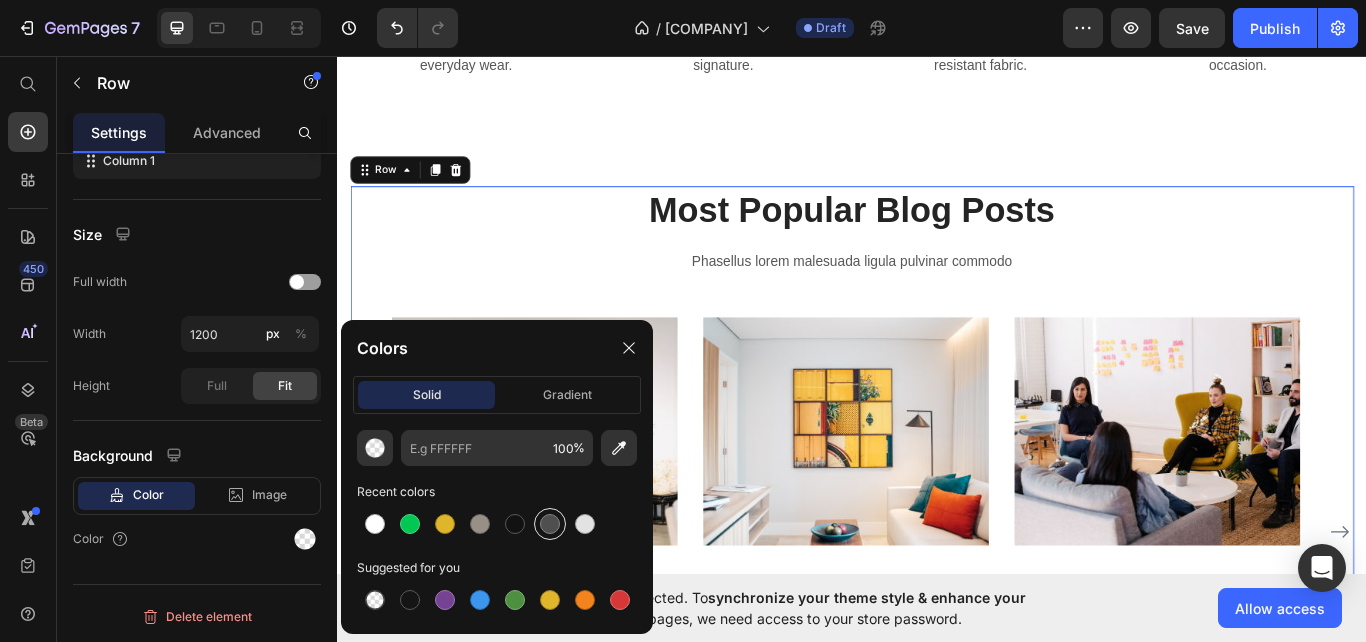 click at bounding box center [550, 524] 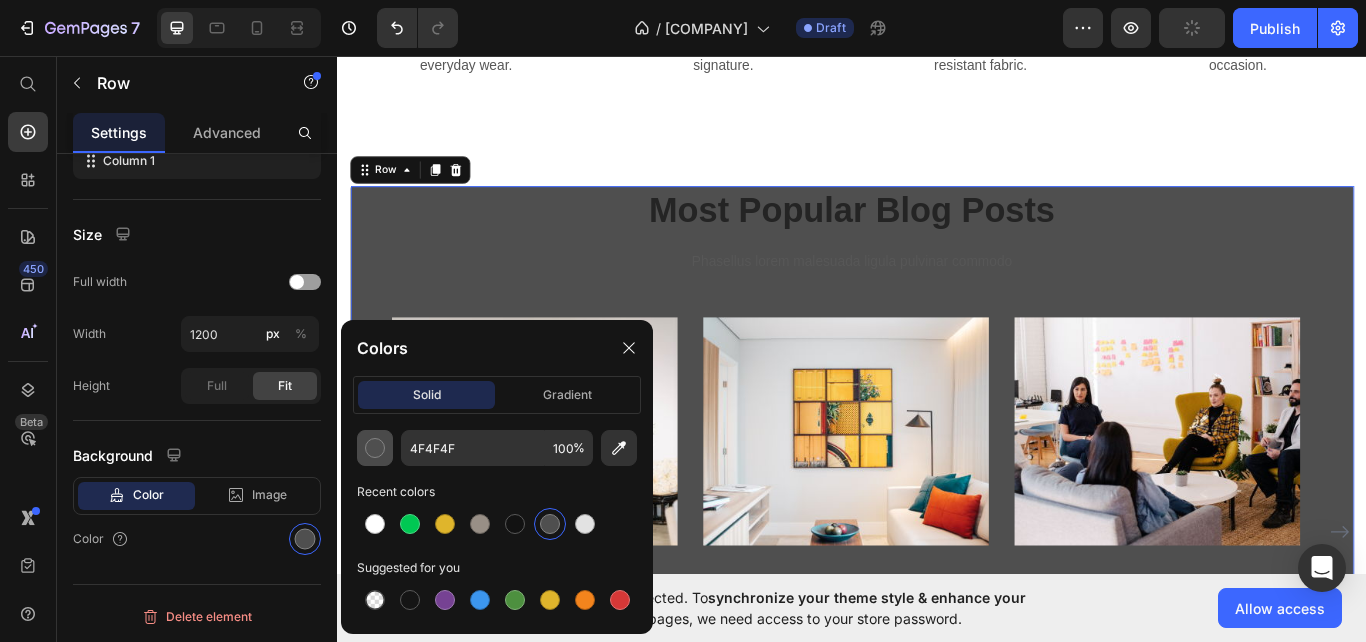 click at bounding box center (375, 448) 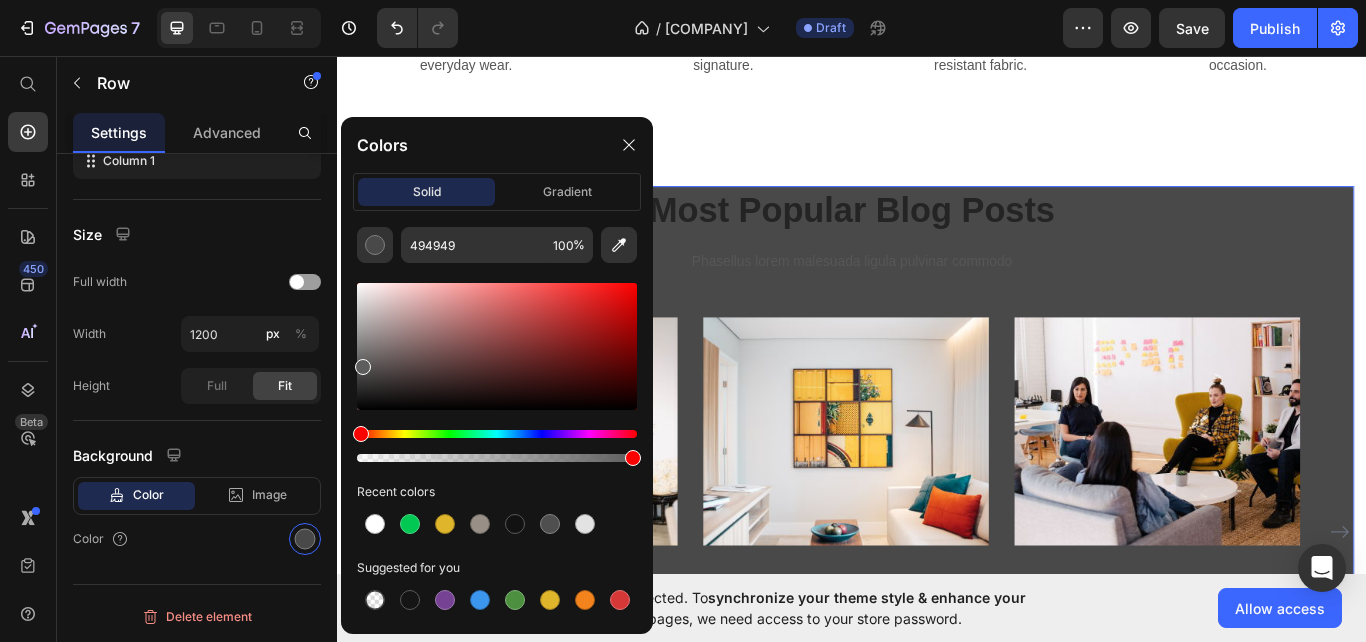 click at bounding box center (363, 367) 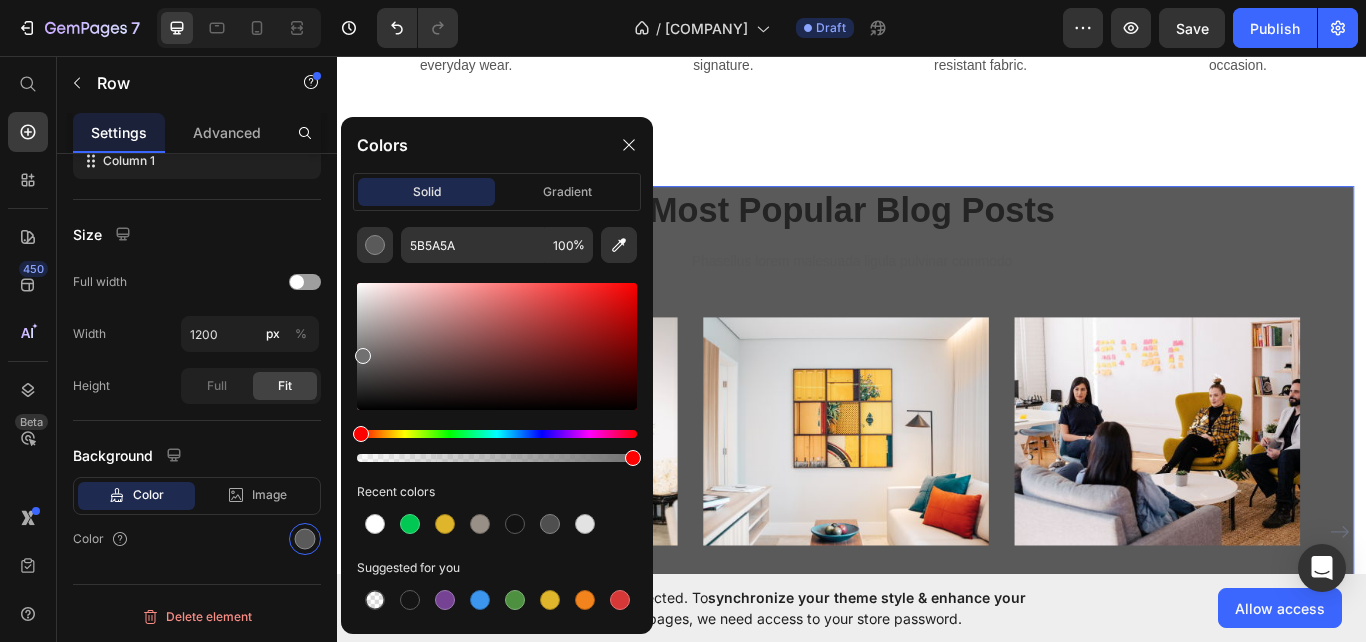drag, startPoint x: 362, startPoint y: 364, endPoint x: 363, endPoint y: 351, distance: 13.038404 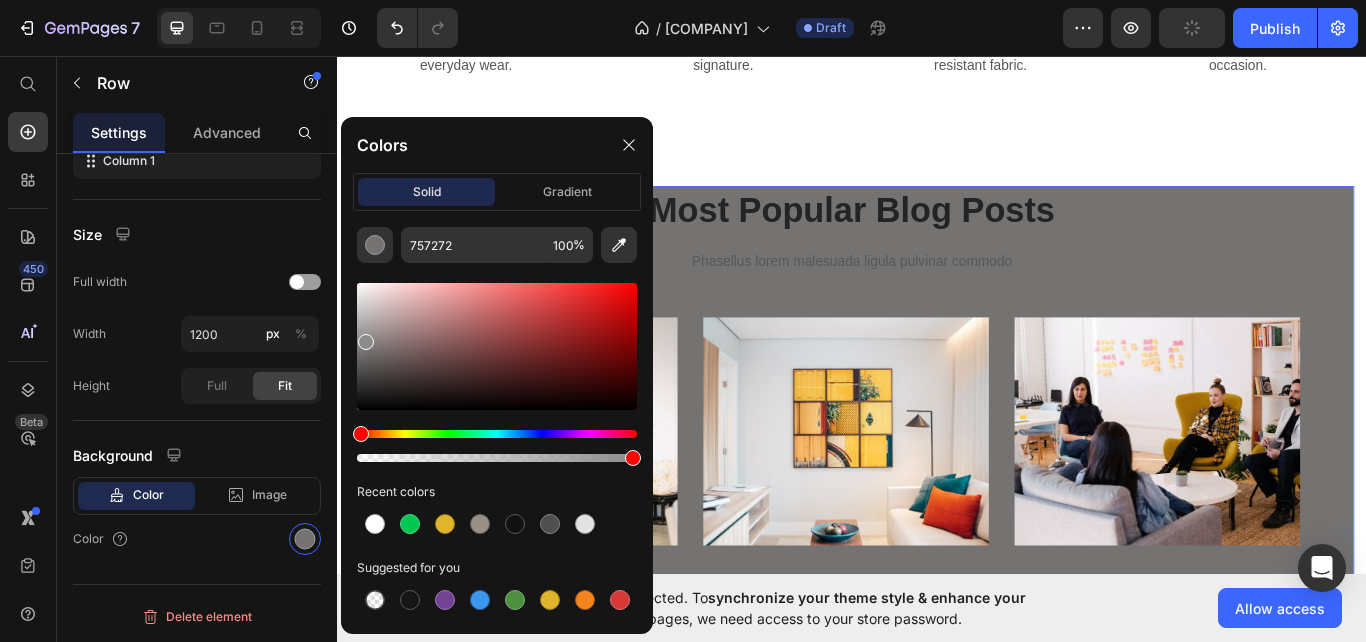 drag, startPoint x: 363, startPoint y: 351, endPoint x: 363, endPoint y: 338, distance: 13 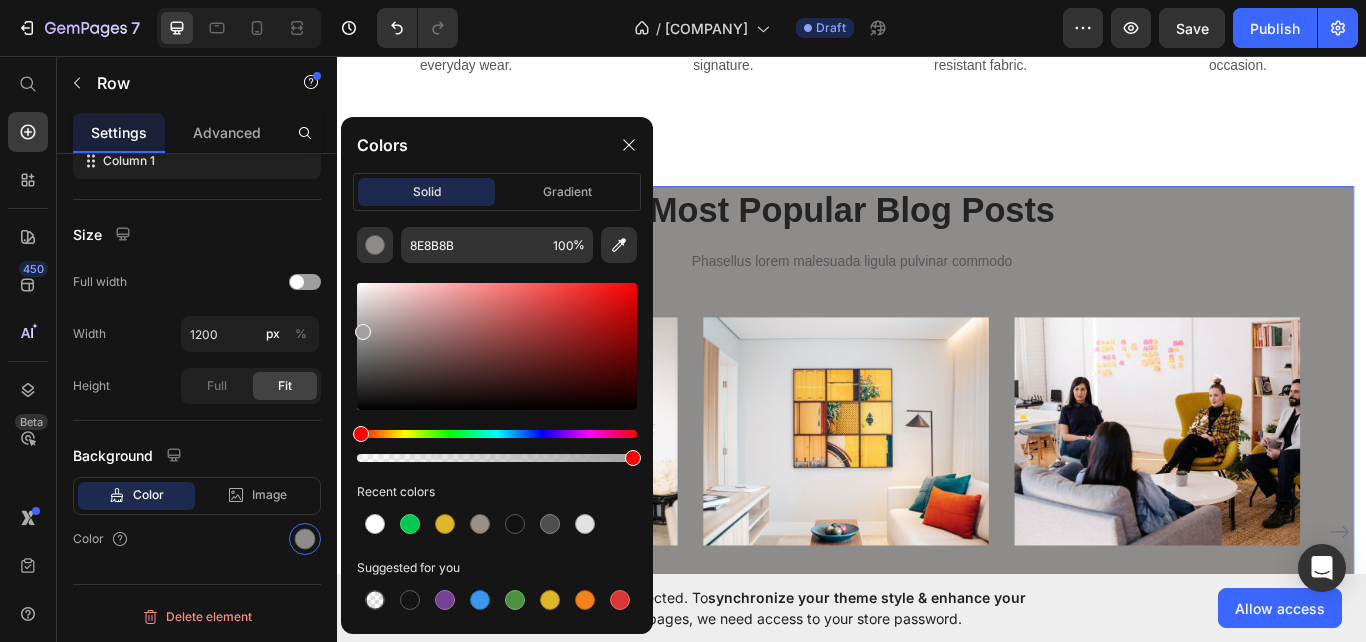 drag, startPoint x: 363, startPoint y: 338, endPoint x: 360, endPoint y: 327, distance: 11.401754 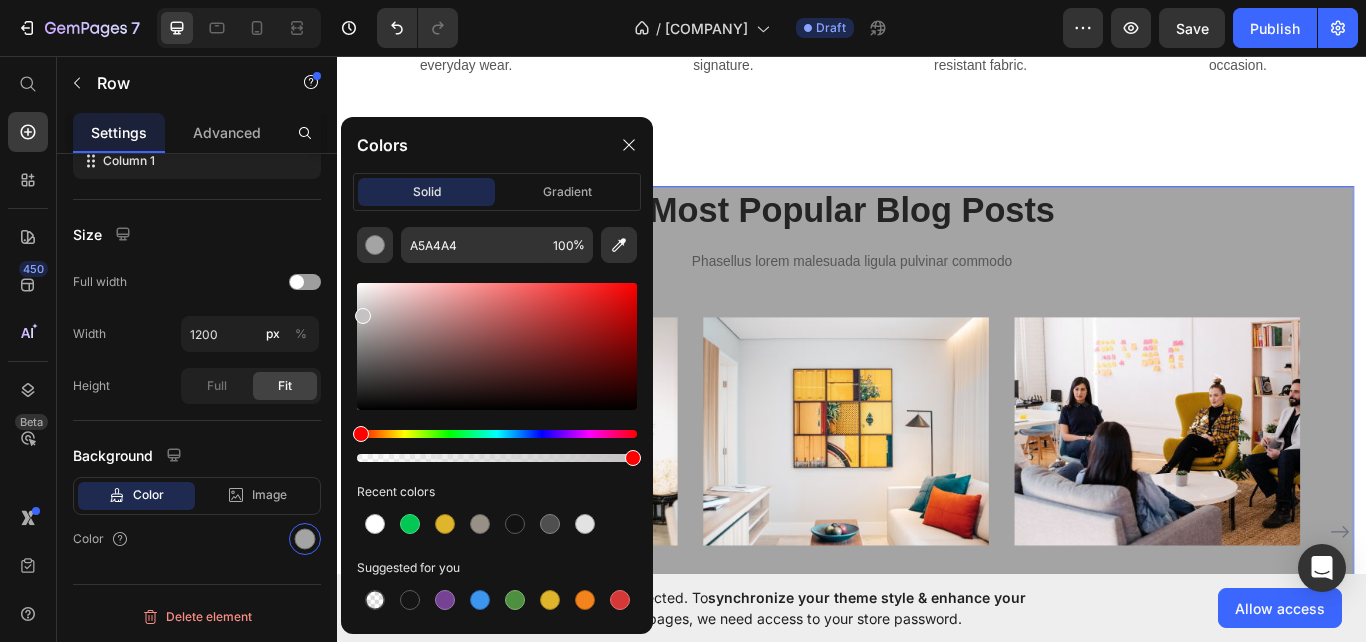 drag, startPoint x: 360, startPoint y: 327, endPoint x: 361, endPoint y: 311, distance: 16.03122 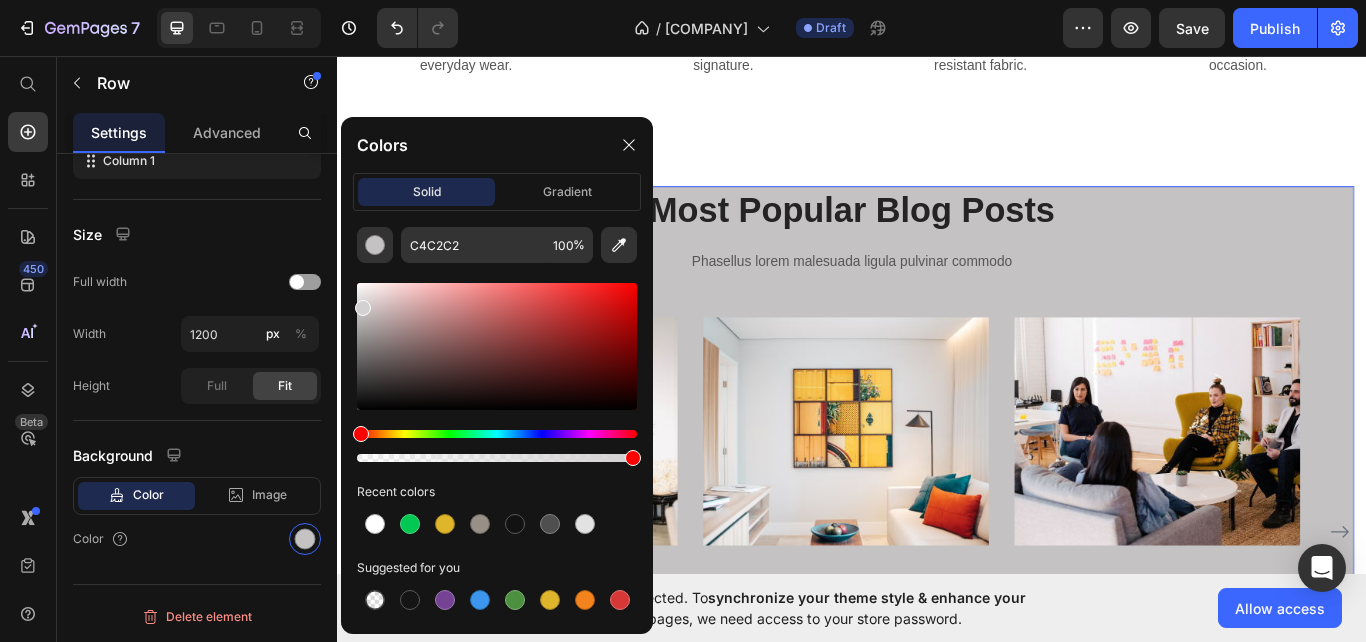 click at bounding box center [363, 308] 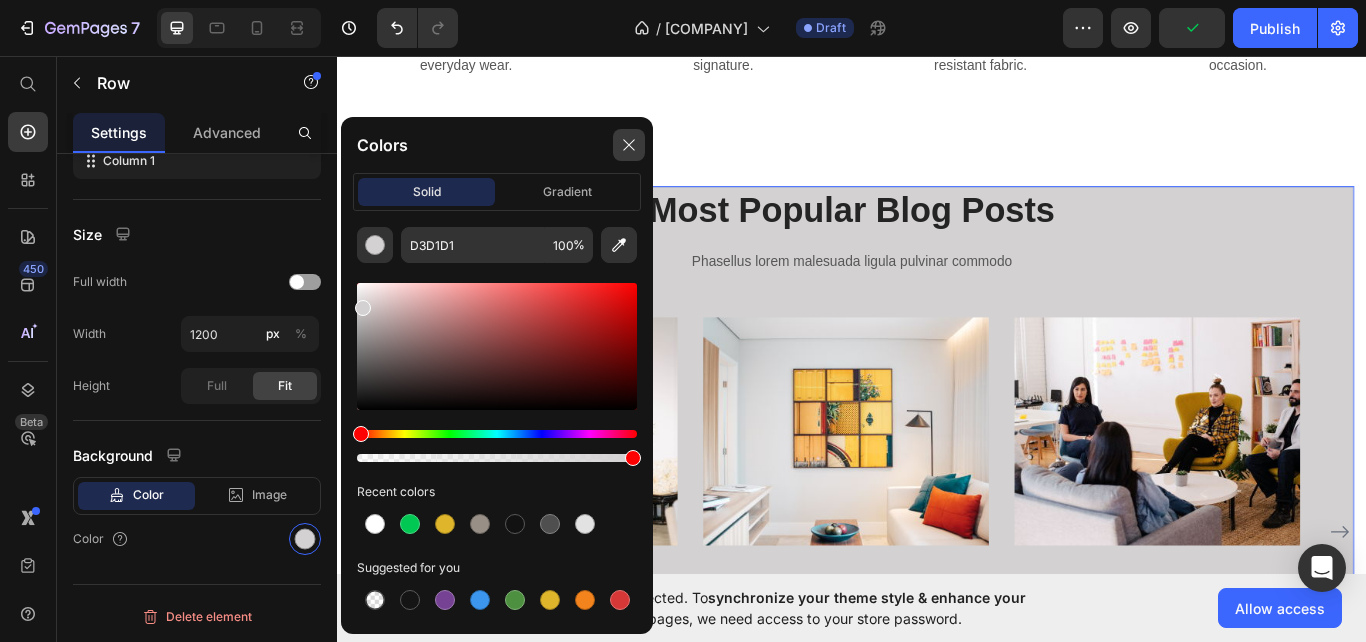 click at bounding box center [629, 145] 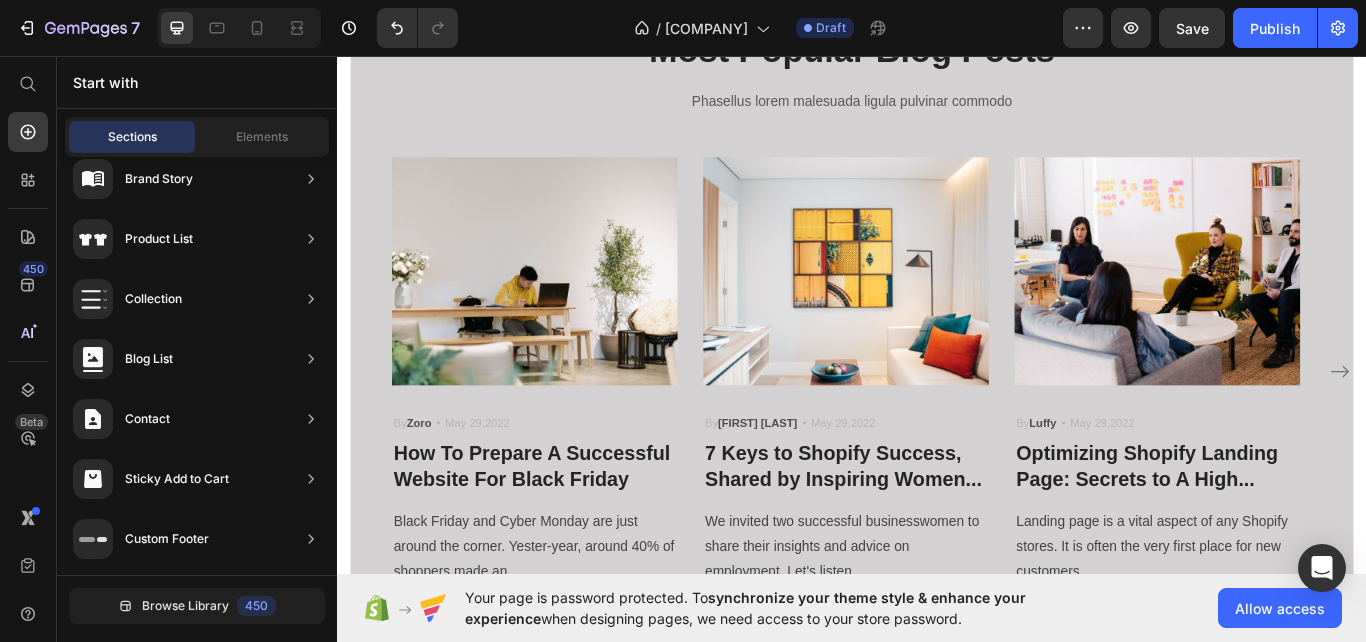 scroll, scrollTop: 1824, scrollLeft: 0, axis: vertical 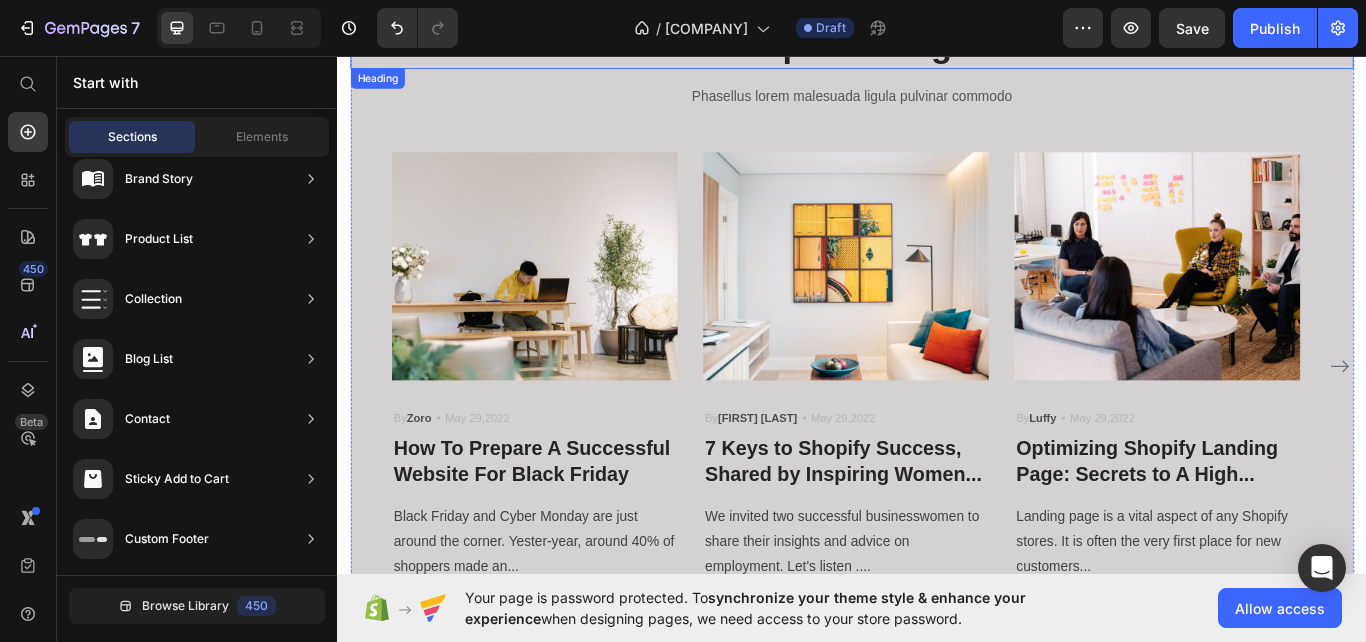 click on "Most Popular Blog Posts" at bounding box center (937, 44) 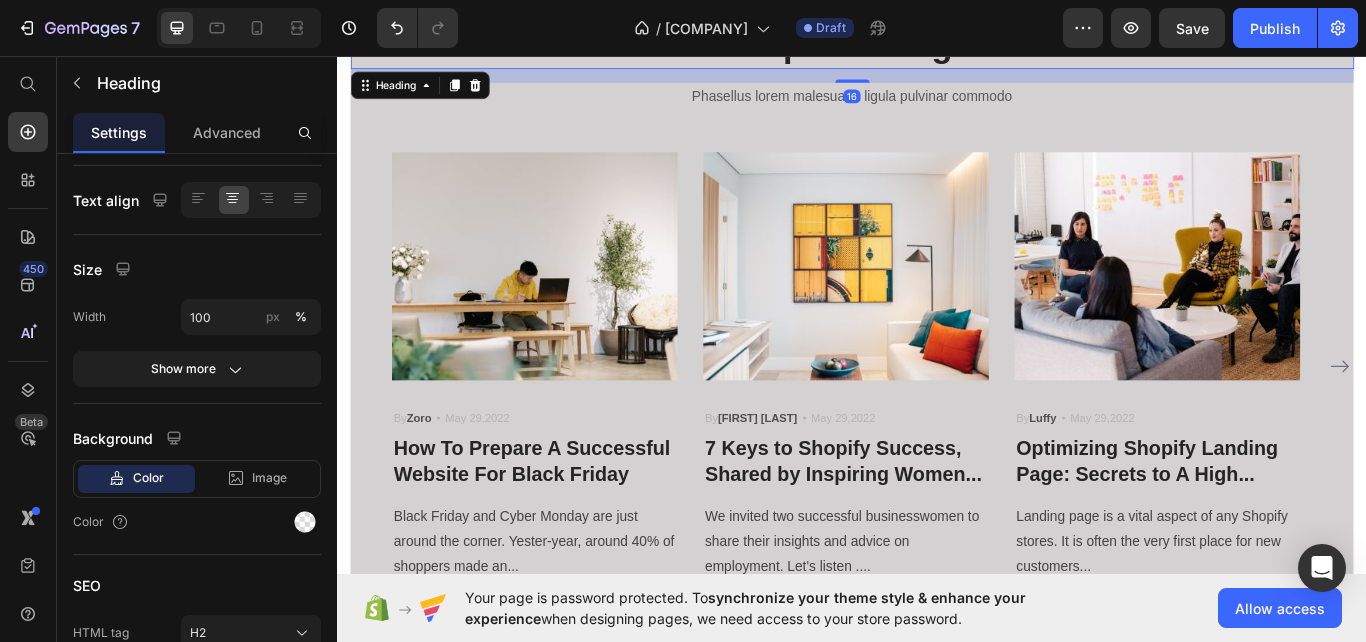 scroll, scrollTop: 0, scrollLeft: 0, axis: both 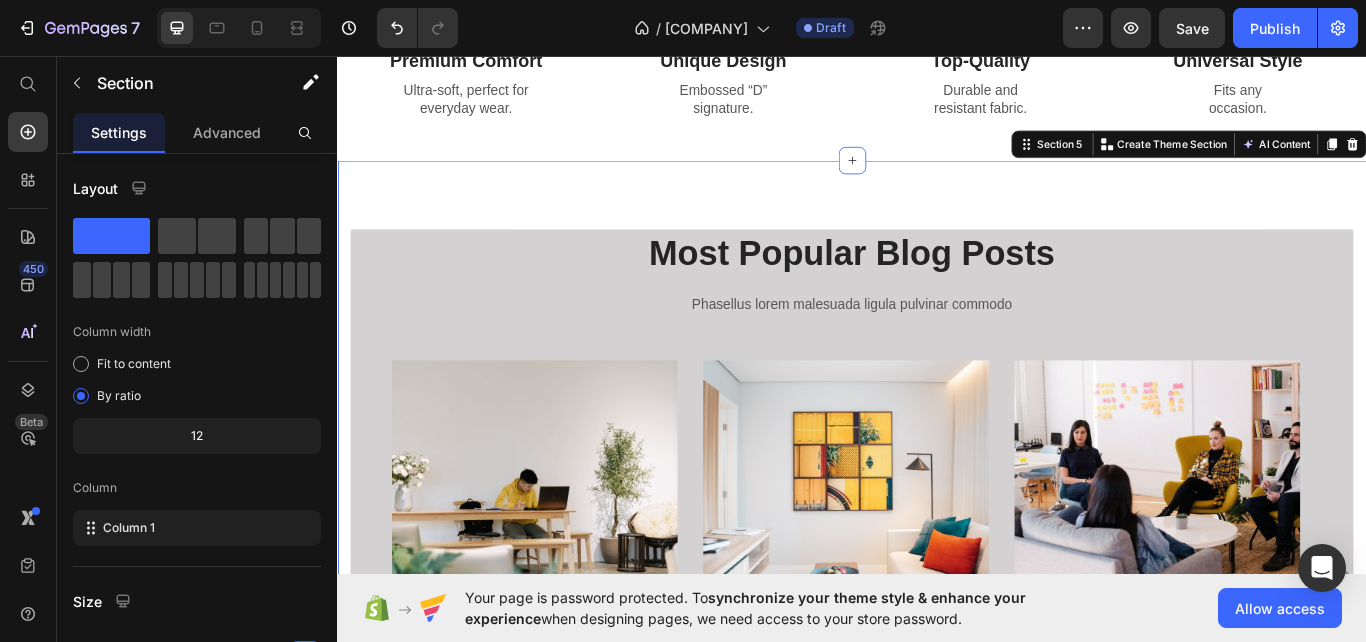 click on "Most Popular Blog Posts Heading Phasellus lorem malesuada ligula pulvinar commodo Text block
Image By  Zoro Text block
Icon May 29,2022 Text block Row How To Prepare A Successful Website For Black Friday Heading Black Friday and Cyber Monday are just around the corner. Yester-year, around 40% of shoppers made an... Text block Image By  Robin Text block
Icon May 29,2022 Text block Row 7 Keys to Shopify Success, Shared by Inspiring Women... Heading We invited two successful businesswomen to share their insights and advice on employment. Let's listen .... Text block Image By  Luffy Text block
Icon May 29,2022 Text block Row Optimizing Shopify Landing Page: Secrets to A High... Heading Landing page is a vital aspect of any Shopify stores. It is often the very first place for new customers... Text block Row Image By  Zoro Text block
Icon May 29,2022 Text block Row How To Prepare A Successful Website For Black Friday Heading Text block" at bounding box center (937, 585) 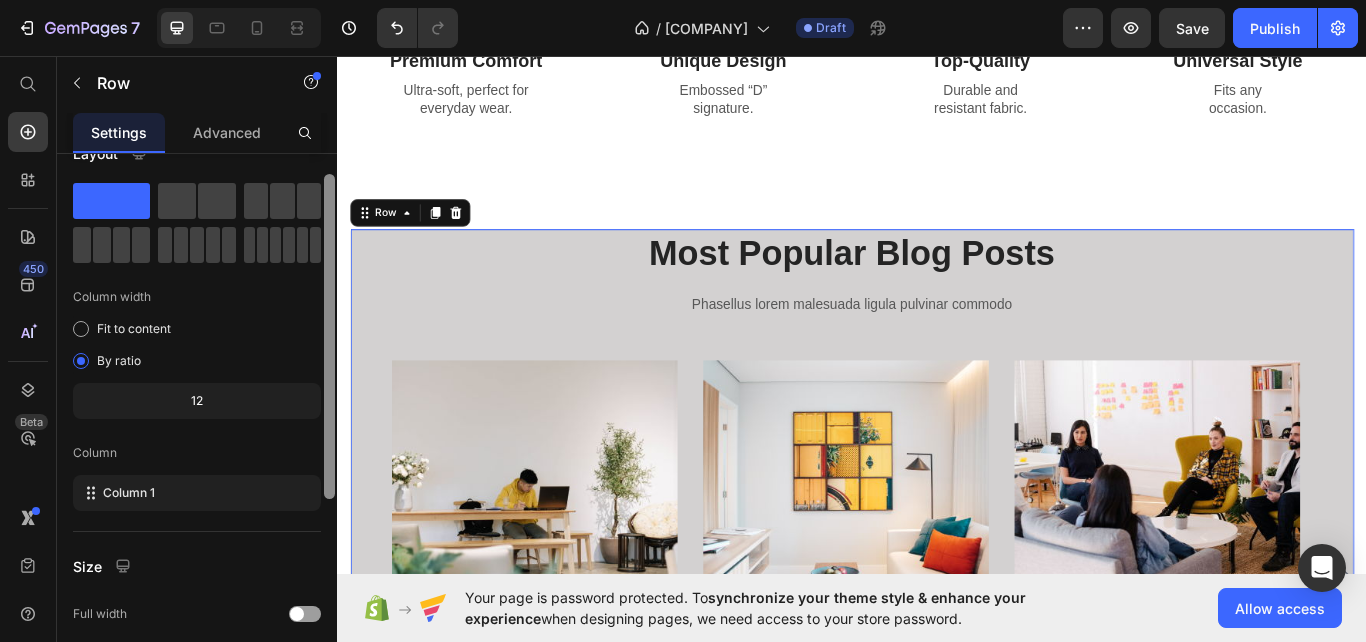 scroll, scrollTop: 33, scrollLeft: 0, axis: vertical 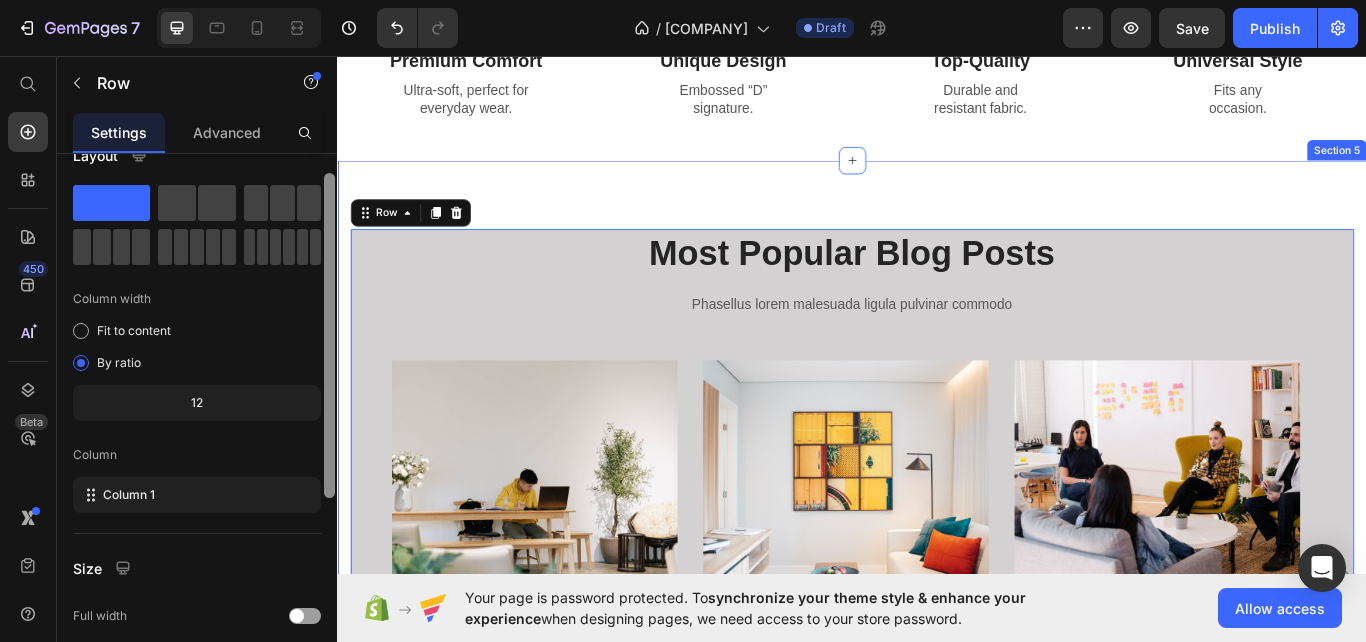 drag, startPoint x: 663, startPoint y: 237, endPoint x: 352, endPoint y: 174, distance: 317.31686 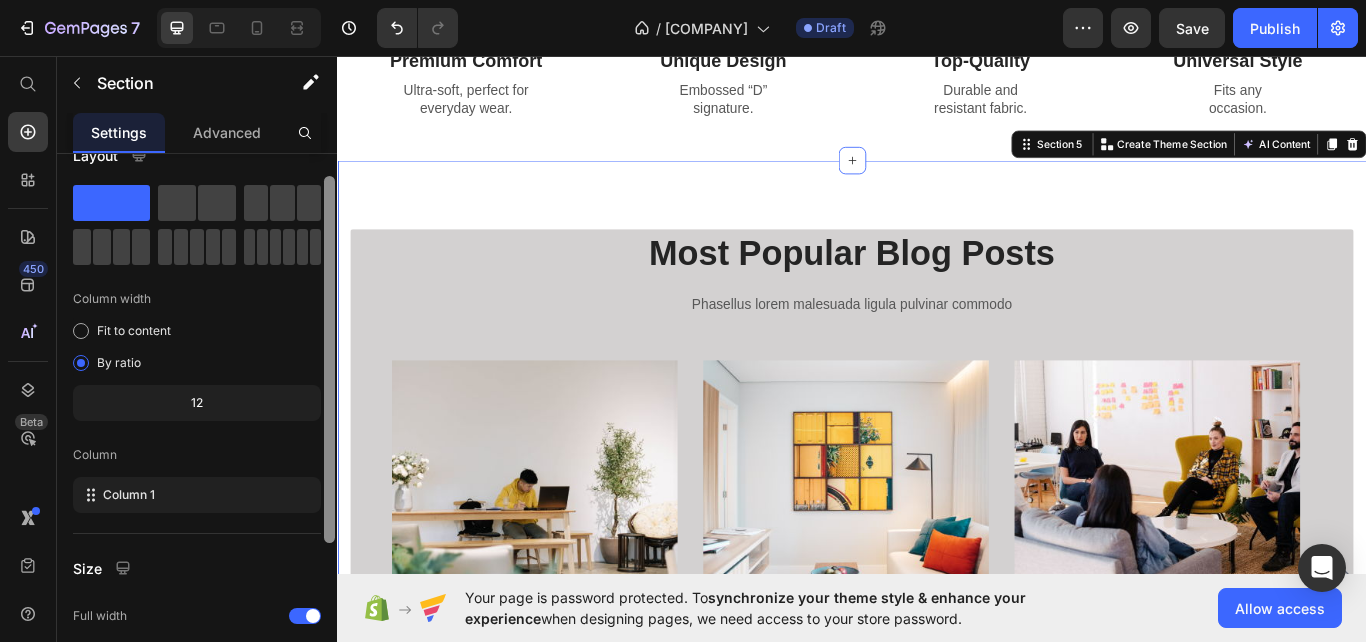 scroll, scrollTop: 0, scrollLeft: 0, axis: both 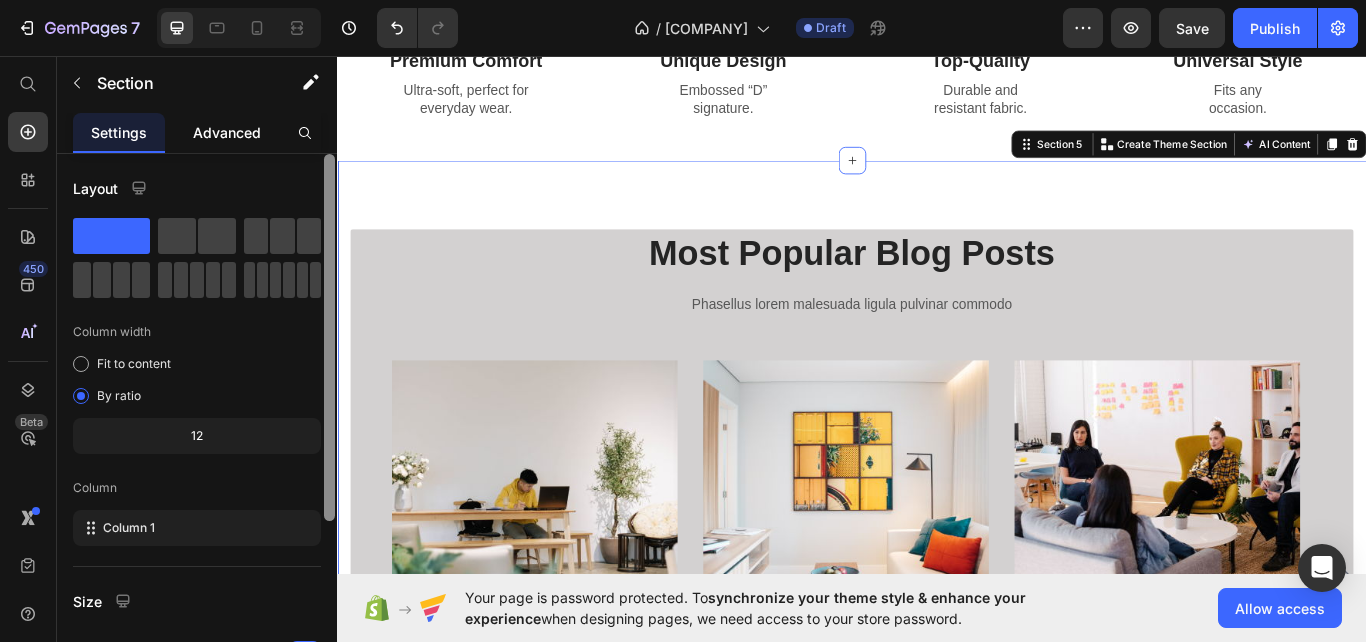 click on "Advanced" at bounding box center [227, 132] 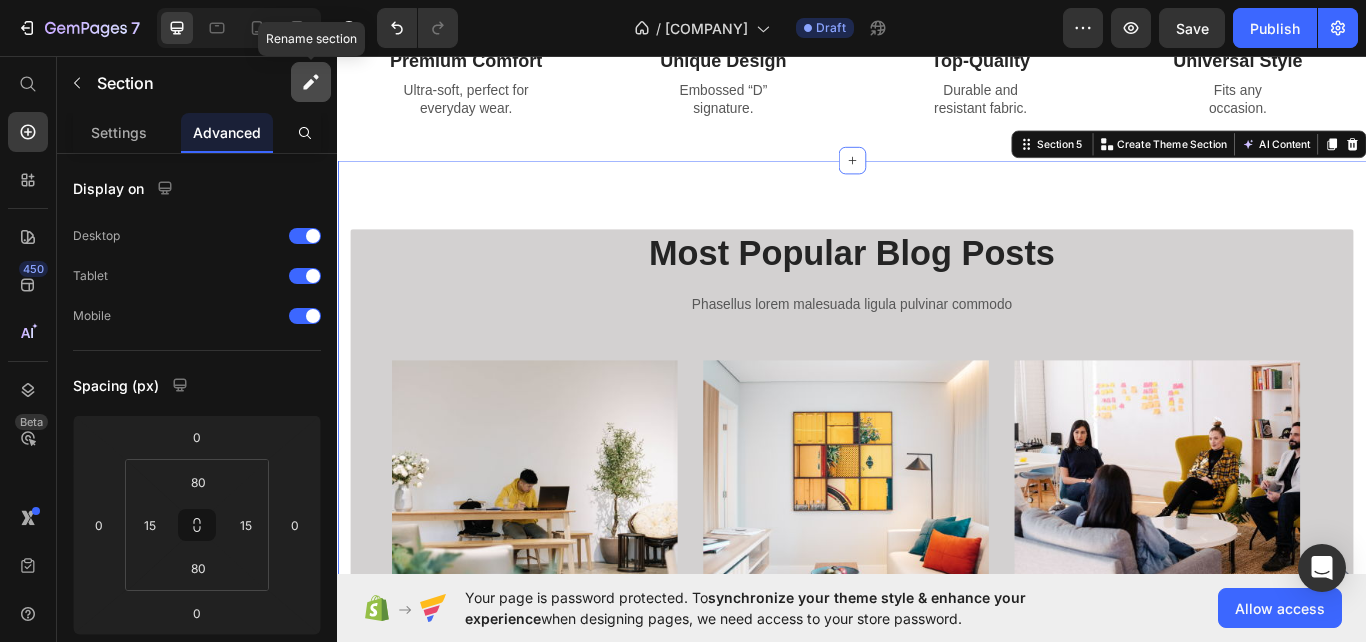 click 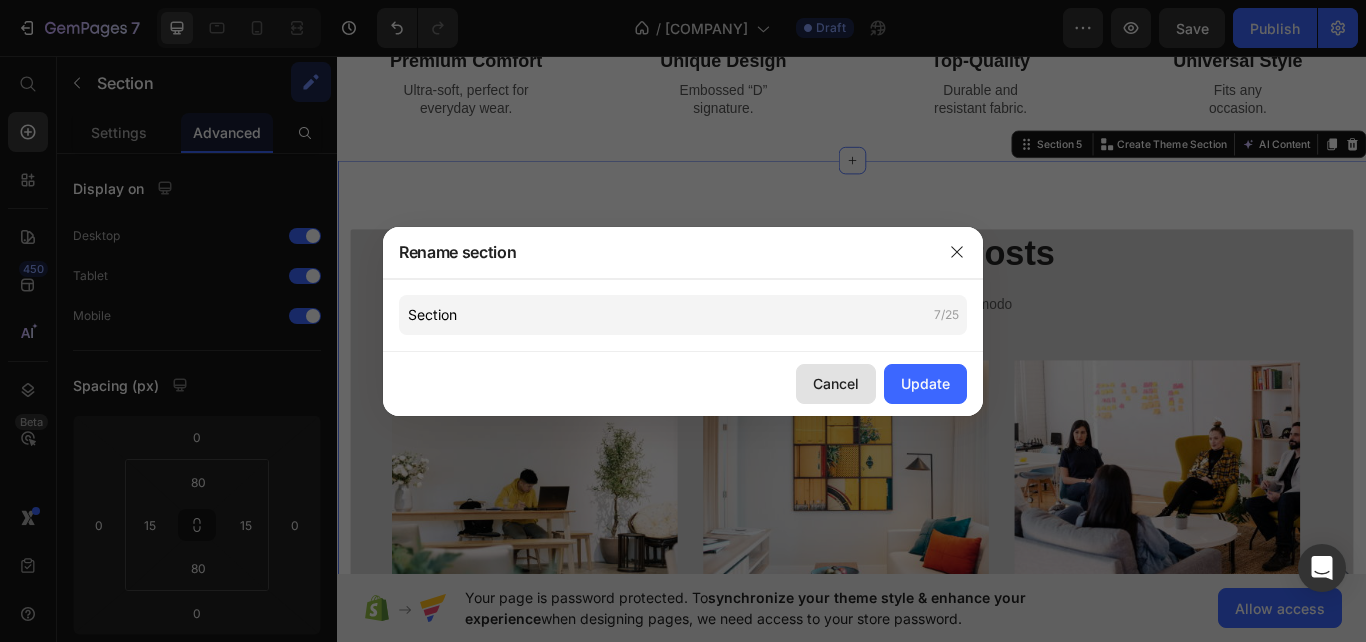 click on "Cancel" at bounding box center (836, 383) 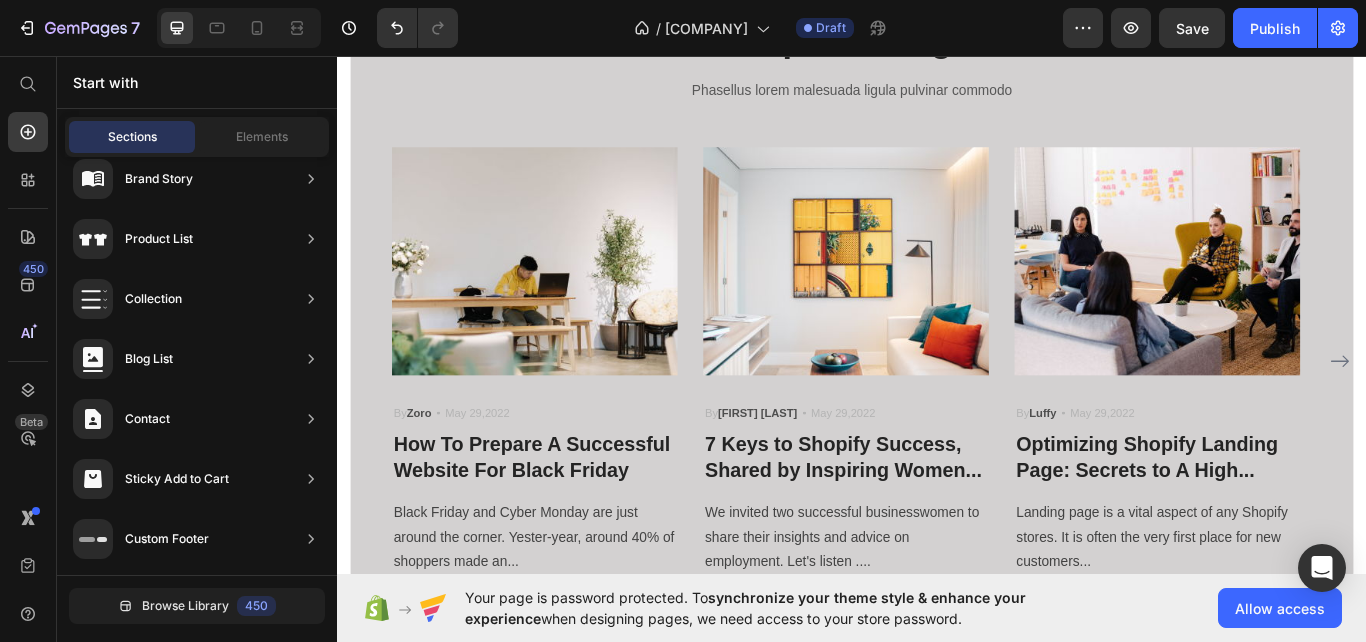 scroll, scrollTop: 1841, scrollLeft: 0, axis: vertical 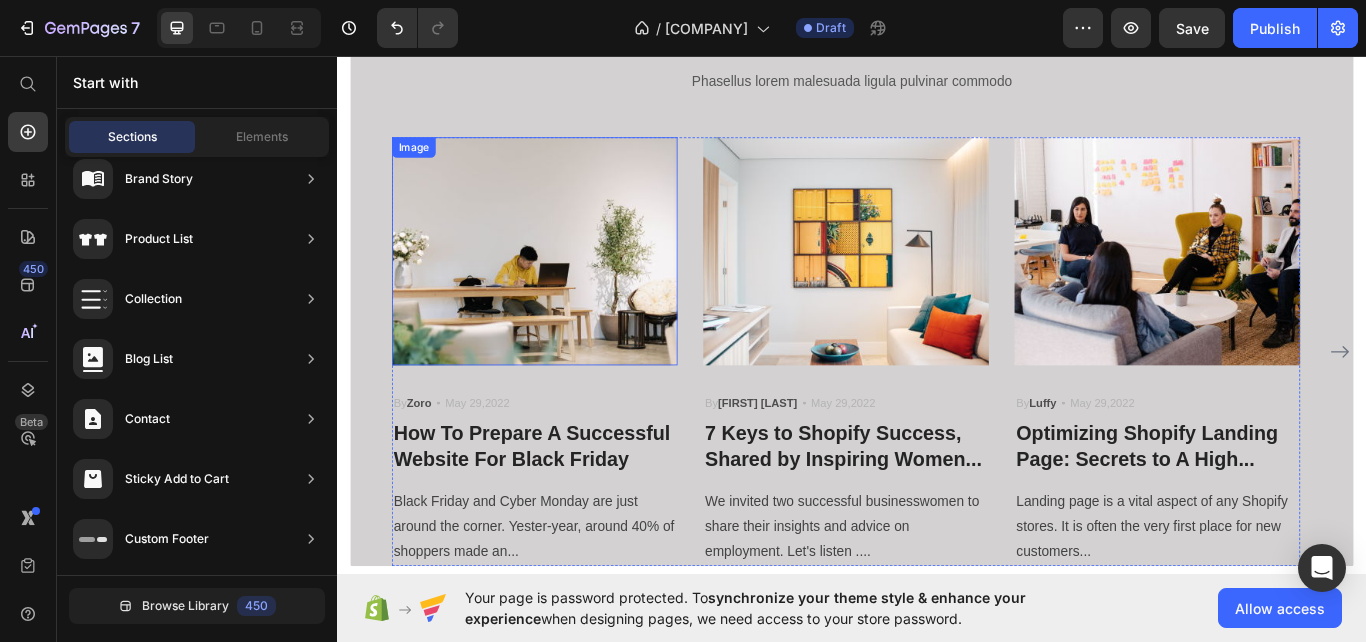 click at bounding box center [566, 285] 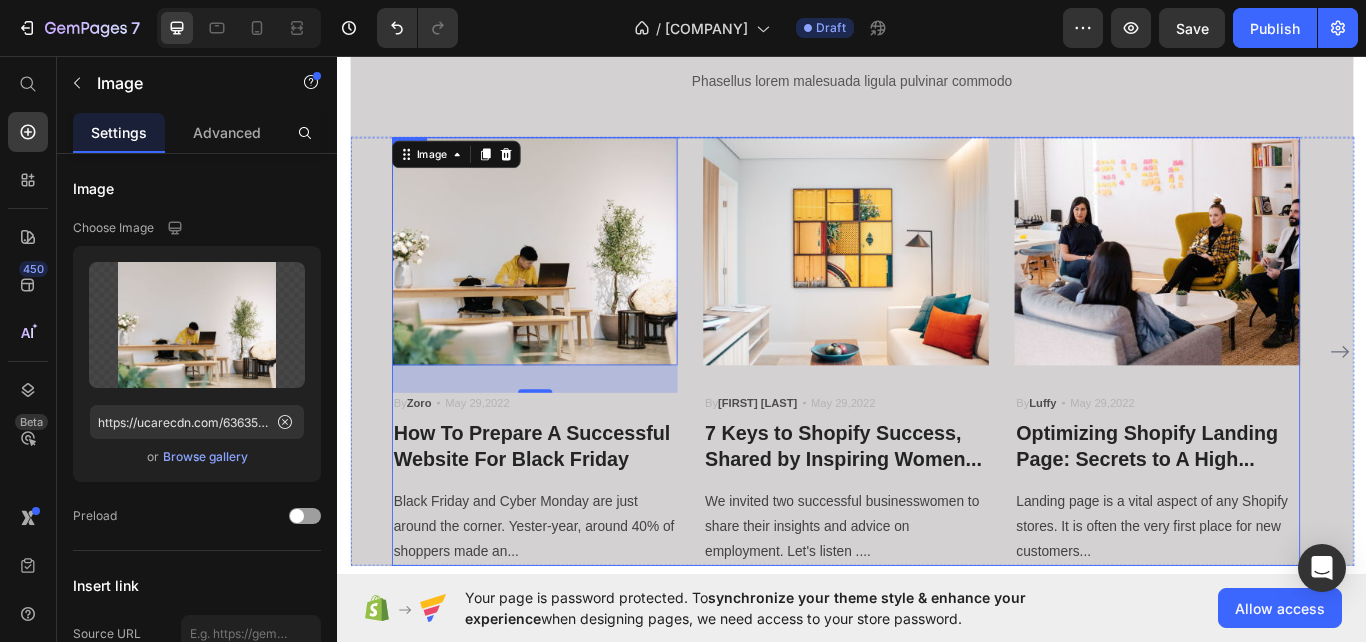 click on "Image   32 By  Zoro Text block
Icon May 29,2022 Text block Row How To Prepare A Successful Website For Black Friday Heading Black Friday and Cyber Monday are just around the corner. Yester-year, around 40% of shoppers made an... Text block Image By  Robin Text block
Icon May 29,2022 Text block Row 7 Keys to Shopify Success, Shared by Inspiring Women... Heading We invited two successful businesswomen to share their insights and advice on employment. Let's listen .... Text block Image By  Luffy Text block
Icon May 29,2022 Text block Row Optimizing Shopify Landing Page: Secrets to A High... Heading Landing page is a vital aspect of any Shopify stores. It is often the very first place for new customers... Text block Row" at bounding box center [929, 402] 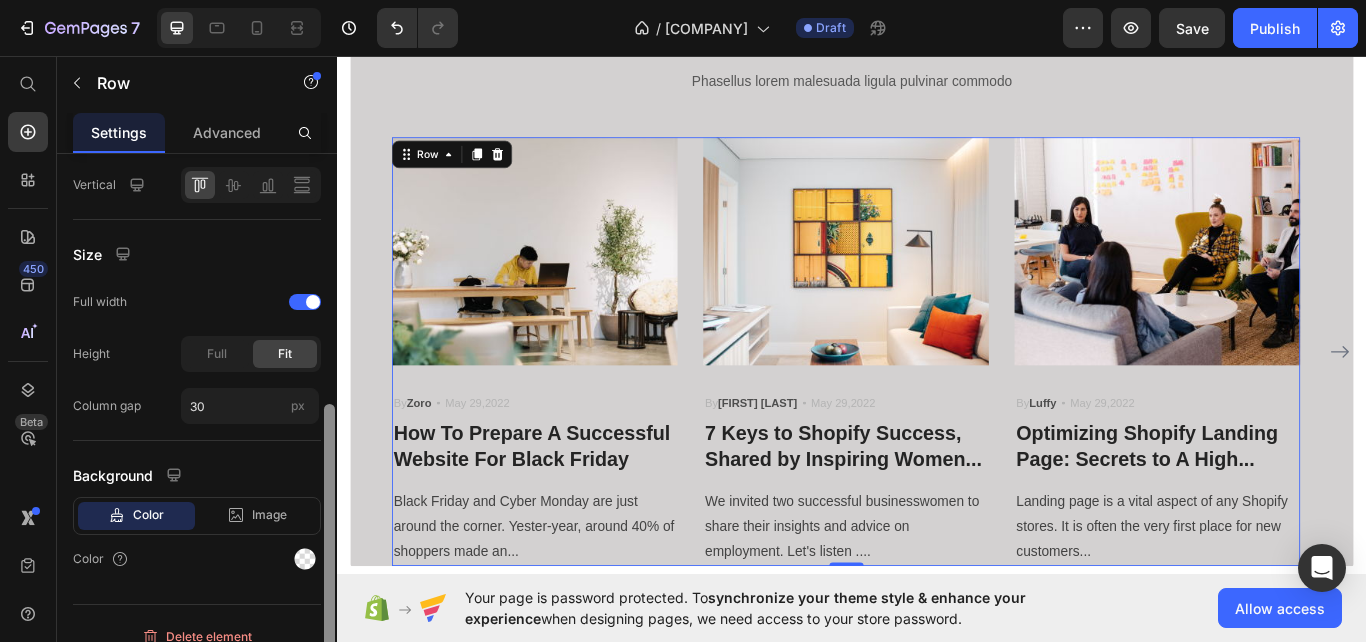 scroll, scrollTop: 564, scrollLeft: 0, axis: vertical 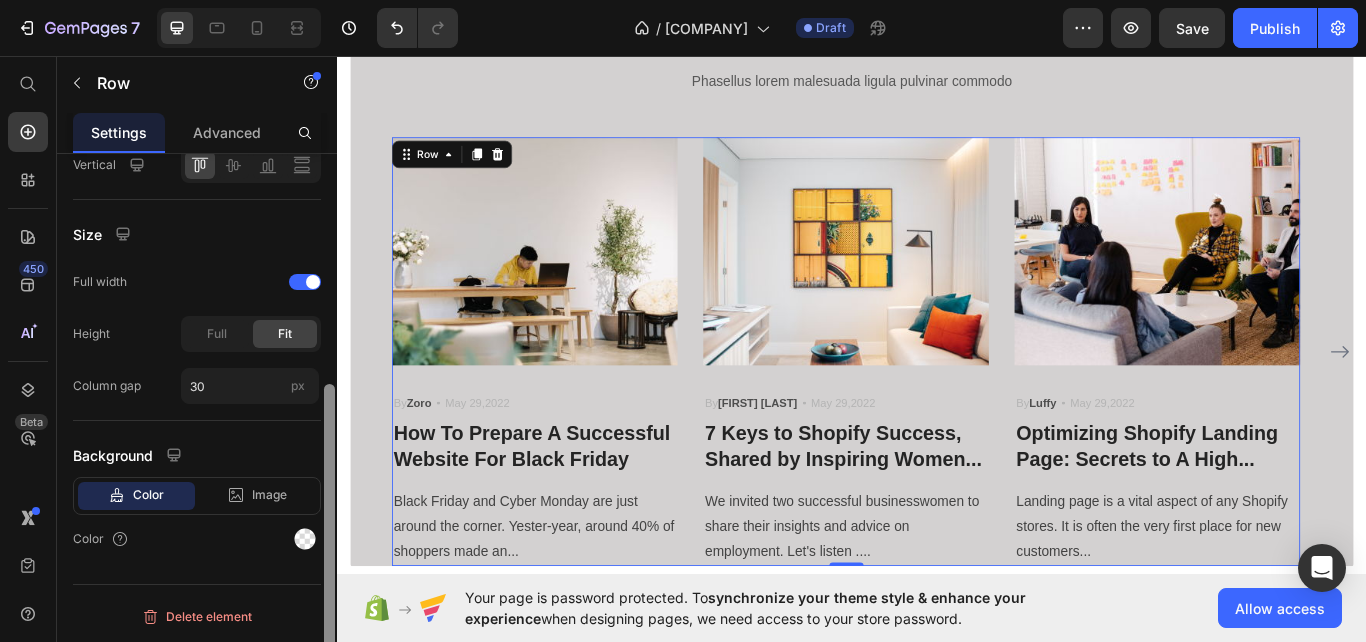 drag, startPoint x: 325, startPoint y: 400, endPoint x: 313, endPoint y: 689, distance: 289.24902 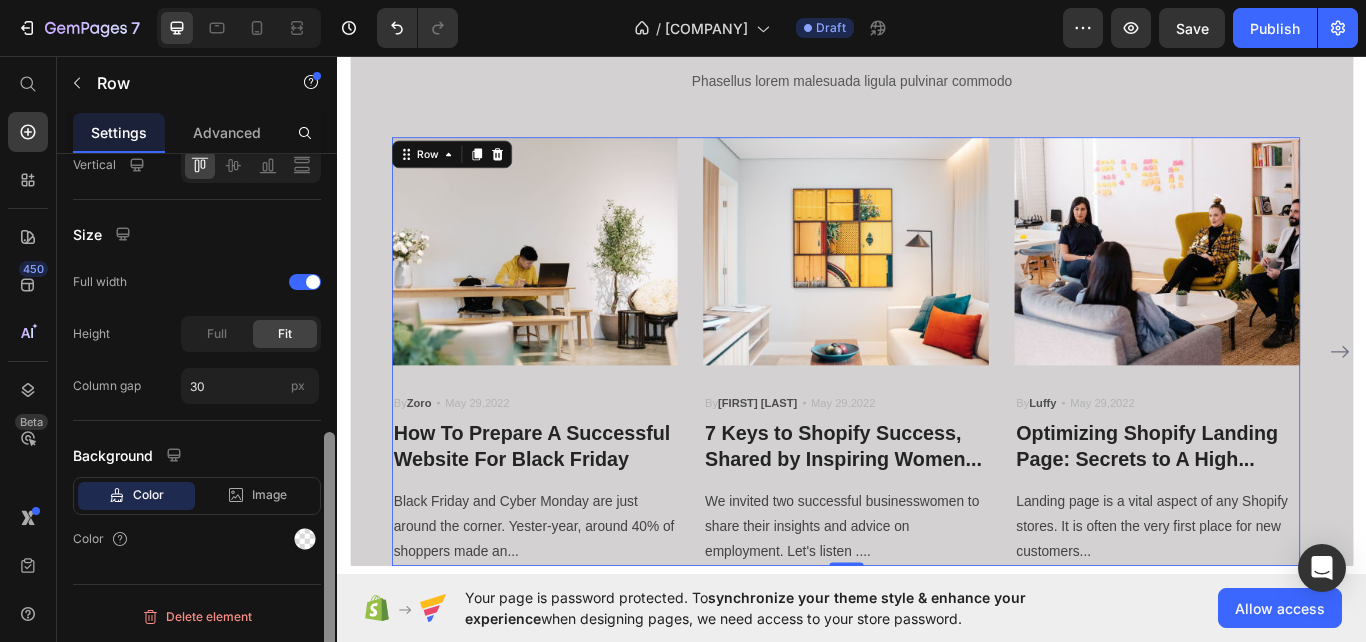drag, startPoint x: 332, startPoint y: 477, endPoint x: 329, endPoint y: 512, distance: 35.128338 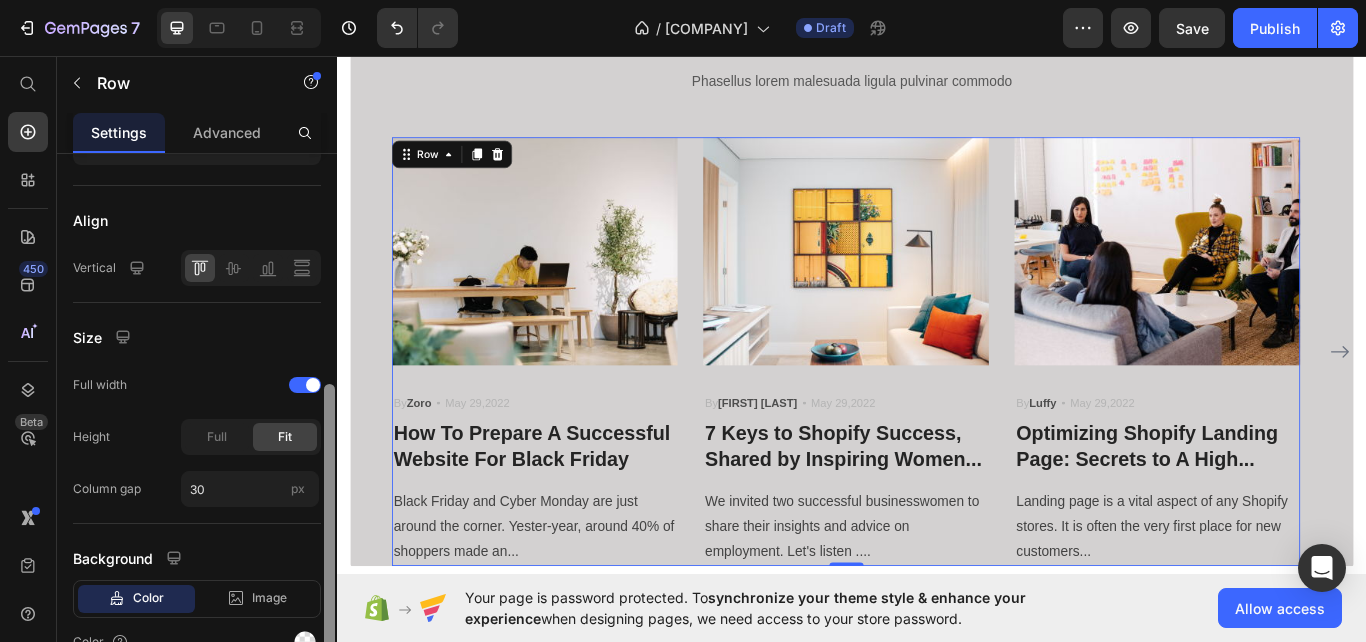 scroll, scrollTop: 292, scrollLeft: 0, axis: vertical 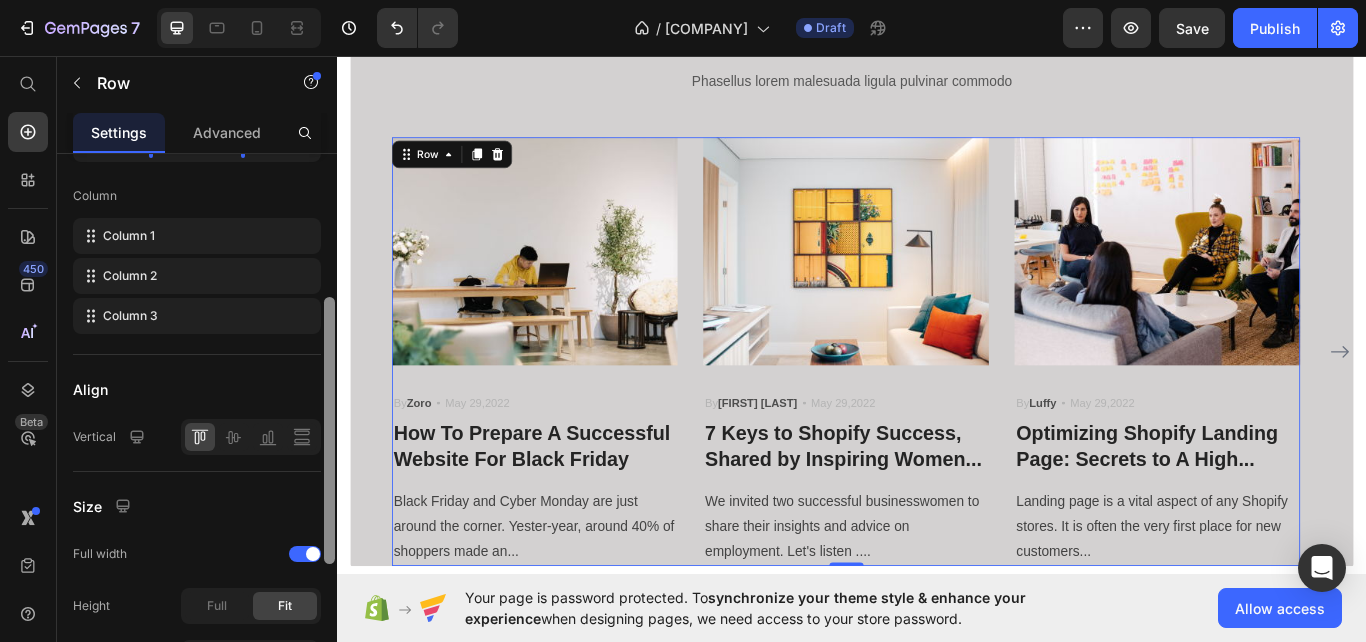 drag, startPoint x: 329, startPoint y: 512, endPoint x: 301, endPoint y: 378, distance: 136.89412 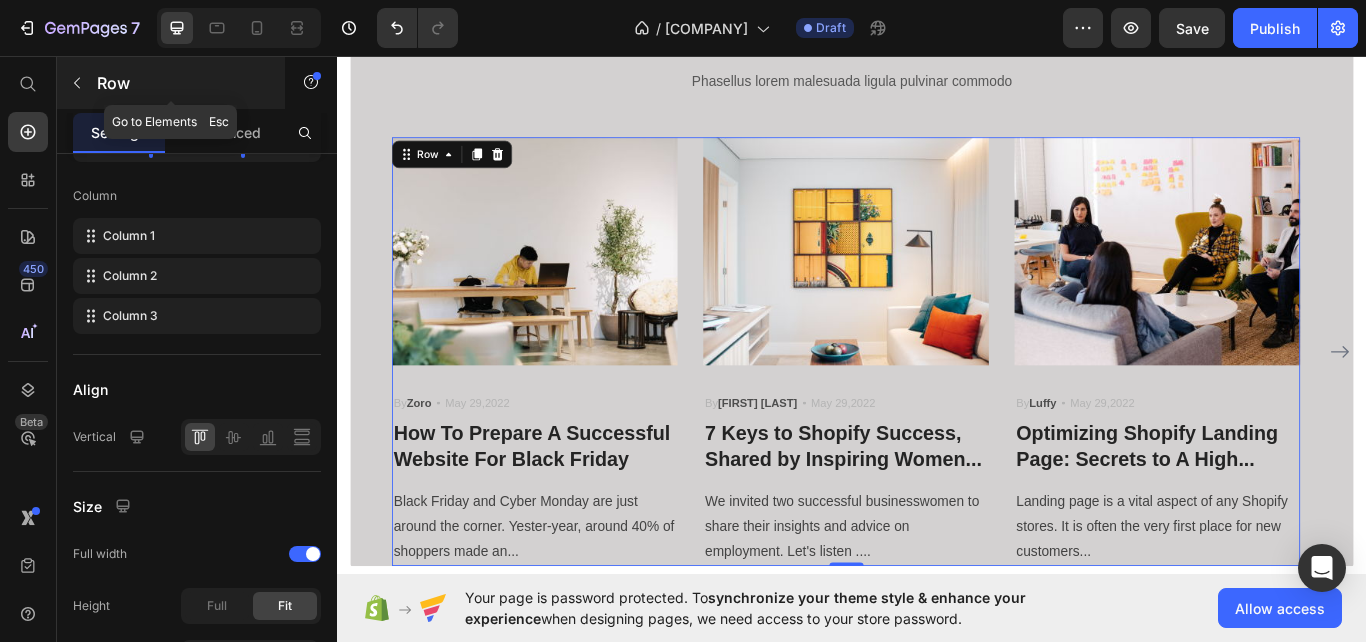 click on "Row" at bounding box center (182, 83) 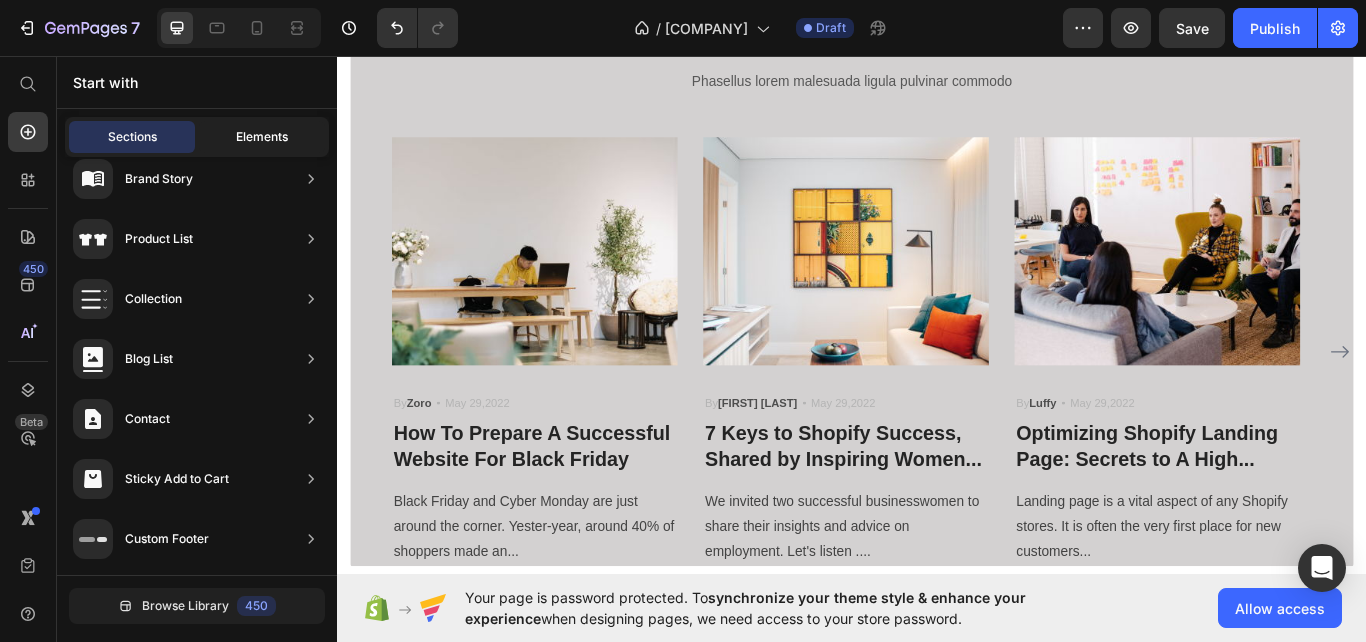 click on "Elements" at bounding box center (262, 137) 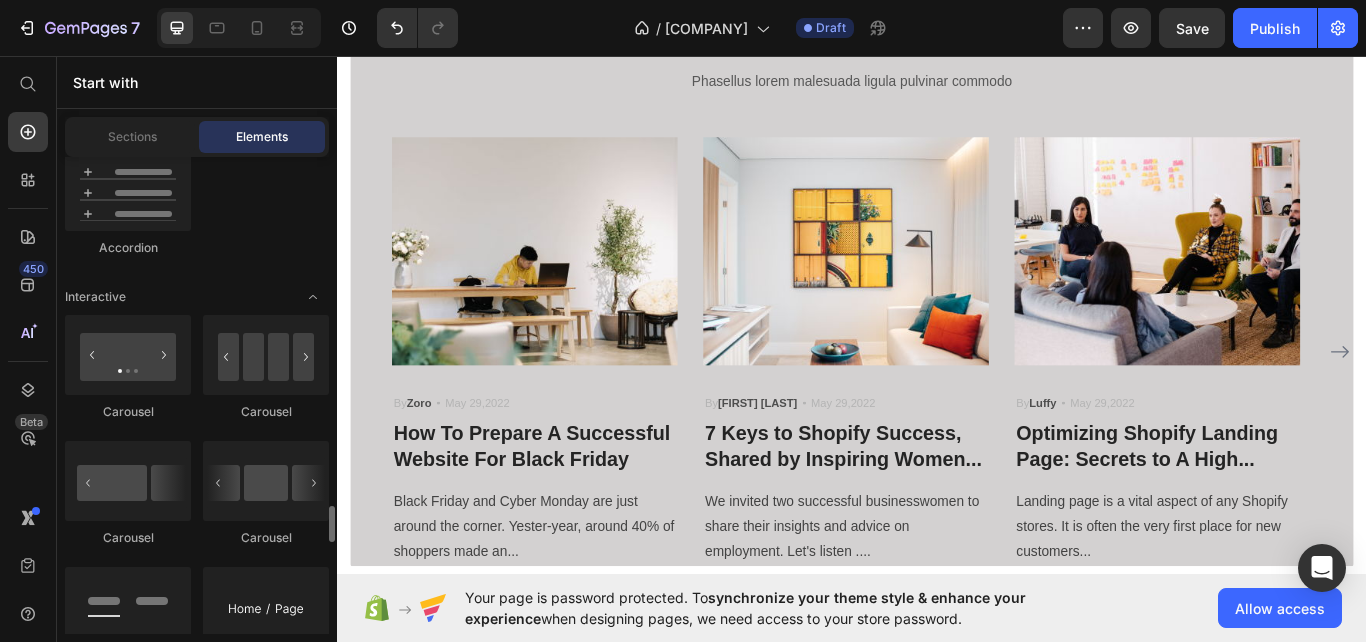scroll, scrollTop: 2190, scrollLeft: 0, axis: vertical 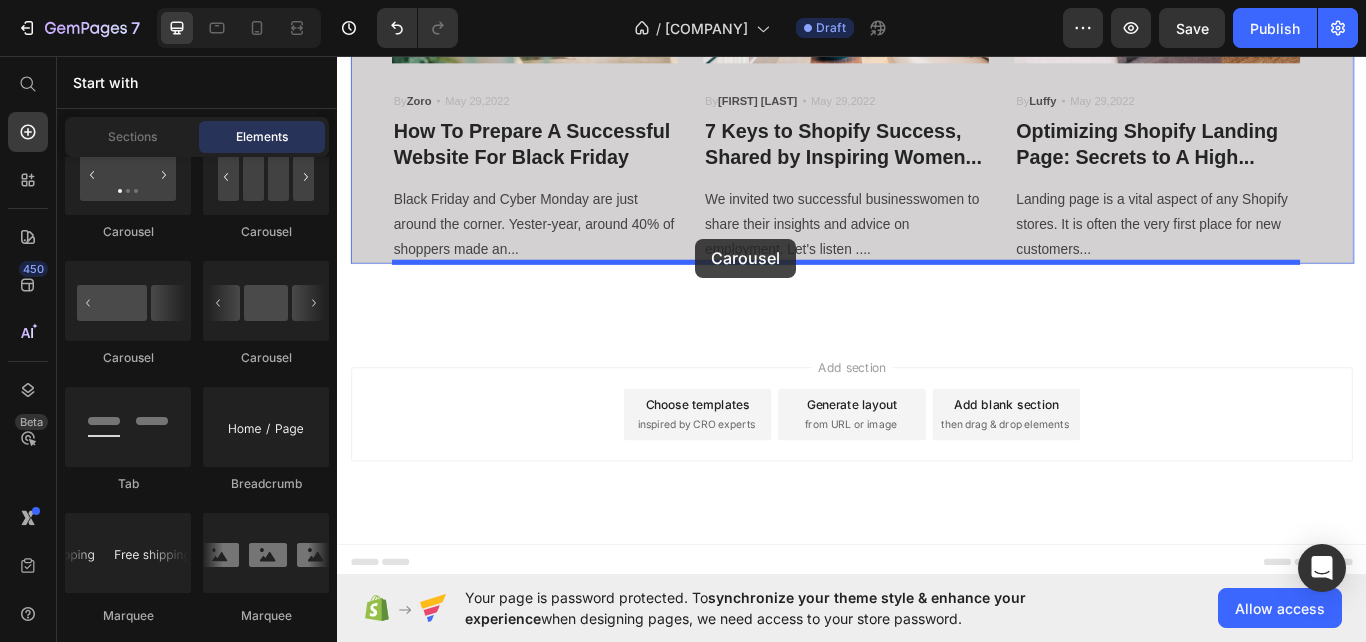 drag, startPoint x: 594, startPoint y: 368, endPoint x: 754, endPoint y: 270, distance: 187.62729 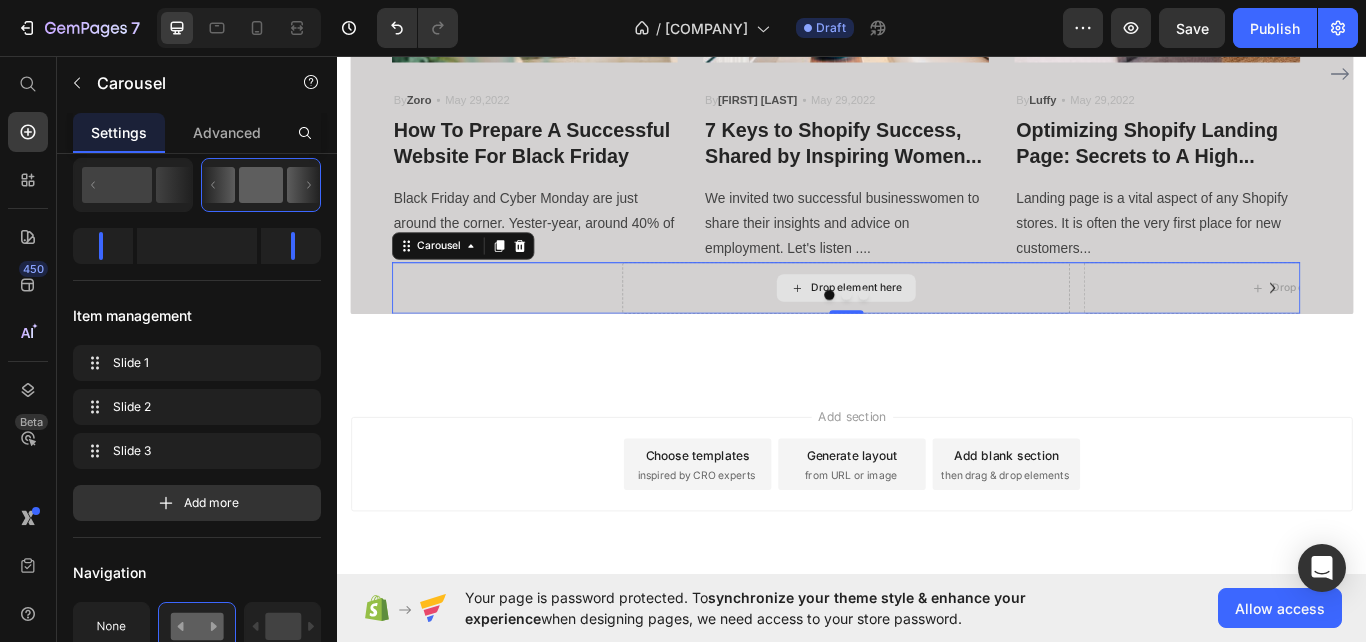 scroll, scrollTop: 0, scrollLeft: 0, axis: both 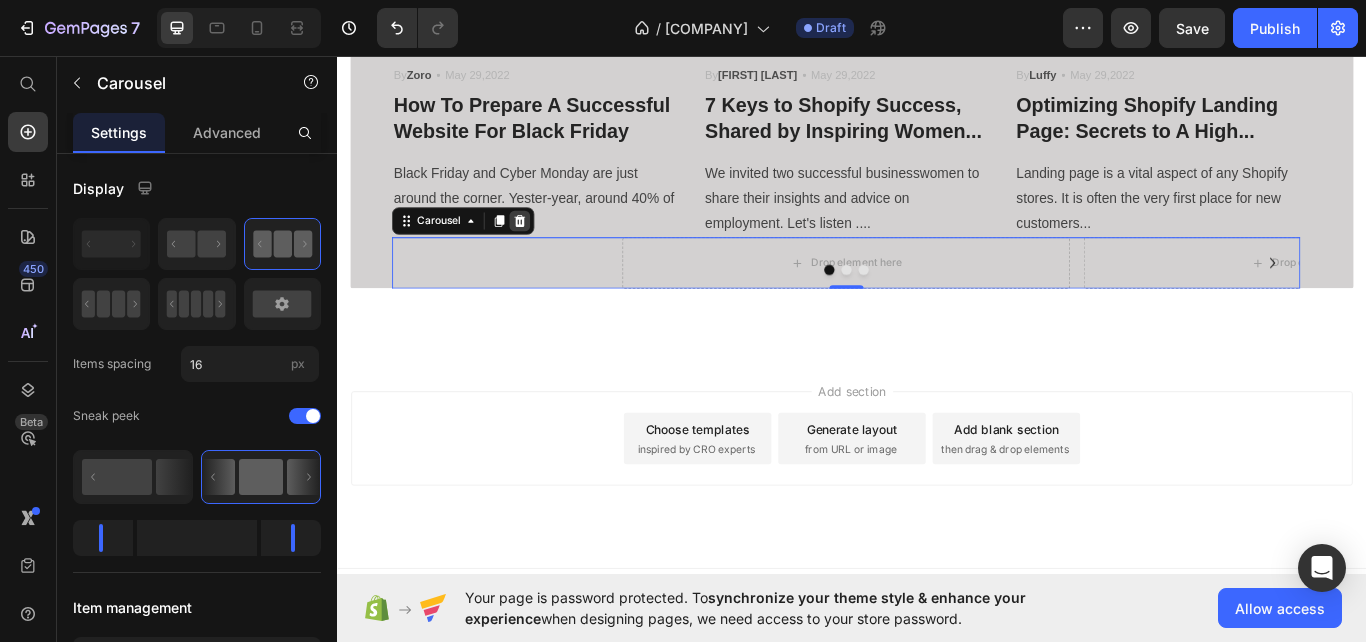 click 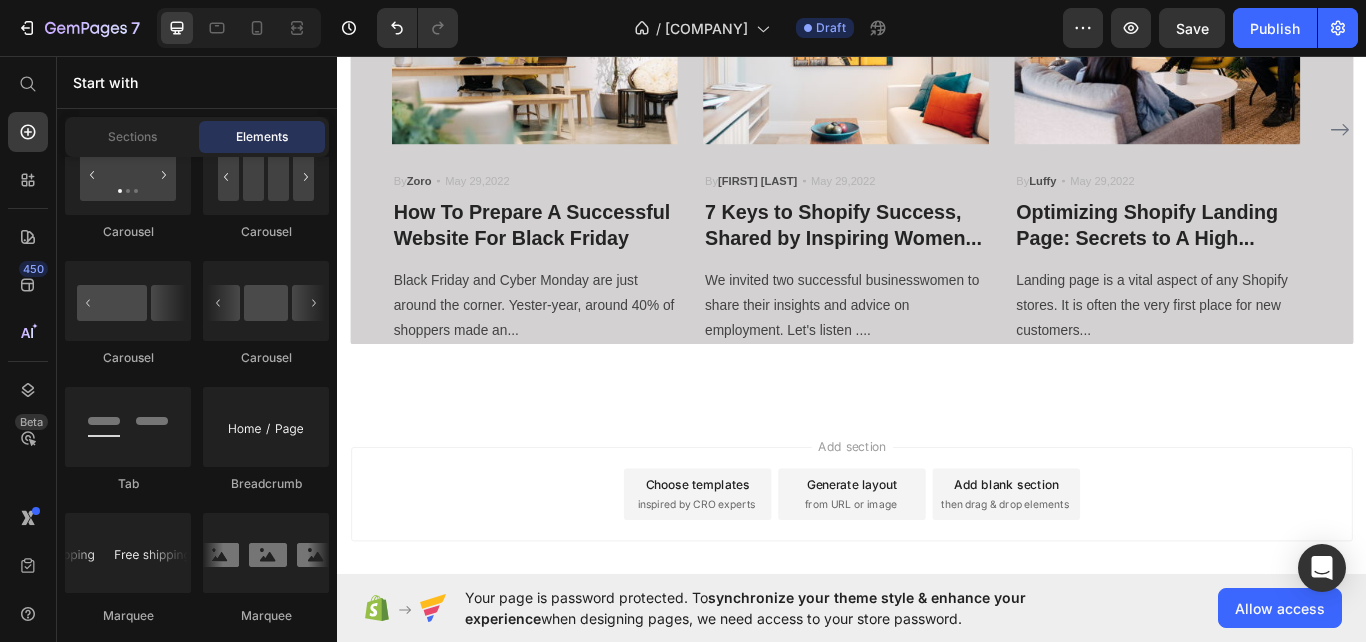 scroll, scrollTop: 2193, scrollLeft: 0, axis: vertical 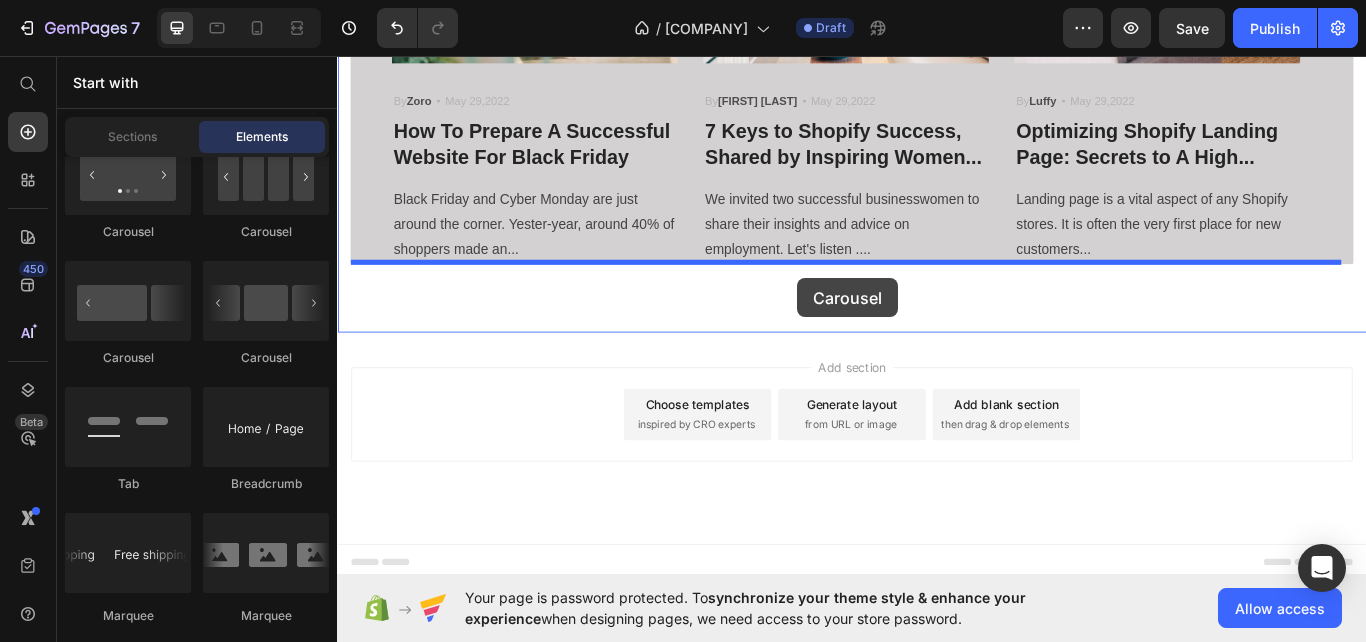 drag, startPoint x: 614, startPoint y: 356, endPoint x: 873, endPoint y: 316, distance: 262.0706 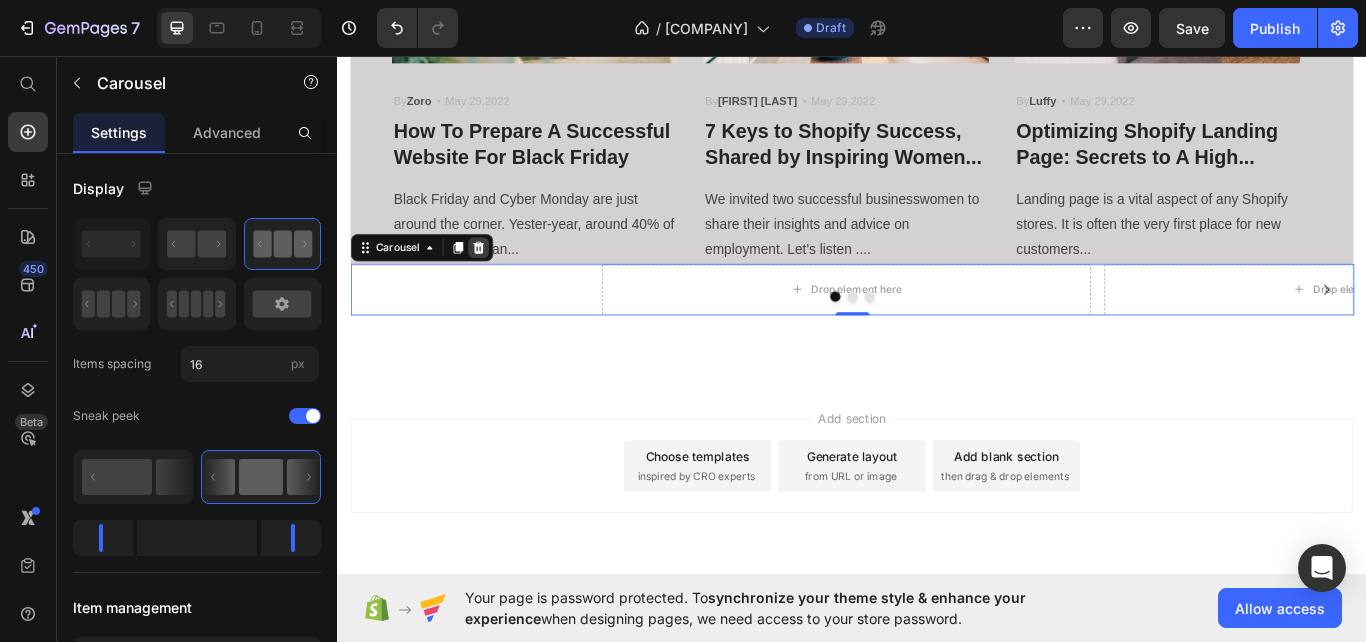 click at bounding box center [501, 281] 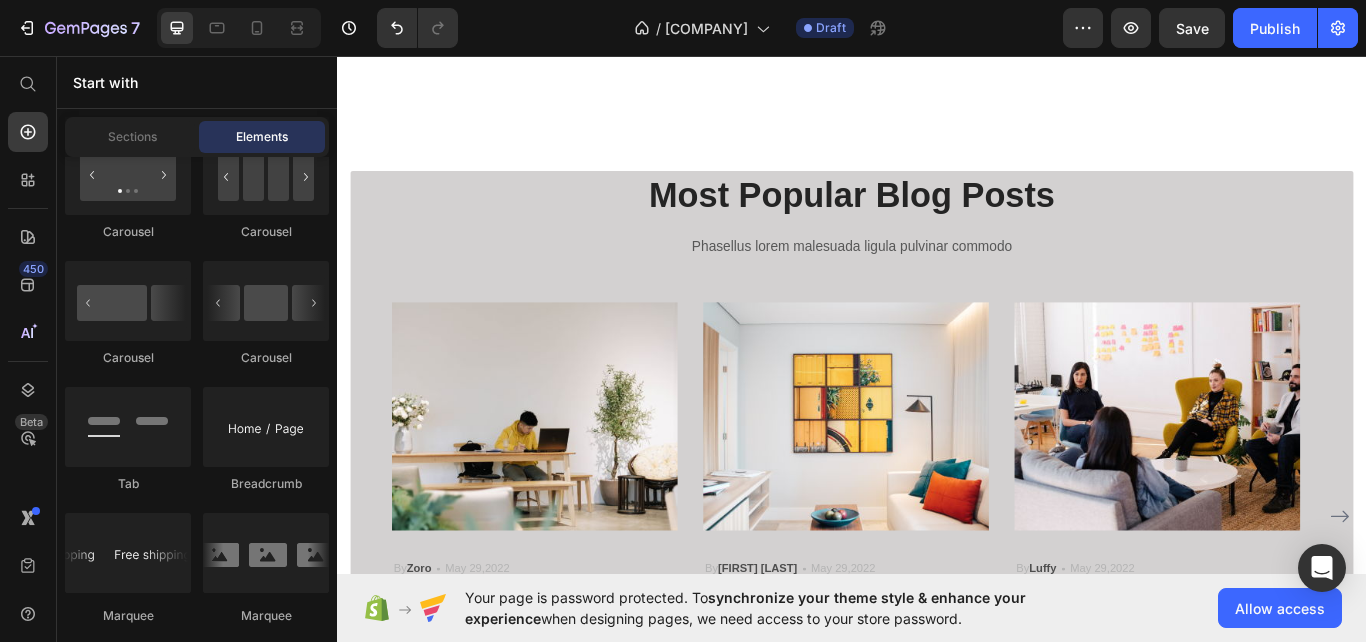 scroll, scrollTop: 1659, scrollLeft: 0, axis: vertical 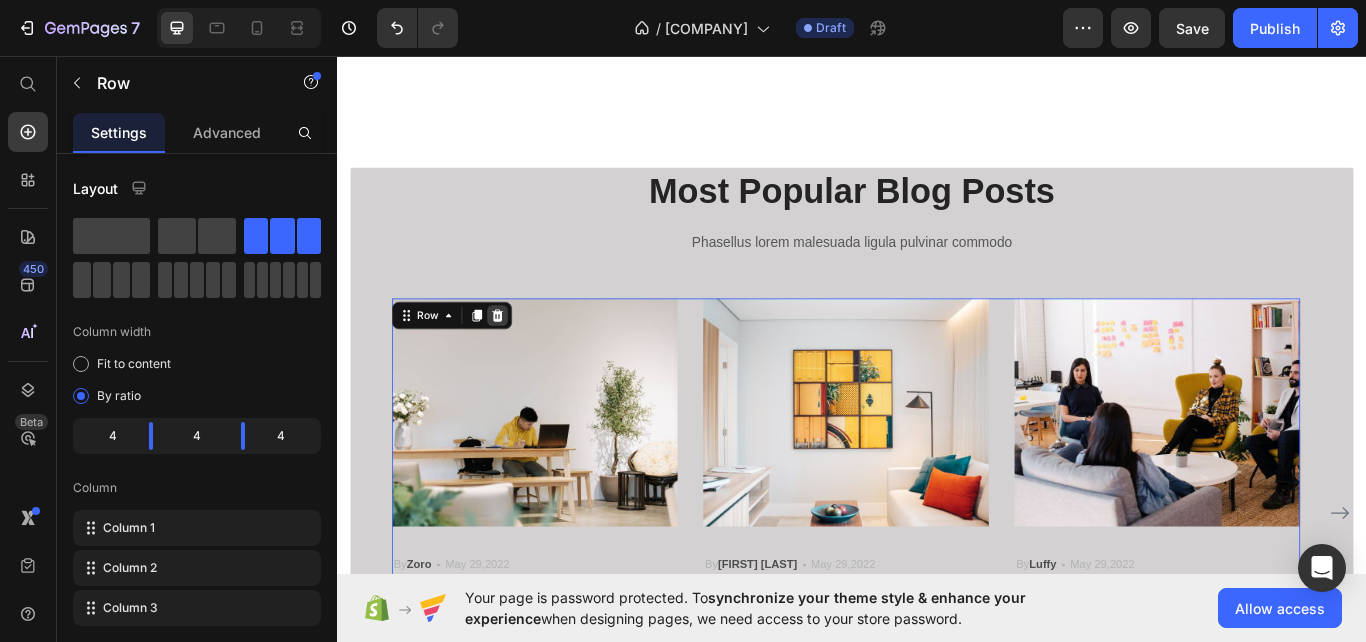 click 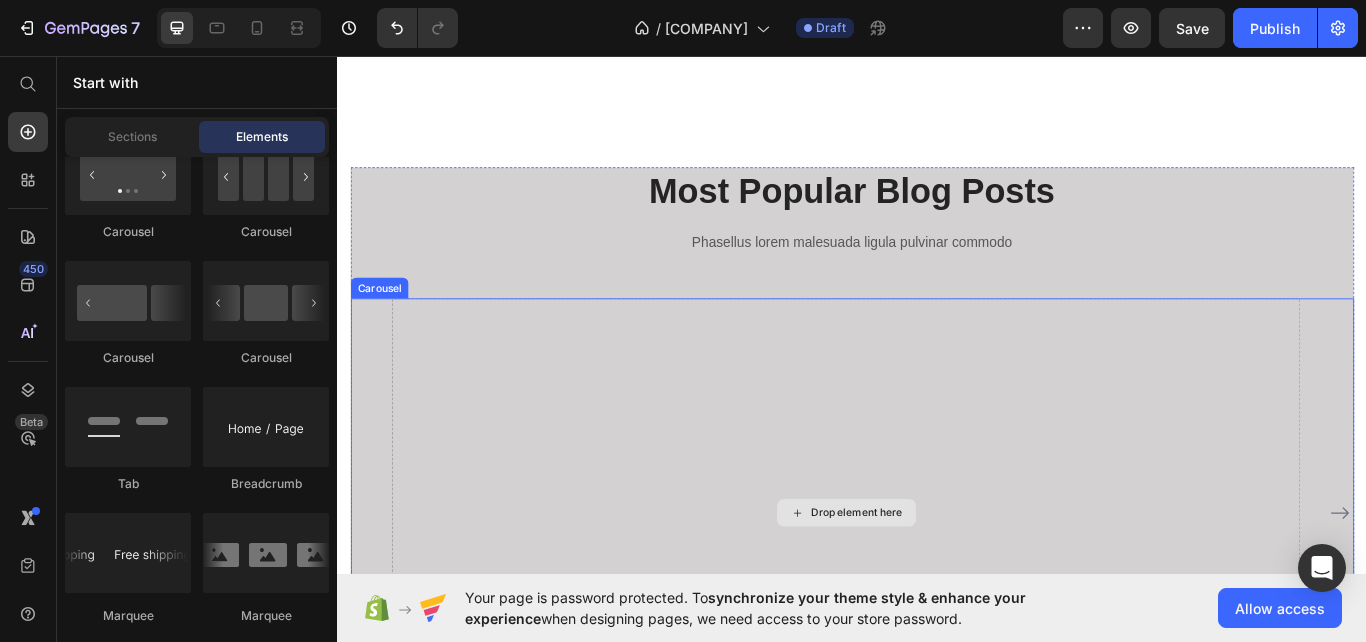 click on "Drop element here" at bounding box center (929, 590) 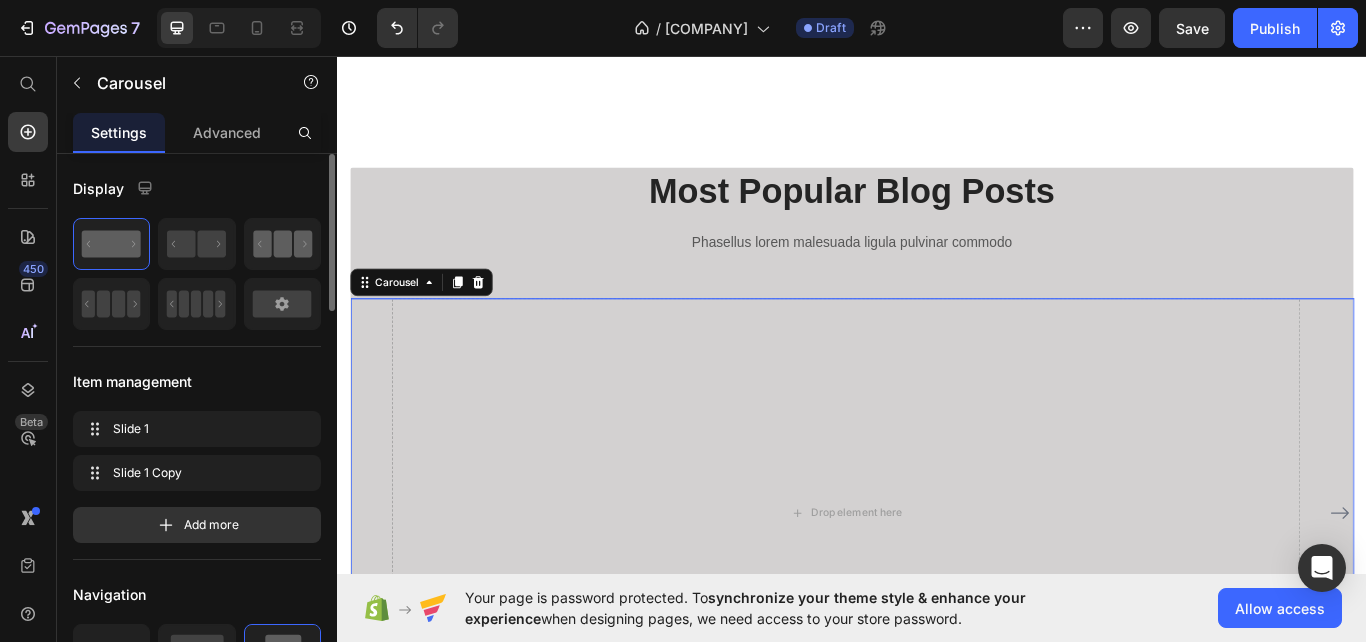 click 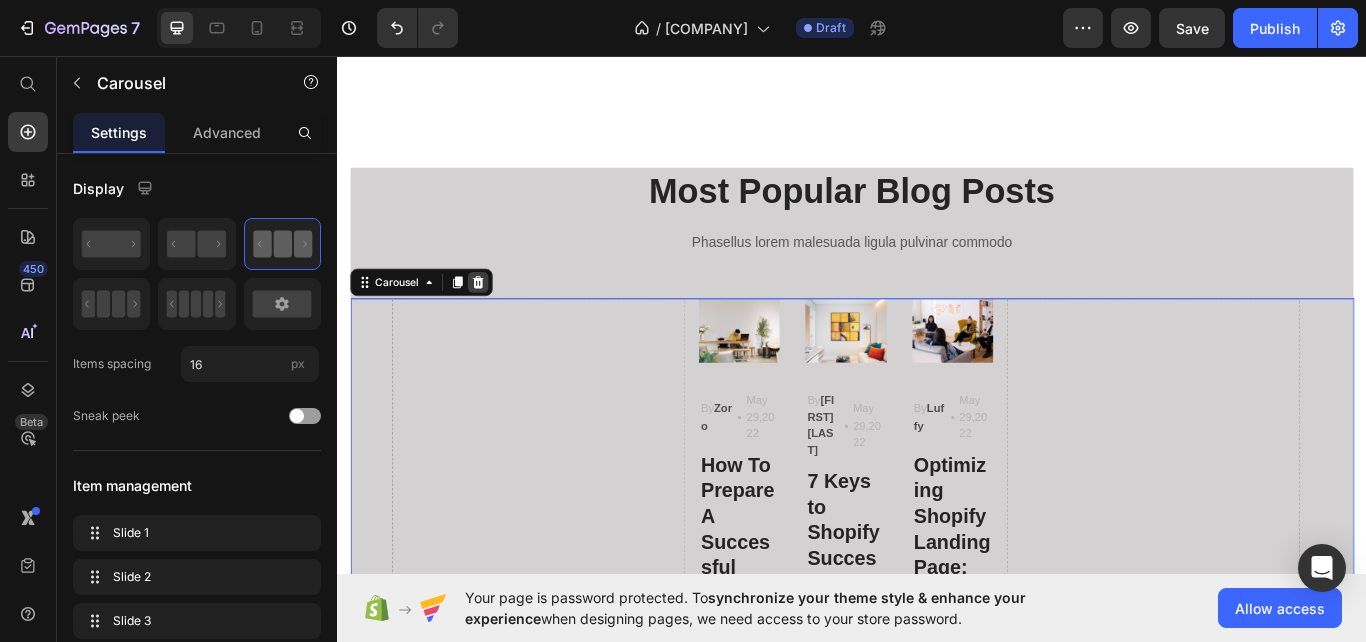click 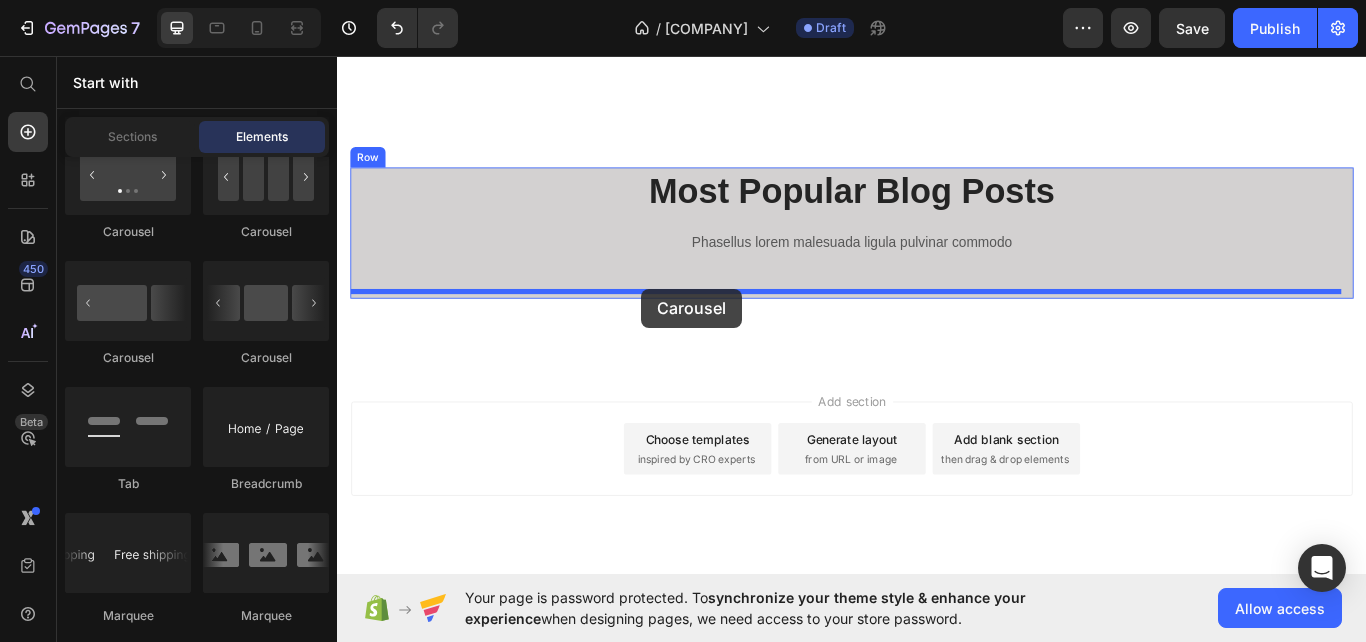 drag, startPoint x: 626, startPoint y: 361, endPoint x: 692, endPoint y: 328, distance: 73.790245 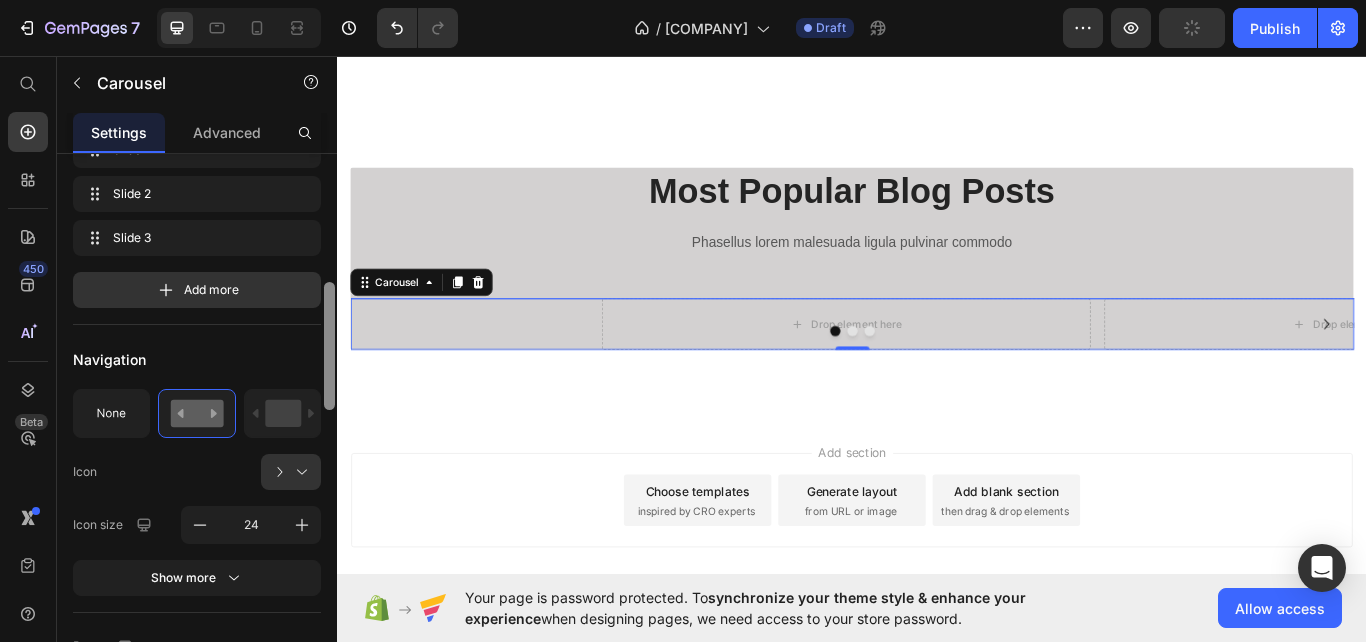 scroll, scrollTop: 513, scrollLeft: 0, axis: vertical 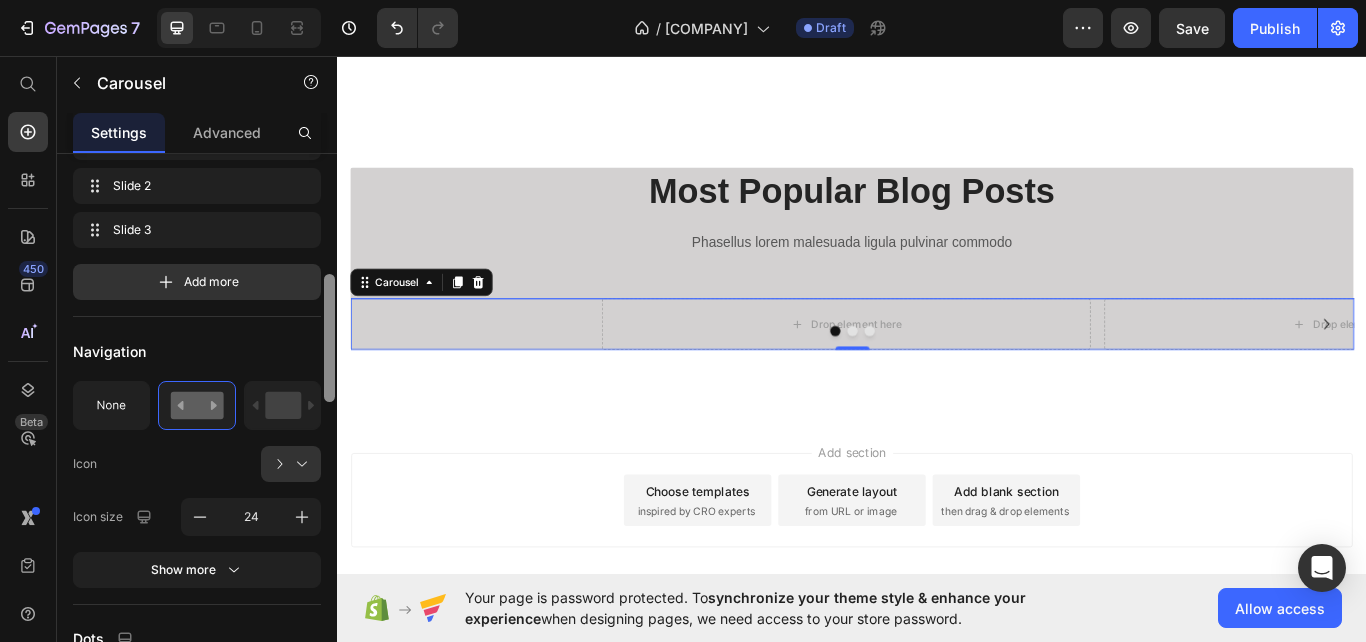 drag, startPoint x: 329, startPoint y: 233, endPoint x: 331, endPoint y: 354, distance: 121.016525 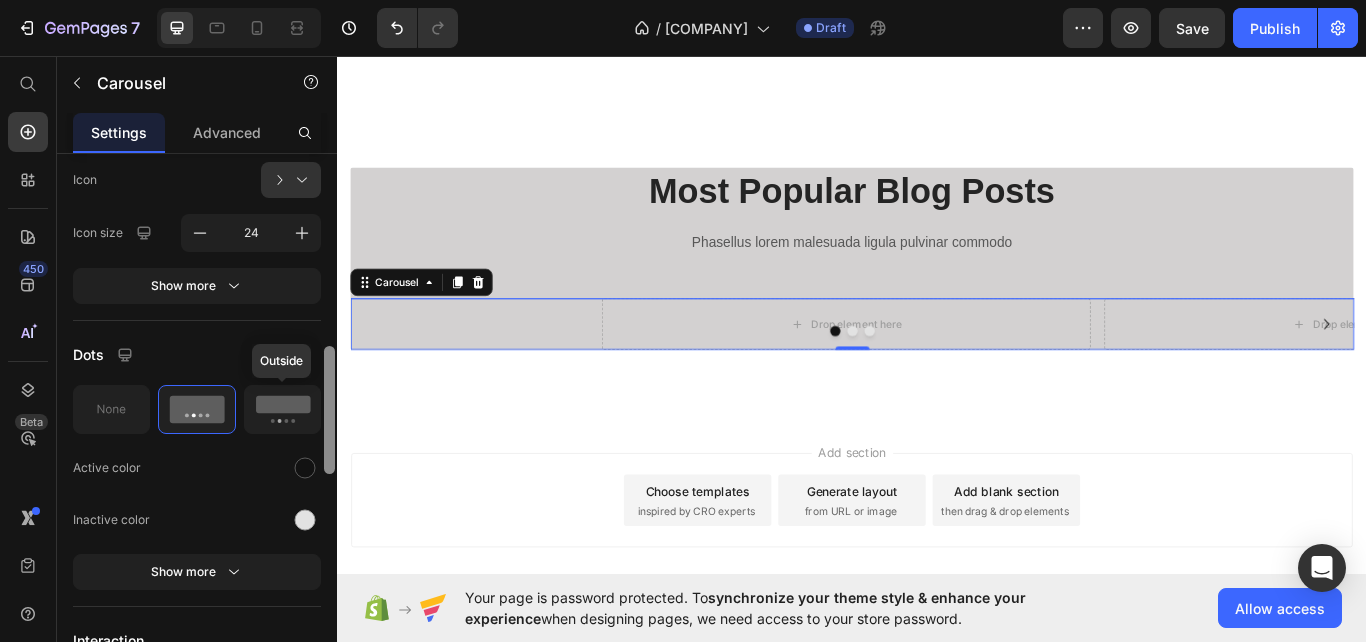 scroll, scrollTop: 801, scrollLeft: 0, axis: vertical 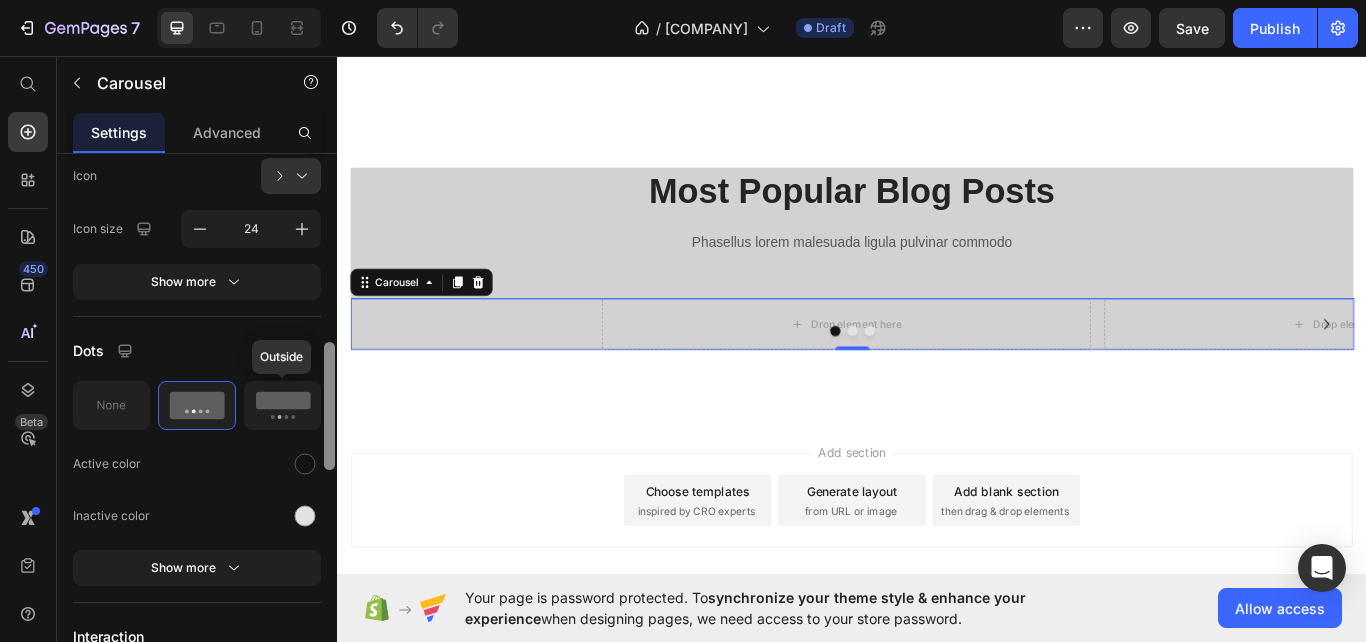 drag, startPoint x: 331, startPoint y: 354, endPoint x: 313, endPoint y: 422, distance: 70.34202 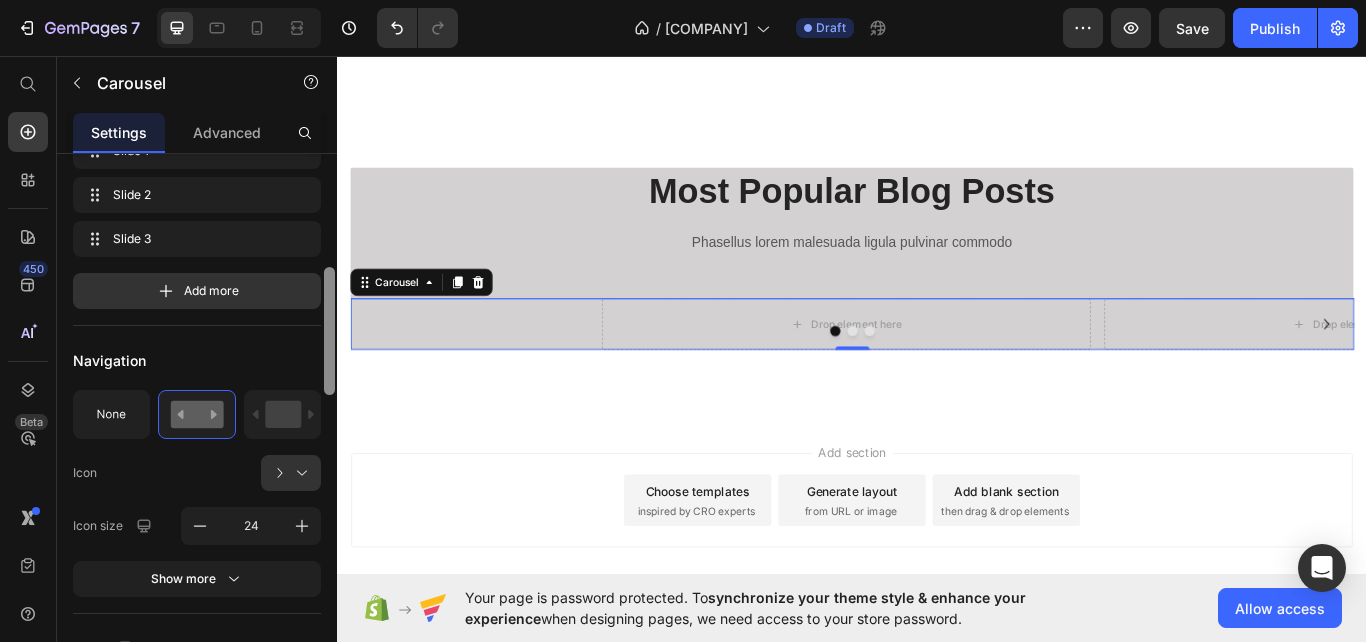scroll, scrollTop: 496, scrollLeft: 0, axis: vertical 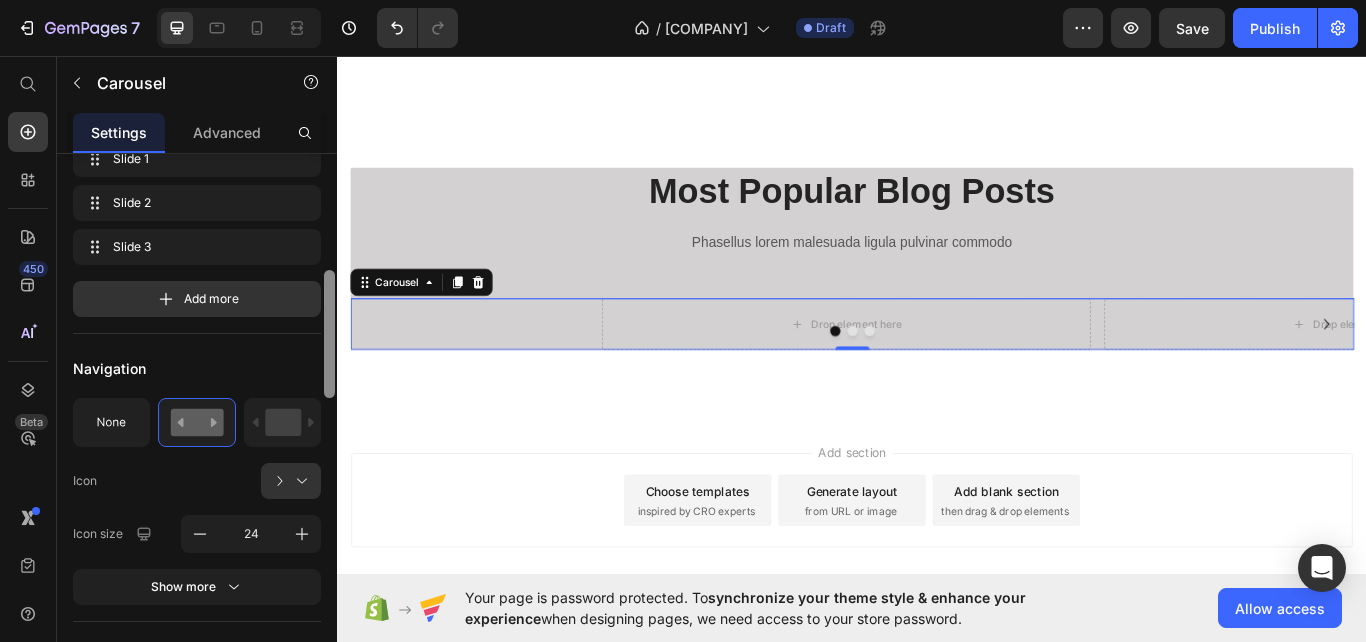 drag, startPoint x: 327, startPoint y: 363, endPoint x: 334, endPoint y: 291, distance: 72.33948 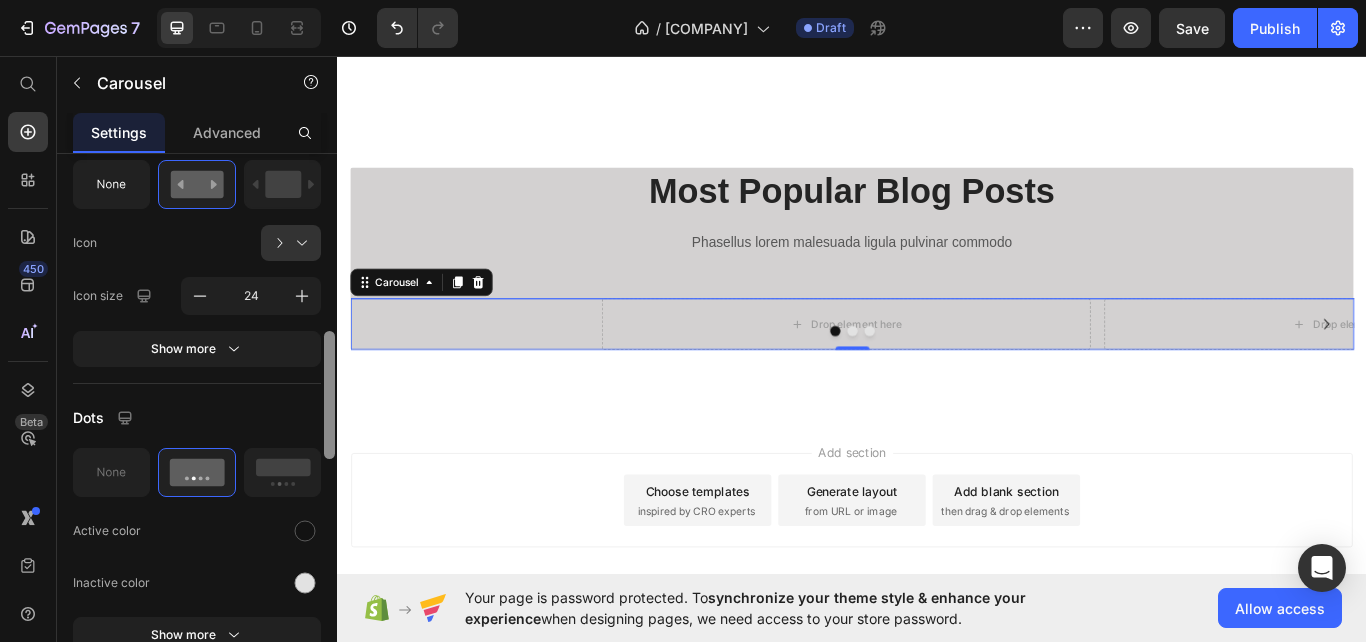 scroll, scrollTop: 738, scrollLeft: 0, axis: vertical 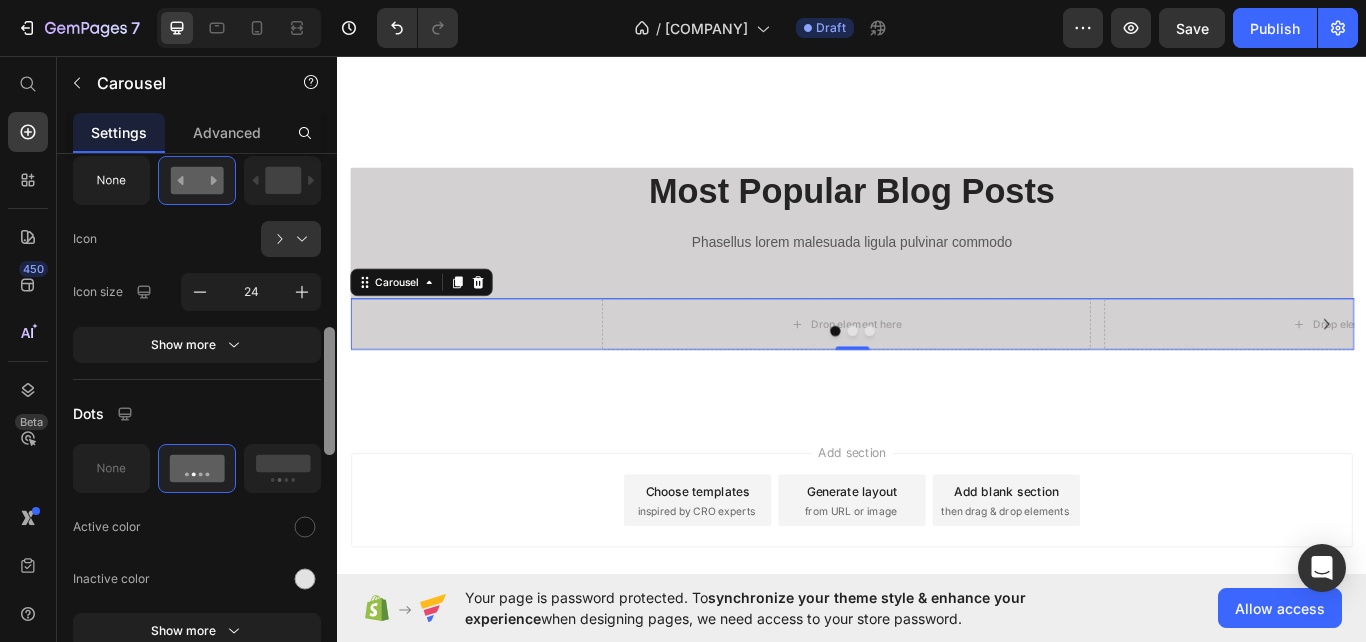 drag, startPoint x: 330, startPoint y: 293, endPoint x: 335, endPoint y: 350, distance: 57.21888 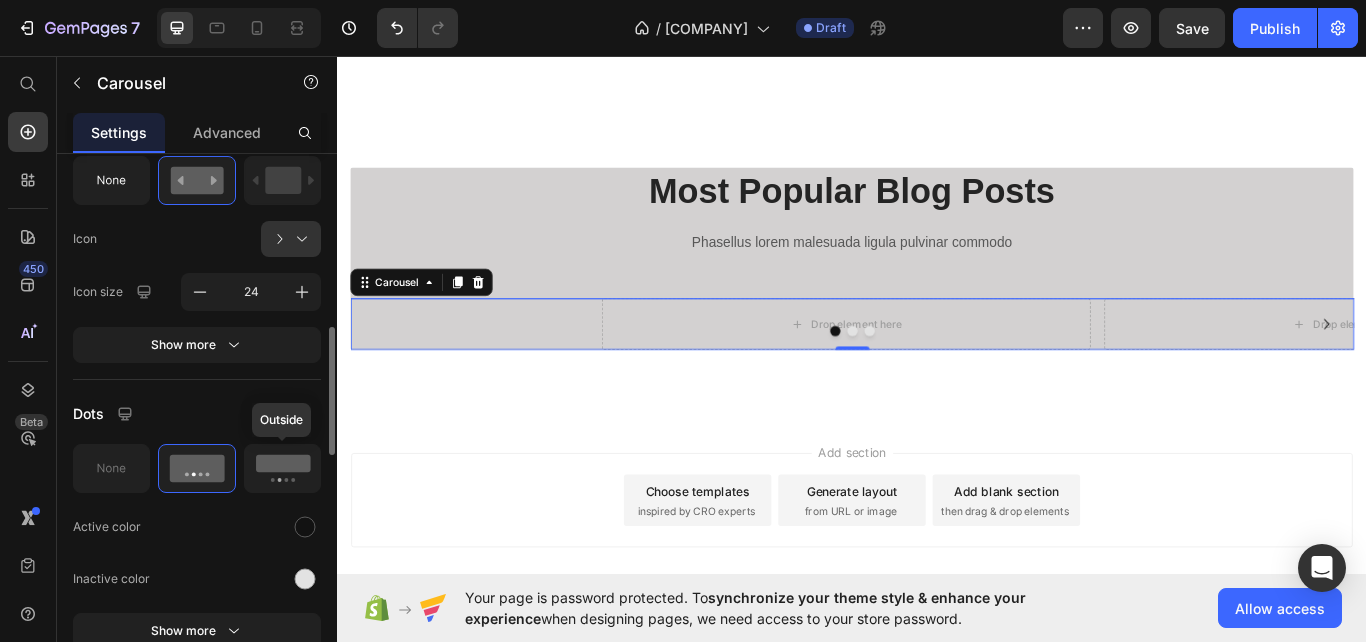 click 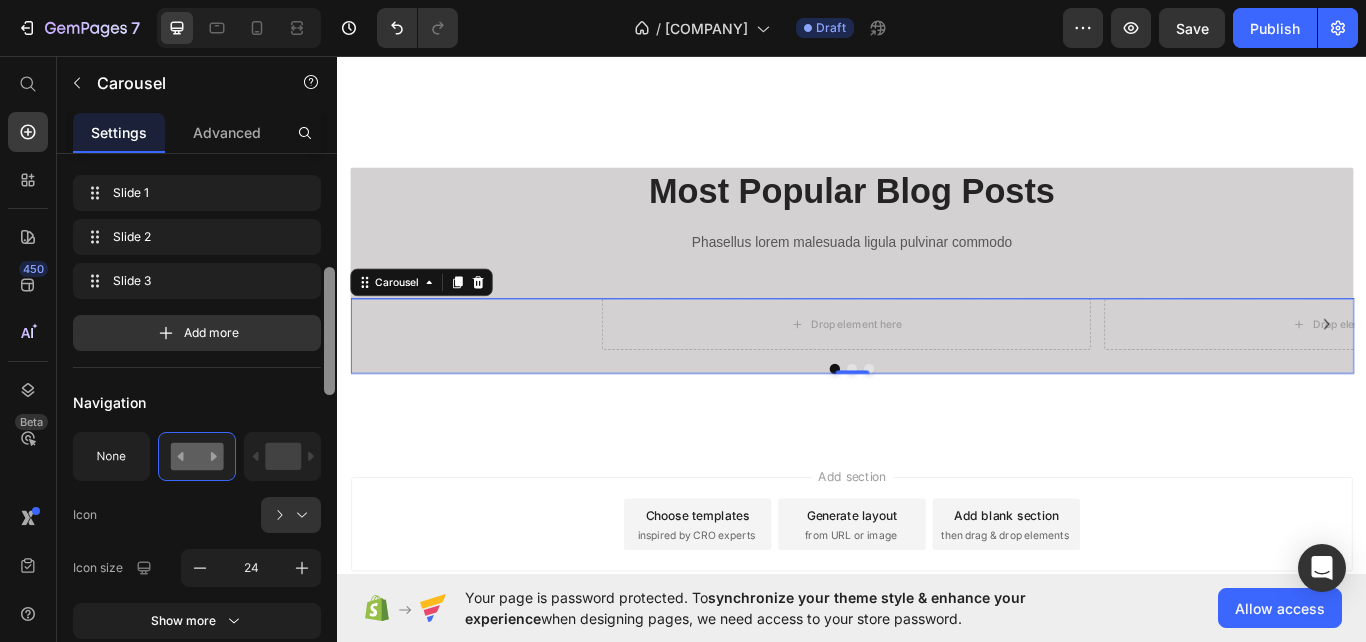 scroll, scrollTop: 475, scrollLeft: 0, axis: vertical 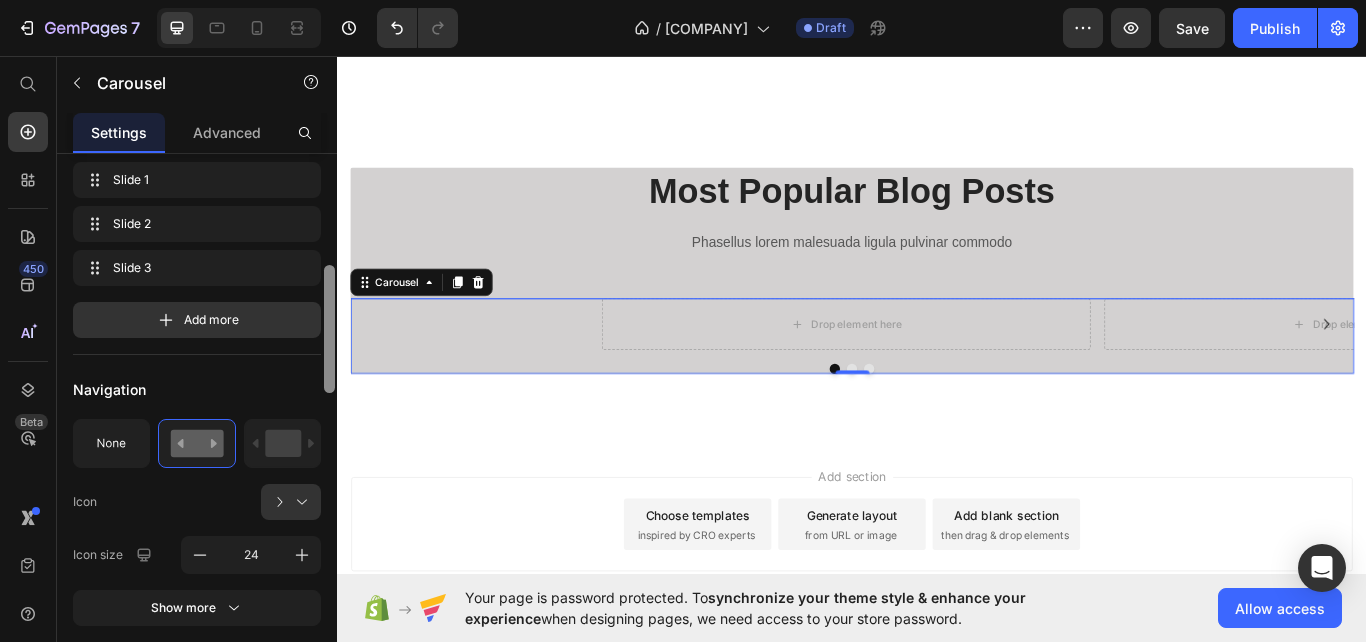 drag, startPoint x: 331, startPoint y: 423, endPoint x: 334, endPoint y: 361, distance: 62.072536 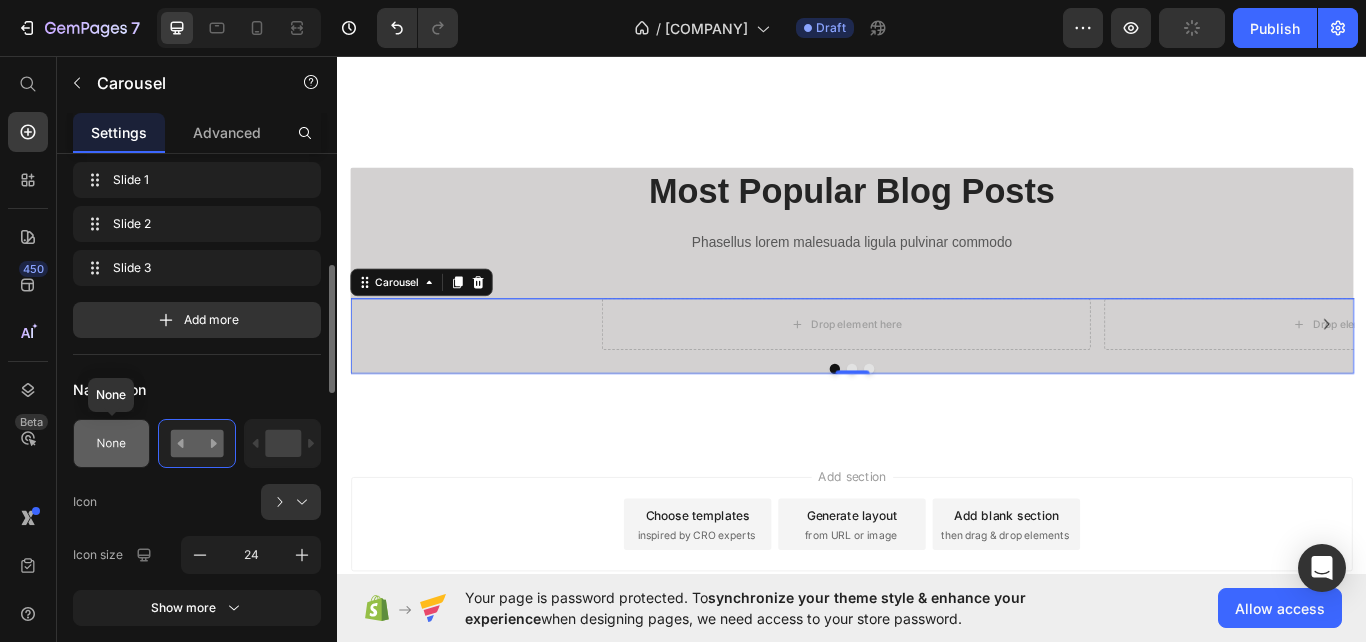 click 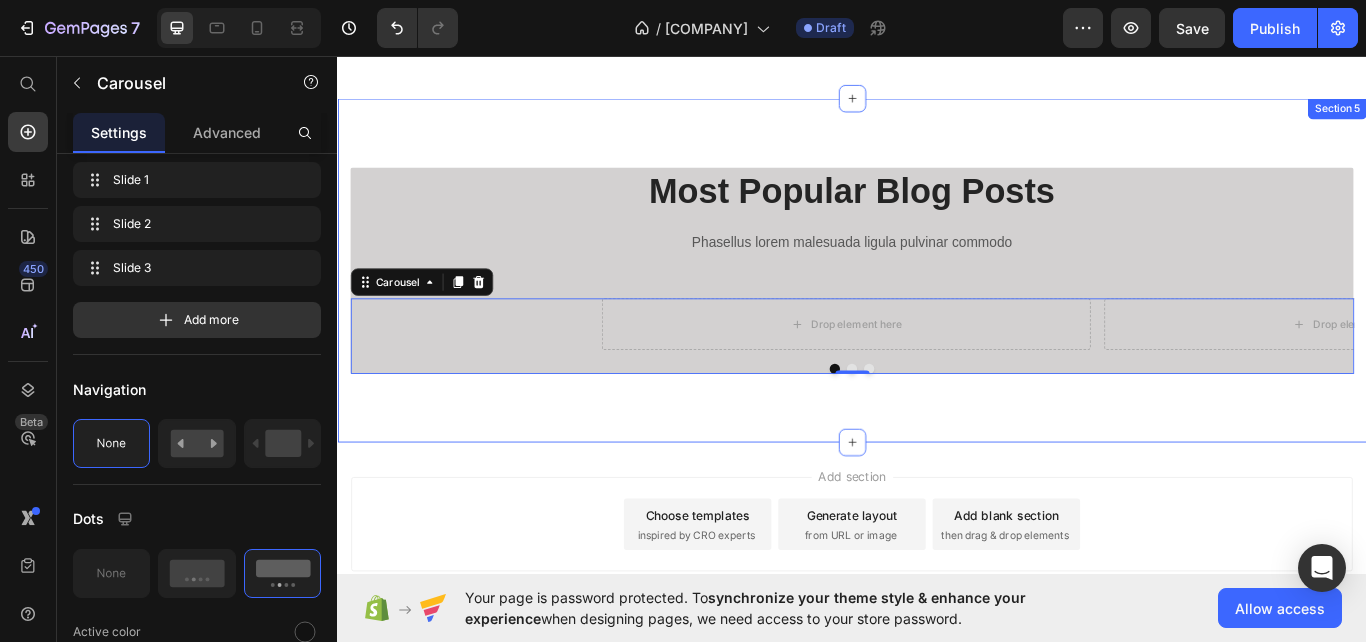 click on "Most Popular Blog Posts Heading Phasellus lorem malesuada ligula pulvinar commodo Text block
Drop element here
Drop element here
Drop element here Carousel   0 Row Section 5" at bounding box center (937, 307) 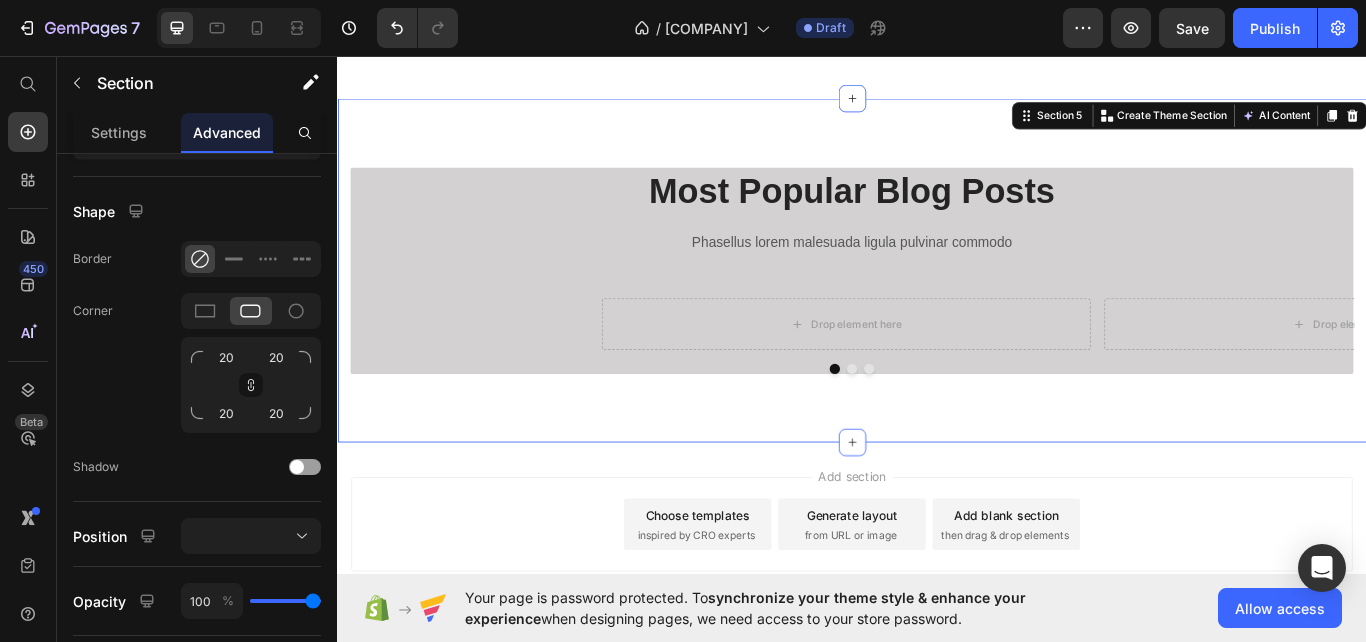 scroll, scrollTop: 0, scrollLeft: 0, axis: both 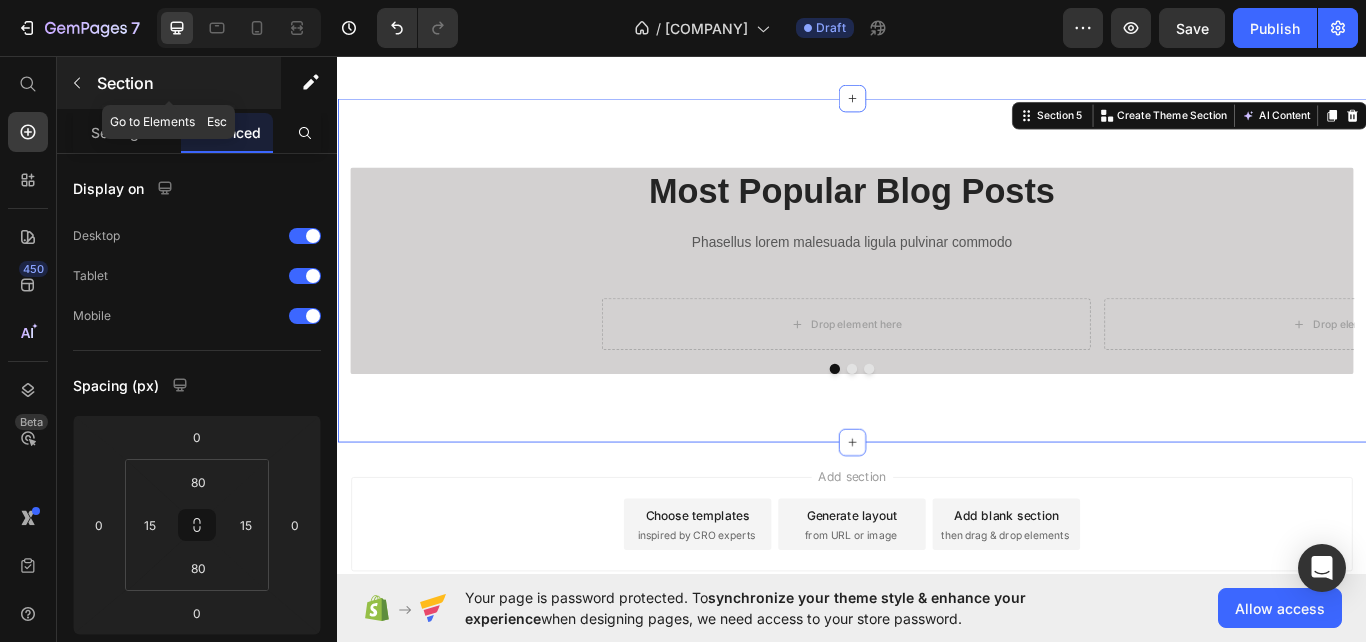 click on "Section" at bounding box center (169, 83) 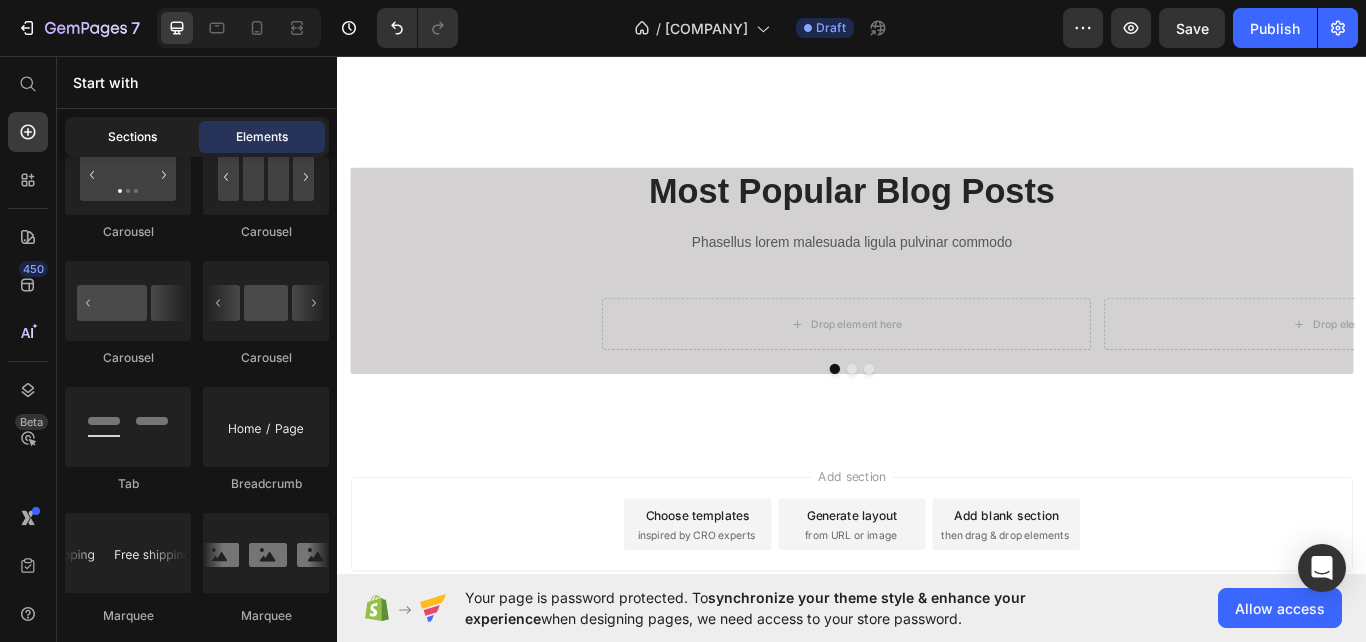 click on "Sections" 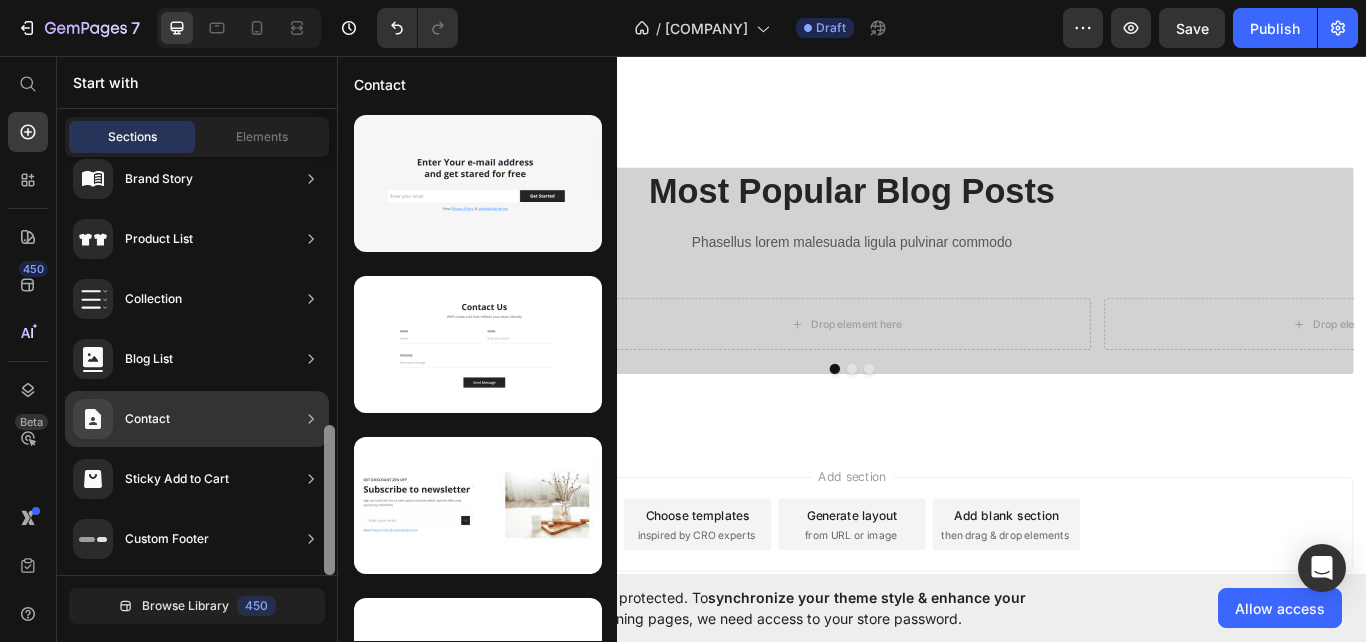 drag, startPoint x: 332, startPoint y: 450, endPoint x: 332, endPoint y: 481, distance: 31 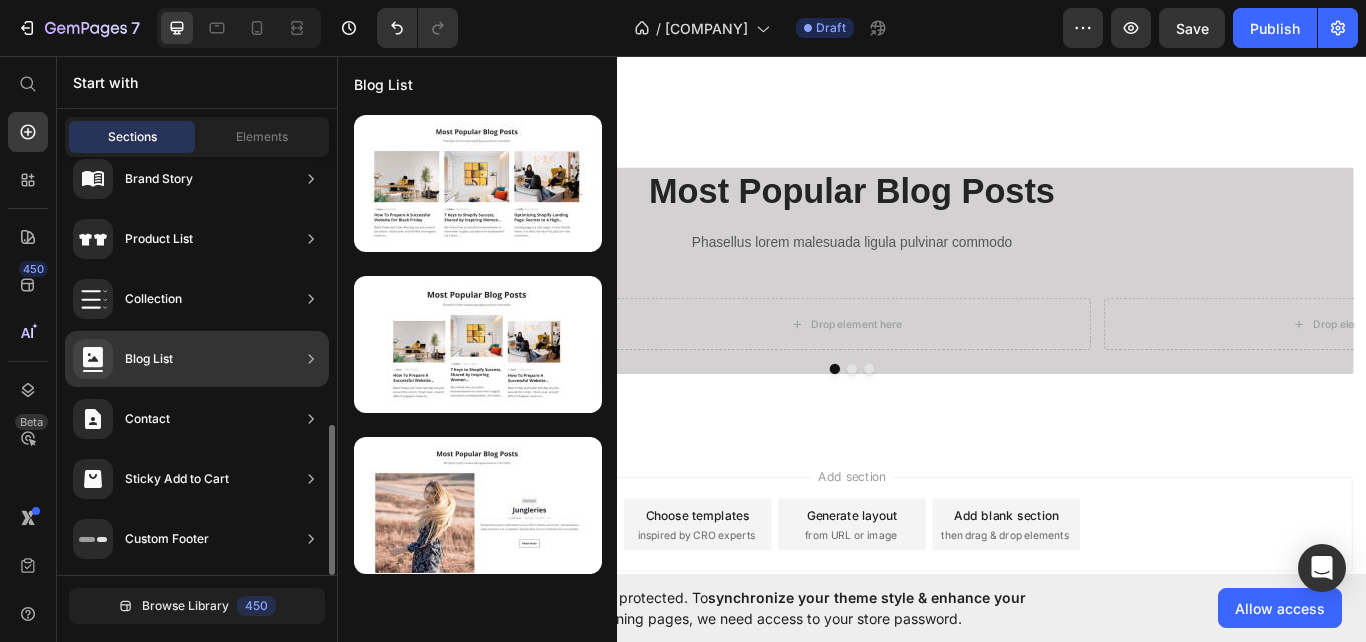 scroll, scrollTop: 0, scrollLeft: 0, axis: both 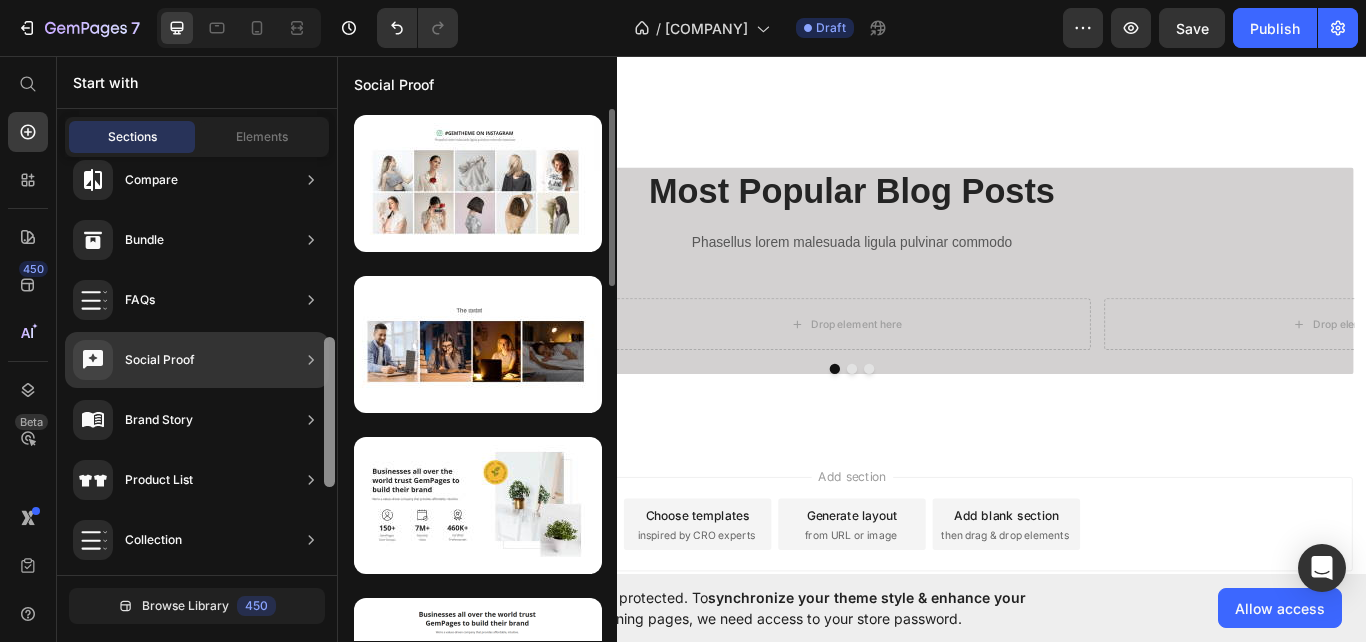 drag, startPoint x: 329, startPoint y: 431, endPoint x: 315, endPoint y: 344, distance: 88.11924 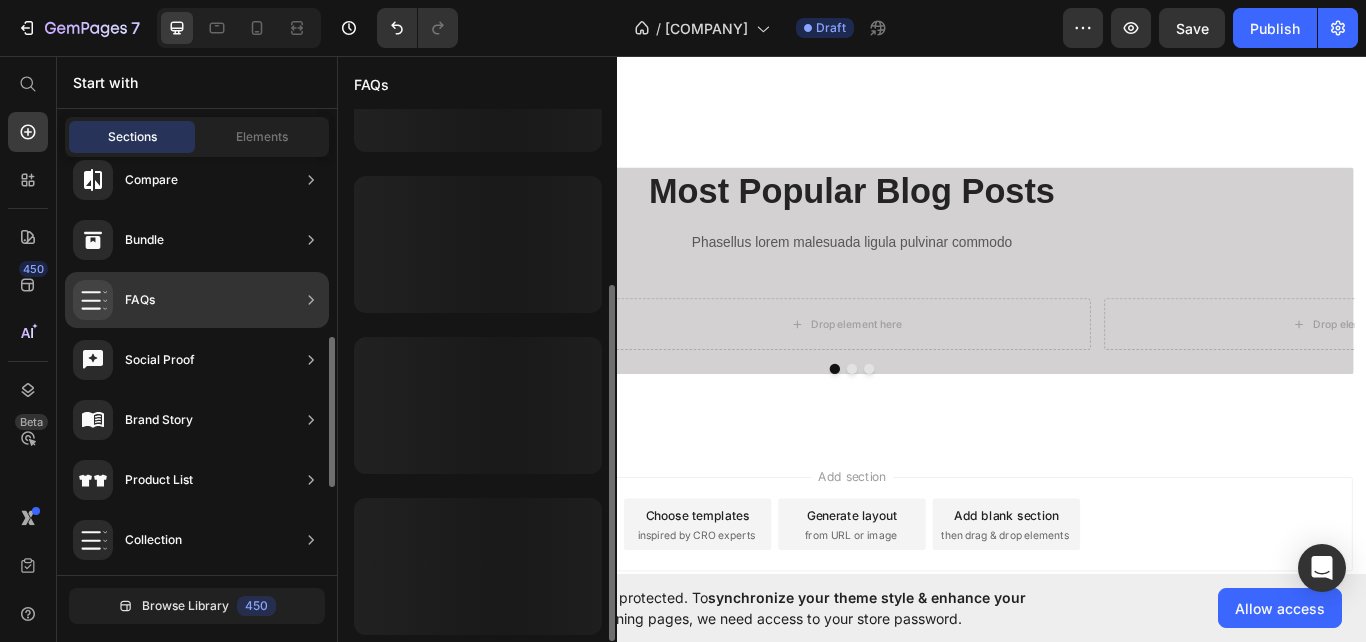 scroll, scrollTop: 261, scrollLeft: 0, axis: vertical 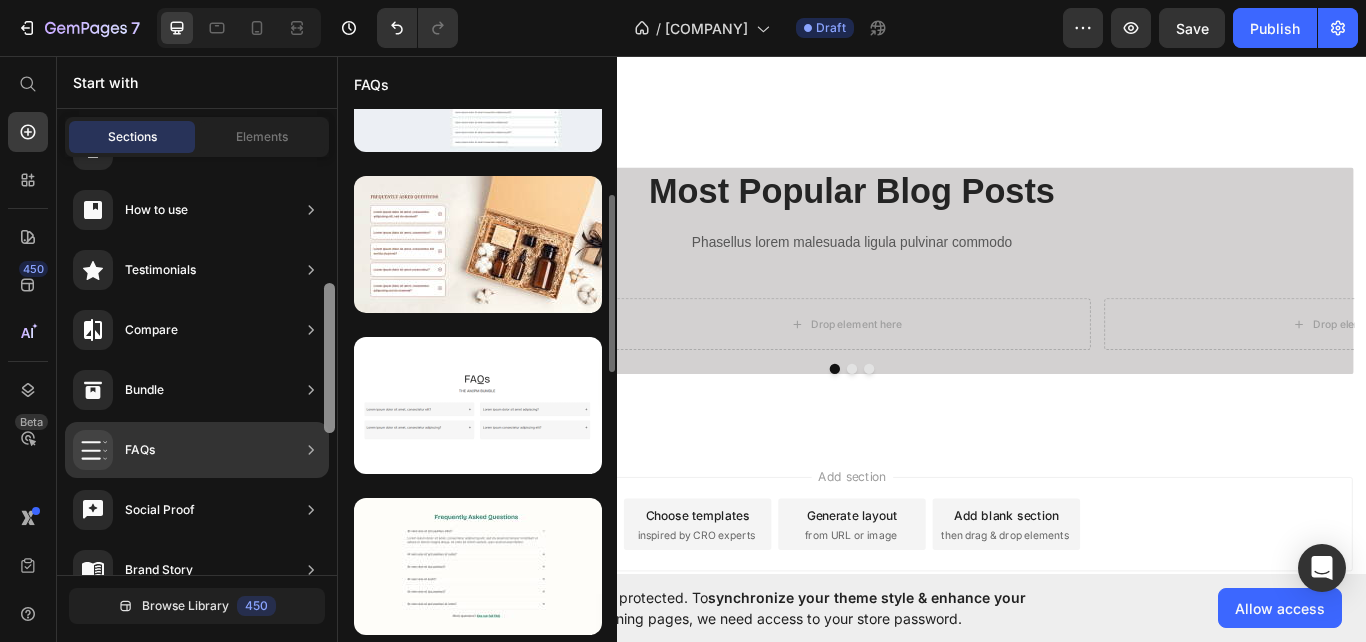 drag, startPoint x: 333, startPoint y: 349, endPoint x: 339, endPoint y: 295, distance: 54.33231 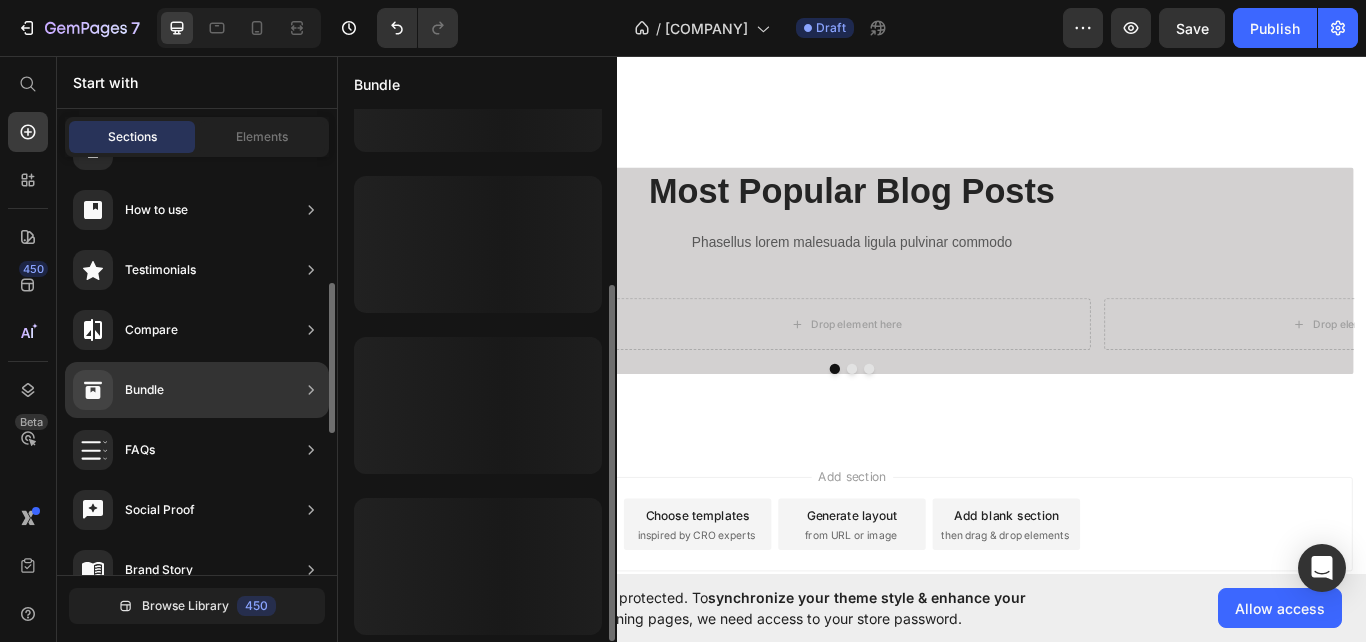 scroll, scrollTop: 261, scrollLeft: 0, axis: vertical 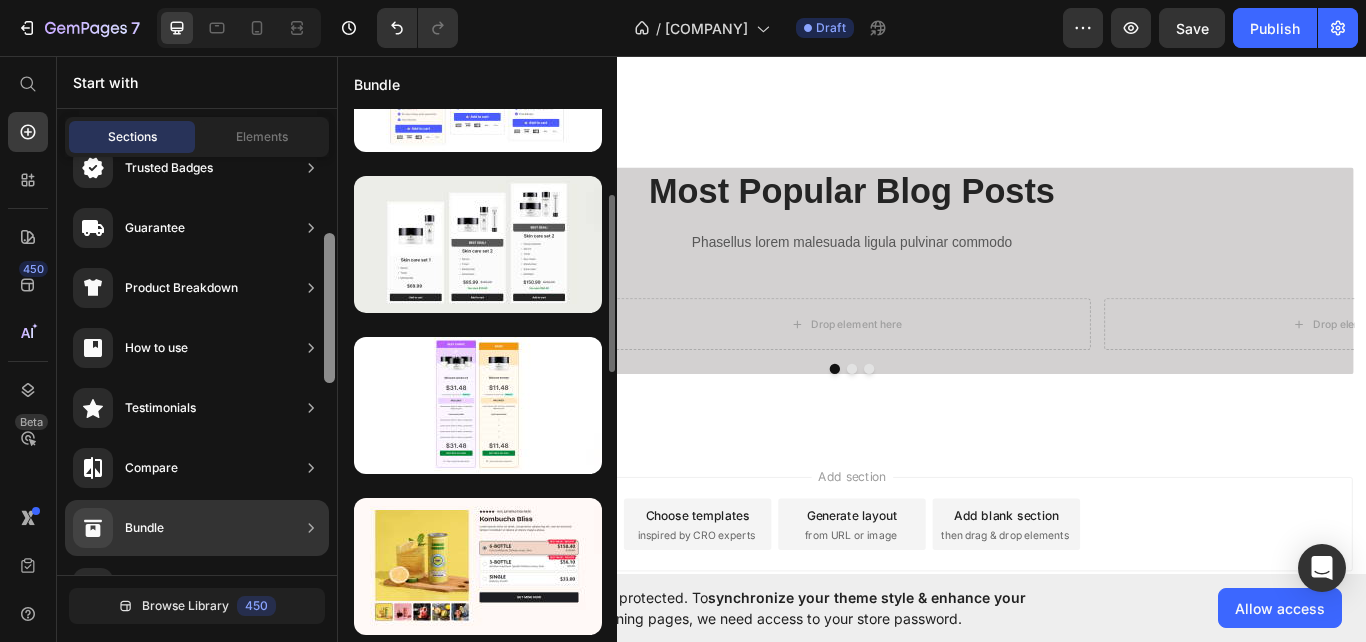 drag, startPoint x: 329, startPoint y: 400, endPoint x: 330, endPoint y: 350, distance: 50.01 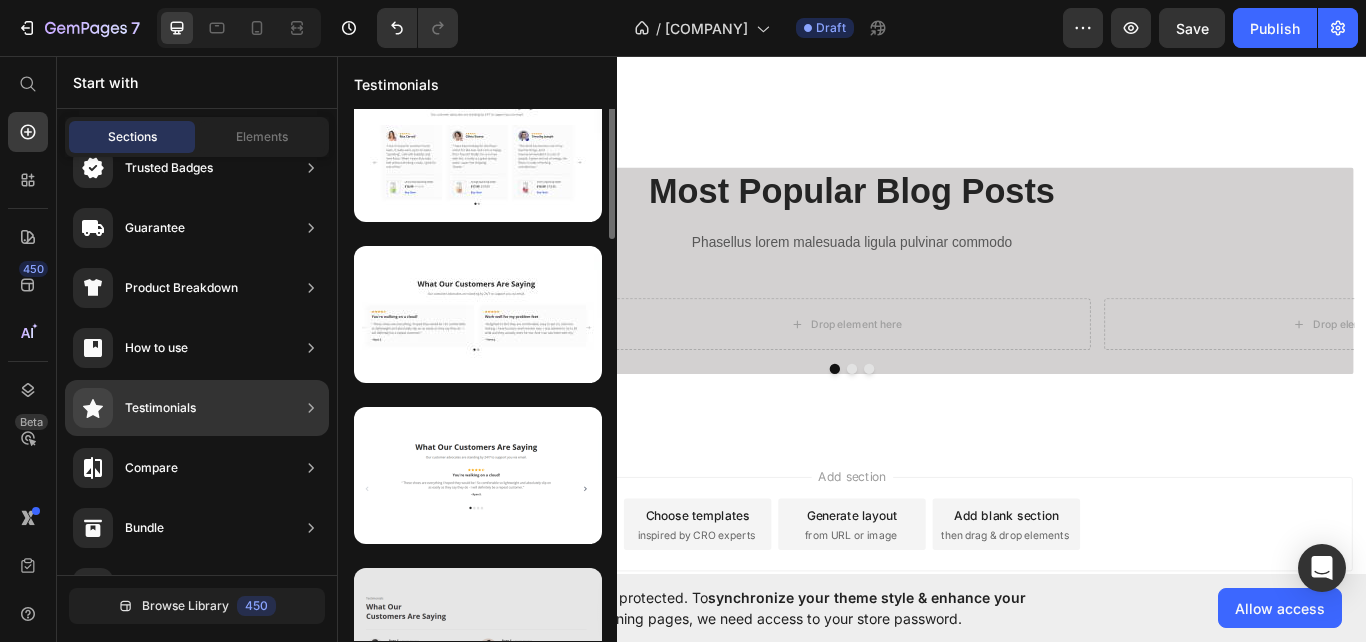 scroll, scrollTop: 0, scrollLeft: 0, axis: both 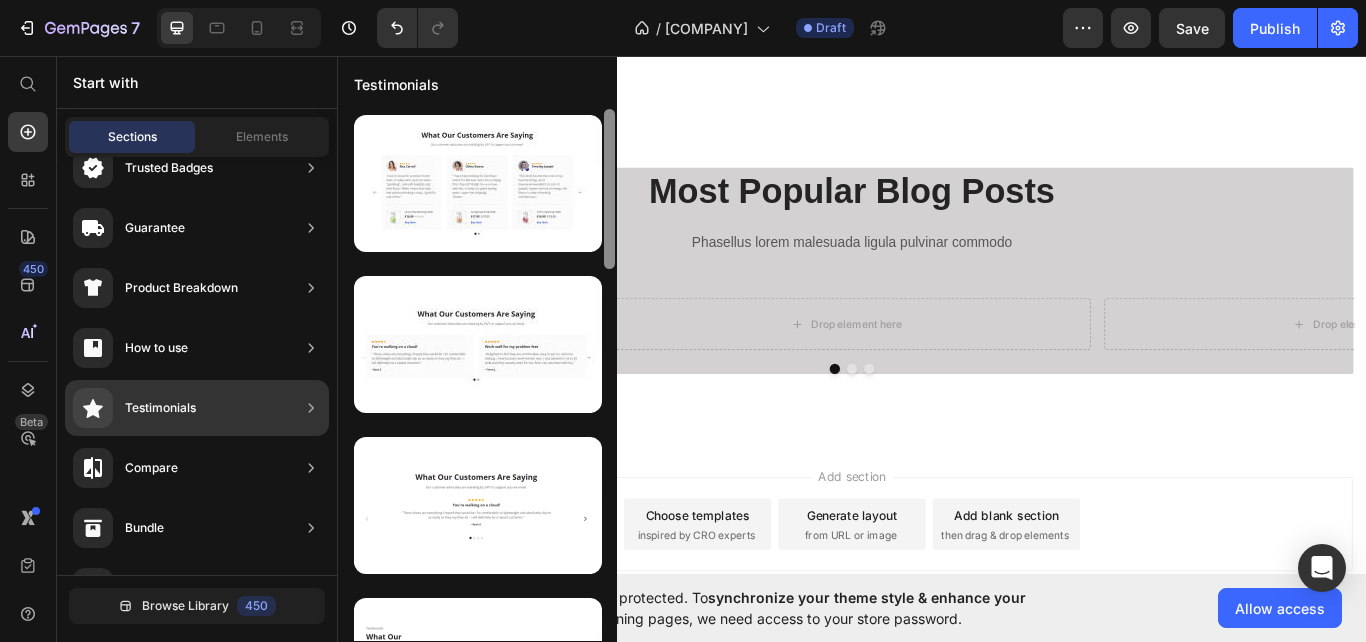 drag, startPoint x: 614, startPoint y: 247, endPoint x: 615, endPoint y: 219, distance: 28.01785 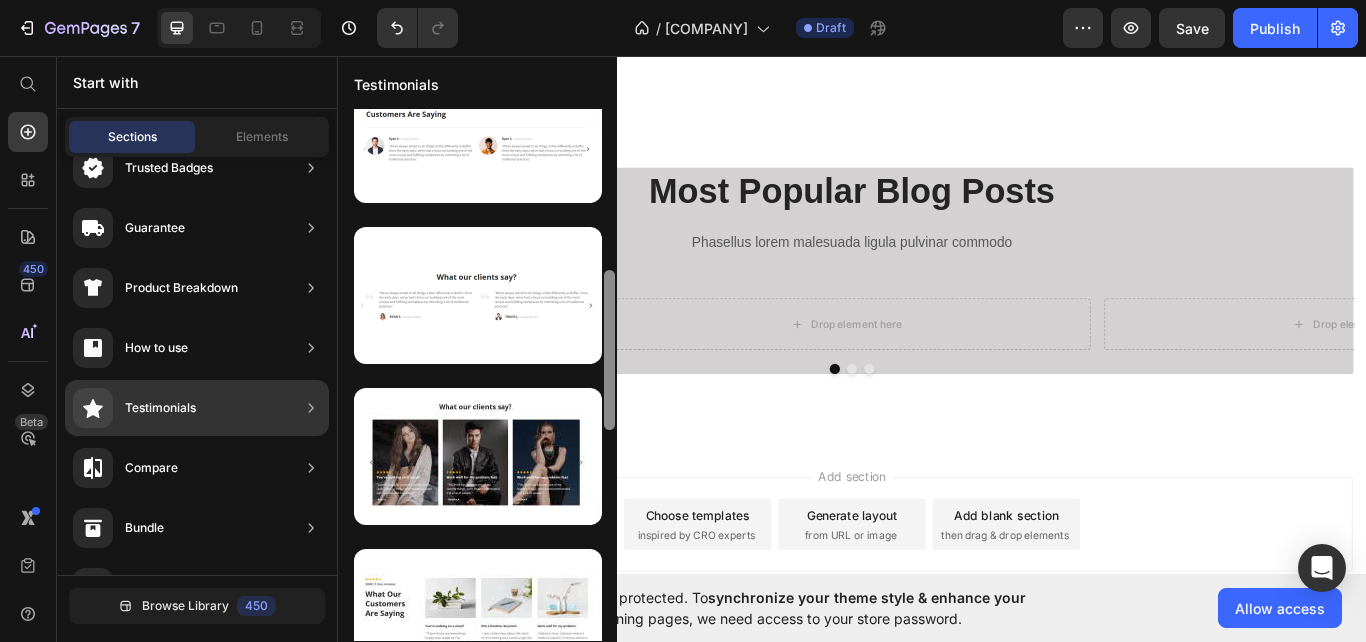 drag, startPoint x: 615, startPoint y: 219, endPoint x: 610, endPoint y: 297, distance: 78.160095 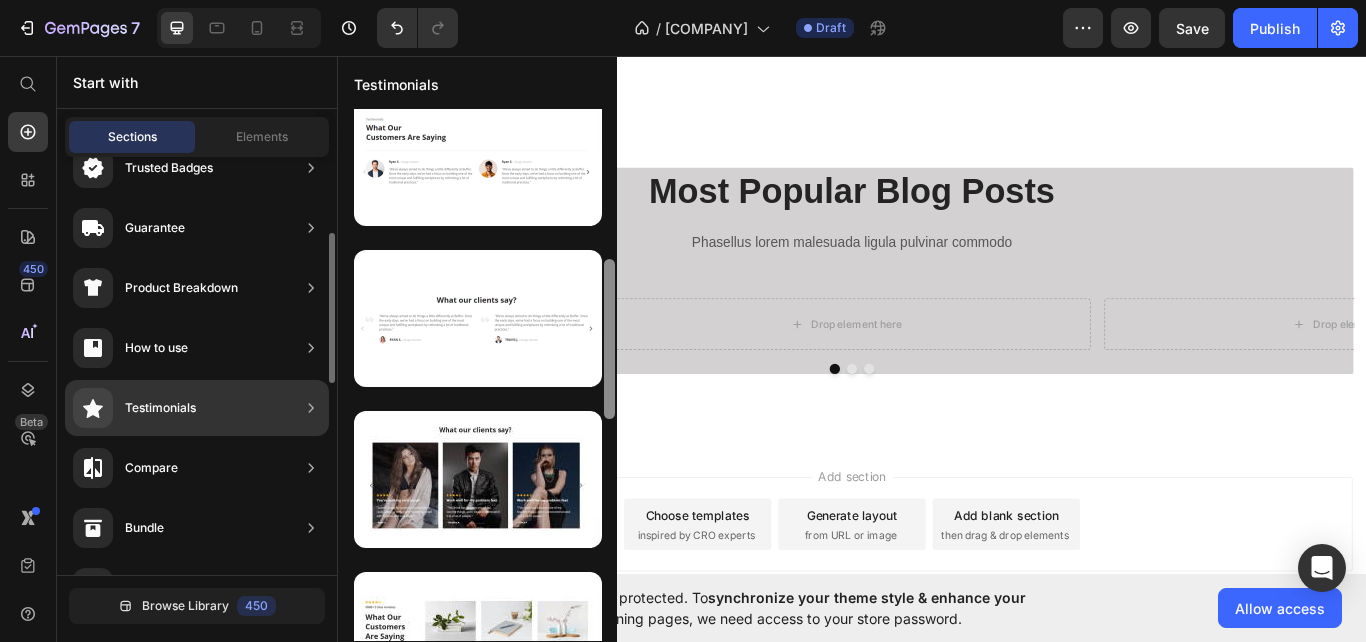 scroll, scrollTop: 555, scrollLeft: 0, axis: vertical 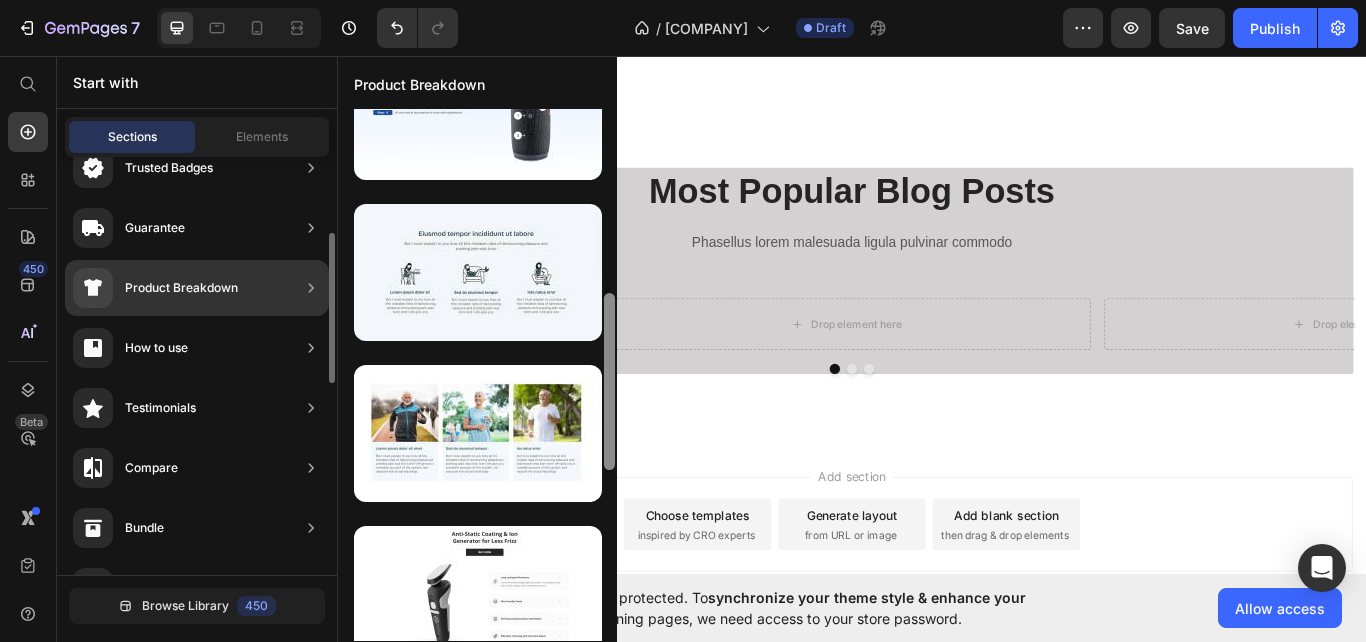 drag, startPoint x: 610, startPoint y: 297, endPoint x: 298, endPoint y: 304, distance: 312.07852 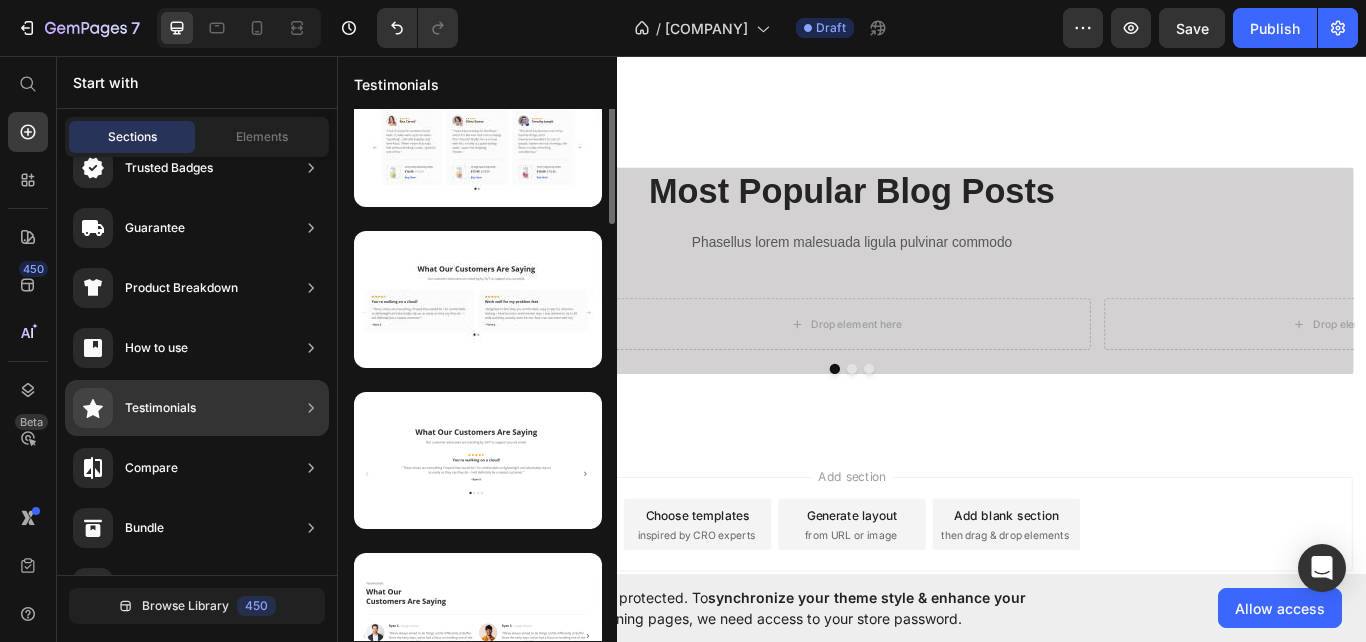 scroll, scrollTop: 0, scrollLeft: 0, axis: both 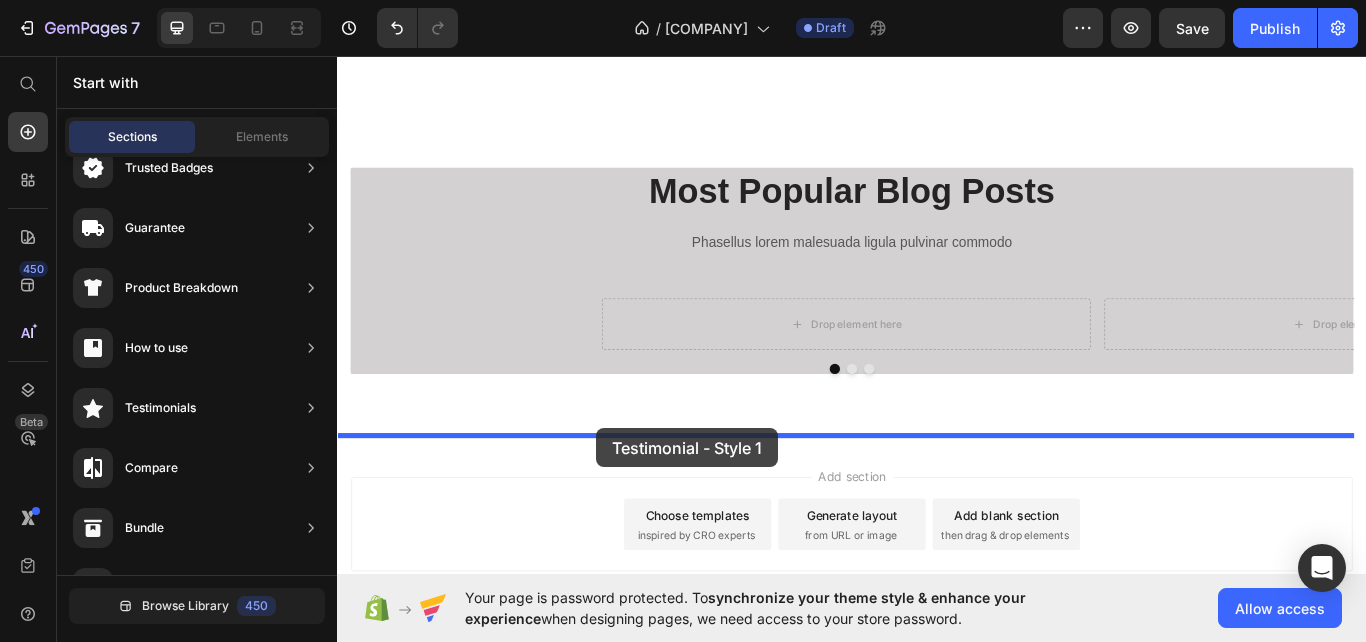 drag, startPoint x: 832, startPoint y: 252, endPoint x: 639, endPoint y: 491, distance: 307.197 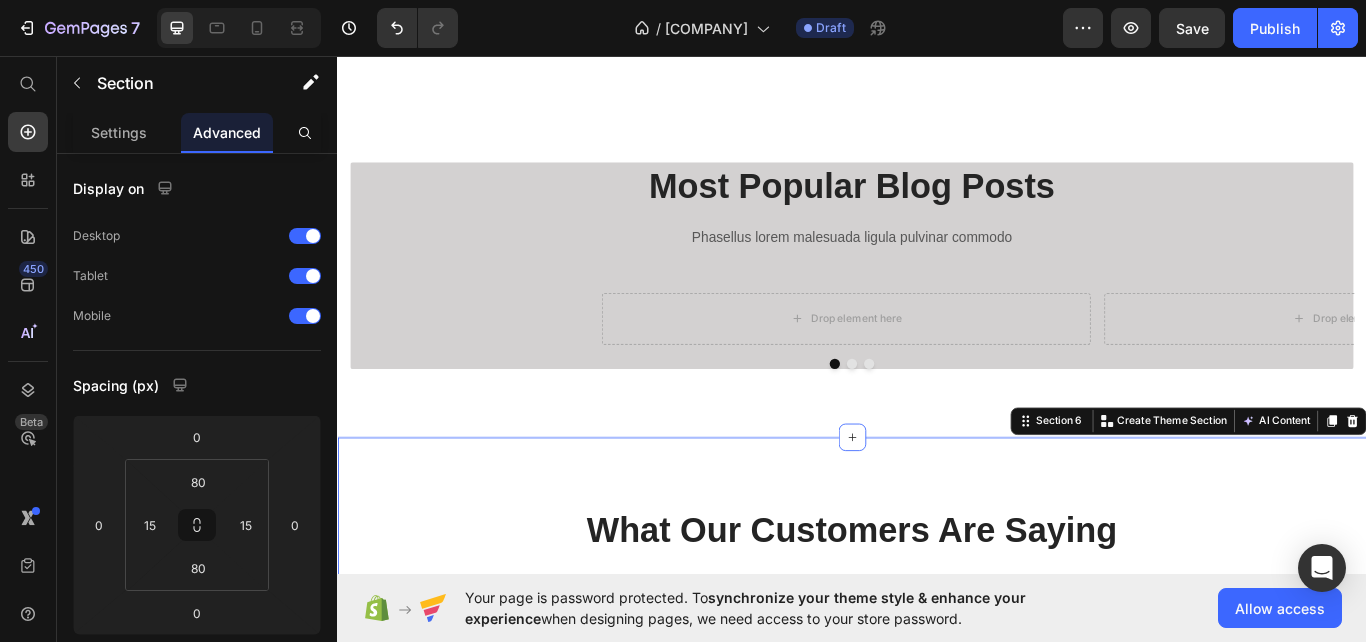 scroll, scrollTop: 2038, scrollLeft: 0, axis: vertical 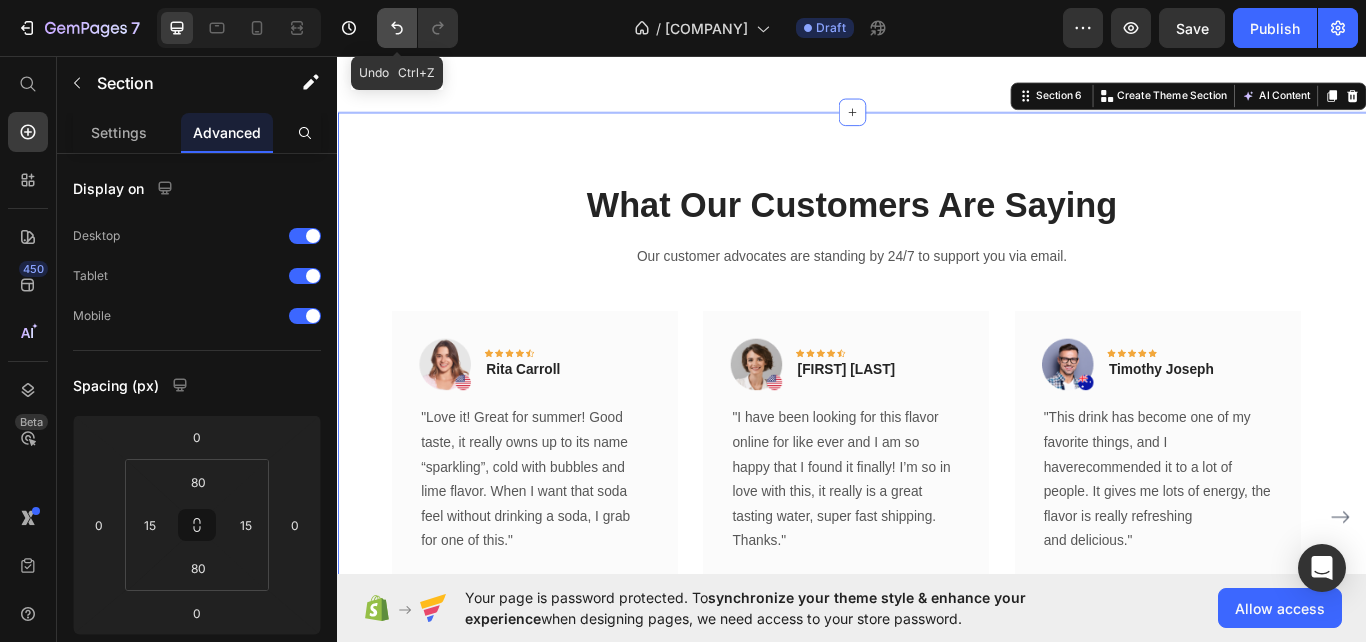 click 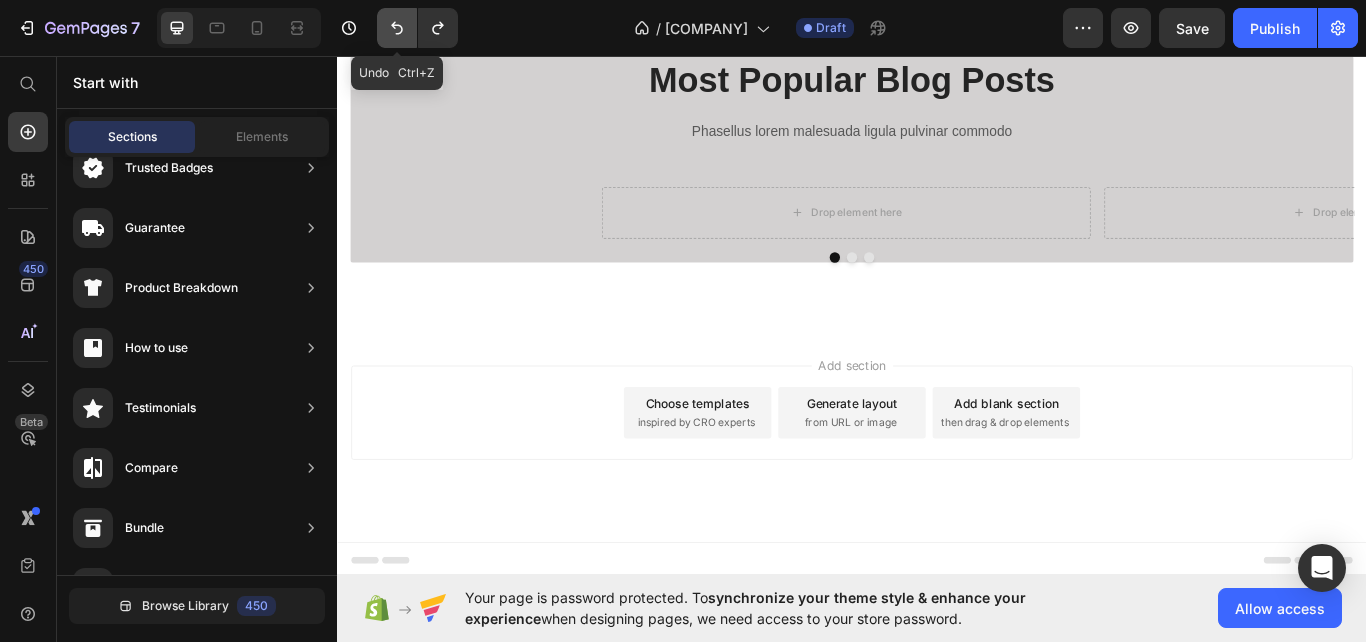 scroll, scrollTop: 1781, scrollLeft: 0, axis: vertical 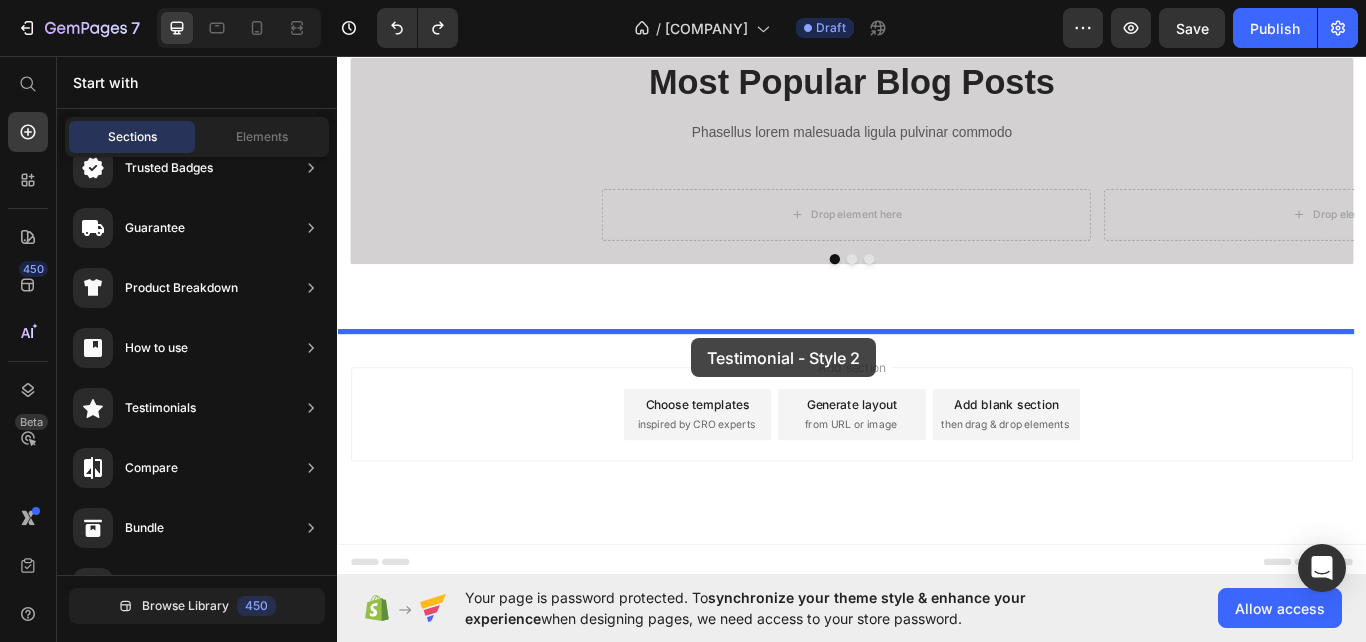 drag, startPoint x: 731, startPoint y: 435, endPoint x: 750, endPoint y: 386, distance: 52.554733 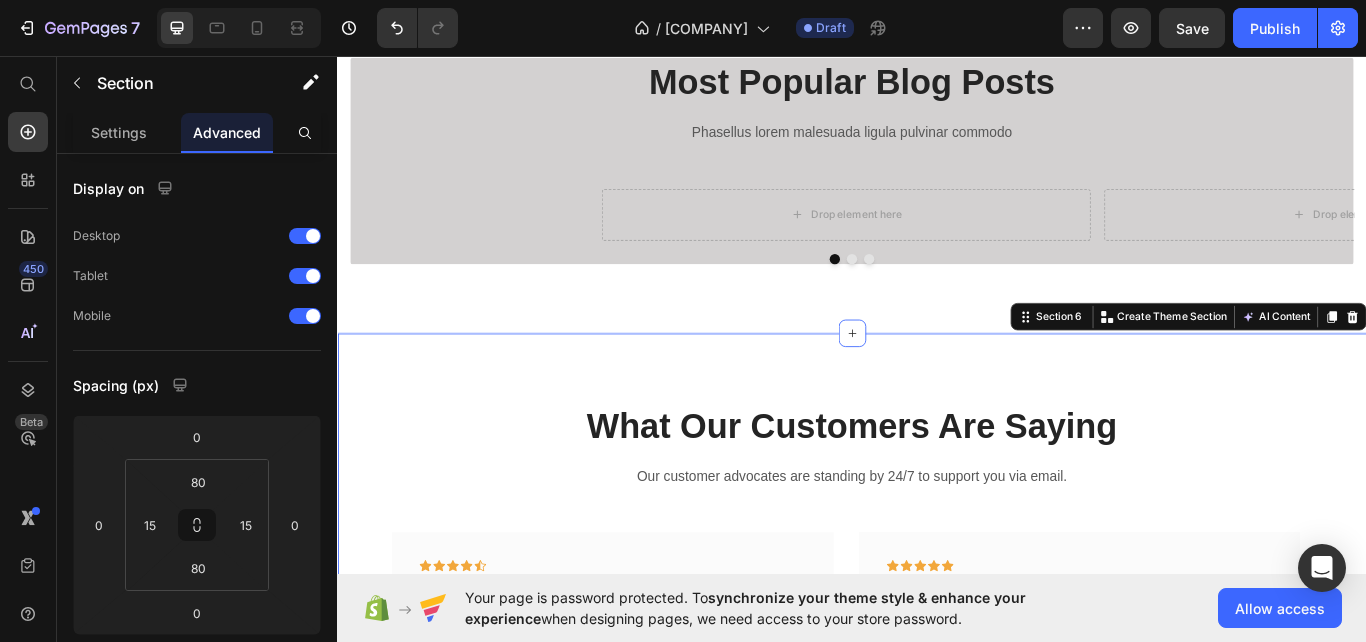 scroll, scrollTop: 2038, scrollLeft: 0, axis: vertical 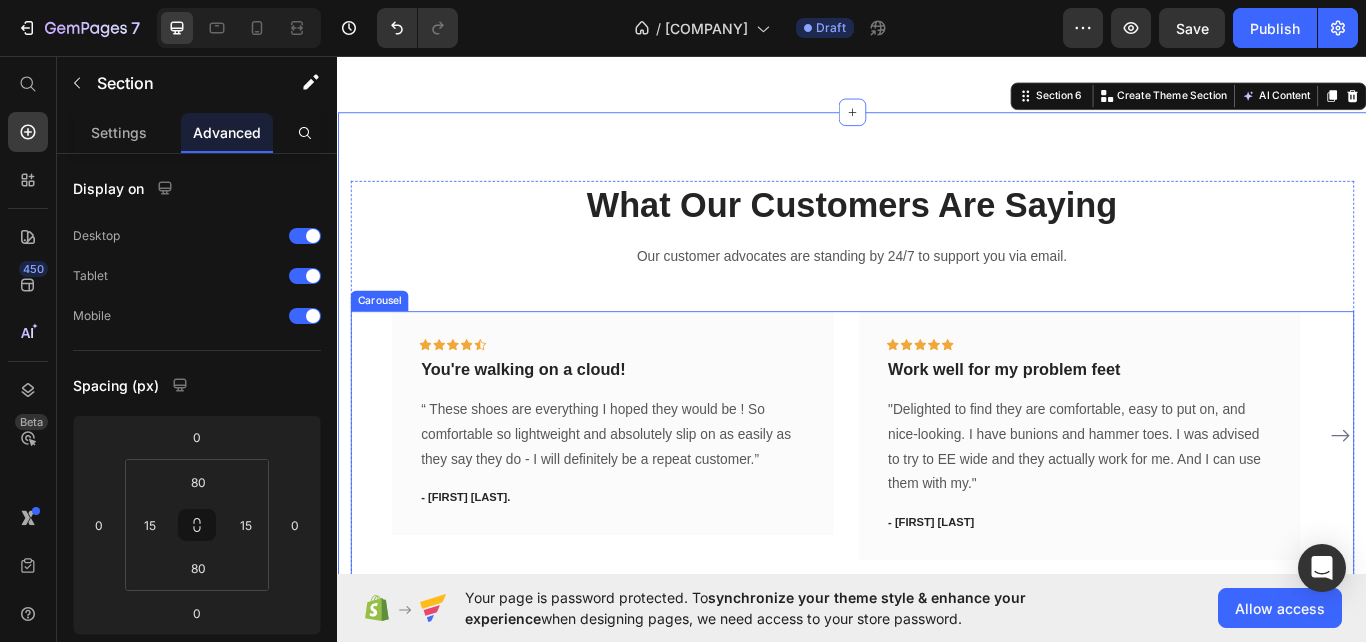 click 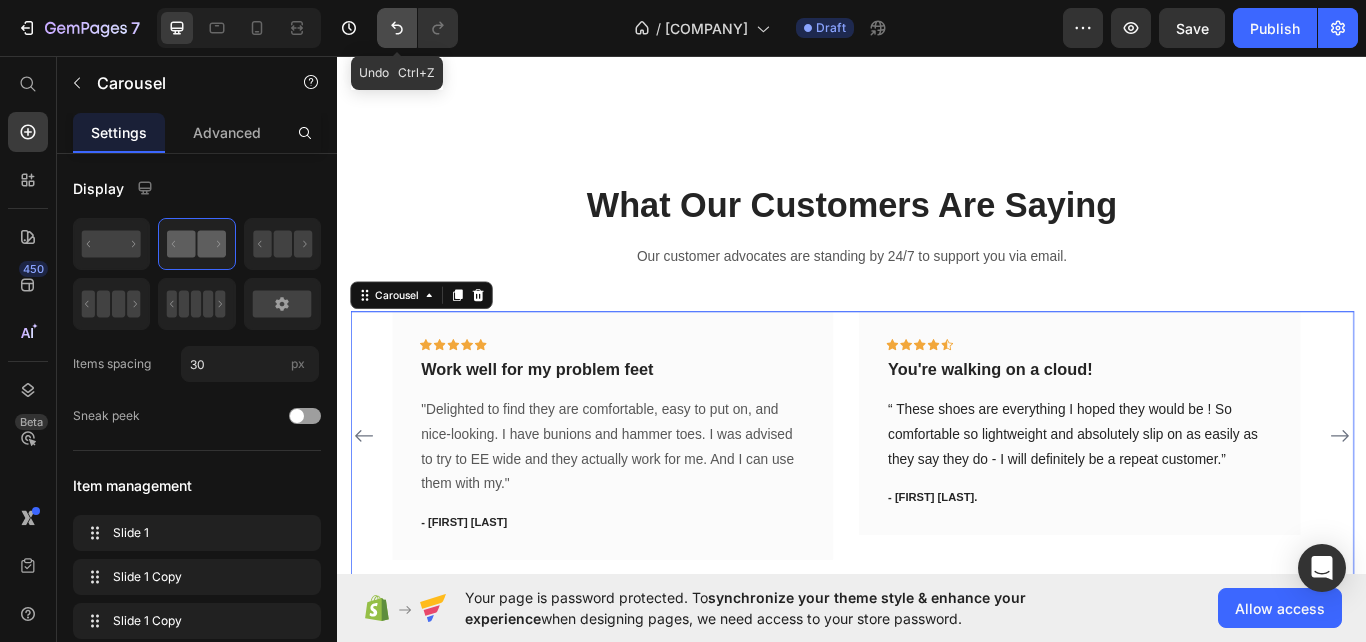 click 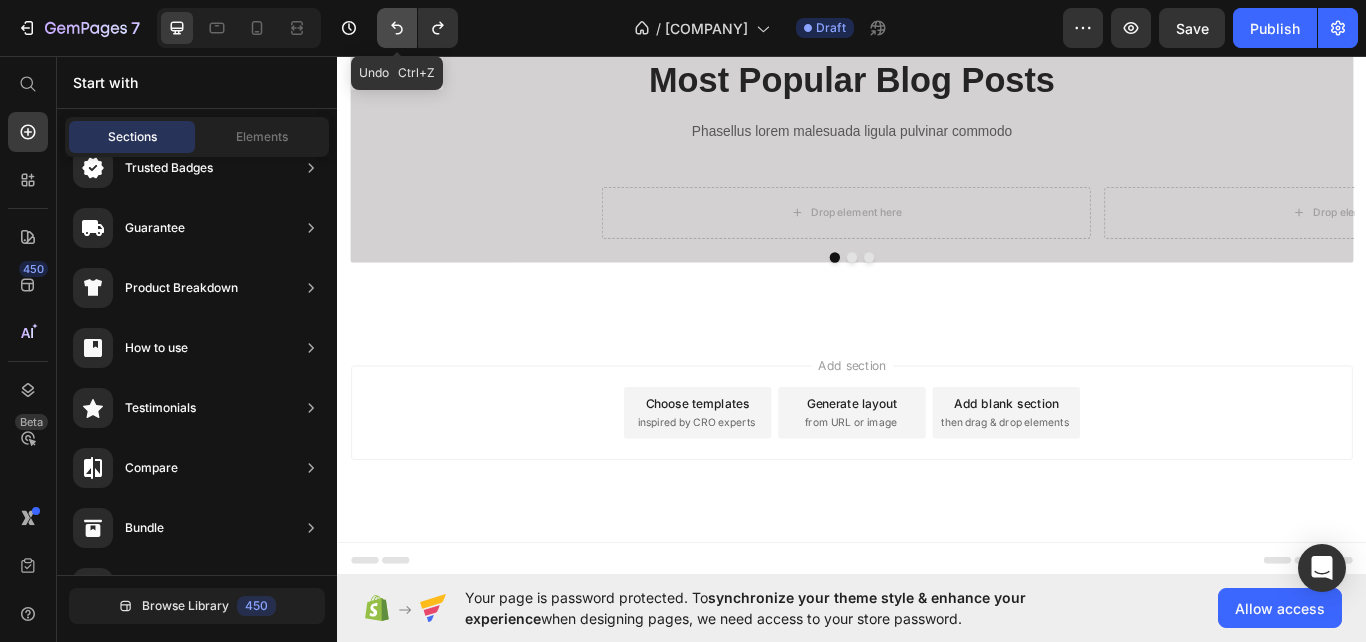 scroll, scrollTop: 1781, scrollLeft: 0, axis: vertical 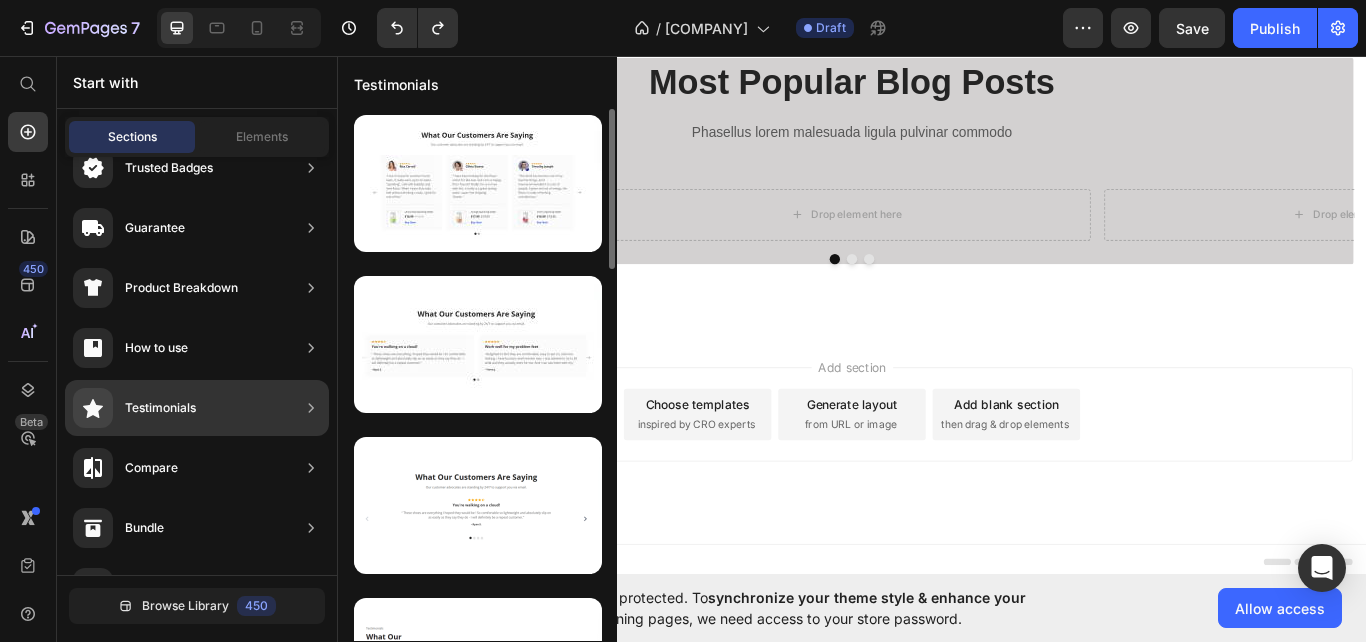 type 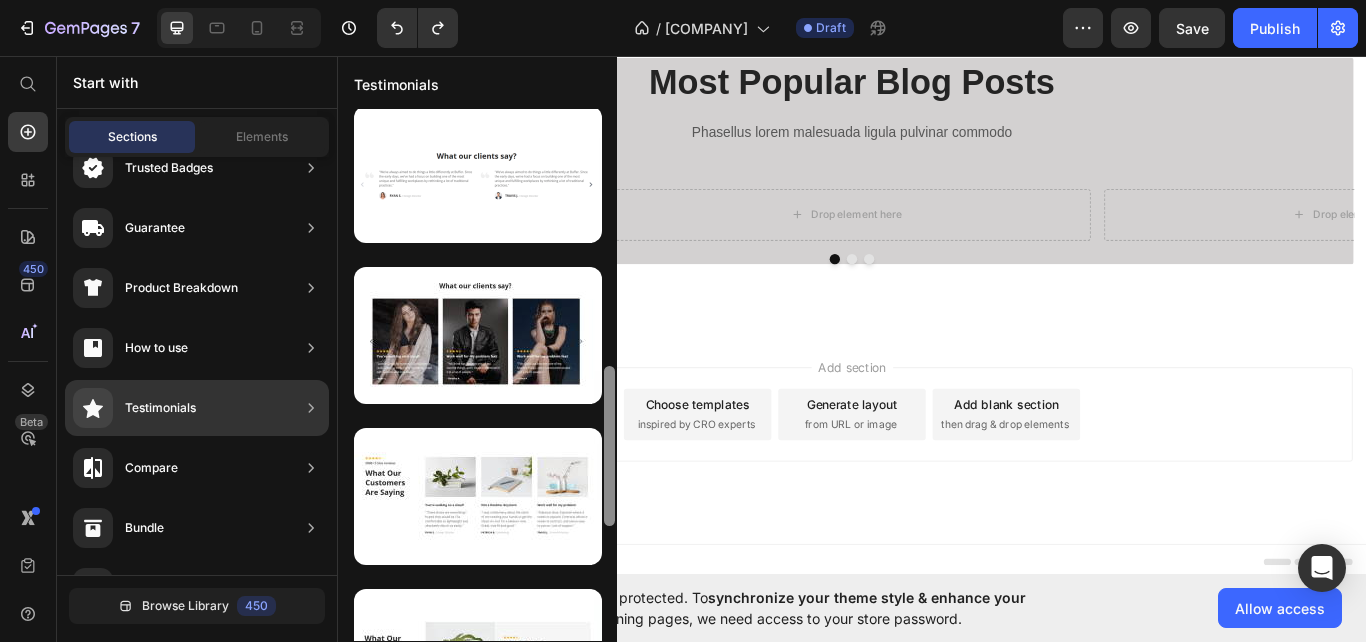 scroll, scrollTop: 769, scrollLeft: 0, axis: vertical 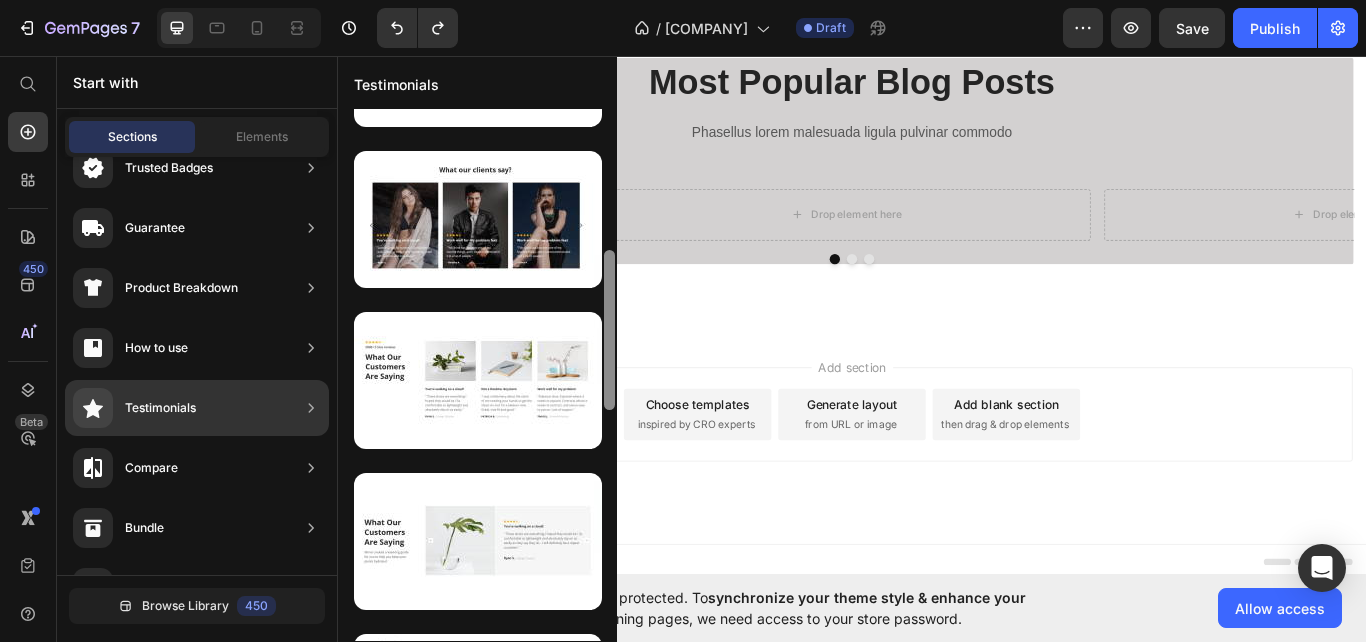 drag, startPoint x: 609, startPoint y: 263, endPoint x: 610, endPoint y: 496, distance: 233.00215 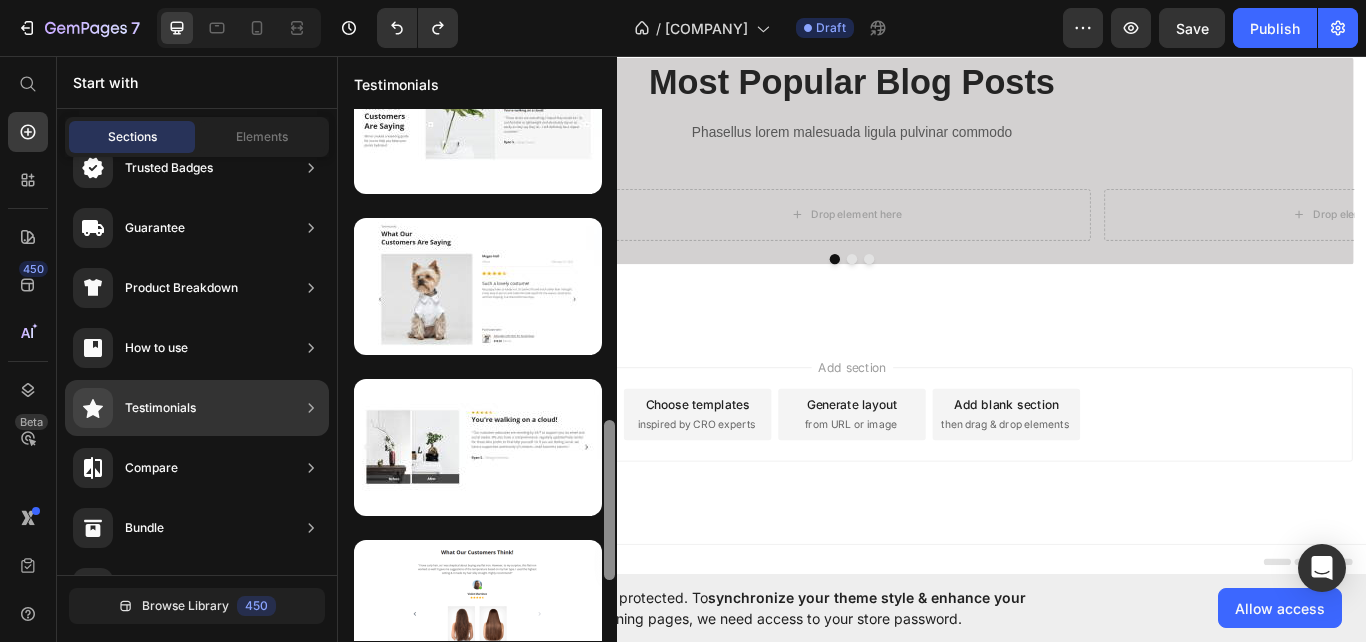 scroll, scrollTop: 0, scrollLeft: 0, axis: both 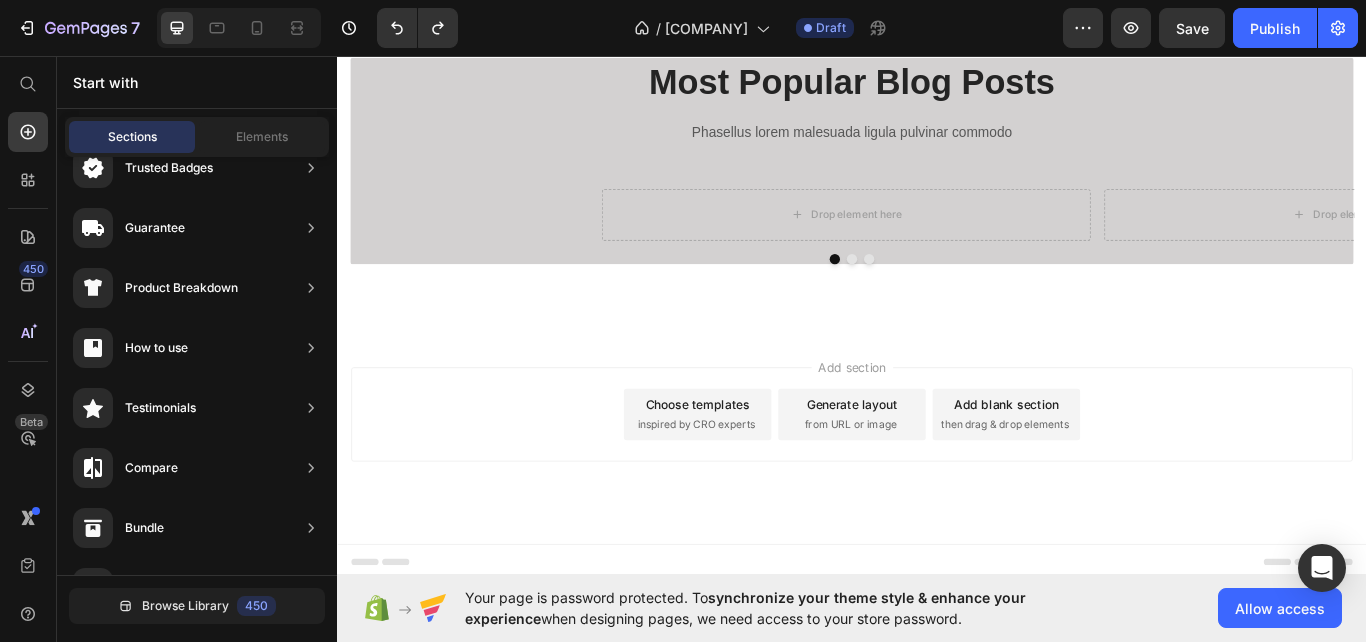 drag, startPoint x: 947, startPoint y: 547, endPoint x: 492, endPoint y: 629, distance: 462.32996 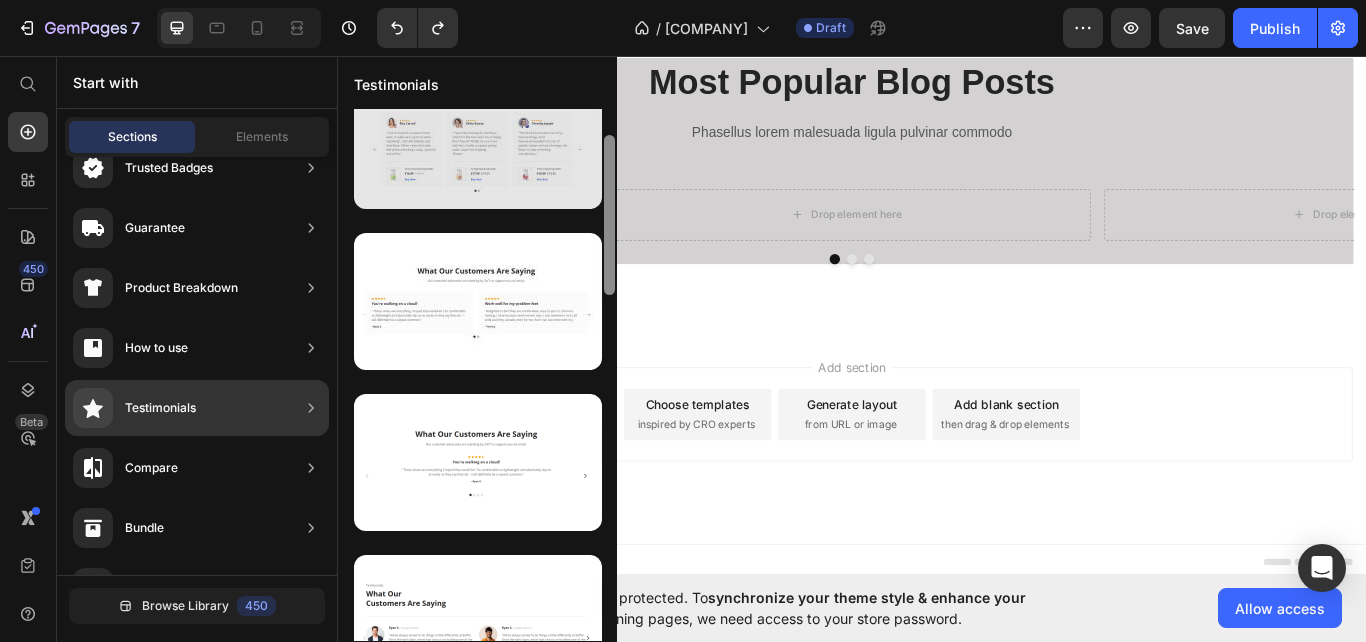scroll, scrollTop: 0, scrollLeft: 0, axis: both 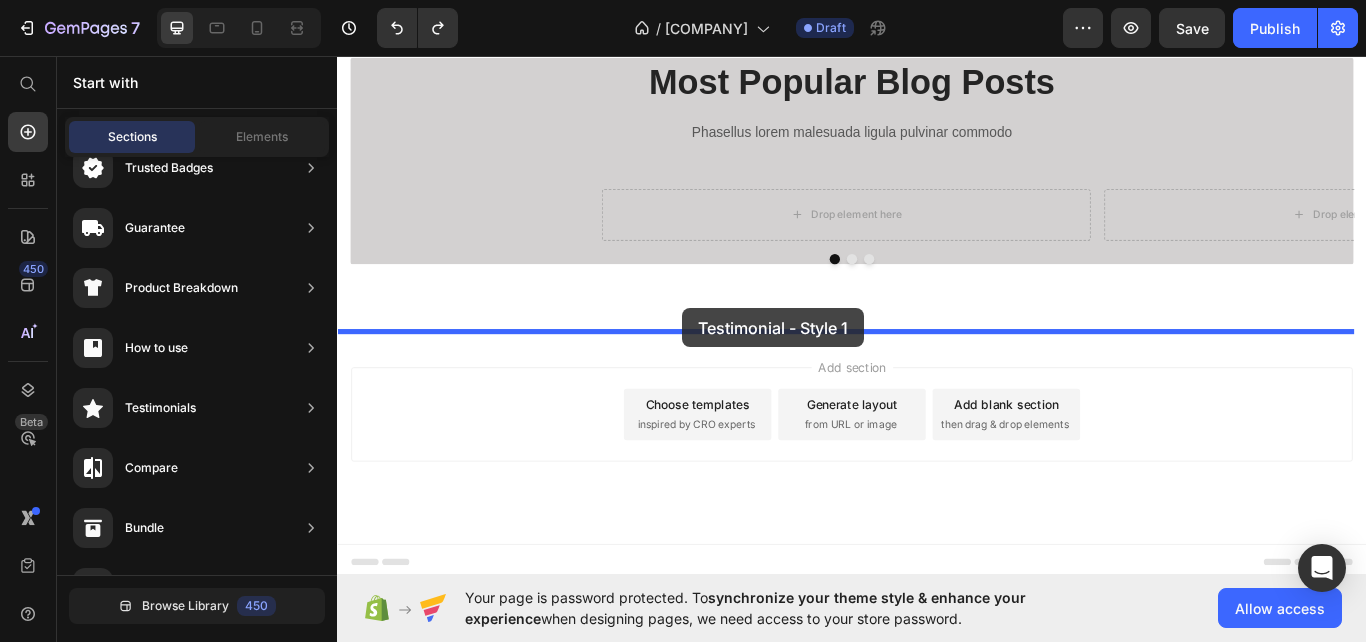 drag, startPoint x: 816, startPoint y: 264, endPoint x: 739, endPoint y: 352, distance: 116.9316 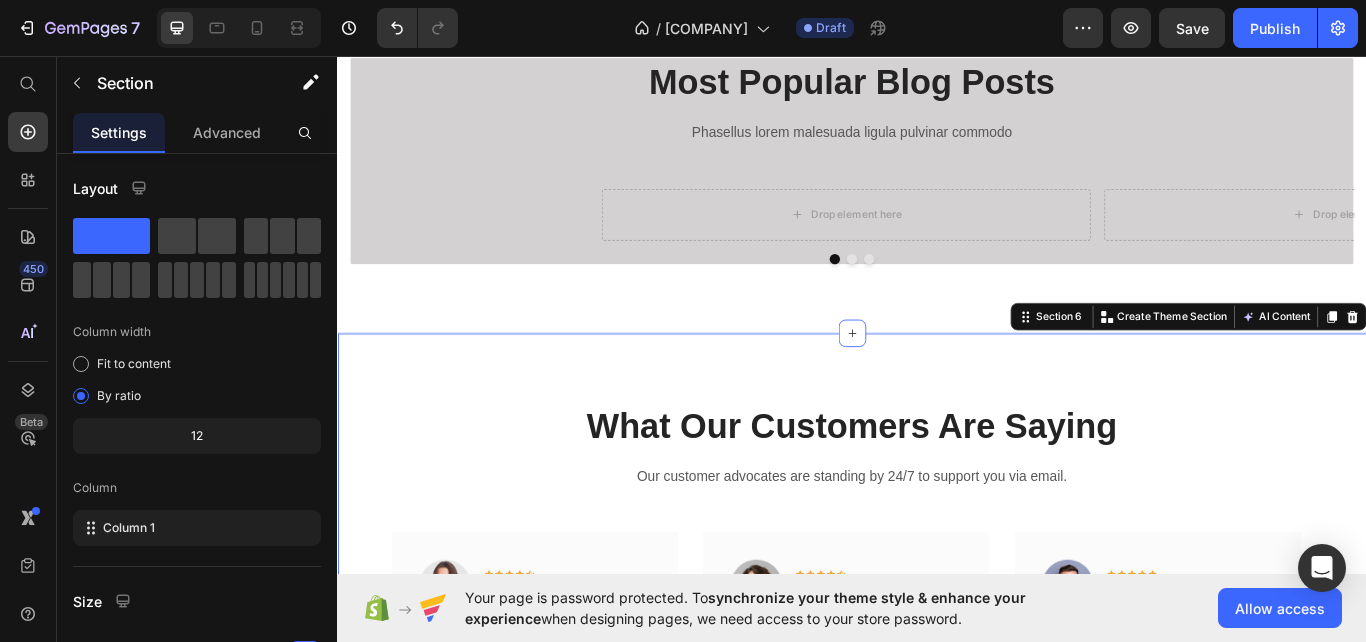 scroll, scrollTop: 2038, scrollLeft: 0, axis: vertical 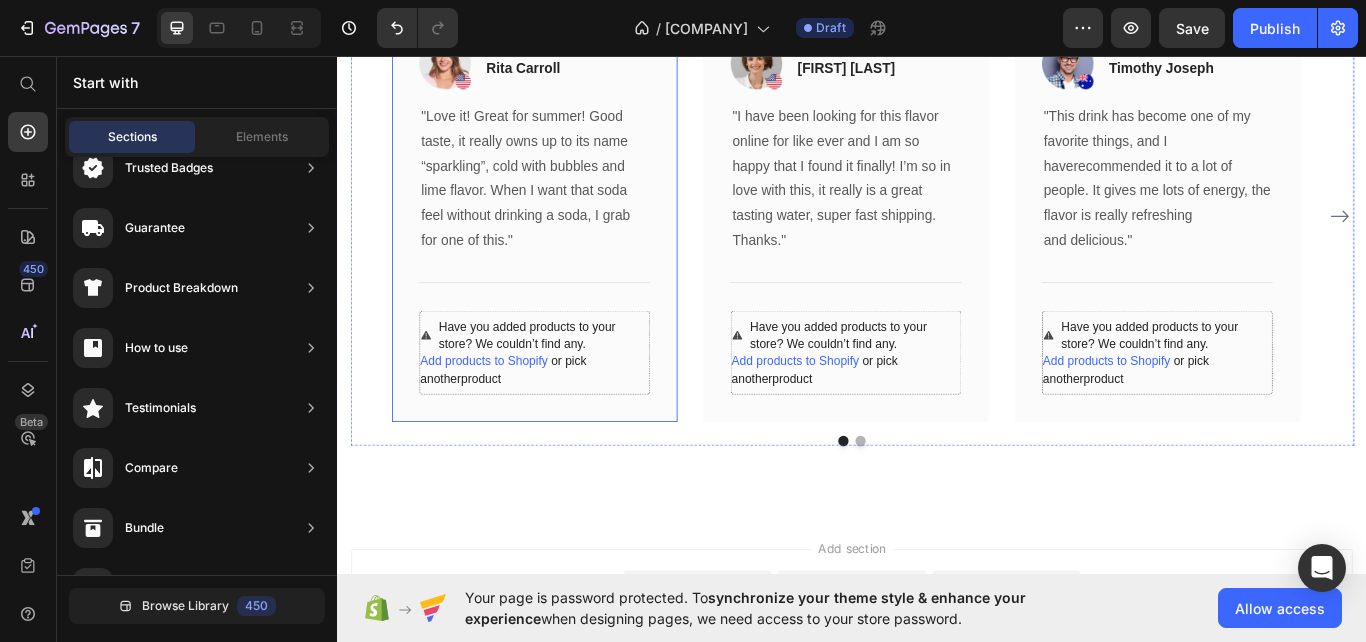 click on "Image
Icon
Icon
Icon
Icon
Icon Row Rita Carroll Text block Row "Love it! Great for summer! Good taste, it really owns up to its name “sparkling”, cold with bubbles and lime flavor. When I want that soda feel without drinking a soda, I grab for one of this." Text block                Title Line Have you added products to your store? We couldn’t find any. Add products to Shopify   or pick another  product Product Row" at bounding box center [566, 244] 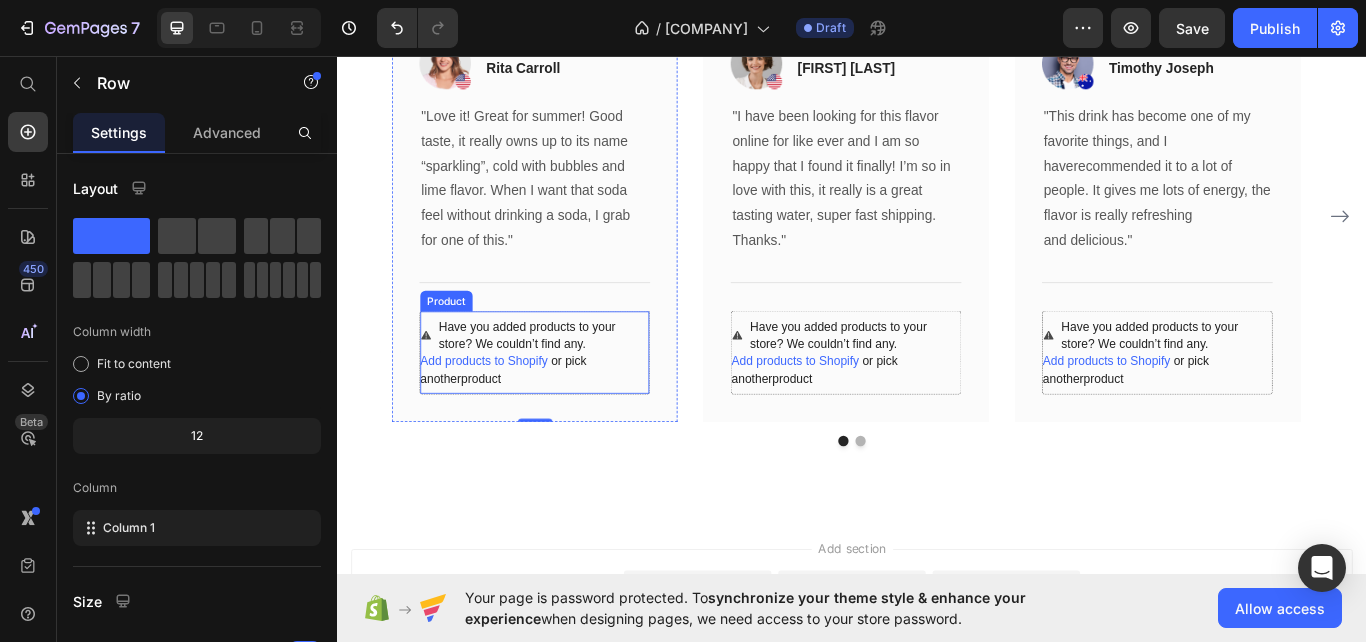 click on "Have you added products to your store? We couldn’t find any." at bounding box center [577, 383] 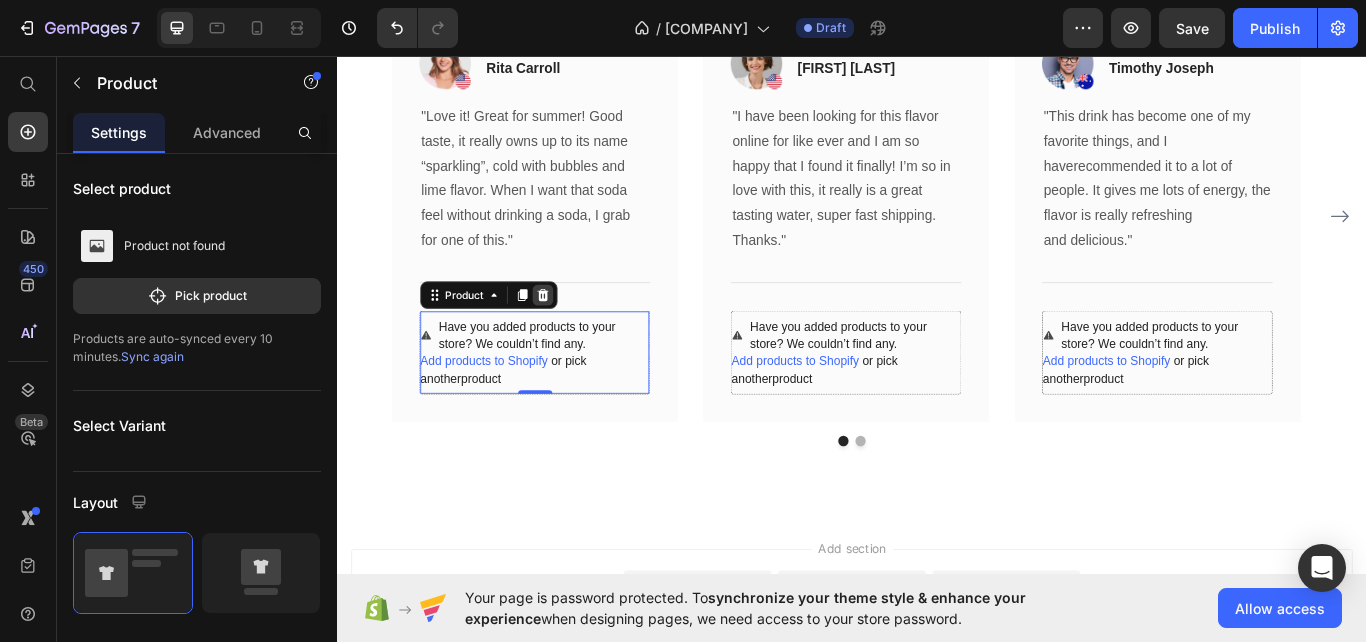click 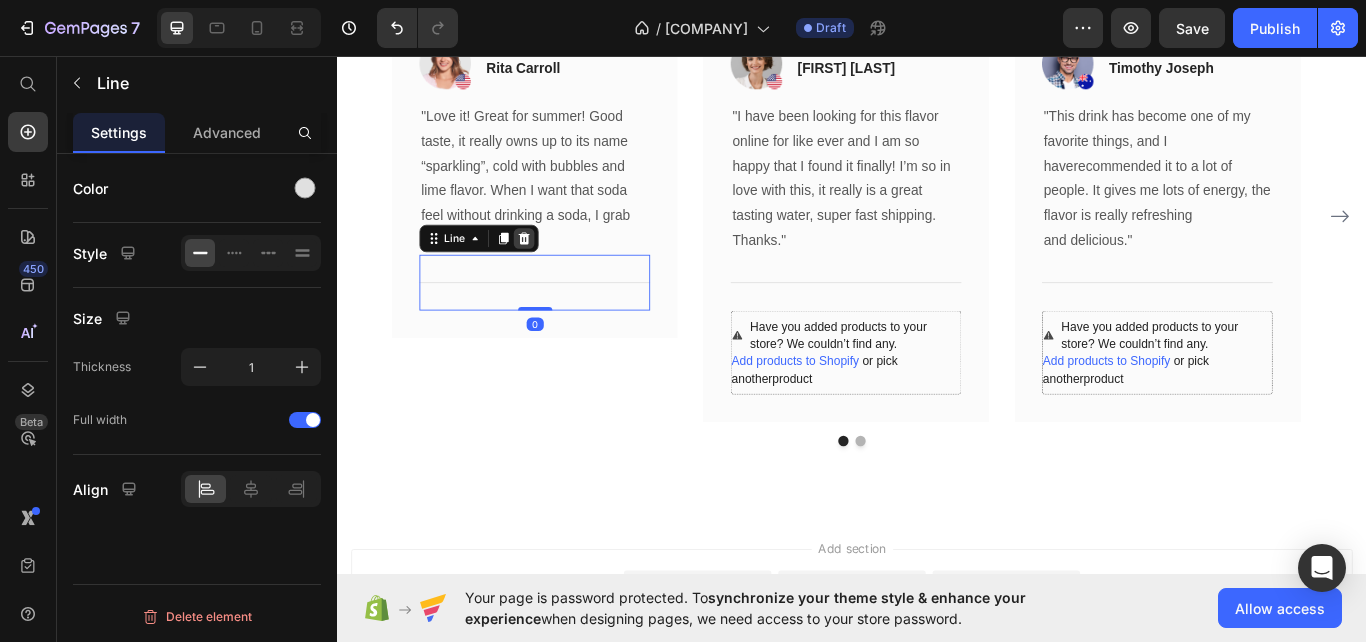 click 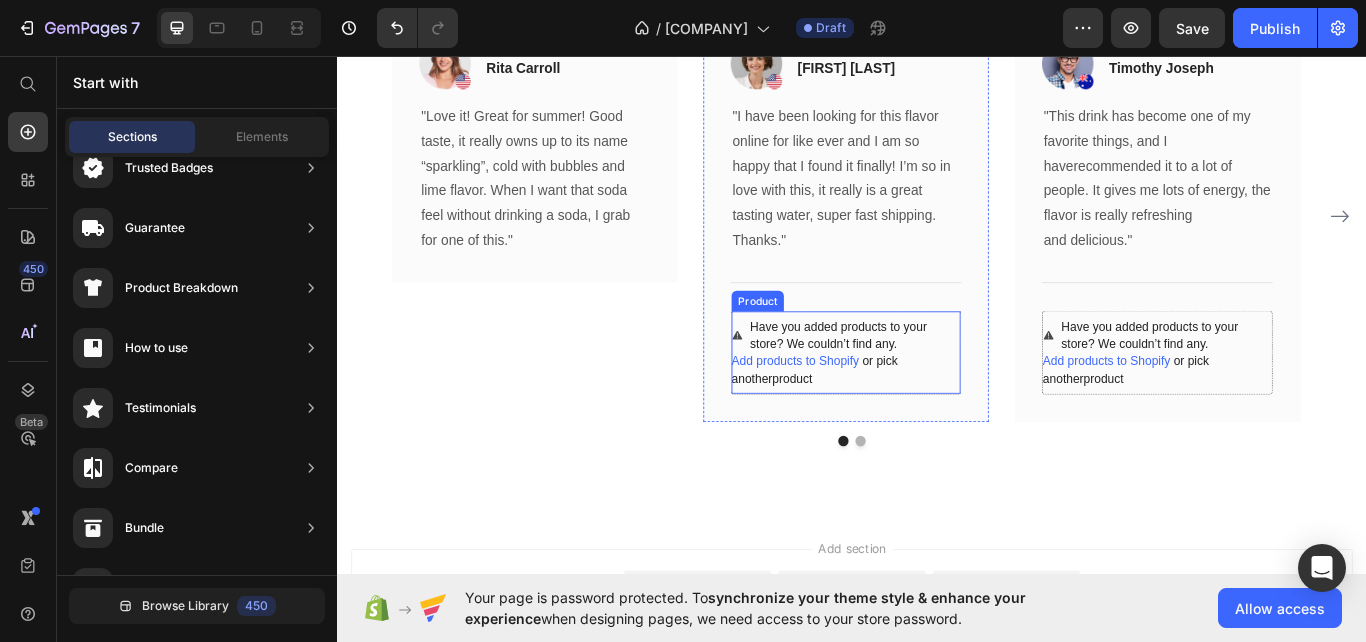 click on "Add products to Shopify   or pick another  product" at bounding box center (929, 423) 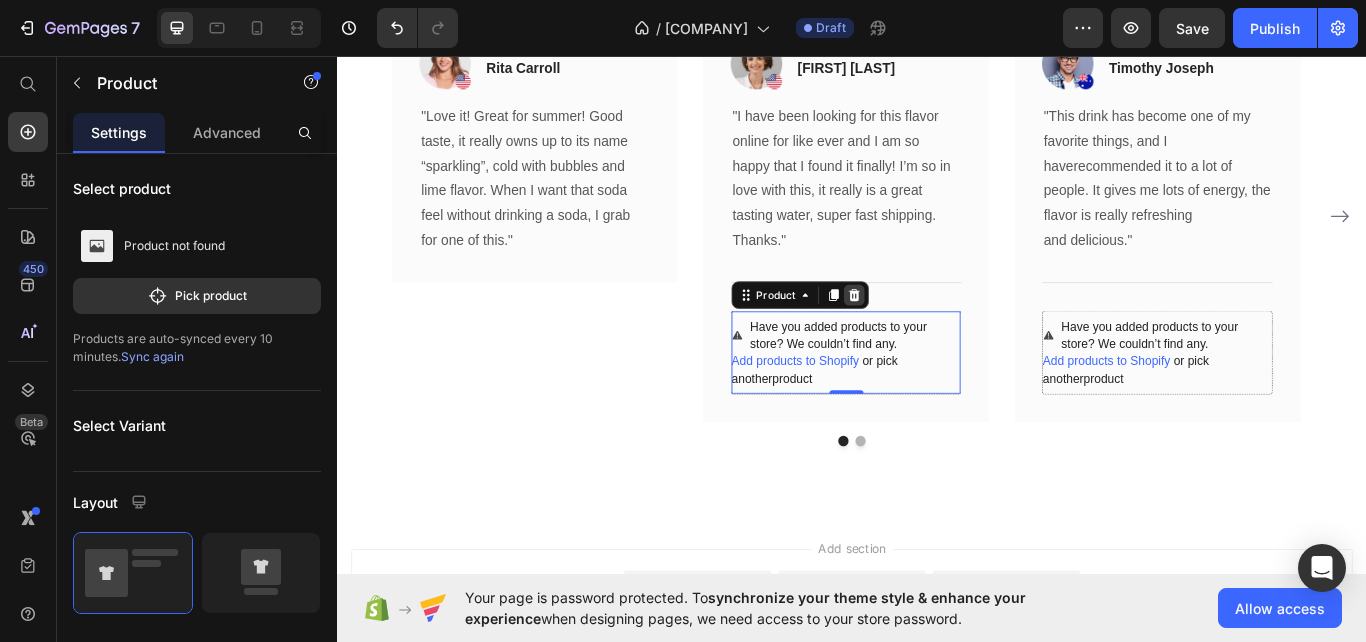 click 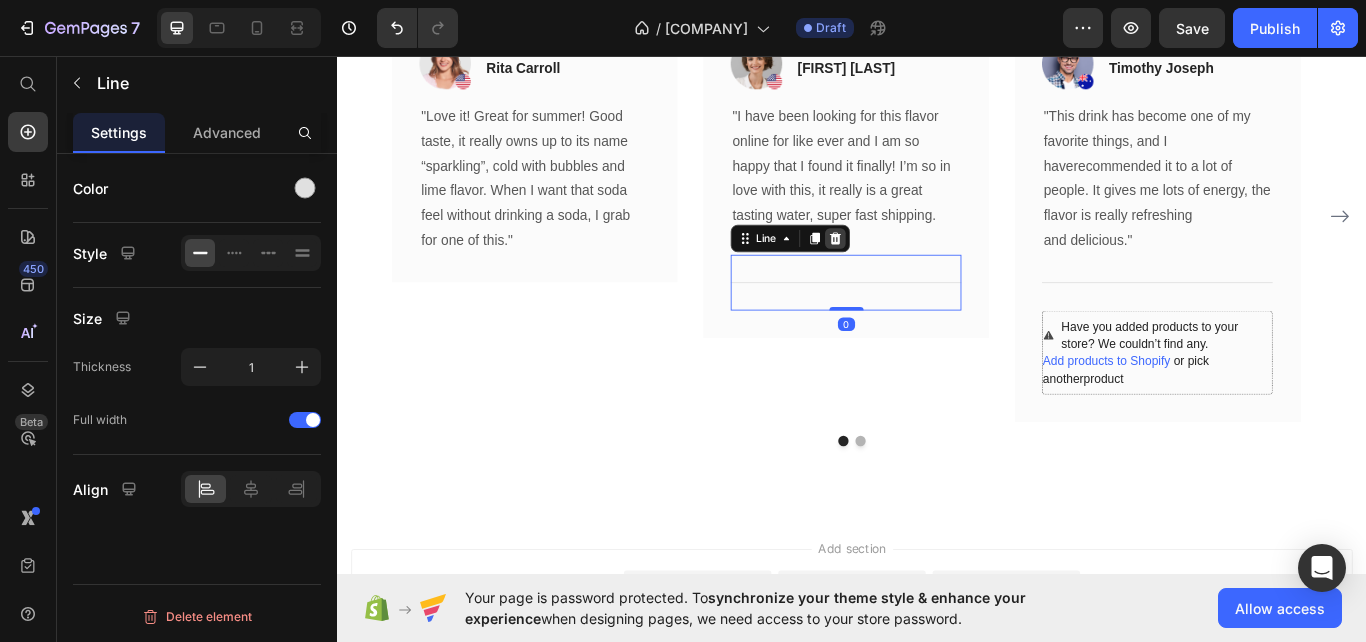 click 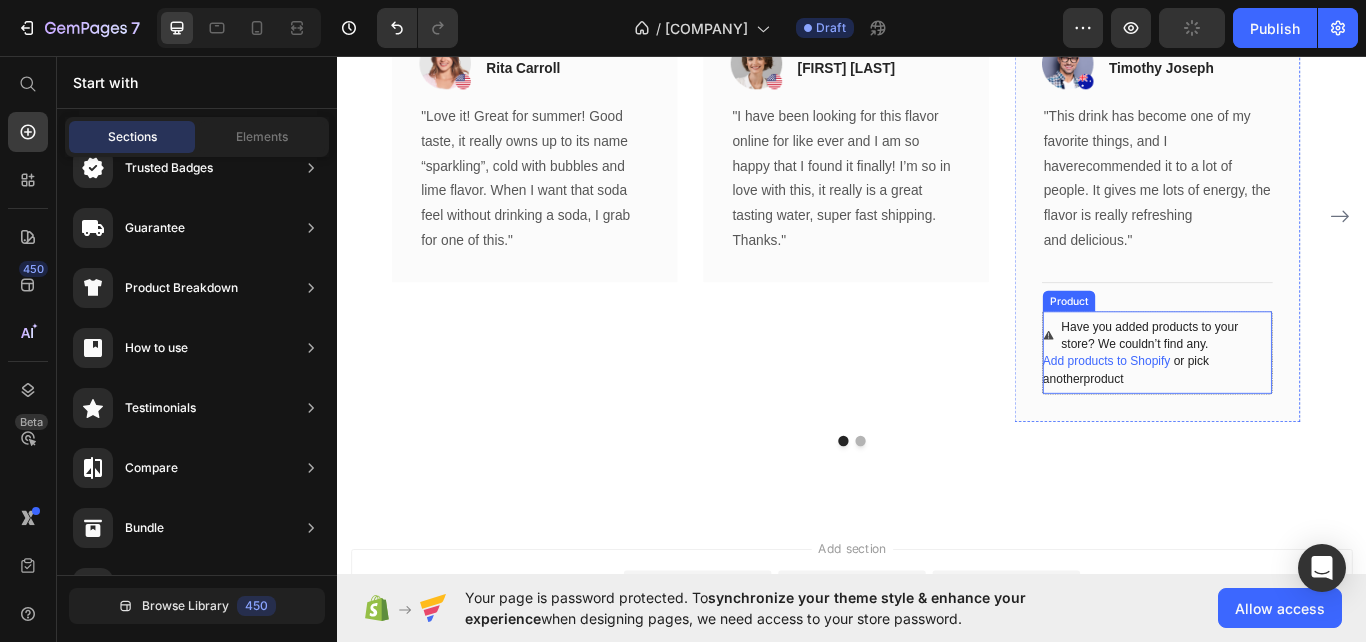 click on "Add products to Shopify   or pick another  product" at bounding box center [1292, 423] 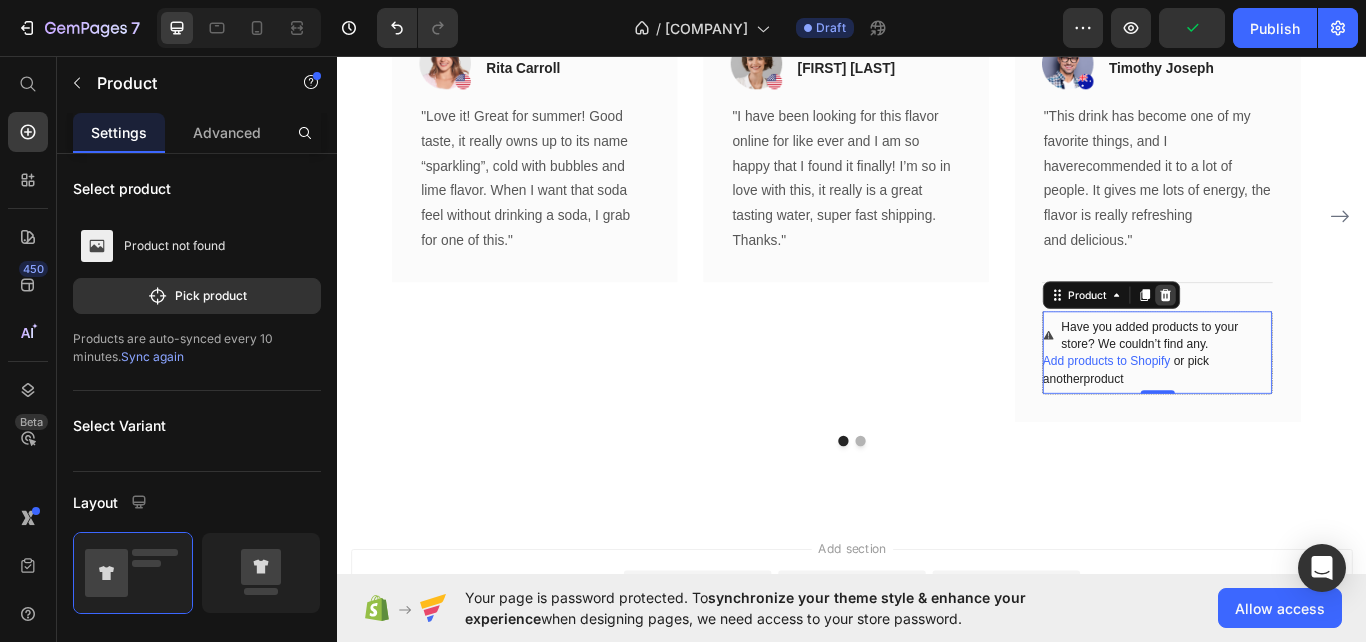 click 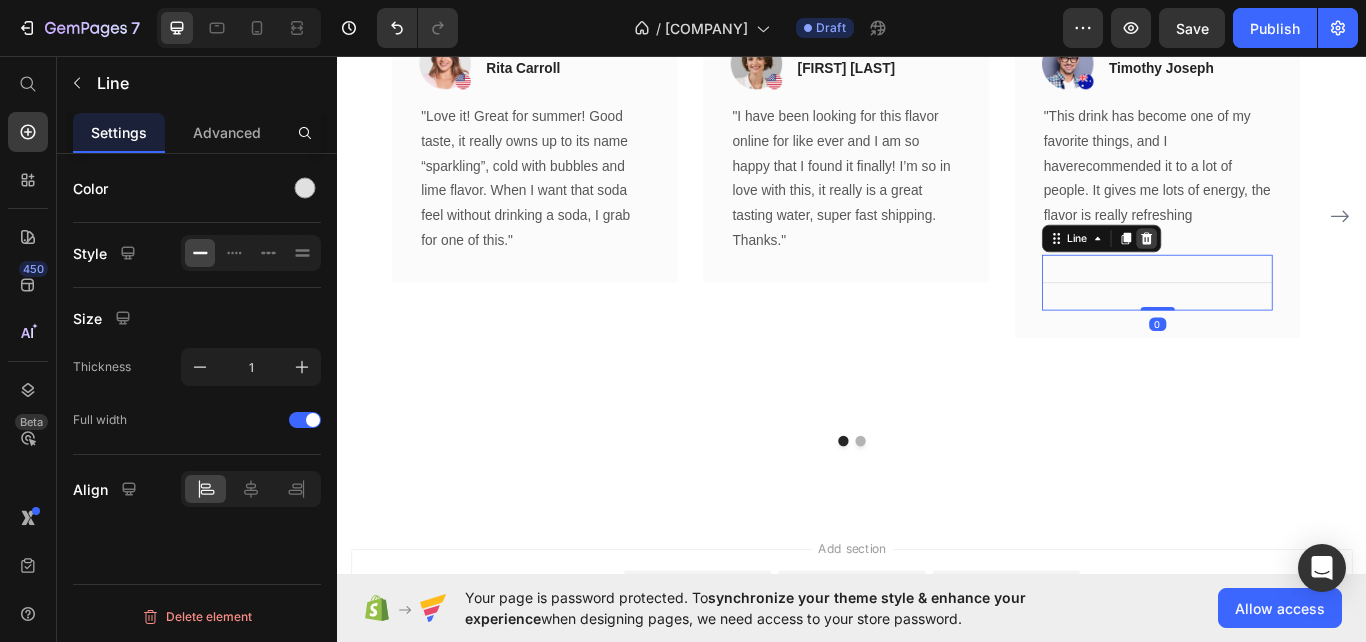 click 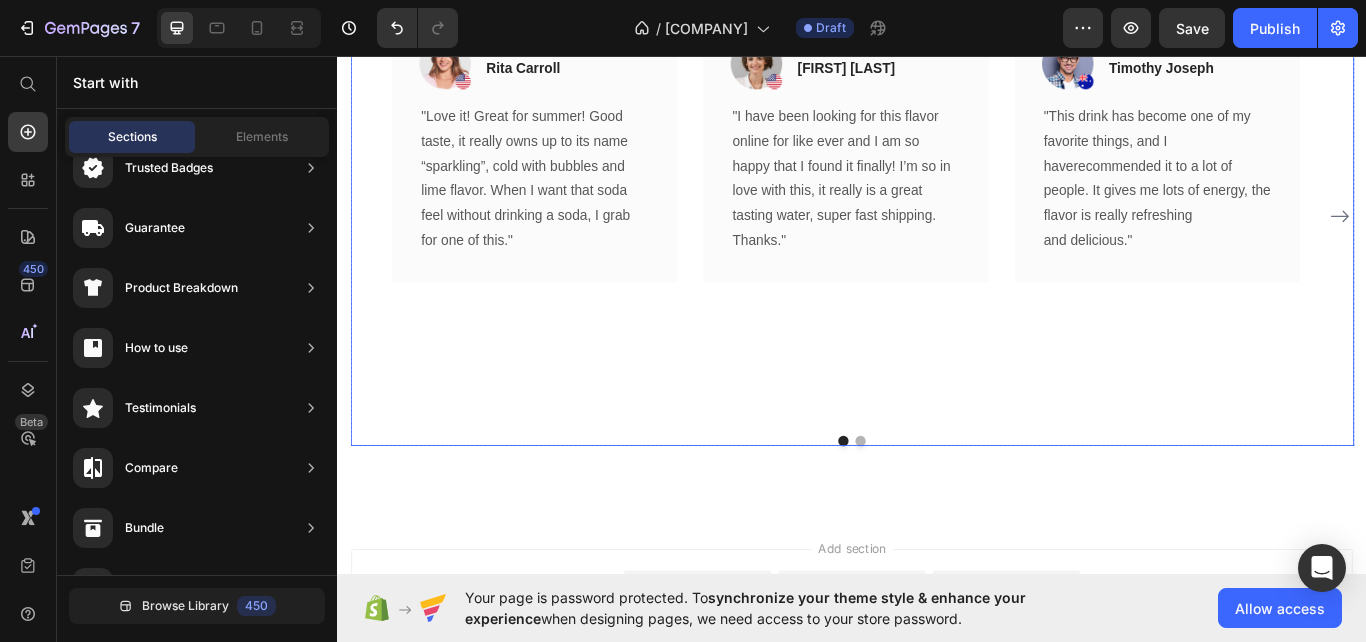 click 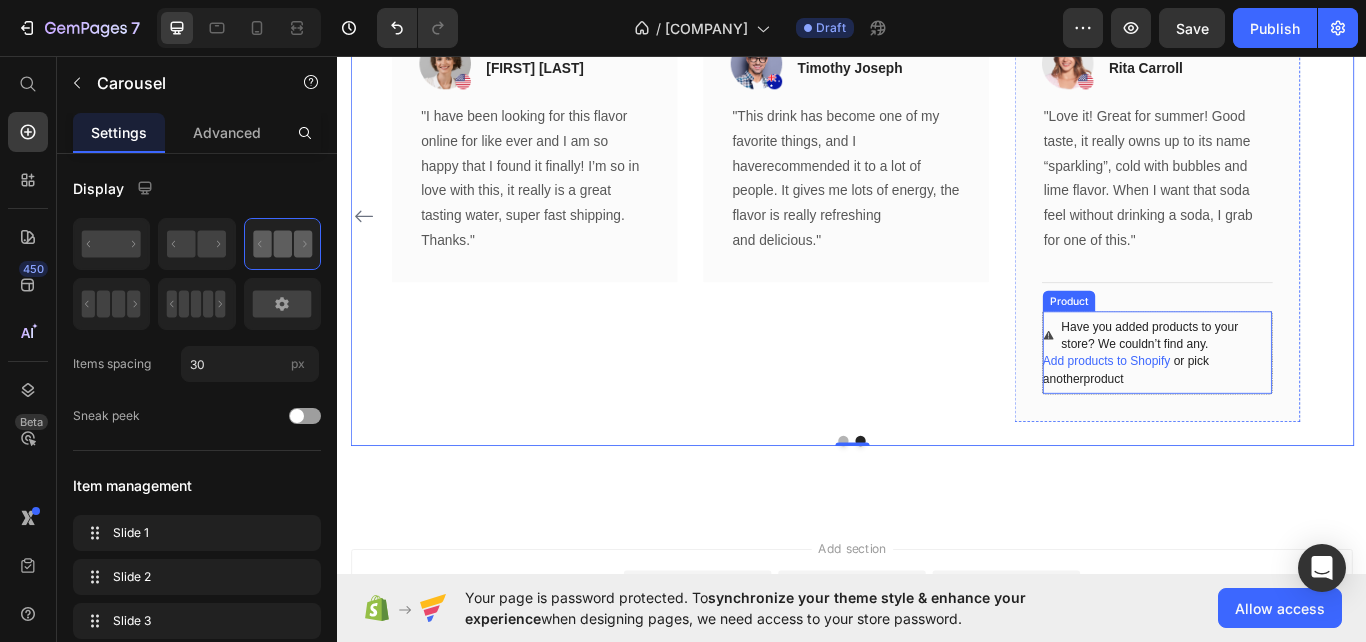 click on "Add products to Shopify   or pick another  product" at bounding box center [1292, 423] 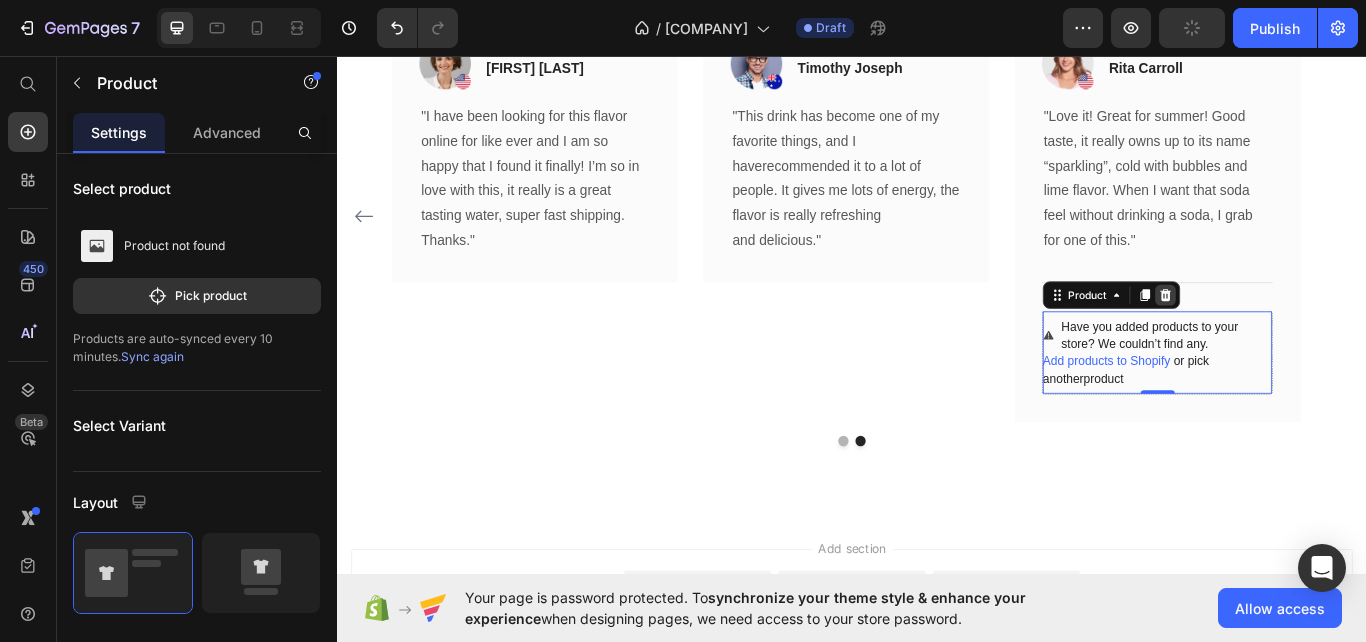 click 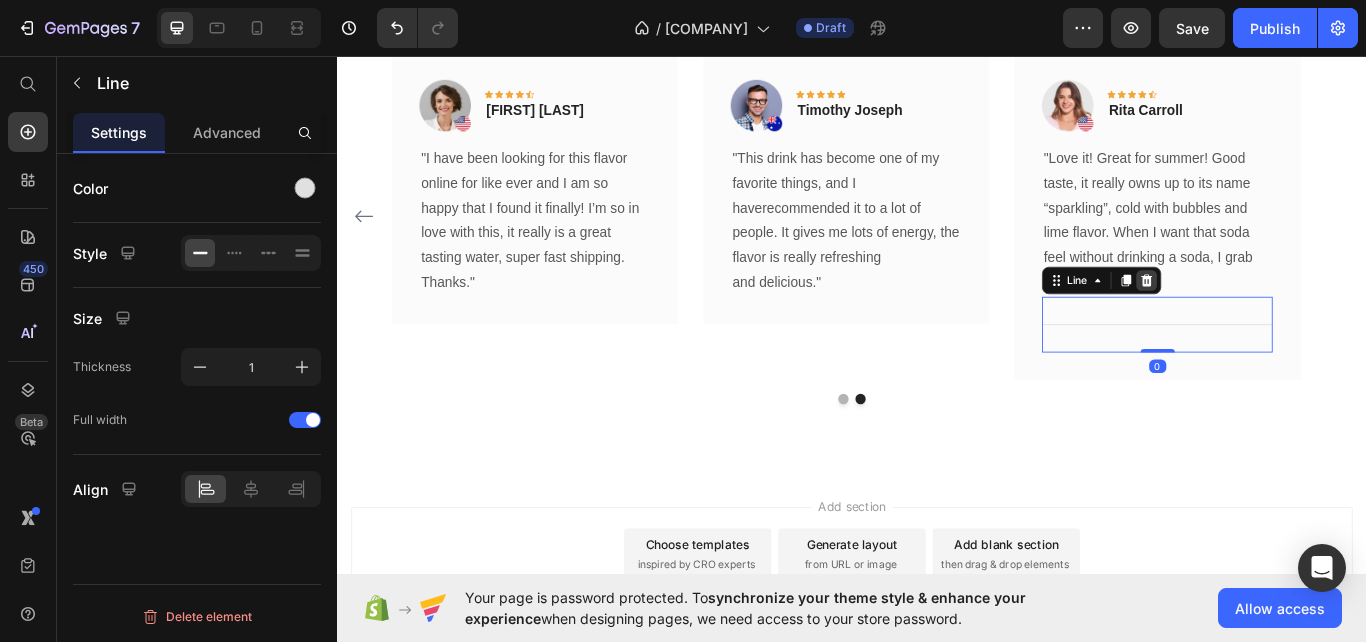 click 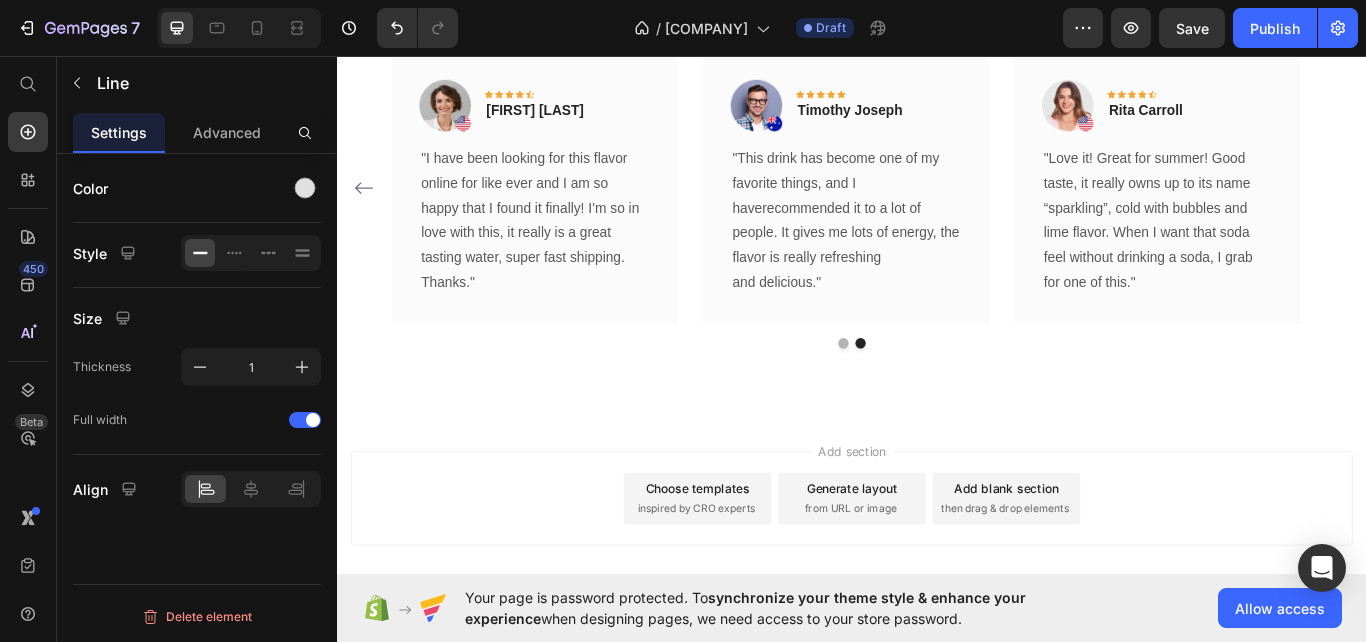 scroll, scrollTop: 2306, scrollLeft: 0, axis: vertical 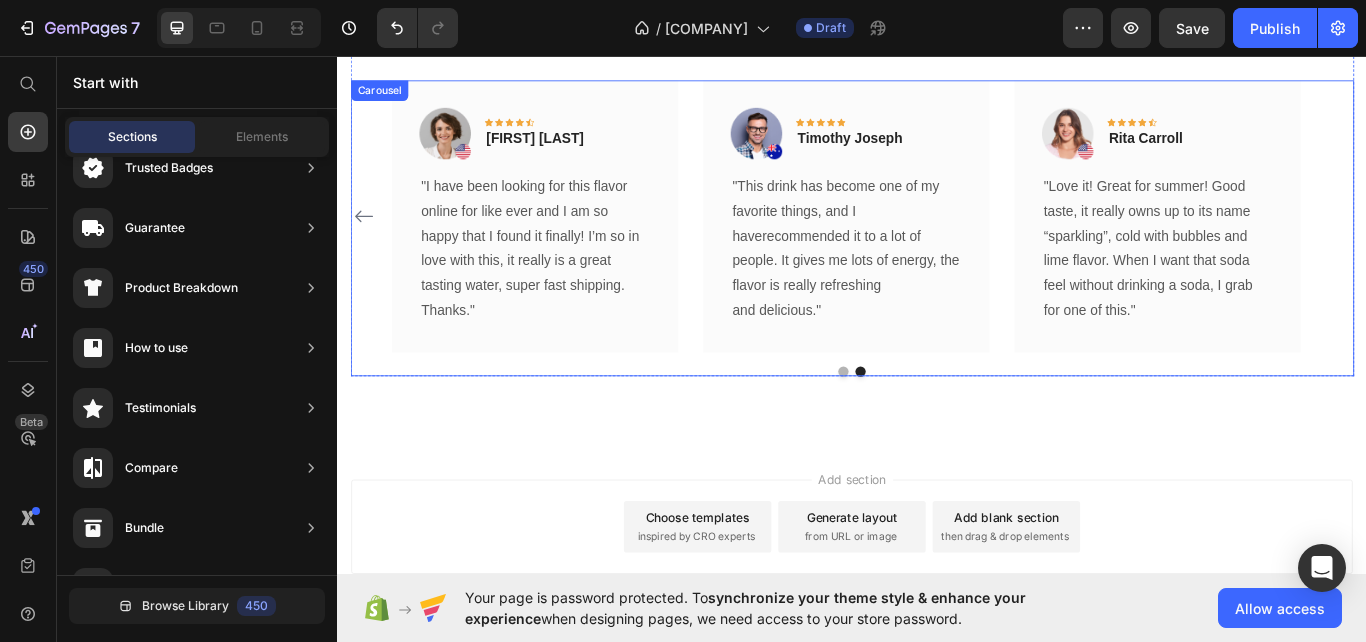 click on "Image
Icon
Icon
Icon
Icon
Icon Row Rita Carroll Text block Row "Love it! Great for summer! Good taste, it really owns up to its name “sparkling”, cold with bubbles and lime flavor. When I want that soda feel without drinking a soda, I grab for one of this." Text block Row Image
Icon
Icon
Icon
Icon
Icon Row Olivia Rowse Text block Row "I have been looking for this flavor online for like ever and I am so happy that I found it finally! I’m so in love with this, it really is a great tasting water, super fast shipping.  Thanks." Text block Row Image
Icon
Icon
Icon
Icon
Icon Row Timothy Joseph Text block Row and delicious." Text block Row Image
Icon
Icon
Icon
Icon
Icon Row Row" at bounding box center [937, 258] 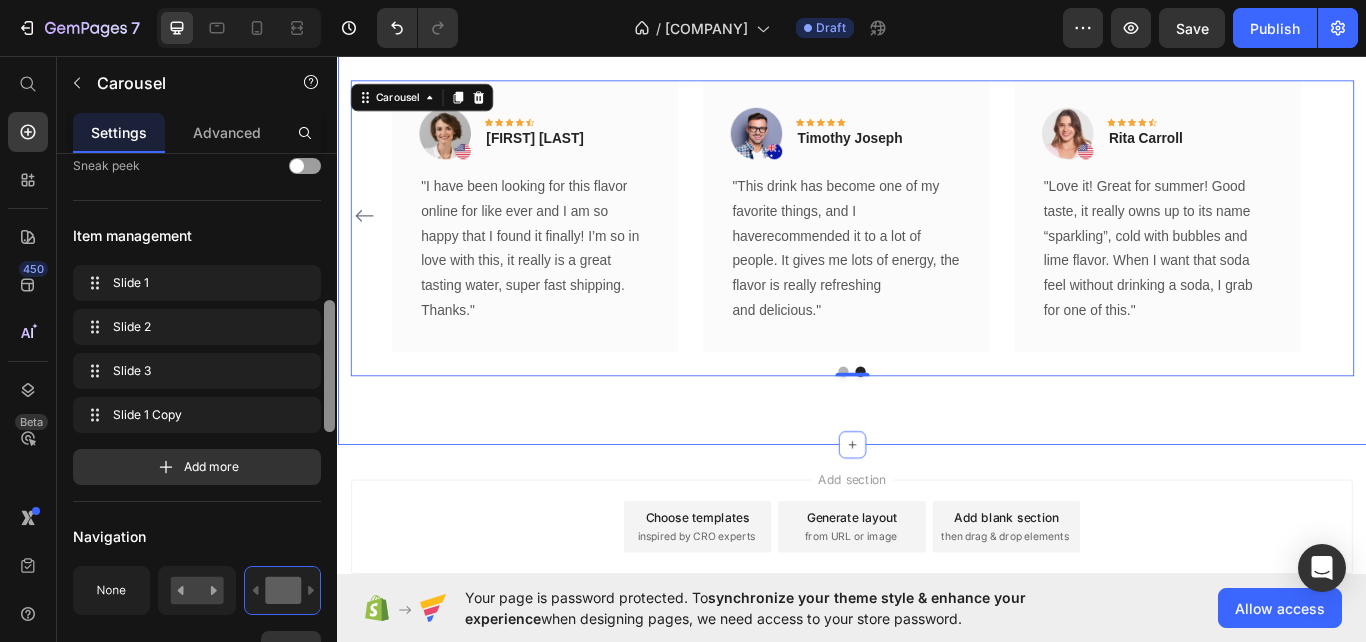 scroll, scrollTop: 319, scrollLeft: 0, axis: vertical 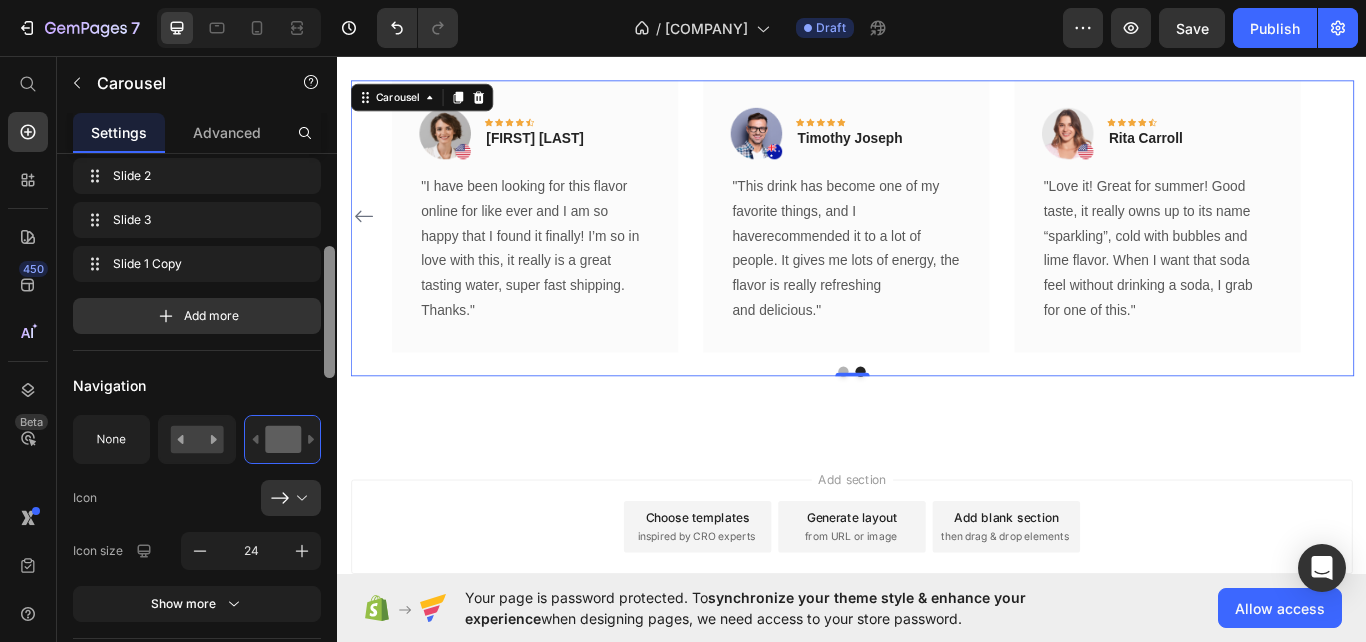 drag, startPoint x: 327, startPoint y: 275, endPoint x: 308, endPoint y: 372, distance: 98.84331 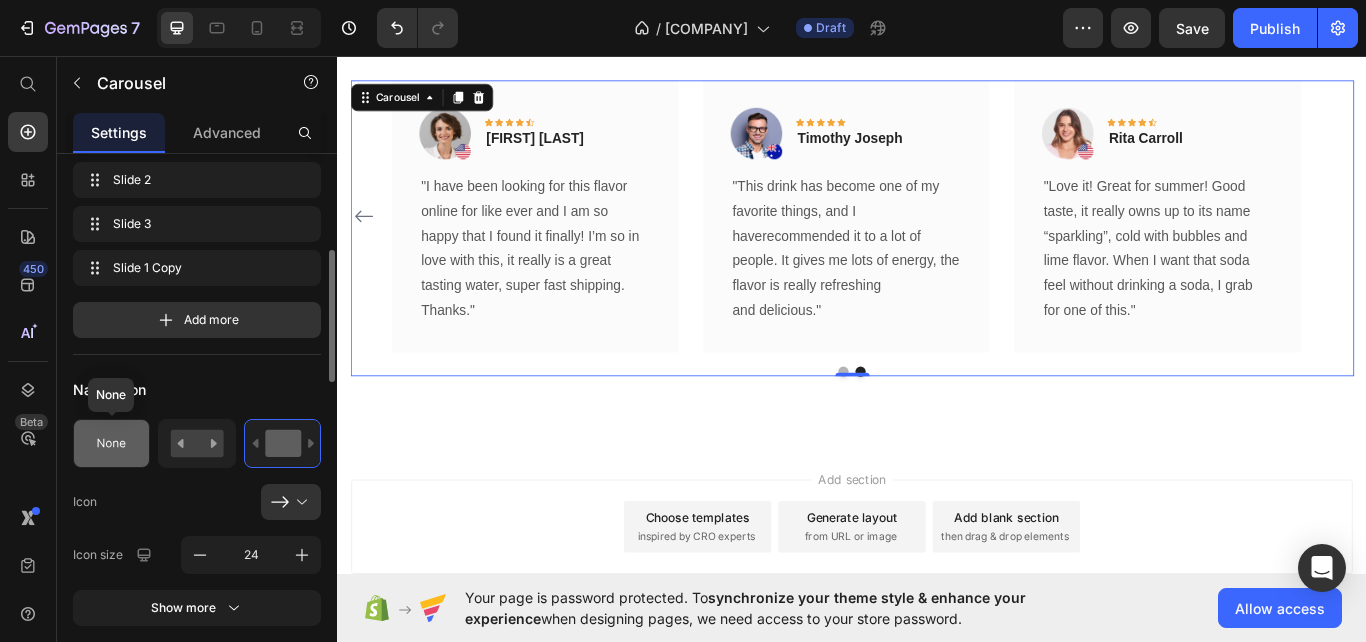 click 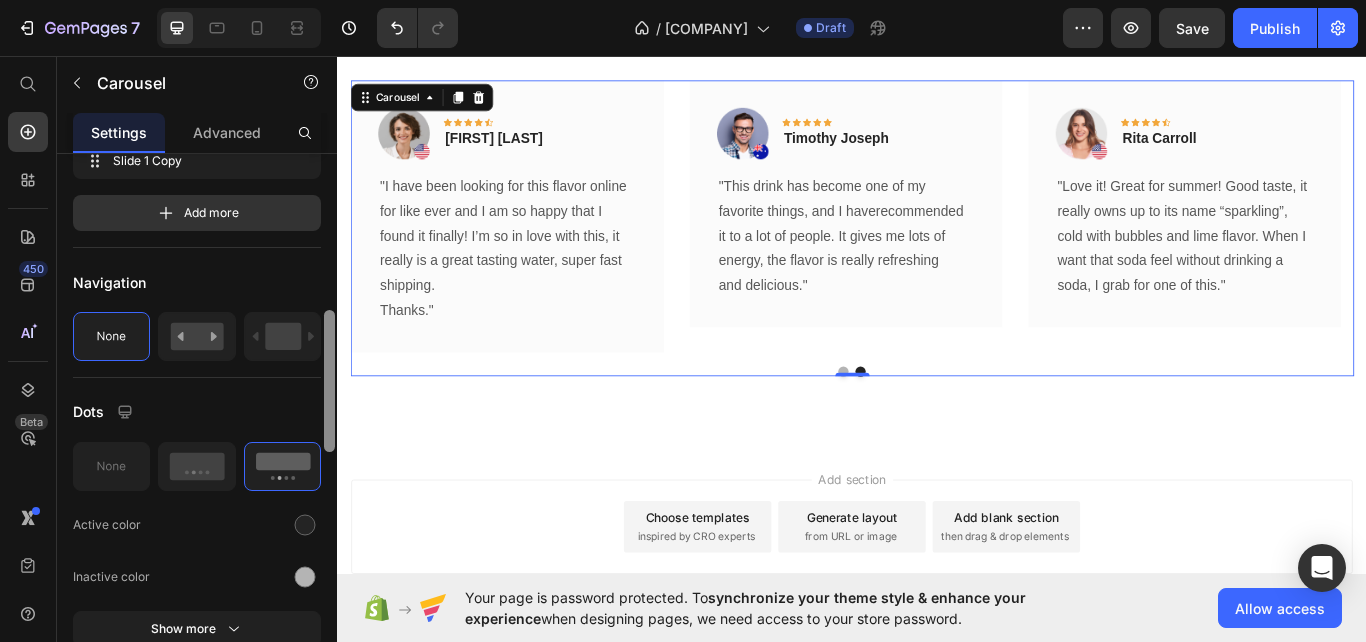 scroll, scrollTop: 538, scrollLeft: 0, axis: vertical 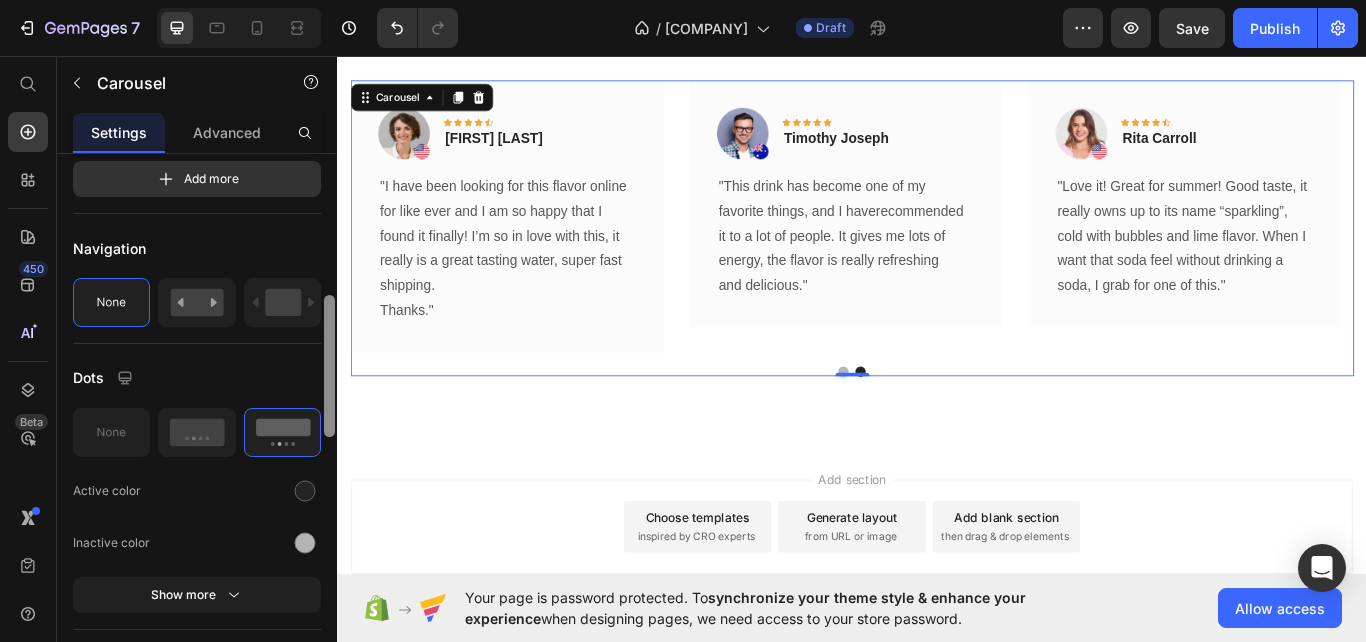 drag, startPoint x: 329, startPoint y: 364, endPoint x: 332, endPoint y: 401, distance: 37.12142 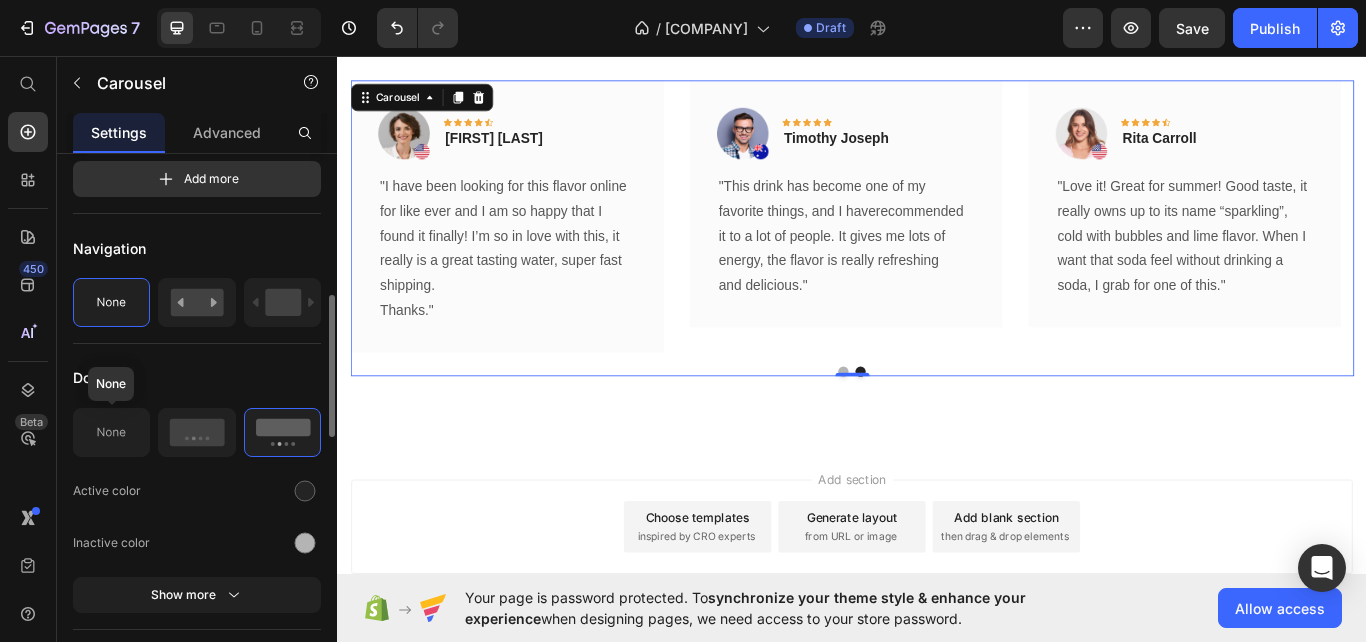 click 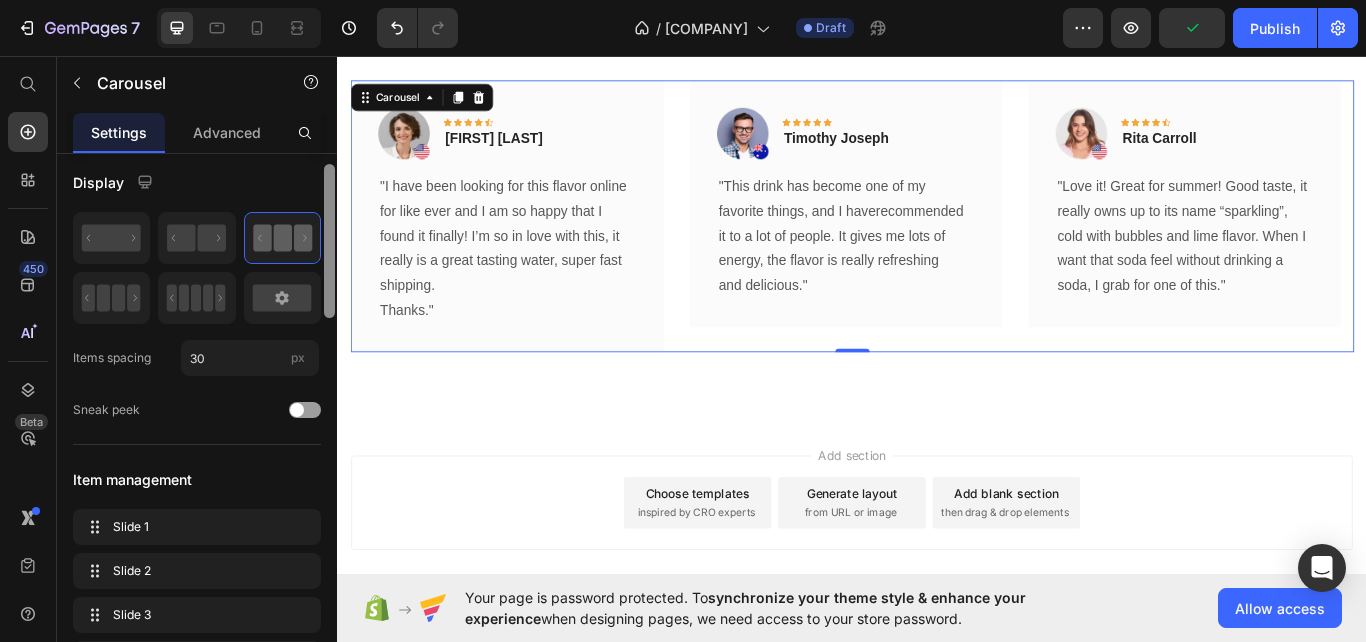 scroll, scrollTop: 0, scrollLeft: 0, axis: both 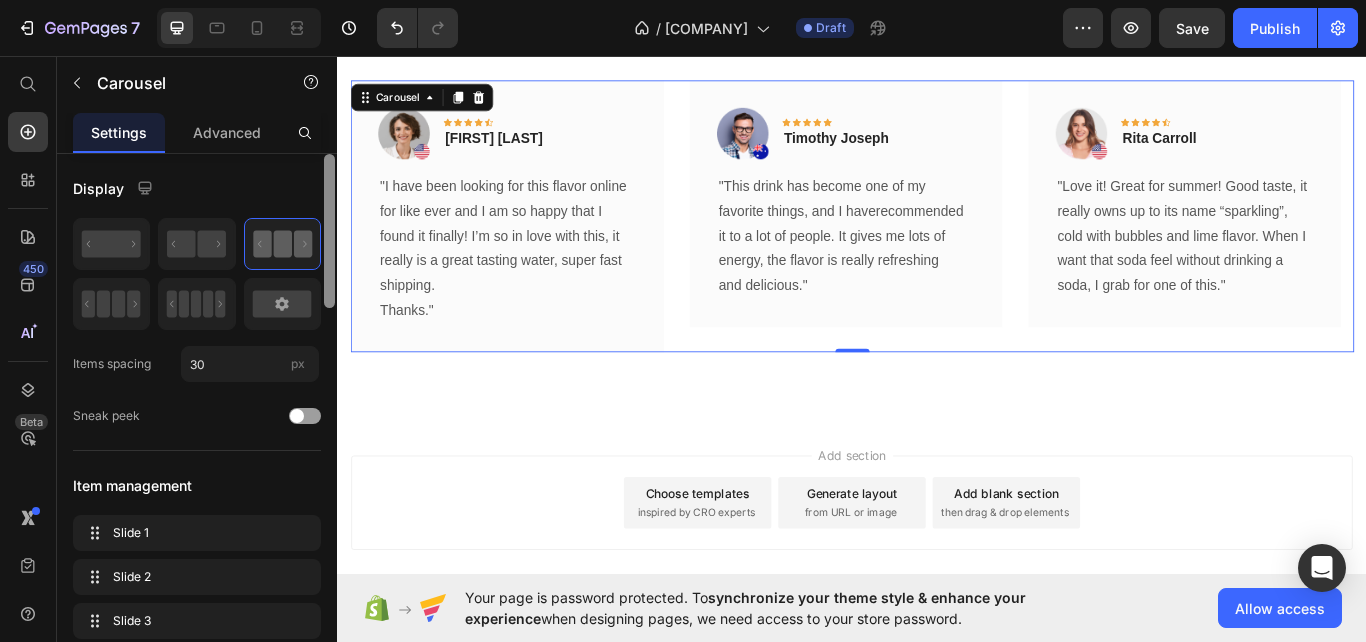 drag, startPoint x: 327, startPoint y: 384, endPoint x: 328, endPoint y: 216, distance: 168.00298 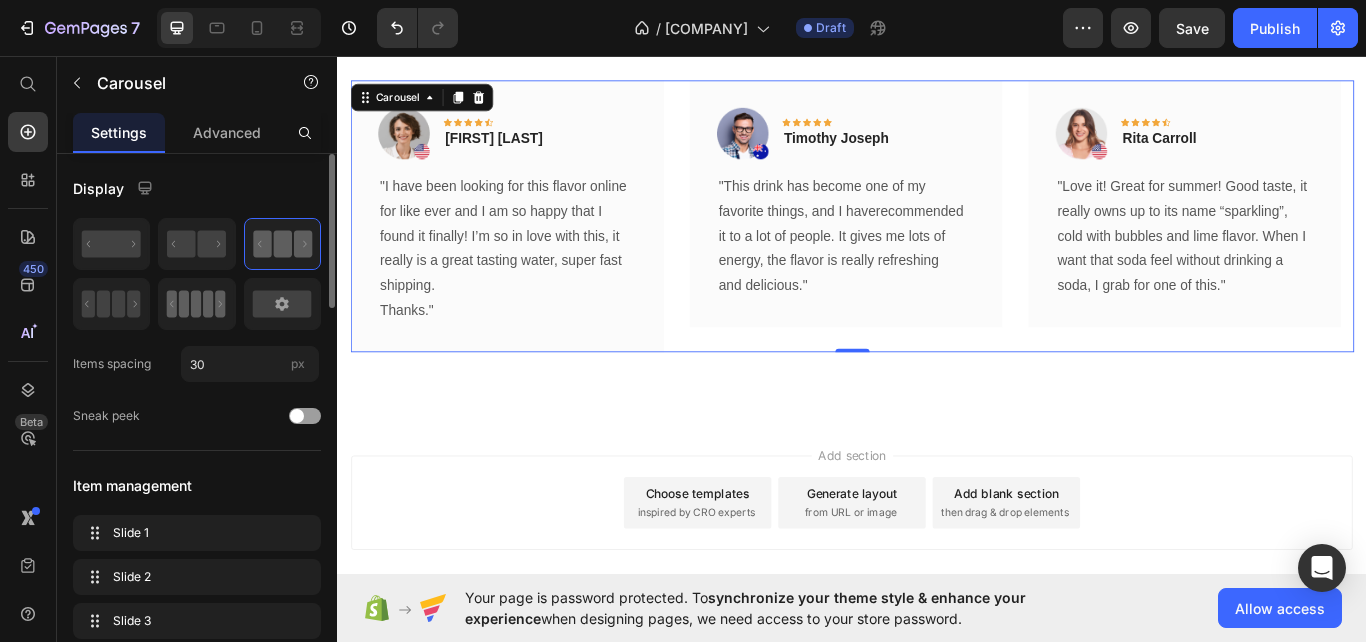 click 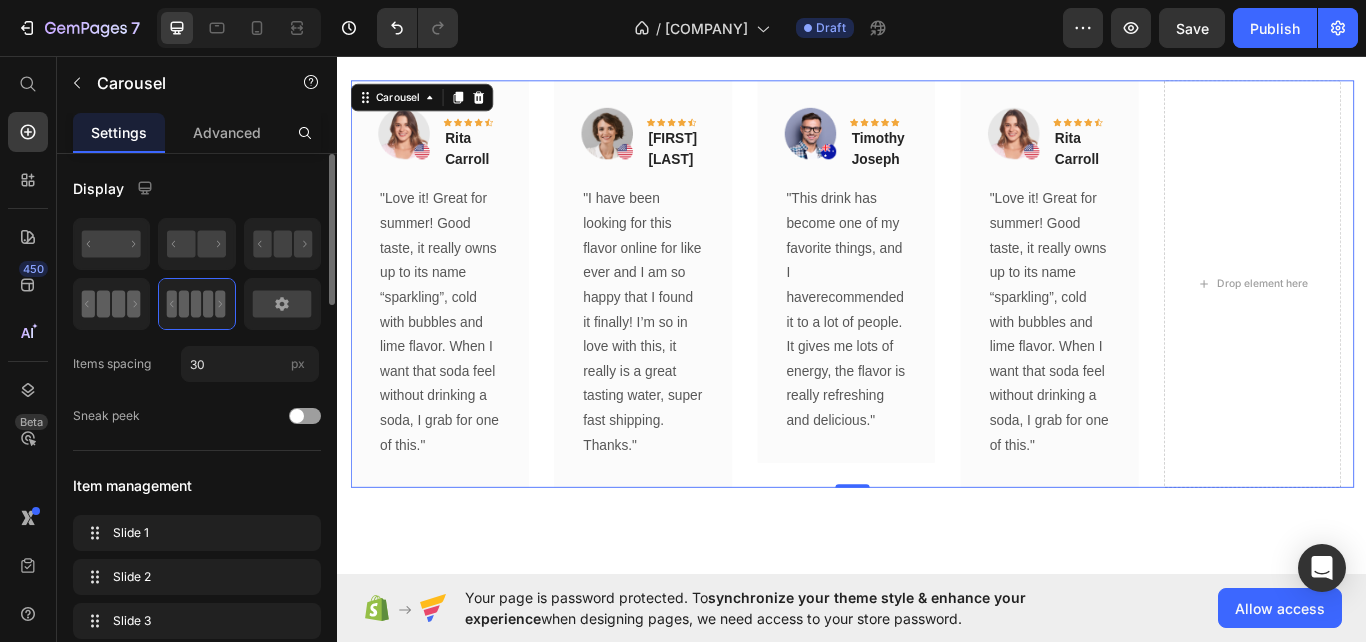 click 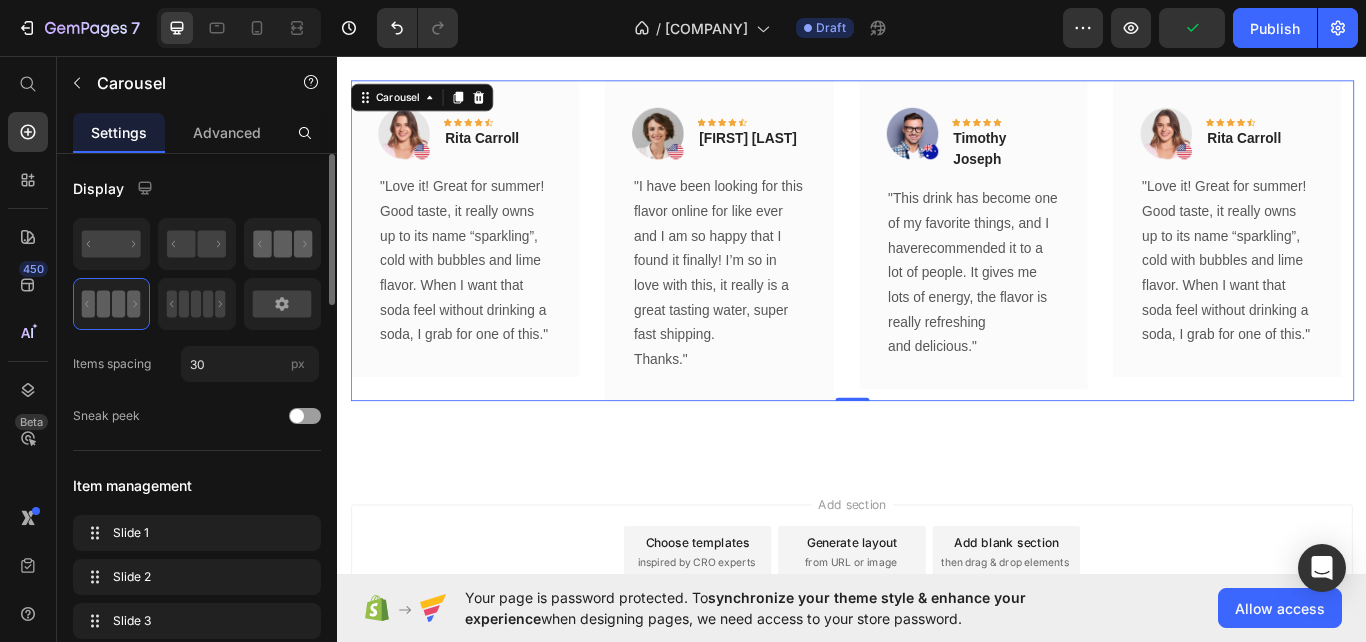 click 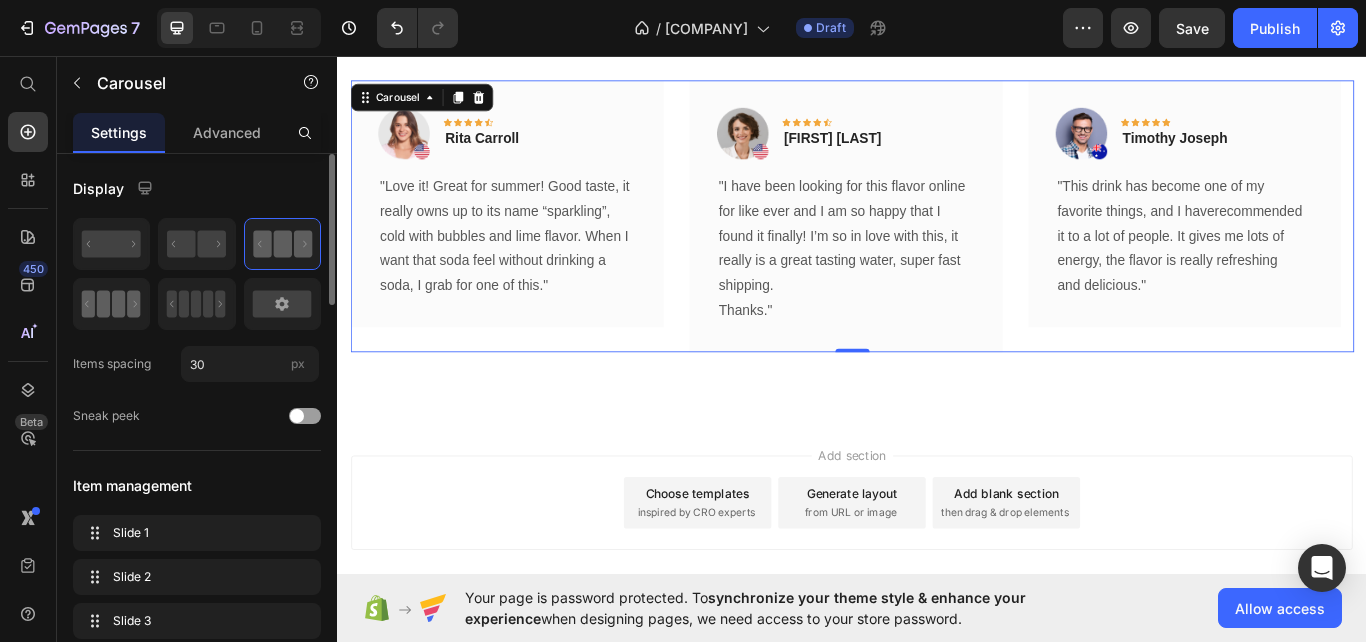 click 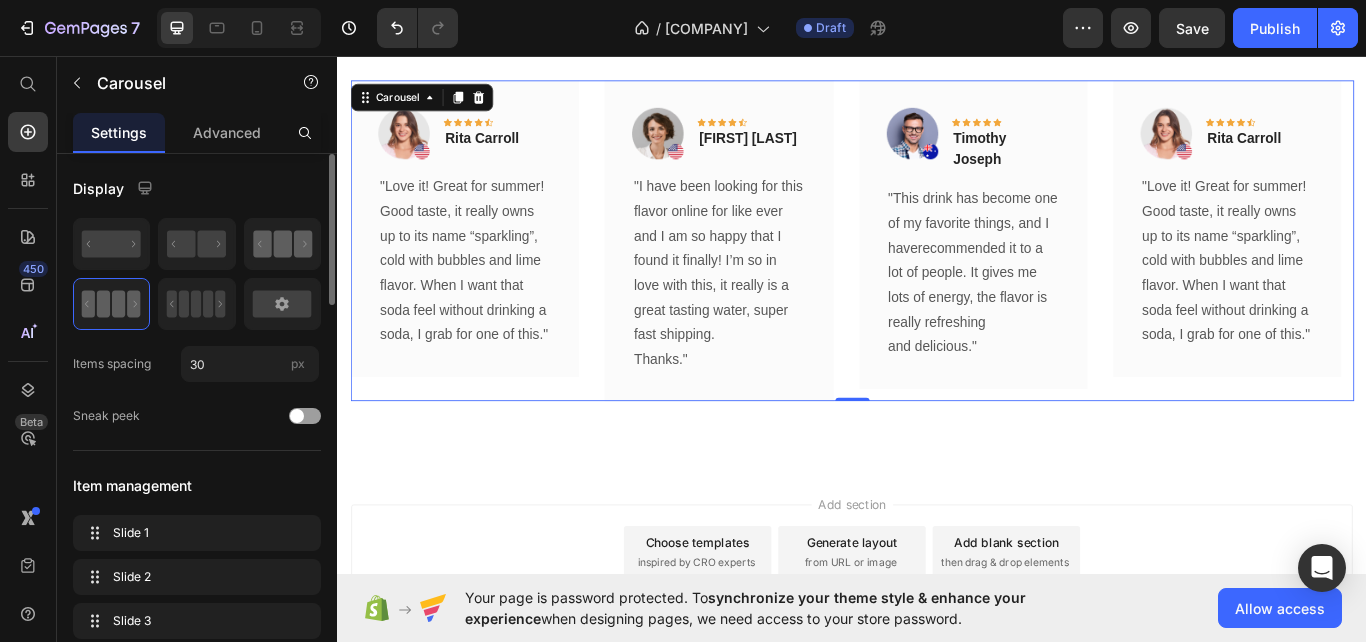 click 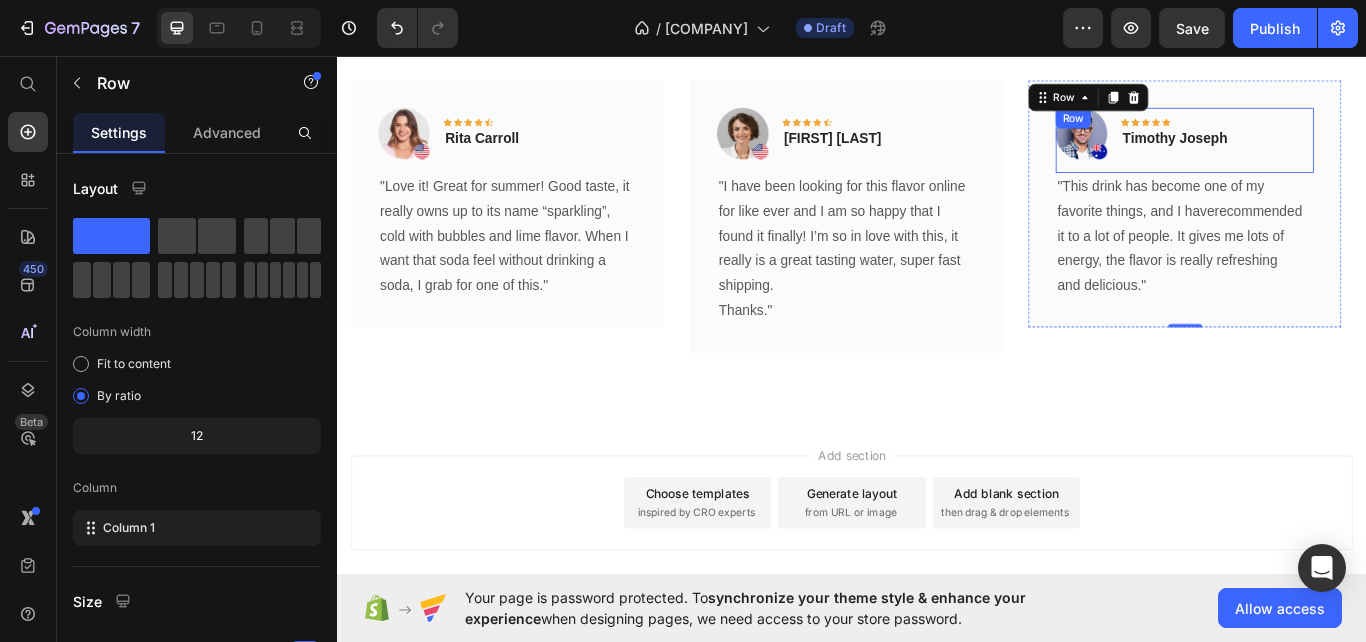 click on "Image
Icon
Icon
Icon
Icon
Icon Row Timothy Joseph Text block Row" at bounding box center (1324, 156) 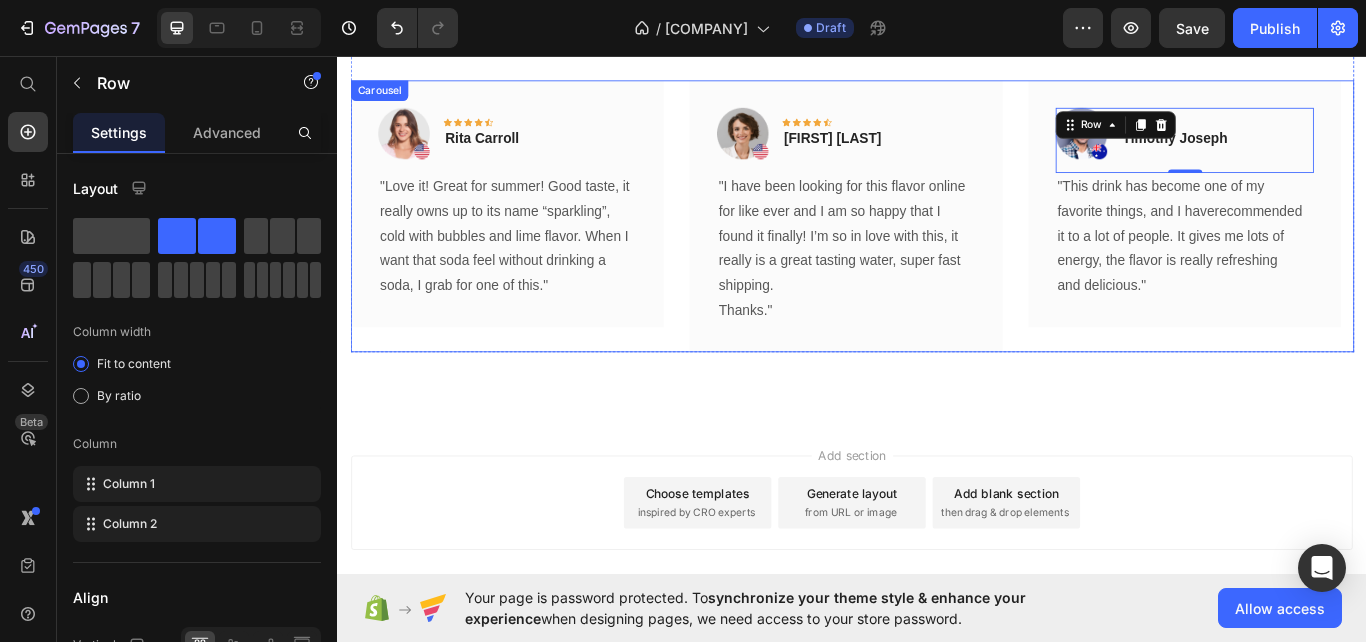 click on "Image
Icon
Icon
Icon
Icon
Icon Row Rita Carroll Text block Row "Love it! Great for summer! Good taste, it really owns up to its name “sparkling”, cold with bubbles and lime flavor. When I want that soda feel without drinking a soda, I grab for one of this." Text block Row Image
Icon
Icon
Icon
Icon
Icon Row Olivia Rowse Text block Row "I have been looking for this flavor online for like ever and I am so happy that I found it finally! I’m so in love with this, it really is a great tasting water, super fast shipping.  Thanks." Text block Row Image
Icon
Icon
Icon
Icon
Icon Row Timothy Joseph Text block Row   0 "This drink has become one of my favorite things, and I haverecommended it to a lot of people. It gives me lots of energy, the flavor is really refreshing  Row" at bounding box center [937, 244] 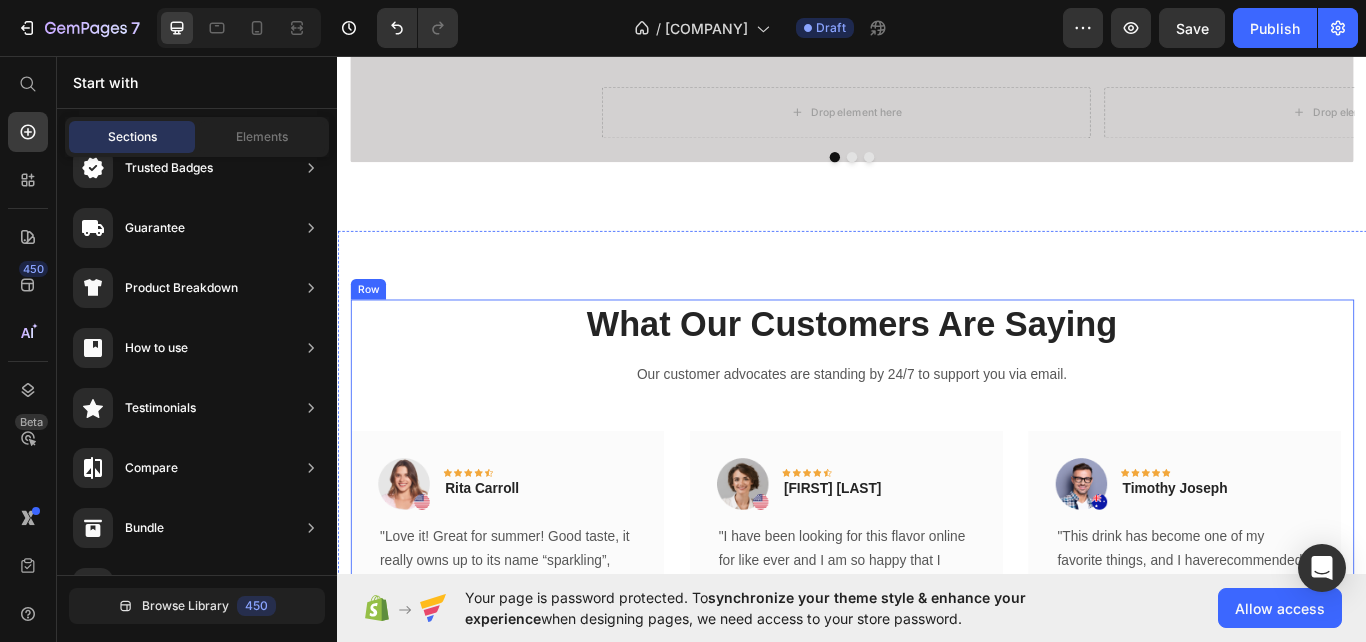scroll, scrollTop: 1697, scrollLeft: 0, axis: vertical 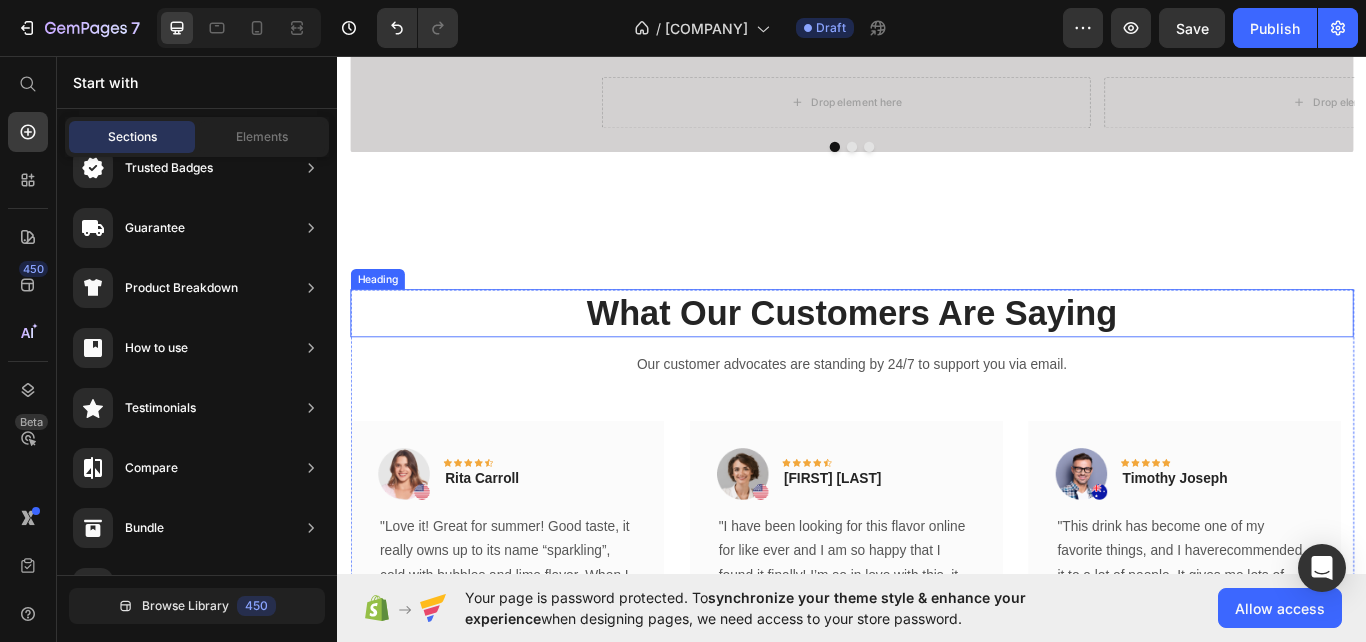 click on "What Our Customers Are Saying" at bounding box center [937, 357] 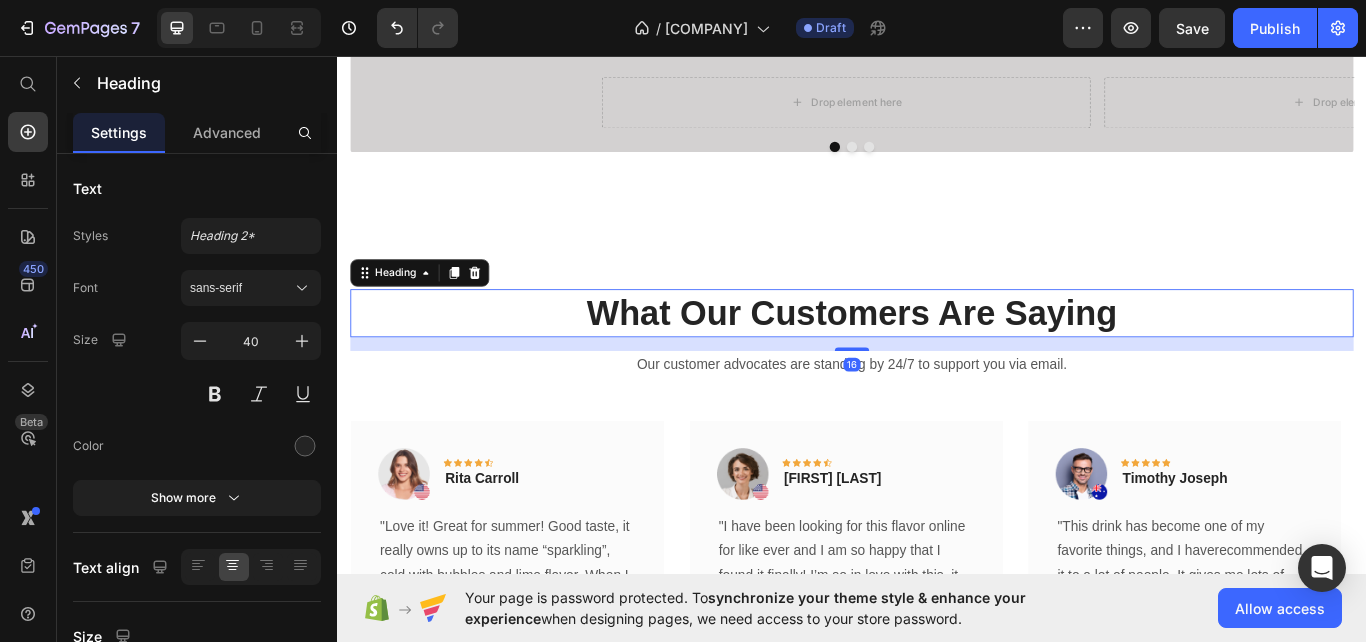 click on "What Our Customers Are Saying" at bounding box center (937, 357) 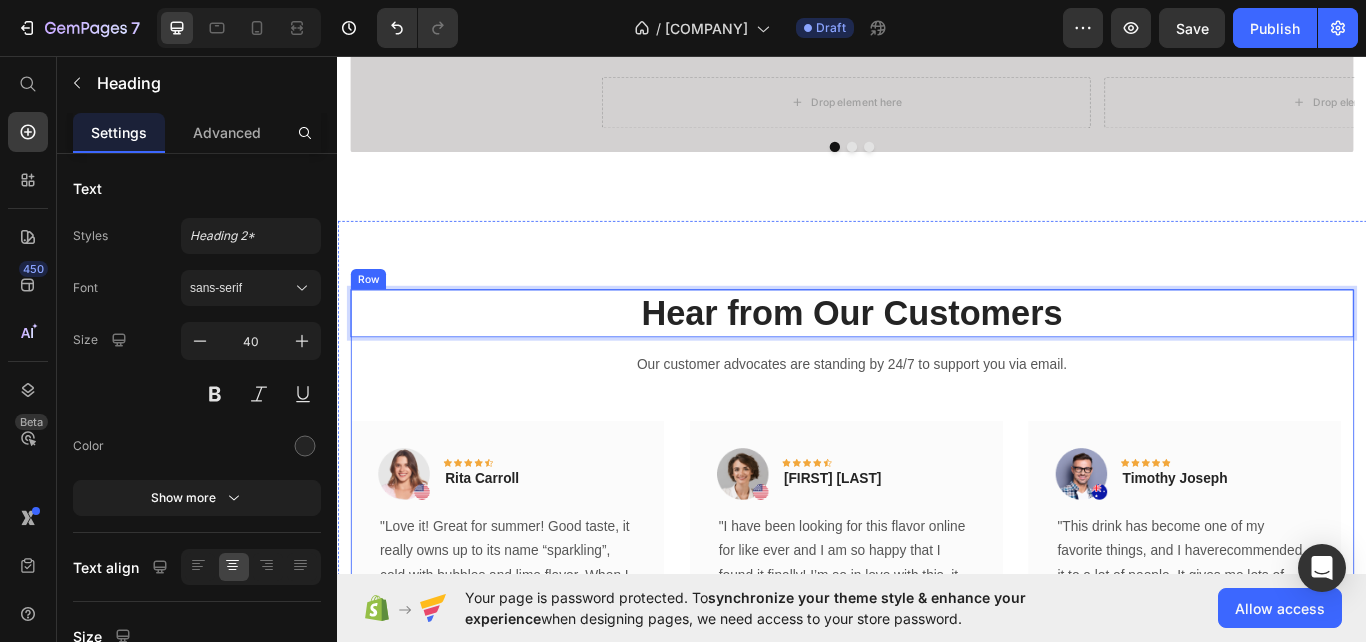 click on "Hear from Our Customers Heading   16 Our customer advocates are standing by 24/7 to support you via email. Text block Image
Icon
Icon
Icon
Icon
Icon Row Rita Carroll Text block Row "Love it! Great for summer! Good taste, it really owns up to its name “sparkling”, cold with bubbles and lime flavor. When I want that soda feel without drinking a soda, I grab for one of this." Text block Row Image
Icon
Icon
Icon
Icon
Icon Row Olivia Rowse Text block Row "I have been looking for this flavor online for like ever and I am so happy that I found it finally! I’m so in love with this, it really is a great tasting water, super fast shipping.  Thanks." Text block Row Image
Icon
Icon
Icon
Icon
Icon Row Timothy Joseph Text block Row and delicious." Text block Row Image Icon Icon" at bounding box center [937, 564] 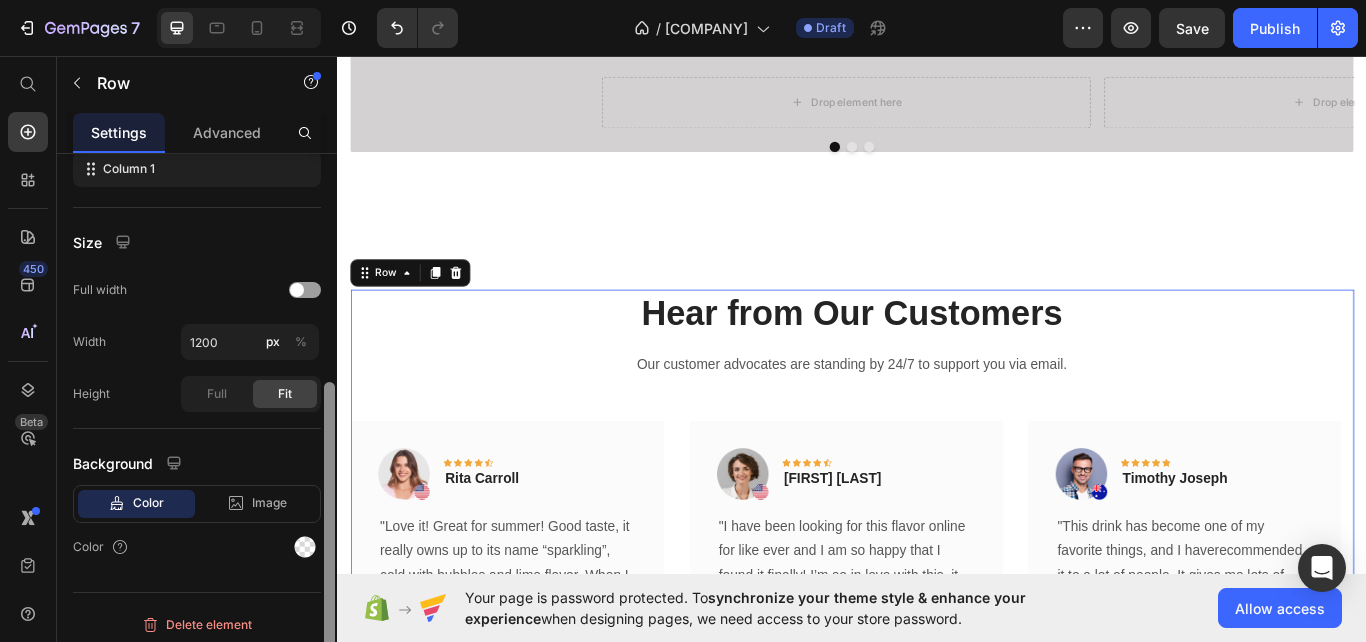 scroll, scrollTop: 367, scrollLeft: 0, axis: vertical 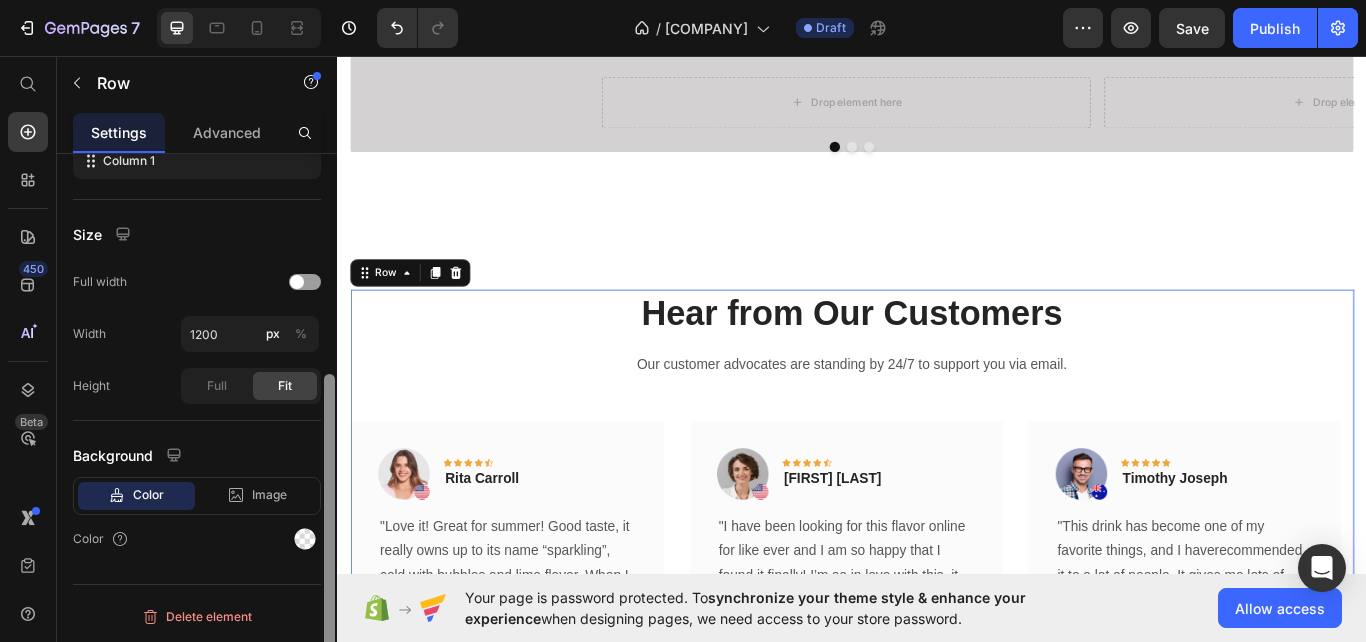 drag, startPoint x: 330, startPoint y: 283, endPoint x: 329, endPoint y: 554, distance: 271.00183 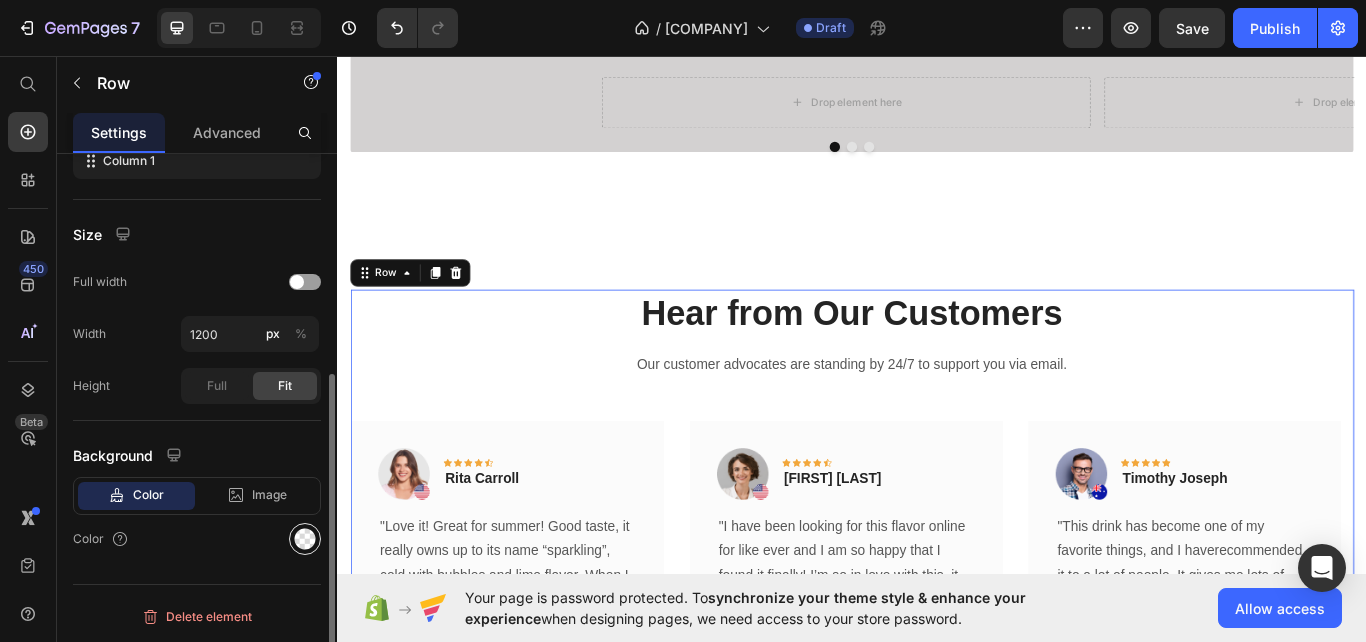 click at bounding box center (305, 539) 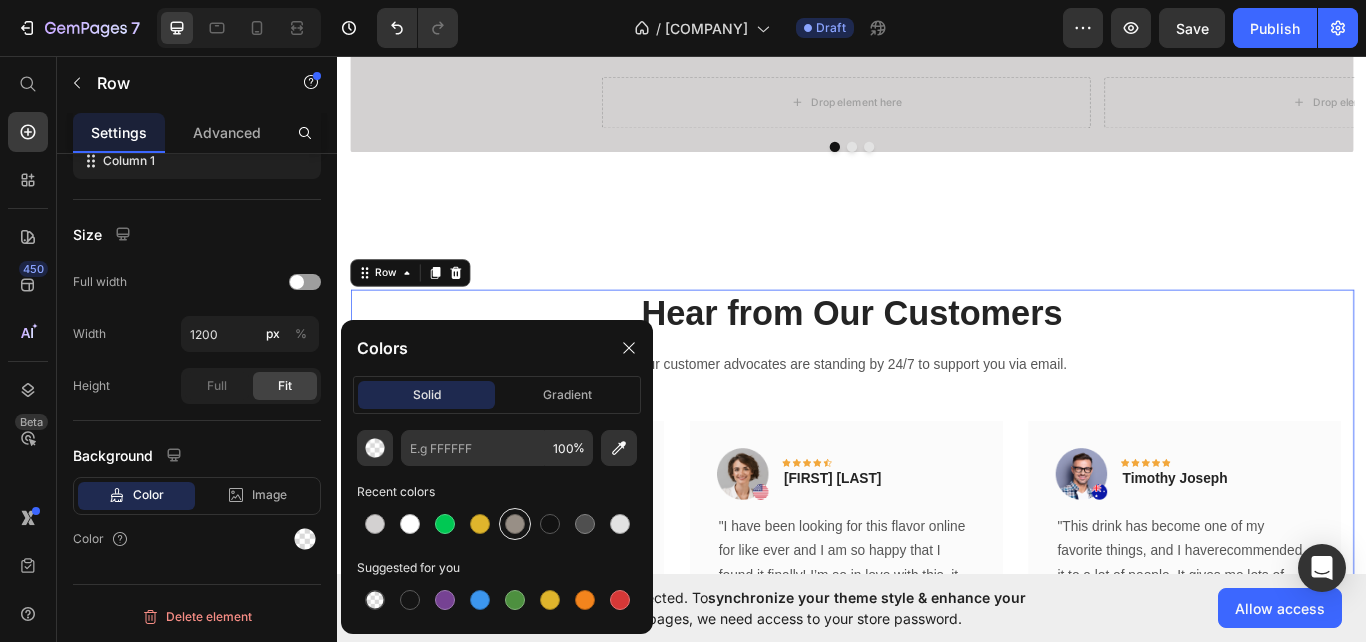 click at bounding box center [515, 524] 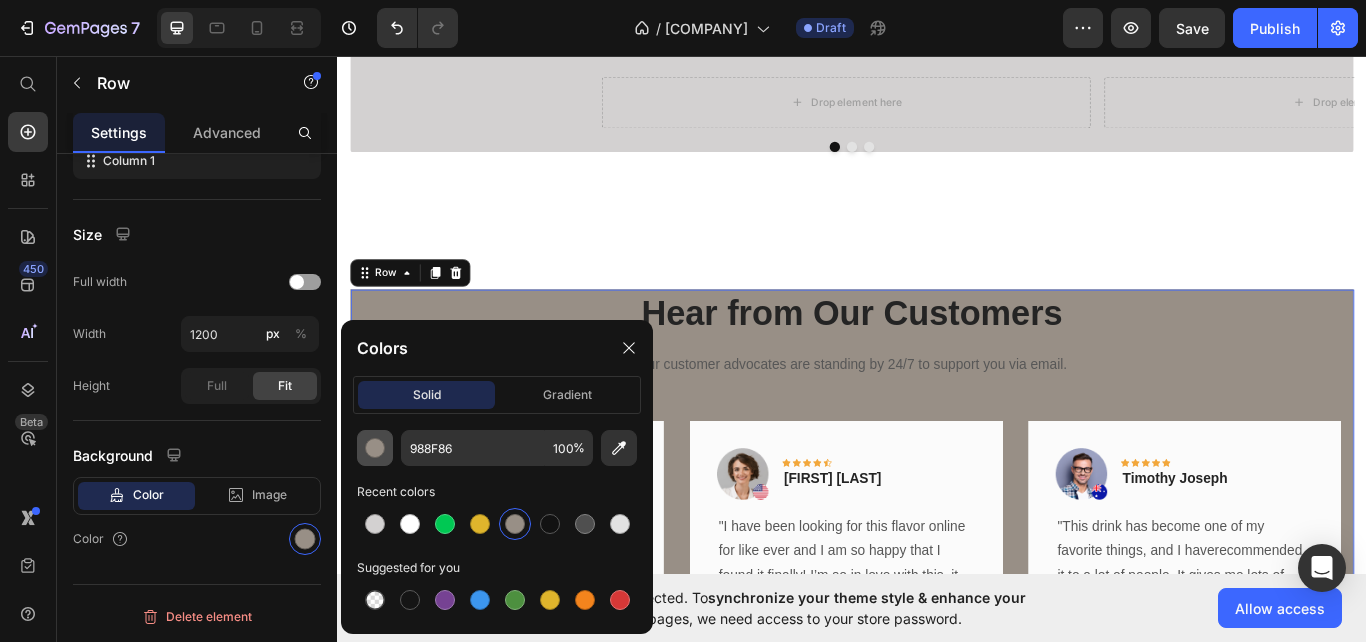 click at bounding box center [375, 448] 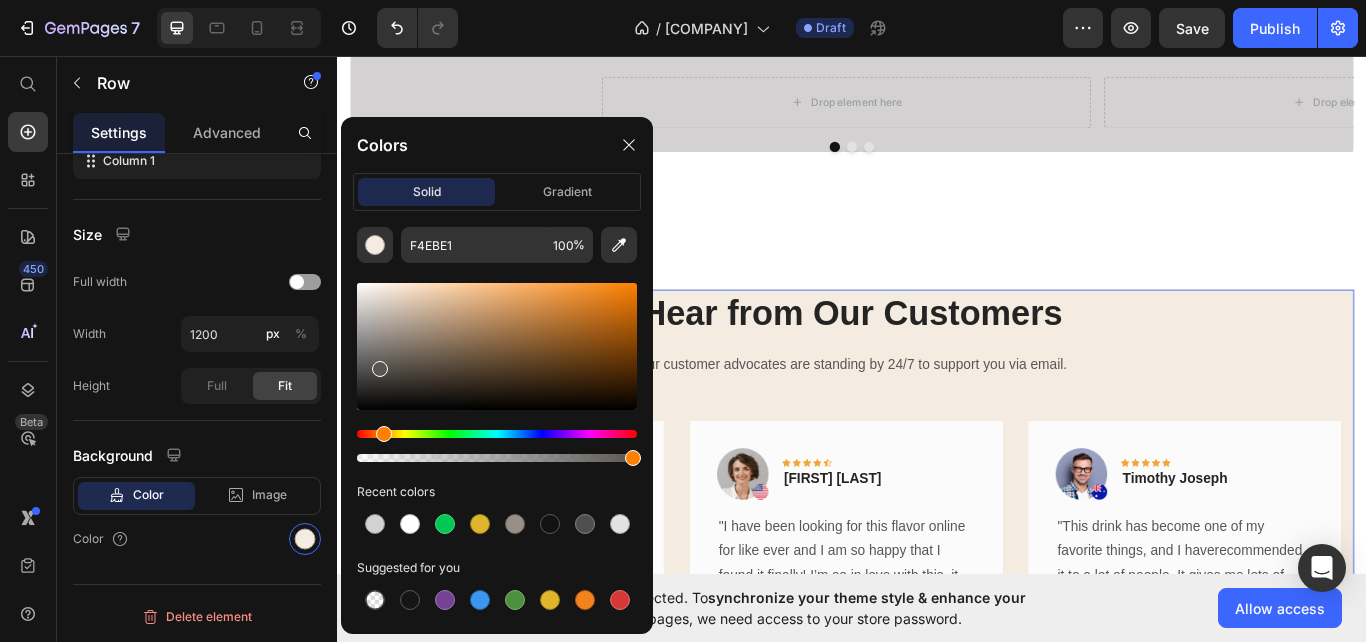 drag, startPoint x: 391, startPoint y: 338, endPoint x: 379, endPoint y: 365, distance: 29.546574 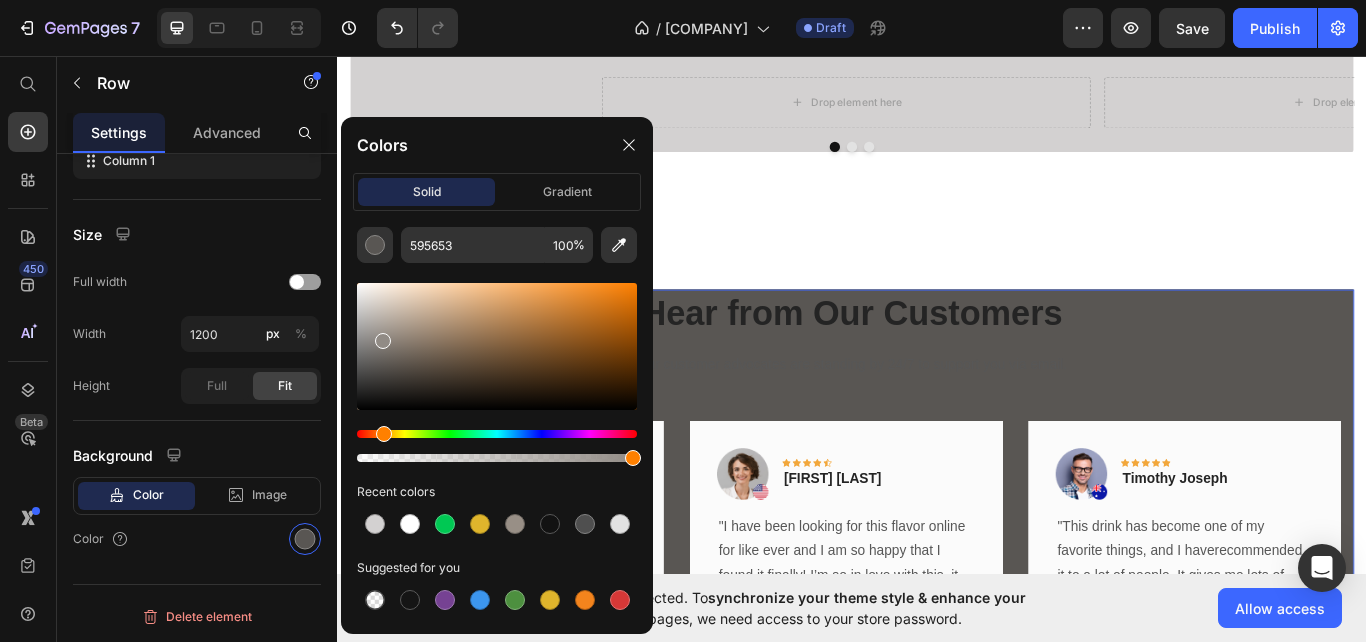 click at bounding box center [497, 346] 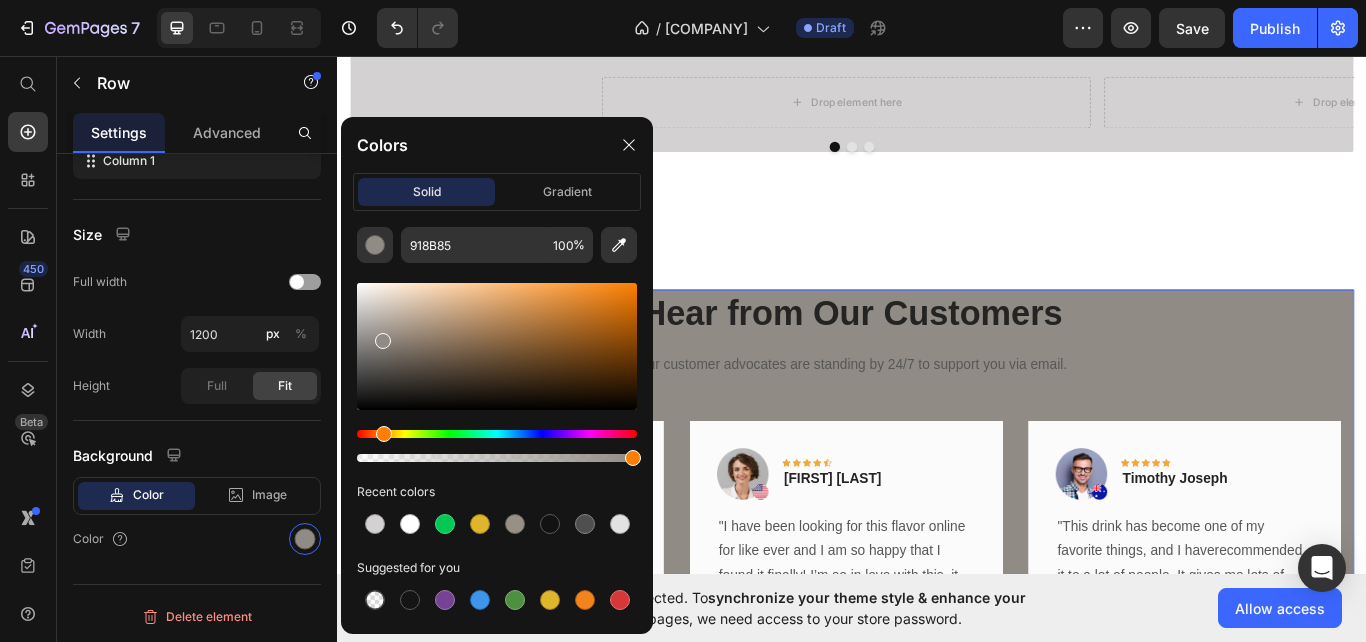 click at bounding box center (497, 346) 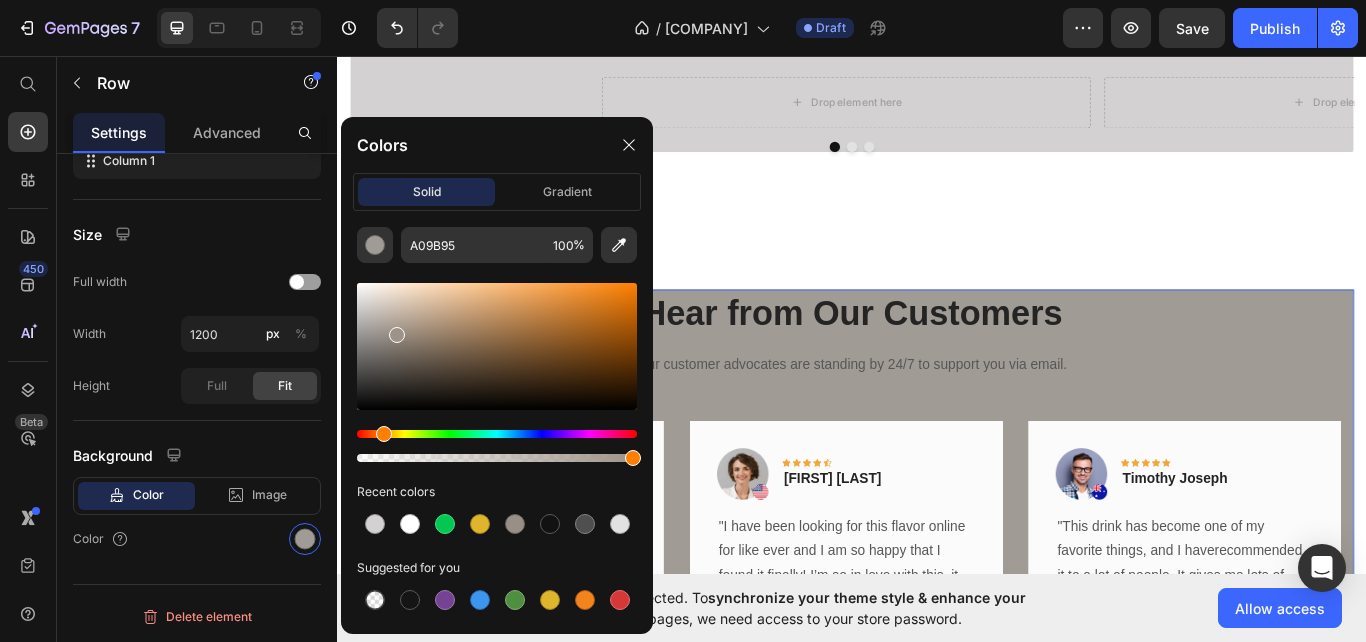 click at bounding box center [497, 346] 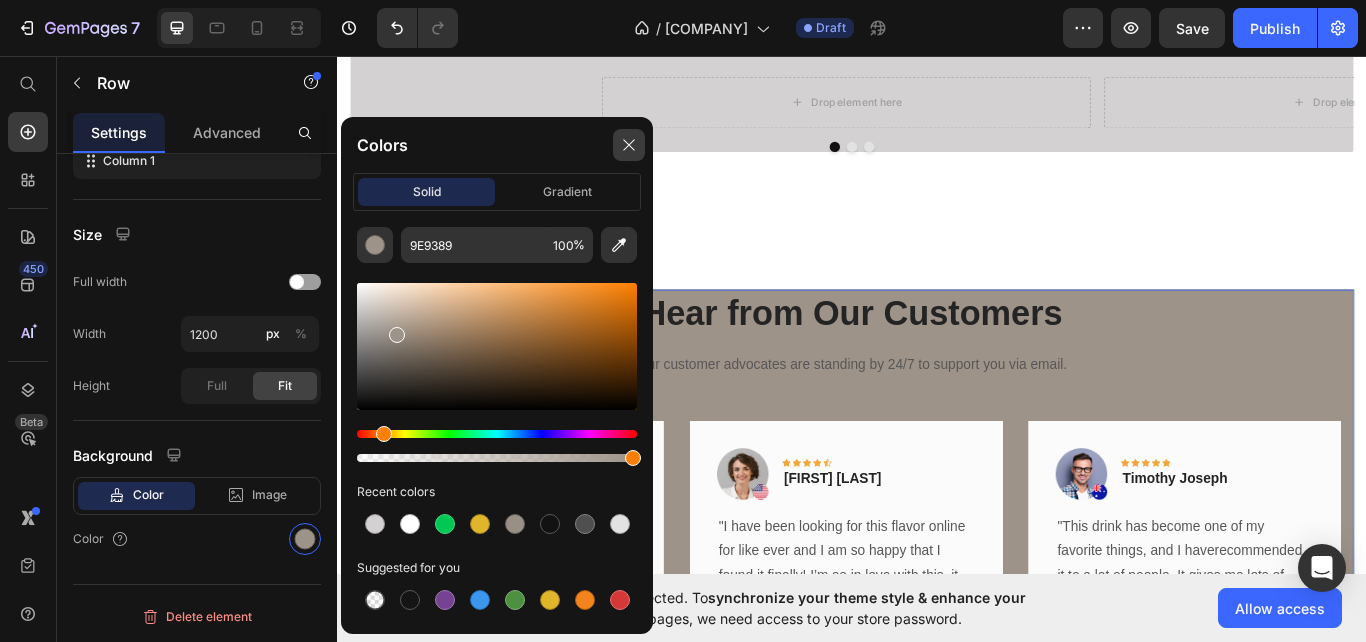 click 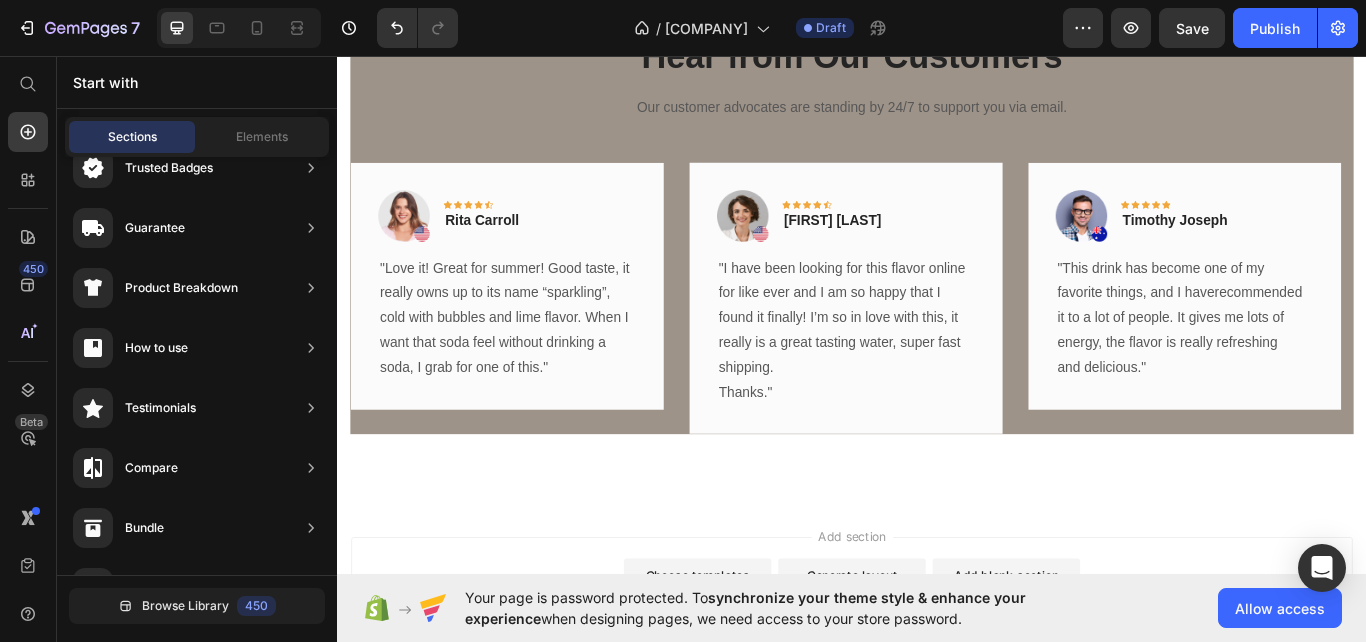 scroll, scrollTop: 2014, scrollLeft: 0, axis: vertical 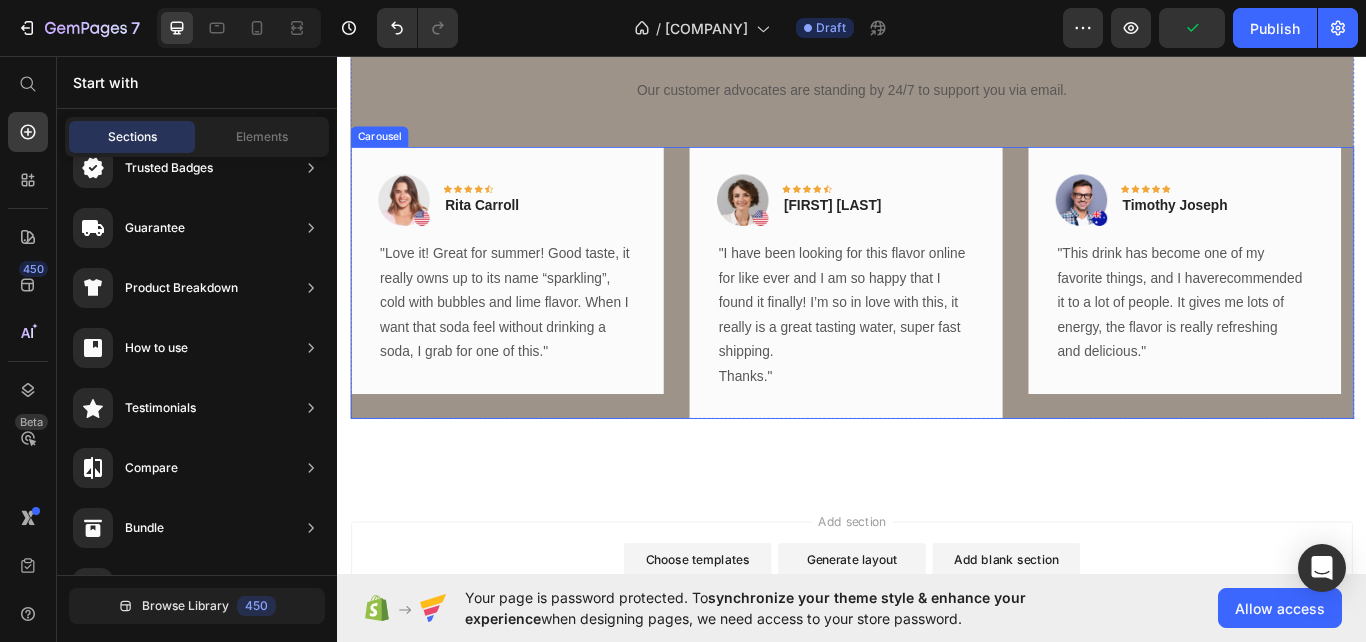 click on "Image
Icon
Icon
Icon
Icon
Icon Row Rita Carroll Text block Row "Love it! Great for summer! Good taste, it really owns up to its name “sparkling”, cold with bubbles and lime flavor. When I want that soda feel without drinking a soda, I grab for one of this." Text block Row" at bounding box center (534, 321) 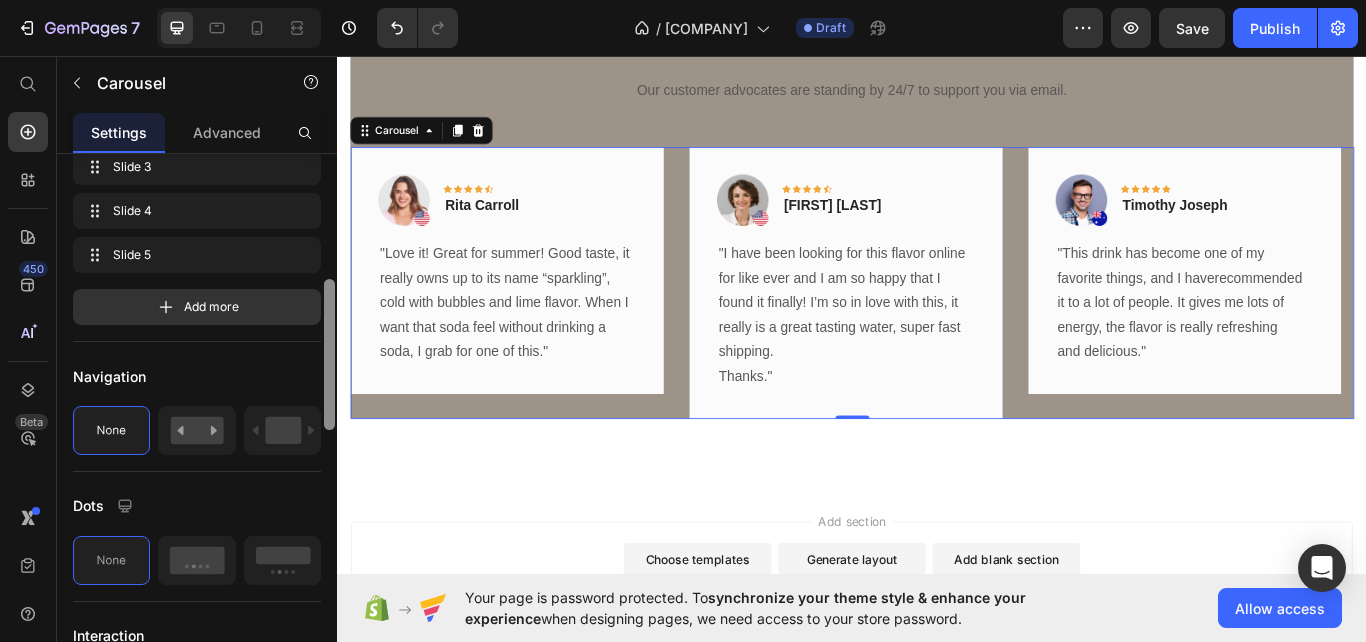 scroll, scrollTop: 440, scrollLeft: 0, axis: vertical 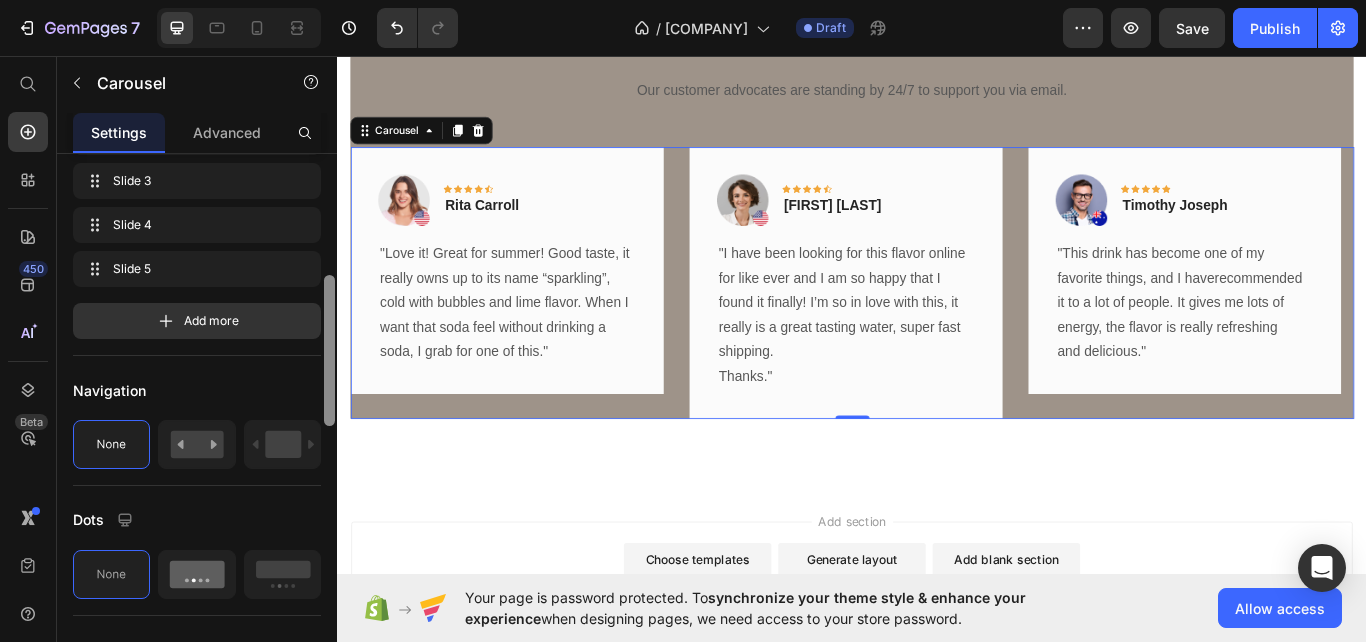 drag, startPoint x: 329, startPoint y: 290, endPoint x: 197, endPoint y: 558, distance: 298.74405 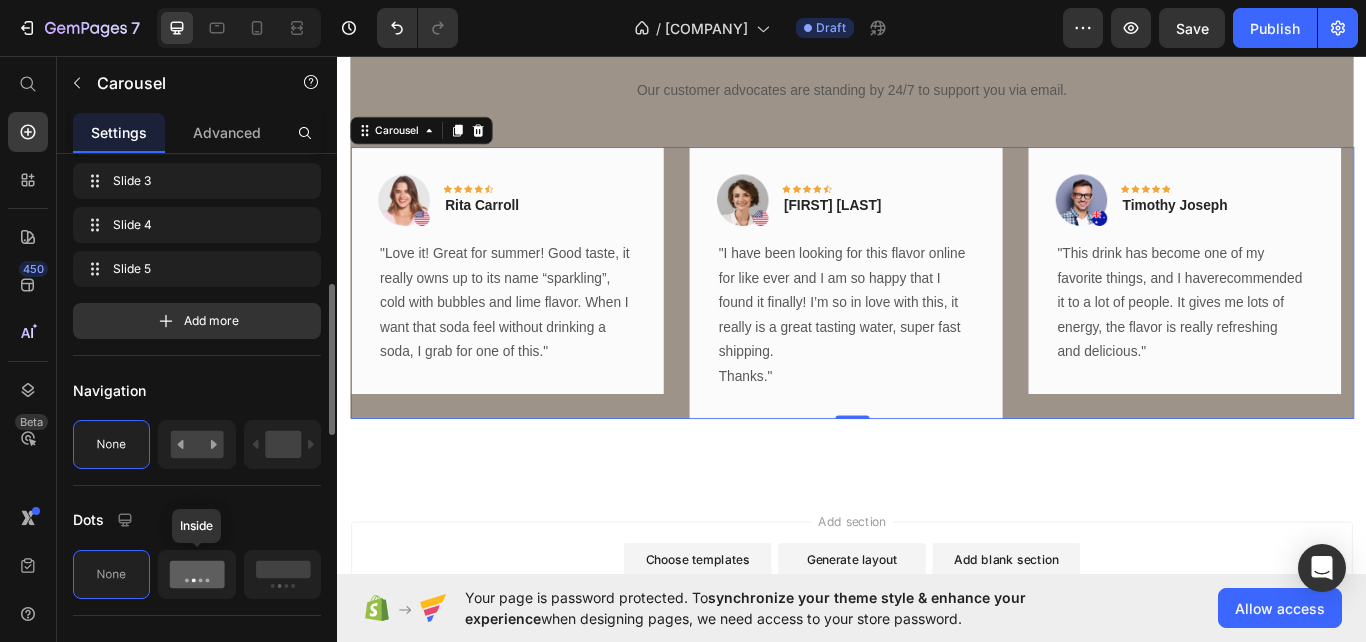 scroll, scrollTop: 447, scrollLeft: 0, axis: vertical 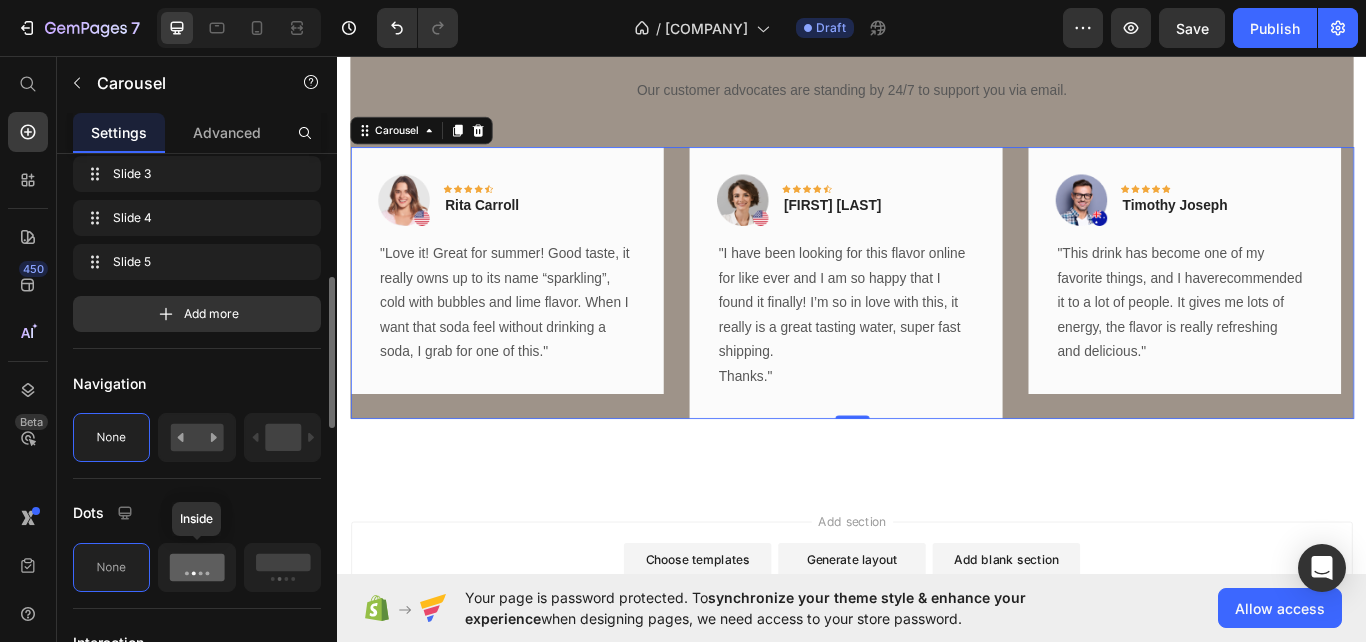 click 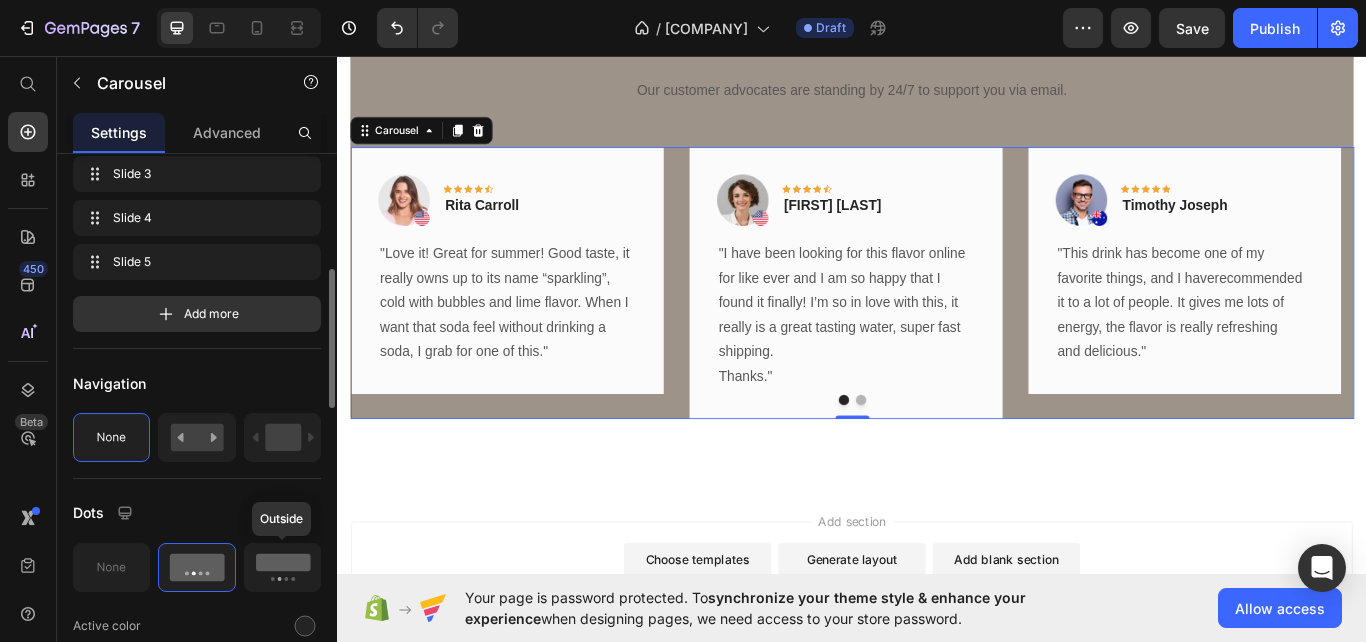 click 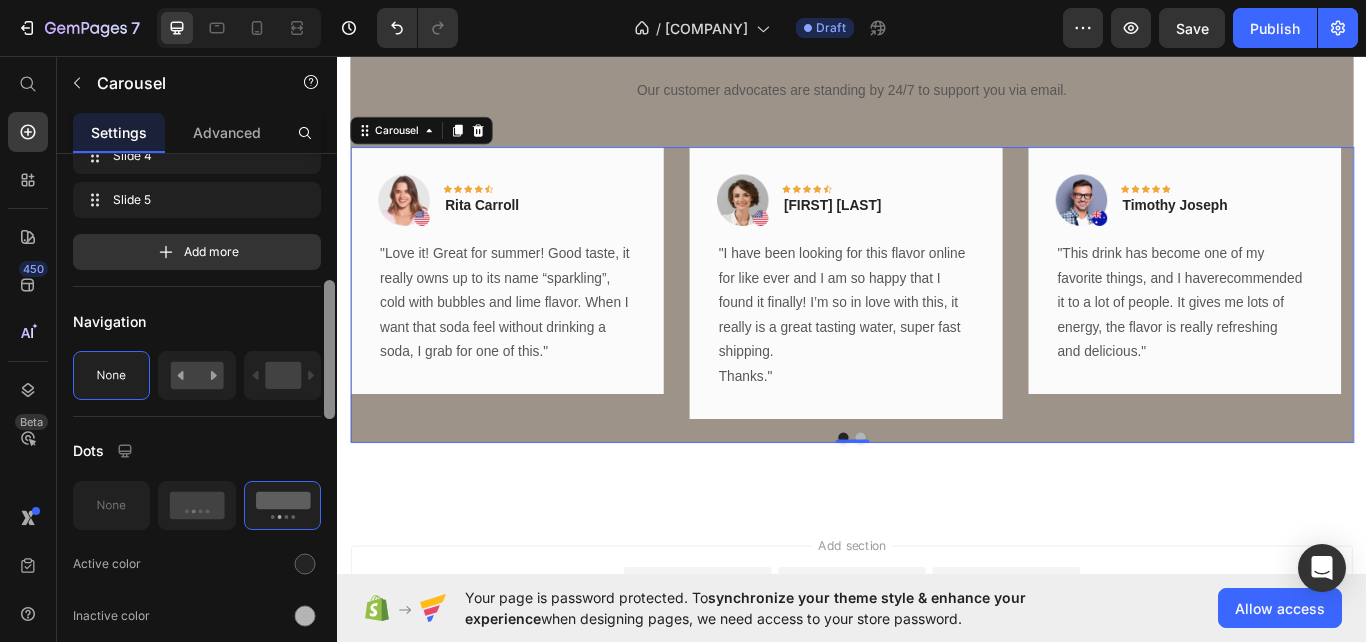 scroll, scrollTop: 513, scrollLeft: 0, axis: vertical 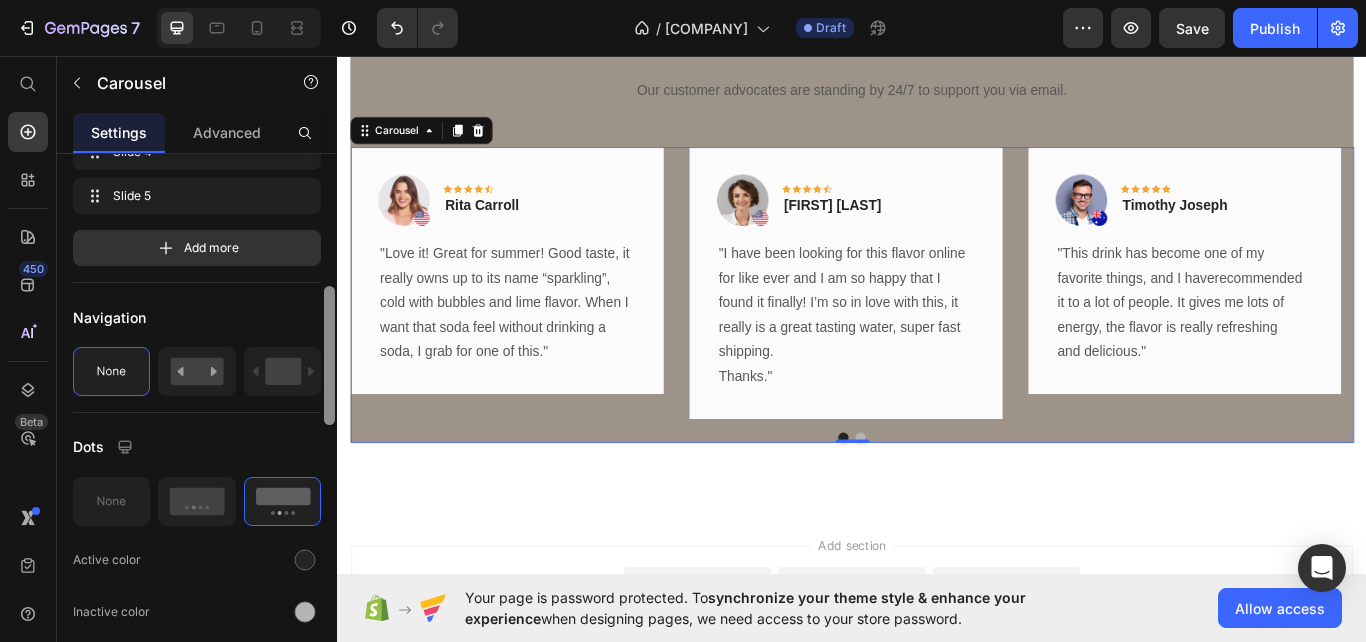 drag, startPoint x: 330, startPoint y: 390, endPoint x: 330, endPoint y: 407, distance: 17 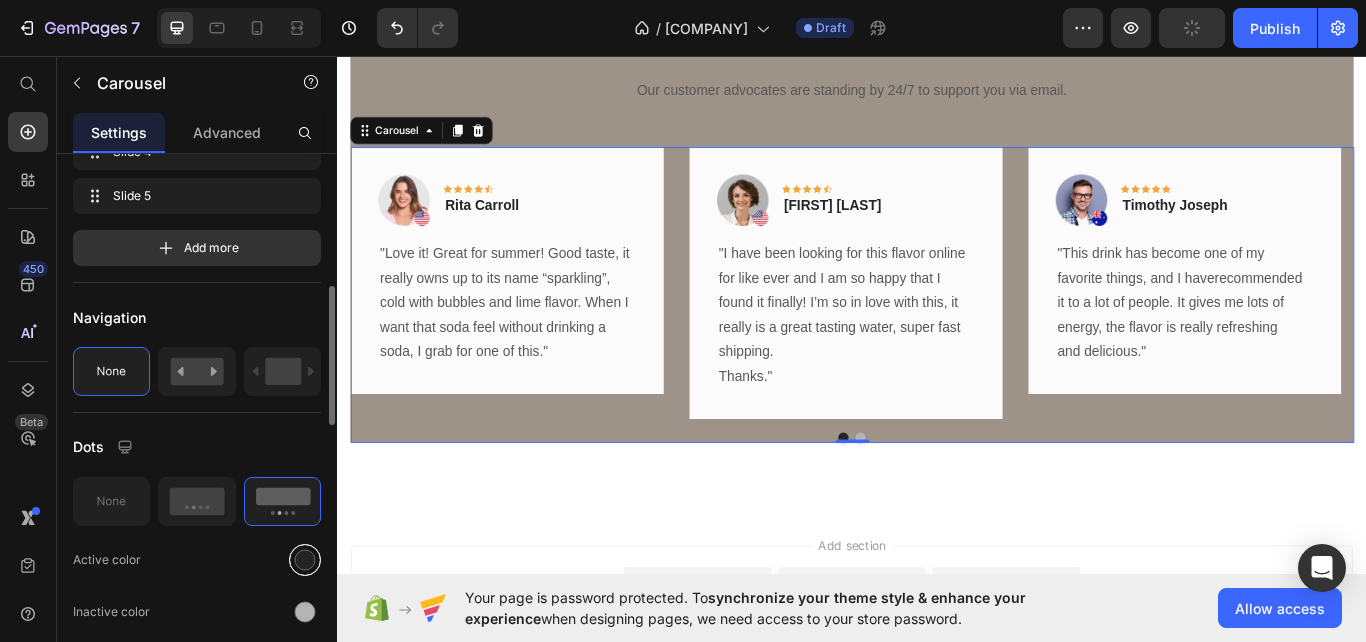 click at bounding box center (305, 559) 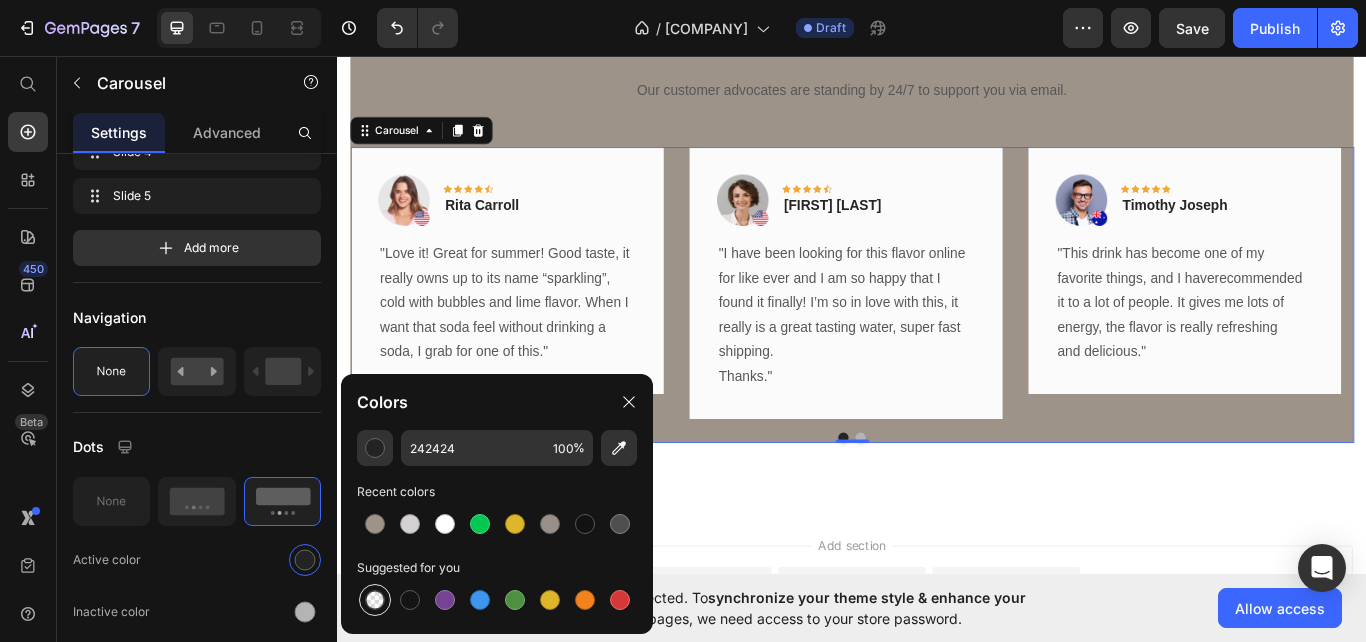 click at bounding box center (375, 600) 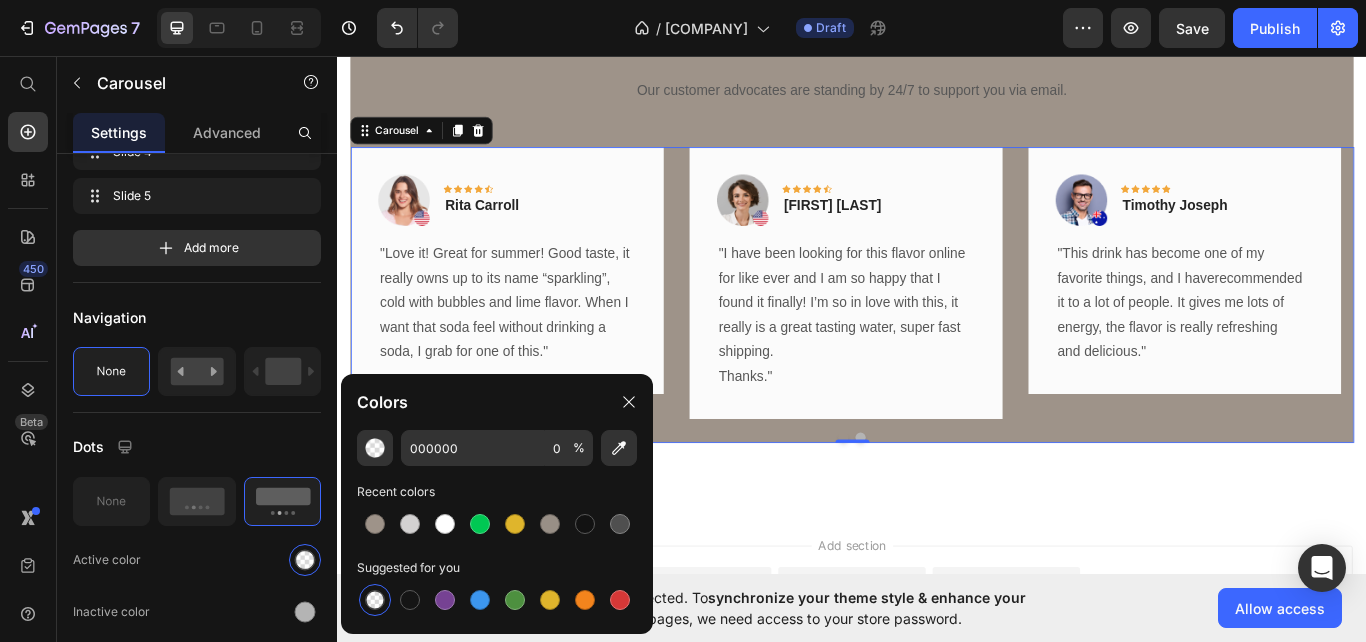 click at bounding box center (937, 502) 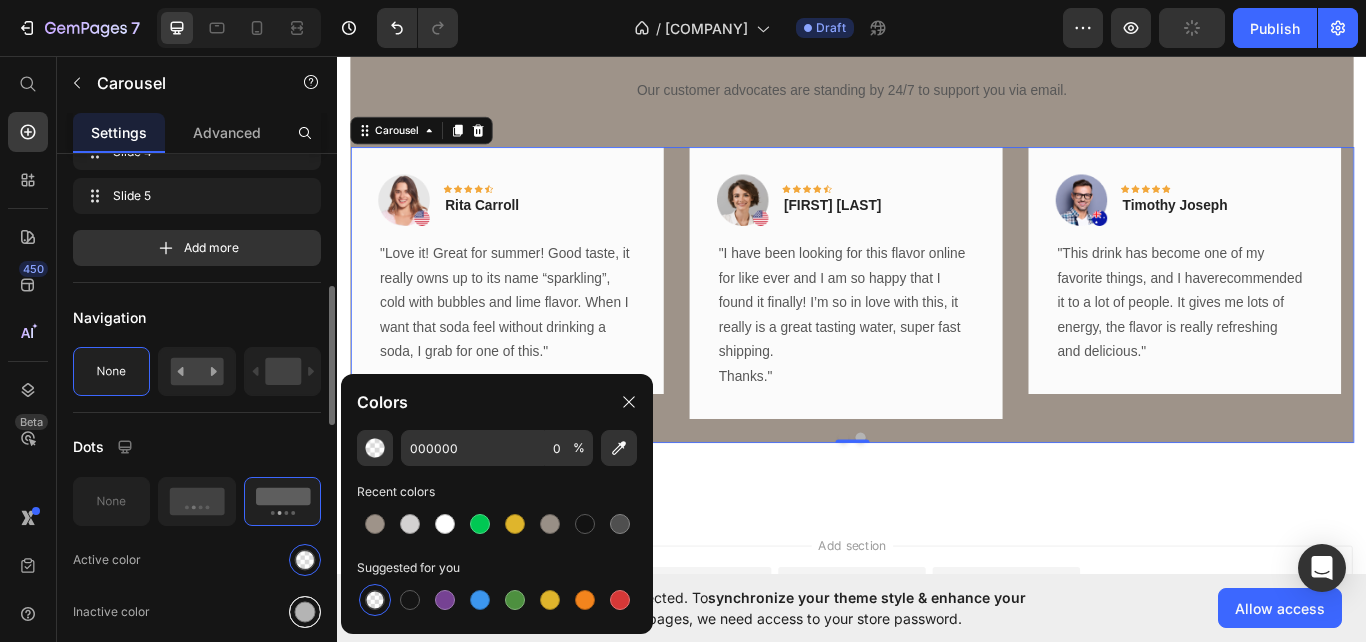 click at bounding box center [305, 611] 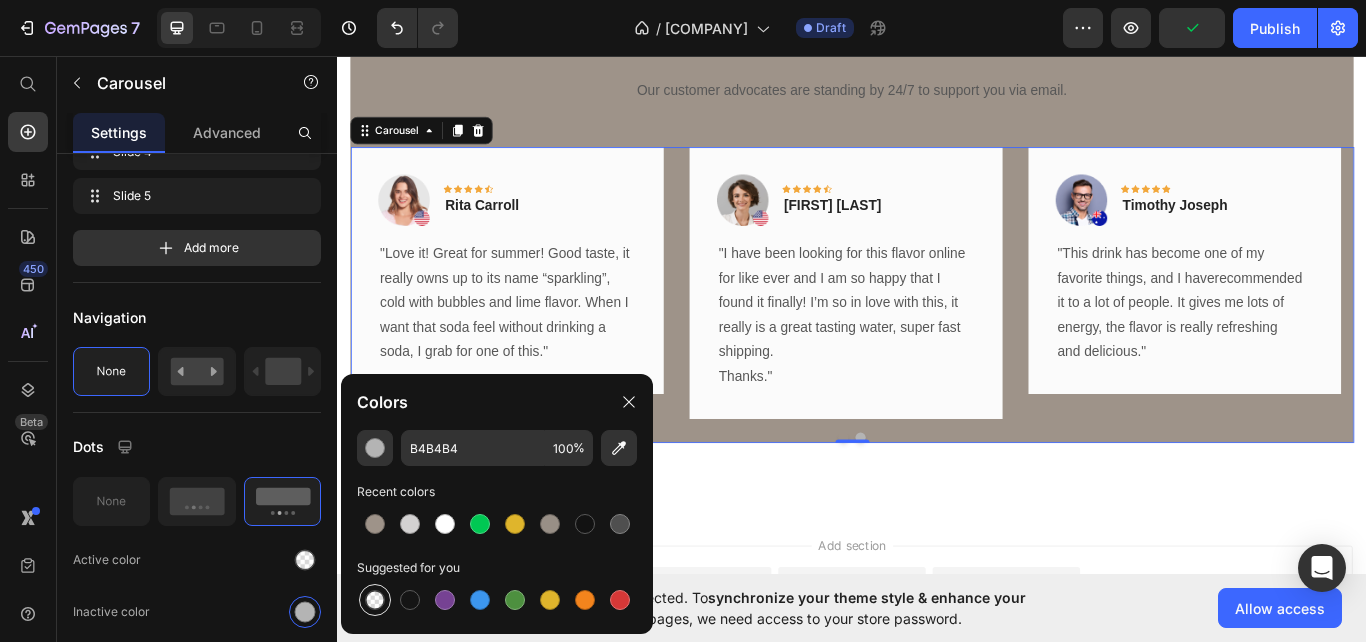 click at bounding box center [375, 600] 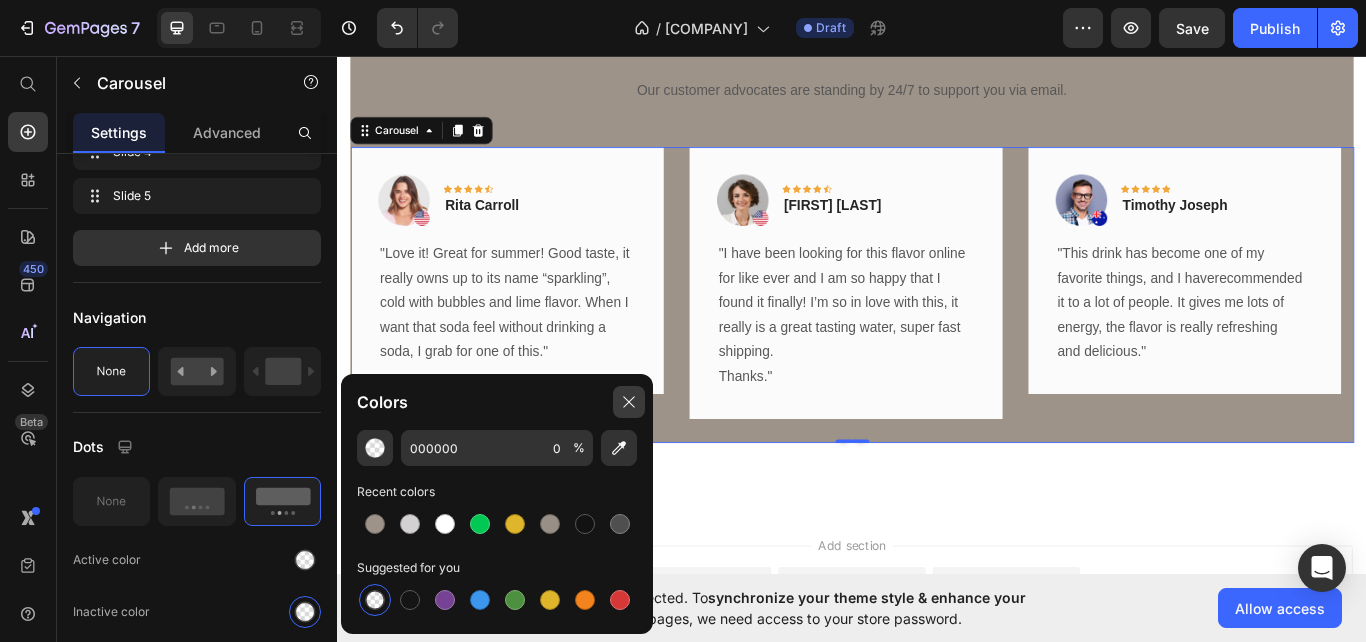 click 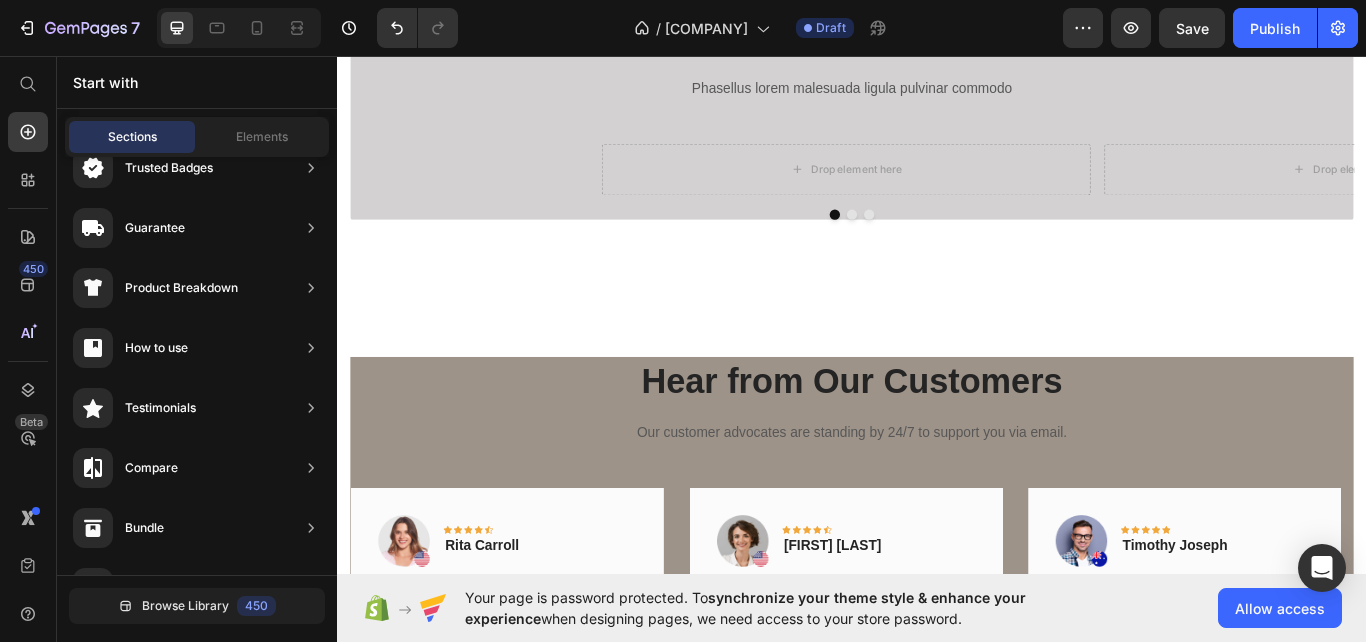 scroll, scrollTop: 1707, scrollLeft: 0, axis: vertical 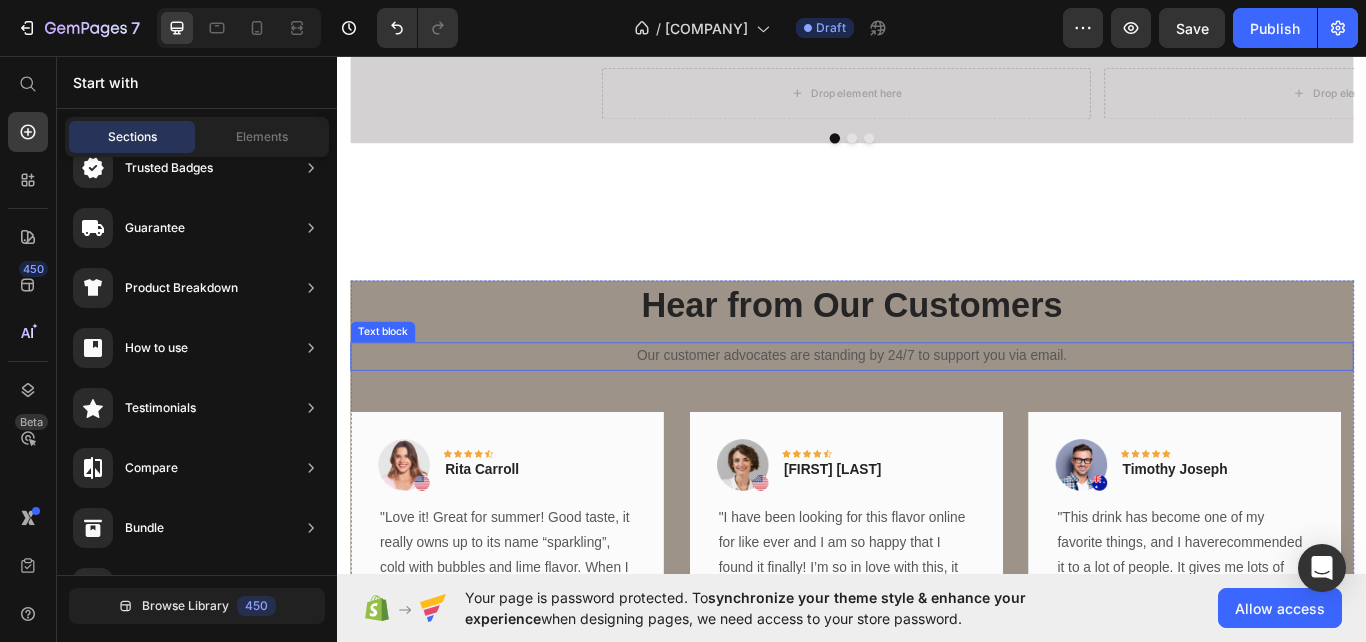 click on "Our customer advocates are standing by 24/7 to support you via email." at bounding box center (937, 407) 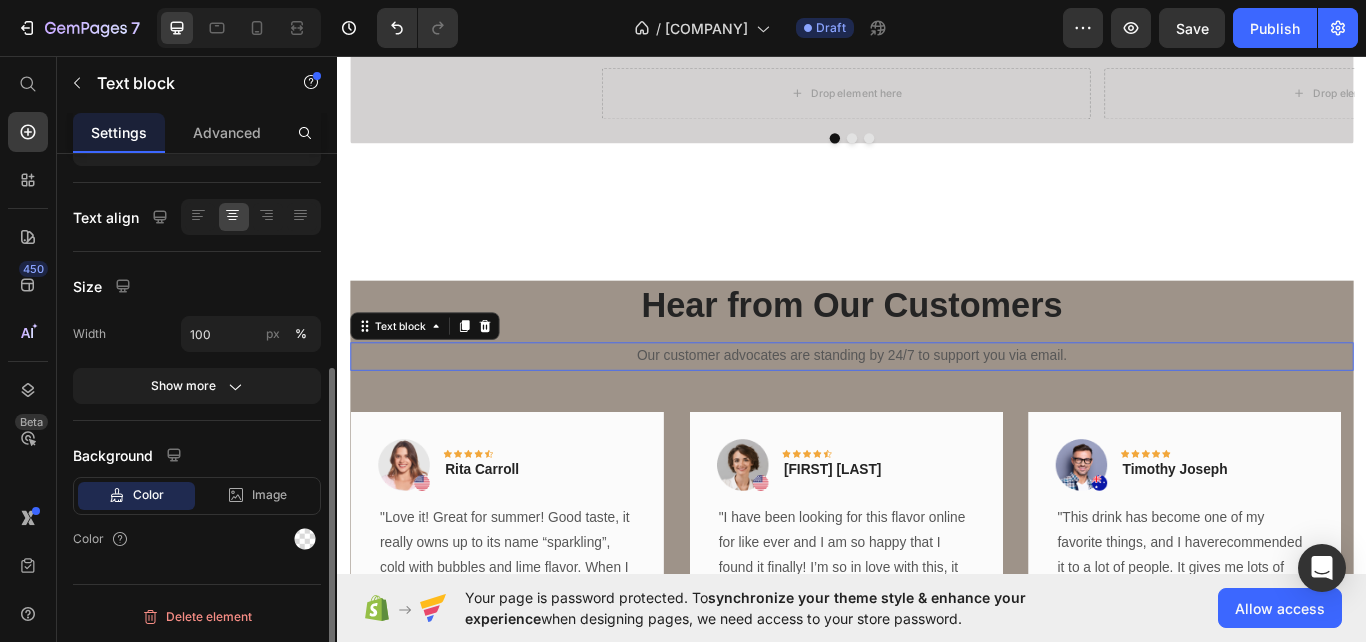 scroll, scrollTop: 0, scrollLeft: 0, axis: both 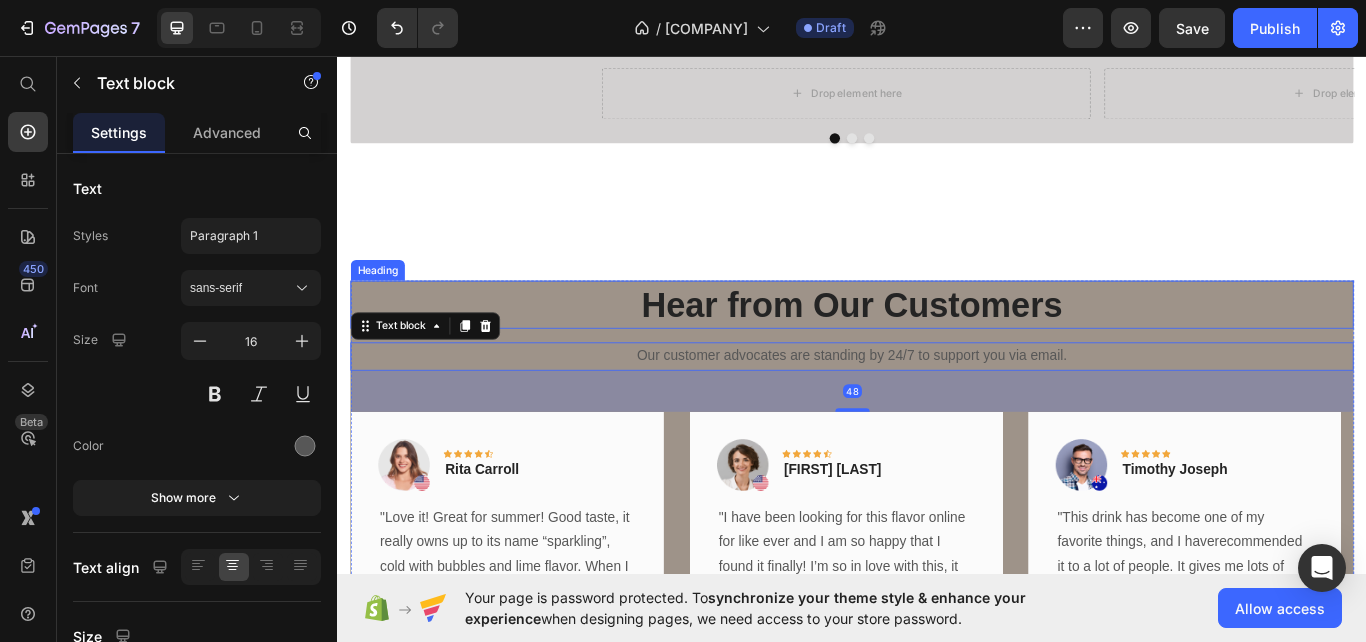click on "Hear from Our Customers" at bounding box center (937, 347) 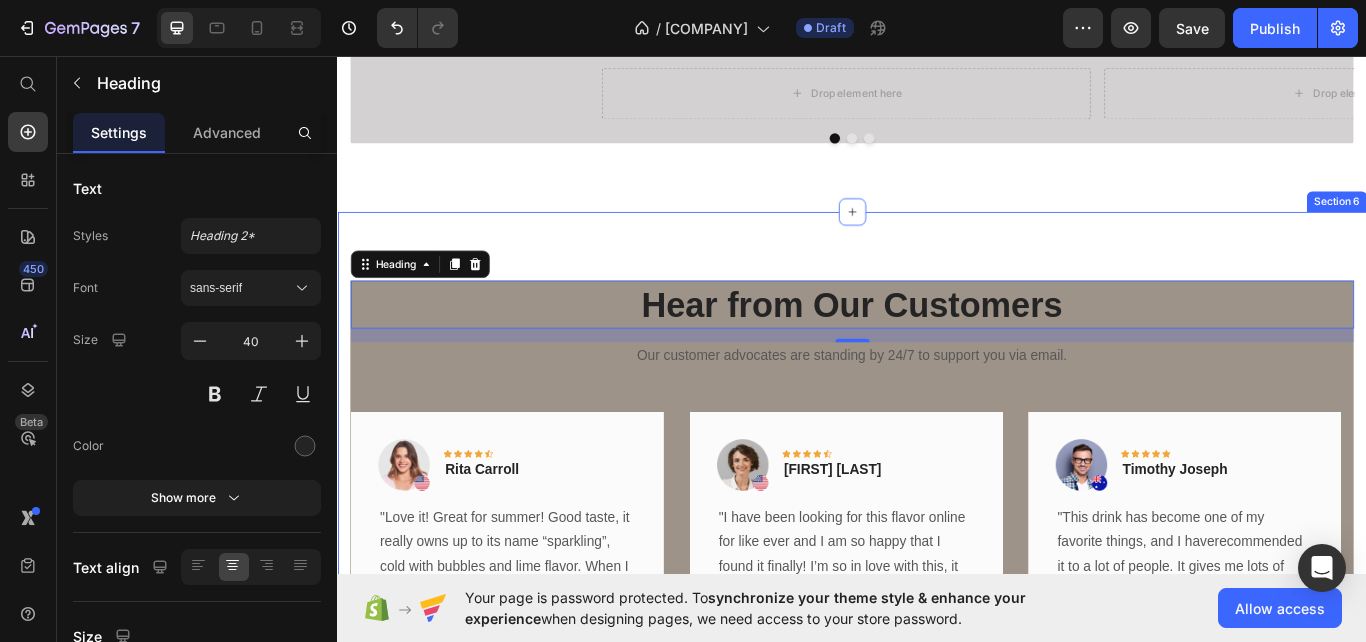 click on "Hear from Our Customers Heading   16 Our customer advocates are standing by 24/7 to support you via email. Text block Image
Icon
Icon
Icon
Icon
Icon Row Rita Carroll Text block Row "Love it! Great for summer! Good taste, it really owns up to its name “sparkling”, cold with bubbles and lime flavor. When I want that soda feel without drinking a soda, I grab for one of this." Text block Row Image
Icon
Icon
Icon
Icon
Icon Row Olivia Rowse Text block Row "I have been looking for this flavor online for like ever and I am so happy that I found it finally! I’m so in love with this, it really is a great tasting water, super fast shipping.  Thanks." Text block Row Image
Icon
Icon
Icon
Icon
Icon Row Timothy Joseph Text block Row and delicious." Text block Row Image Icon Icon" at bounding box center [937, 568] 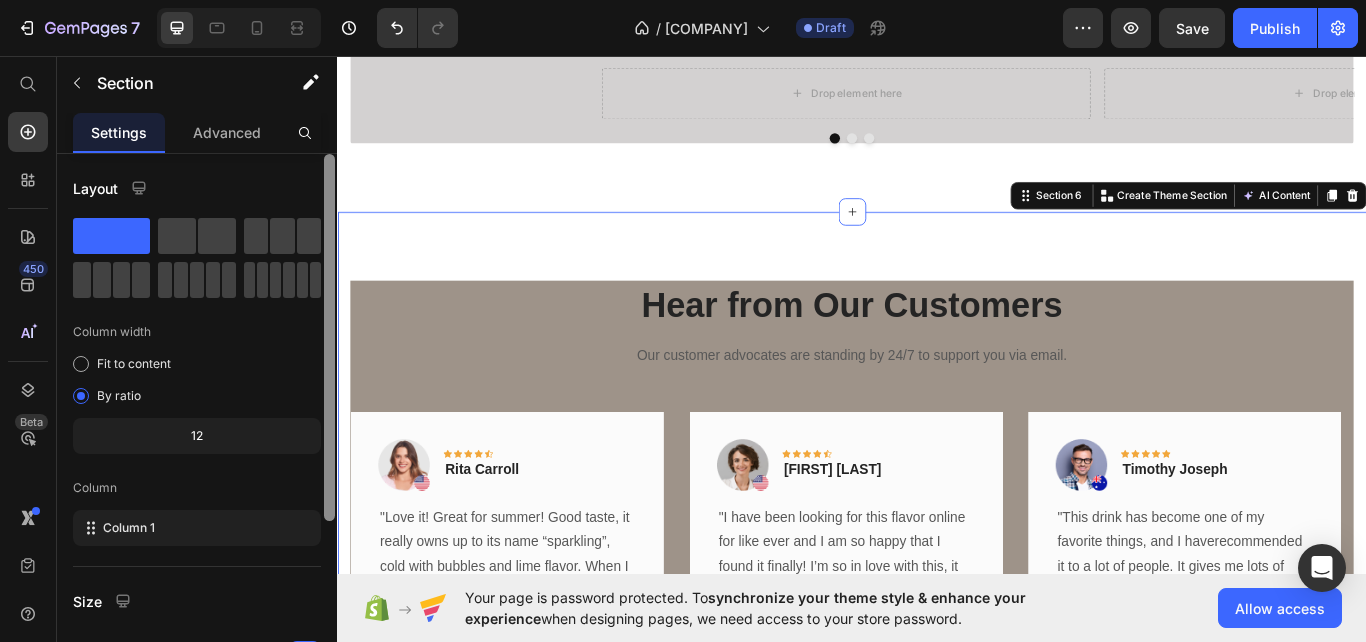 scroll, scrollTop: 77, scrollLeft: 0, axis: vertical 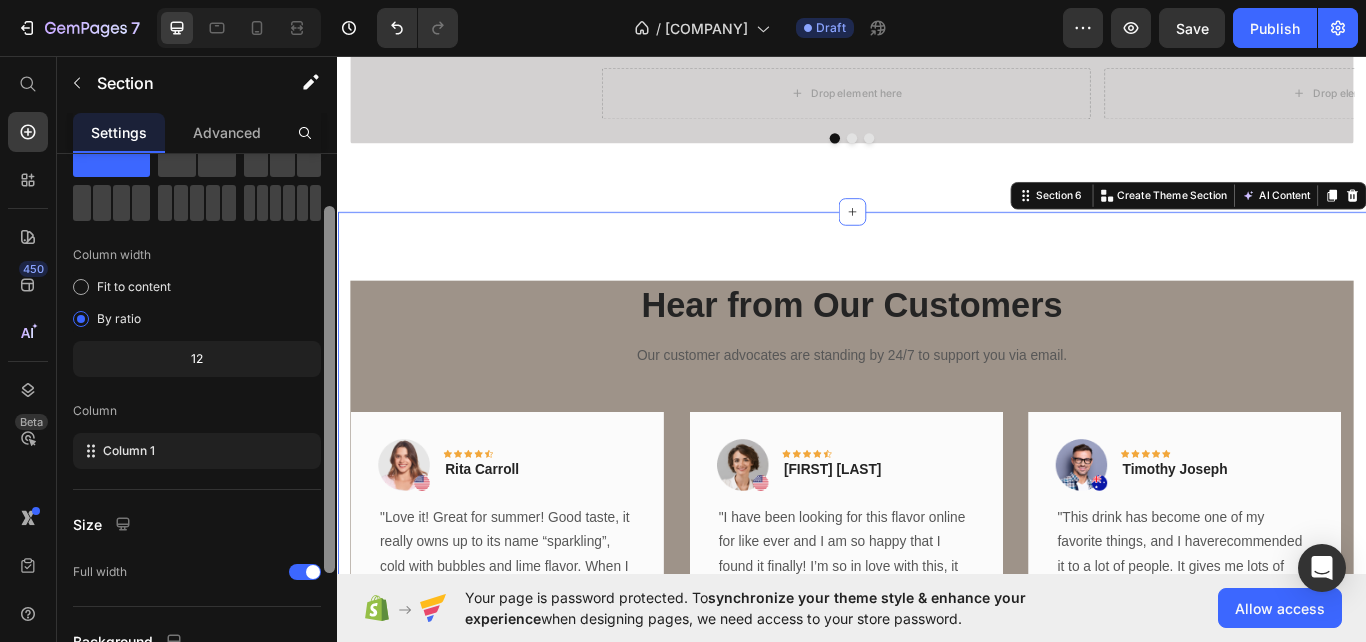drag, startPoint x: 670, startPoint y: 402, endPoint x: 340, endPoint y: 590, distance: 379.79468 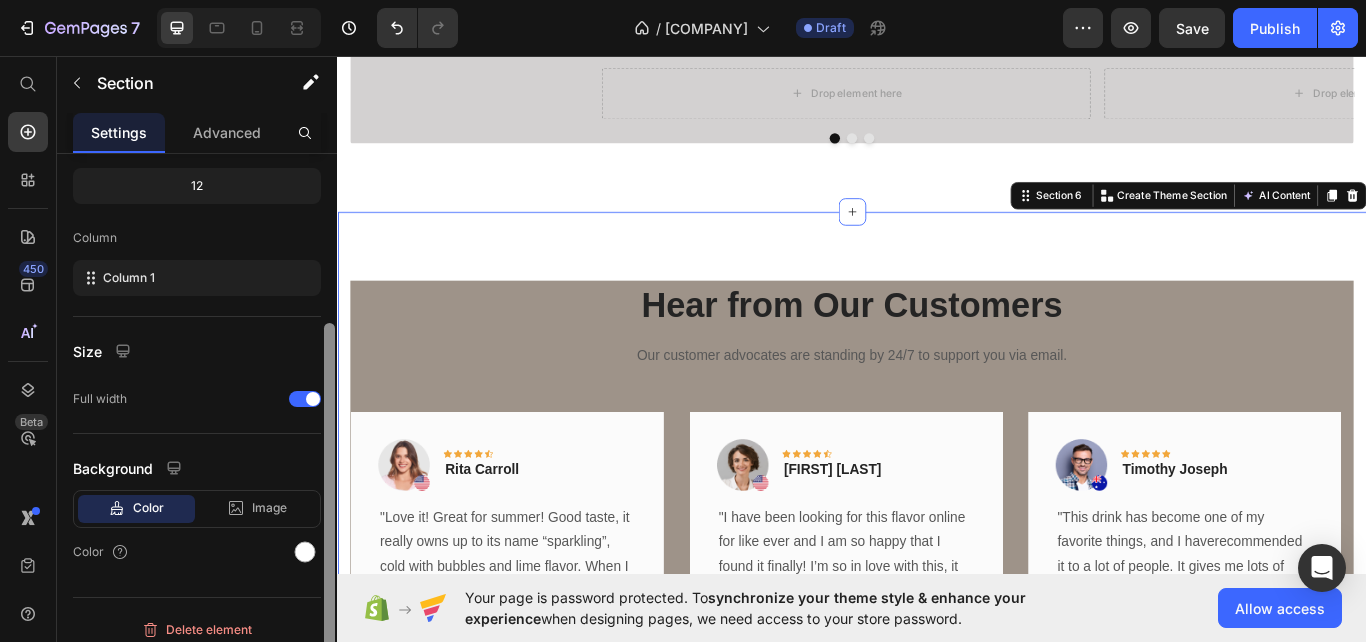 scroll, scrollTop: 263, scrollLeft: 0, axis: vertical 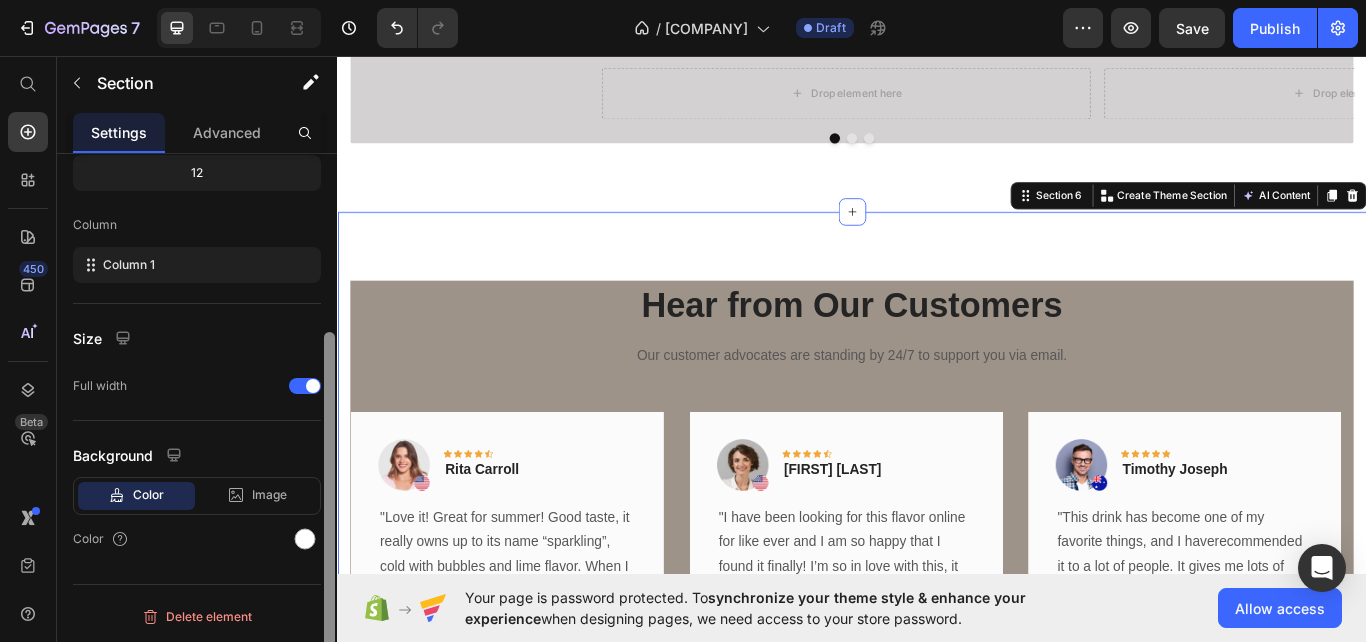 drag, startPoint x: 330, startPoint y: 495, endPoint x: 331, endPoint y: 551, distance: 56.008926 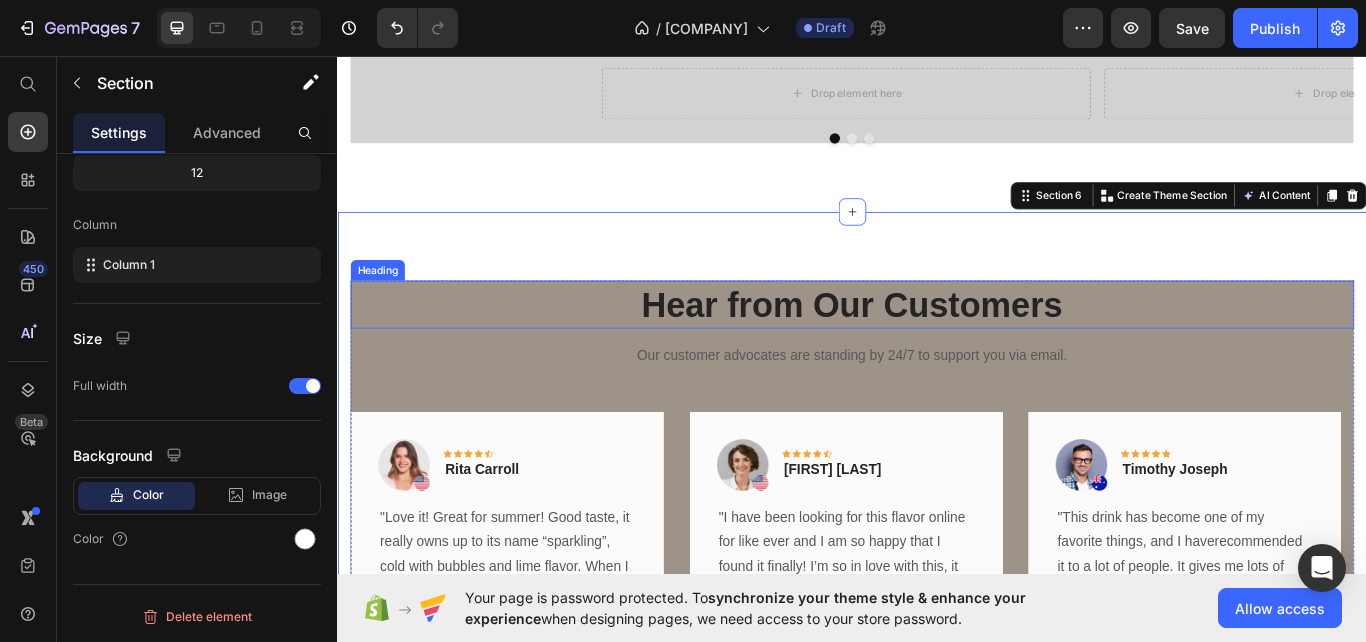 click on "Hear from Our Customers" at bounding box center [937, 347] 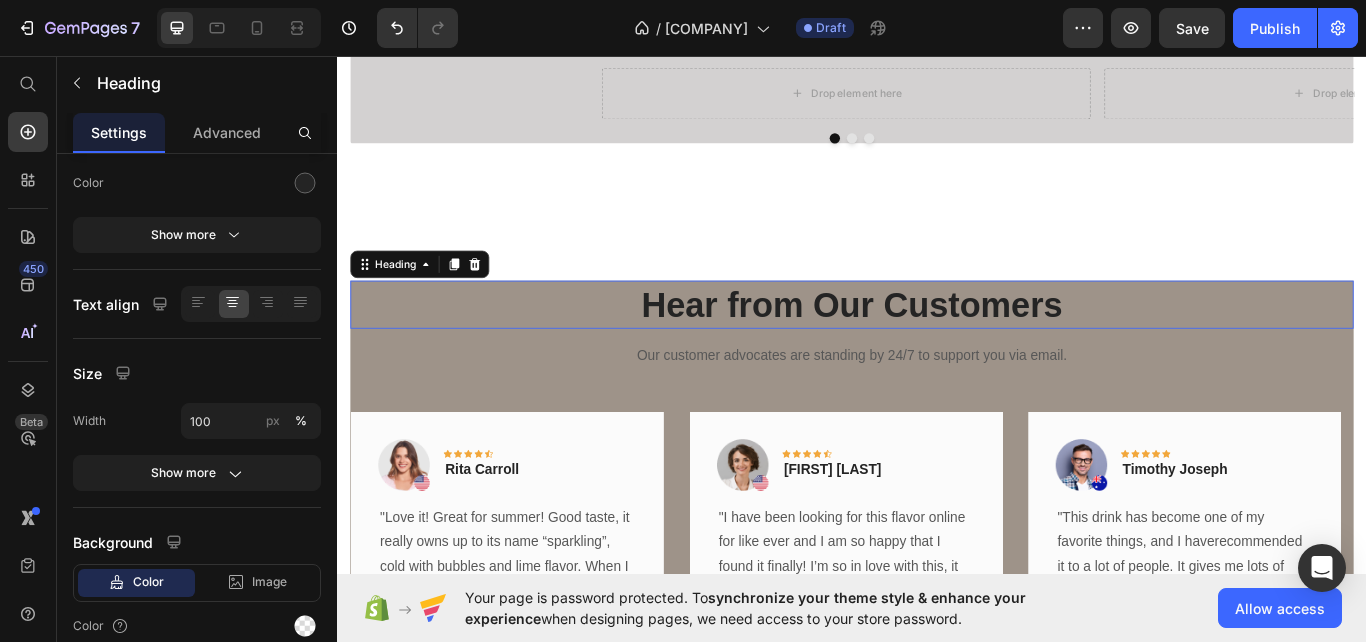 scroll, scrollTop: 0, scrollLeft: 0, axis: both 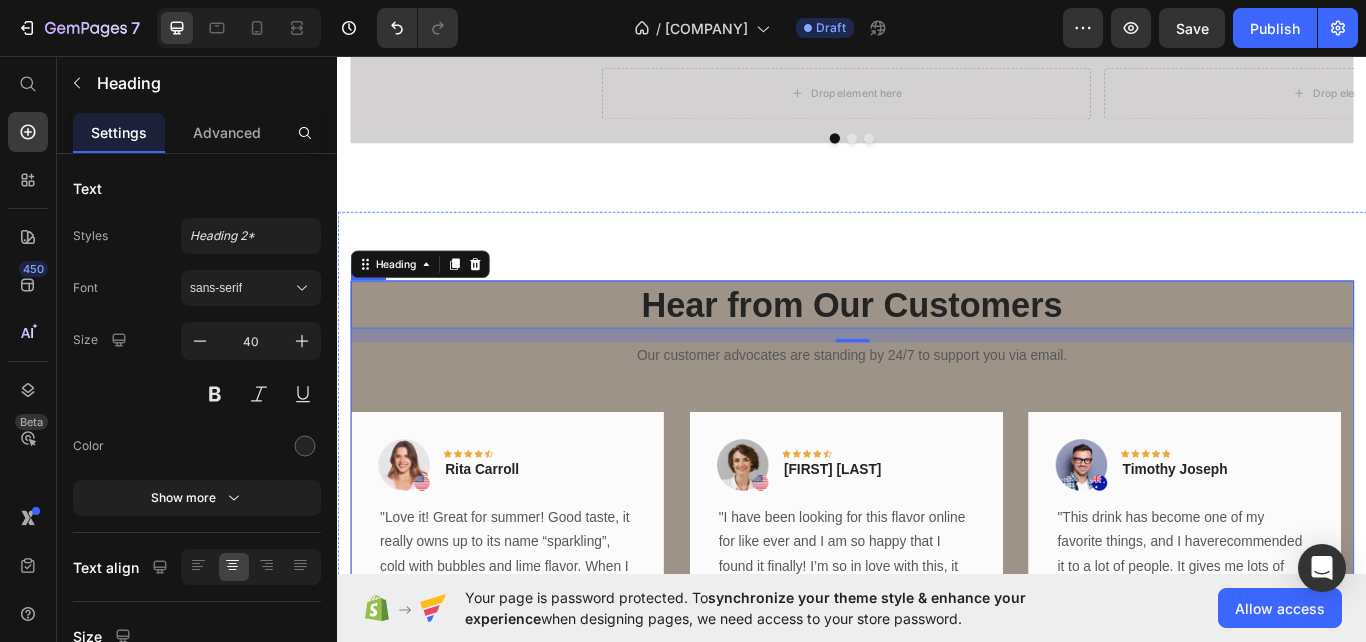 click on "Hear from Our Customers Heading   16 Our customer advocates are standing by 24/7 to support you via email. Text block Image
Icon
Icon
Icon
Icon
Icon Row Rita Carroll Text block Row "Love it! Great for summer! Good taste, it really owns up to its name “sparkling”, cold with bubbles and lime flavor. When I want that soda feel without drinking a soda, I grab for one of this." Text block Row Image
Icon
Icon
Icon
Icon
Icon Row Olivia Rowse Text block Row "I have been looking for this flavor online for like ever and I am so happy that I found it finally! I’m so in love with this, it really is a great tasting water, super fast shipping.  Thanks." Text block Row Image
Icon
Icon
Icon
Icon
Icon Row Timothy Joseph Text block Row and delicious." Text block Row Image Icon Icon" at bounding box center (937, 568) 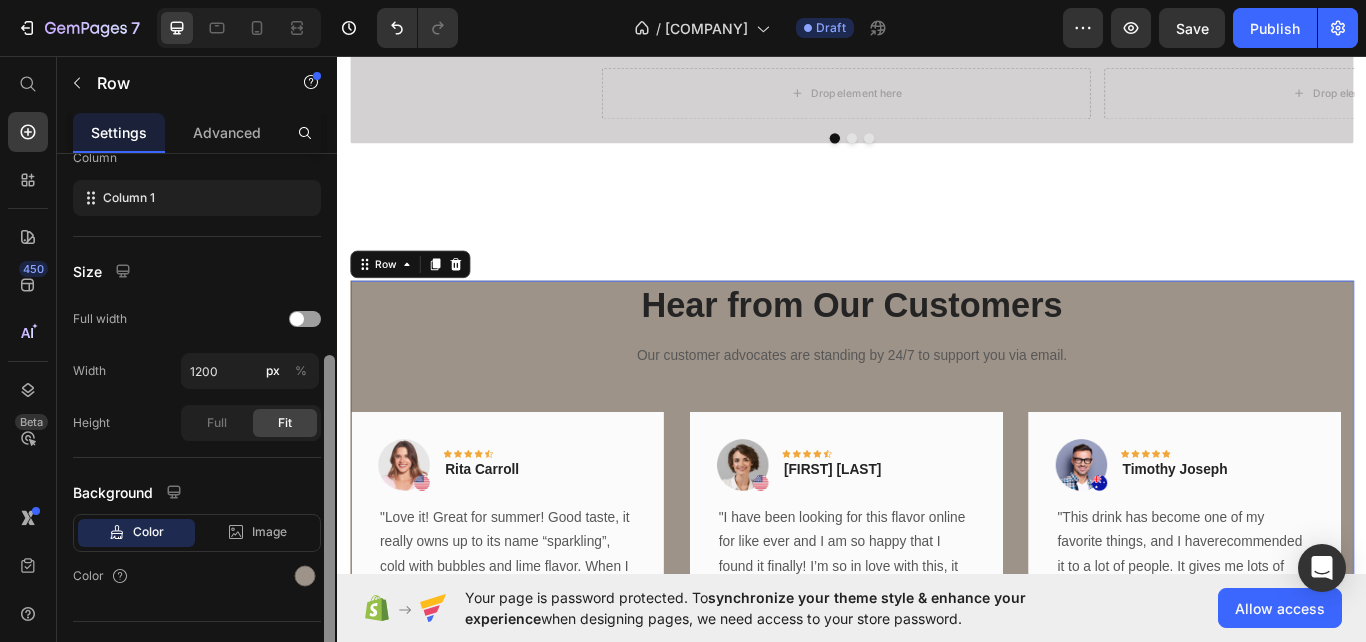 drag, startPoint x: 325, startPoint y: 382, endPoint x: 318, endPoint y: 585, distance: 203.12065 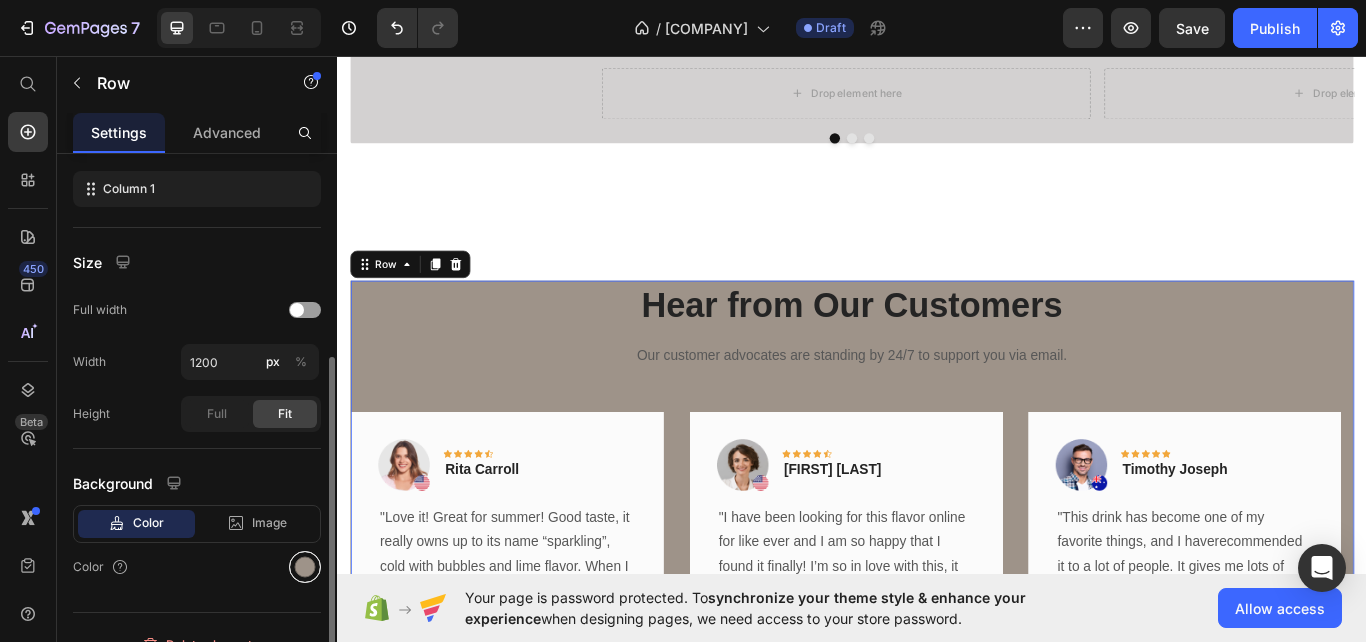 click at bounding box center [305, 567] 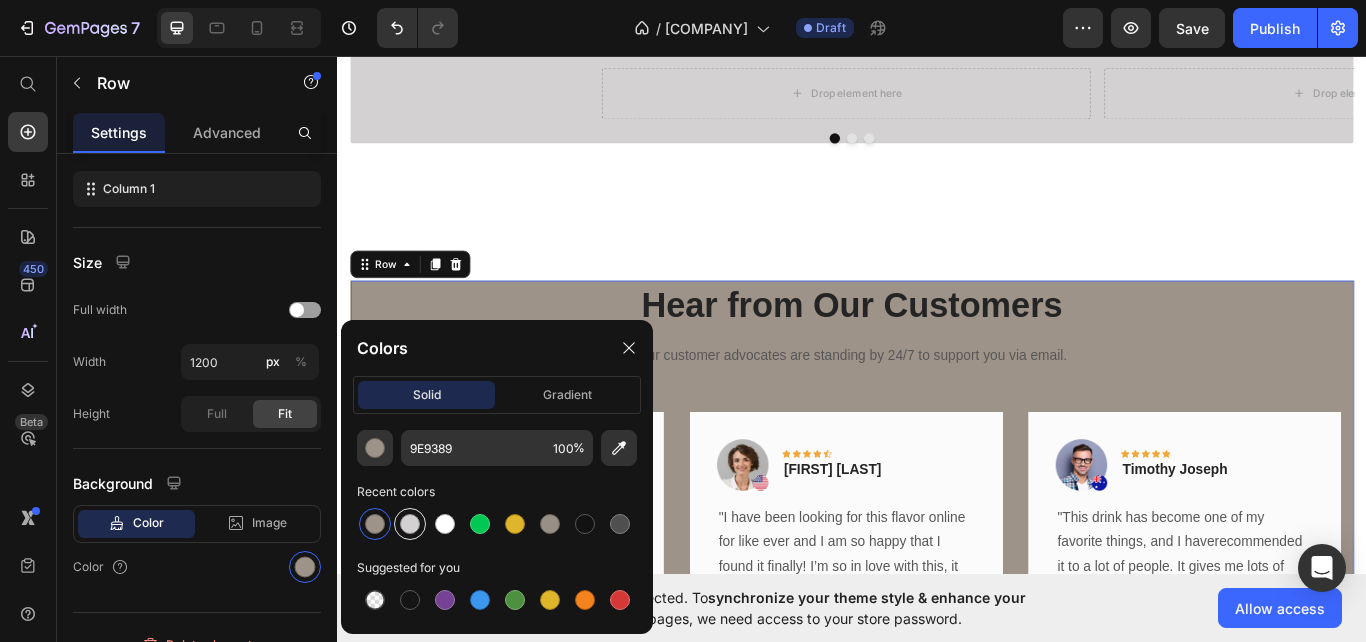 click at bounding box center [410, 524] 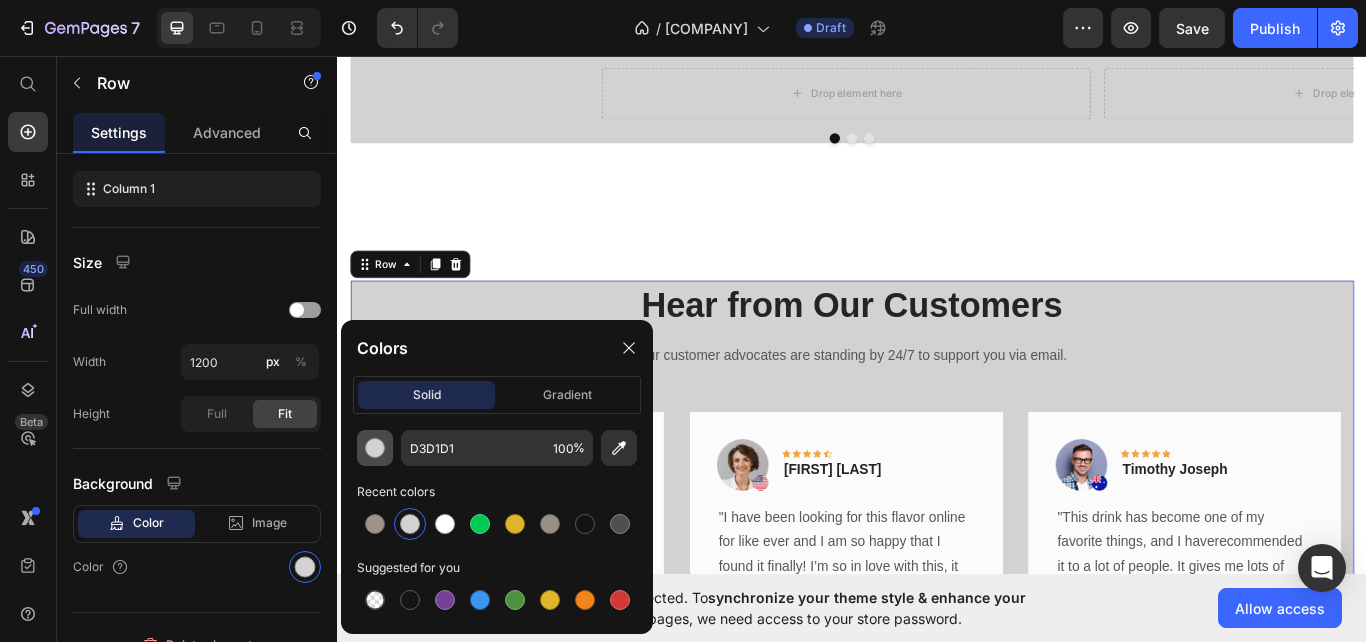 click at bounding box center [375, 448] 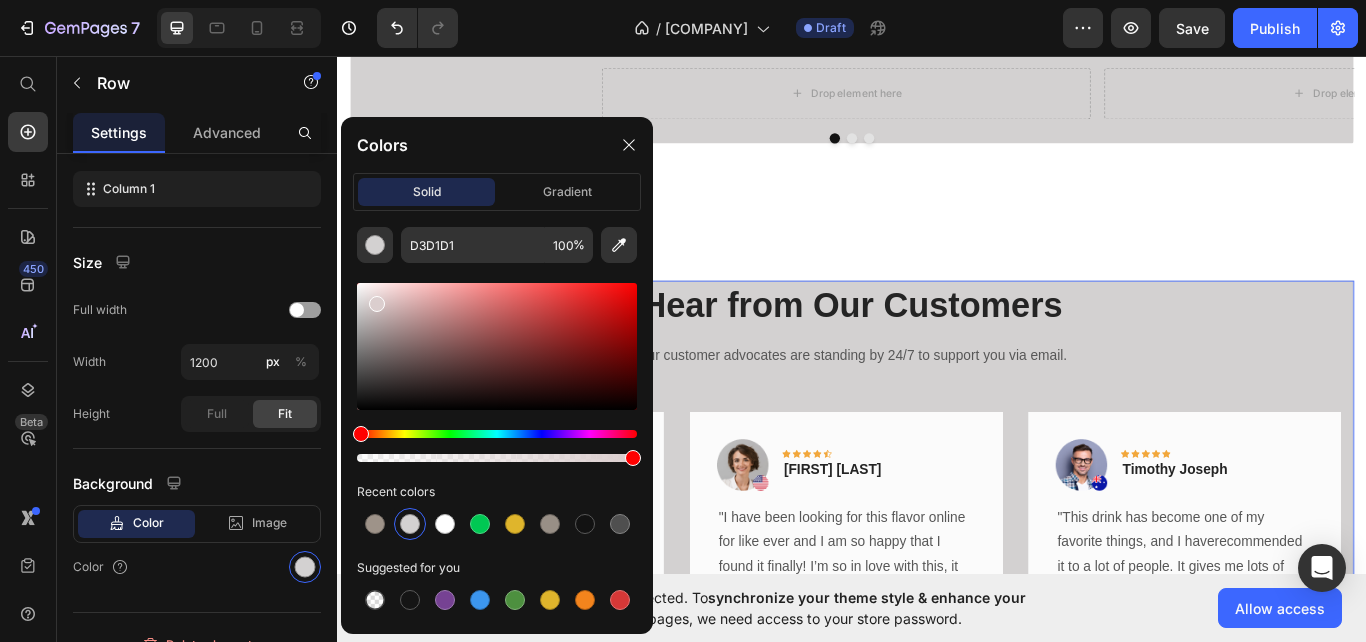 click at bounding box center (497, 346) 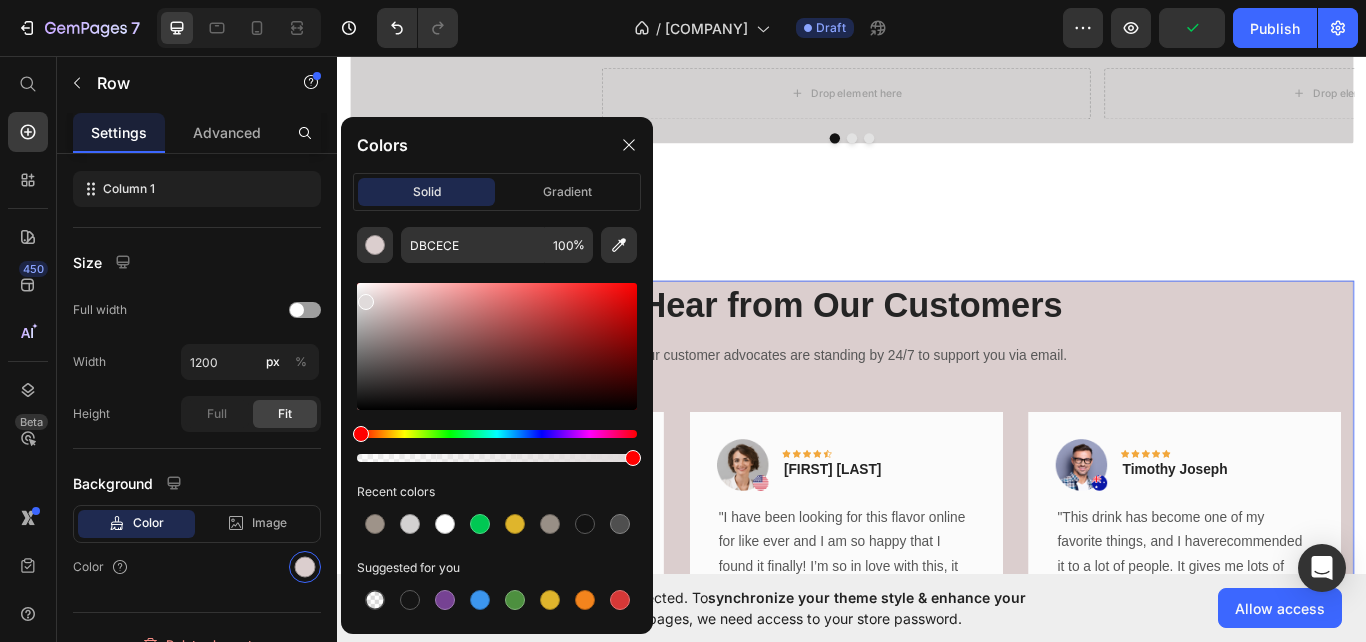 click at bounding box center (497, 346) 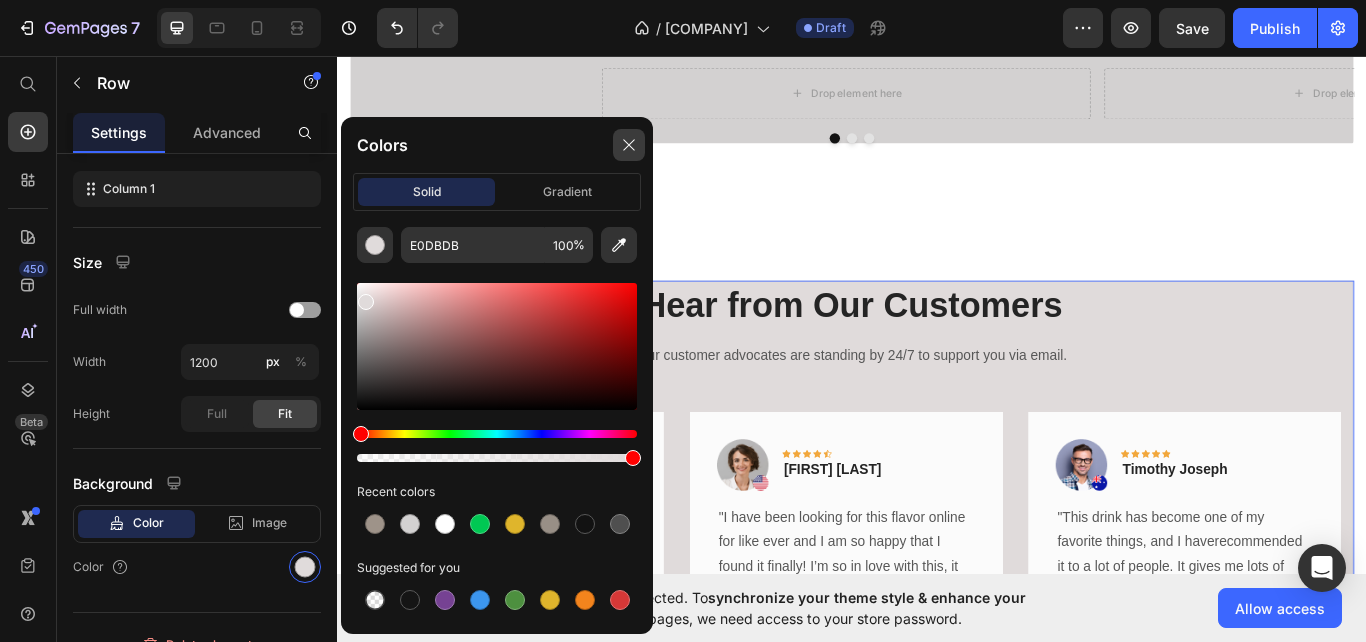 click 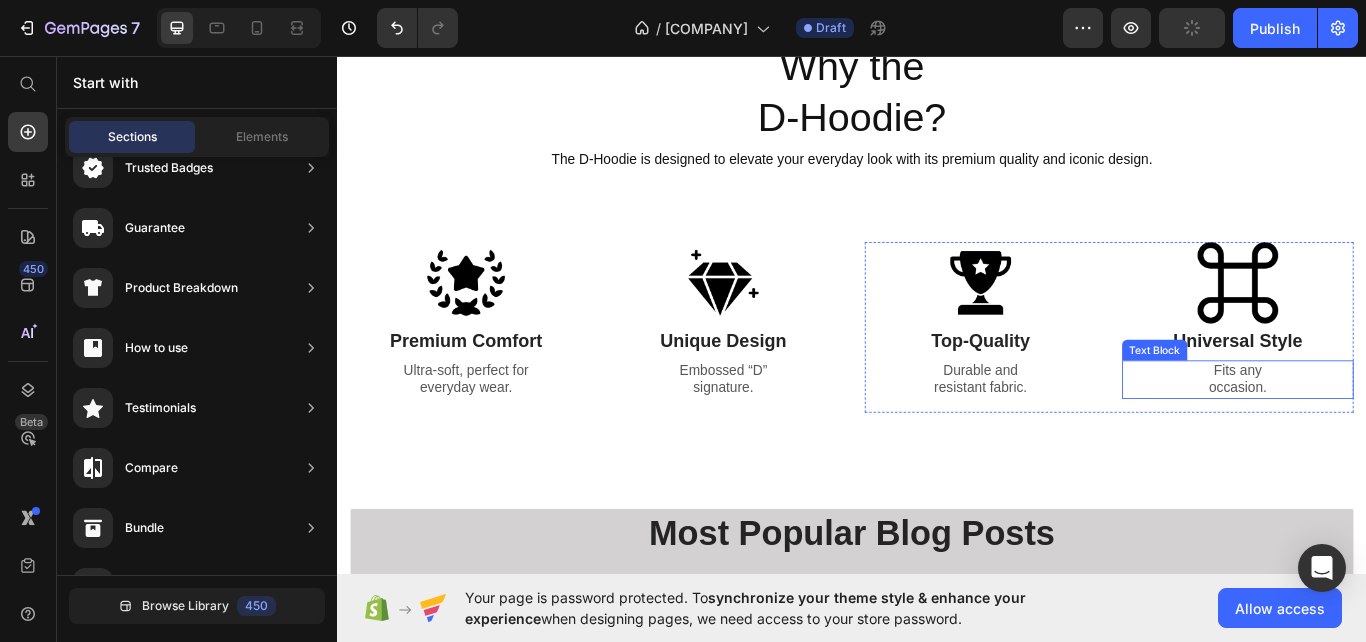 scroll, scrollTop: 1476, scrollLeft: 0, axis: vertical 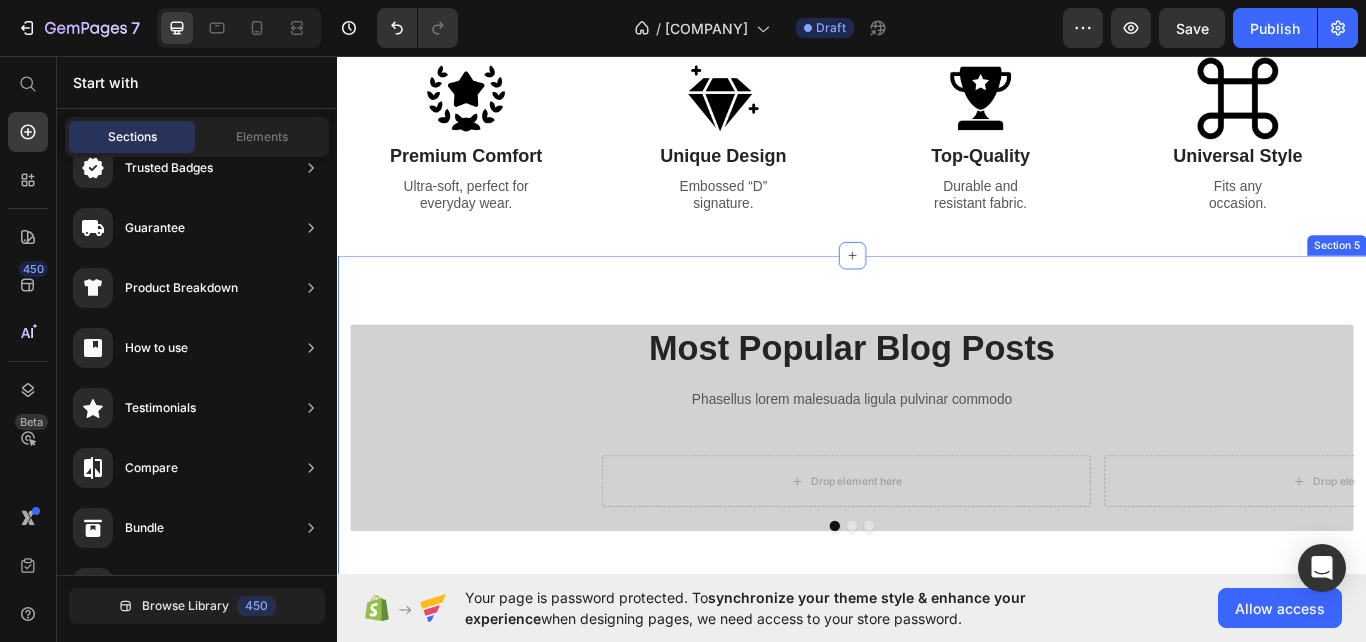 click on "Most Popular Blog Posts Heading Phasellus lorem malesuada ligula pulvinar commodo Text block
Drop element here
Drop element here
Drop element here Carousel Row Section 5" at bounding box center [937, 490] 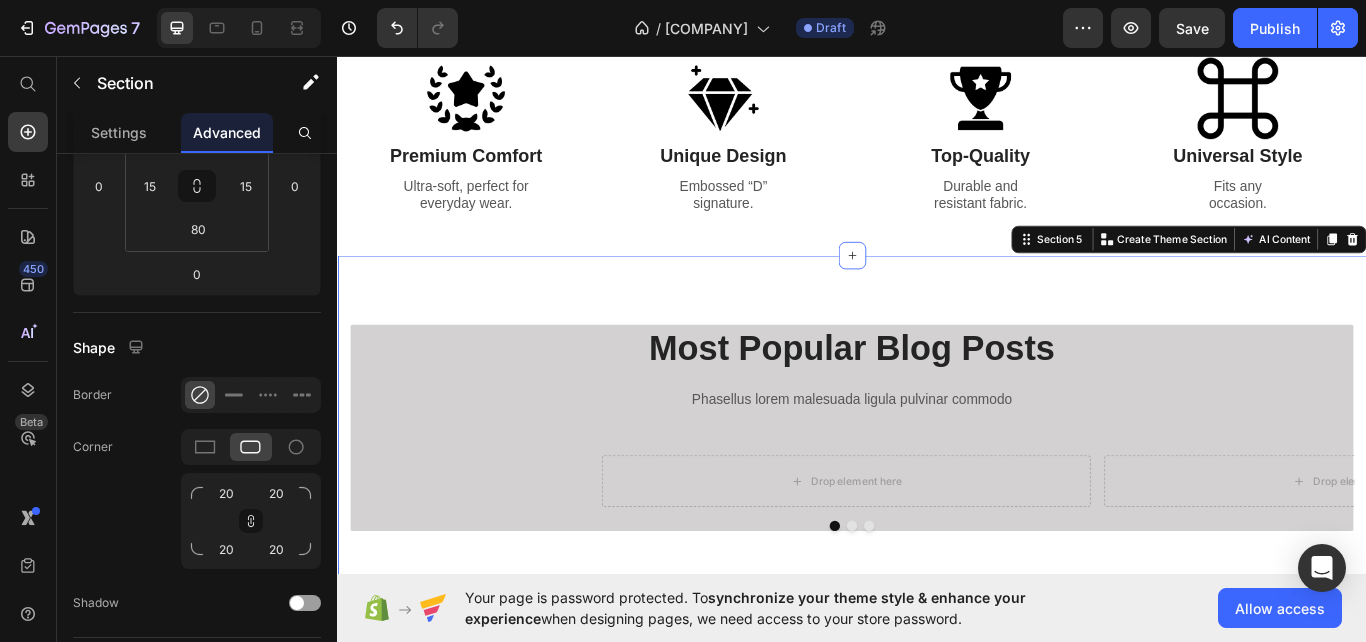 scroll, scrollTop: 0, scrollLeft: 0, axis: both 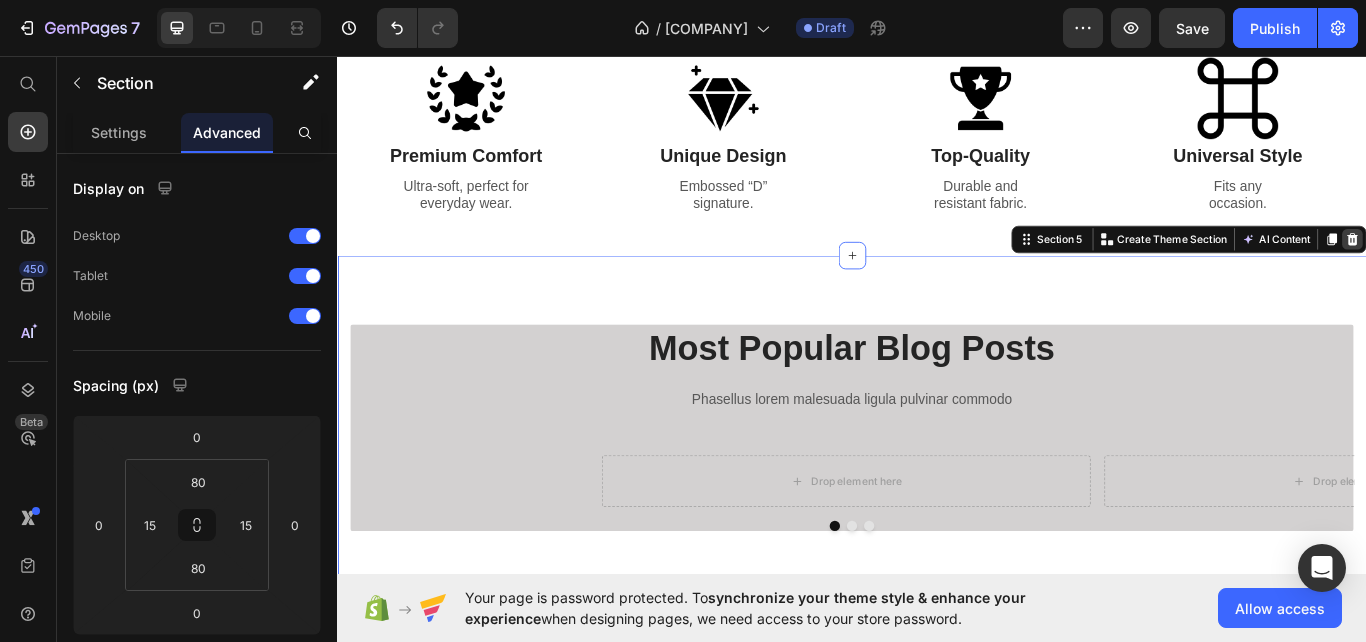 click 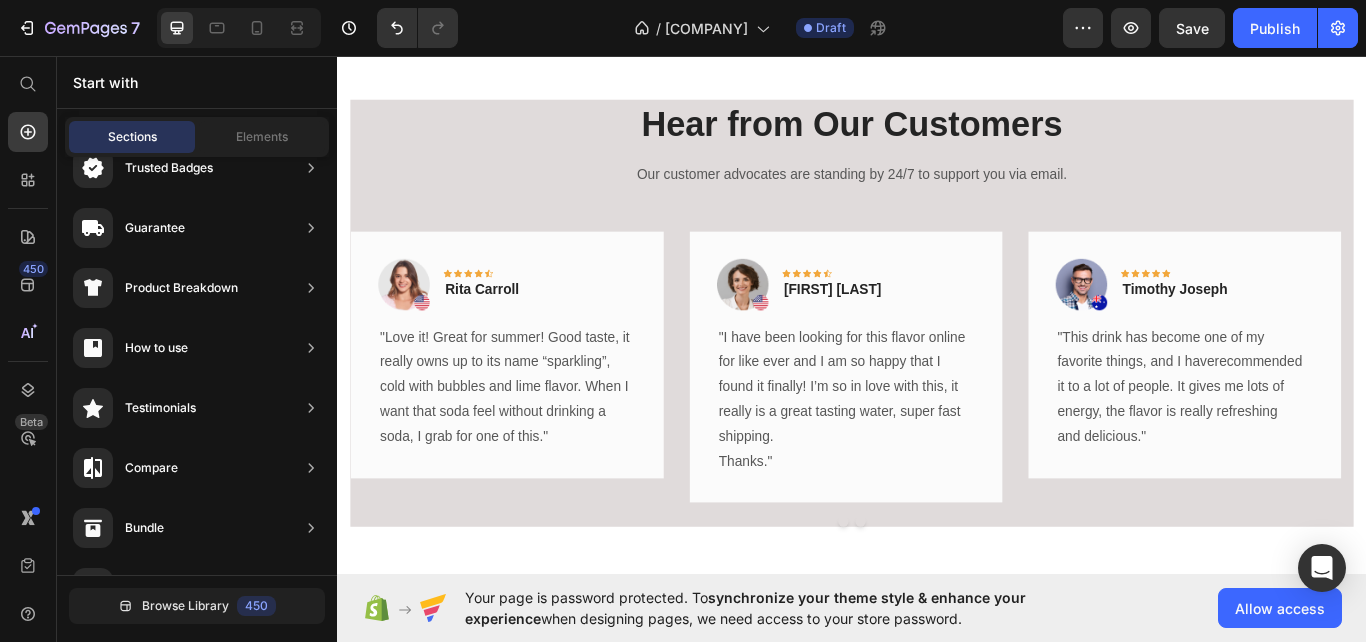 scroll, scrollTop: 1663, scrollLeft: 0, axis: vertical 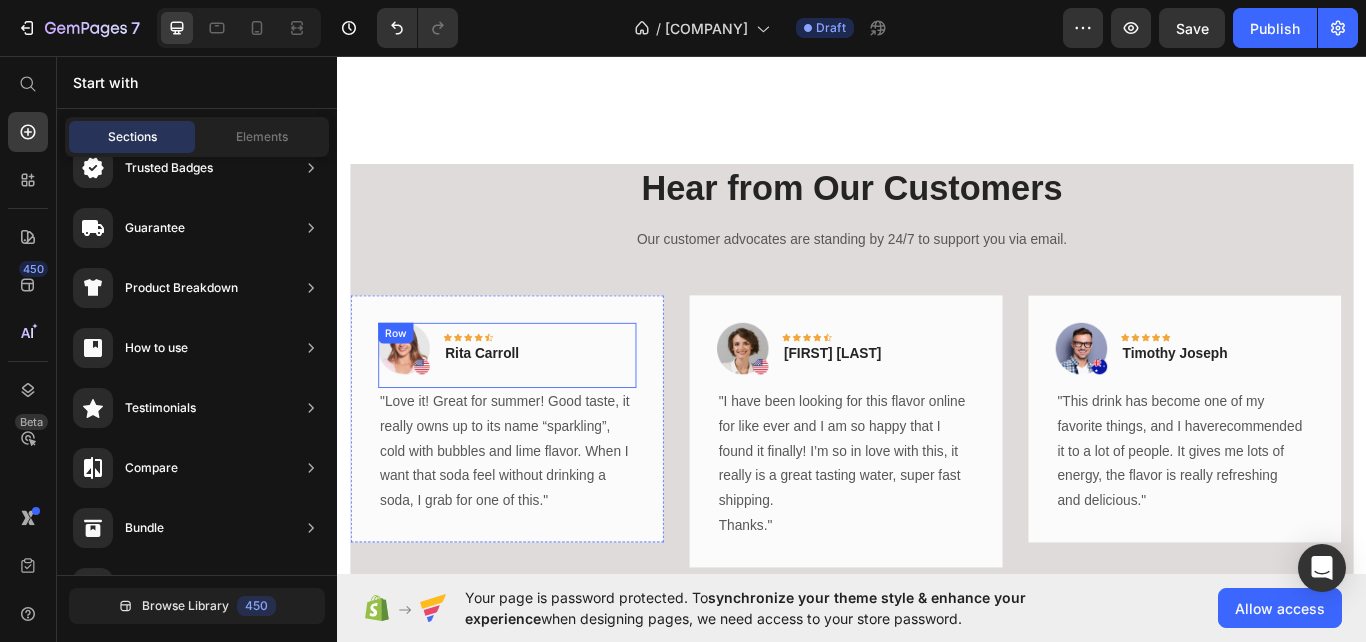 click on "Image
Icon
Icon
Icon
Icon
Icon Row Rita Carroll Text block Row" at bounding box center [534, 406] 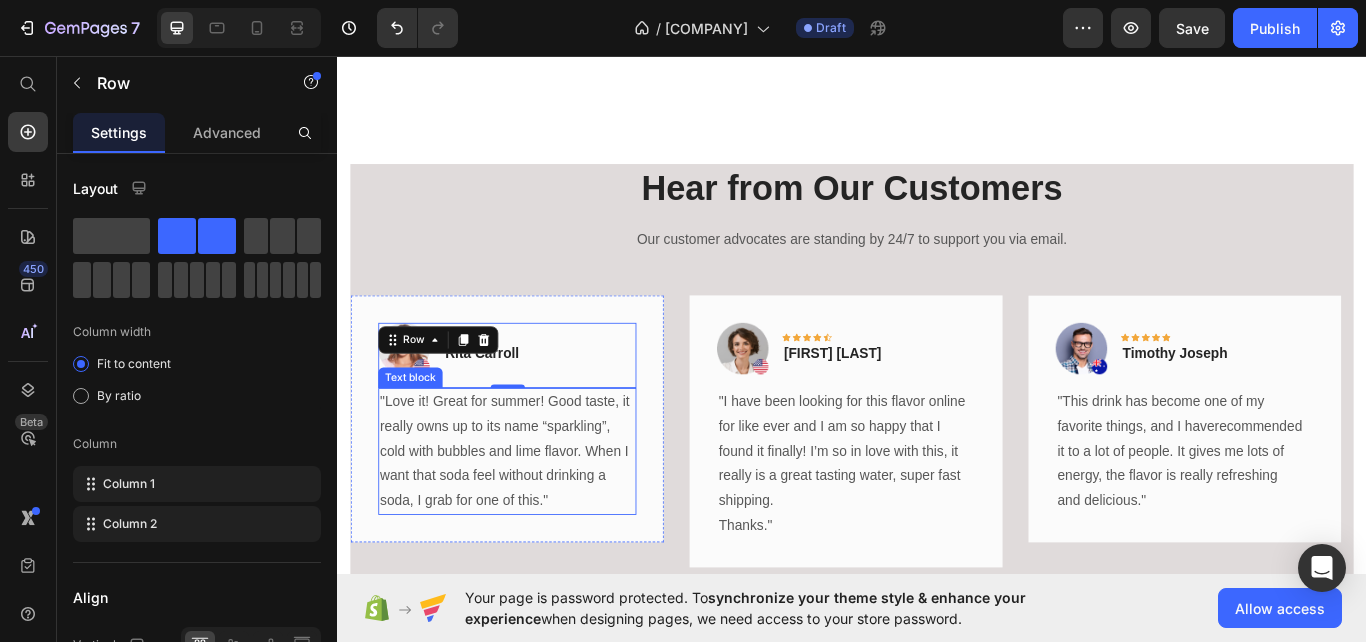 click on ""Love it! Great for summer! Good taste, it really owns up to its name “sparkling”, cold with bubbles and lime flavor. When I want that soda feel without drinking a soda, I grab for one of this."" at bounding box center [534, 518] 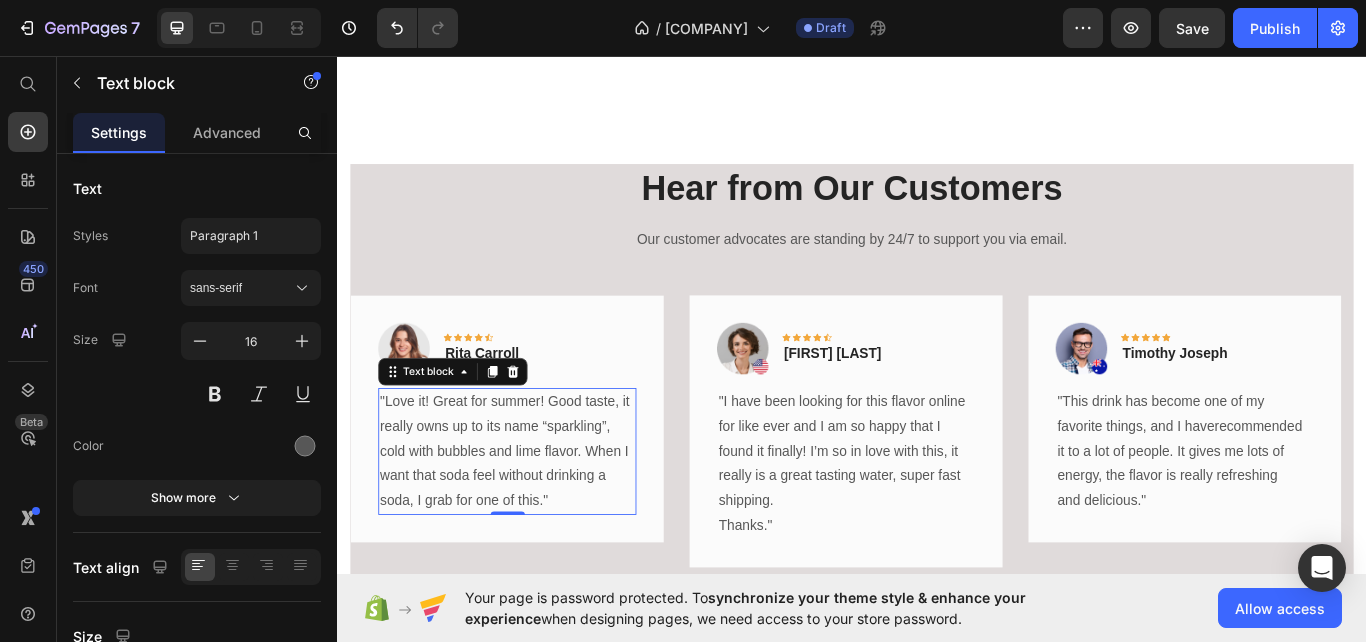 click on ""Love it! Great for summer! Good taste, it really owns up to its name “sparkling”, cold with bubbles and lime flavor. When I want that soda feel without drinking a soda, I grab for one of this."" at bounding box center [534, 518] 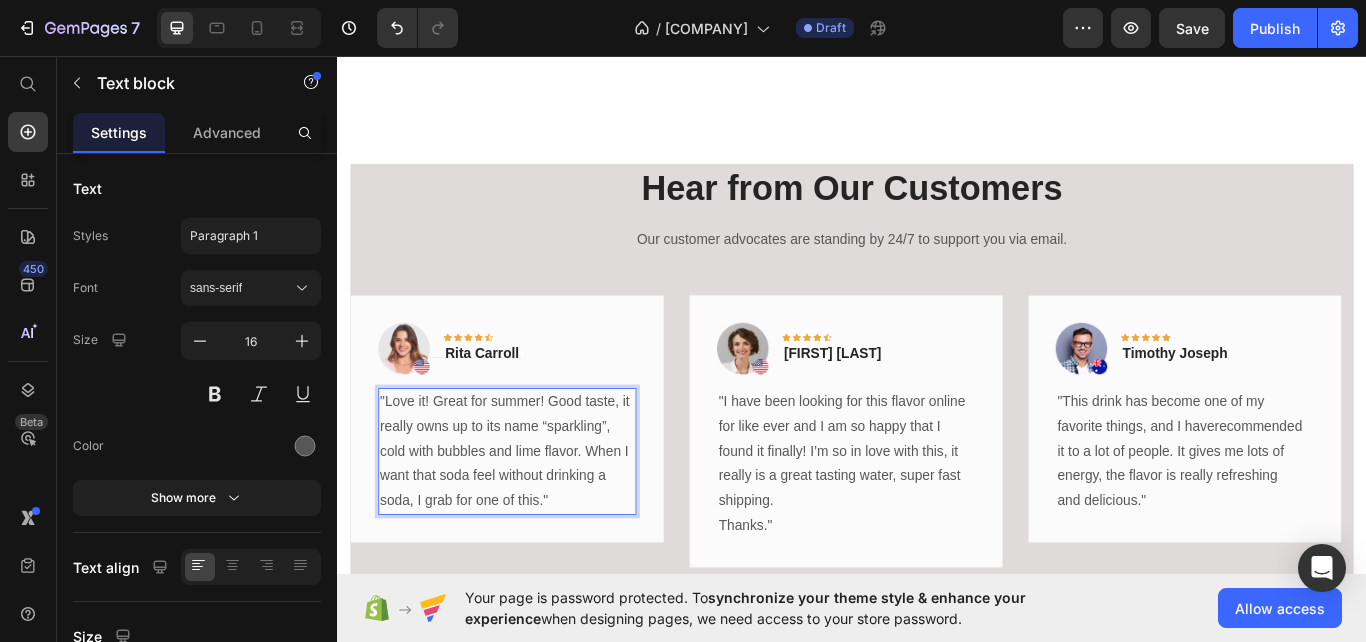 click on ""Love it! Great for summer! Good taste, it really owns up to its name “sparkling”, cold with bubbles and lime flavor. When I want that soda feel without drinking a soda, I grab for one of this."" at bounding box center (534, 518) 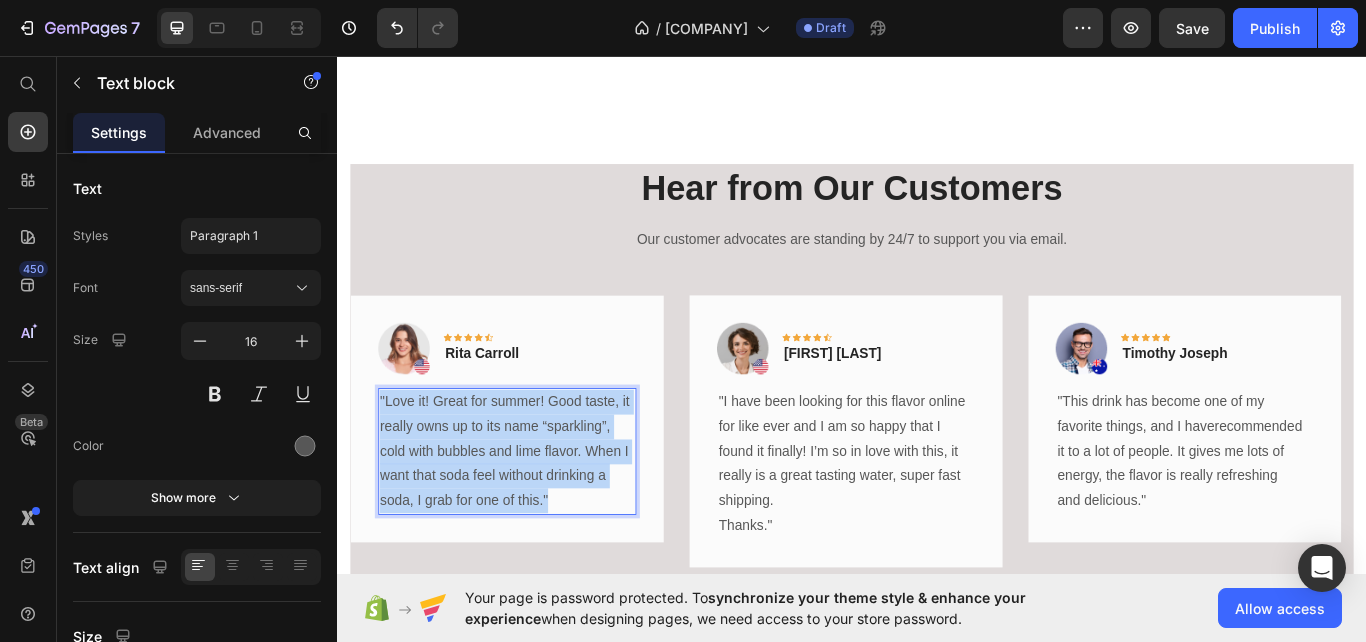 click on ""Love it! Great for summer! Good taste, it really owns up to its name “sparkling”, cold with bubbles and lime flavor. When I want that soda feel without drinking a soda, I grab for one of this."" at bounding box center [534, 518] 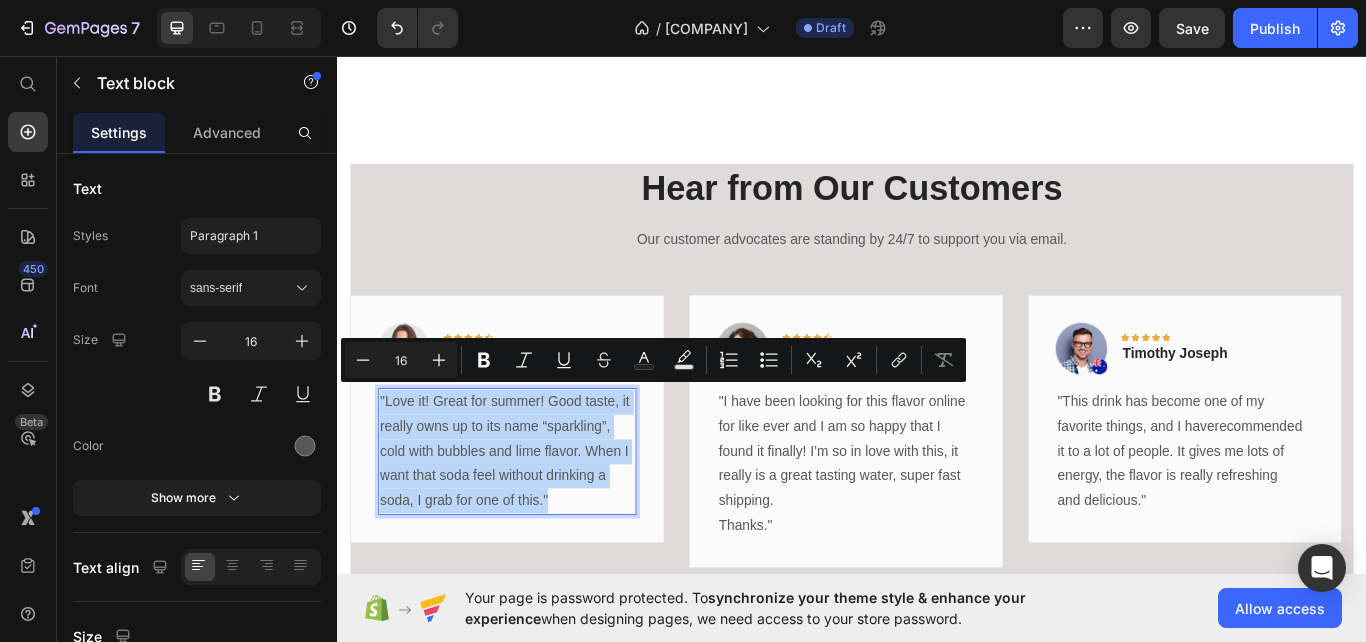 click on ""Love it! Great for summer! Good taste, it really owns up to its name “sparkling”, cold with bubbles and lime flavor. When I want that soda feel without drinking a soda, I grab for one of this."" at bounding box center (534, 518) 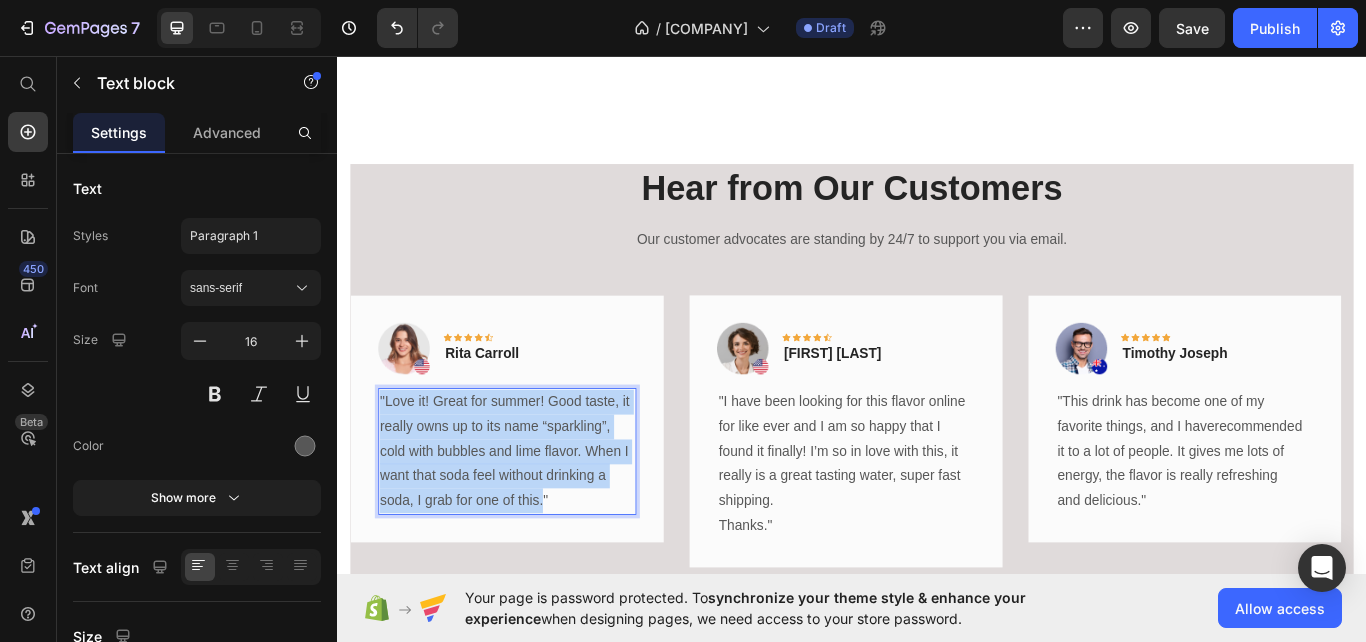 click on ""Love it! Great for summer! Good taste, it really owns up to its name “sparkling”, cold with bubbles and lime flavor. When I want that soda feel without drinking a soda, I grab for one of this."" at bounding box center (534, 518) 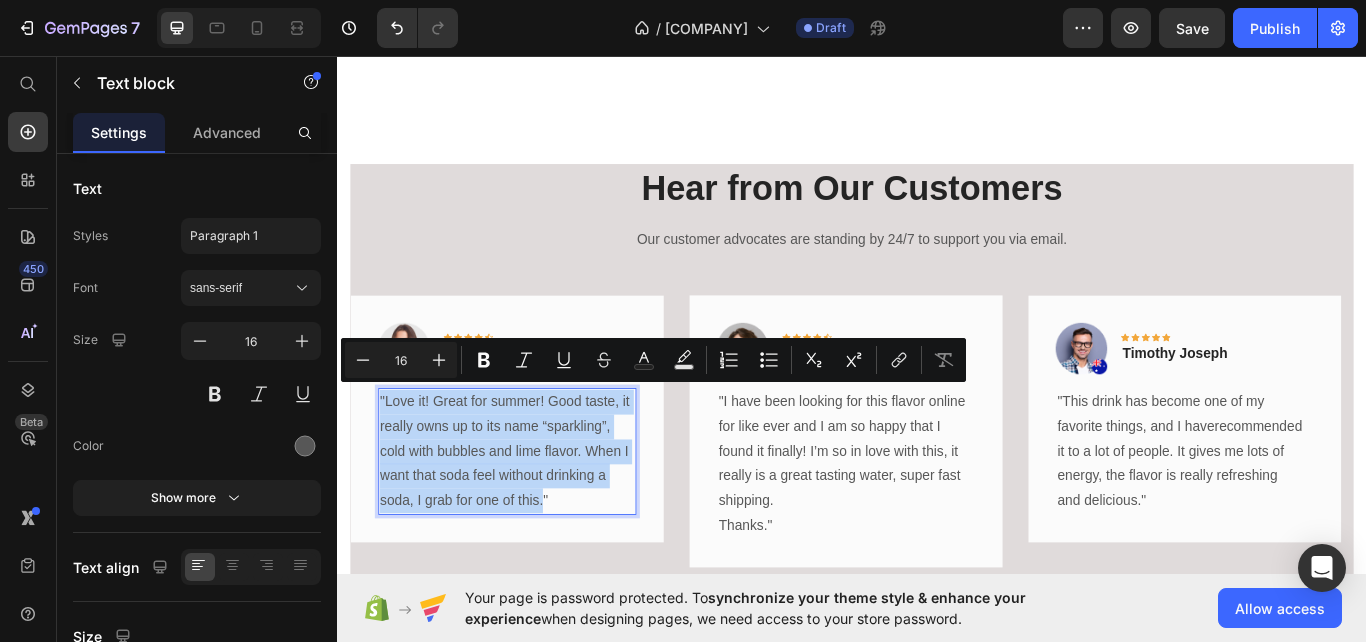 click on ""Love it! Great for summer! Good taste, it really owns up to its name “sparkling”, cold with bubbles and lime flavor. When I want that soda feel without drinking a soda, I grab for one of this."" at bounding box center [534, 518] 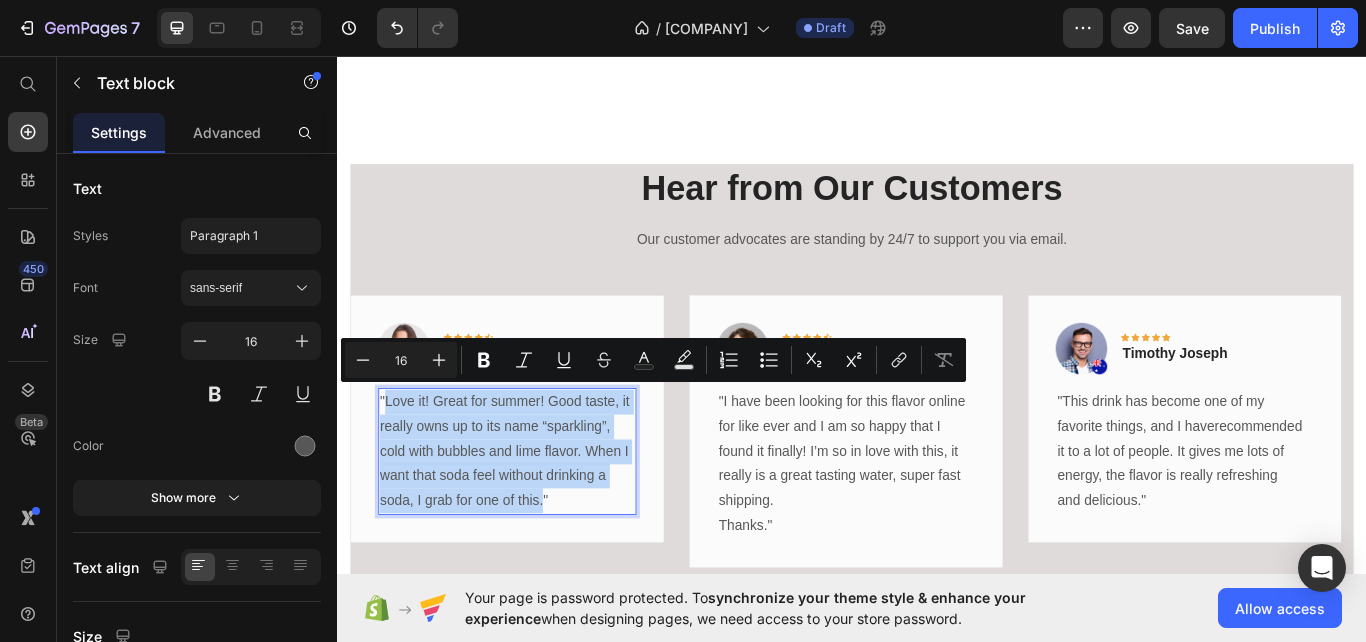 drag, startPoint x: 391, startPoint y: 449, endPoint x: 576, endPoint y: 572, distance: 222.15761 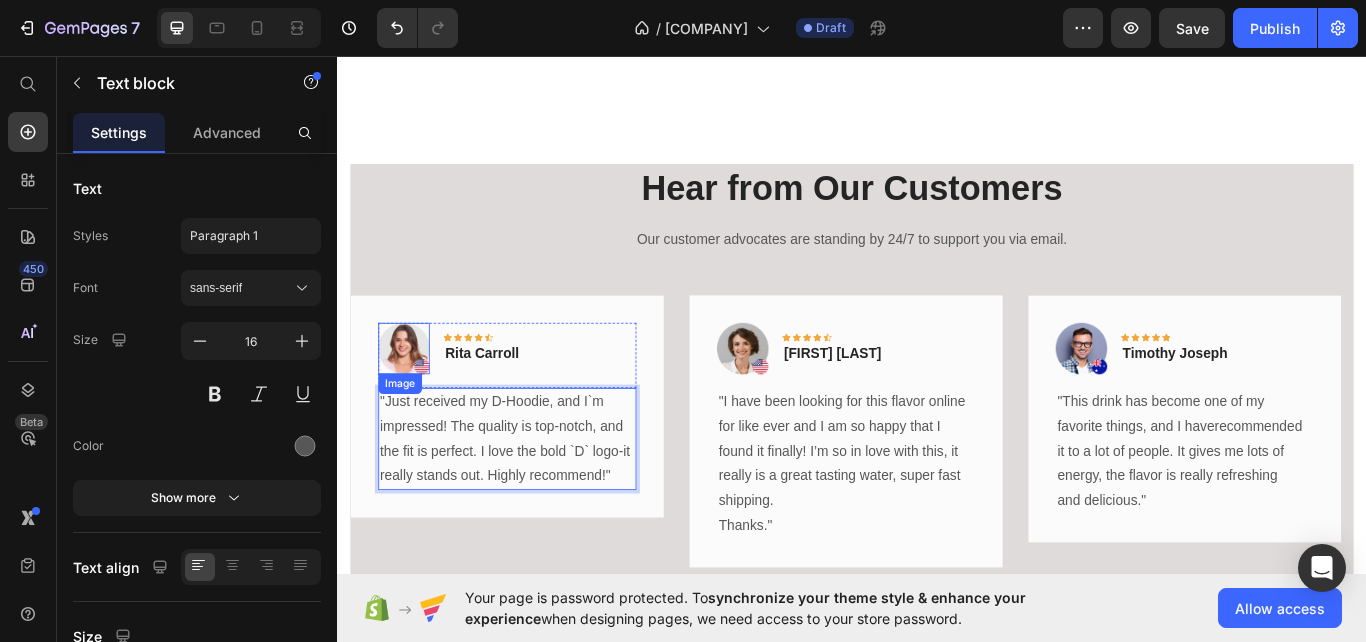 click at bounding box center [414, 398] 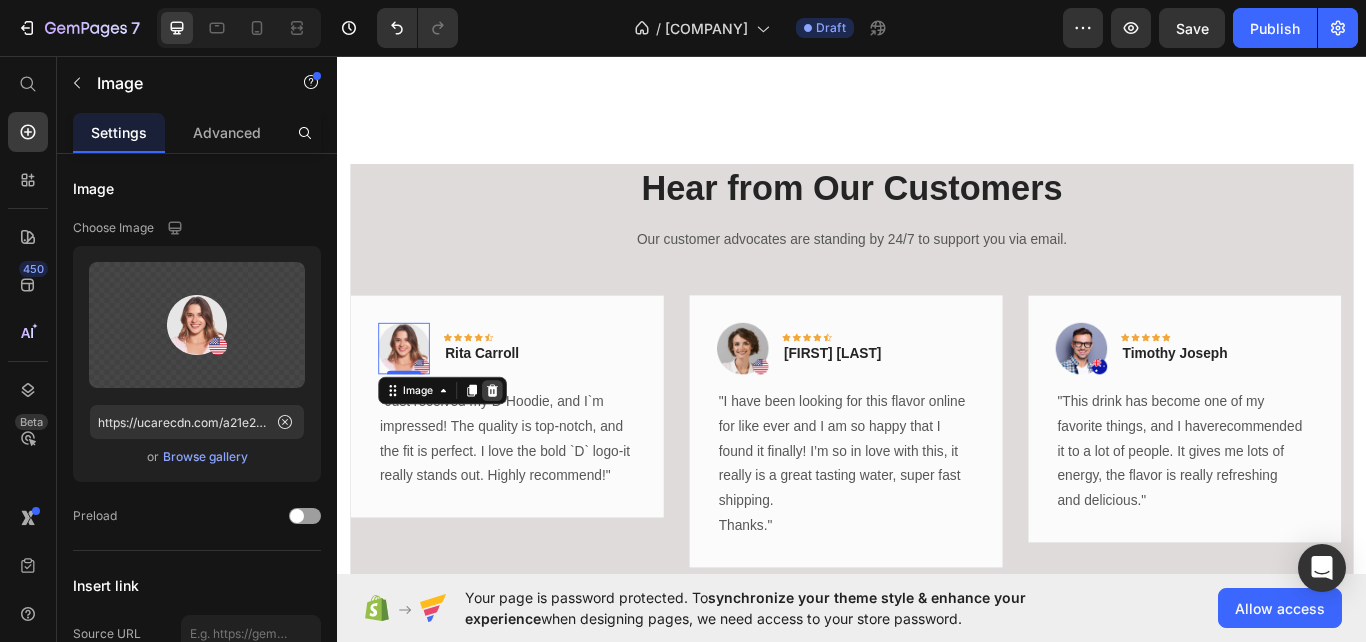 click 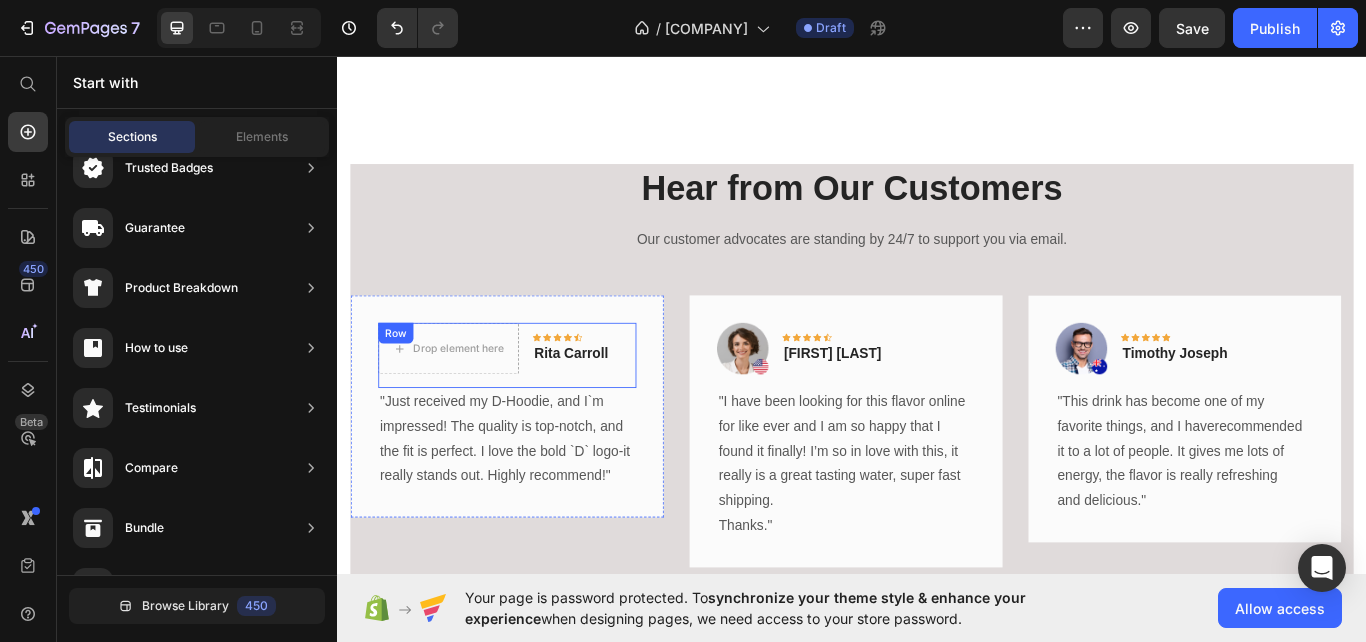 click on "Drop element here
Icon
Icon
Icon
Icon
Icon Row Rita Carroll Text block Row" at bounding box center (534, 406) 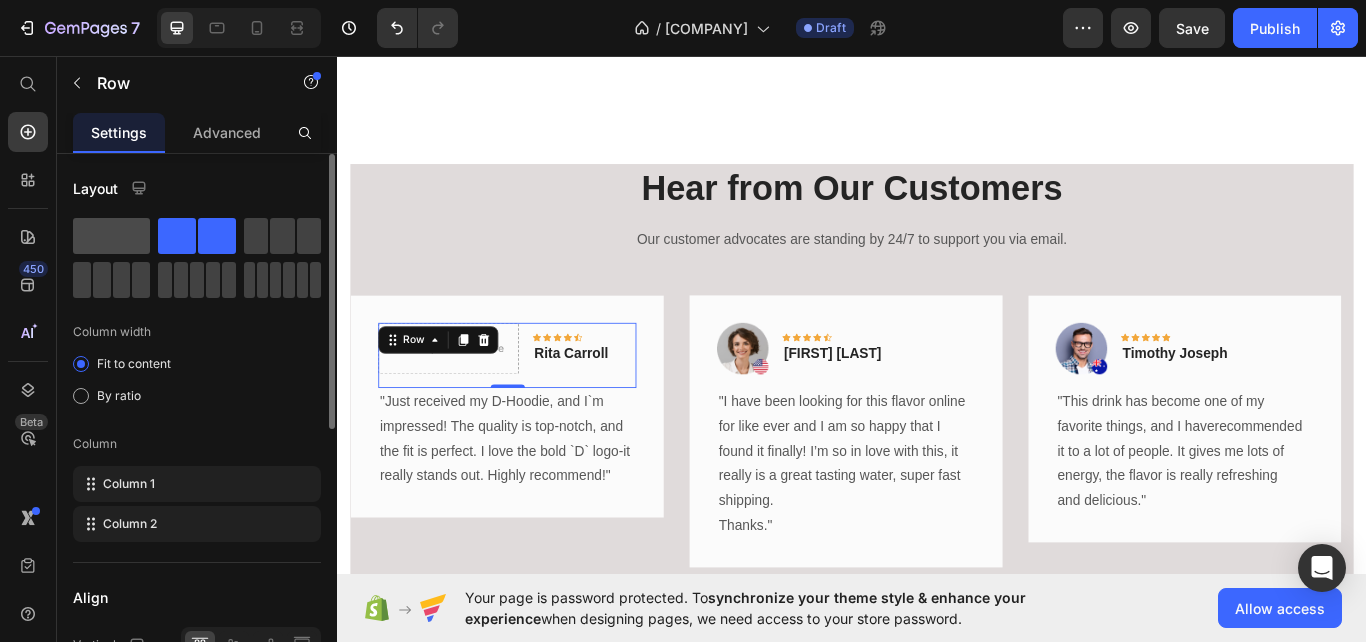 click 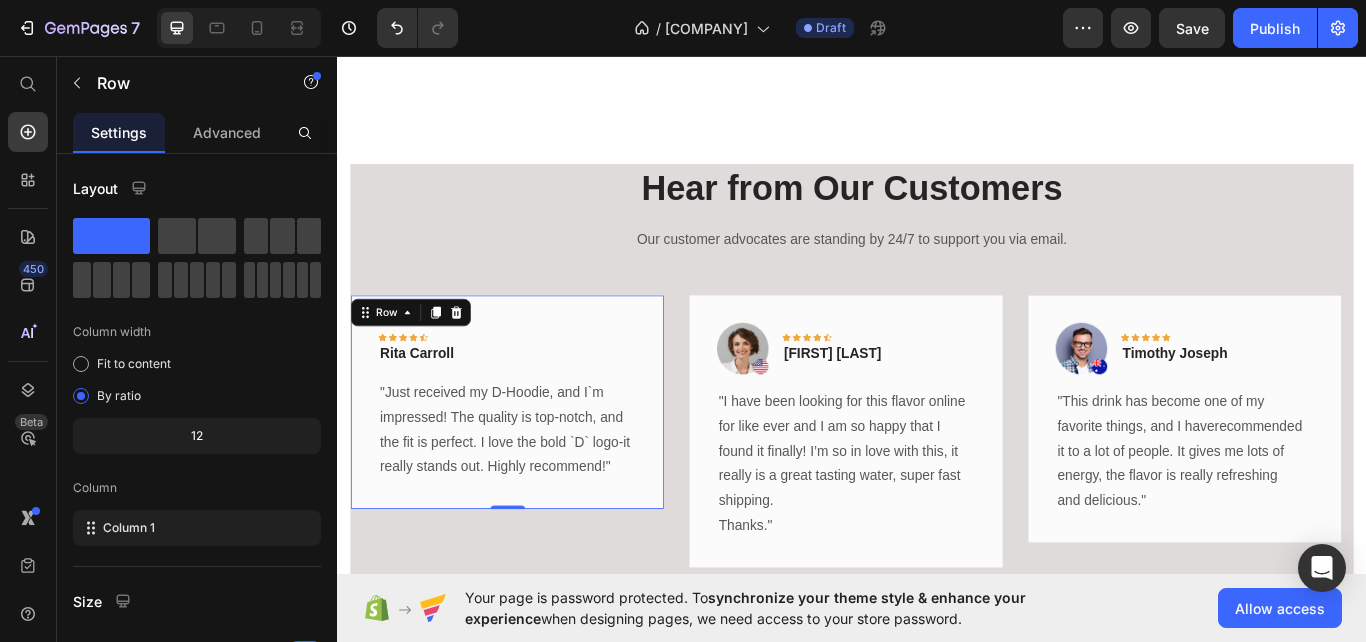 click on "Icon
Icon
Icon
Icon
Icon Row Rita Carroll Text block Row "Just received my D-Hoodie, and I`m impressed! The quality is top-notch, and the fit is perfect. I love the bold `D` logo-it really stands out. Highly recommend!" Text block Row   0" at bounding box center (534, 460) 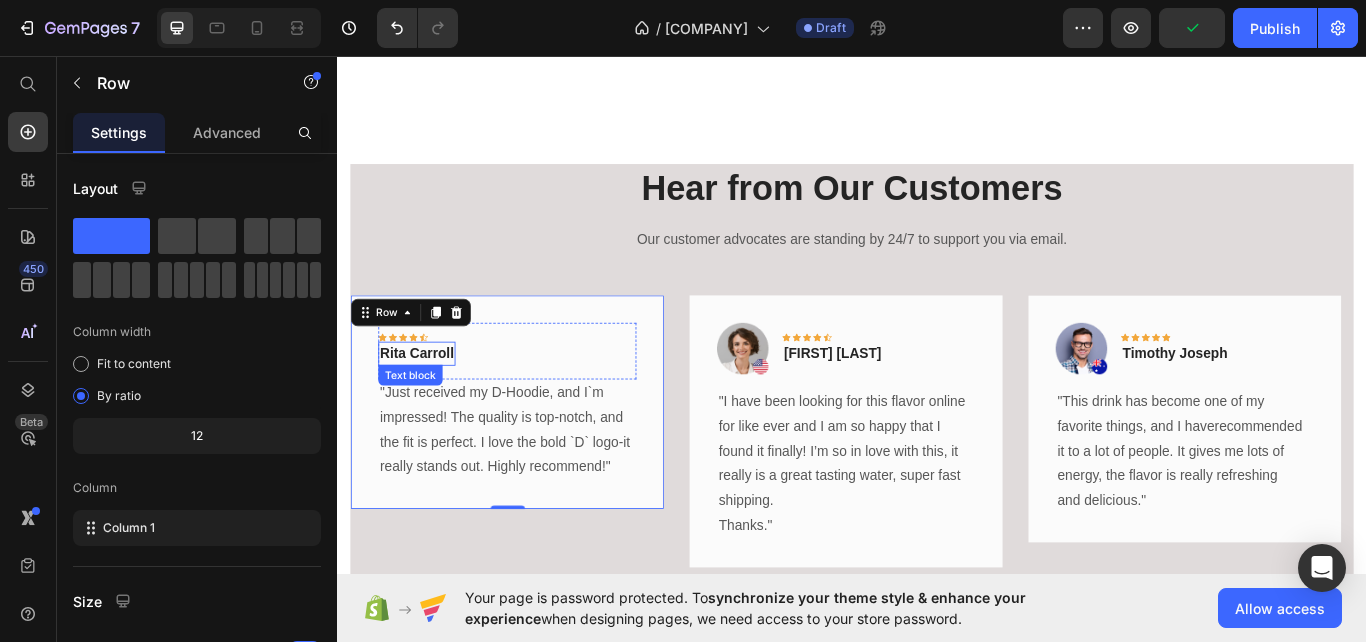 click on "Rita Carroll" at bounding box center [429, 404] 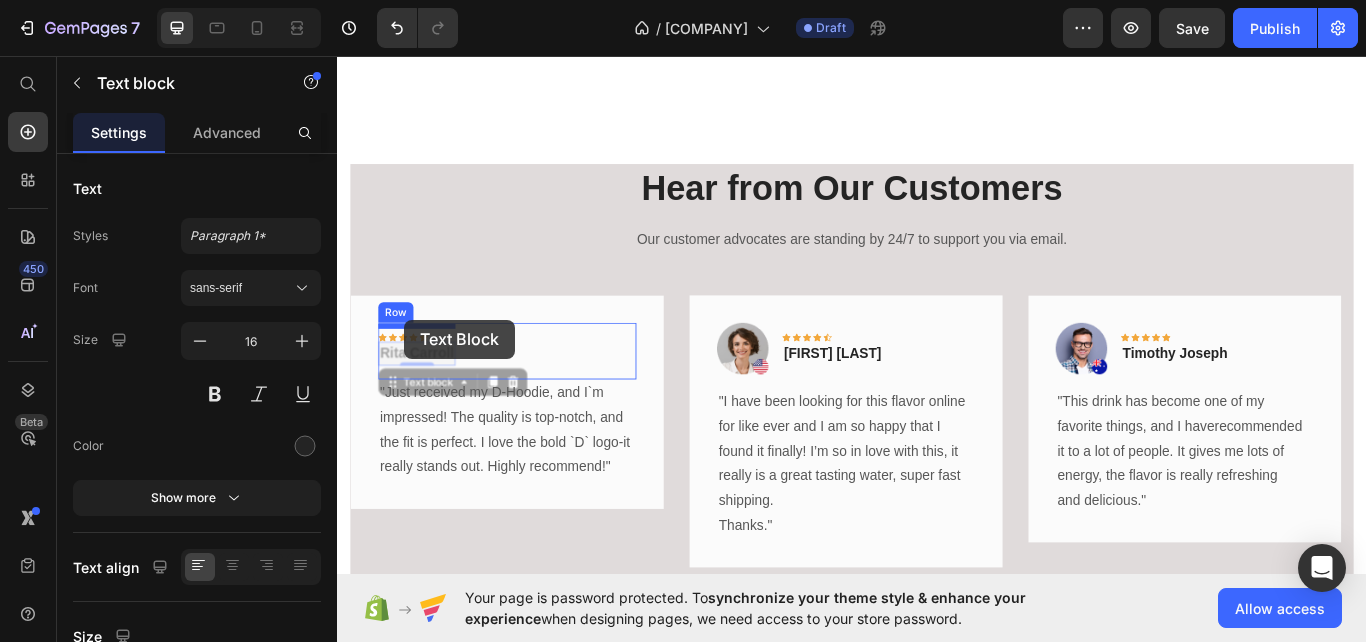 drag, startPoint x: 422, startPoint y: 435, endPoint x: 415, endPoint y: 364, distance: 71.34424 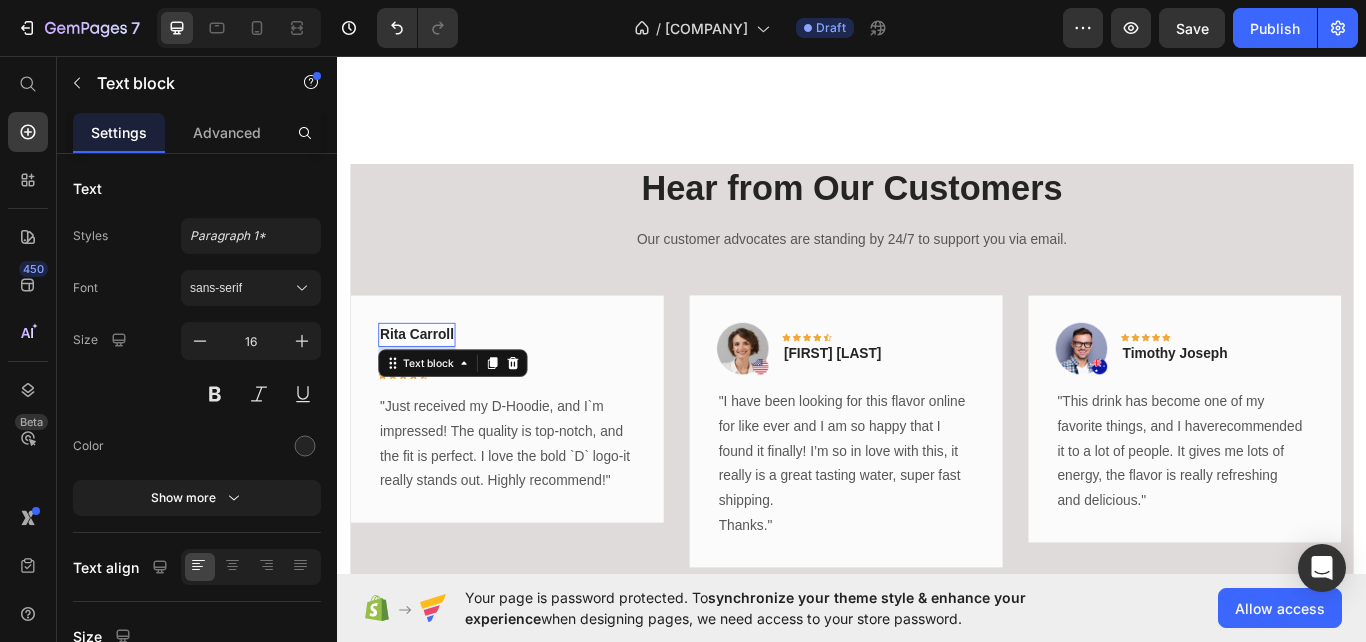 click on "Rita Carroll" at bounding box center [429, 382] 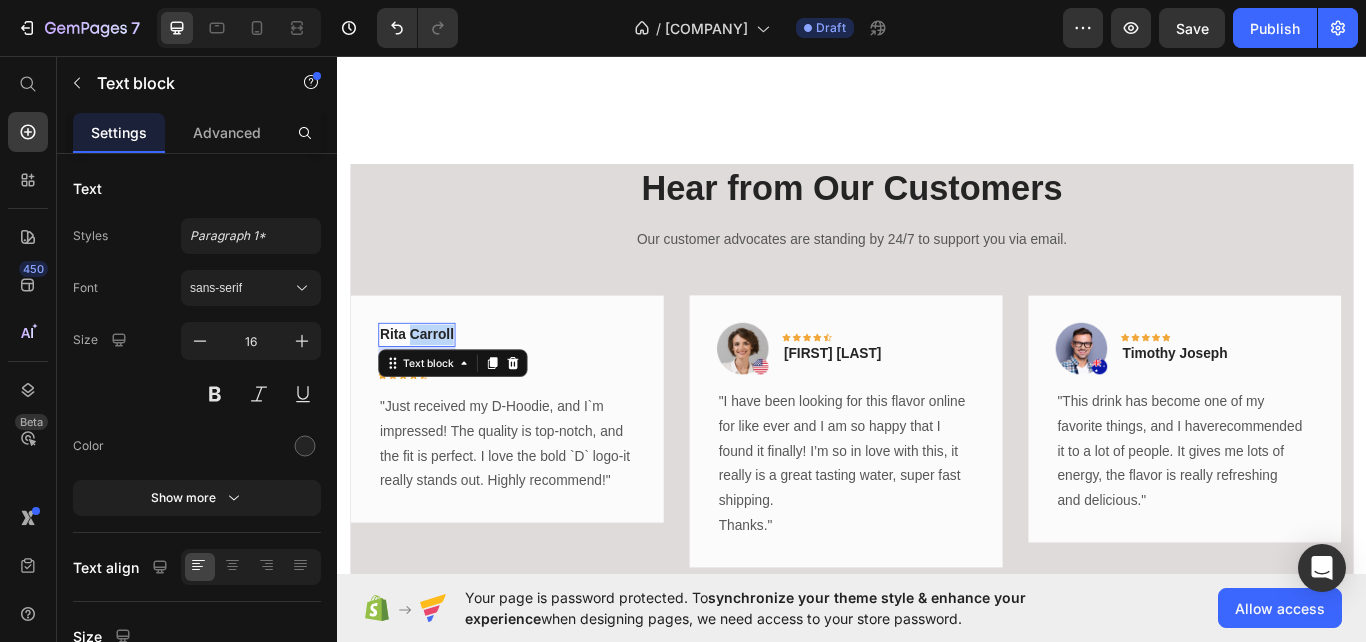 click on "Rita Carroll" at bounding box center (429, 382) 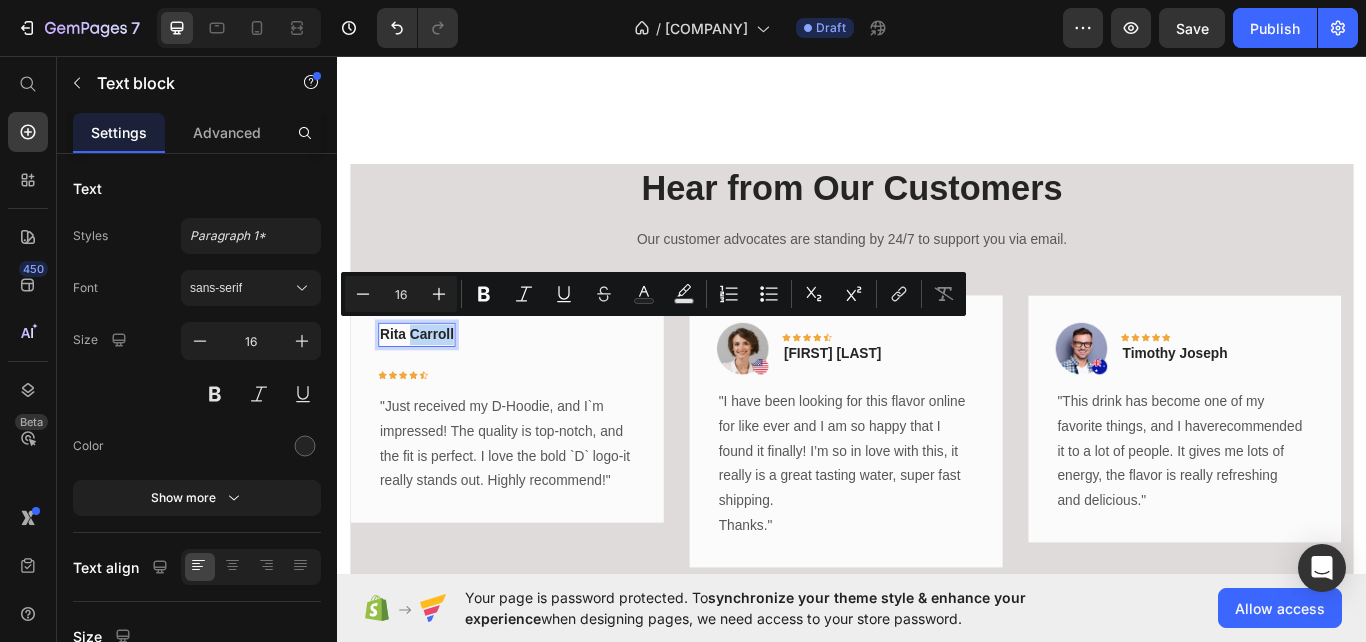 click on "Rita Carroll" at bounding box center [429, 382] 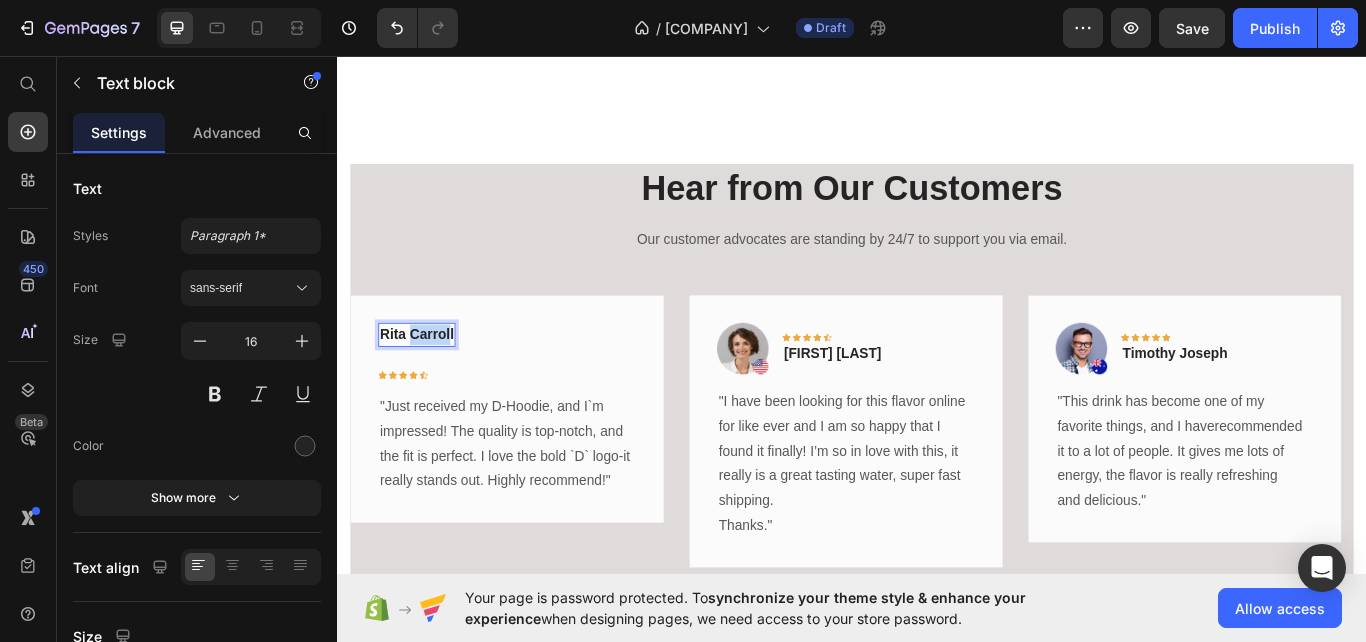 click on "Rita Carroll" at bounding box center [429, 382] 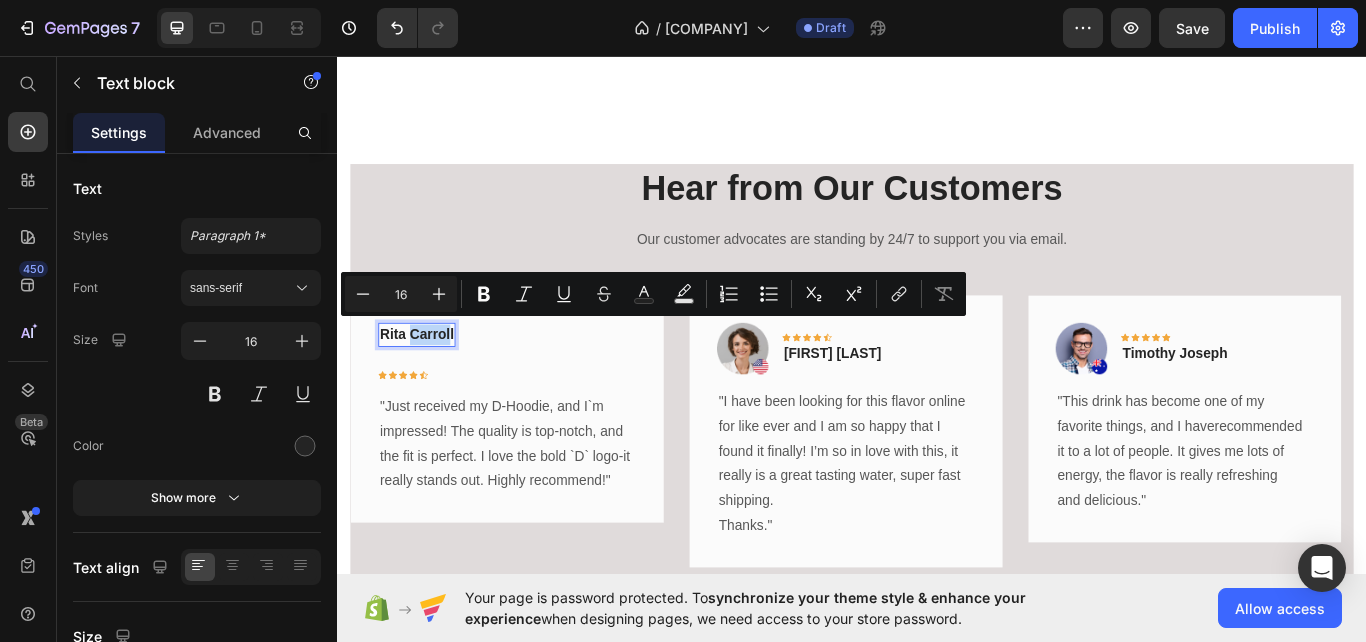 click on "Rita Carroll" at bounding box center [429, 382] 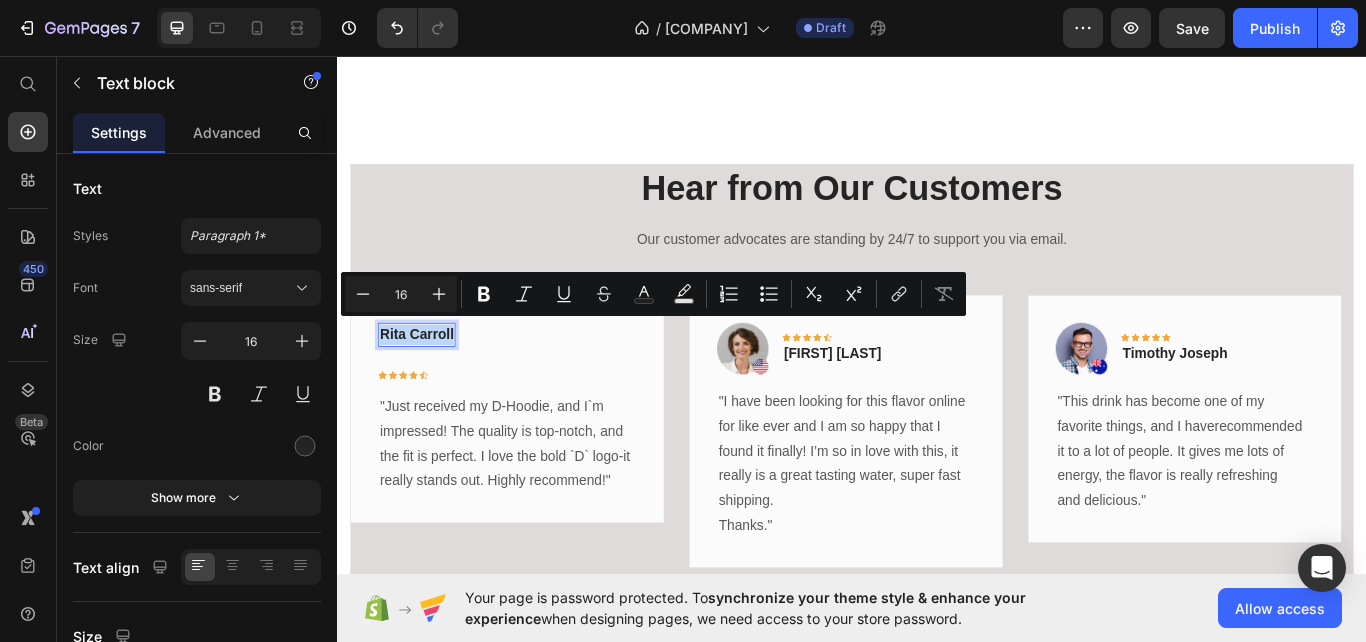 click on "Rita Carroll" at bounding box center (429, 382) 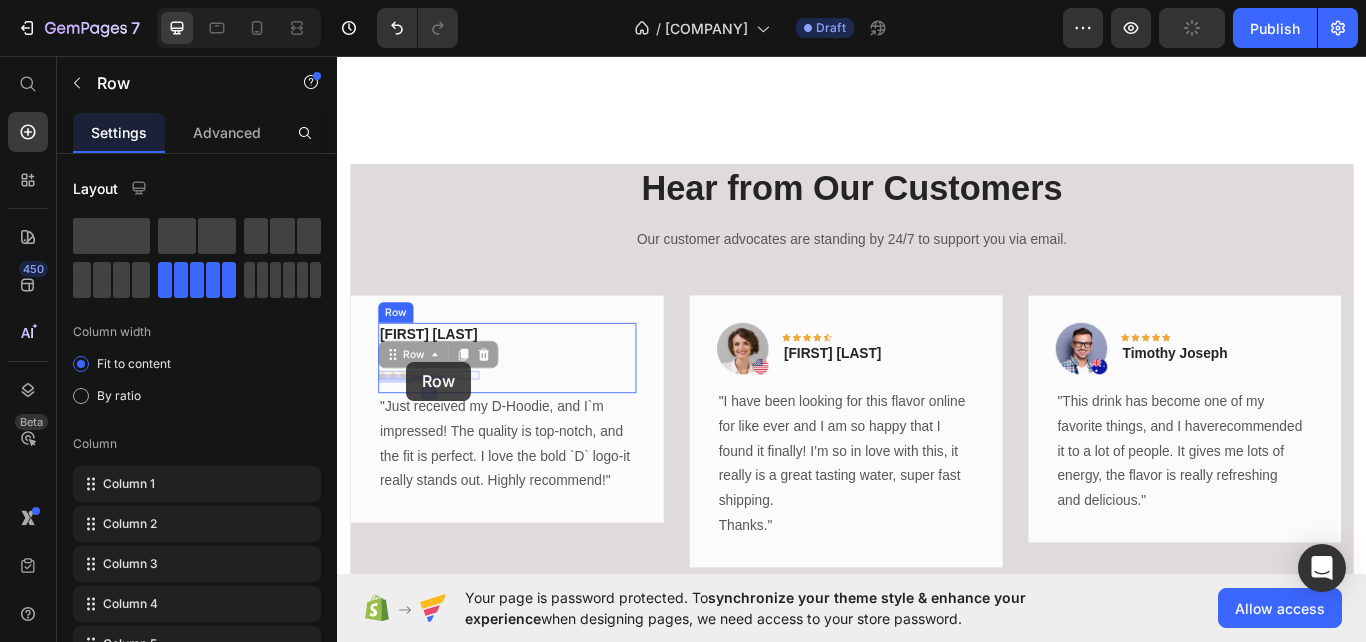 drag, startPoint x: 427, startPoint y: 396, endPoint x: 417, endPoint y: 413, distance: 19.723083 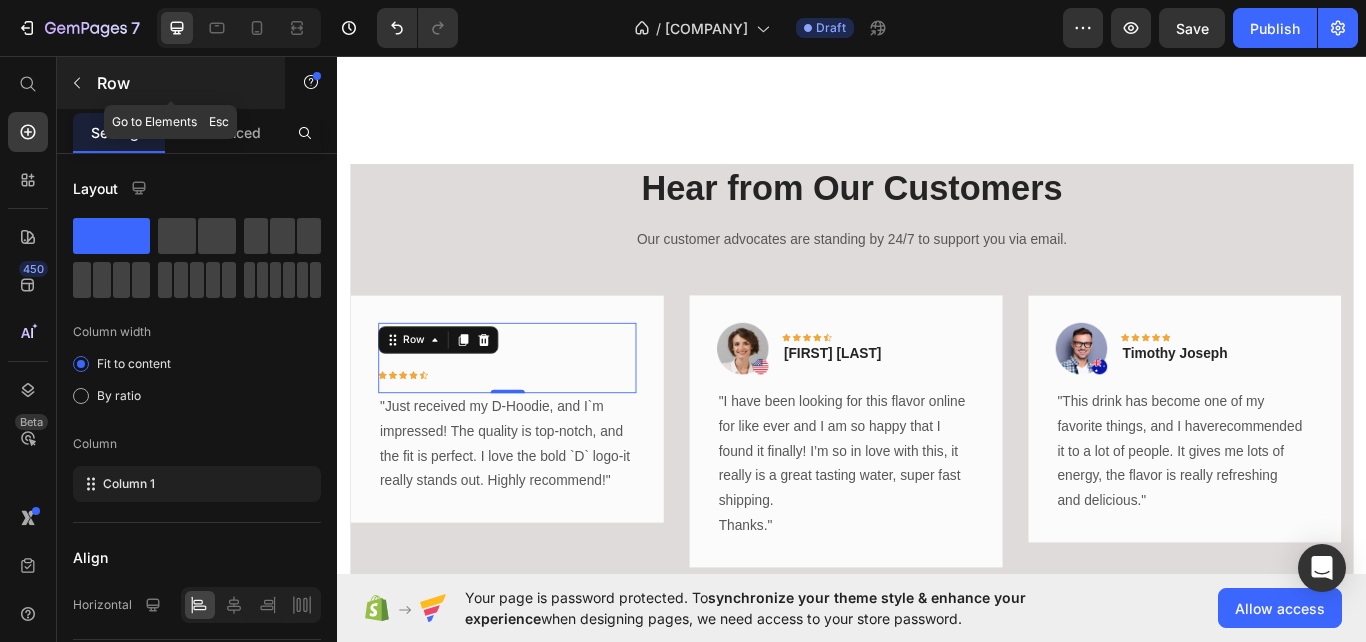 click on "Row" at bounding box center (182, 83) 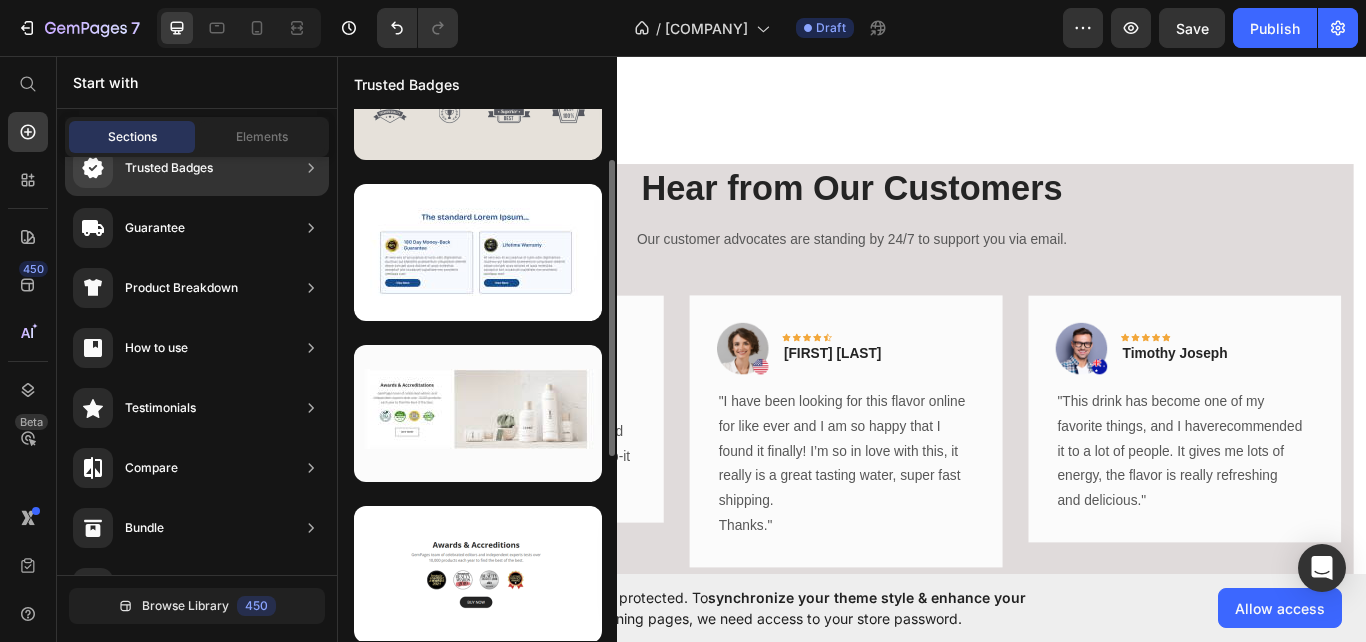 scroll, scrollTop: 0, scrollLeft: 0, axis: both 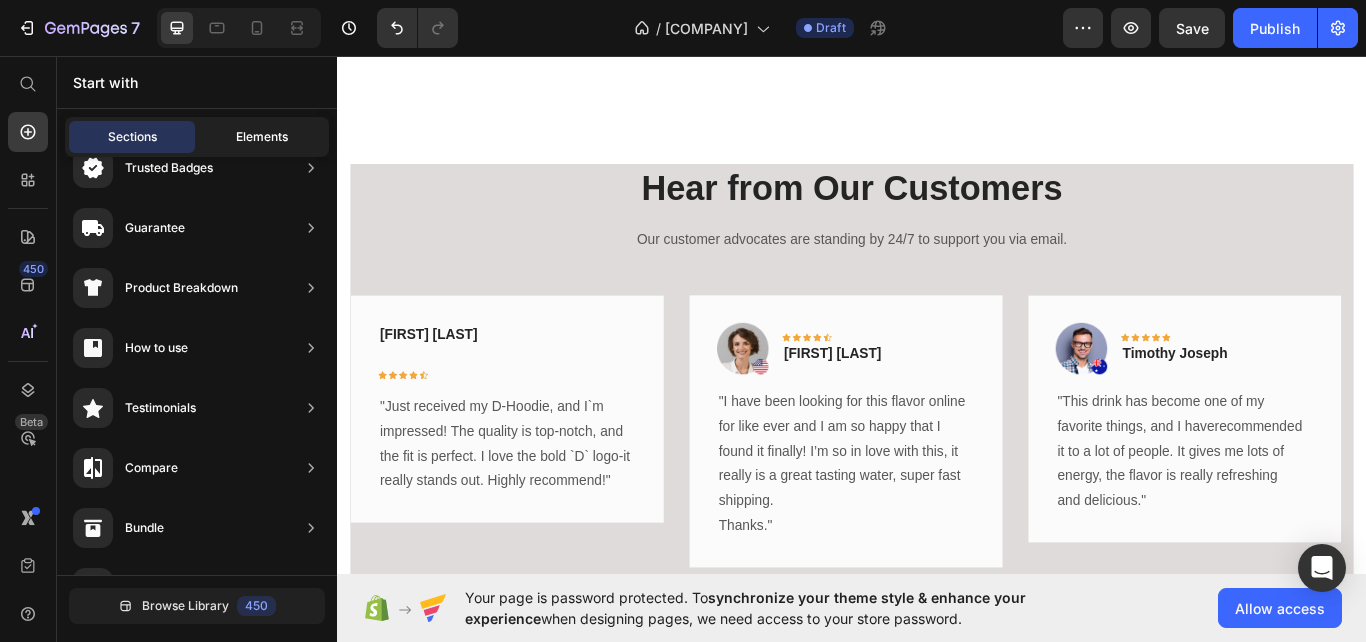 click on "Elements" at bounding box center [262, 137] 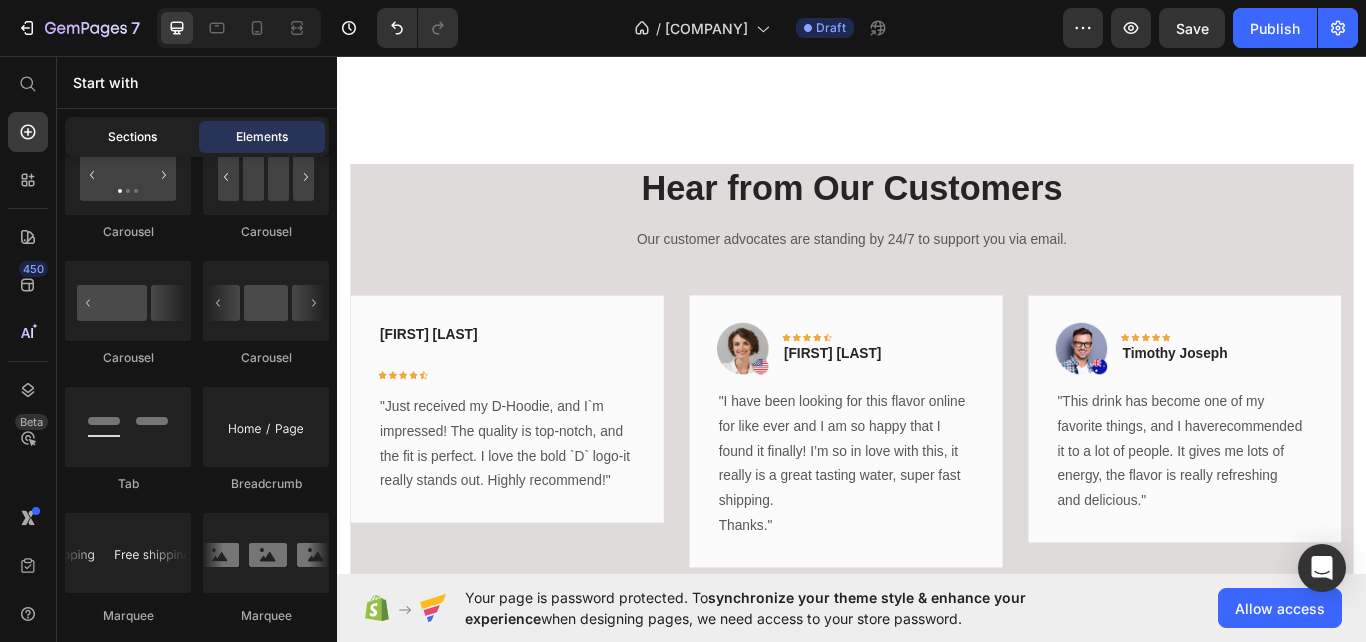 click on "Sections" 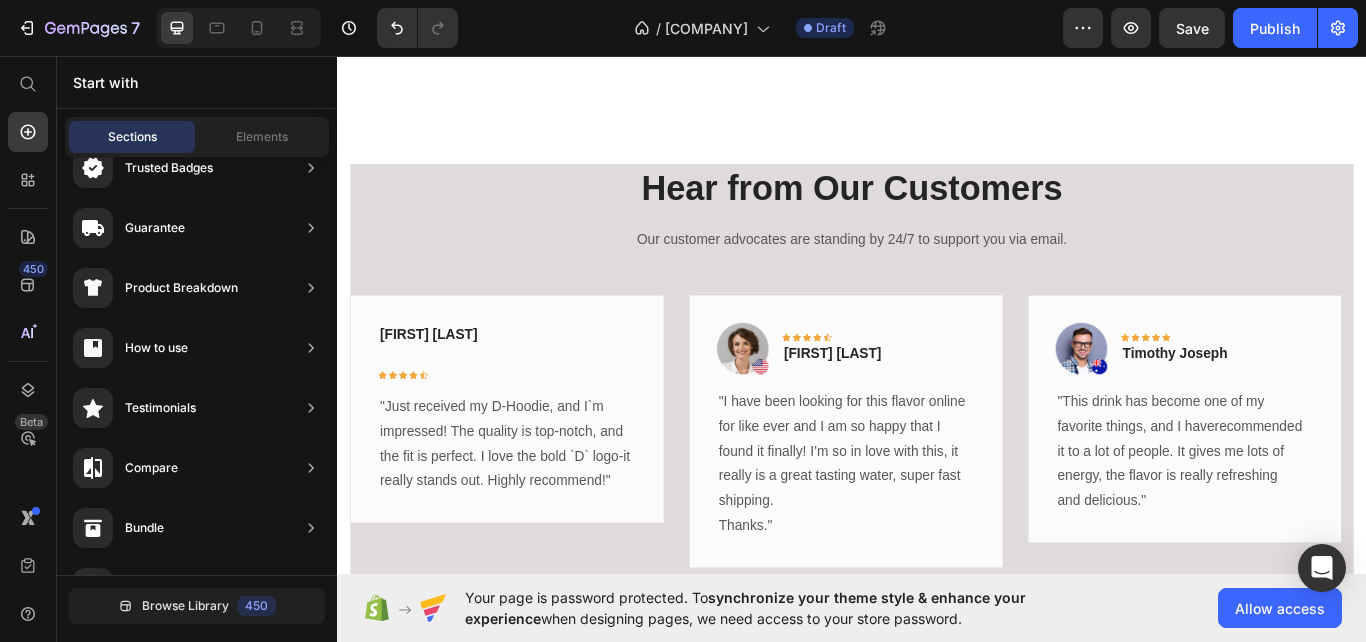 click on "Sections" 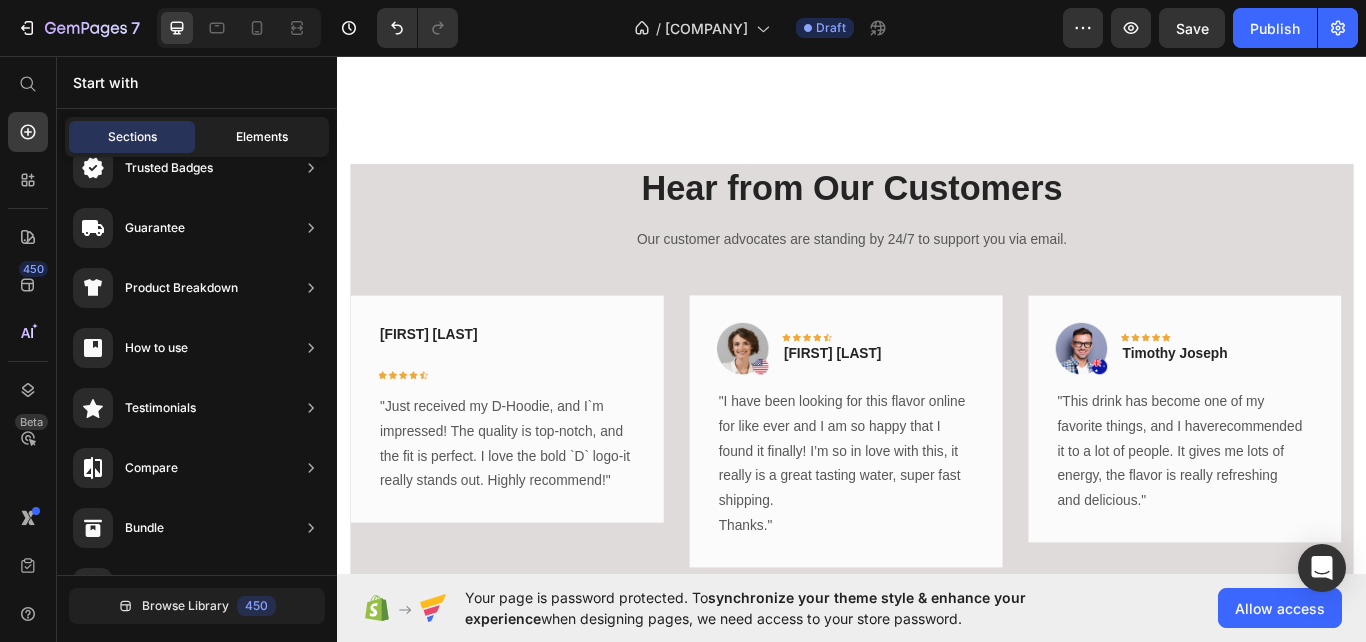 click on "Elements" at bounding box center (262, 137) 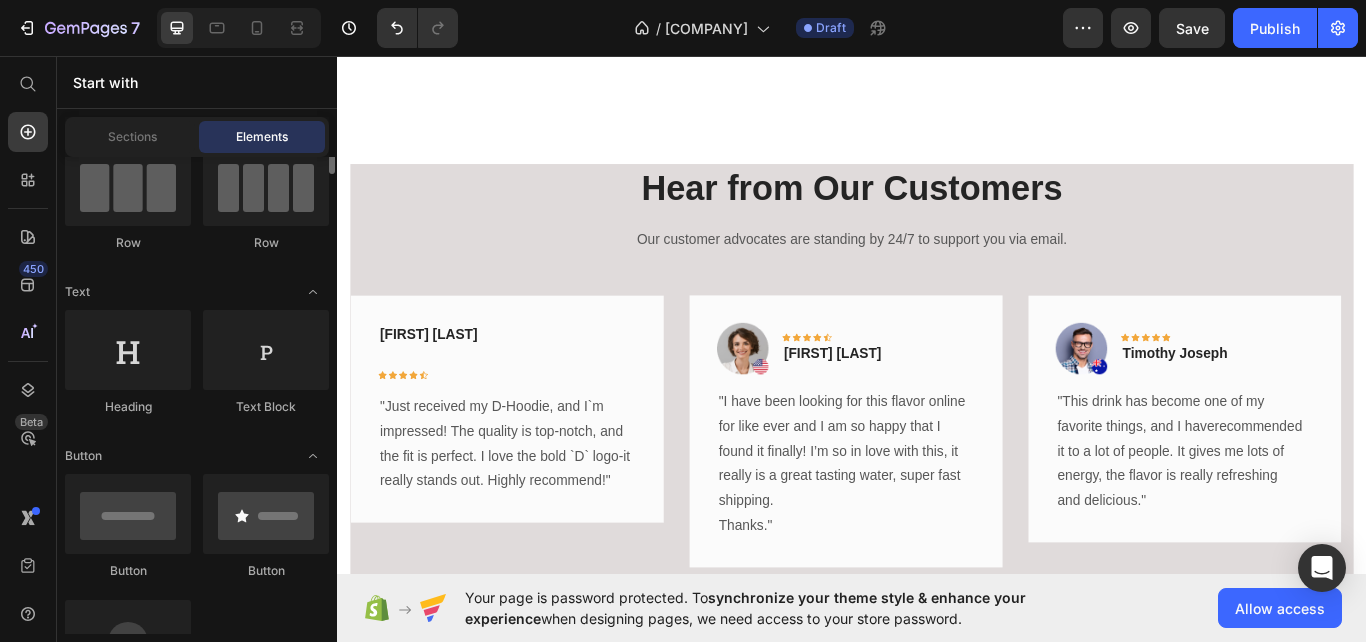scroll, scrollTop: 151, scrollLeft: 0, axis: vertical 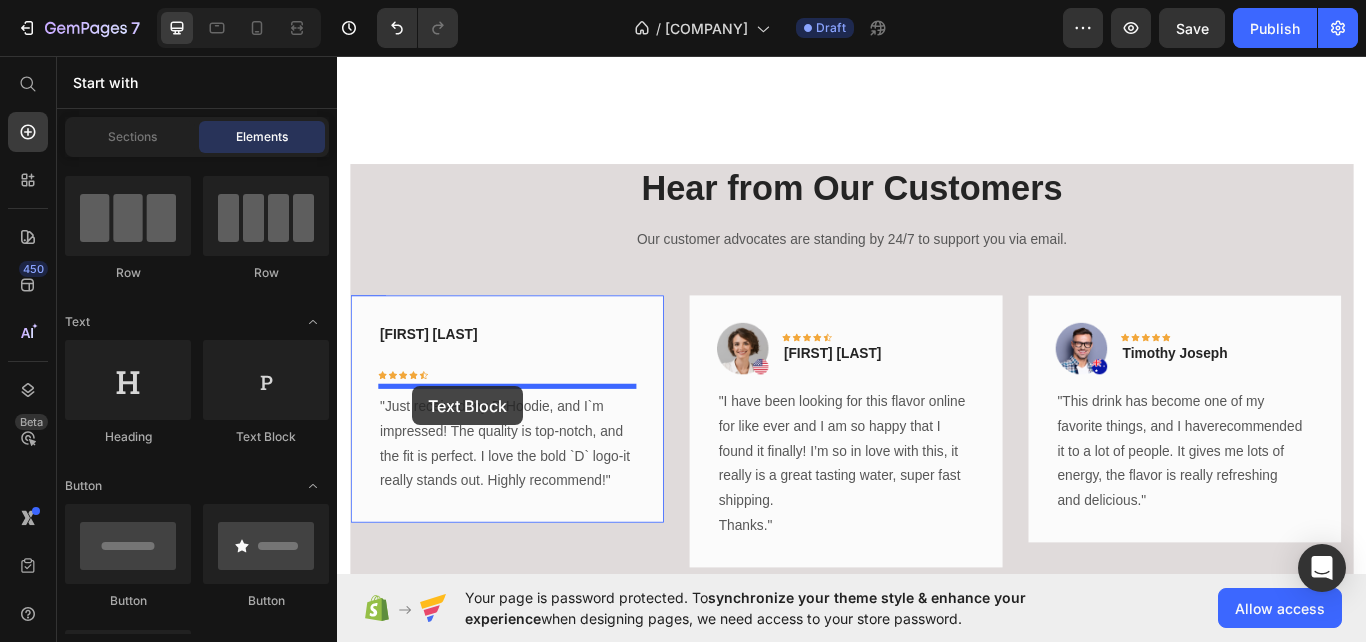 drag, startPoint x: 614, startPoint y: 460, endPoint x: 424, endPoint y: 442, distance: 190.85072 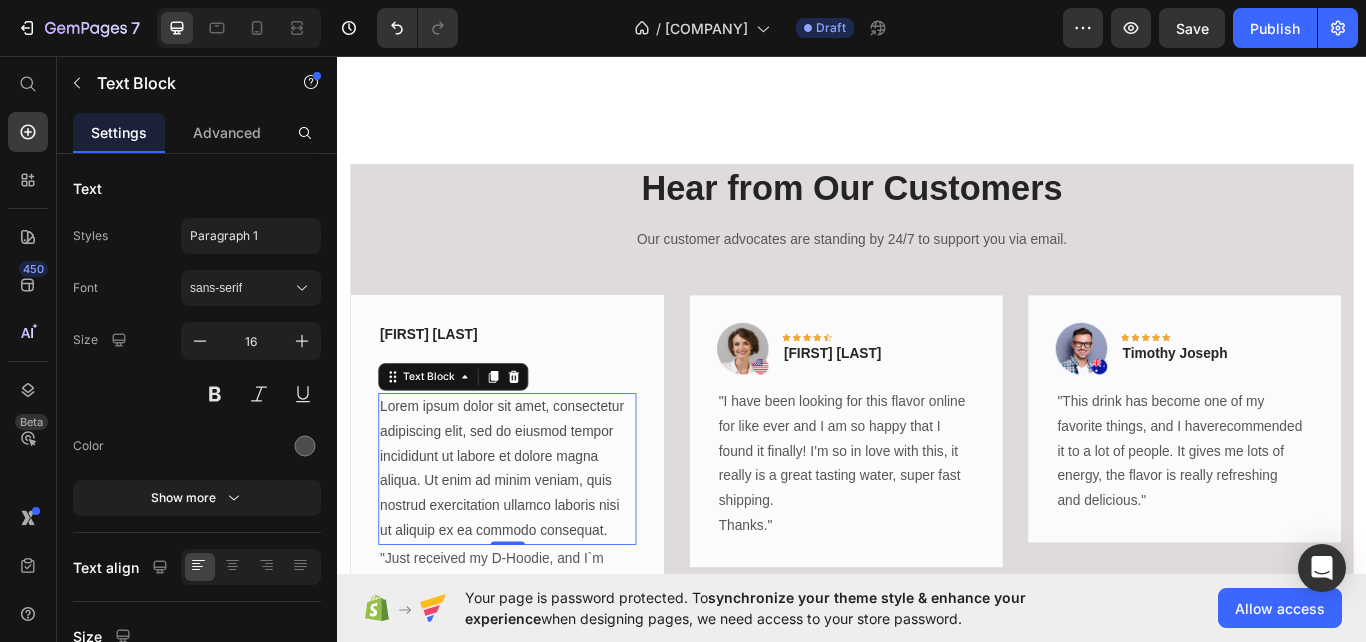click on "Lorem ipsum dolor sit amet, consectetur adipiscing elit, sed do eiusmod tempor incididunt ut labore et dolore magna aliqua. Ut enim ad minim veniam, quis nostrud exercitation ullamco laboris nisi ut aliquip ex ea commodo consequat." at bounding box center [534, 538] 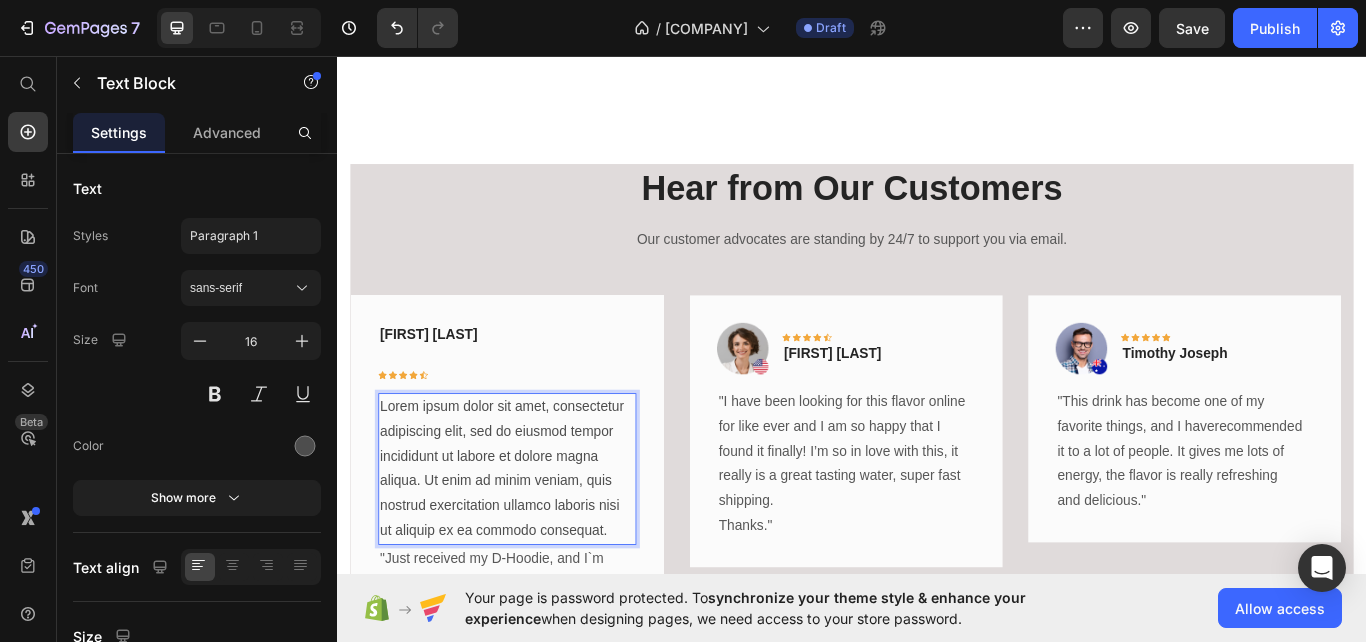 click on "Lorem ipsum dolor sit amet, consectetur adipiscing elit, sed do eiusmod tempor incididunt ut labore et dolore magna aliqua. Ut enim ad minim veniam, quis nostrud exercitation ullamco laboris nisi ut aliquip ex ea commodo consequat." at bounding box center [534, 538] 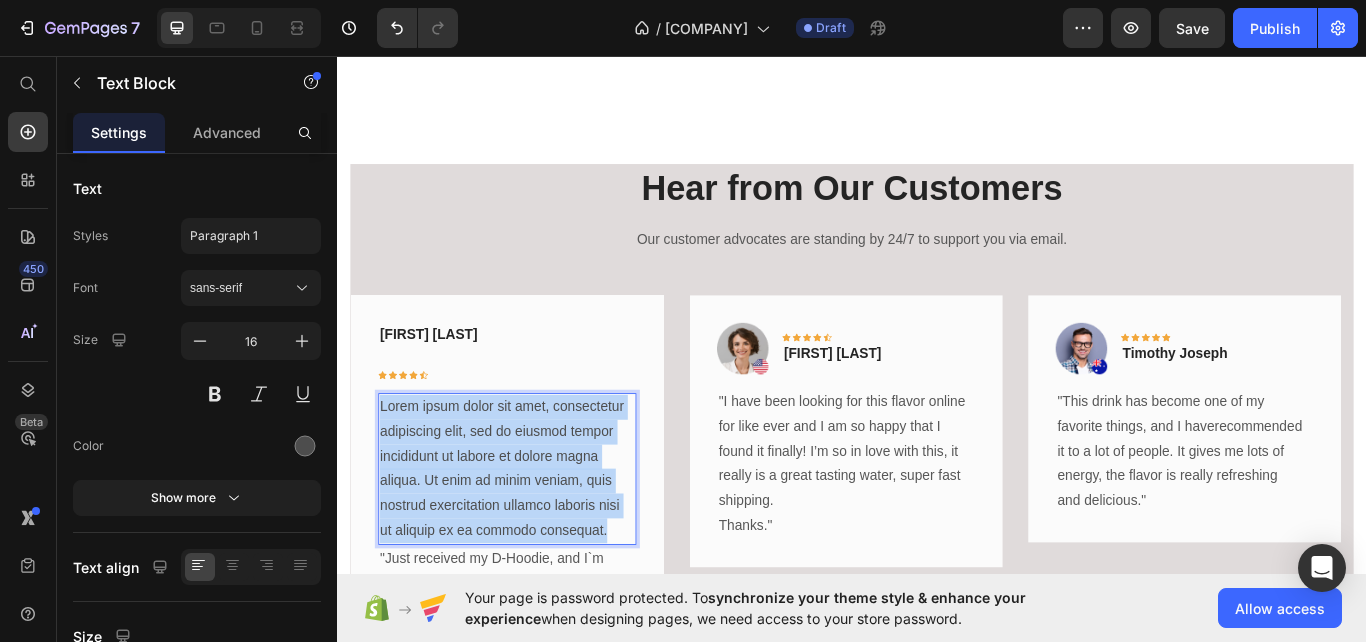 click on "Lorem ipsum dolor sit amet, consectetur adipiscing elit, sed do eiusmod tempor incididunt ut labore et dolore magna aliqua. Ut enim ad minim veniam, quis nostrud exercitation ullamco laboris nisi ut aliquip ex ea commodo consequat." at bounding box center (534, 538) 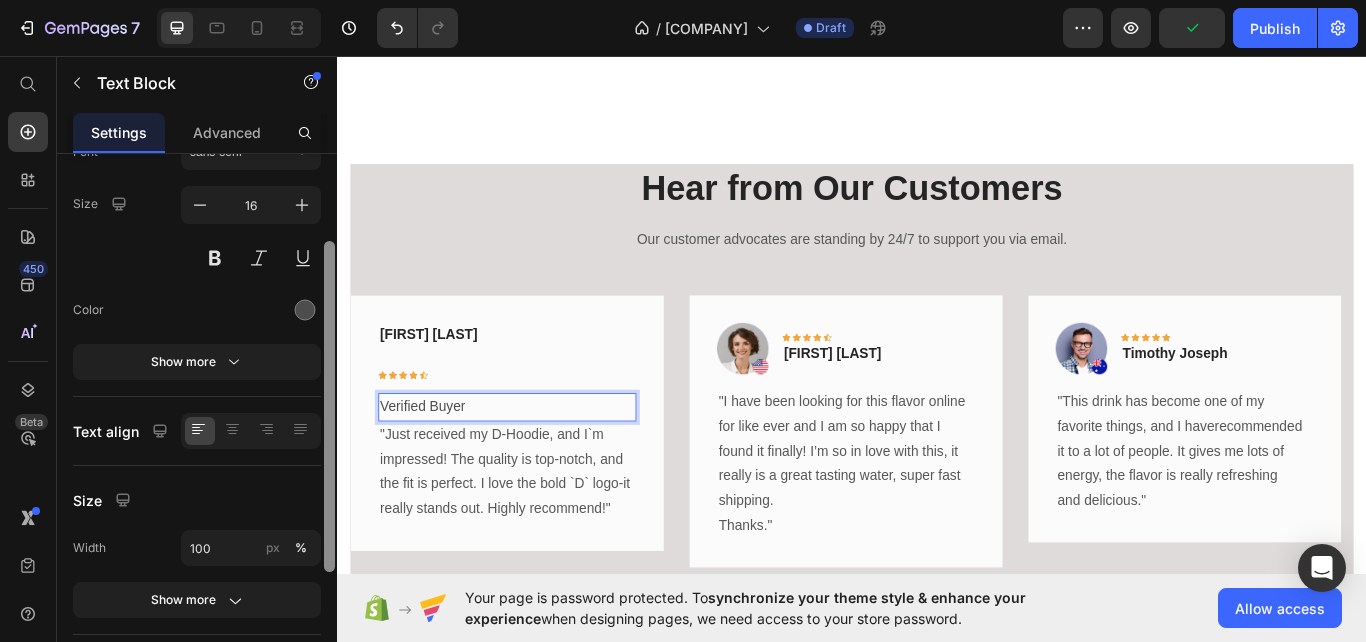 drag, startPoint x: 328, startPoint y: 406, endPoint x: 332, endPoint y: 489, distance: 83.09633 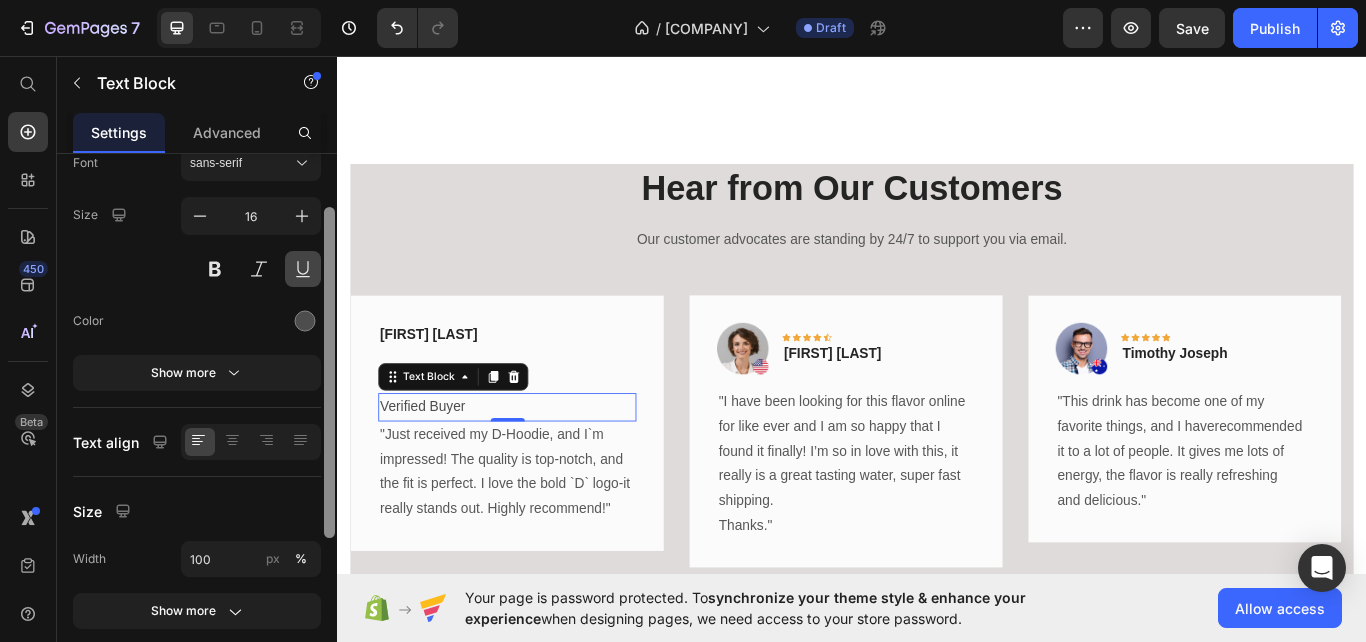 scroll, scrollTop: 0, scrollLeft: 0, axis: both 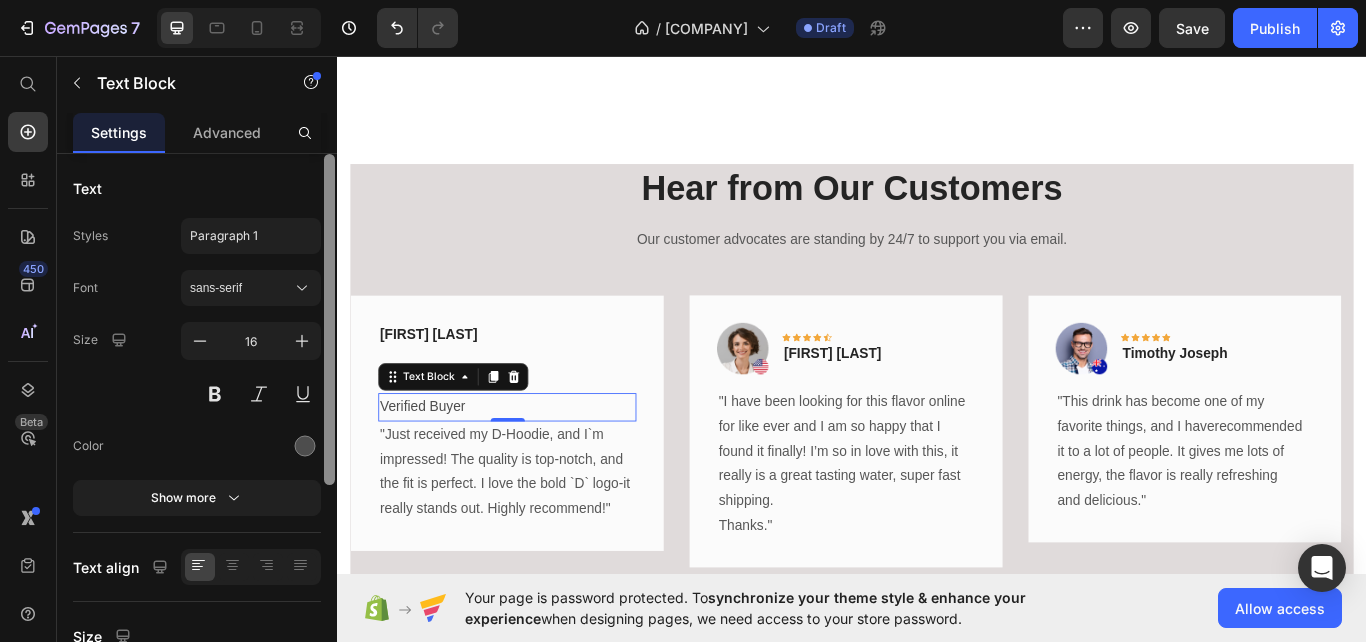 drag, startPoint x: 332, startPoint y: 489, endPoint x: 329, endPoint y: 236, distance: 253.01779 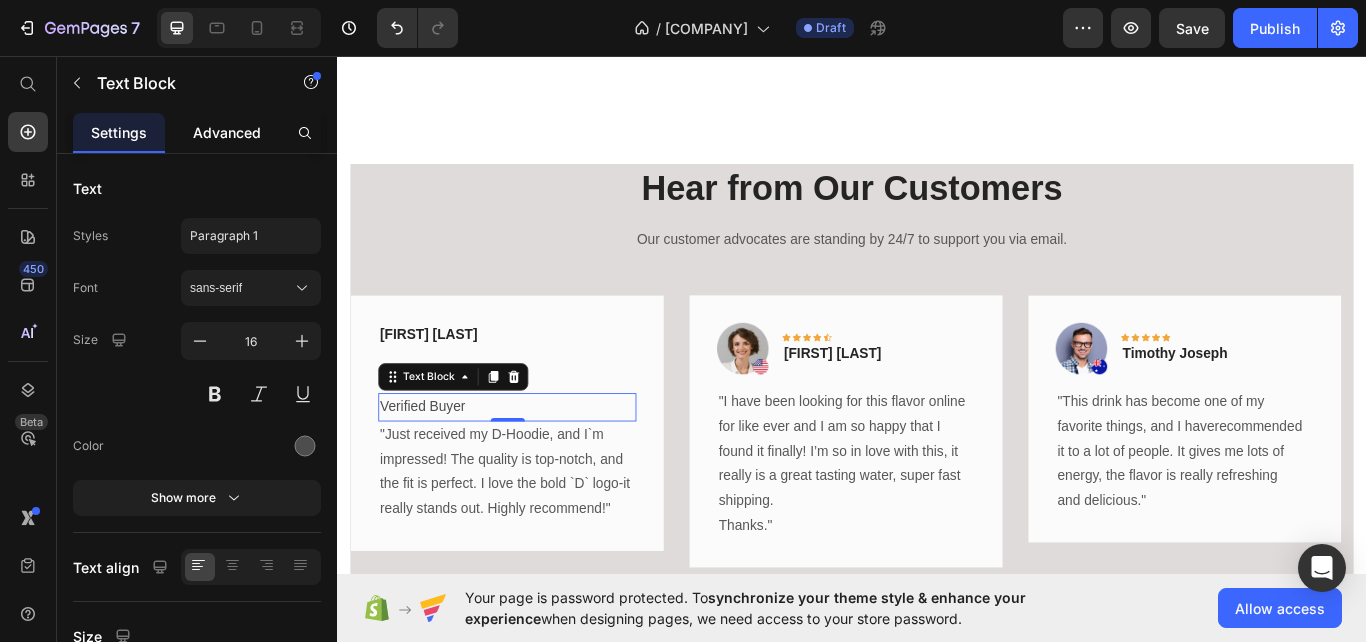 click on "Advanced" at bounding box center (227, 132) 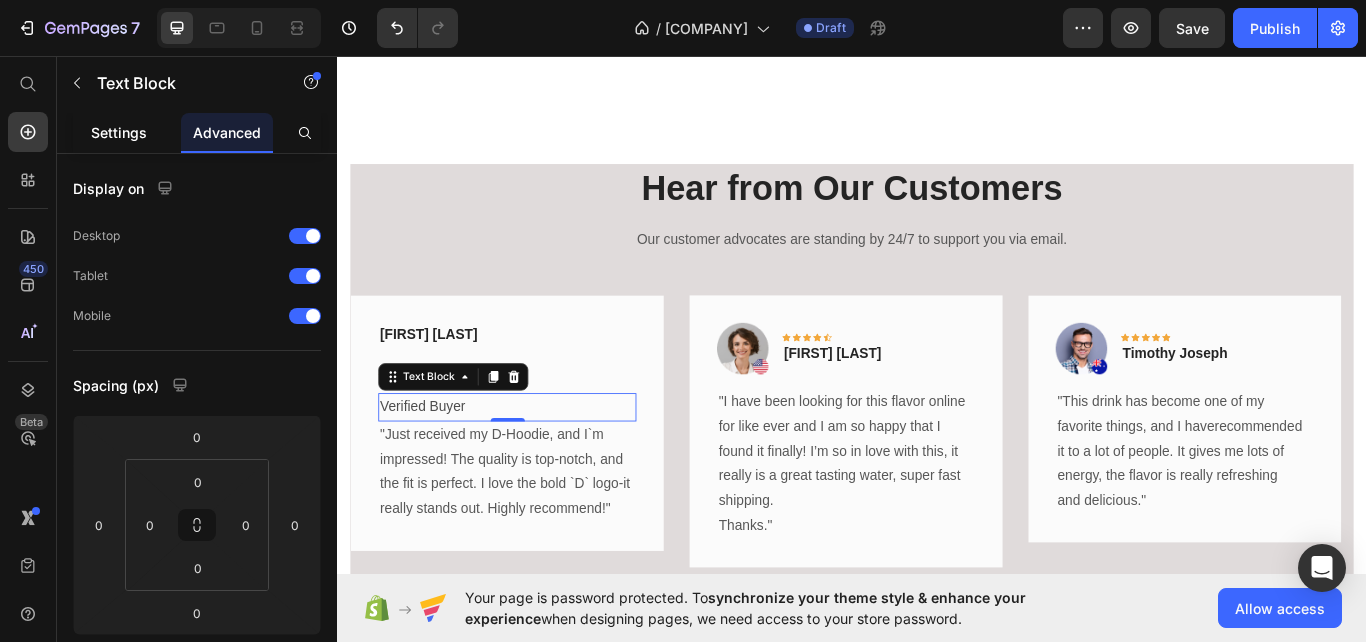 click on "Settings" at bounding box center (119, 132) 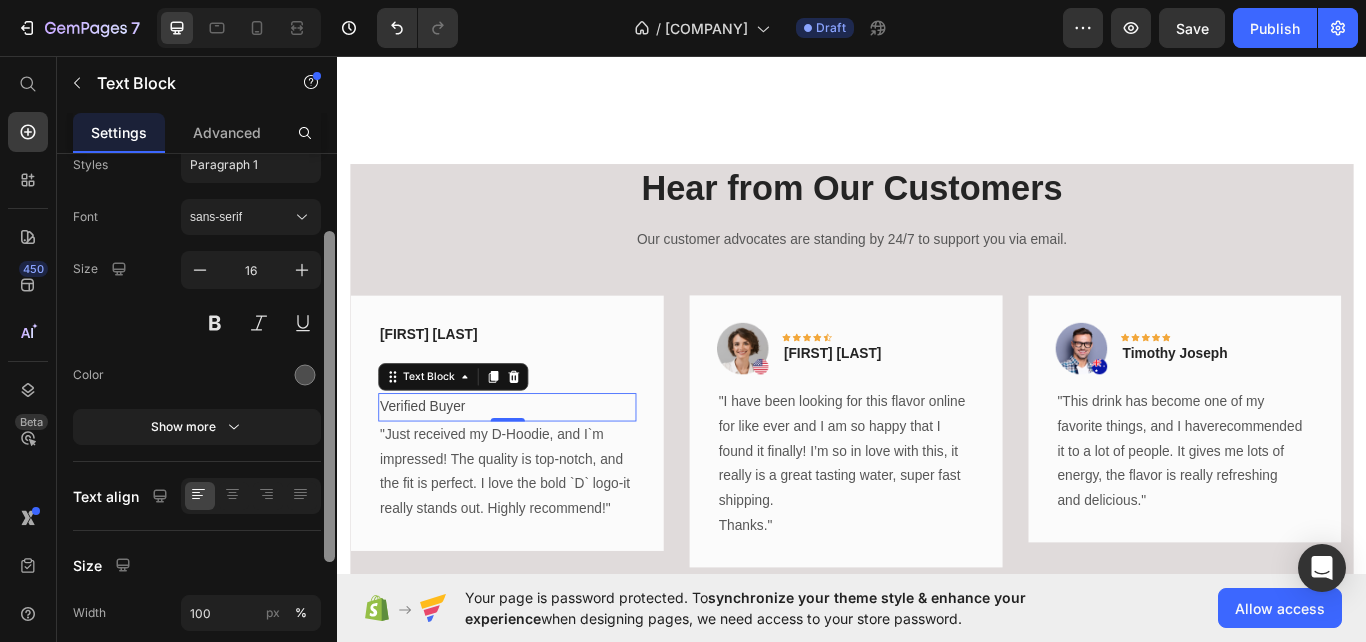 scroll, scrollTop: 92, scrollLeft: 0, axis: vertical 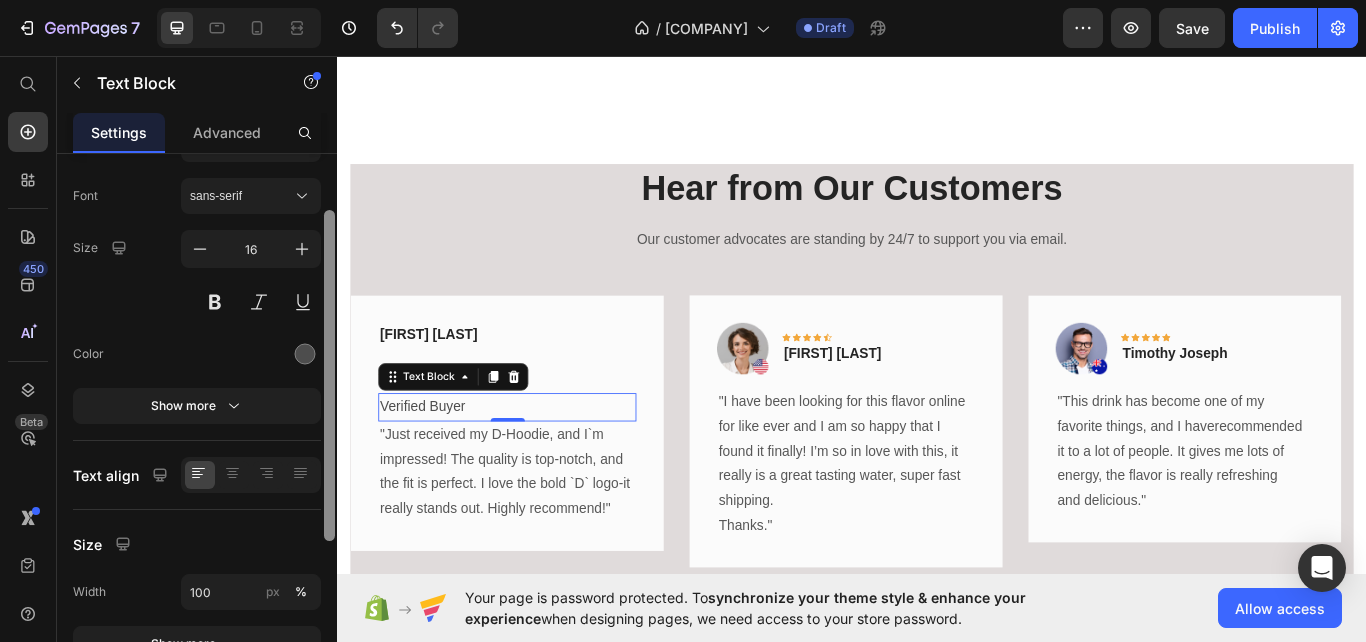 drag, startPoint x: 325, startPoint y: 249, endPoint x: 327, endPoint y: 305, distance: 56.0357 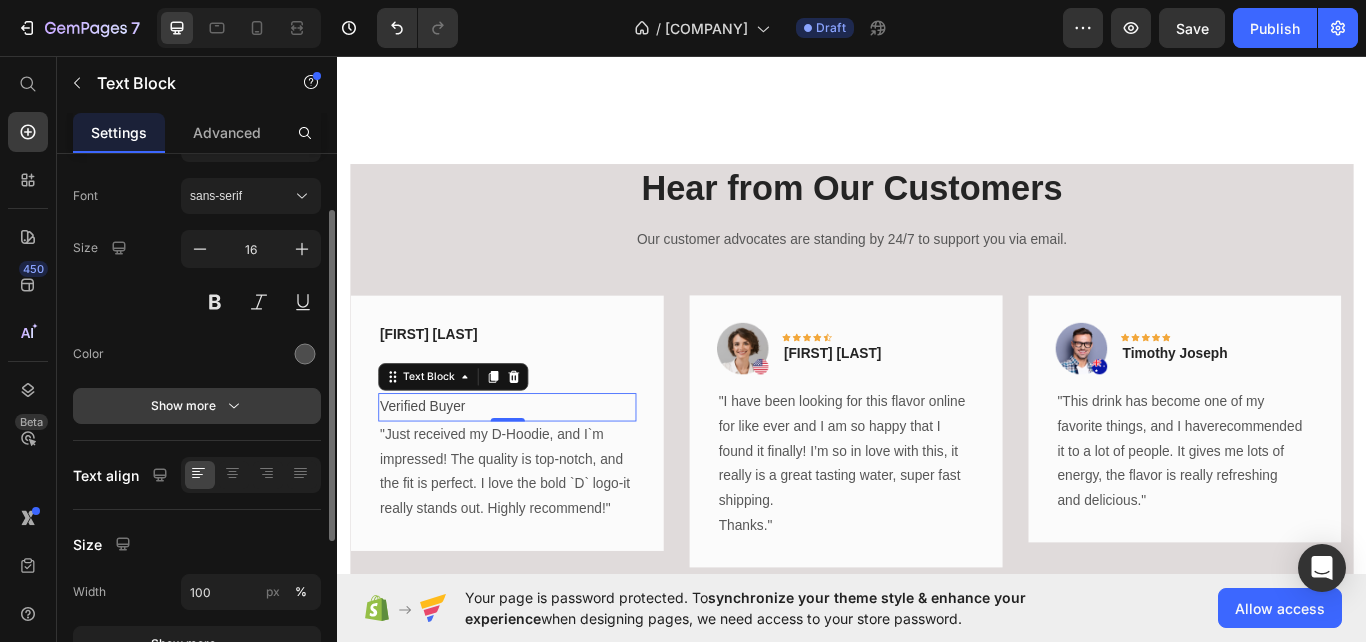 click on "Show more" at bounding box center (197, 406) 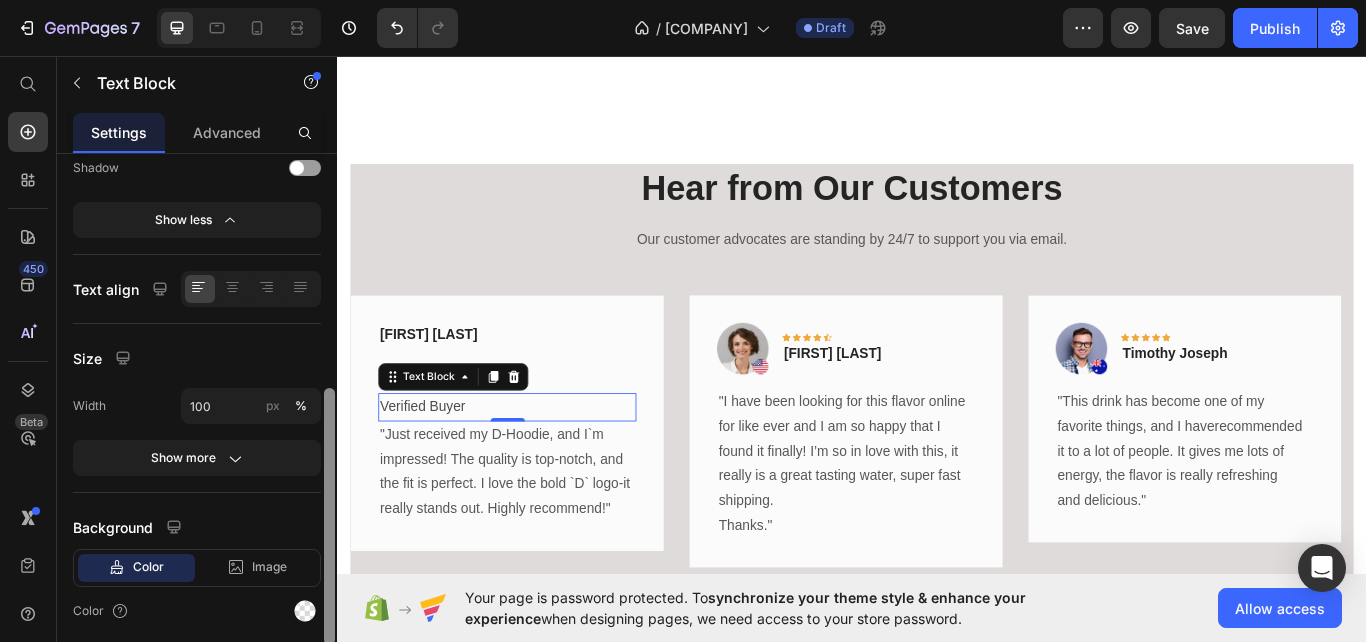 scroll, scrollTop: 558, scrollLeft: 0, axis: vertical 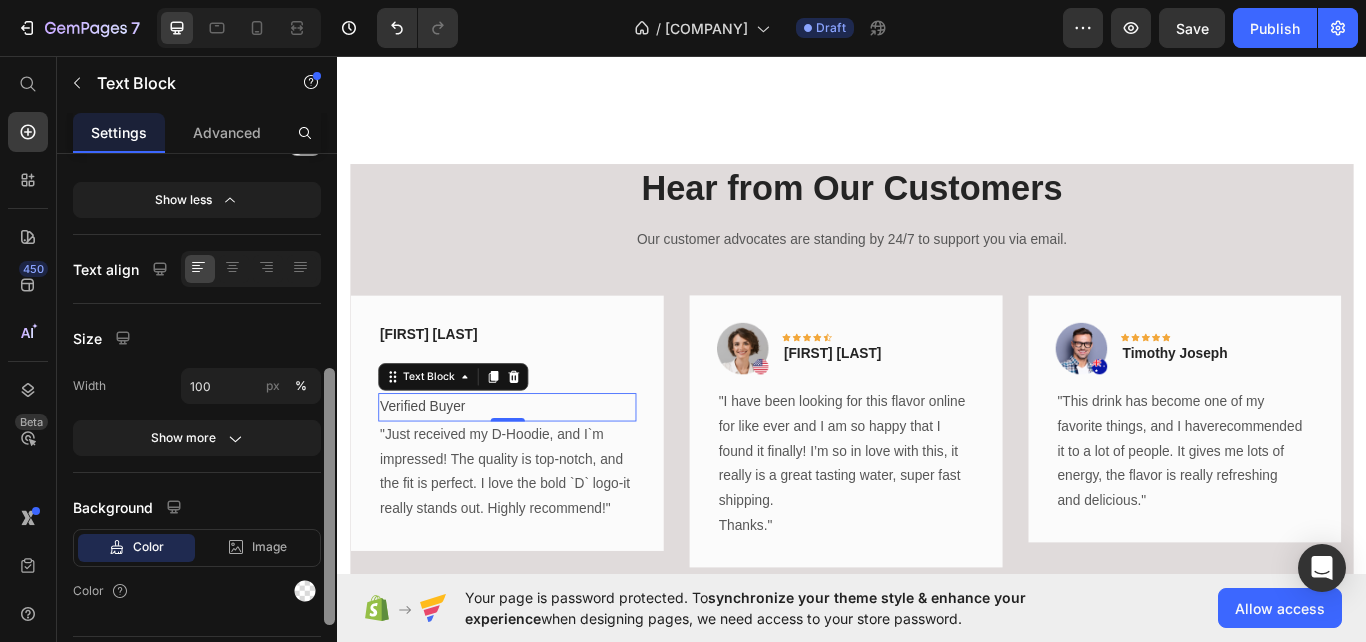 drag, startPoint x: 330, startPoint y: 404, endPoint x: 323, endPoint y: 689, distance: 285.08594 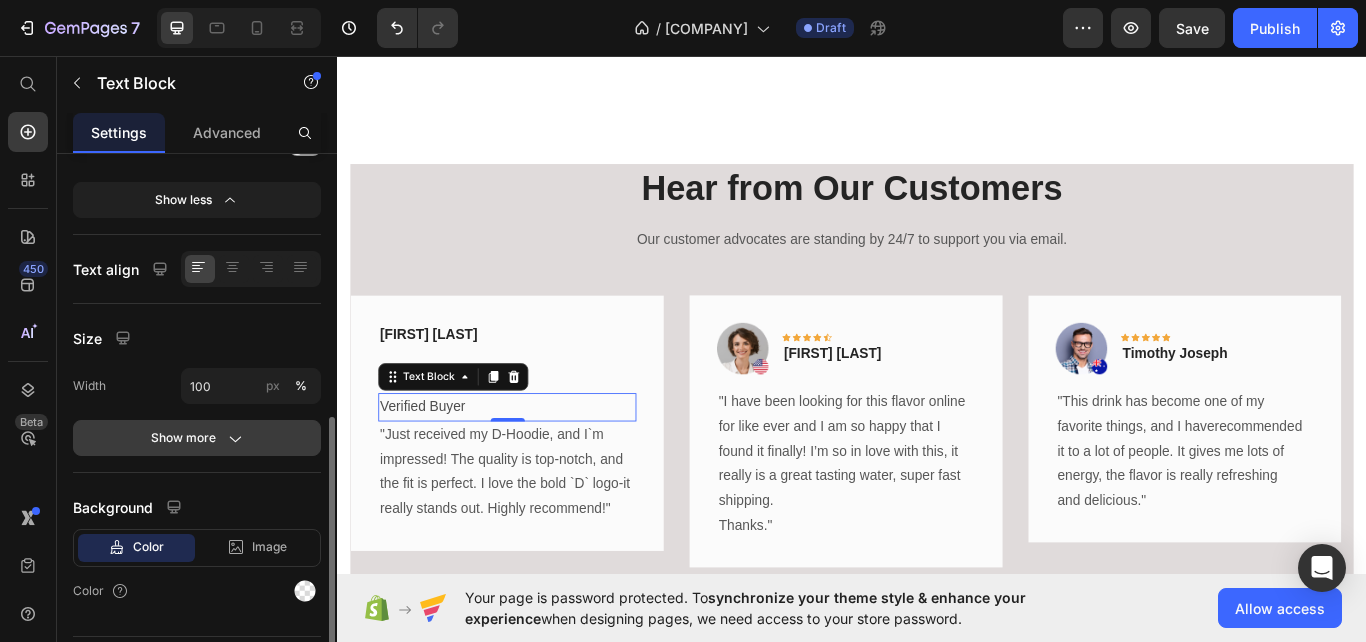 click on "Show more" 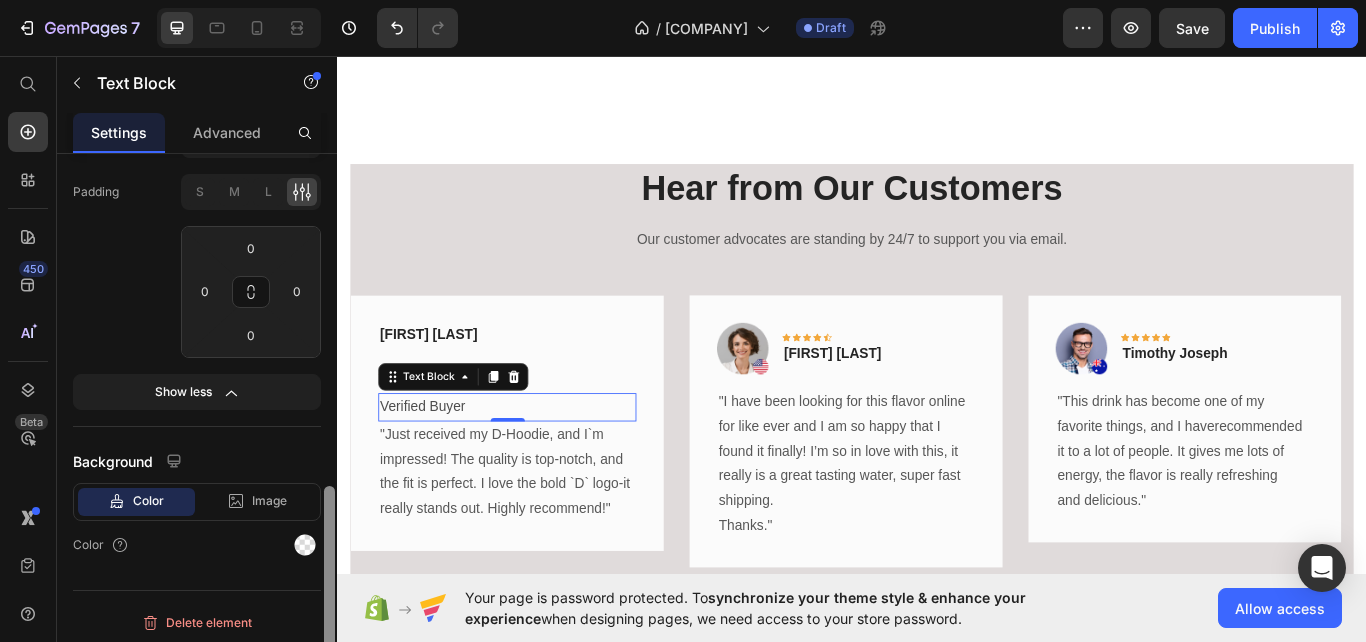 scroll, scrollTop: 810, scrollLeft: 0, axis: vertical 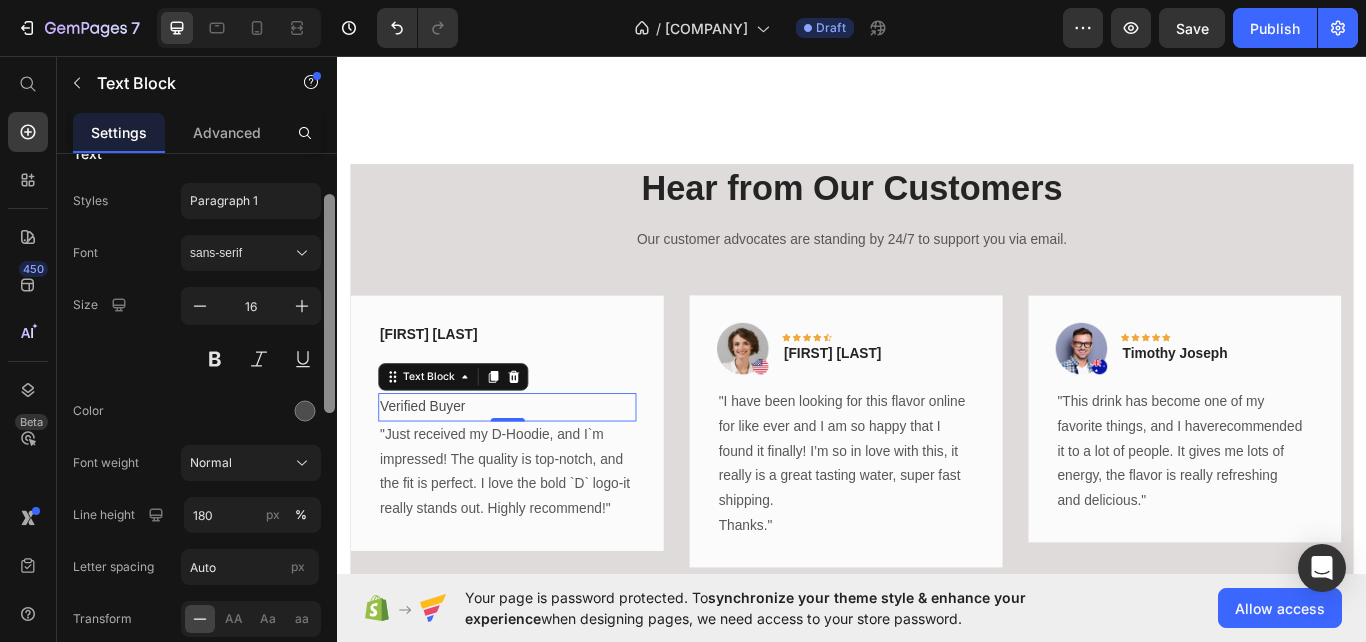 drag, startPoint x: 329, startPoint y: 459, endPoint x: 336, endPoint y: 205, distance: 254.09644 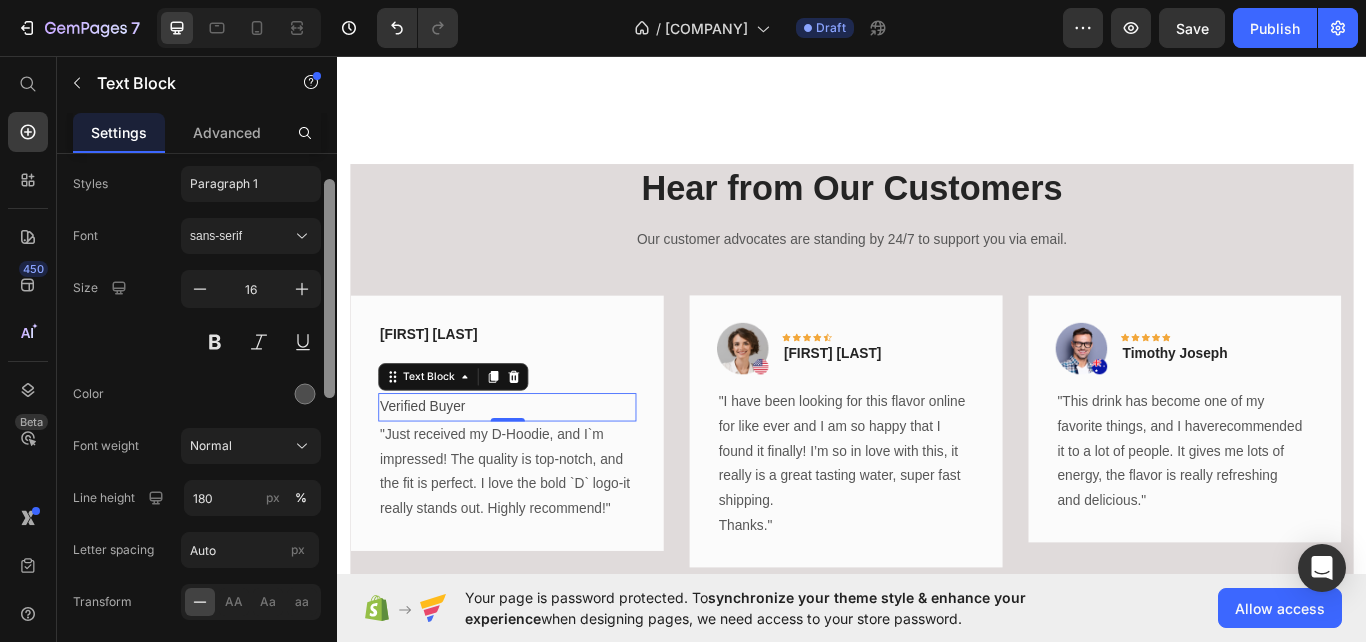 scroll, scrollTop: 35, scrollLeft: 0, axis: vertical 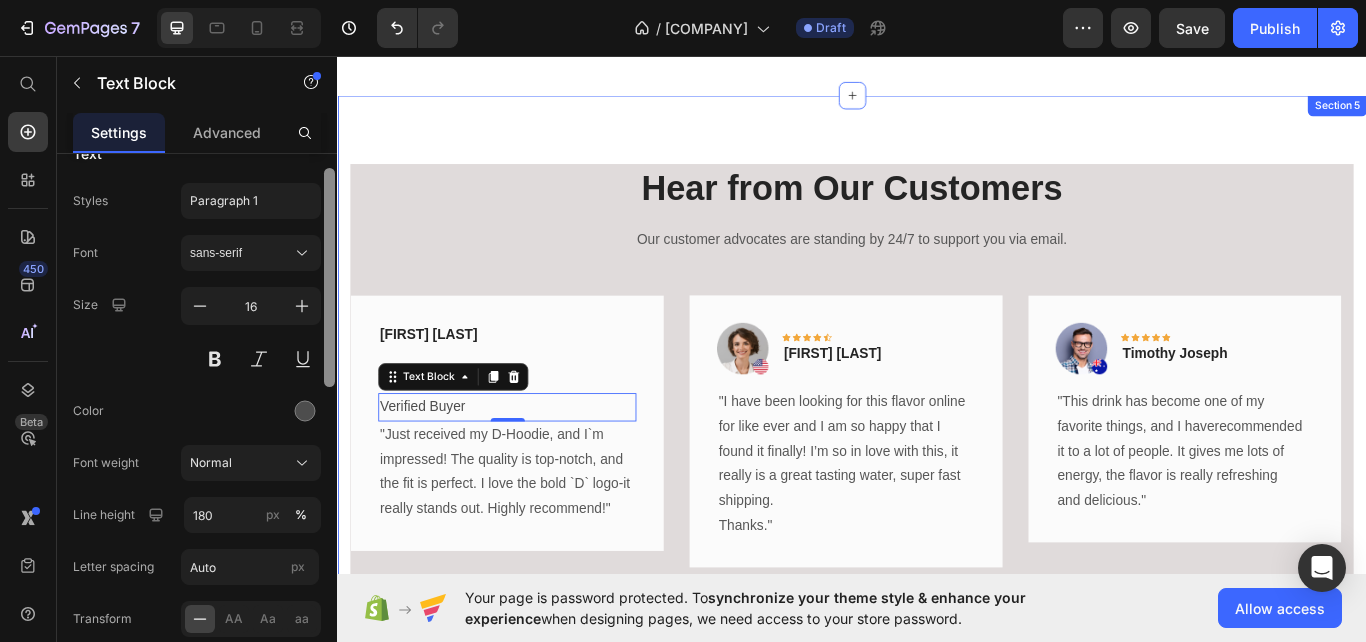 drag, startPoint x: 668, startPoint y: 279, endPoint x: 343, endPoint y: 243, distance: 326.98776 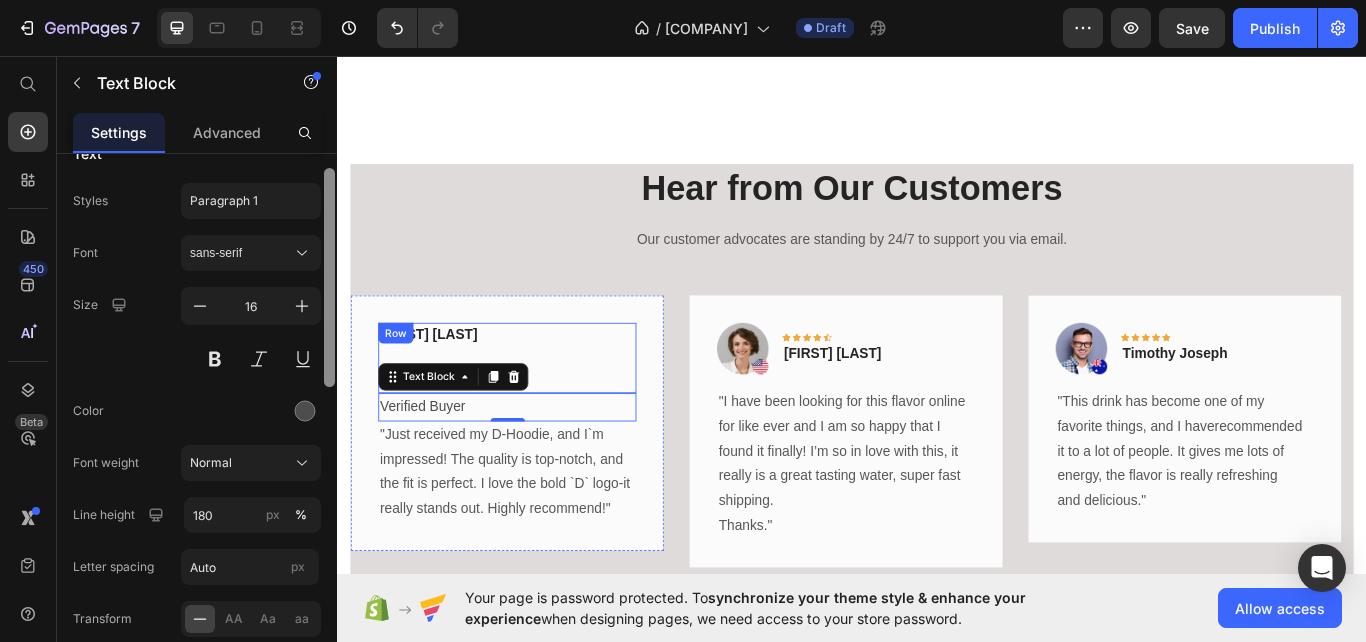 click on "James R. Text block
Icon
Icon
Icon
Icon
Icon Row Row" at bounding box center (534, 409) 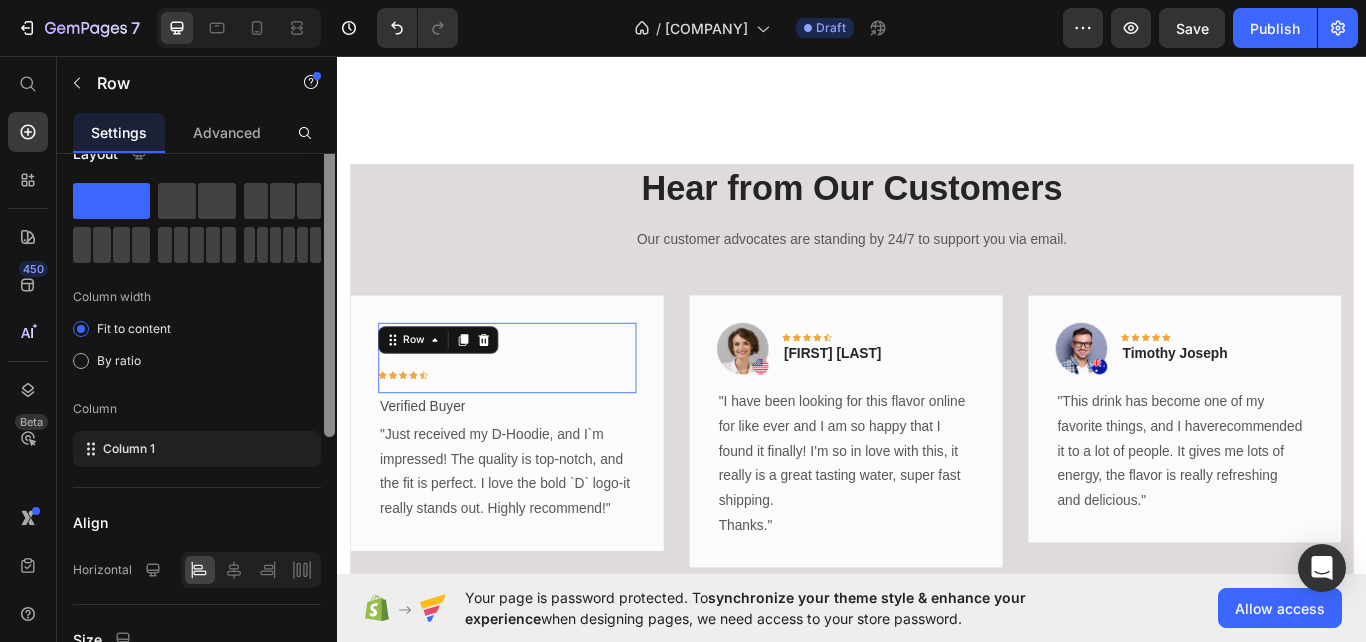 scroll, scrollTop: 0, scrollLeft: 0, axis: both 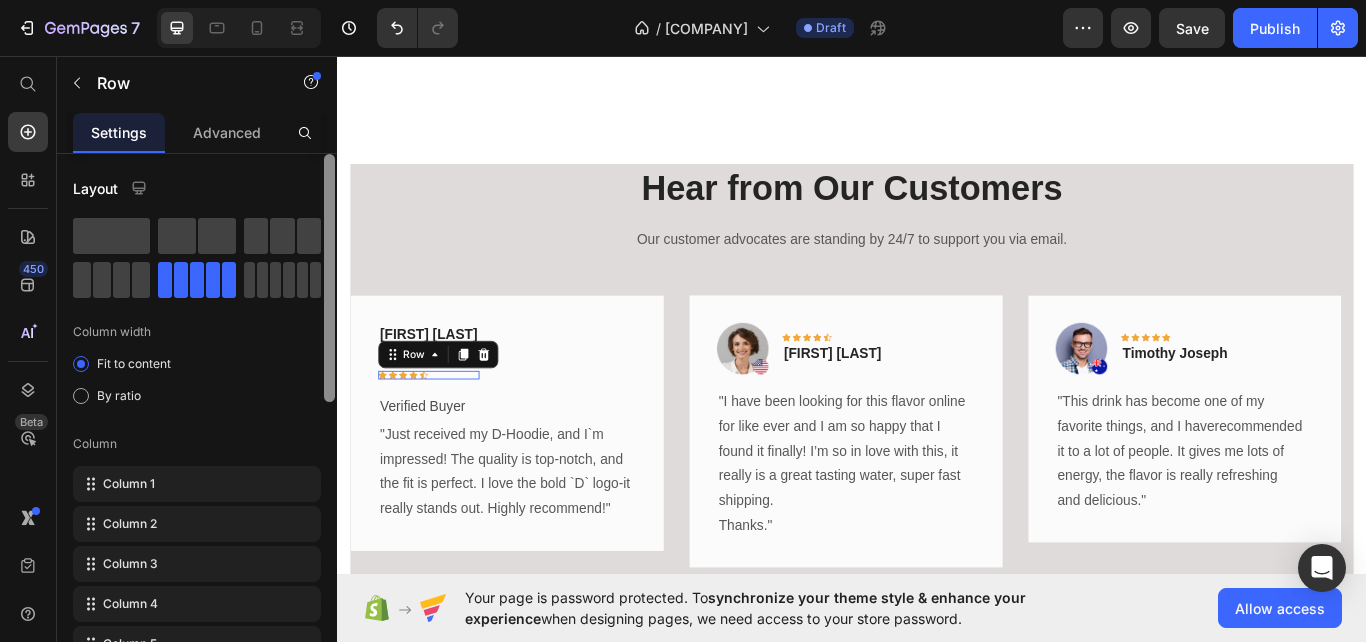 click on "Icon
Icon
Icon
Icon
Icon Row   0" at bounding box center [443, 429] 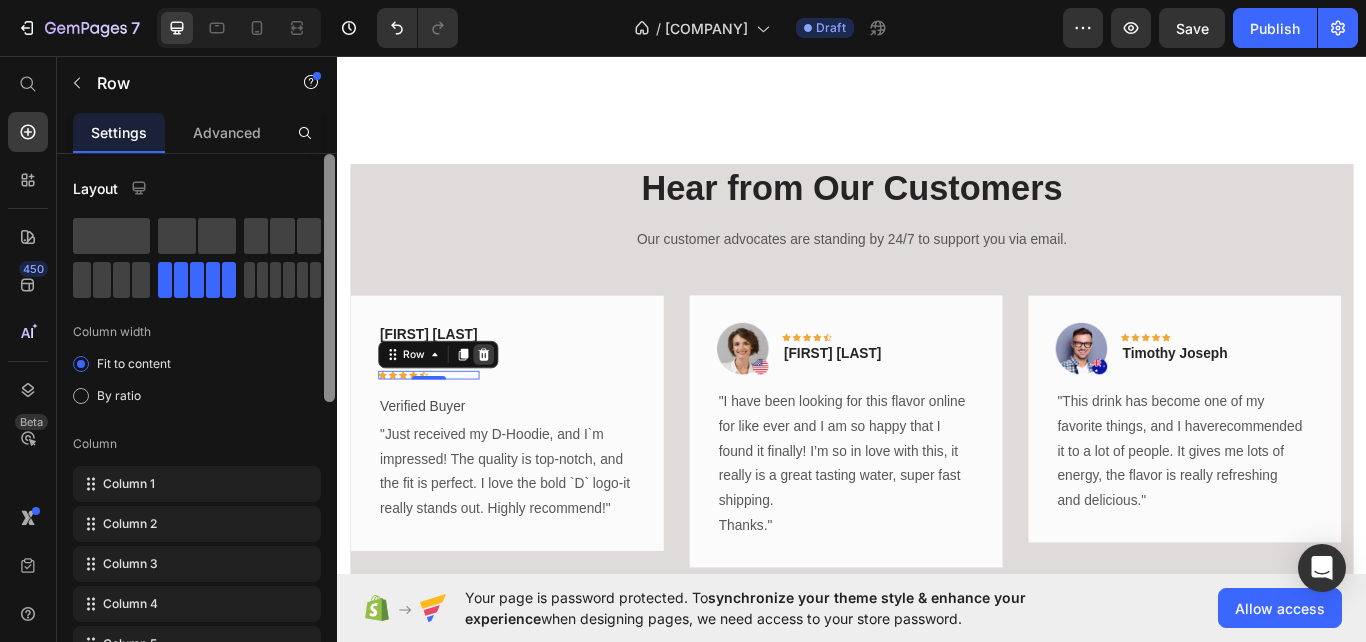 click 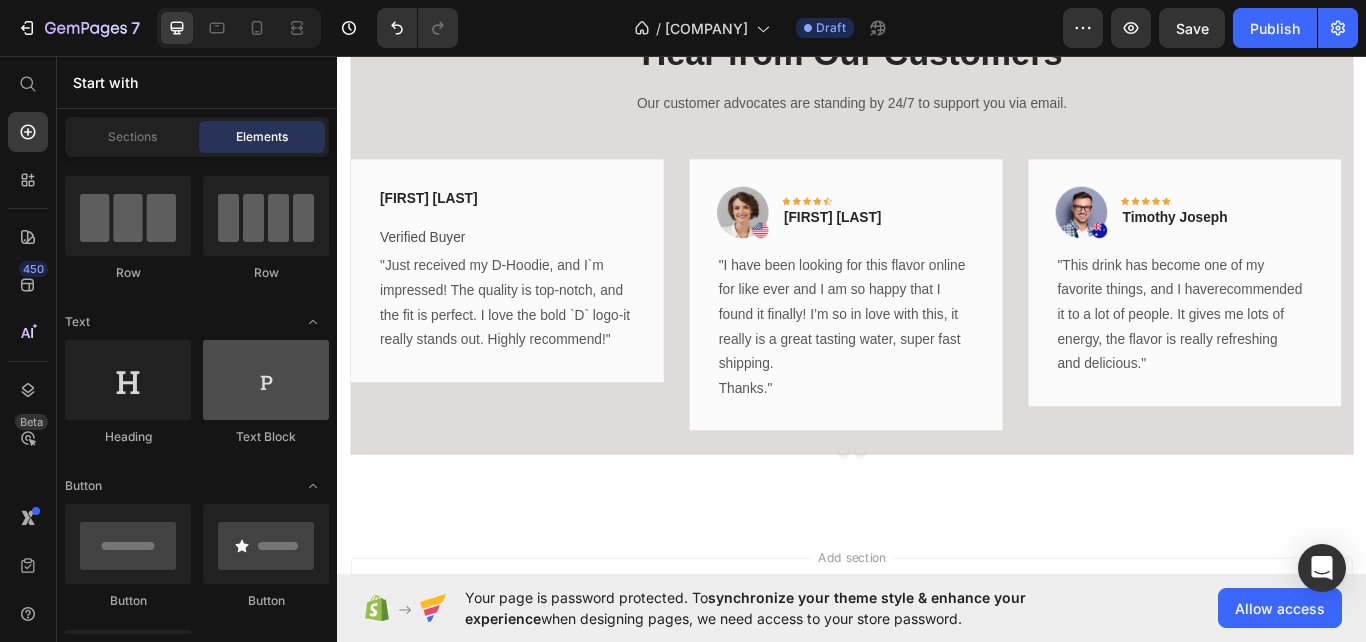 scroll, scrollTop: 1823, scrollLeft: 0, axis: vertical 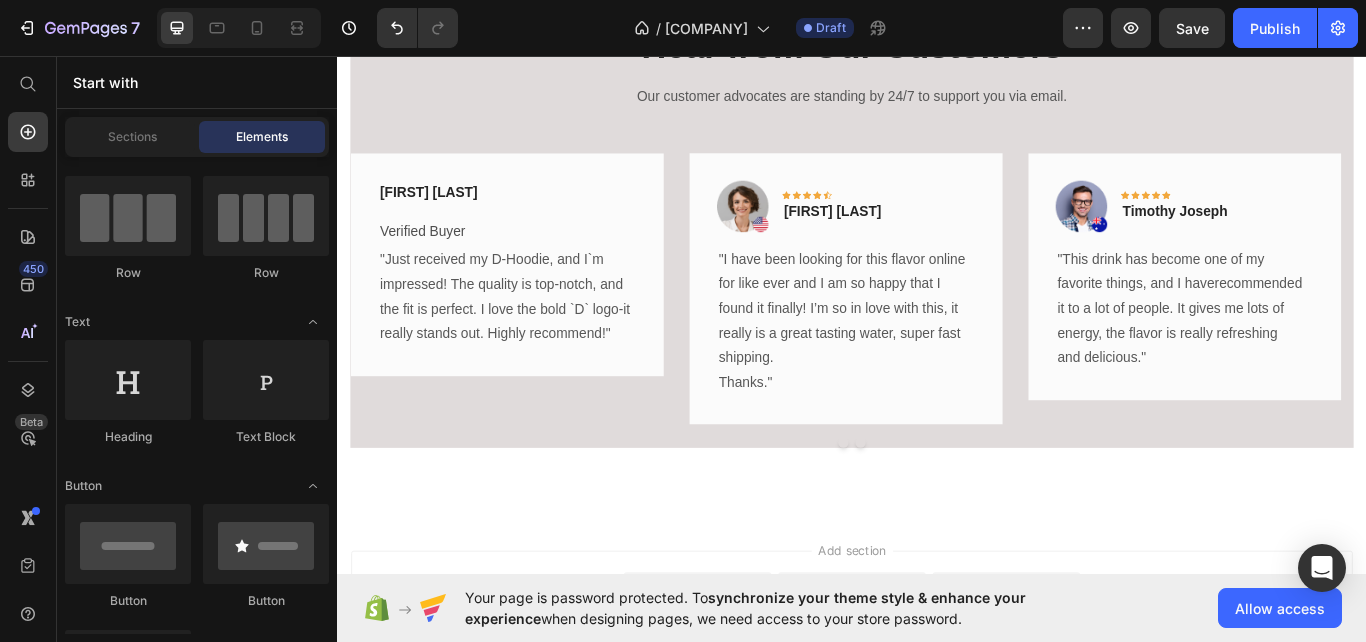 click on "Layout
Row
Row
Row
Row Text
Heading
Text Block Button
Button
Button
Sticky Back to top Media
Image
Image
Video
Video Banner" at bounding box center (197, 3095) 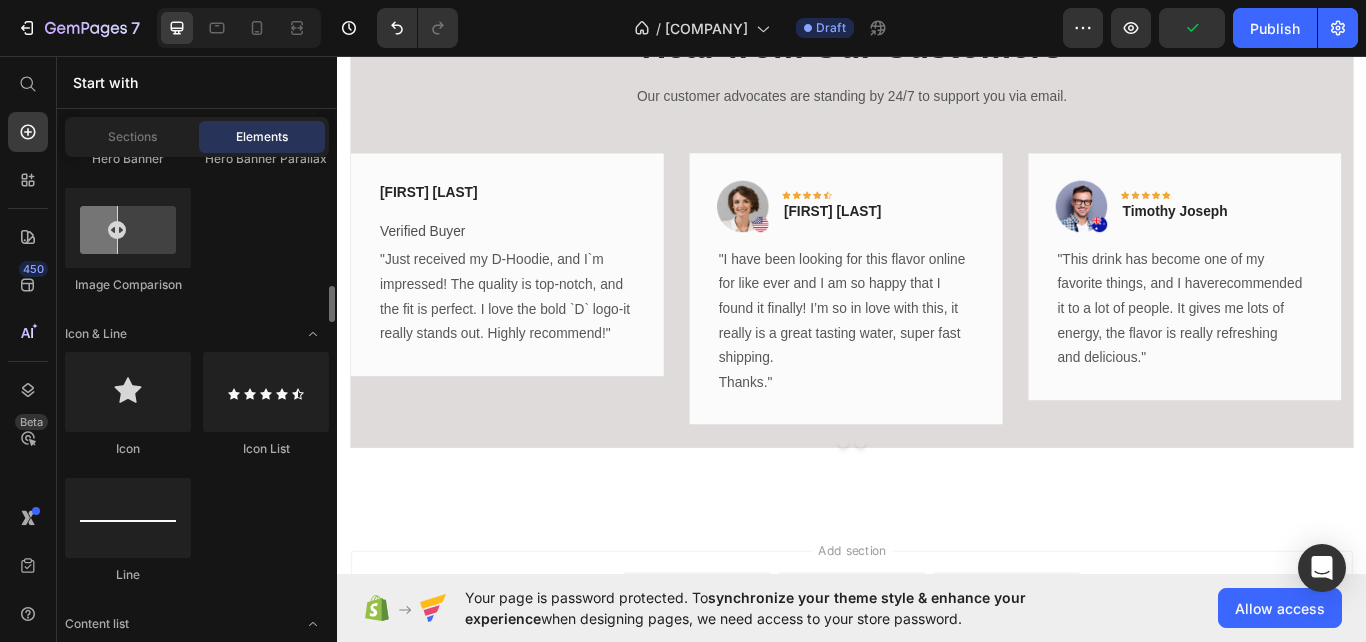 scroll, scrollTop: 1291, scrollLeft: 0, axis: vertical 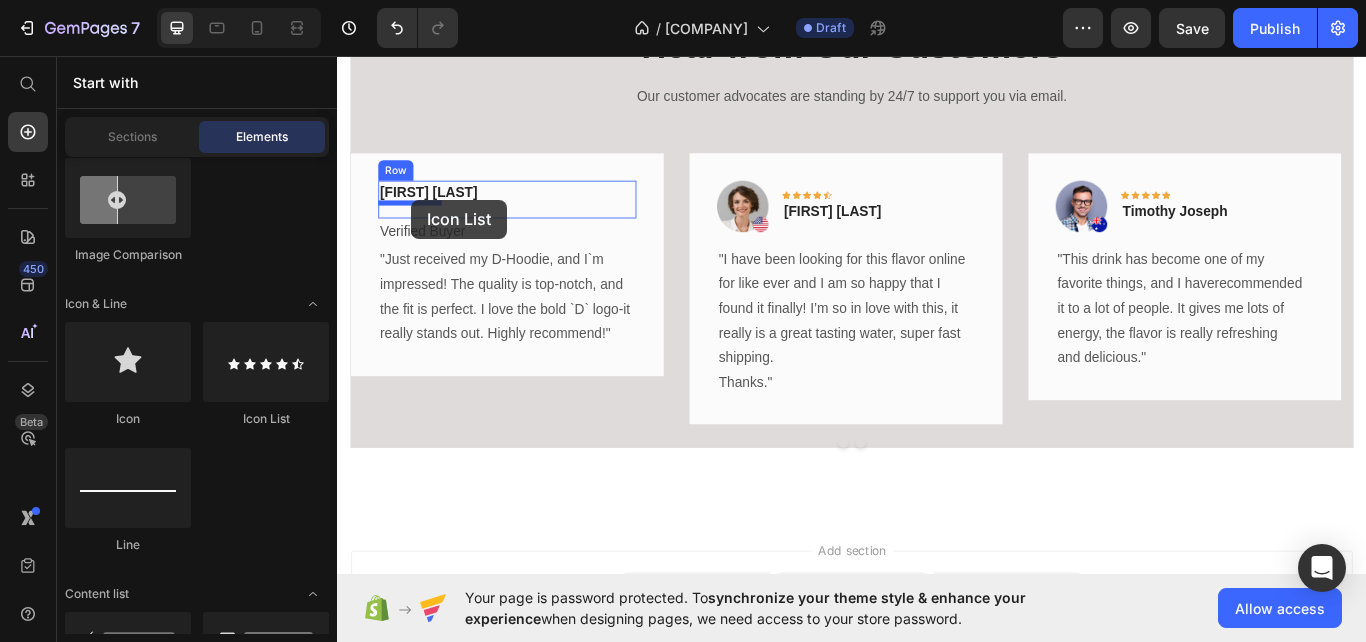 drag, startPoint x: 609, startPoint y: 408, endPoint x: 423, endPoint y: 224, distance: 261.63333 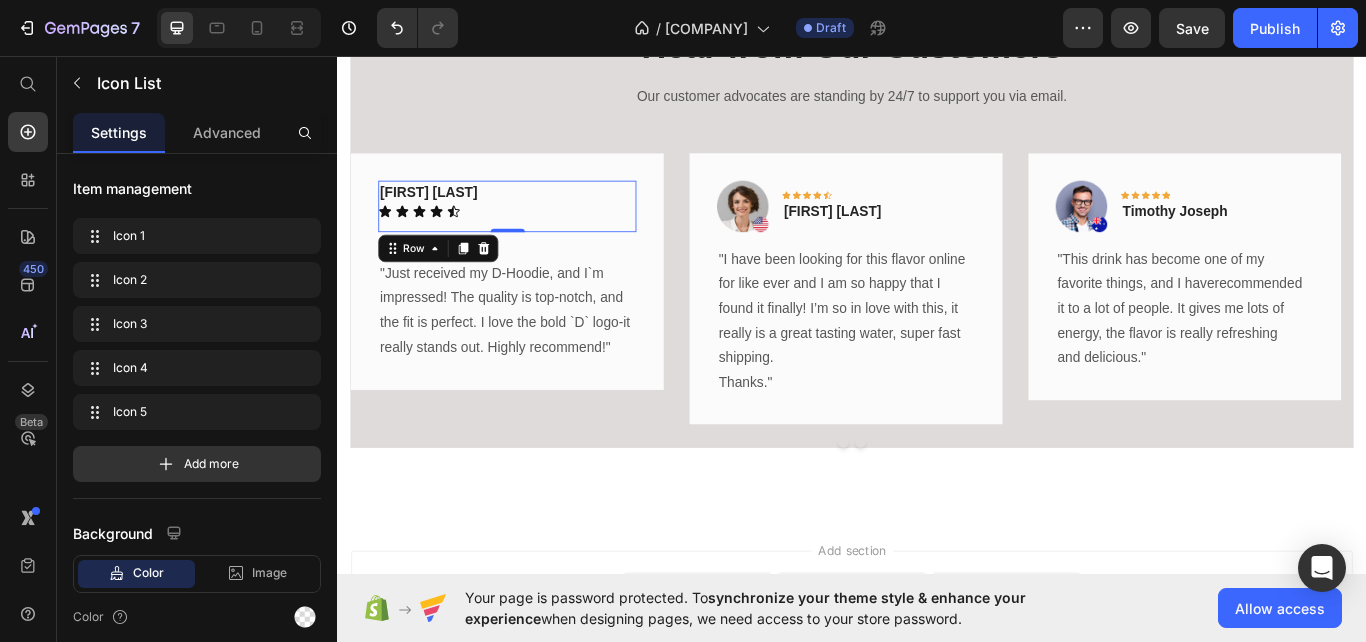 click on "James R. Text block Icon Icon Icon Icon Icon Icon List Row   0" at bounding box center [534, 232] 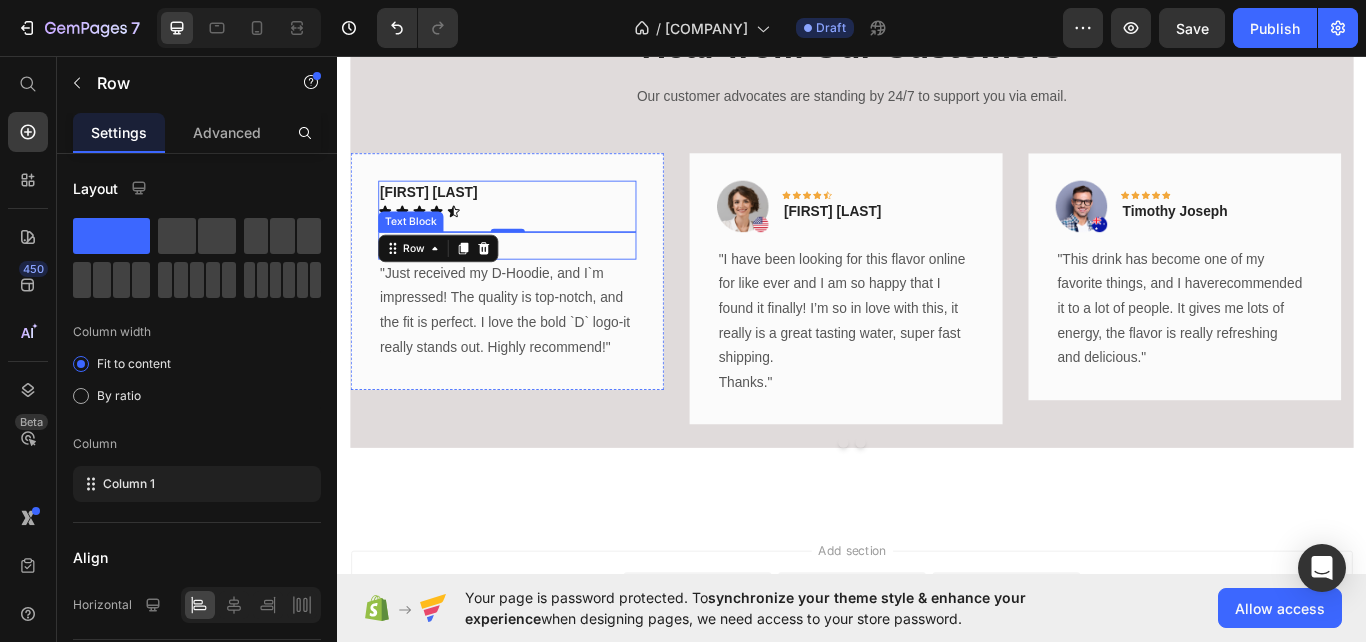 click on "Verified Buyer" at bounding box center (534, 278) 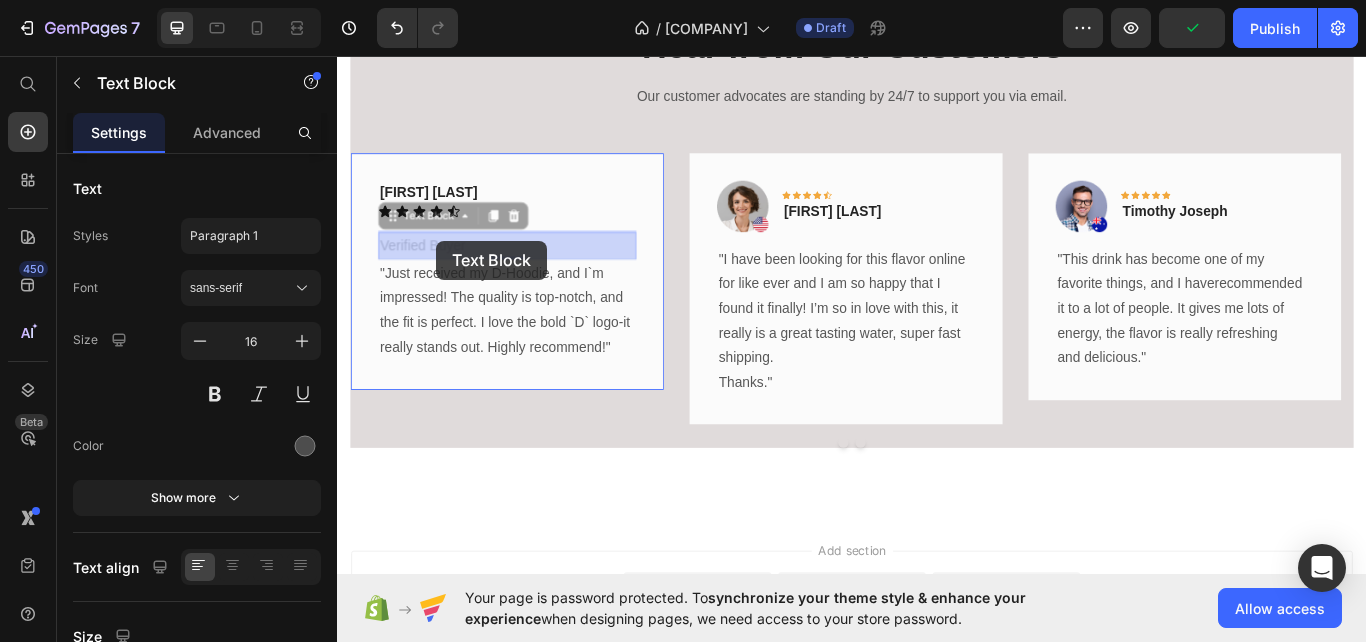 drag, startPoint x: 485, startPoint y: 239, endPoint x: 452, endPoint y: 272, distance: 46.66905 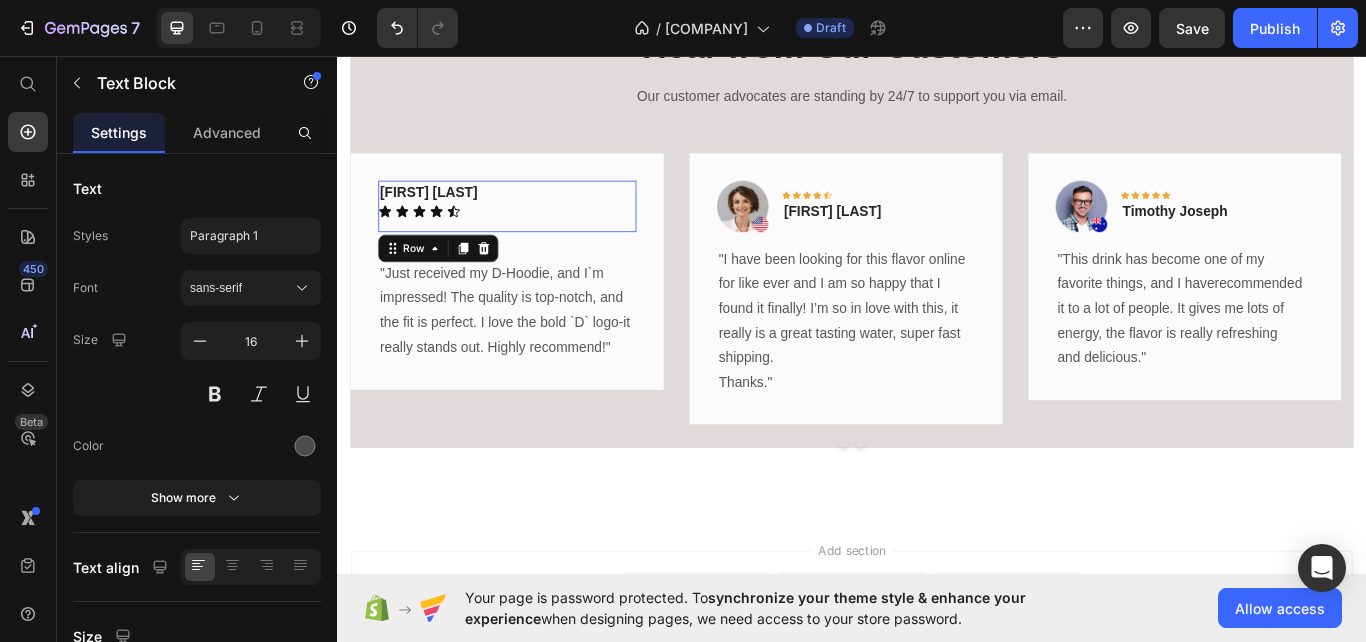 click on "James R. Text block Icon Icon Icon Icon Icon Icon List Row   0" at bounding box center (534, 232) 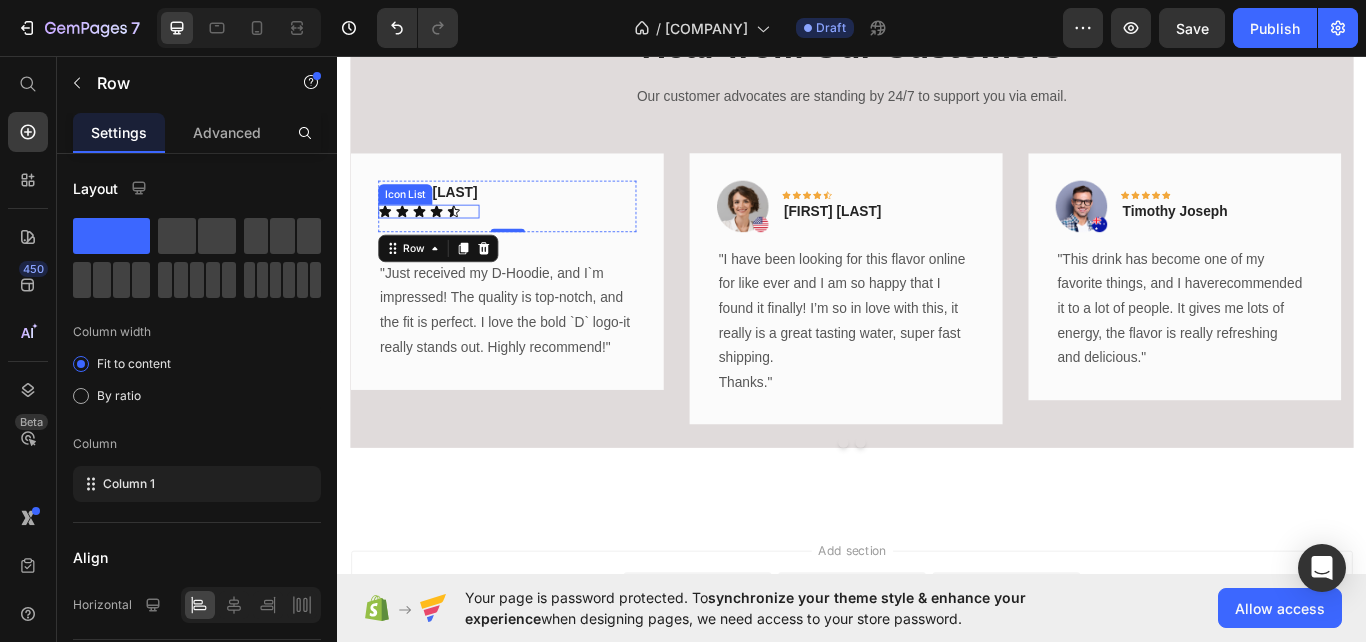 click on "Icon Icon Icon Icon Icon" at bounding box center (443, 238) 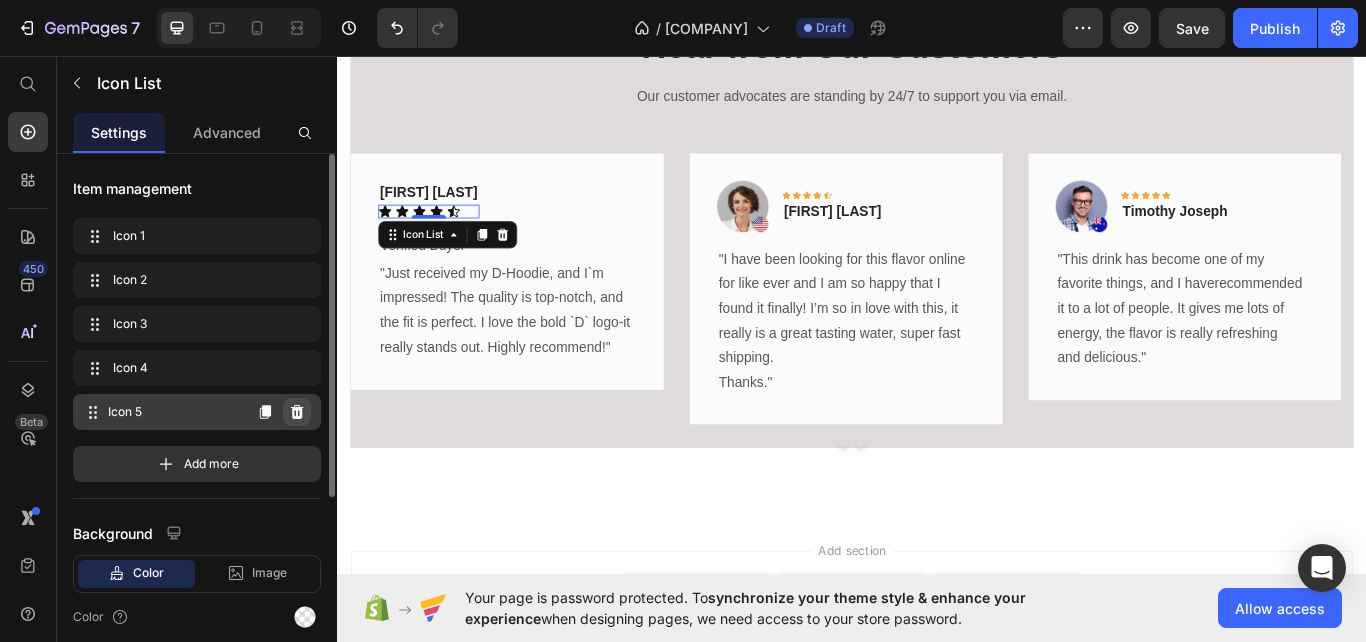 click 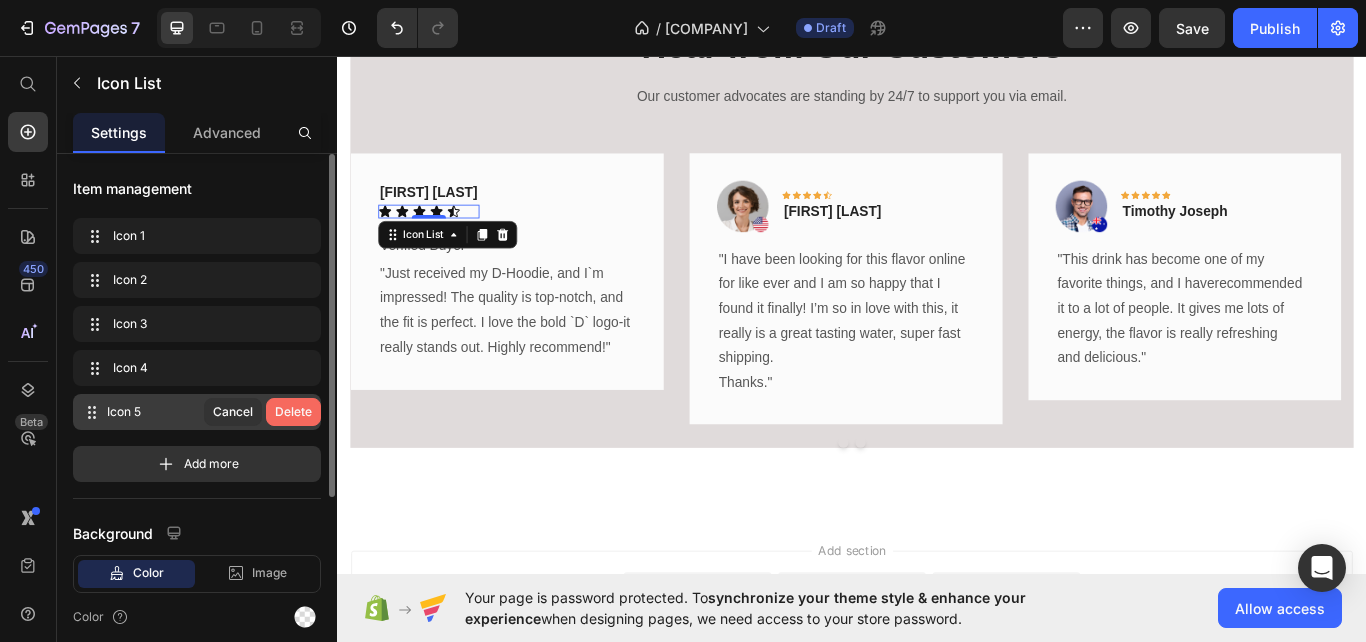 click on "Delete" at bounding box center (293, 412) 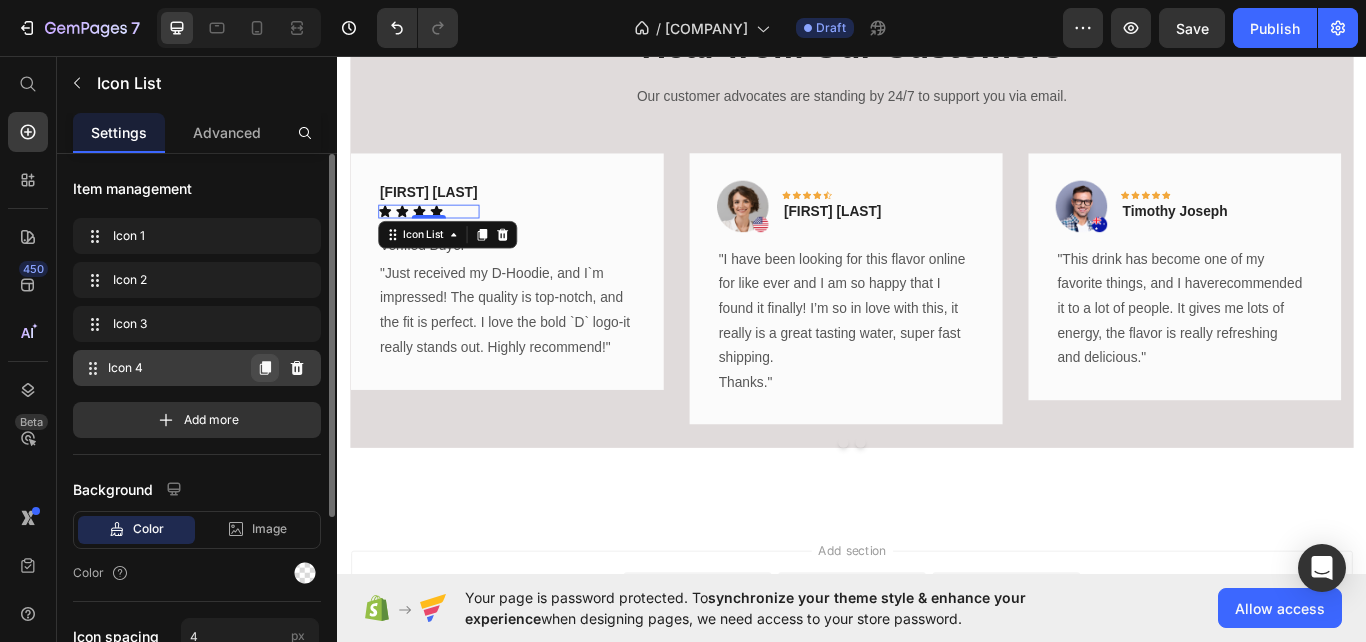 click 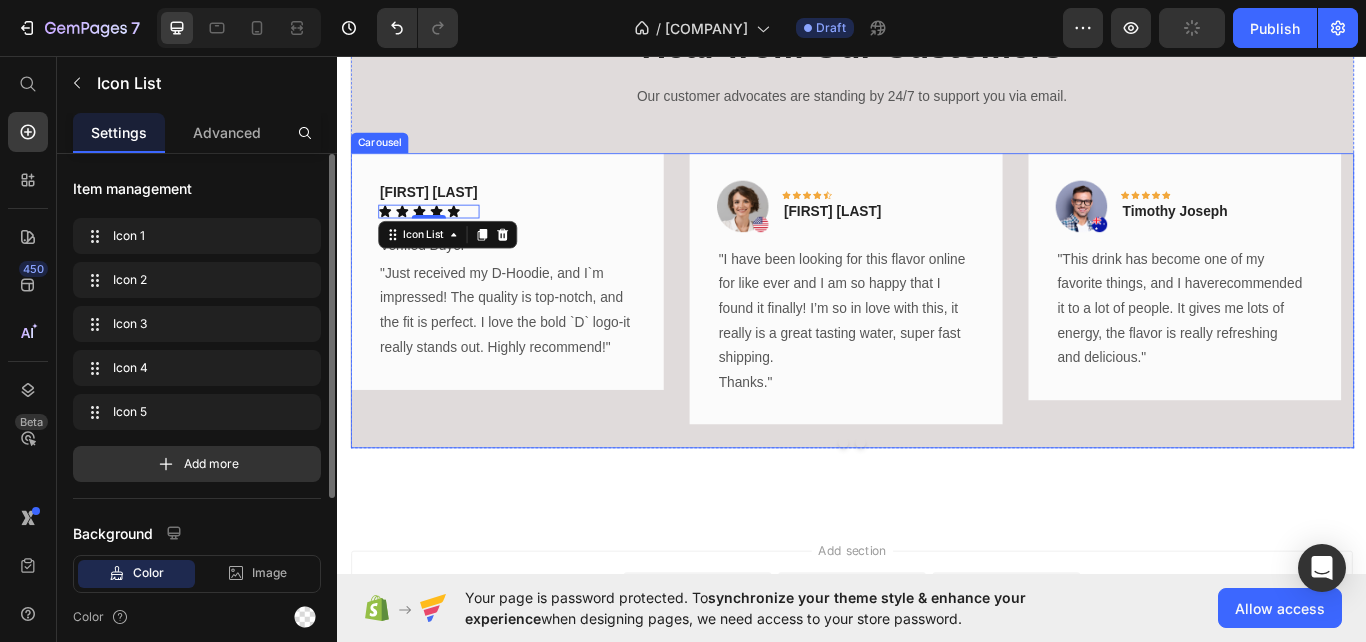 click at bounding box center [937, 508] 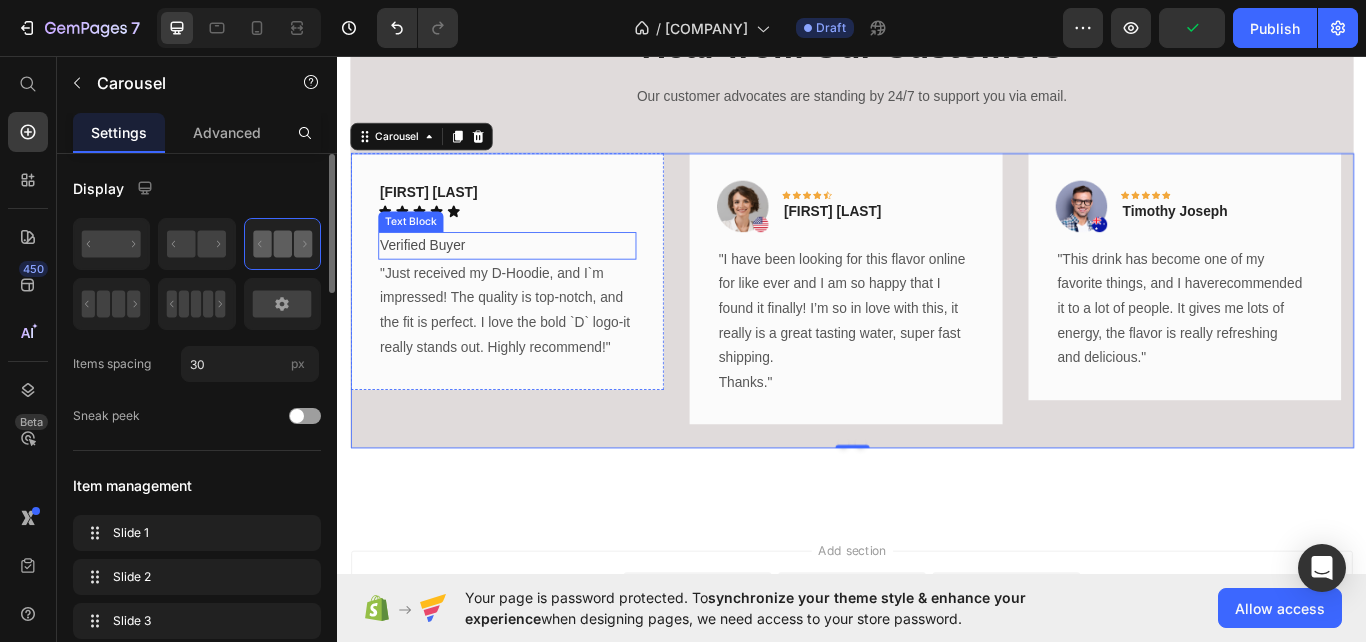 click on "Verified Buyer" at bounding box center (534, 278) 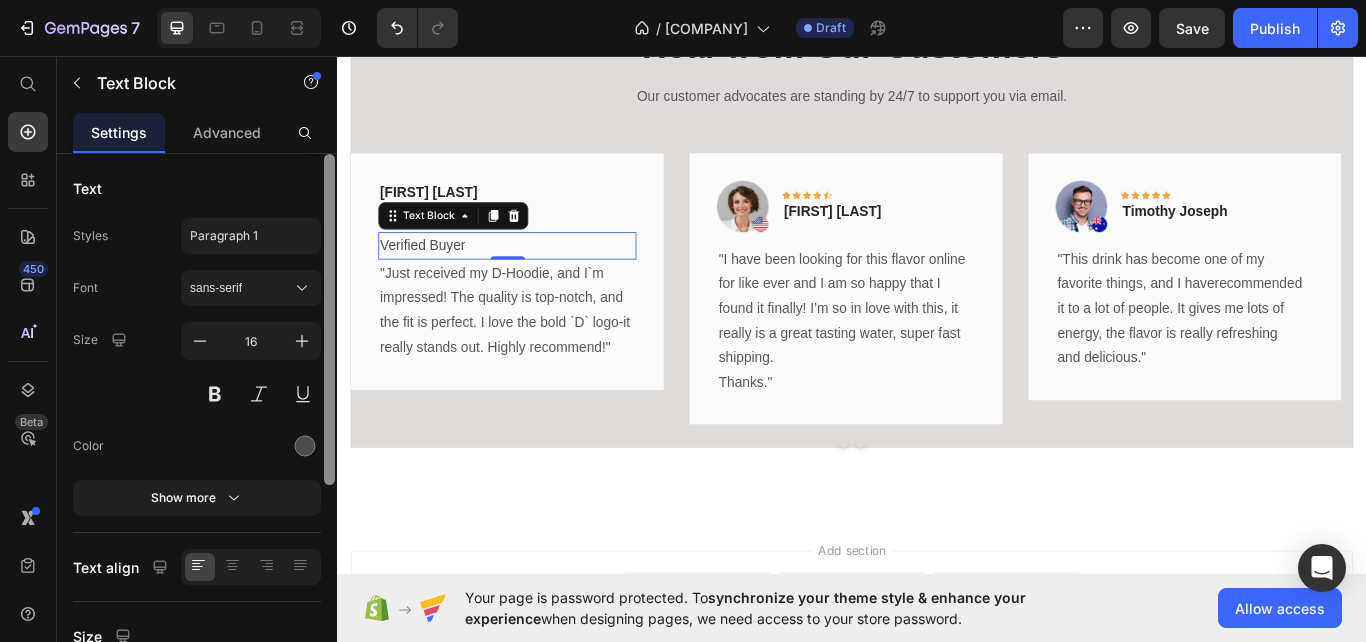 scroll, scrollTop: 74, scrollLeft: 0, axis: vertical 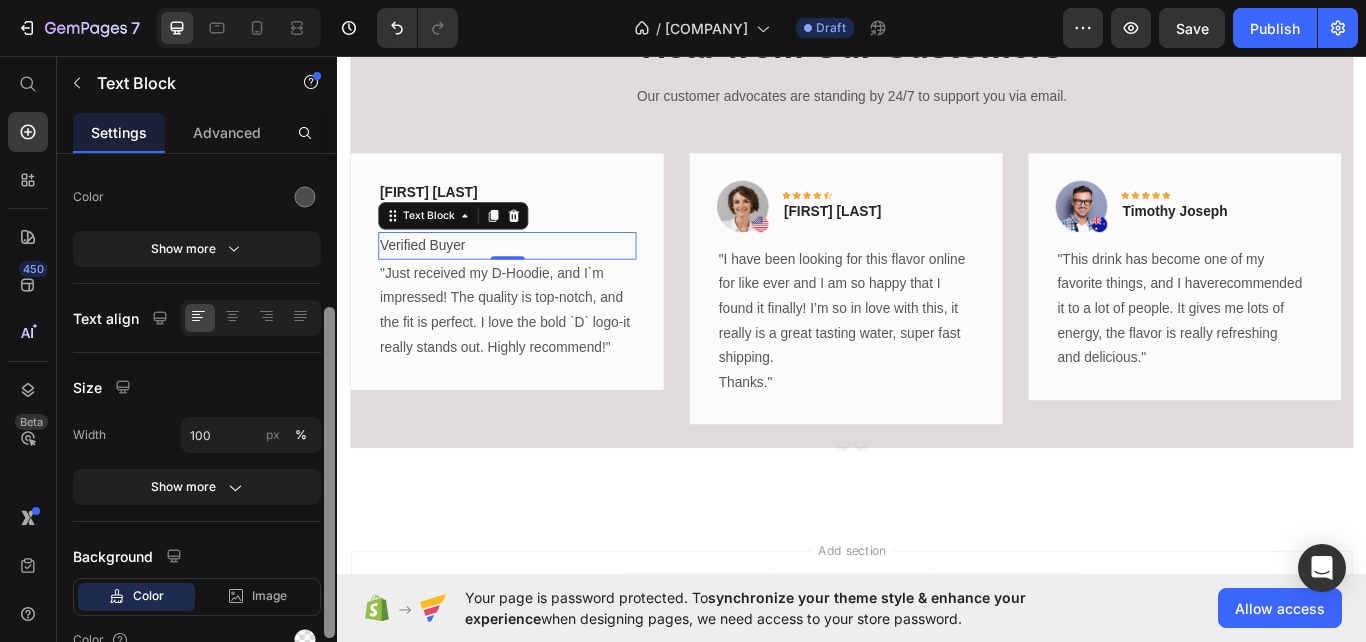 drag, startPoint x: 329, startPoint y: 257, endPoint x: 331, endPoint y: 409, distance: 152.01315 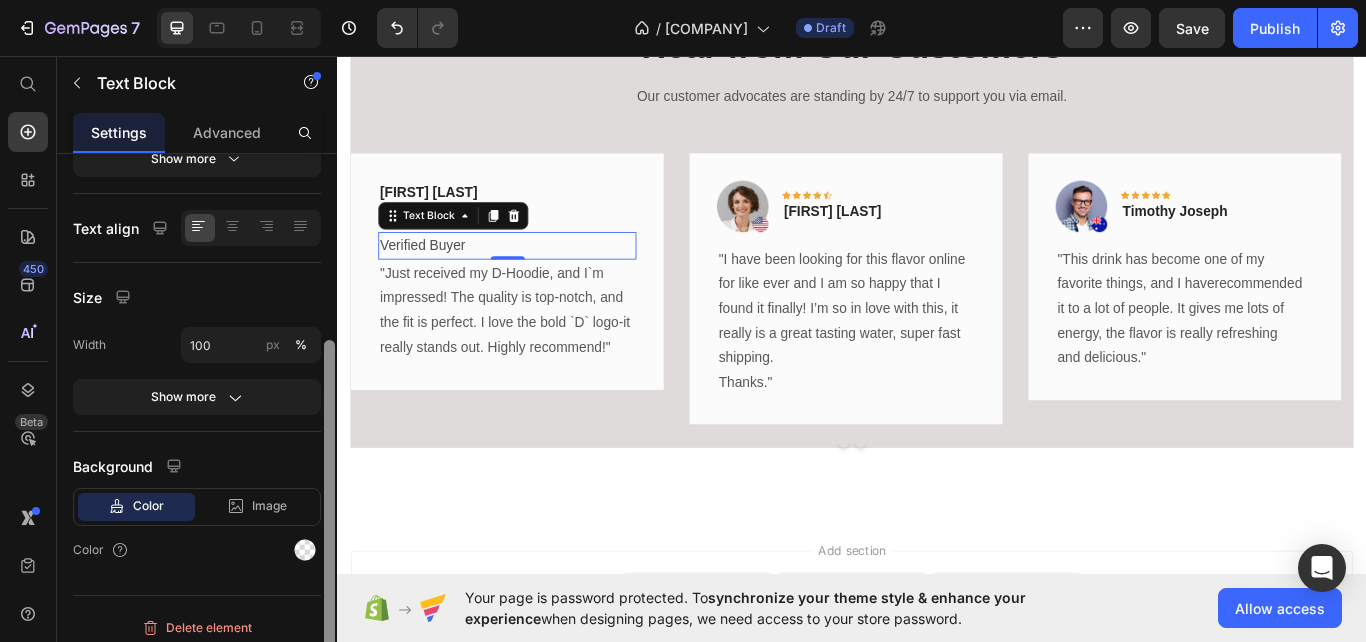 scroll, scrollTop: 350, scrollLeft: 0, axis: vertical 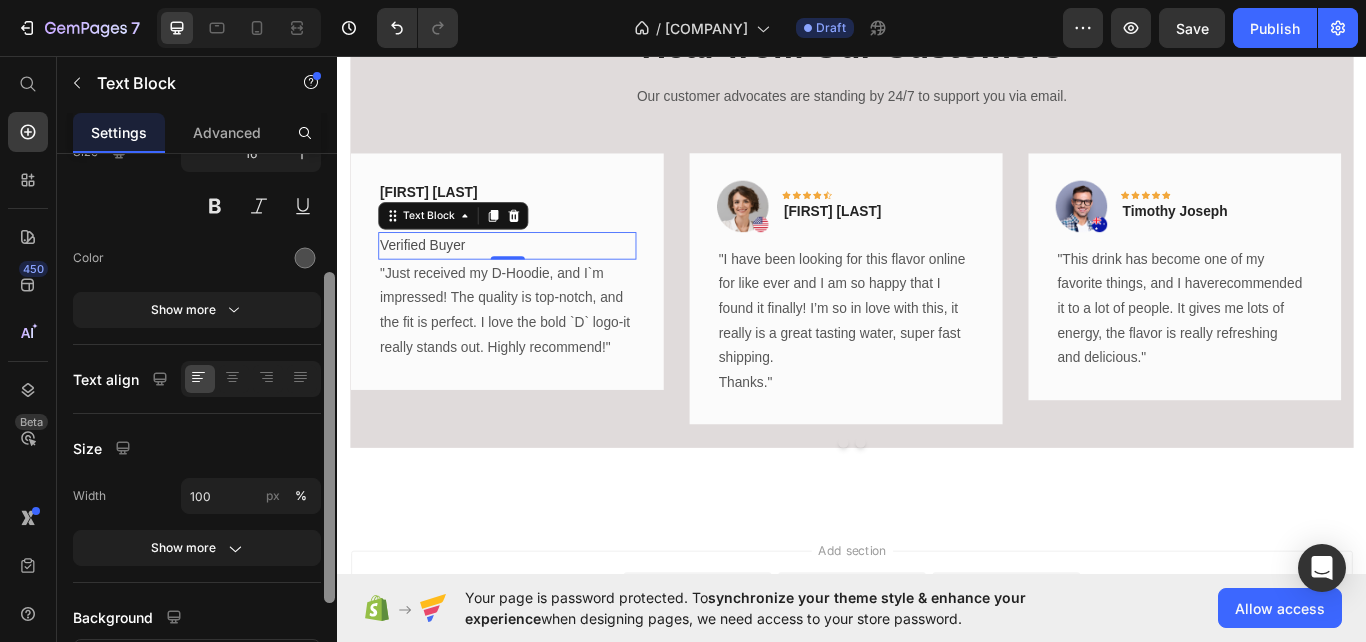 drag, startPoint x: 331, startPoint y: 409, endPoint x: 319, endPoint y: 370, distance: 40.804413 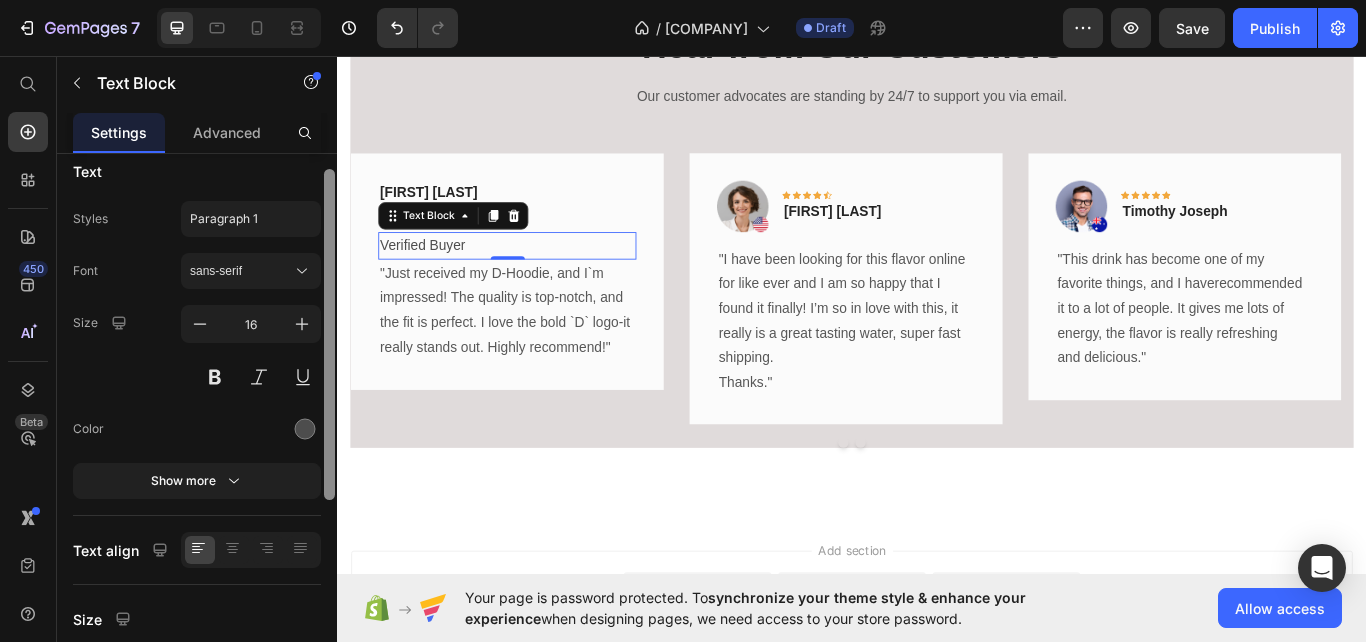 scroll, scrollTop: 0, scrollLeft: 0, axis: both 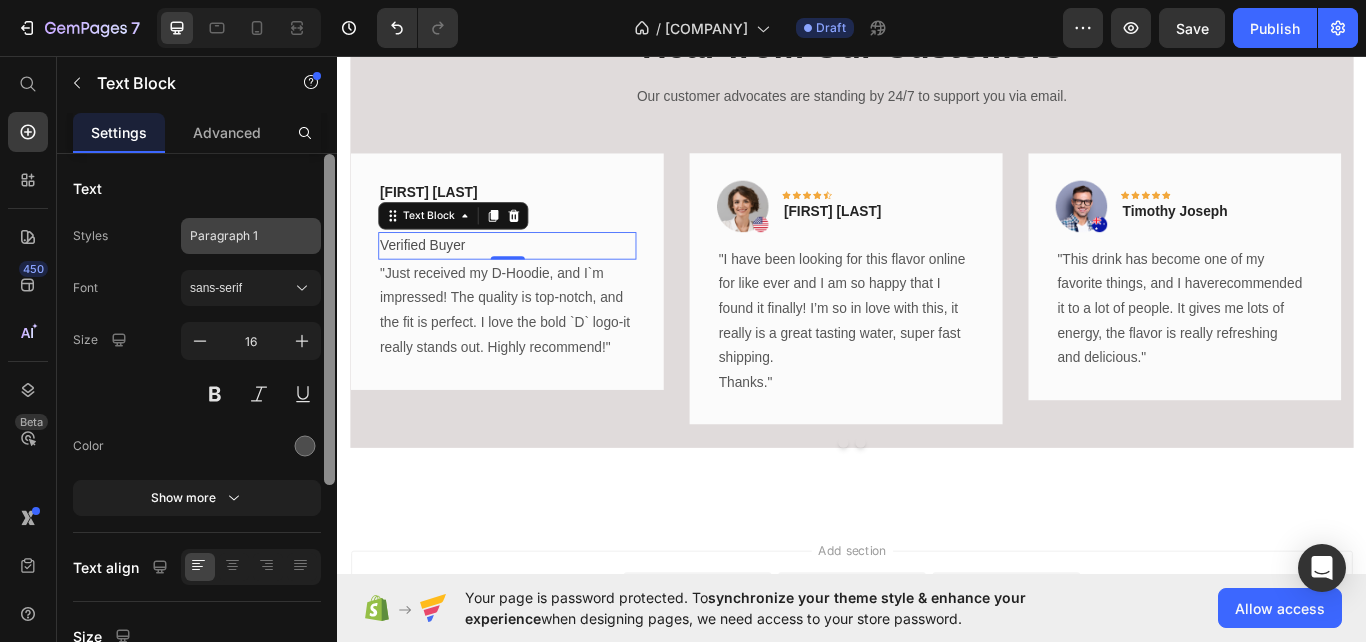 drag, startPoint x: 328, startPoint y: 390, endPoint x: 318, endPoint y: 244, distance: 146.34207 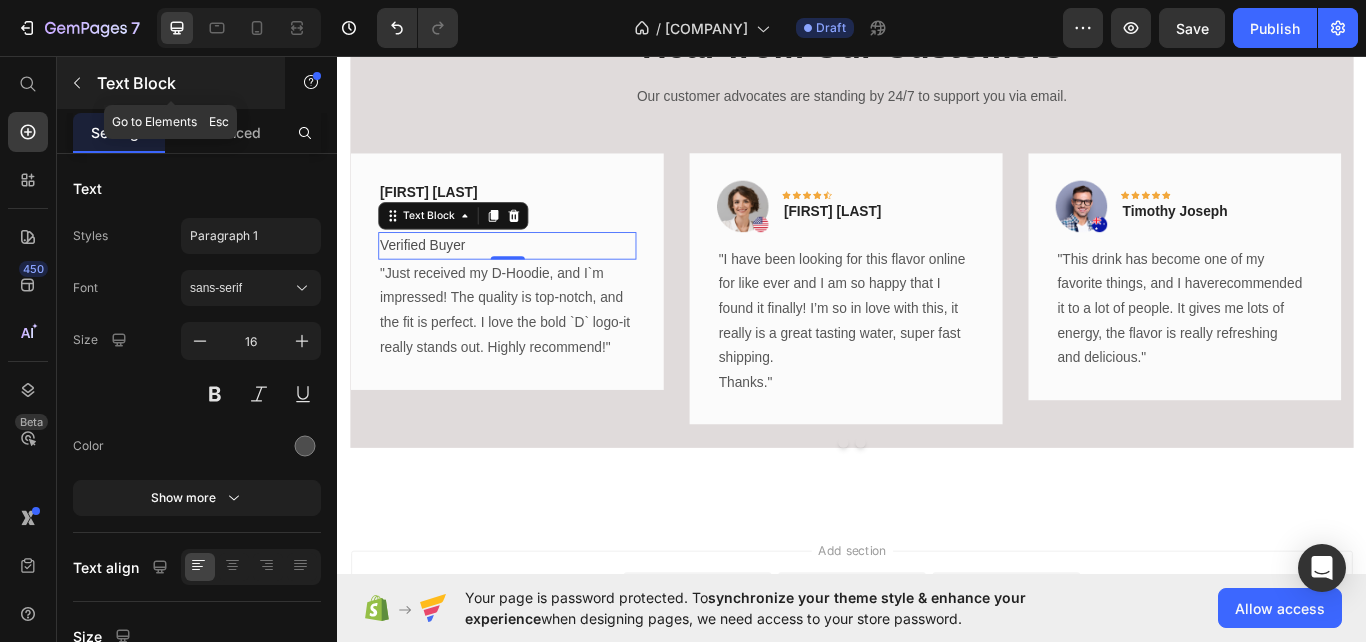 click on "Text Block" at bounding box center (182, 83) 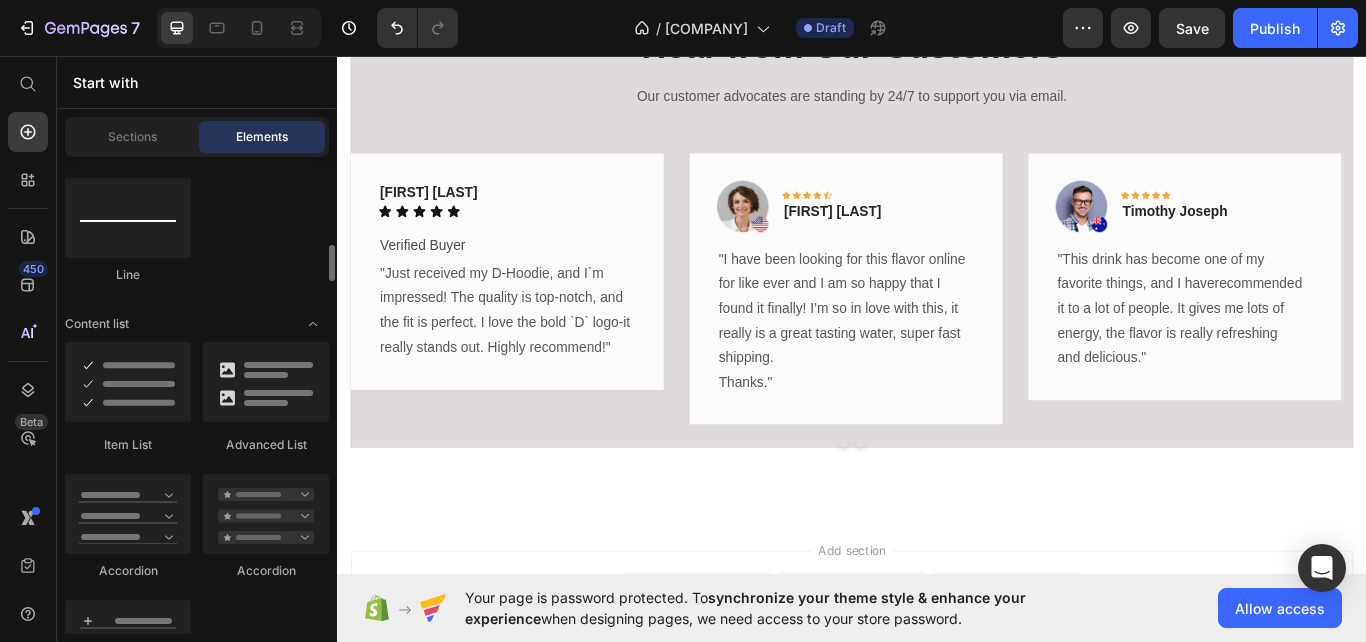 scroll, scrollTop: 1531, scrollLeft: 0, axis: vertical 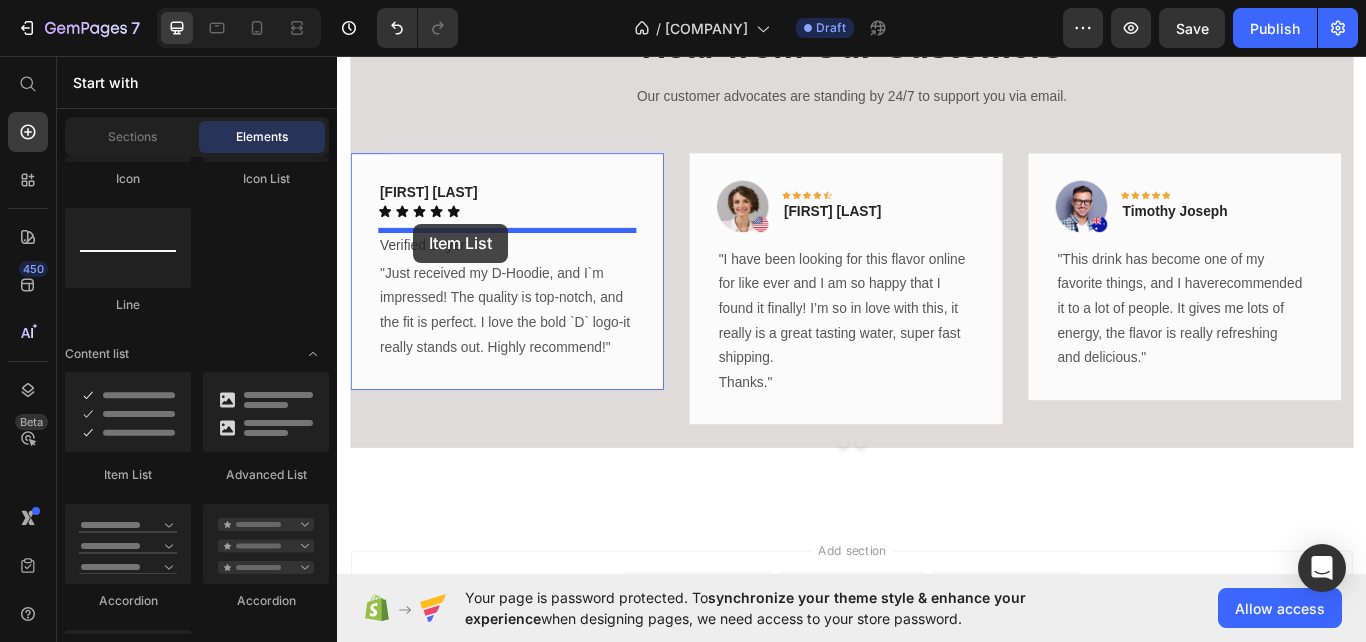 drag, startPoint x: 474, startPoint y: 460, endPoint x: 426, endPoint y: 252, distance: 213.46663 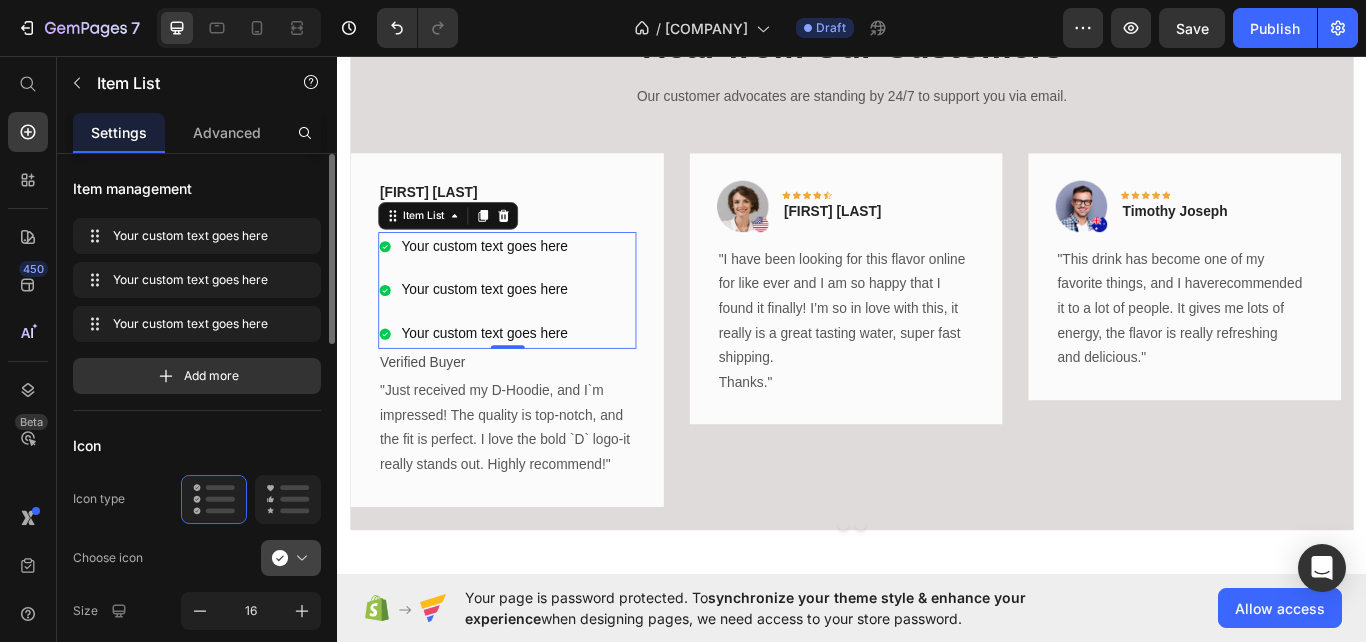 click at bounding box center [299, 558] 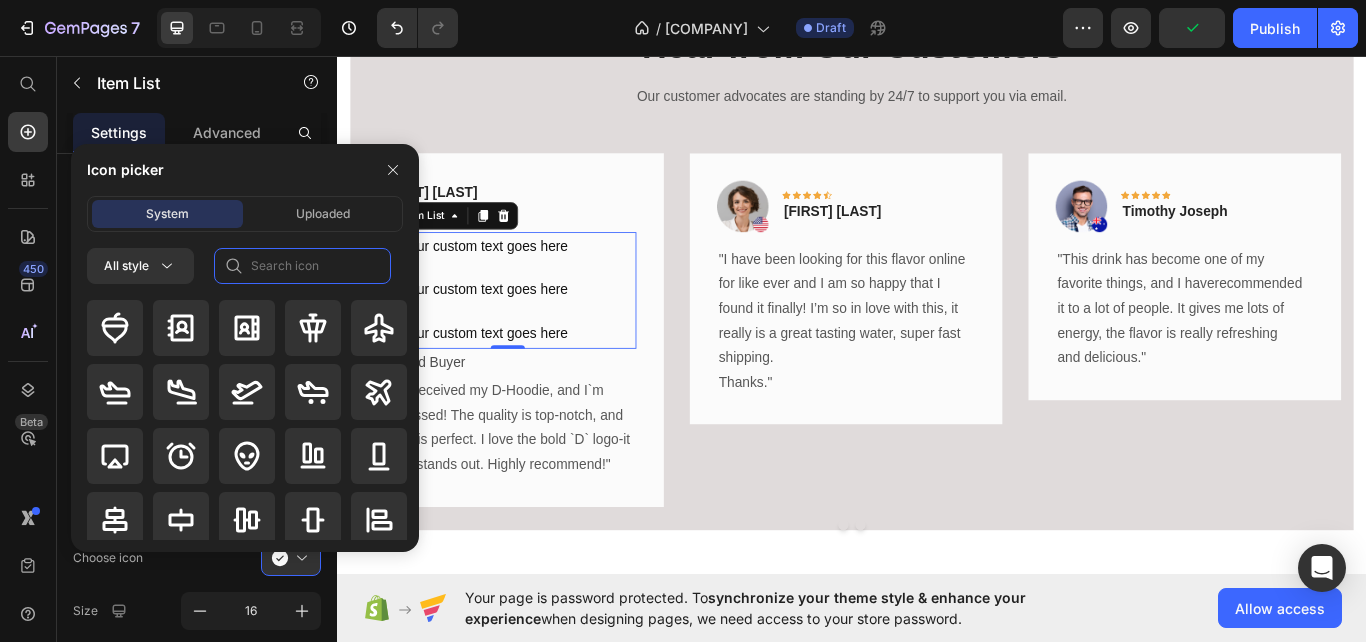 click 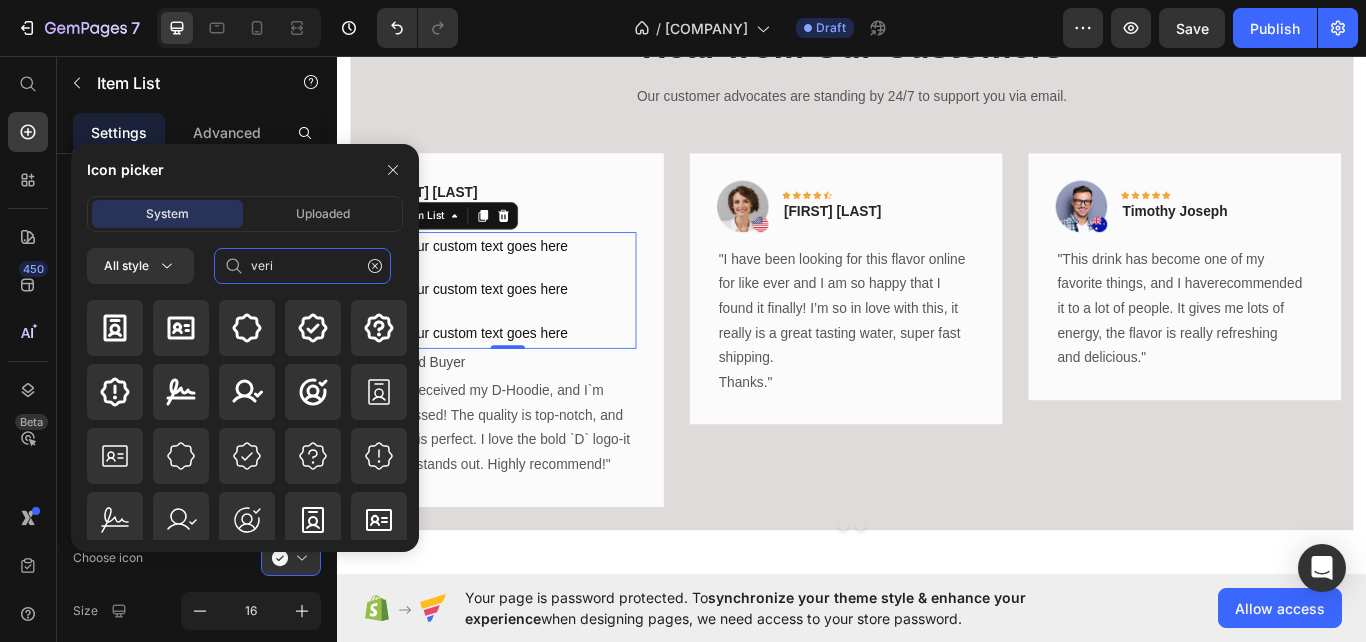 type on "veri" 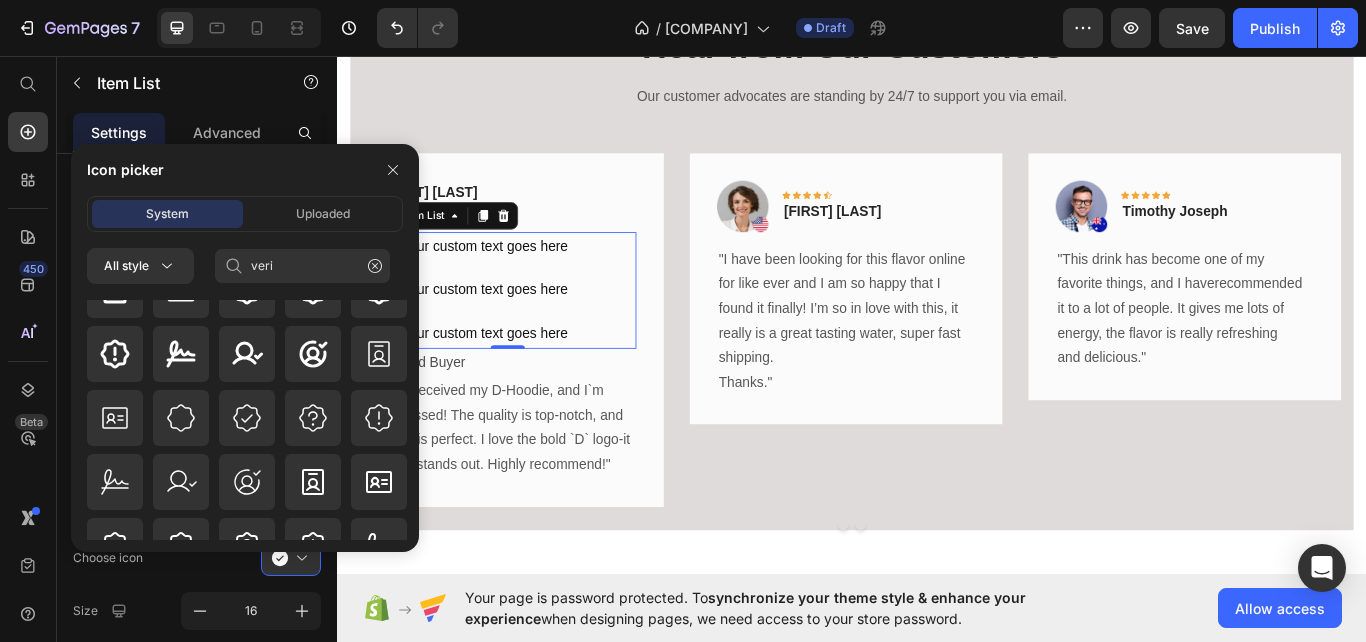scroll, scrollTop: 0, scrollLeft: 0, axis: both 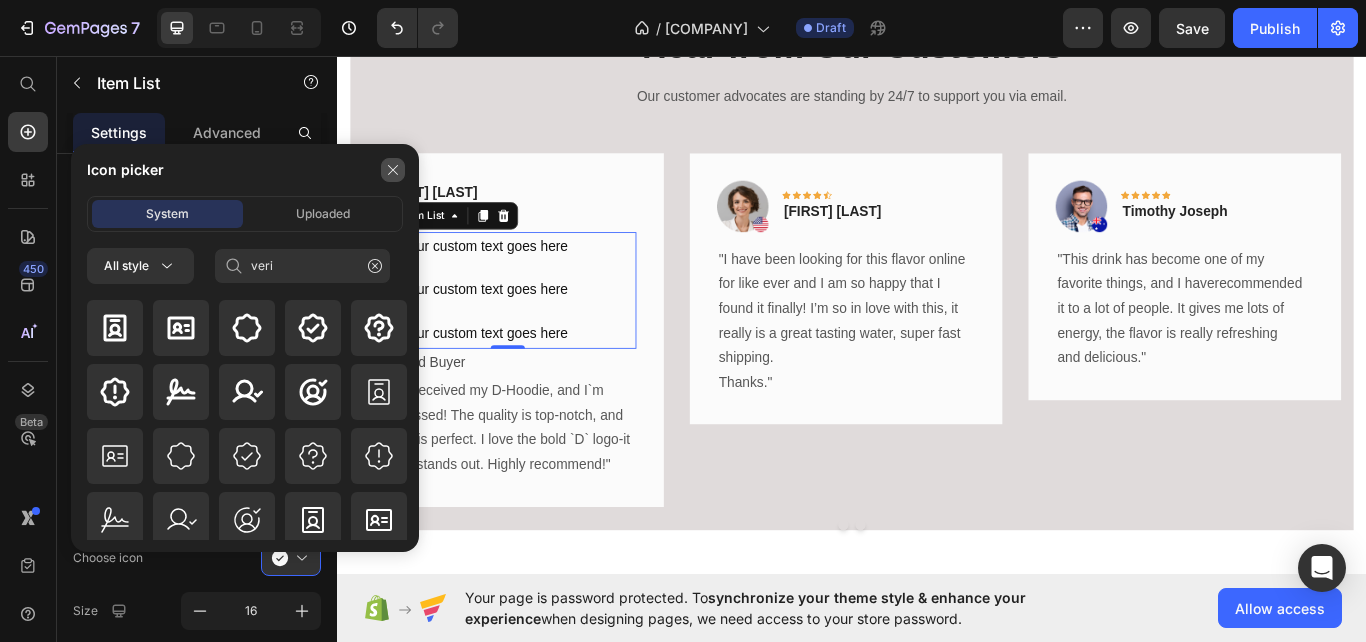 click 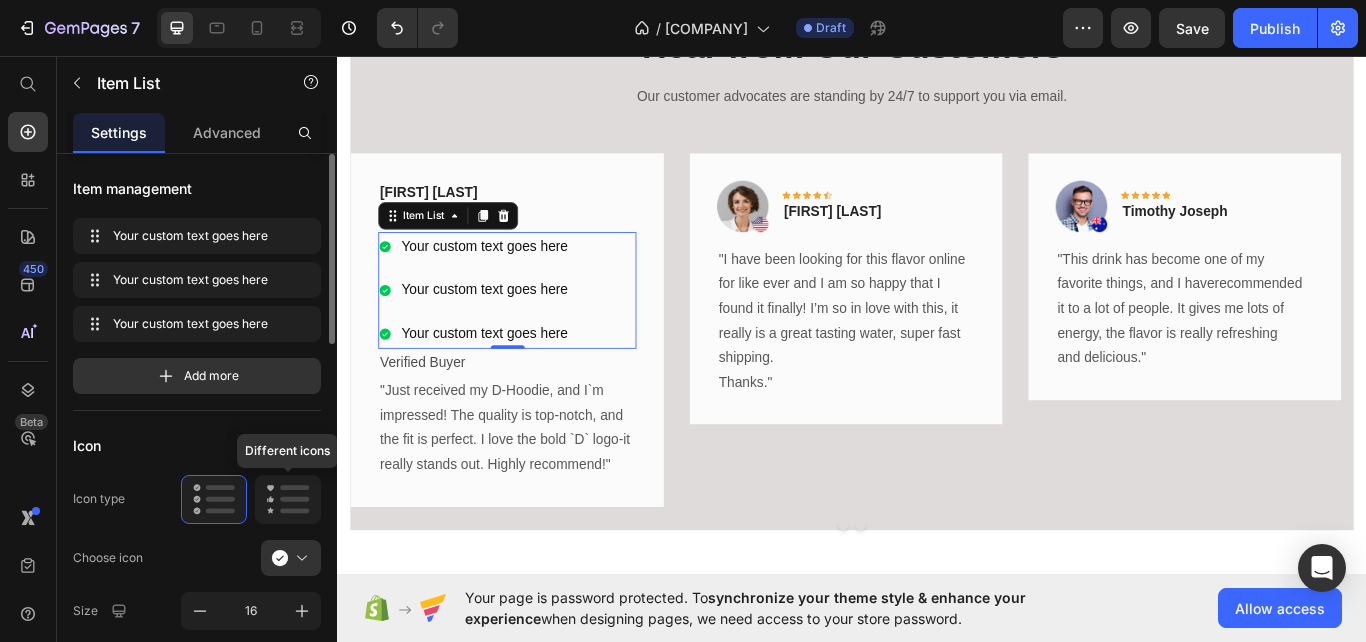 click 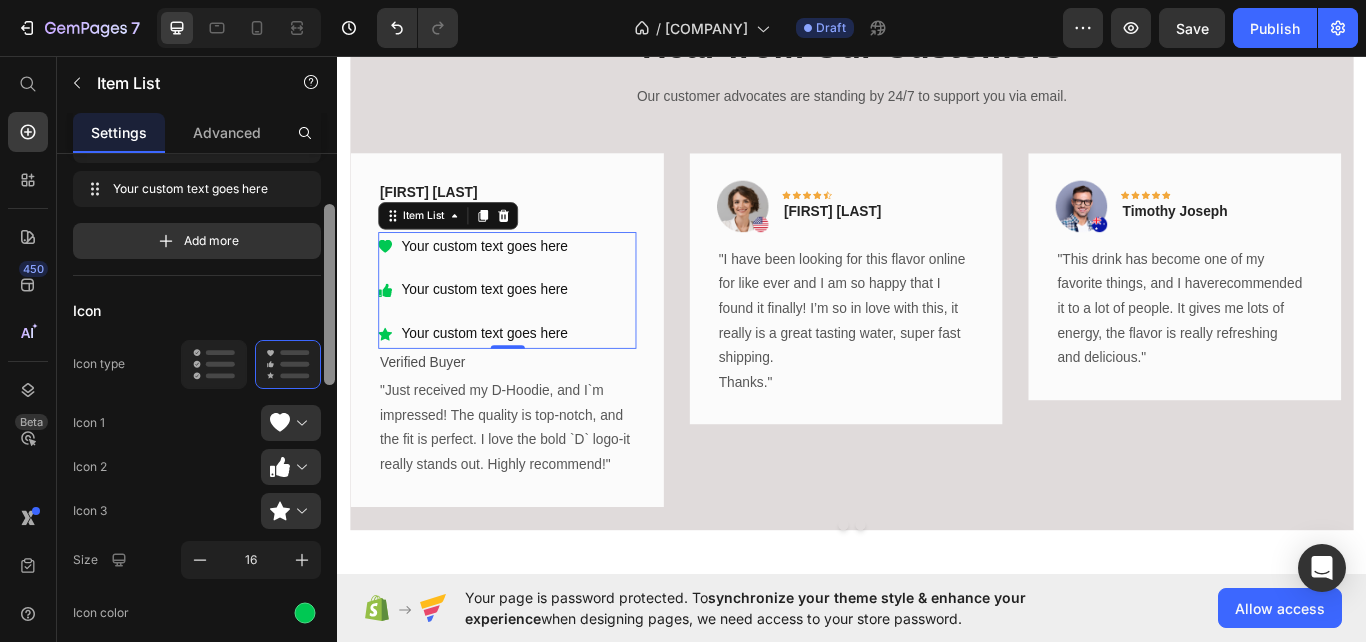 scroll, scrollTop: 126, scrollLeft: 0, axis: vertical 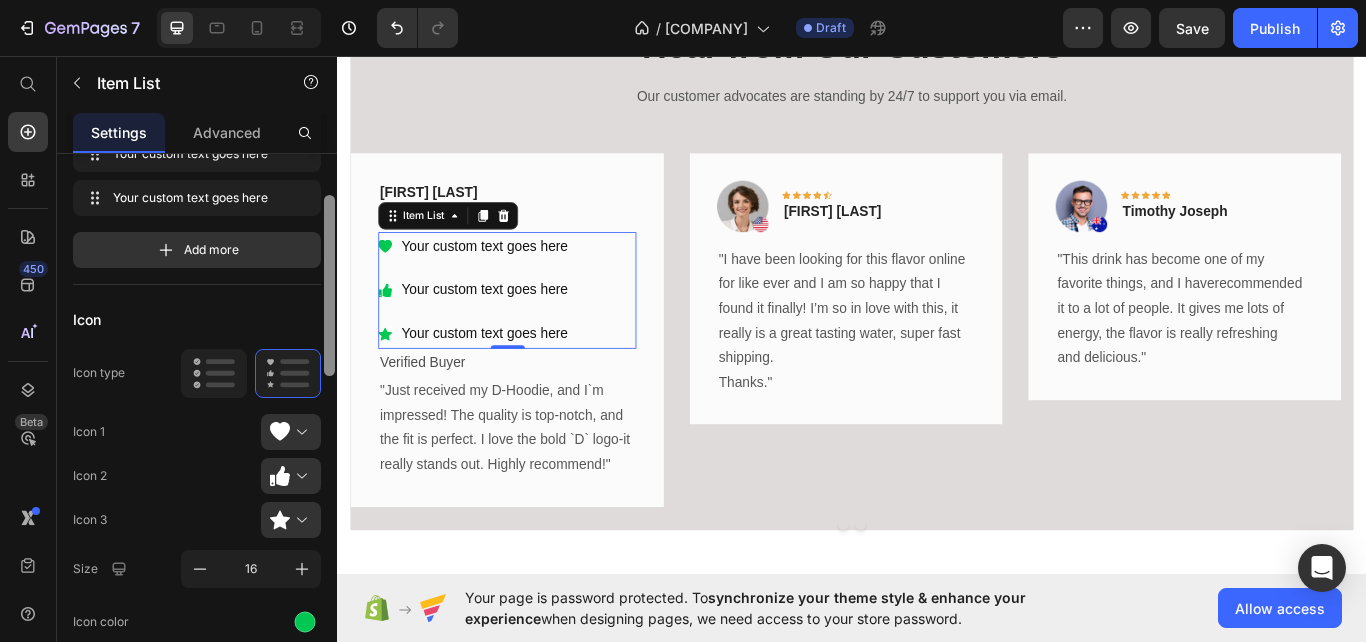 drag, startPoint x: 333, startPoint y: 329, endPoint x: 321, endPoint y: 371, distance: 43.68066 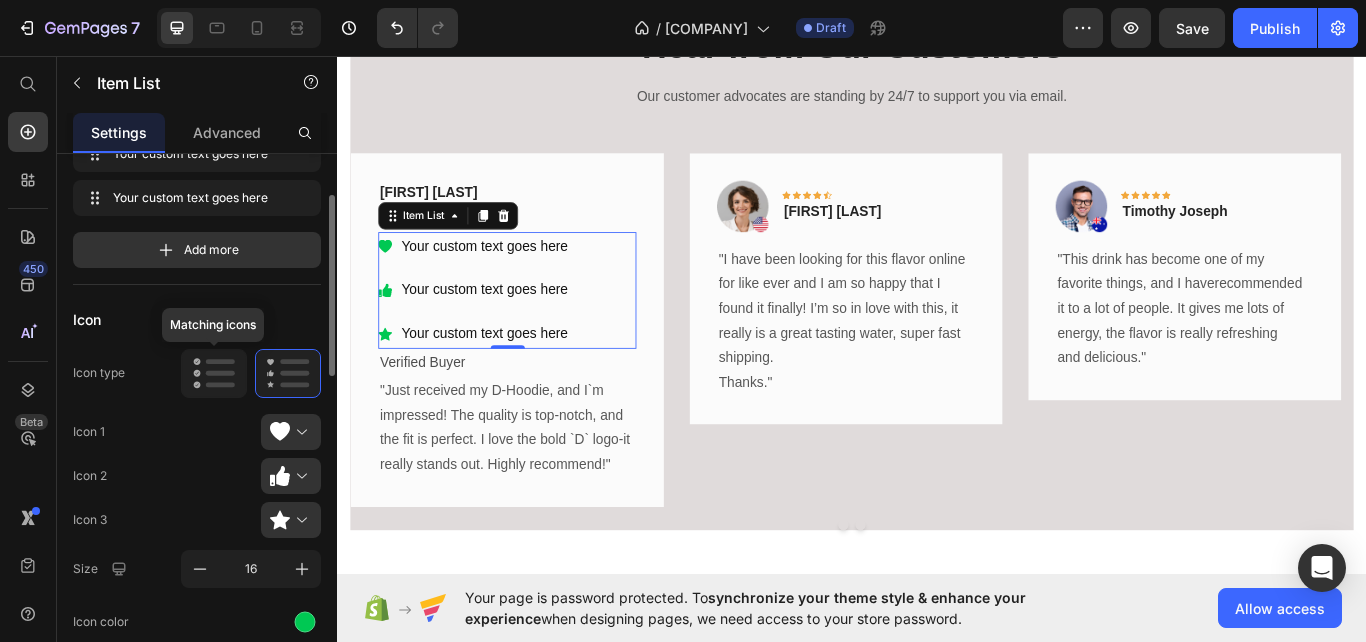 click 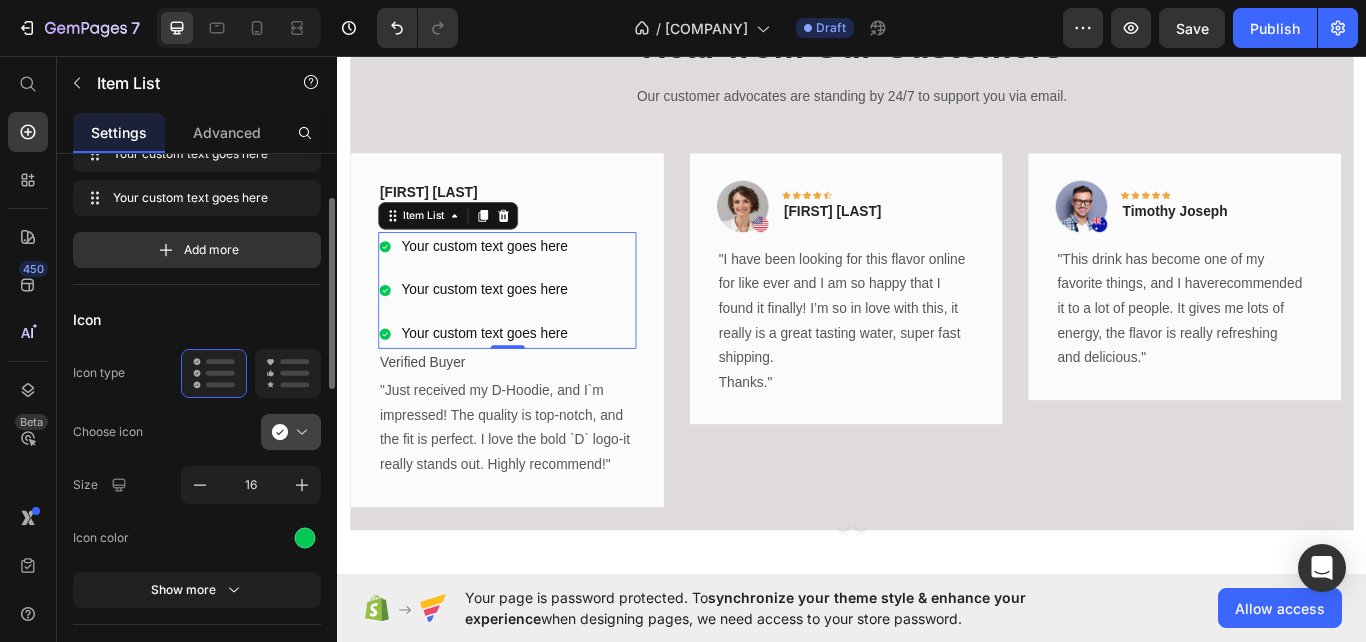 click at bounding box center [299, 432] 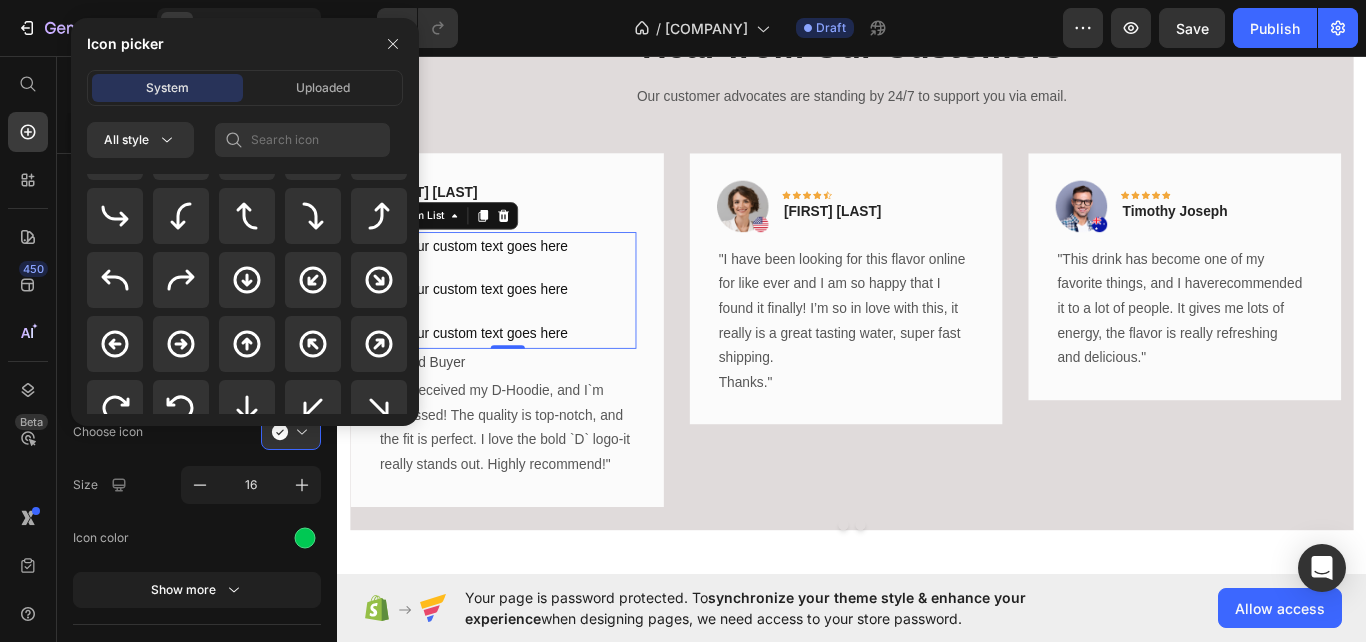 scroll, scrollTop: 587, scrollLeft: 0, axis: vertical 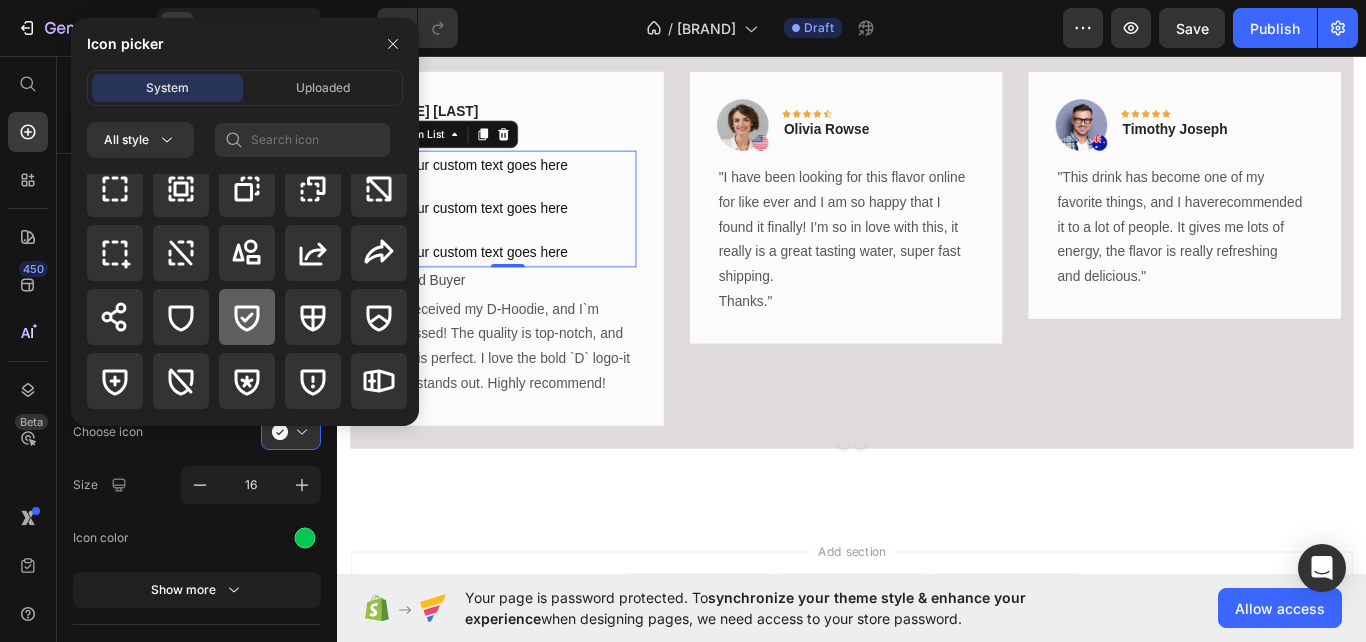 click 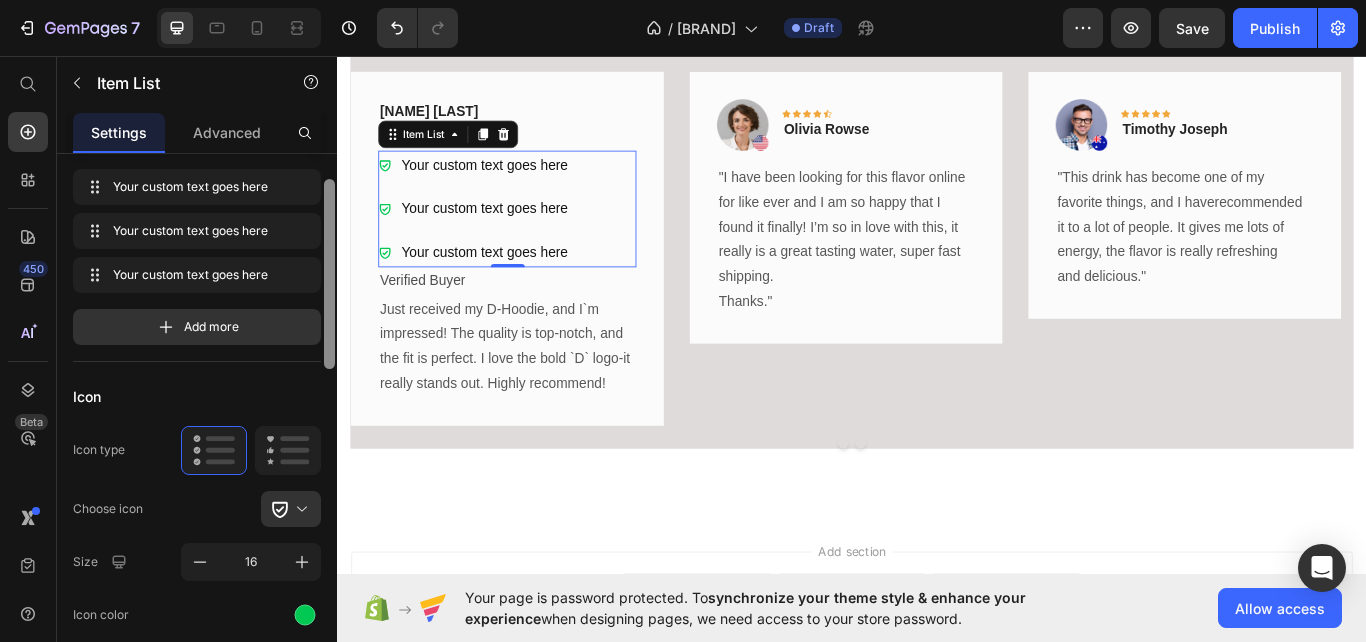 scroll, scrollTop: 0, scrollLeft: 0, axis: both 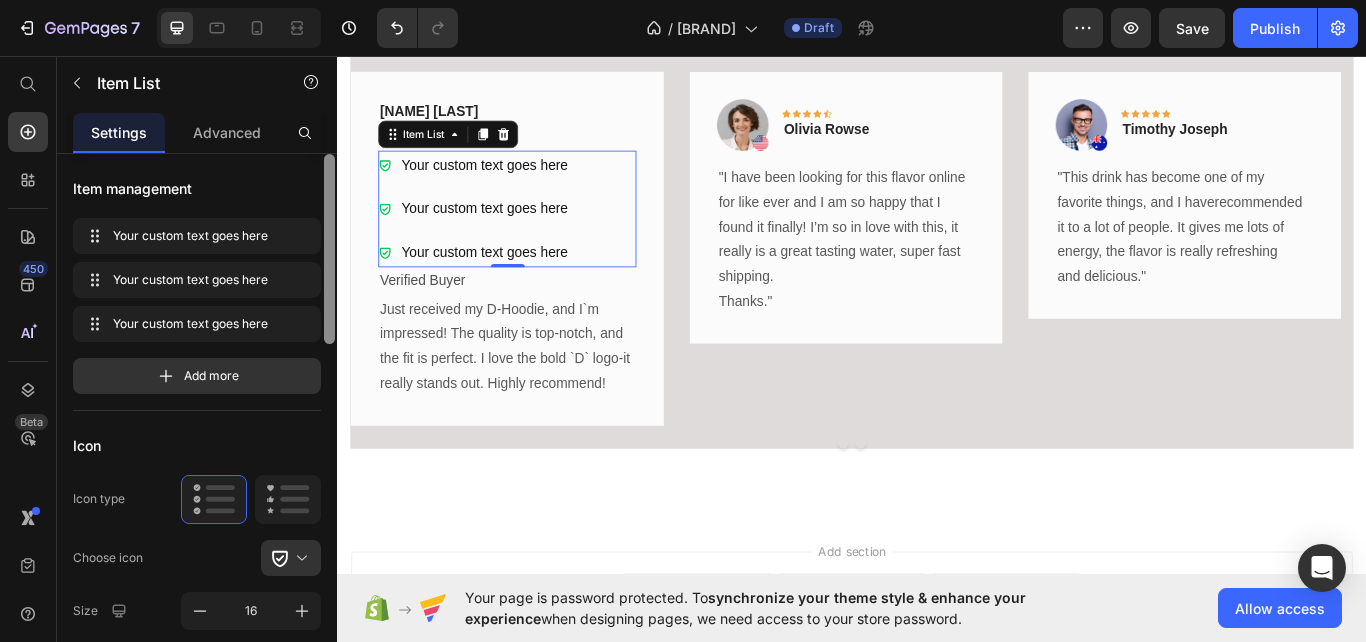 drag, startPoint x: 331, startPoint y: 306, endPoint x: 321, endPoint y: 244, distance: 62.801273 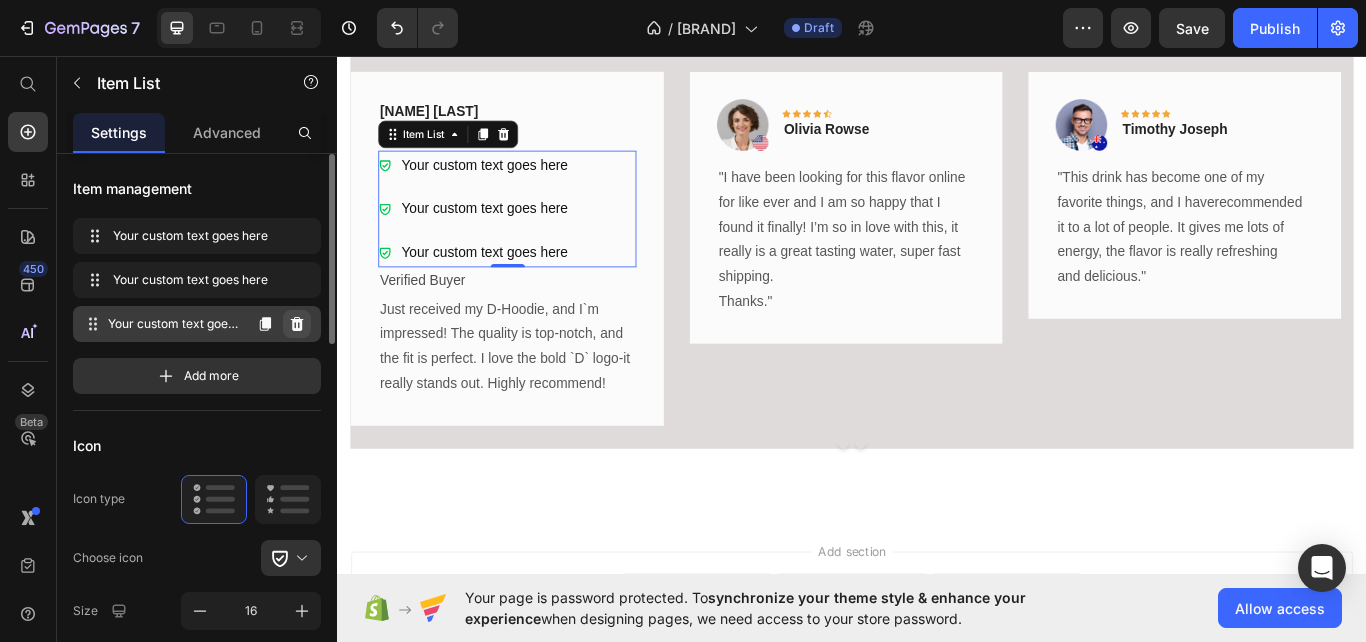 click 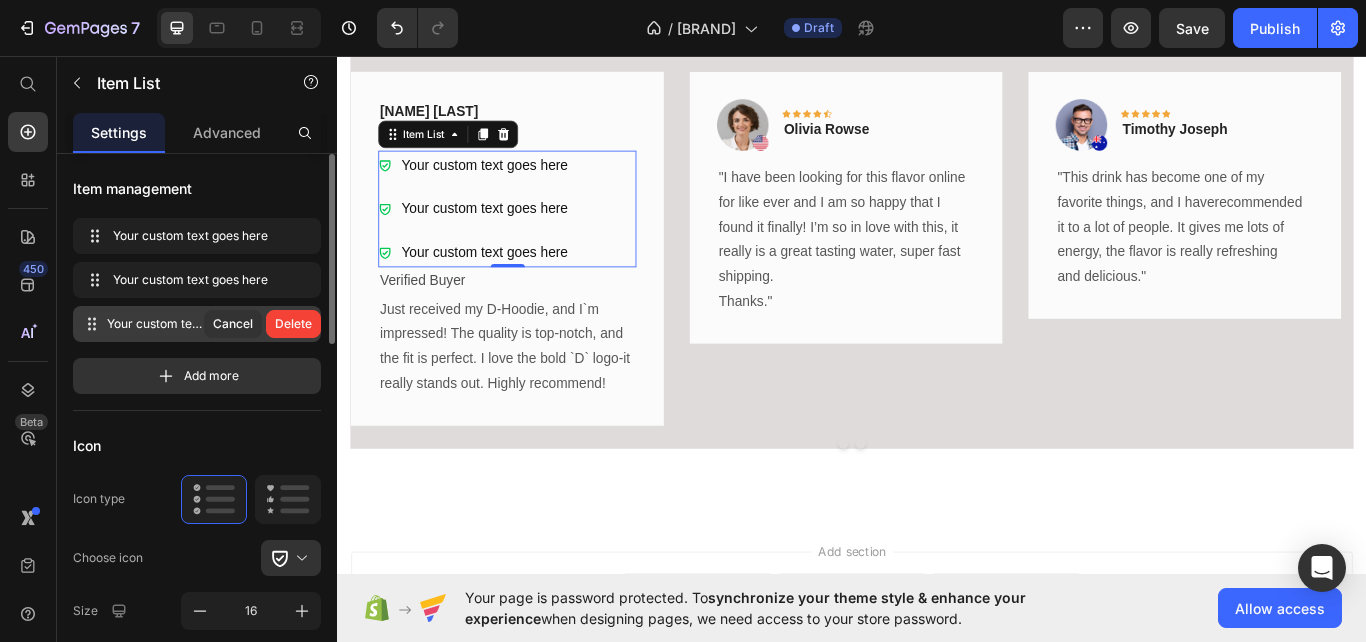 click on "Delete" at bounding box center (293, 324) 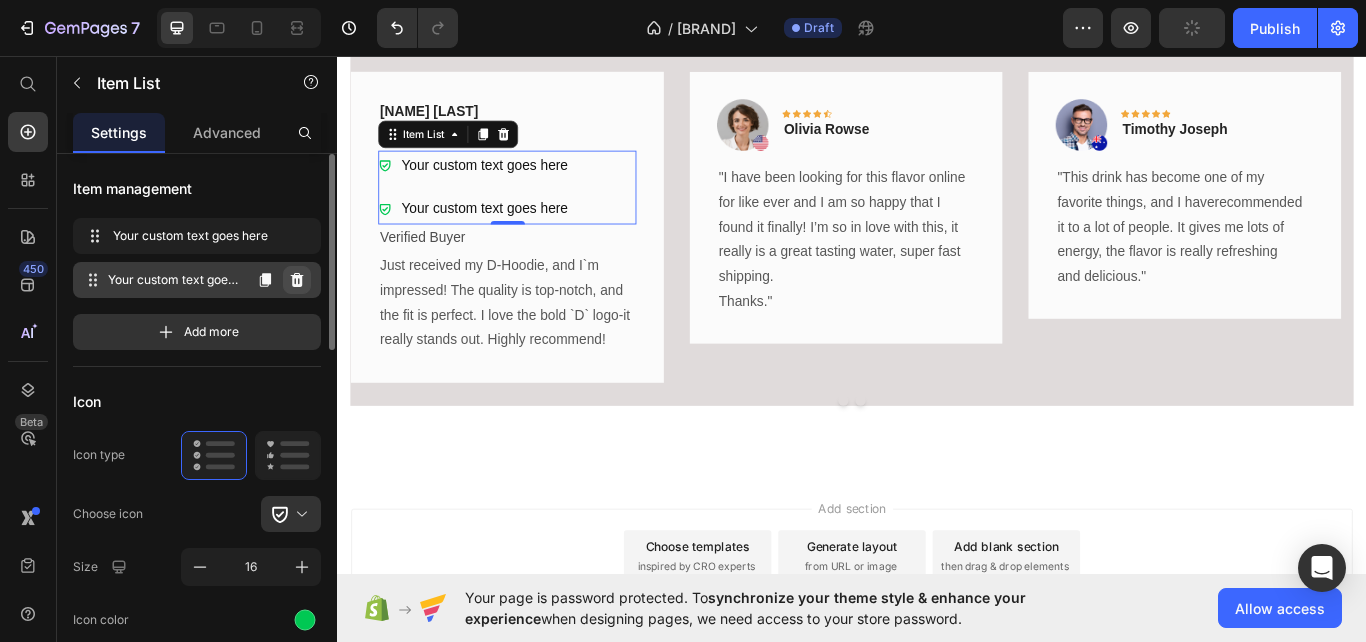 click 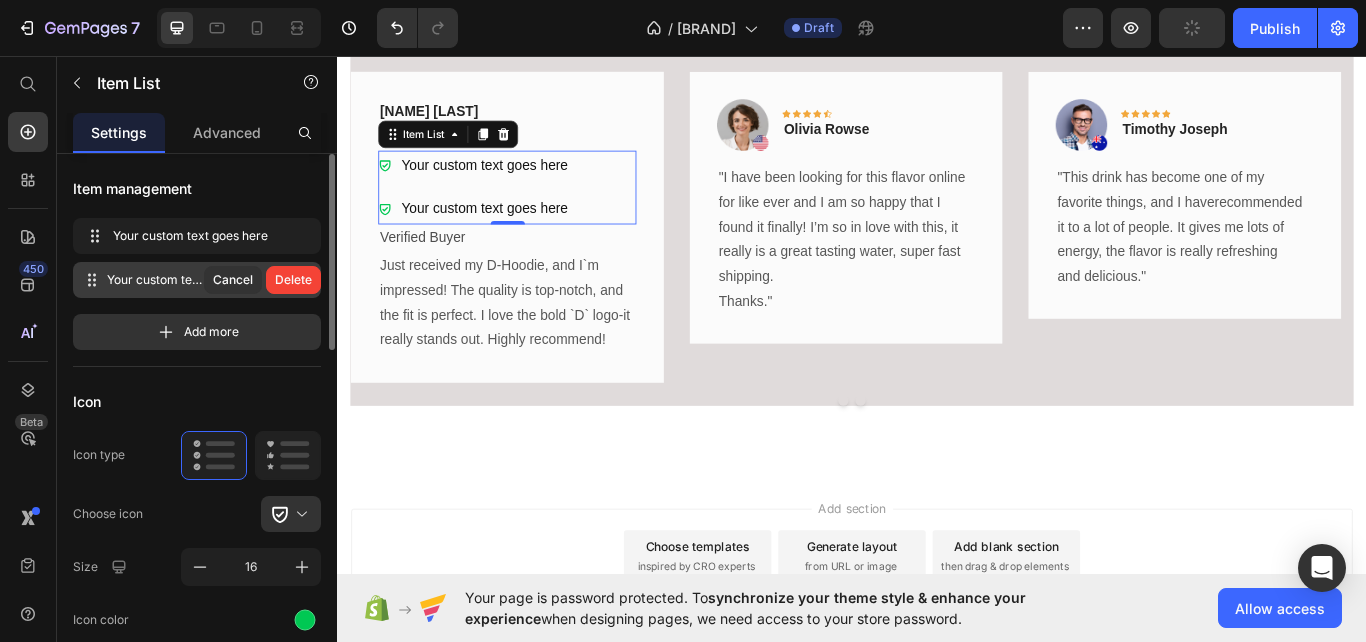 click on "Delete" at bounding box center (293, 280) 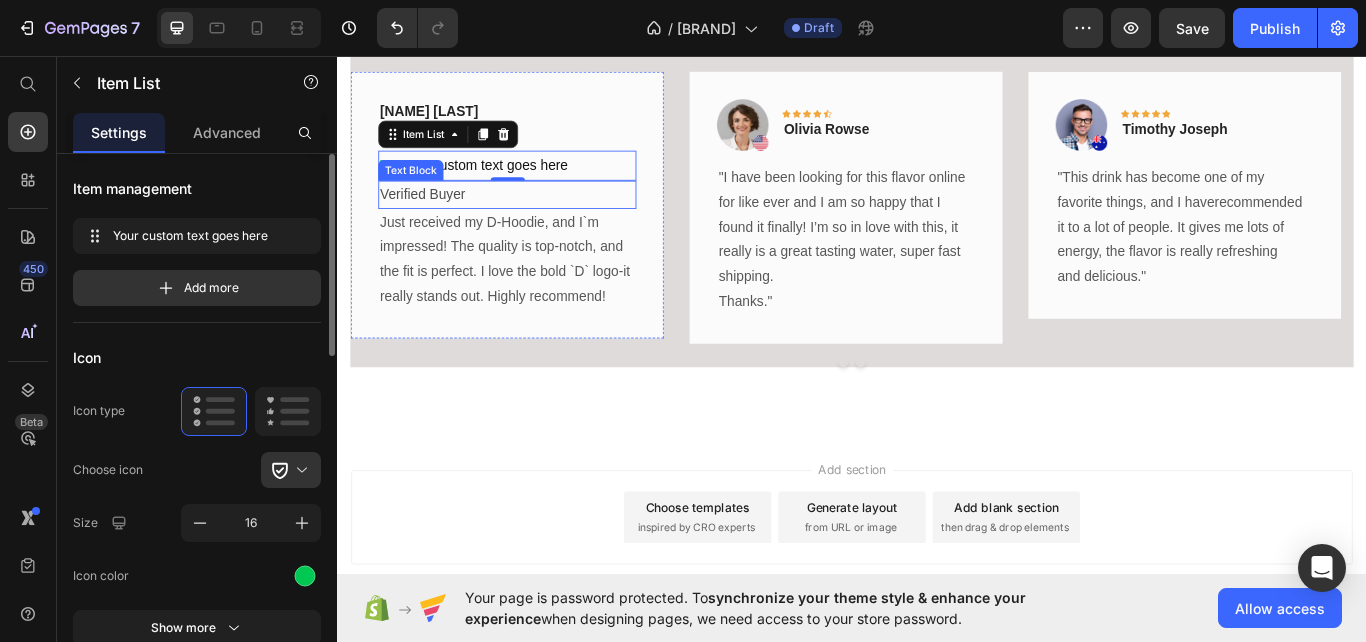 click on "Verified Buyer" at bounding box center (534, 218) 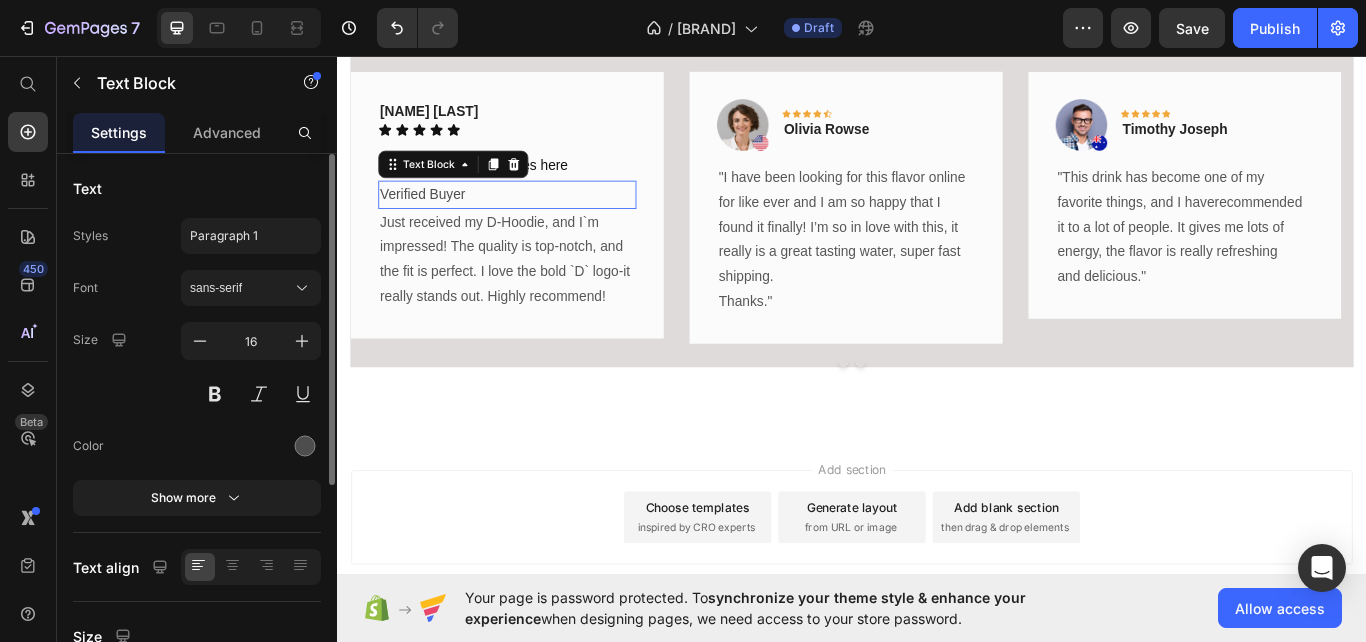 click on "Verified Buyer" at bounding box center (534, 218) 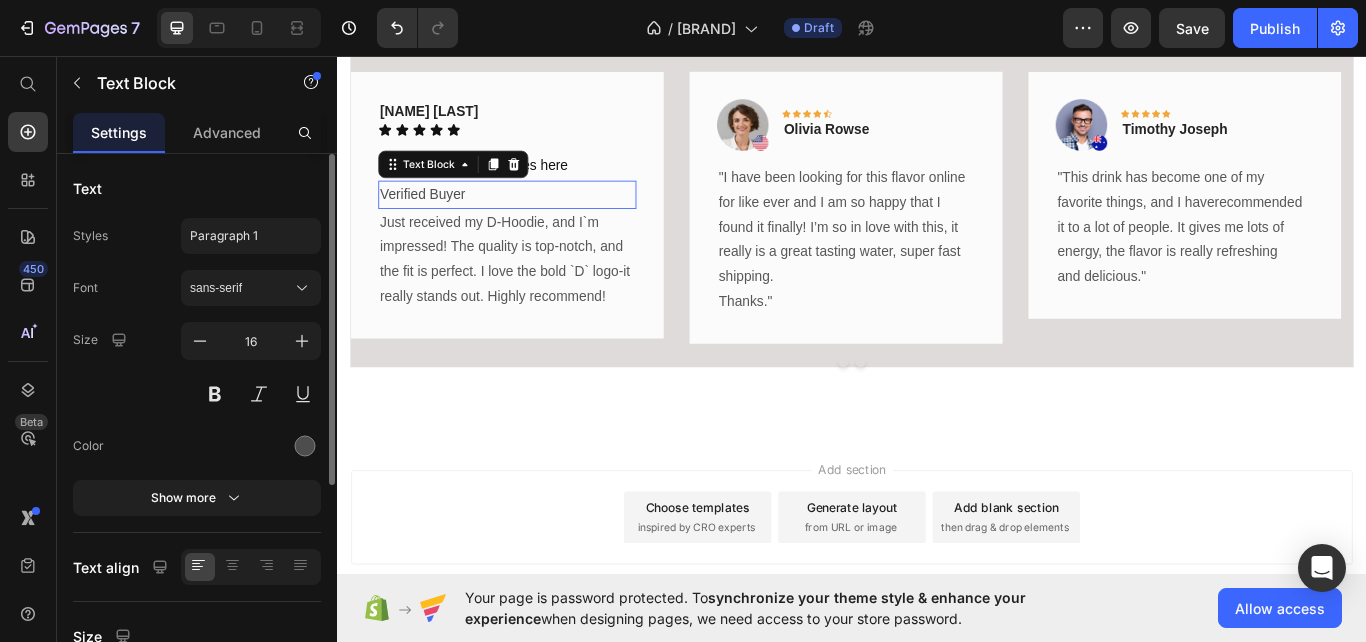 drag, startPoint x: 492, startPoint y: 314, endPoint x: 483, endPoint y: 309, distance: 10.29563 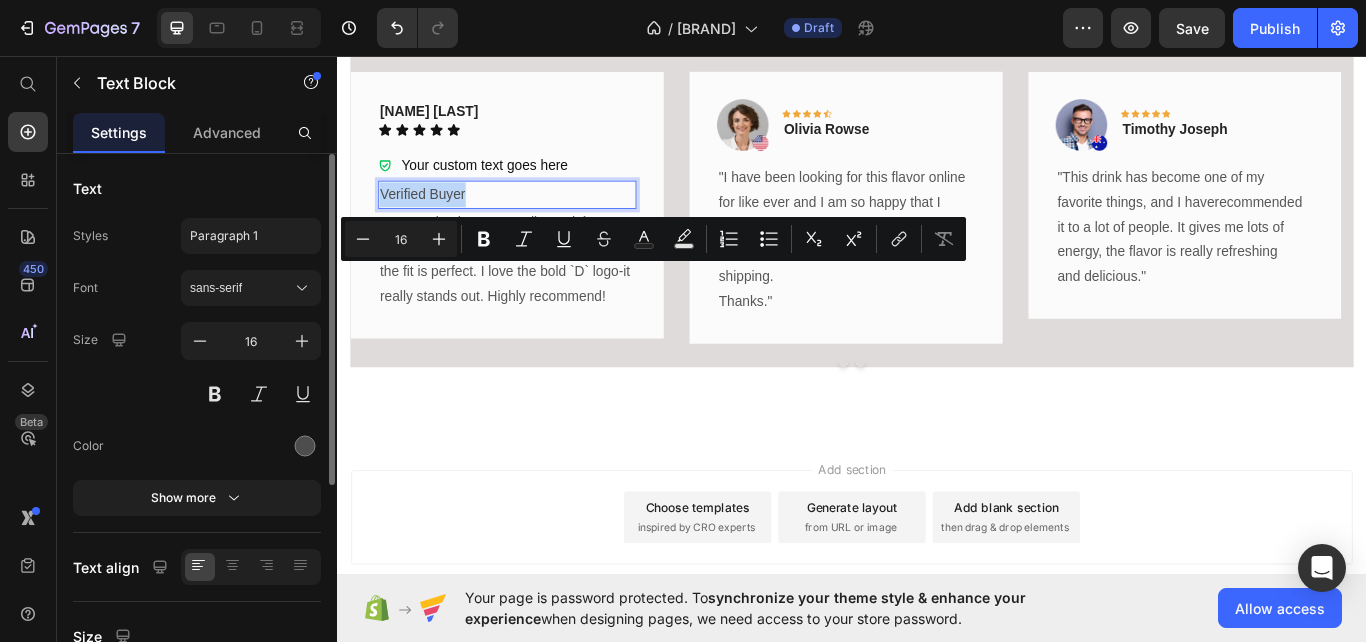 click on "Verified Buyer" at bounding box center [534, 218] 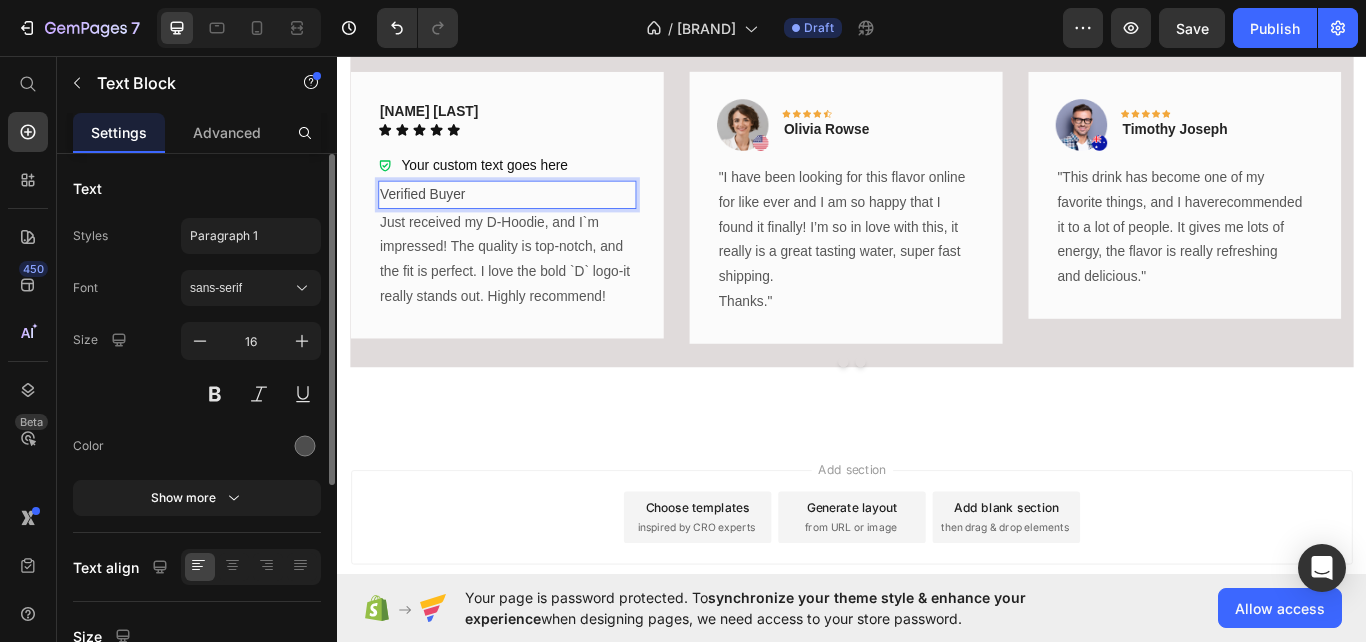 click on "Verified Buyer" at bounding box center (534, 218) 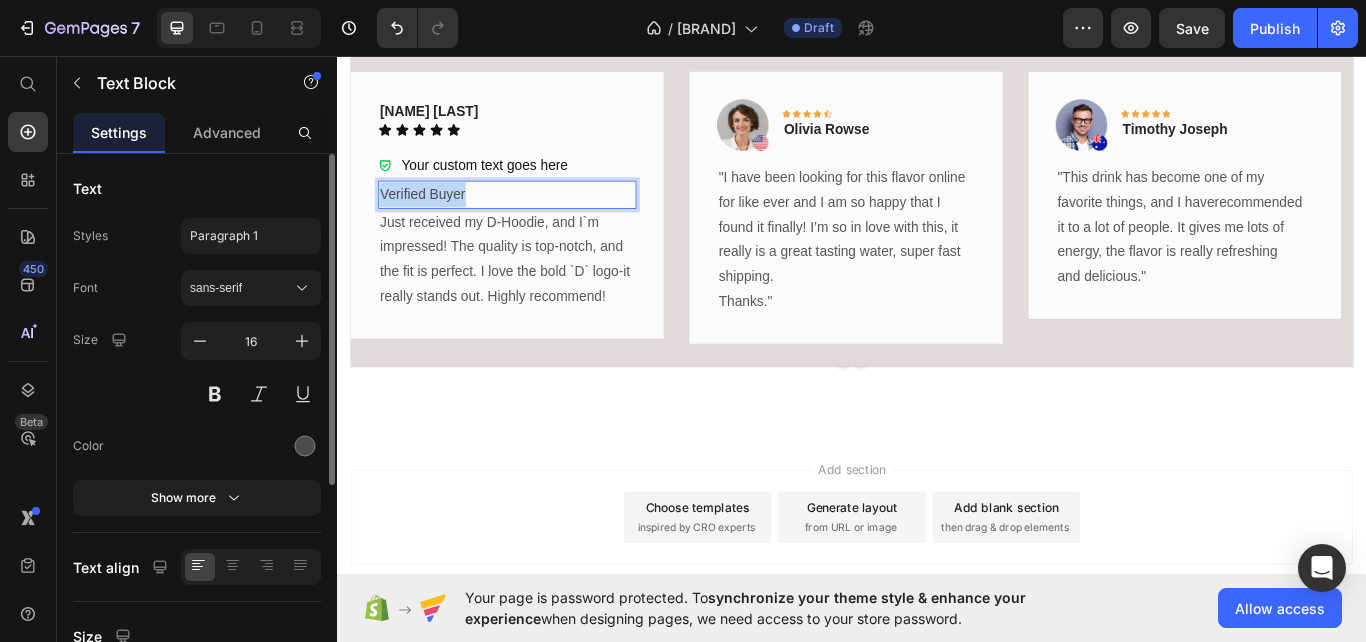 click on "Verified Buyer" at bounding box center [534, 218] 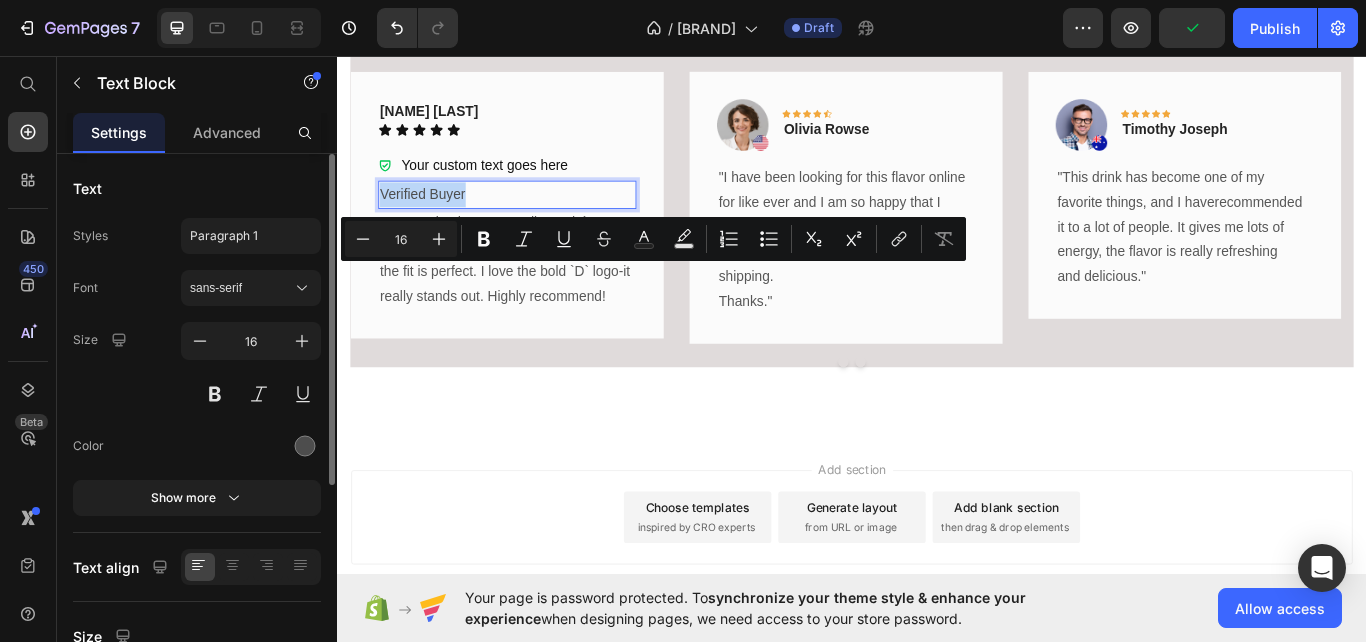 copy on "Verified Buyer" 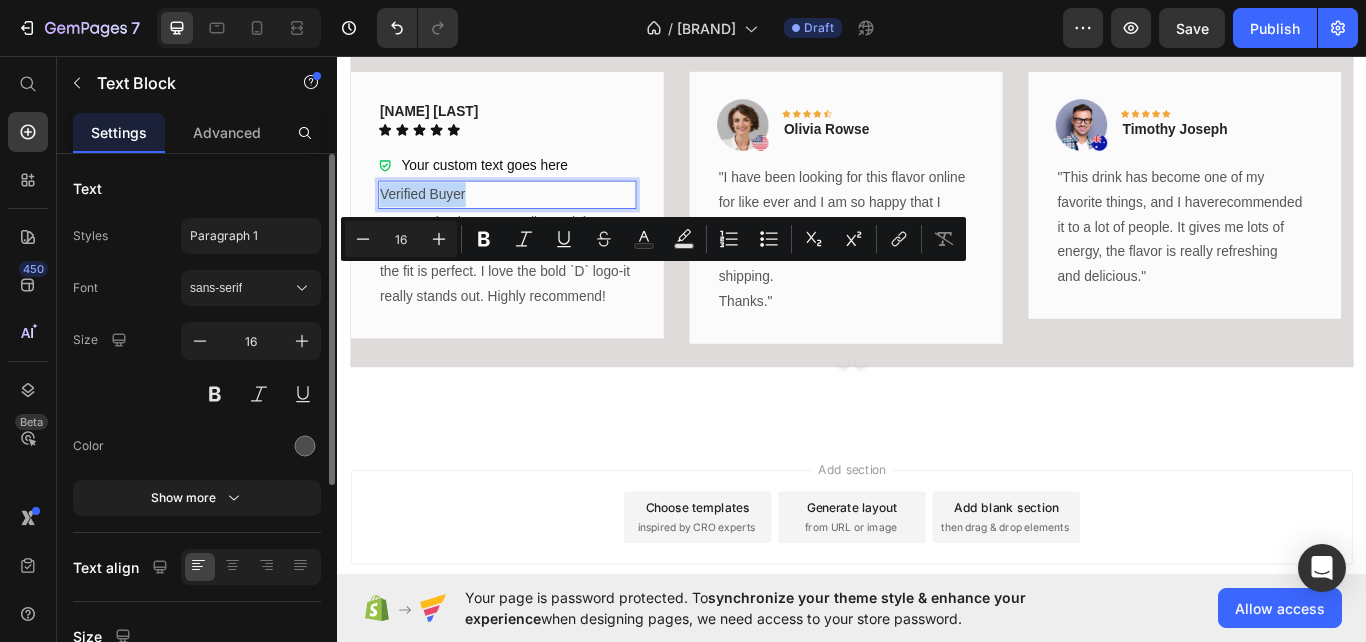click on "Verified Buyer" at bounding box center (534, 218) 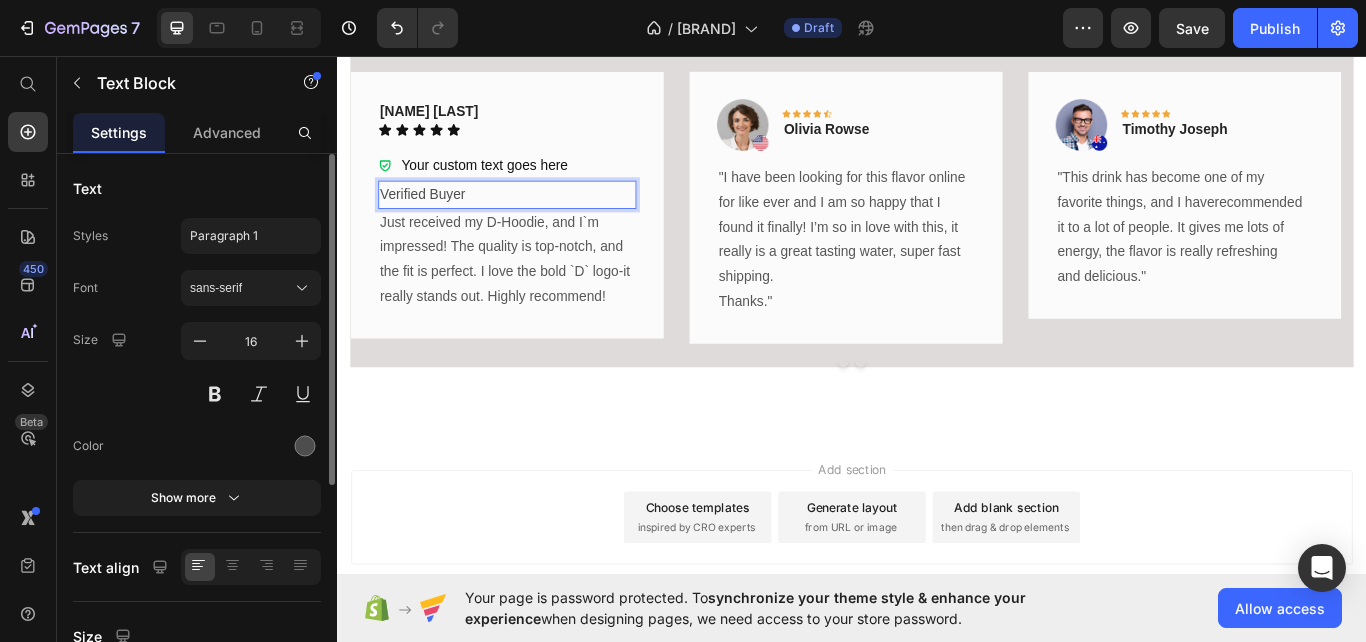 click on "Verified Buyer" at bounding box center (534, 218) 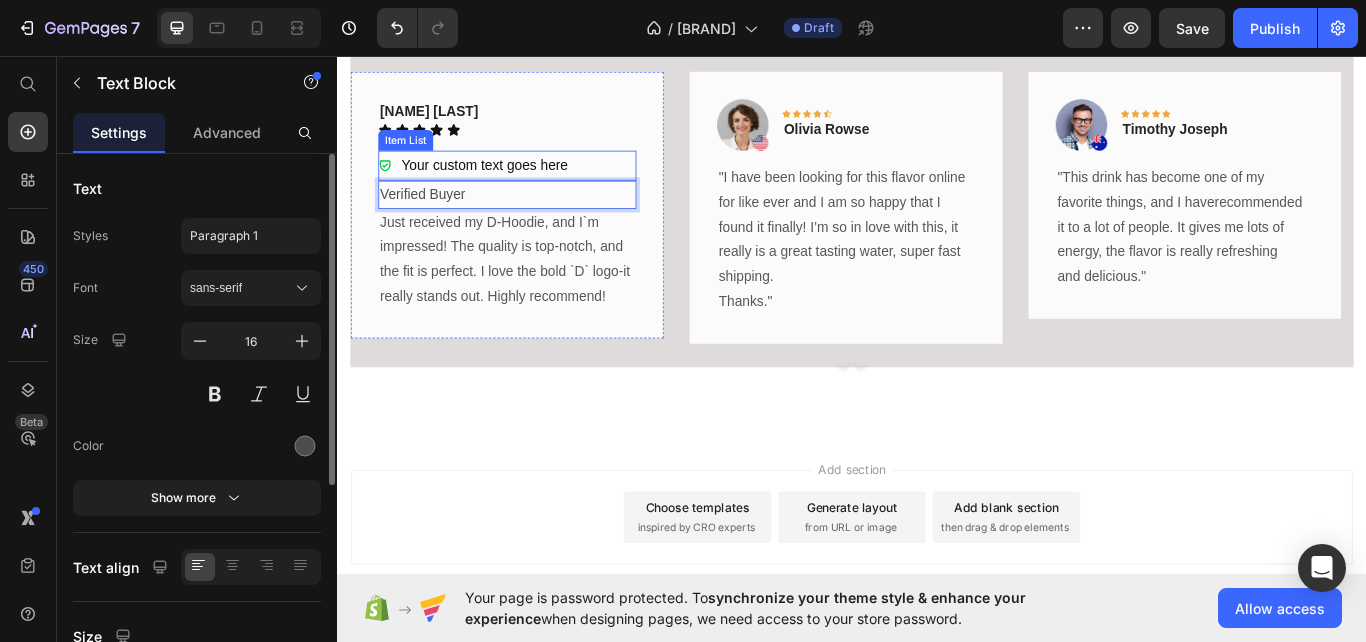 click on "Your custom text goes here" at bounding box center [534, 184] 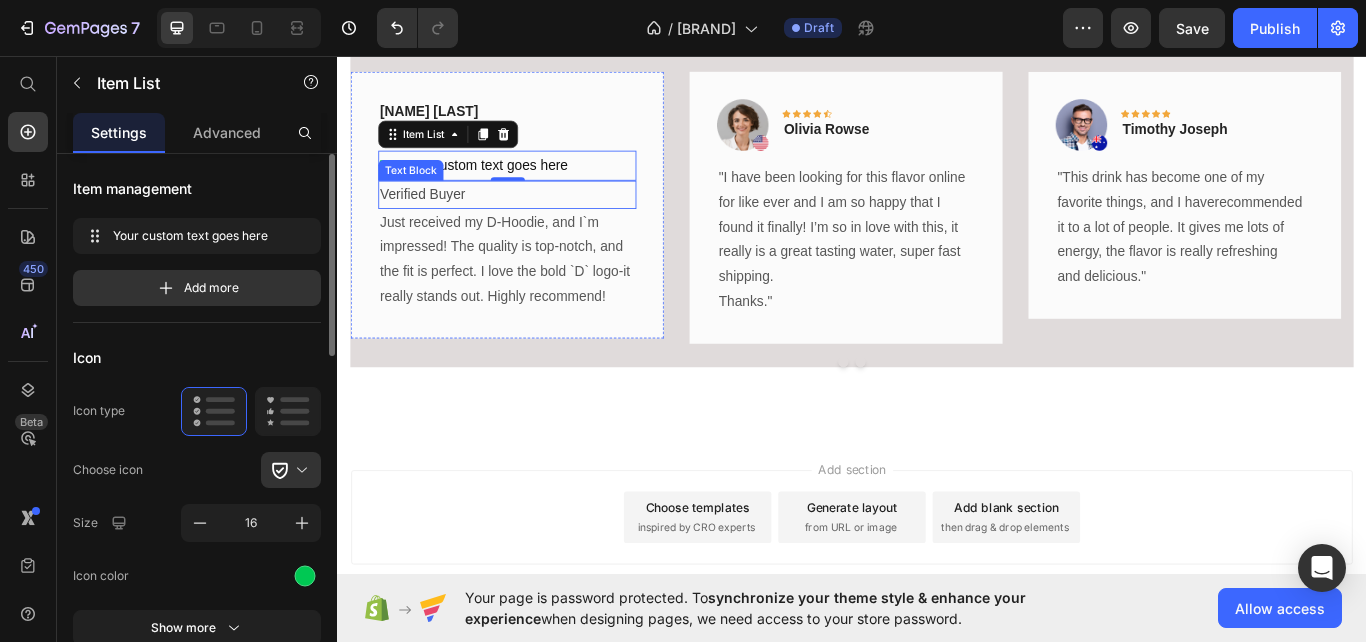 click on "Verified Buyer" at bounding box center [534, 218] 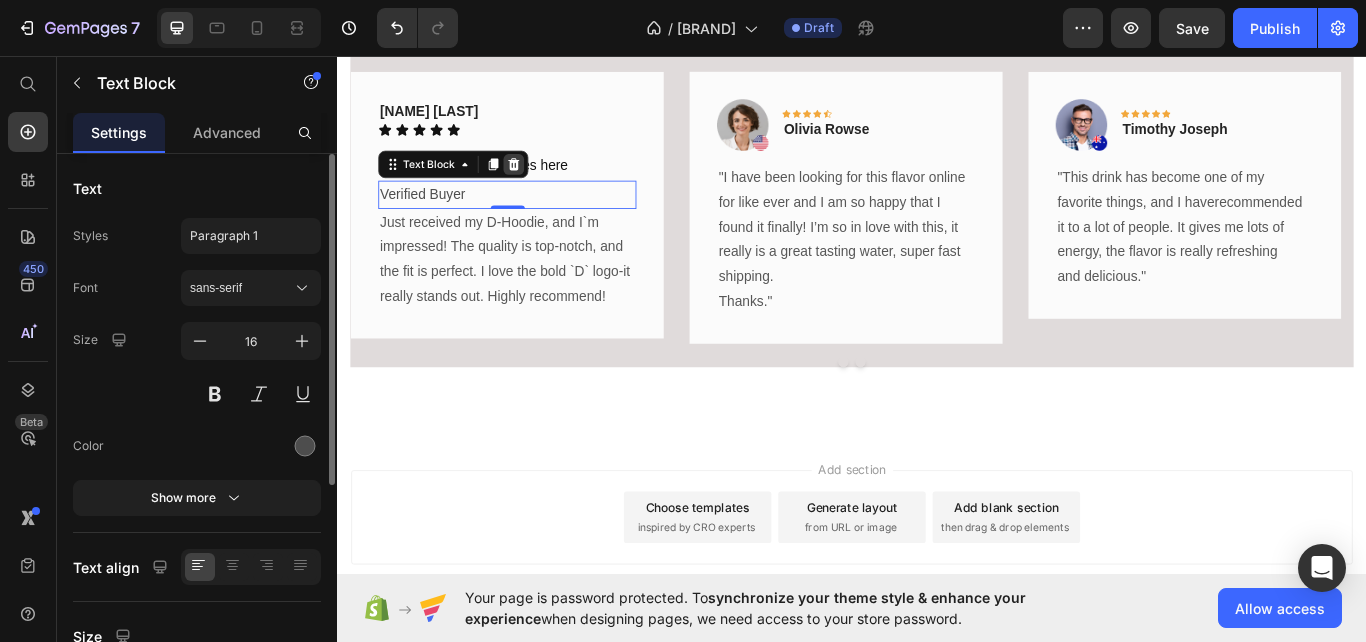 click 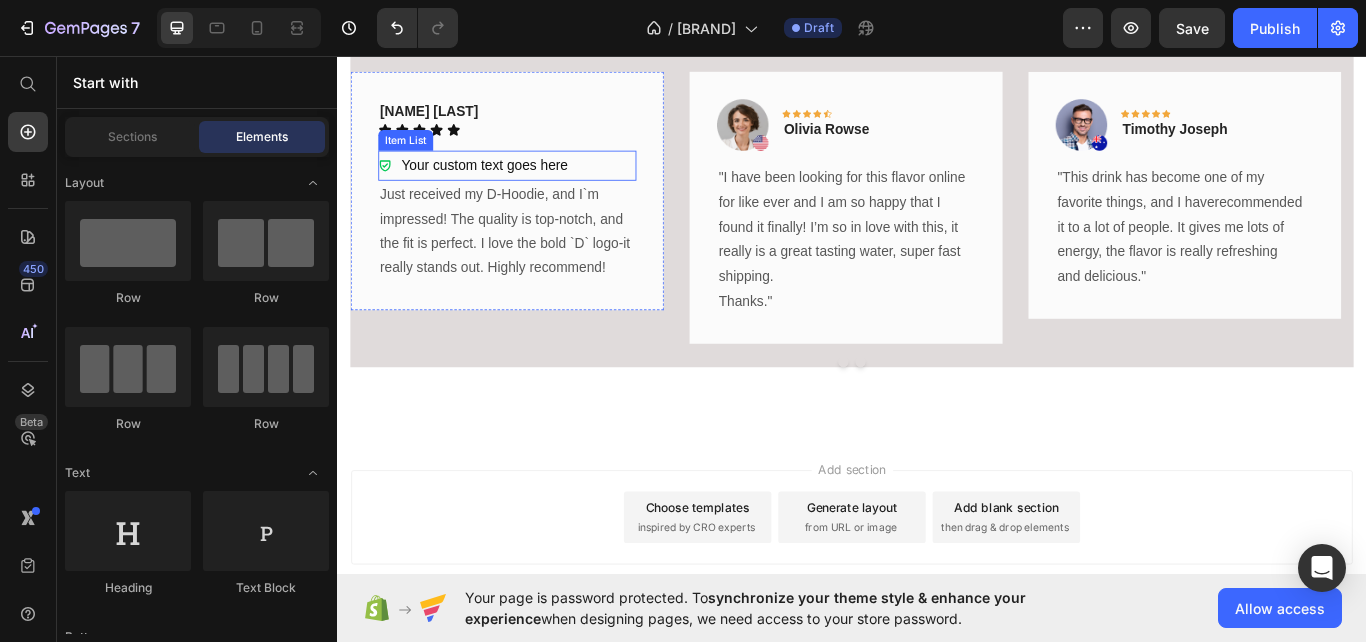 click on "Your custom text goes here" at bounding box center [508, 184] 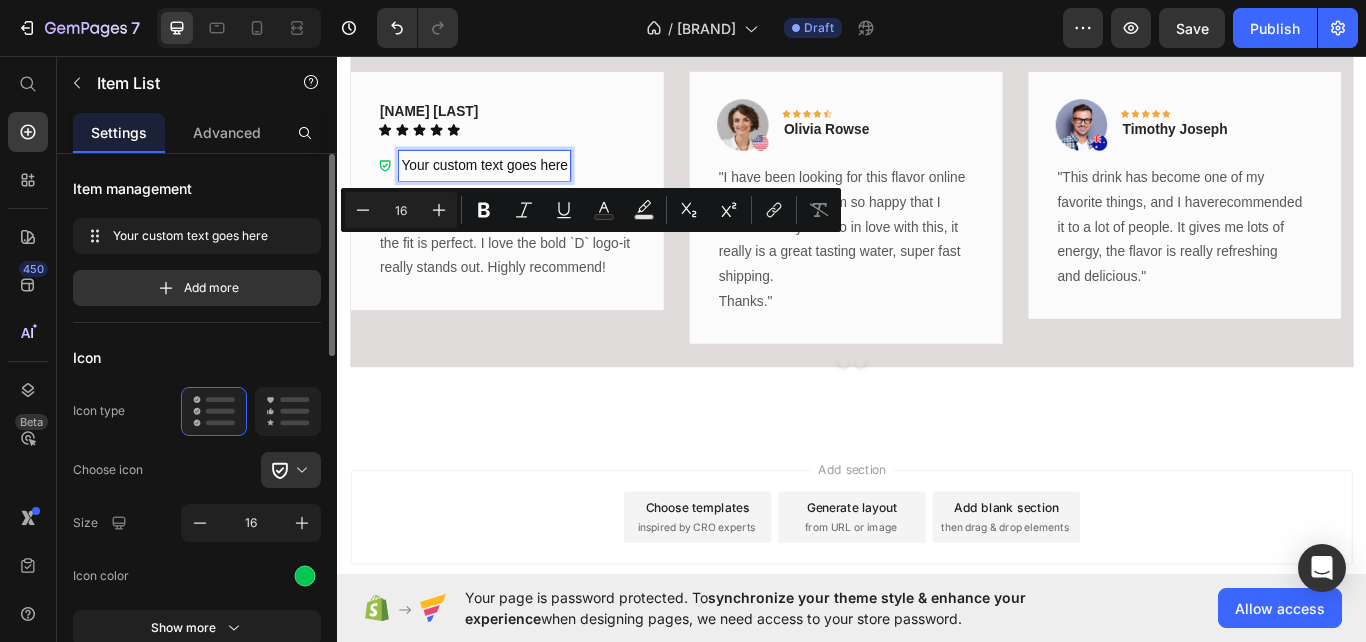 click on "Your custom text goes here" at bounding box center [508, 184] 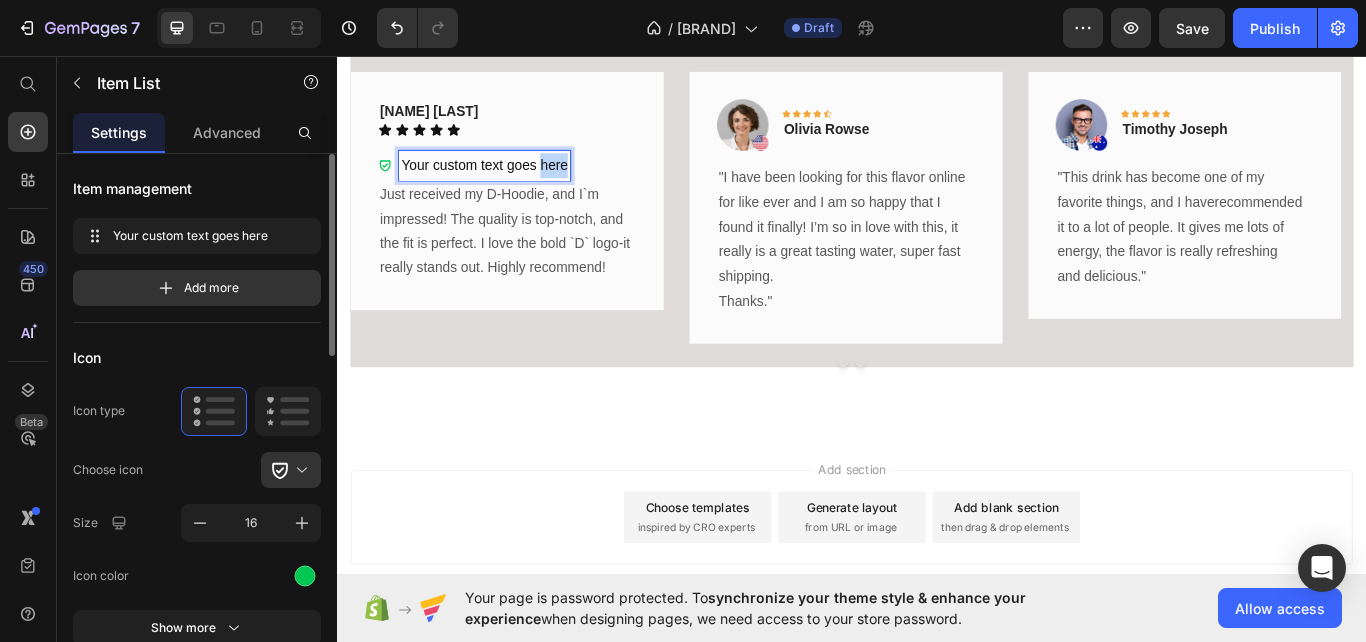 click on "Your custom text goes here" at bounding box center (508, 184) 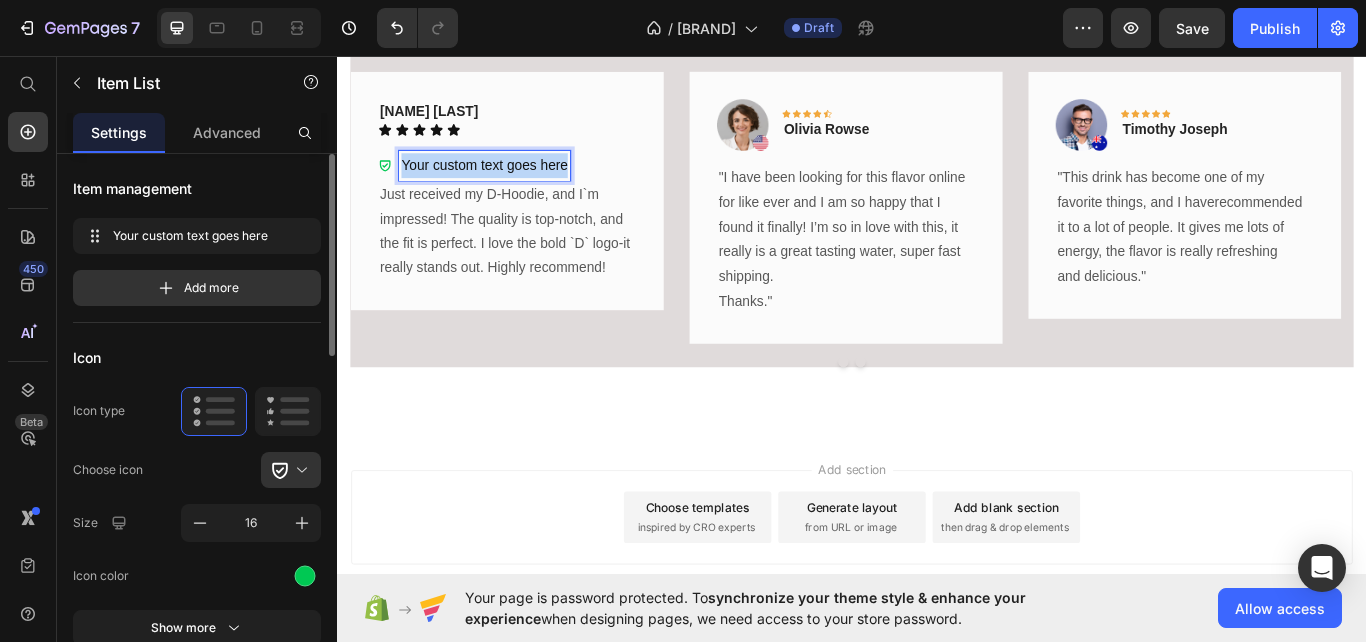 click on "Your custom text goes here" at bounding box center (508, 184) 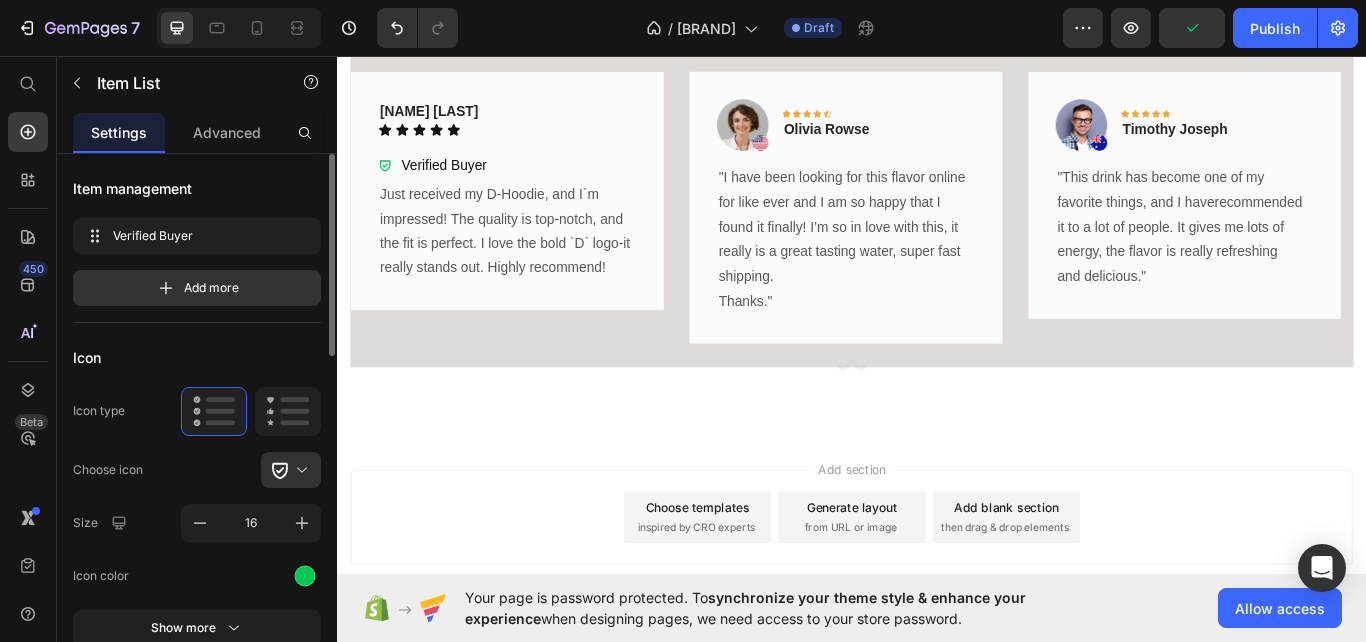 click 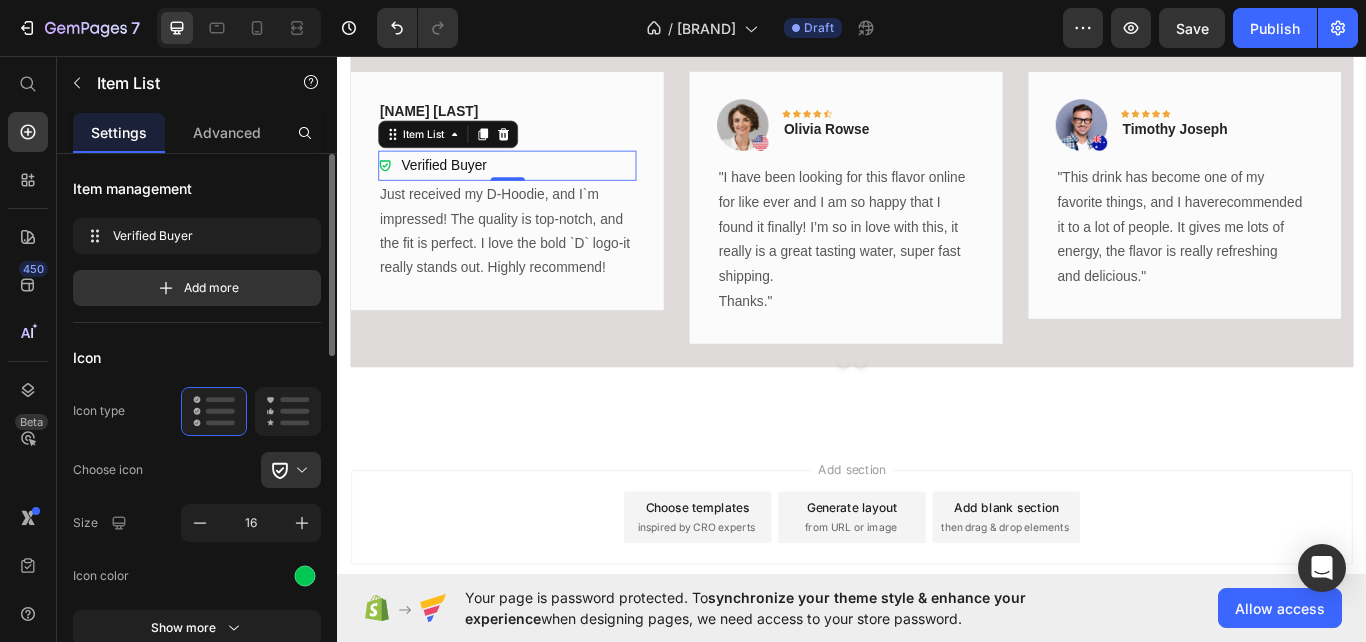 click 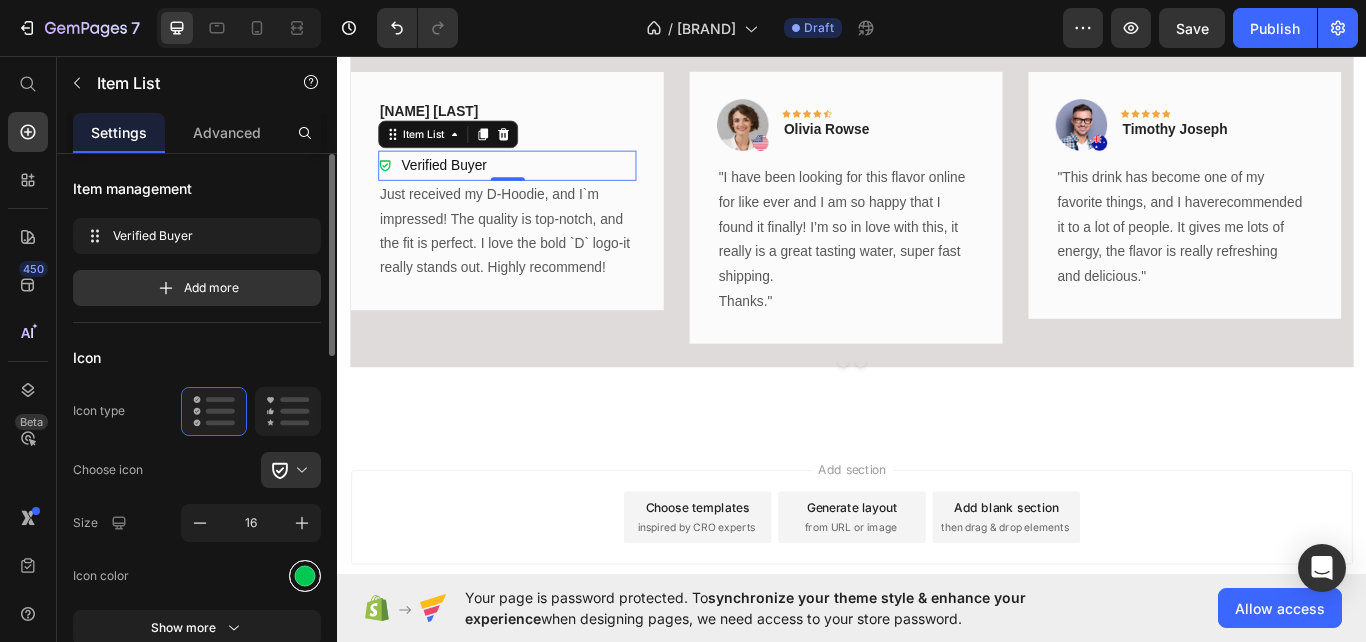 click at bounding box center (305, 575) 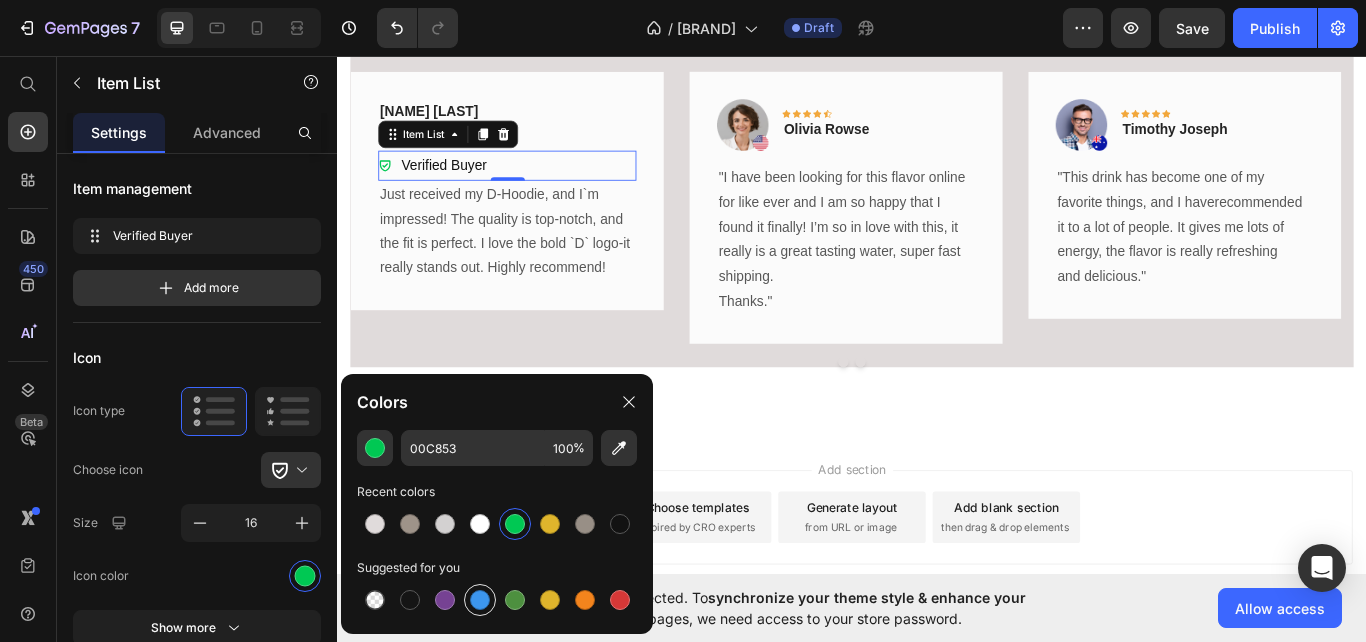 click at bounding box center (480, 600) 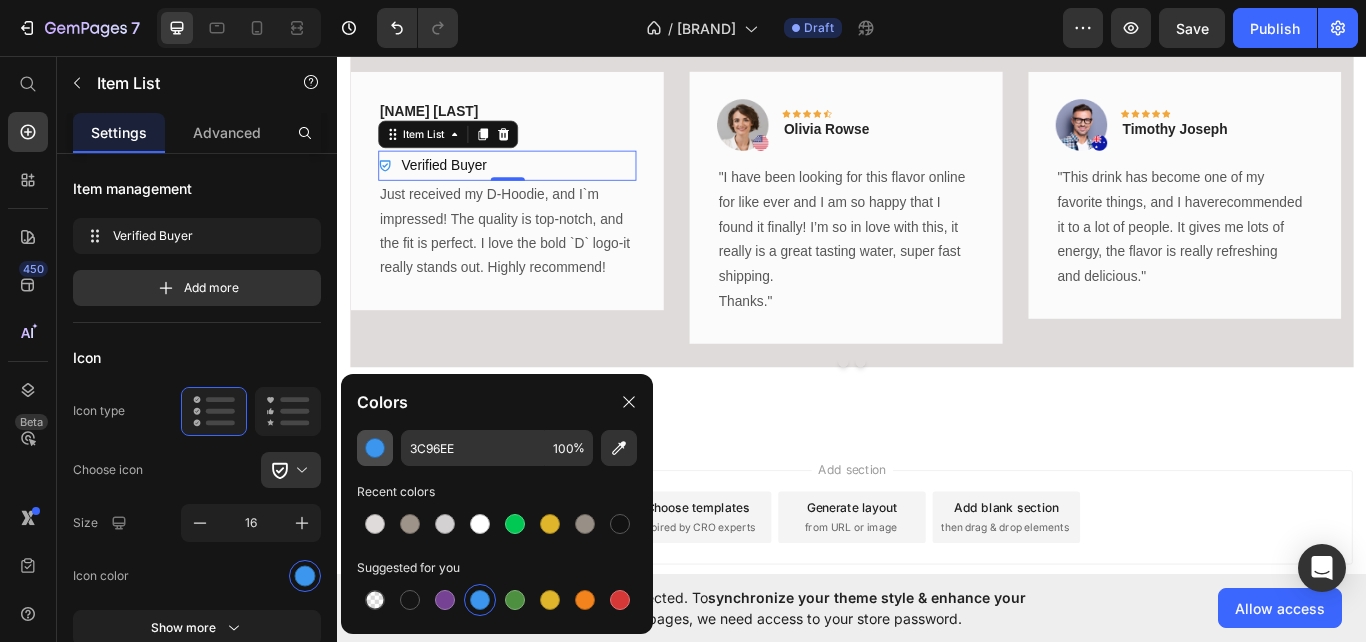 click at bounding box center (375, 448) 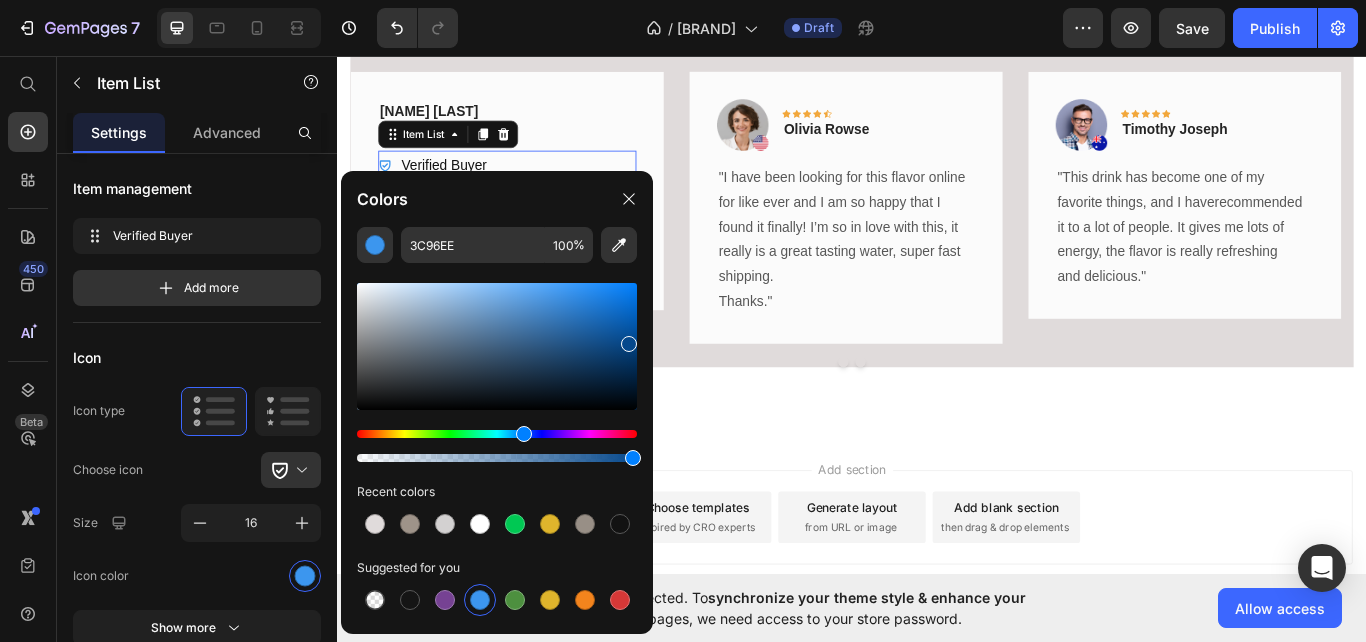 click at bounding box center (497, 346) 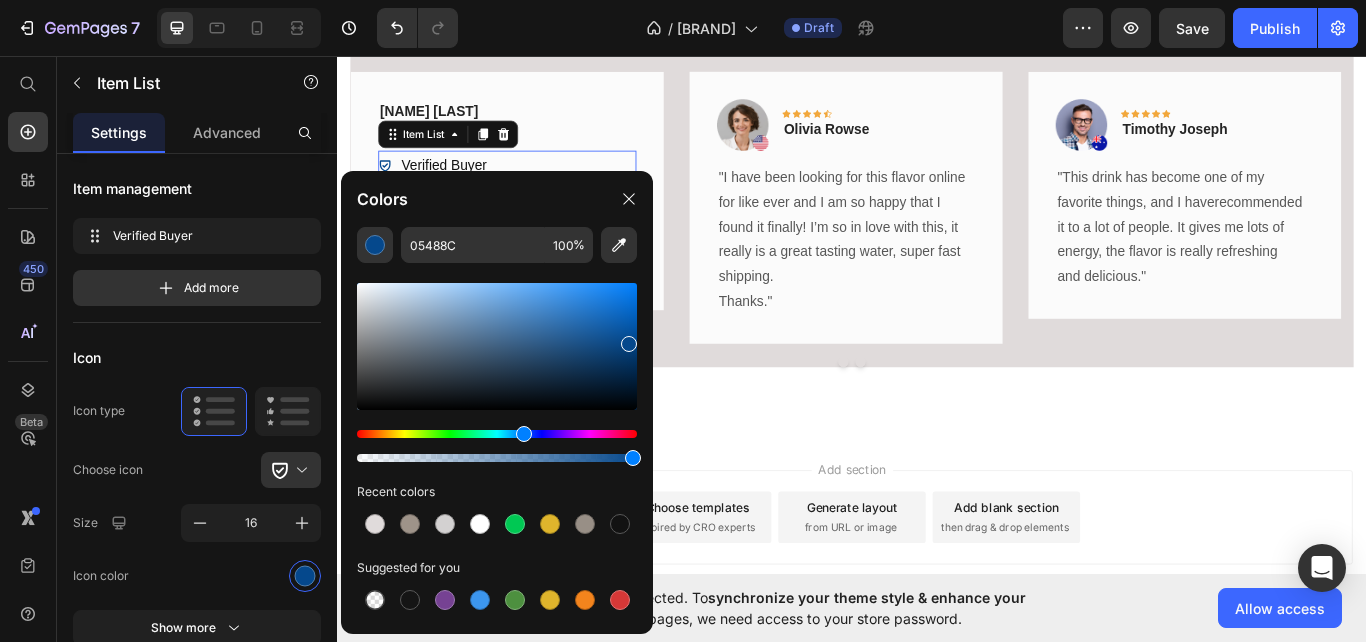 click at bounding box center (629, 344) 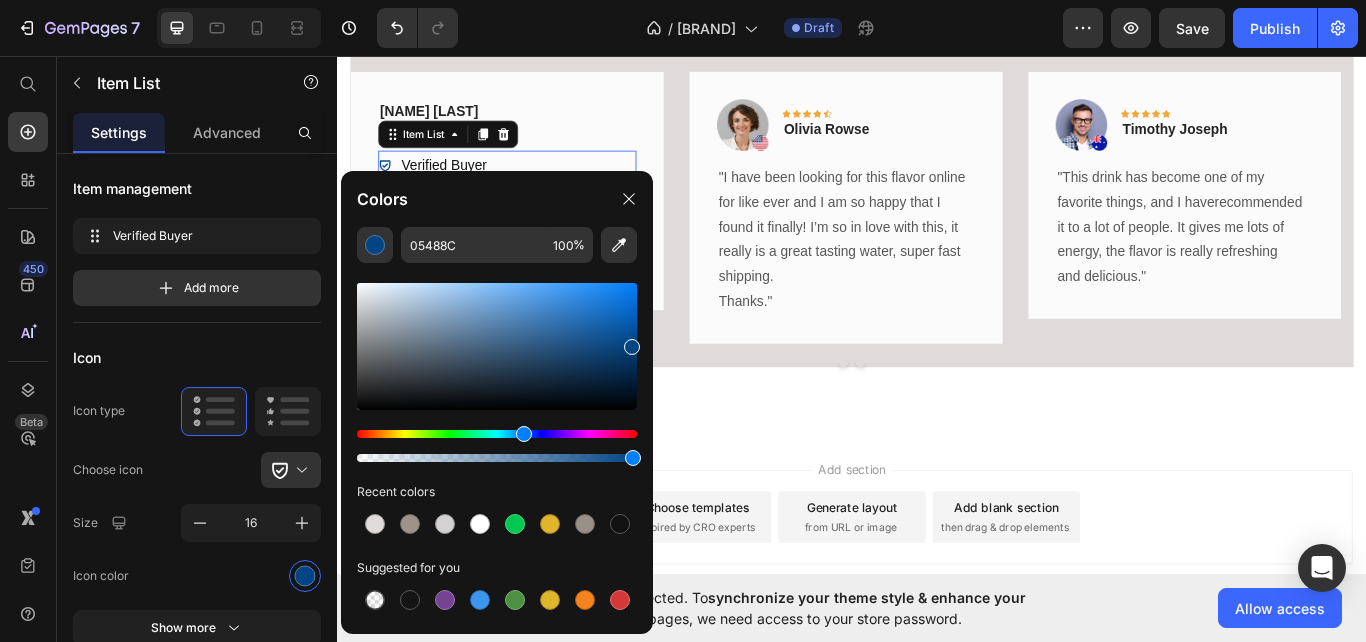 click at bounding box center [632, 347] 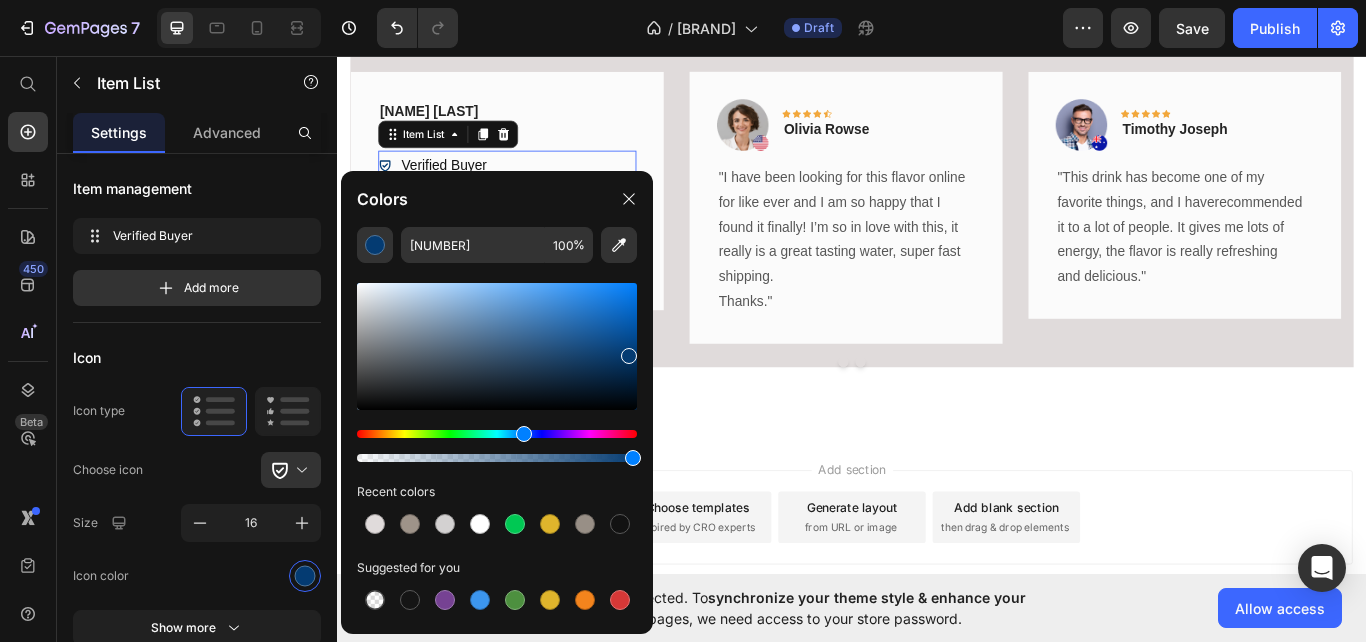 click at bounding box center (629, 356) 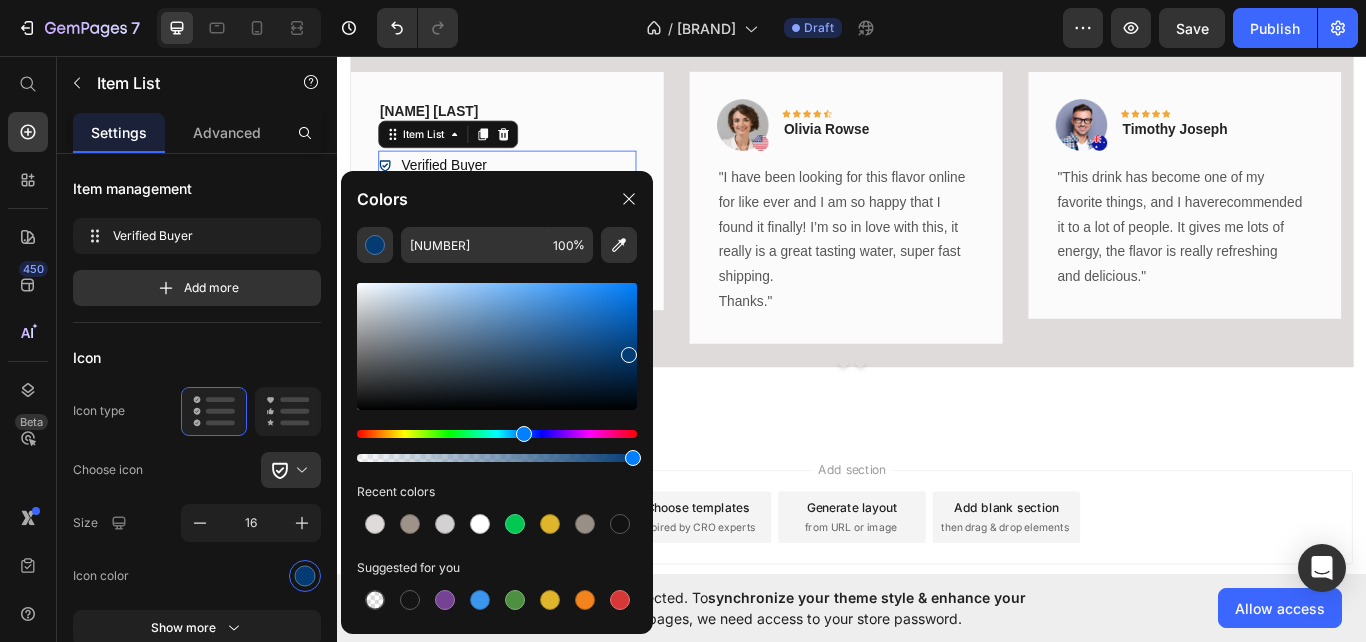 type on "[NUMBER]" 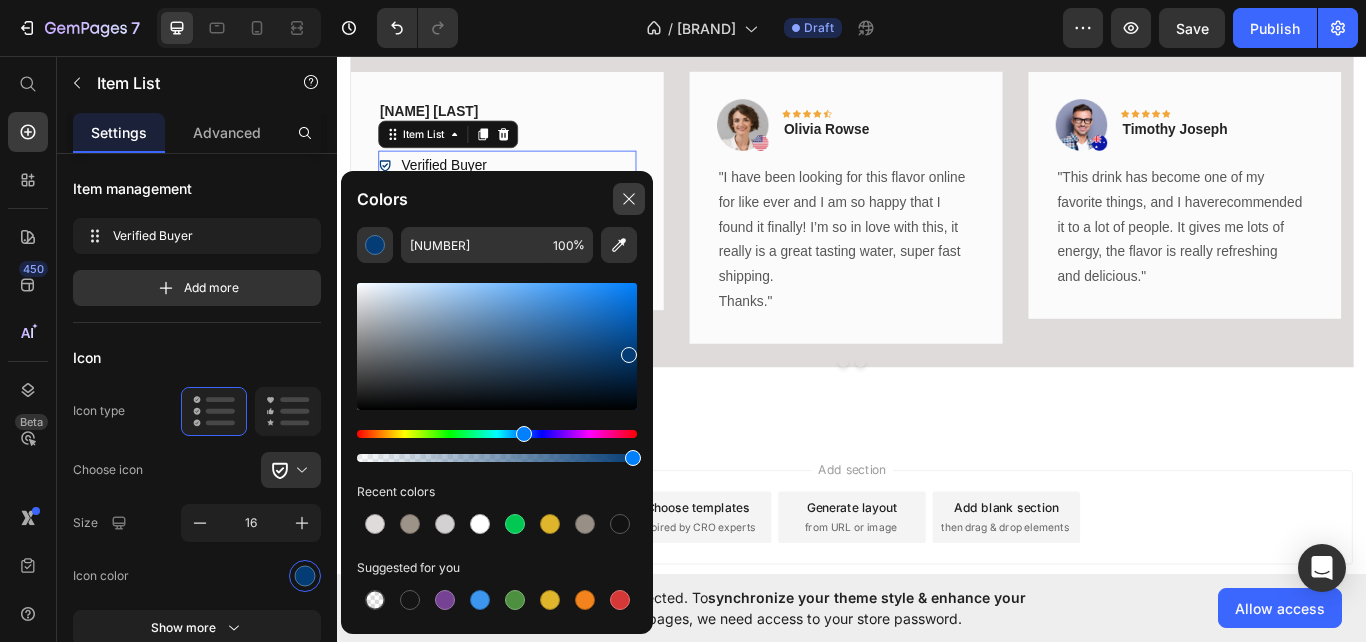 click 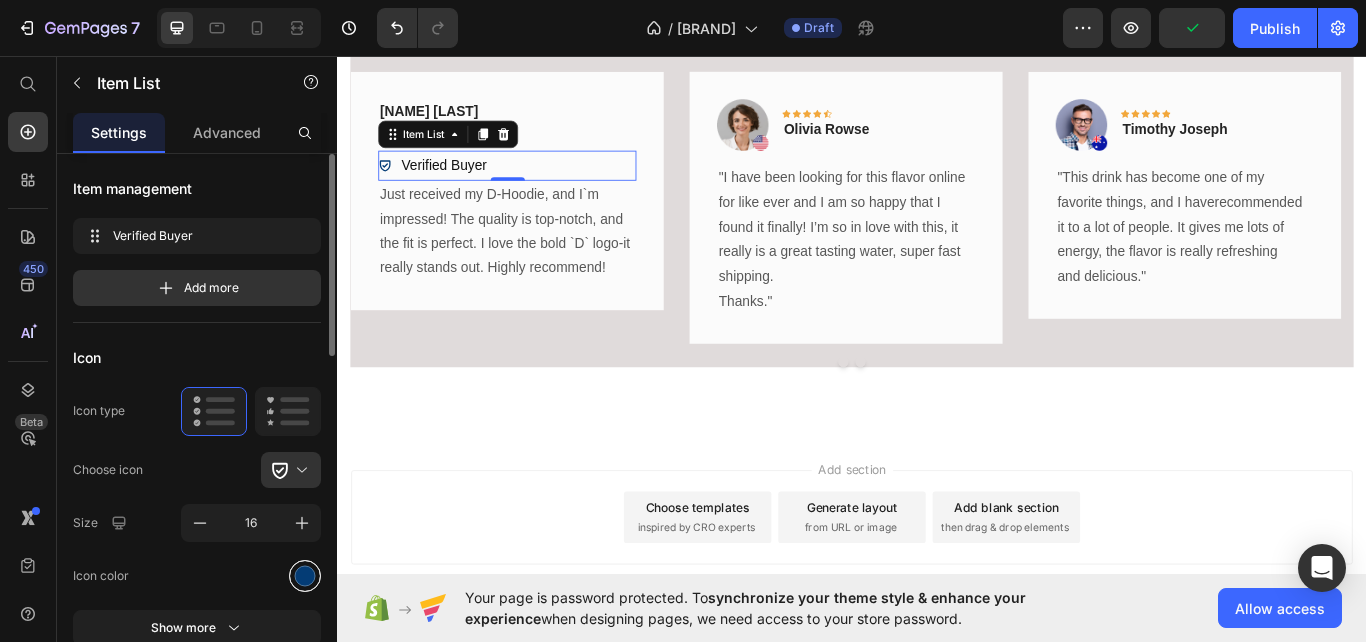 click at bounding box center (305, 575) 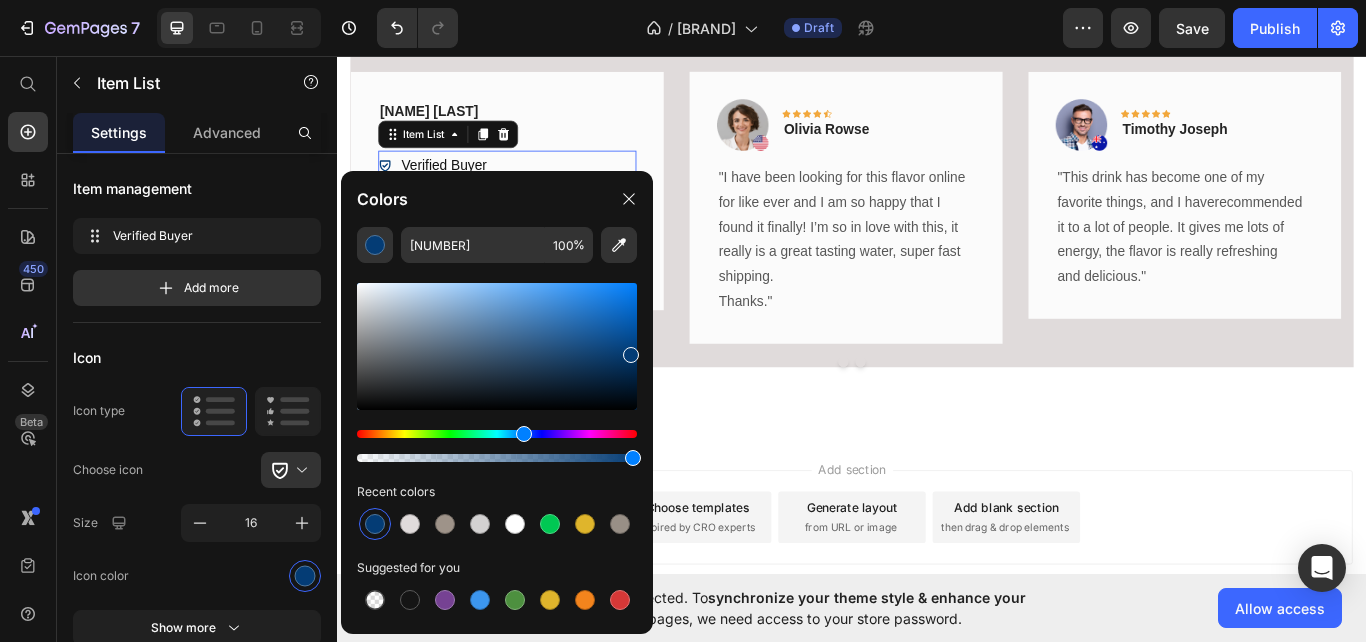 click at bounding box center (631, 355) 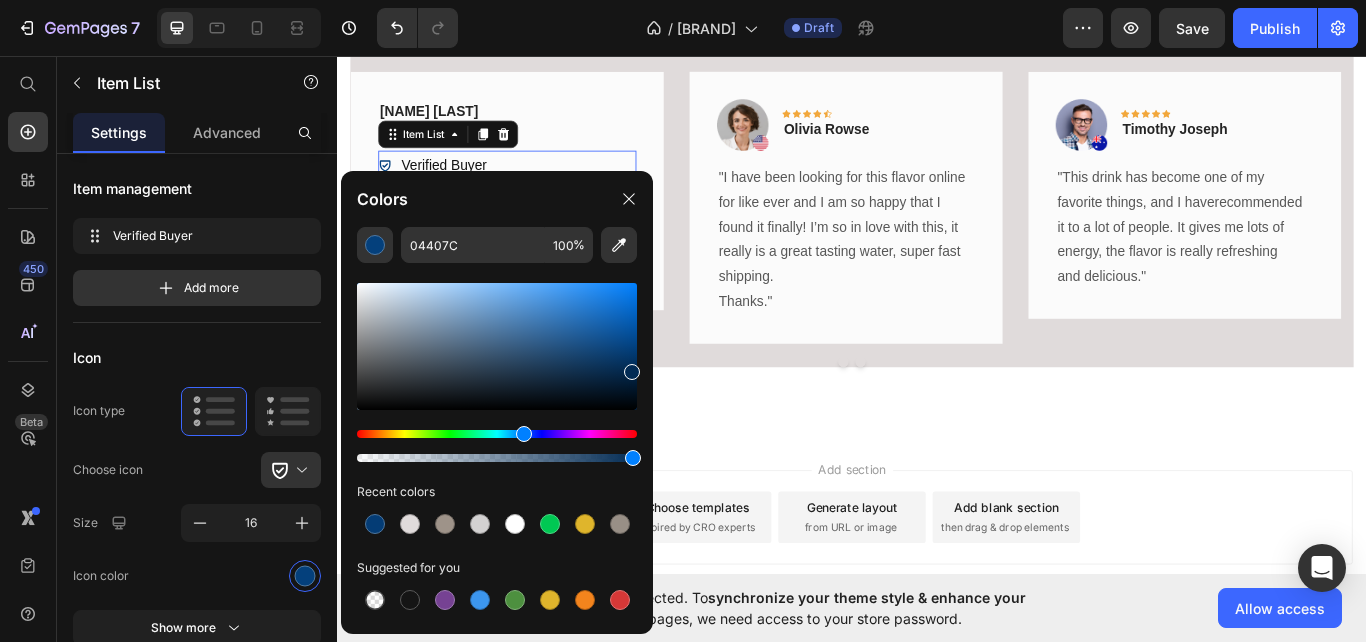 click at bounding box center [497, 346] 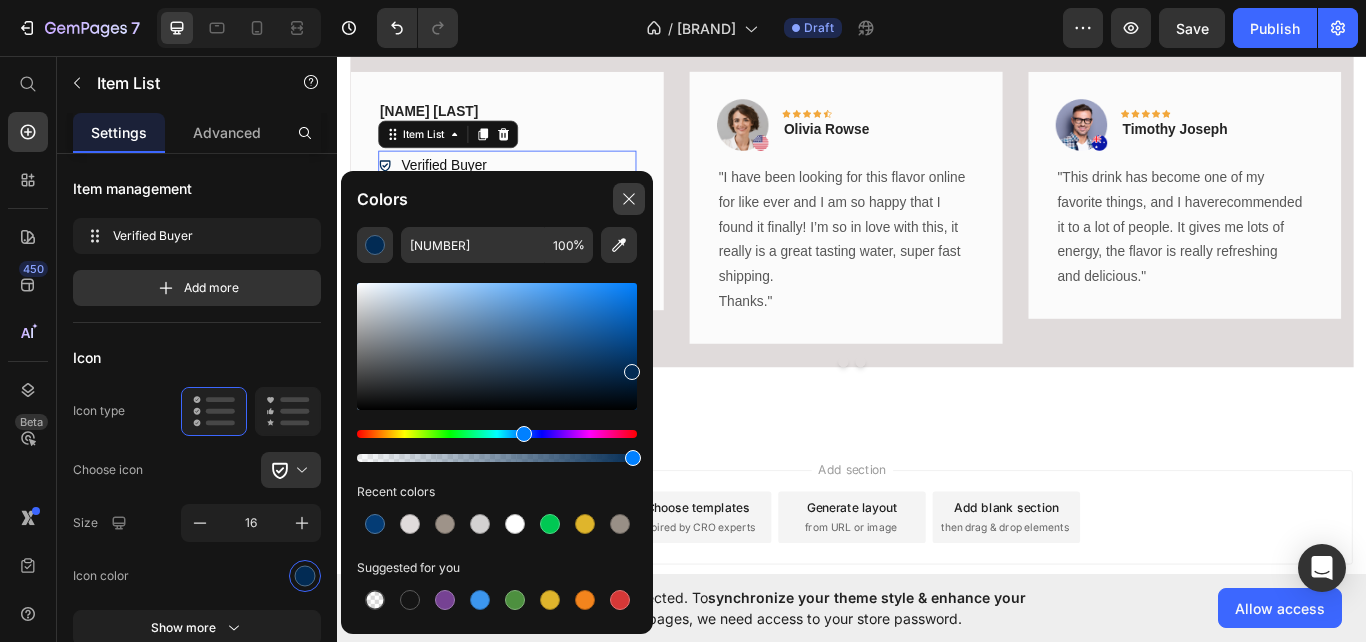 click 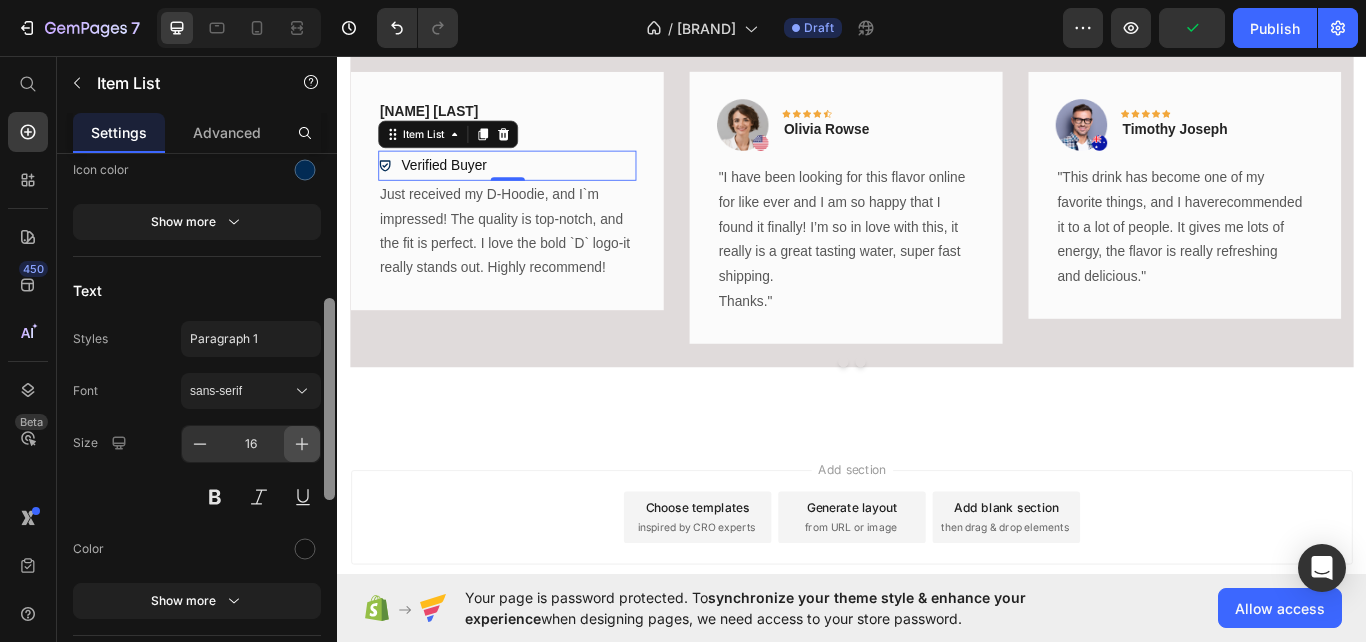scroll, scrollTop: 412, scrollLeft: 0, axis: vertical 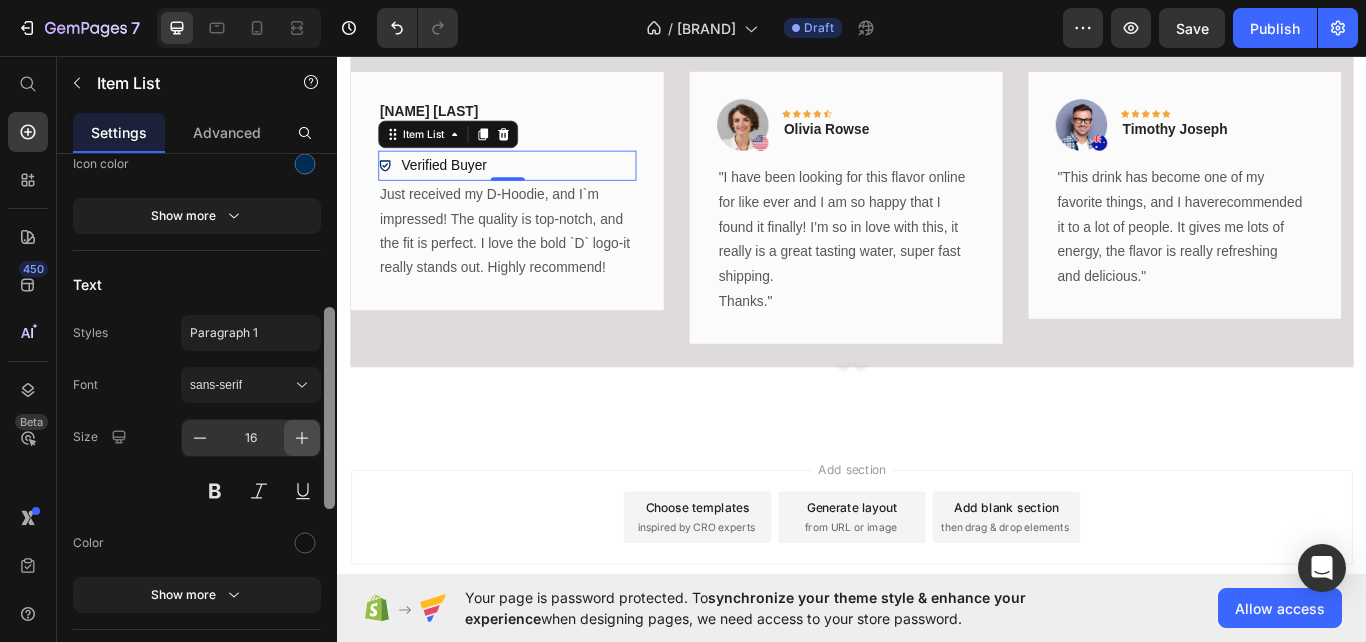 drag, startPoint x: 330, startPoint y: 295, endPoint x: 318, endPoint y: 448, distance: 153.46986 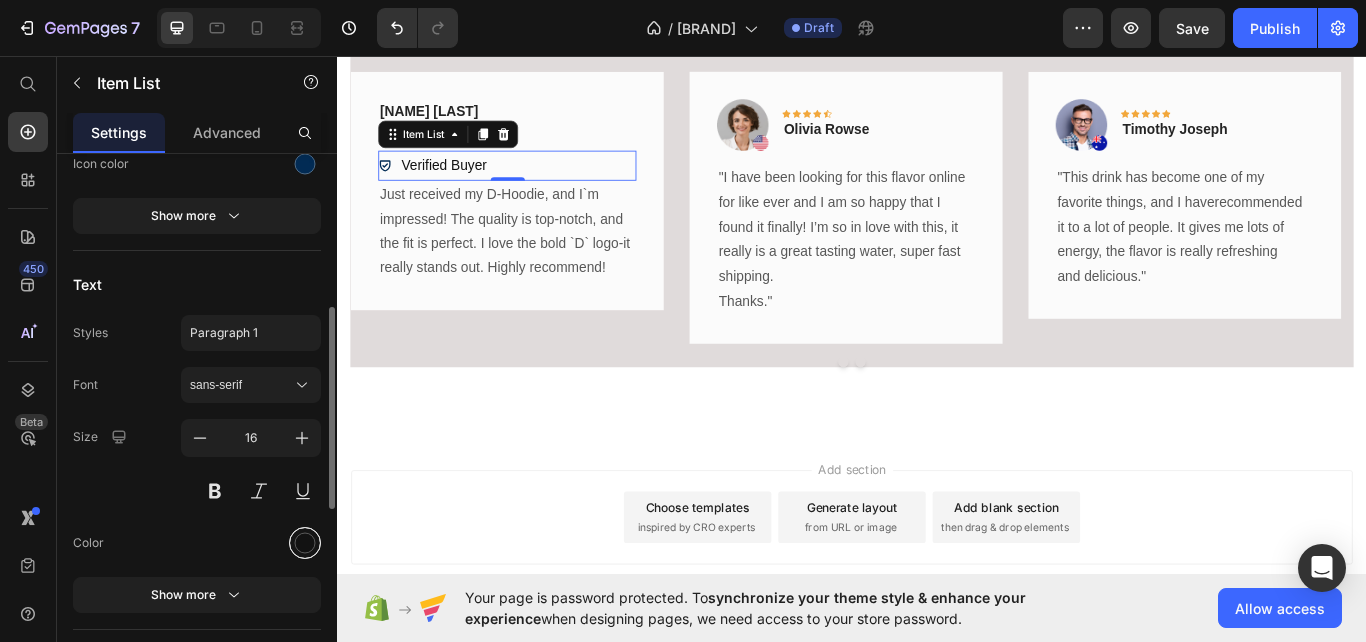 click at bounding box center (305, 542) 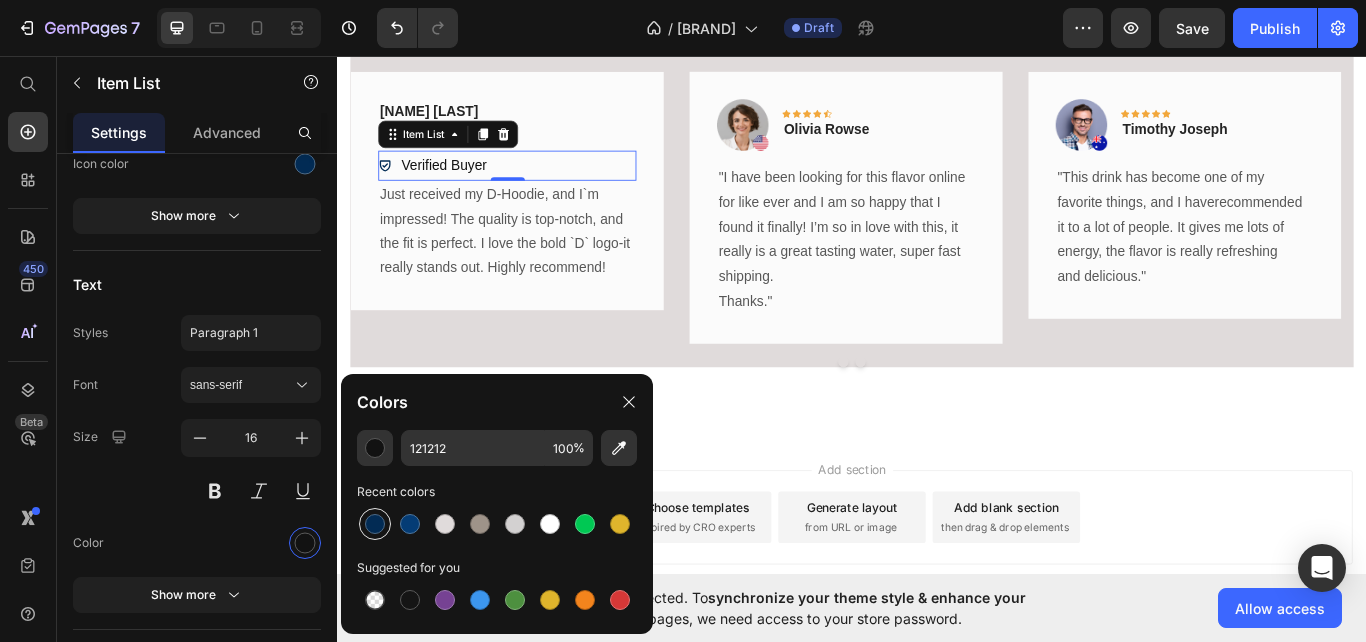 click at bounding box center (375, 524) 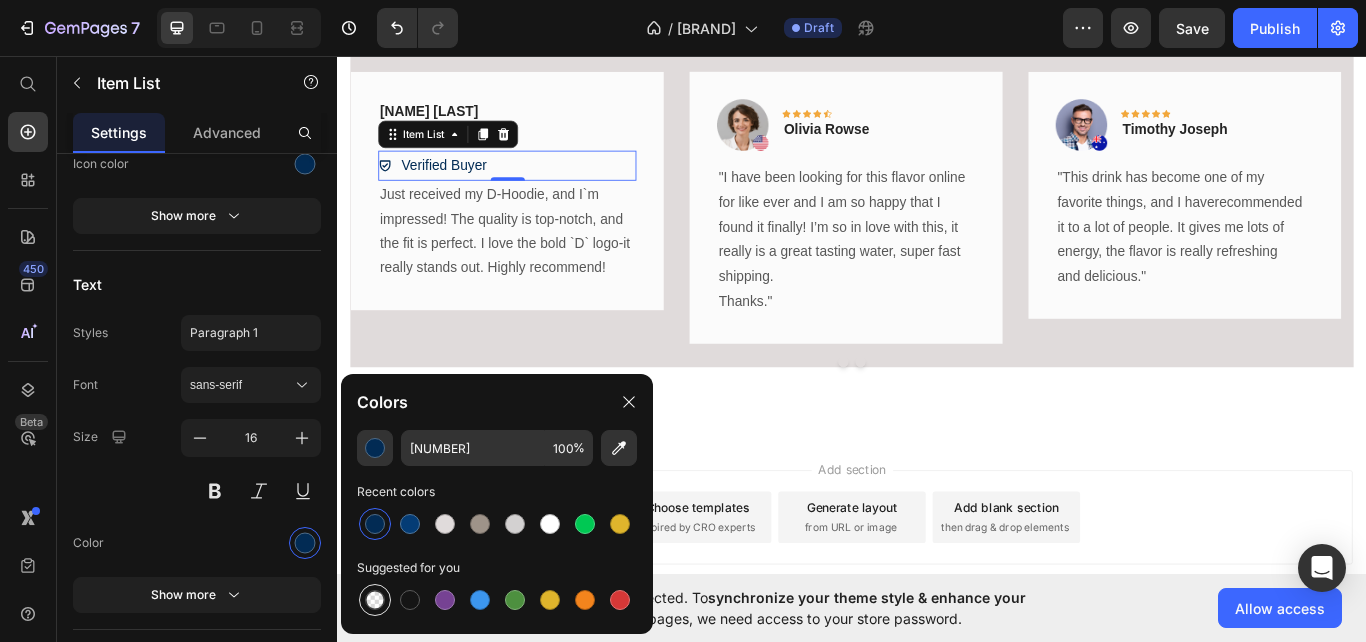 click at bounding box center (375, 600) 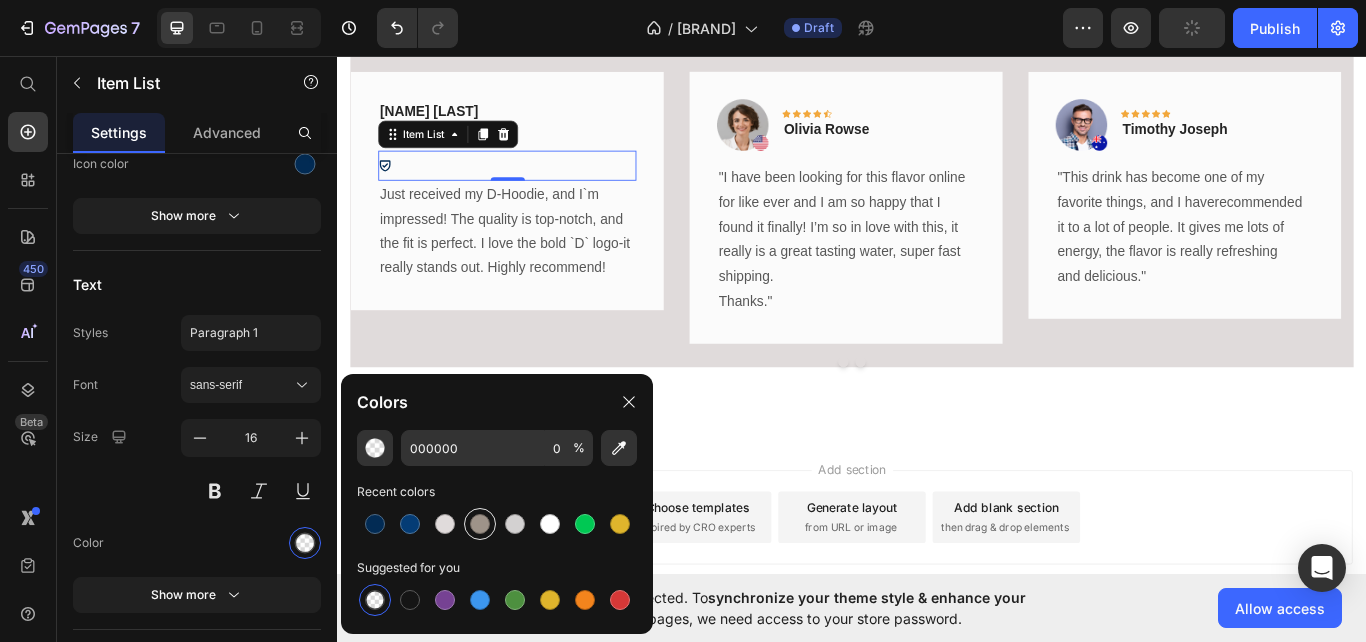 click at bounding box center (480, 524) 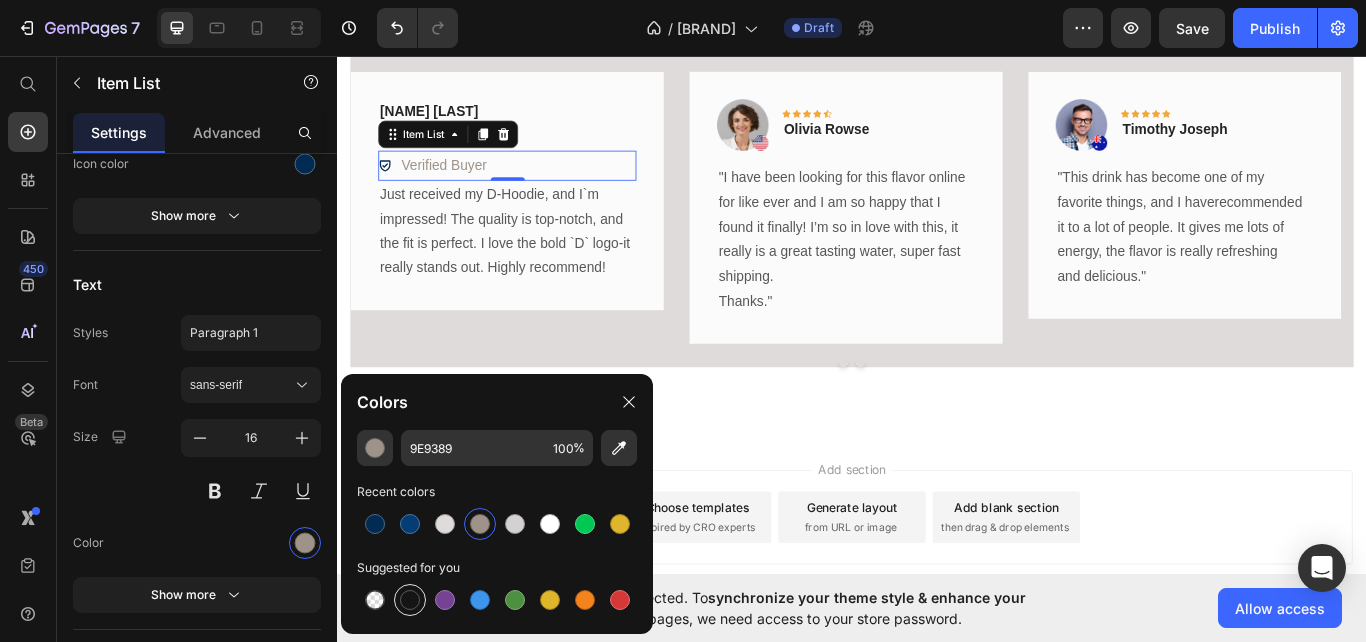 click at bounding box center [410, 600] 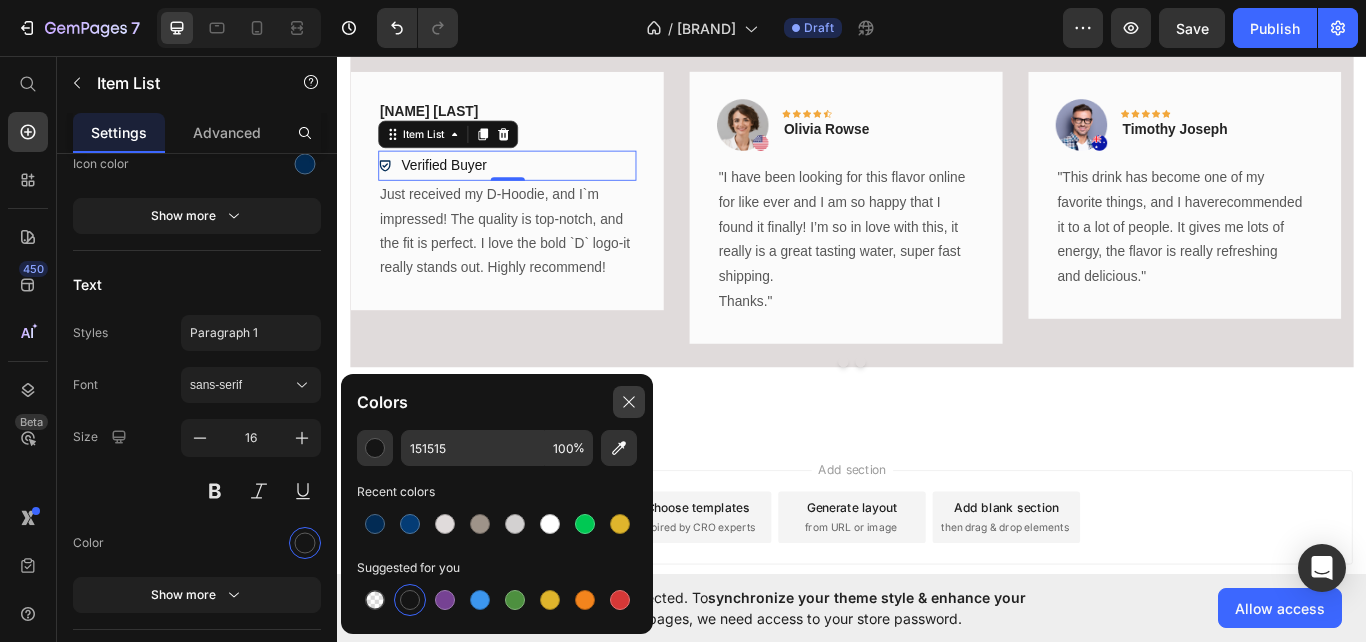 click 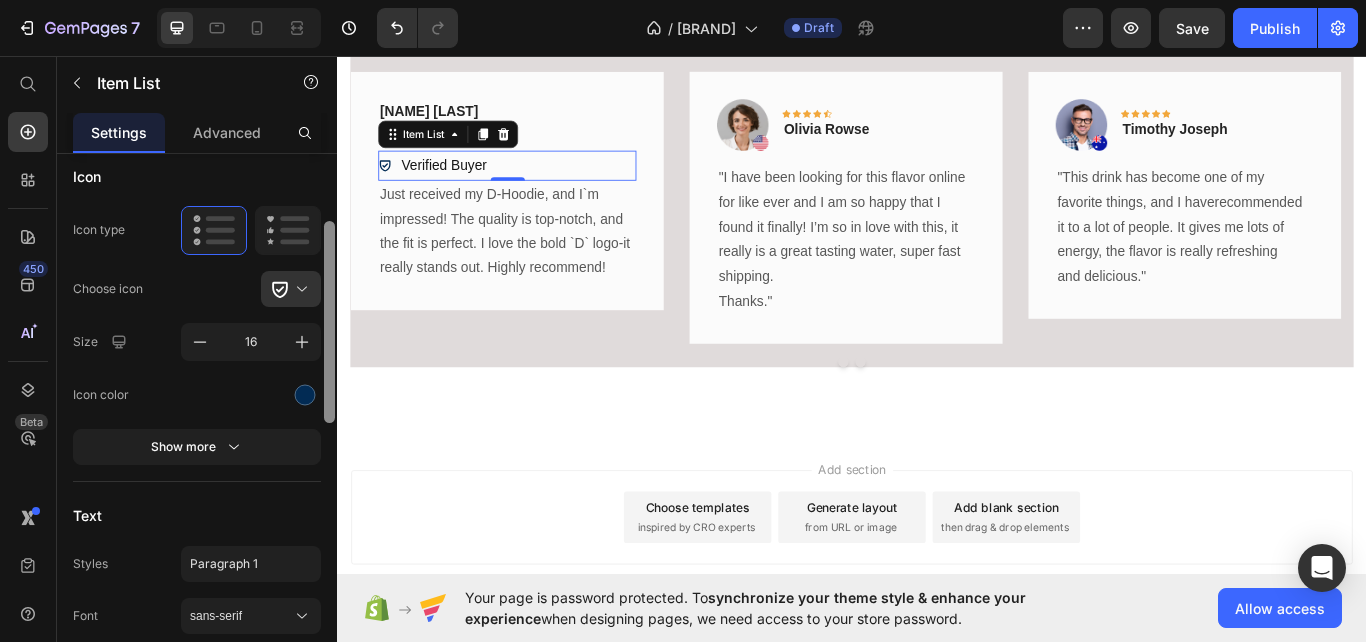 scroll, scrollTop: 178, scrollLeft: 0, axis: vertical 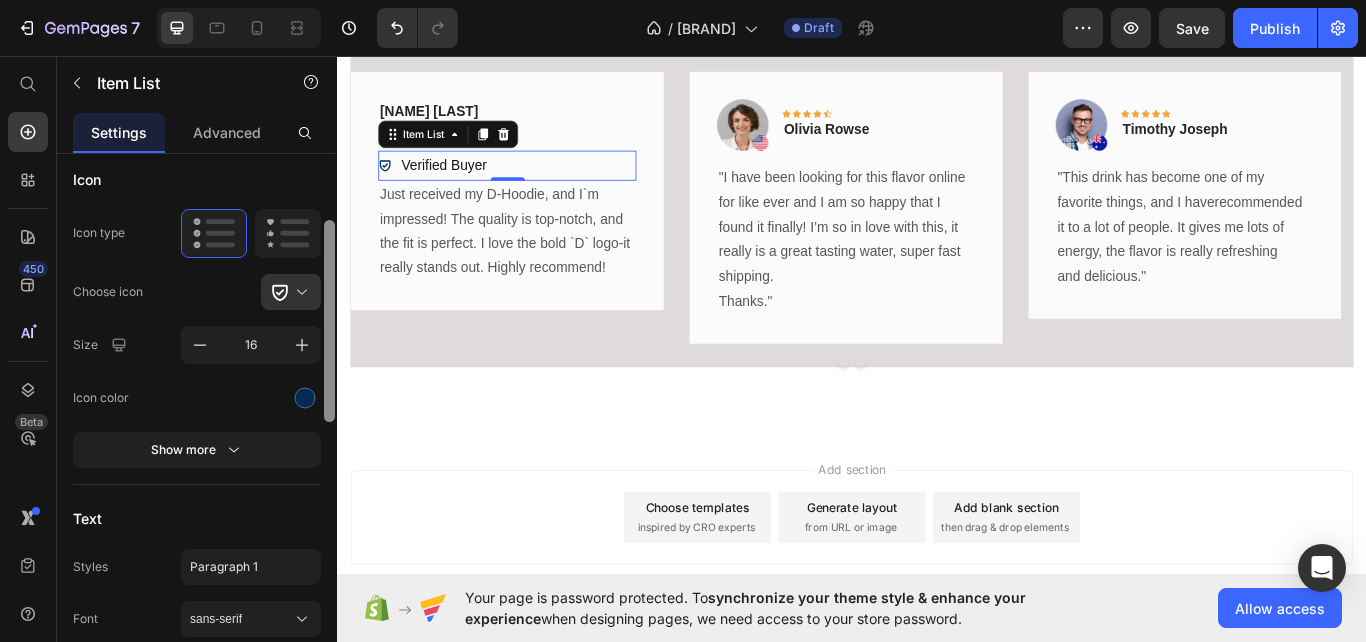 drag, startPoint x: 329, startPoint y: 405, endPoint x: 332, endPoint y: 318, distance: 87.05171 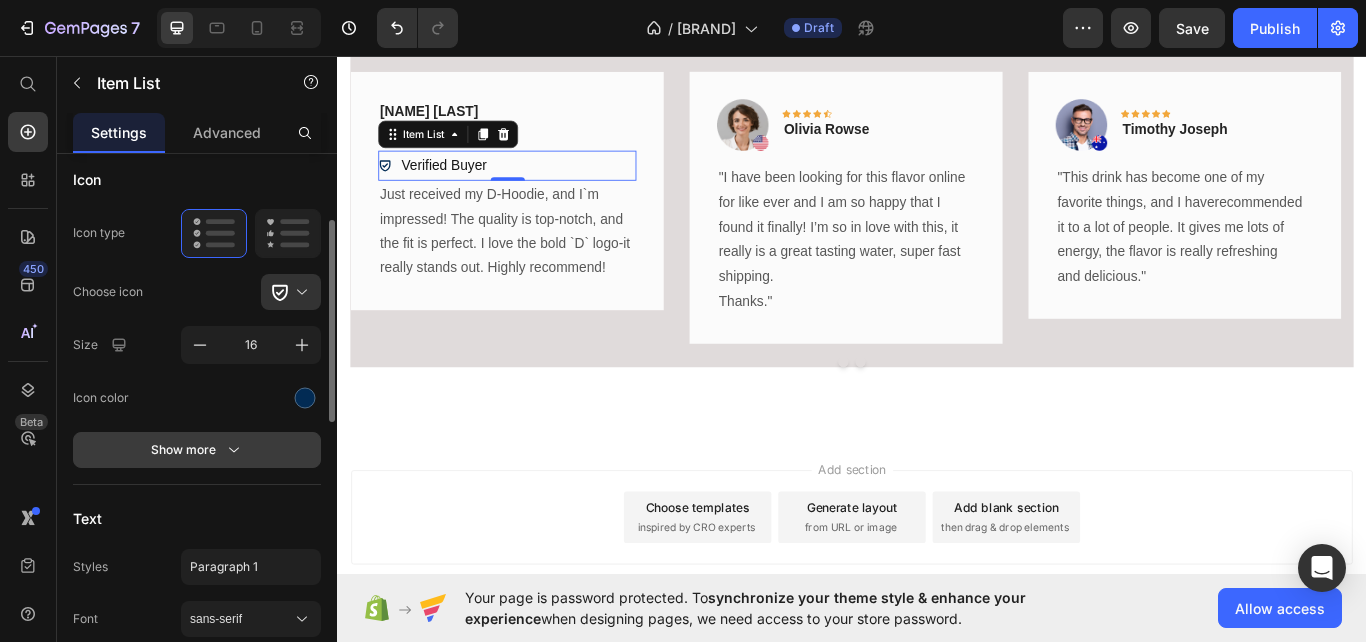 click 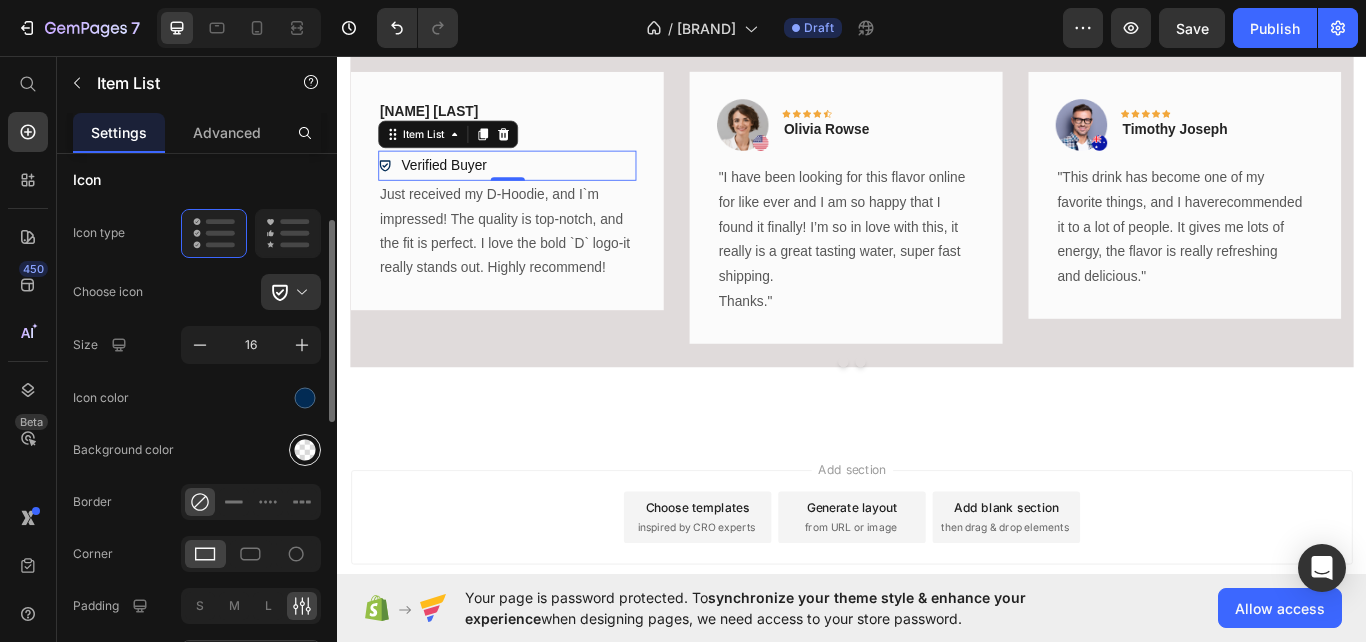 click at bounding box center (305, 450) 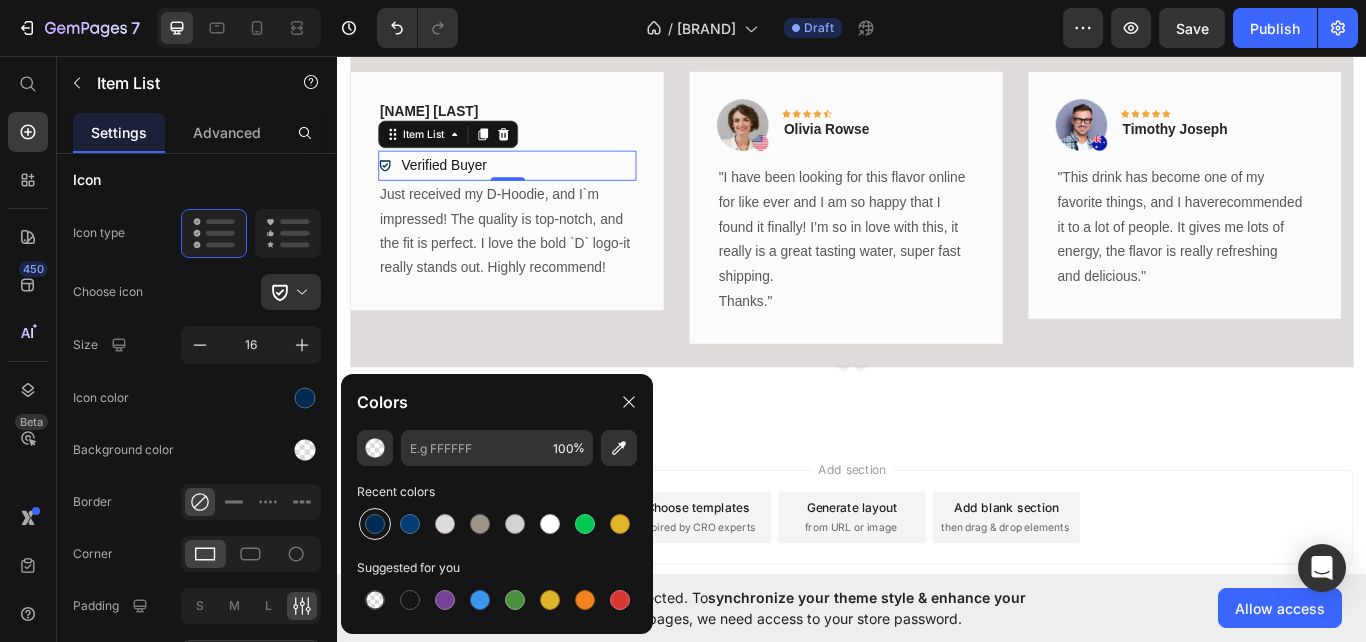 click at bounding box center (375, 524) 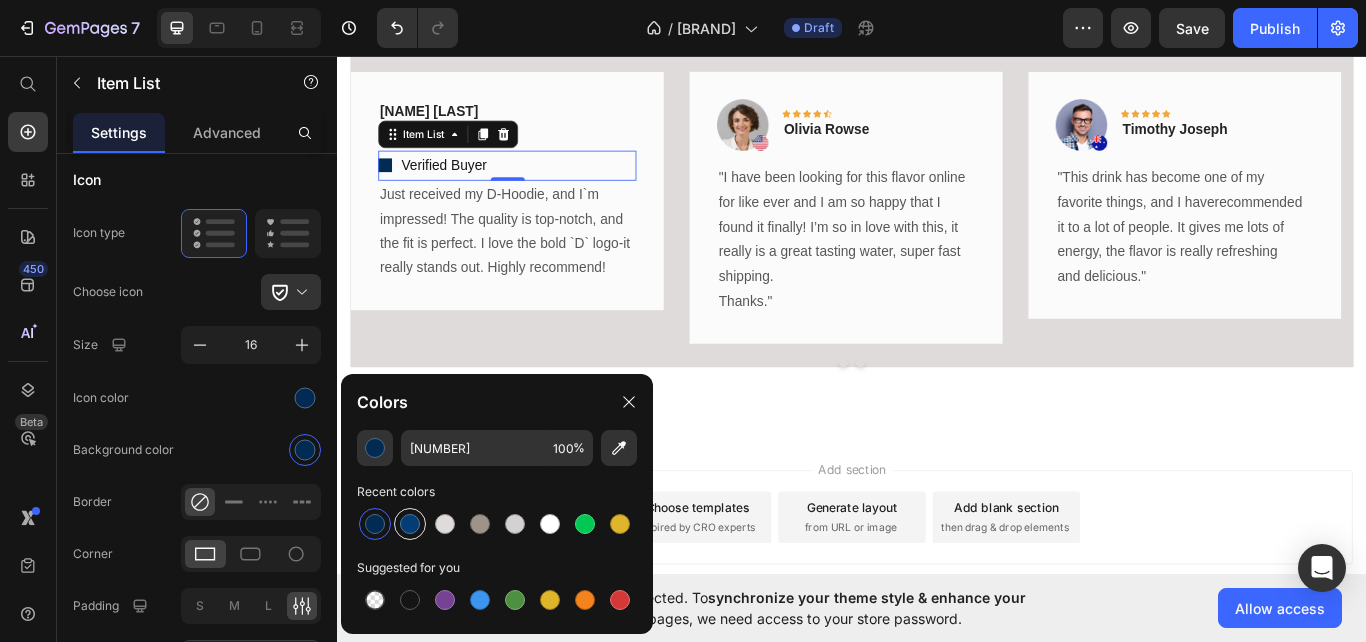click at bounding box center [410, 524] 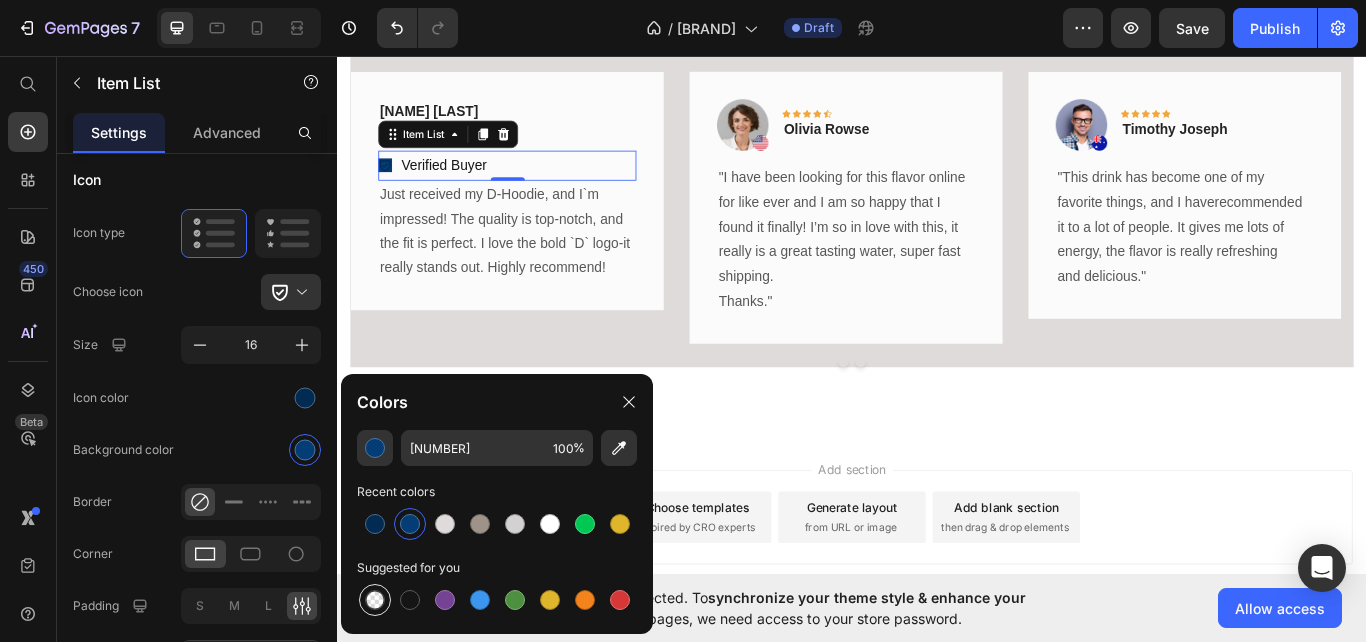 click at bounding box center (375, 600) 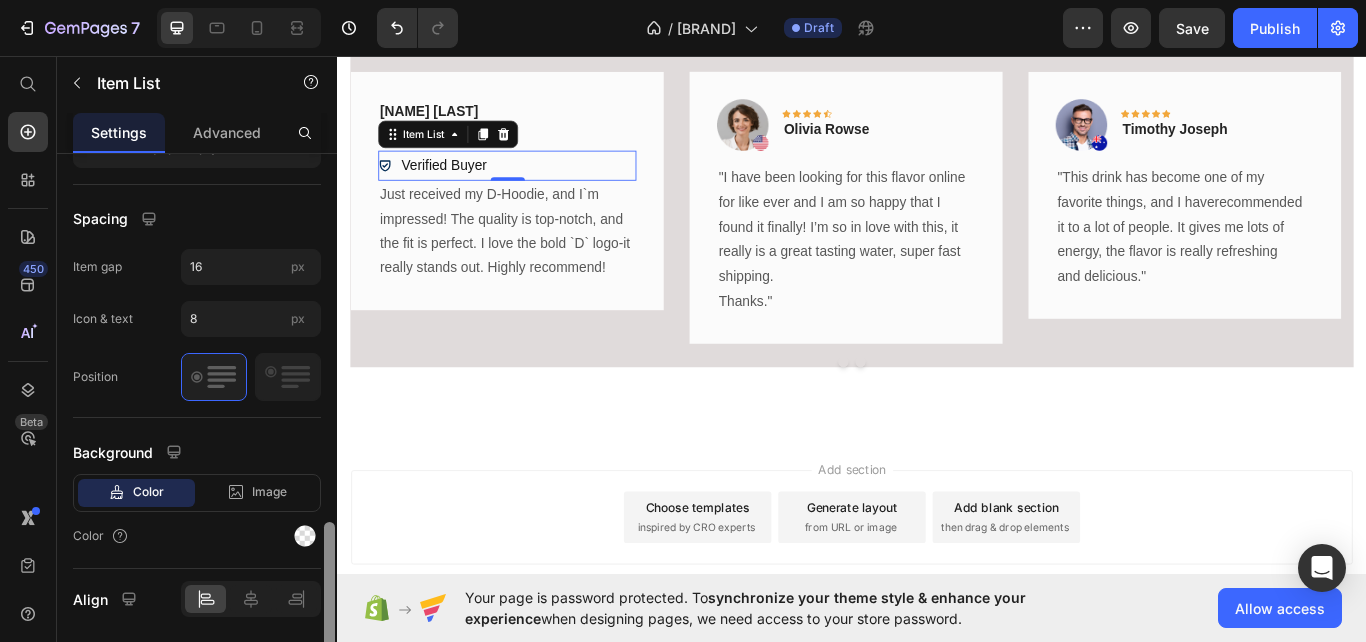scroll, scrollTop: 1227, scrollLeft: 0, axis: vertical 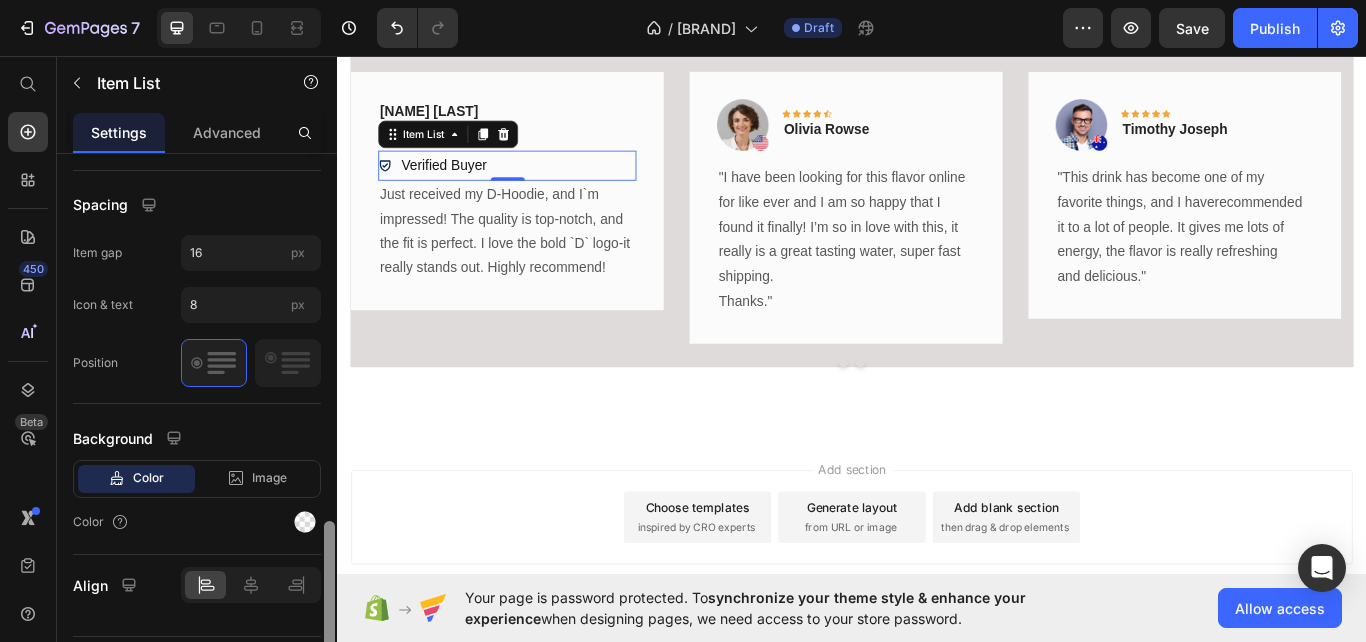 drag, startPoint x: 332, startPoint y: 360, endPoint x: 325, endPoint y: 674, distance: 314.078 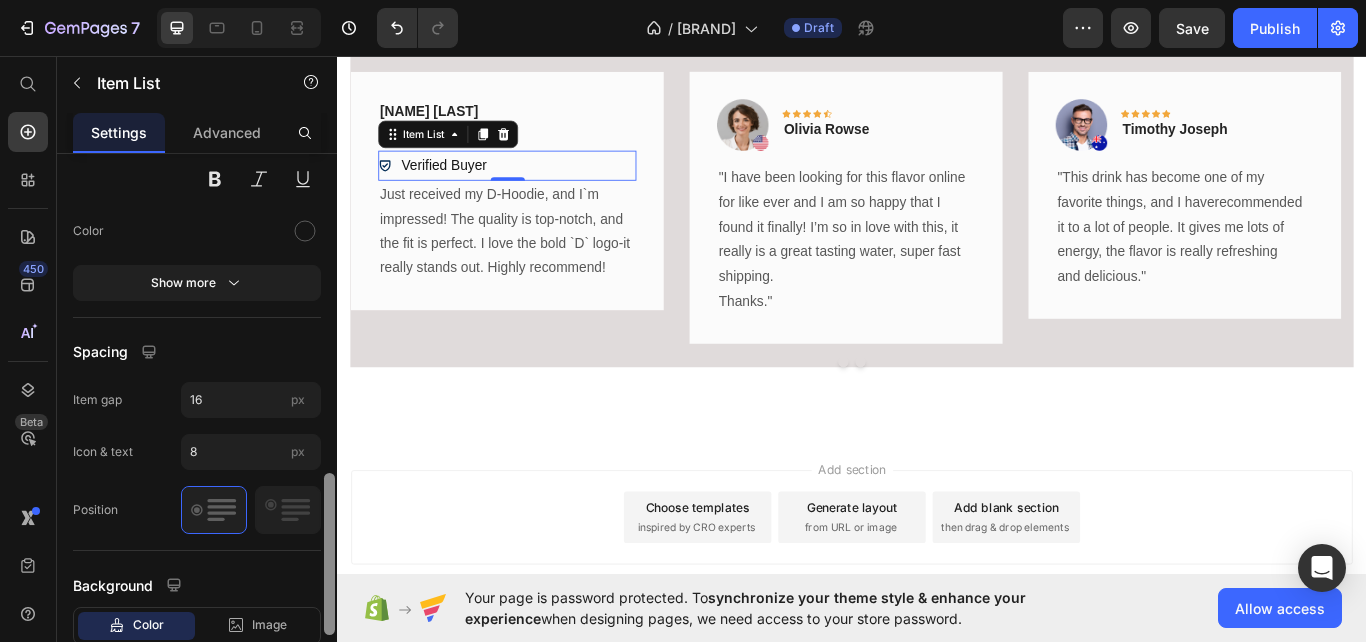 scroll, scrollTop: 1077, scrollLeft: 0, axis: vertical 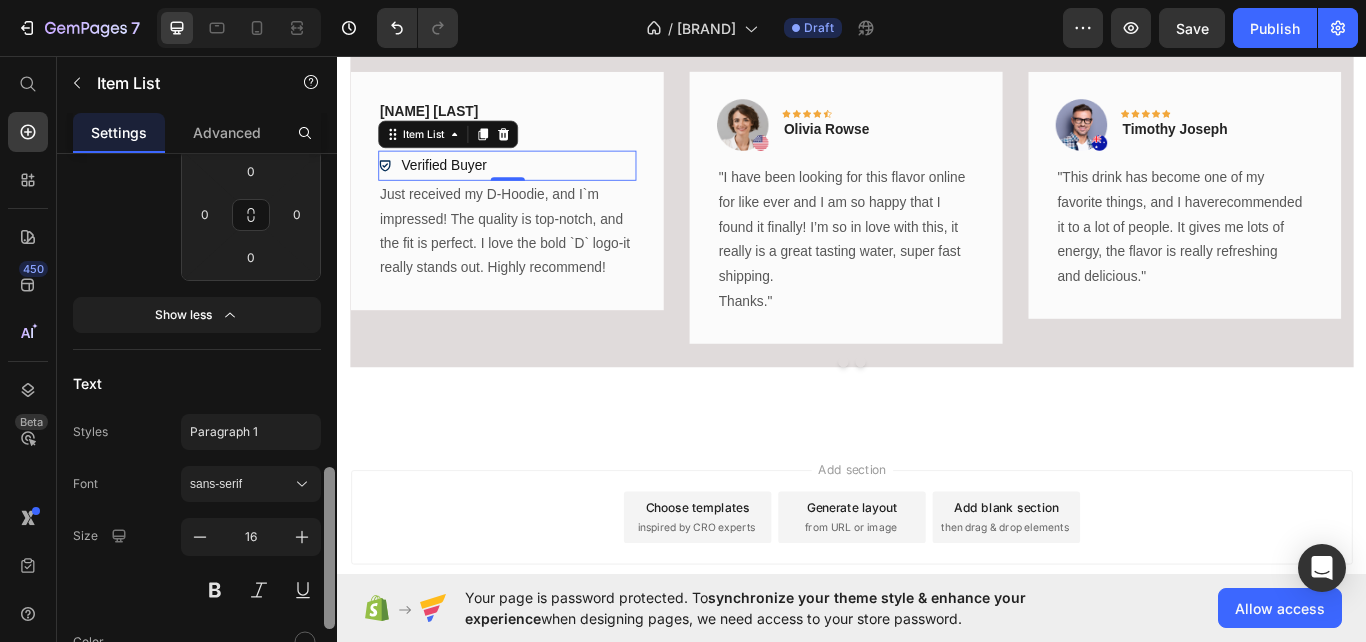 drag, startPoint x: 331, startPoint y: 559, endPoint x: 332, endPoint y: 383, distance: 176.00284 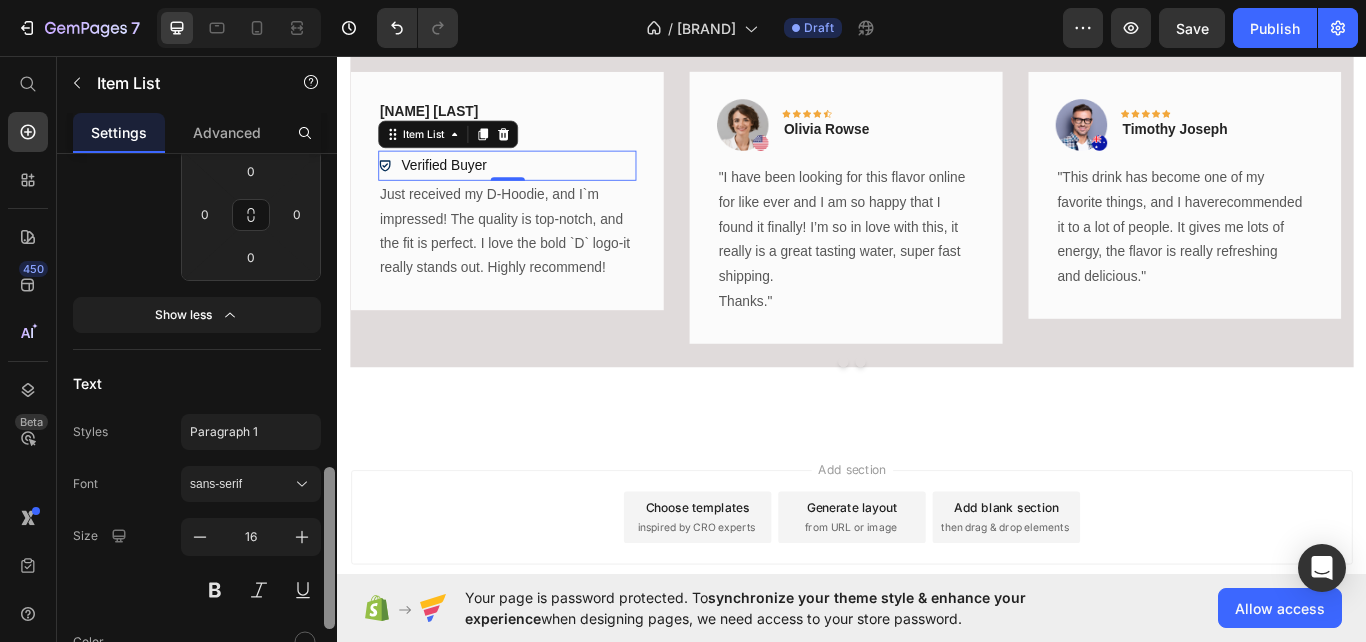 click at bounding box center [329, 548] 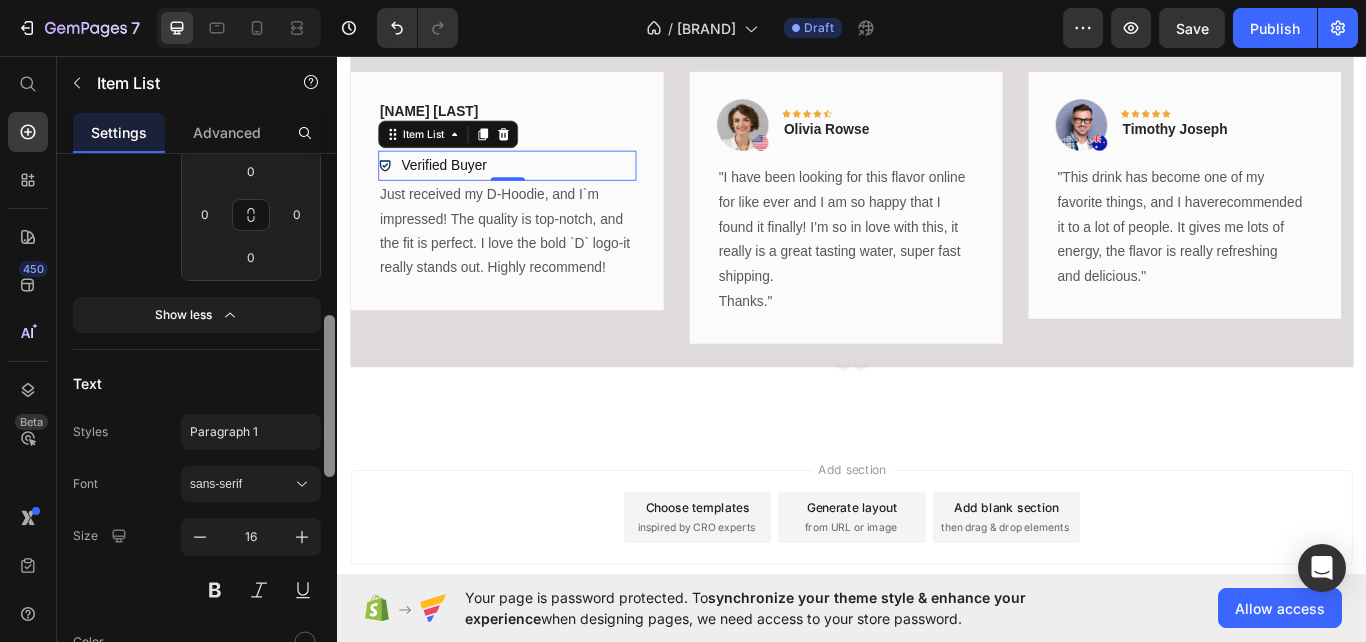 scroll, scrollTop: 639, scrollLeft: 0, axis: vertical 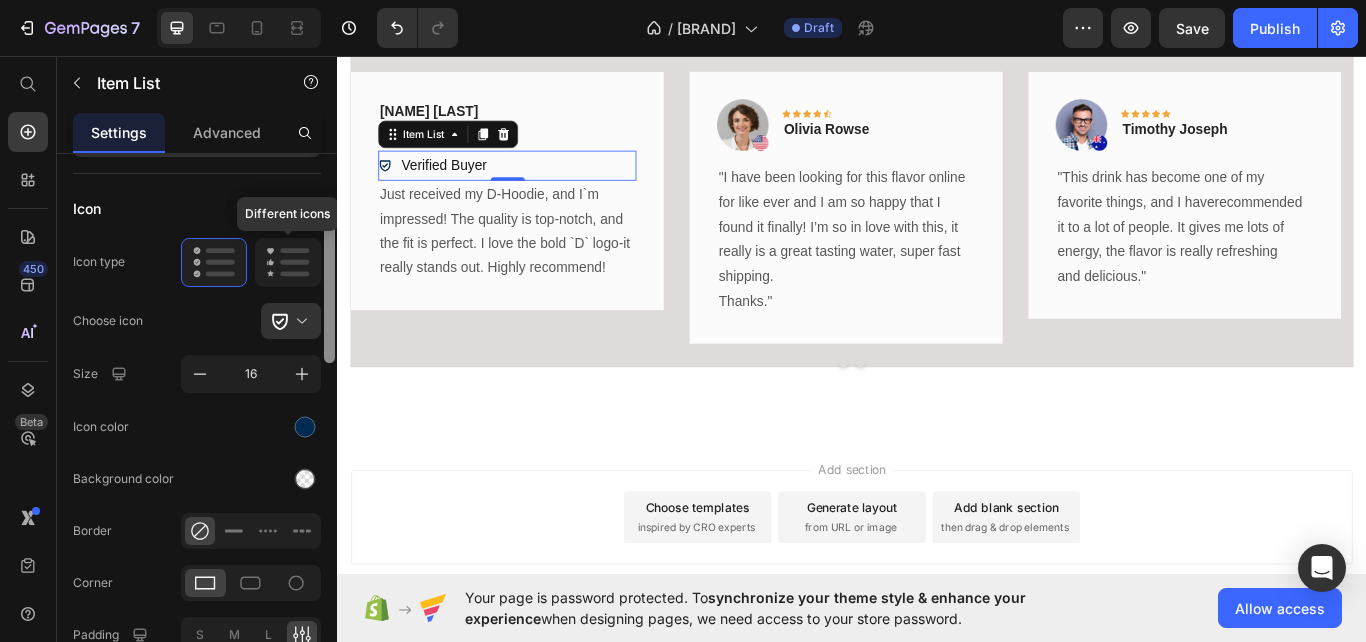 drag, startPoint x: 327, startPoint y: 386, endPoint x: 320, endPoint y: 239, distance: 147.16656 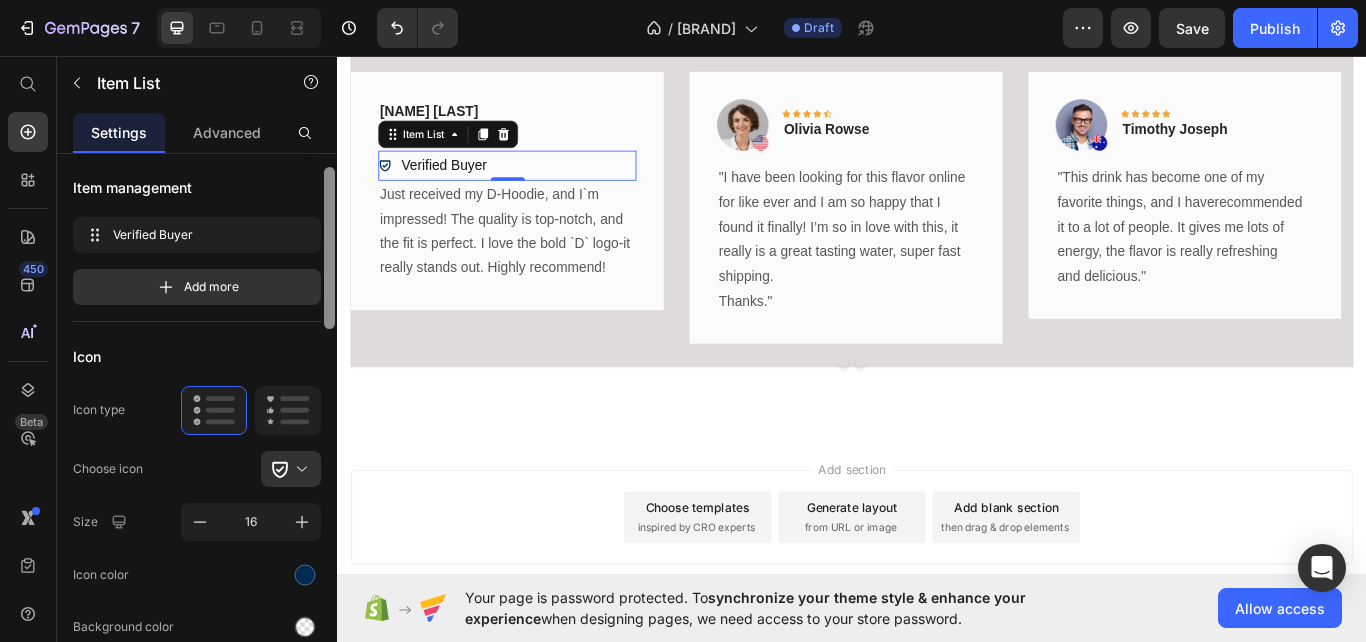 scroll, scrollTop: 0, scrollLeft: 0, axis: both 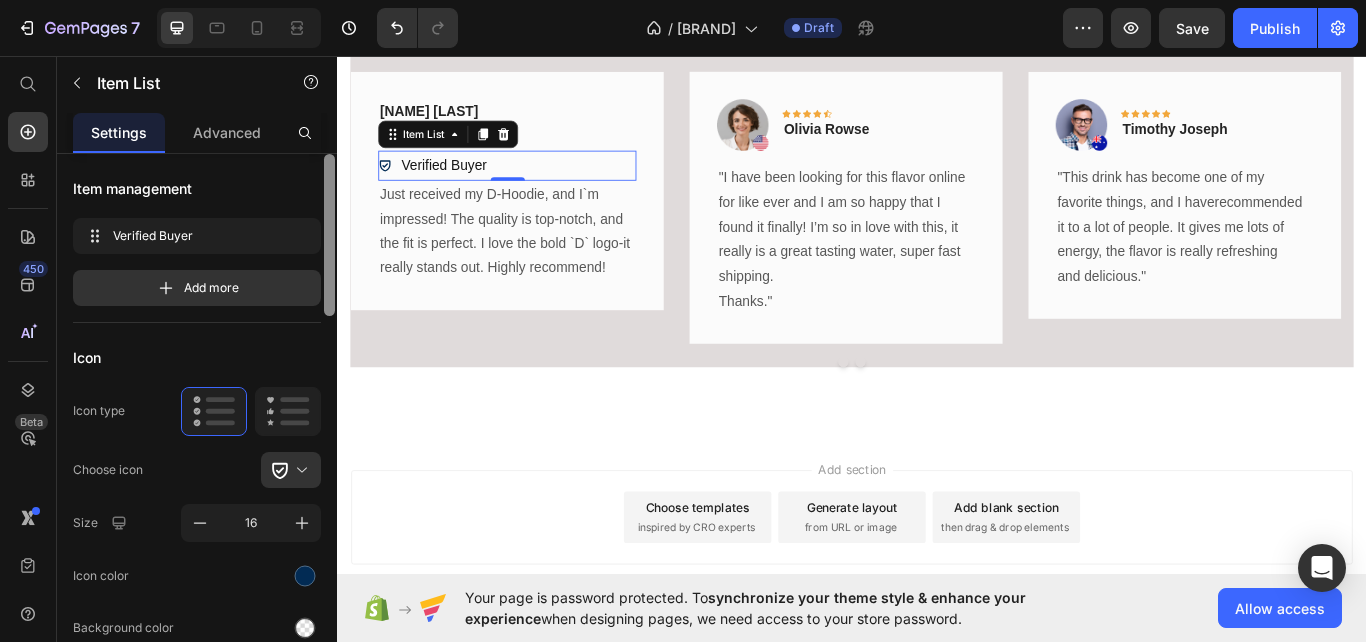 drag, startPoint x: 330, startPoint y: 249, endPoint x: 325, endPoint y: 179, distance: 70.178345 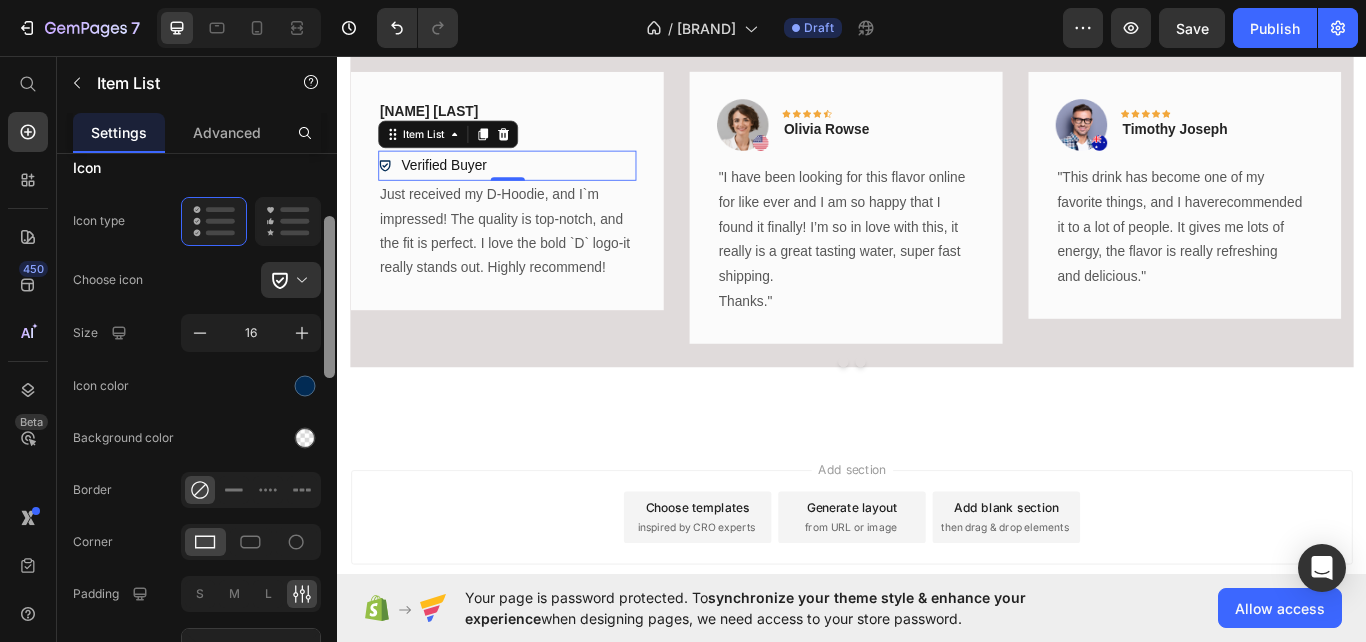 scroll, scrollTop: 194, scrollLeft: 0, axis: vertical 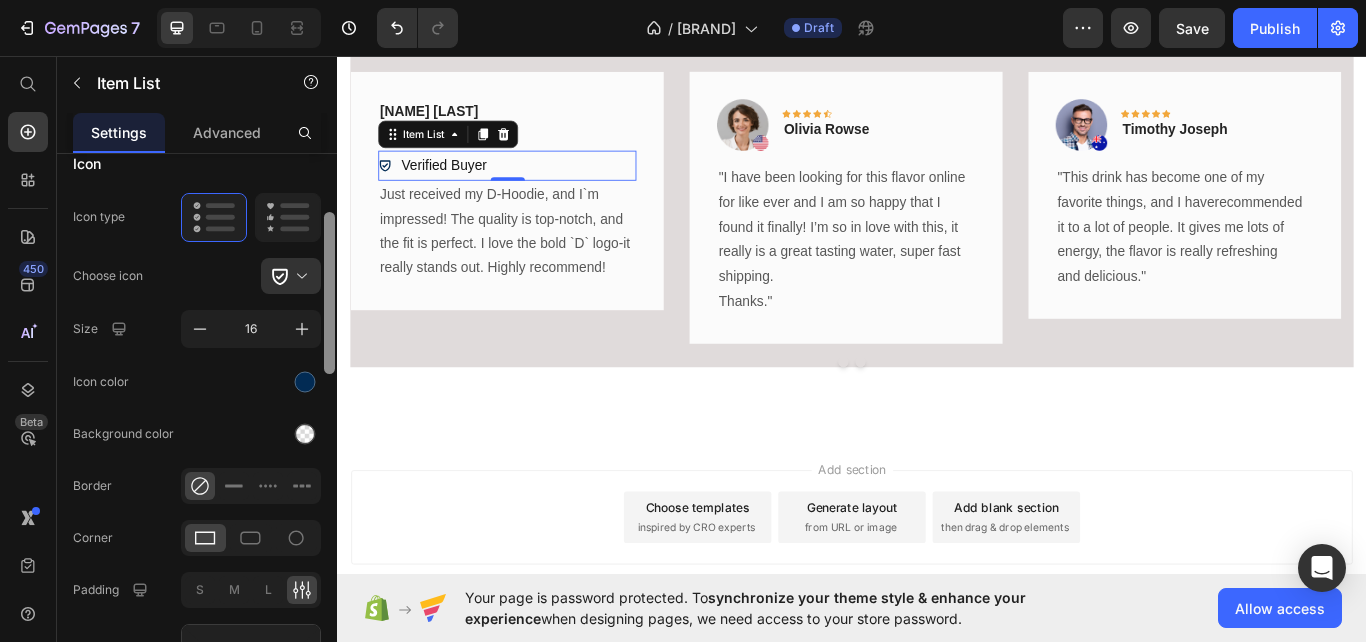 click at bounding box center [329, 293] 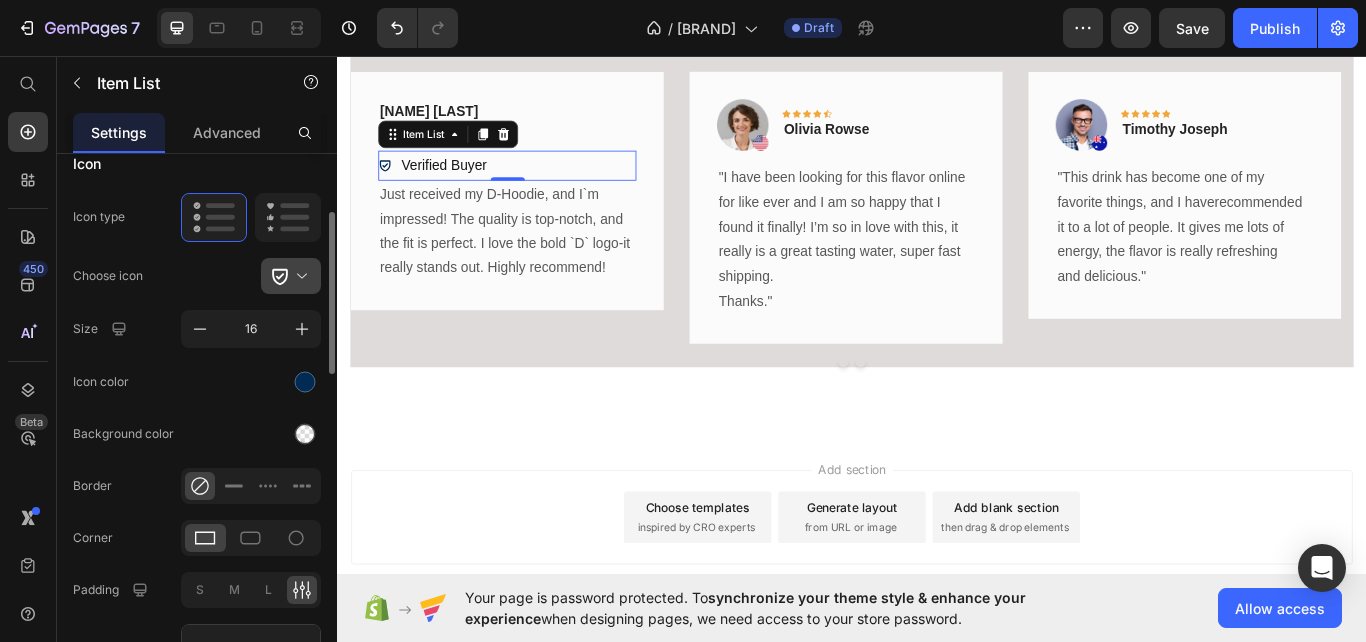 click at bounding box center (299, 276) 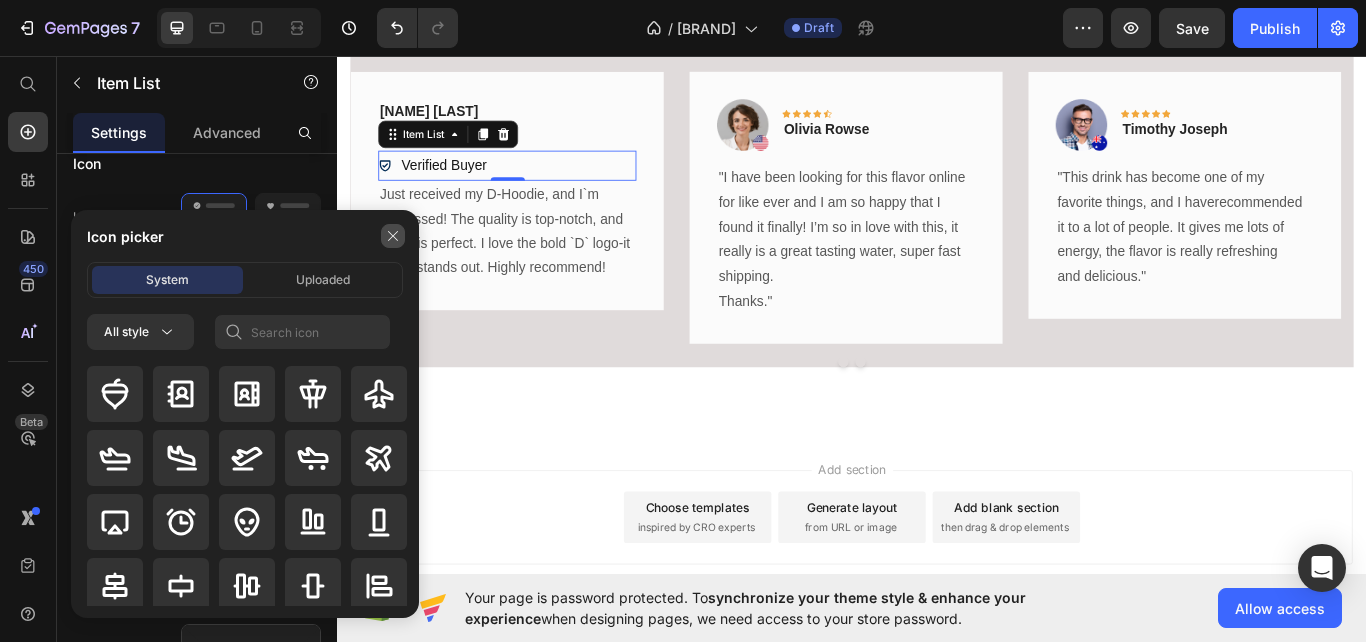 click 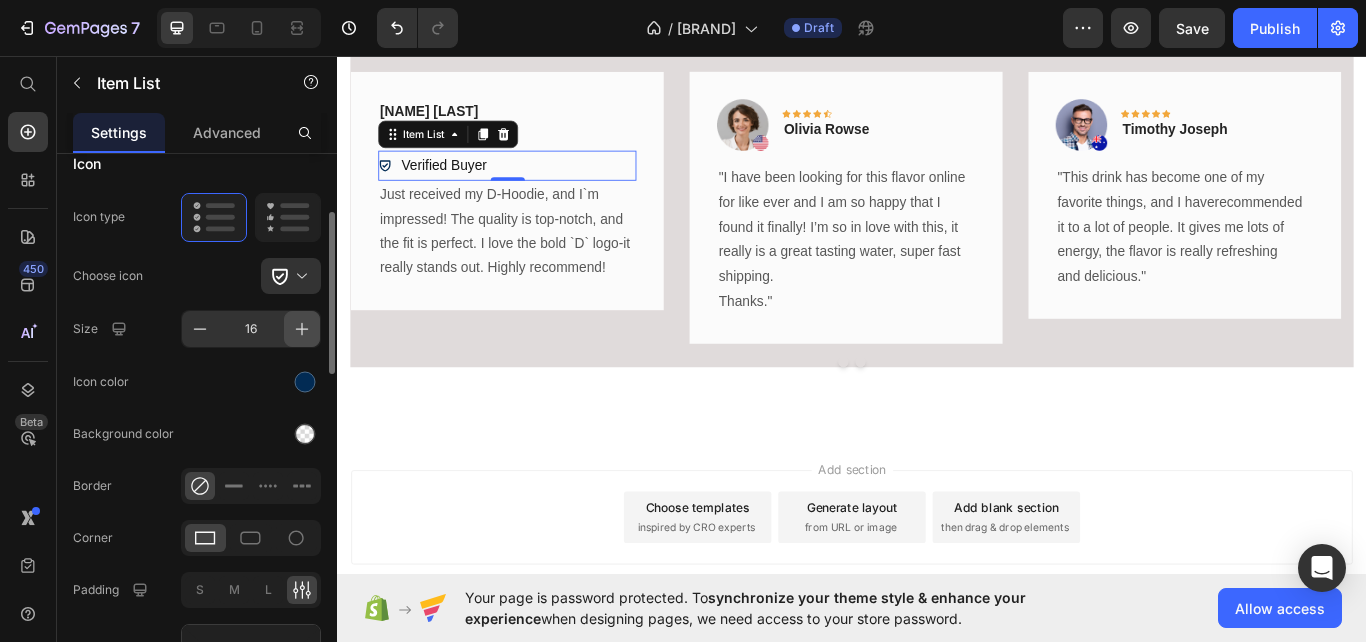 click 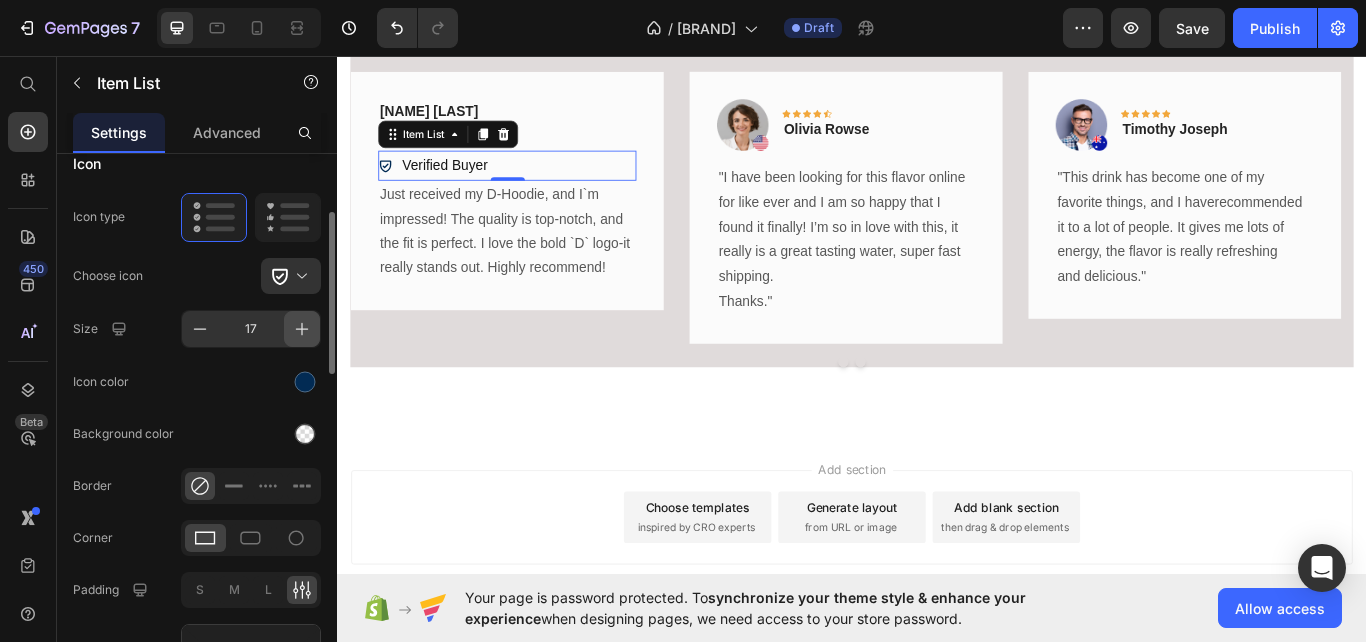 click 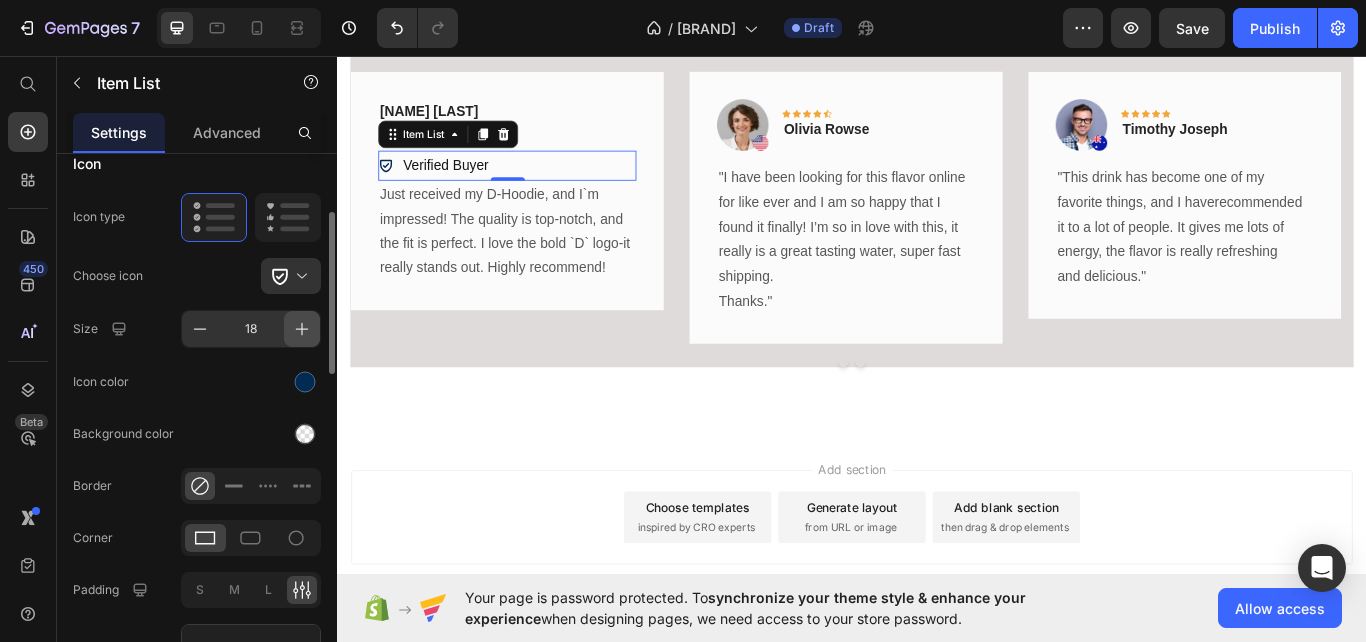 click 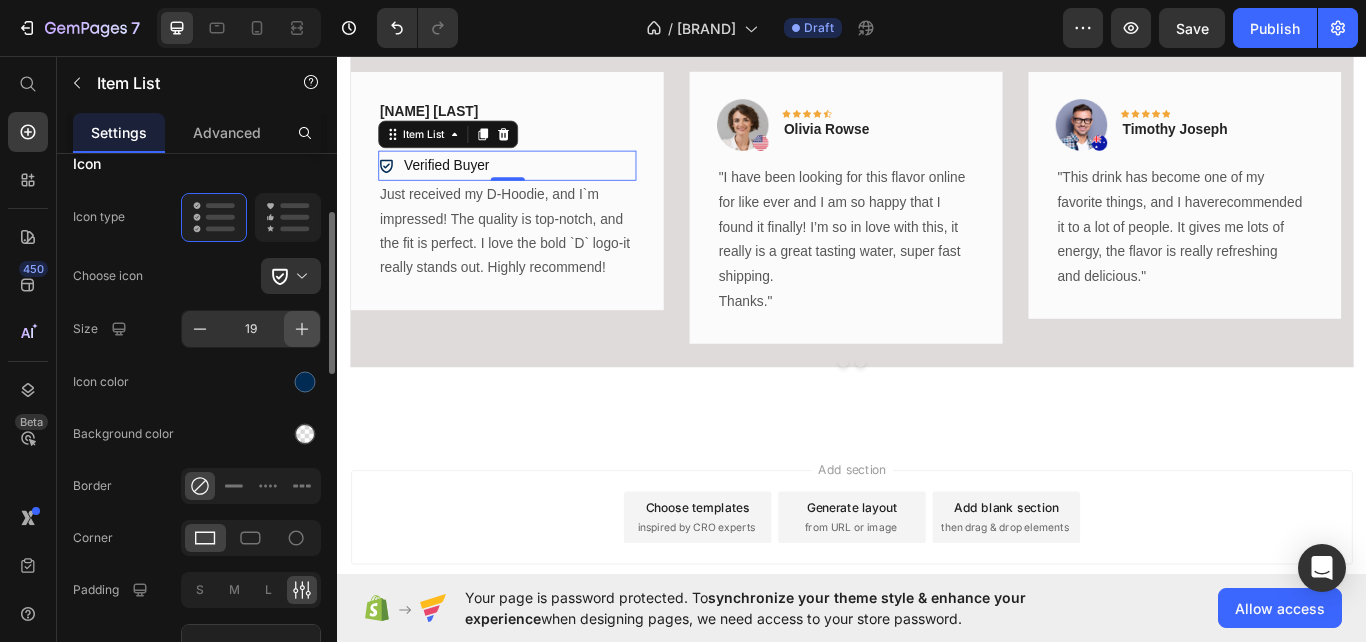click 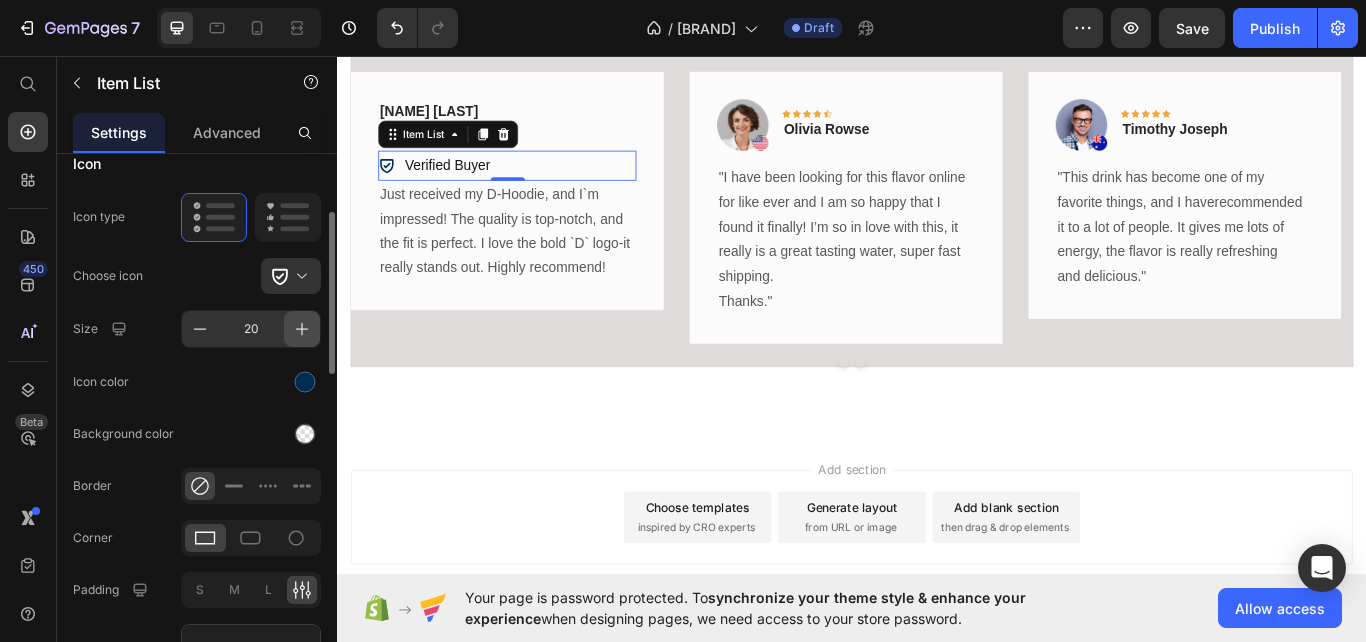 click 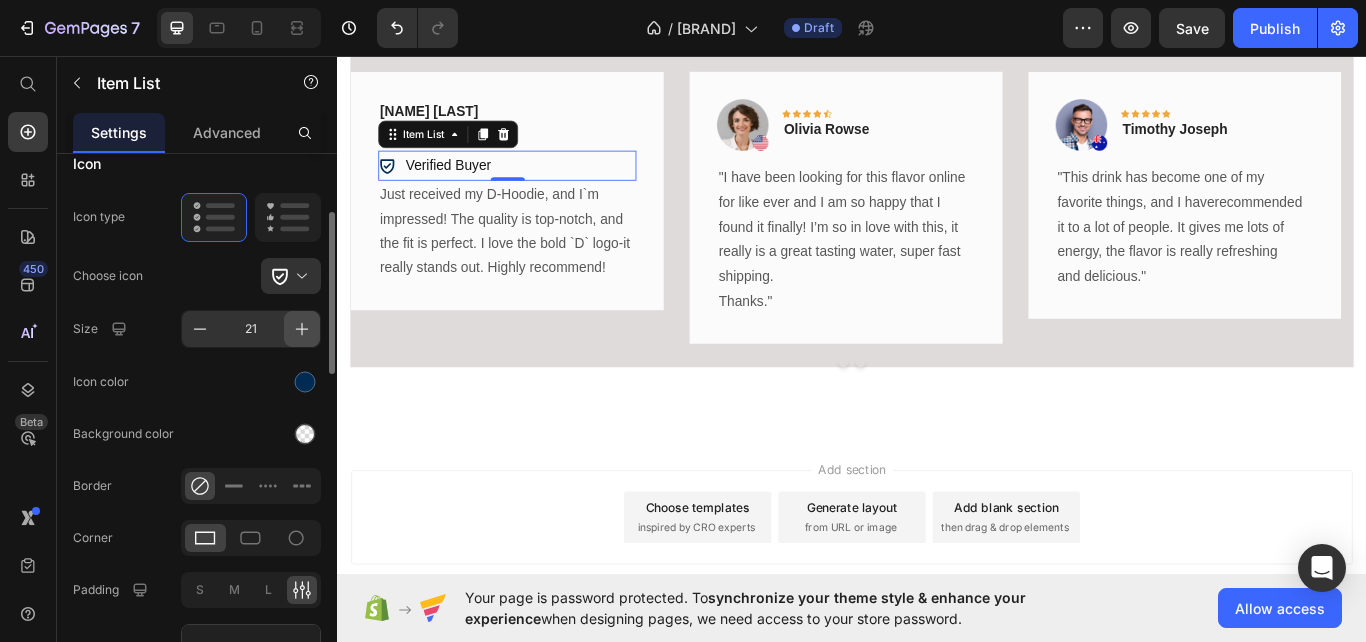 click 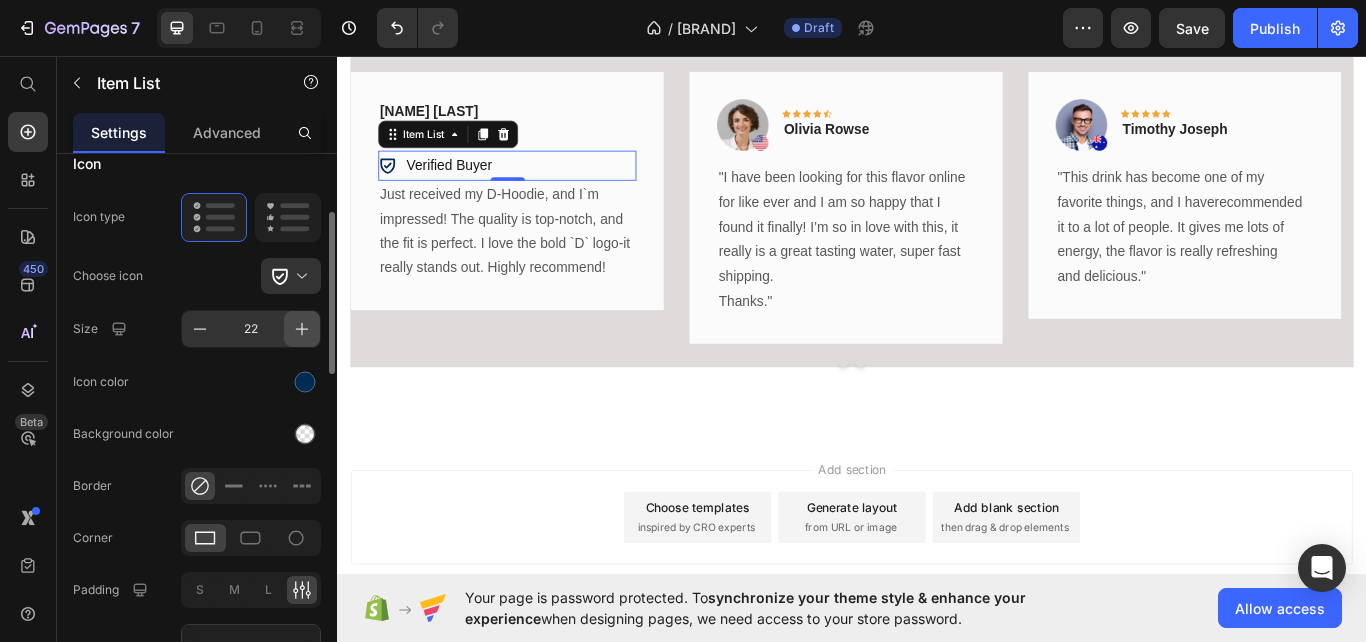 click 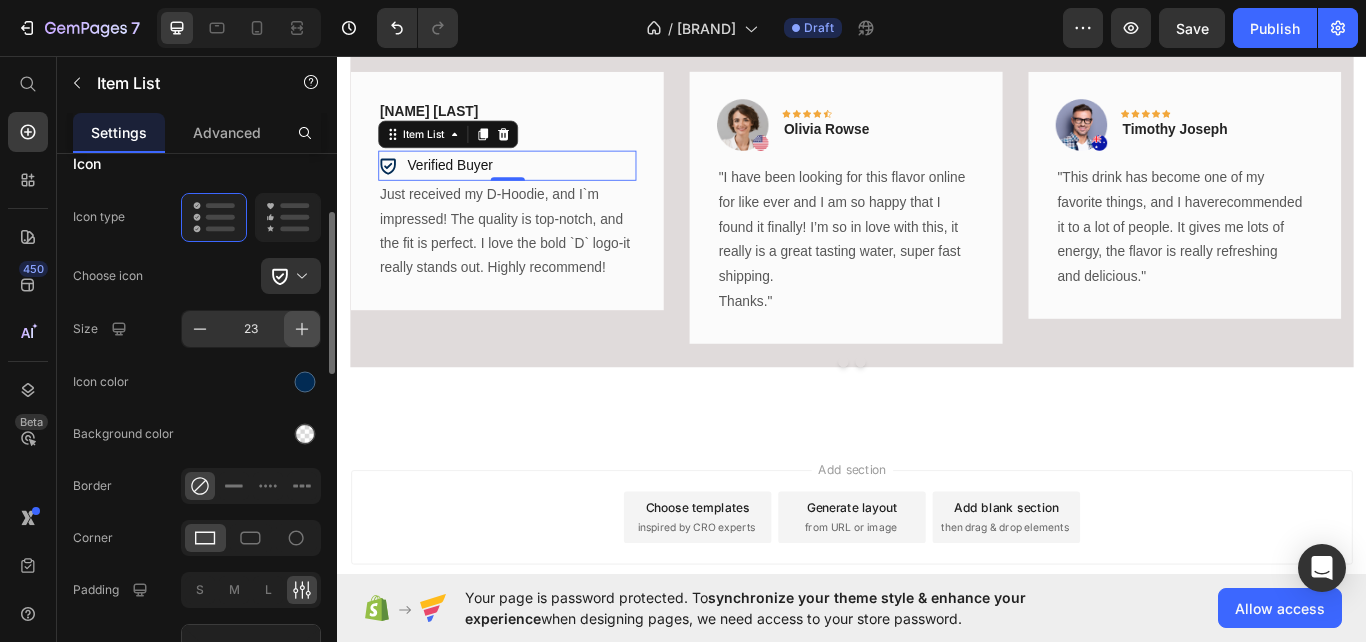 click 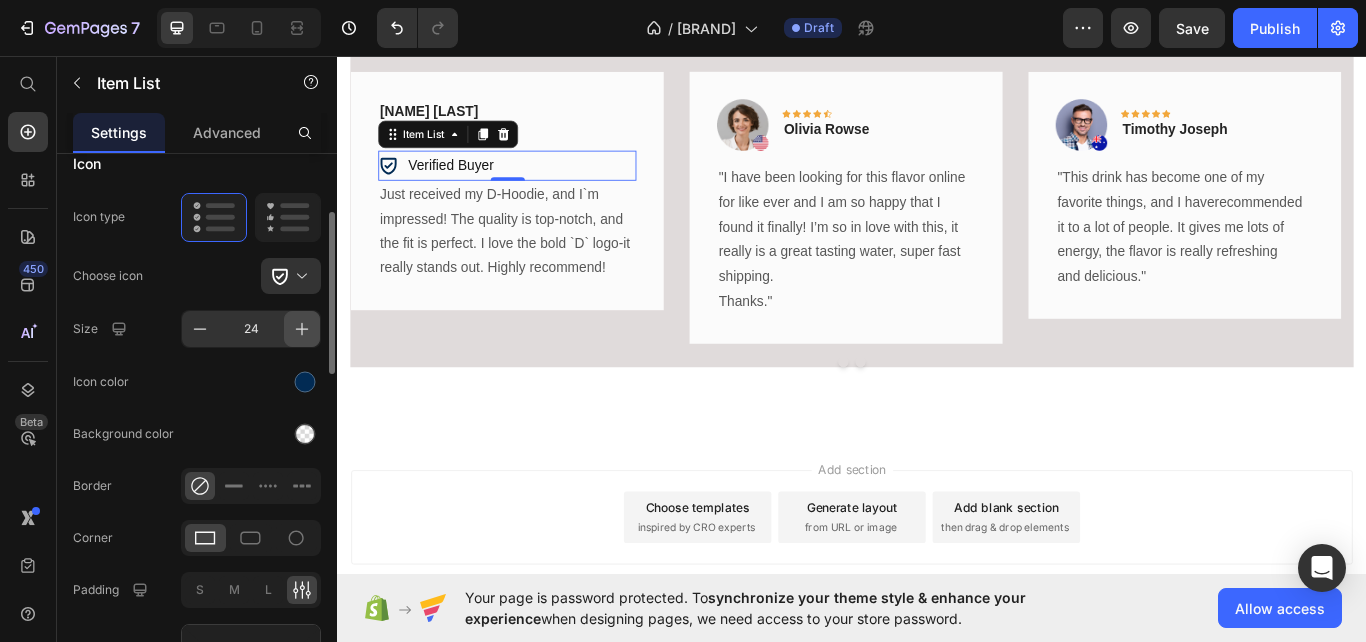 click 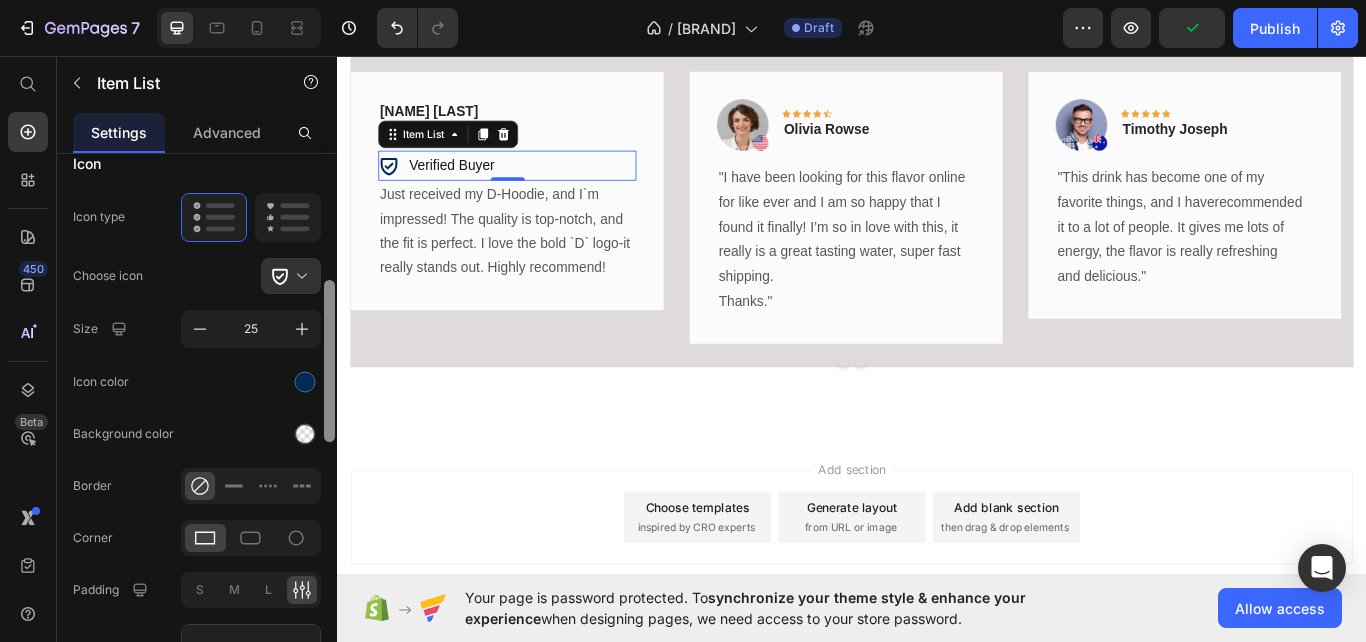 drag, startPoint x: 330, startPoint y: 340, endPoint x: 334, endPoint y: 358, distance: 18.439089 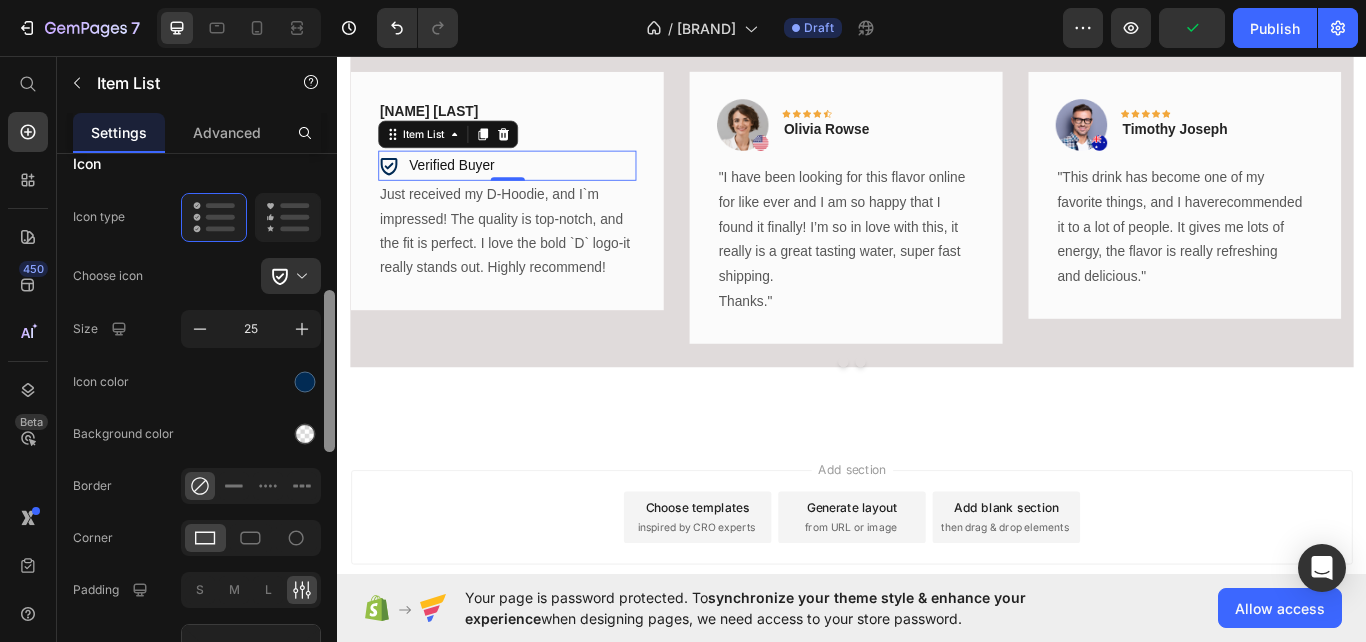 scroll, scrollTop: 254, scrollLeft: 0, axis: vertical 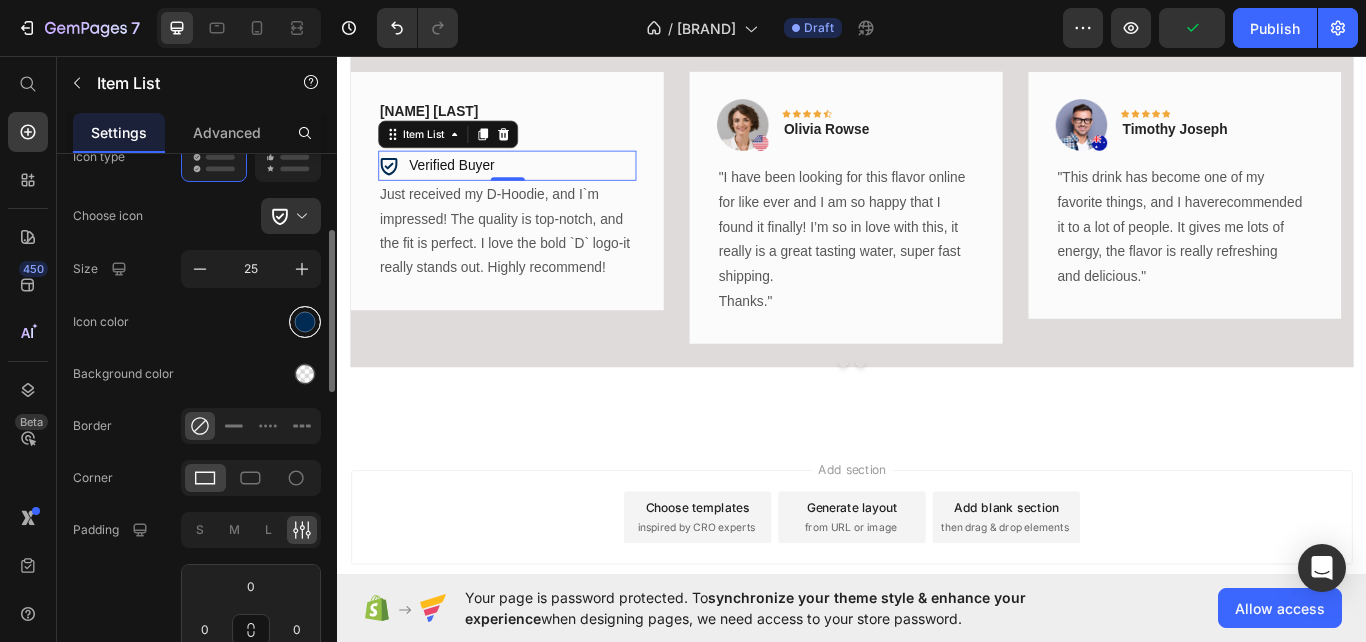 click at bounding box center [305, 321] 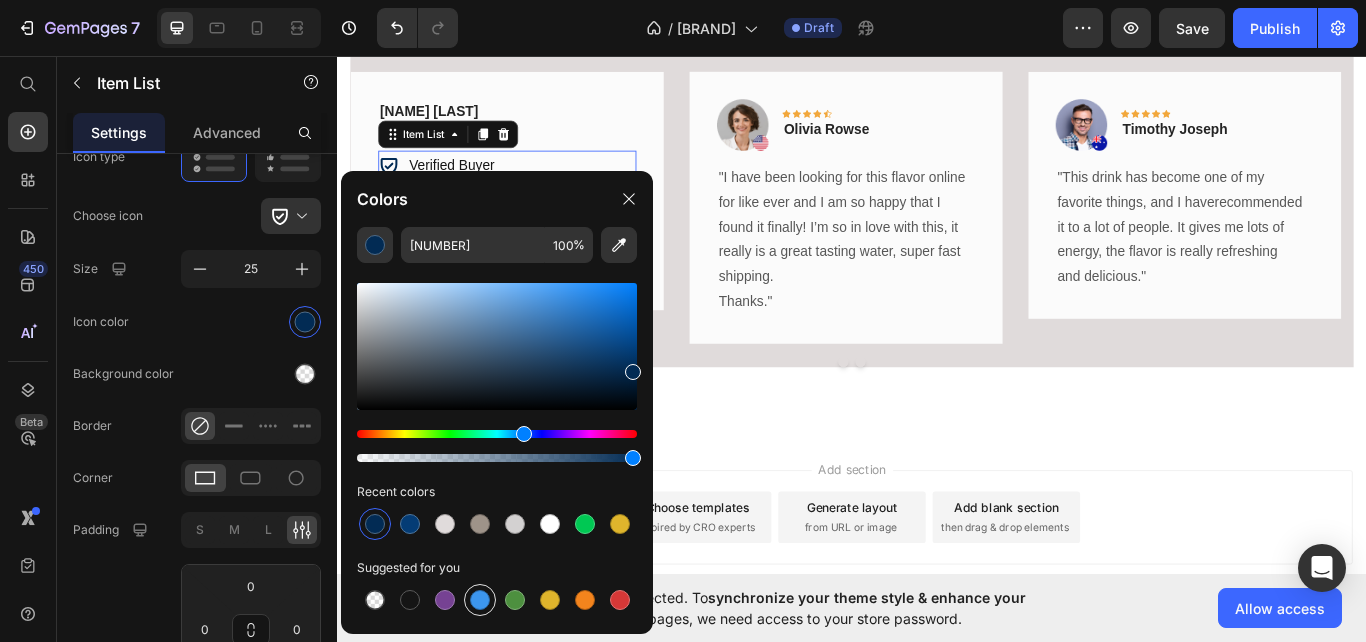 click at bounding box center (480, 600) 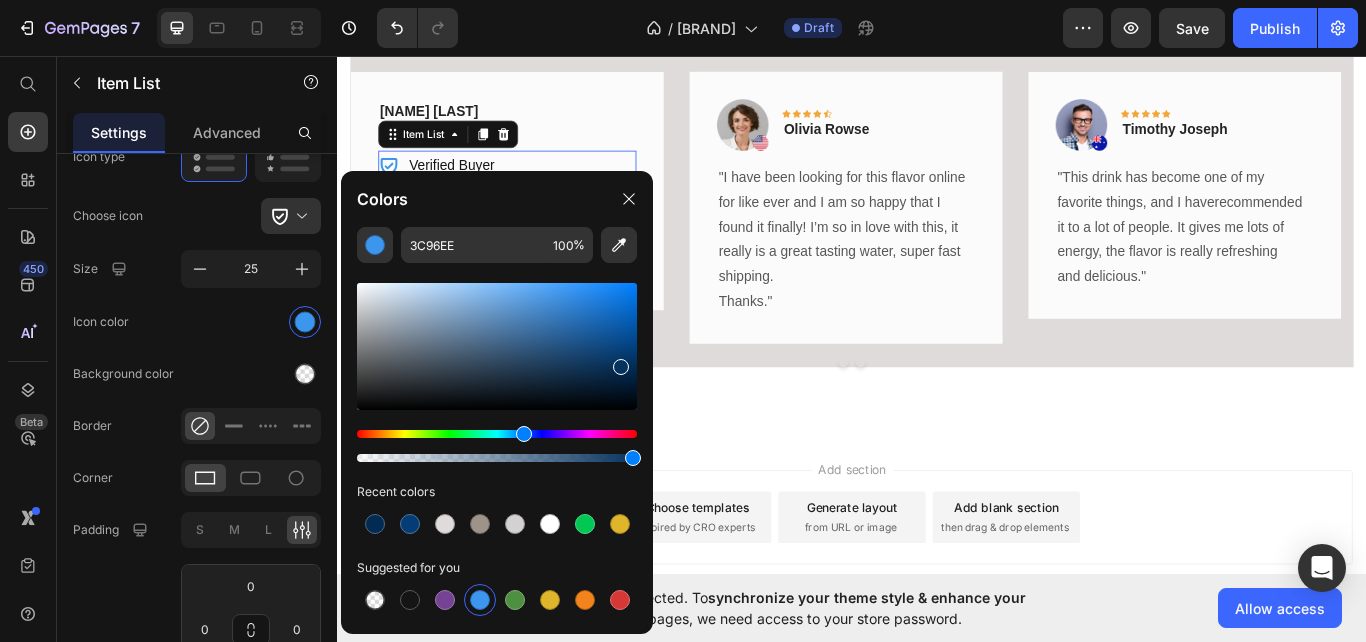click at bounding box center (497, 346) 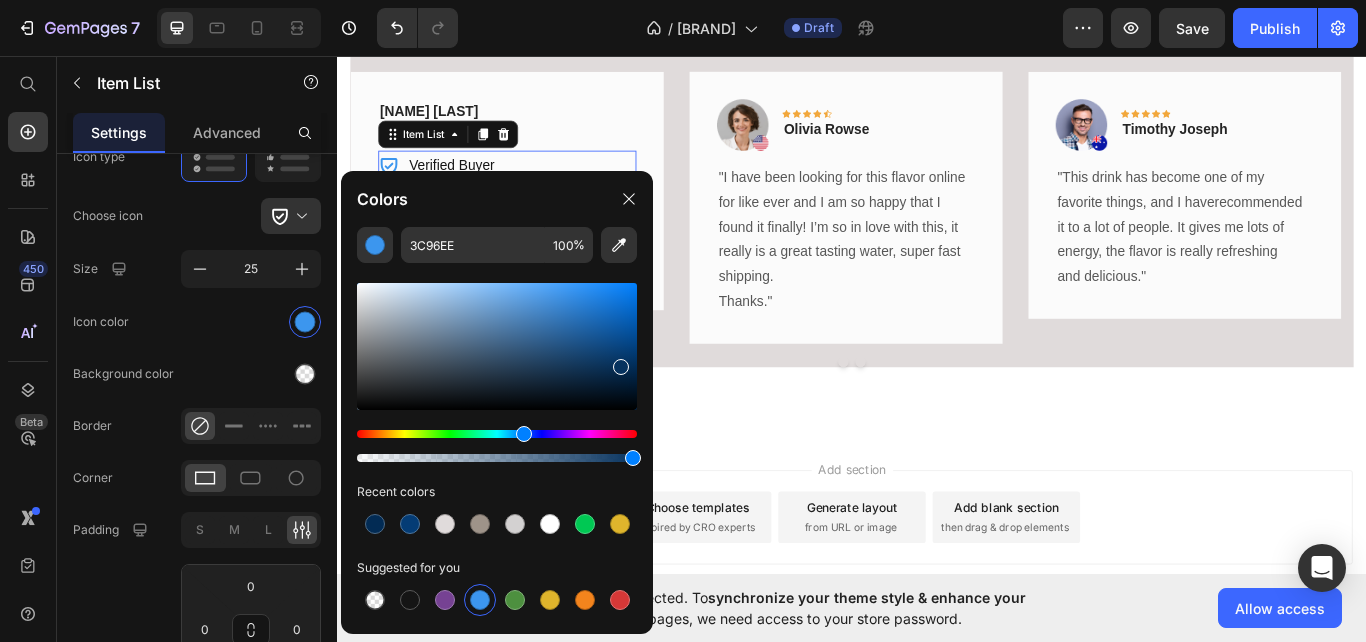 type on "06325E" 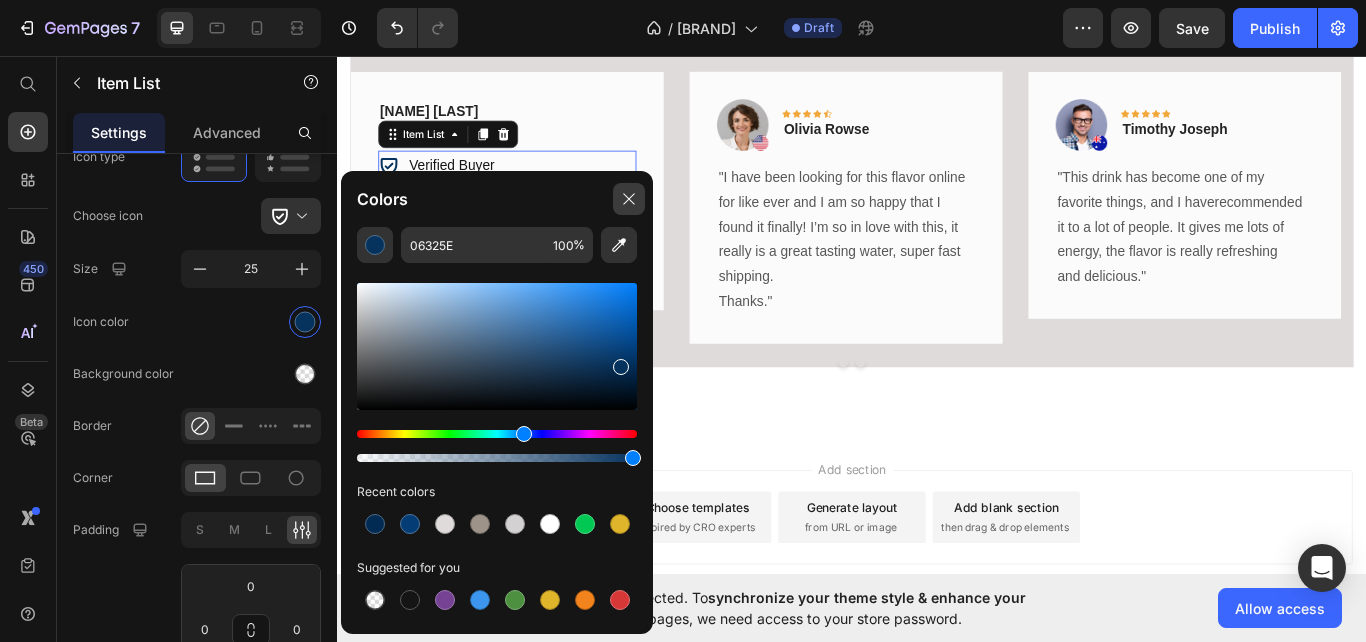 click 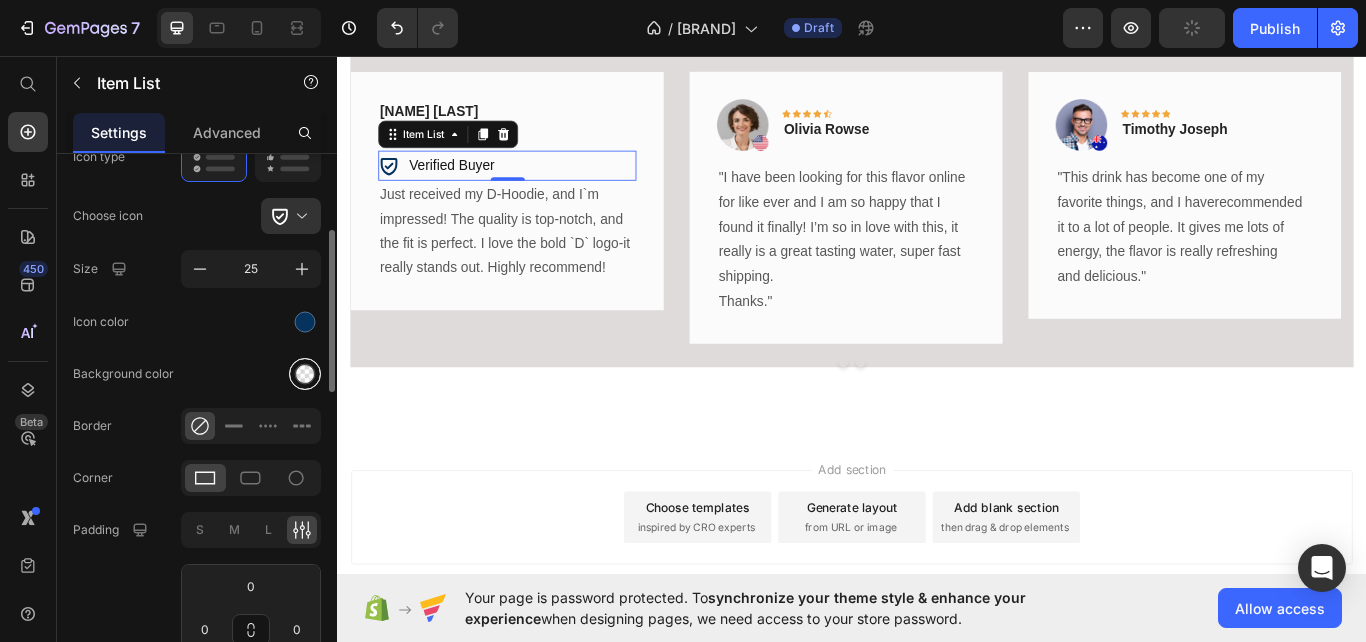 click at bounding box center [305, 373] 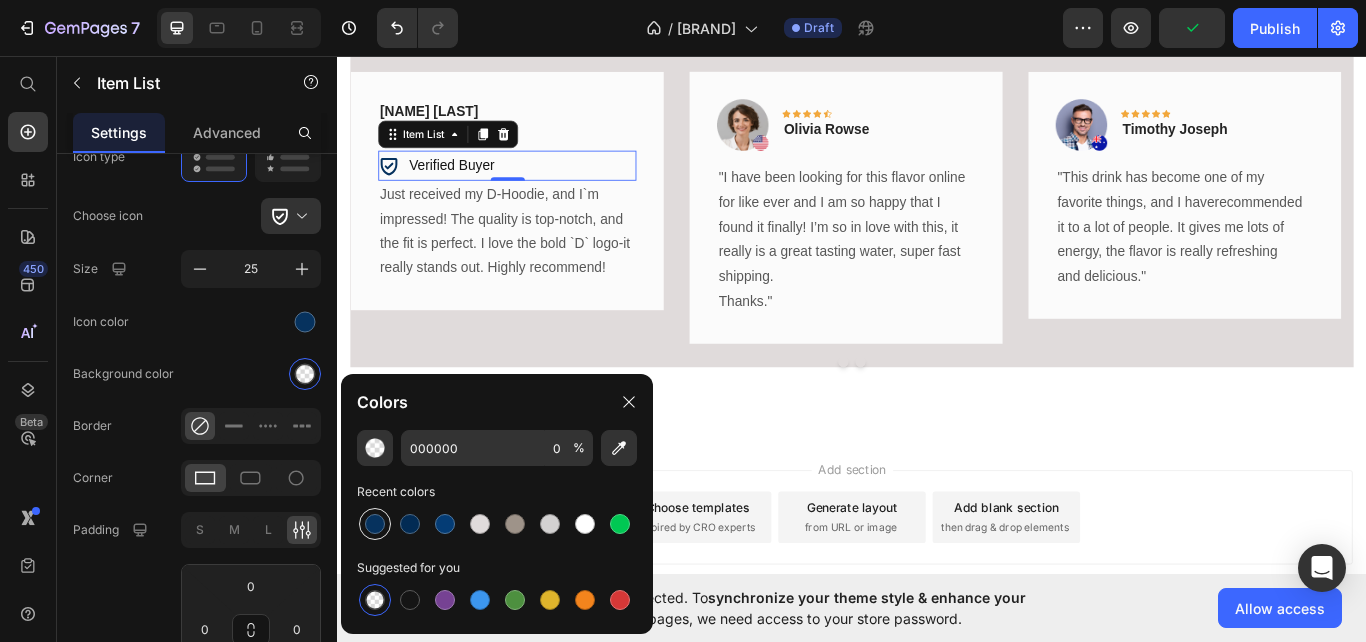 click at bounding box center (375, 524) 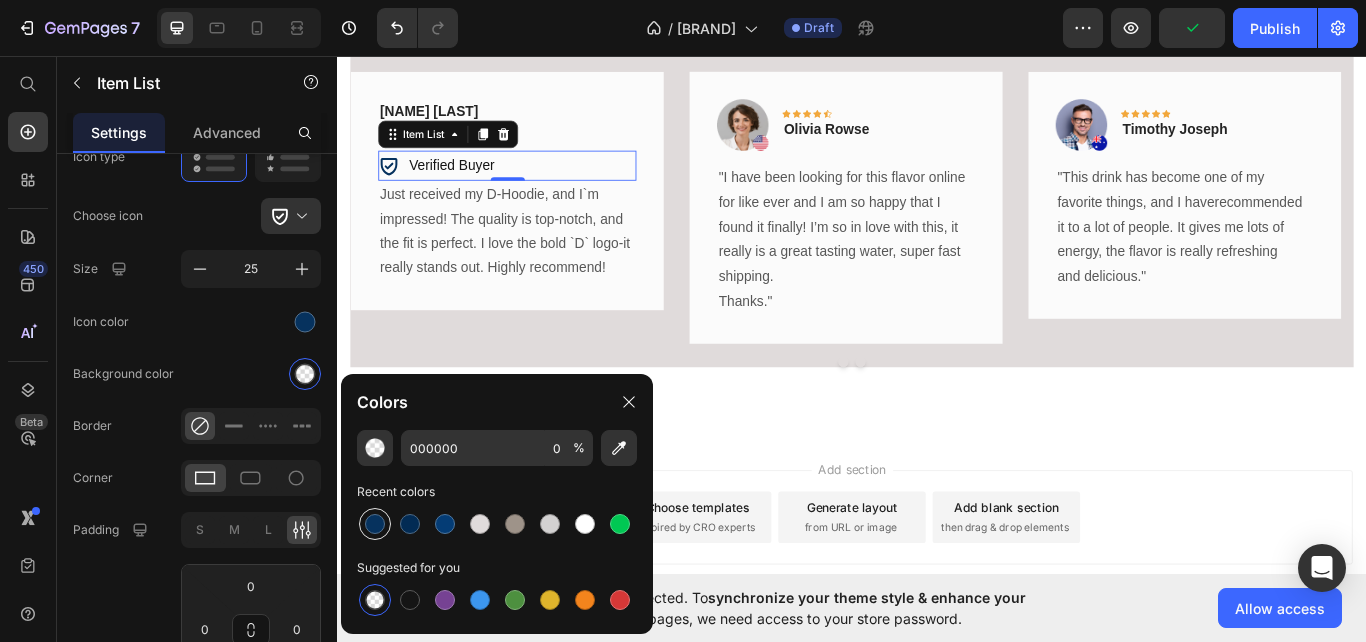 type on "06325E" 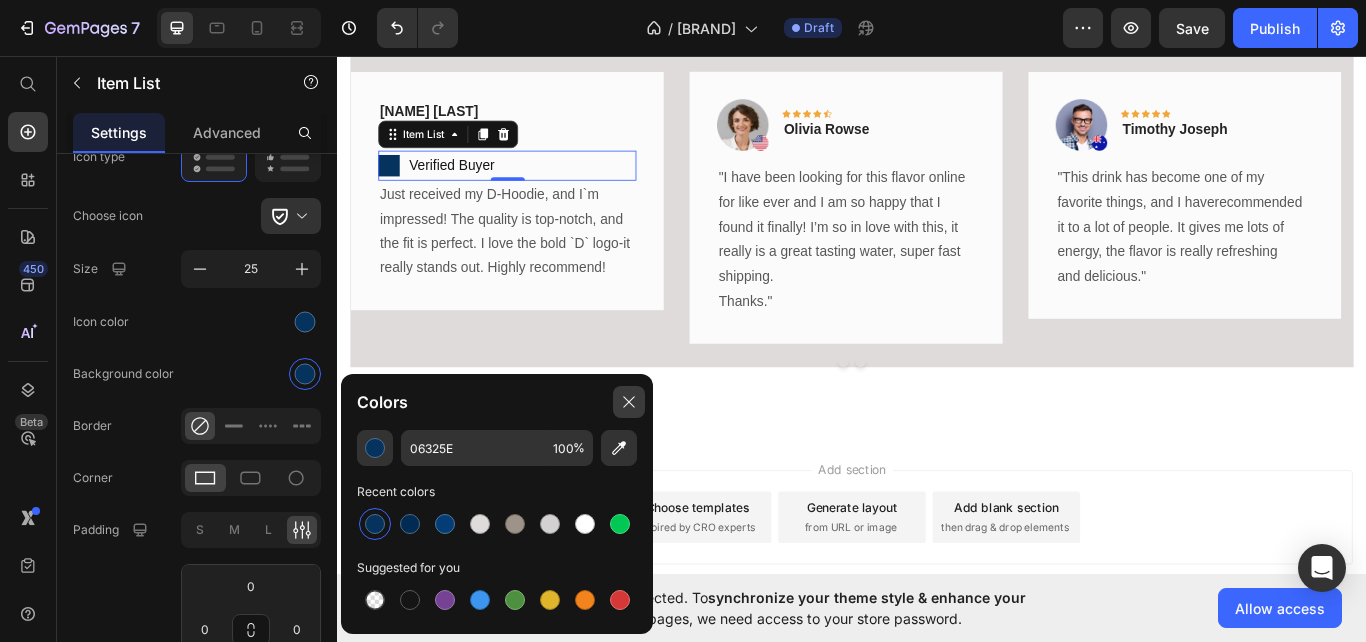 click 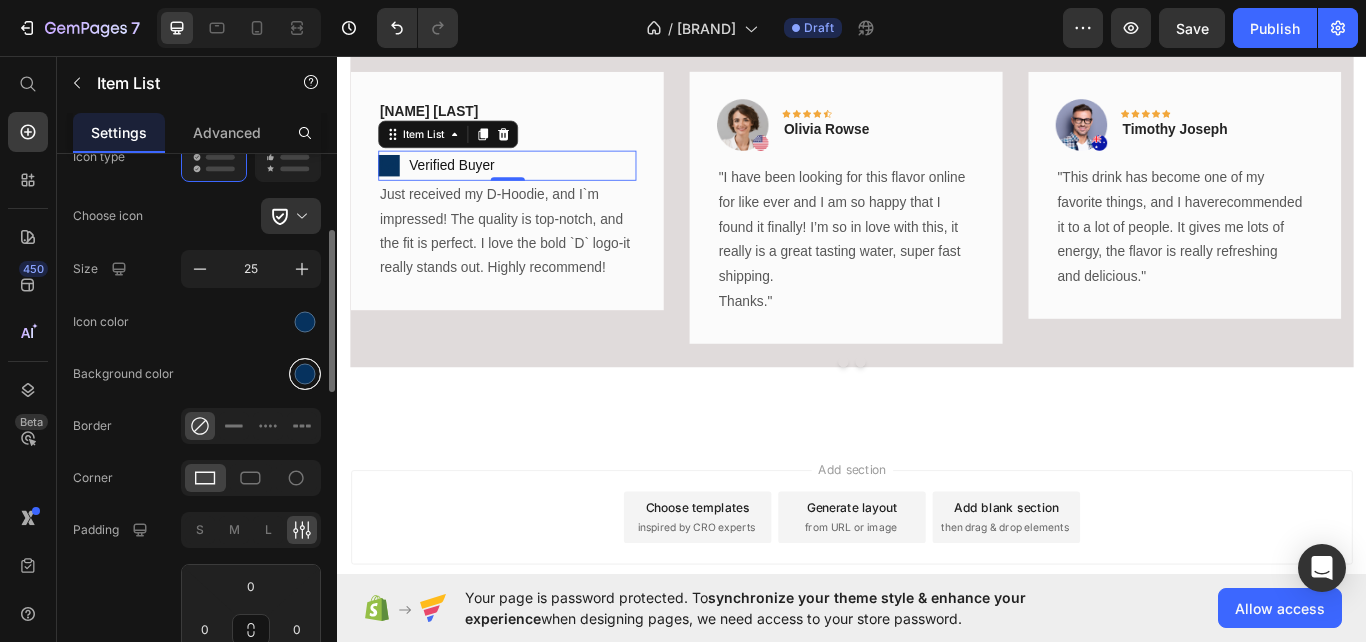 click at bounding box center [305, 373] 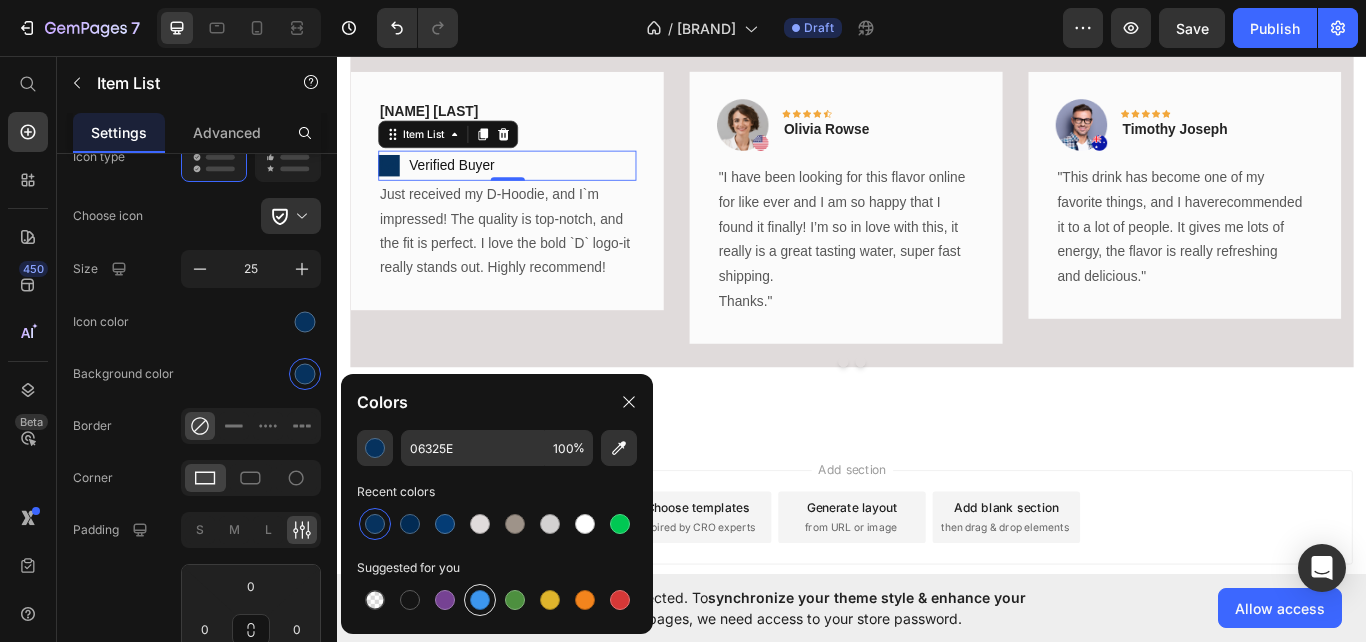 click at bounding box center (480, 600) 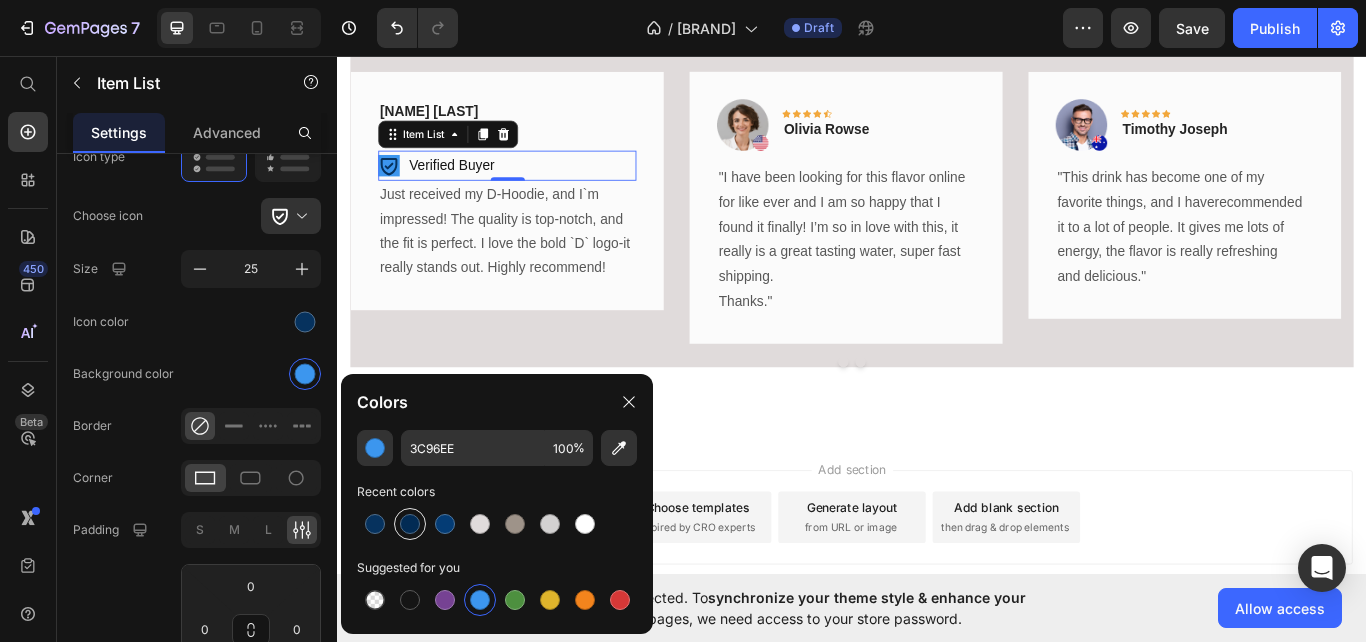 click at bounding box center (410, 524) 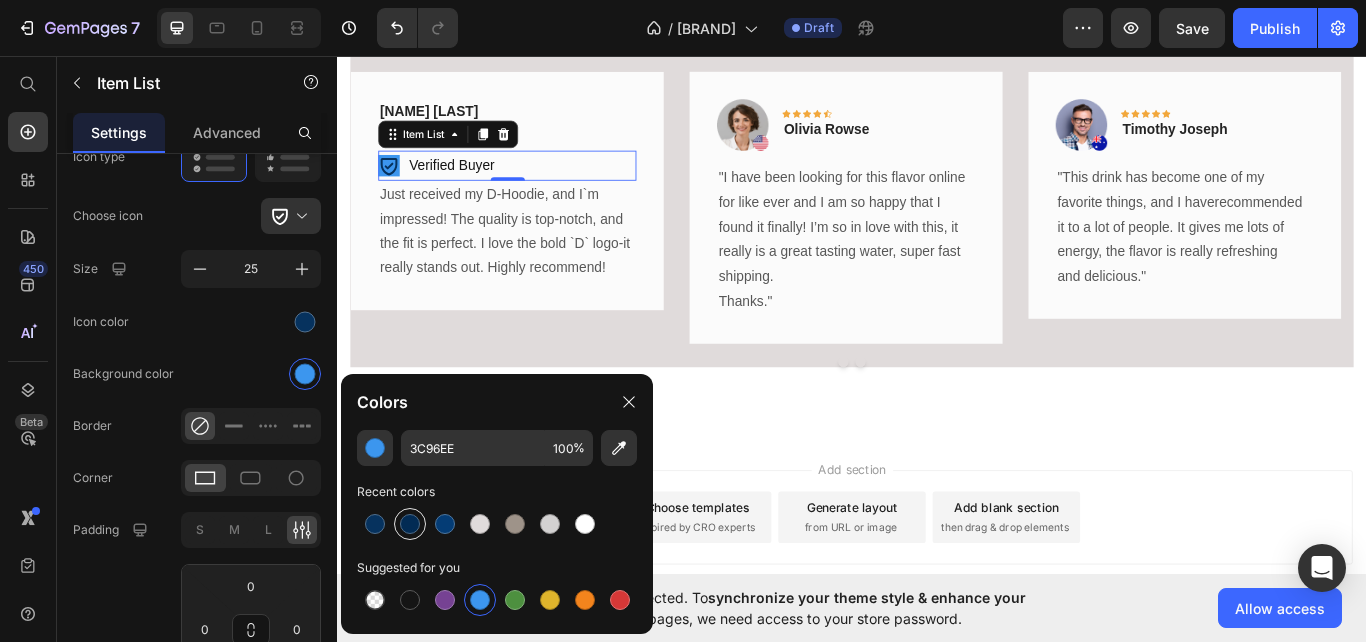 type on "[NUMBER]" 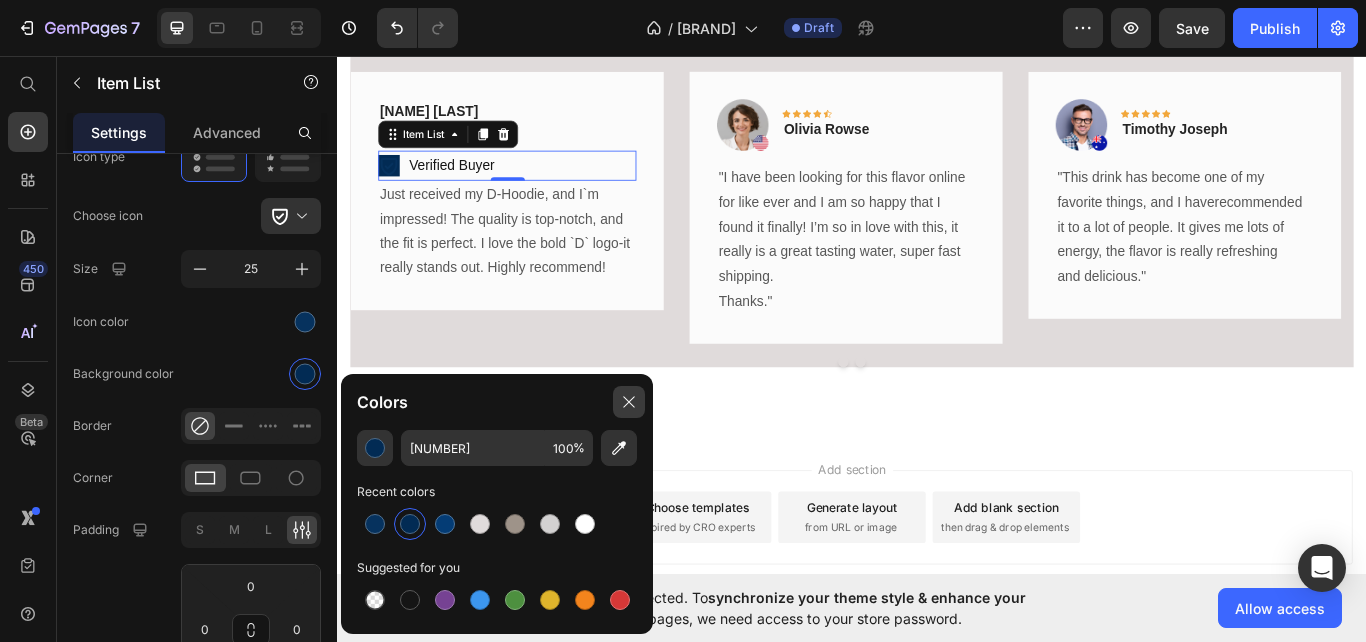 click 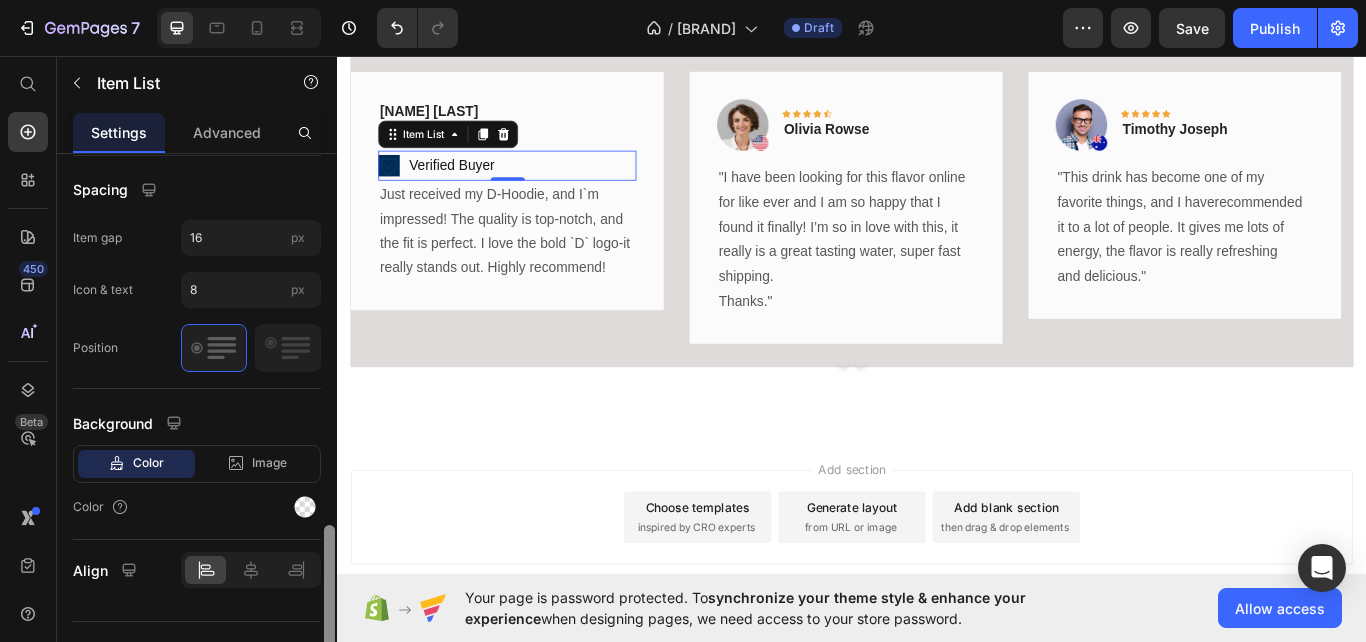 scroll, scrollTop: 1239, scrollLeft: 0, axis: vertical 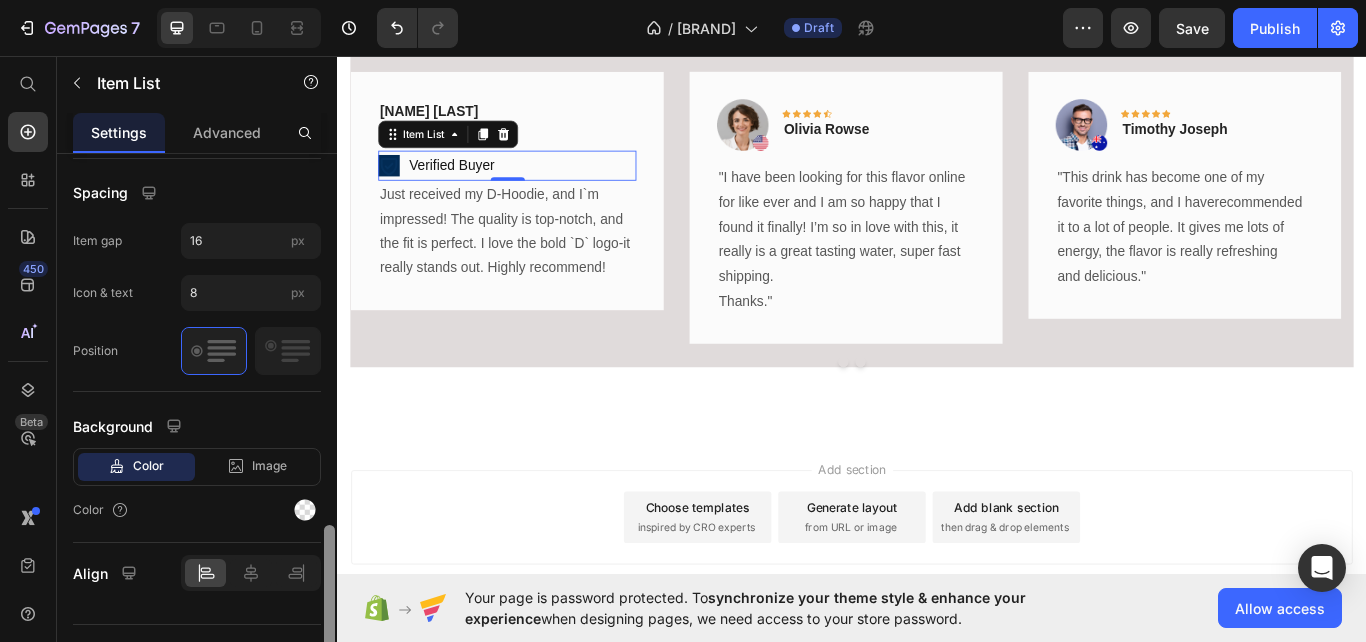 drag, startPoint x: 331, startPoint y: 355, endPoint x: 323, endPoint y: 650, distance: 295.10846 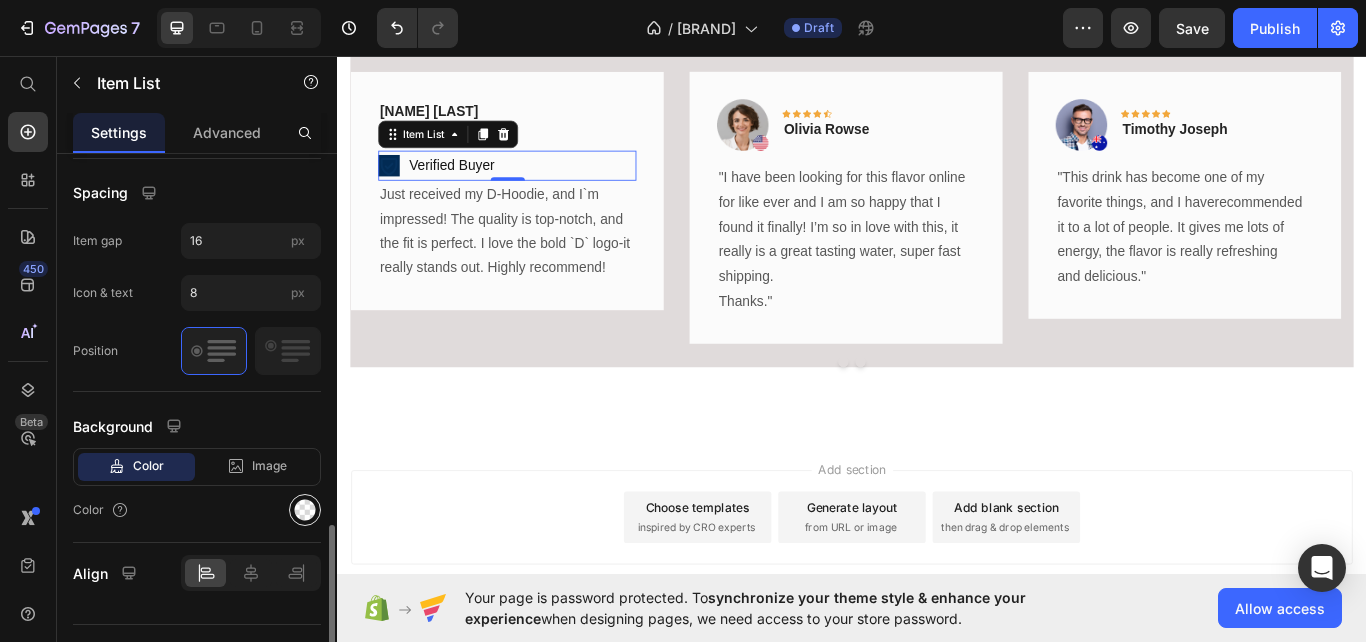 click at bounding box center (305, 510) 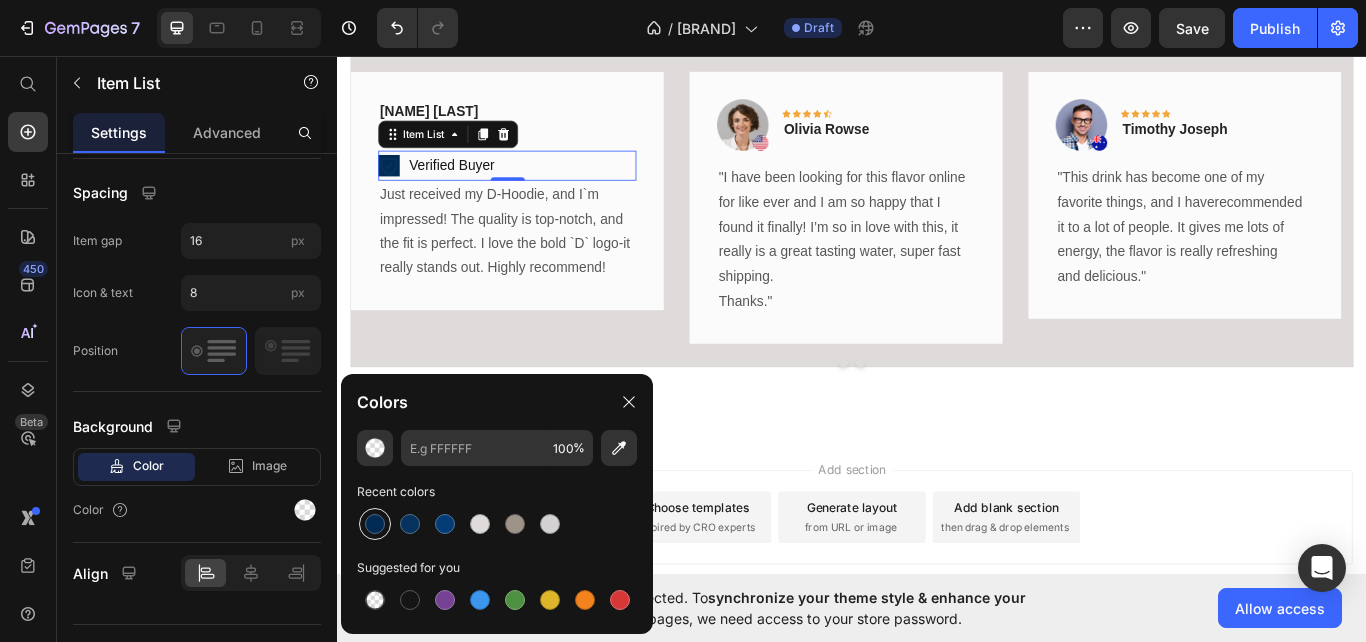 click at bounding box center [375, 524] 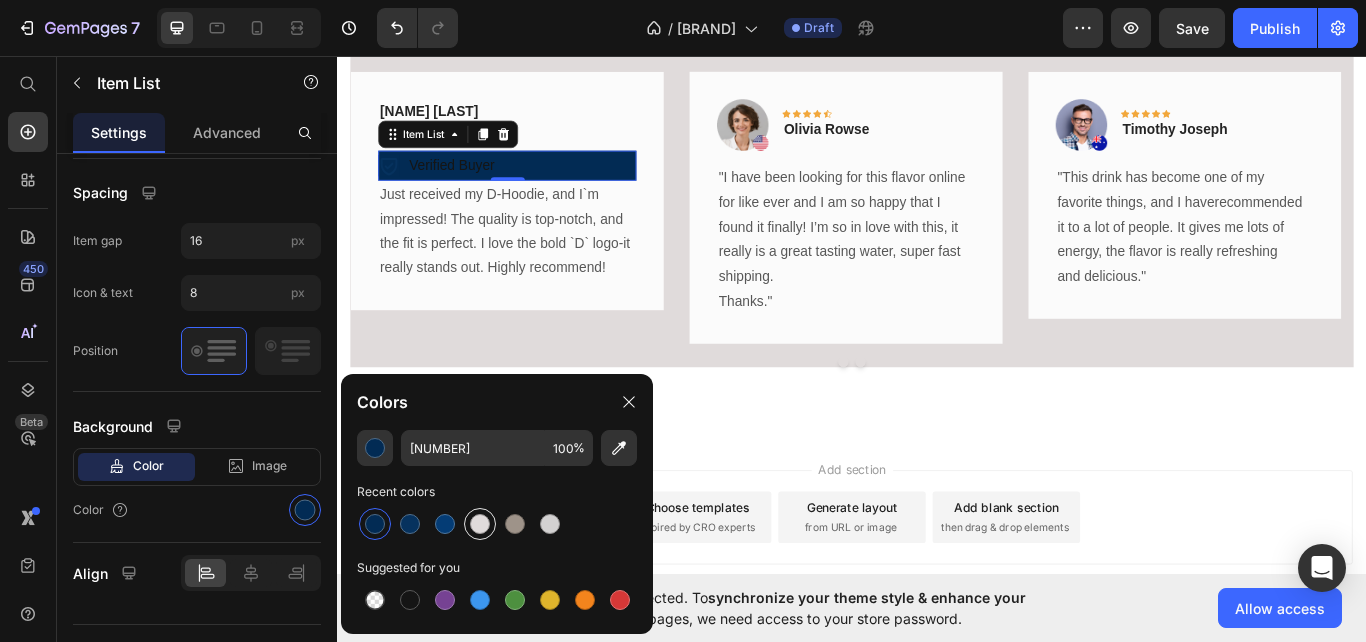 click at bounding box center [480, 524] 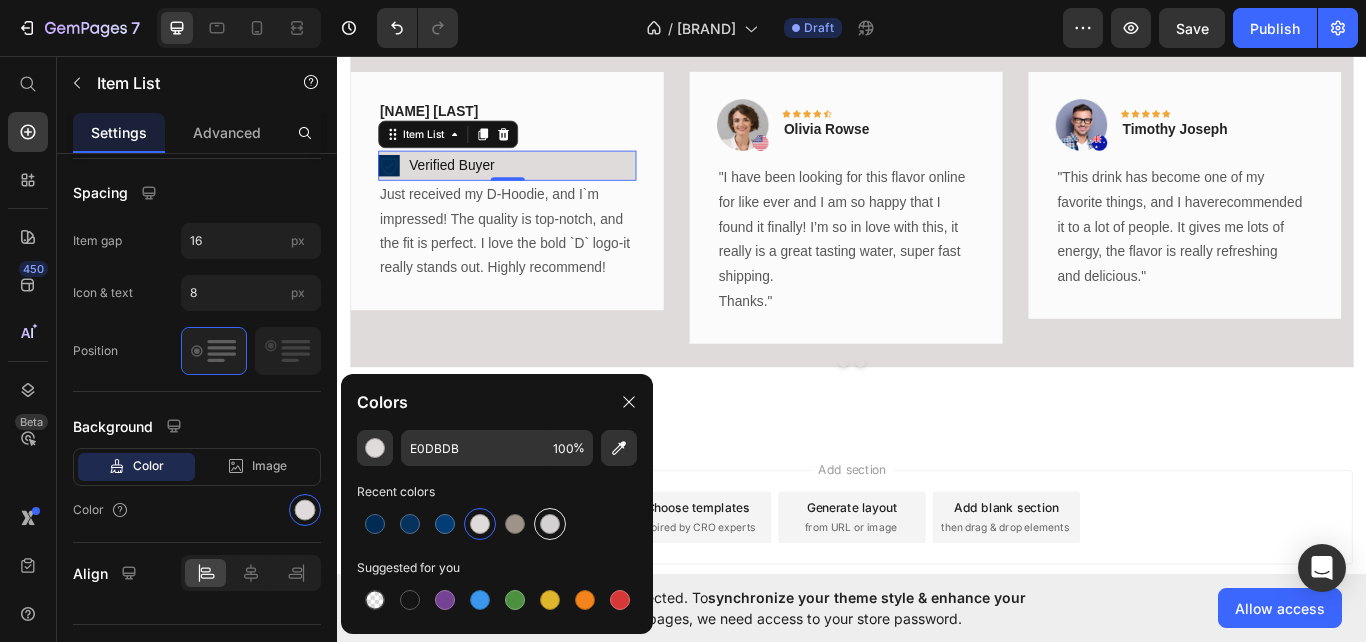click at bounding box center [550, 524] 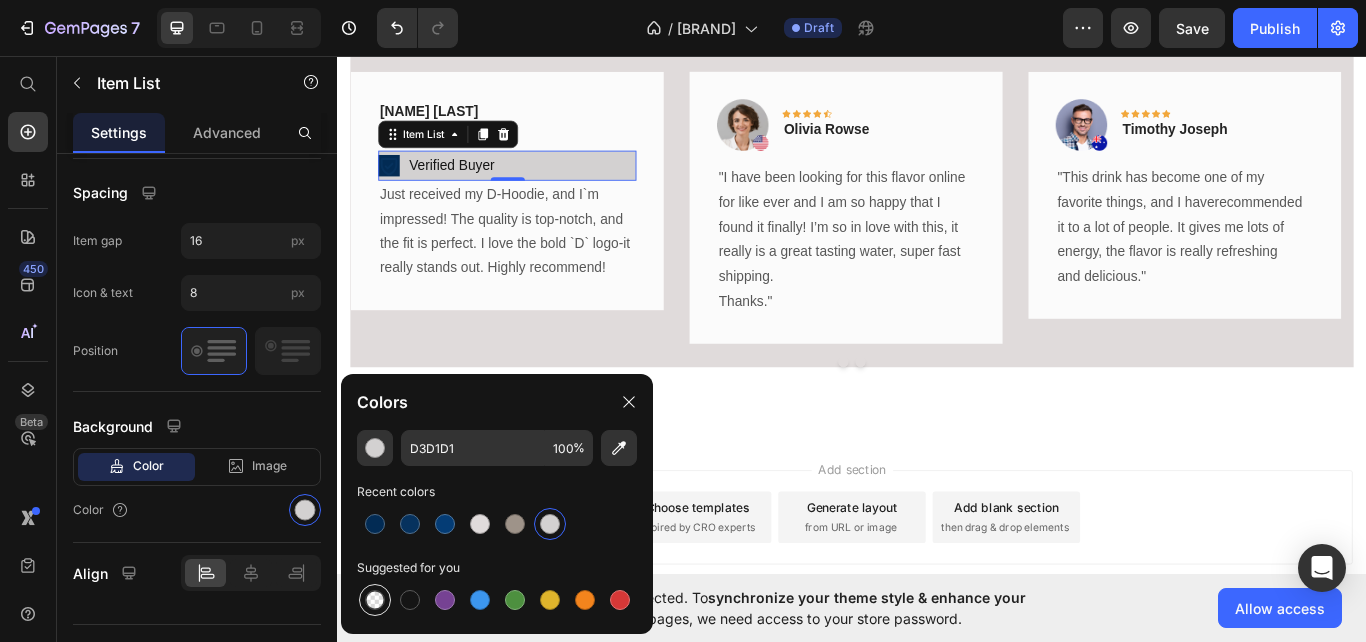 click at bounding box center [375, 600] 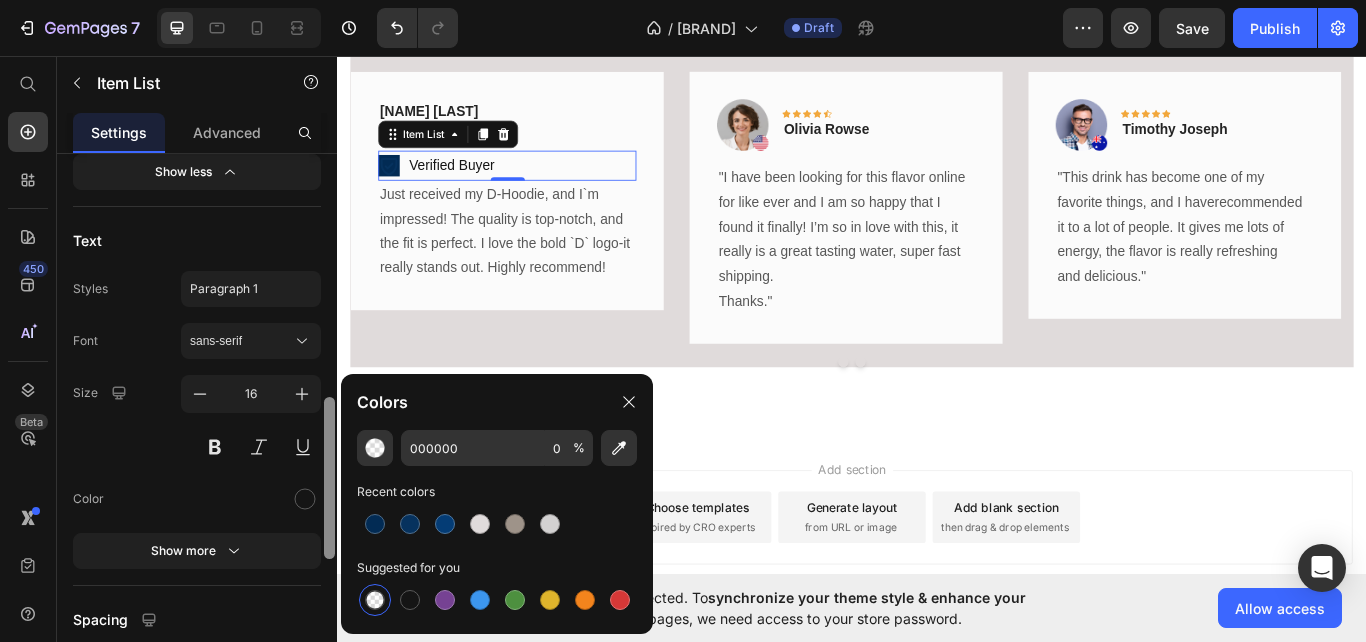 scroll, scrollTop: 815, scrollLeft: 0, axis: vertical 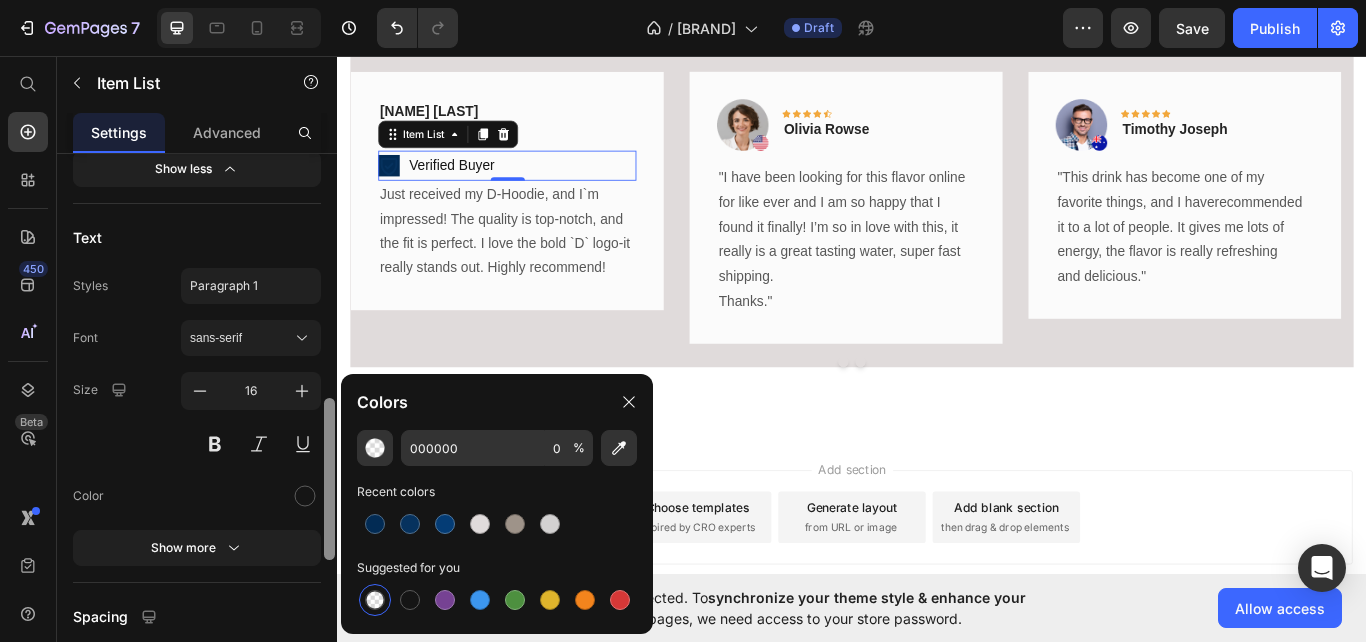 drag, startPoint x: 329, startPoint y: 547, endPoint x: 331, endPoint y: 420, distance: 127.01575 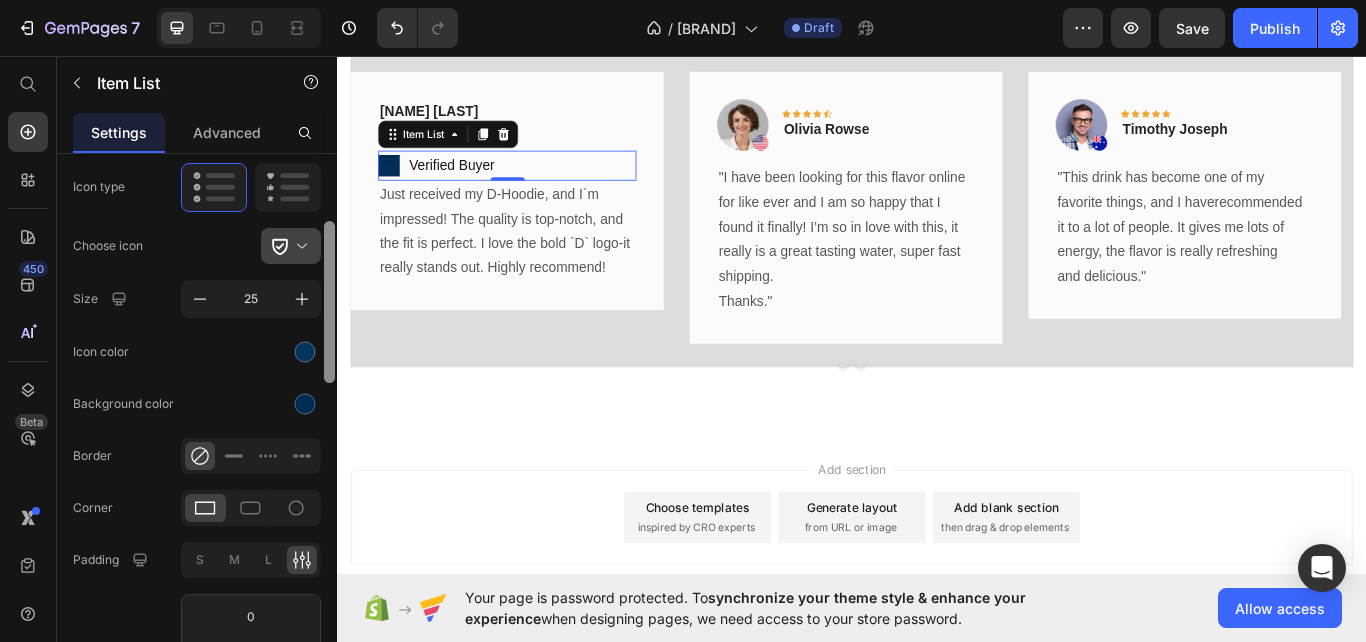 scroll, scrollTop: 221, scrollLeft: 0, axis: vertical 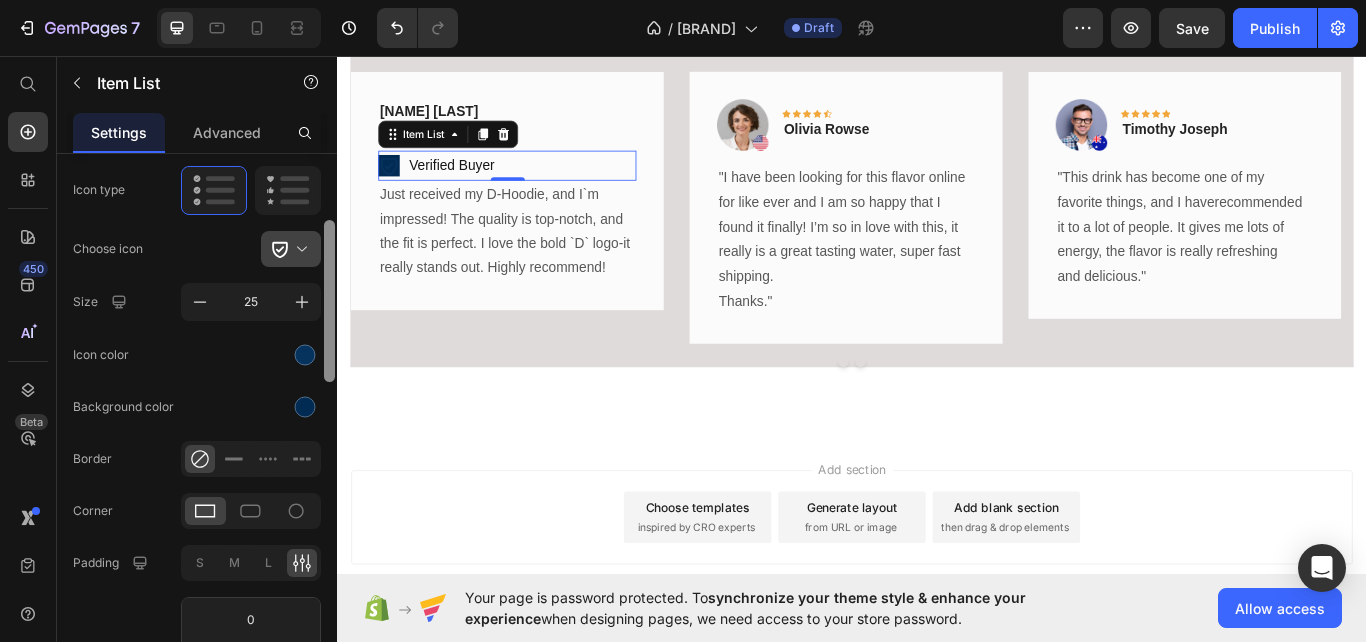 drag, startPoint x: 331, startPoint y: 430, endPoint x: 322, endPoint y: 252, distance: 178.22739 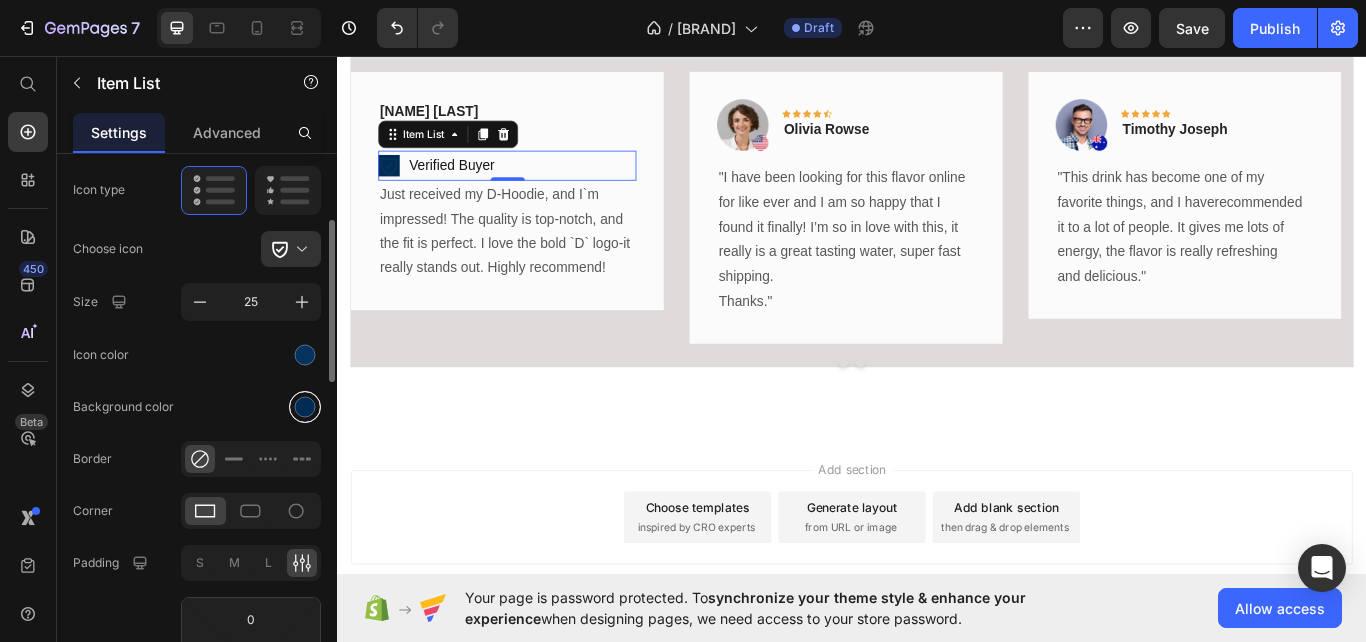 click at bounding box center [305, 406] 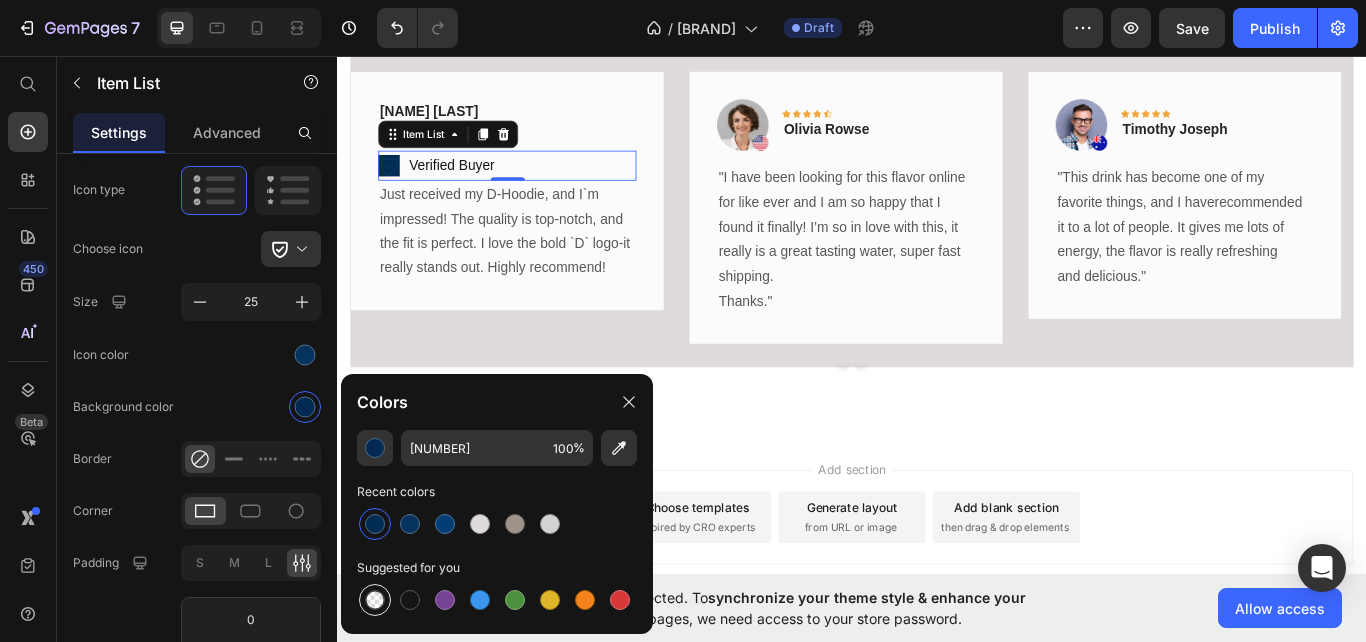 click at bounding box center (375, 600) 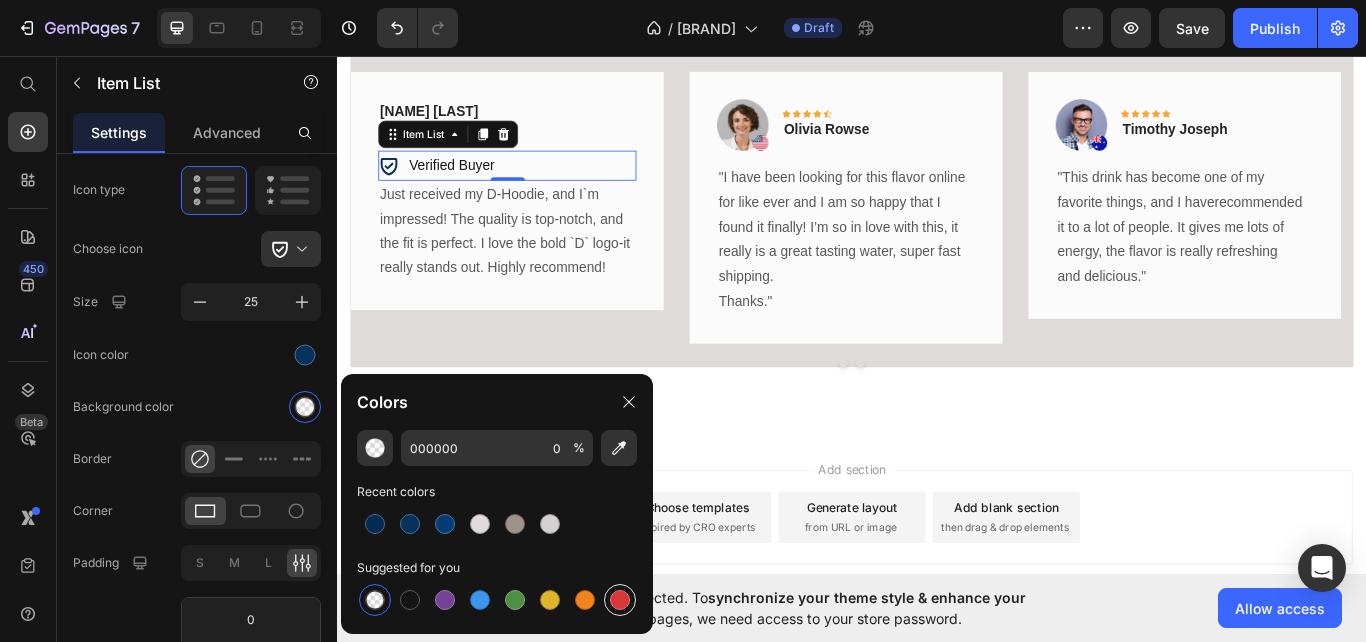 click at bounding box center (620, 600) 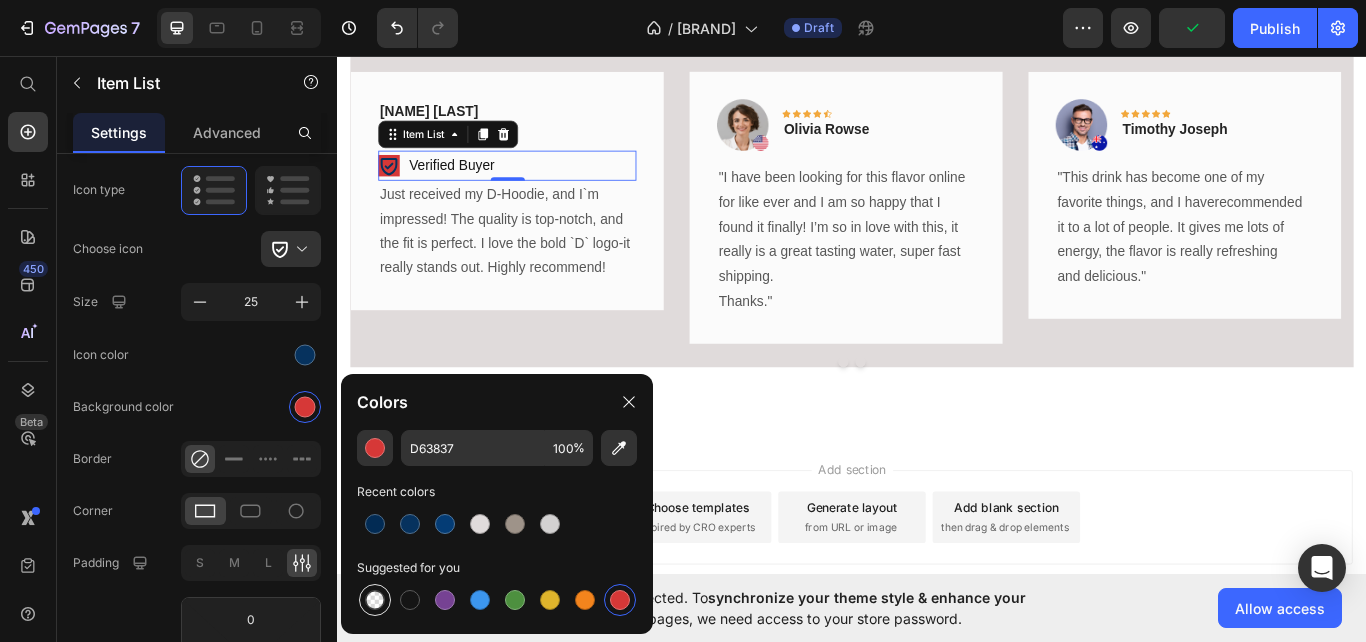 click at bounding box center [375, 600] 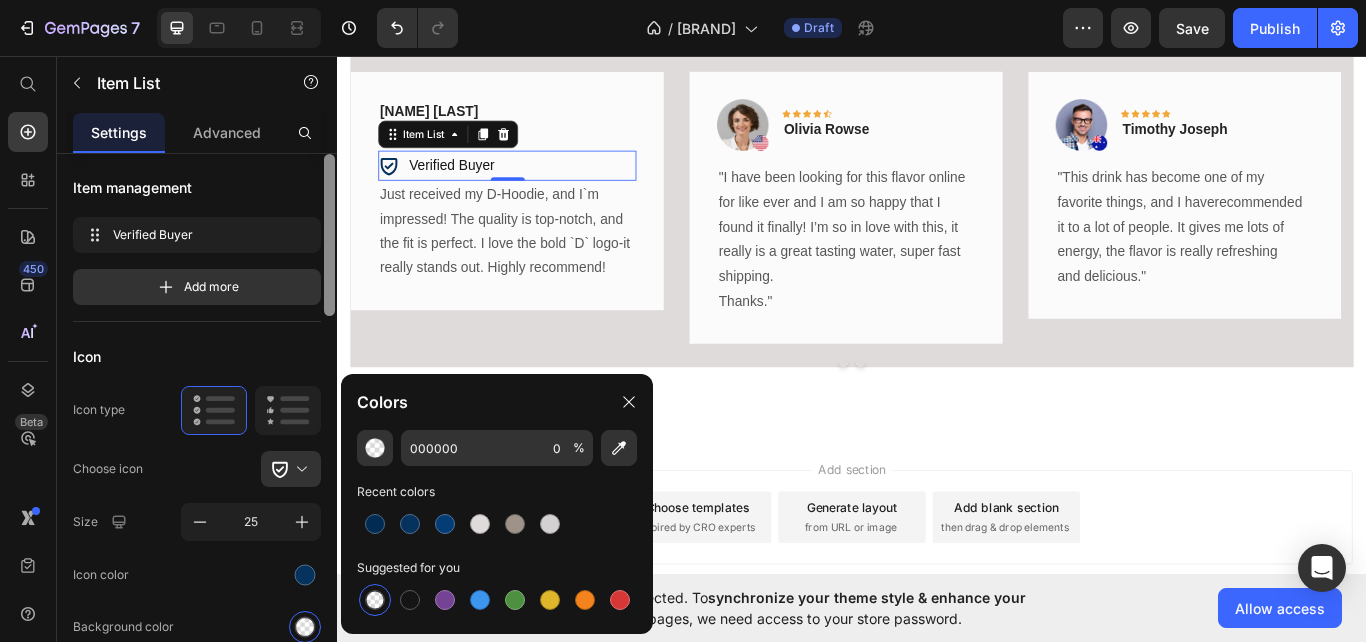 scroll, scrollTop: 0, scrollLeft: 0, axis: both 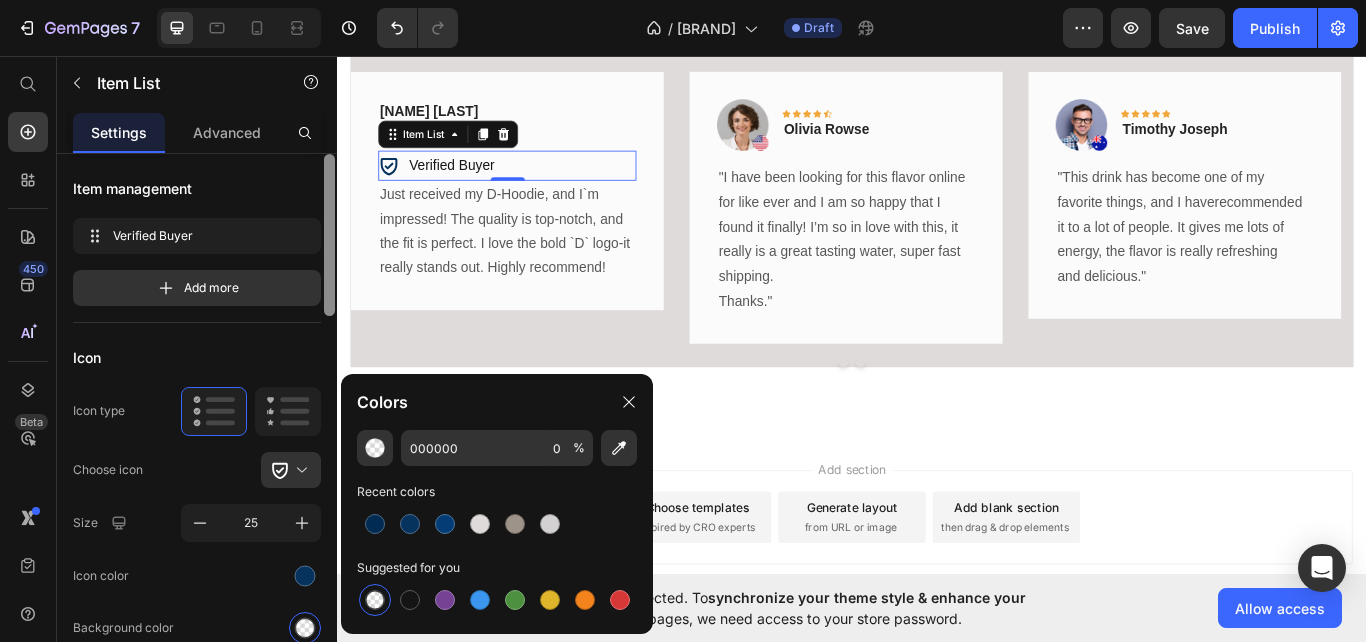drag, startPoint x: 333, startPoint y: 374, endPoint x: 324, endPoint y: 287, distance: 87.46428 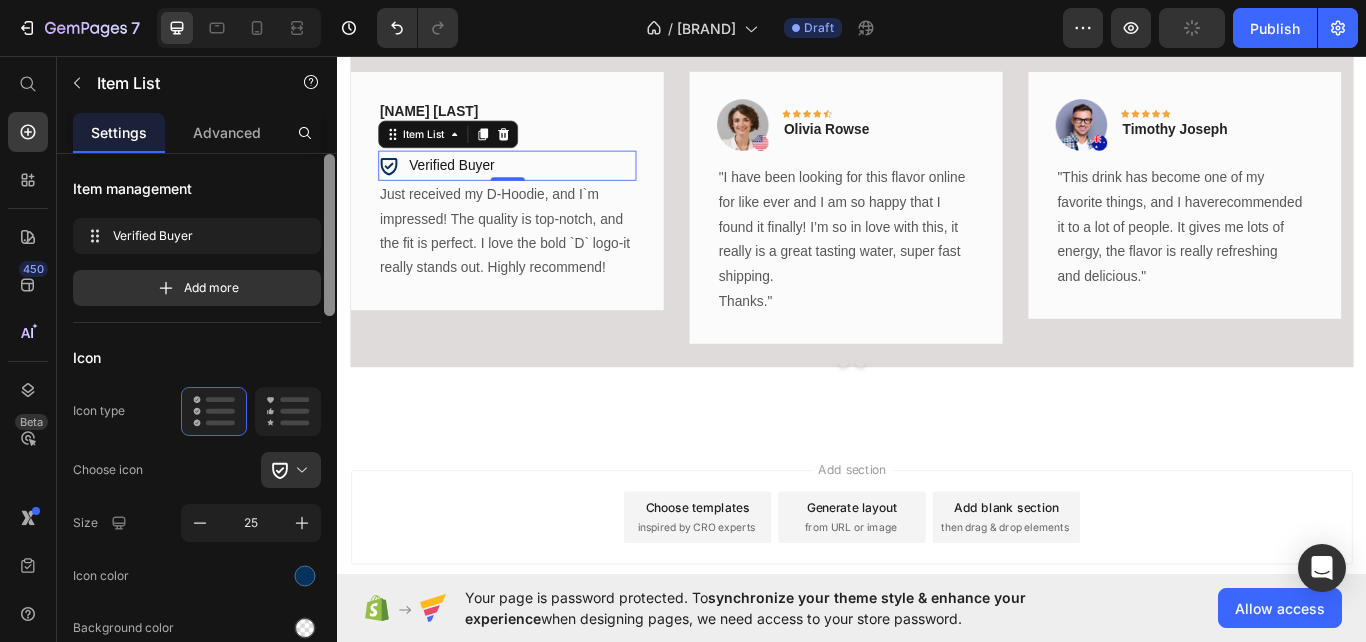 click at bounding box center [329, 235] 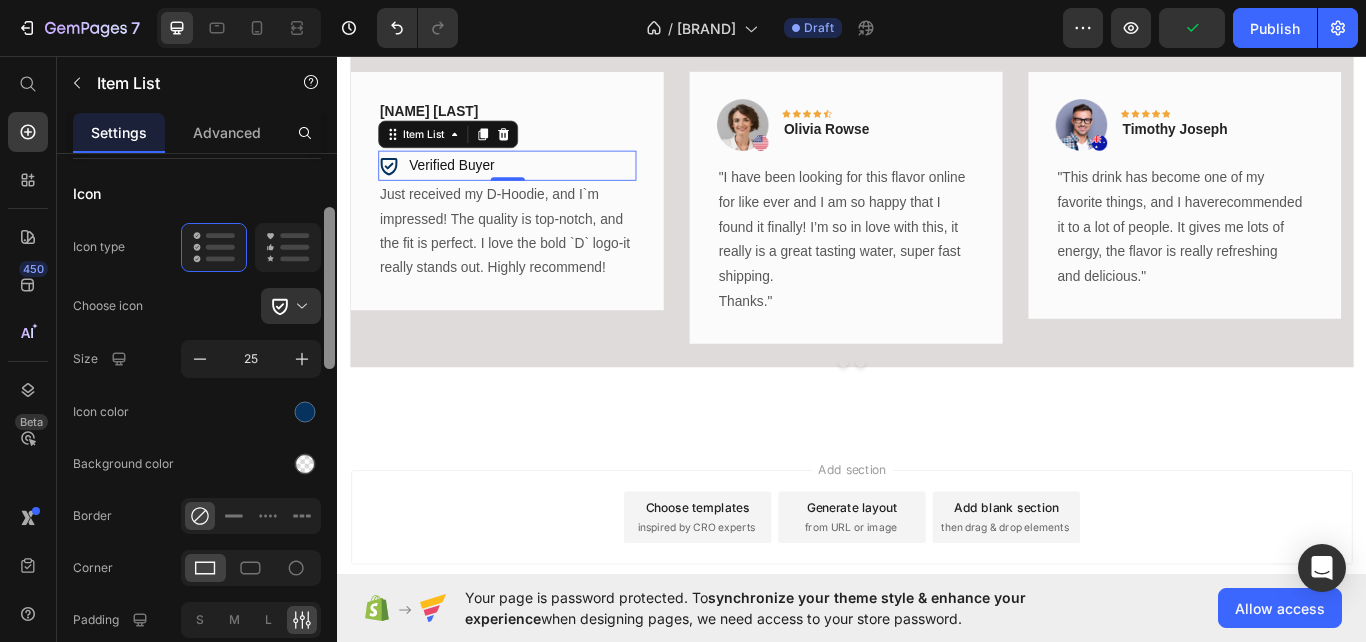 scroll, scrollTop: 170, scrollLeft: 0, axis: vertical 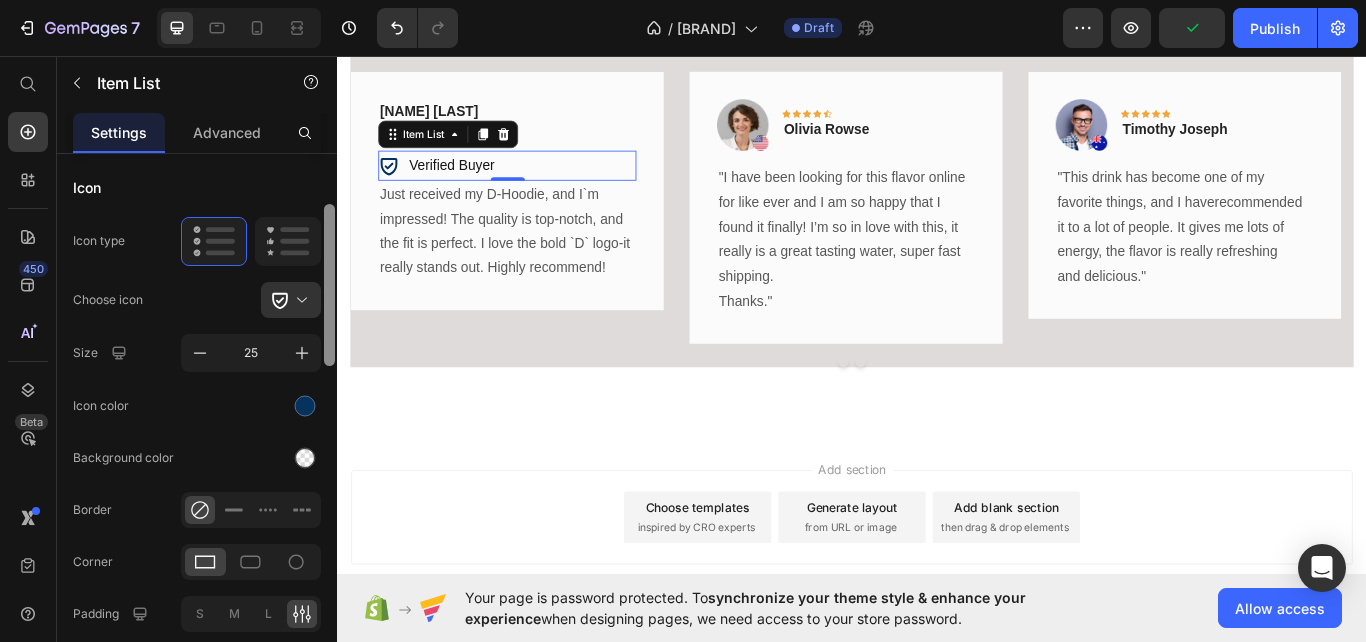 drag, startPoint x: 331, startPoint y: 287, endPoint x: 331, endPoint y: 338, distance: 51 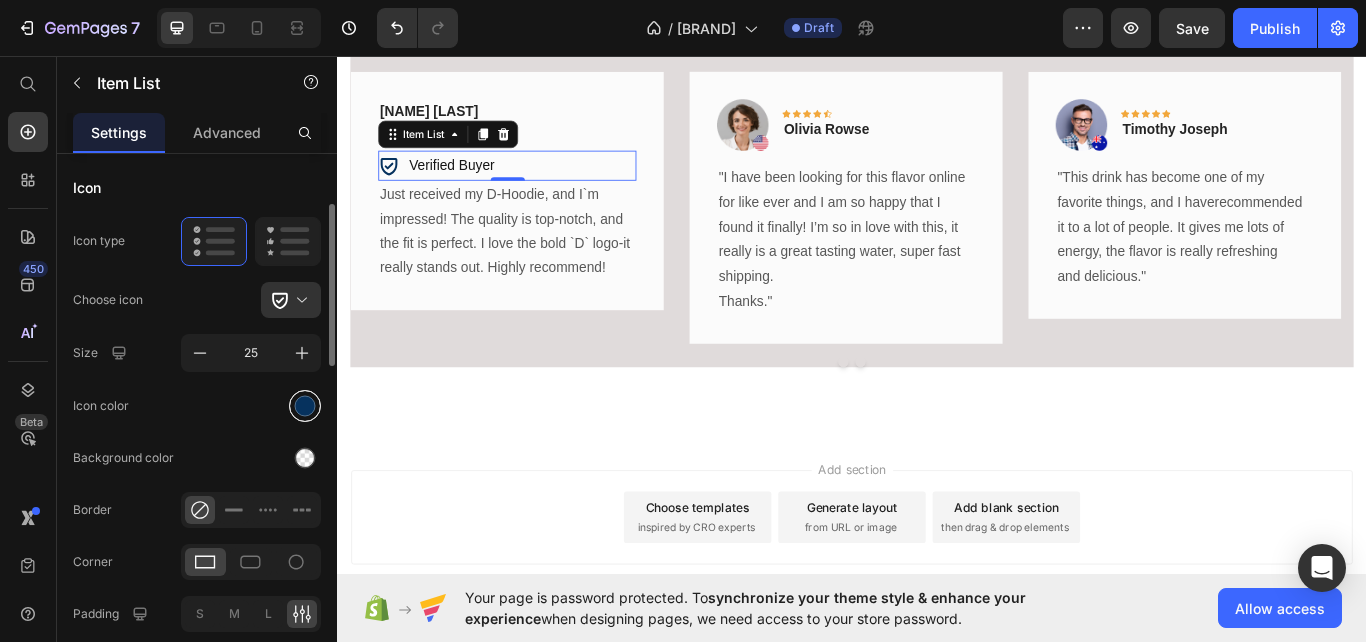 click at bounding box center (305, 405) 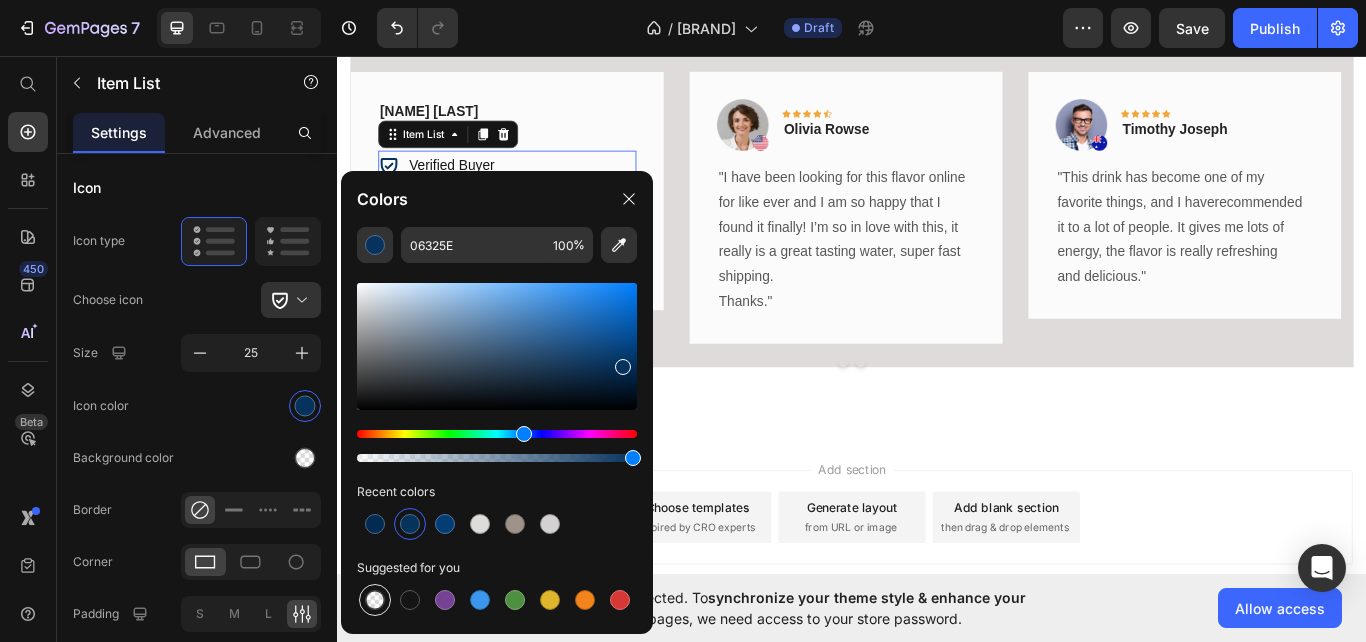 click at bounding box center [375, 600] 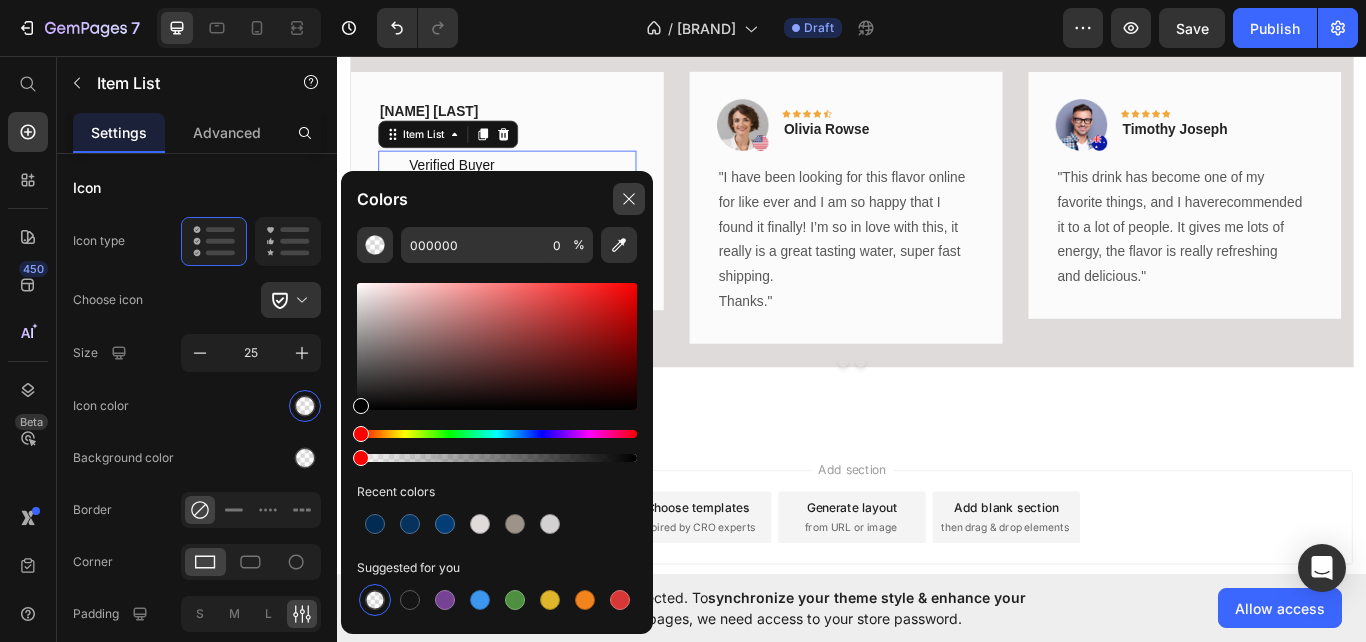 click 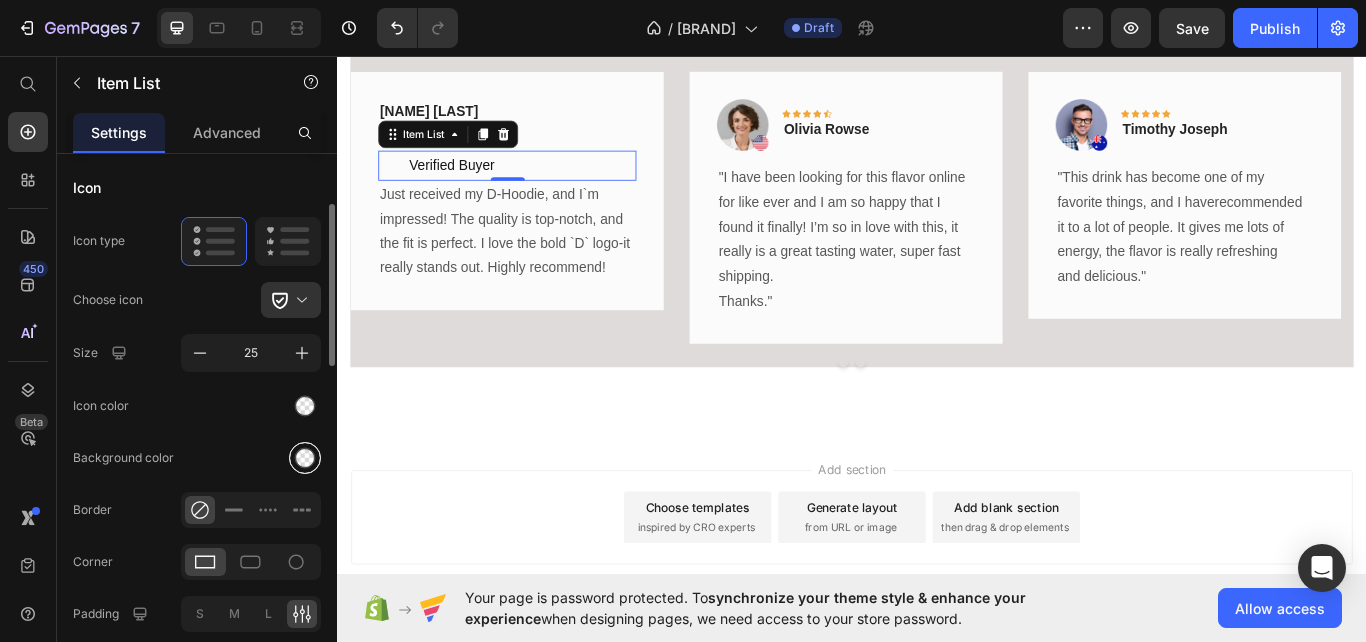 click at bounding box center (305, 457) 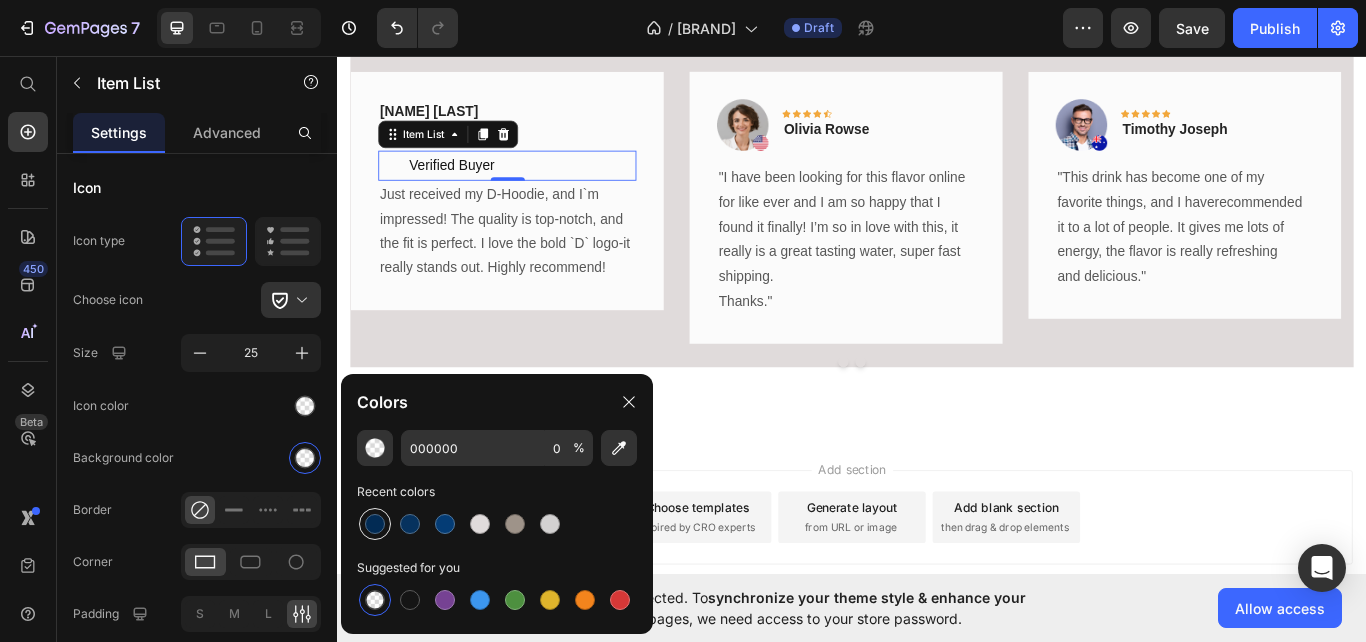 click at bounding box center [375, 524] 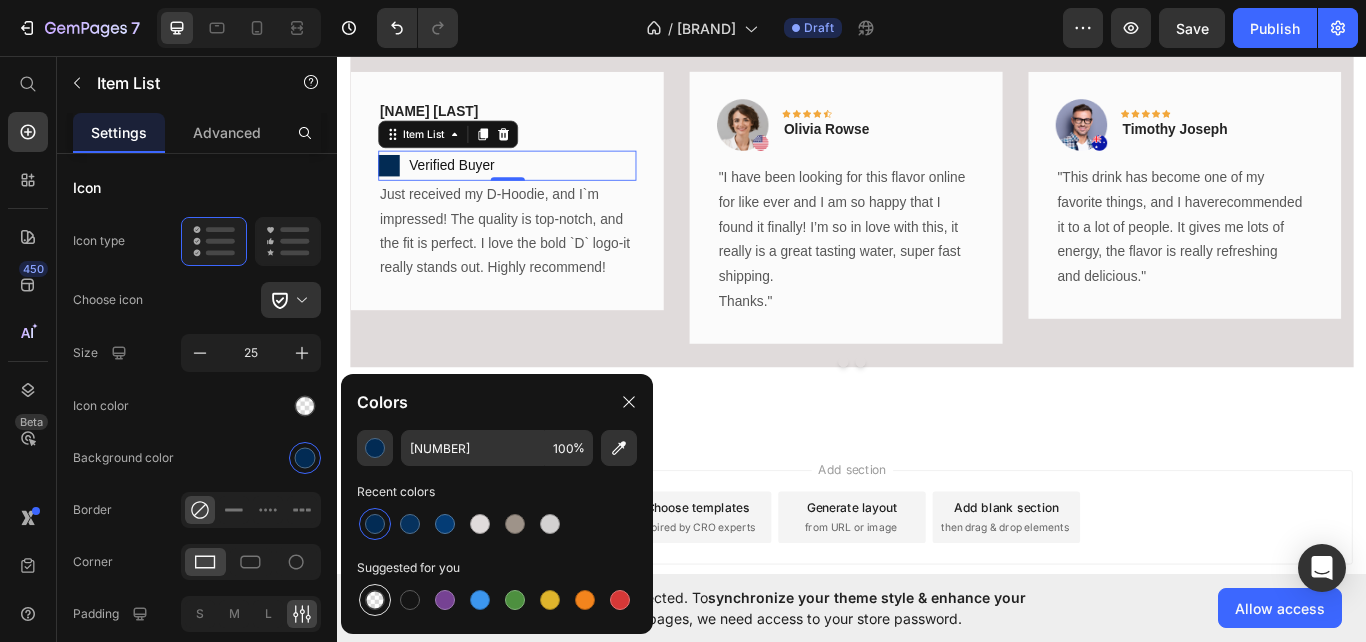 click at bounding box center (375, 600) 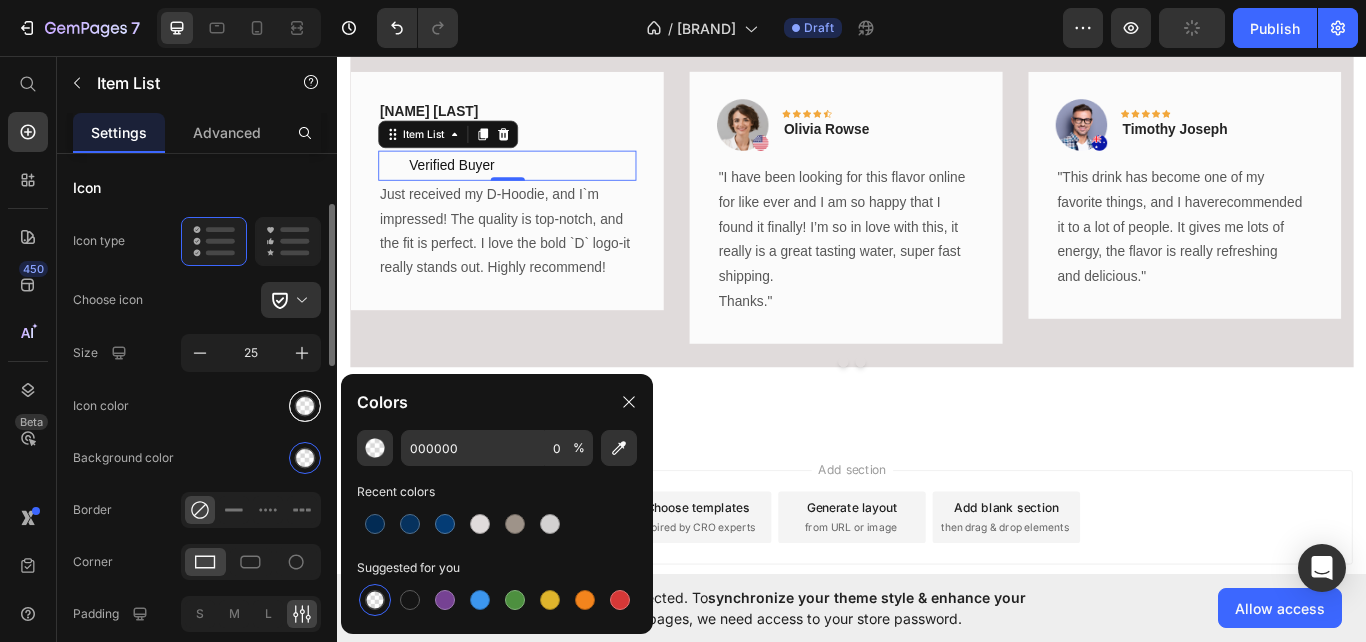 click at bounding box center (305, 405) 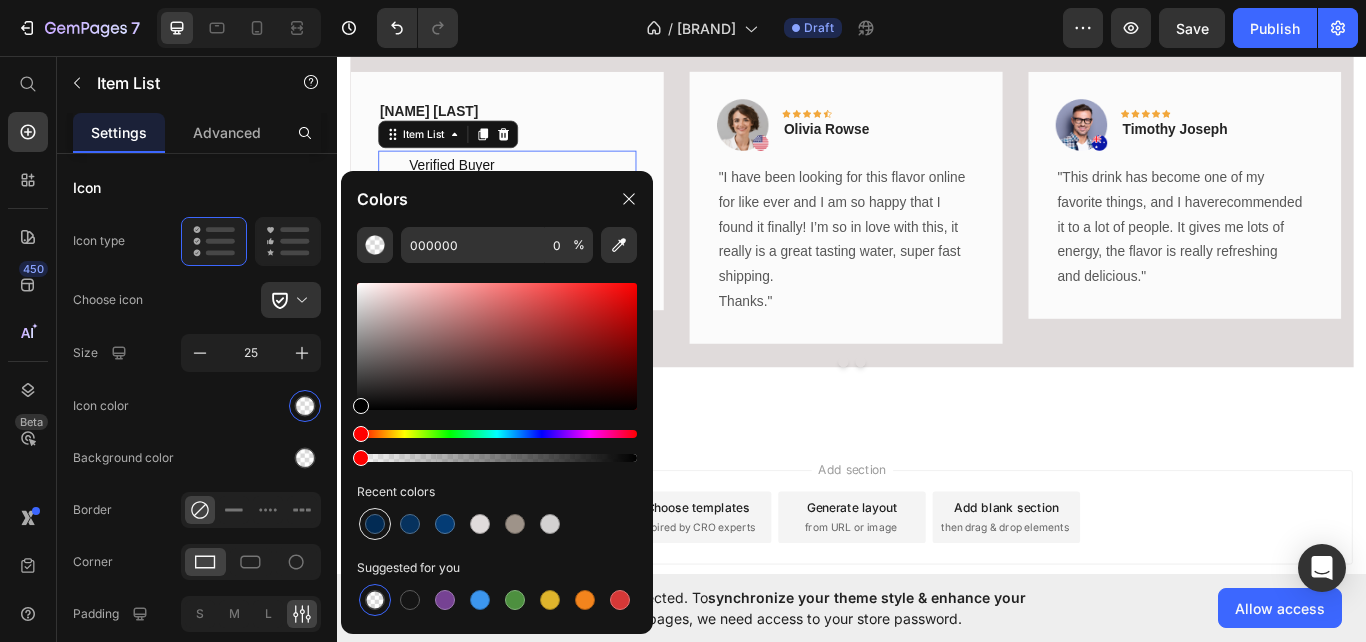 click at bounding box center [375, 524] 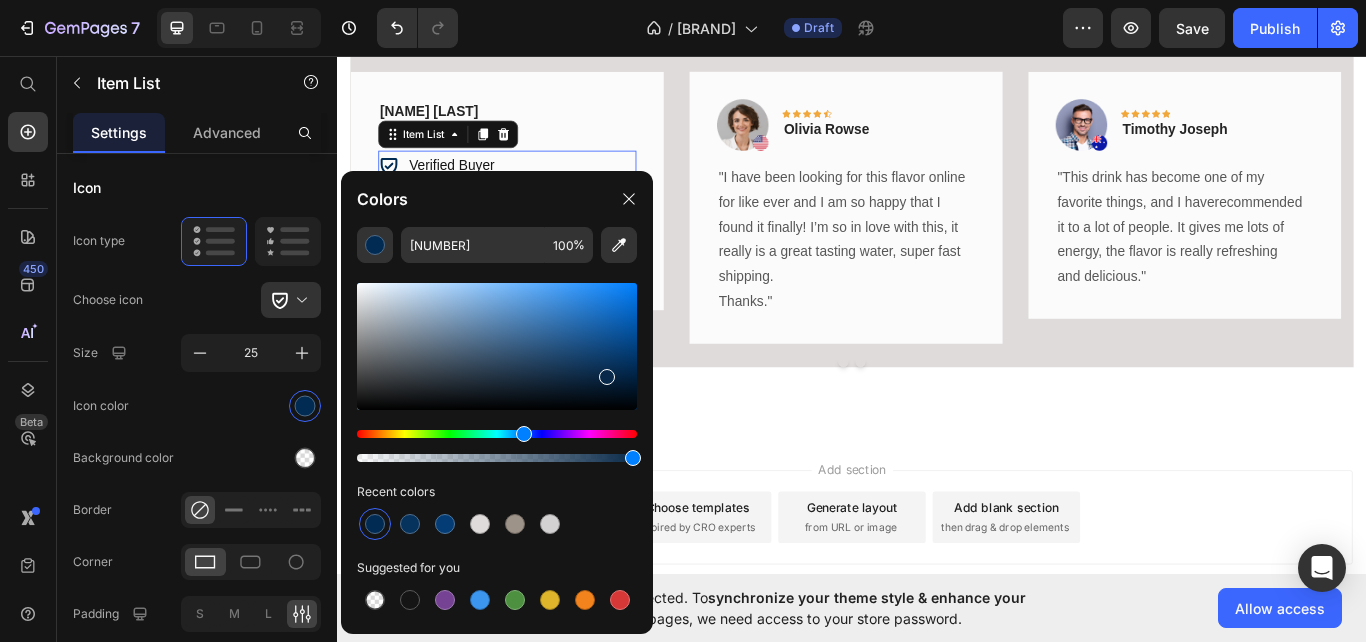 click at bounding box center (497, 346) 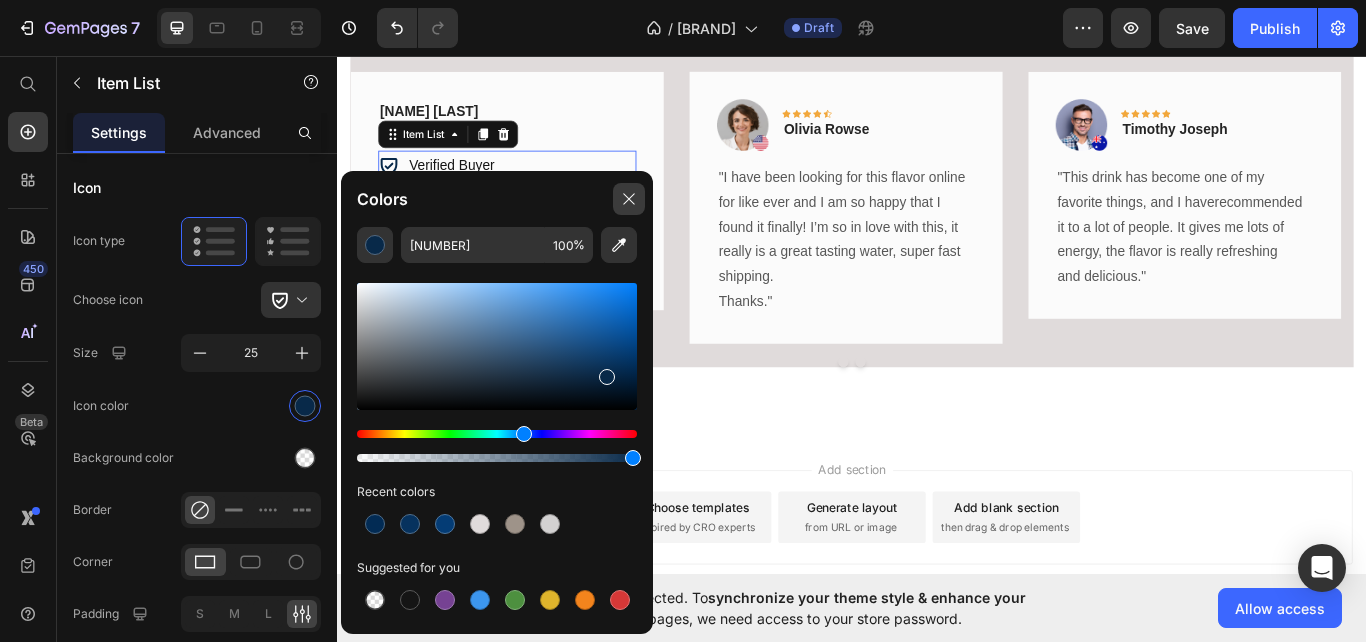 click 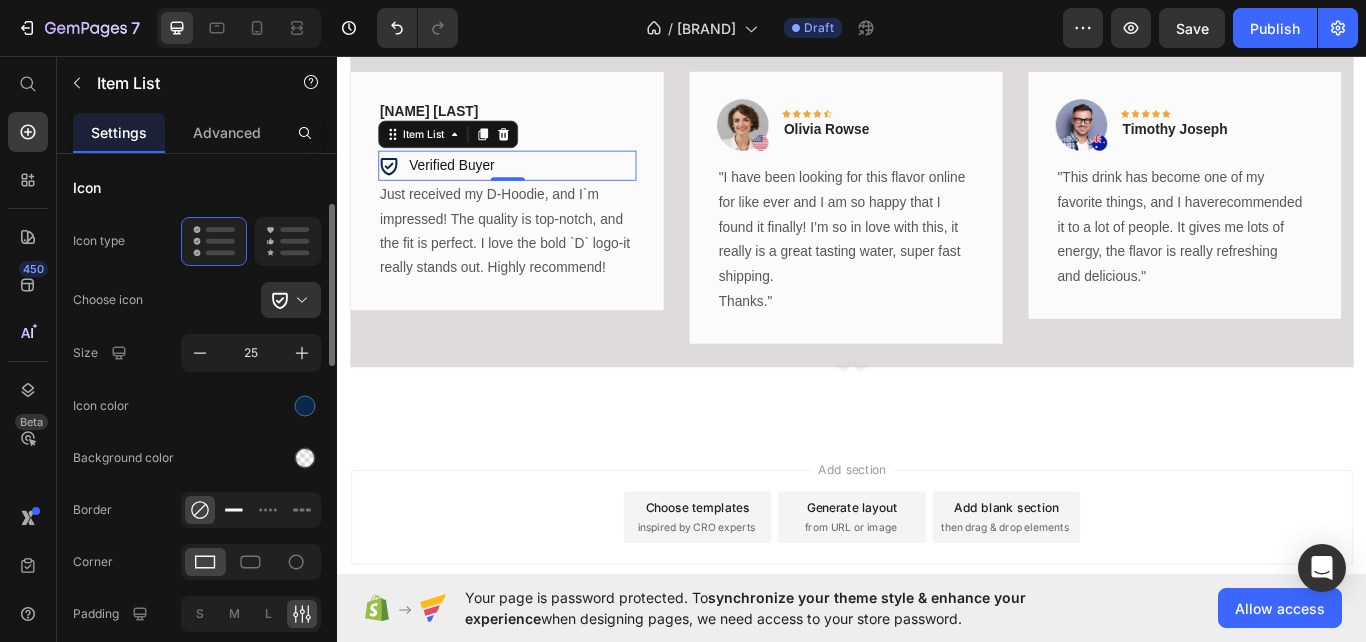 click 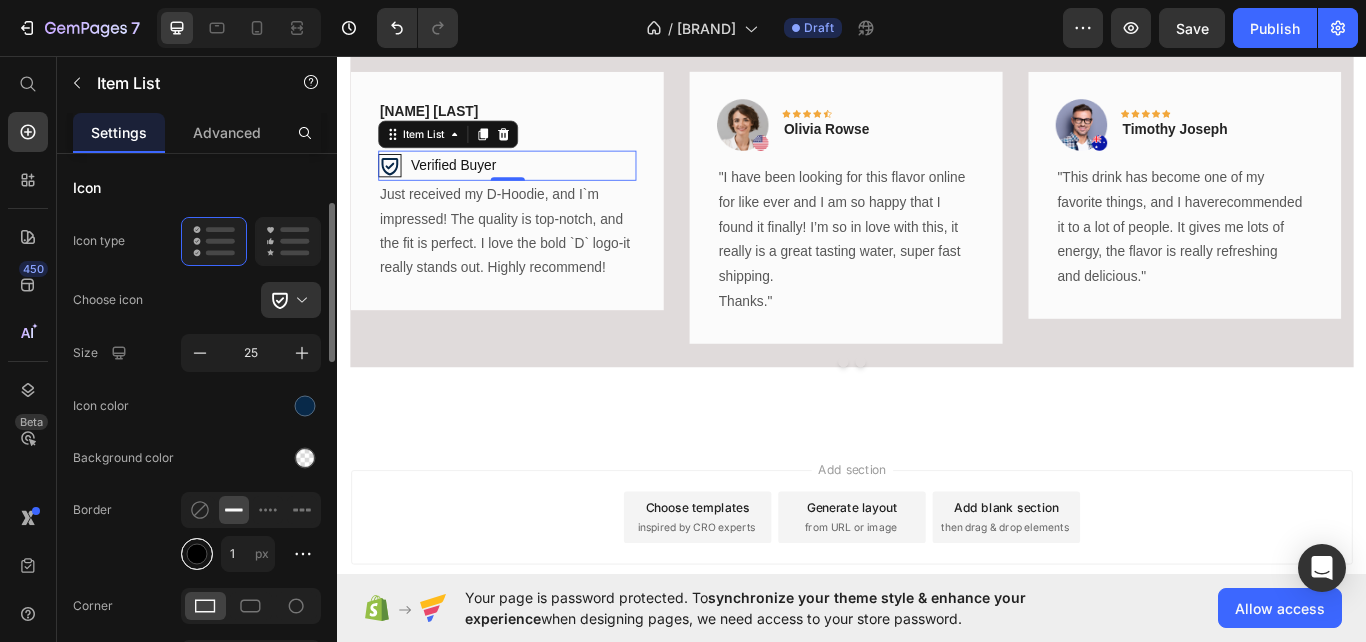 click at bounding box center (197, 553) 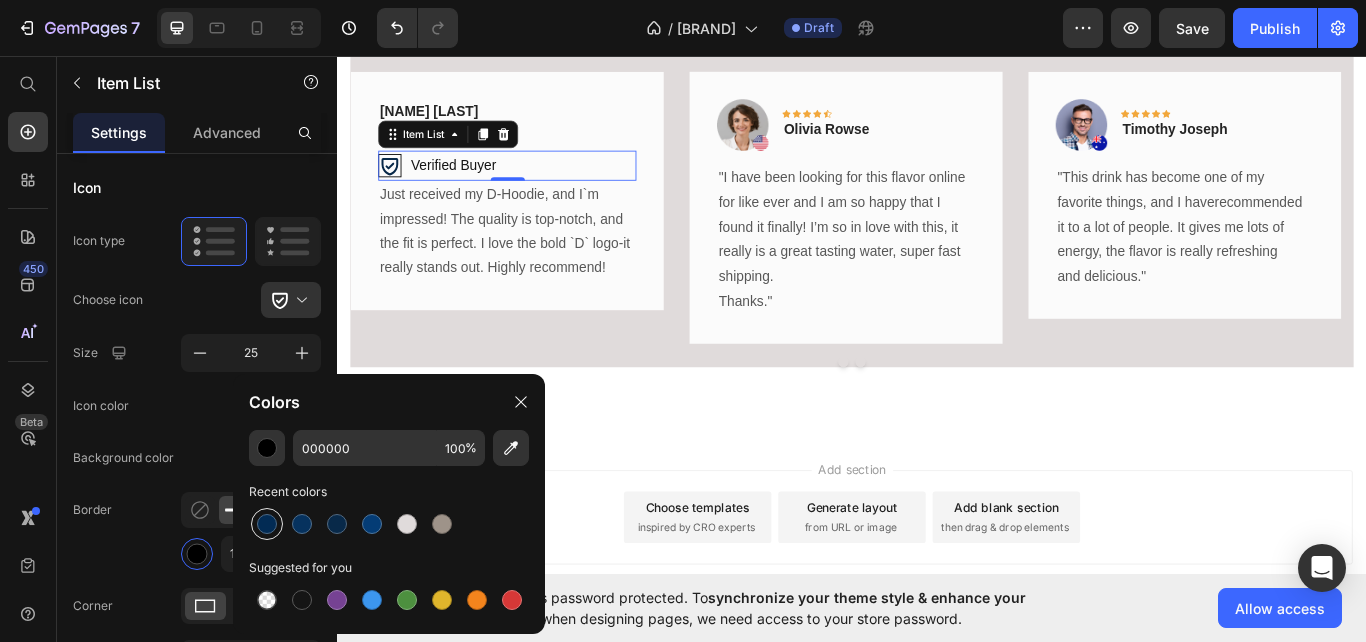 click at bounding box center [267, 524] 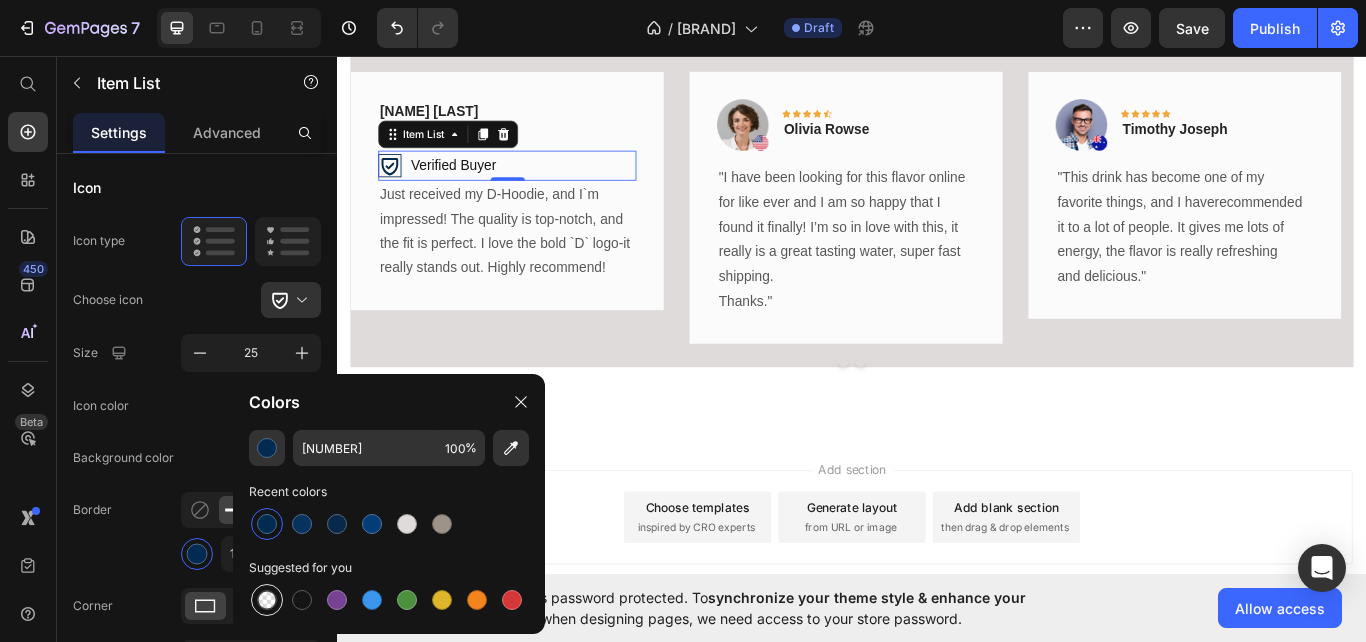 click at bounding box center [267, 600] 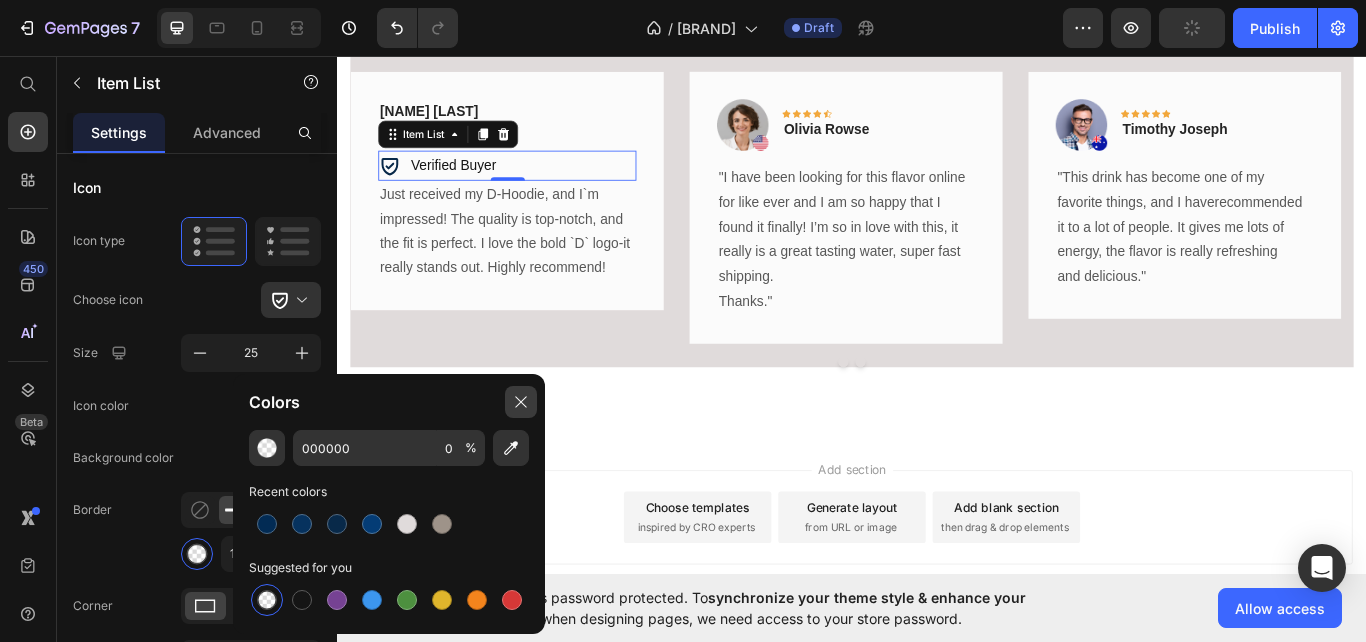 click 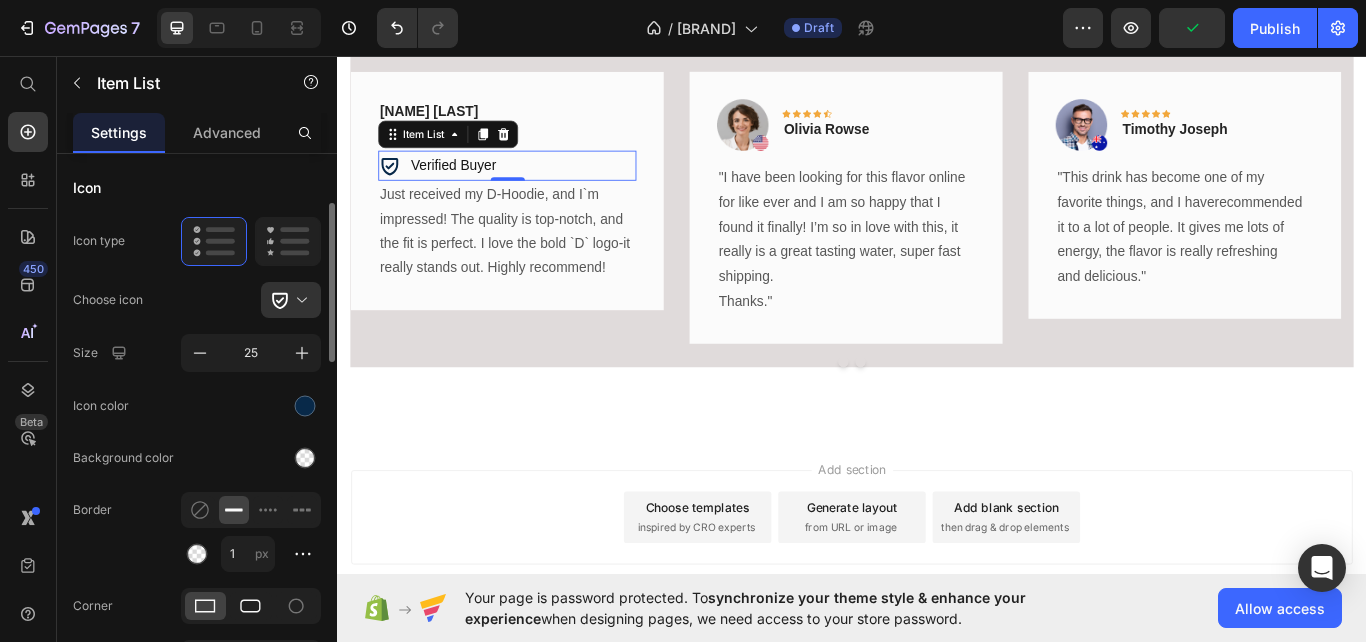 click 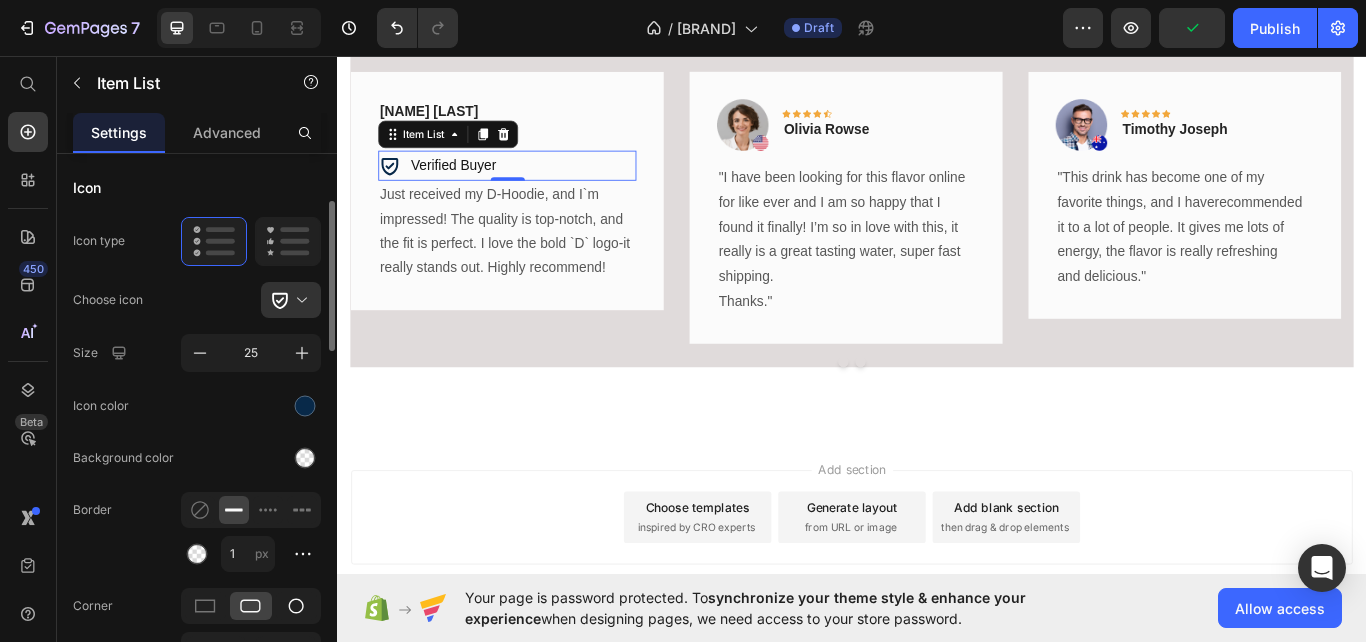click 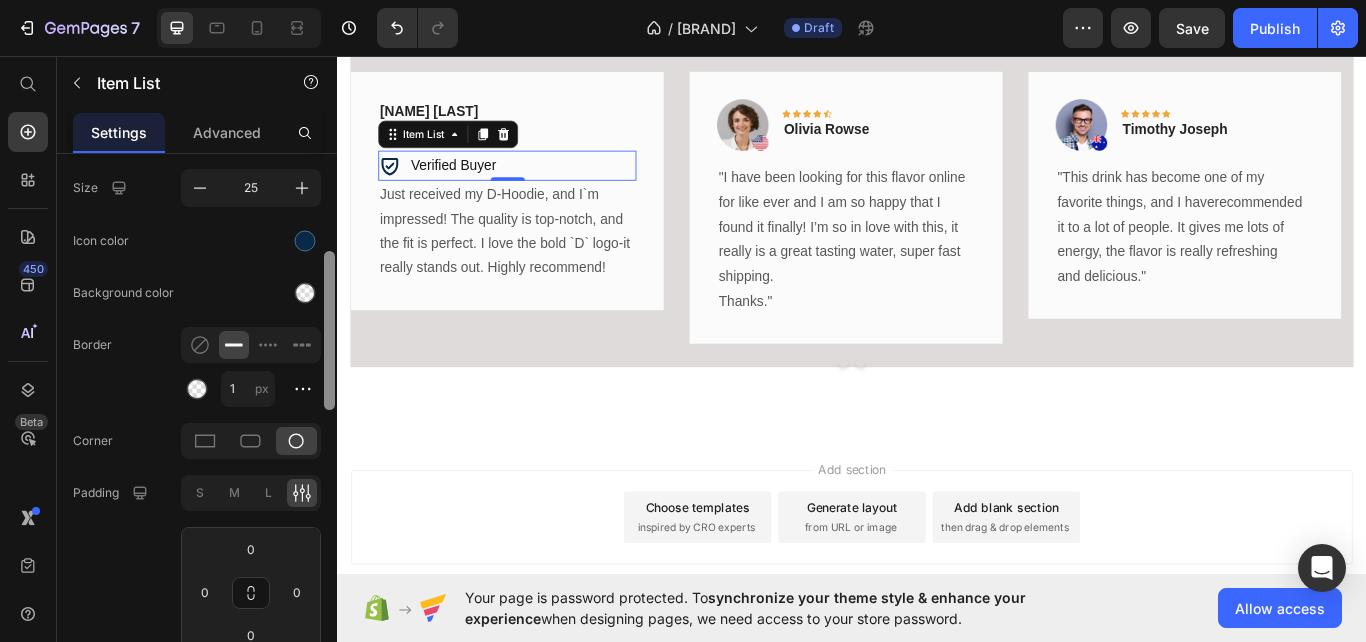 drag, startPoint x: 330, startPoint y: 339, endPoint x: 330, endPoint y: 388, distance: 49 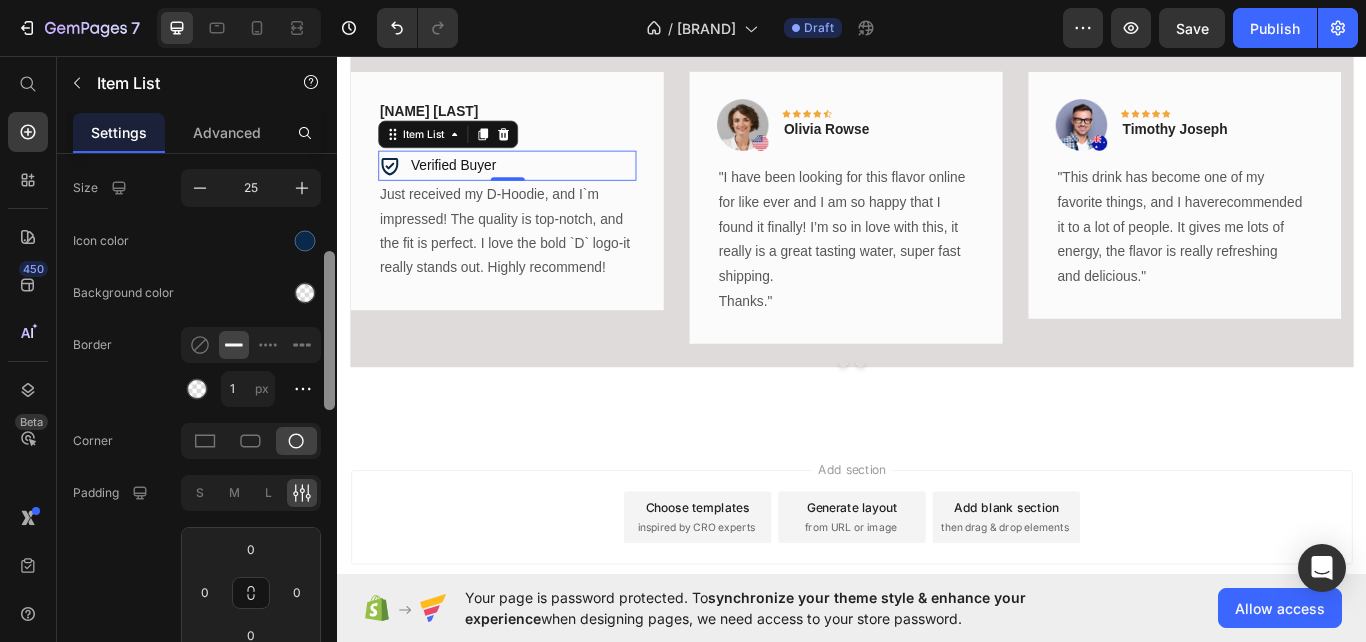 click at bounding box center [329, 330] 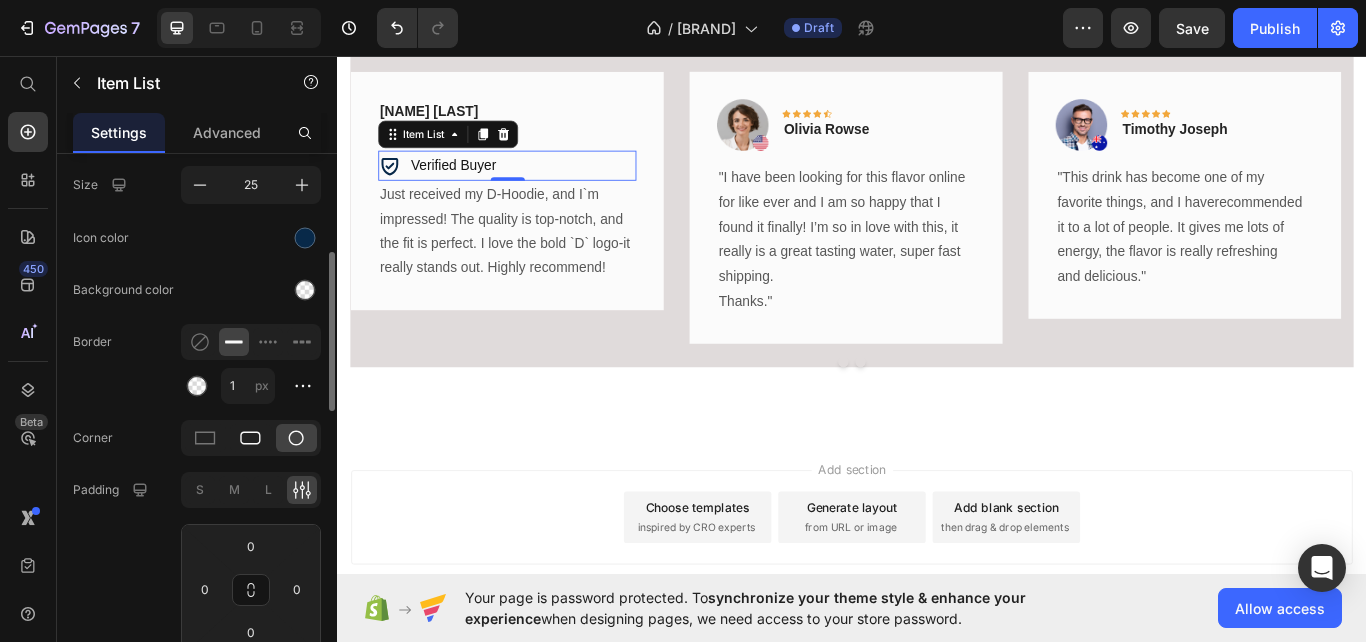 click 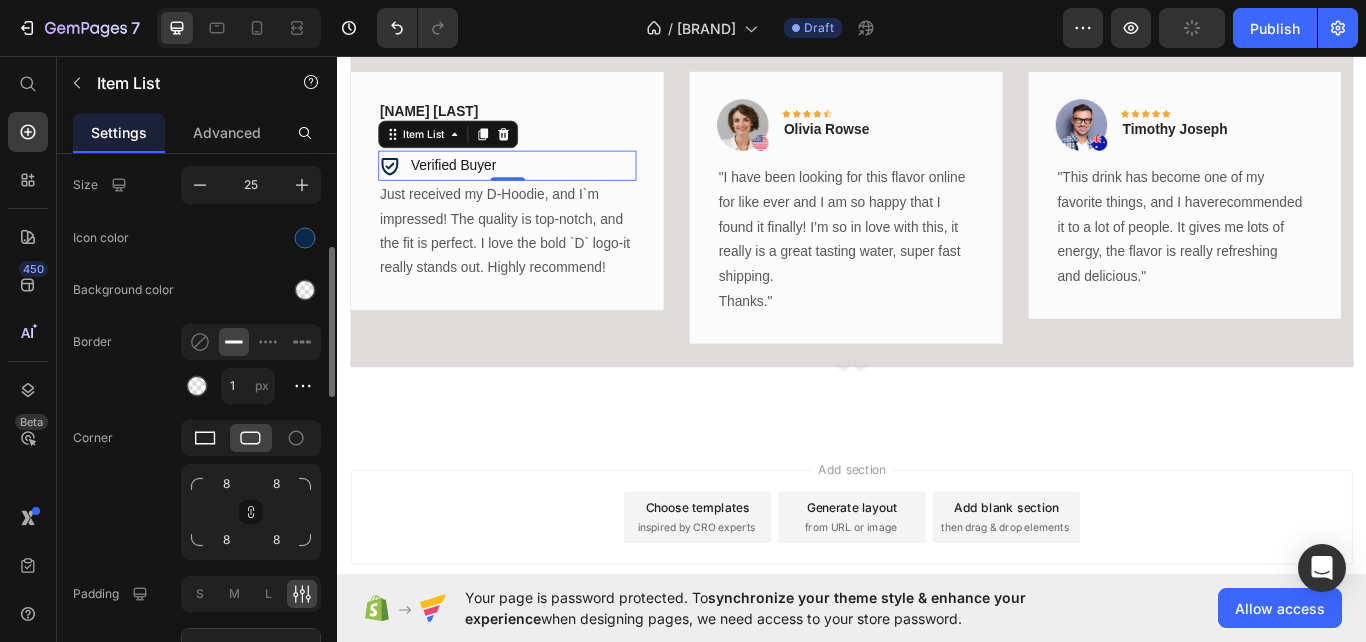 click 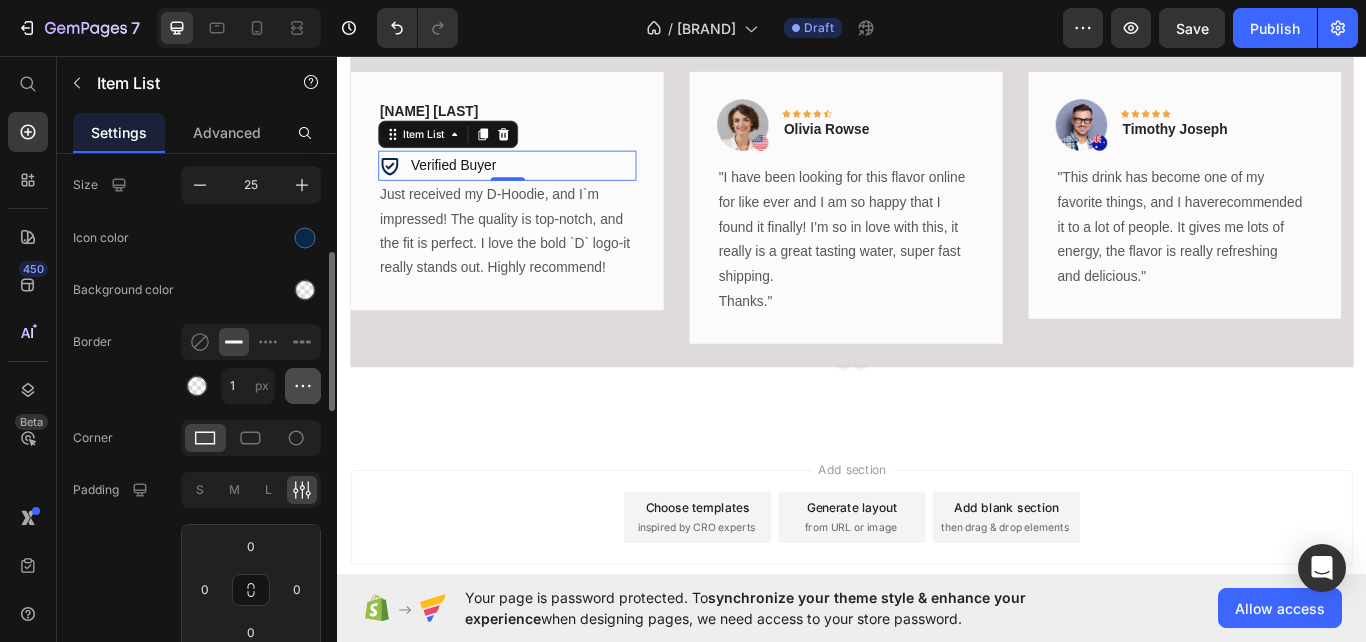 click 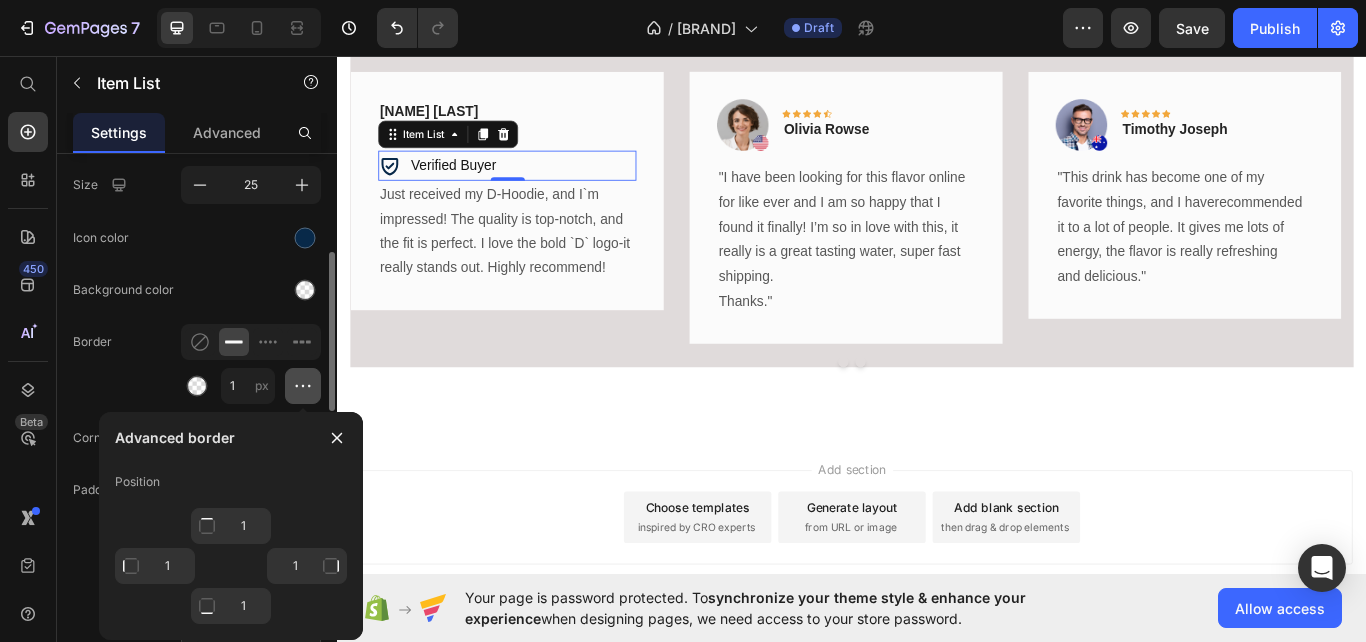 click 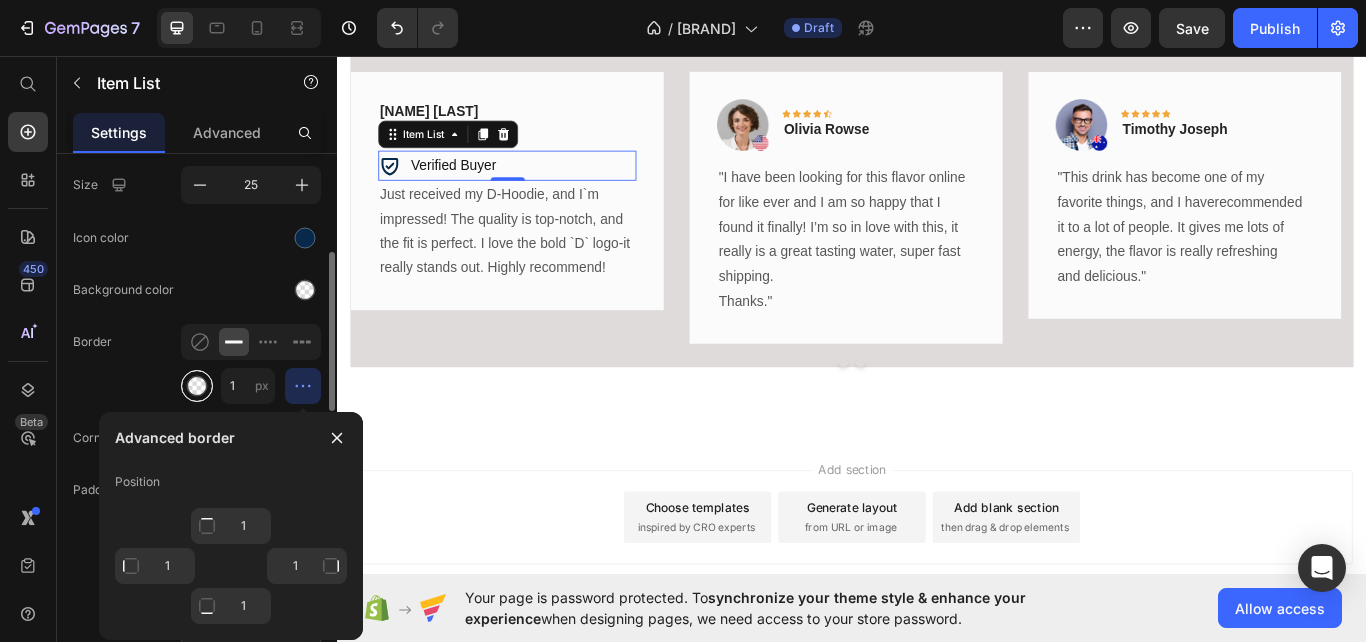 click at bounding box center (197, 385) 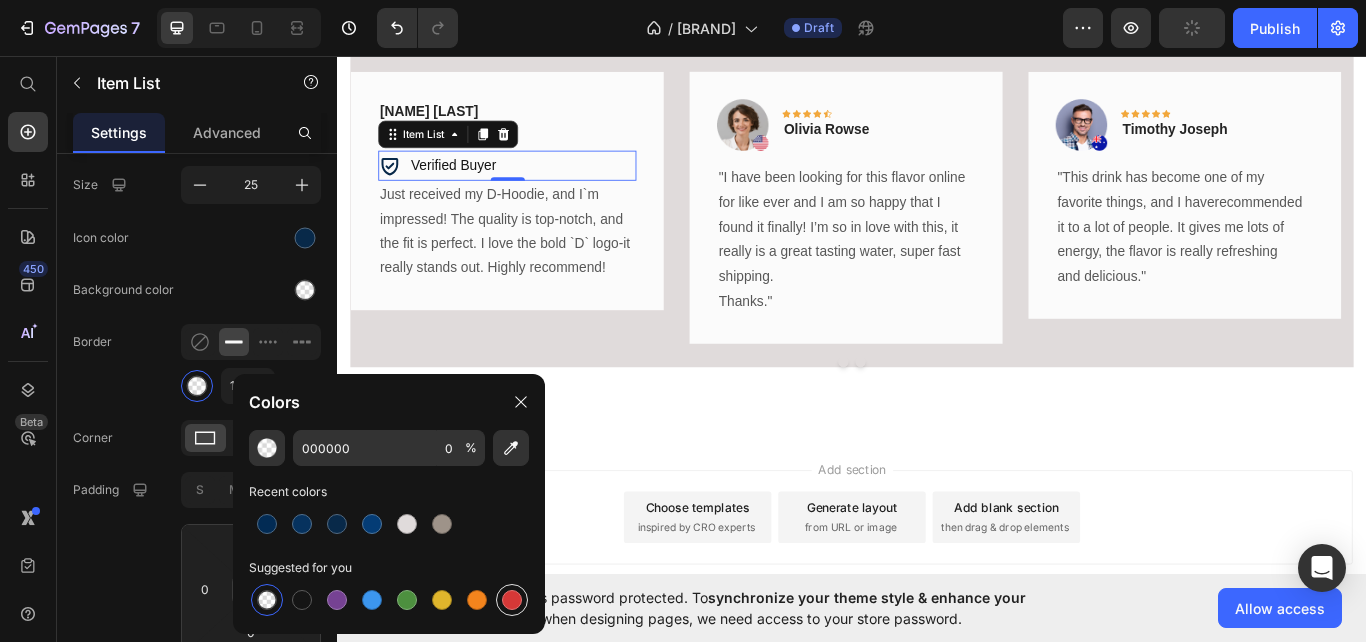 click at bounding box center [512, 600] 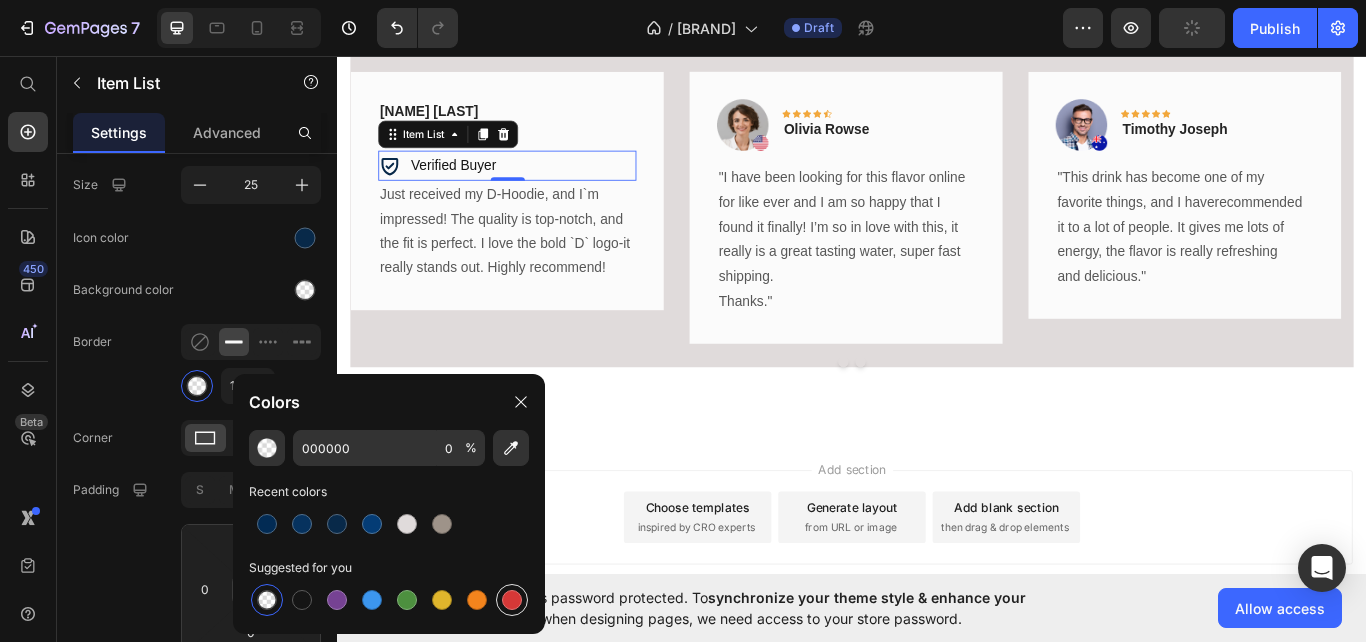 type on "D63837" 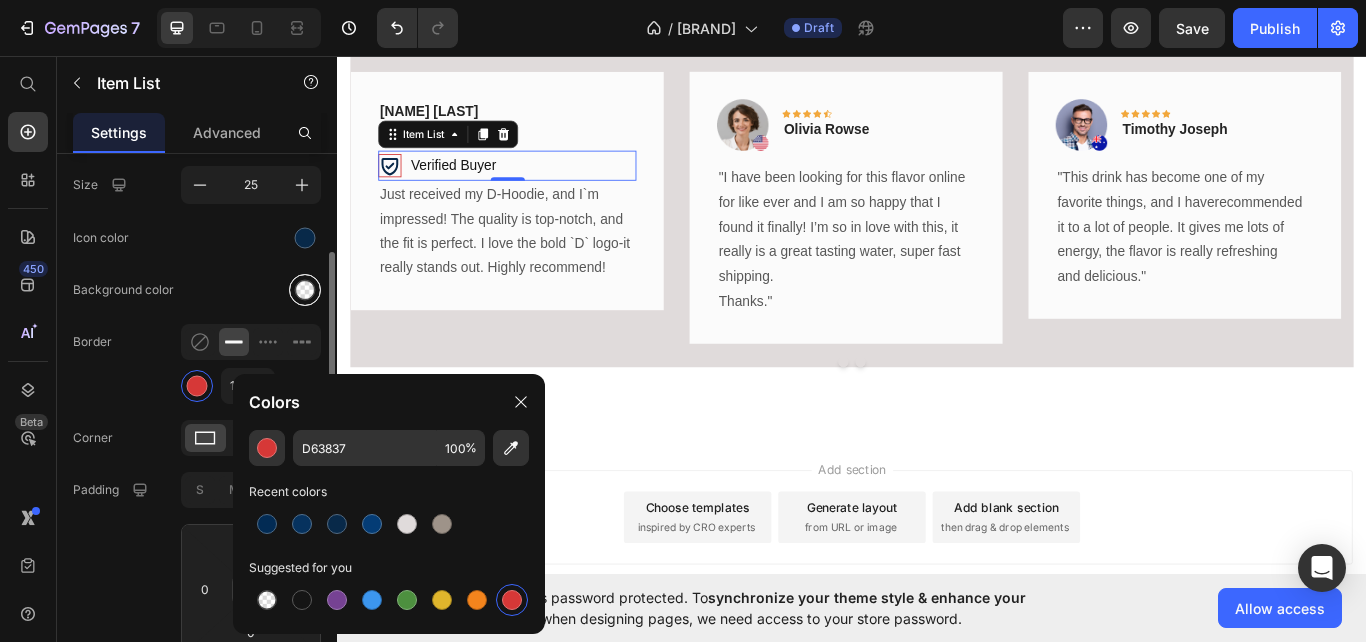 click at bounding box center (305, 289) 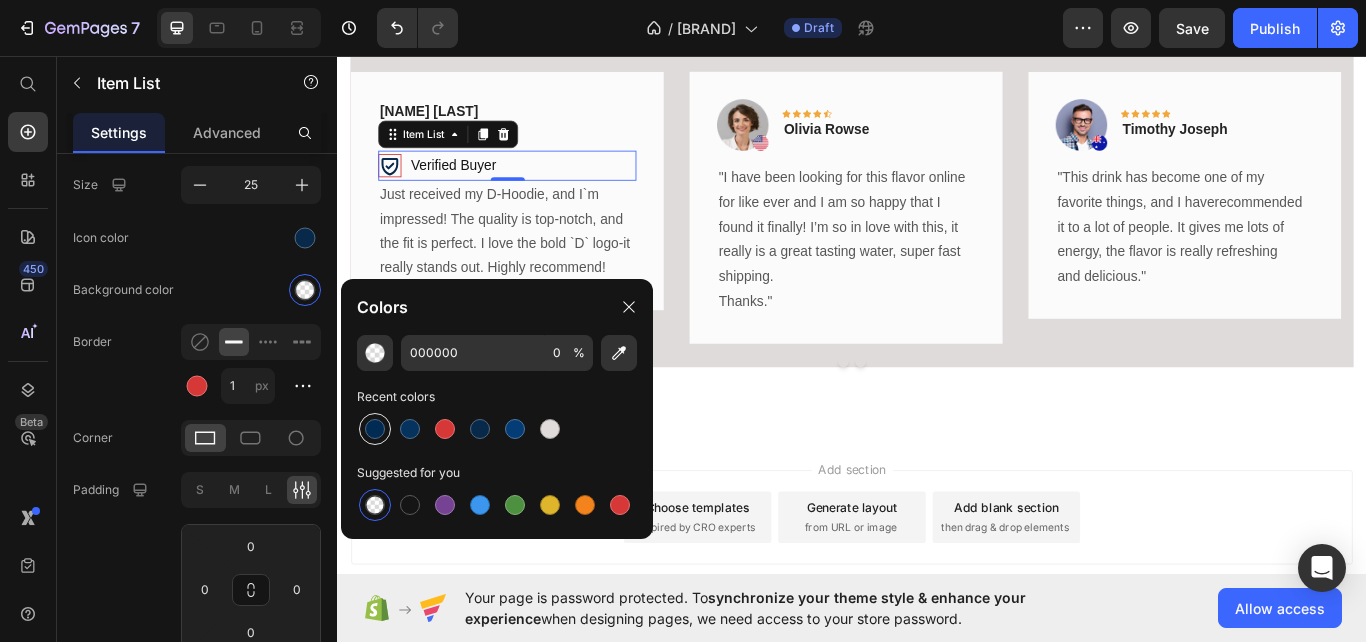 click at bounding box center [375, 429] 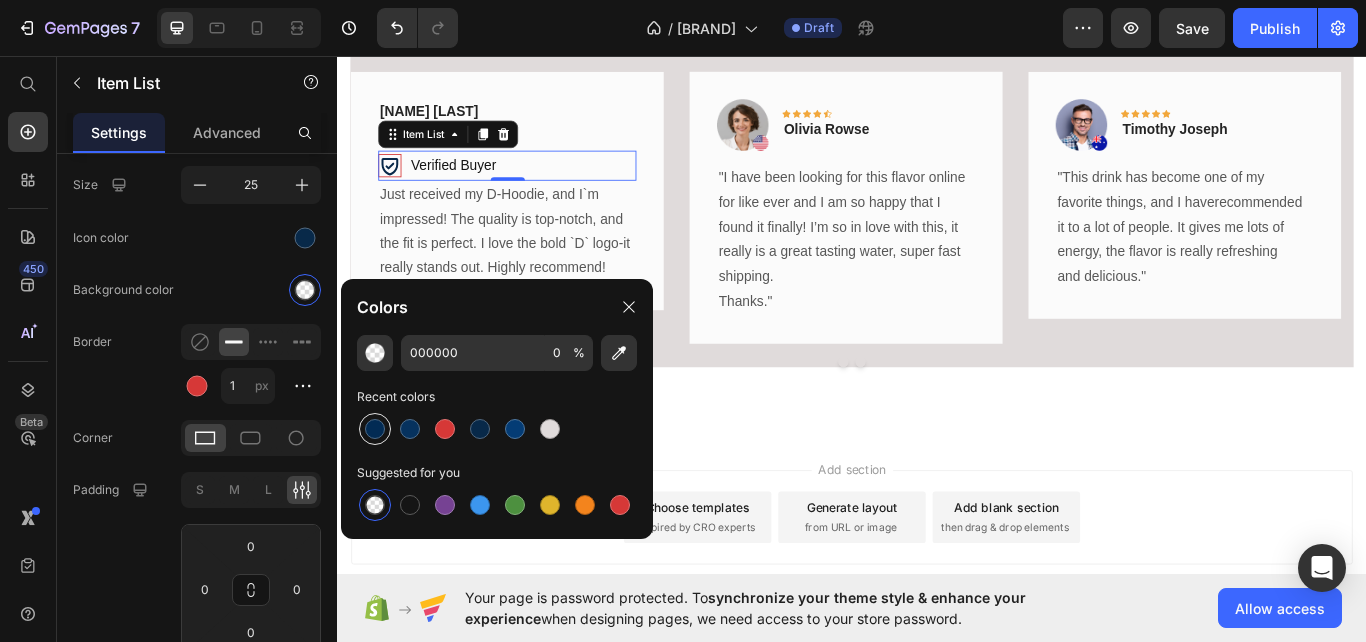 type on "022B54" 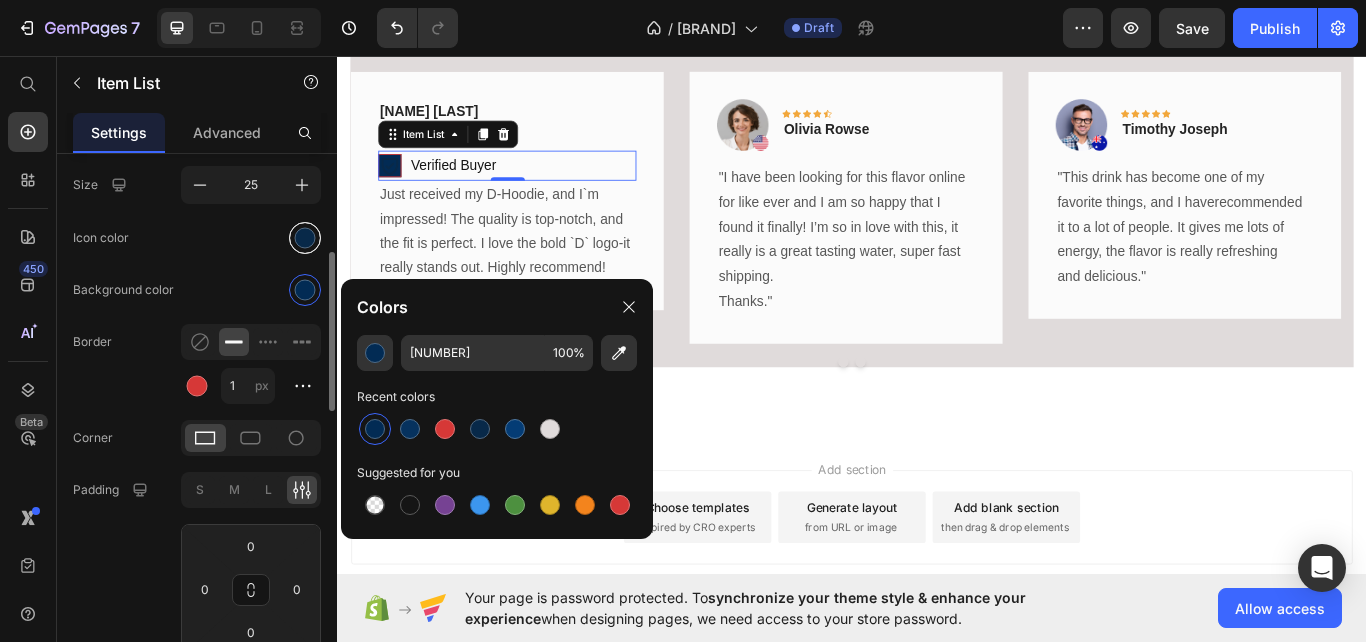 click at bounding box center [305, 237] 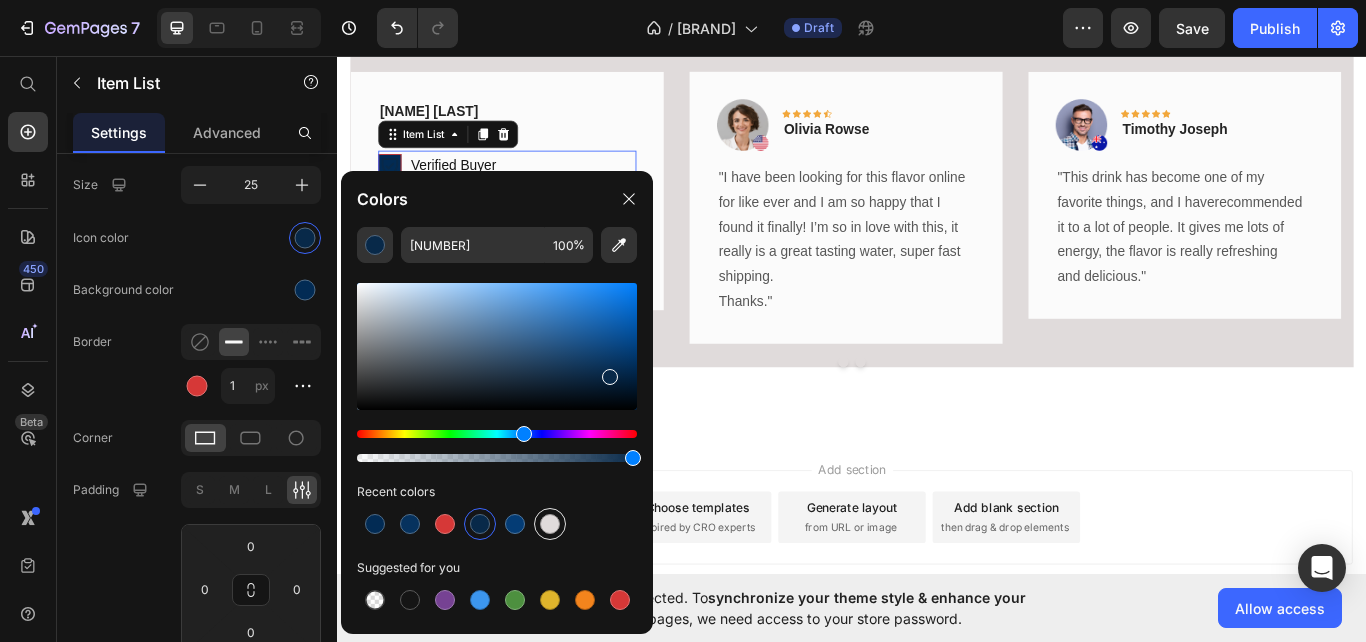 click at bounding box center (550, 524) 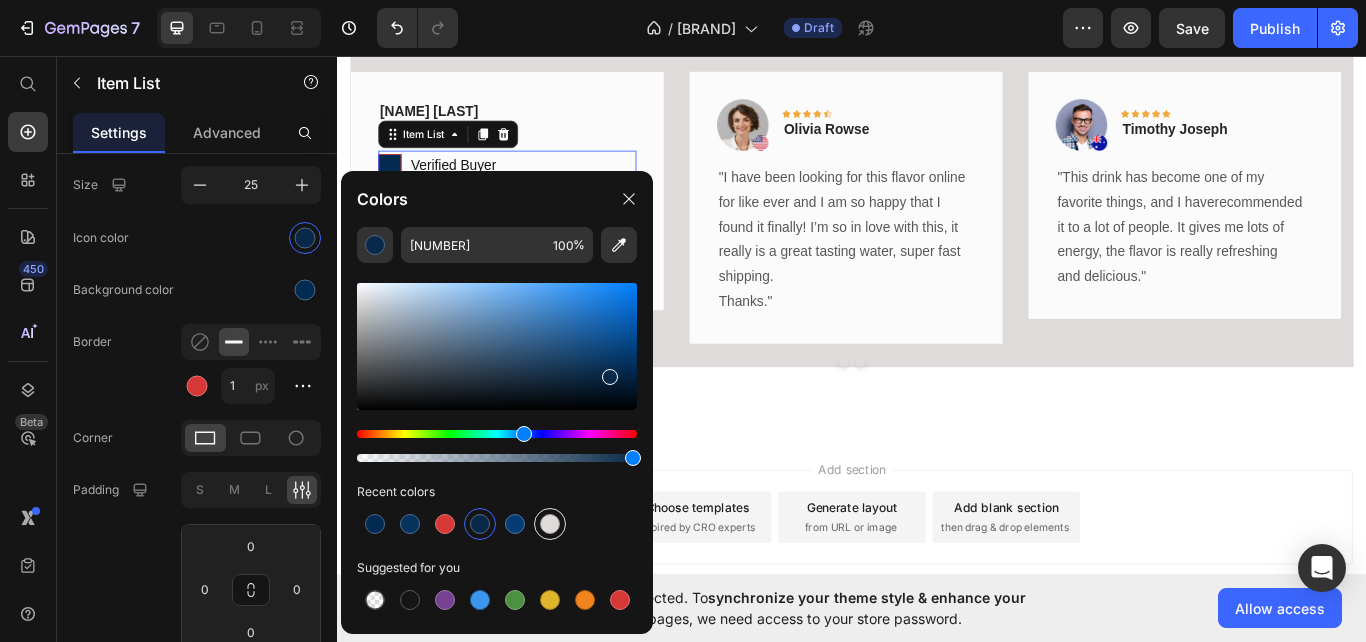 type on "E0DBDB" 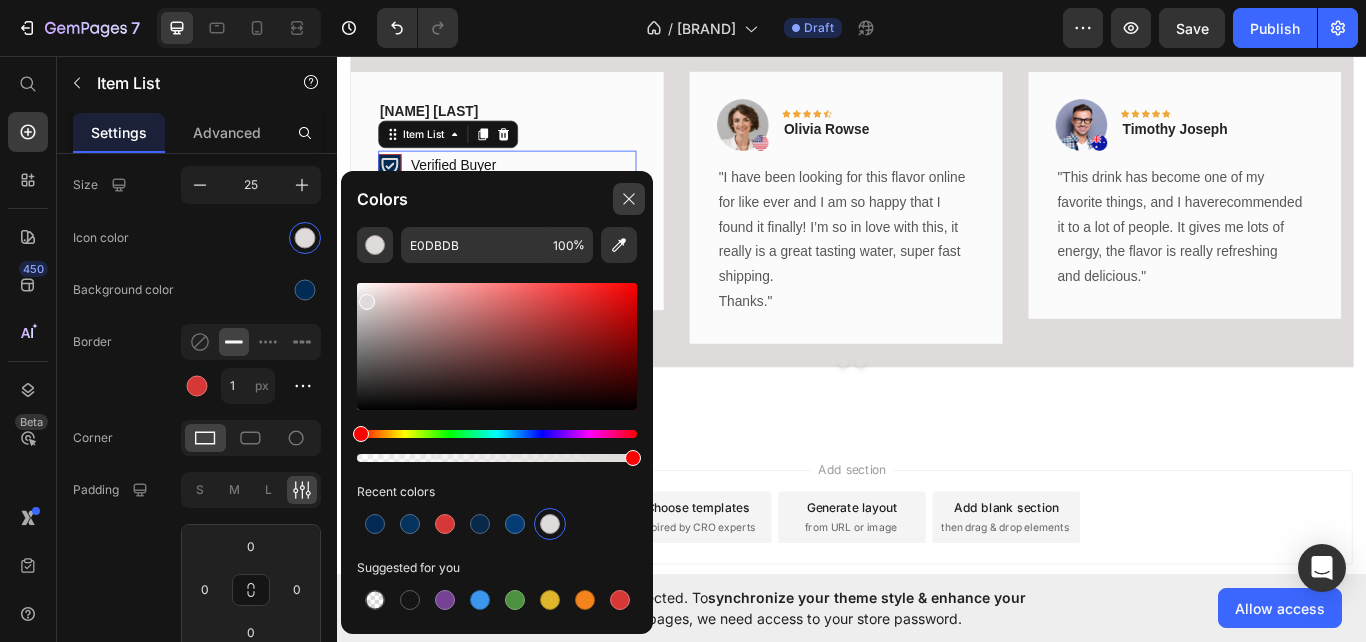 click 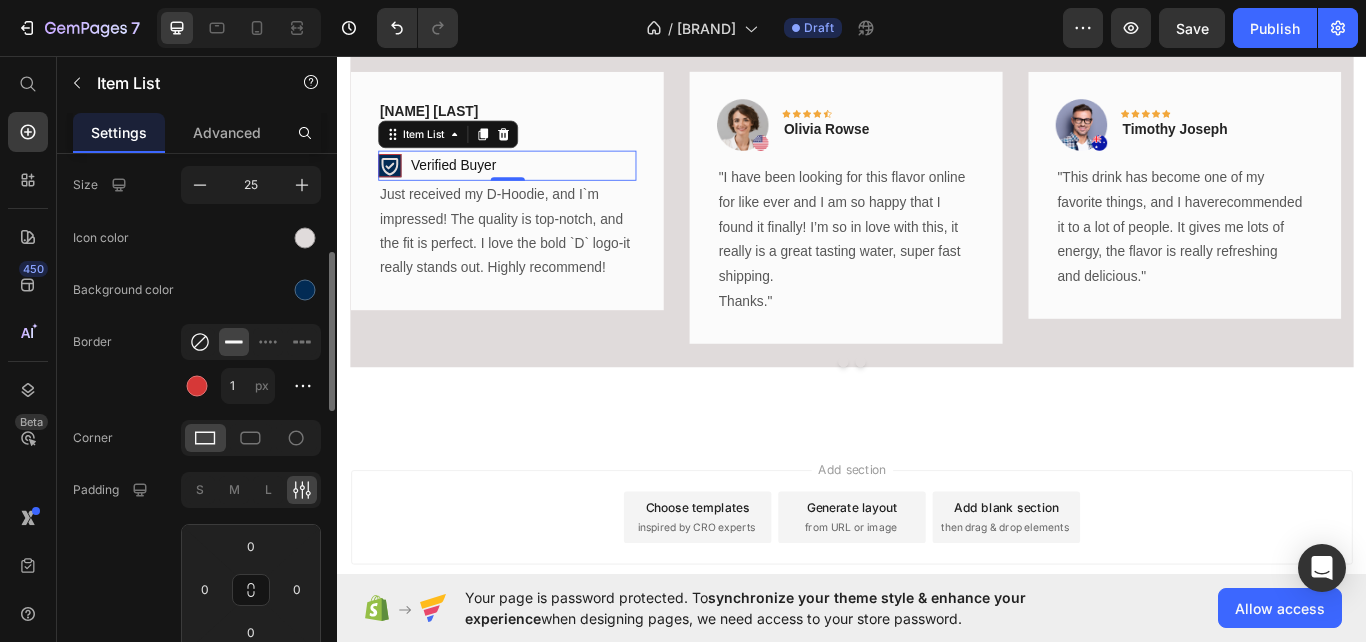 click 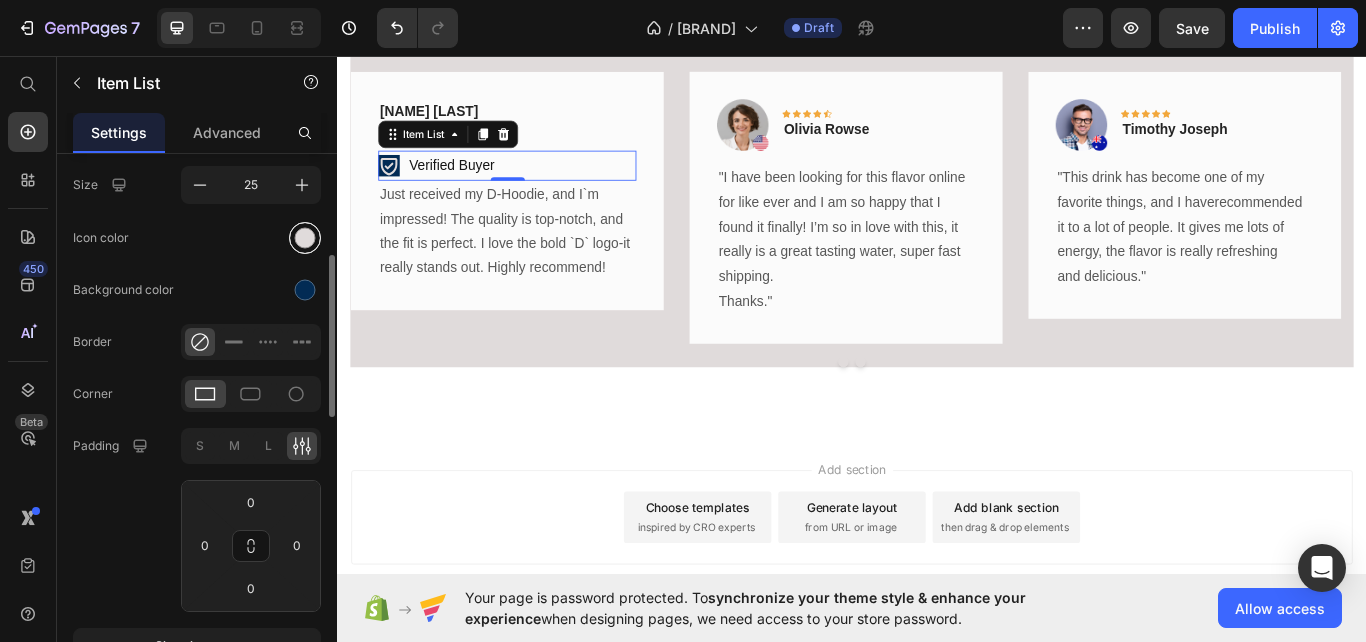click at bounding box center (305, 237) 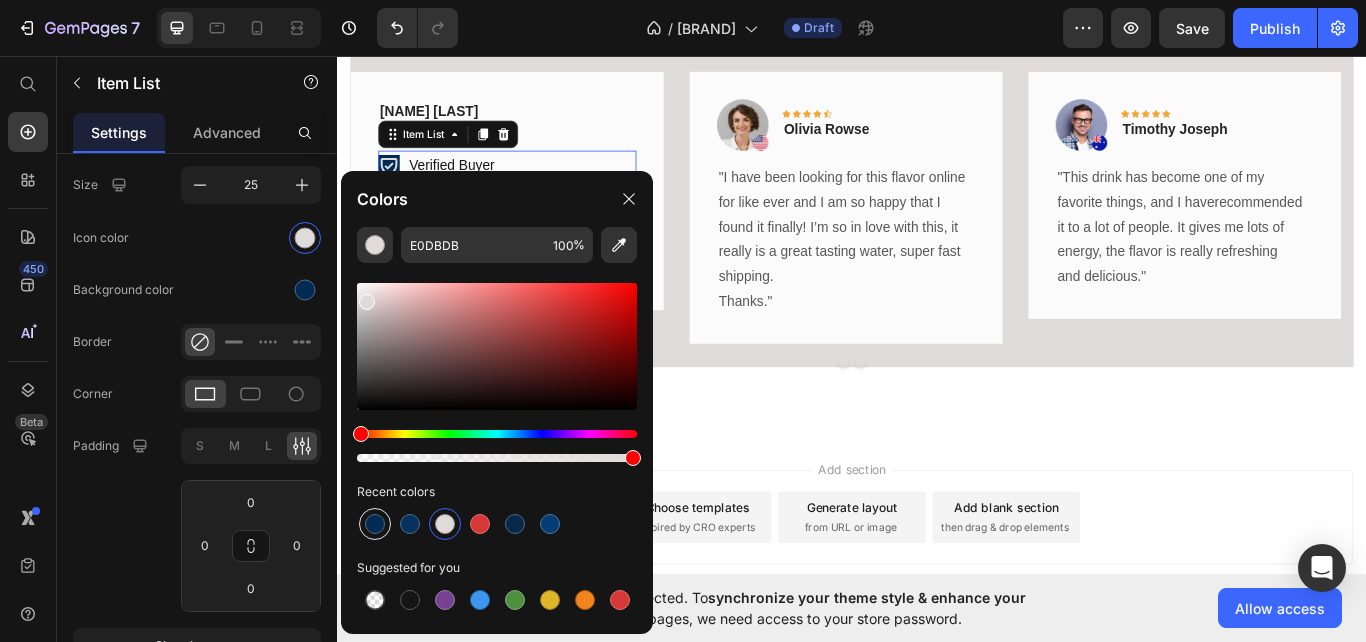 click at bounding box center [375, 524] 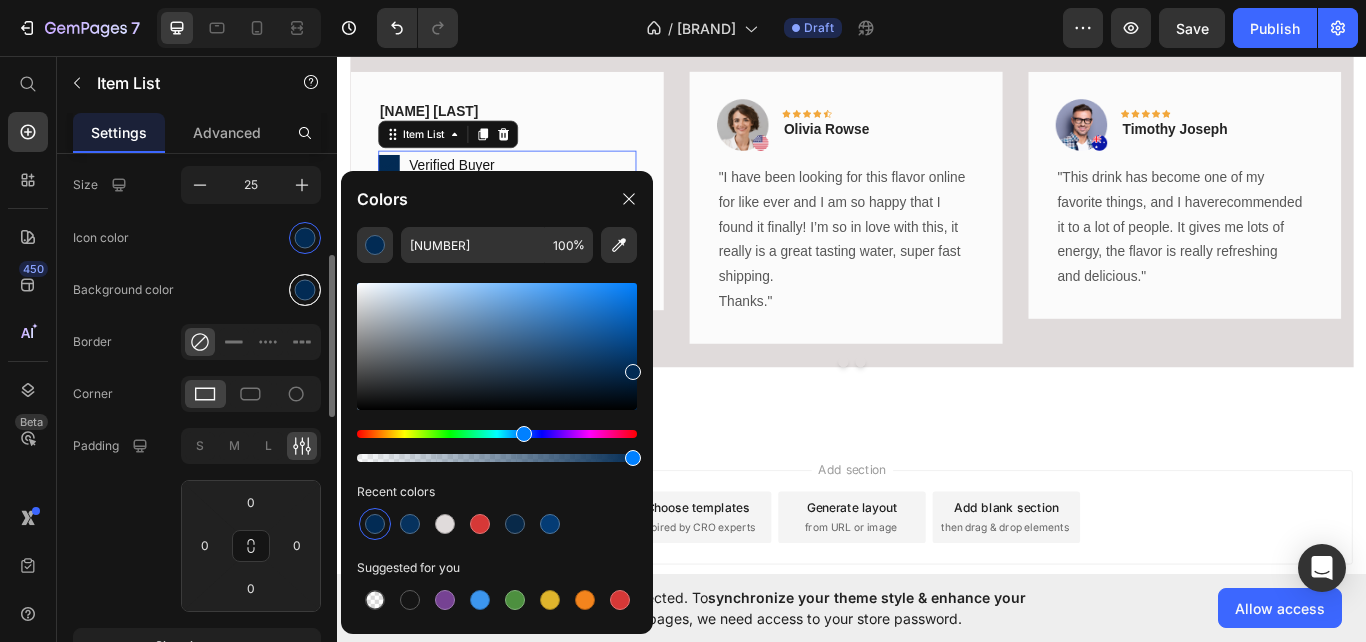 click at bounding box center (305, 289) 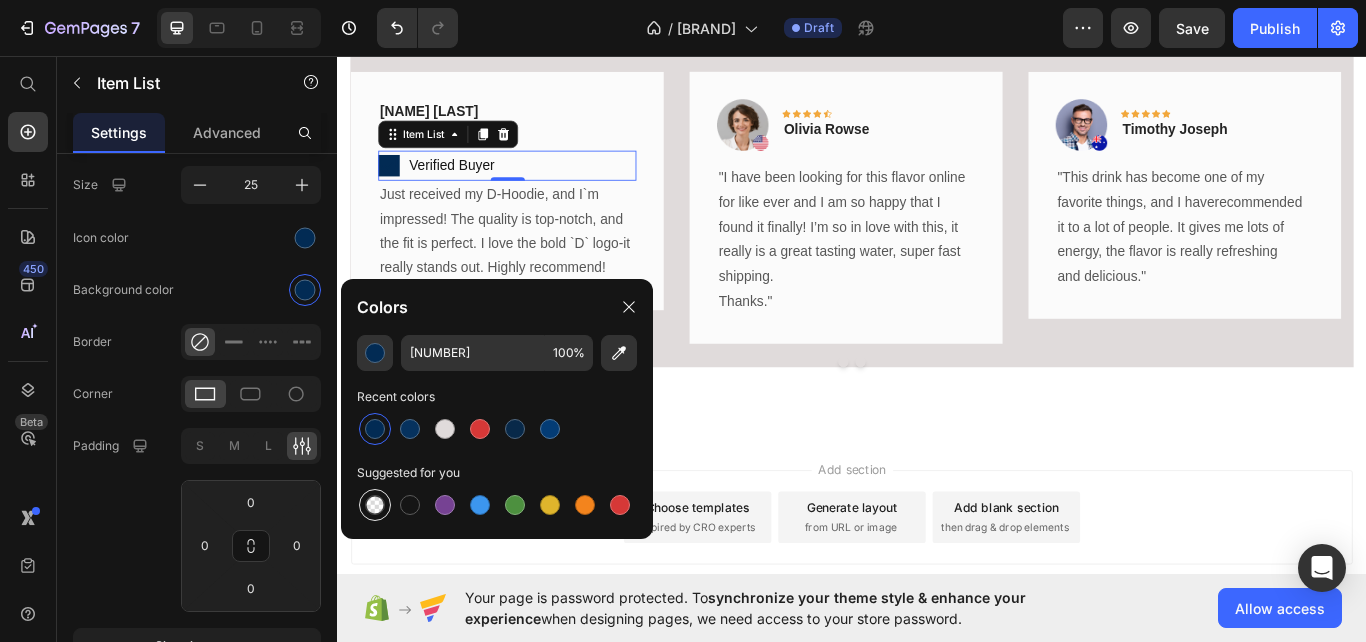 click at bounding box center [375, 505] 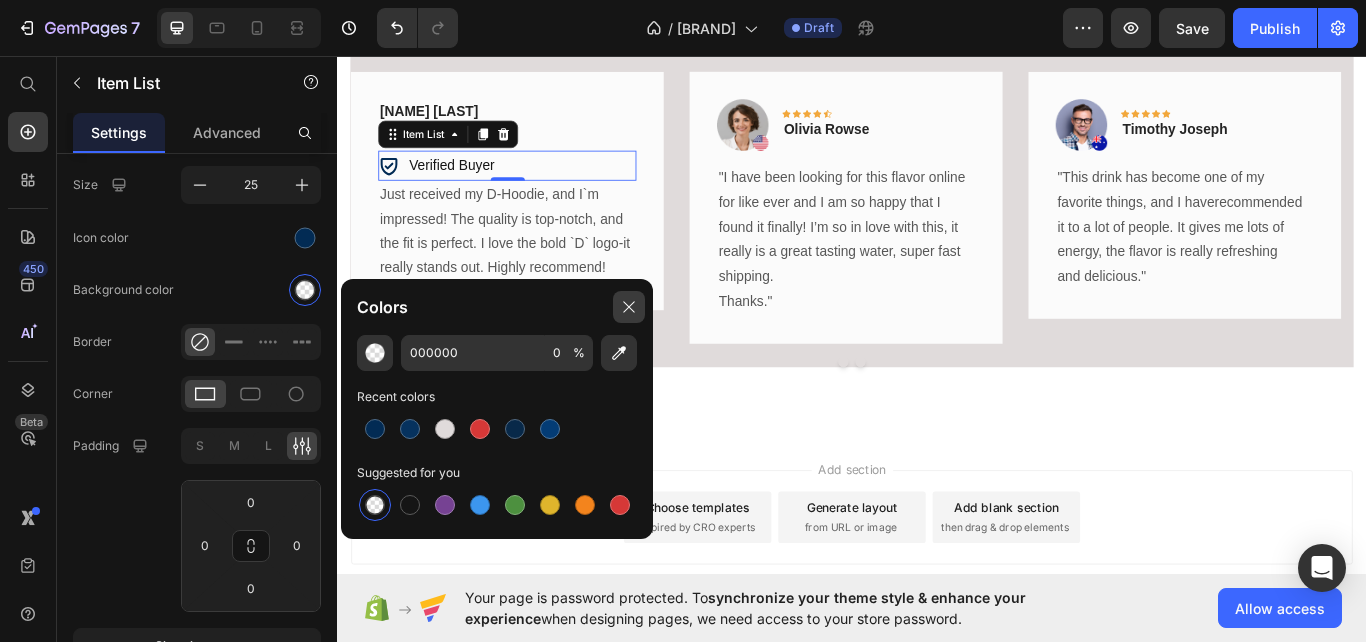 click 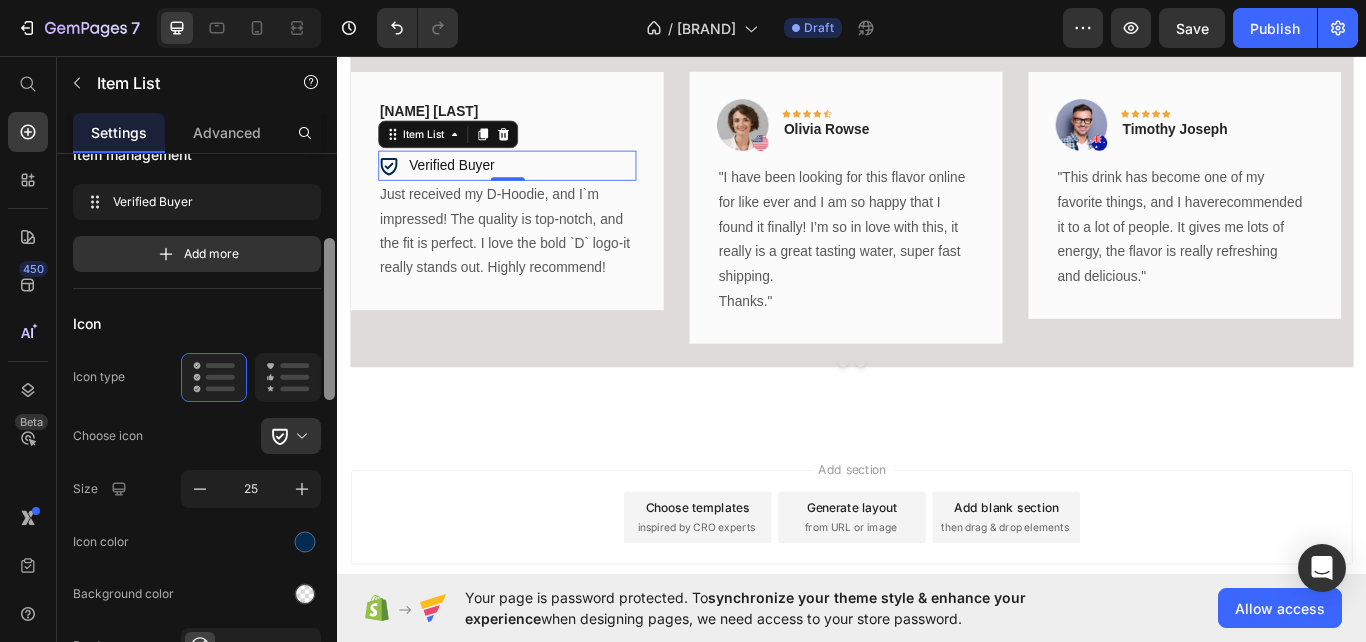 scroll, scrollTop: 0, scrollLeft: 0, axis: both 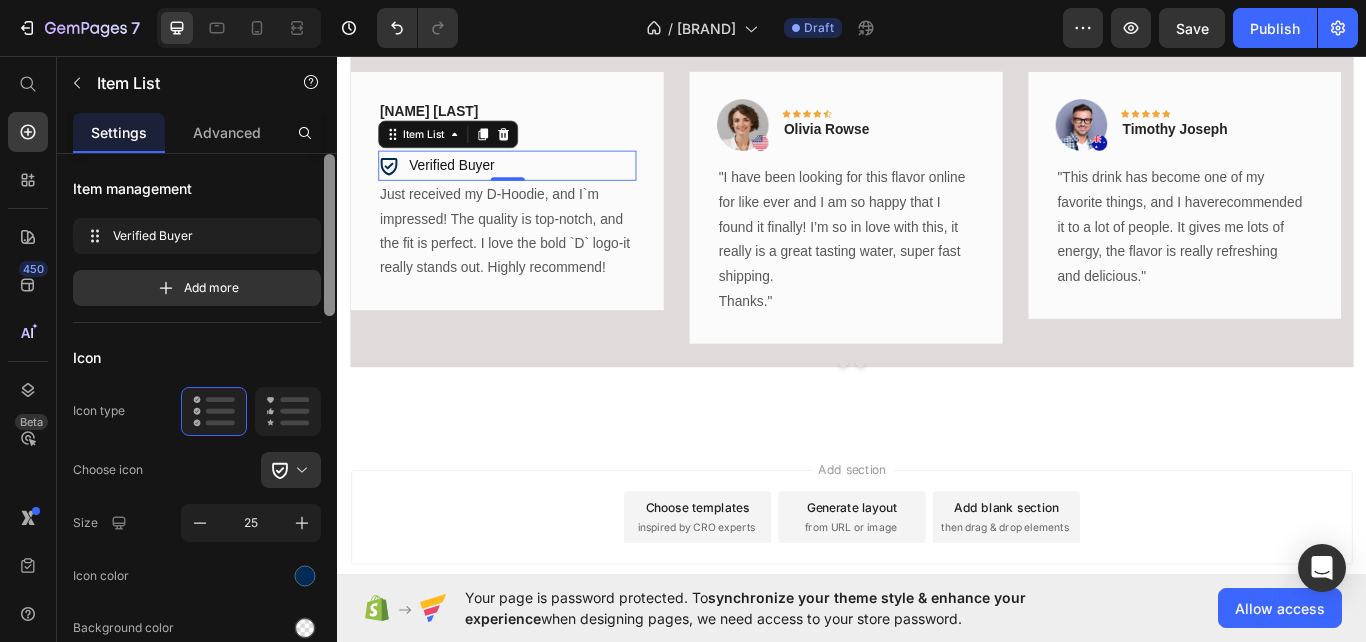 drag, startPoint x: 328, startPoint y: 325, endPoint x: 313, endPoint y: 199, distance: 126.88972 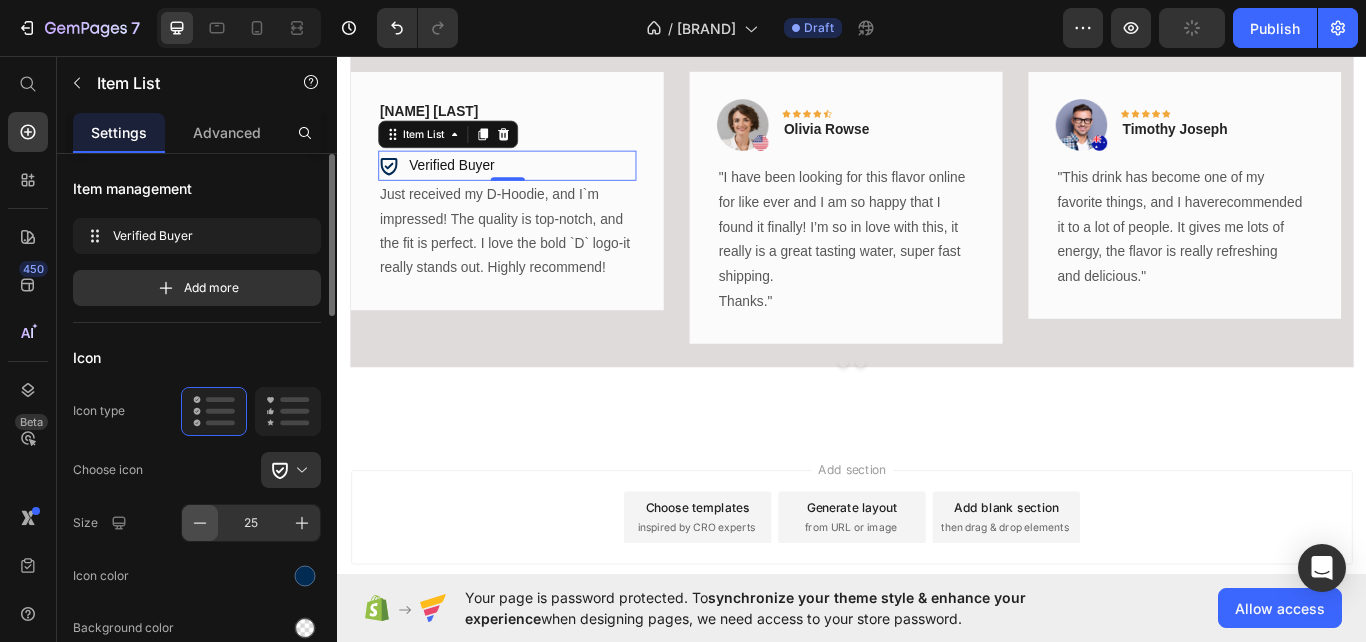 click 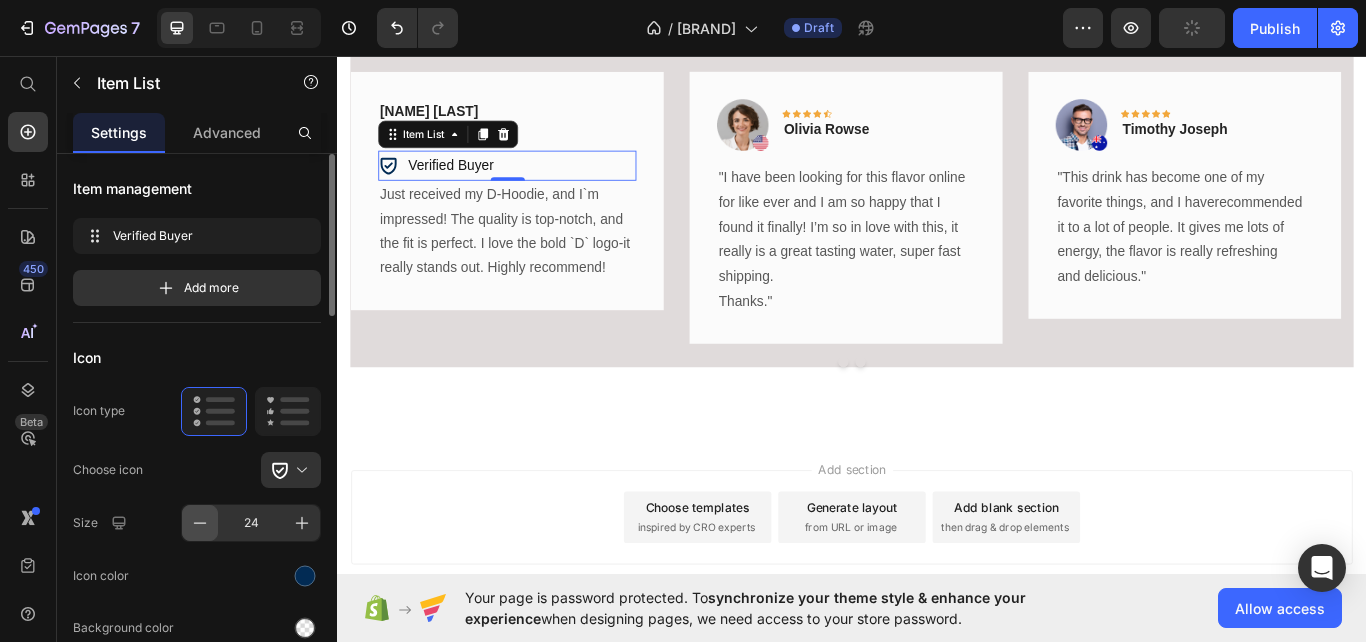 click 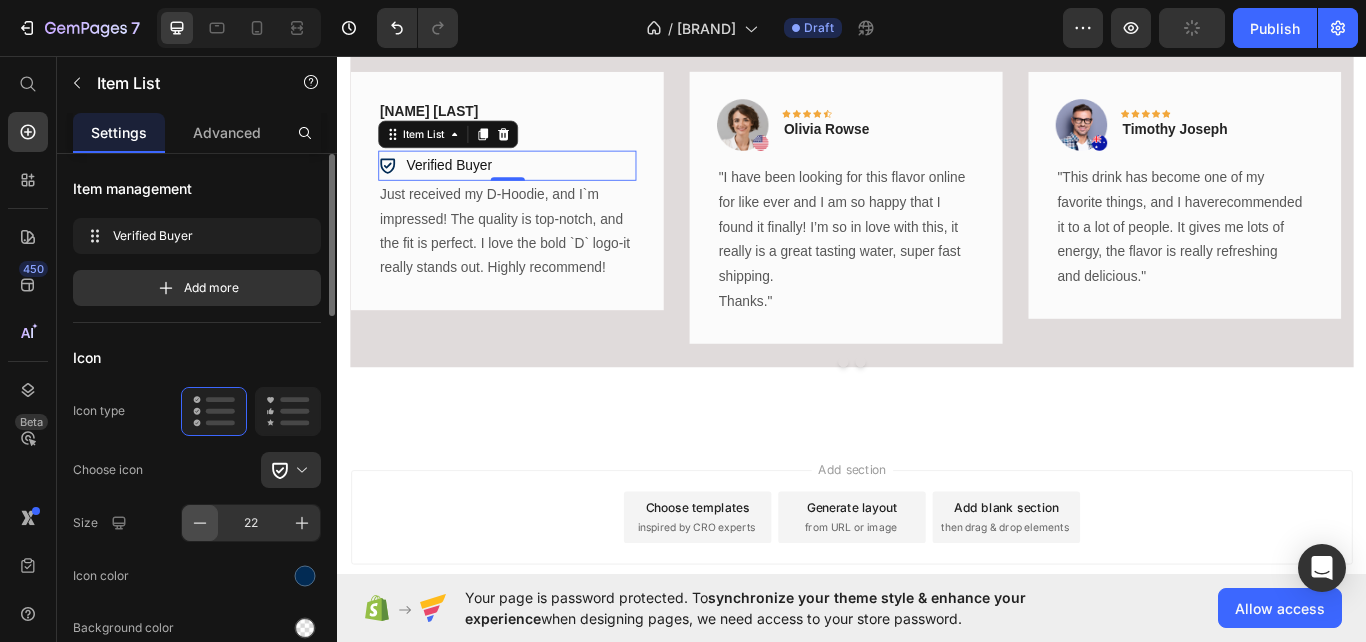 click 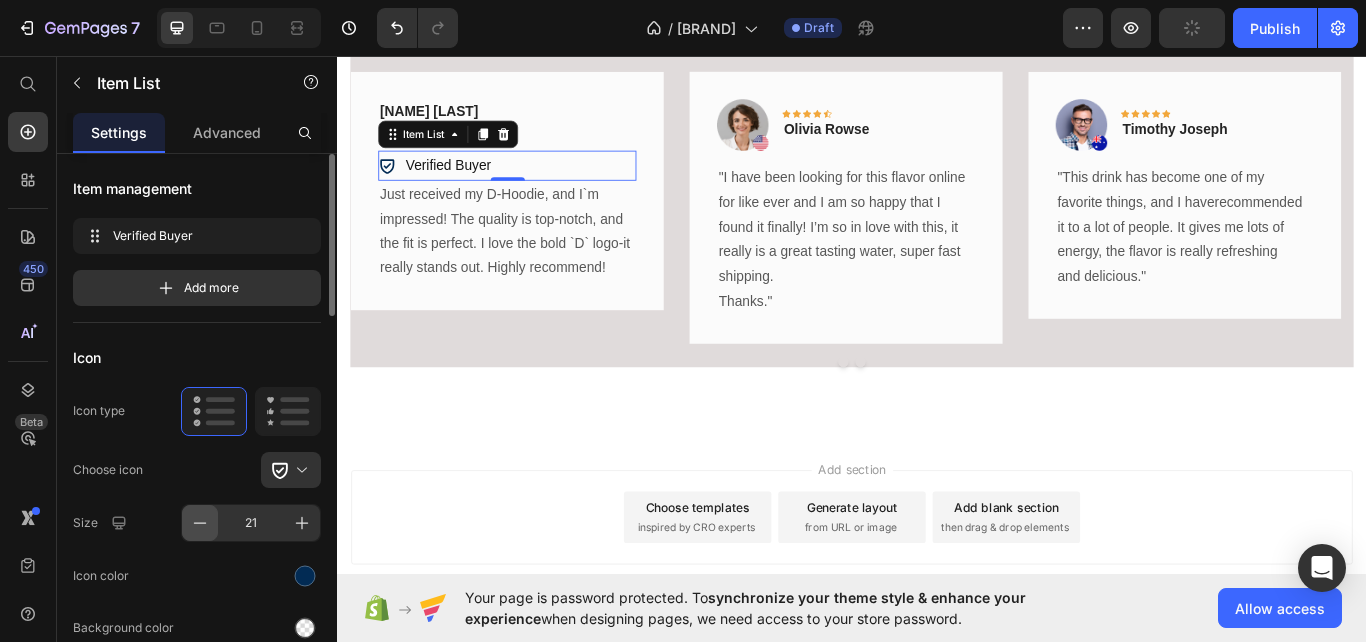 click 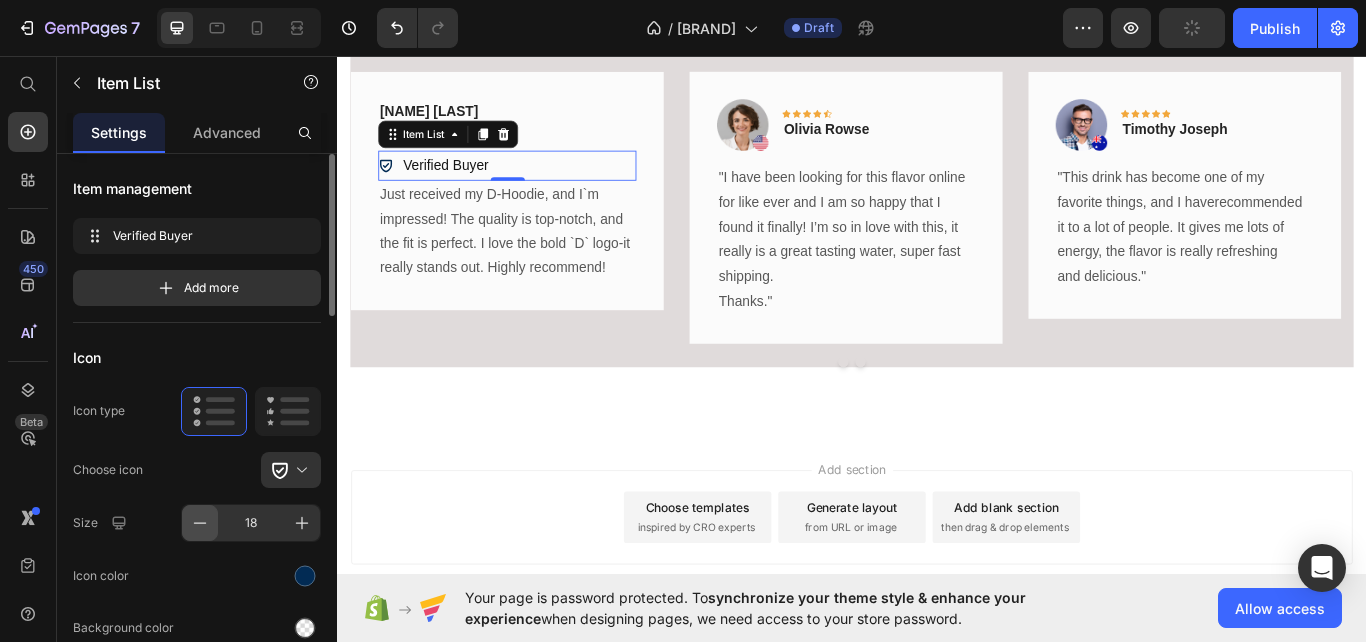 click 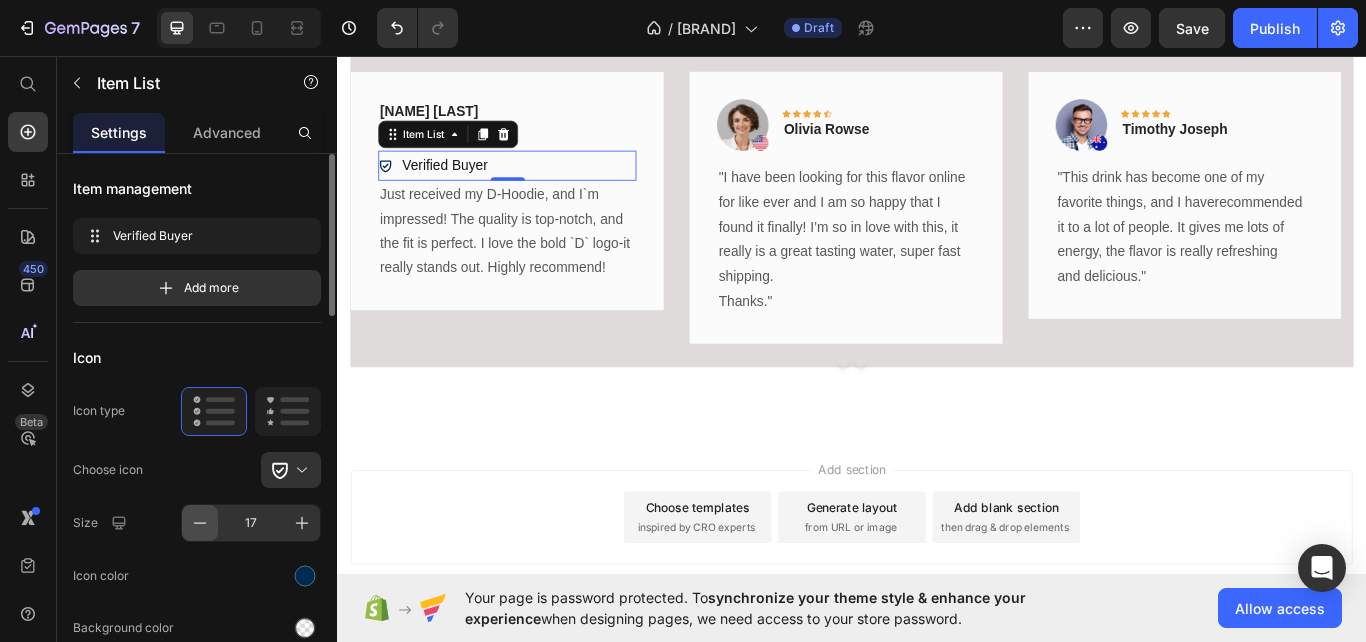 click 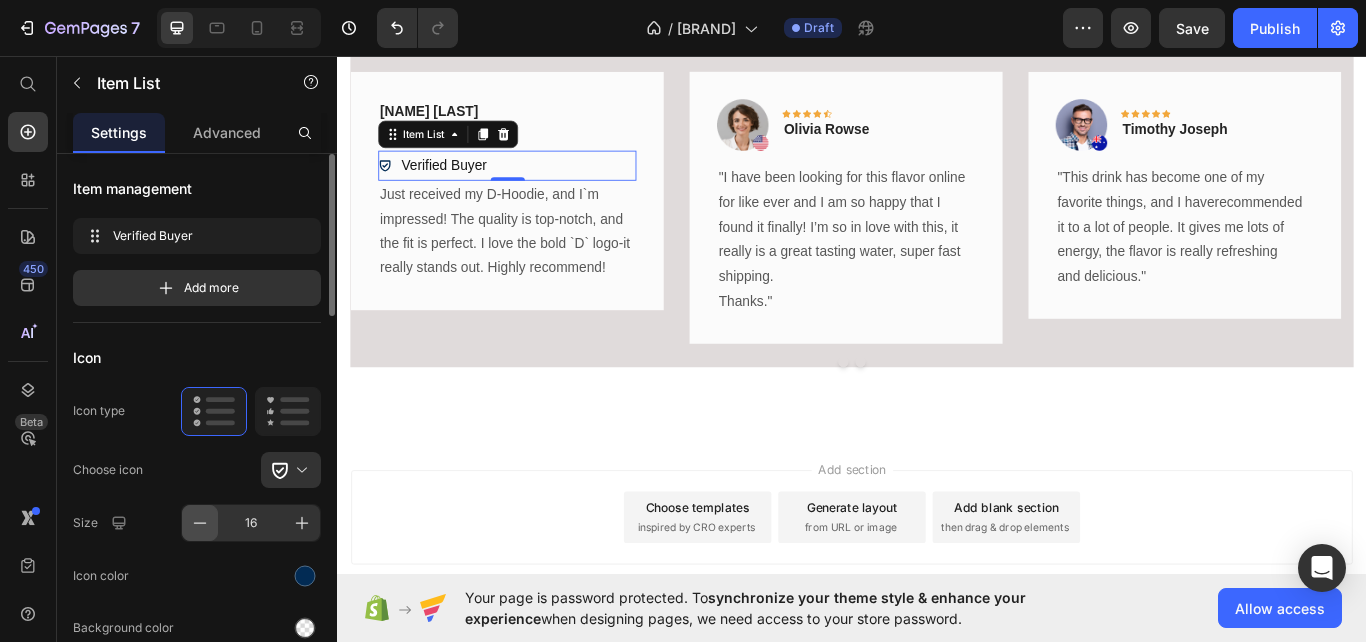 click 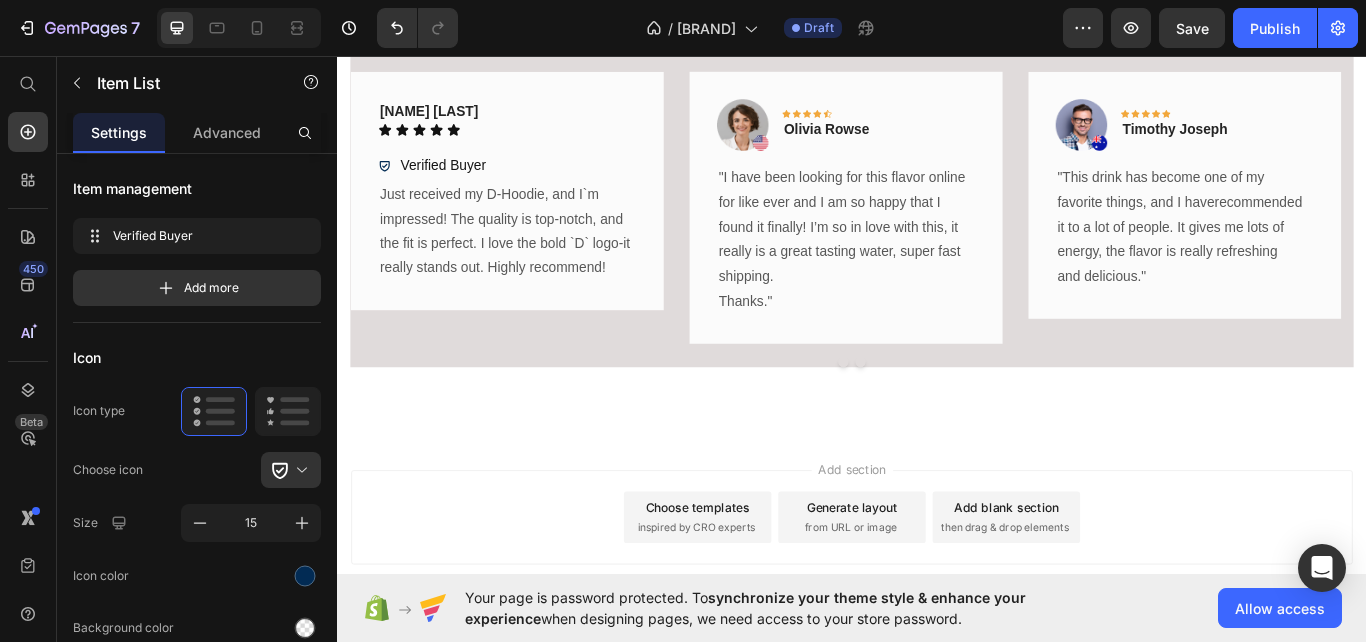 click on "Verified Buyer" at bounding box center (534, 184) 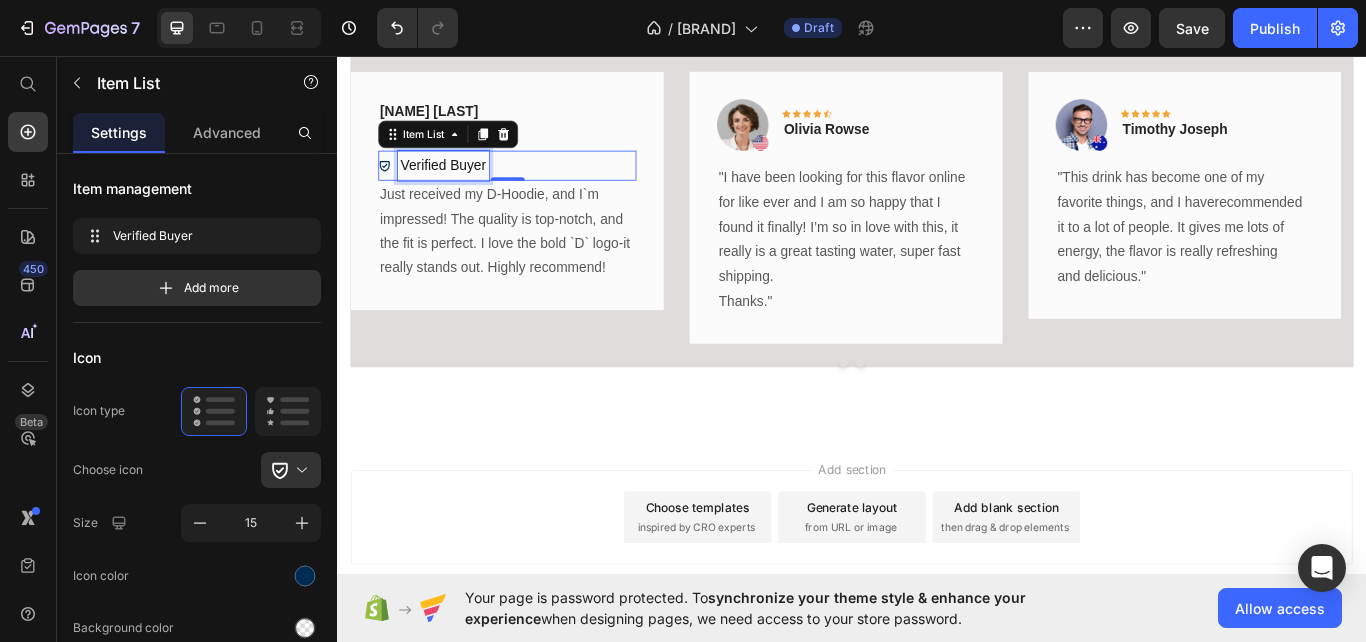 click on "Verified Buyer" at bounding box center [460, 184] 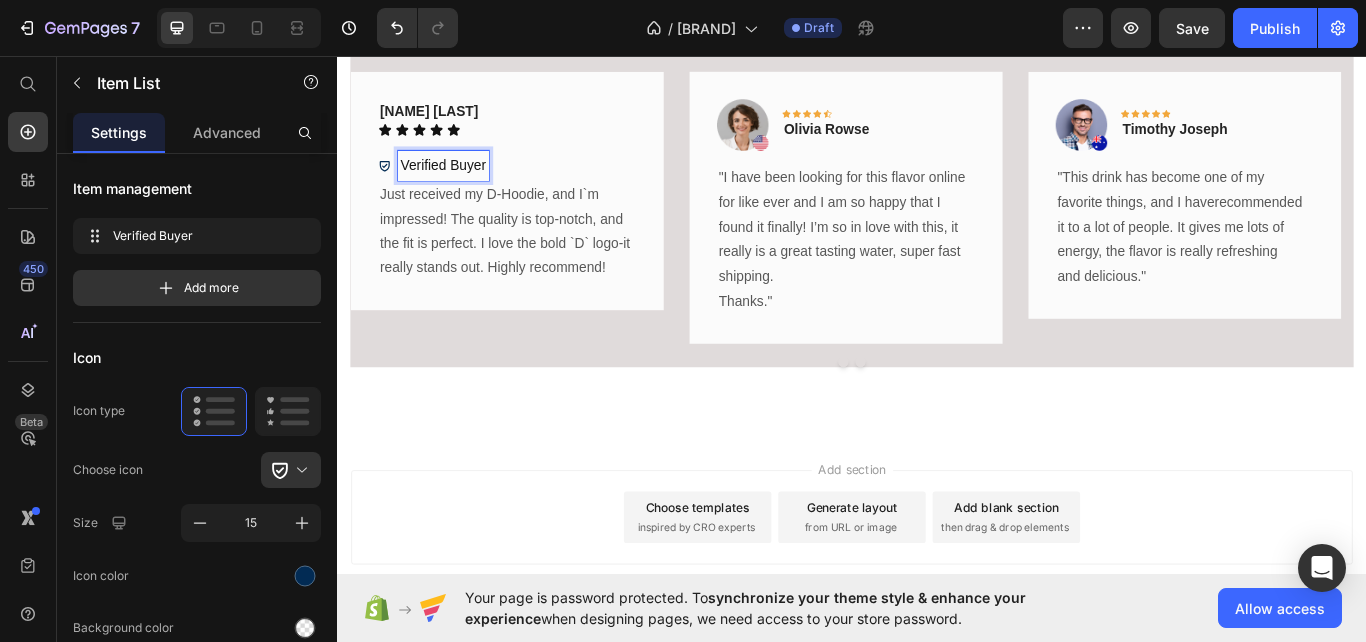 click on "Verified Buyer" at bounding box center (460, 184) 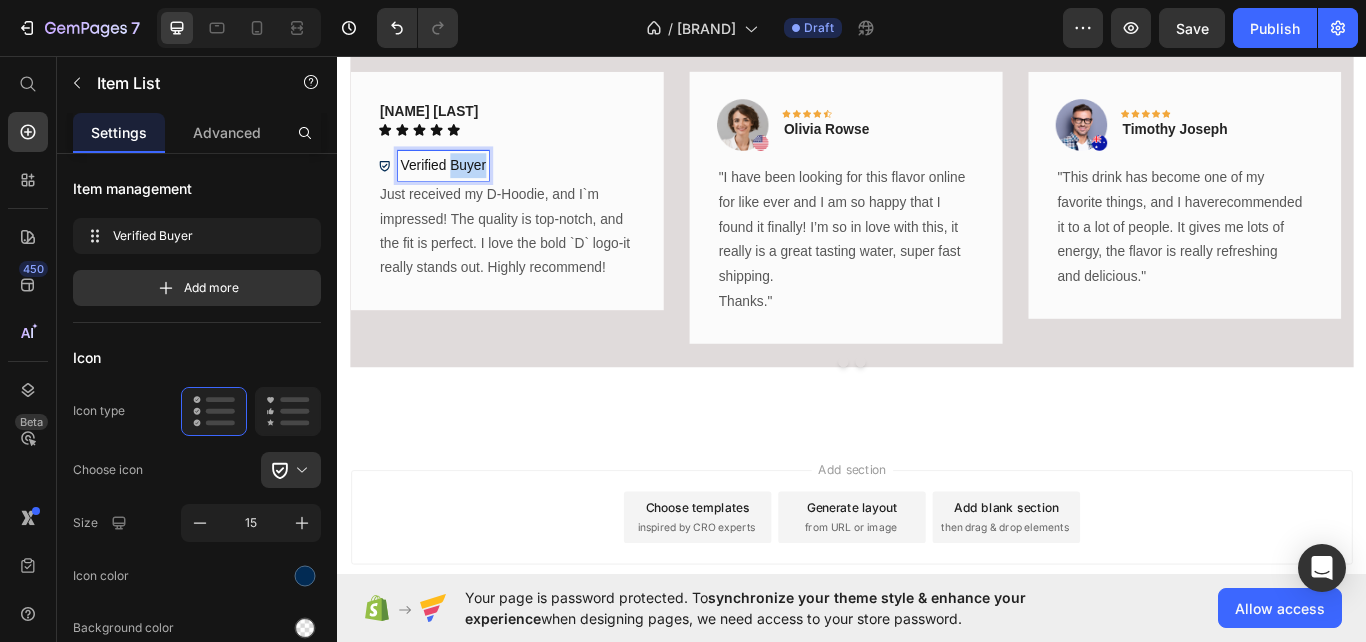 click on "Verified Buyer" at bounding box center (460, 184) 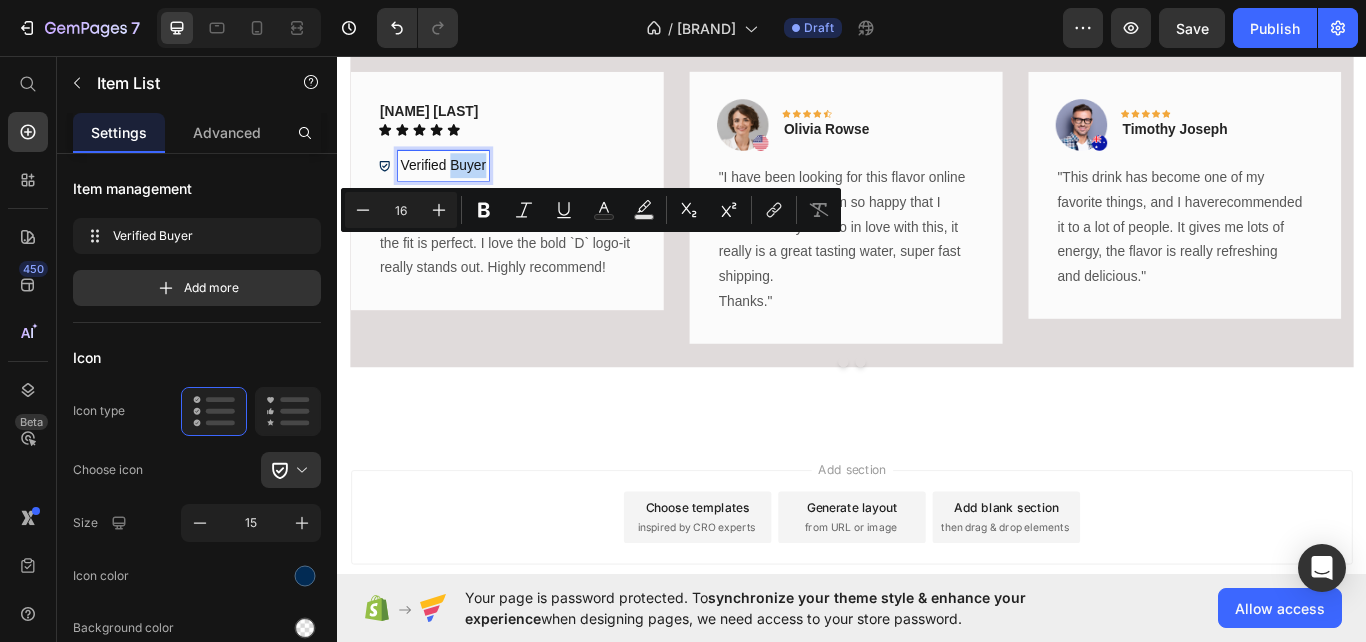 click on "Verified Buyer" at bounding box center (460, 184) 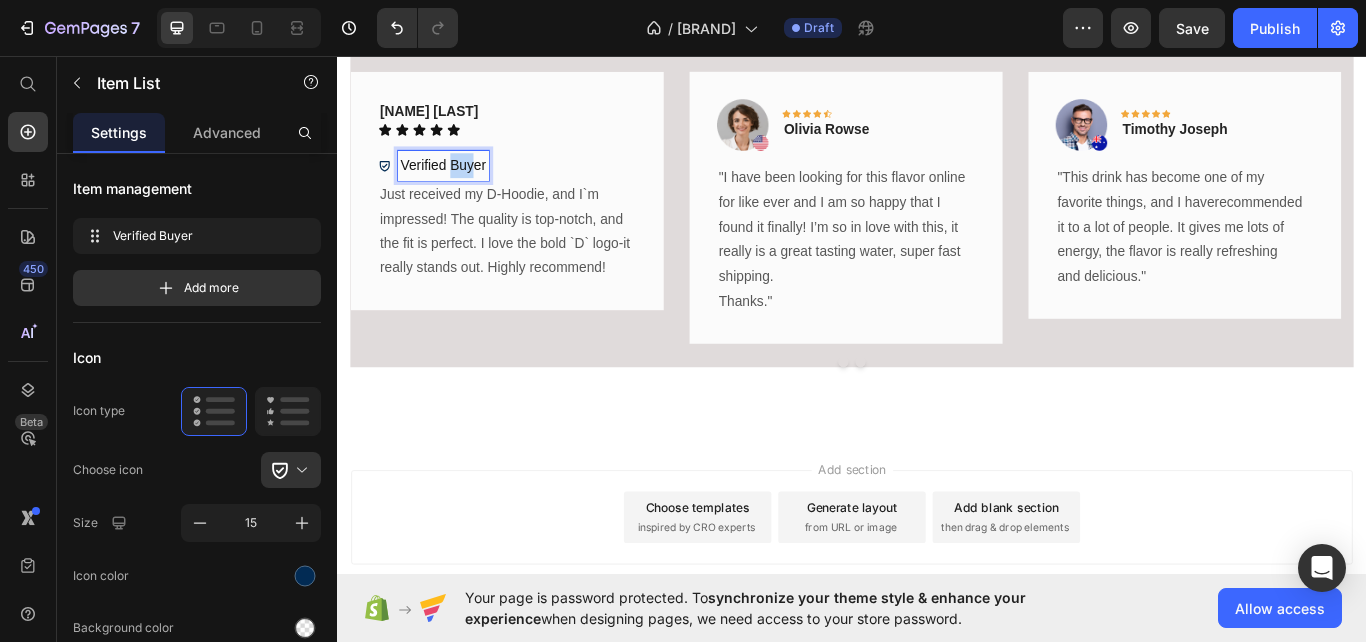 click on "Verified Buyer" at bounding box center (460, 184) 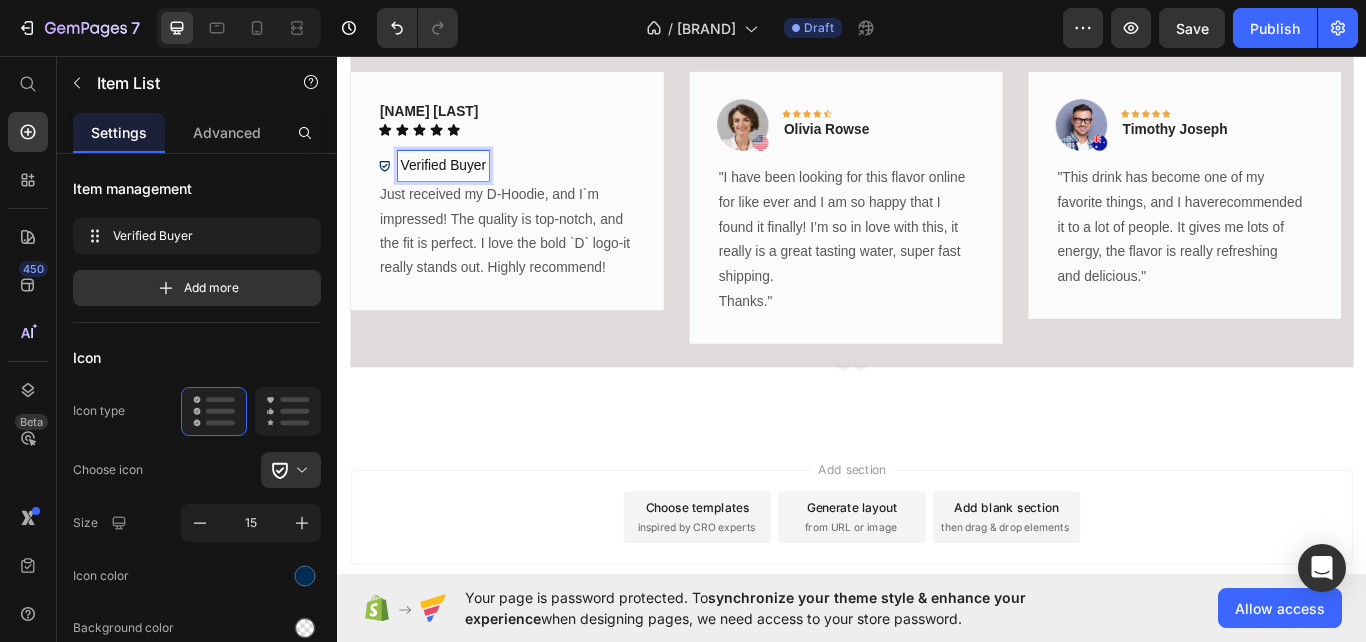 click on "Verified Buyer" at bounding box center [460, 184] 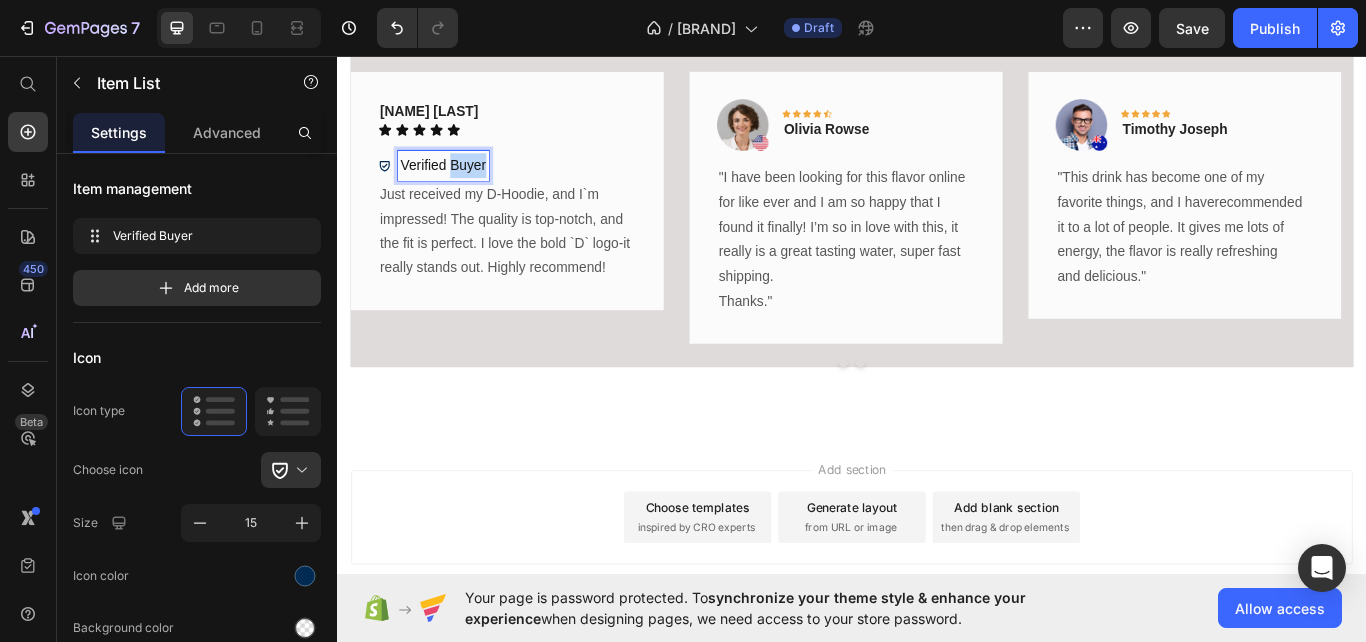 click on "Verified Buyer" at bounding box center [460, 184] 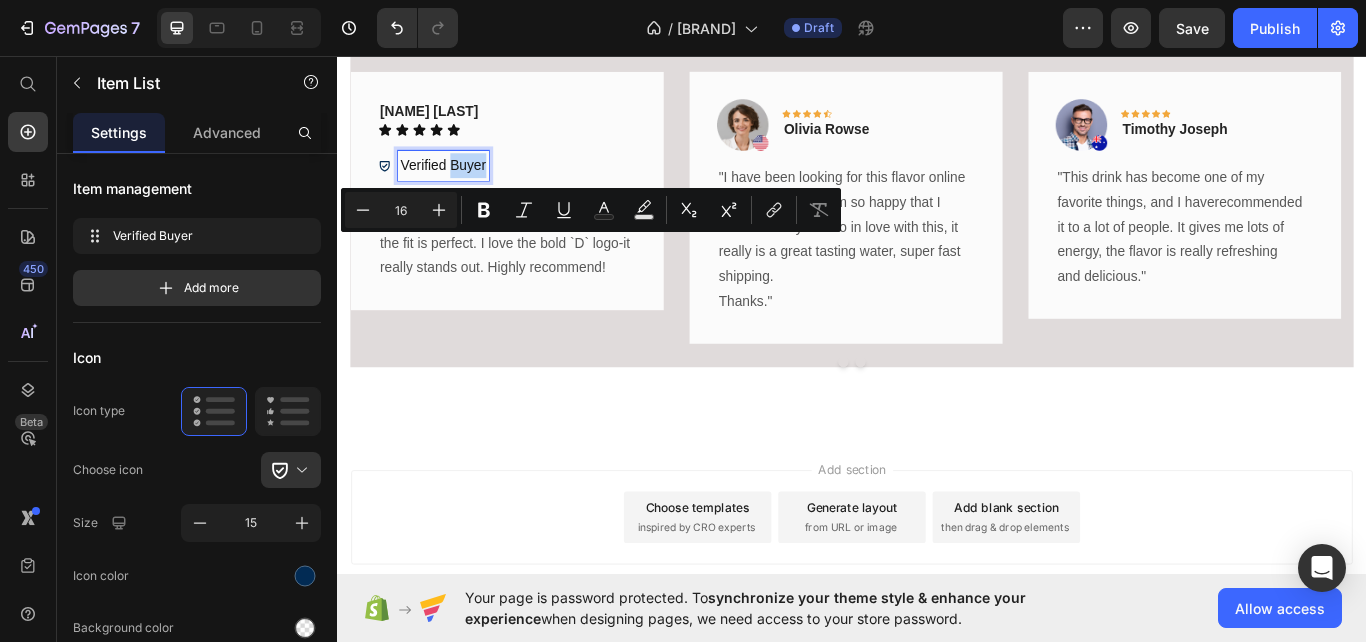 click on "Verified Buyer" at bounding box center (460, 184) 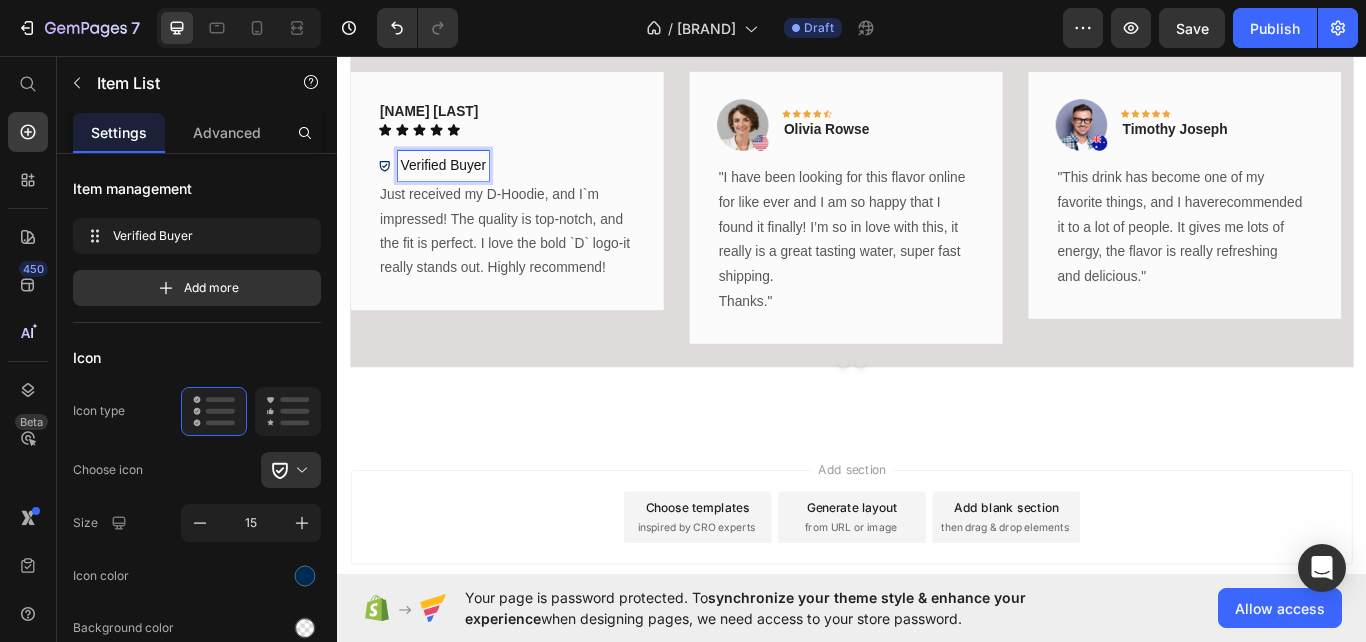 click on "Verified Buyer" at bounding box center (460, 184) 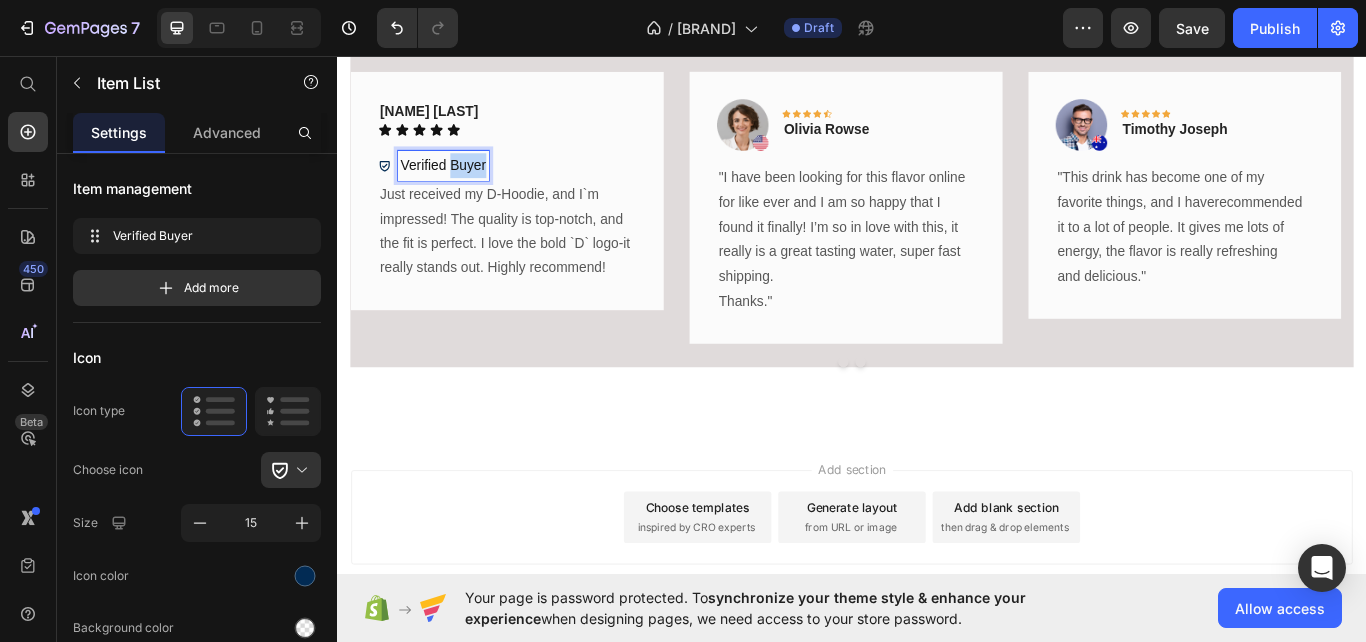 click on "Verified Buyer" at bounding box center (460, 184) 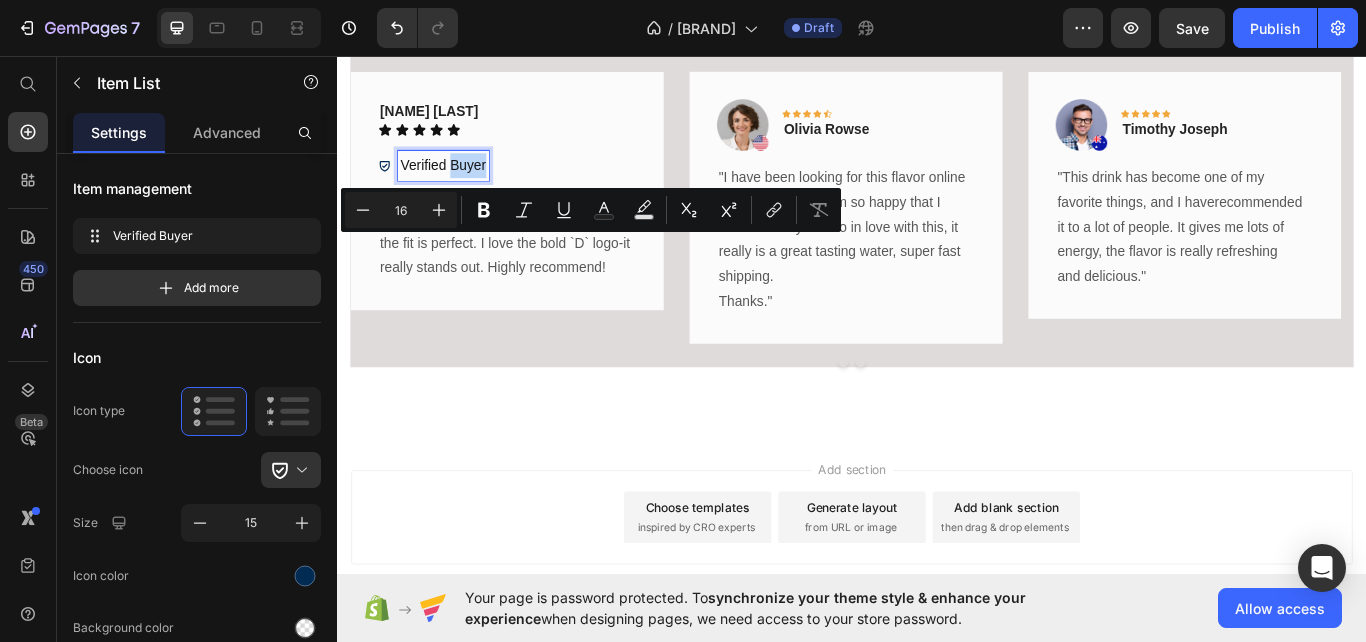click on "Verified Buyer" at bounding box center [460, 184] 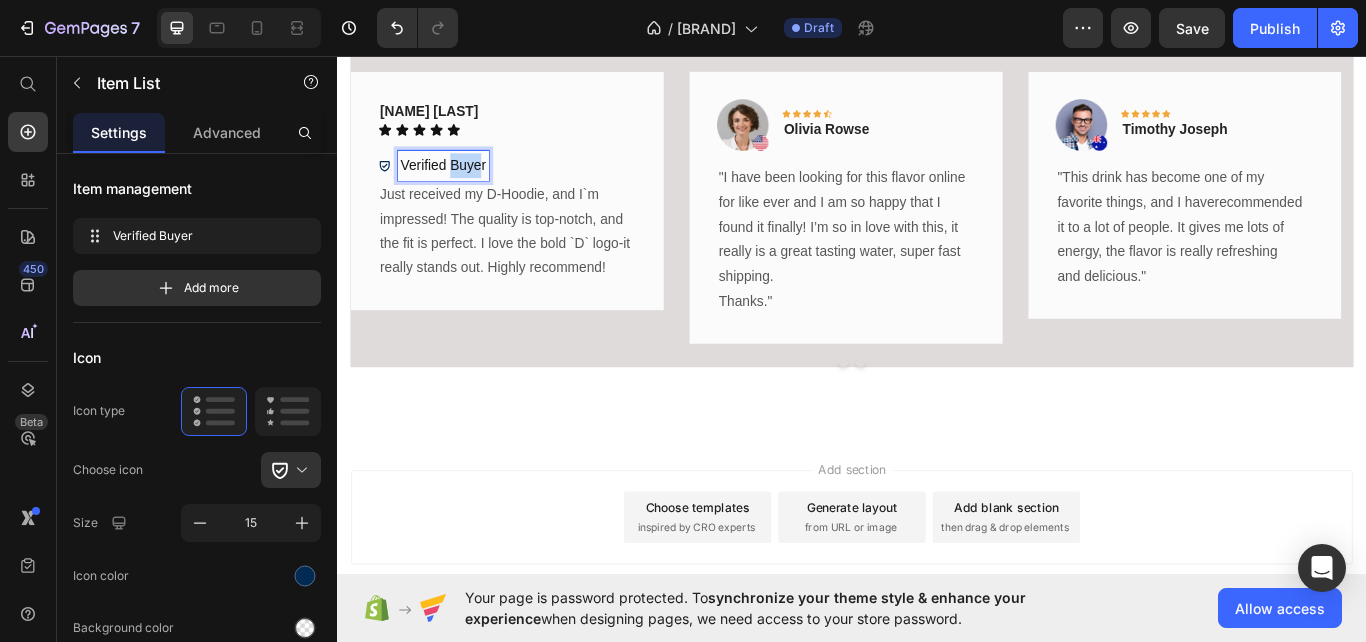 click on "Verified Buyer" at bounding box center (460, 184) 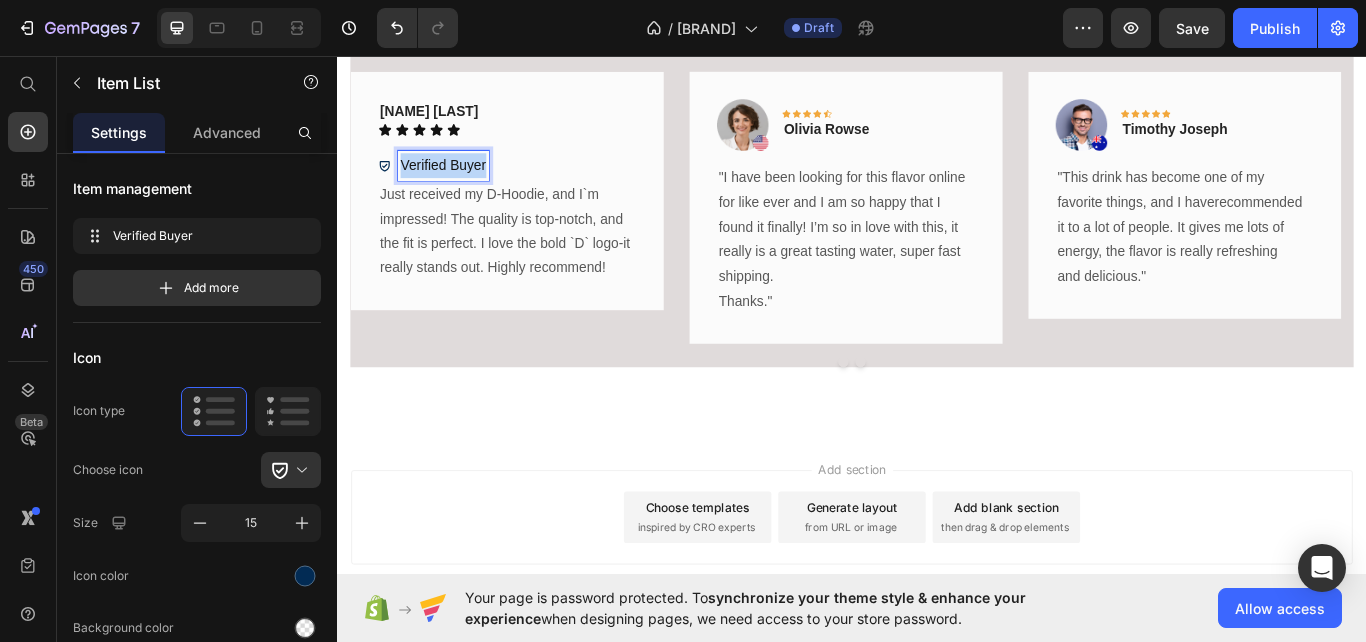 click on "Verified Buyer" at bounding box center [460, 184] 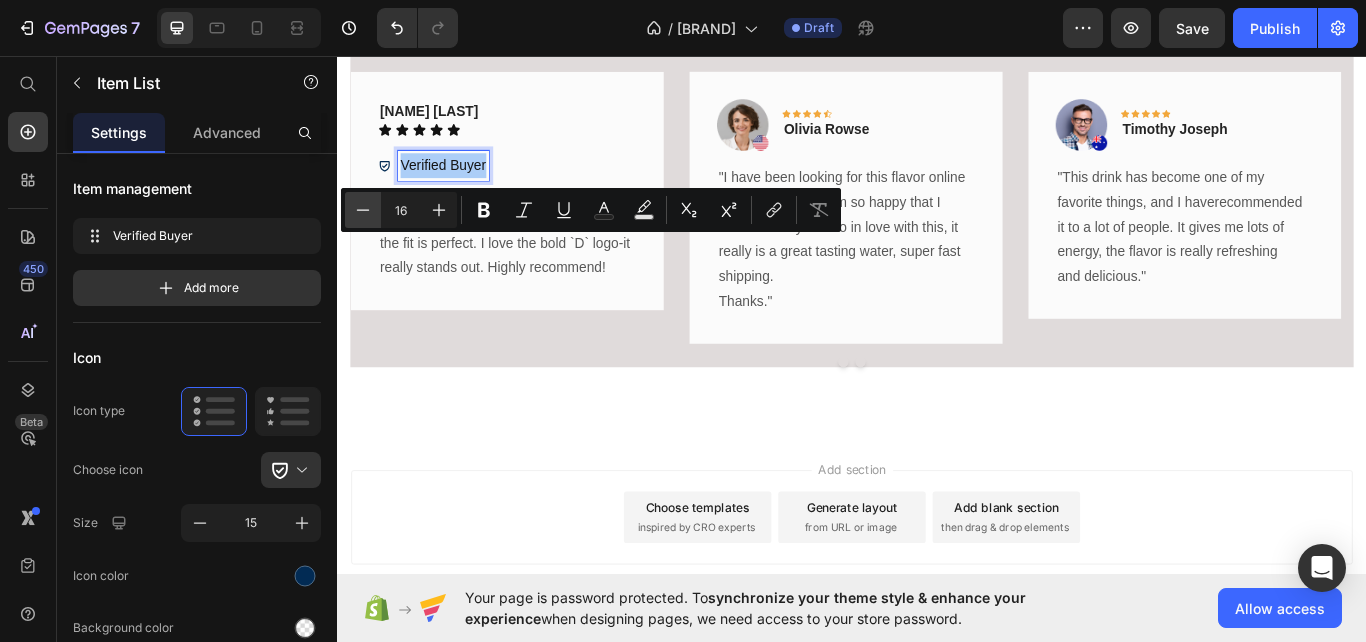 click 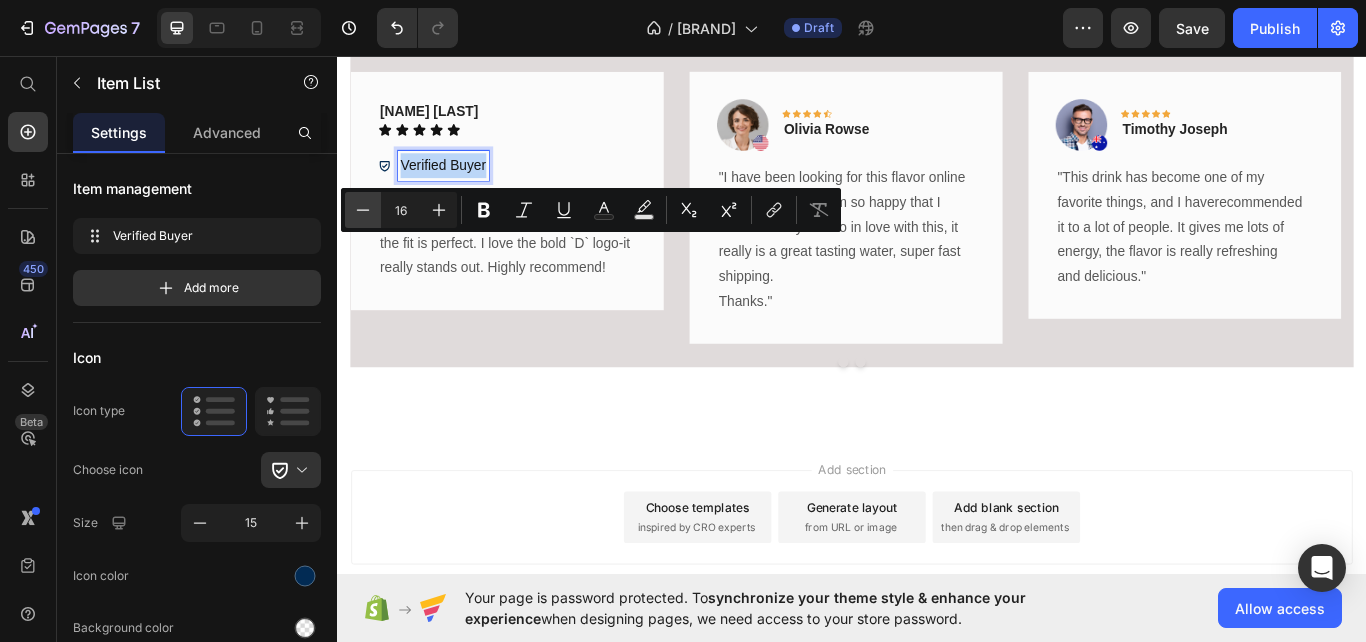 type on "15" 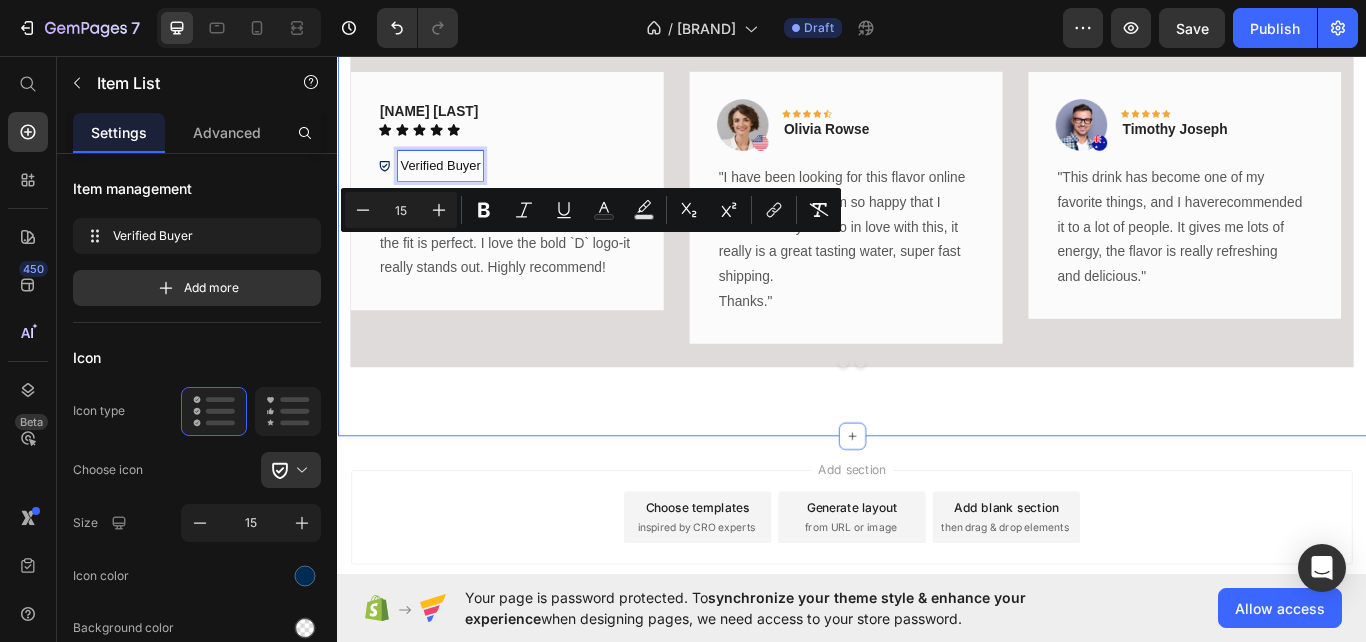 click on "Hear from Our Customers Heading Our customer advocates are standing by 24/7 to support you via email. Text block James R. Text block Icon Icon Icon Icon Icon Icon List Row
Verified Buyer Item List   0 "Just received my D-Hoodie, and I`m impressed! The quality is top-notch, and the fit is perfect. I love the bold `D` logo-it really stands out. Highly recommend!" Text block Row Image
Icon
Icon
Icon
Icon
Icon Row Olivia Rowse Text block Row "I have been looking for this flavor online for like ever and I am so happy that I found it finally! I’m so in love with this, it really is a great tasting water, super fast shipping.  Thanks." Text block Row Image
Icon
Icon
Icon
Icon
Icon Row Timothy Joseph Text block Row and delicious." Text block Row Image
Icon
Icon
Icon
Icon Icon" at bounding box center [937, 171] 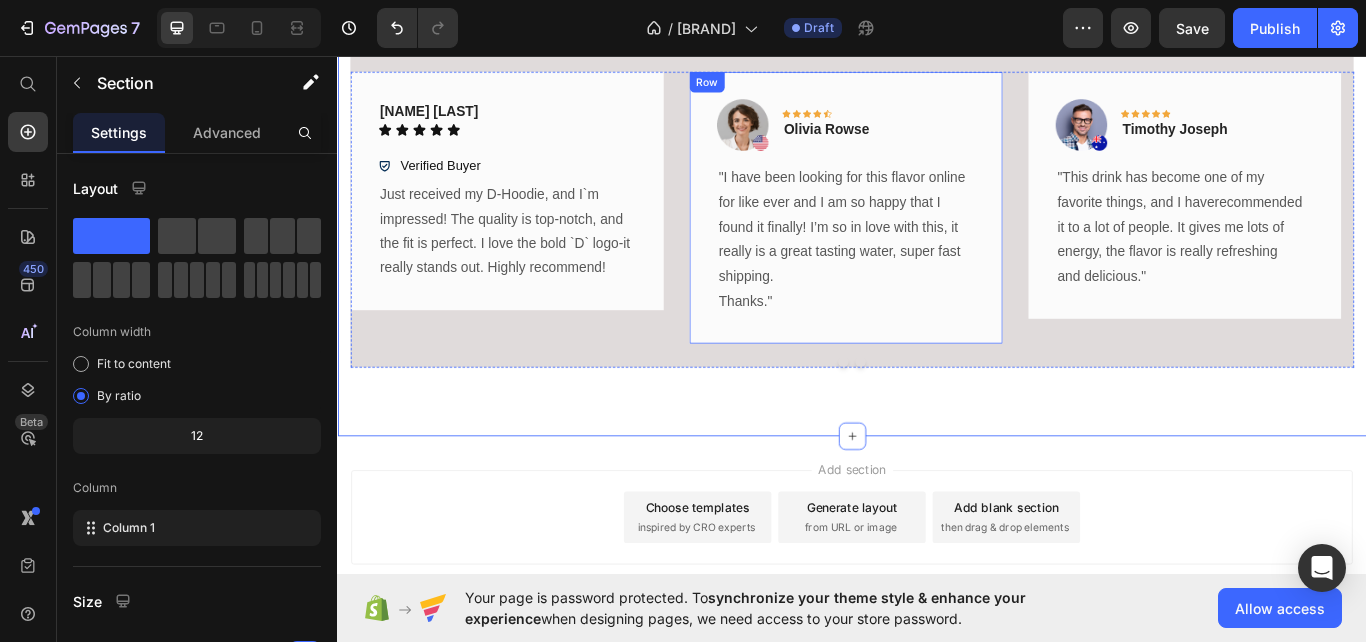 click on "Image
Icon
Icon
Icon
Icon
Icon Row Olivia Rowse Text block Row "I have been looking for this flavor online for like ever and I am so happy that I found it finally! I’m so in love with this, it really is a great tasting water, super fast shipping.  Thanks." Text block Row" at bounding box center [929, 233] 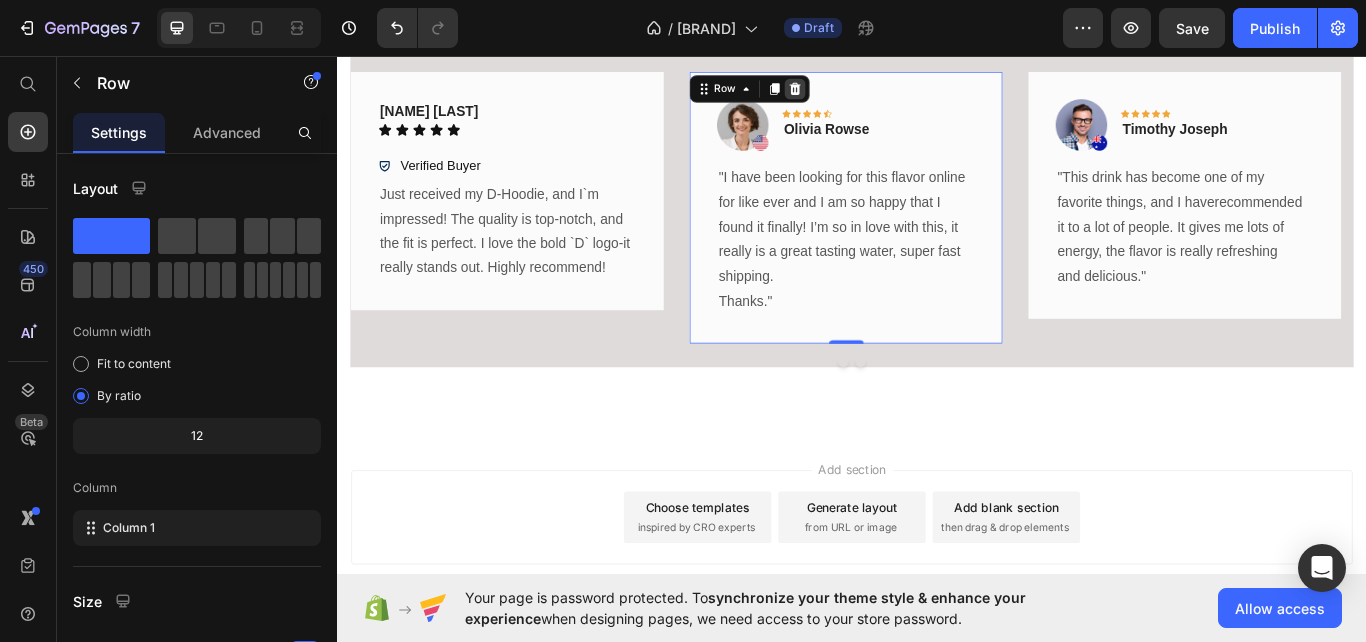 click 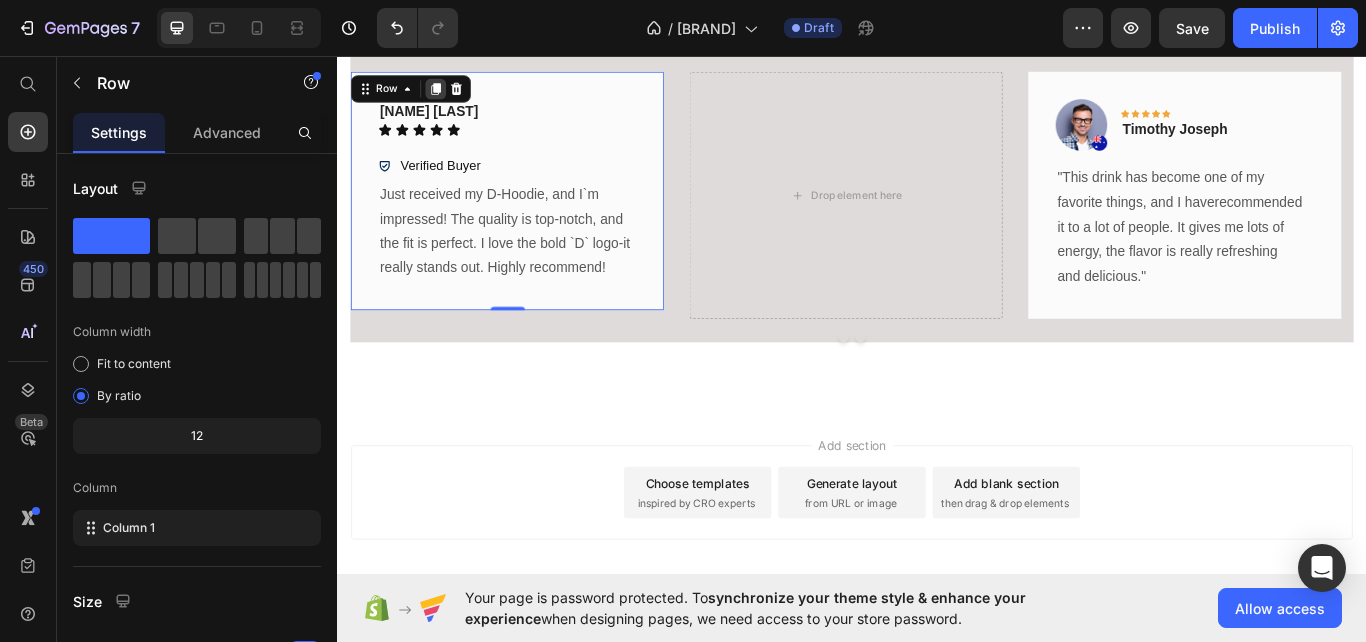 click 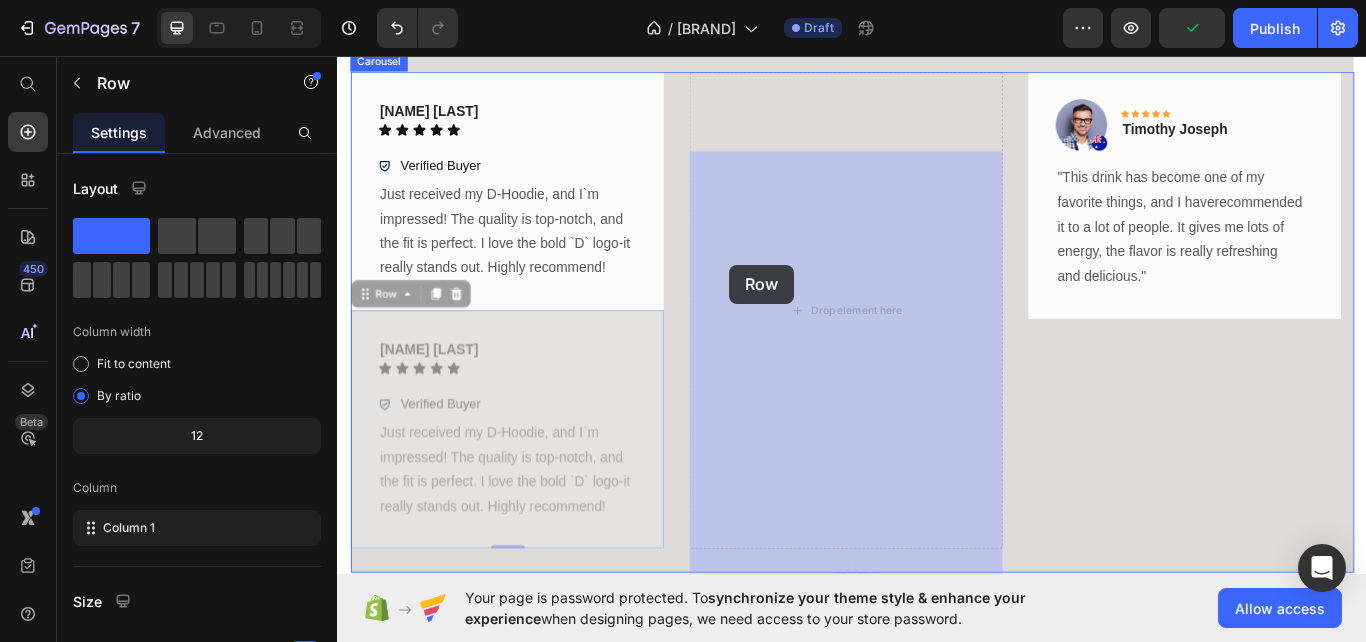 drag, startPoint x: 398, startPoint y: 429, endPoint x: 794, endPoint y: 300, distance: 416.4817 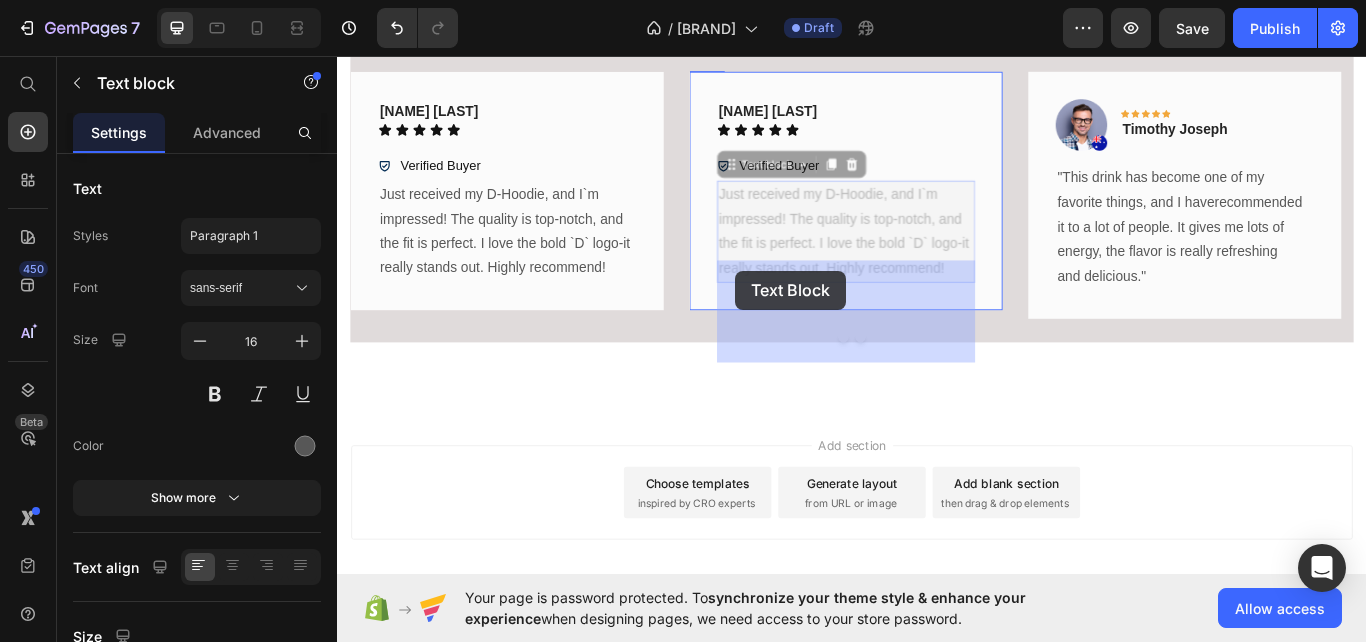 drag, startPoint x: 791, startPoint y: 309, endPoint x: 802, endPoint y: 306, distance: 11.401754 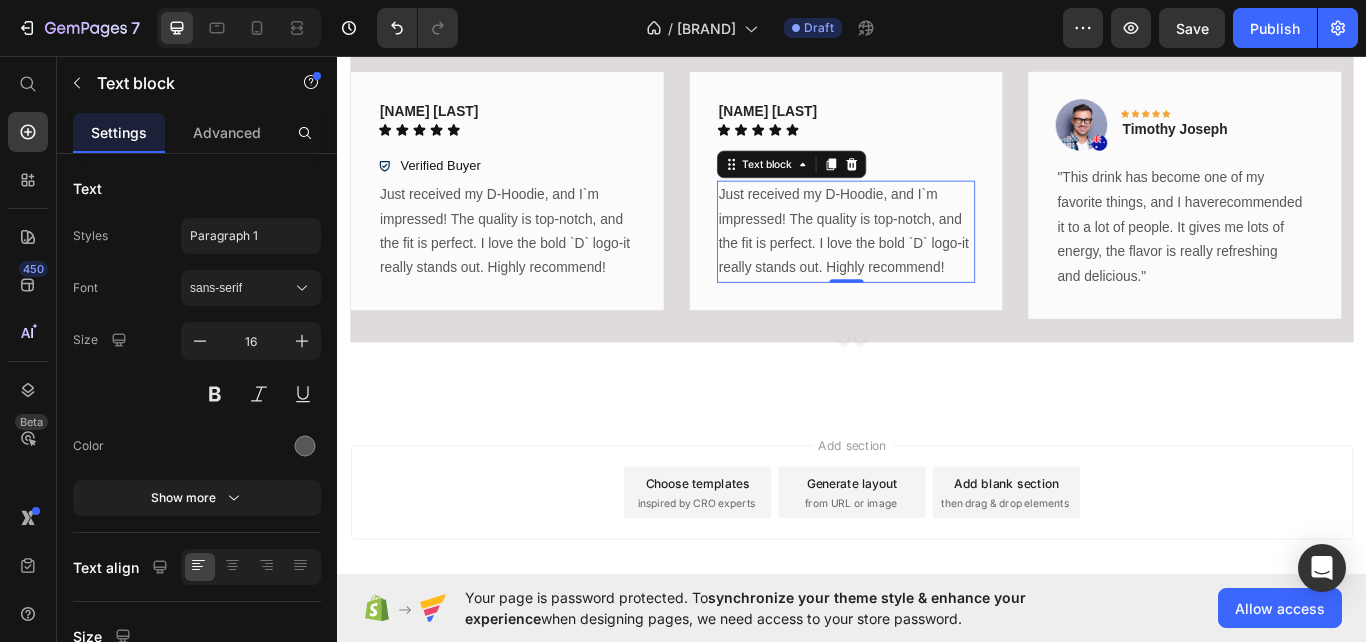 click on ""Just received my D-Hoodie, and I`m impressed! The quality is top-notch, and the fit is perfect. I love the bold `D` logo-it really stands out. Highly recommend!"" at bounding box center [929, 261] 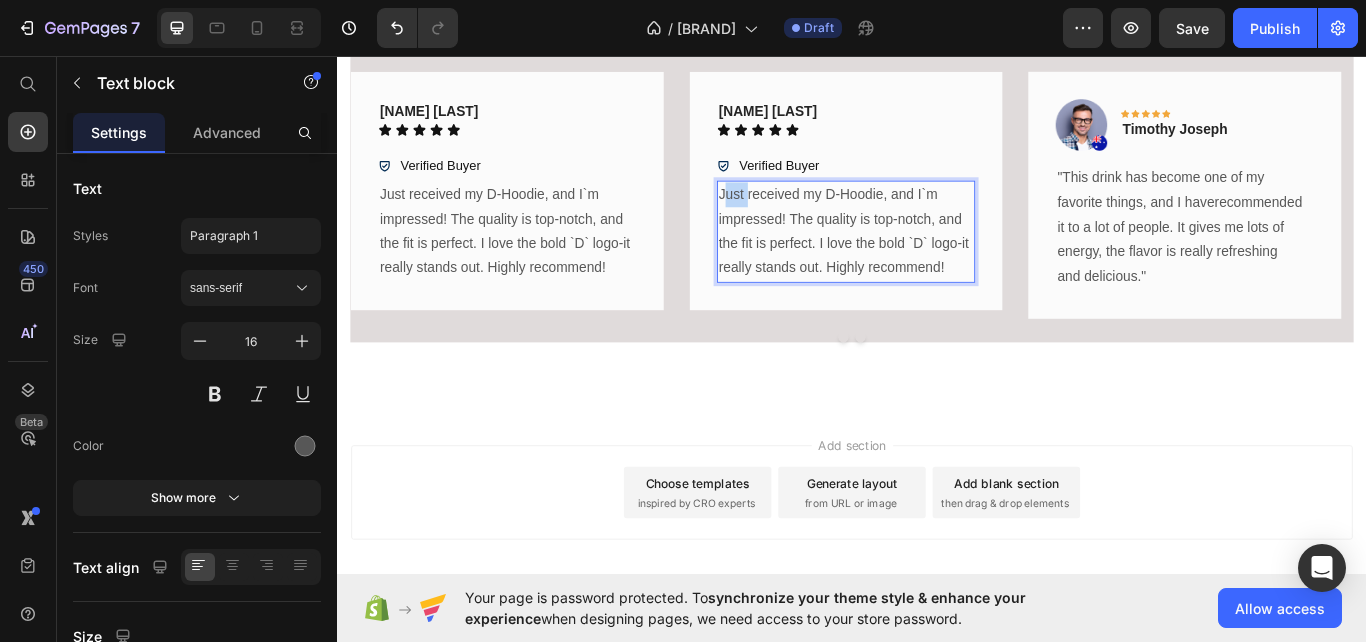 click on ""Just received my D-Hoodie, and I`m impressed! The quality is top-notch, and the fit is perfect. I love the bold `D` logo-it really stands out. Highly recommend!"" at bounding box center (929, 261) 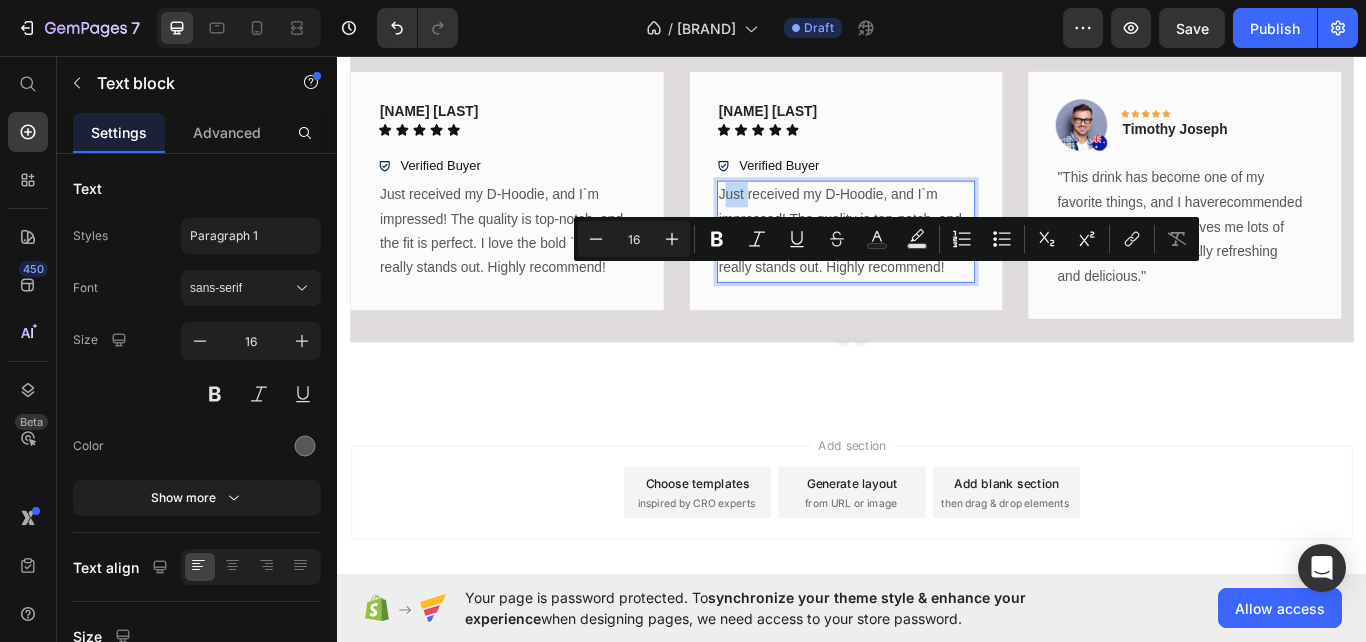click on ""Just received my D-Hoodie, and I`m impressed! The quality is top-notch, and the fit is perfect. I love the bold `D` logo-it really stands out. Highly recommend!"" at bounding box center [929, 261] 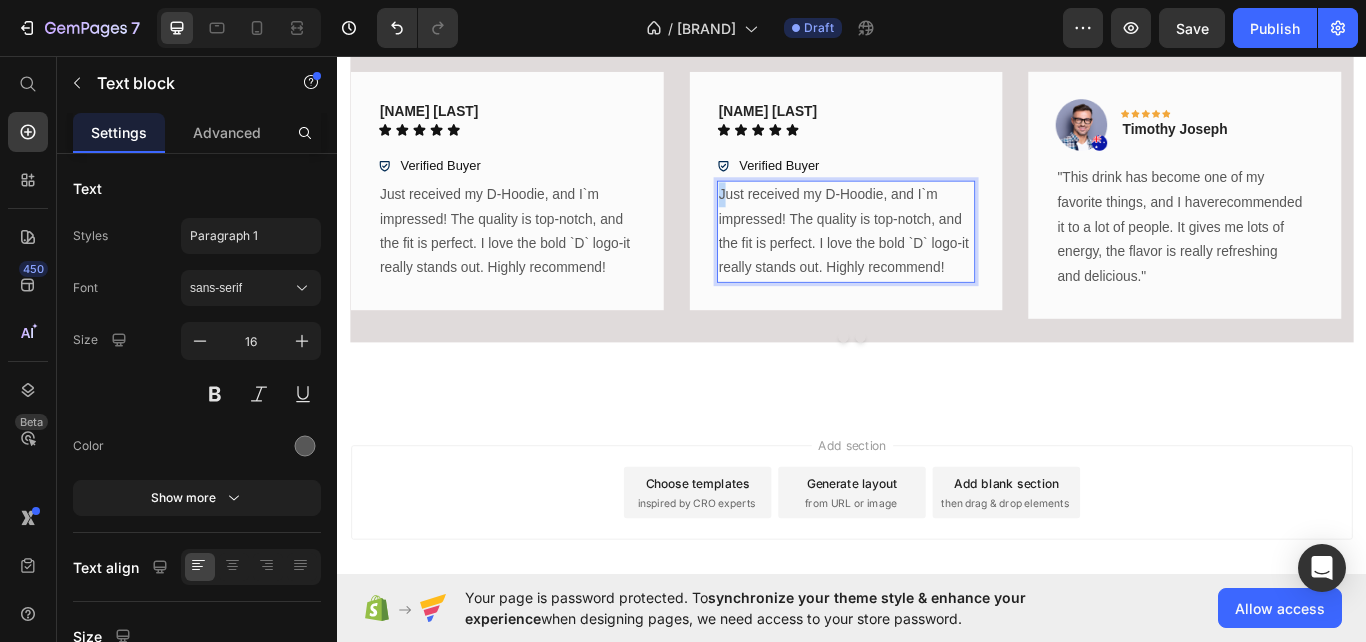 click on ""Just received my D-Hoodie, and I`m impressed! The quality is top-notch, and the fit is perfect. I love the bold `D` logo-it really stands out. Highly recommend!"" at bounding box center (929, 261) 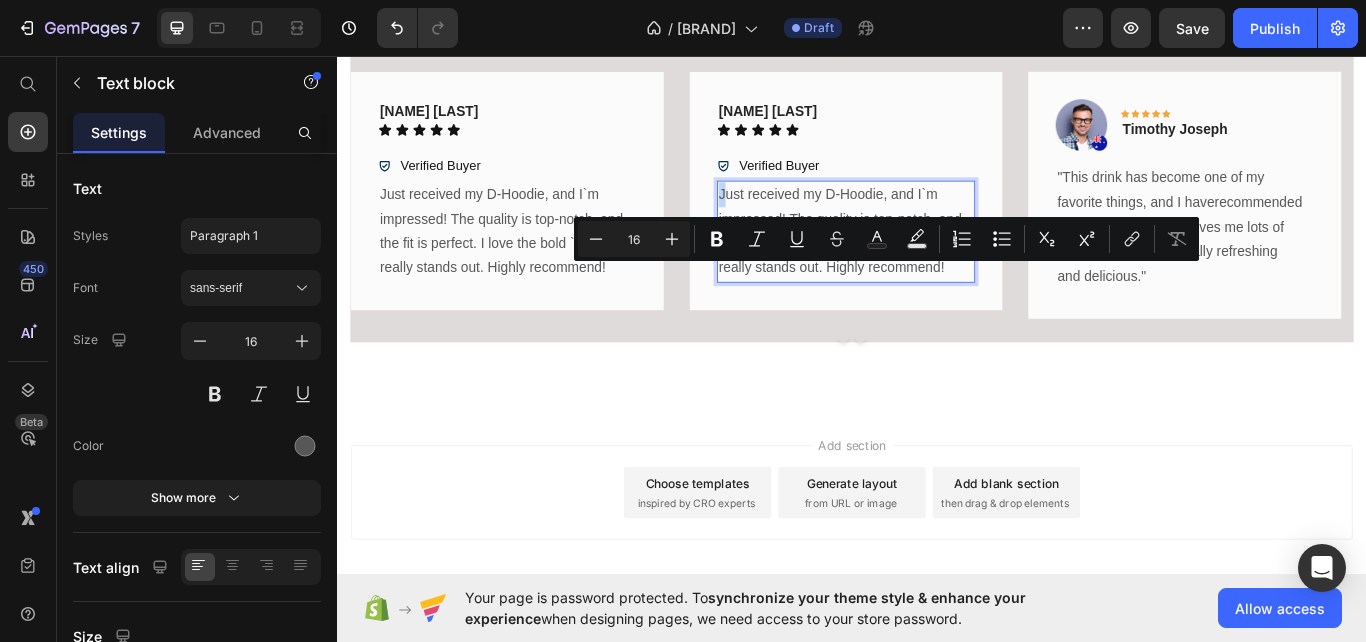 click on ""Just received my D-Hoodie, and I`m impressed! The quality is top-notch, and the fit is perfect. I love the bold `D` logo-it really stands out. Highly recommend!"" at bounding box center [929, 261] 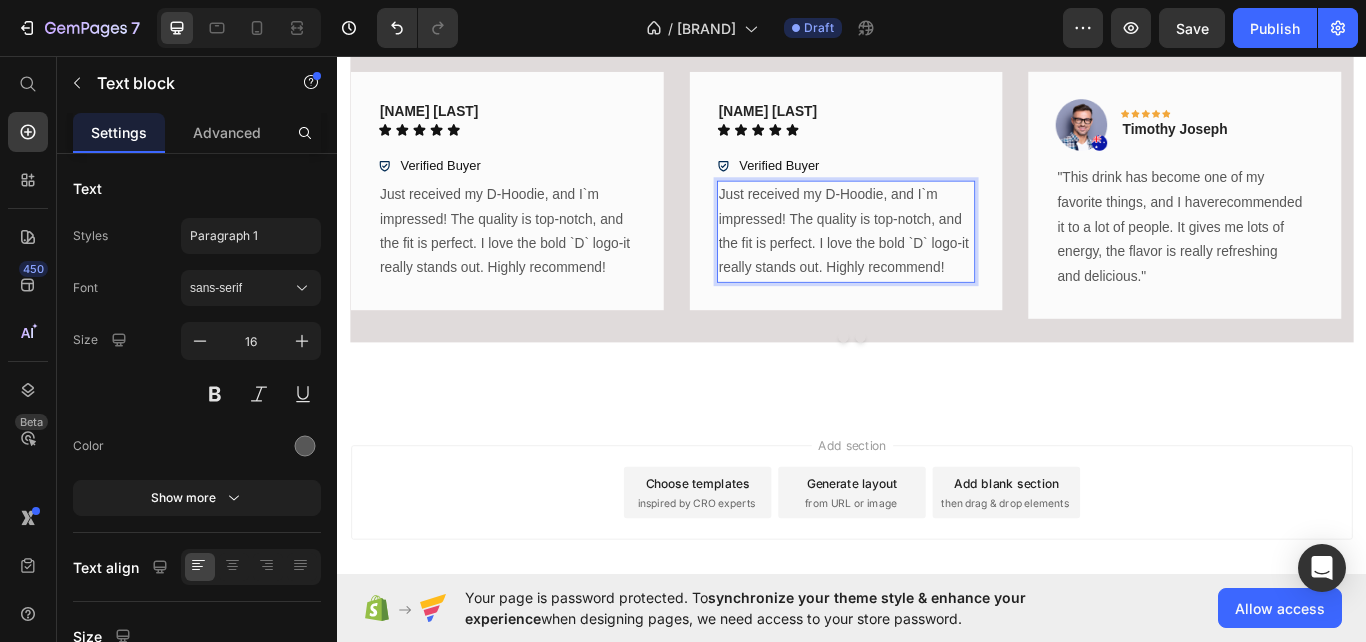 click on ""Just received my D-Hoodie, and I`m impressed! The quality is top-notch, and the fit is perfect. I love the bold `D` logo-it really stands out. Highly recommend!"" at bounding box center [929, 261] 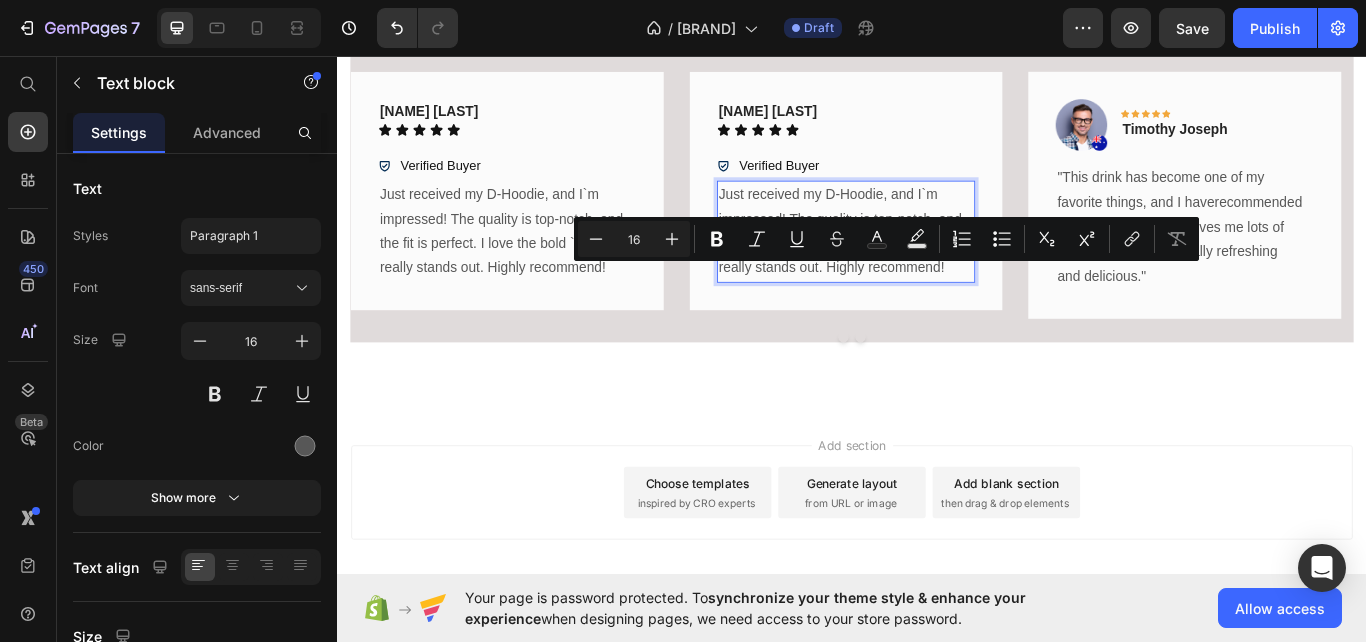 drag, startPoint x: 788, startPoint y: 309, endPoint x: 1043, endPoint y: 399, distance: 270.41635 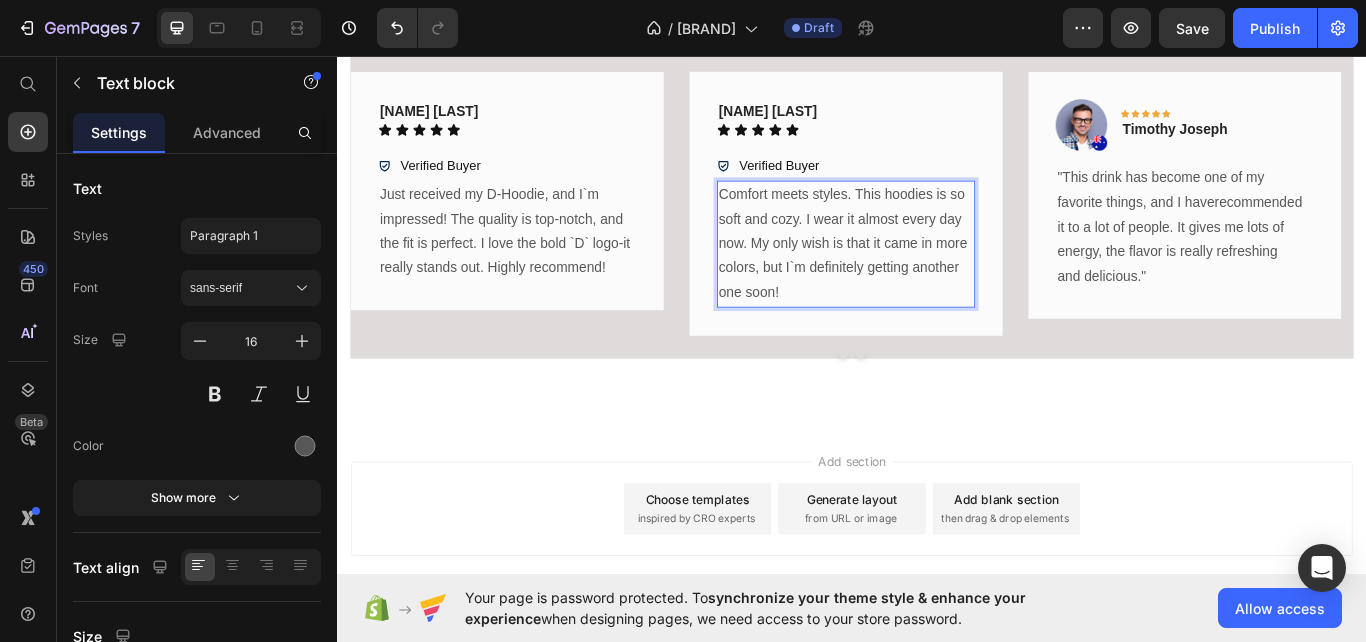 click on ""Comfort meets styles. This hoodies is so soft and cozy. I wear it almost every day now. My only wish is that it came in more colors, but I`m definitely getting another one soon! "" at bounding box center (929, 276) 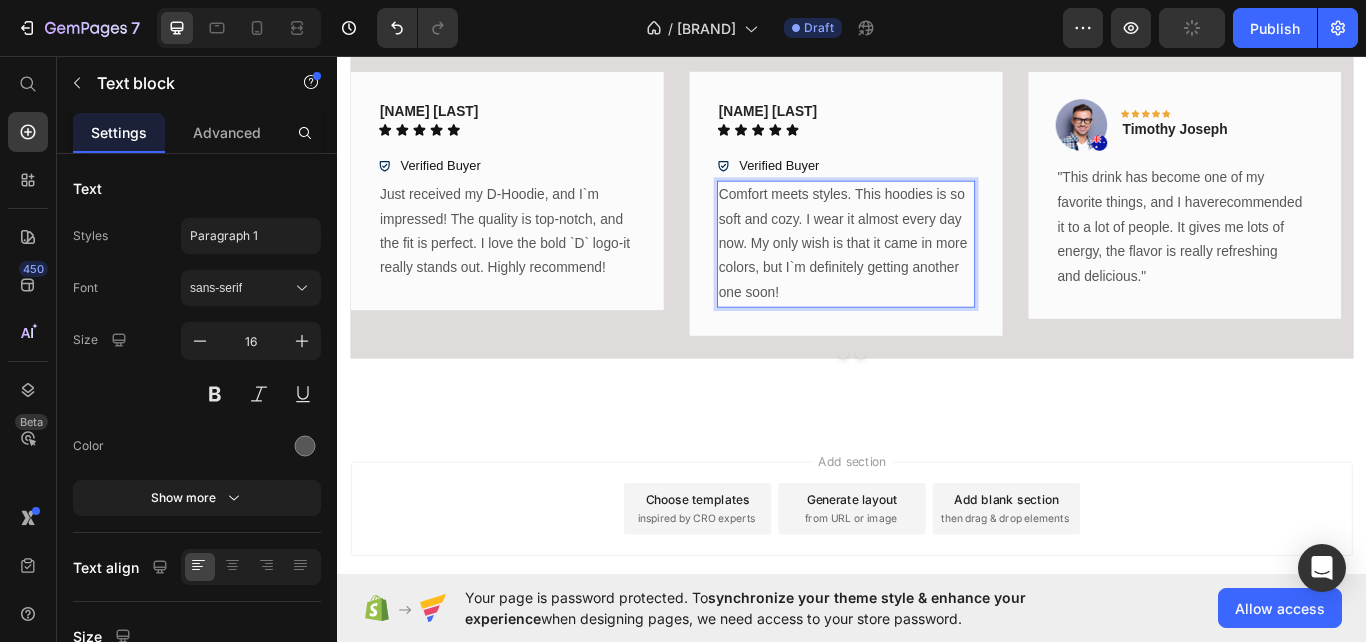 click on ""Comfort meets styles. This hoodies is so soft and cozy. I wear it almost every day now. My only wish is that it came in more colors, but I`m definitely getting another one soon! "" at bounding box center (929, 276) 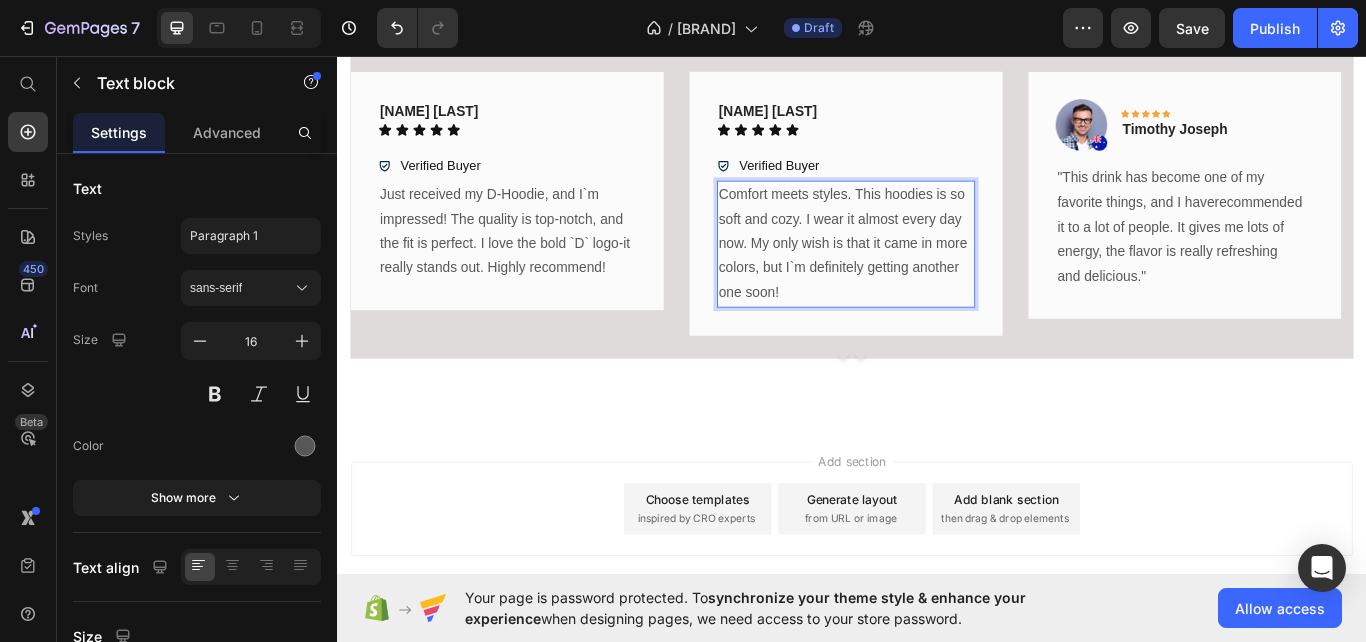 type 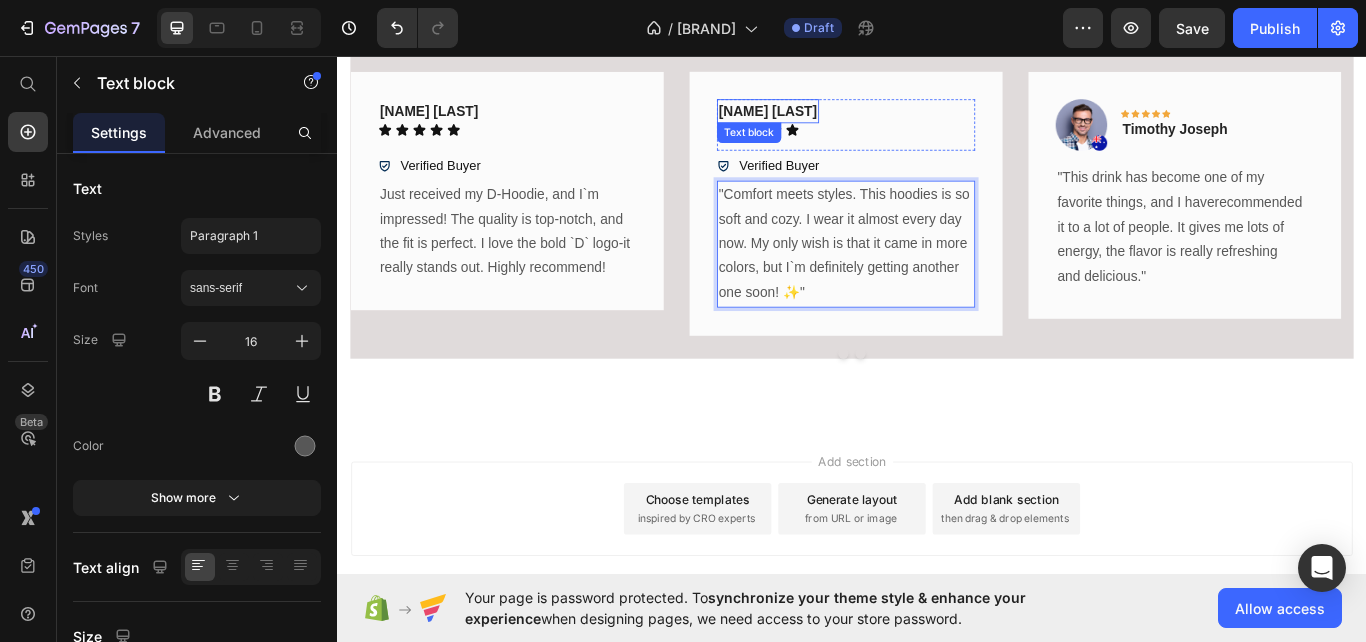 click on "[FIRST] [LAST]" at bounding box center (838, 121) 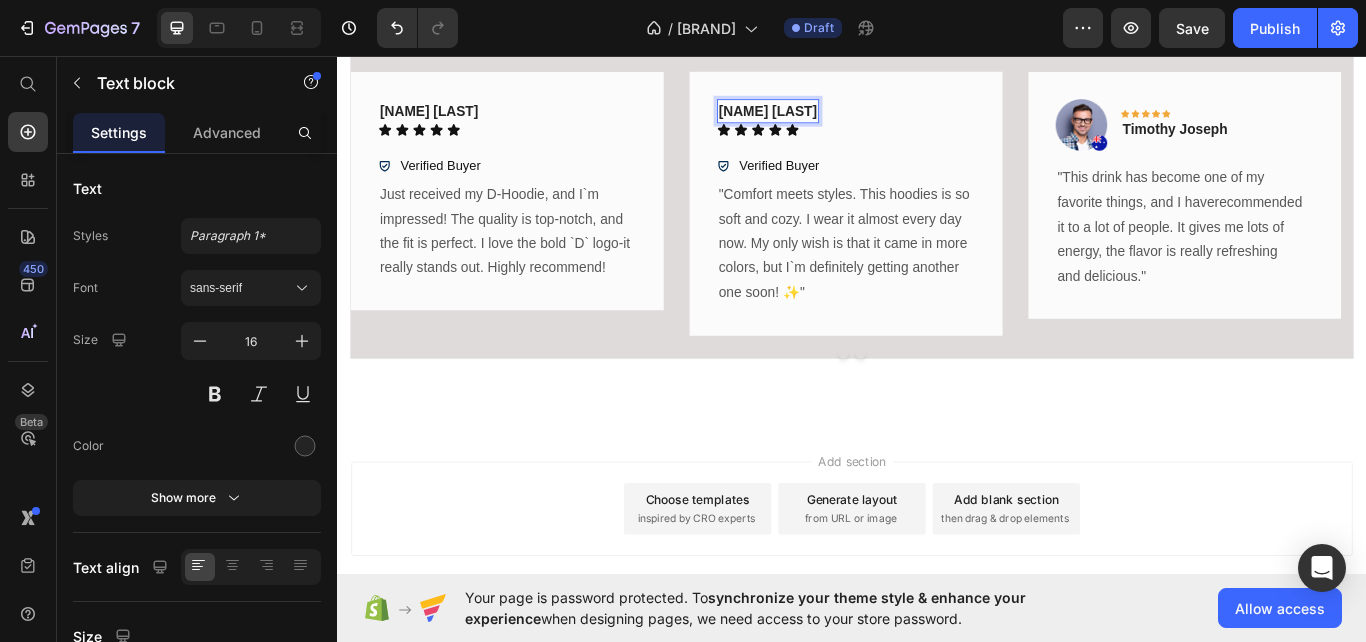 click on "[FIRST] [LAST]" at bounding box center (838, 121) 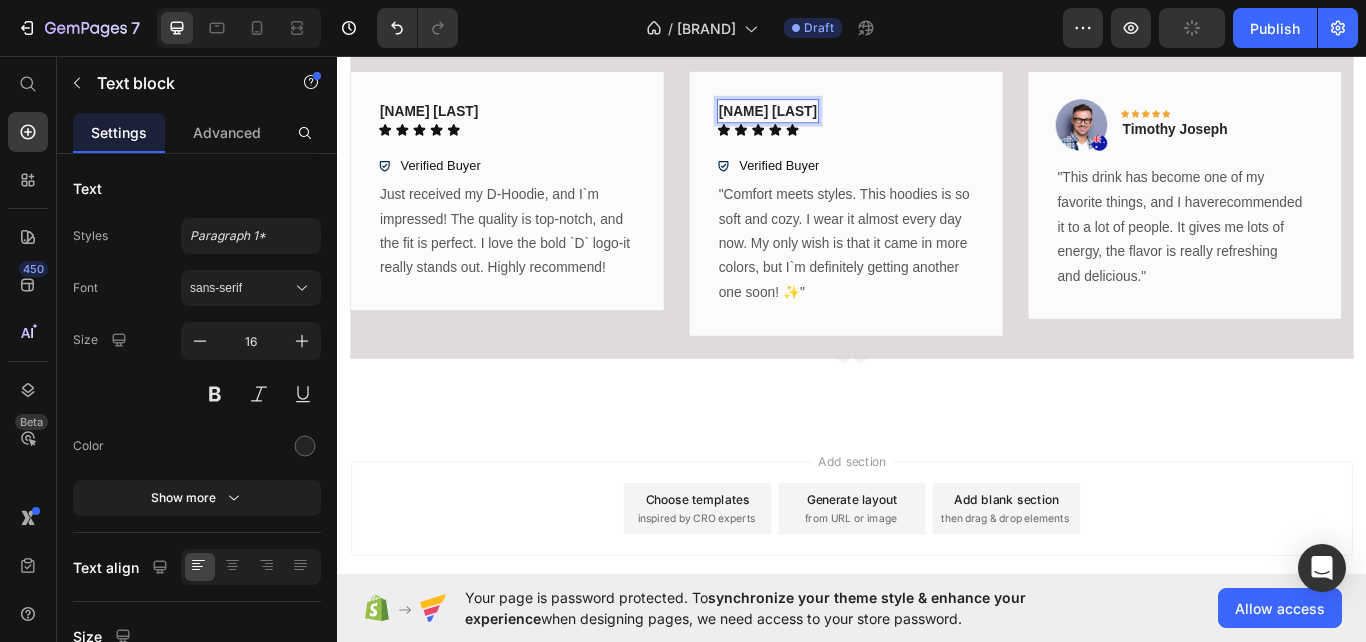 click on "[FIRST] [LAST]" at bounding box center (838, 121) 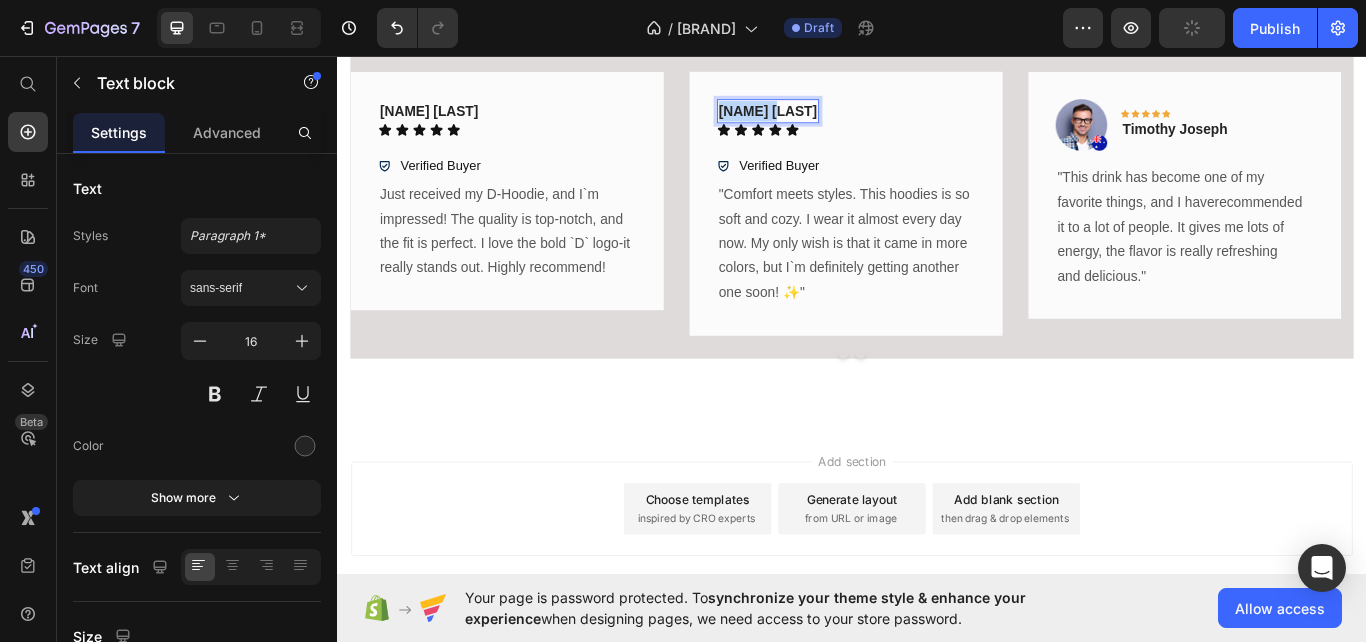 click on "[FIRST] [LAST]" at bounding box center (838, 121) 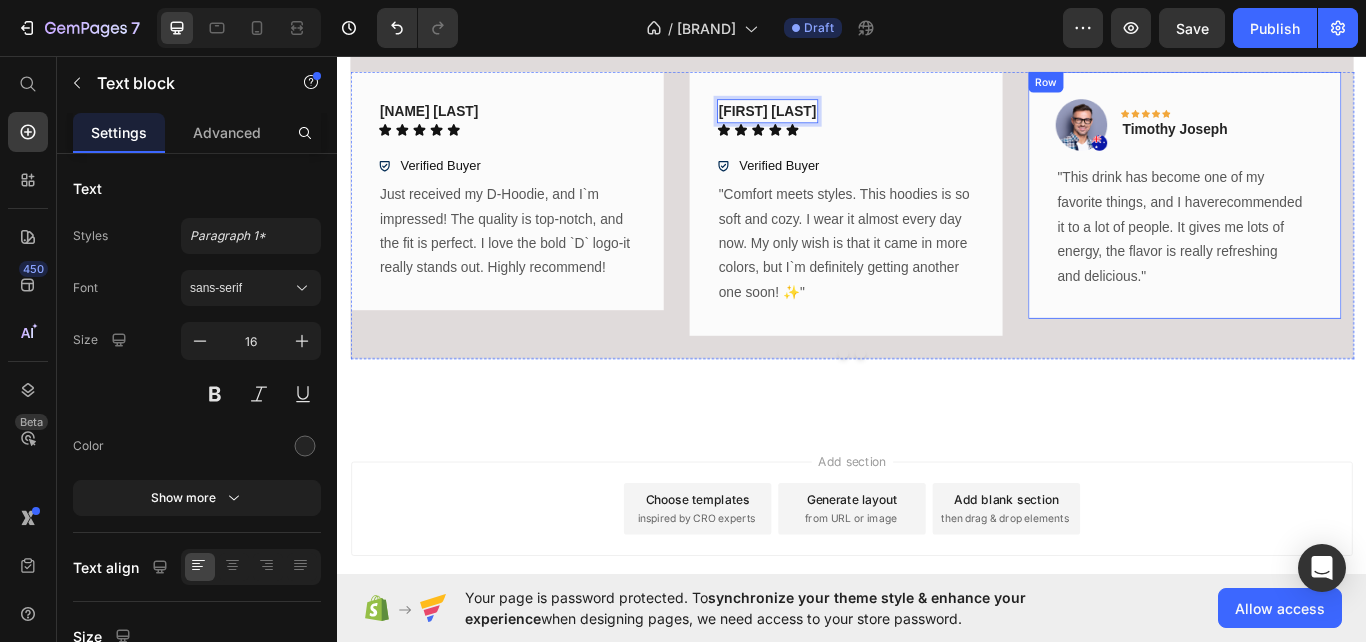 click on "Image
Icon
Icon
Icon
Icon
Icon Row Timothy Joseph Text block Row "This drink has become one of my favorite things, and I haverecommended it to a lot of people. It gives me lots of energy, the flavor is really refreshing  and delicious." Text block Row" at bounding box center [1324, 219] 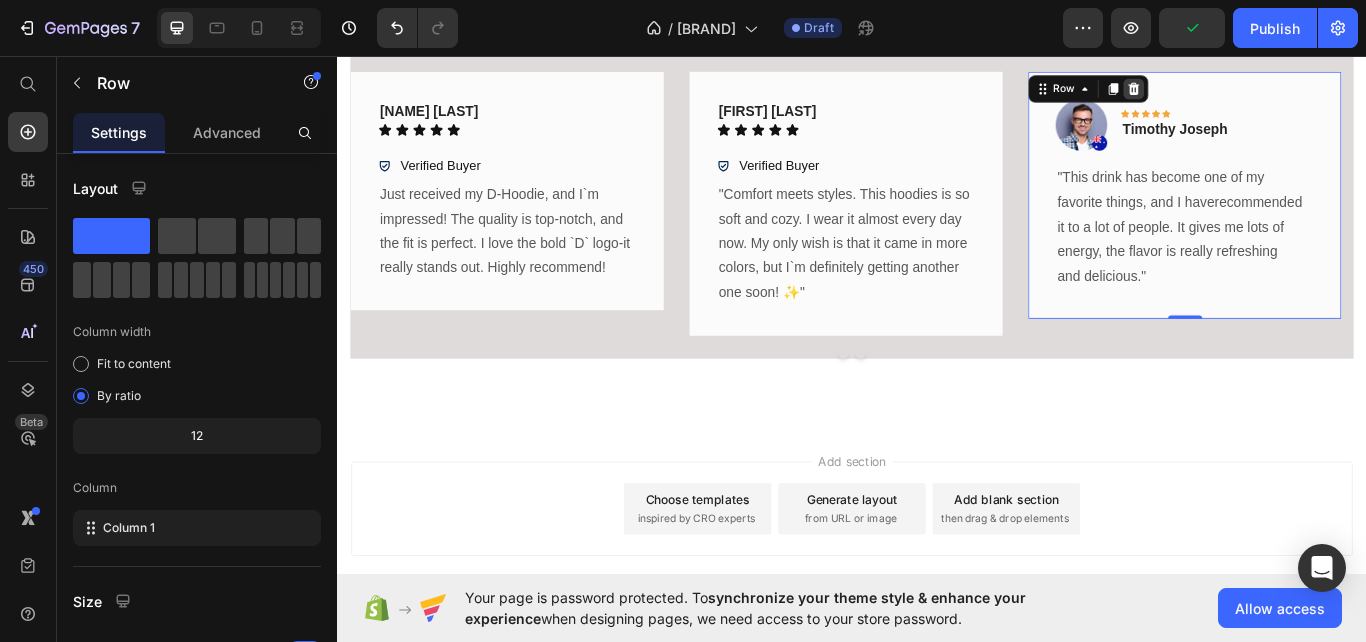 click 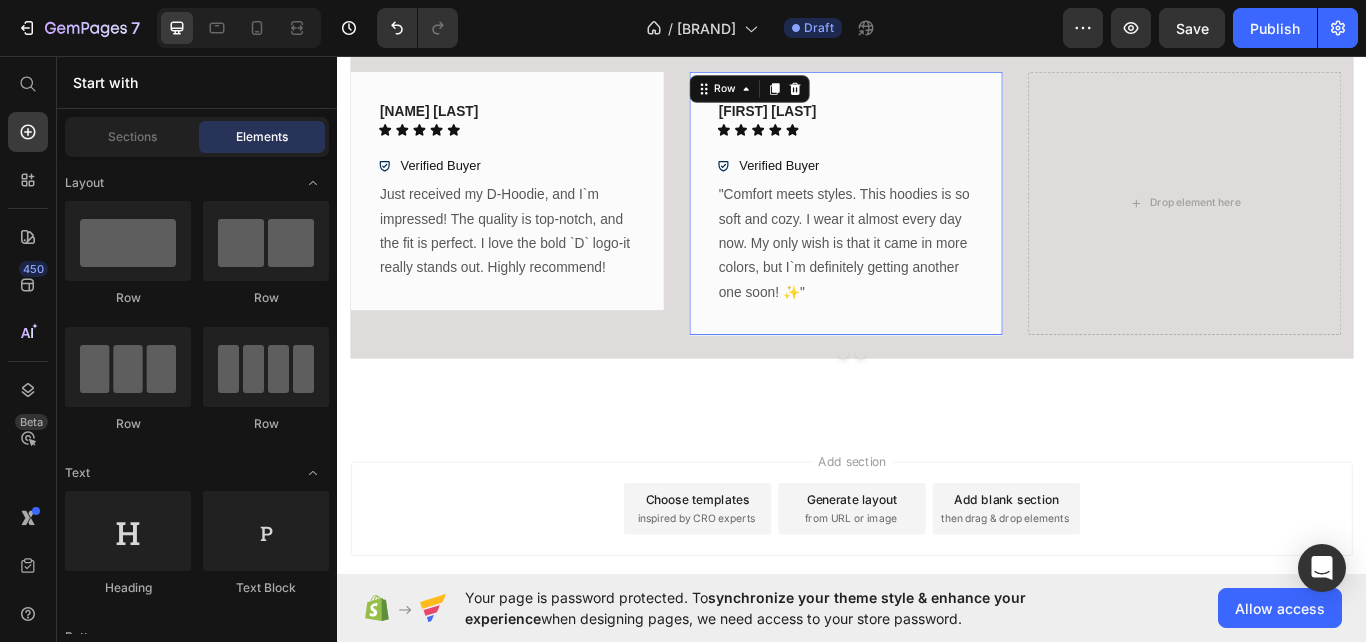 click on "Lena T. Text block Icon Icon Icon Icon Icon Icon List Row
Verified Buyer Item List "Comfort meets styles. This hoodies is so soft and cozy. I wear it almost every day now. My only wish is that it came in more colors, but I`m definitely getting another one soon! ✨" Text block Row   0" at bounding box center (929, 228) 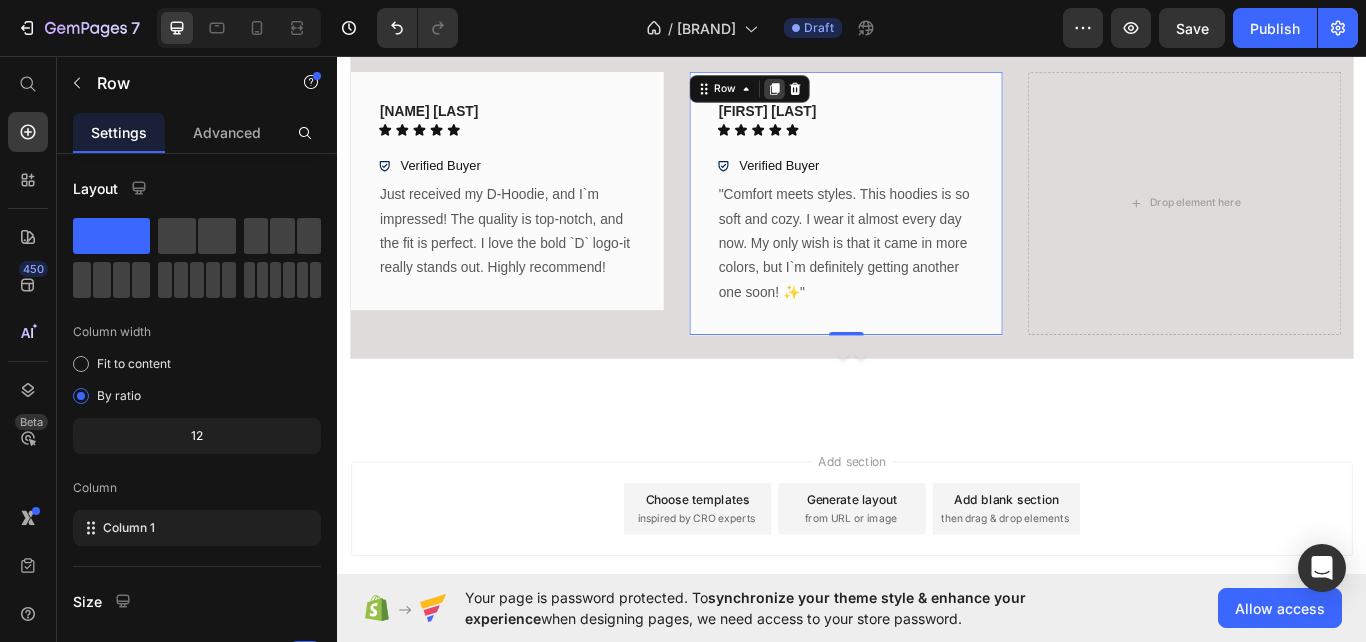 click 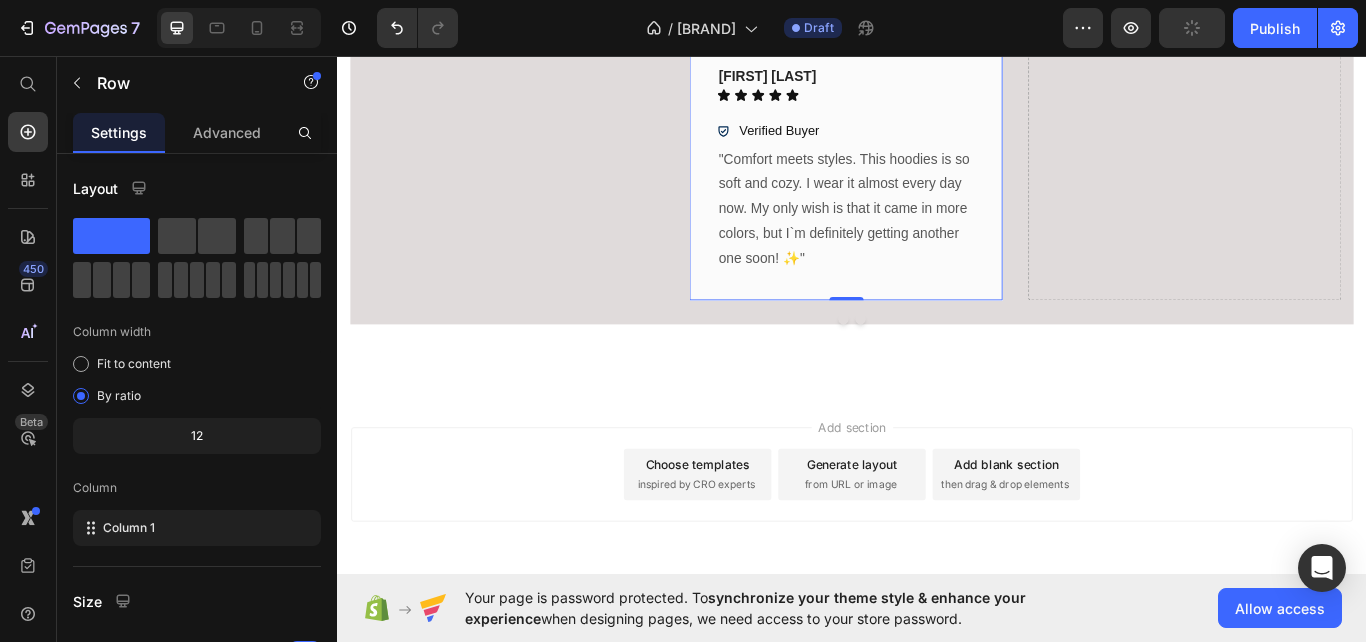 scroll, scrollTop: 2177, scrollLeft: 0, axis: vertical 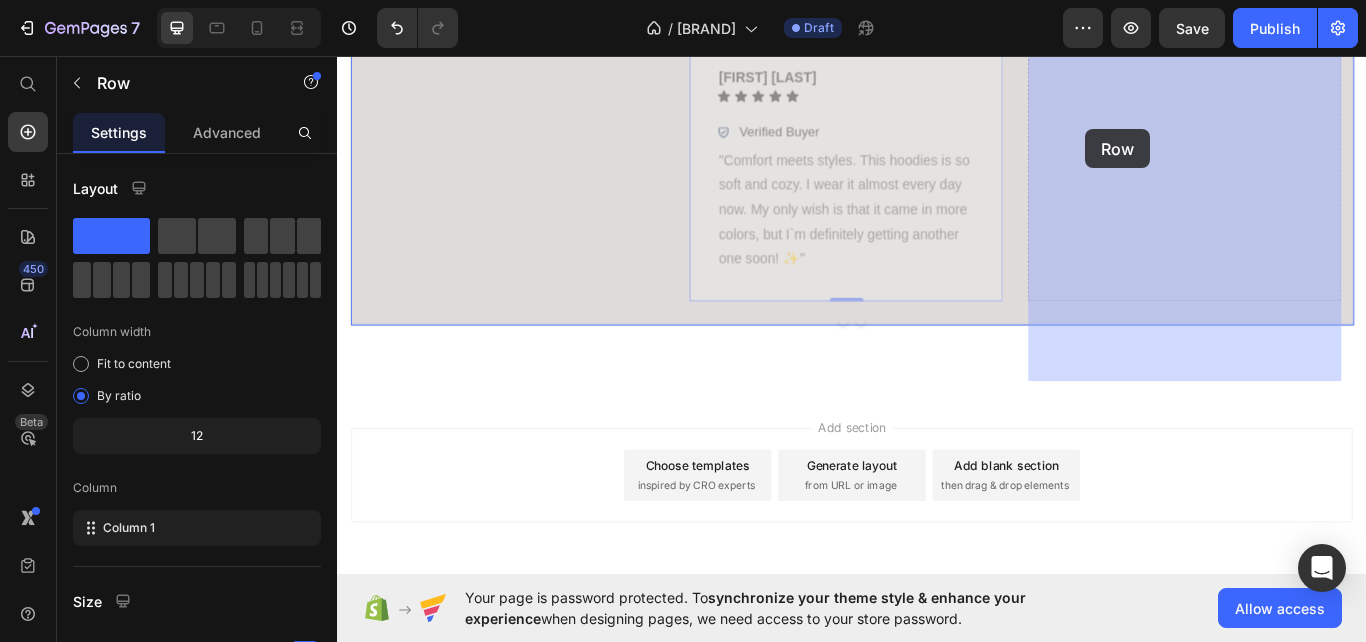 drag, startPoint x: 782, startPoint y: 105, endPoint x: 1209, endPoint y: 142, distance: 428.60004 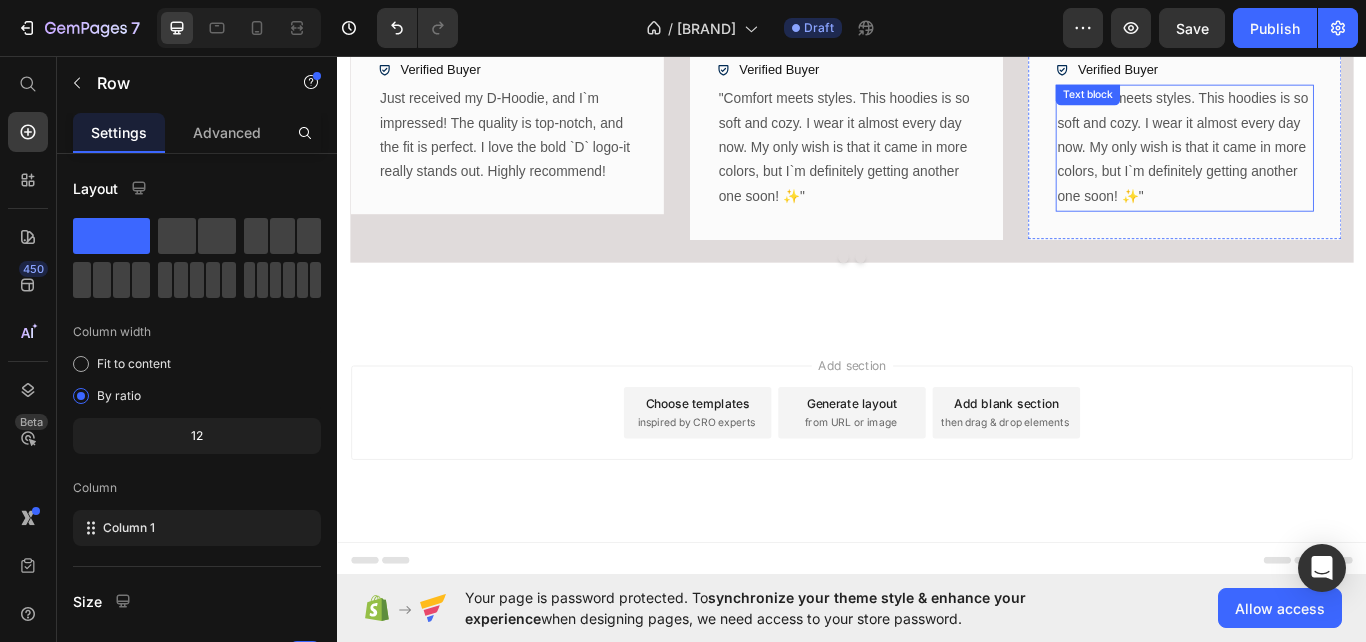 scroll, scrollTop: 2028, scrollLeft: 0, axis: vertical 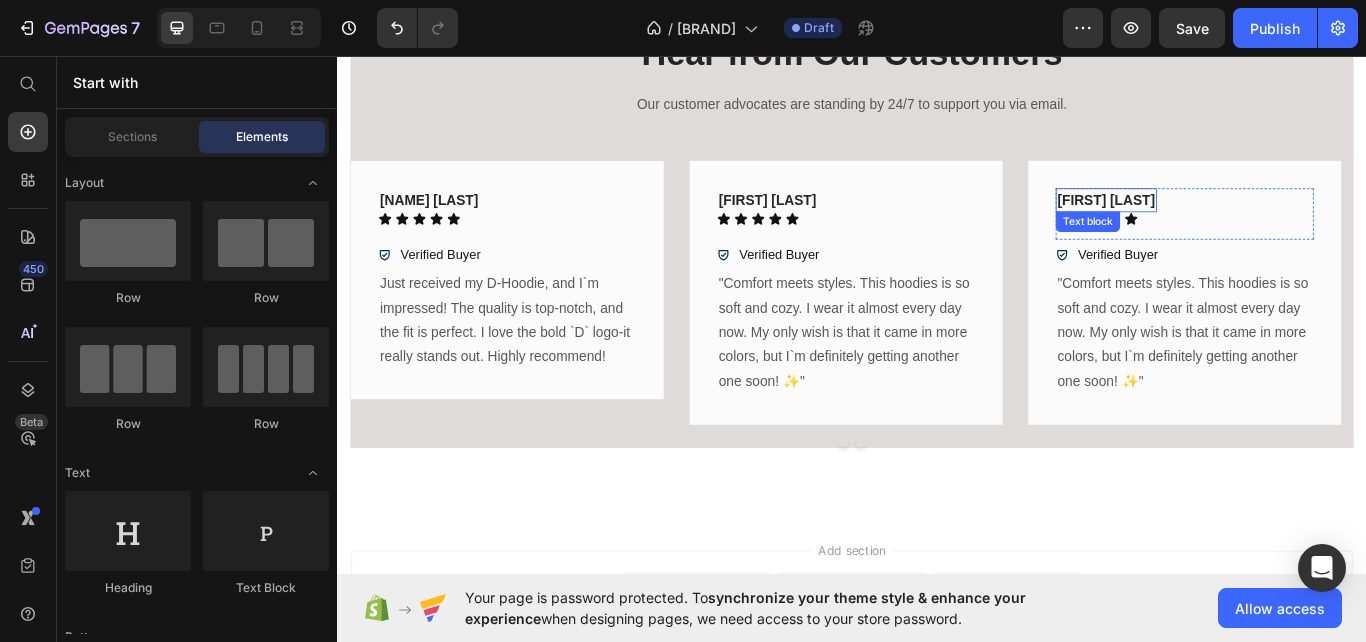 click on "Lena T." at bounding box center [1233, 225] 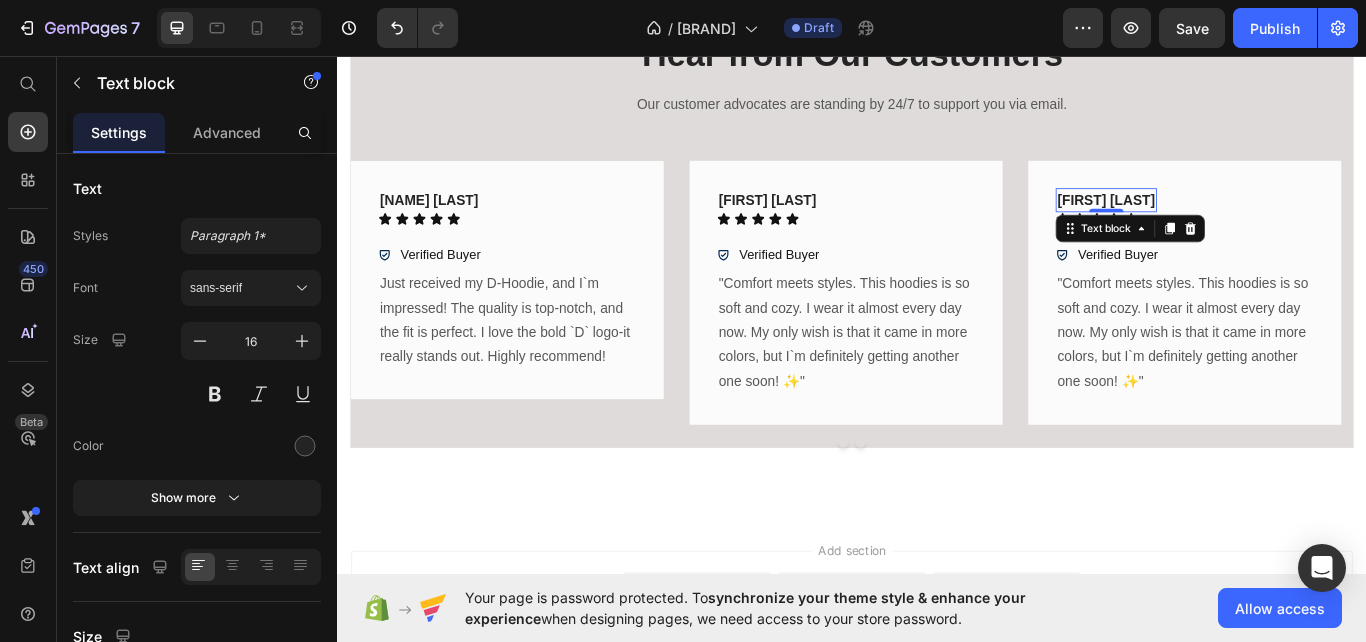 click on "Lena T." at bounding box center [1233, 225] 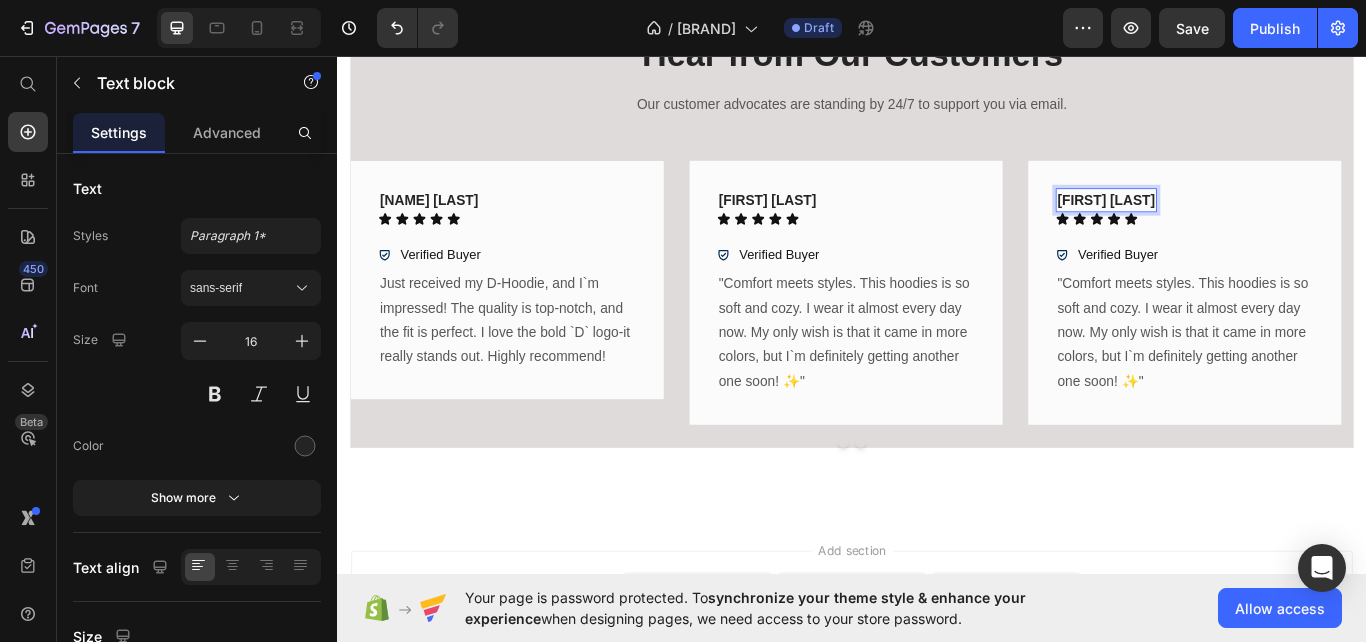 click on "Lena T." at bounding box center (1233, 225) 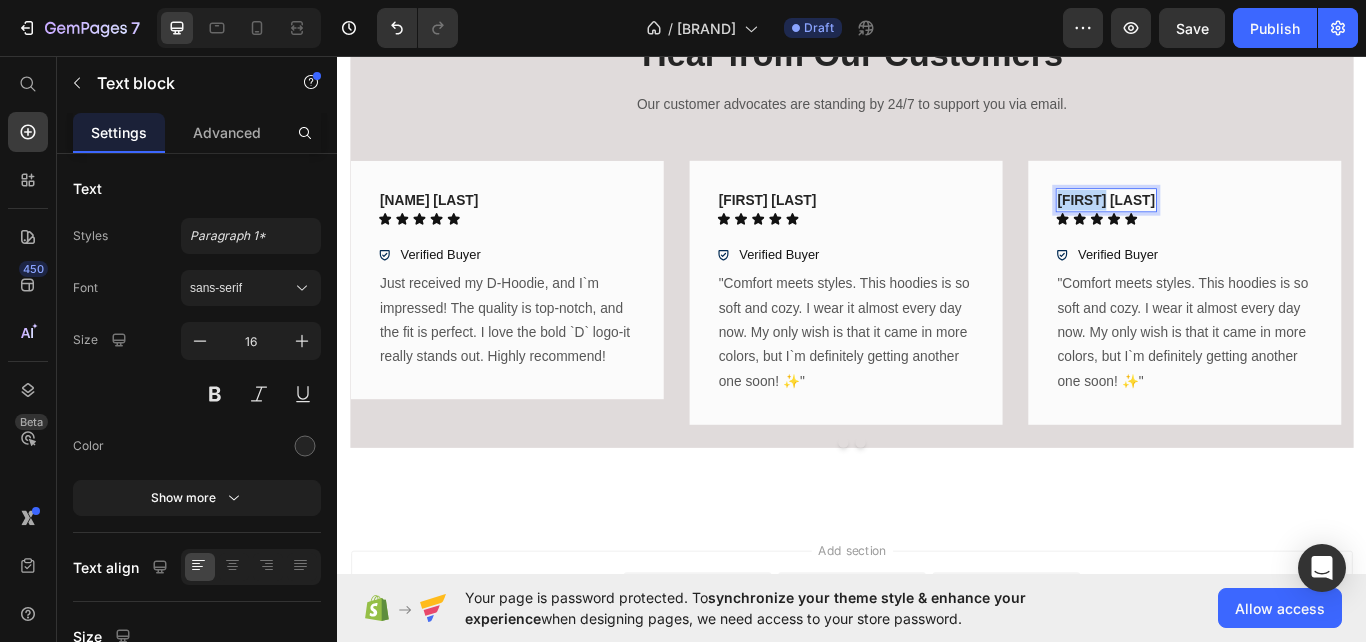 click on "Lena T." at bounding box center (1233, 225) 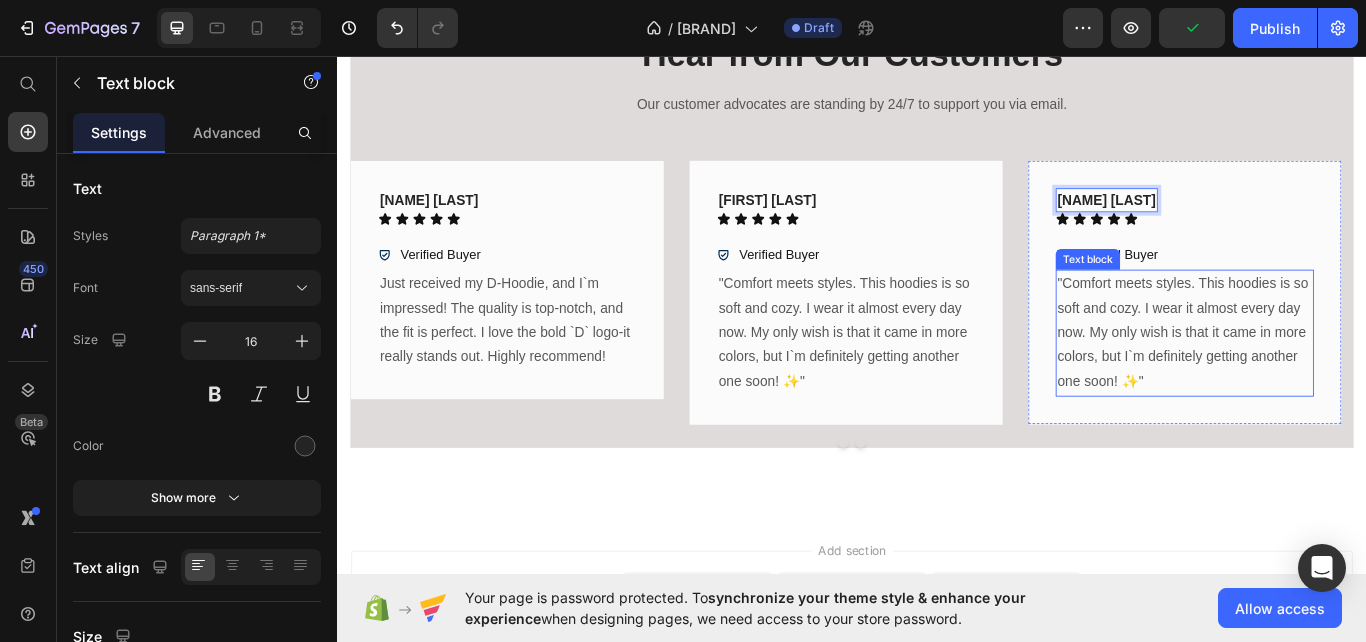click on ""Comfort meets styles. This hoodies is so soft and cozy. I wear it almost every day now. My only wish is that it came in more colors, but I`m definitely getting another one soon! ✨"" at bounding box center [1324, 380] 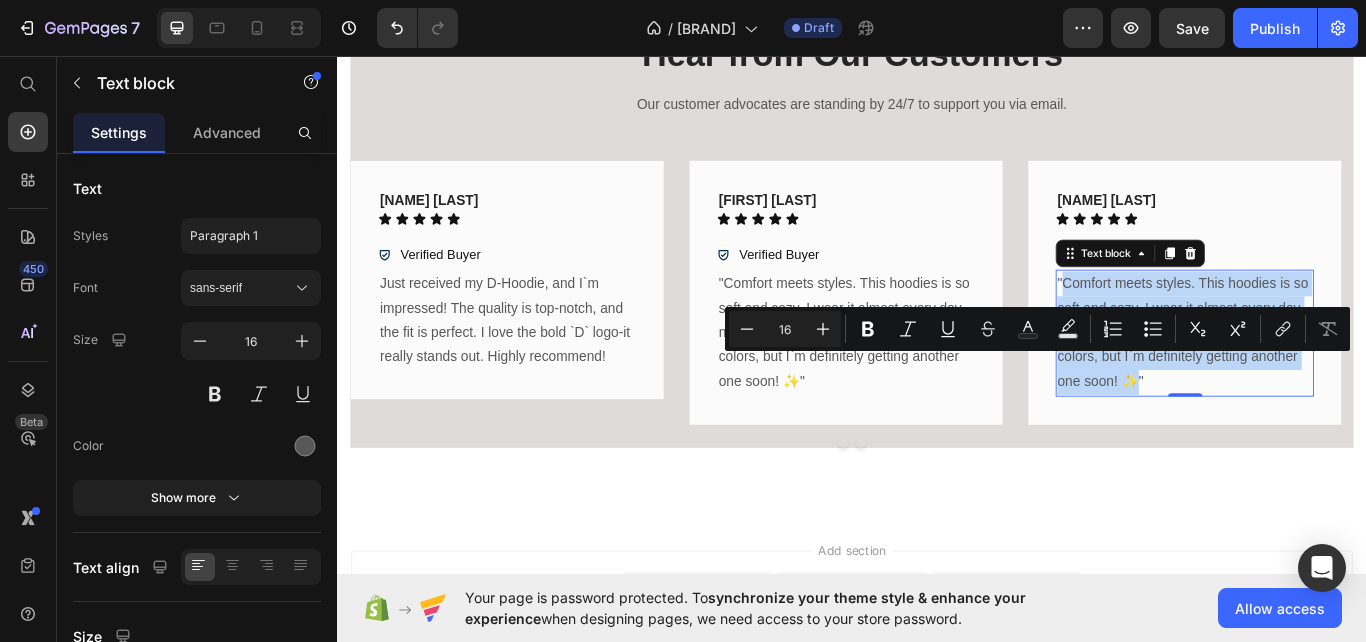 drag, startPoint x: 1185, startPoint y: 414, endPoint x: 1262, endPoint y: 533, distance: 141.7392 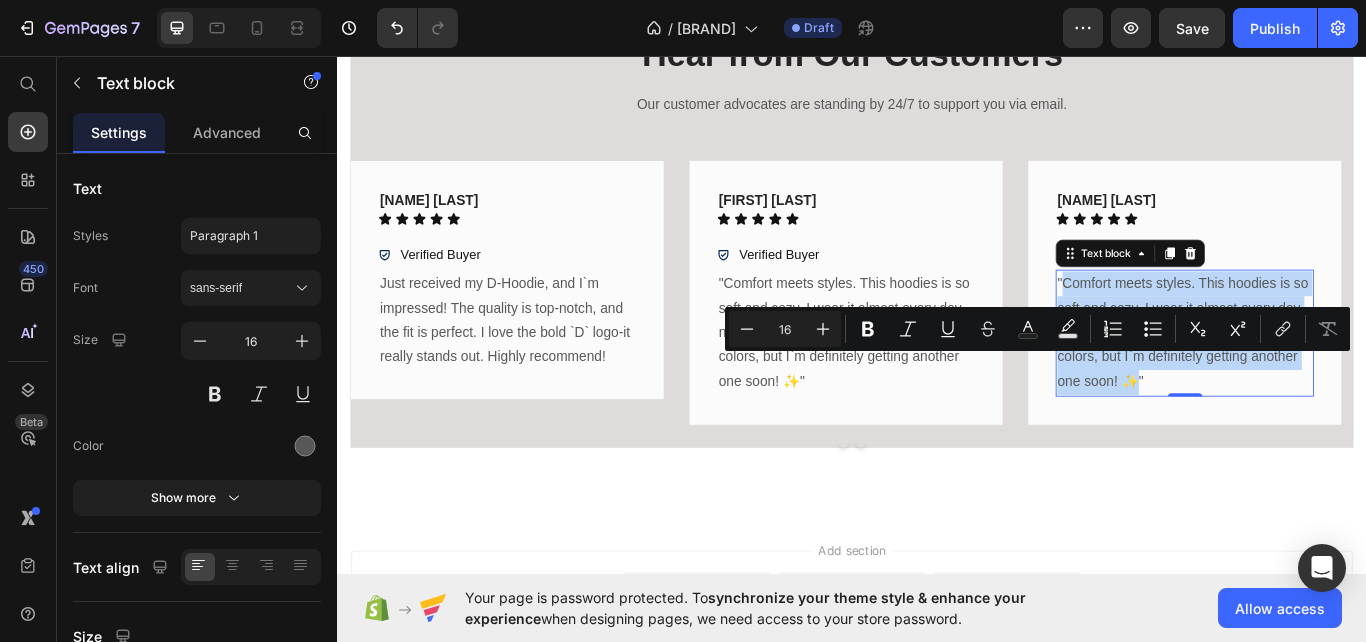 click on ""Comfort meets styles. This hoodies is so soft and cozy. I wear it almost every day now. My only wish is that it came in more colors, but I`m definitely getting another one soon! ✨"" at bounding box center [1324, 380] 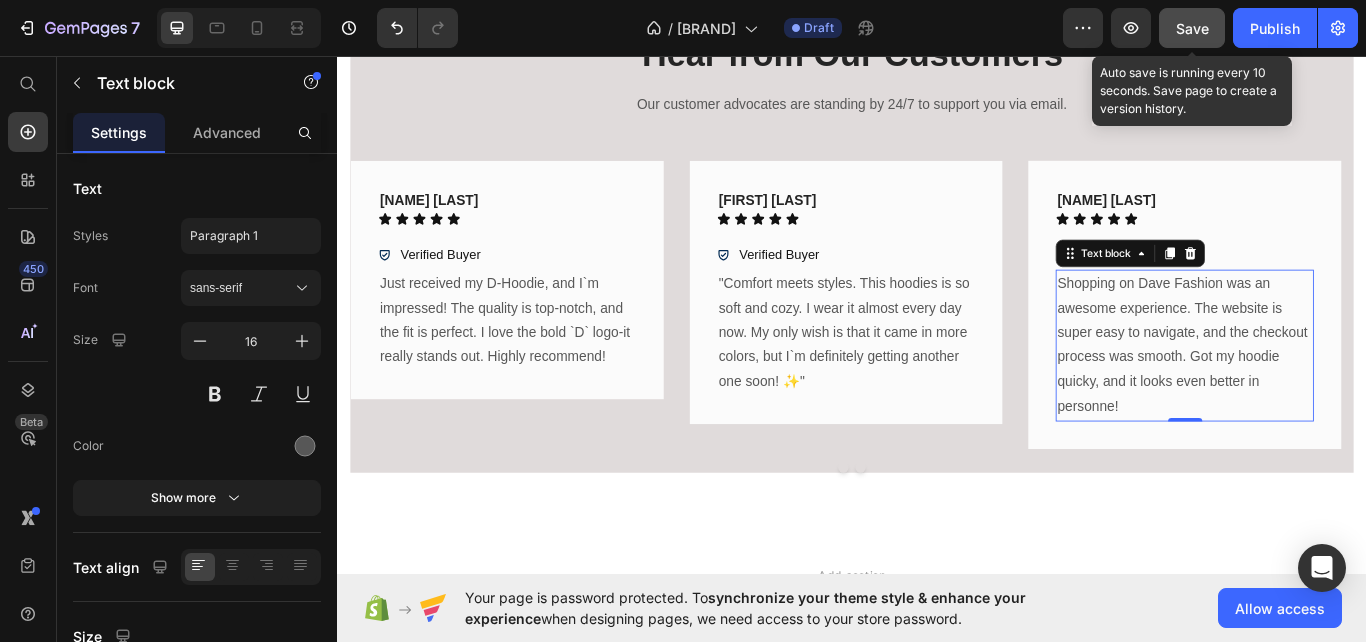 click on "Save" at bounding box center (1192, 28) 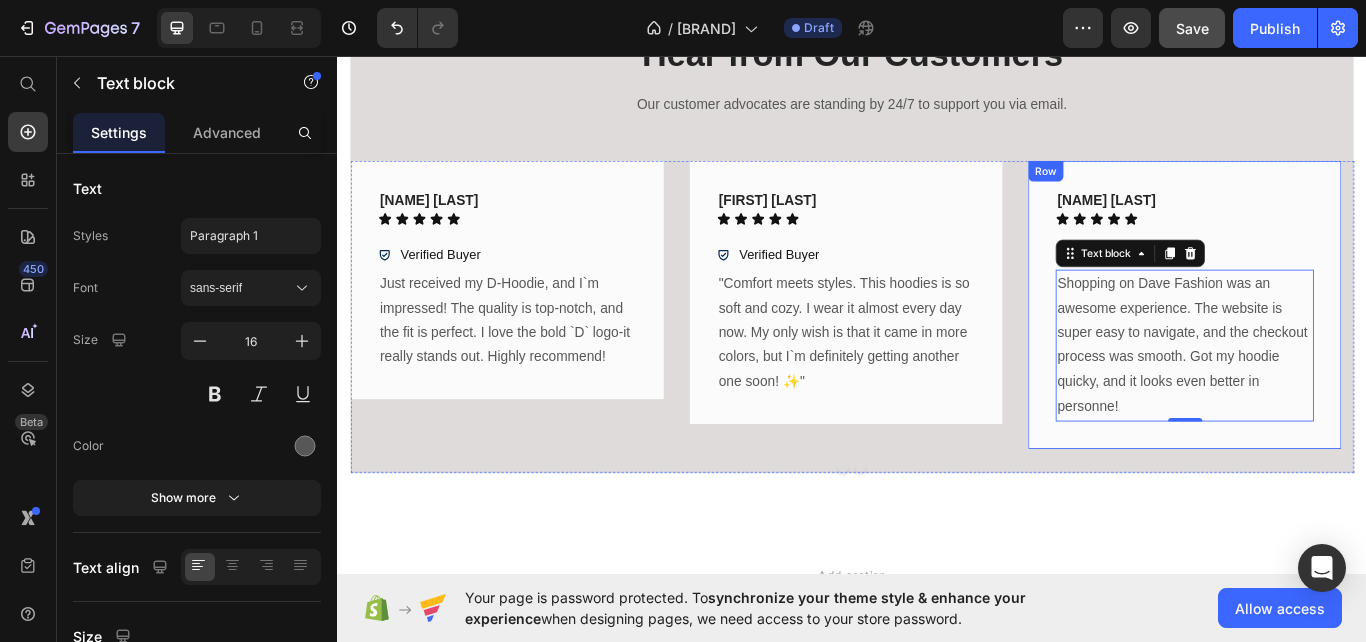 click on "Tom K. Text block Icon Icon Icon Icon Icon Icon List Row
Verified Buyer Item List "Shopping on Dave Fashion was an awesome experience. The website is super easy to navigate, and the checkout process was smooth. Got my hoodie quicky, and it looks even better in personne!" Text block   0 Row" at bounding box center (1324, 347) 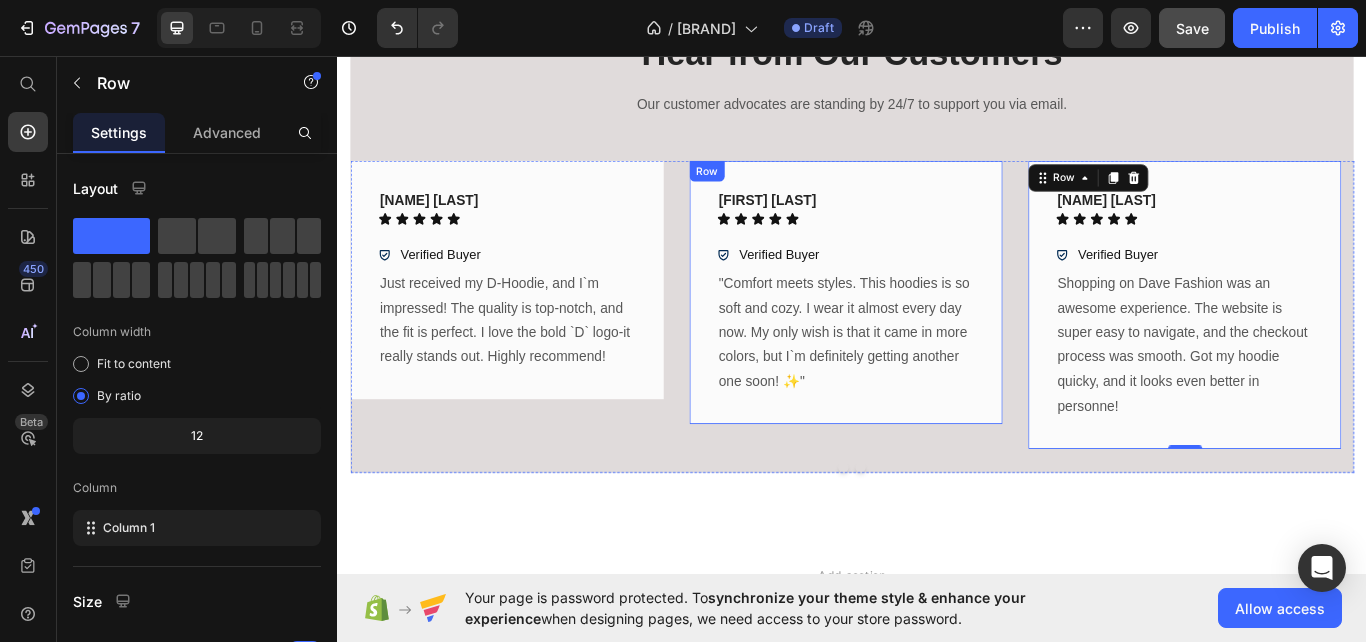 click on "Lena T. Text block Icon Icon Icon Icon Icon Icon List Row
Verified Buyer Item List "Comfort meets styles. This hoodies is so soft and cozy. I wear it almost every day now. My only wish is that it came in more colors, but I`m definitely getting another one soon! ✨" Text block Row" at bounding box center (929, 332) 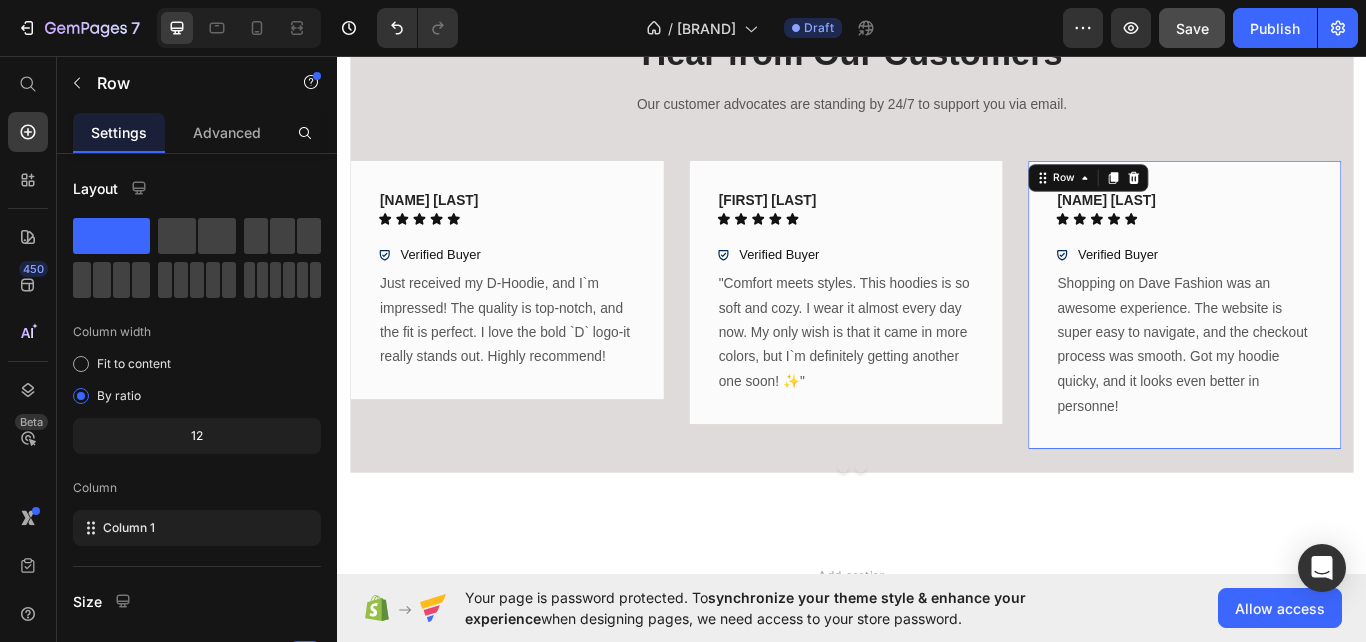drag, startPoint x: 1143, startPoint y: 282, endPoint x: 1125, endPoint y: 286, distance: 18.439089 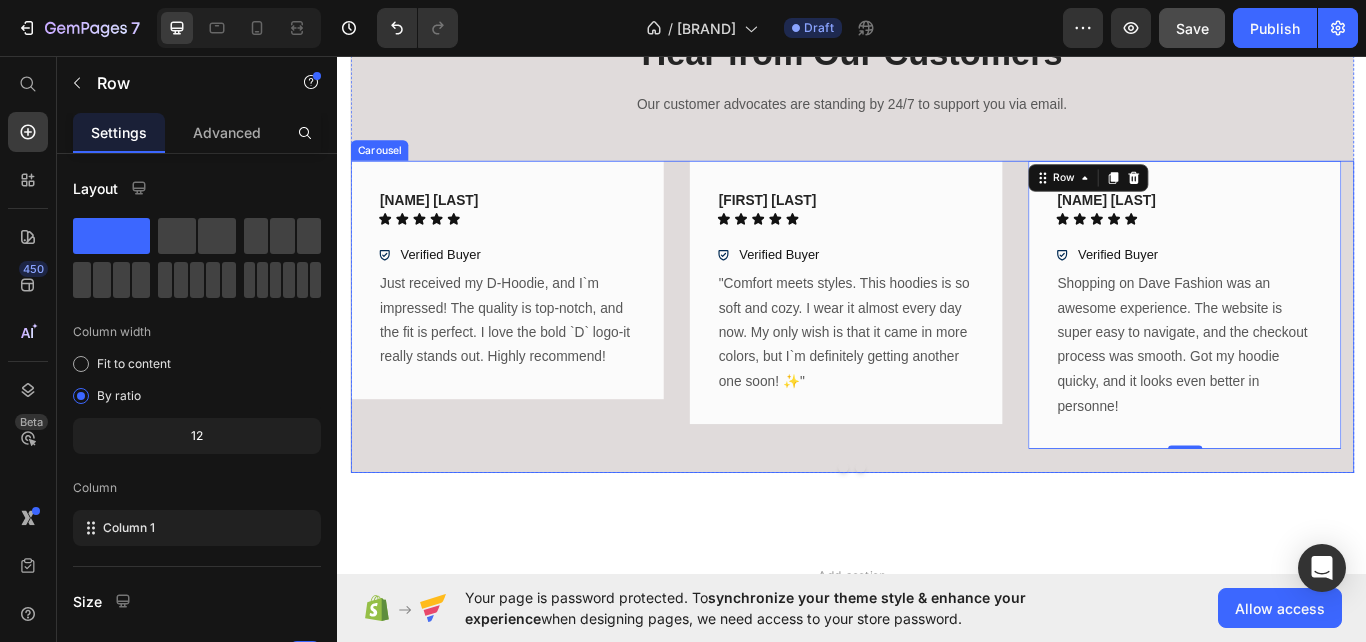 click on "James R. Text block Icon Icon Icon Icon Icon Icon List Row
Verified Buyer Item List "Just received my D-Hoodie, and I`m impressed! The quality is top-notch, and the fit is perfect. I love the bold `D` logo-it really stands out. Highly recommend!" Text block Row Lena T. Text block Icon Icon Icon Icon Icon Icon List Row
Verified Buyer Item List "Comfort meets styles. This hoodies is so soft and cozy. I wear it almost every day now. My only wish is that it came in more colors, but I`m definitely getting another one soon! ✨" Text block Row Tom K. Text block Icon Icon Icon Icon Icon Icon List Row
Verified Buyer Item List "Shopping on Dave Fashion was an awesome experience. The website is super easy to navigate, and the checkout process was smooth. Got my hoodie quicky, and it looks even better in personne!" Text block Row   0 Image
Icon
Icon
Icon
Icon
Icon Row Rita Carroll Text block" at bounding box center (937, 347) 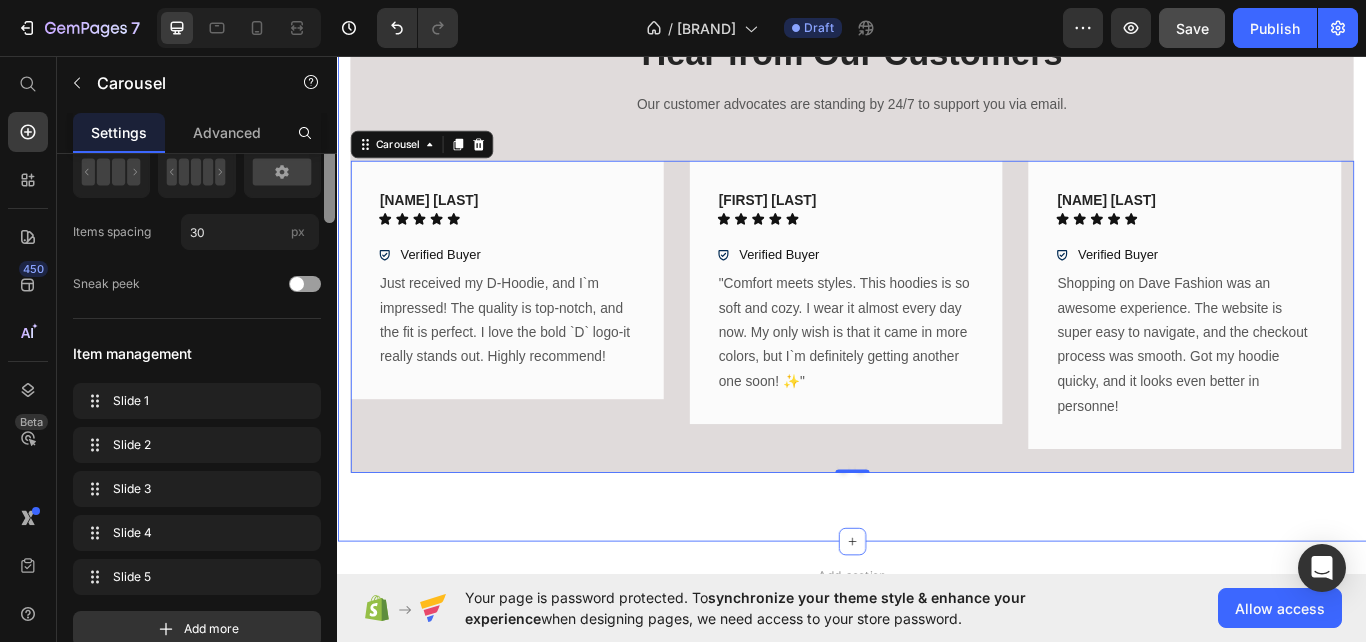 scroll, scrollTop: 159, scrollLeft: 0, axis: vertical 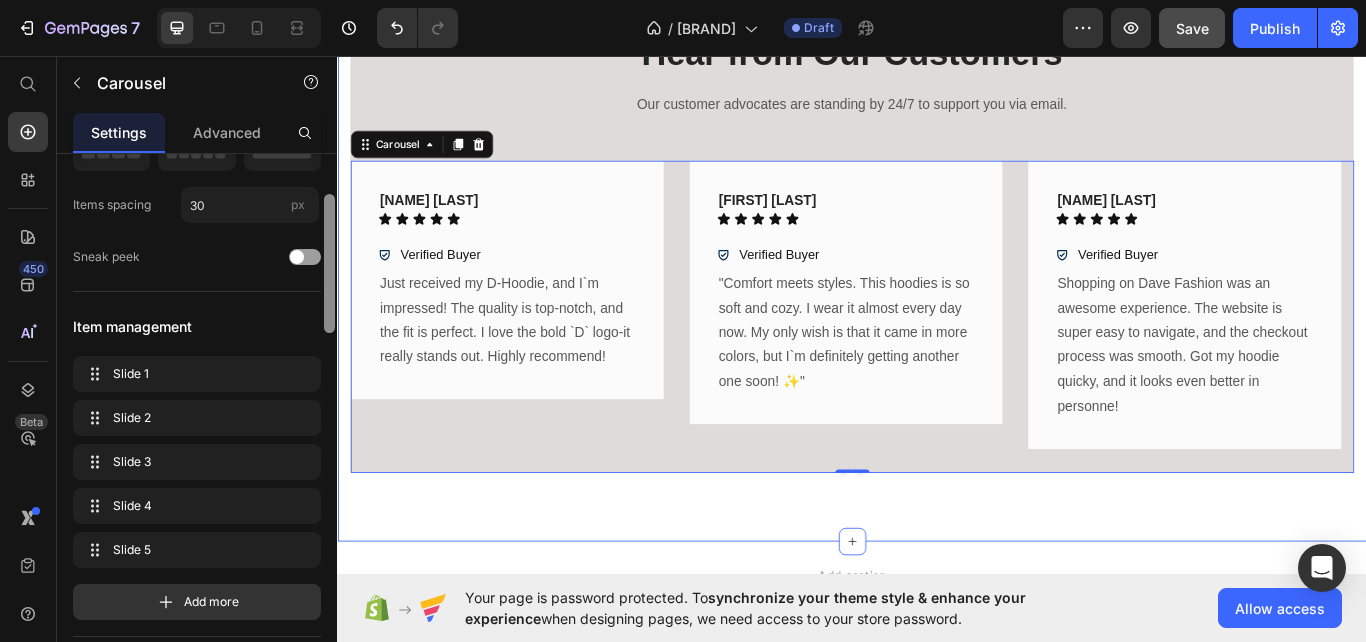 drag, startPoint x: 667, startPoint y: 324, endPoint x: 343, endPoint y: 453, distance: 348.7363 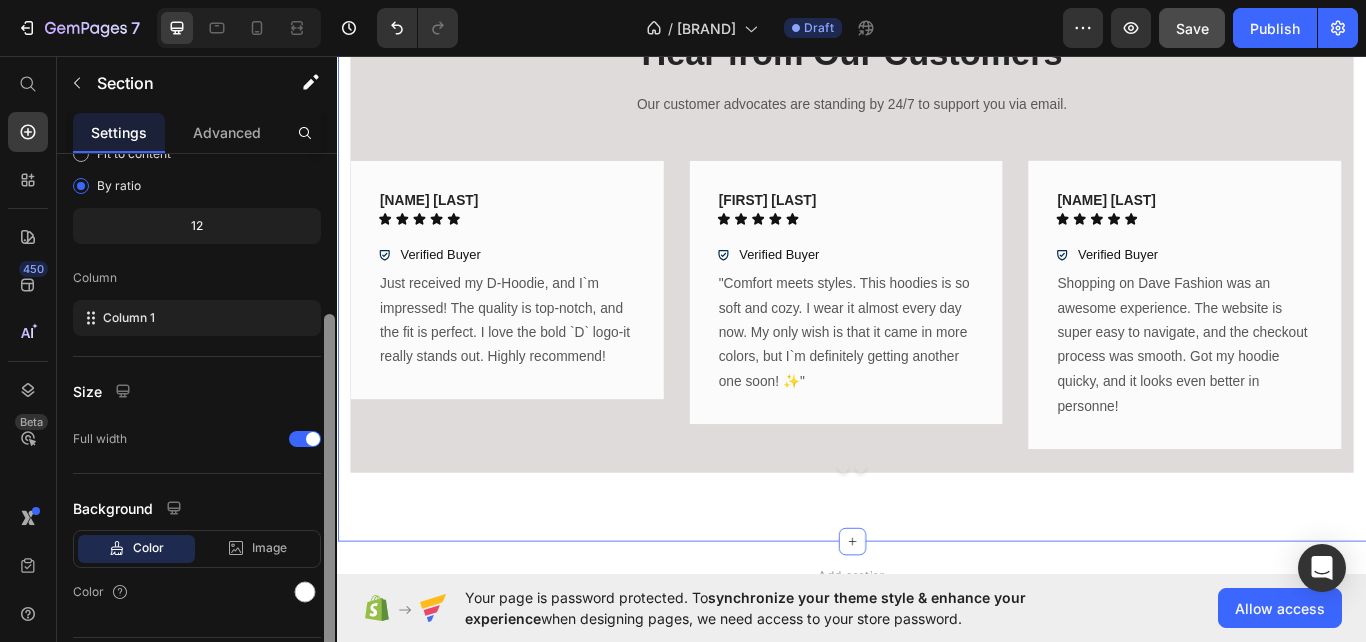 scroll, scrollTop: 263, scrollLeft: 0, axis: vertical 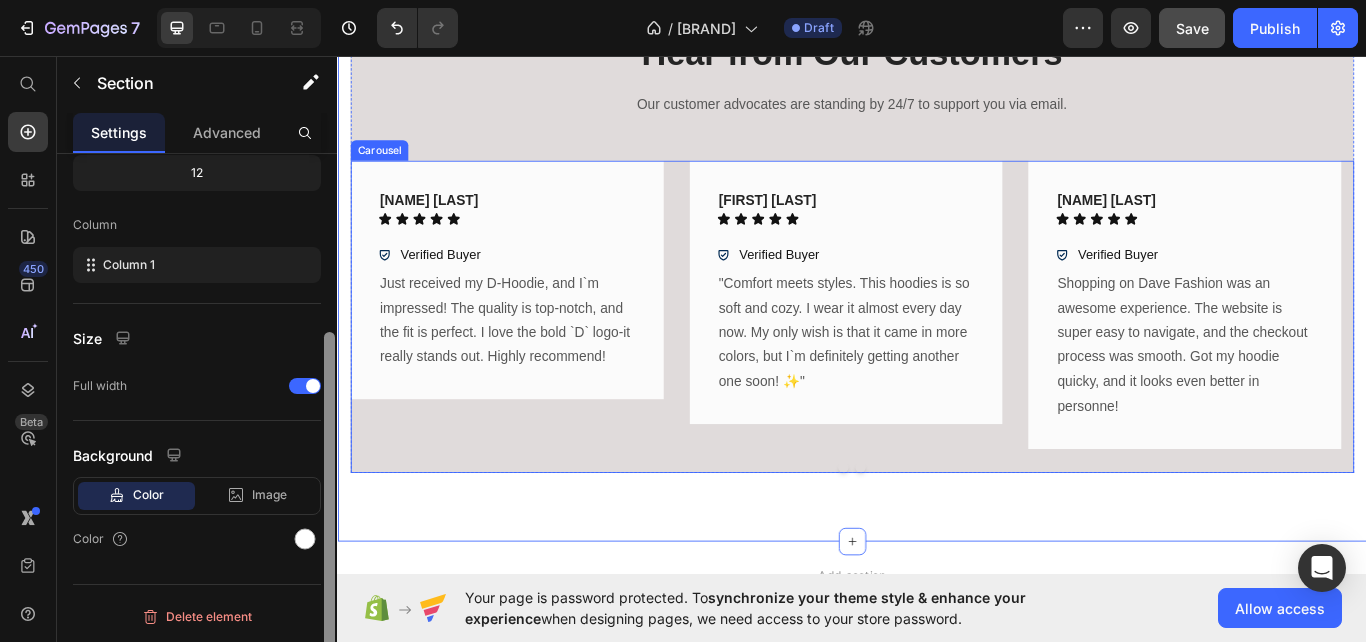click on "James R. Text block Icon Icon Icon Icon Icon Icon List Row
Verified Buyer Item List "Just received my D-Hoodie, and I`m impressed! The quality is top-notch, and the fit is perfect. I love the bold `D` logo-it really stands out. Highly recommend!" Text block Row Lena T. Text block Icon Icon Icon Icon Icon Icon List Row
Verified Buyer Item List "Comfort meets styles. This hoodies is so soft and cozy. I wear it almost every day now. My only wish is that it came in more colors, but I`m definitely getting another one soon! ✨" Text block Row Tom K. Text block Icon Icon Icon Icon Icon Icon List Row
Verified Buyer Item List "Shopping on Dave Fashion was an awesome experience. The website is super easy to navigate, and the checkout process was smooth. Got my hoodie quicky, and it looks even better in personne!" Text block Row Image
Icon
Icon
Icon
Icon
Icon Row Rita Carroll Text block Row" at bounding box center [937, 347] 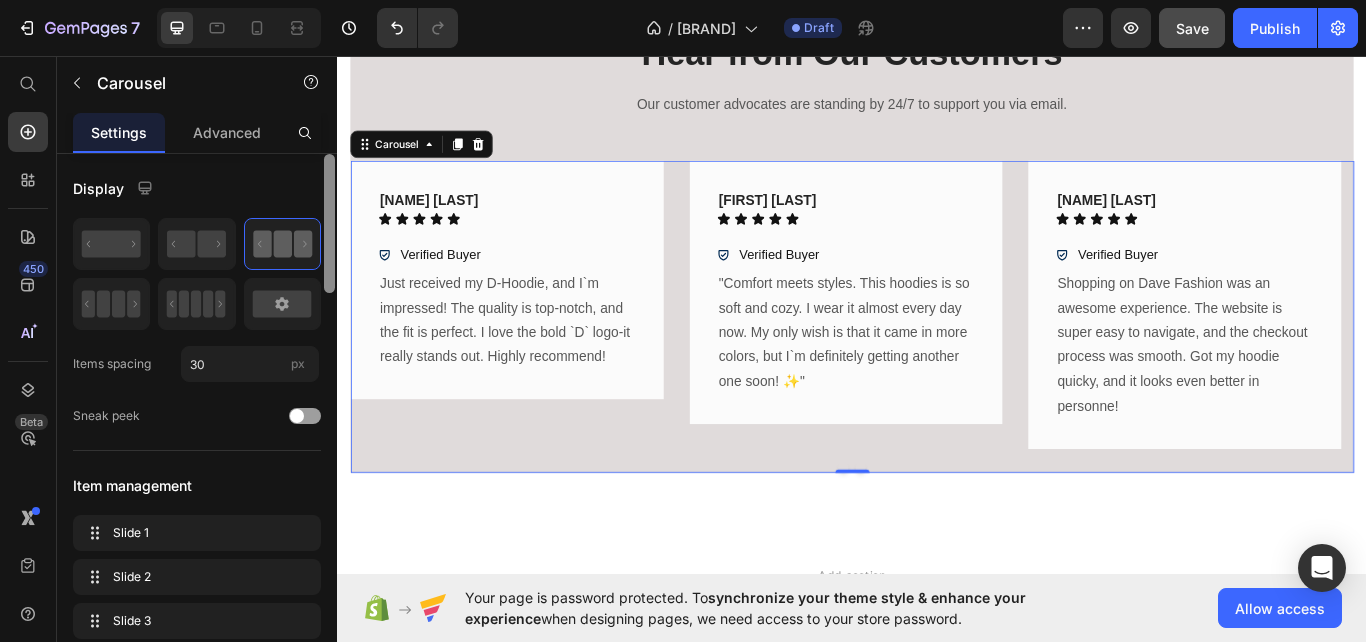 scroll, scrollTop: 0, scrollLeft: 0, axis: both 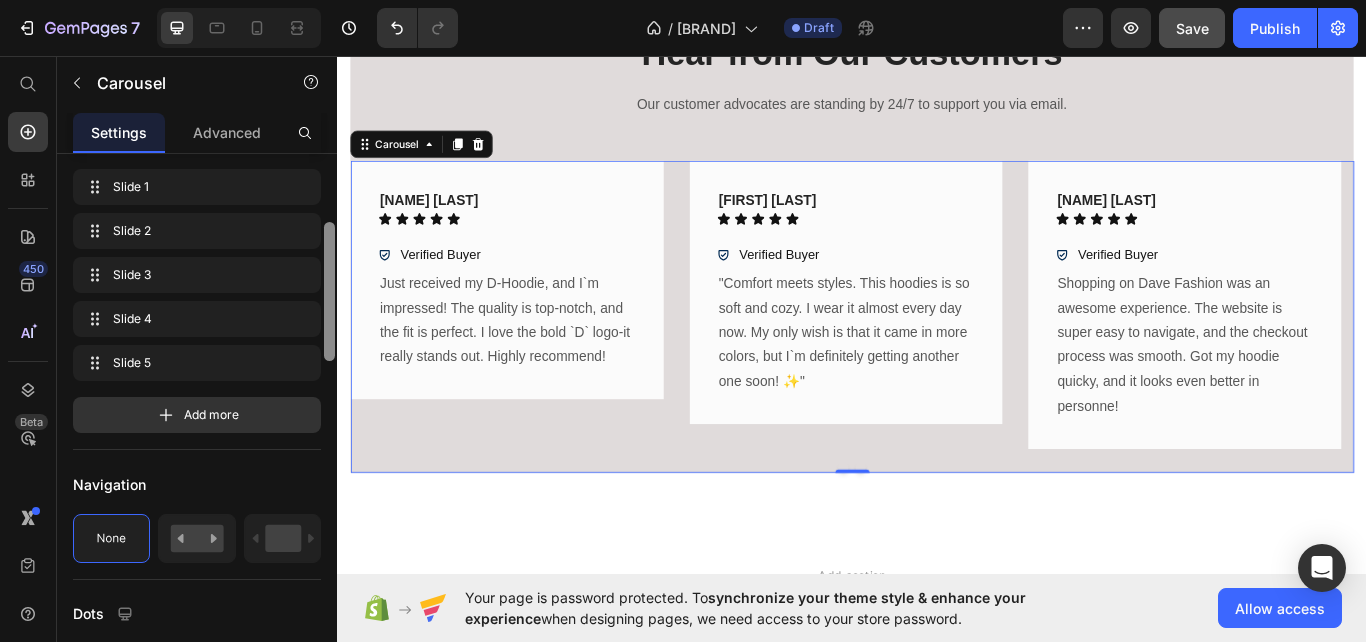 drag, startPoint x: 326, startPoint y: 265, endPoint x: 331, endPoint y: 354, distance: 89.140335 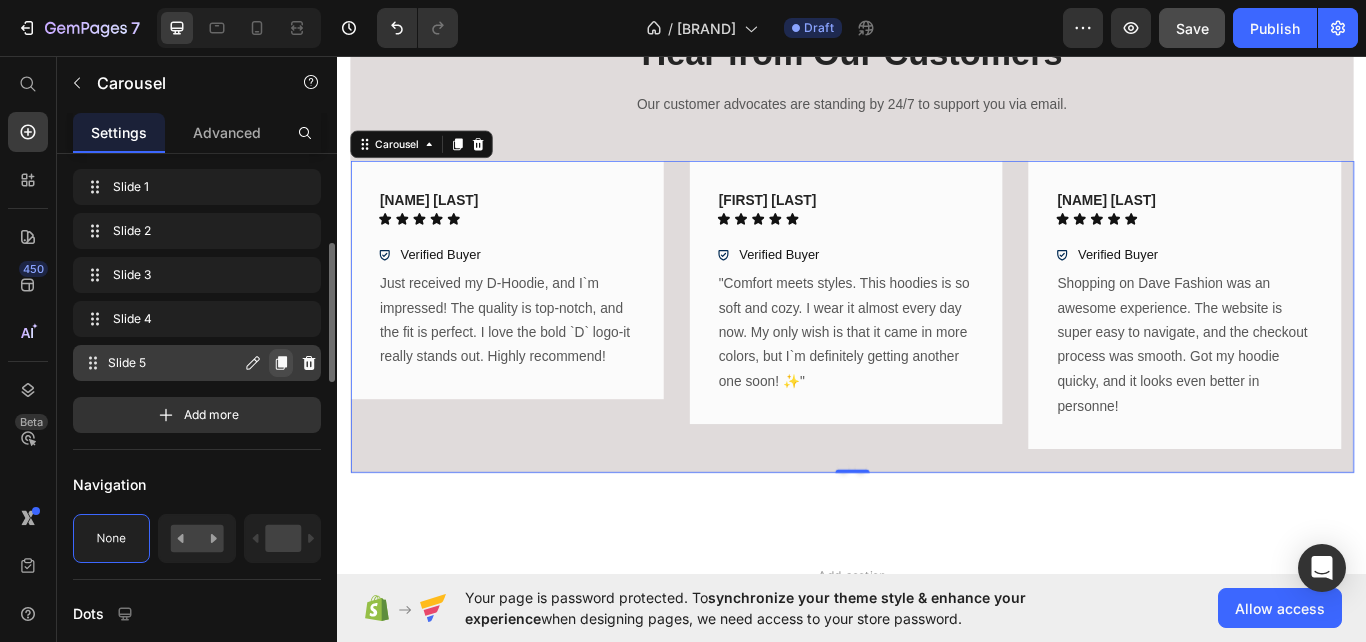 click 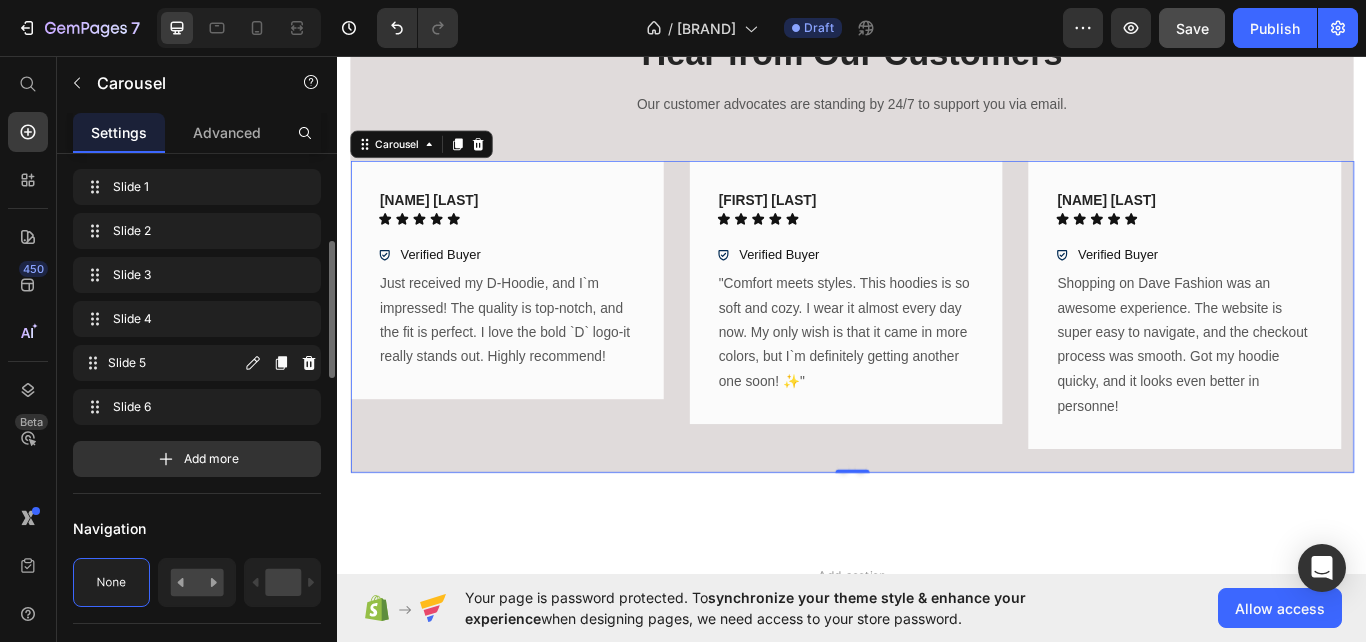 click 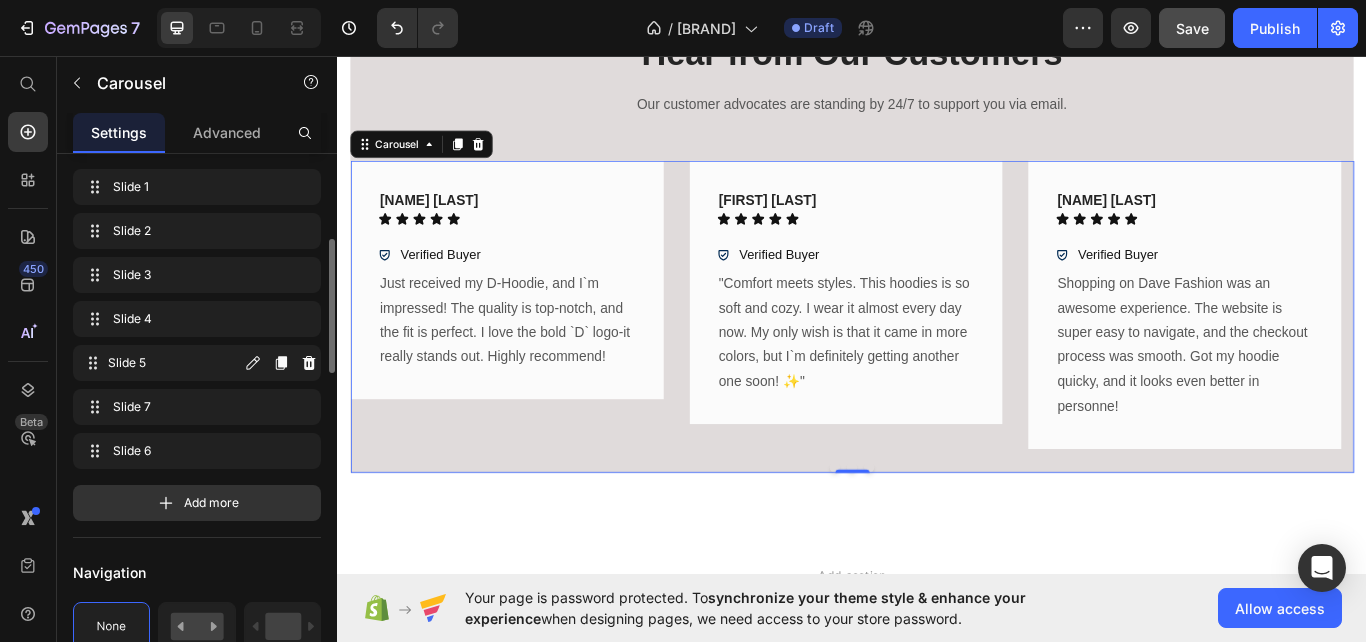 click 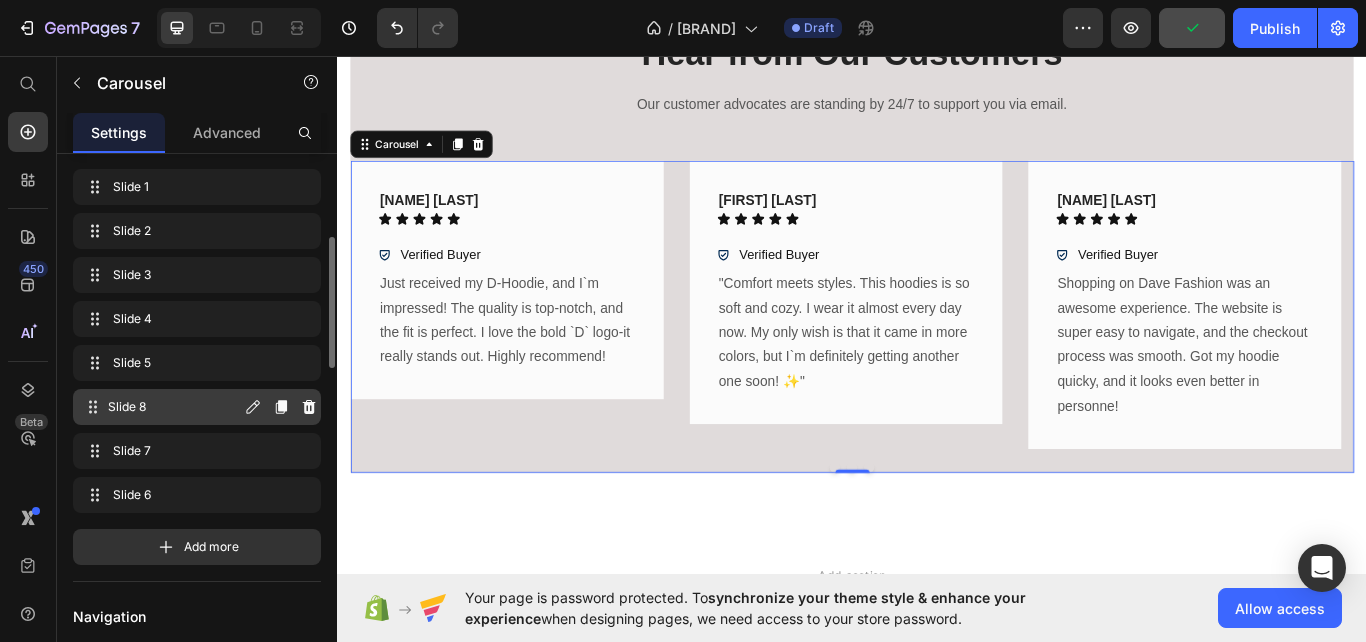 click on "Slide 8" at bounding box center (174, 407) 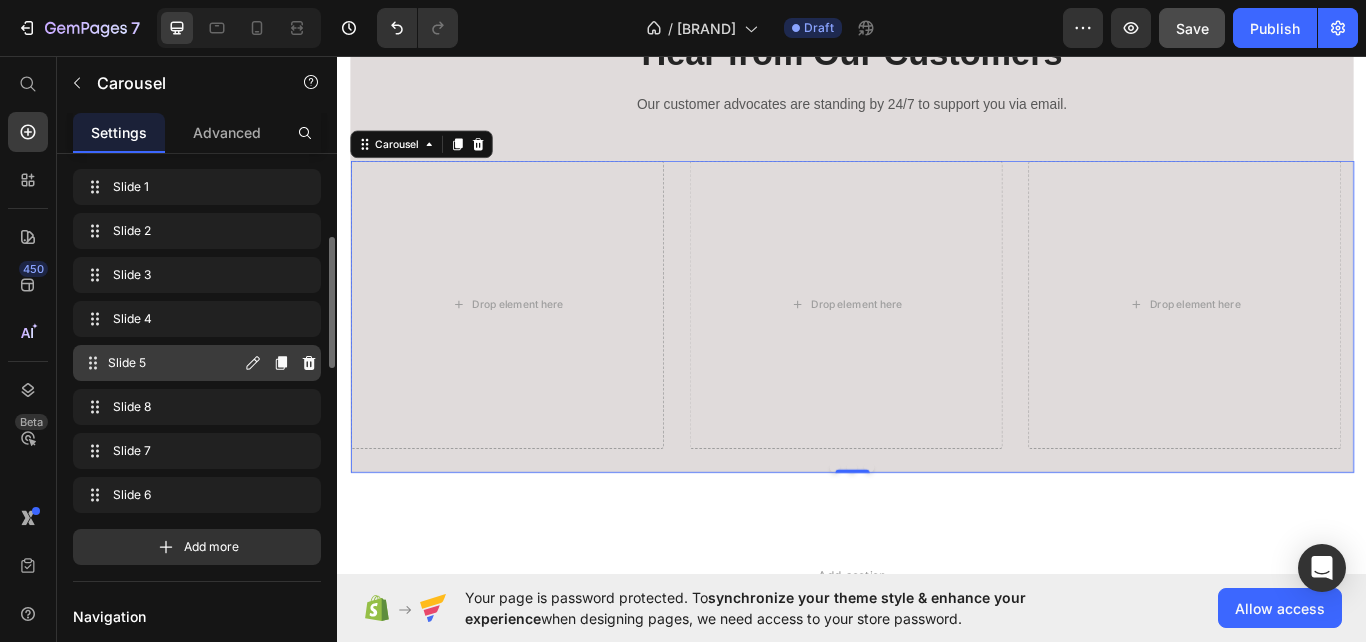click on "Slide 5" at bounding box center (174, 363) 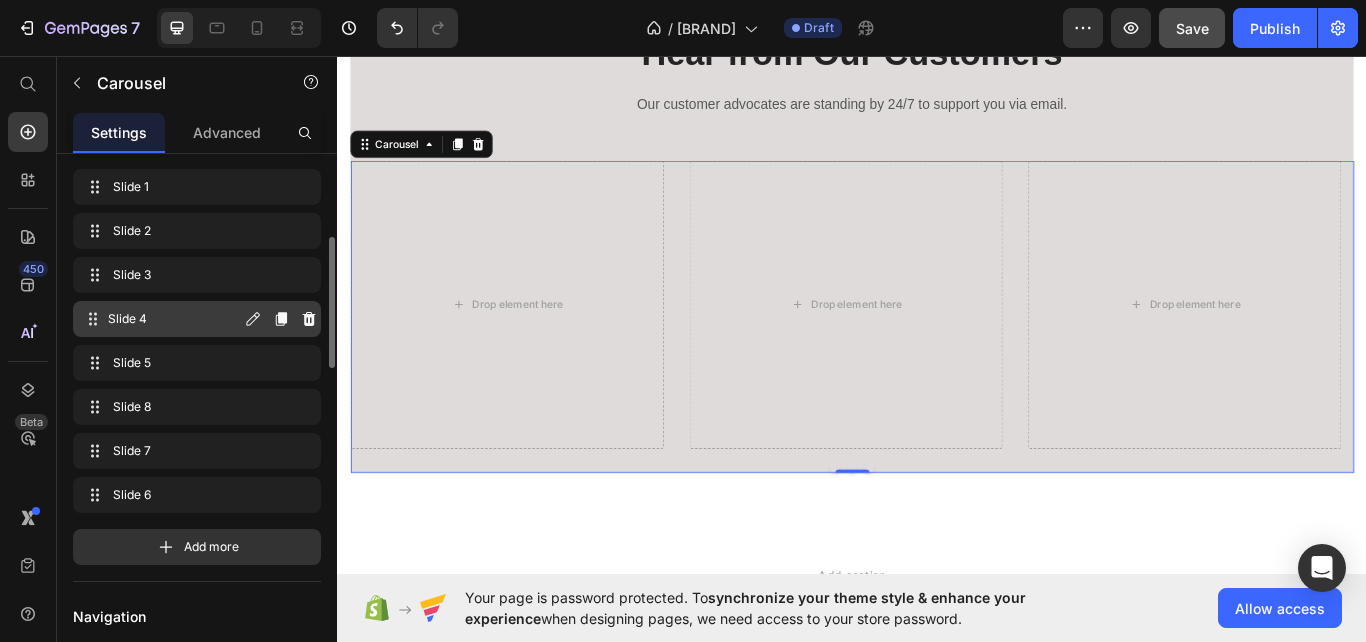 click on "Slide 4" at bounding box center (174, 319) 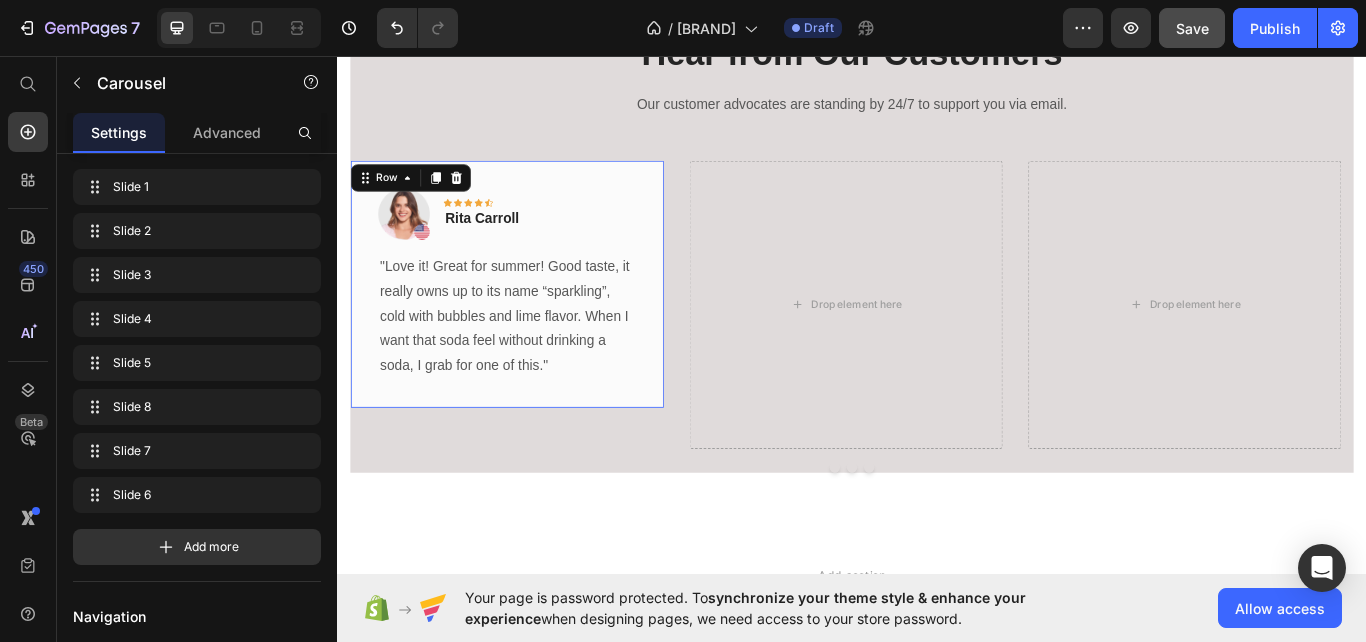 click on "Image
Icon
Icon
Icon
Icon
Icon Row Rita Carroll Text block Row "Love it! Great for summer! Good taste, it really owns up to its name “sparkling”, cold with bubbles and lime flavor. When I want that soda feel without drinking a soda, I grab for one of this." Text block Row   0" at bounding box center (534, 323) 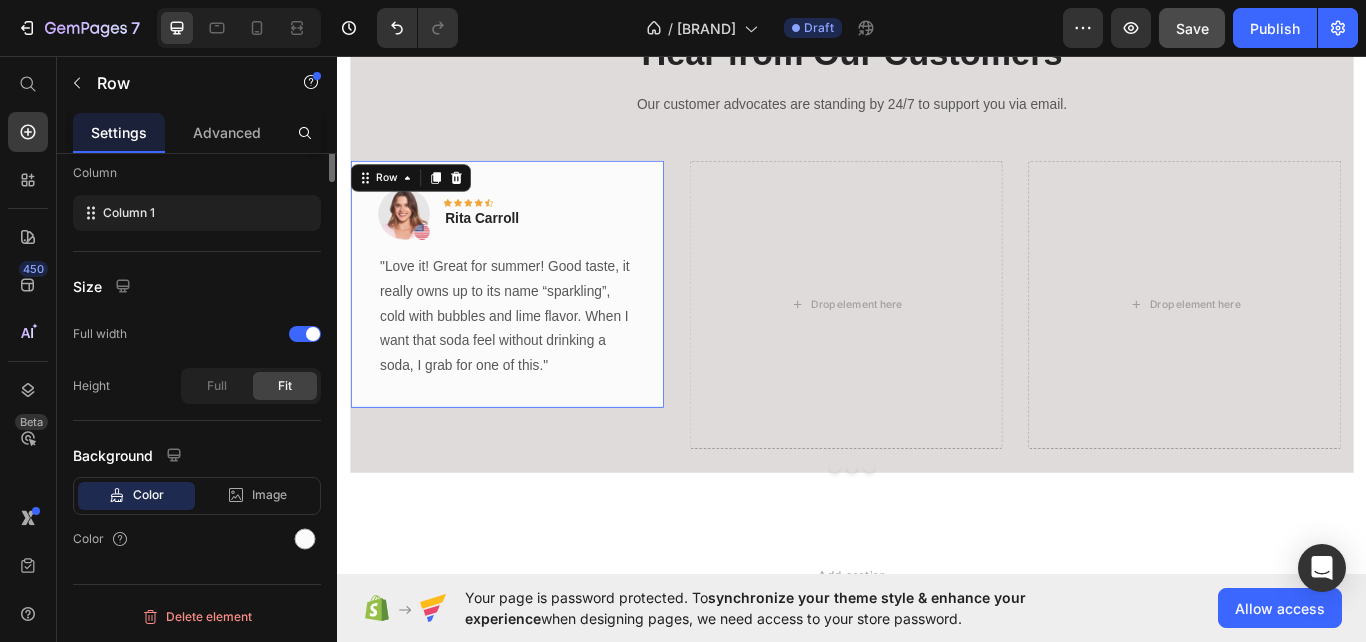 scroll, scrollTop: 0, scrollLeft: 0, axis: both 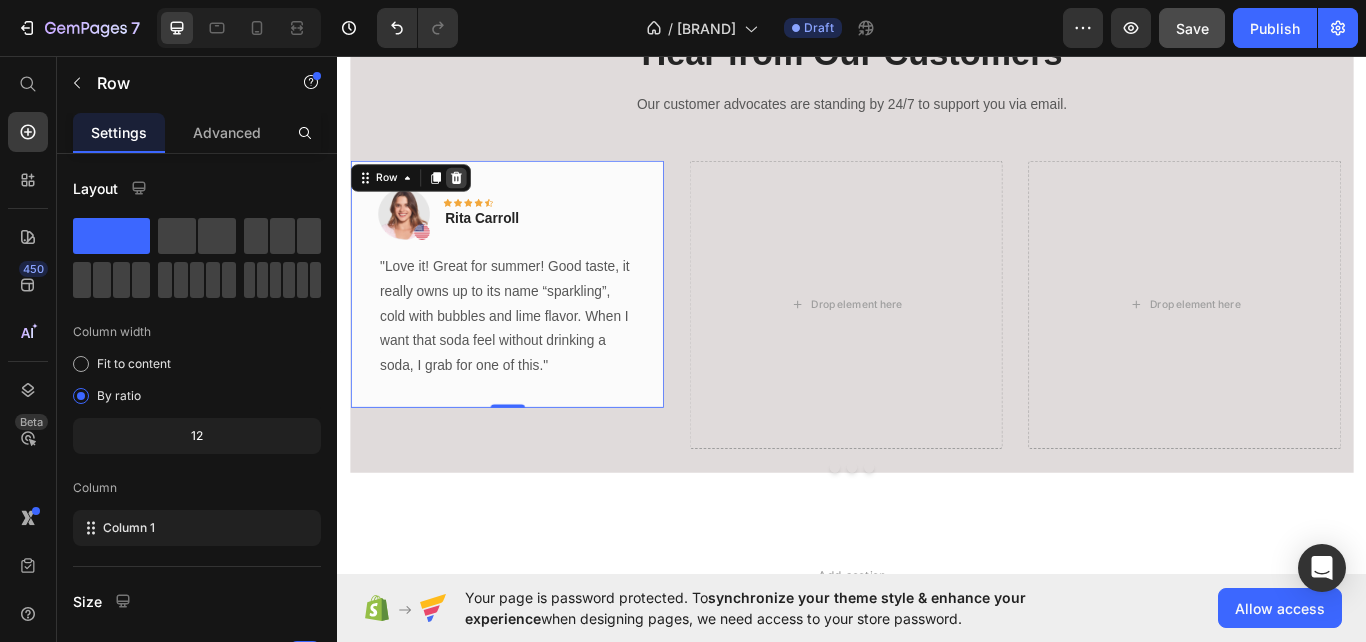 click 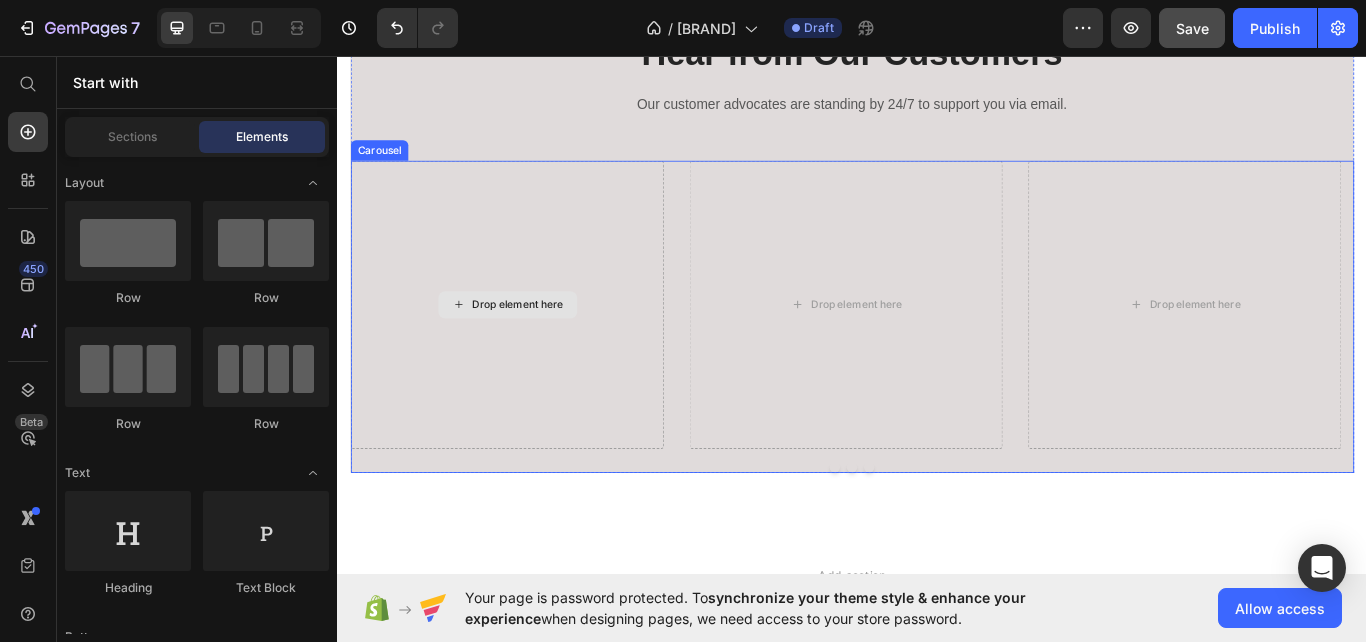 click on "Drop element here" at bounding box center [534, 347] 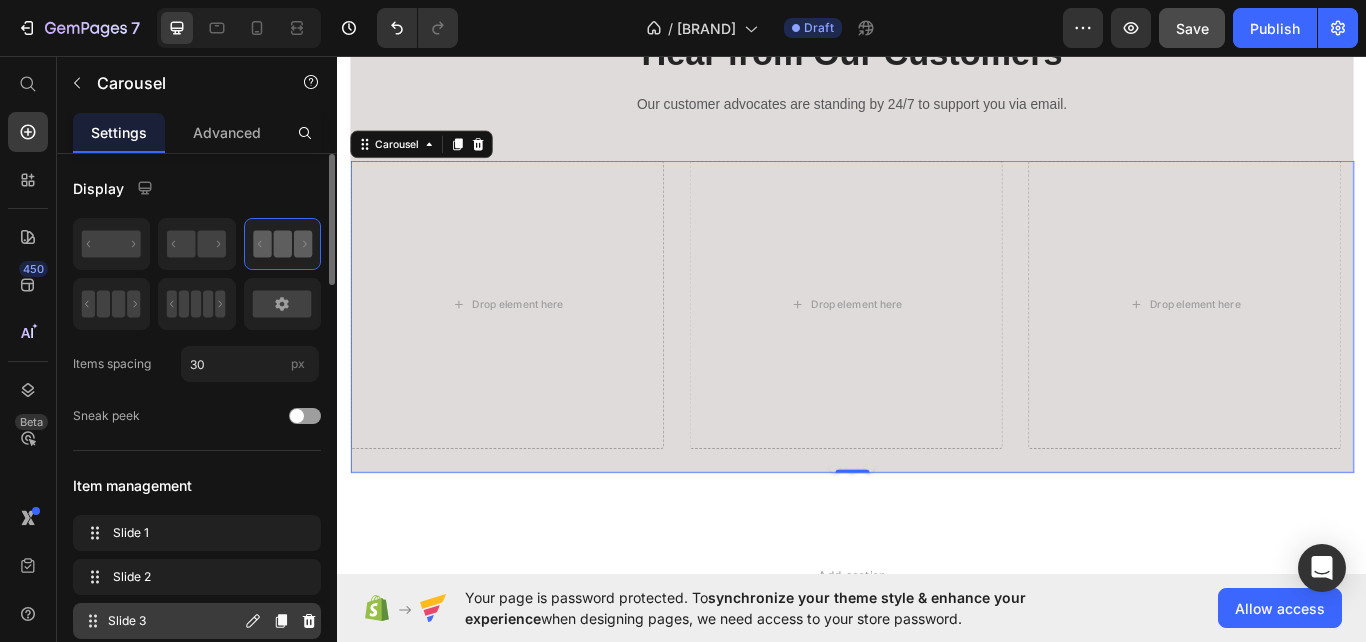 click on "Slide 3" at bounding box center [174, 621] 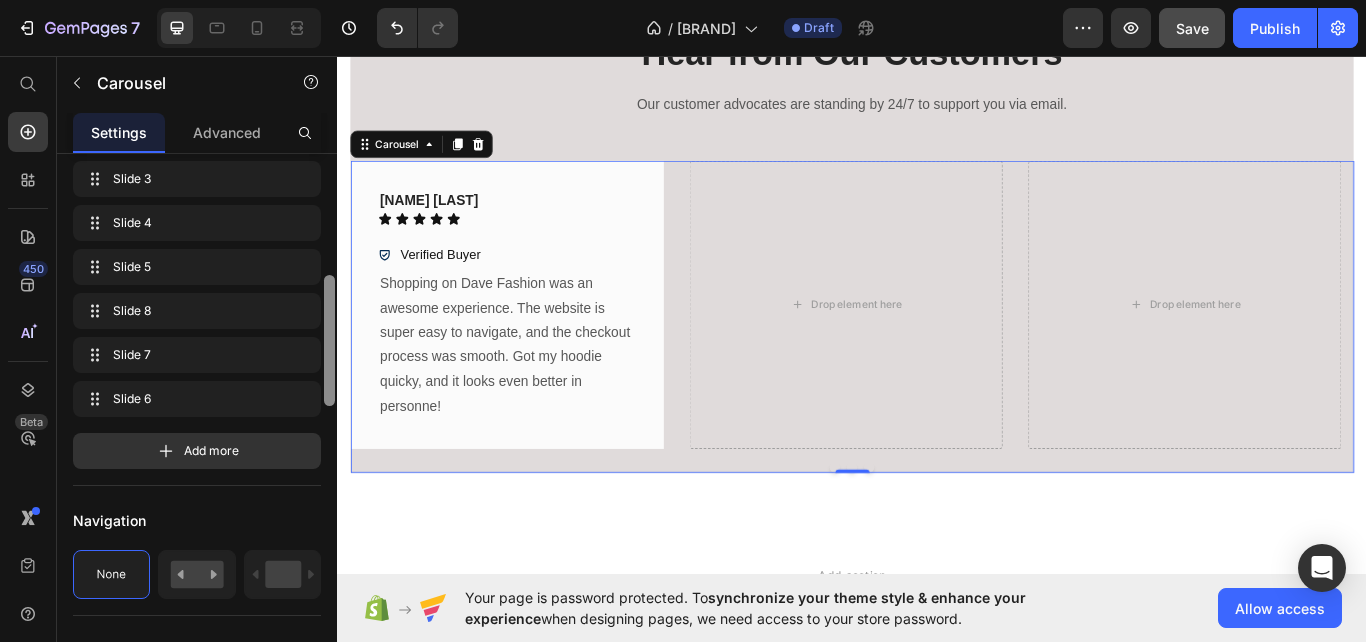 scroll, scrollTop: 458, scrollLeft: 0, axis: vertical 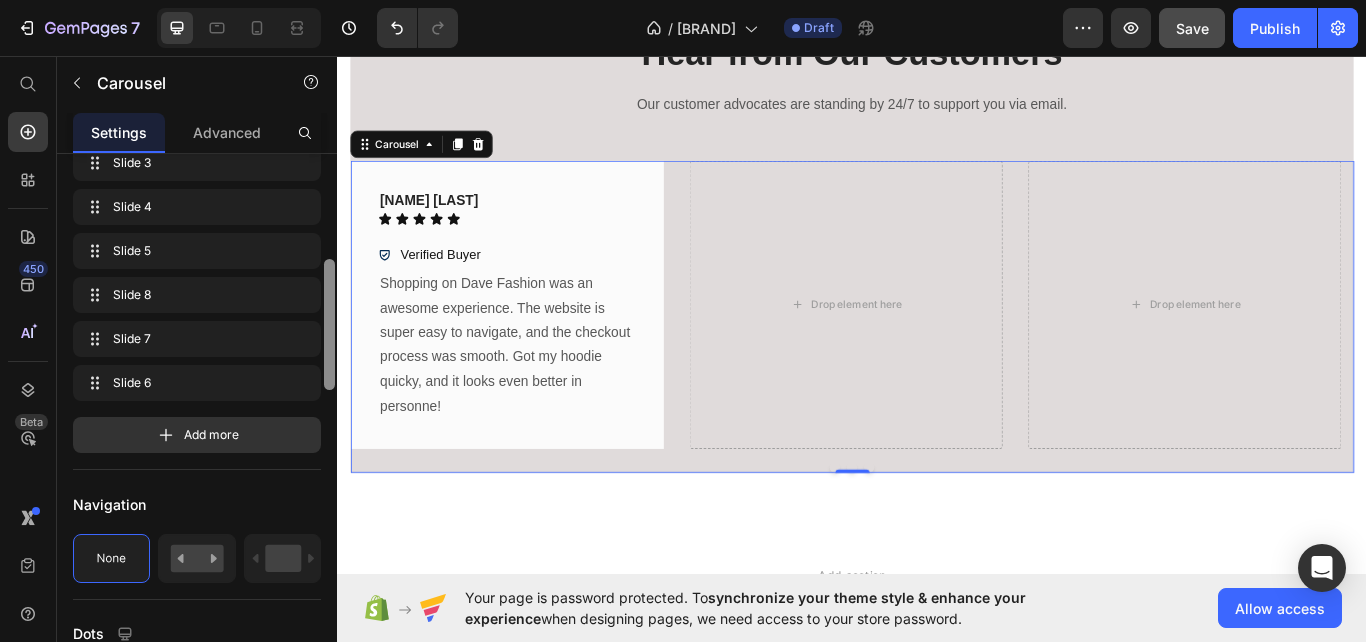 drag, startPoint x: 330, startPoint y: 264, endPoint x: 336, endPoint y: 375, distance: 111.16204 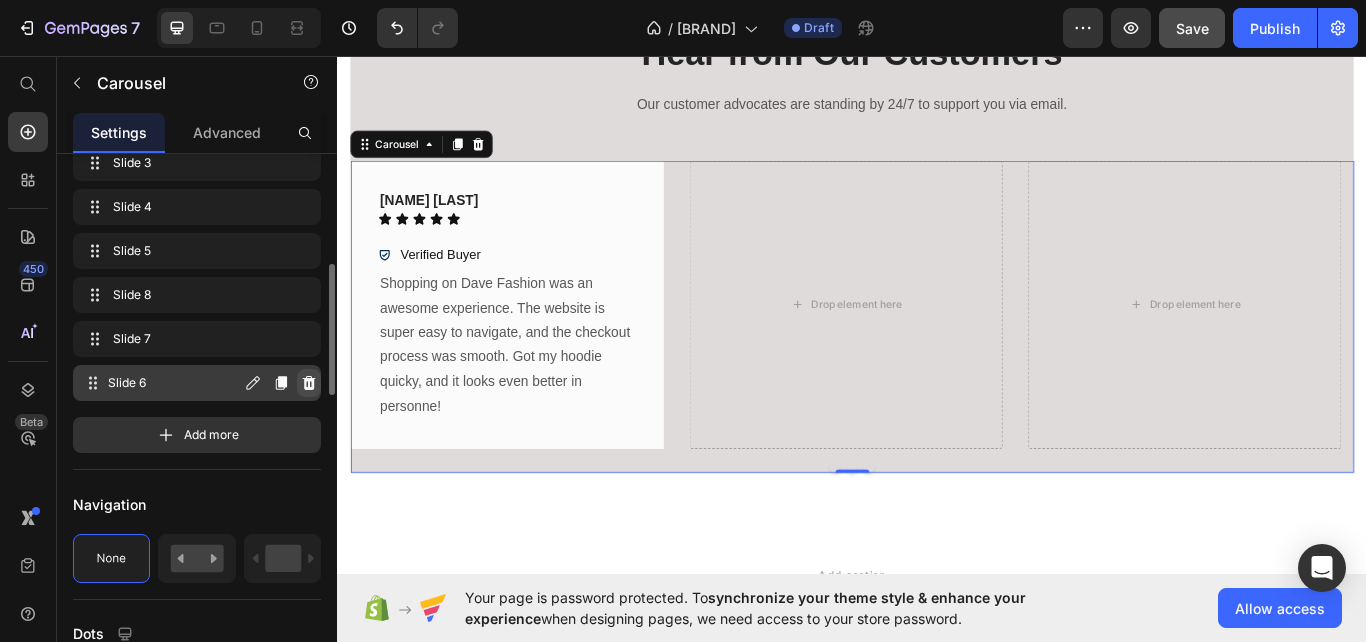 click 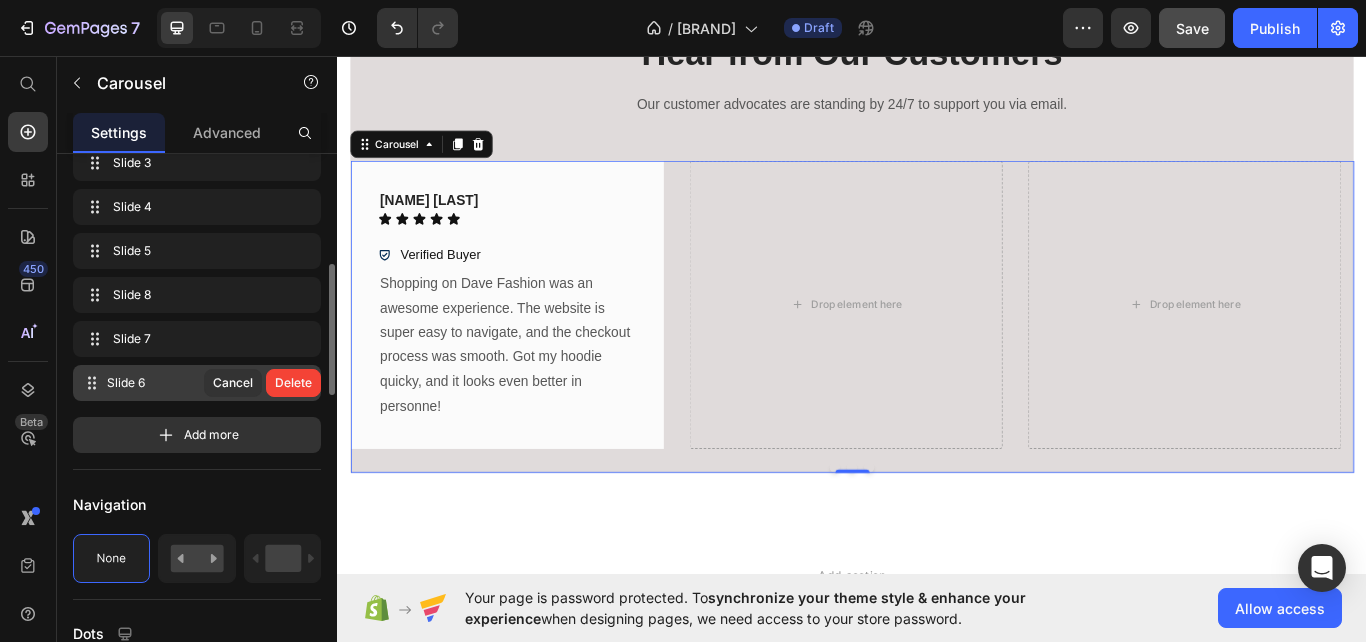 click on "Delete" at bounding box center (293, 383) 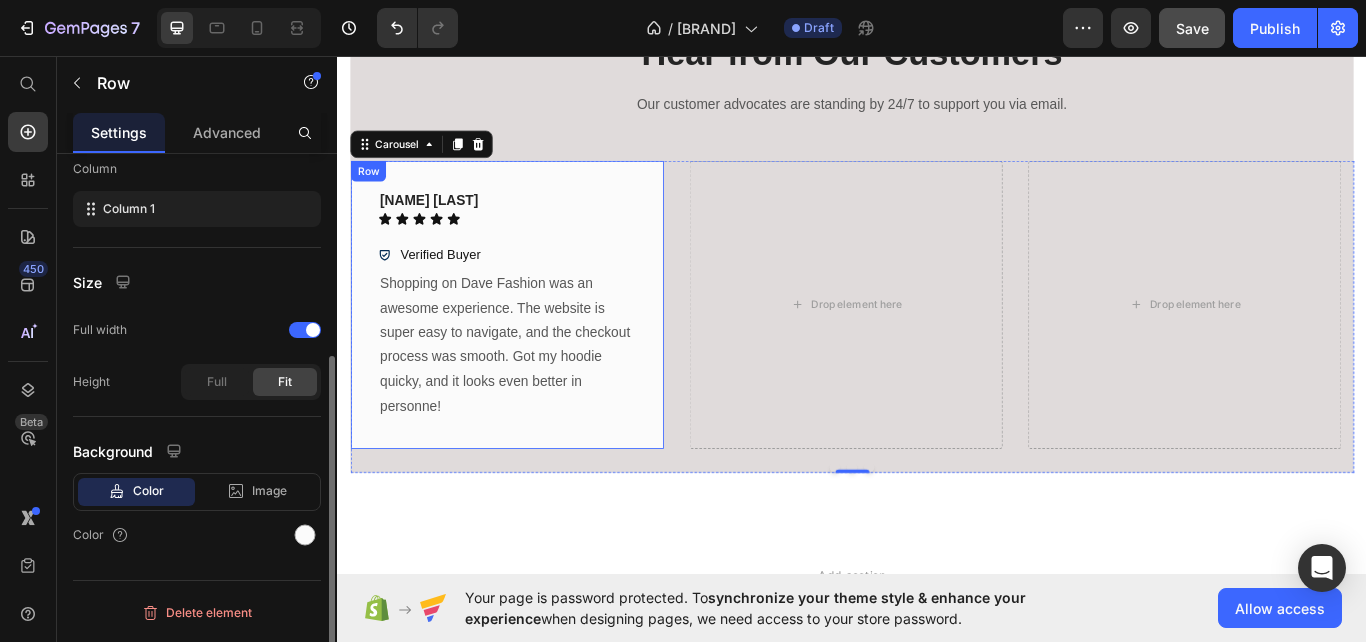 click on "Tom K. Text block Icon Icon Icon Icon Icon Icon List Row
Verified Buyer Item List "Shopping on Dave Fashion was an awesome experience. The website is super easy to navigate, and the checkout process was smooth. Got my hoodie quicky, and it looks even better in personne!" Text block Row" at bounding box center [534, 347] 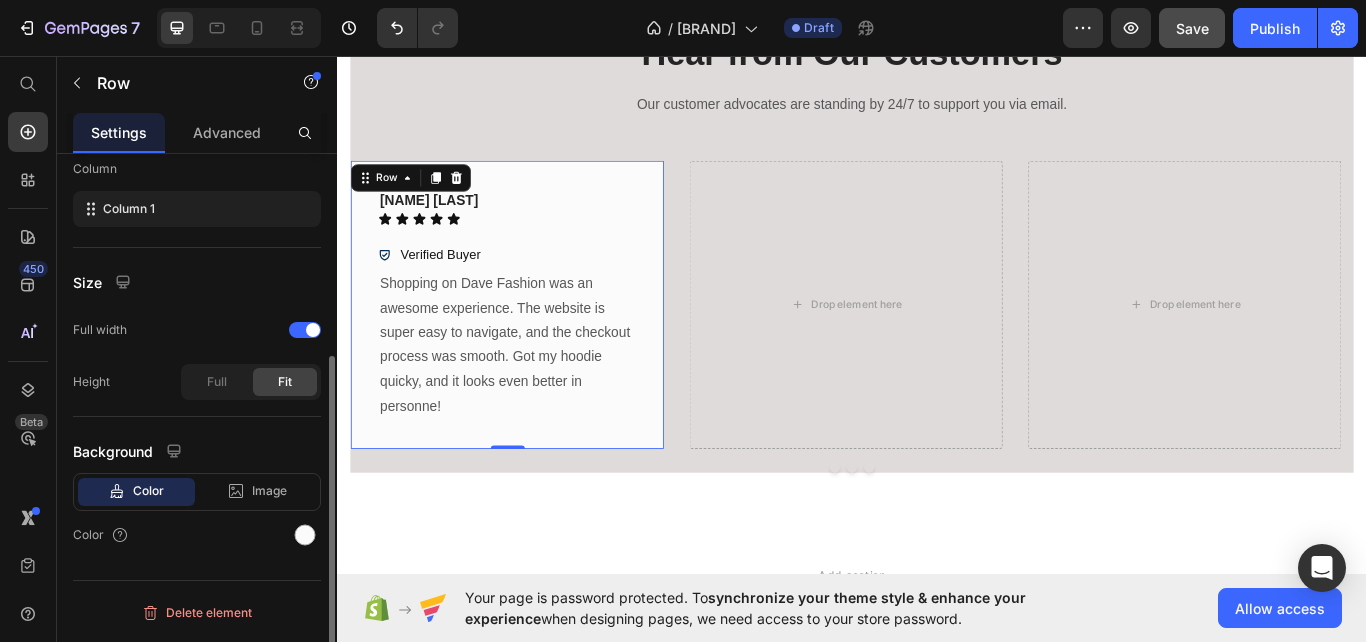 scroll, scrollTop: 0, scrollLeft: 0, axis: both 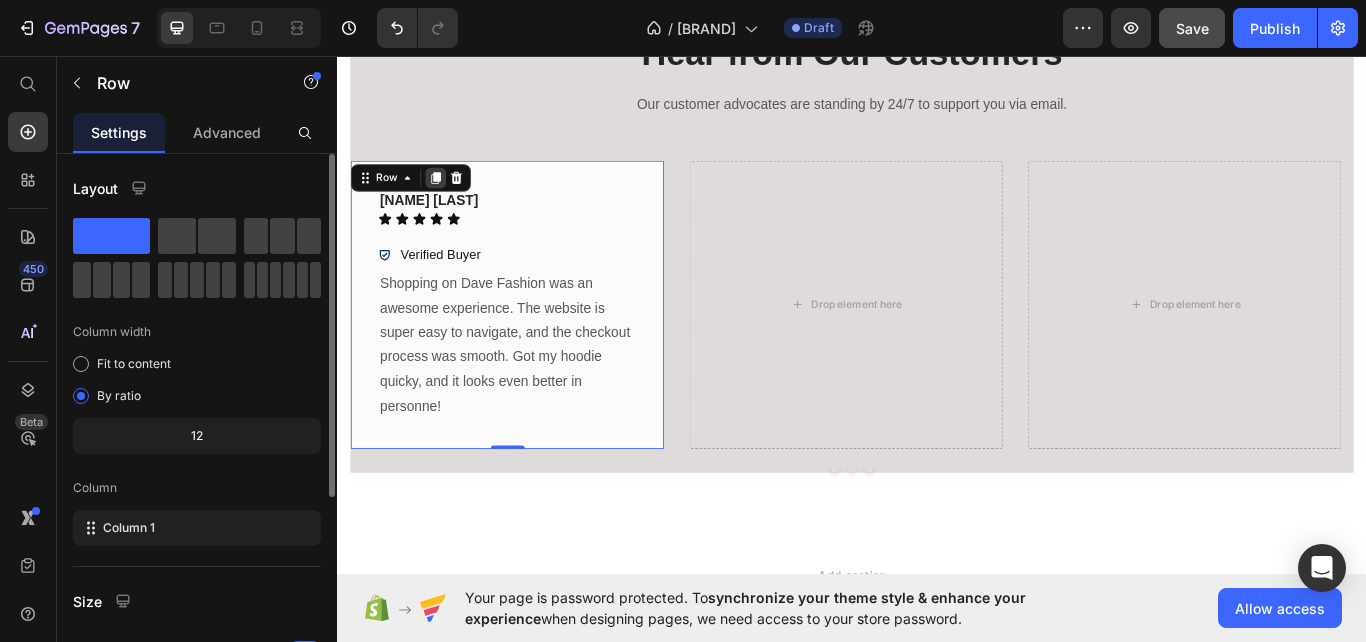 click 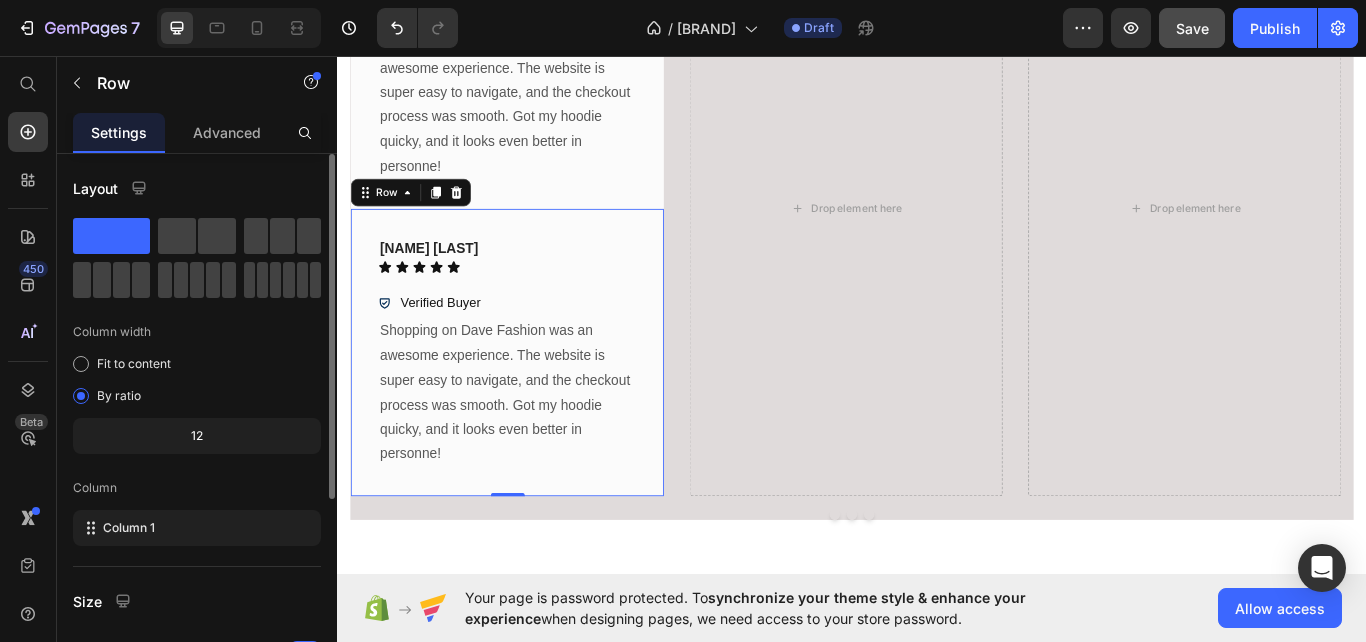 scroll, scrollTop: 2206, scrollLeft: 0, axis: vertical 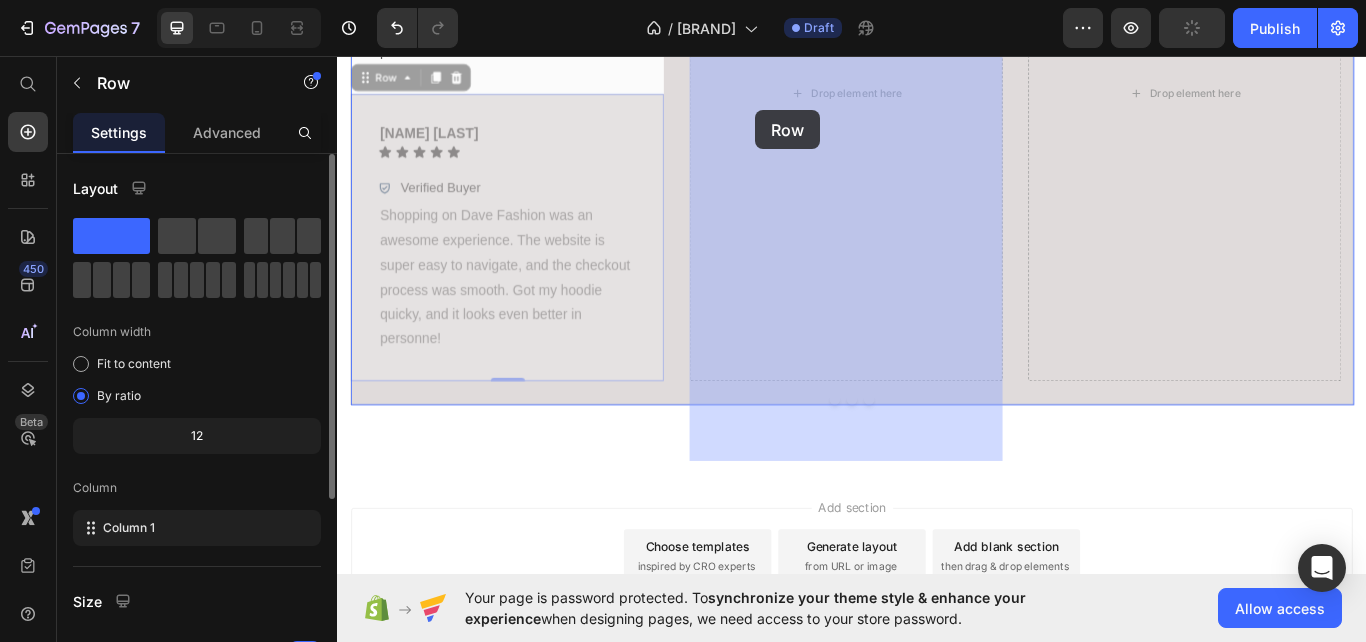drag, startPoint x: 388, startPoint y: 104, endPoint x: 819, endPoint y: 120, distance: 431.29688 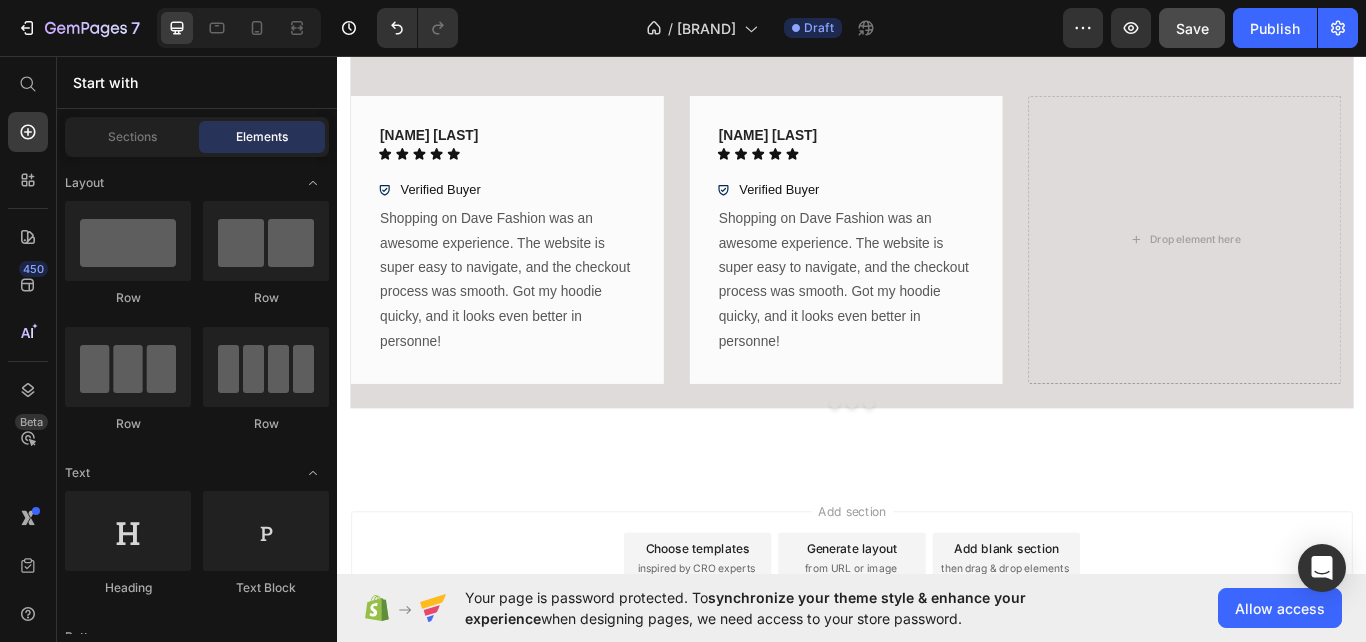 scroll, scrollTop: 1724, scrollLeft: 0, axis: vertical 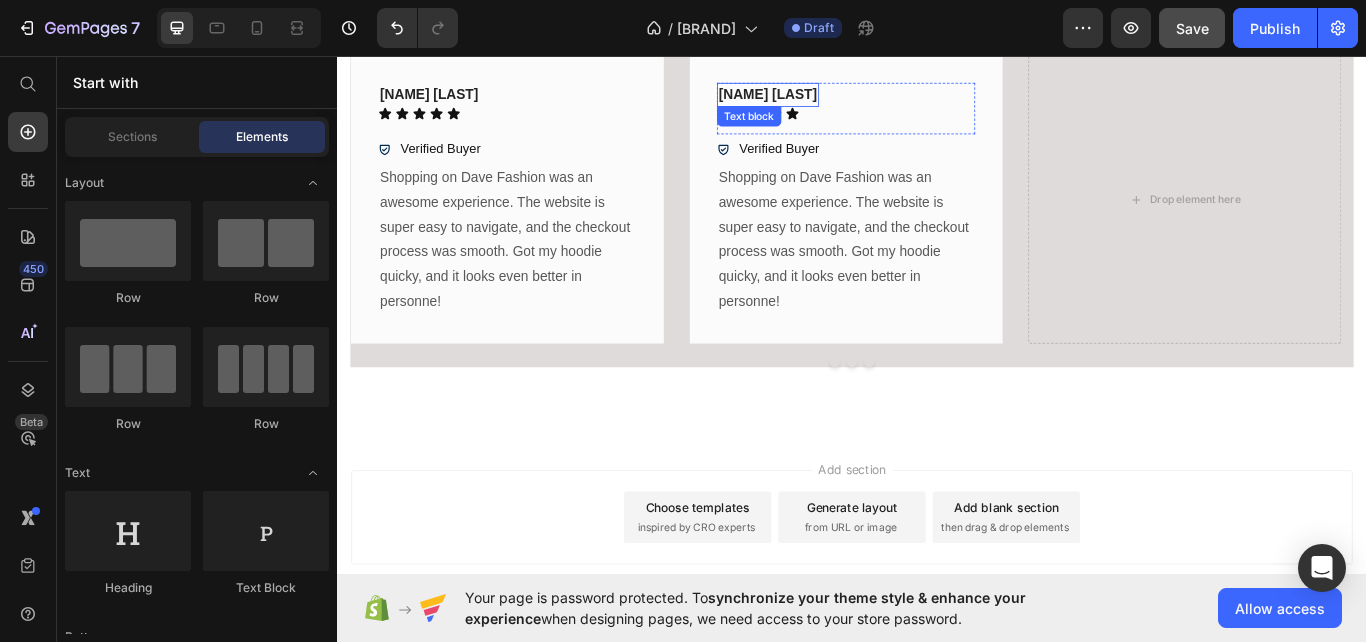 click on "[FIRST] [LAST]" at bounding box center [838, 102] 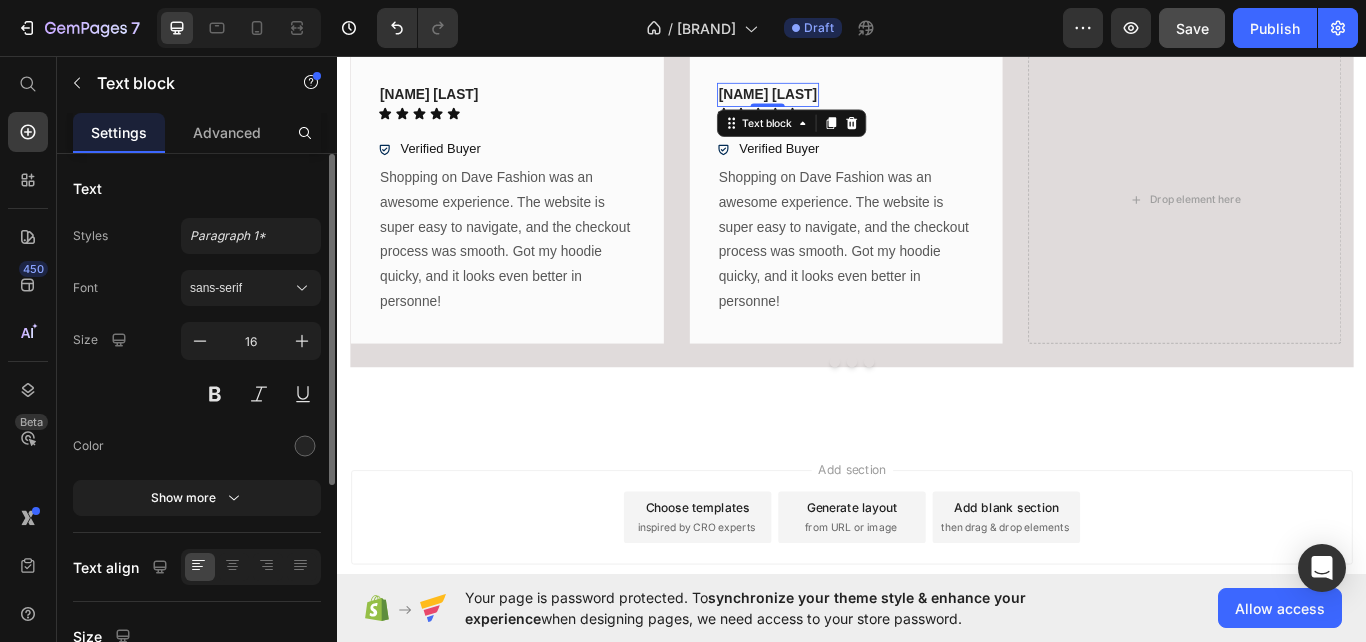 click on "[FIRST] [LAST]" at bounding box center (838, 102) 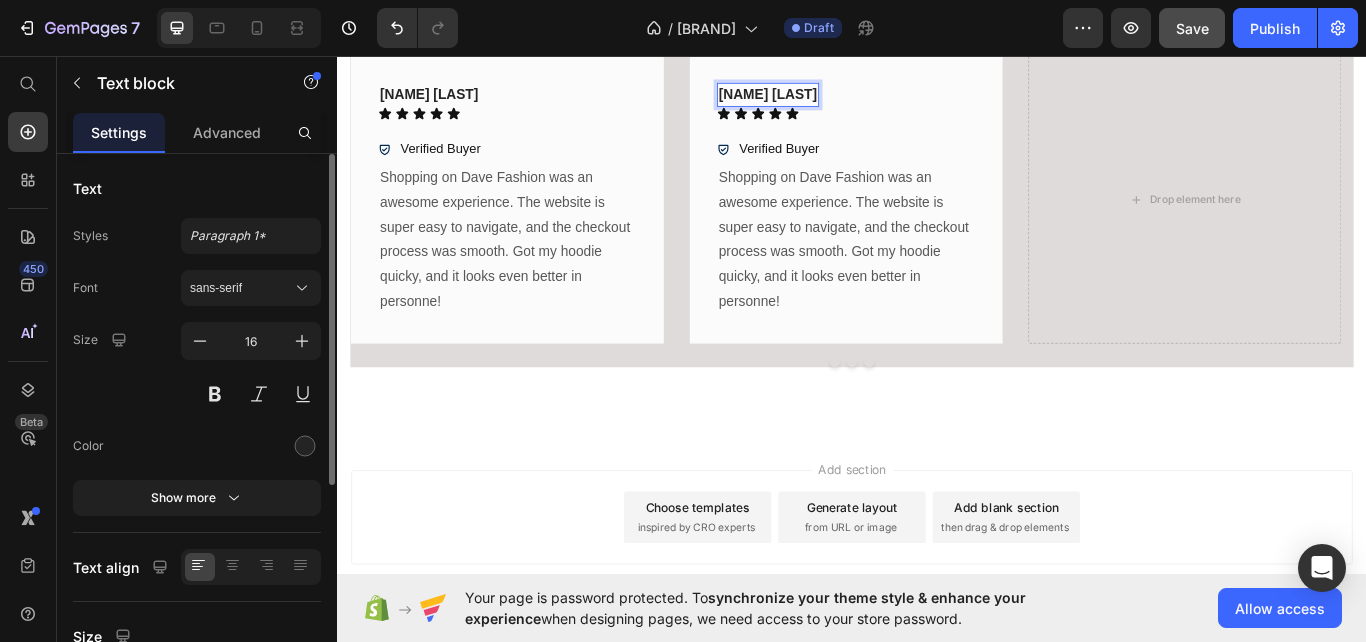 click on "[FIRST] [LAST]" at bounding box center [838, 102] 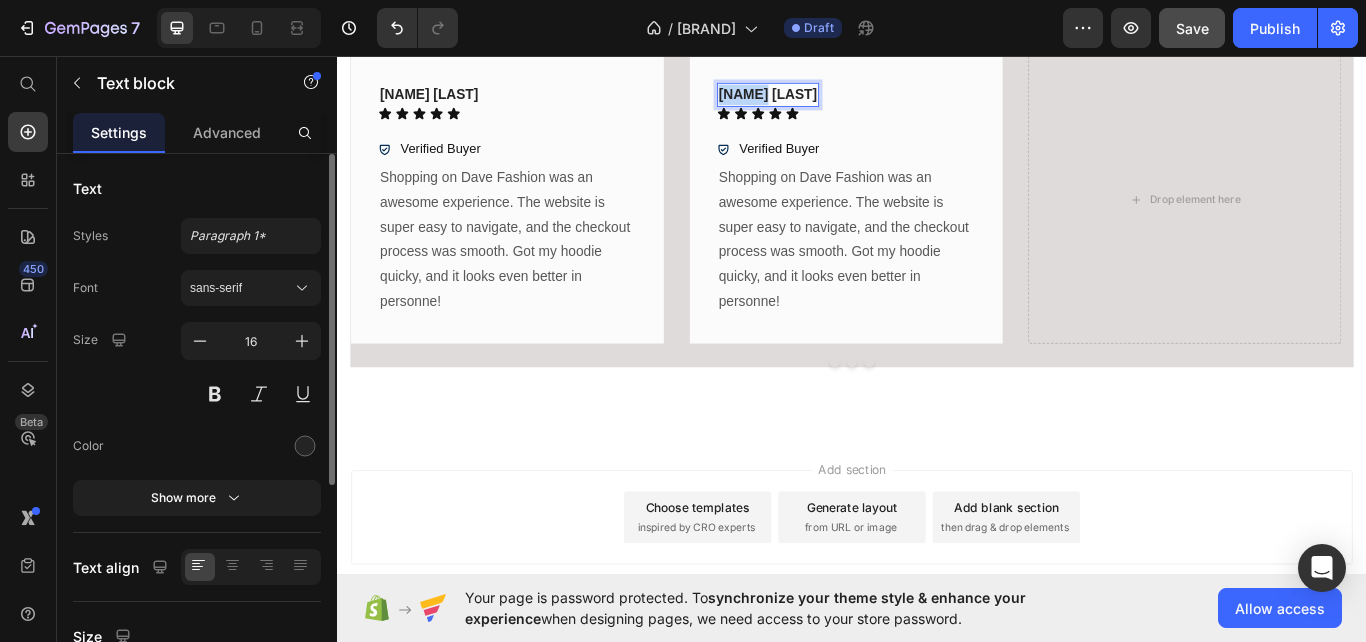 click on "[FIRST] [LAST]" at bounding box center [838, 102] 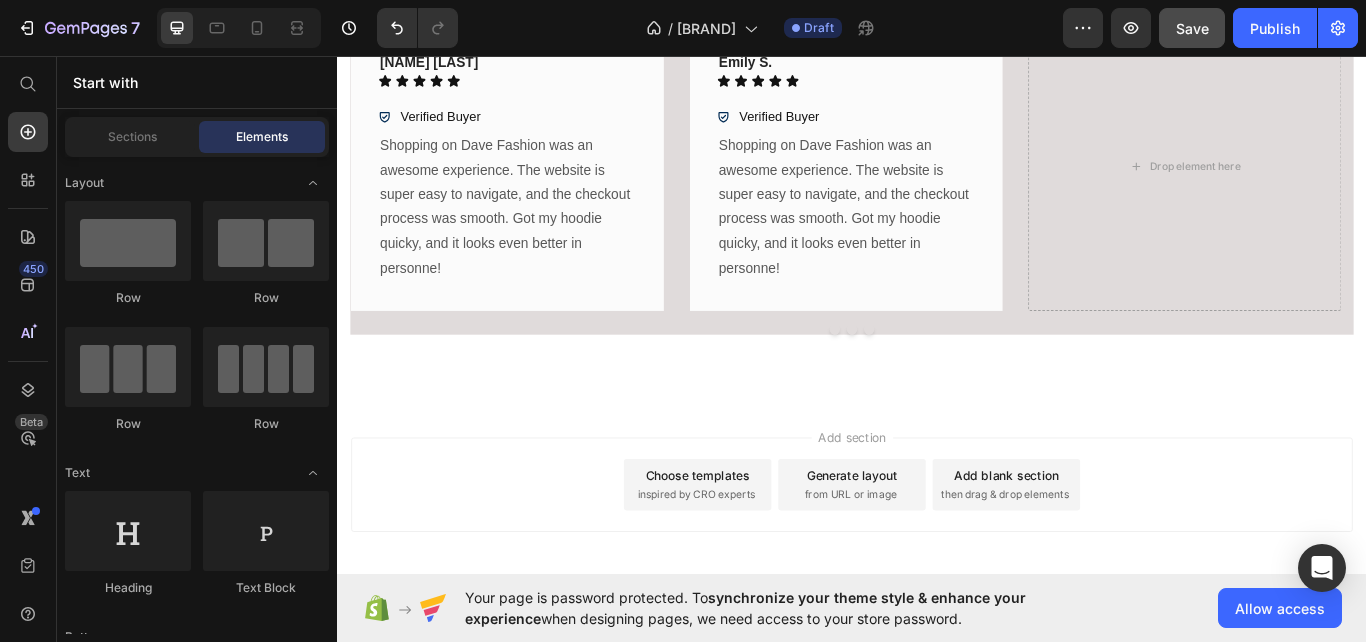 scroll, scrollTop: 1864, scrollLeft: 0, axis: vertical 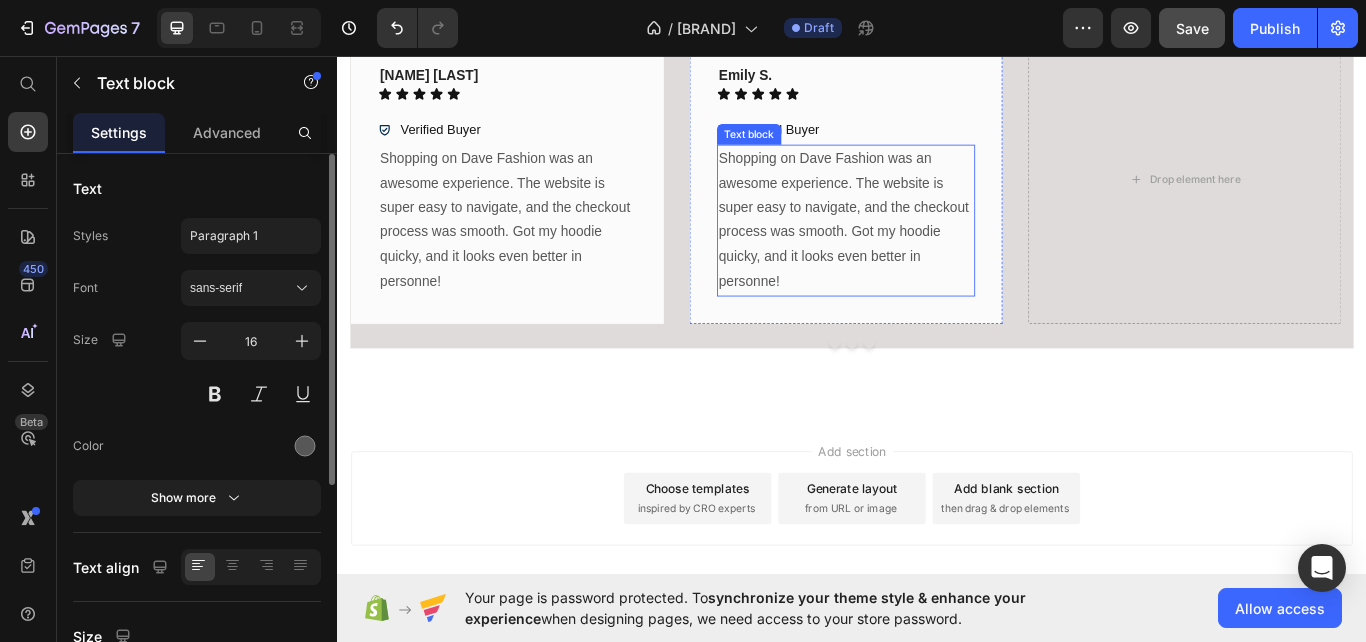 click on ""Shopping on Dave Fashion was an awesome experience. The website is super easy to navigate, and the checkout process was smooth. Got my hoodie quicky, and it looks even better in personne!"" at bounding box center [929, 249] 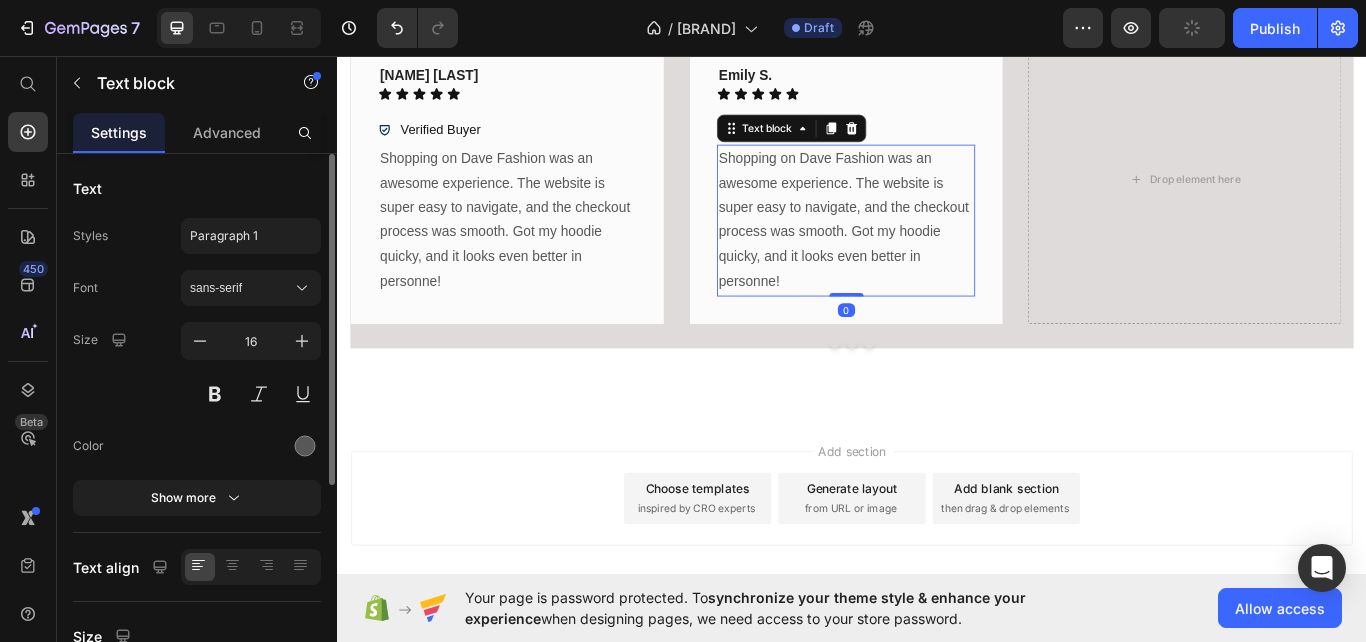 click on ""Shopping on Dave Fashion was an awesome experience. The website is super easy to navigate, and the checkout process was smooth. Got my hoodie quicky, and it looks even better in personne!"" at bounding box center (929, 249) 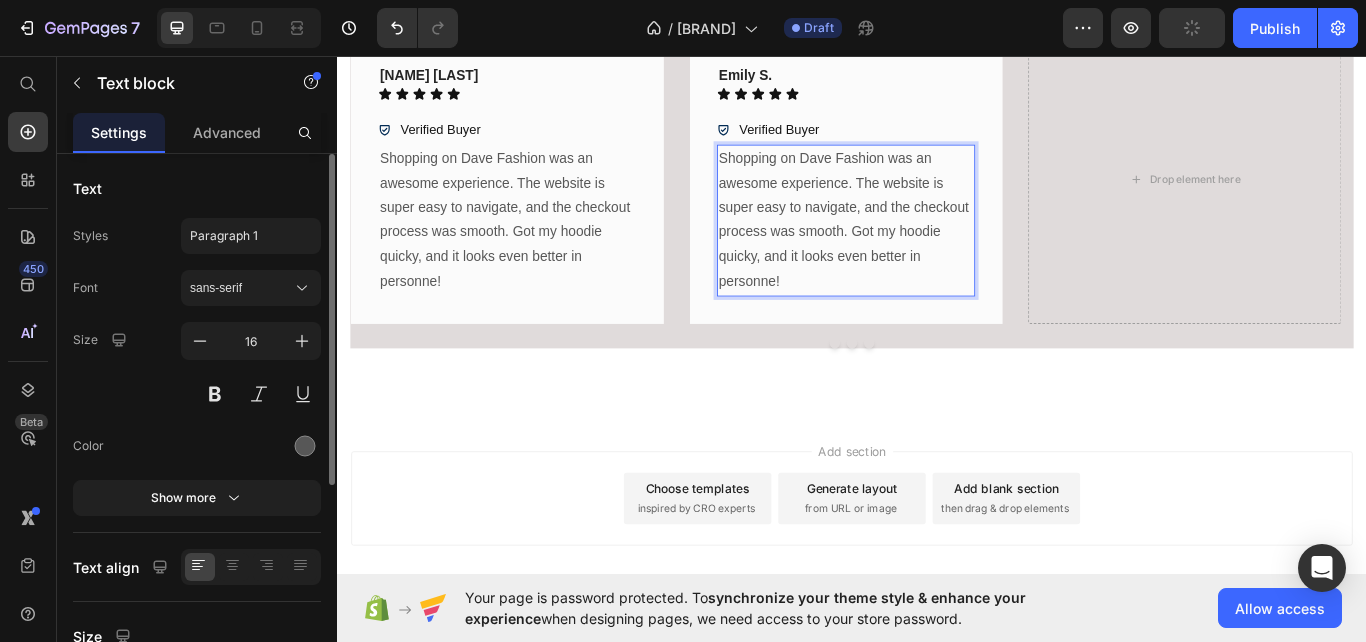 click on ""Shopping on Dave Fashion was an awesome experience. The website is super easy to navigate, and the checkout process was smooth. Got my hoodie quicky, and it looks even better in personne!"" at bounding box center [929, 249] 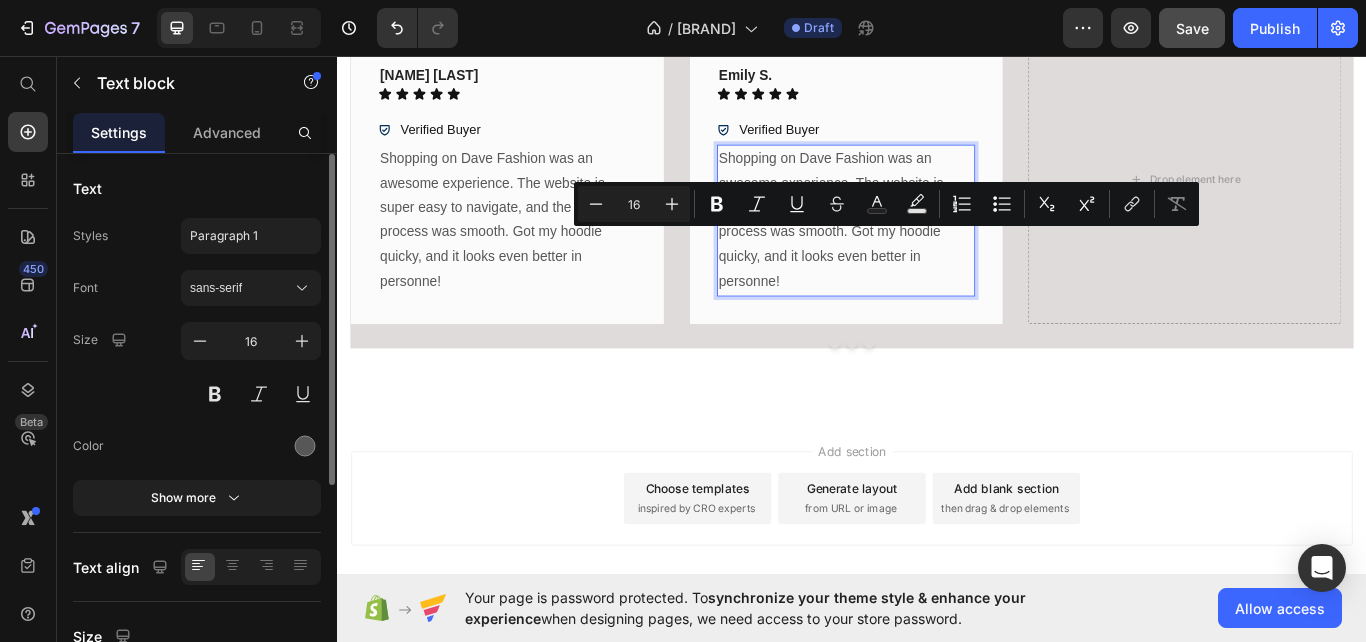 drag, startPoint x: 791, startPoint y: 266, endPoint x: 850, endPoint y: 407, distance: 152.84633 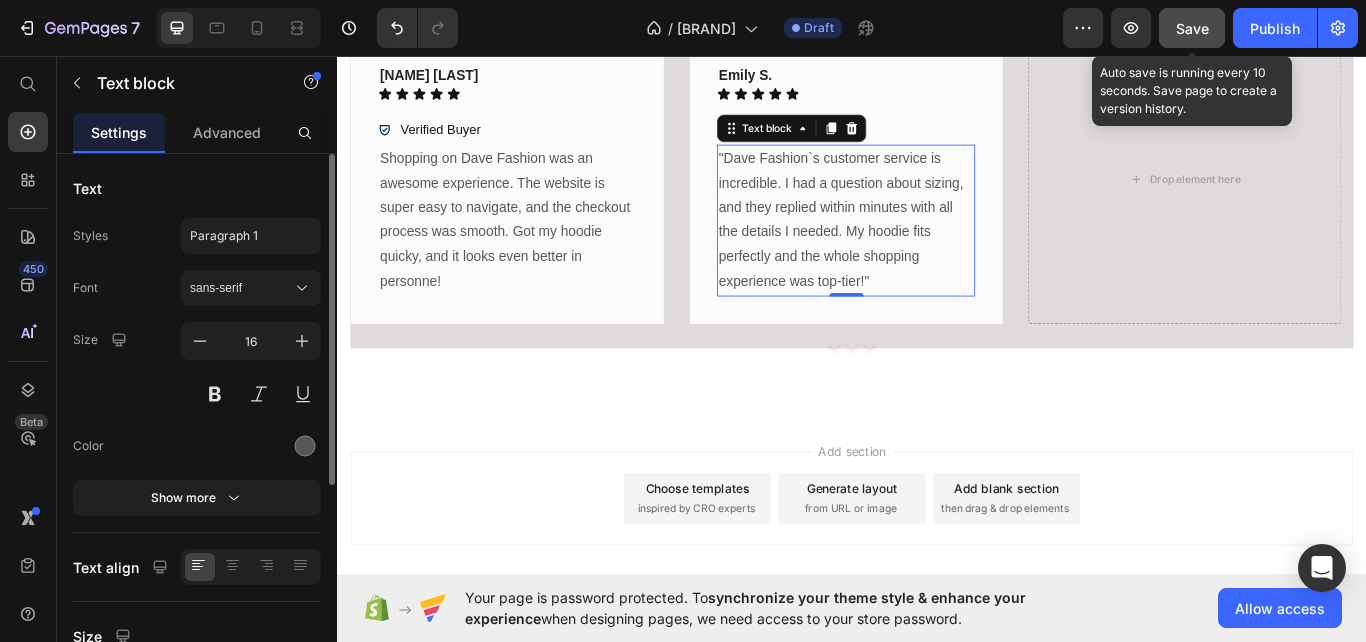 click on "Save" 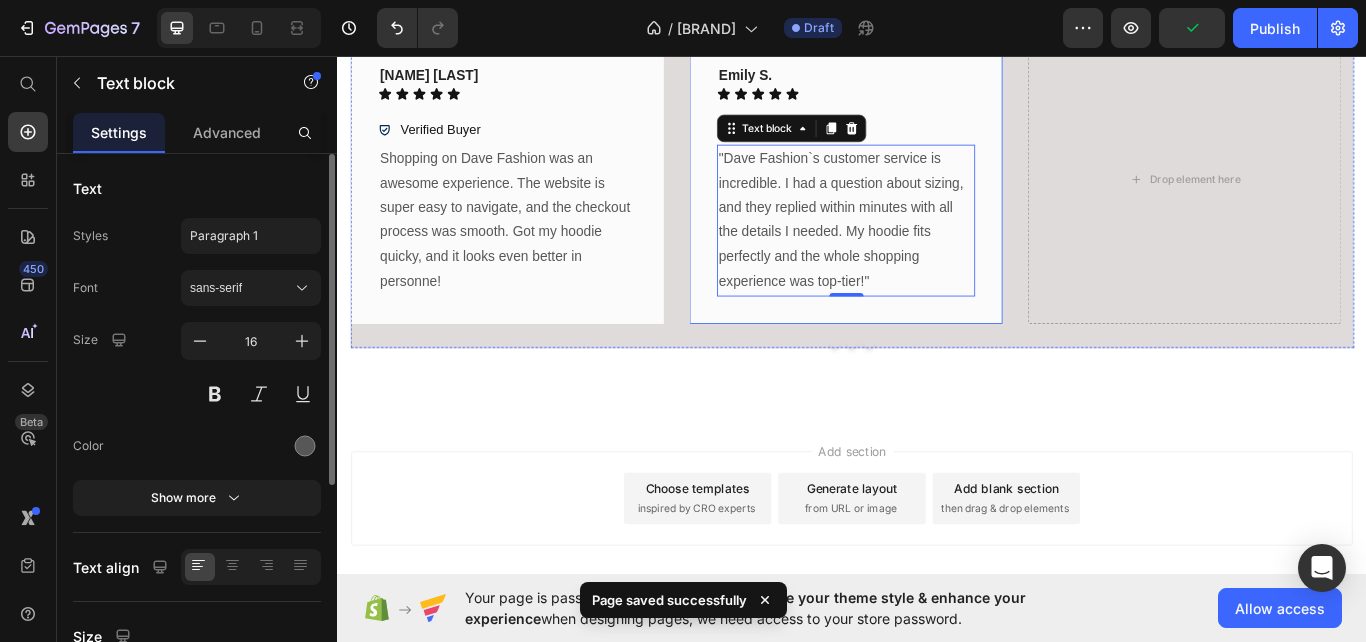 click on "Emily S. Text block Icon Icon Icon Icon Icon Icon List Row
Verified Buyer Item List "Dave Fashion`s customer service is incredible. I had a question about sizing, and they replied within minutes with all the details I needed. My hoodie fits perfectly and the whole shopping experience was top-tier!" Text block   0 Row" at bounding box center (929, 202) 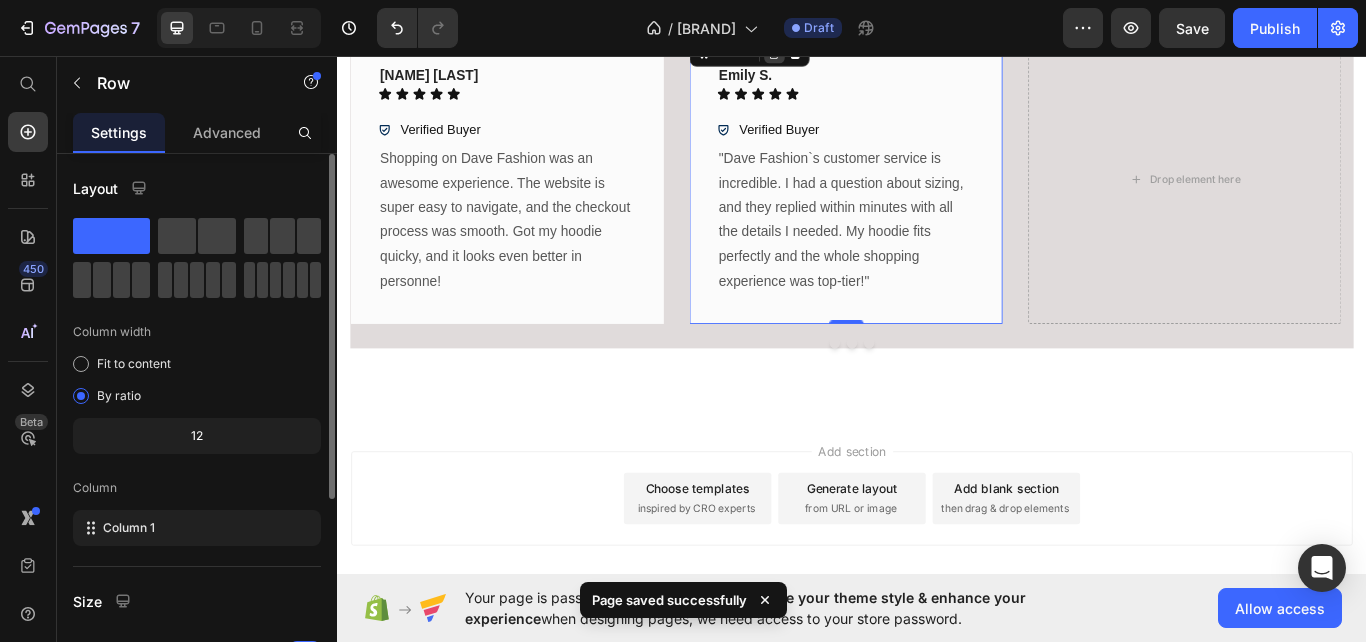 click 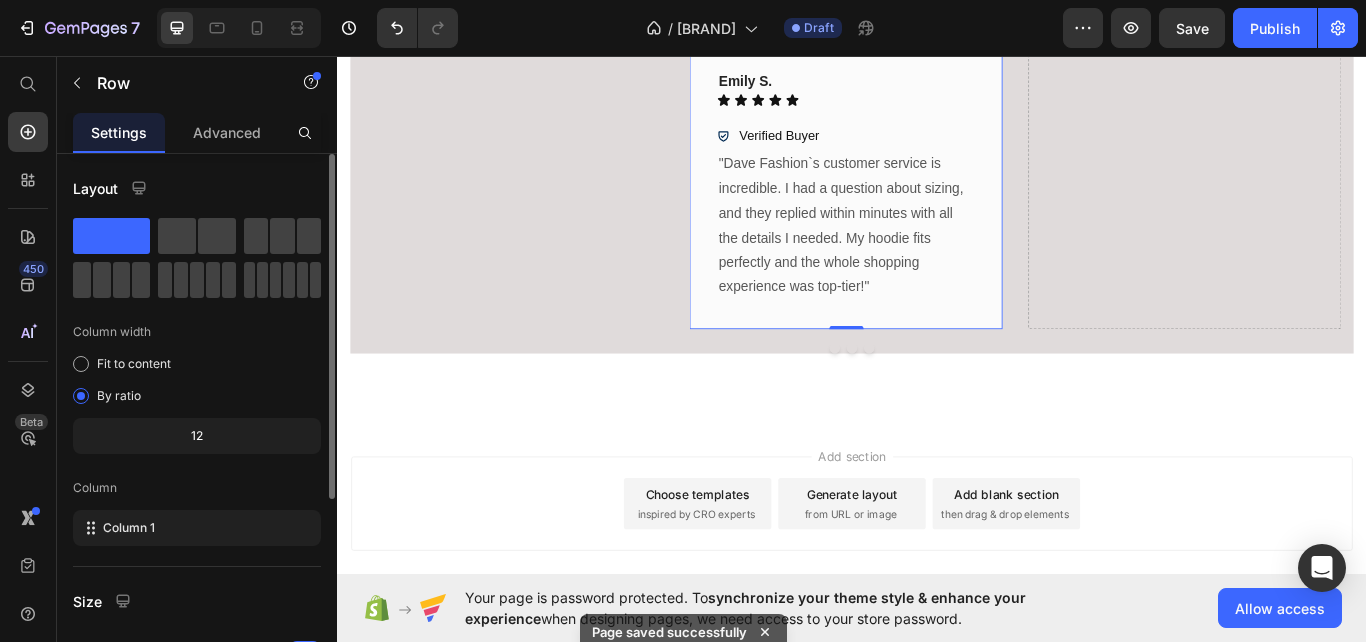 scroll, scrollTop: 2206, scrollLeft: 0, axis: vertical 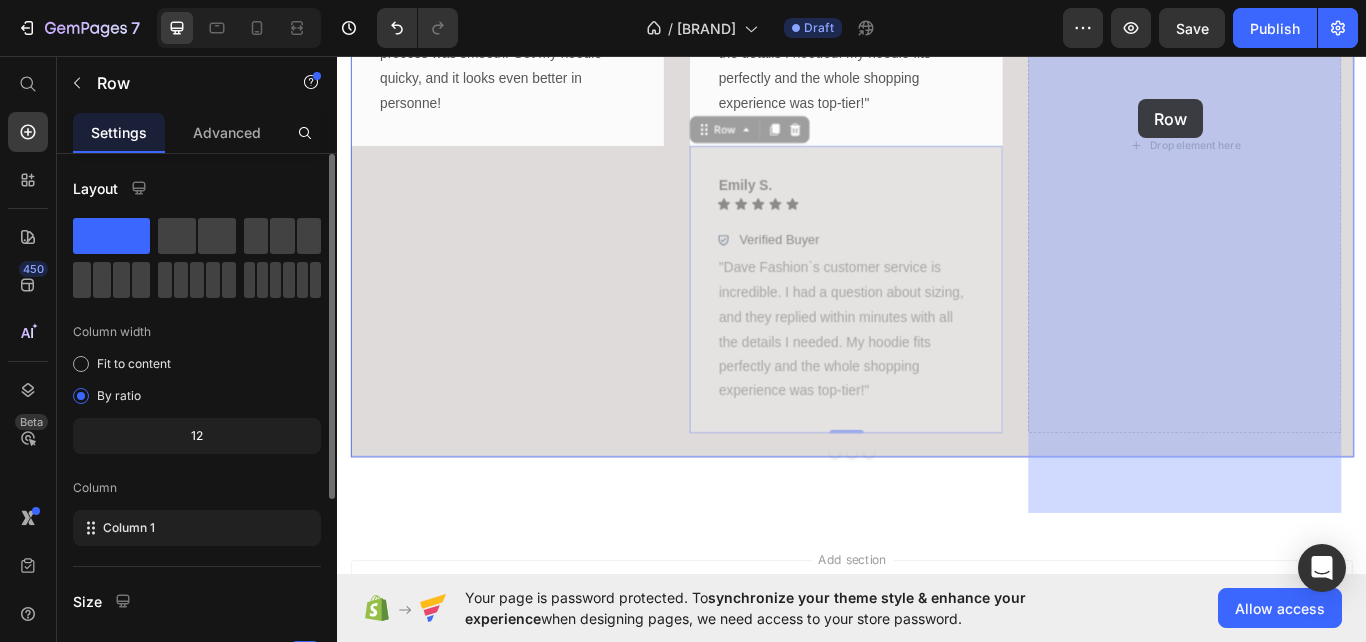 drag, startPoint x: 789, startPoint y: 106, endPoint x: 1271, endPoint y: 107, distance: 482.00104 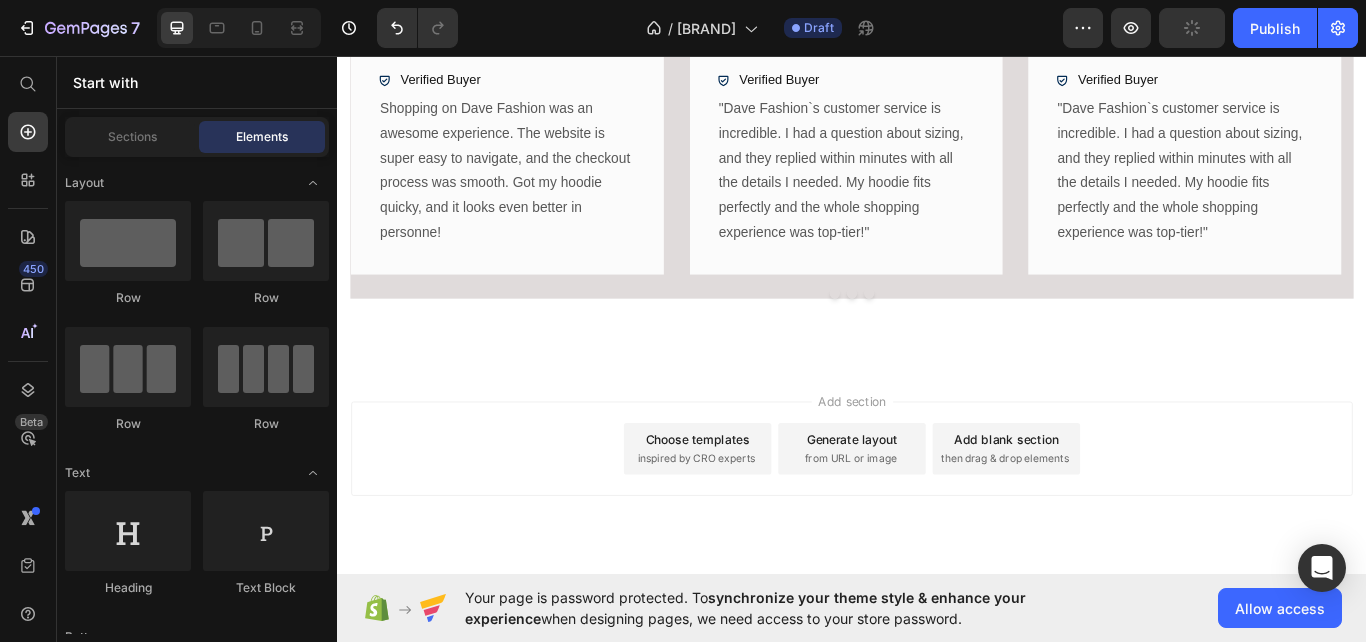 scroll, scrollTop: 1685, scrollLeft: 0, axis: vertical 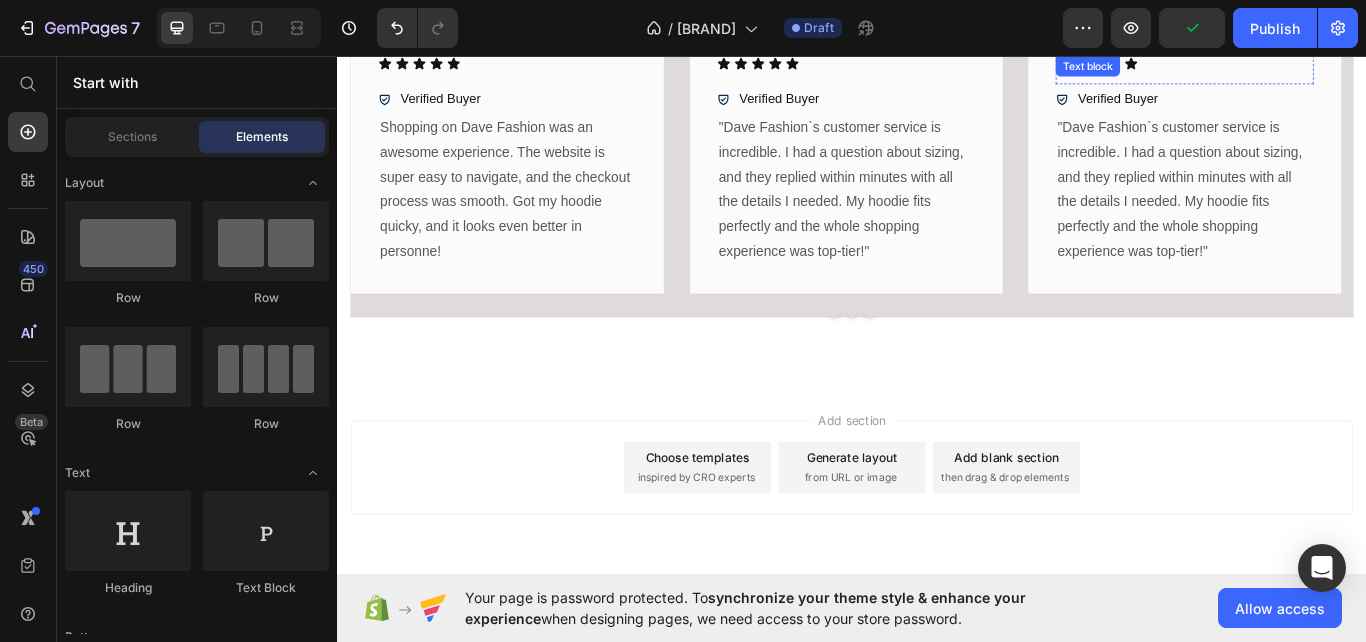 click on "Emily S." at bounding box center [1222, 44] 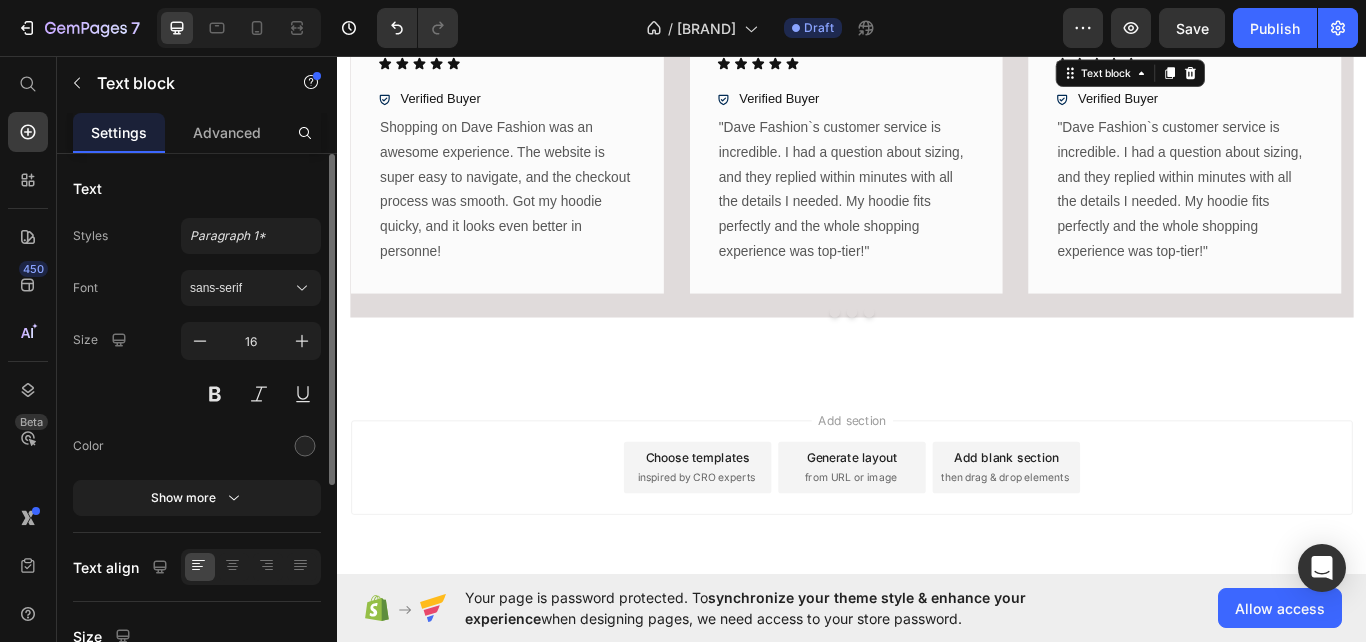 click on "Emily S." at bounding box center [1222, 44] 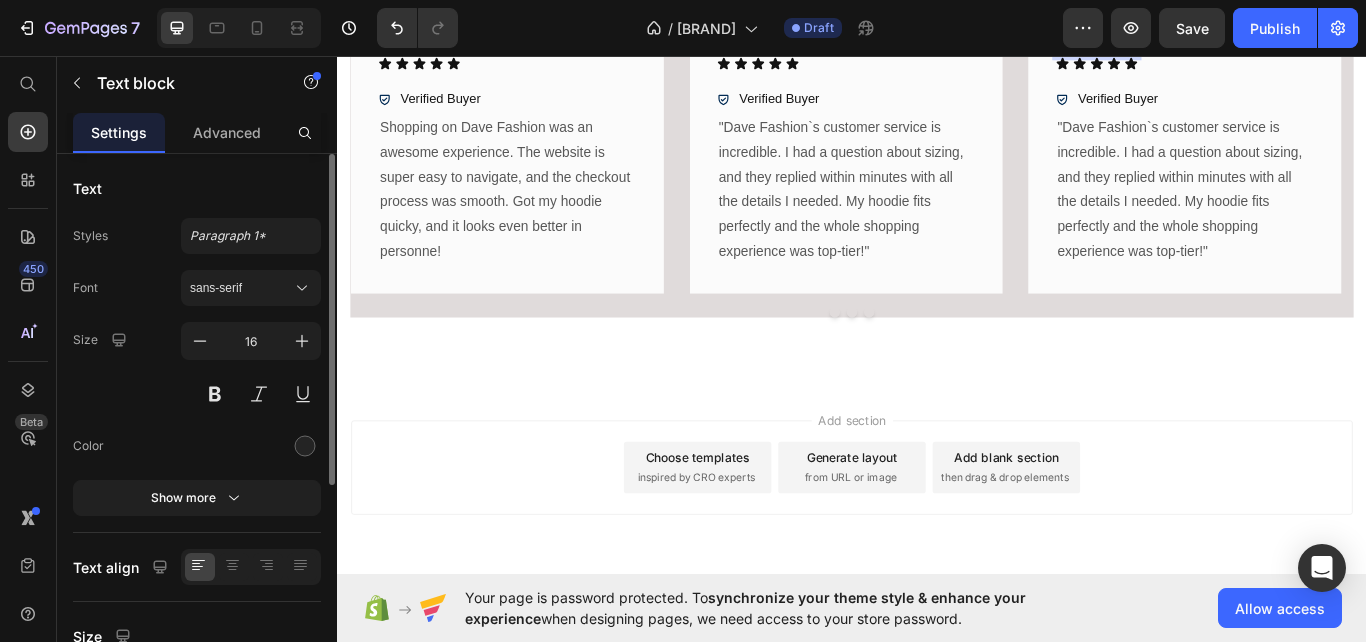 click on "Emily S." at bounding box center (1222, 44) 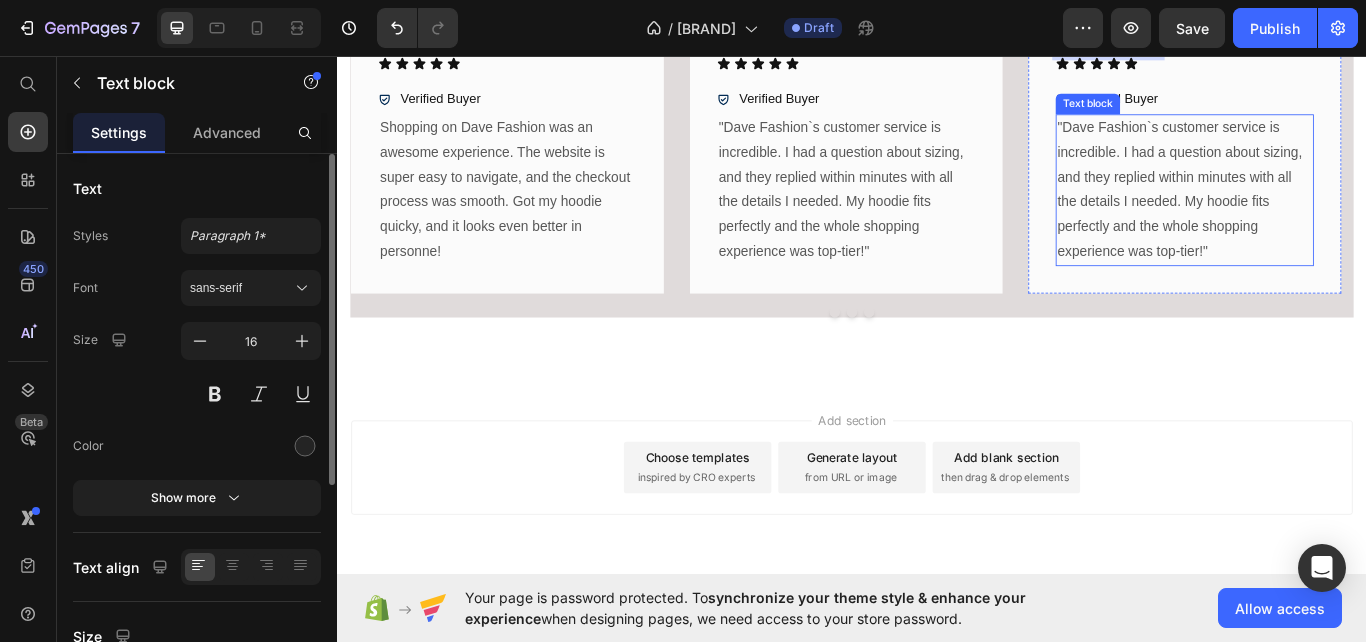 click on ""Dave Fashion`s customer service is incredible. I had a question about sizing, and they replied within minutes with all the details I needed. My hoodie fits perfectly and the whole shopping experience was top-tier!"" at bounding box center (1324, 213) 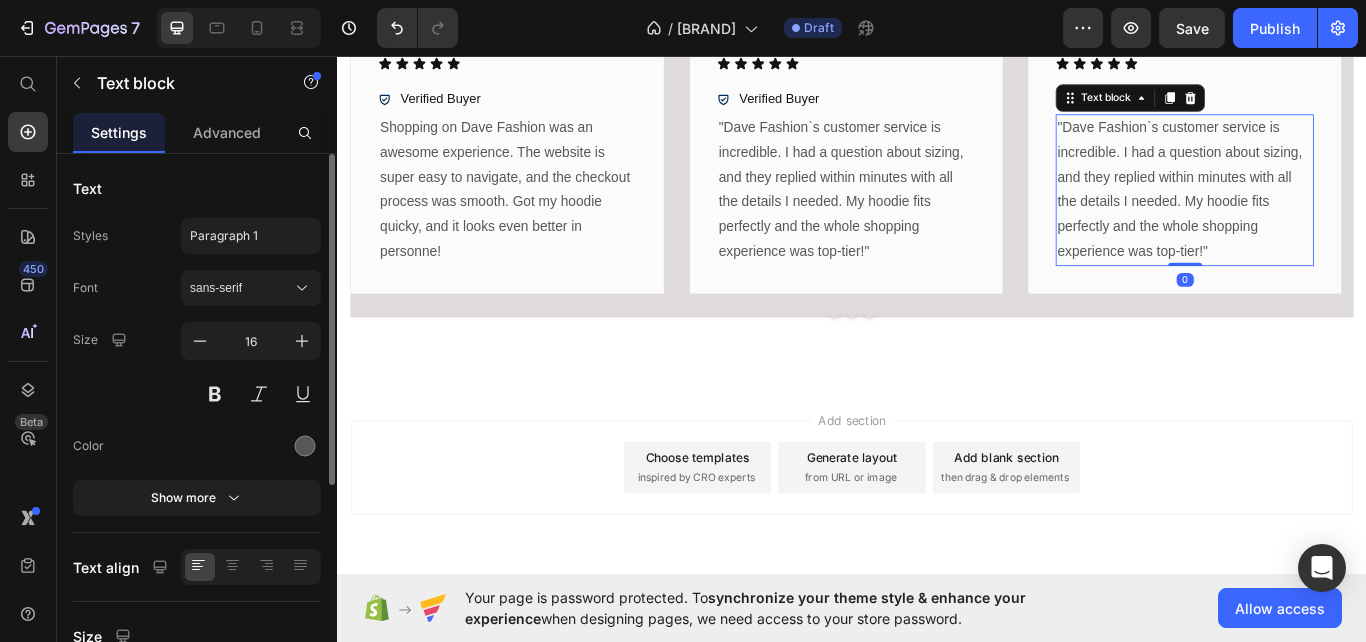 click on ""Dave Fashion`s customer service is incredible. I had a question about sizing, and they replied within minutes with all the details I needed. My hoodie fits perfectly and the whole shopping experience was top-tier!"" at bounding box center (1324, 213) 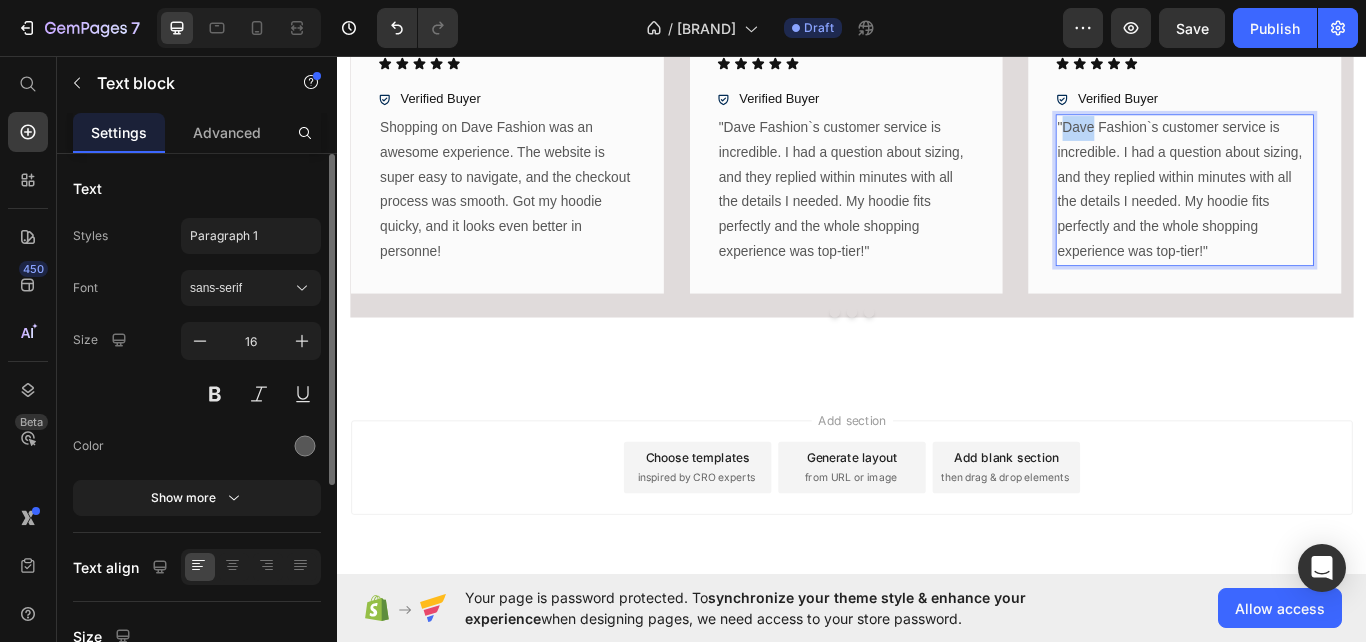 click on ""Dave Fashion`s customer service is incredible. I had a question about sizing, and they replied within minutes with all the details I needed. My hoodie fits perfectly and the whole shopping experience was top-tier!"" at bounding box center (1324, 213) 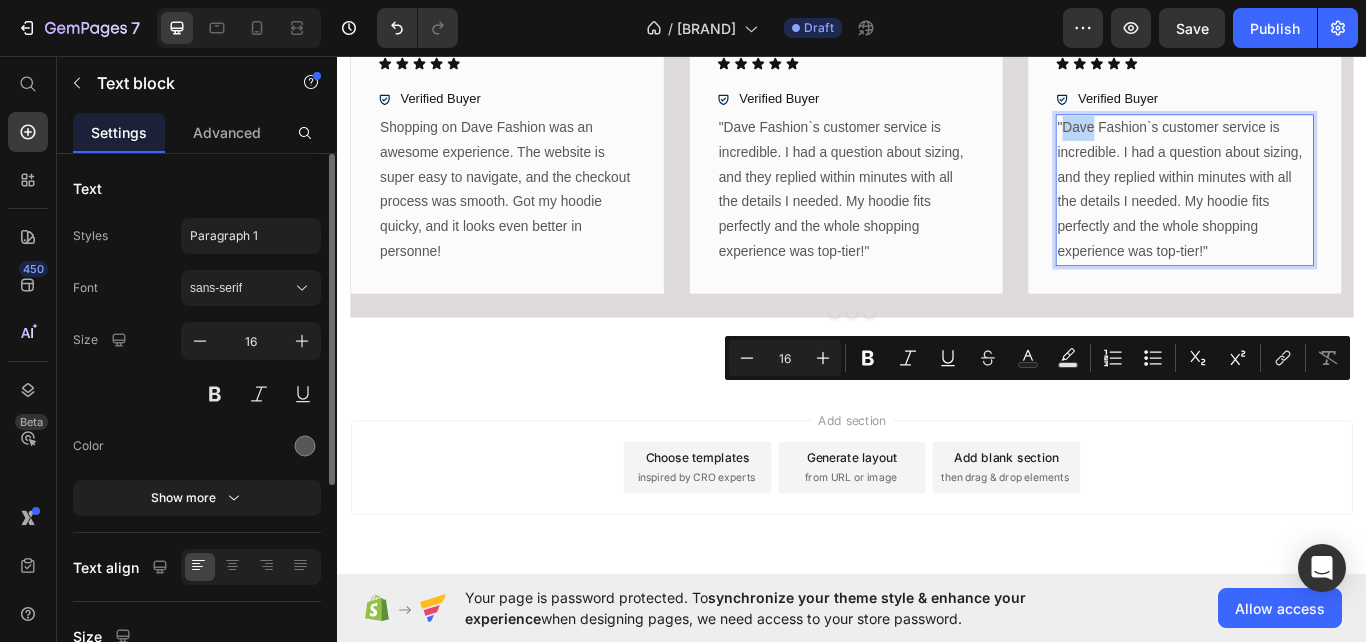 click on ""Dave Fashion`s customer service is incredible. I had a question about sizing, and they replied within minutes with all the details I needed. My hoodie fits perfectly and the whole shopping experience was top-tier!"" at bounding box center [1324, 213] 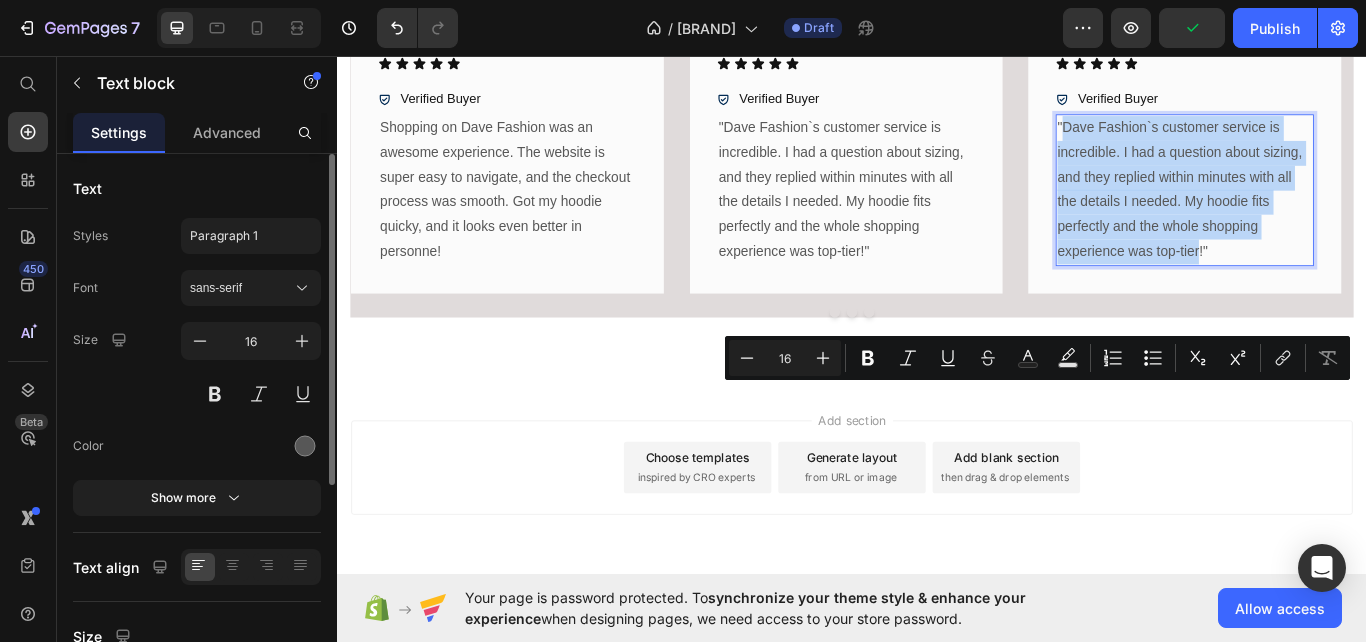 drag, startPoint x: 1185, startPoint y: 444, endPoint x: 1341, endPoint y: 591, distance: 214.34785 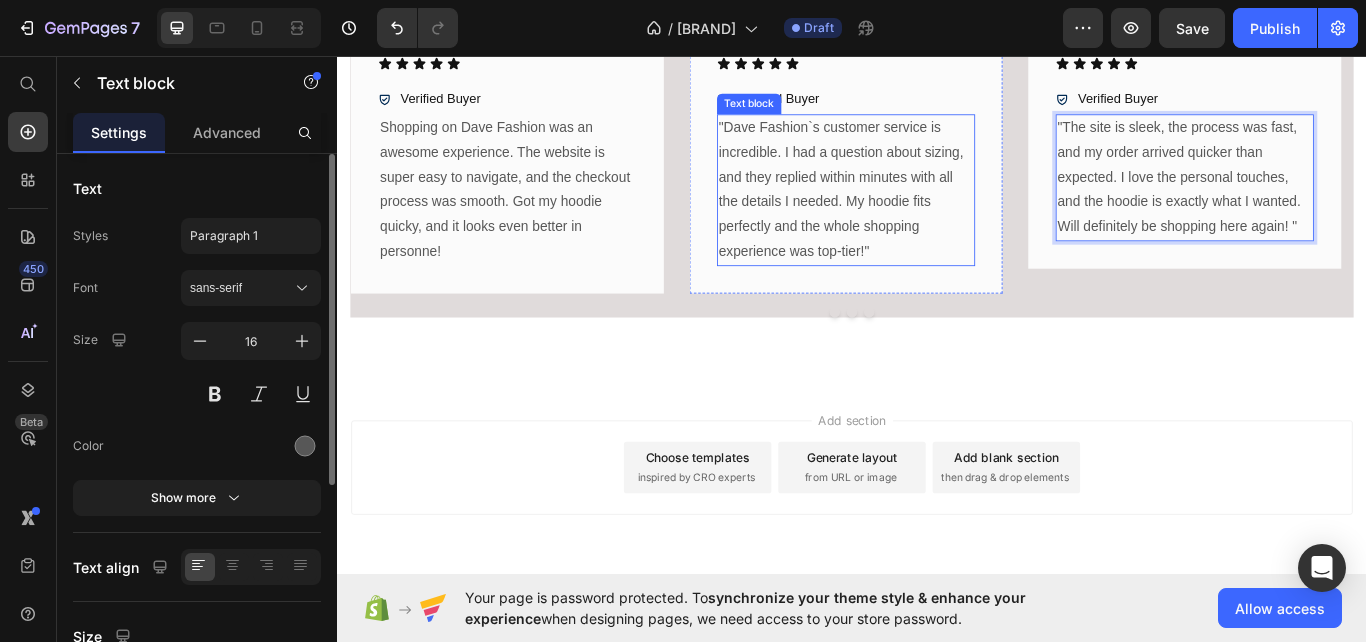 click on ""Dave Fashion`s customer service is incredible. I had a question about sizing, and they replied within minutes with all the details I needed. My hoodie fits perfectly and the whole shopping experience was top-tier!"" at bounding box center [929, 213] 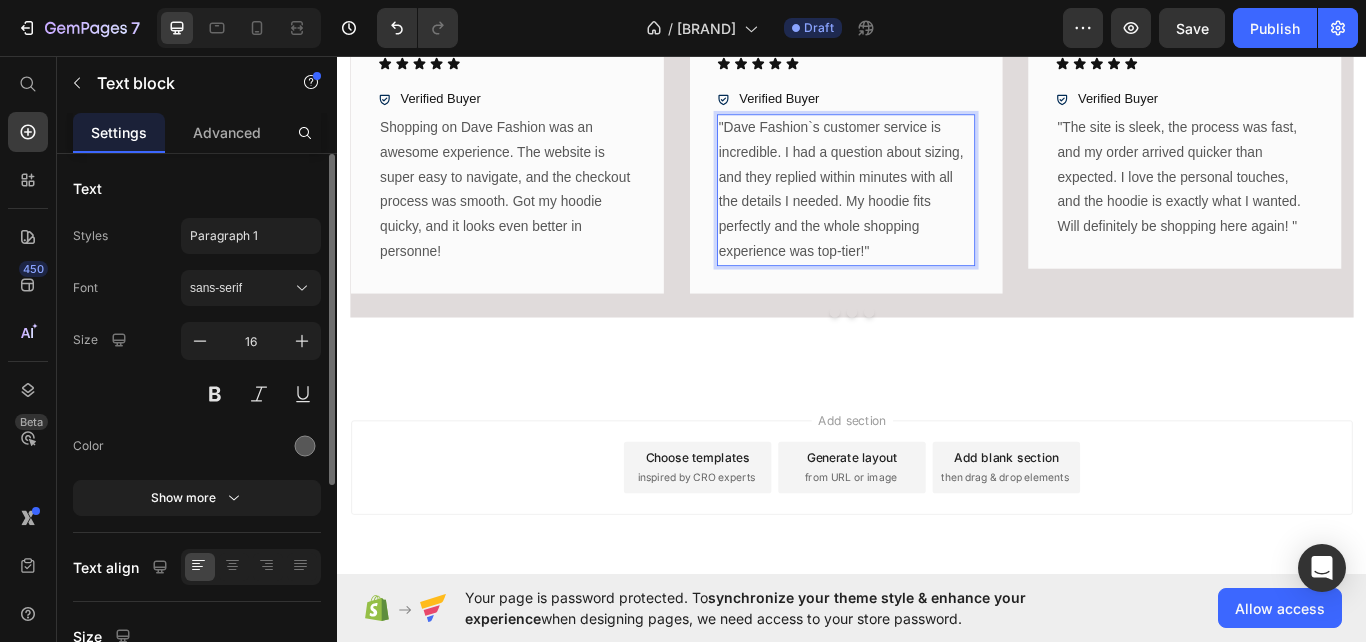 click on ""Dave Fashion`s customer service is incredible. I had a question about sizing, and they replied within minutes with all the details I needed. My hoodie fits perfectly and the whole shopping experience was top-tier!"" at bounding box center [929, 213] 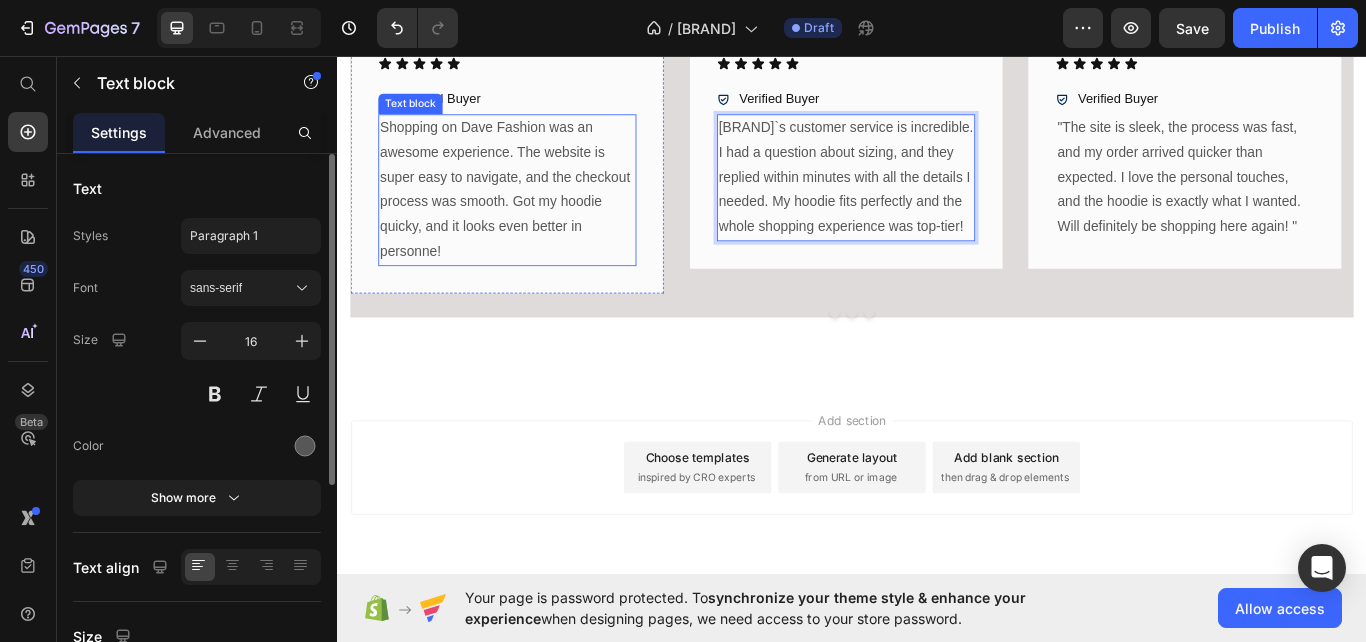click on ""Shopping on Dave Fashion was an awesome experience. The website is super easy to navigate, and the checkout process was smooth. Got my hoodie quicky, and it looks even better in personne!"" at bounding box center (534, 213) 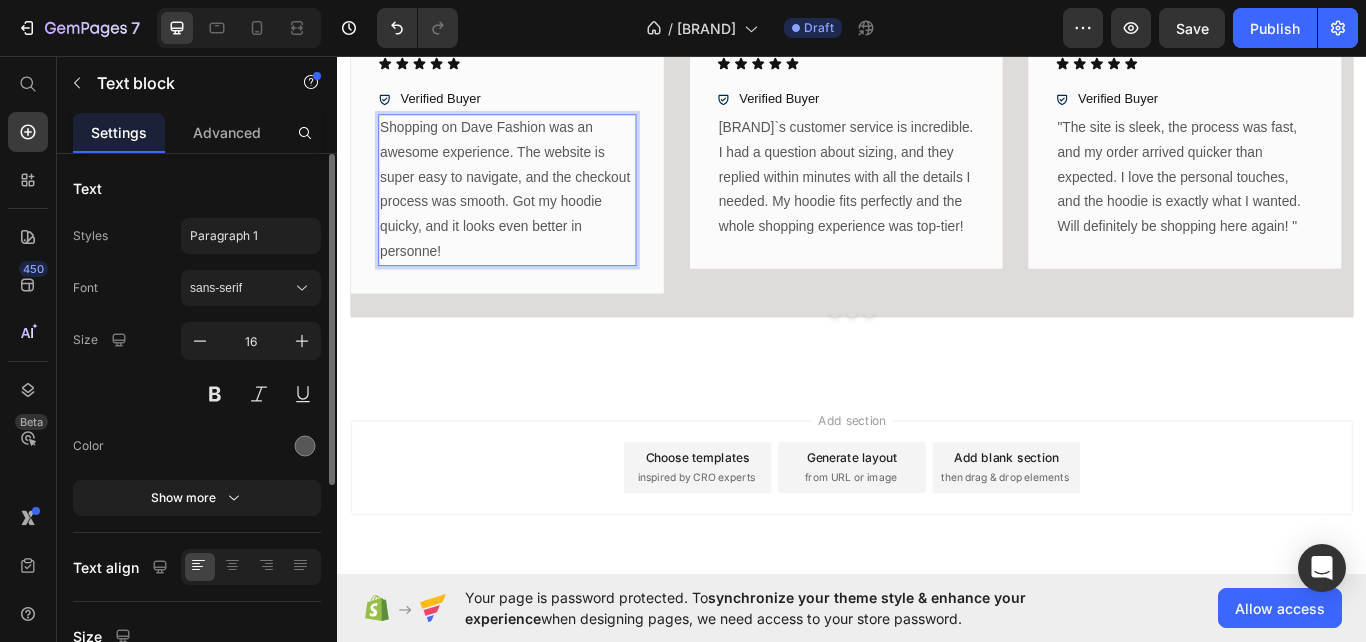 click on ""Shopping on Dave Fashion was an awesome experience. The website is super easy to navigate, and the checkout process was smooth. Got my hoodie quicky, and it looks even better in personne!"" at bounding box center (534, 213) 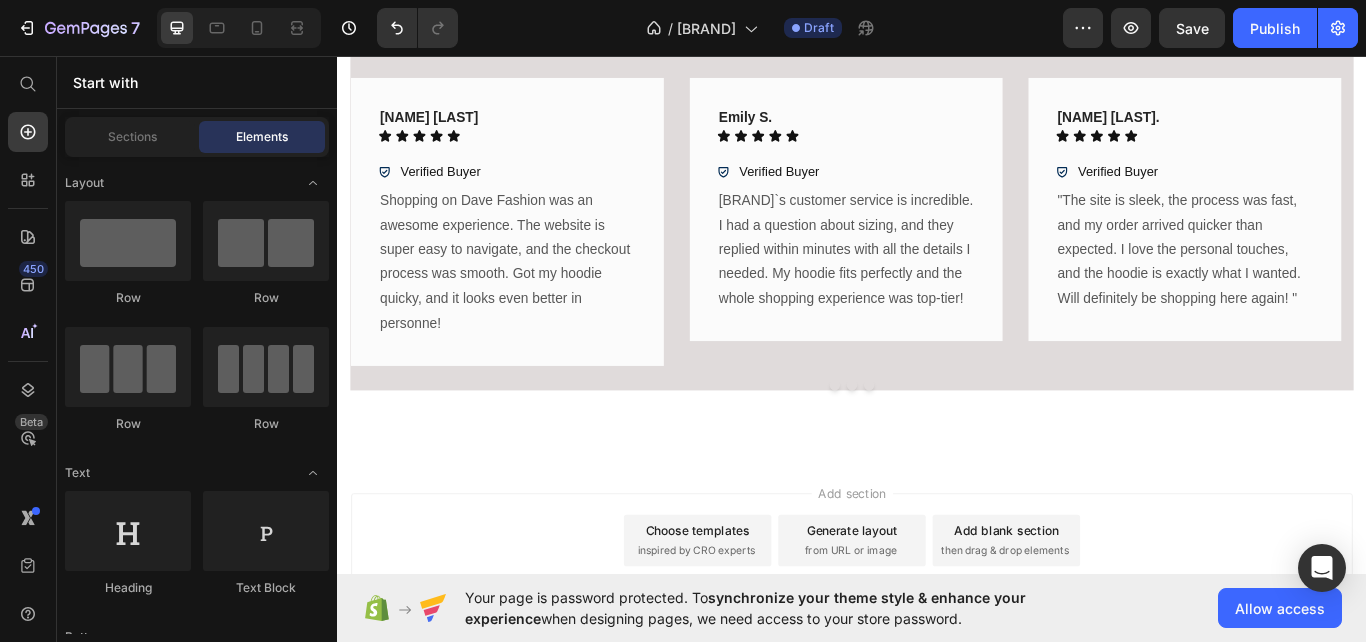 scroll, scrollTop: 1809, scrollLeft: 0, axis: vertical 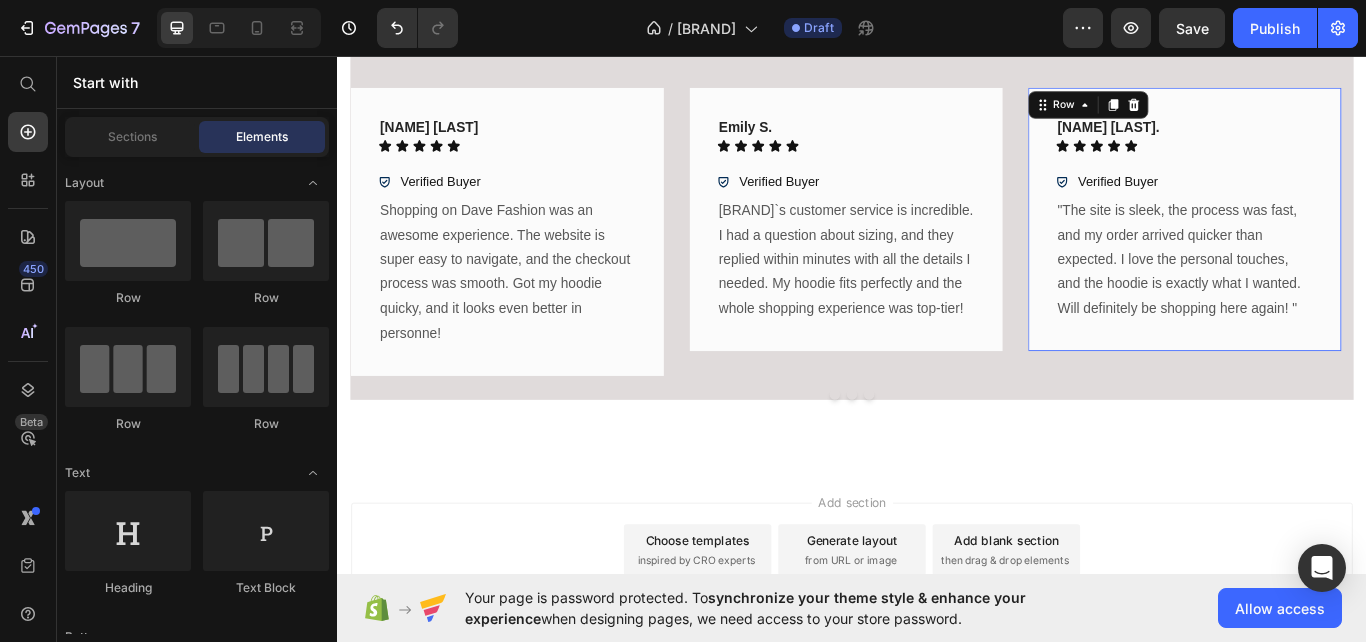 click on "Nate P. Text block Icon Icon Icon Icon Icon Icon List Row
Verified Buyer Item List "The site is sleek, the process was fast, and my order arrived quicker than expected. I love the personal touches, and the hoodie is exactly what I wanted. Will definitely be shopping here again! " Text block Row   0" at bounding box center [1324, 247] 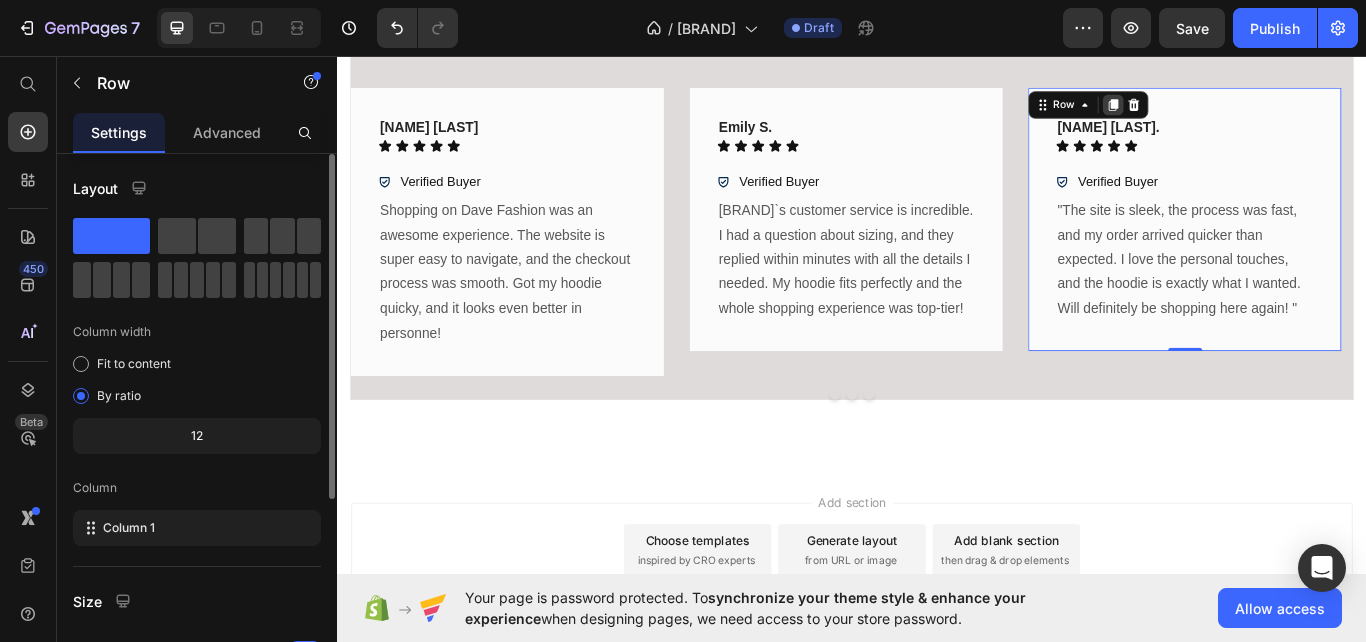 click 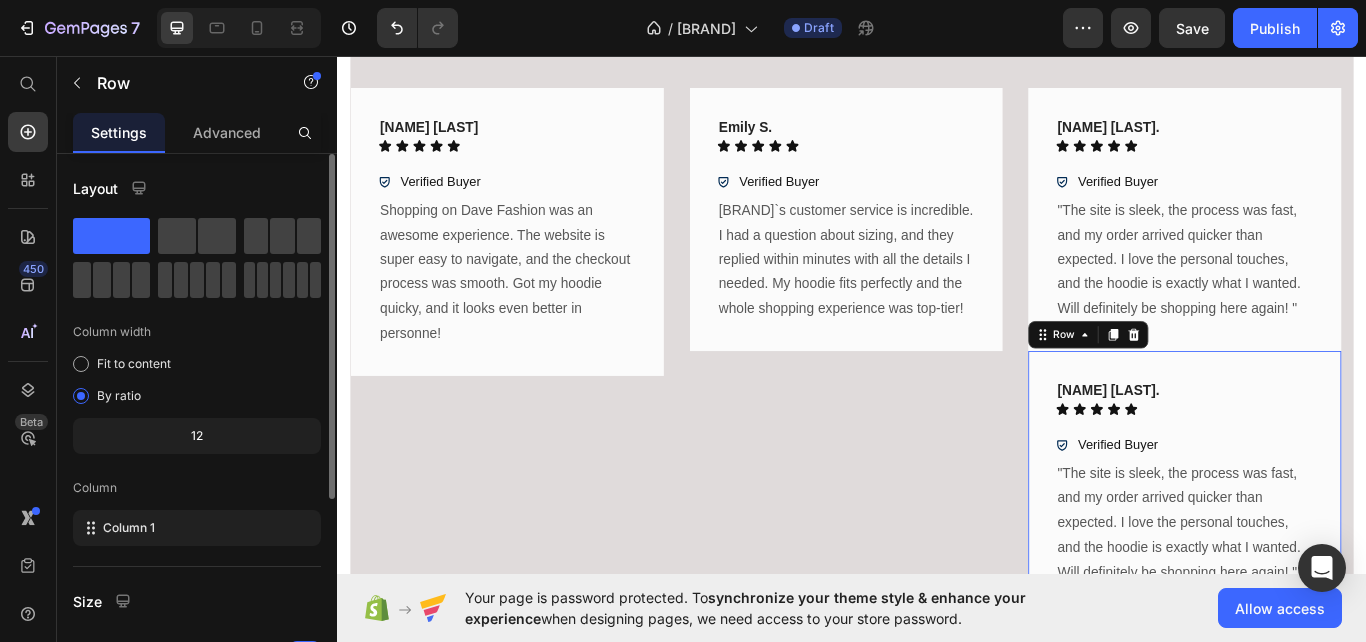 scroll, scrollTop: 2177, scrollLeft: 0, axis: vertical 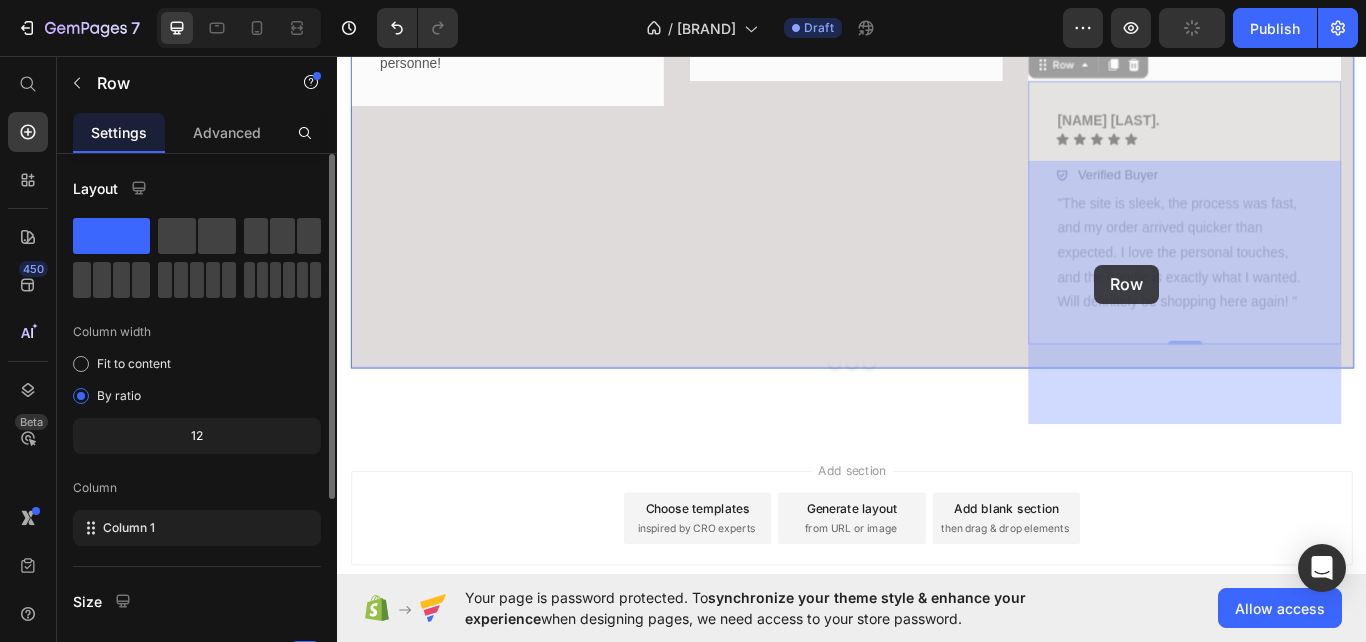 drag, startPoint x: 1195, startPoint y: 106, endPoint x: 1217, endPoint y: 289, distance: 184.31766 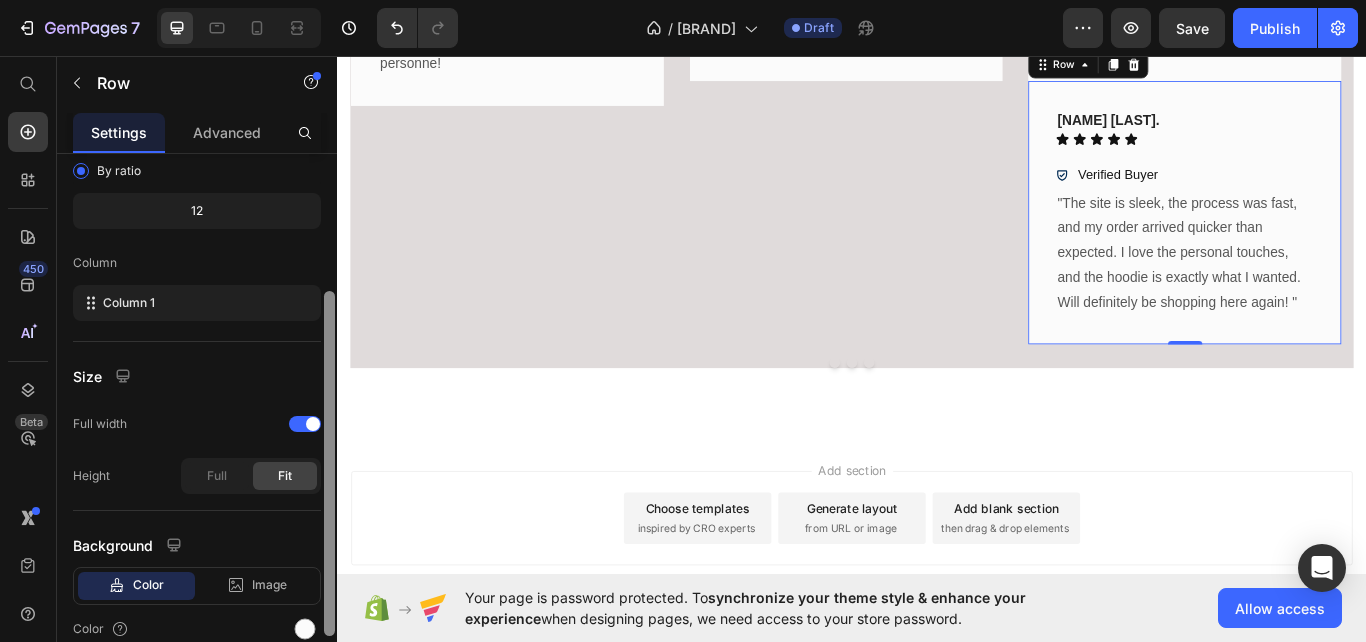 scroll, scrollTop: 233, scrollLeft: 0, axis: vertical 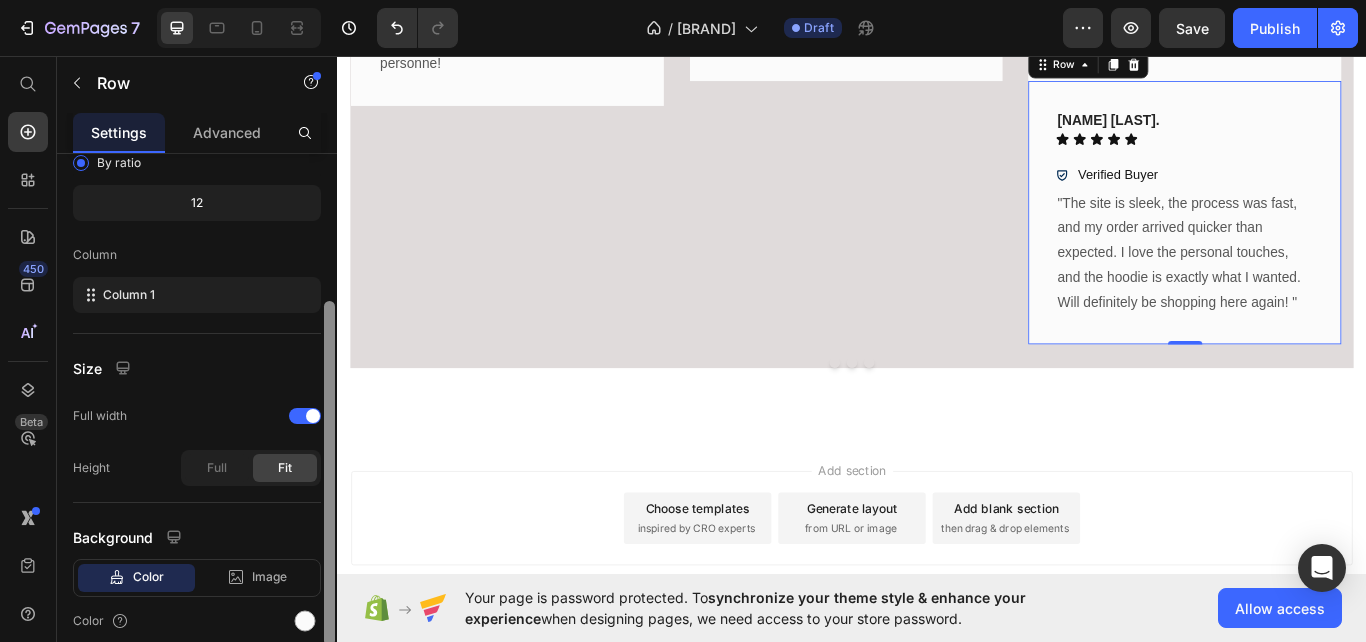 drag, startPoint x: 661, startPoint y: 446, endPoint x: 341, endPoint y: 642, distance: 375.25458 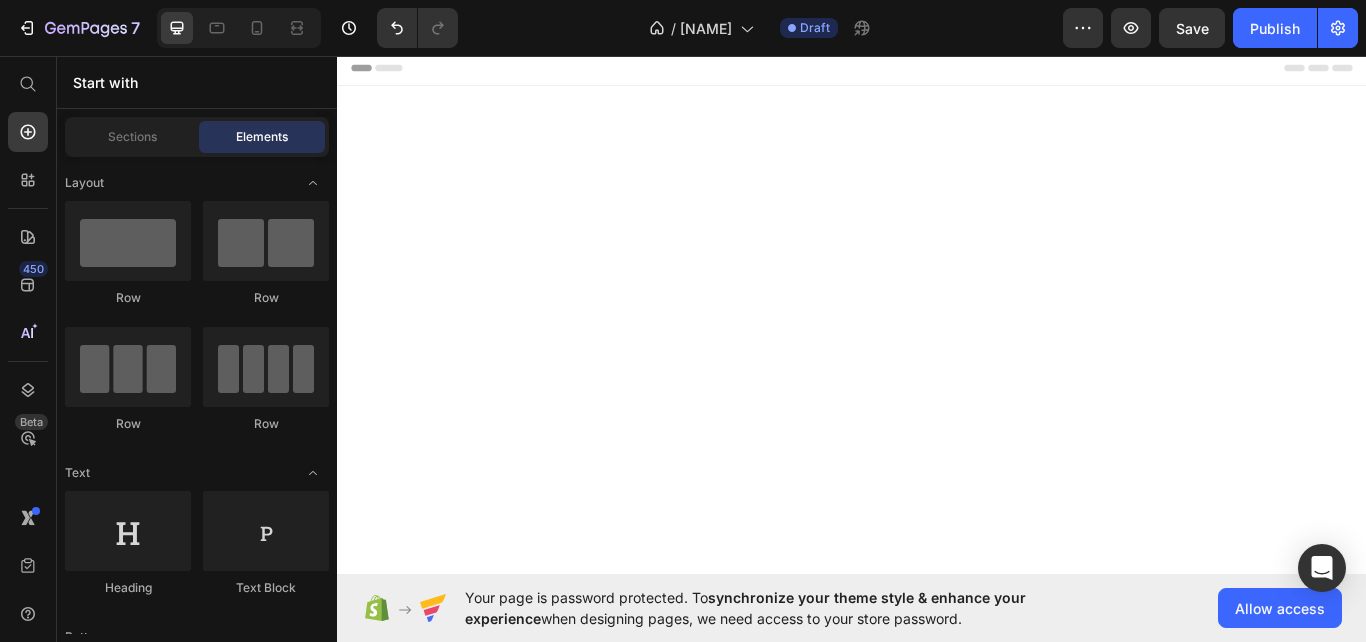 scroll, scrollTop: 2119, scrollLeft: 0, axis: vertical 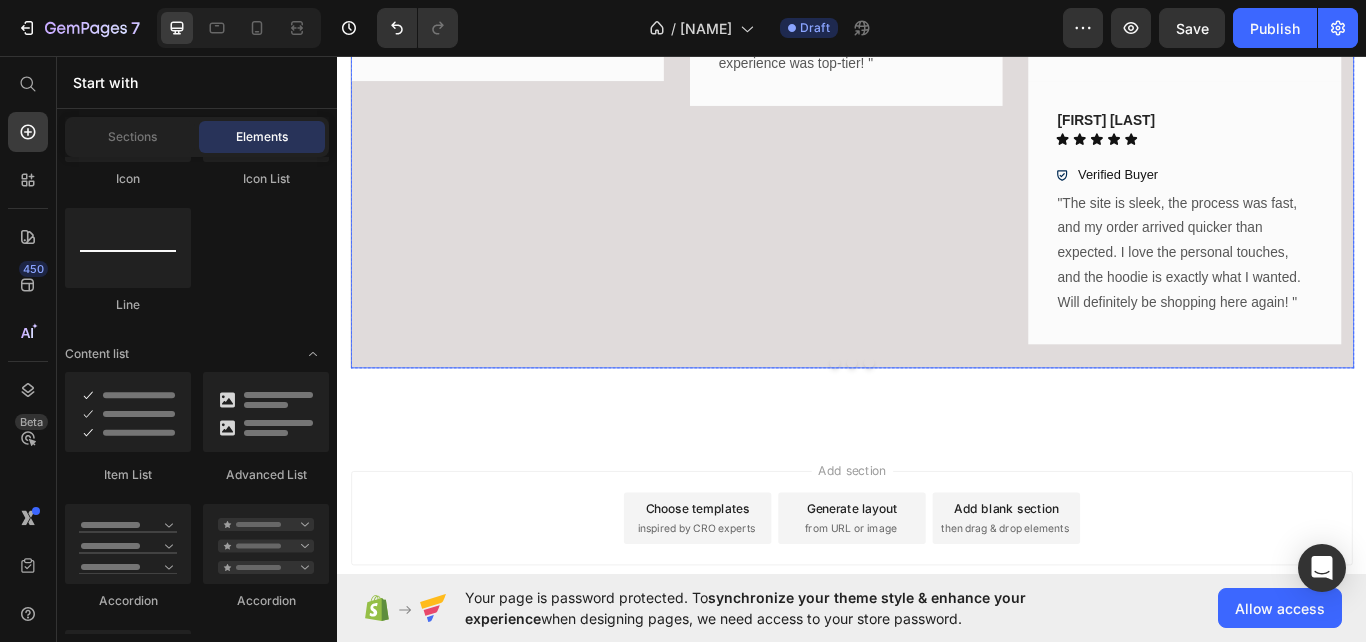 click on "[FIRST] [LAST] Text block Icon Icon Icon Icon Icon Icon List Row
Verified Buyer Item List "Shopping on [BRAND] was an awesome experience. The website is super easy to navigate, and the checkout process was smooth. Got my hoodie quicky, and it looks even better in personne! " Text block Row" at bounding box center (534, 86) 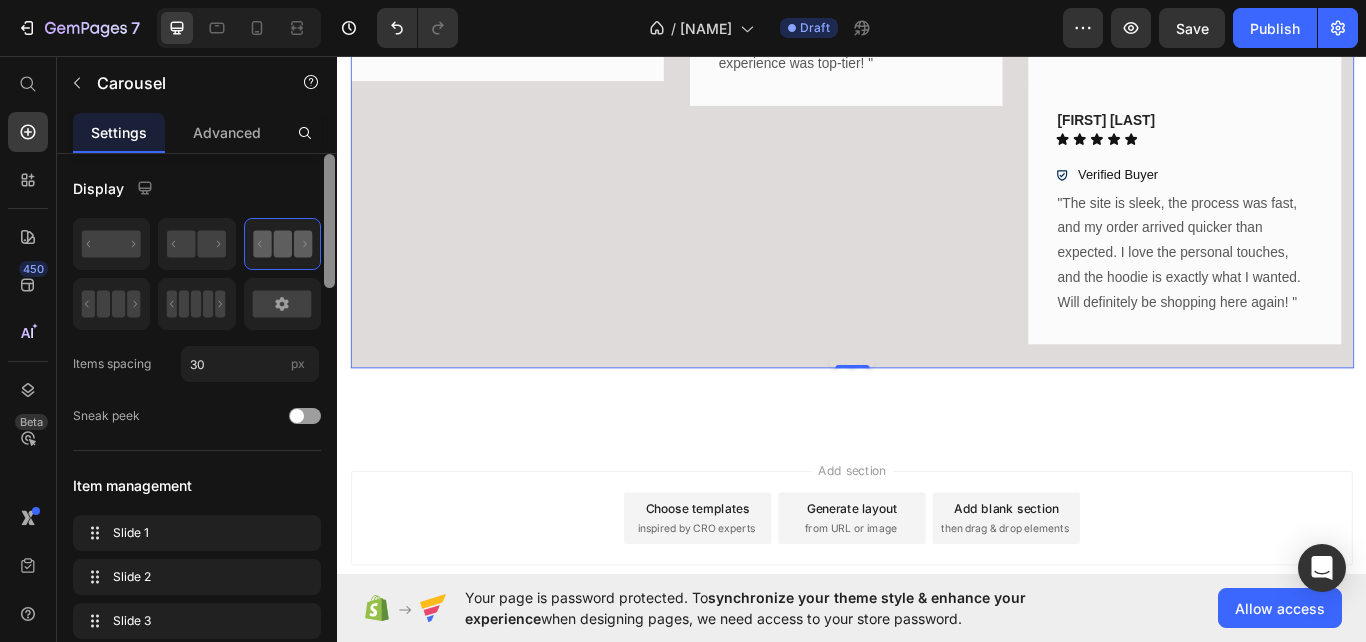 scroll, scrollTop: 0, scrollLeft: 0, axis: both 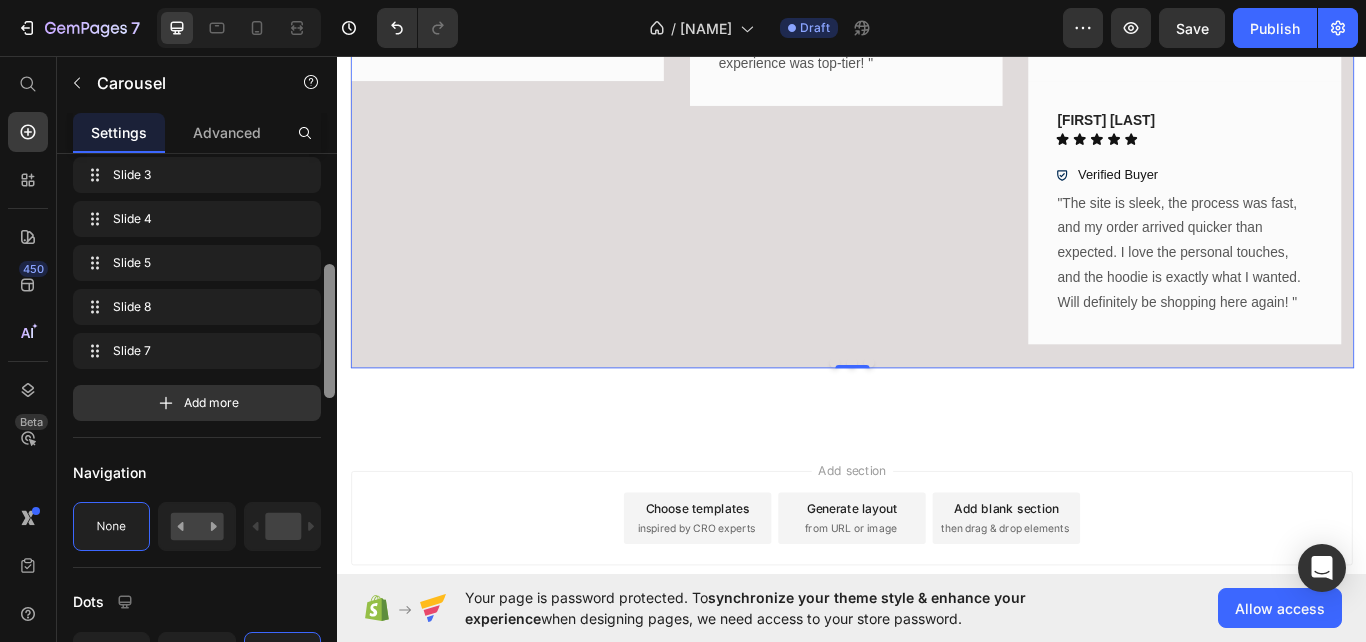 drag, startPoint x: 327, startPoint y: 206, endPoint x: 336, endPoint y: 316, distance: 110.36757 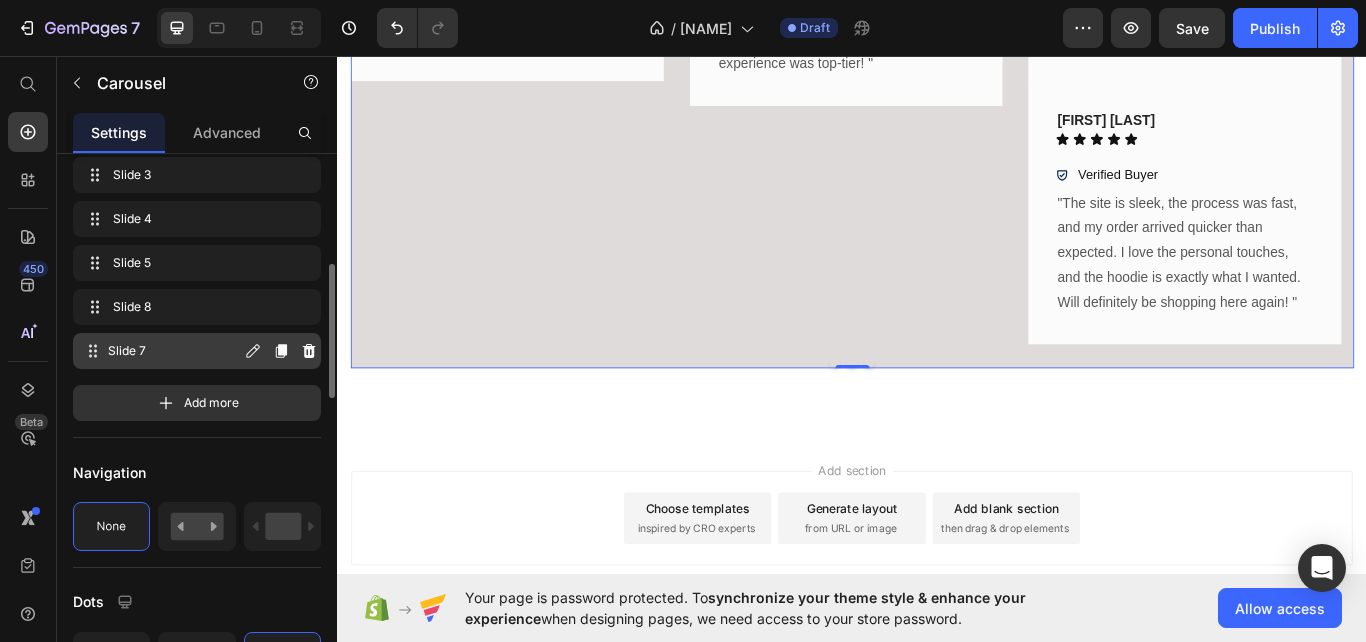 click on "Slide 7 Slide 7" at bounding box center (161, 351) 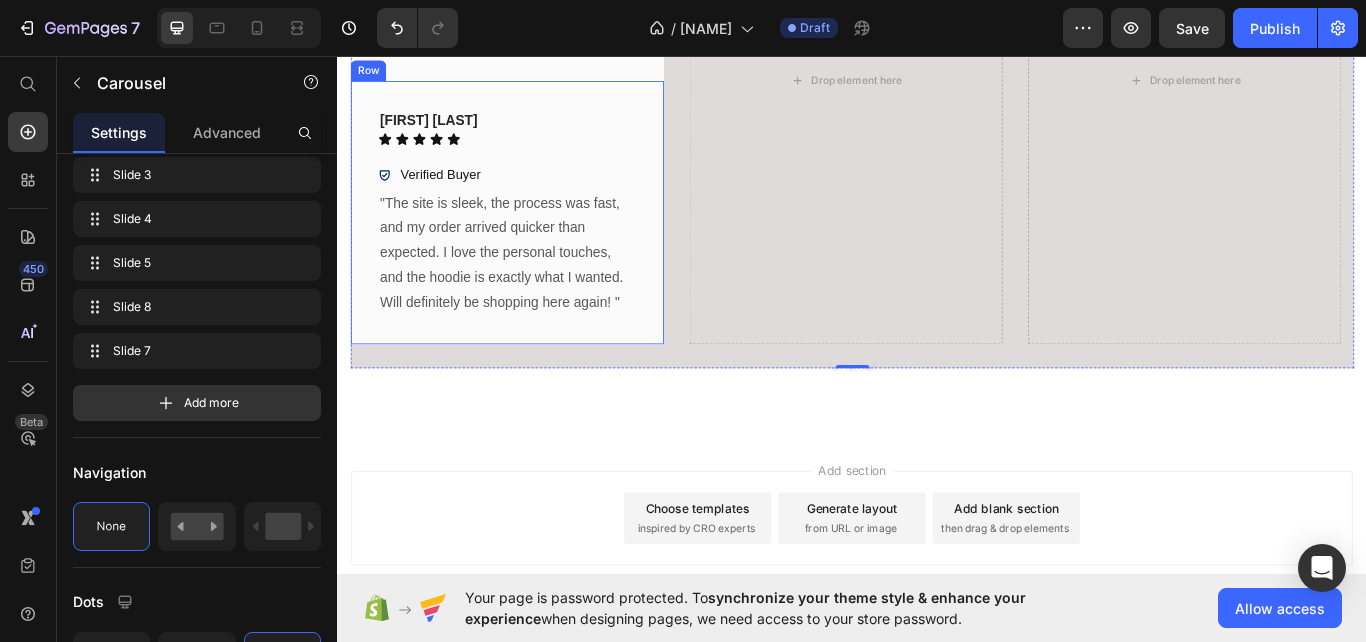 click on "Nate P. Text block Icon Icon Icon Icon Icon Icon List Row
Verified Buyer Item List "The site is sleek, the process was fast, and my order arrived quicker than expected. I love the personal touches, and the hoodie is exactly what I wanted. Will definitely be shopping here again! " Text block Row" at bounding box center (534, 239) 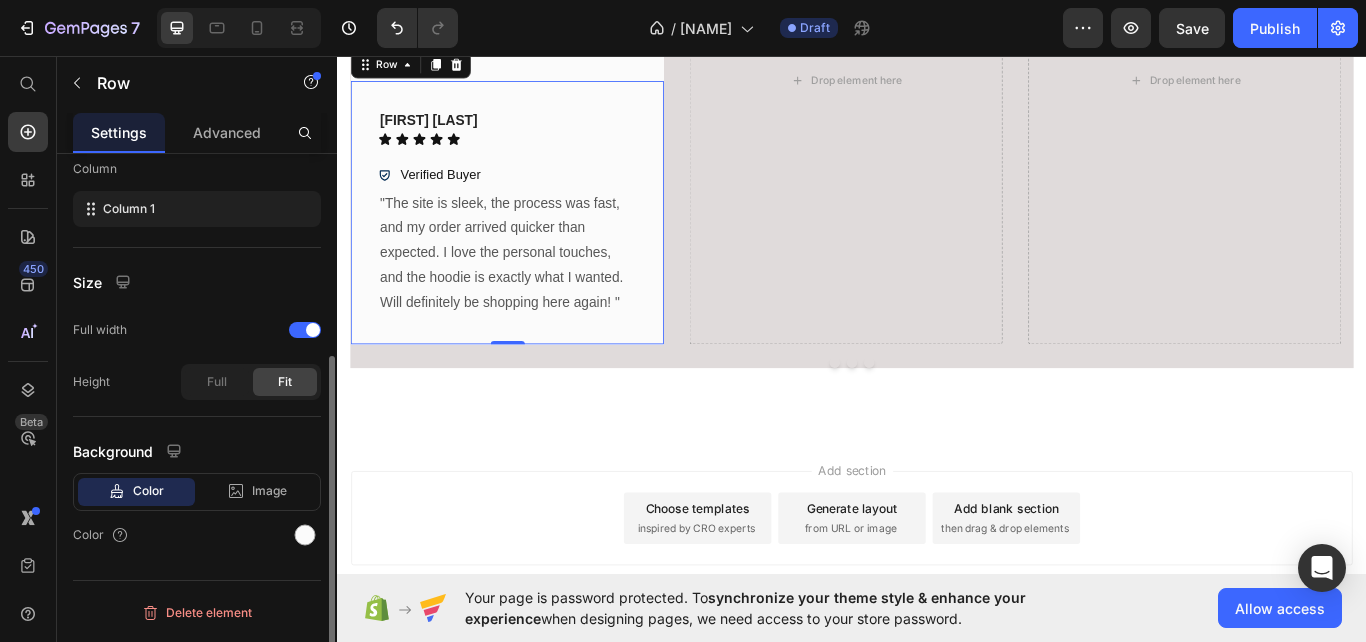 scroll, scrollTop: 0, scrollLeft: 0, axis: both 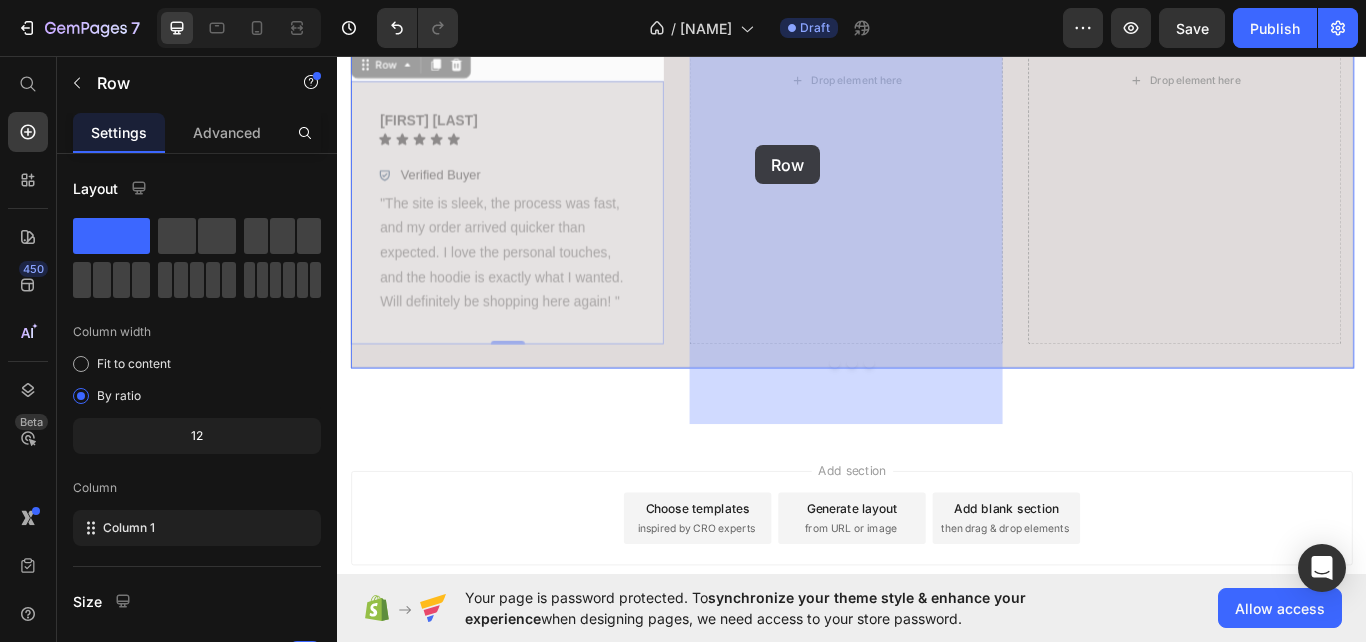 drag, startPoint x: 390, startPoint y: 156, endPoint x: 823, endPoint y: 161, distance: 433.02887 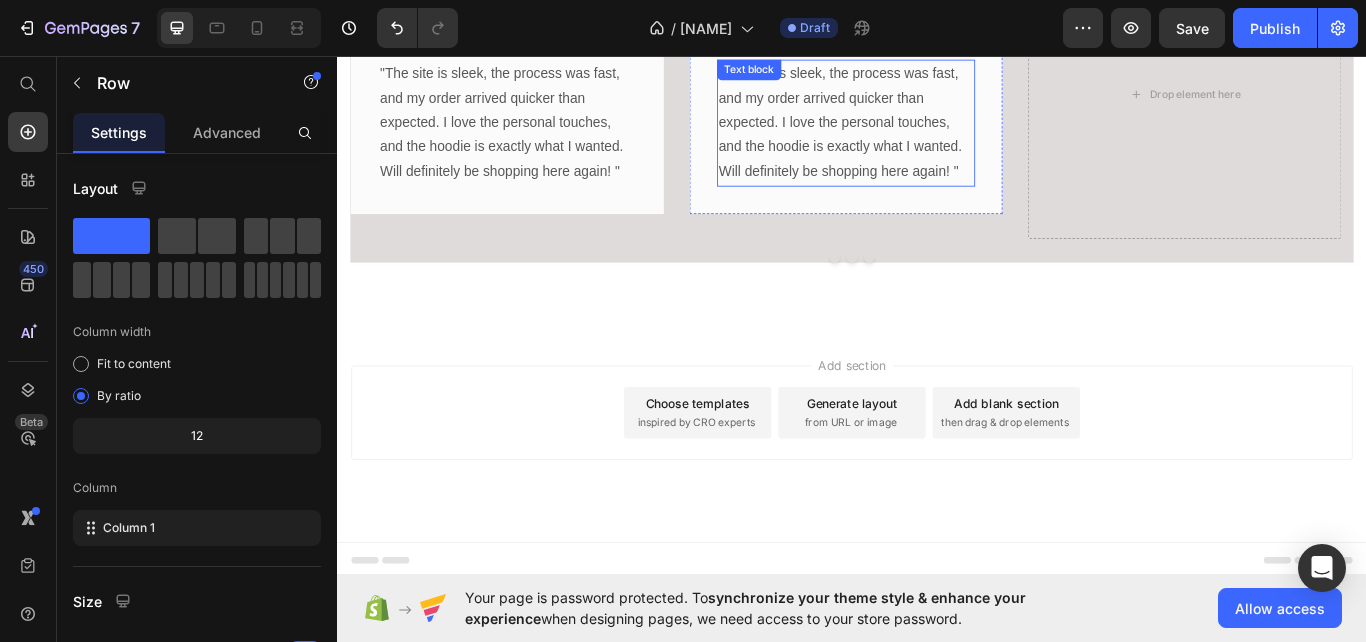 scroll, scrollTop: 2057, scrollLeft: 0, axis: vertical 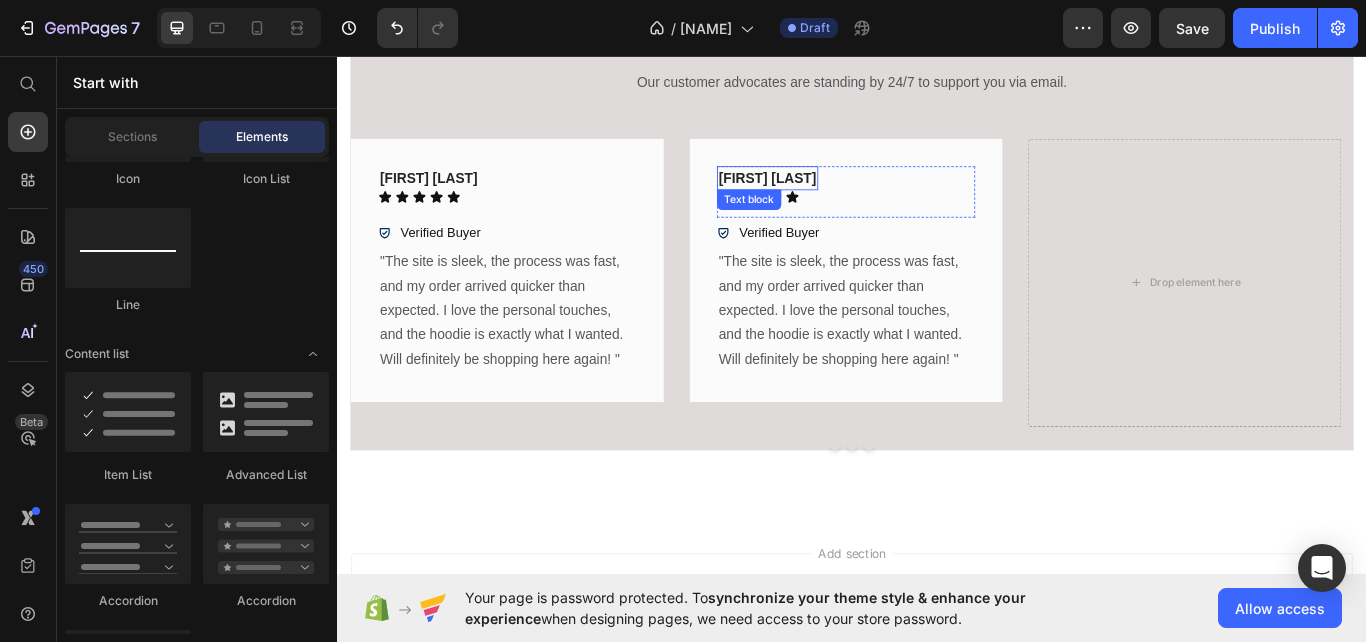click on "[NAME] [LAST]." at bounding box center [838, 199] 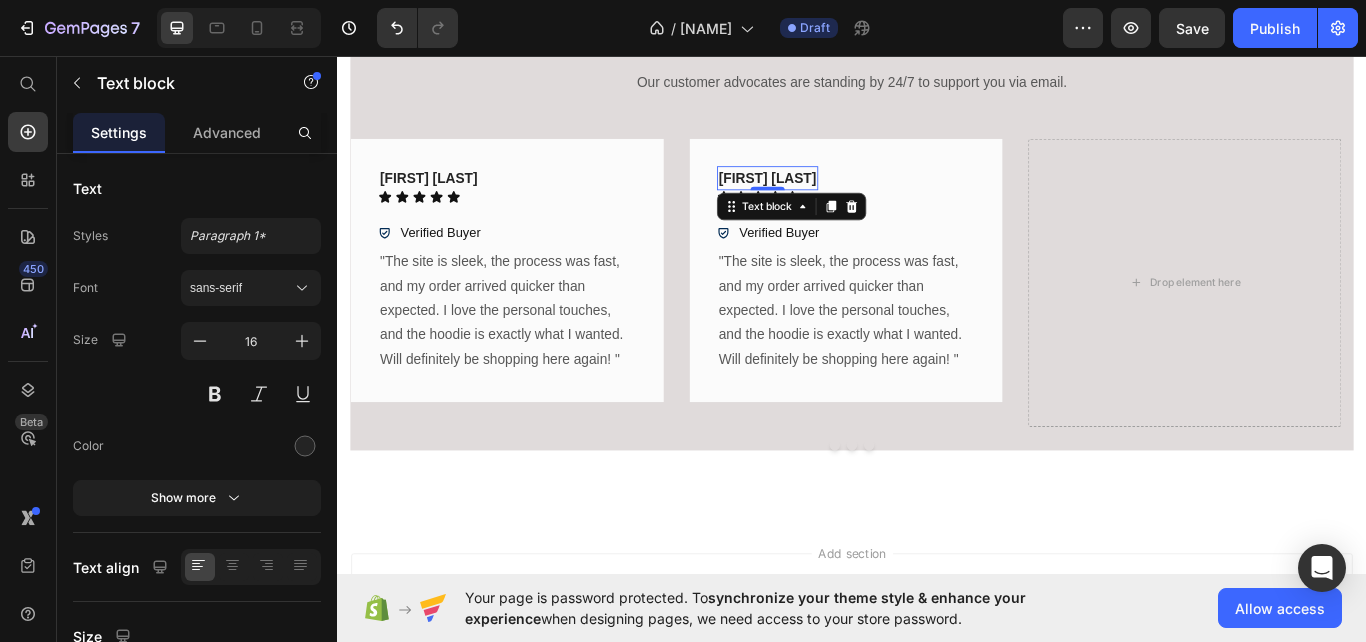 click on "[NAME] [LAST]." at bounding box center [838, 199] 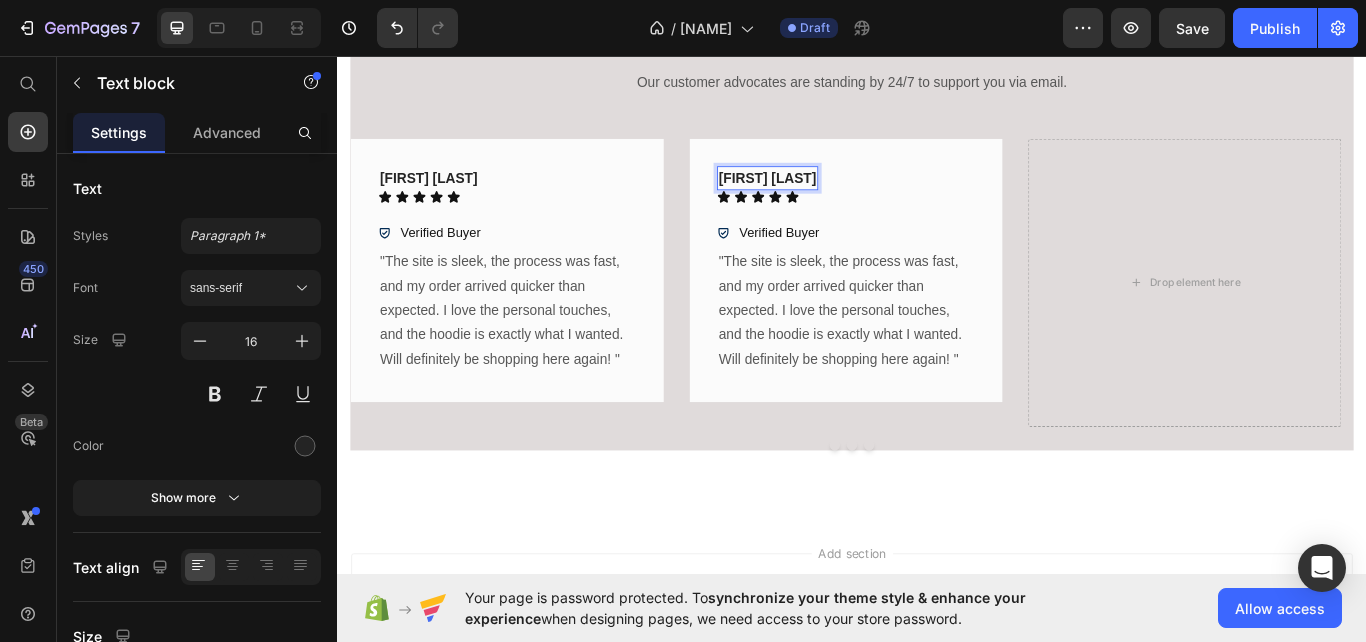 click on "[NAME] [LAST]." at bounding box center [838, 199] 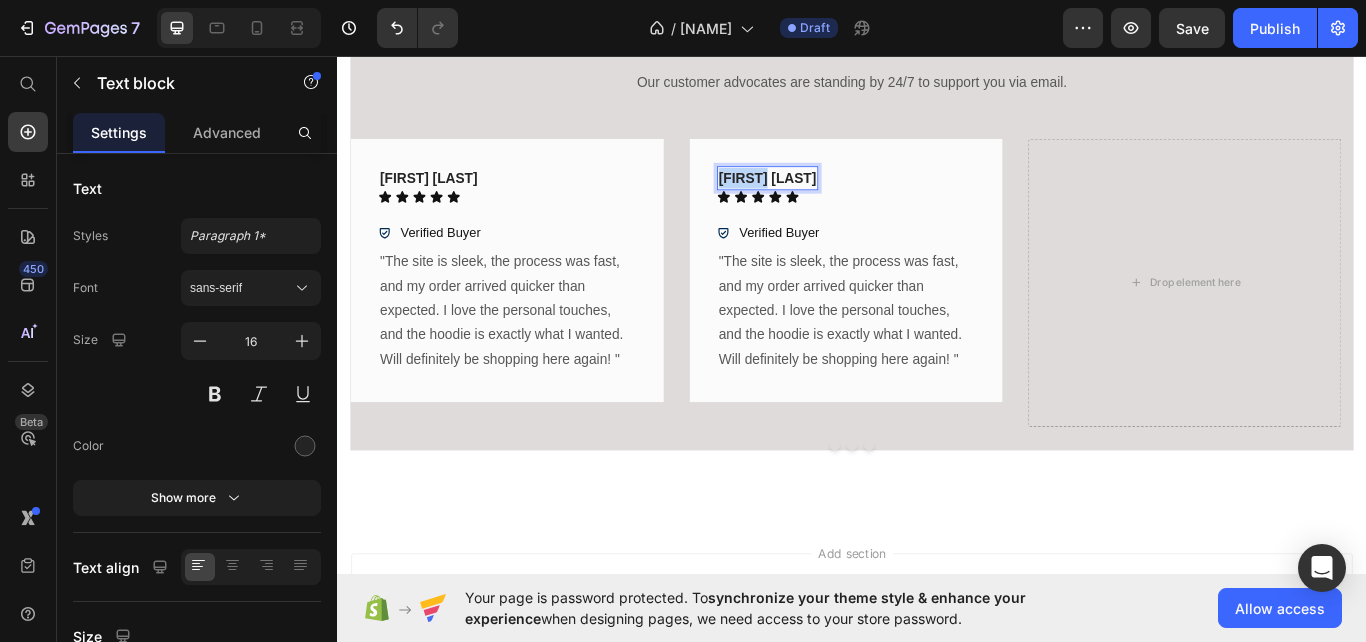 click on "[NAME] [LAST]." at bounding box center [838, 199] 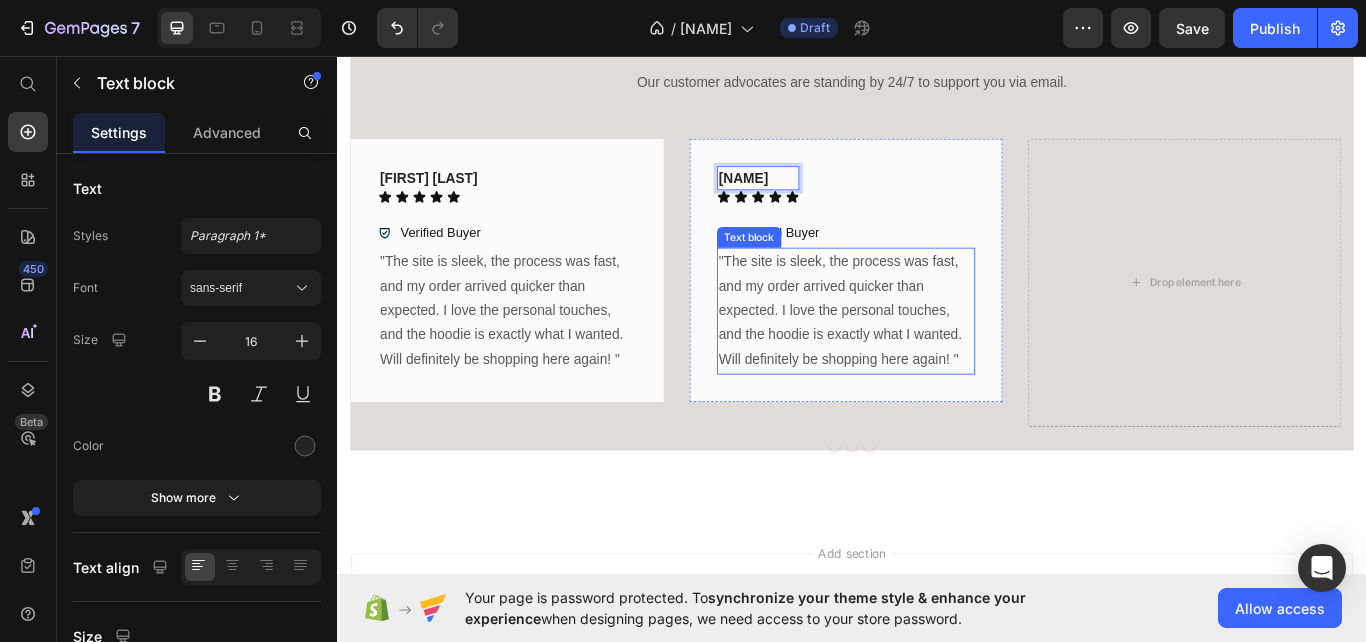 click on ""The site is sleek, the process was fast, and my order arrived quicker than expected. I love the personal touches, and the hoodie is exactly what I wanted. Will definitely be shopping here again! "" at bounding box center [929, 354] 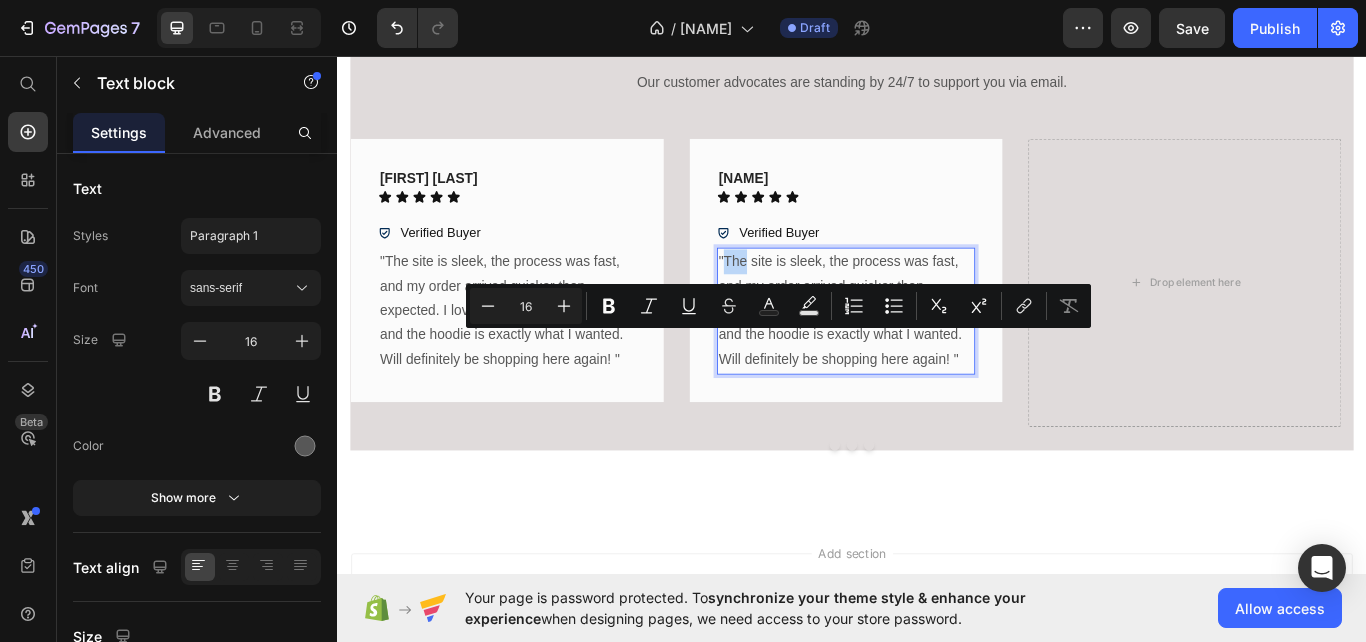 click on ""The site is sleek, the process was fast, and my order arrived quicker than expected. I love the personal touches, and the hoodie is exactly what I wanted. Will definitely be shopping here again! "" at bounding box center (929, 354) 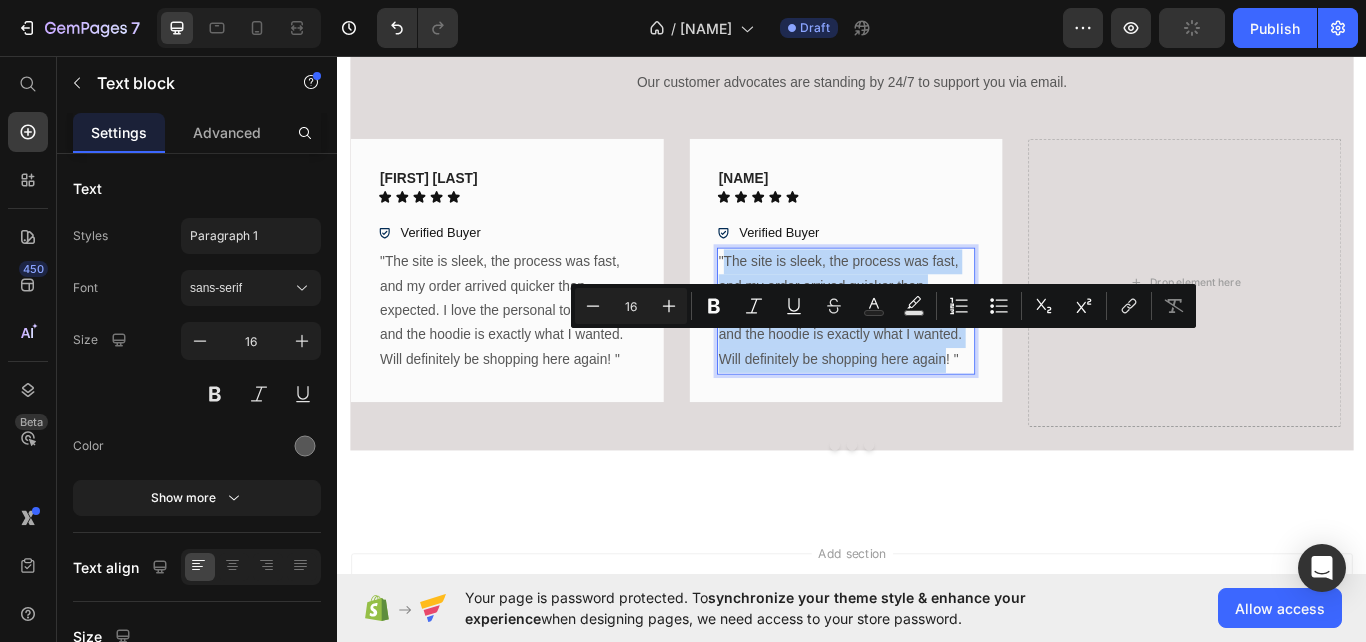 drag, startPoint x: 788, startPoint y: 385, endPoint x: 1043, endPoint y: 506, distance: 282.25165 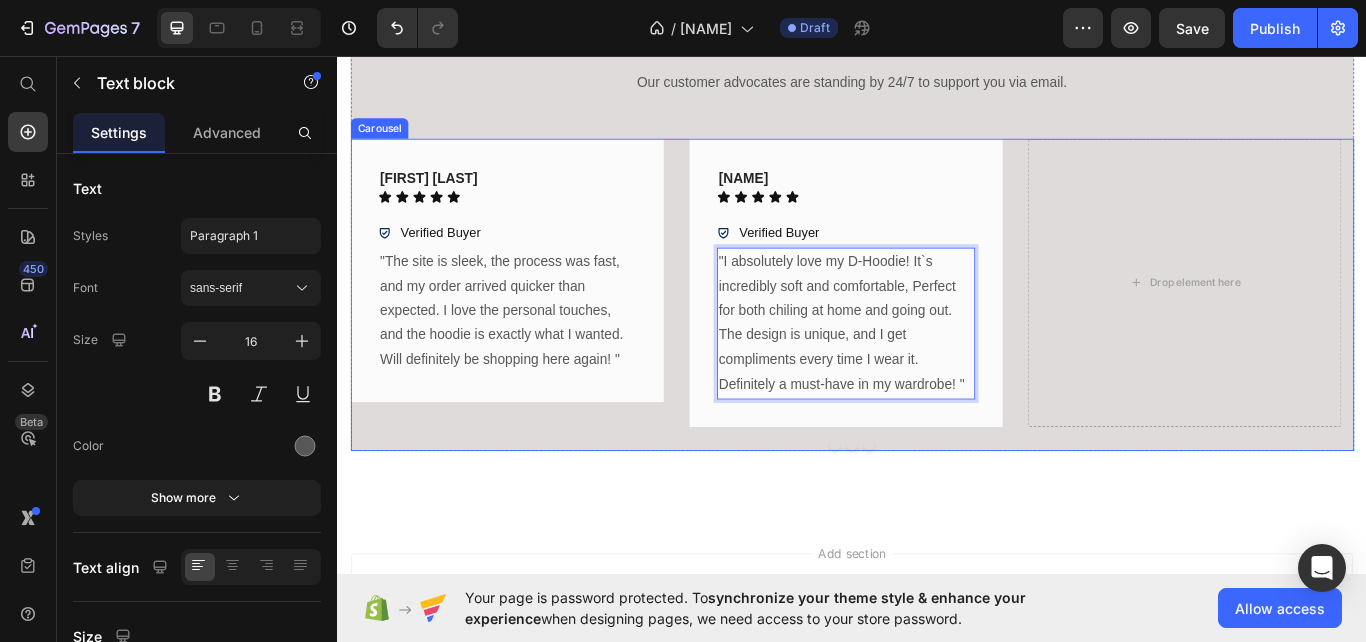 click on "James R. Text block Icon Icon Icon Icon Icon Icon List Row
Verified Buyer Item List "Just received my D-Hoodie, and I`m impressed! The quality is top-notch, and the fit is perfect. I love the bold `D` logo-it really stands out. Highly recommend!" Text block Row Lena T. Text block Icon Icon Icon Icon Icon Icon List Row
Verified Buyer Item List "Comfort meets styles. This hoodies is so soft and cozy. I wear it almost every day now. My only wish is that it came in more colors, but I`m definitely getting another one soon! ✨" Text block Row Tom K. Text block Icon Icon Icon Icon Icon Icon List Row
Verified Buyer Item List "Shopping on Dave Fashion was an awesome experience. The website is super easy to navigate, and the checkout process was smooth. Got my hoodie quicky, and it looks even better in personne! " Text block Row Emily S. Text block Icon Icon Icon Icon Icon Icon List Row
Verified Buyer Item List Text block Row Nate P. Text block Icon Icon" at bounding box center (937, 321) 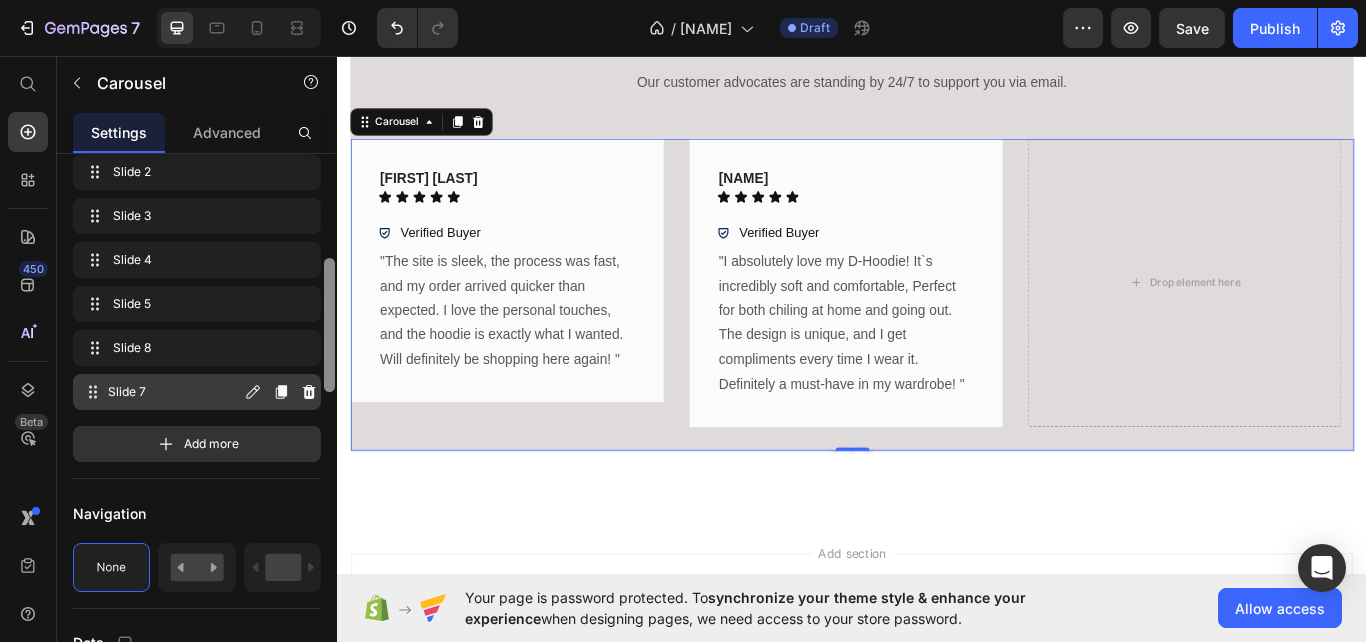 scroll, scrollTop: 397, scrollLeft: 0, axis: vertical 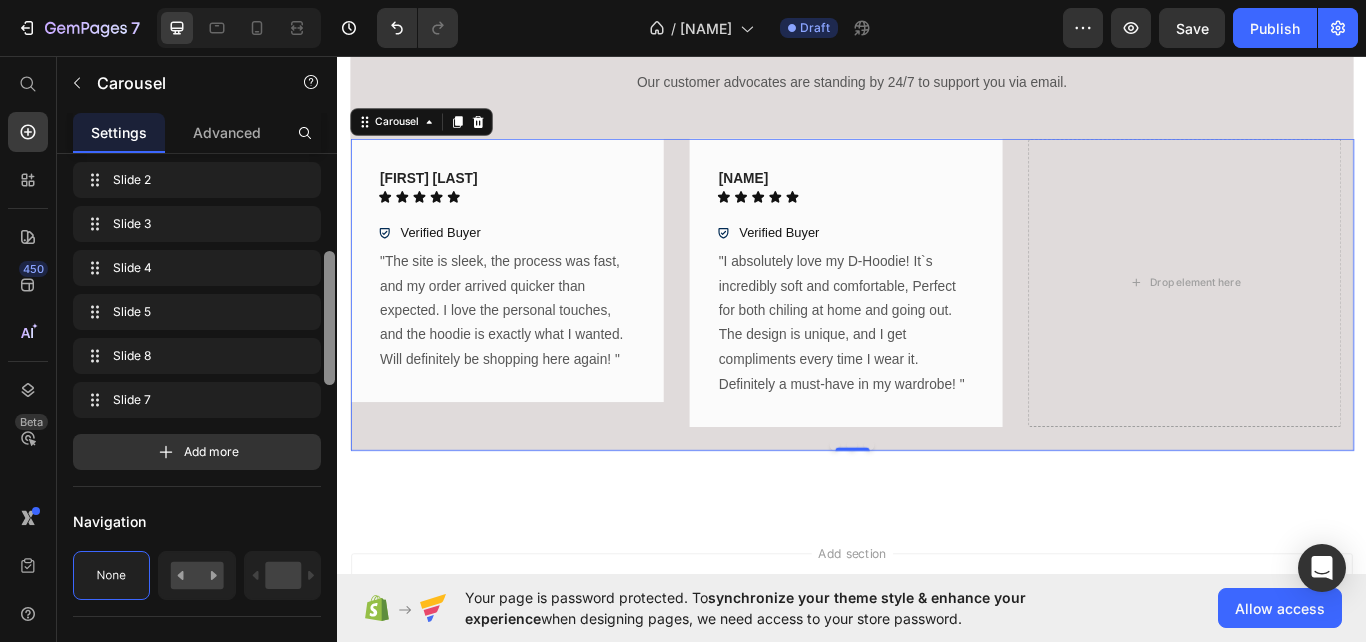 drag, startPoint x: 327, startPoint y: 282, endPoint x: 304, endPoint y: 380, distance: 100.6628 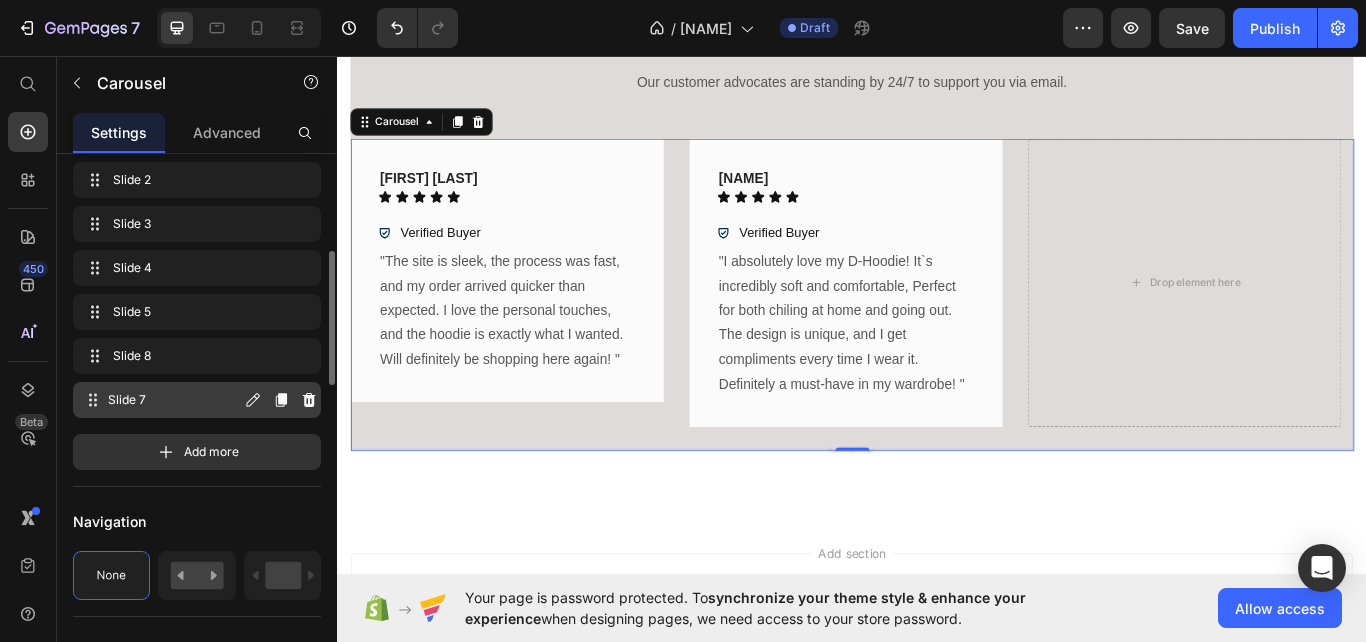 click on "Slide 7 Slide 7" at bounding box center (161, 400) 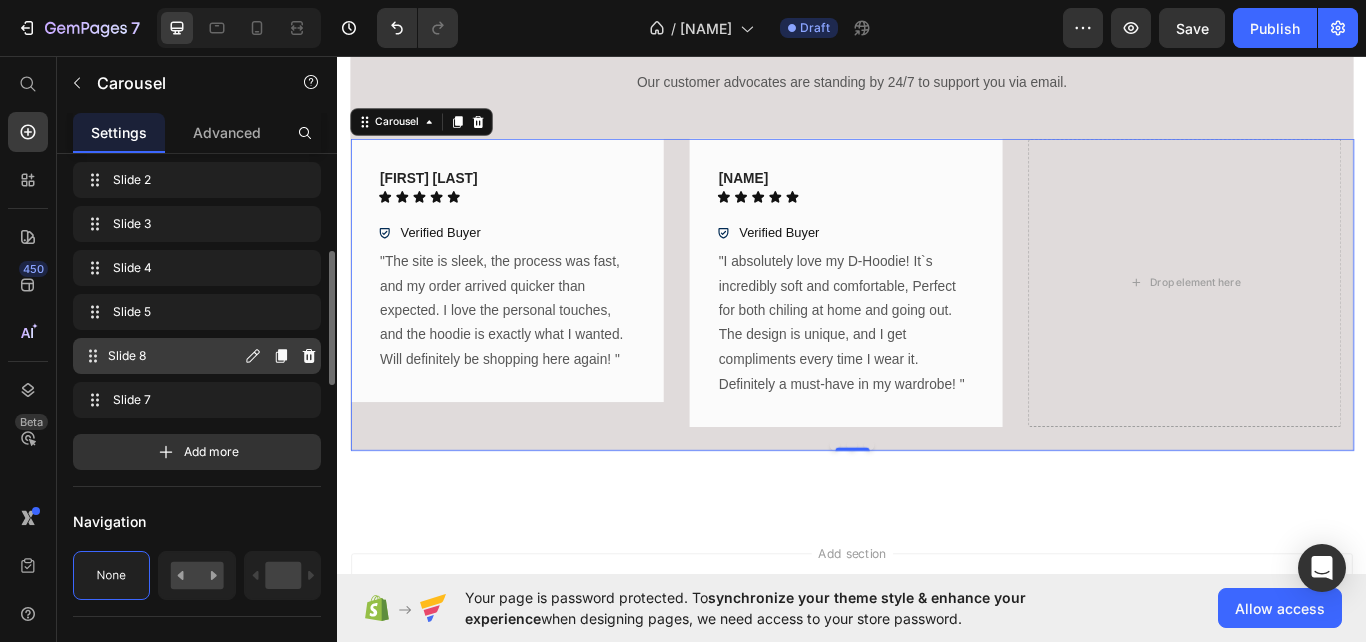 click on "Slide 8" at bounding box center [174, 356] 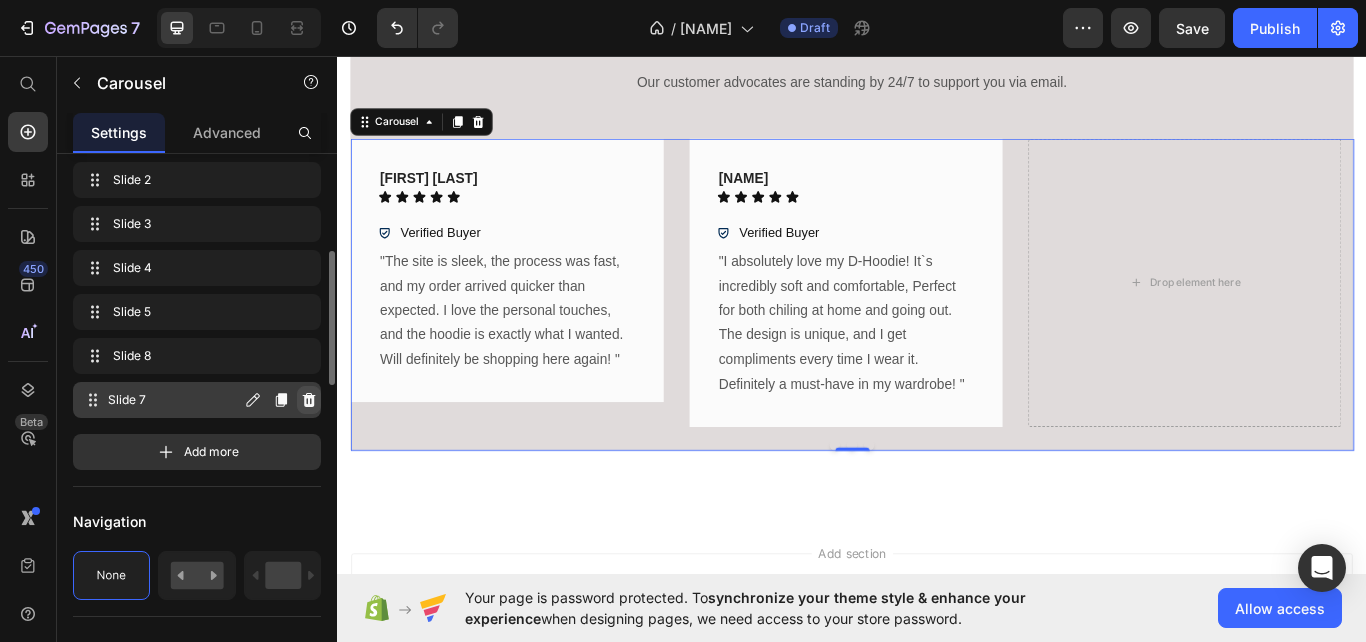click 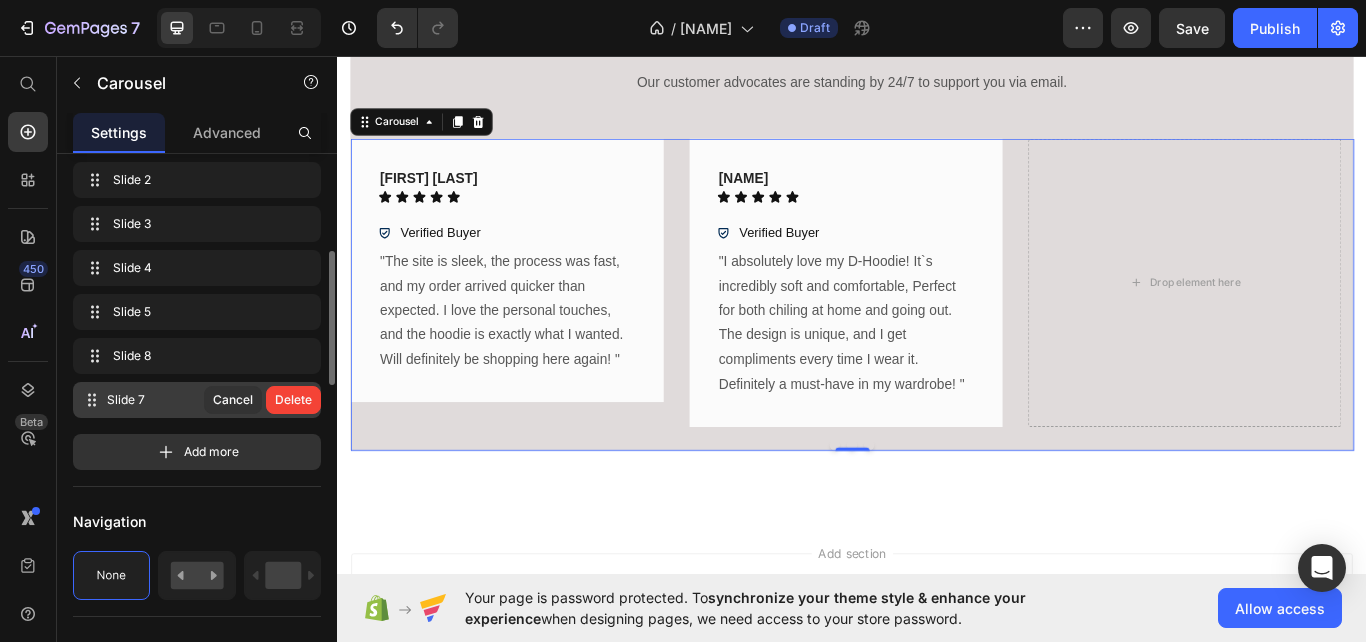 click on "Delete" at bounding box center (293, 400) 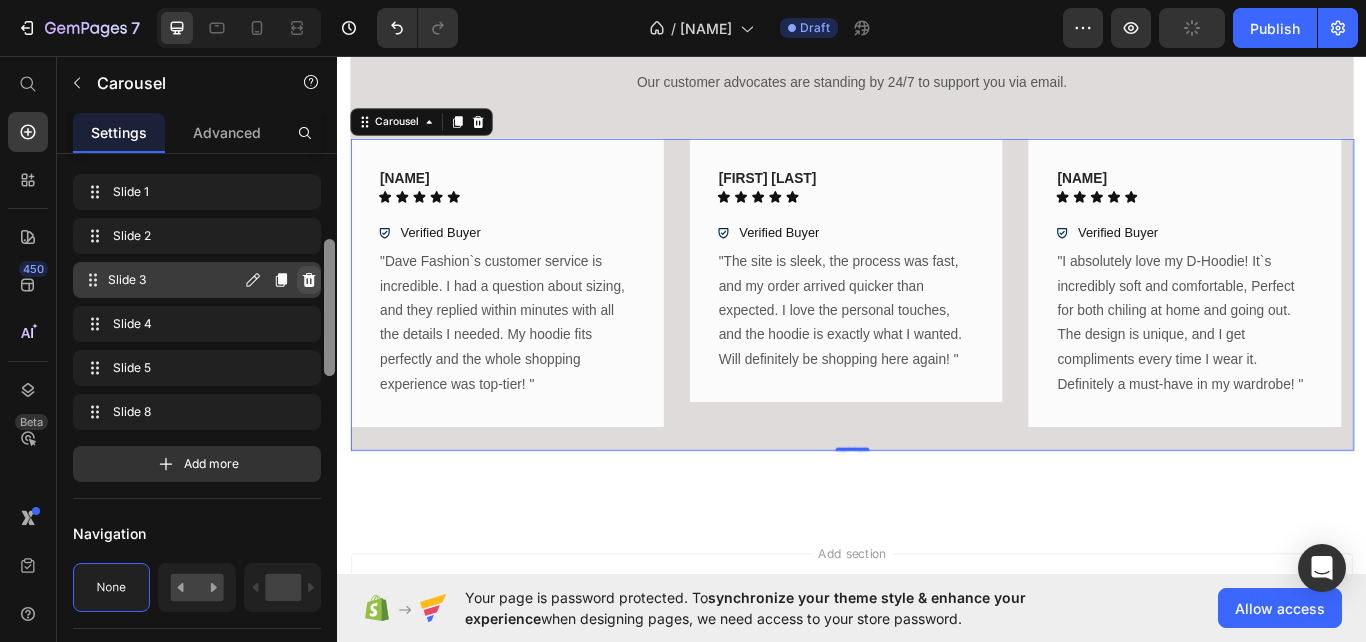 drag, startPoint x: 330, startPoint y: 307, endPoint x: 317, endPoint y: 292, distance: 19.849434 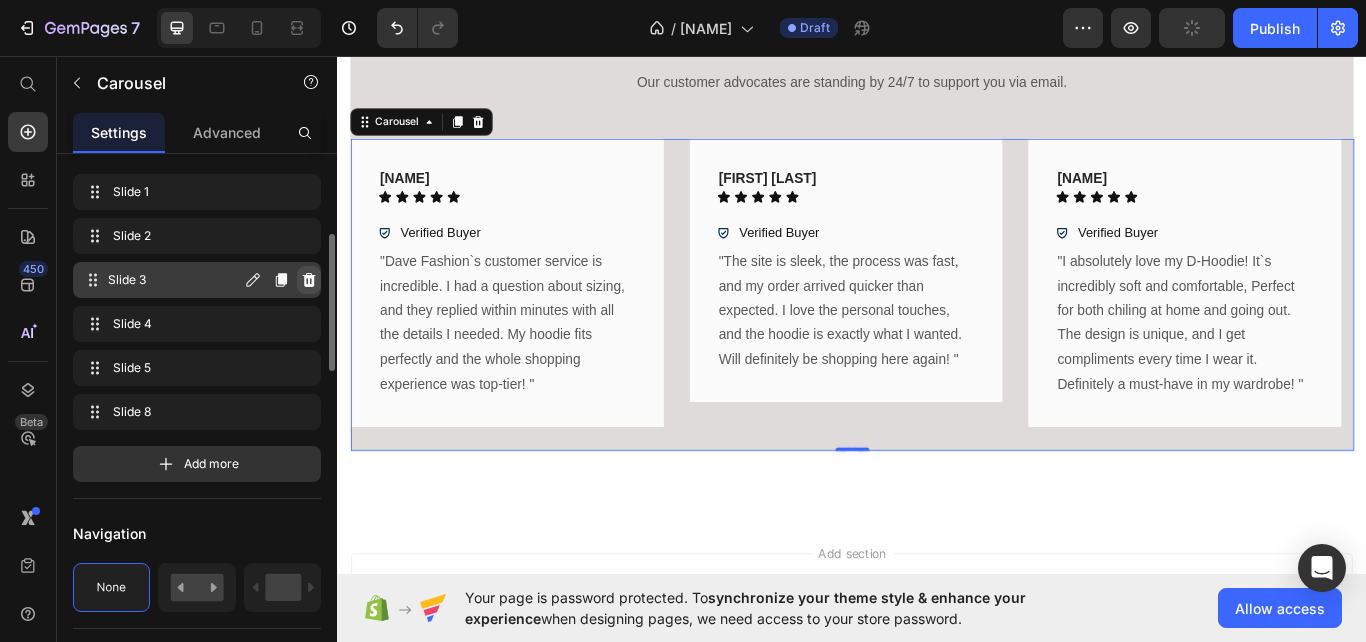 scroll, scrollTop: 337, scrollLeft: 0, axis: vertical 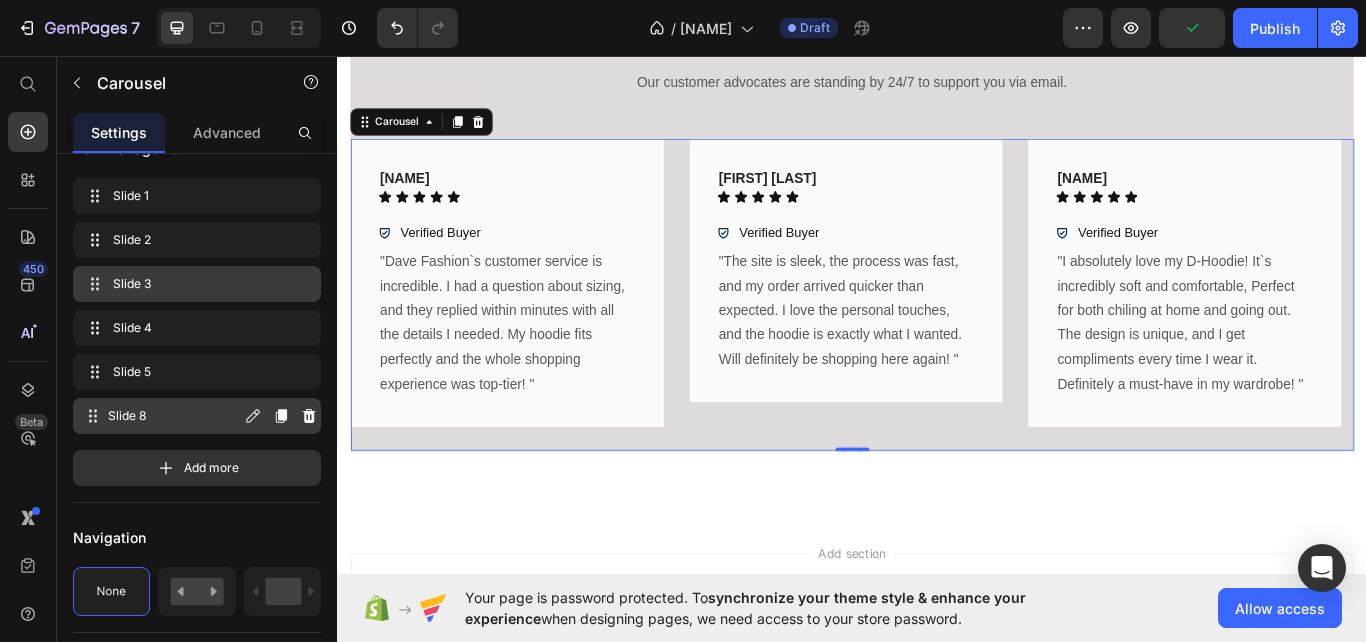 click on "Slide 8" at bounding box center [174, 416] 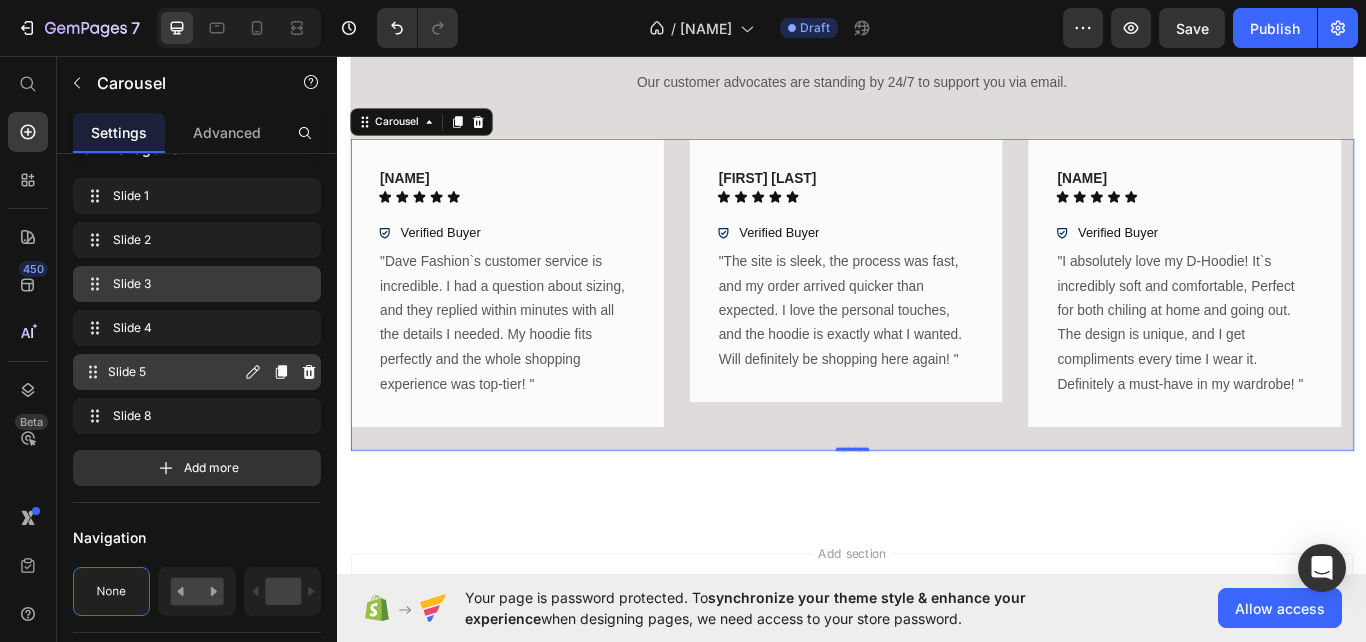 click on "Slide 5" at bounding box center (174, 372) 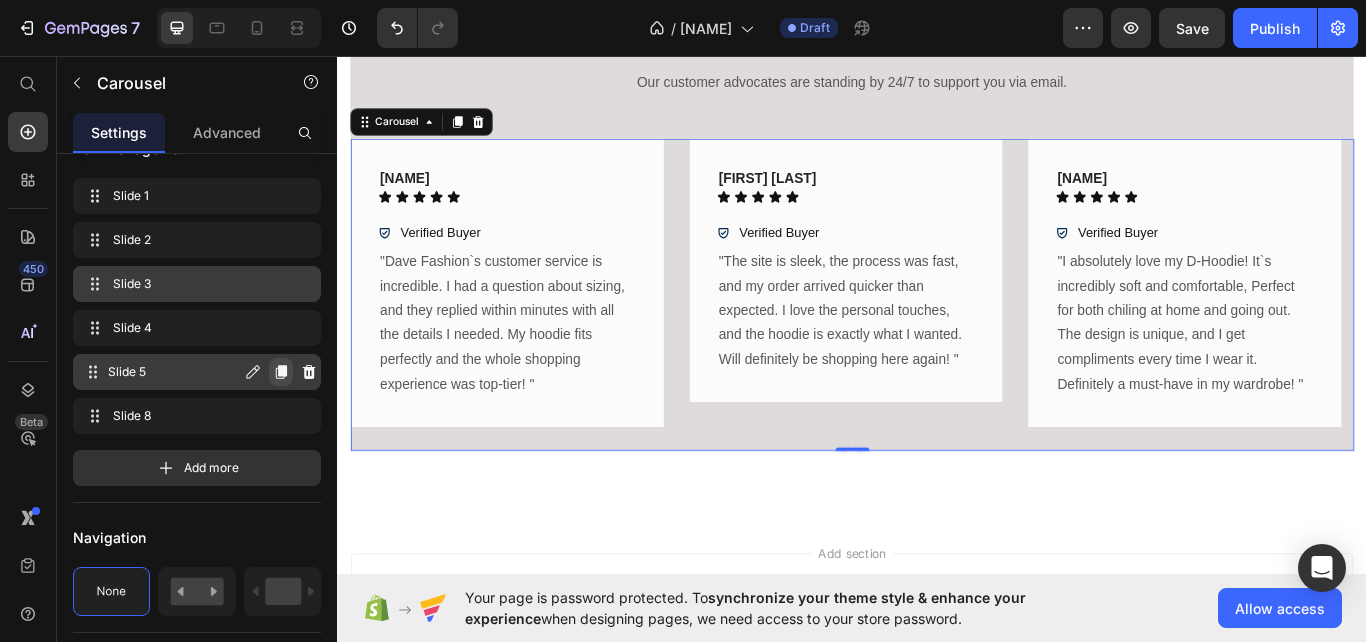 click 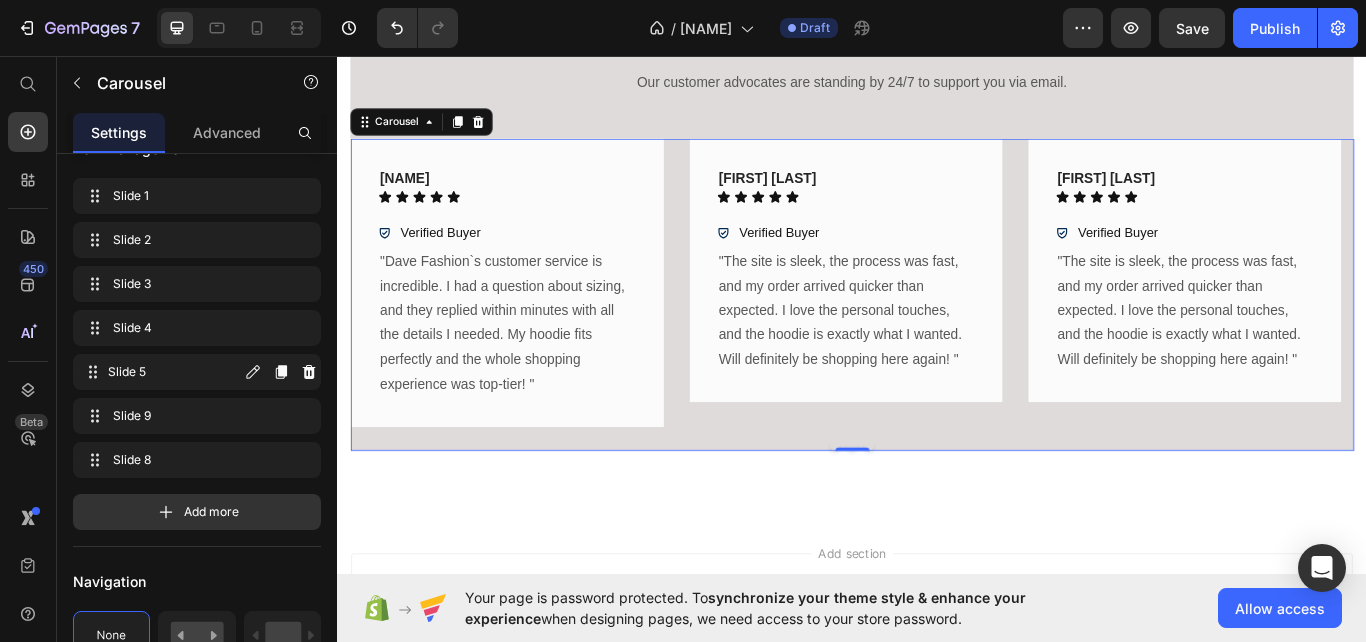 click 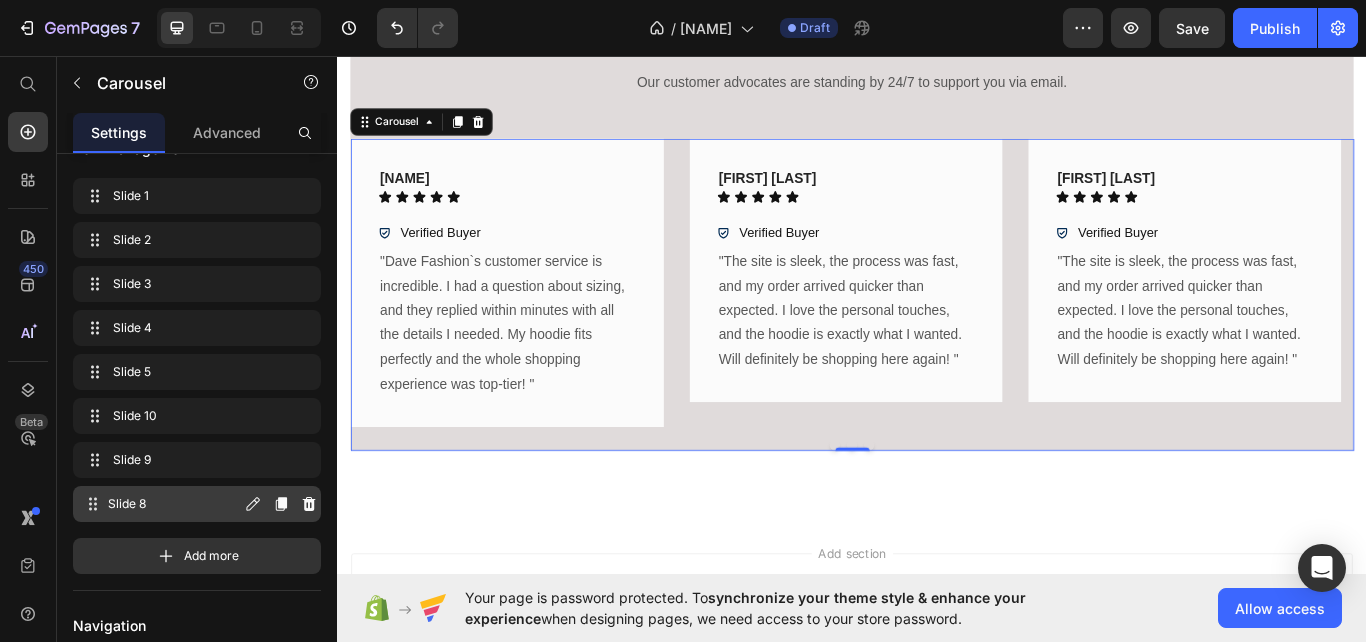 click on "Slide 8" at bounding box center [174, 504] 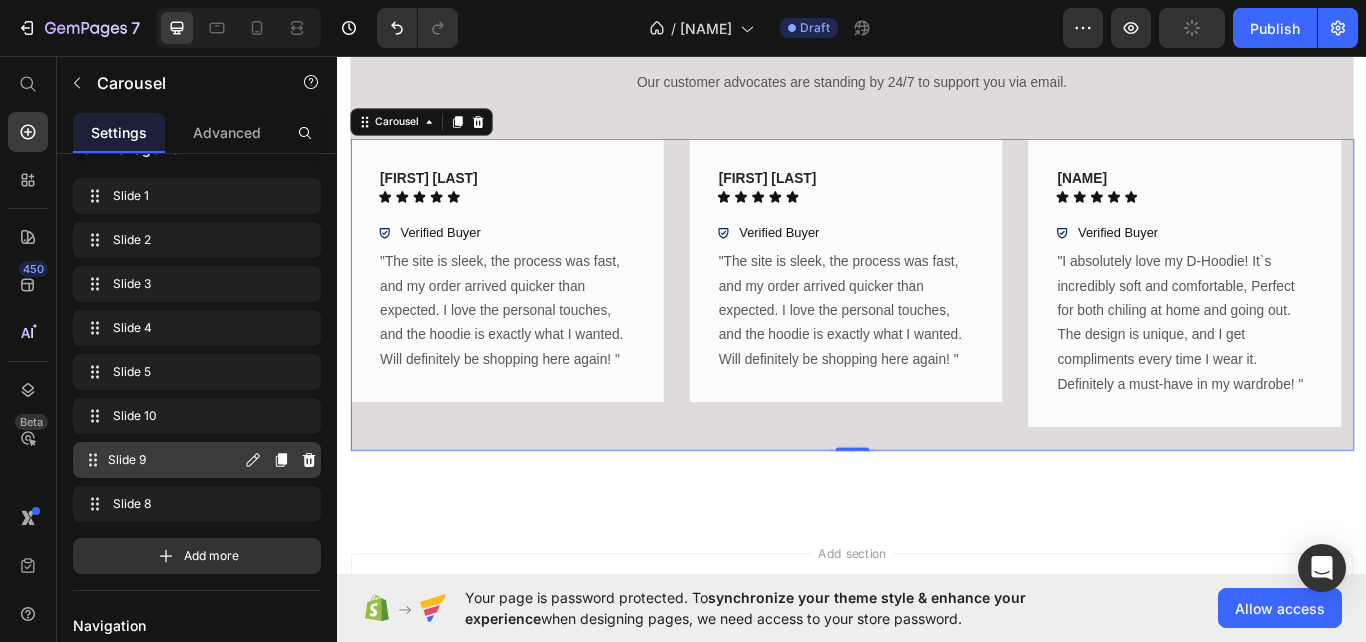 click on "Slide 9" at bounding box center [174, 460] 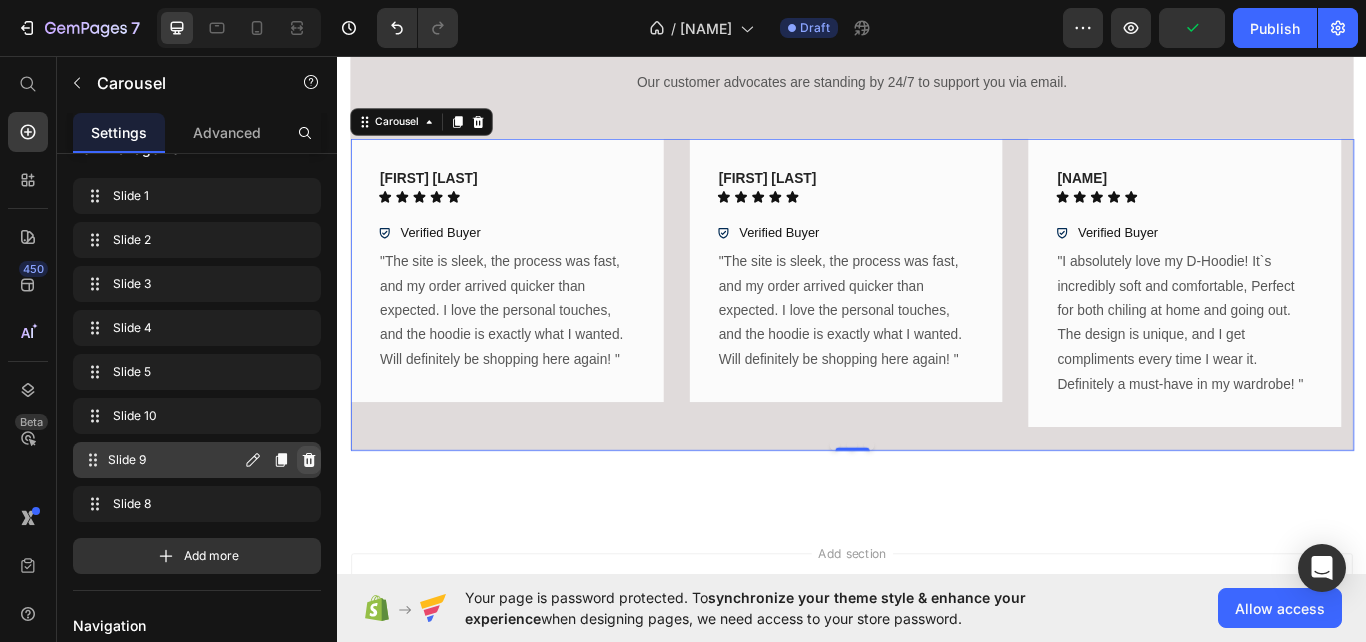 click 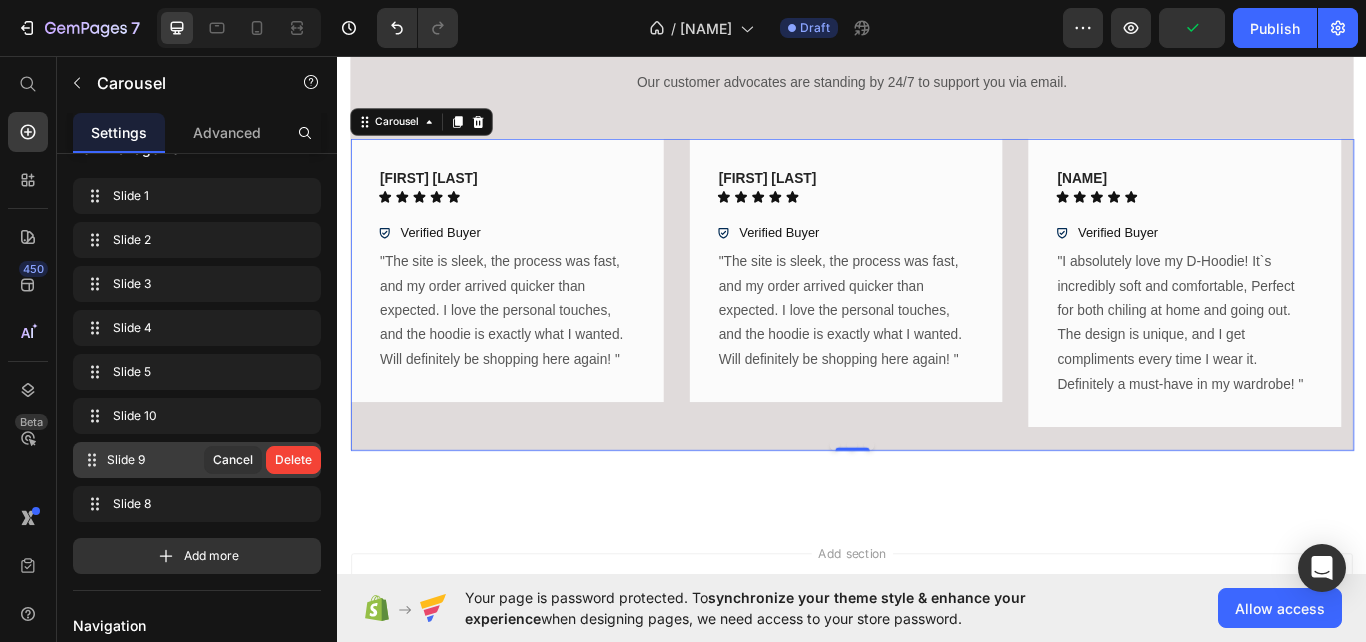 click on "Delete" at bounding box center [293, 460] 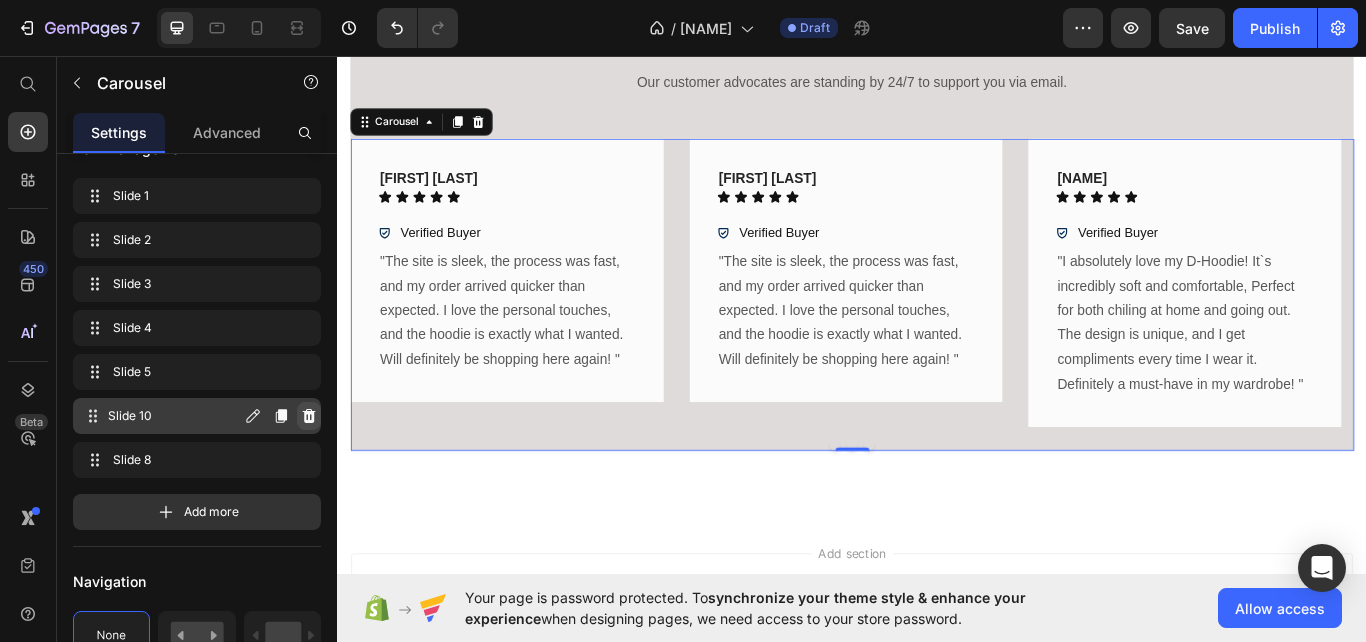 click 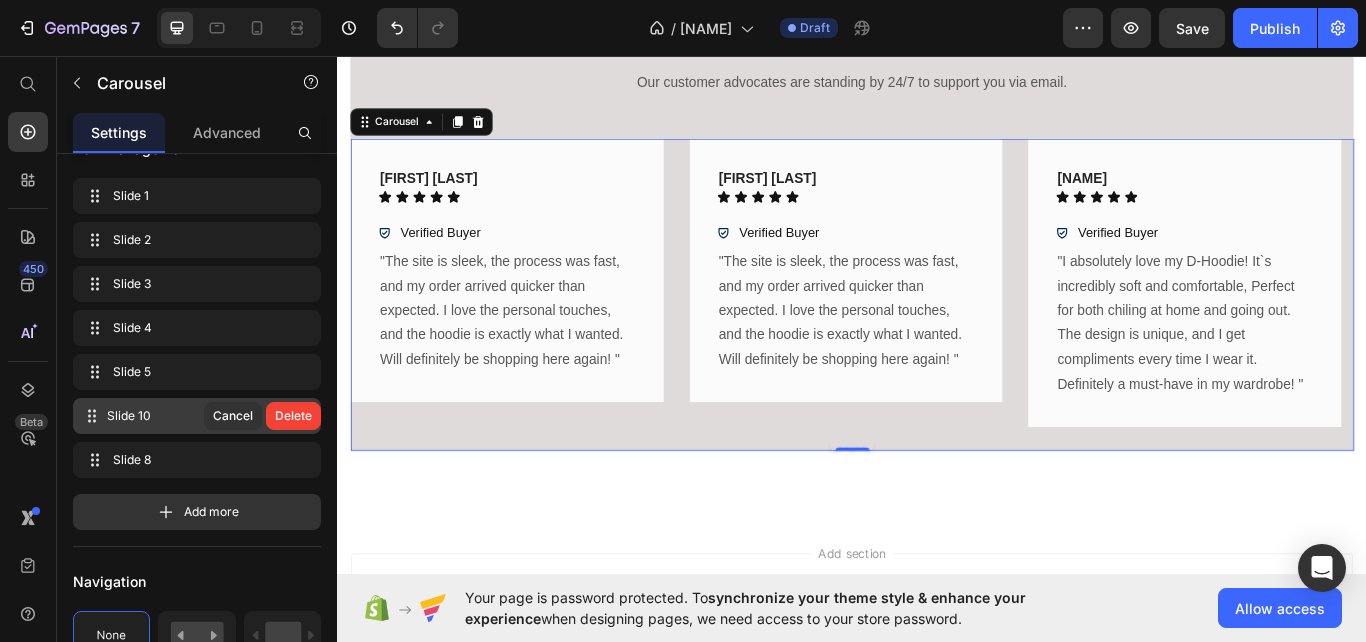 click on "Delete" at bounding box center [293, 416] 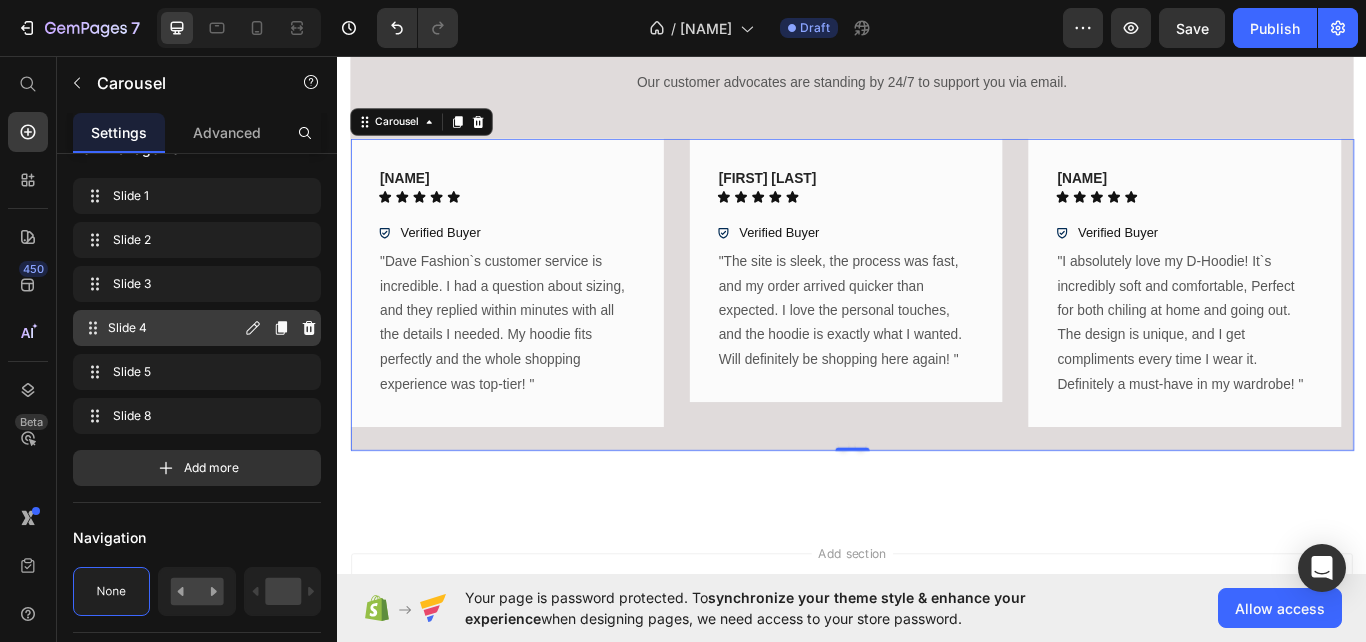 click on "Slide 4 Slide 4" at bounding box center (161, 328) 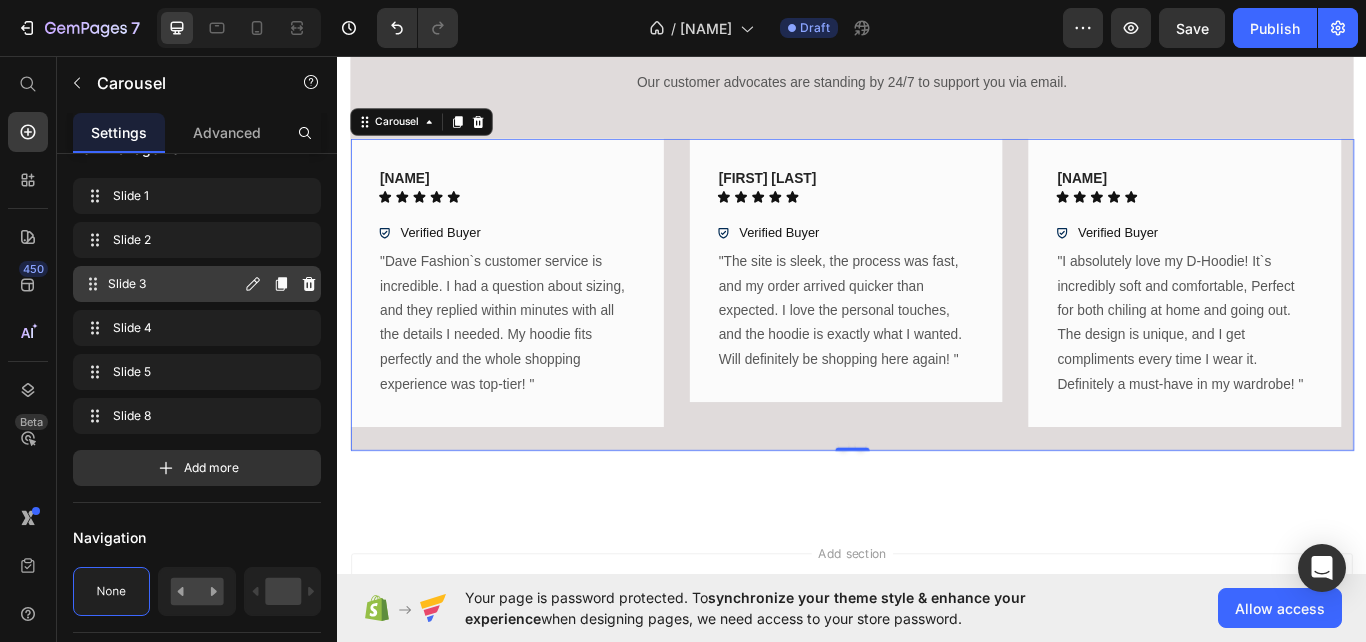 click on "Slide 3" at bounding box center (174, 284) 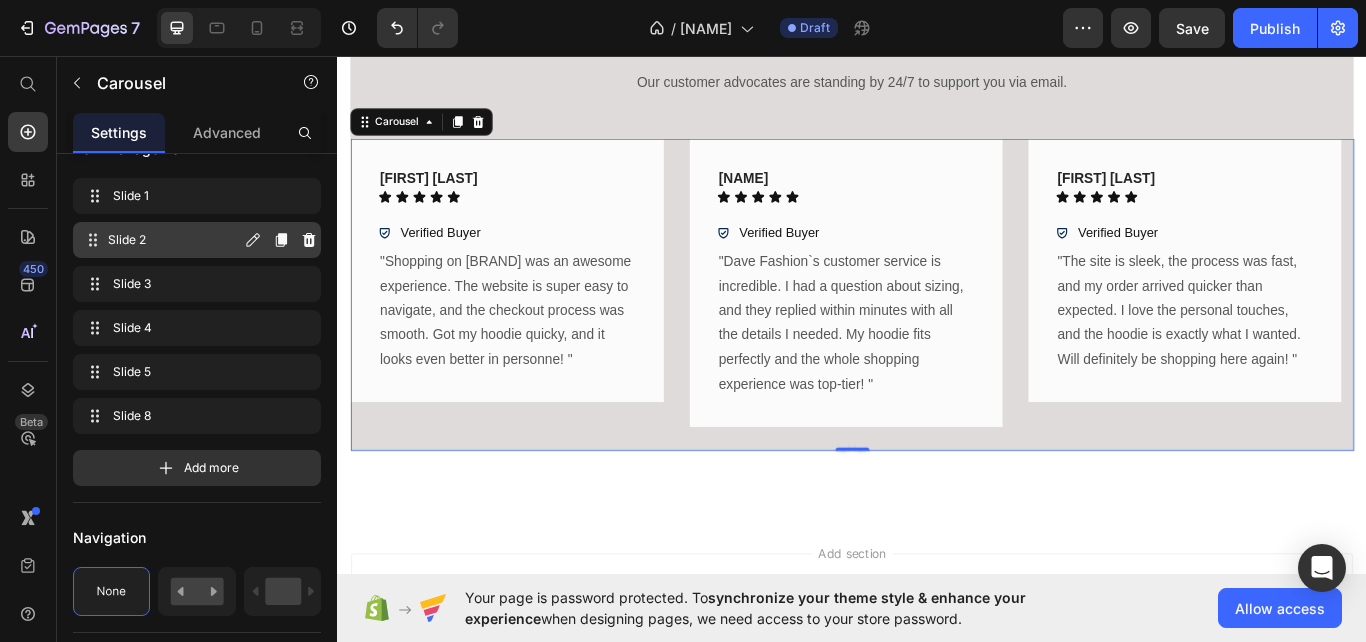 click on "Slide 2 Slide 2" at bounding box center [161, 240] 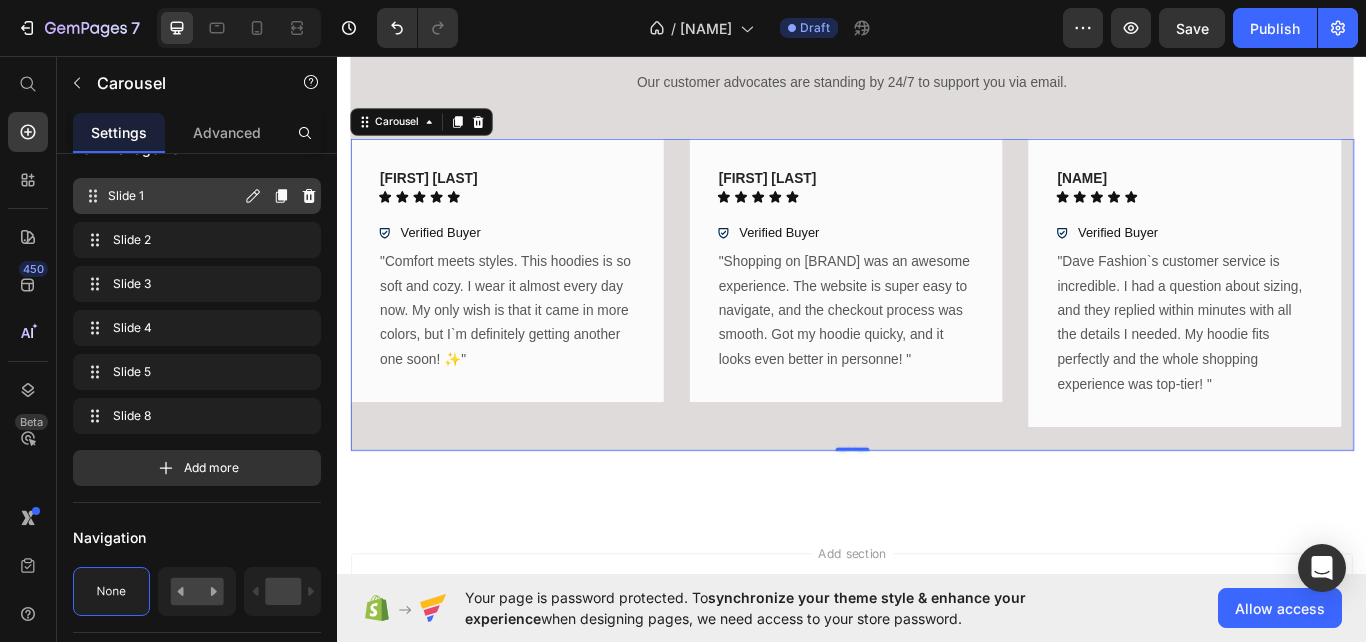 click on "Slide 1" at bounding box center (174, 196) 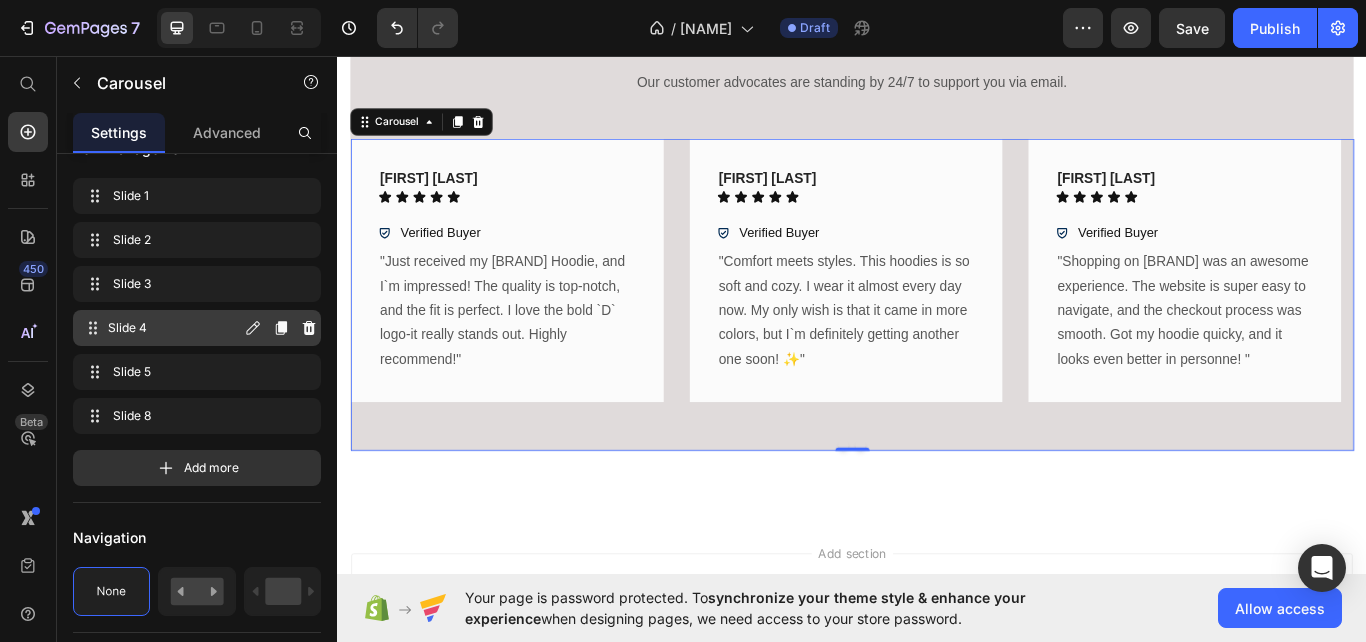 click on "Slide 4" at bounding box center (174, 328) 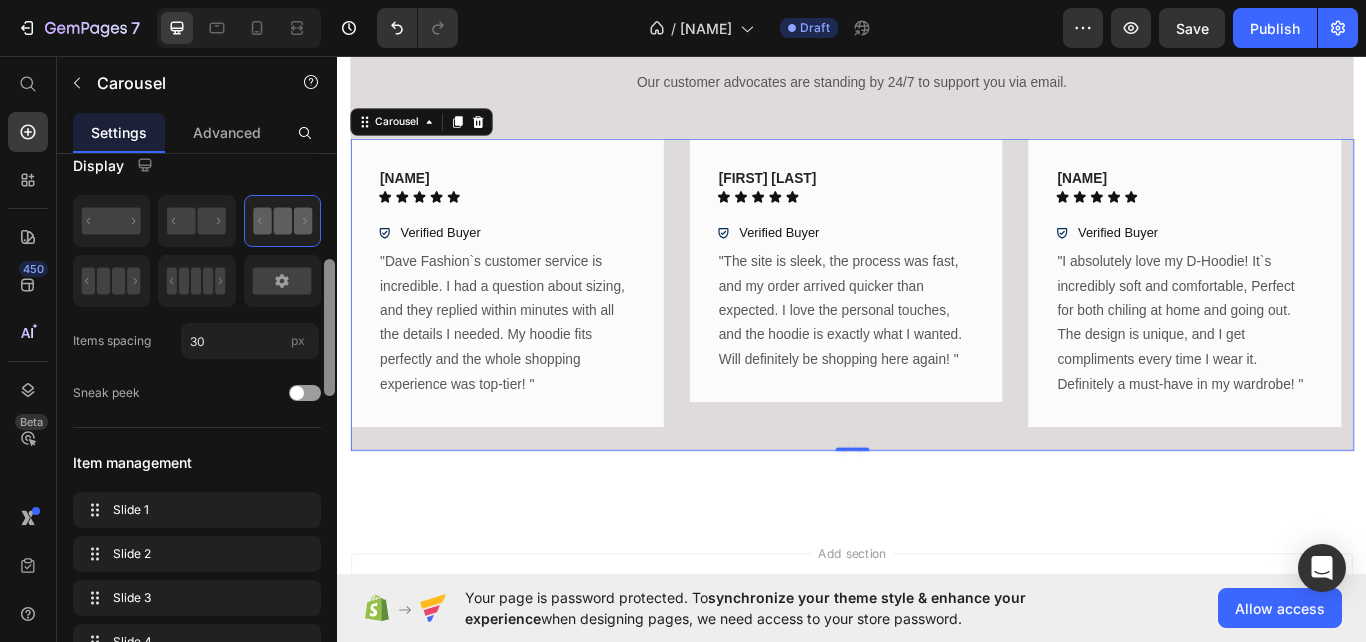 scroll, scrollTop: 0, scrollLeft: 0, axis: both 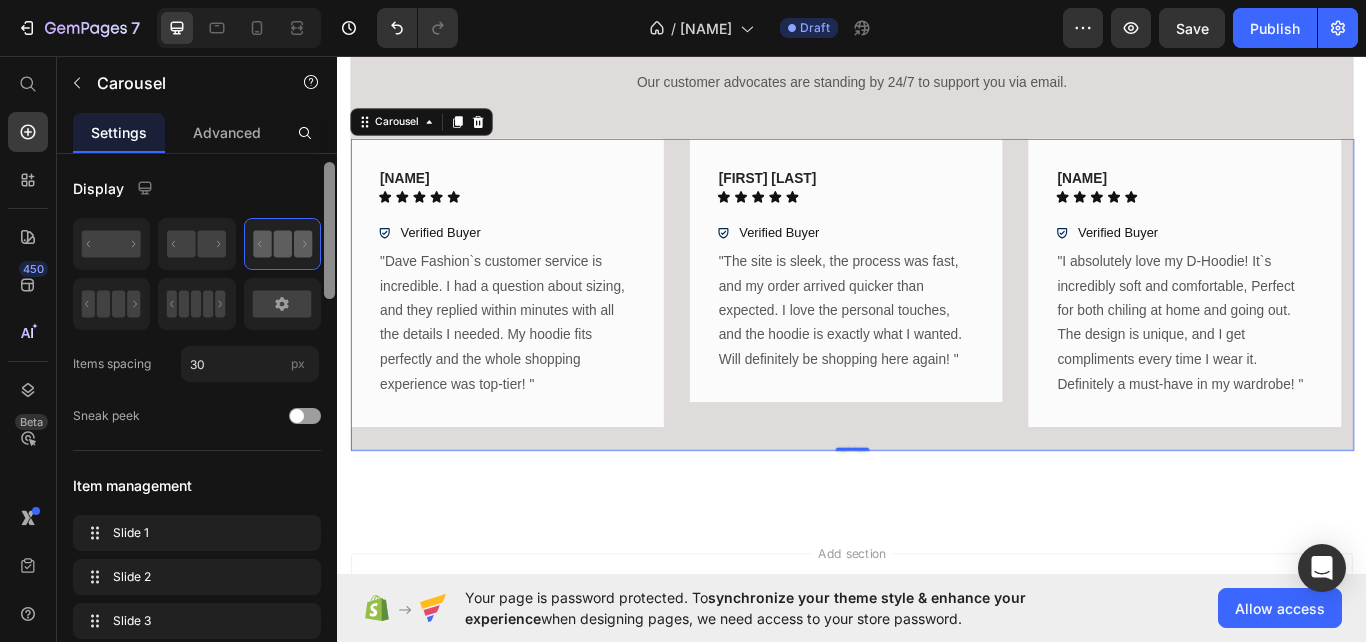 drag, startPoint x: 330, startPoint y: 352, endPoint x: 325, endPoint y: 269, distance: 83.15047 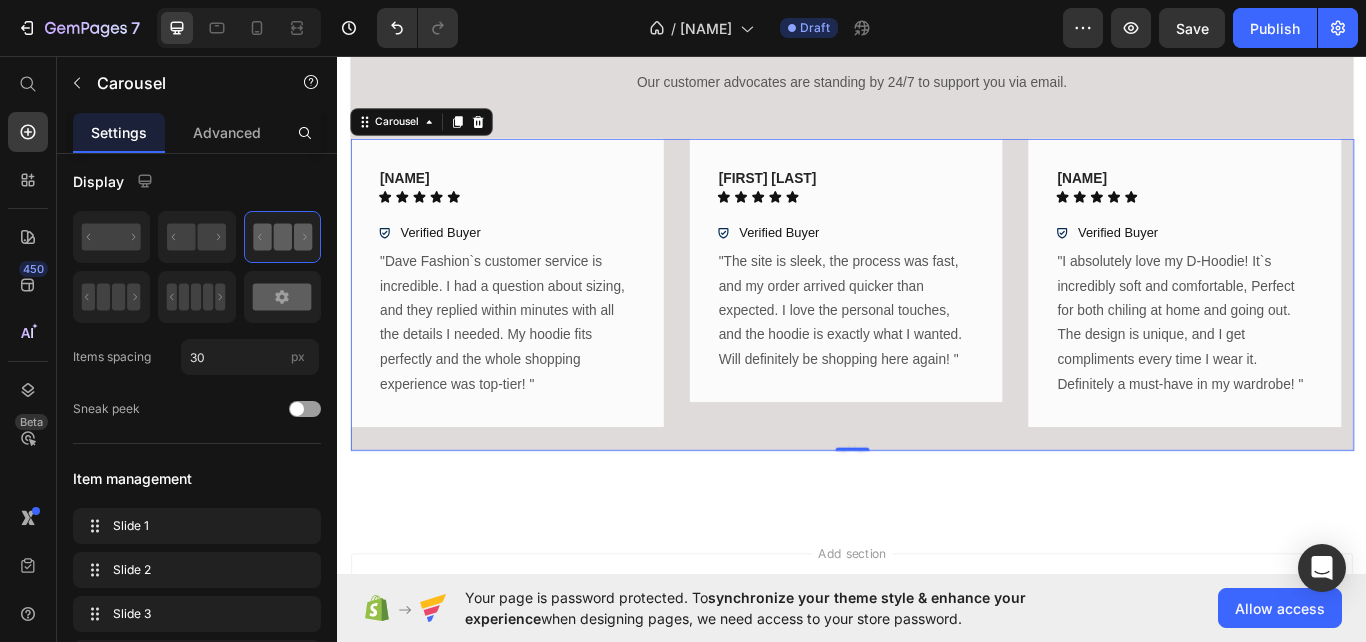 click 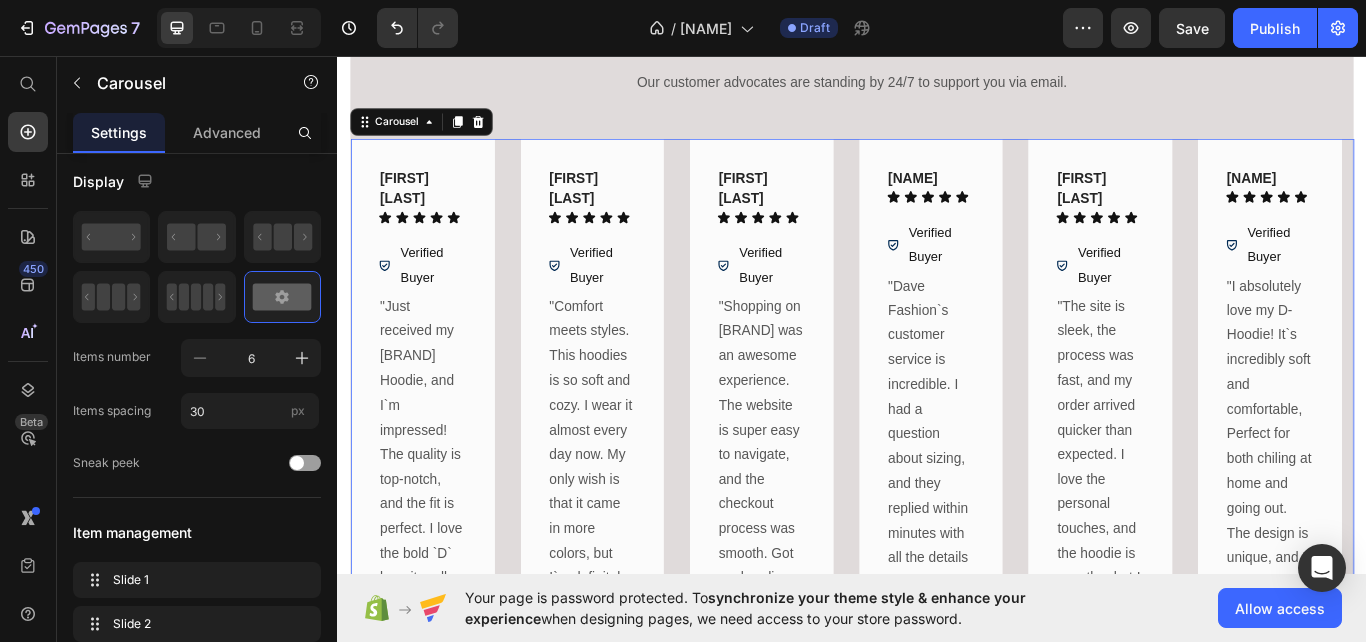 click 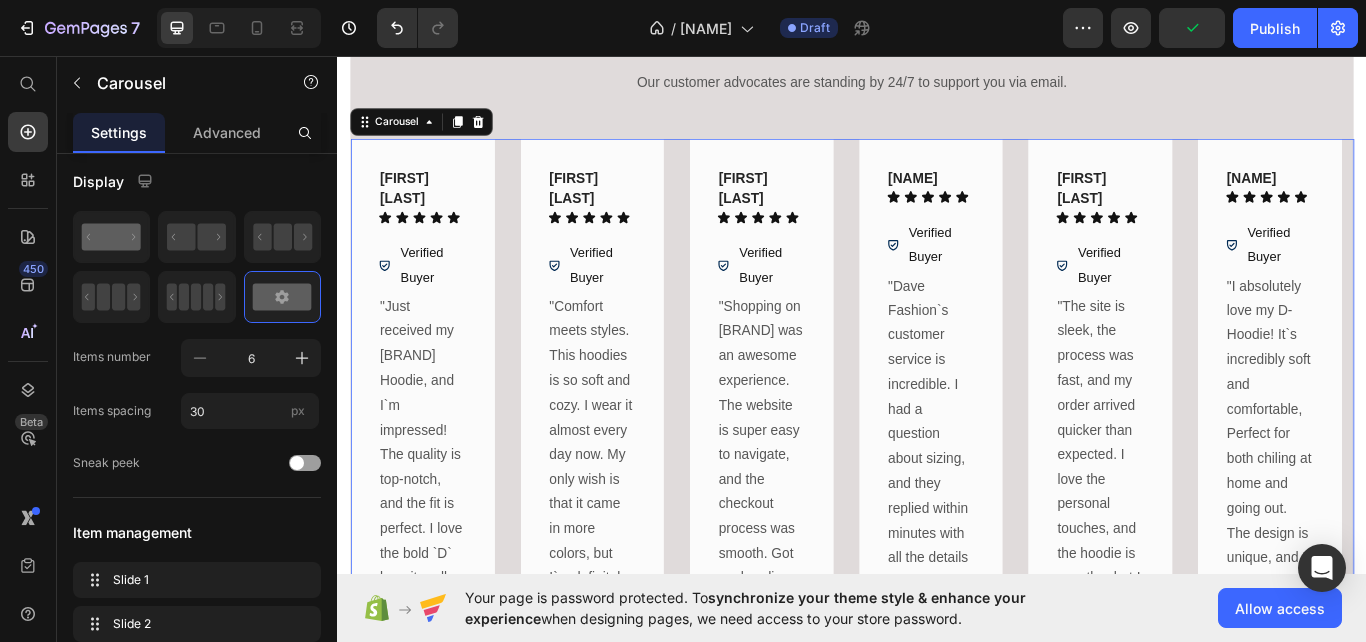 click 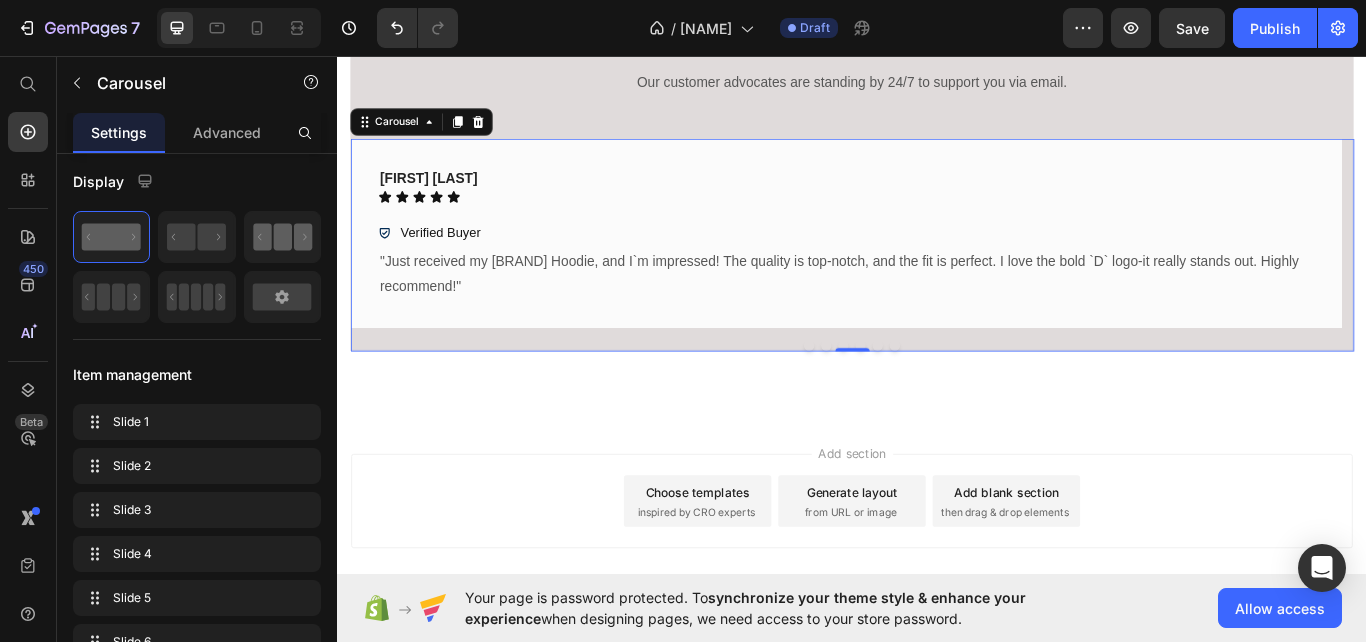 click 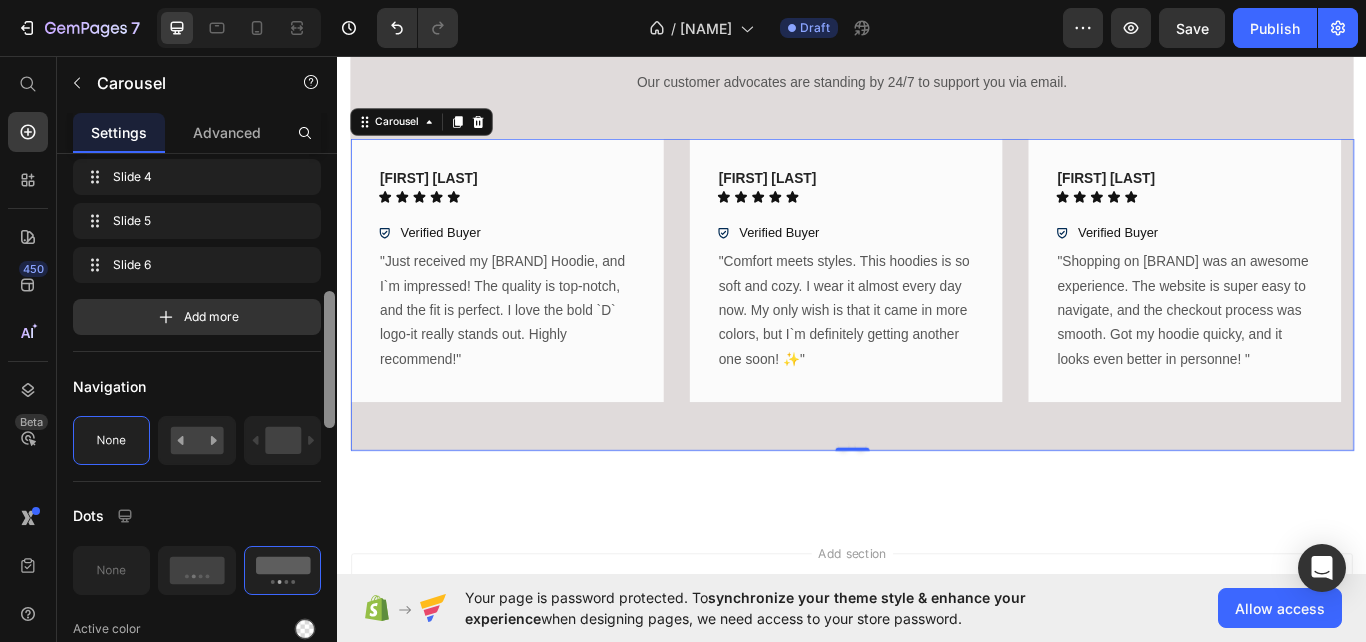 scroll, scrollTop: 500, scrollLeft: 0, axis: vertical 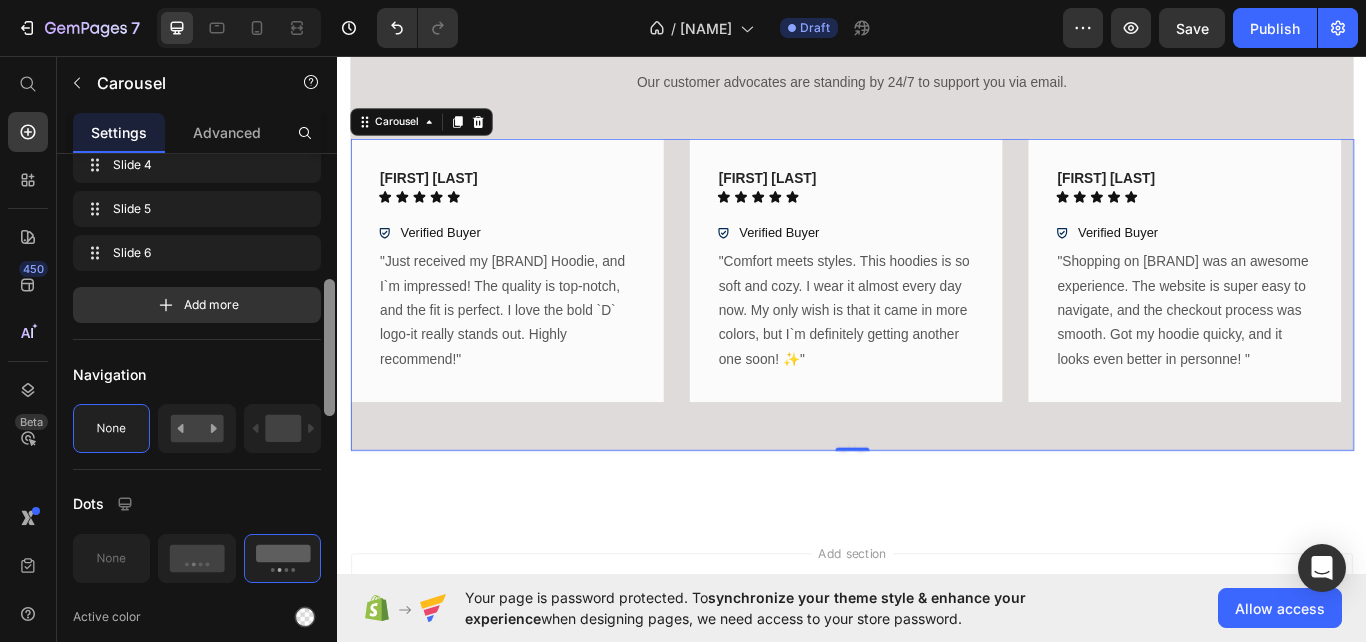 drag, startPoint x: 330, startPoint y: 241, endPoint x: 321, endPoint y: 365, distance: 124.32619 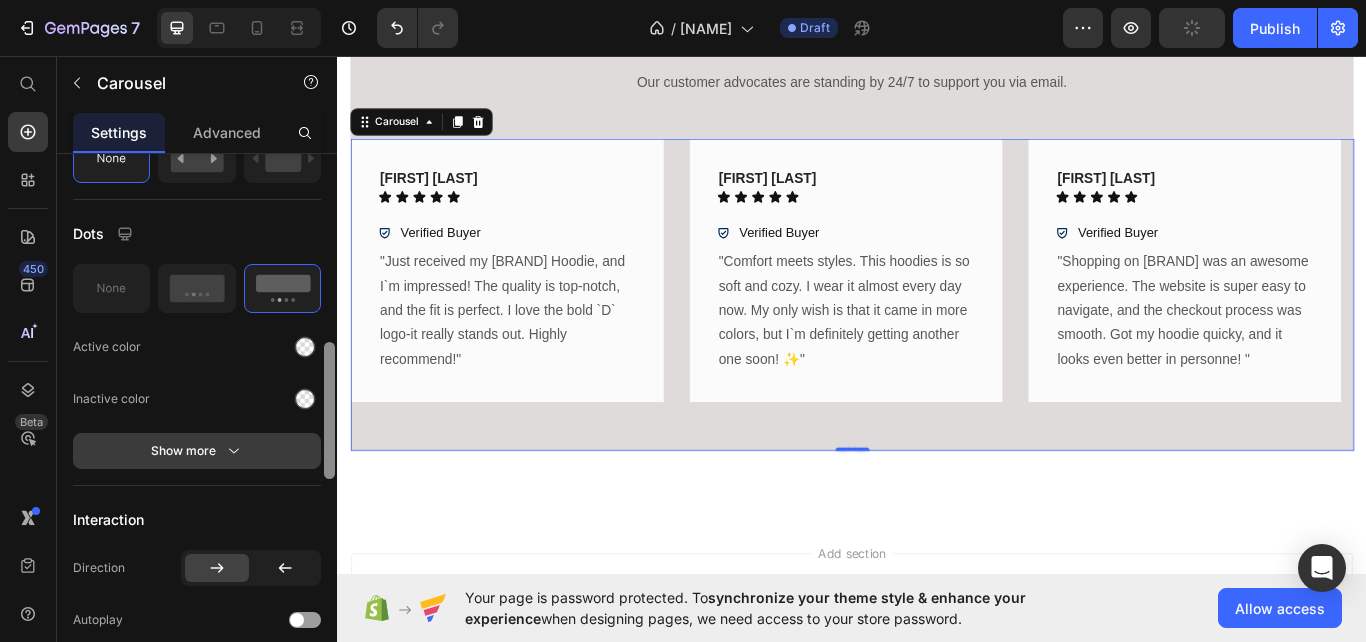 drag, startPoint x: 331, startPoint y: 357, endPoint x: 319, endPoint y: 428, distance: 72.00694 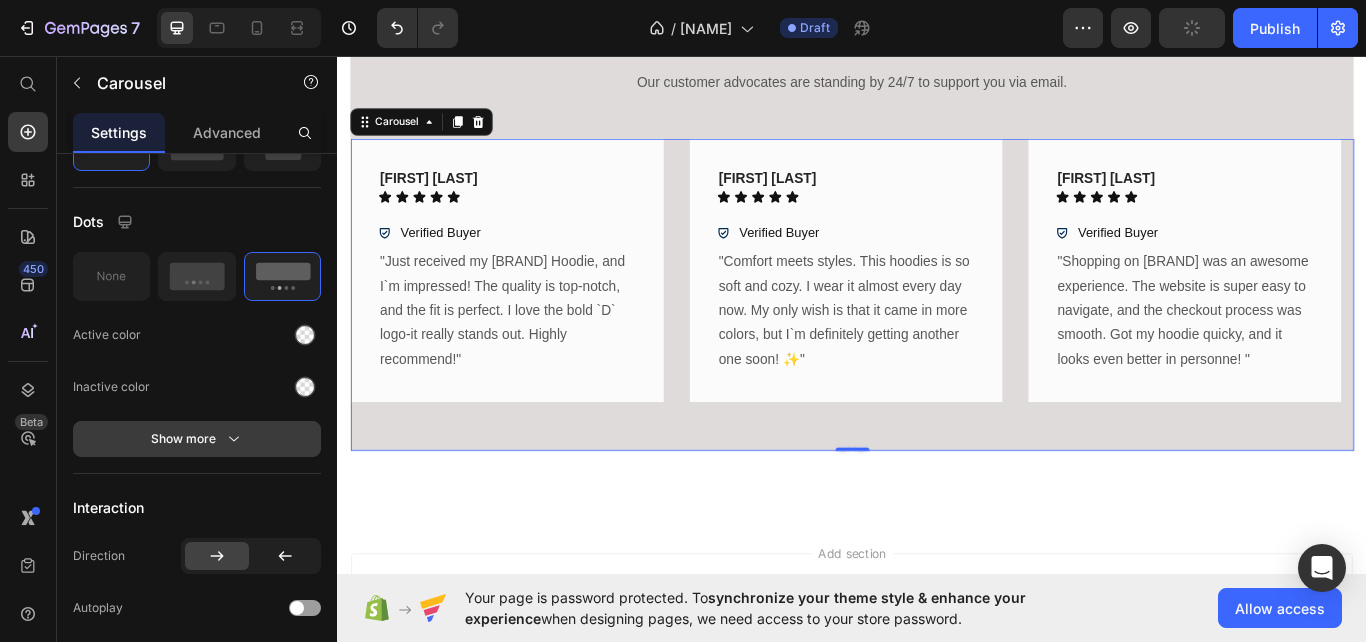 click on "Show more" at bounding box center [197, 439] 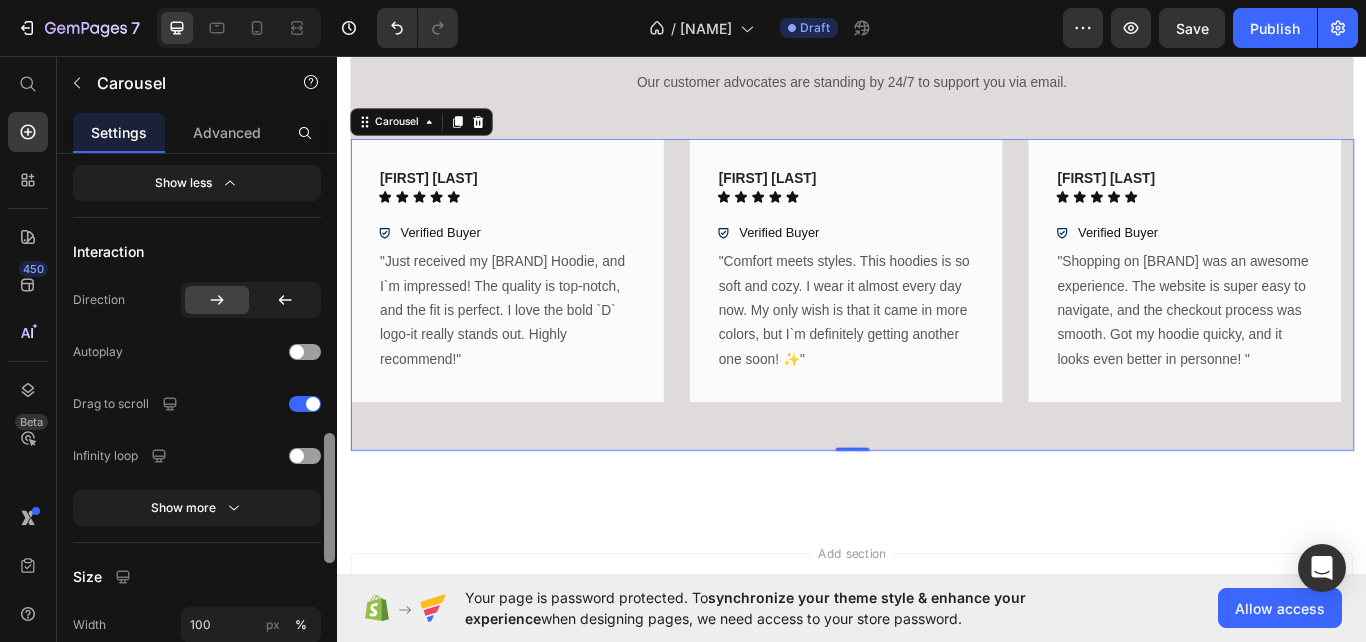 scroll, scrollTop: 1157, scrollLeft: 0, axis: vertical 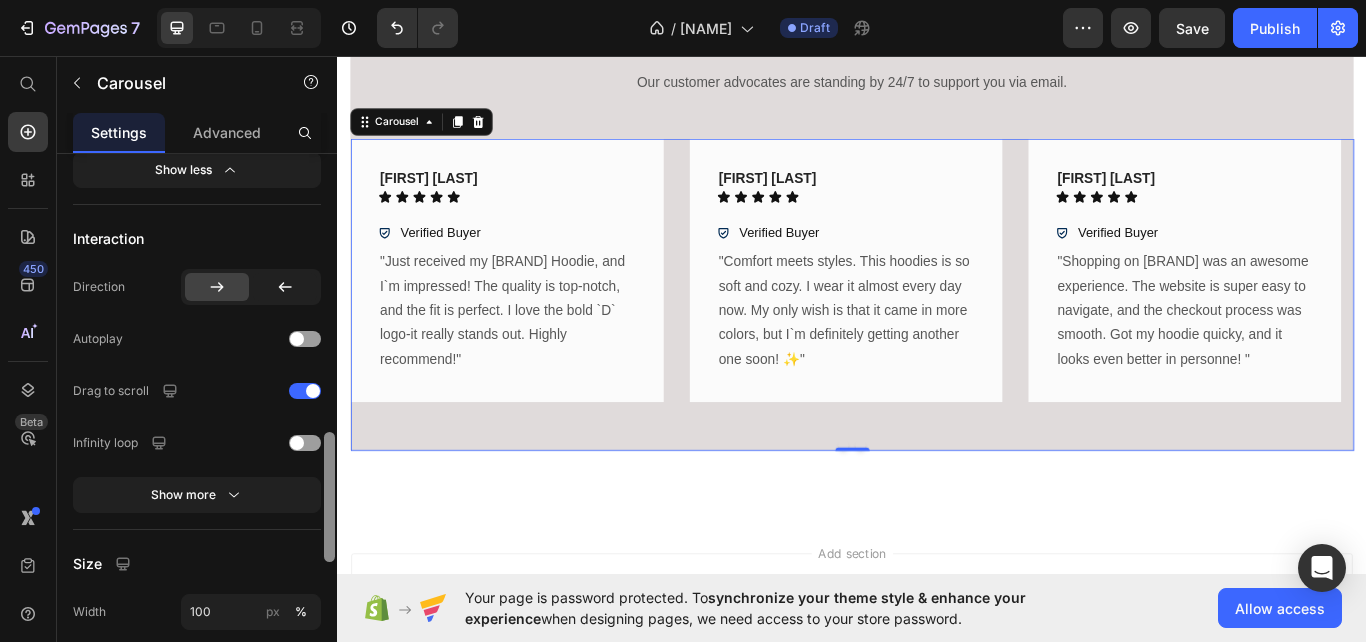 drag, startPoint x: 333, startPoint y: 438, endPoint x: 314, endPoint y: 523, distance: 87.09765 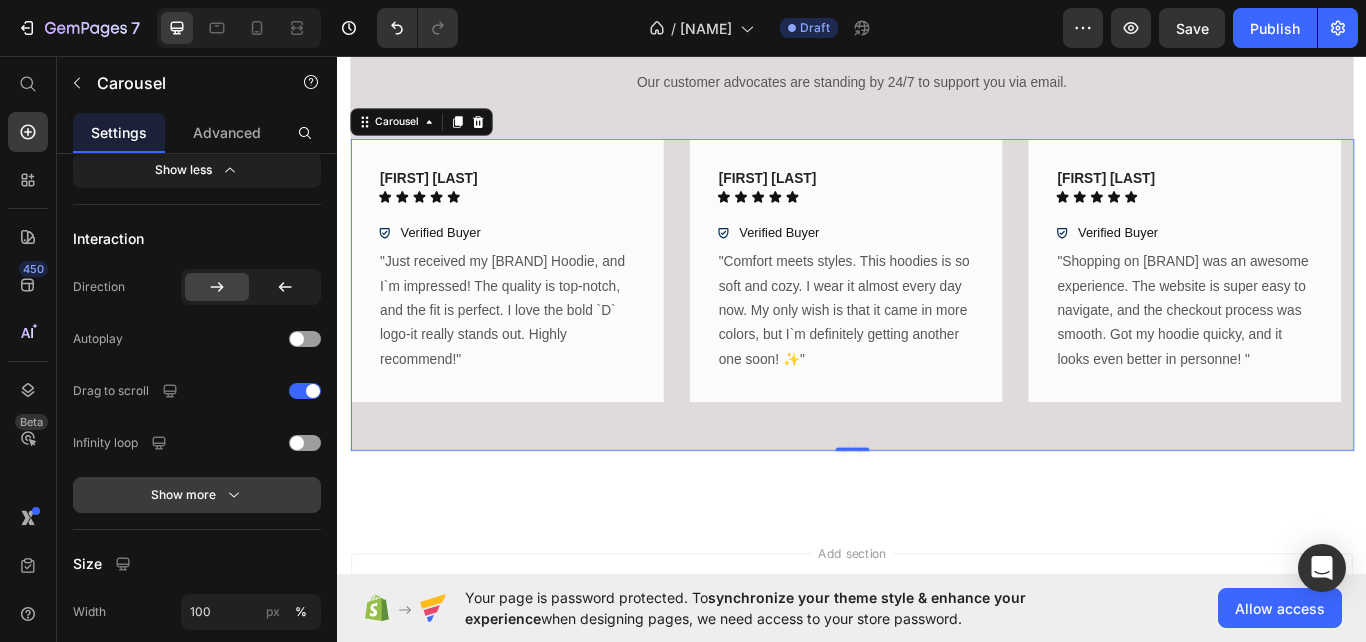 click on "Show more" at bounding box center [197, 495] 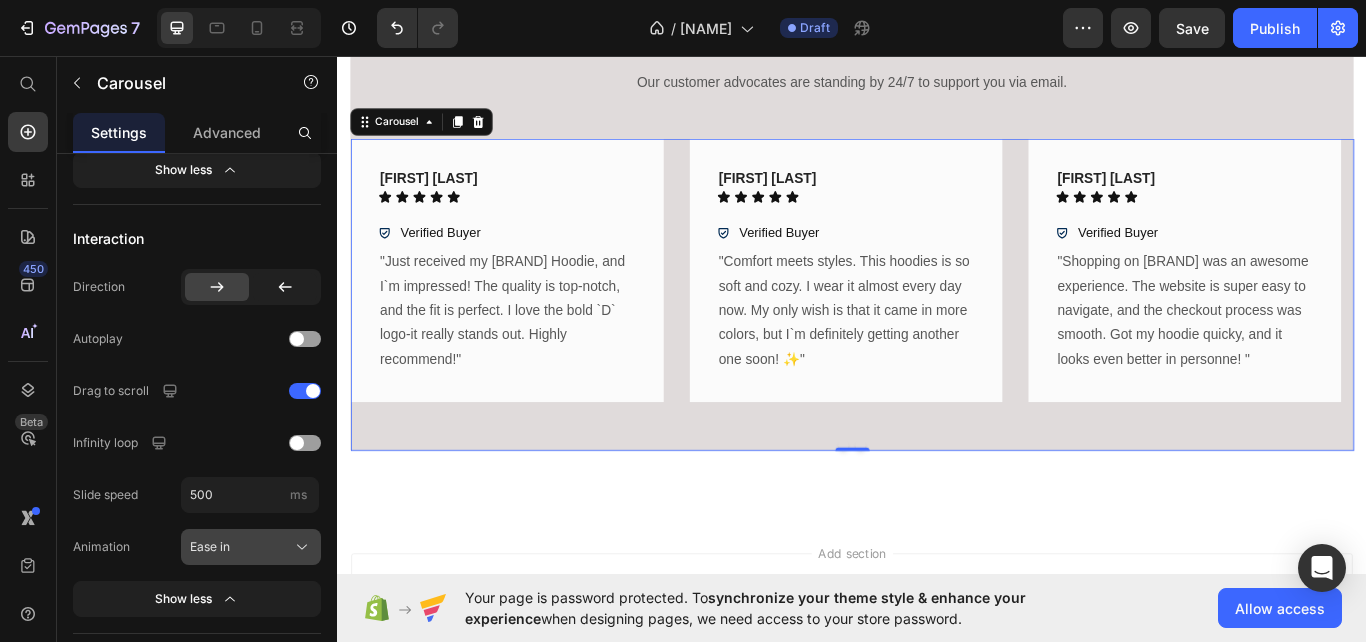click 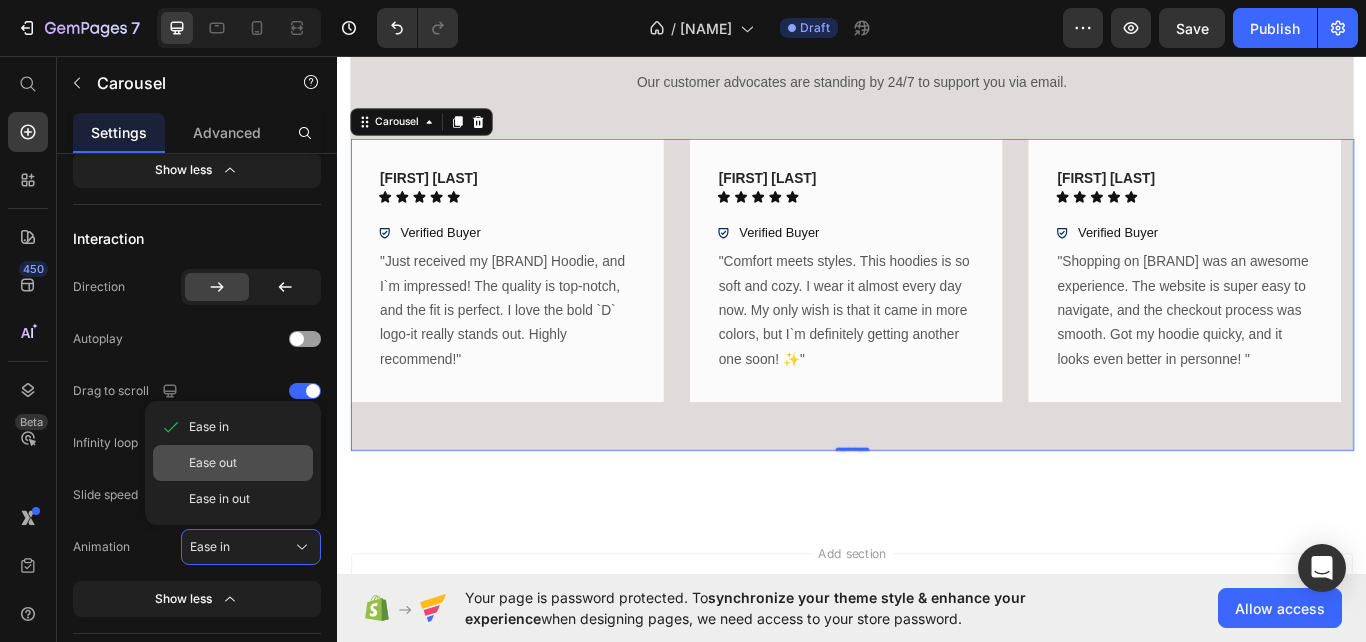 click on "Ease out" at bounding box center [247, 463] 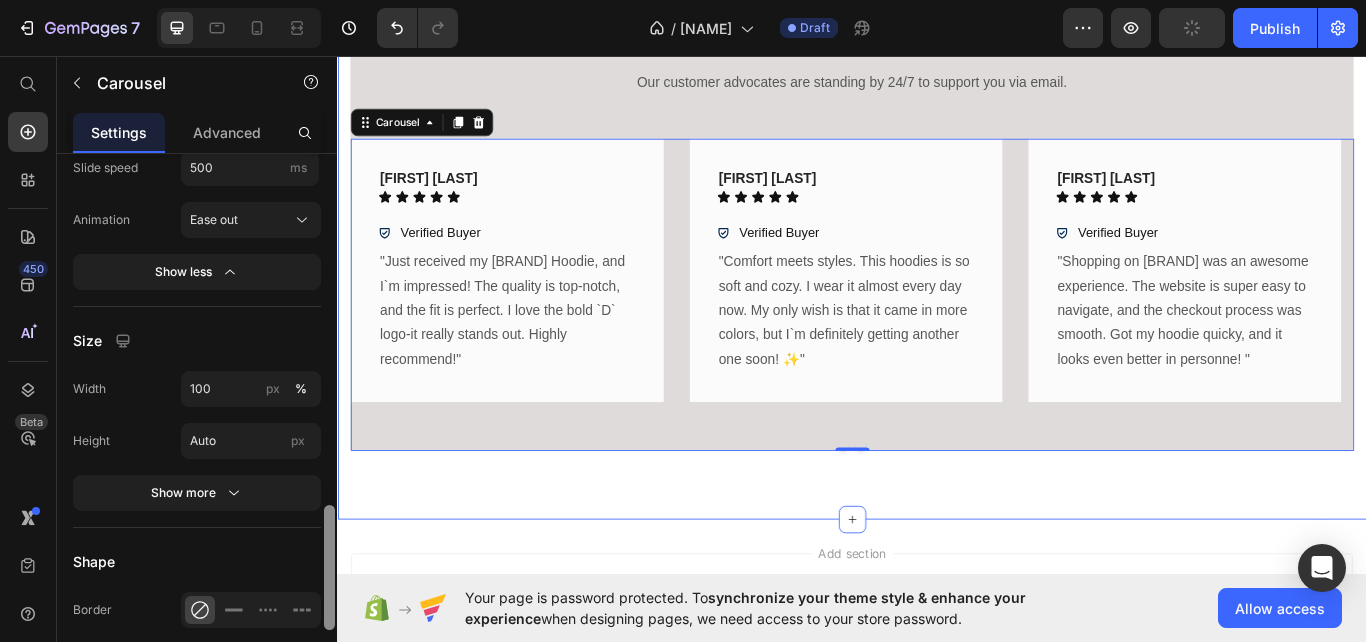 scroll, scrollTop: 1493, scrollLeft: 0, axis: vertical 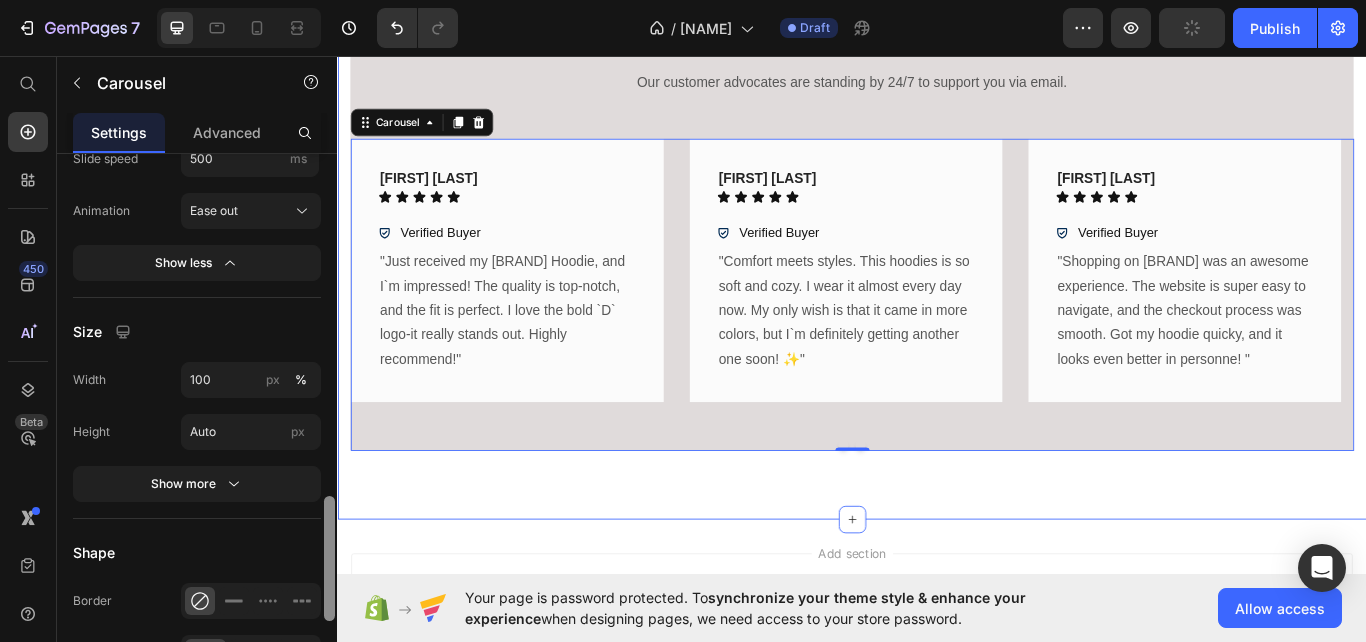 drag, startPoint x: 666, startPoint y: 490, endPoint x: 342, endPoint y: 611, distance: 345.8569 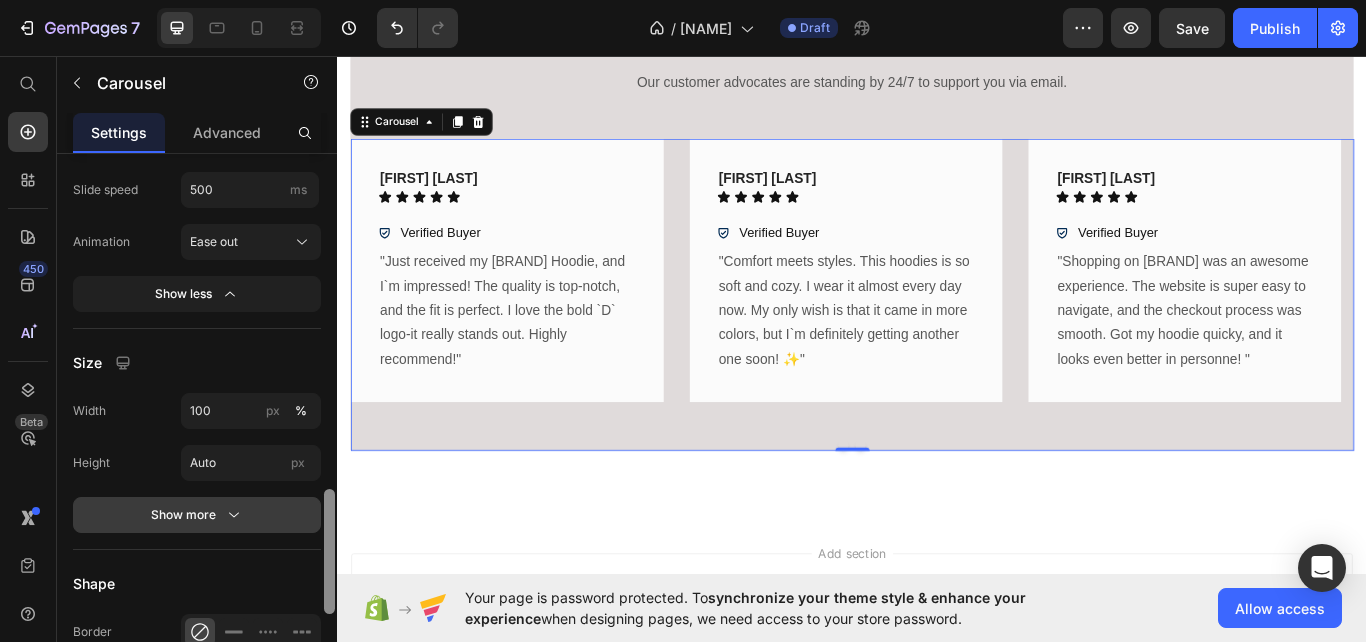 scroll, scrollTop: 1467, scrollLeft: 0, axis: vertical 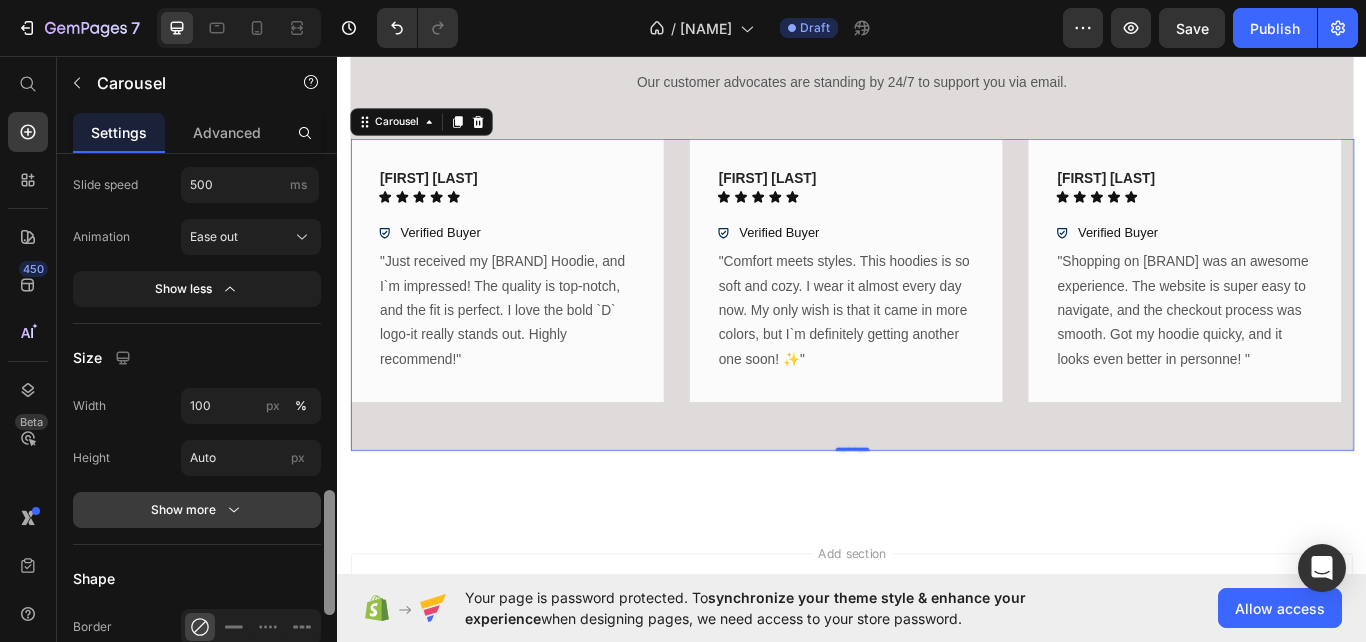 click on "Show more" at bounding box center [197, 510] 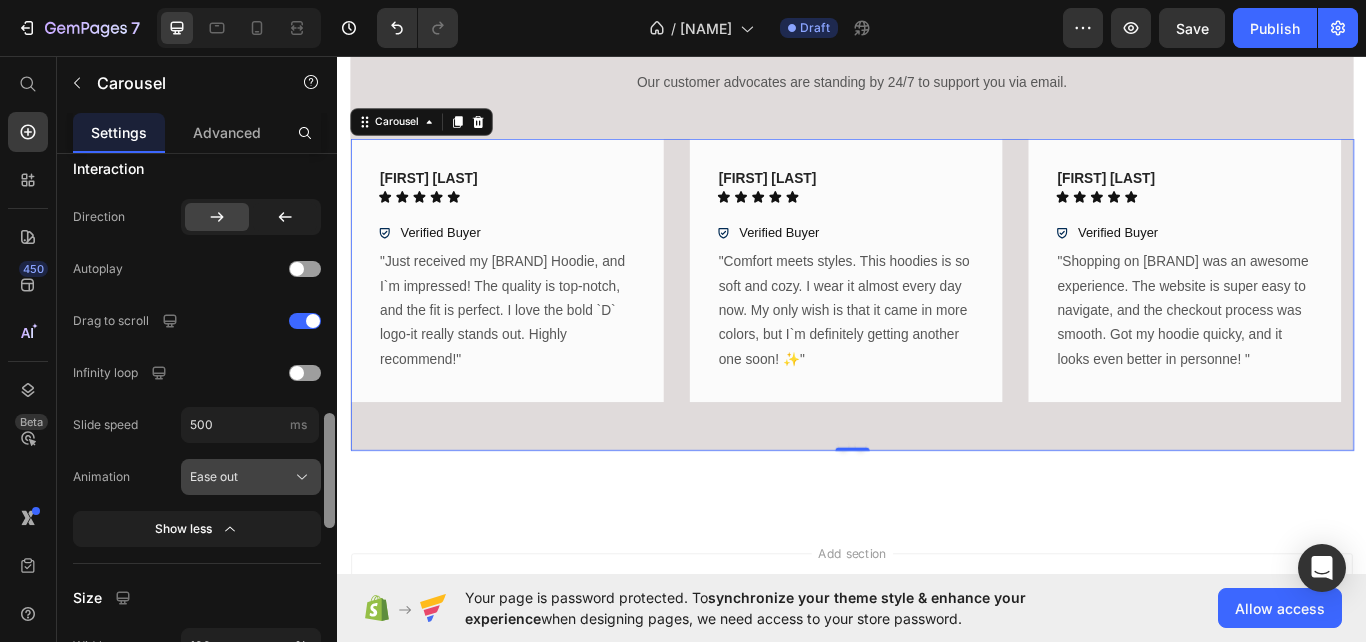 scroll, scrollTop: 1232, scrollLeft: 0, axis: vertical 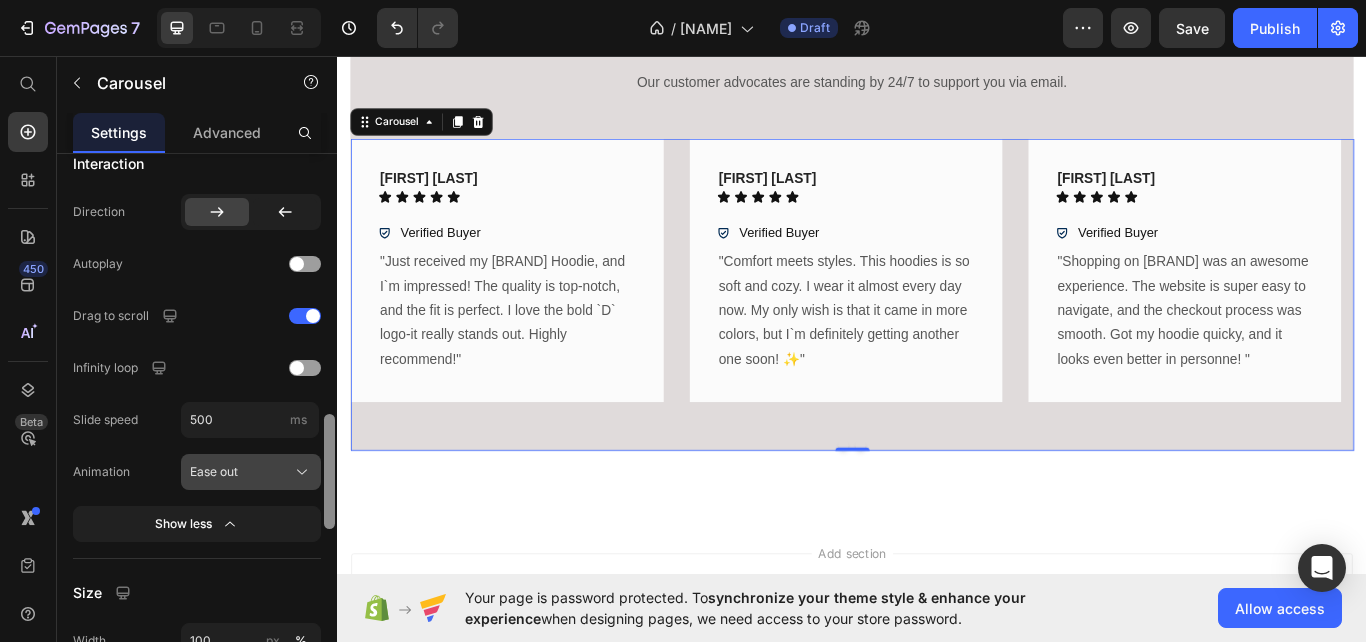 drag, startPoint x: 326, startPoint y: 528, endPoint x: 315, endPoint y: 474, distance: 55.108982 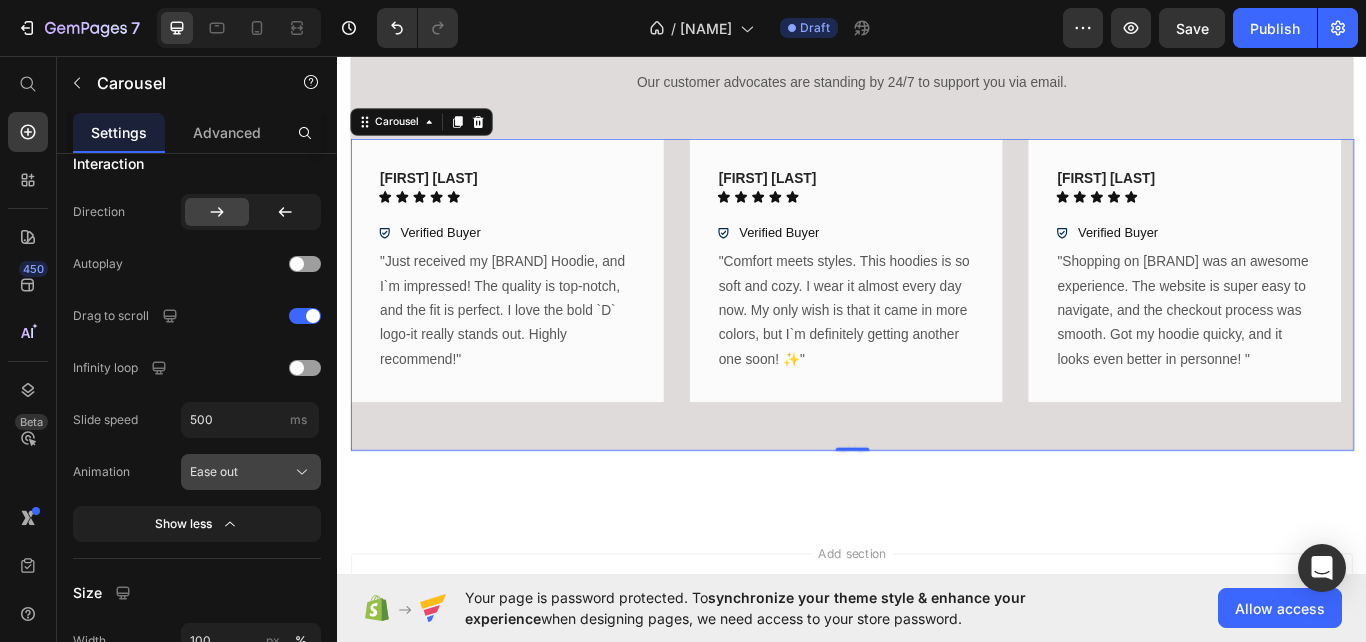 click 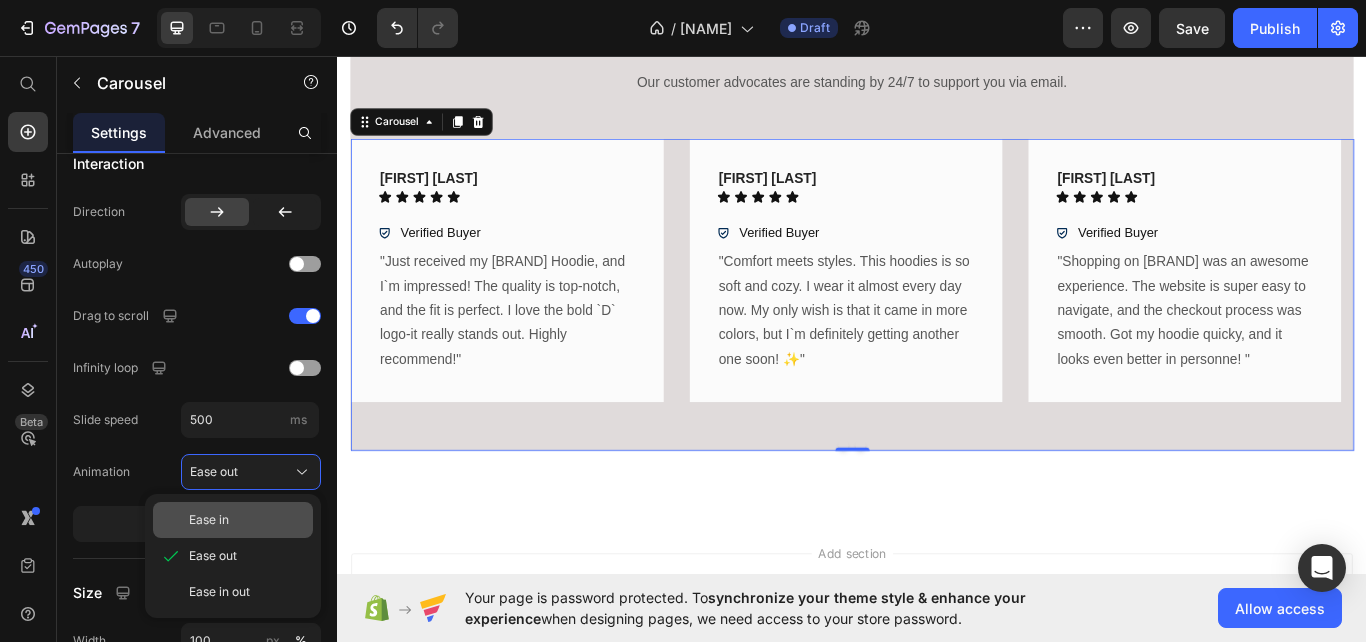 click on "Ease in" at bounding box center (209, 520) 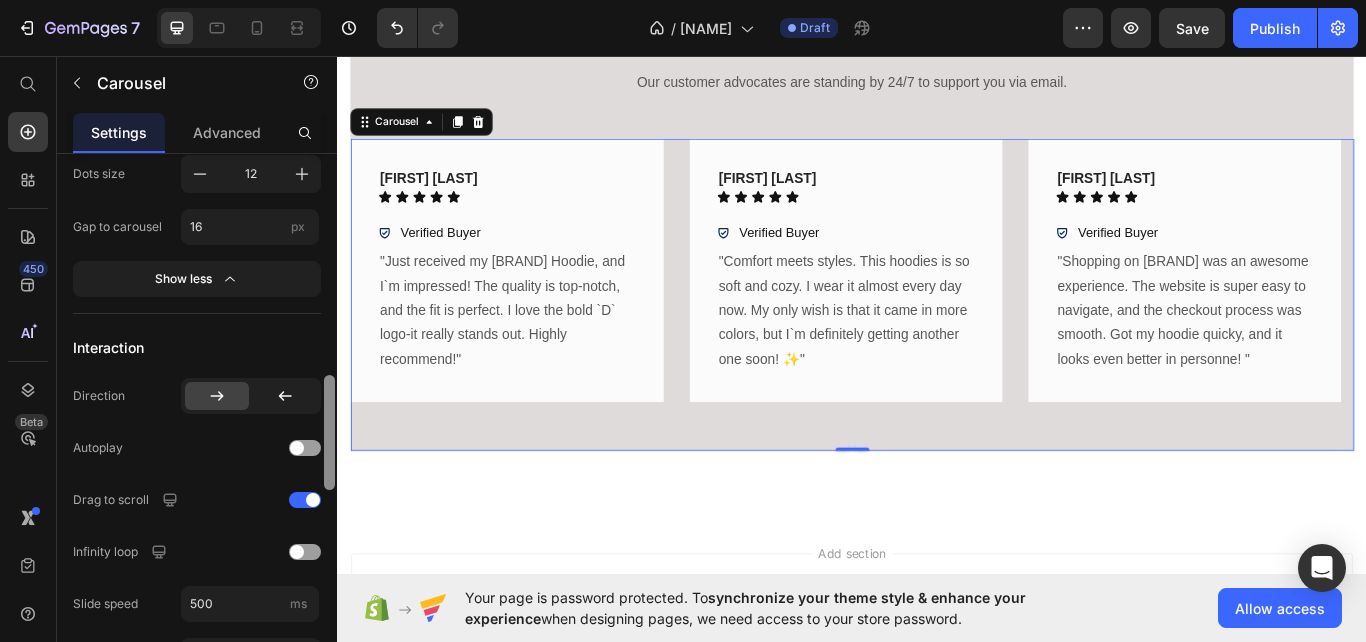 scroll, scrollTop: 1071, scrollLeft: 0, axis: vertical 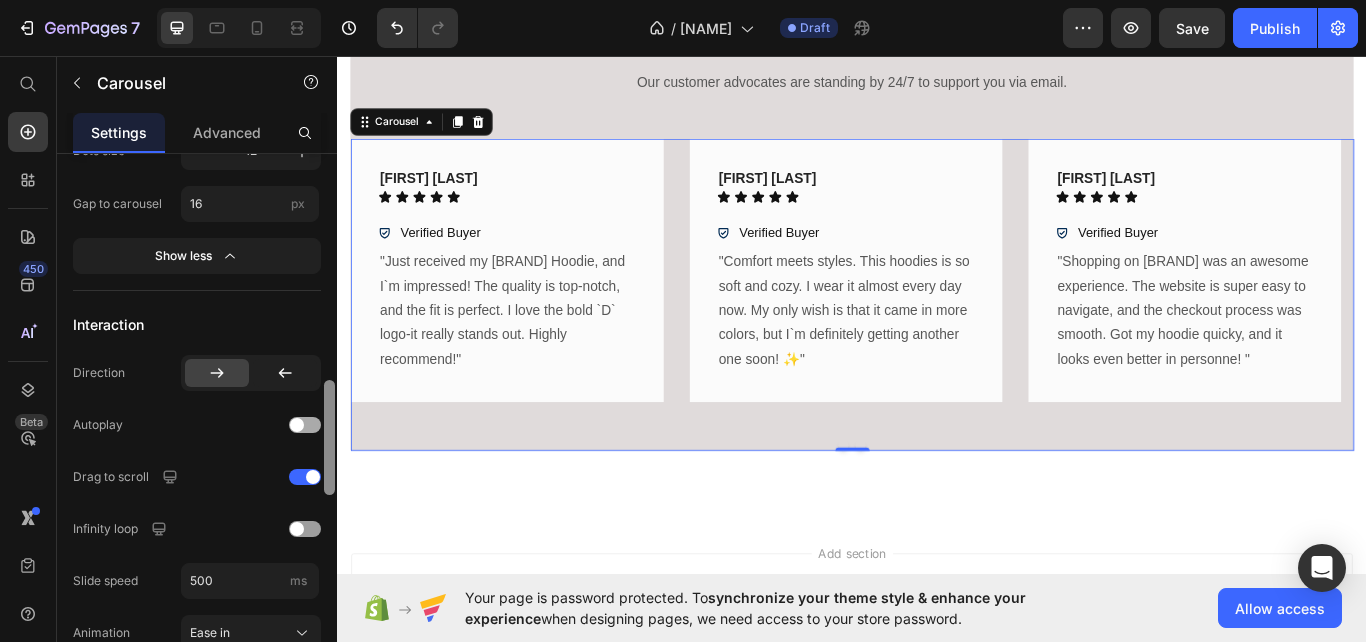 drag, startPoint x: 328, startPoint y: 460, endPoint x: 319, endPoint y: 426, distance: 35.17101 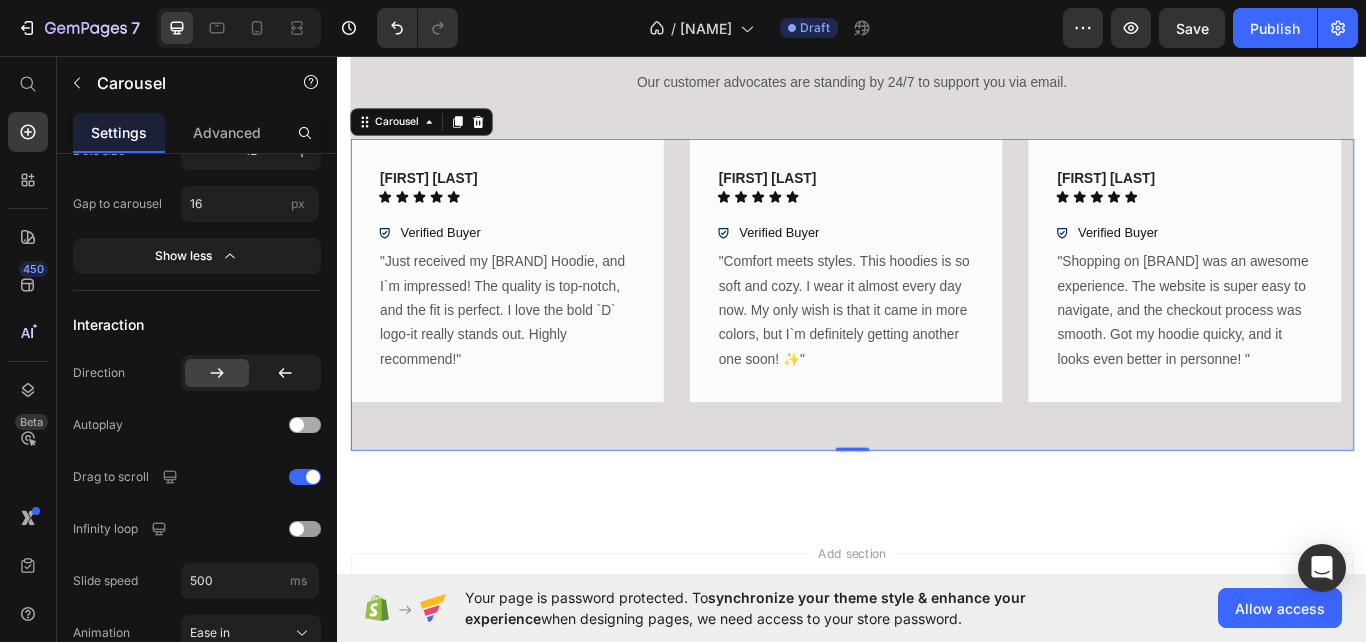 click at bounding box center (297, 425) 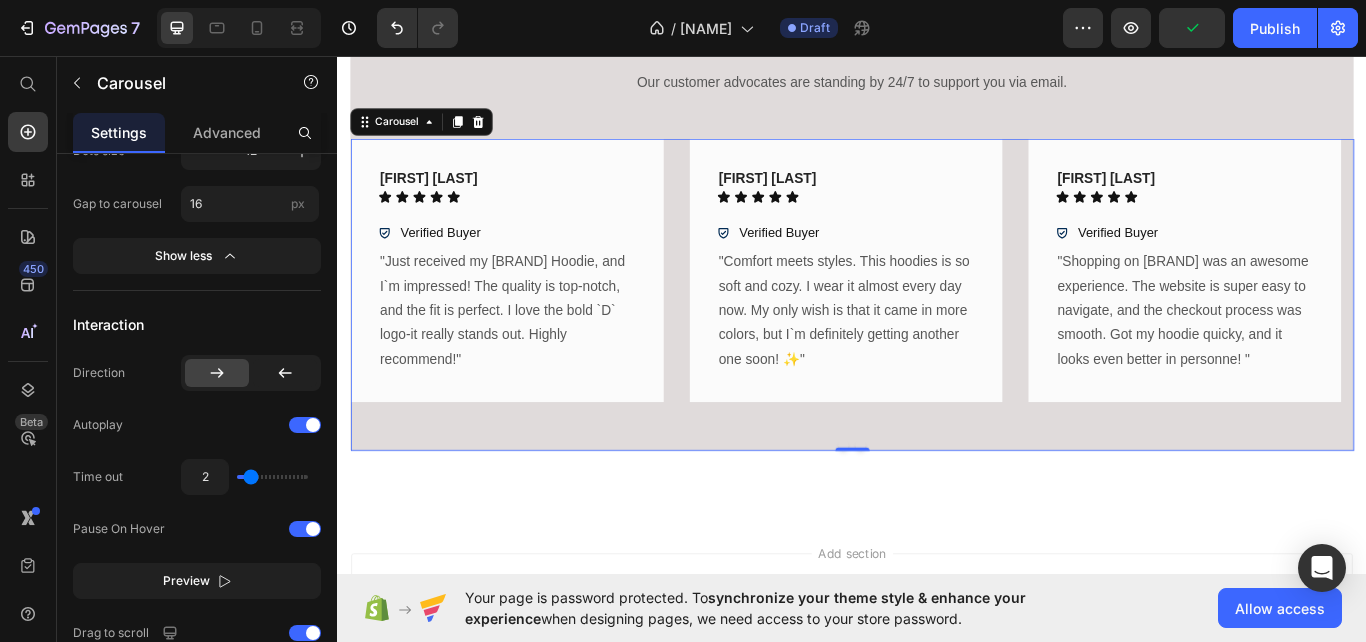 type on "2.8" 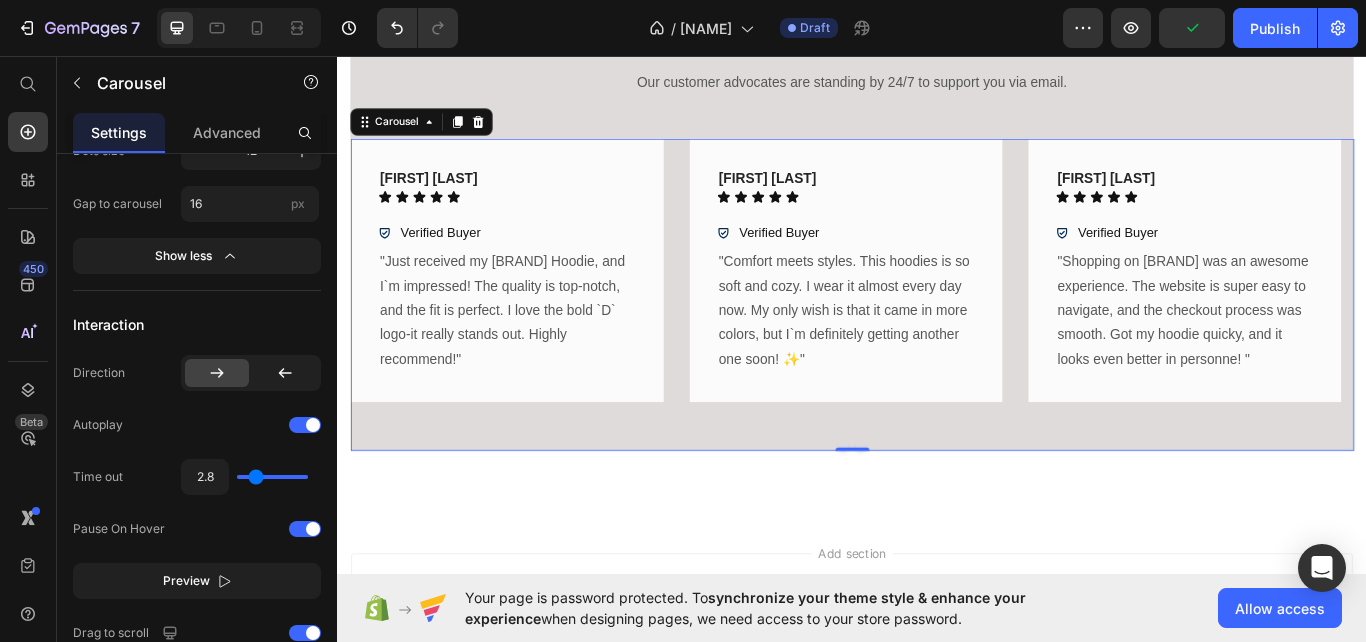 type on "3" 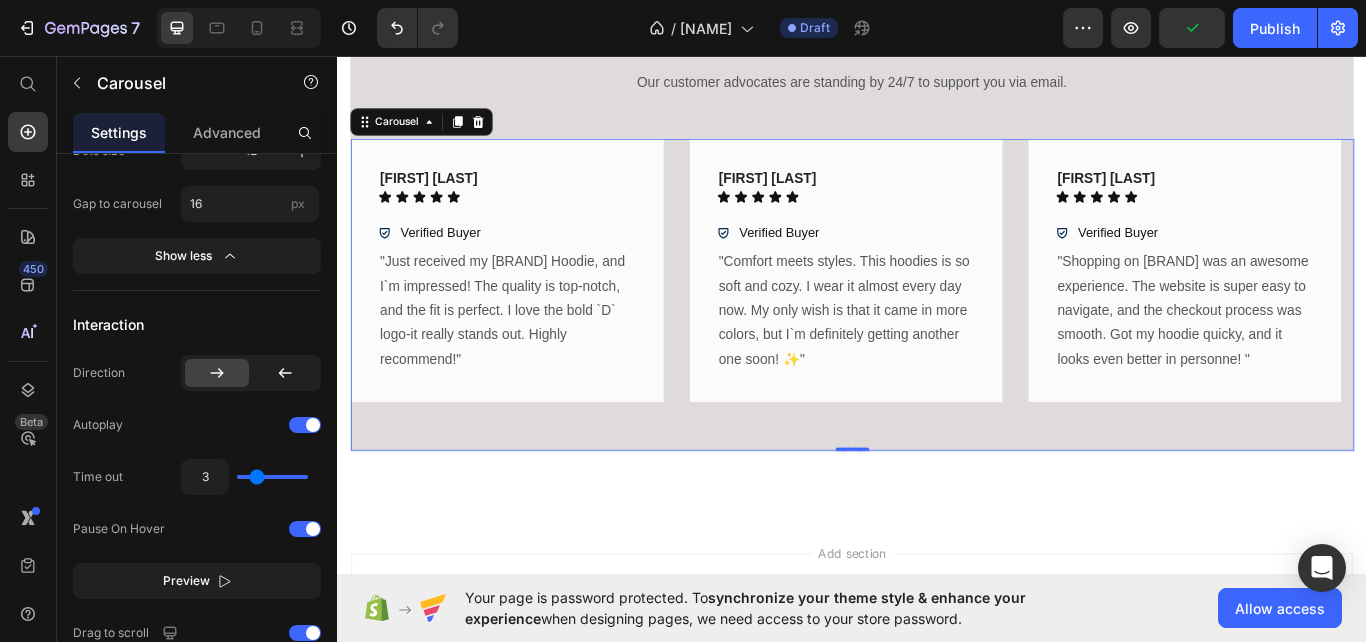 type on "3.1" 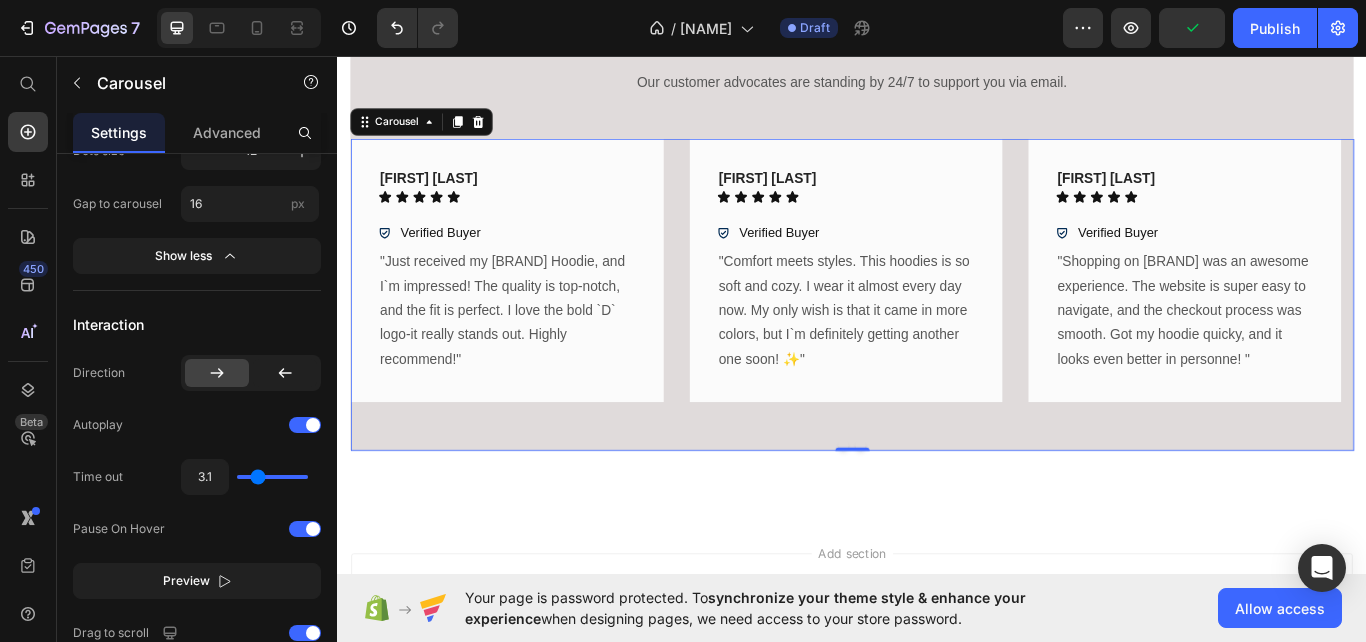 type on "3.3" 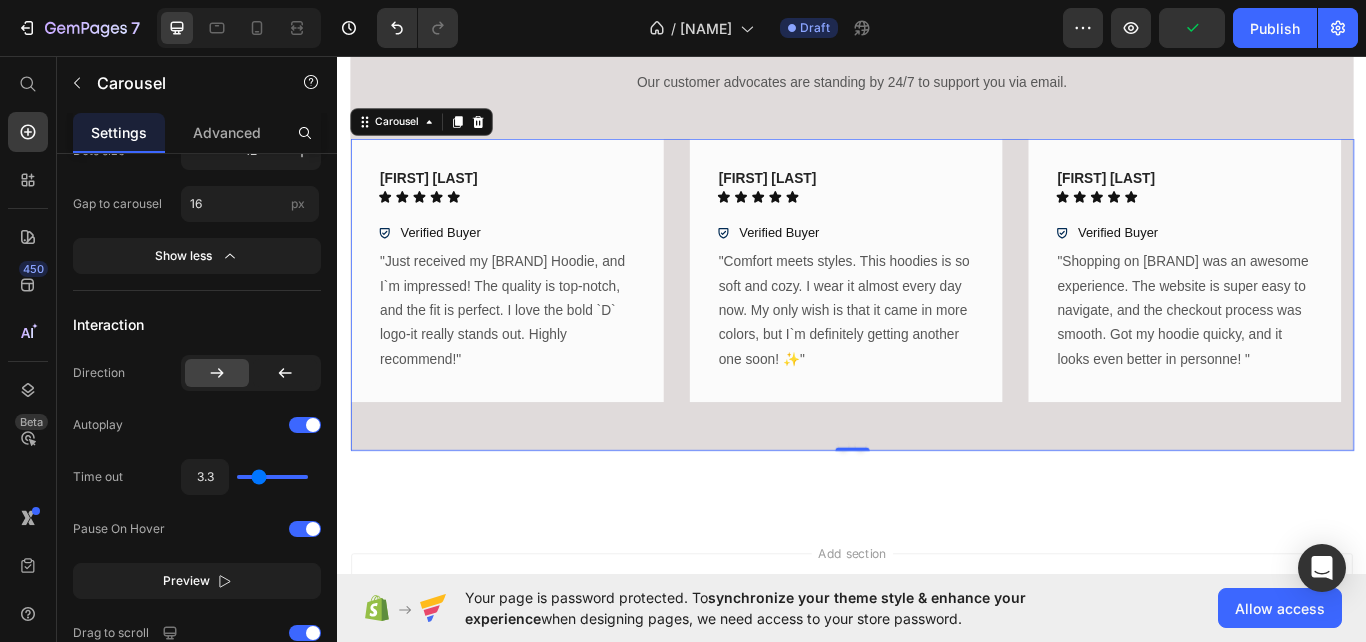 type on "3.5" 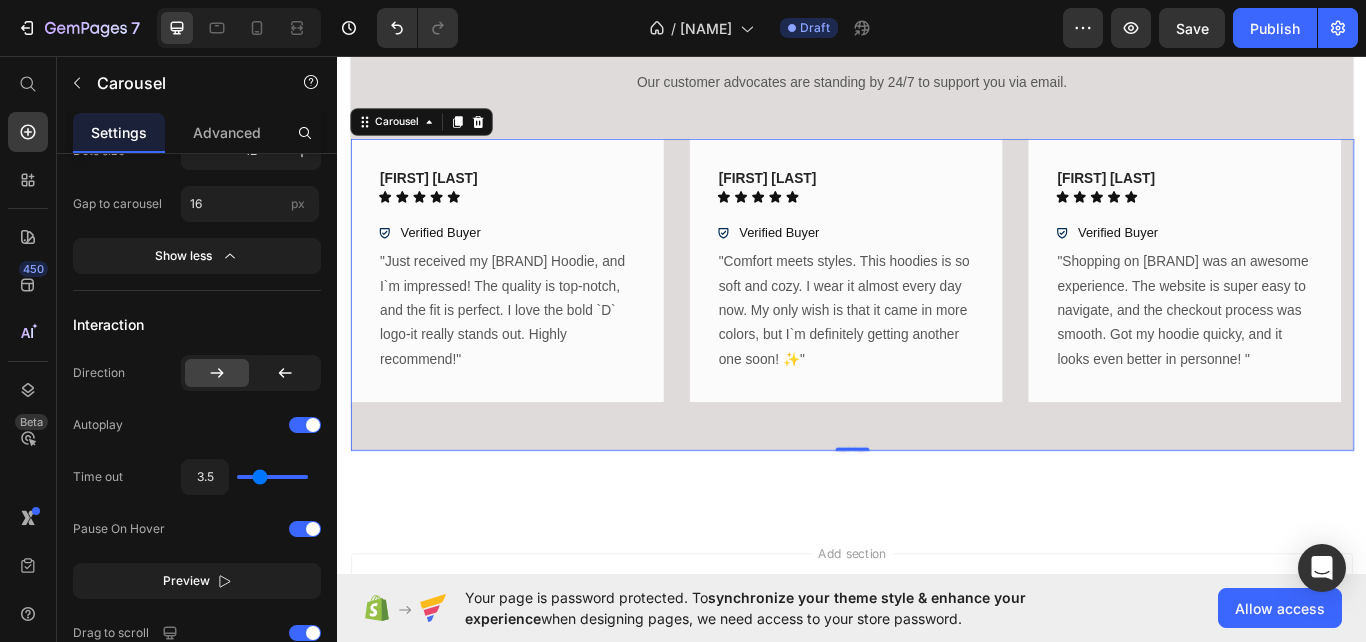 type on "3.3" 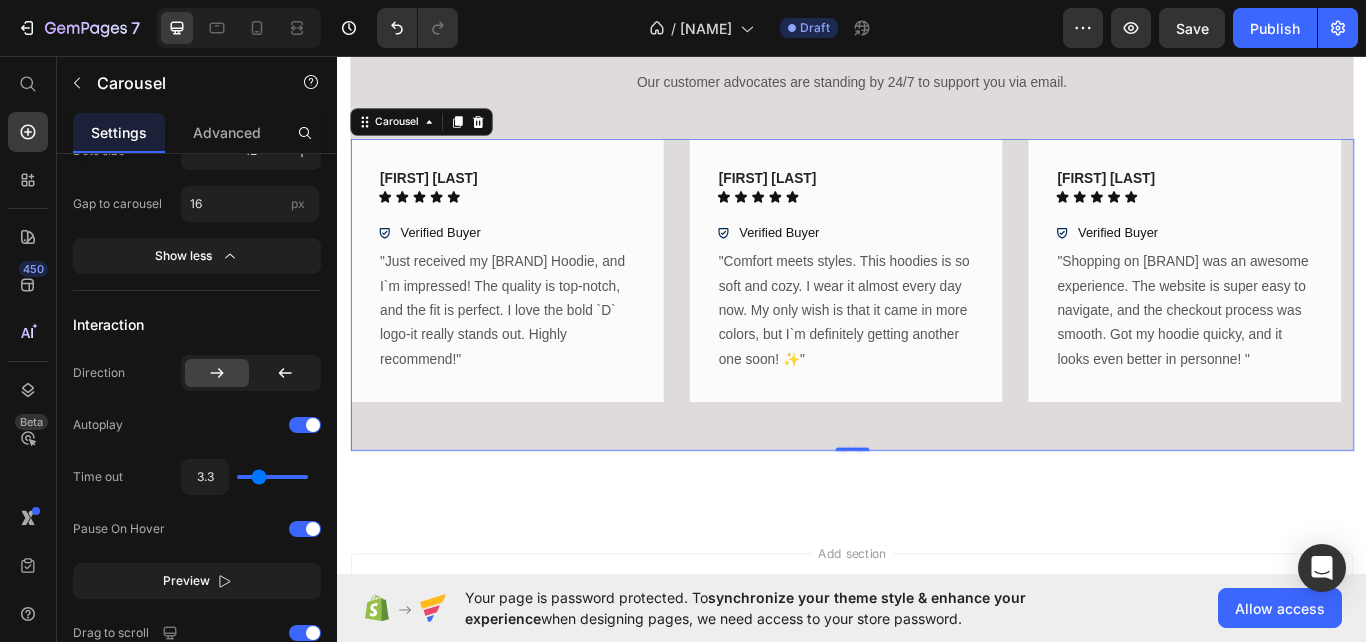 type on "3.3" 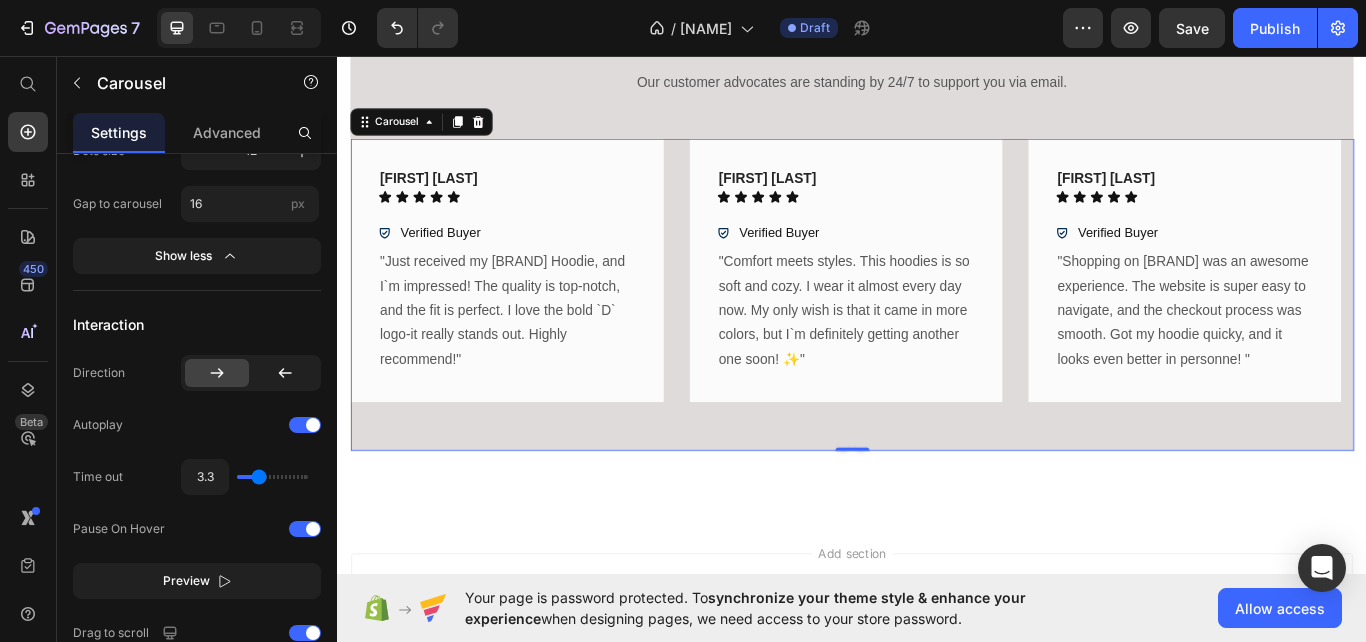 type on "3.1" 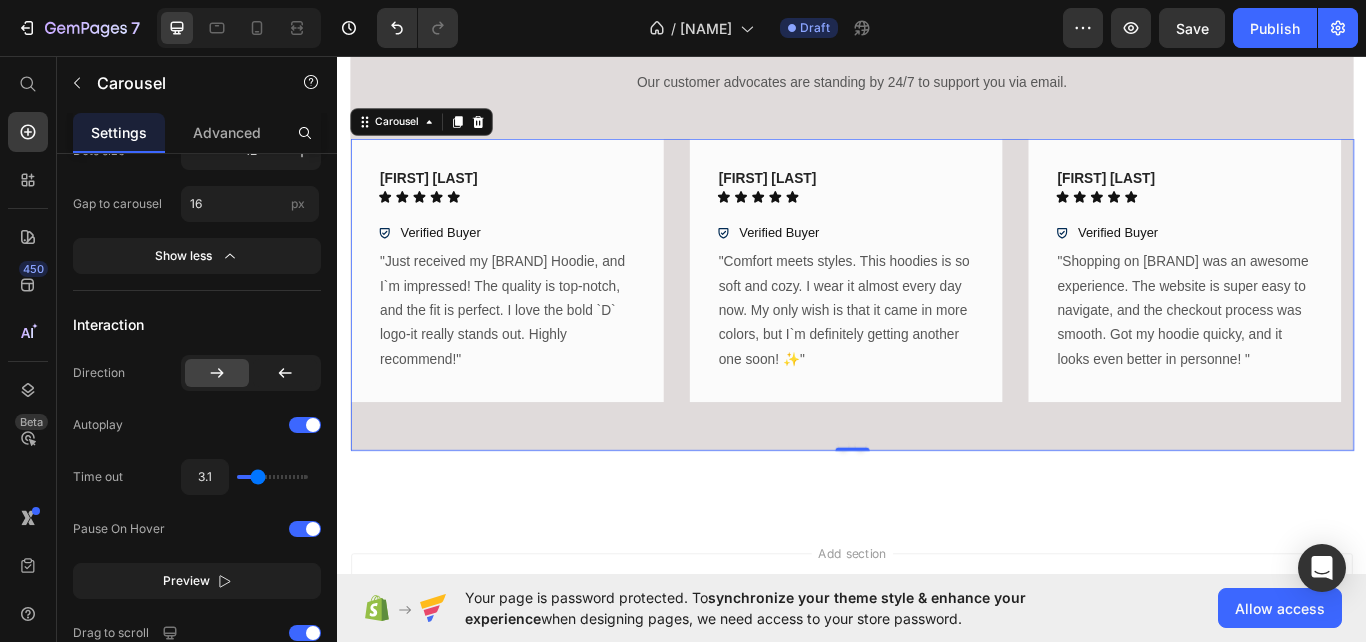 type on "3" 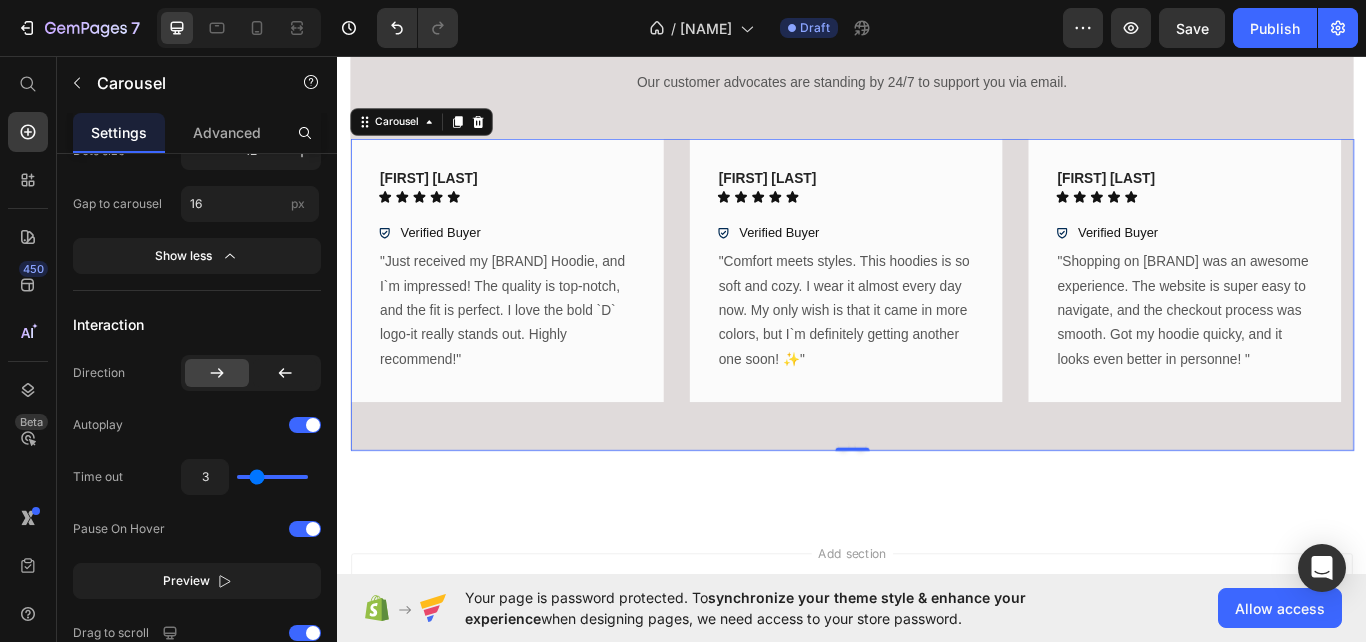 type on "2.5" 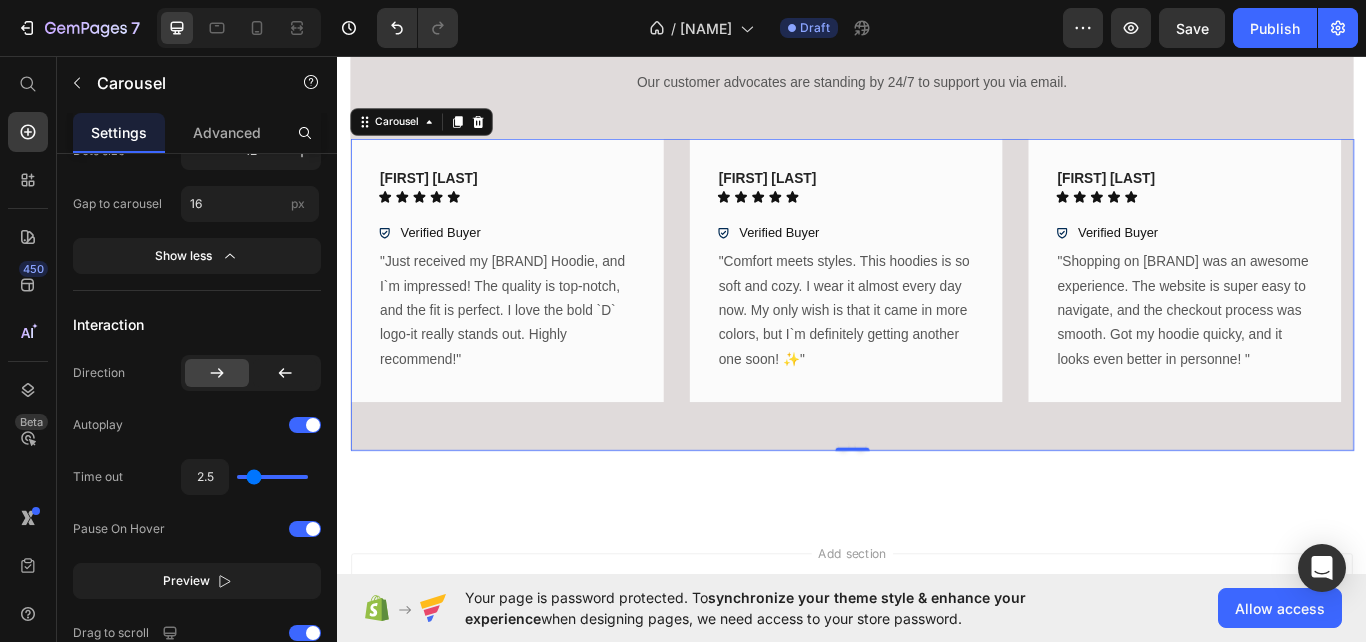 type on "2.3" 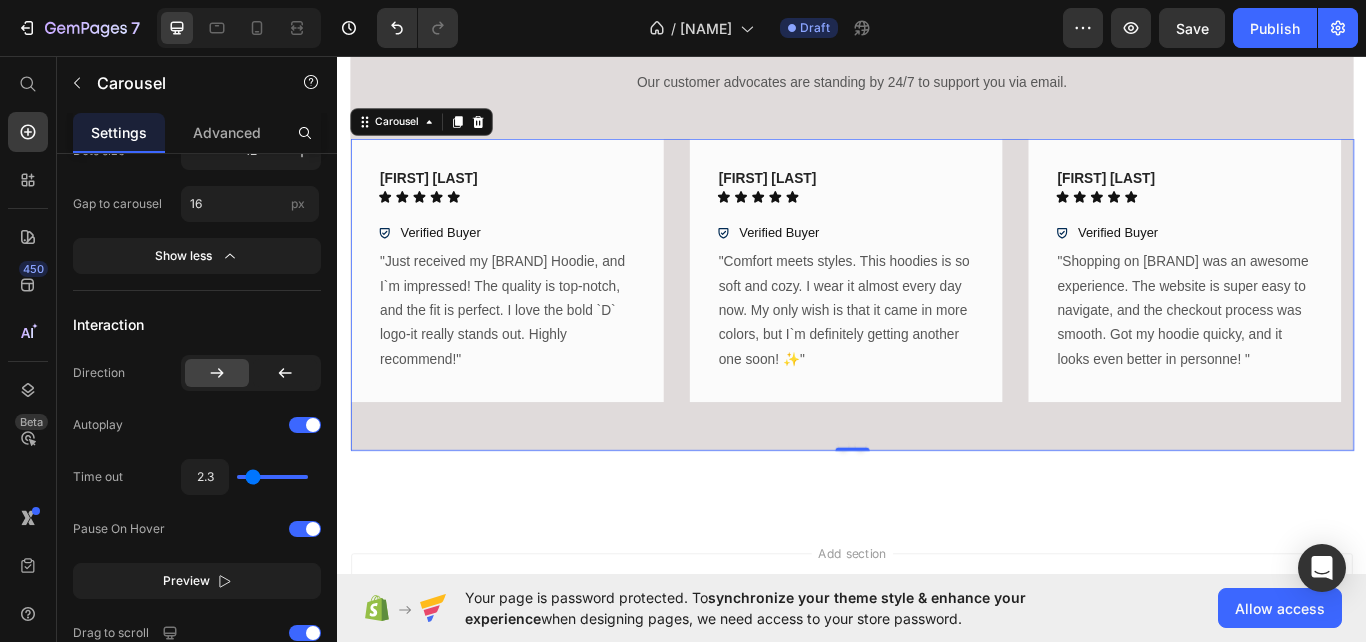 type on "2.1" 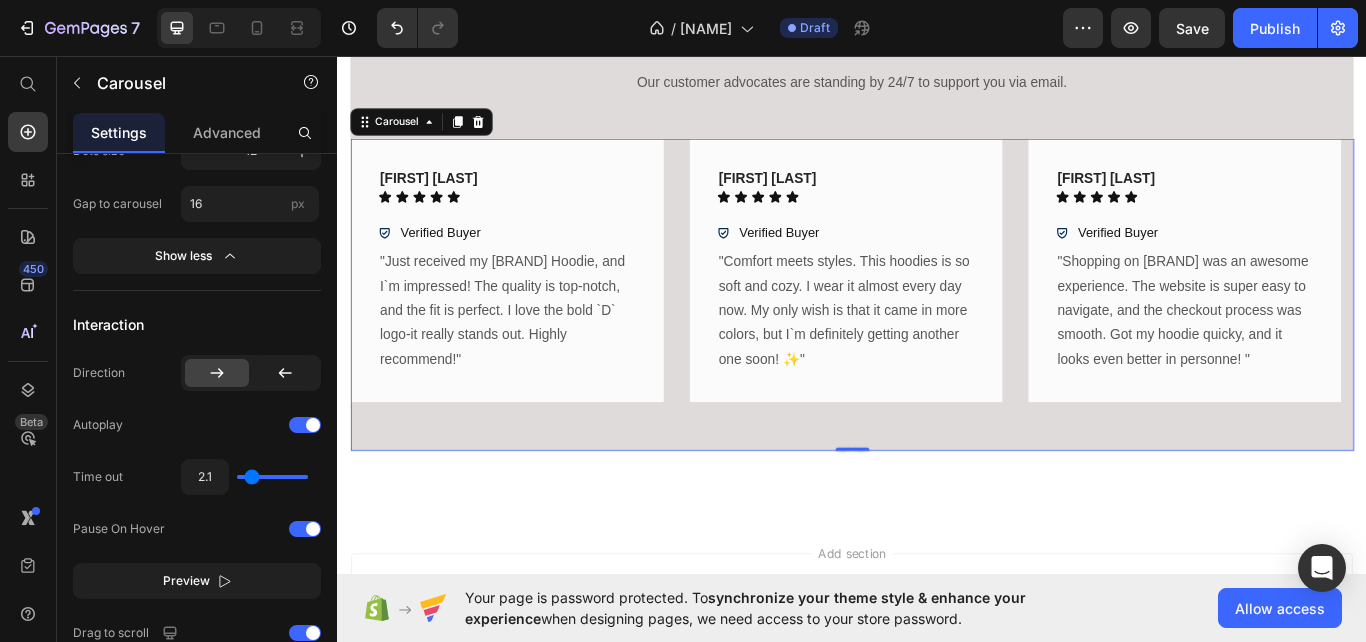 type on "2" 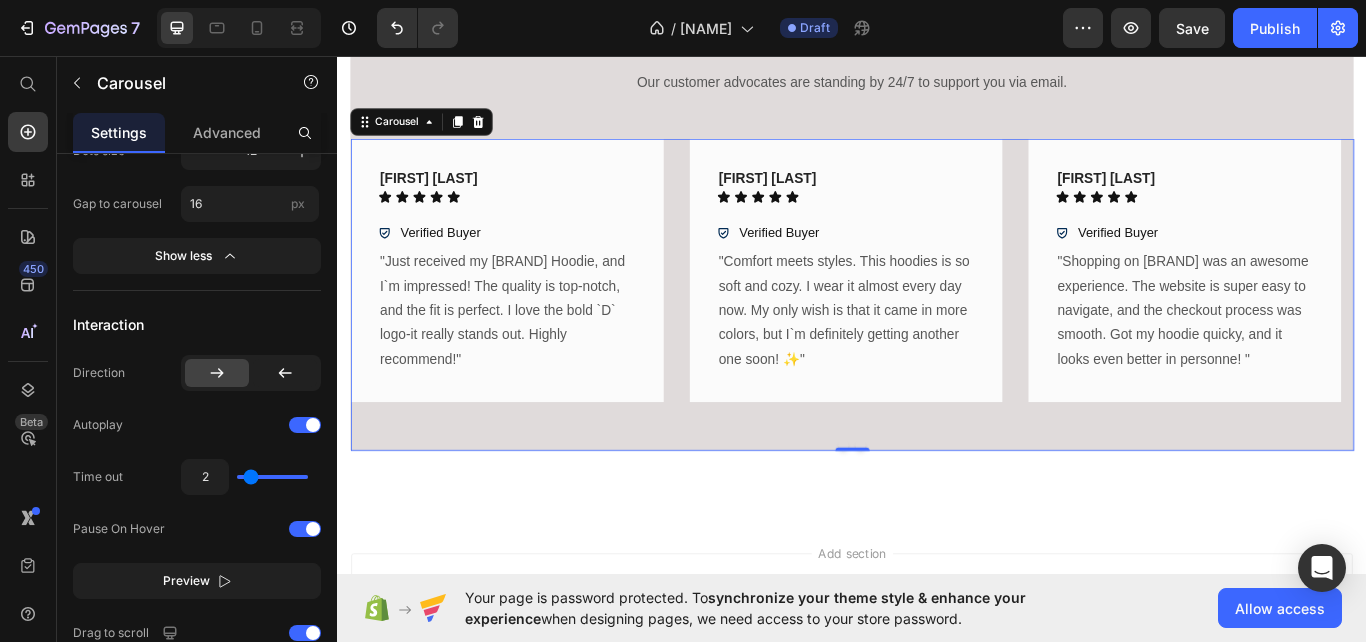 type on "2.1" 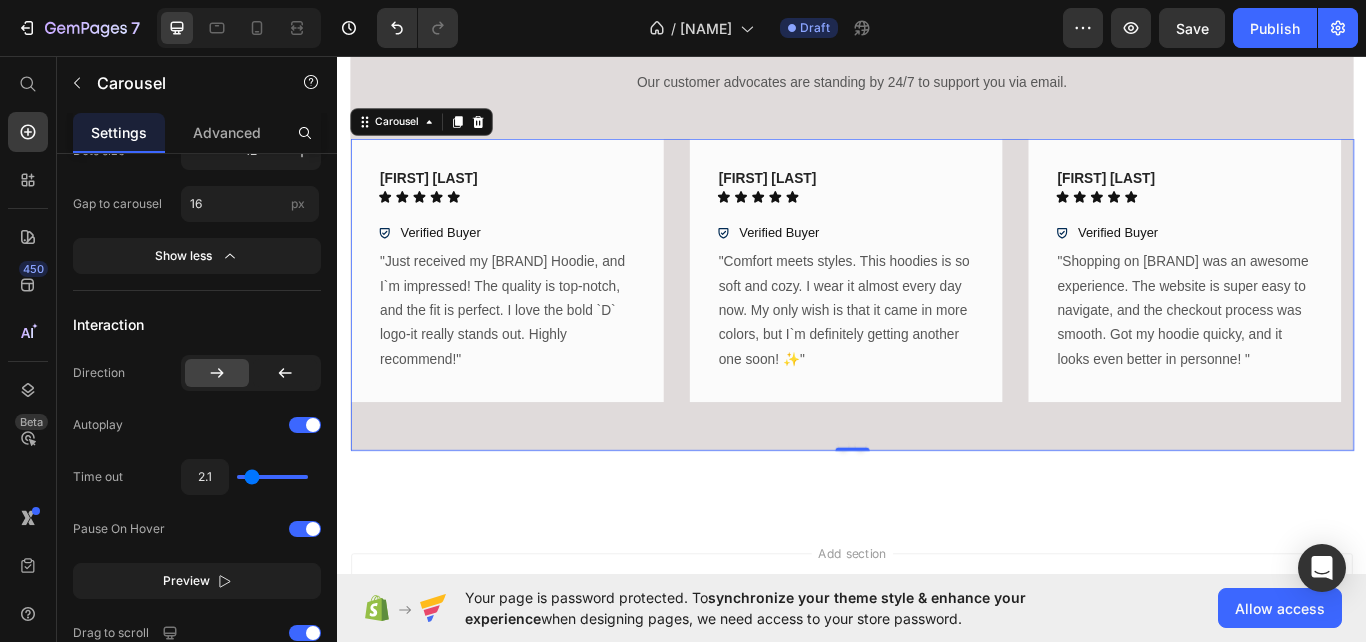 type on "2.3" 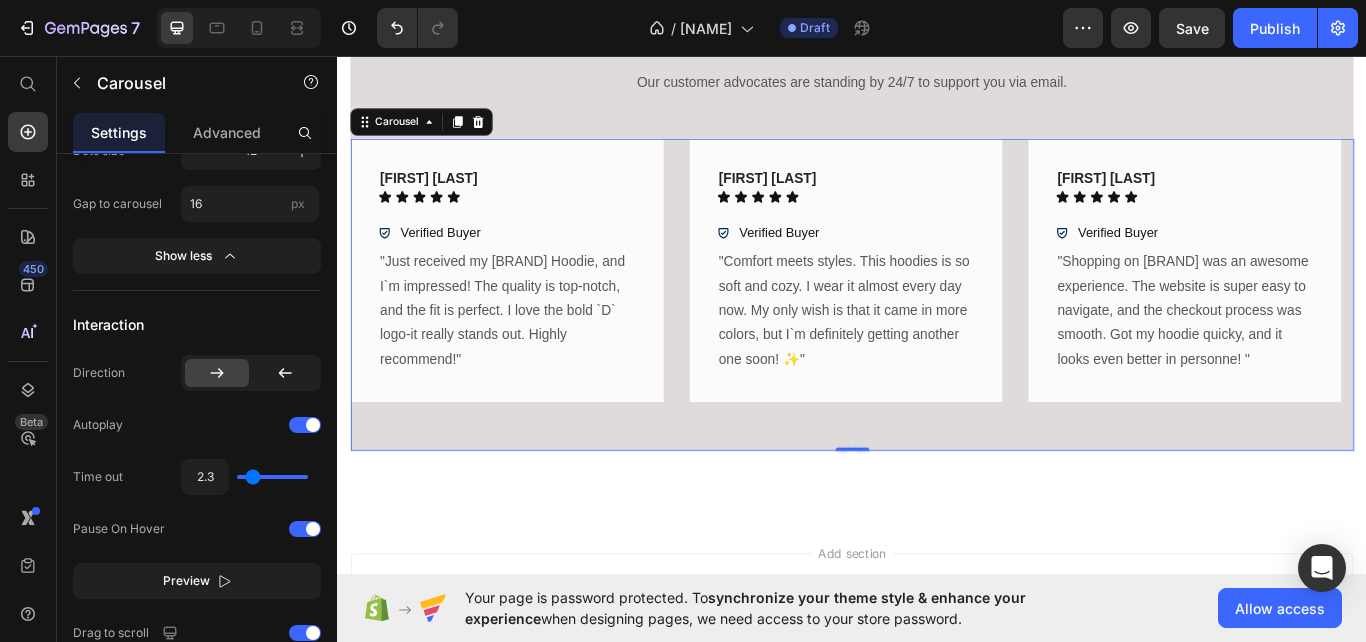 type on "2.5" 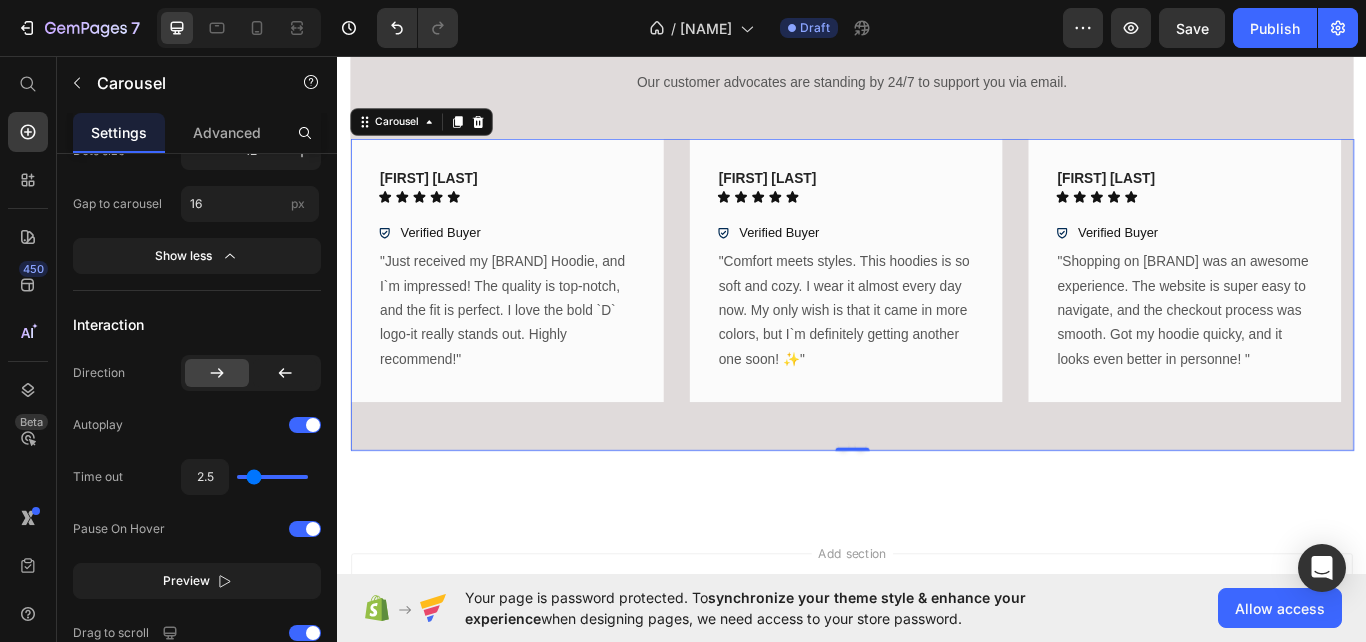 type on "2.6" 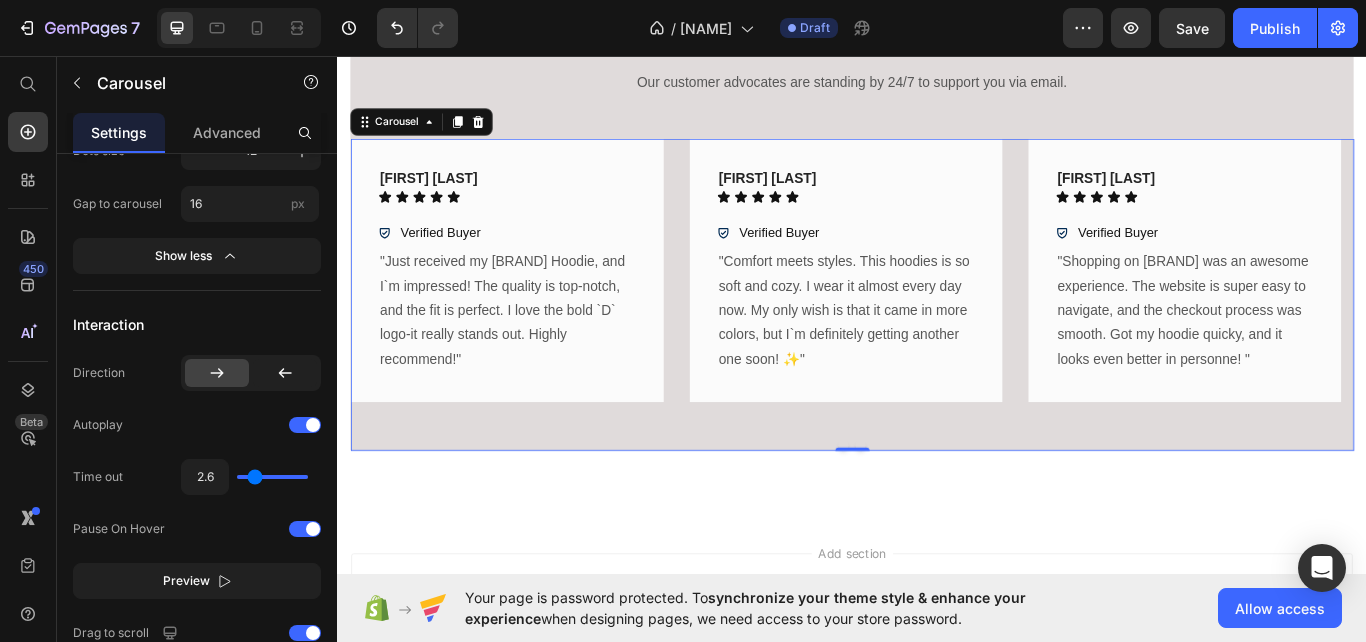 type on "2.8" 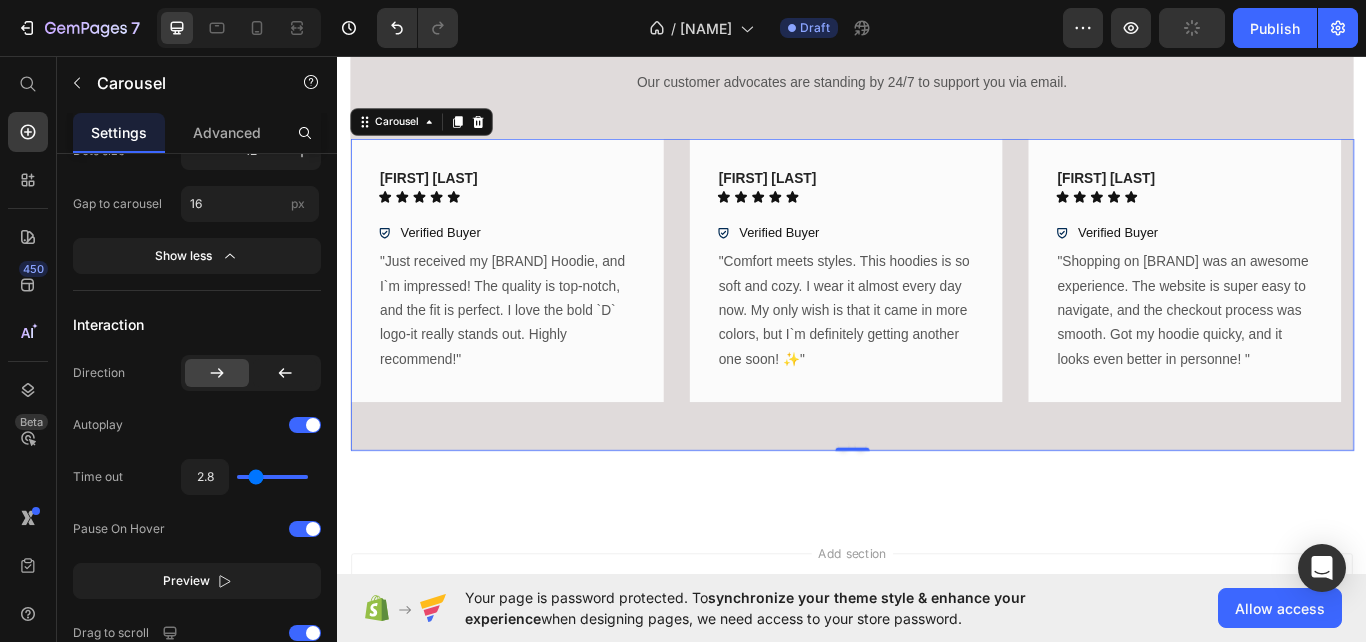 type on "3" 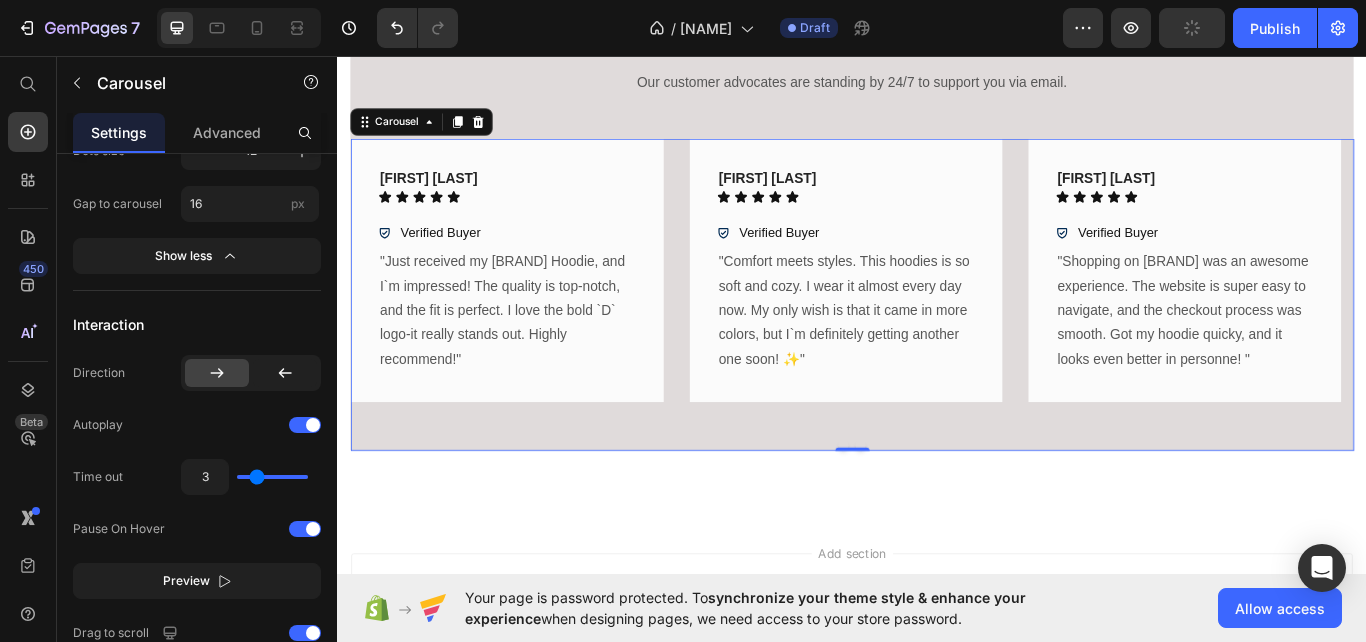 type on "3" 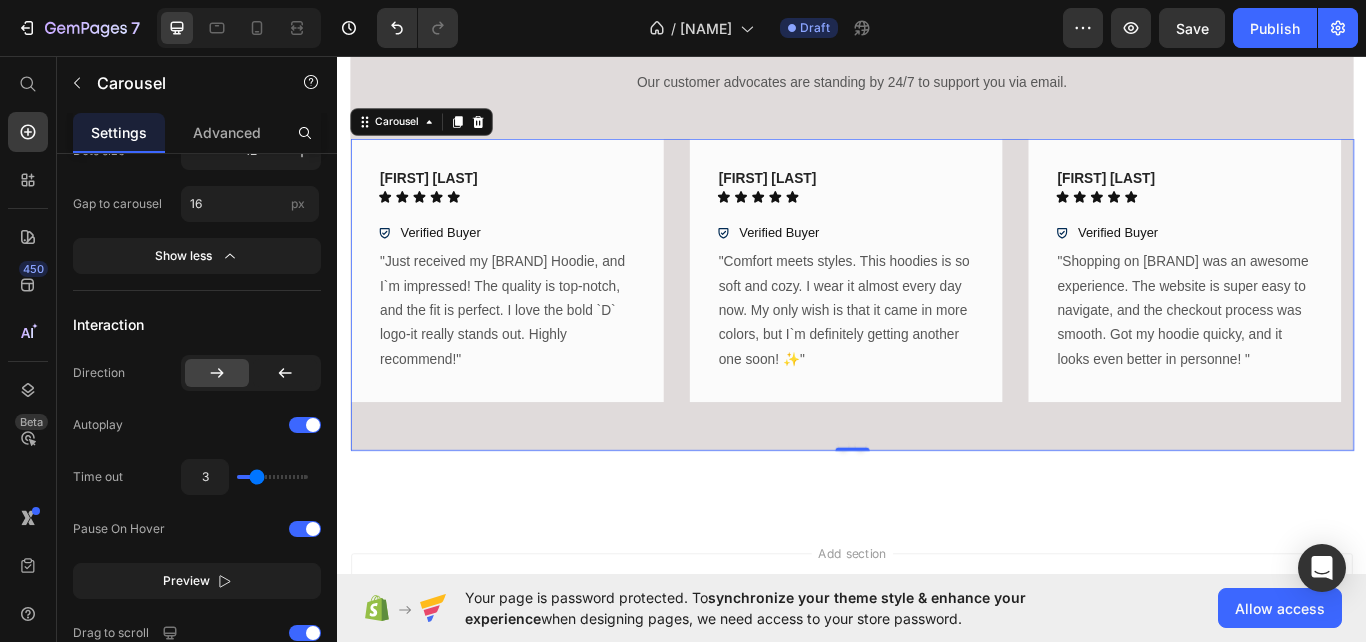 type on "7.7" 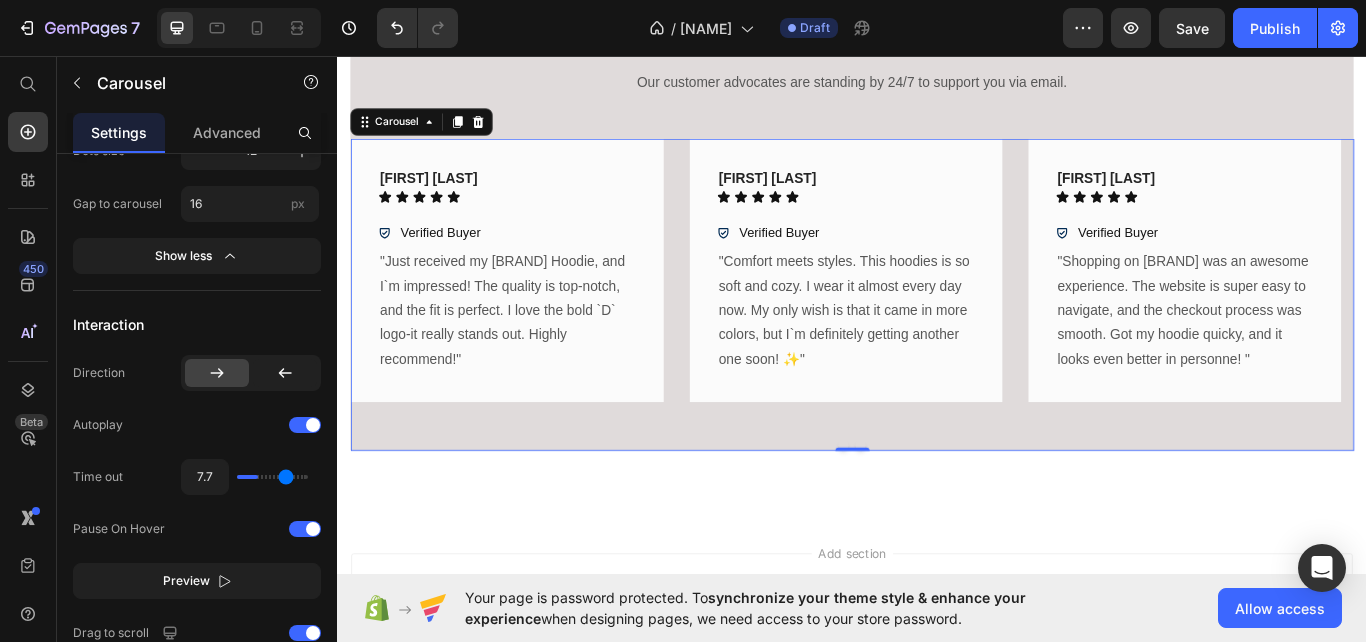 type on "6.6" 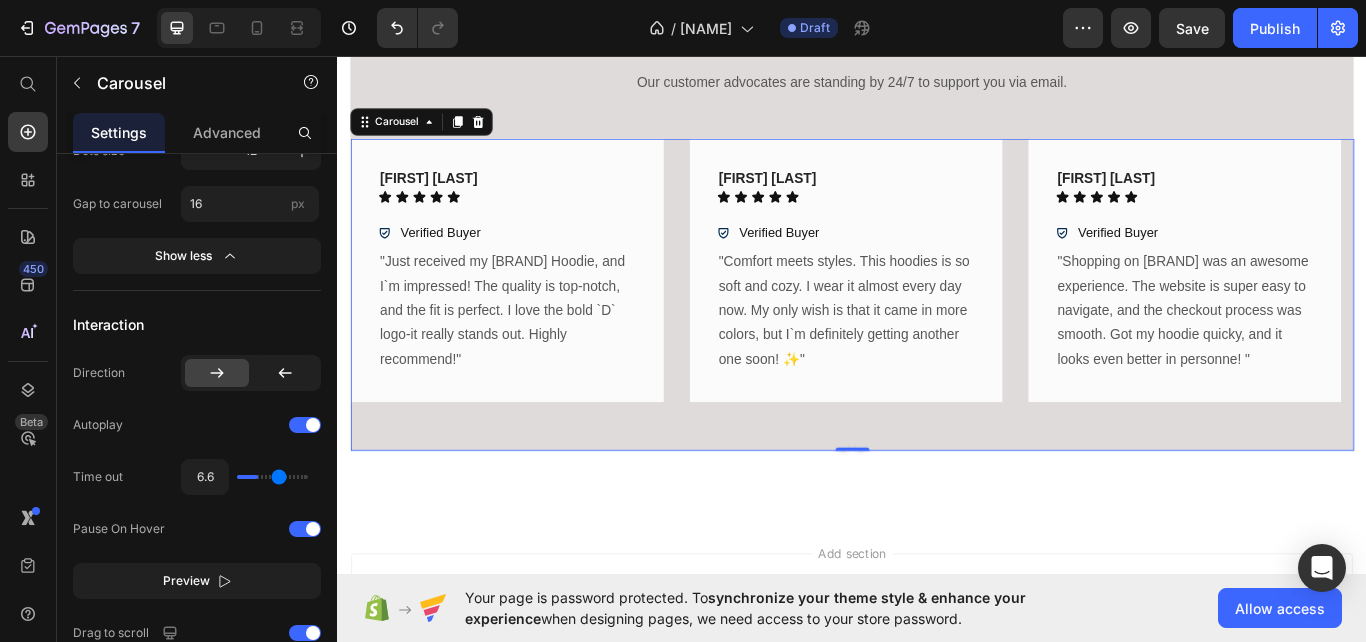 type on "4.3" 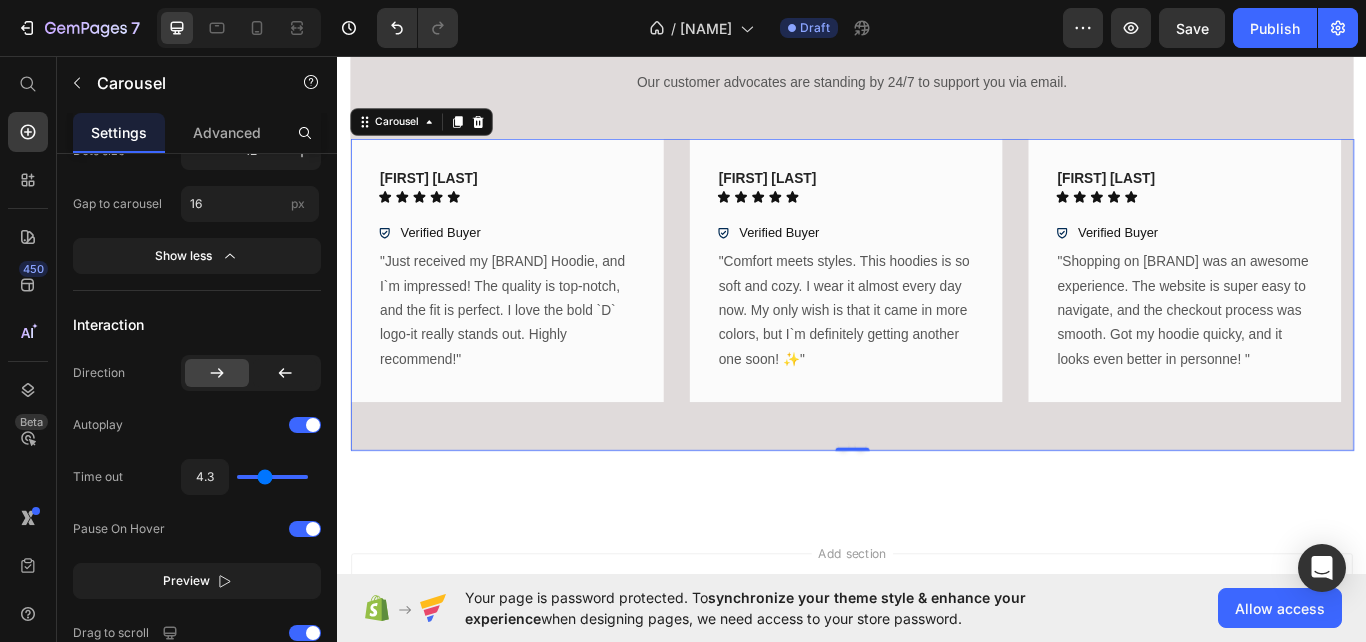 type on "3.6" 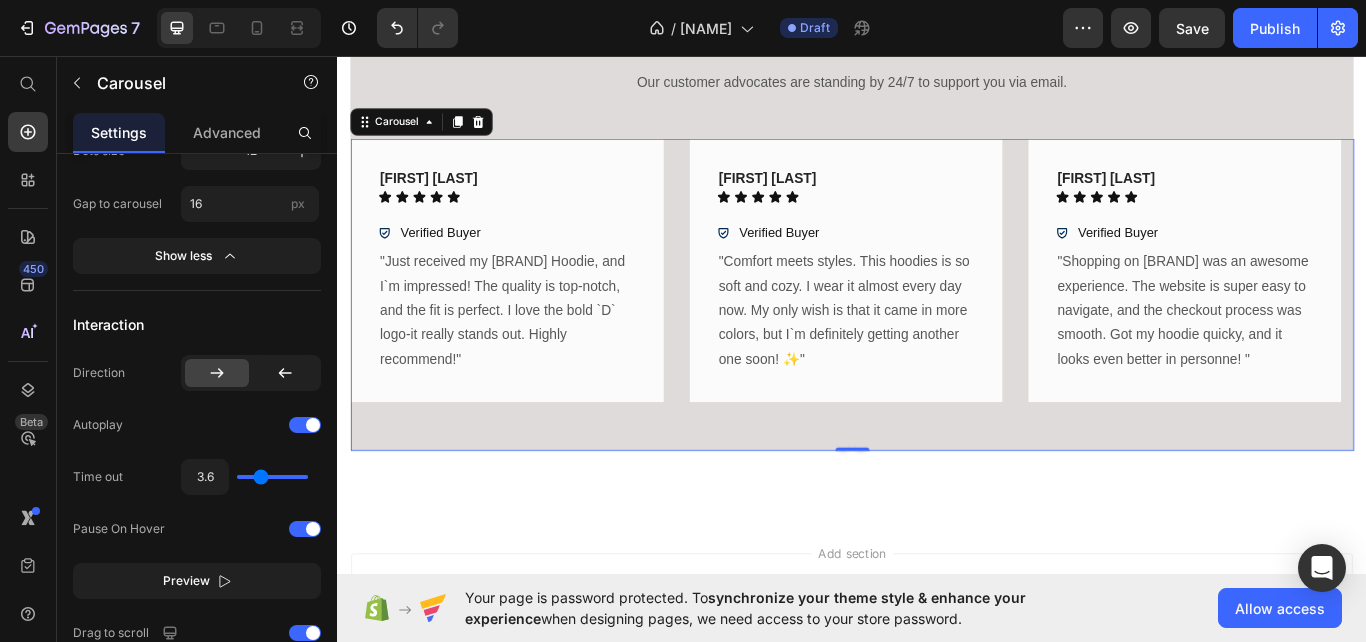 type on "3.8" 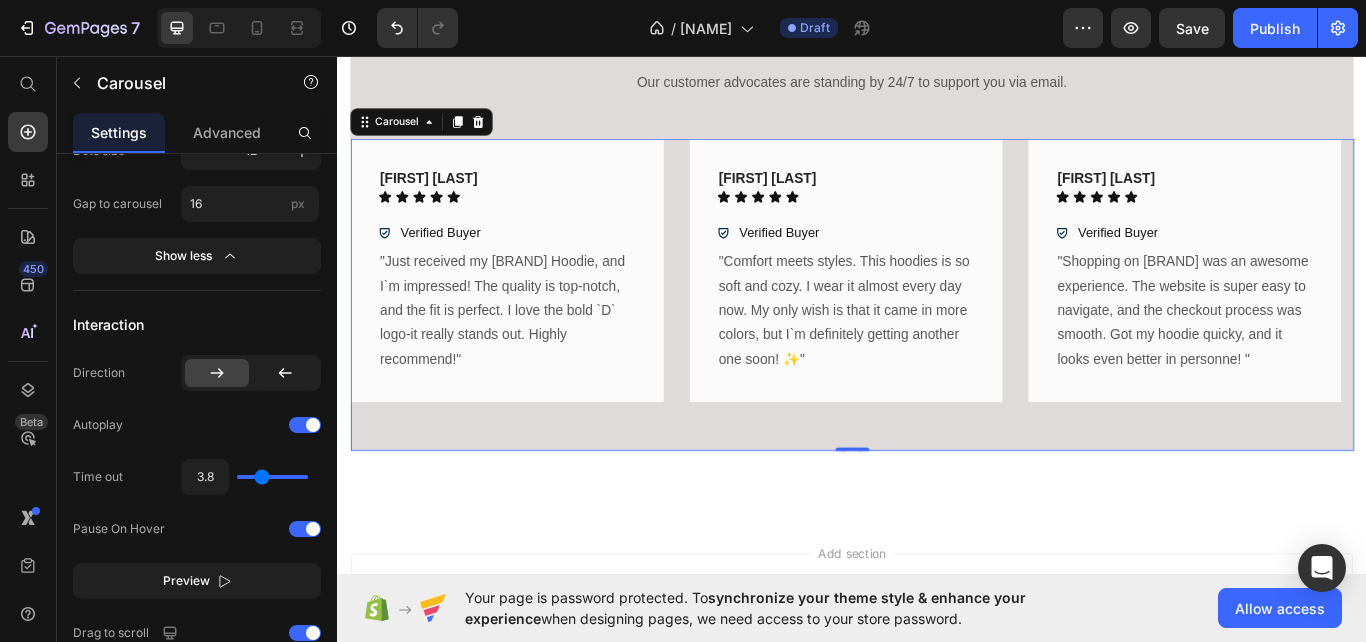 type on "4.1" 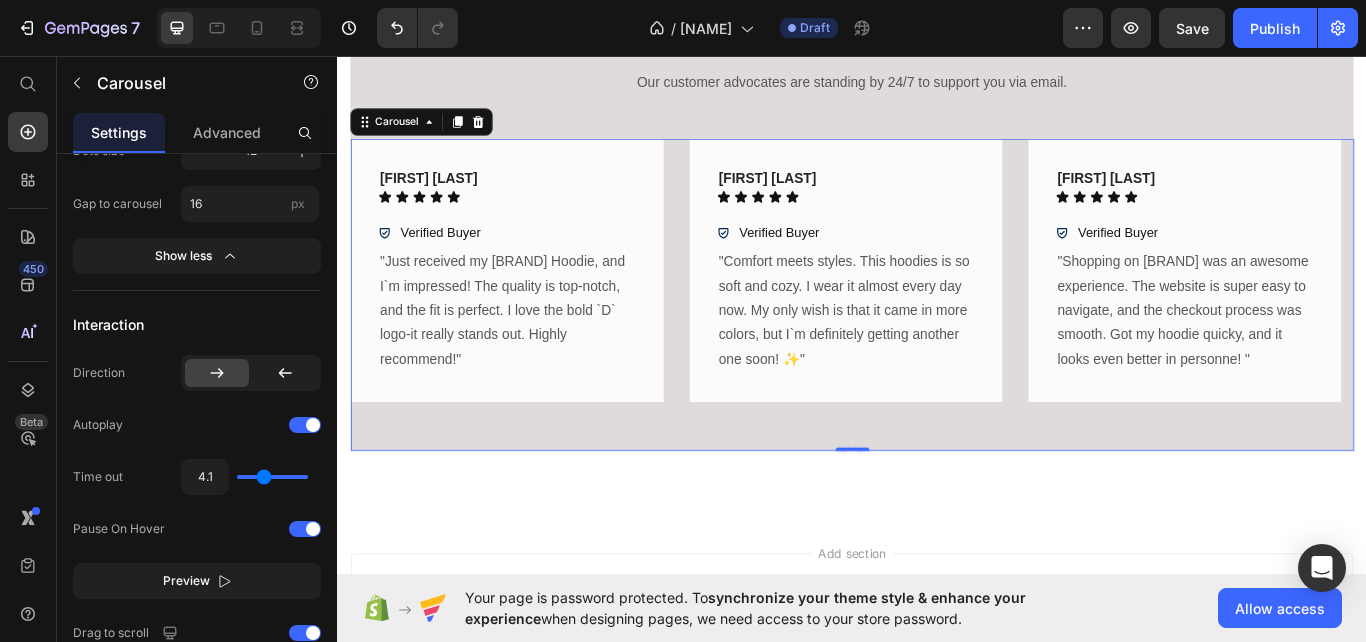 type on "6.4" 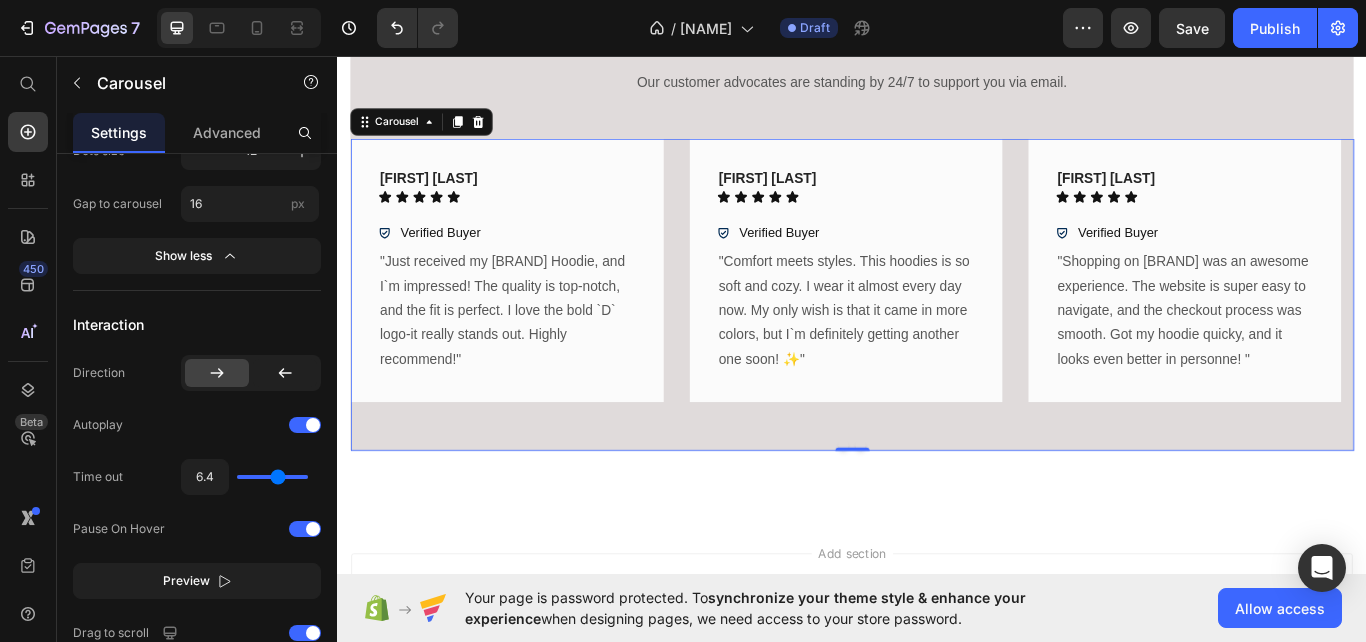 type on "8.7" 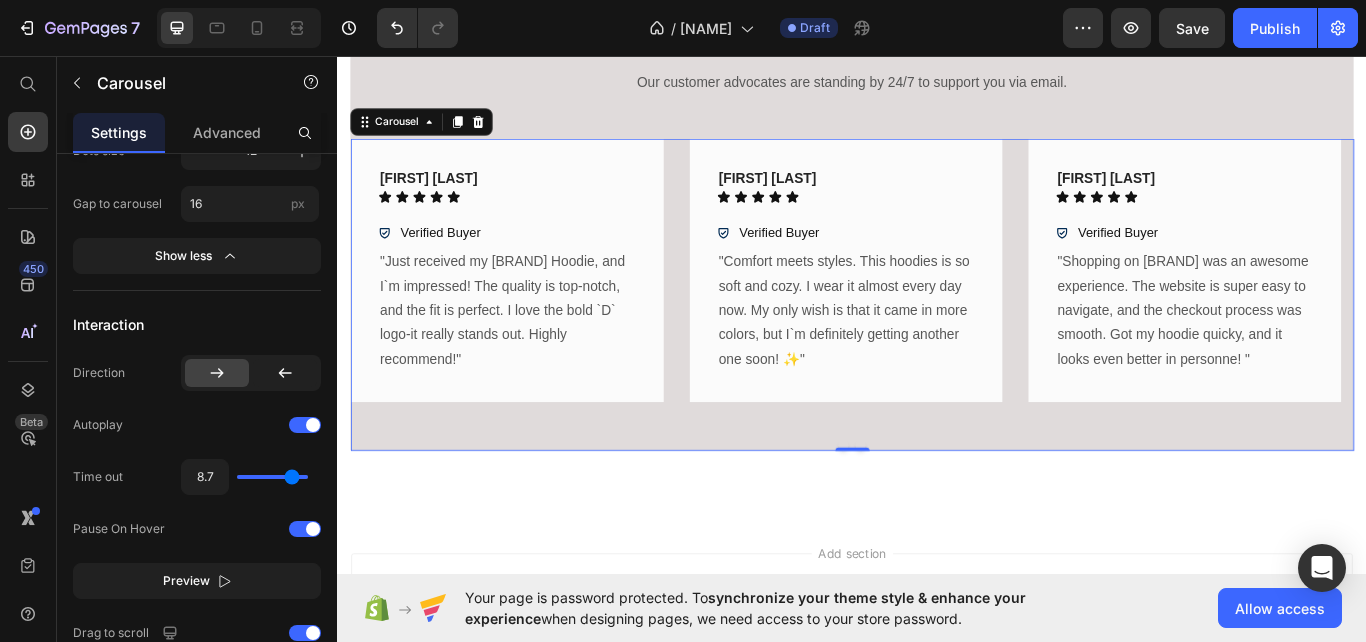 type on "10" 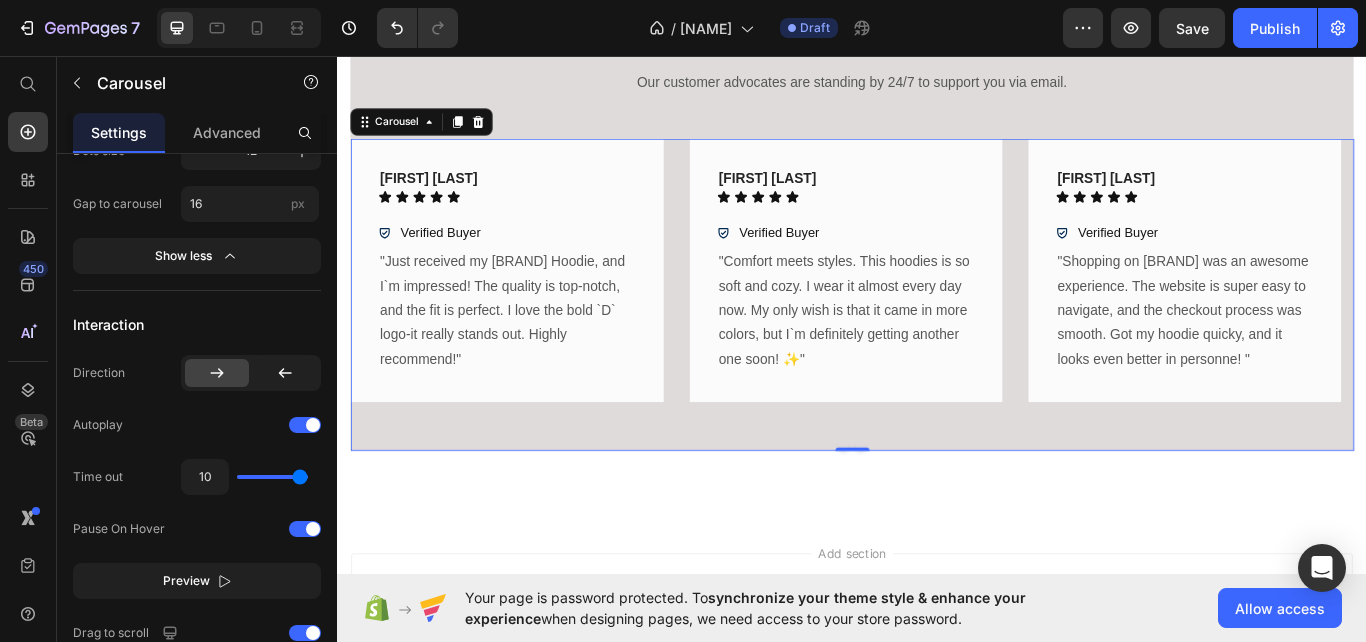 drag, startPoint x: 257, startPoint y: 479, endPoint x: 312, endPoint y: 483, distance: 55.145264 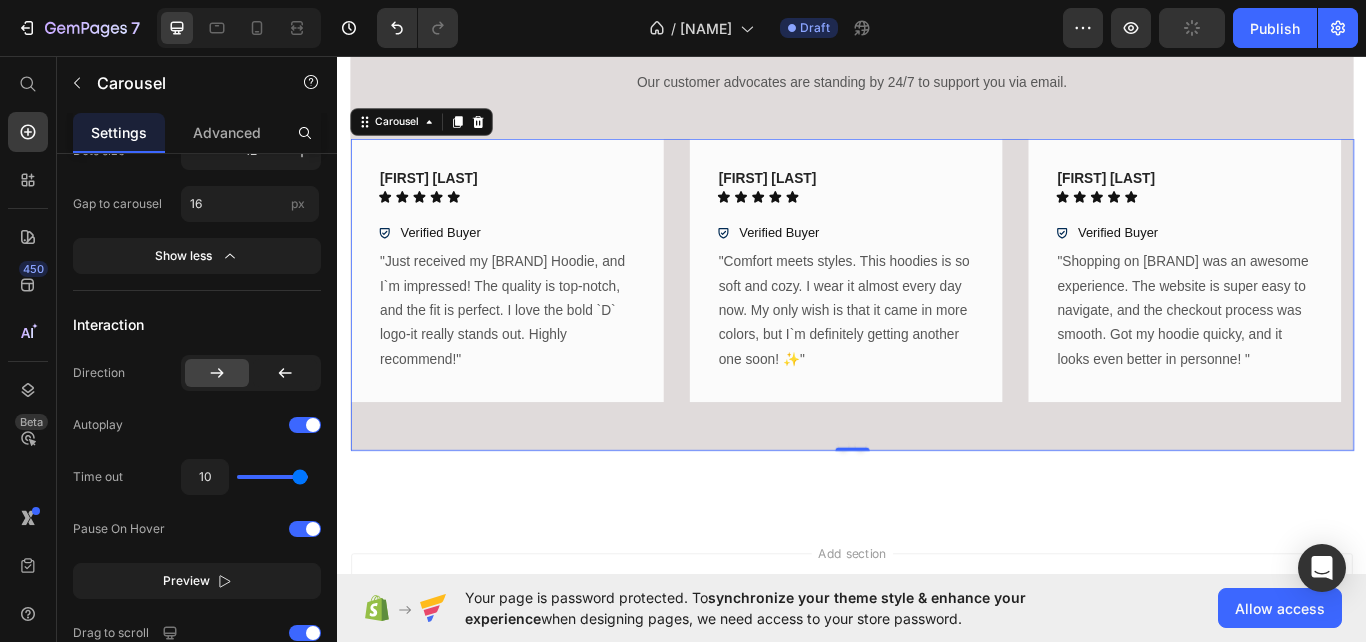 type on "9.8" 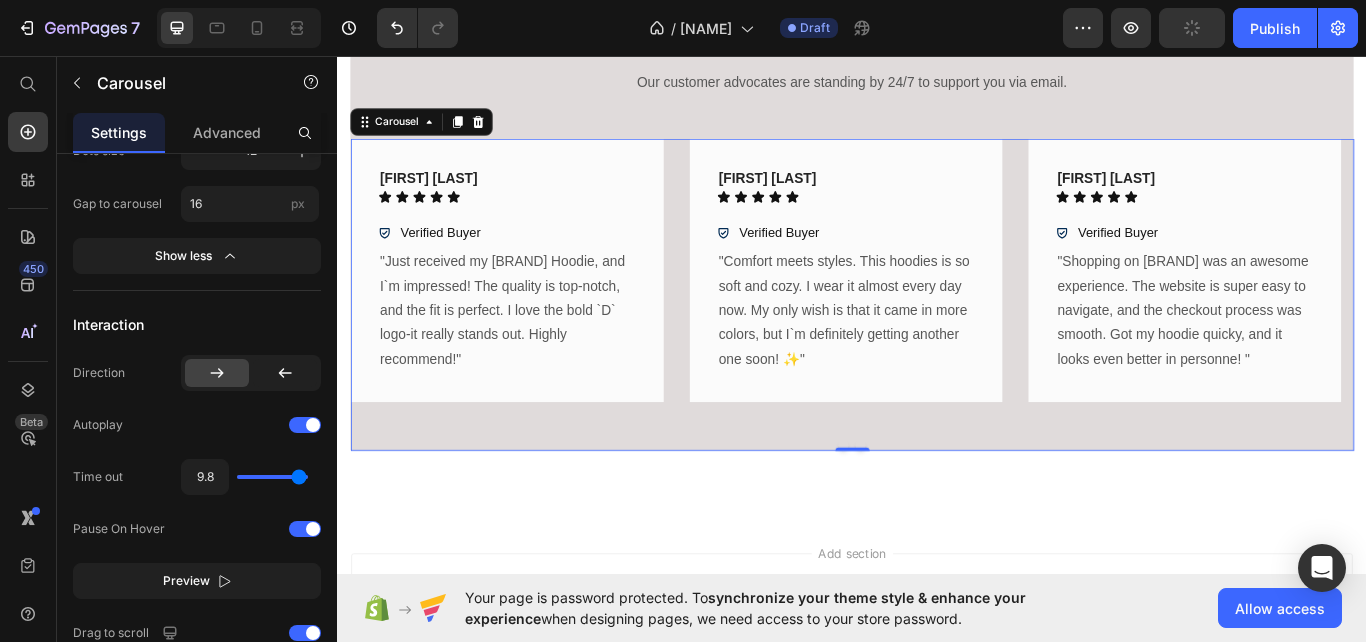 type on "9.7" 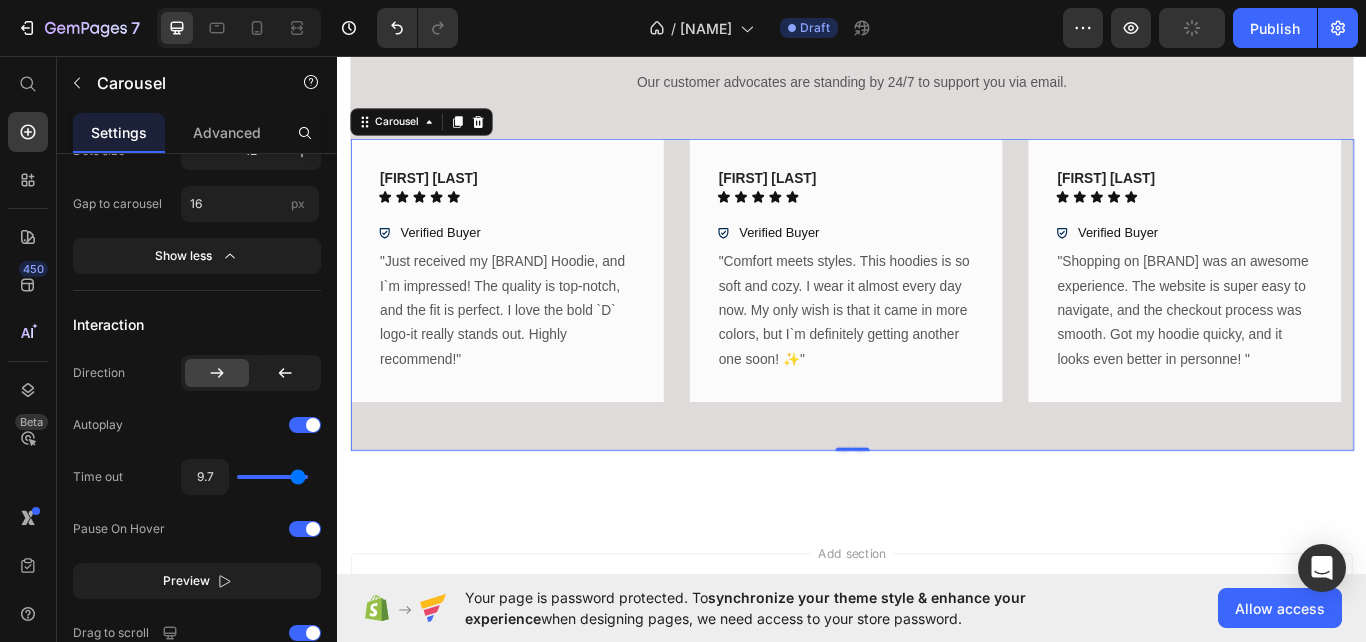 type on "8.9" 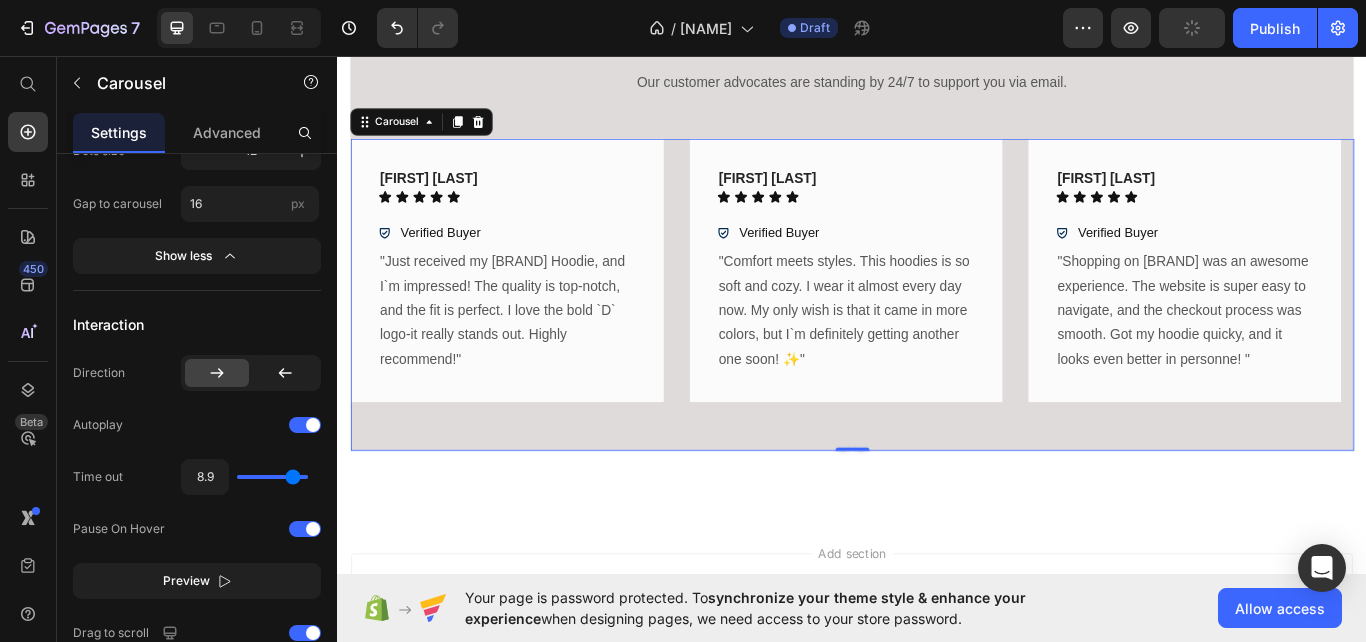 type on "6.6" 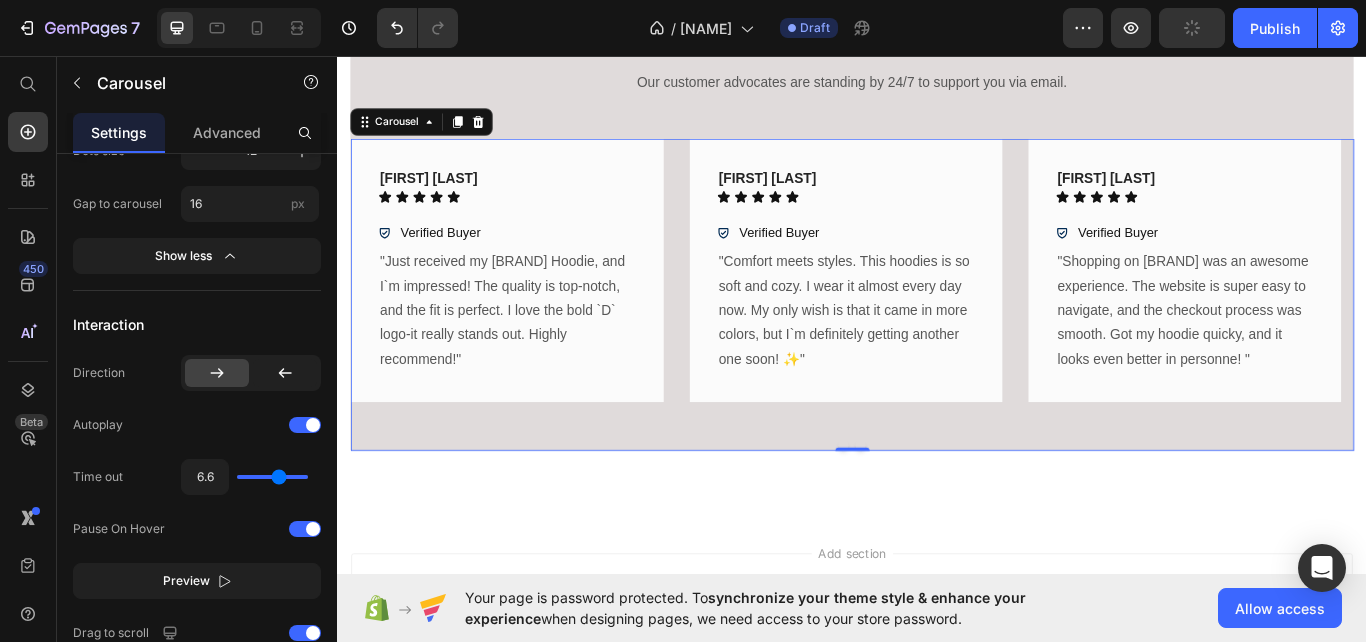 type on "5.6" 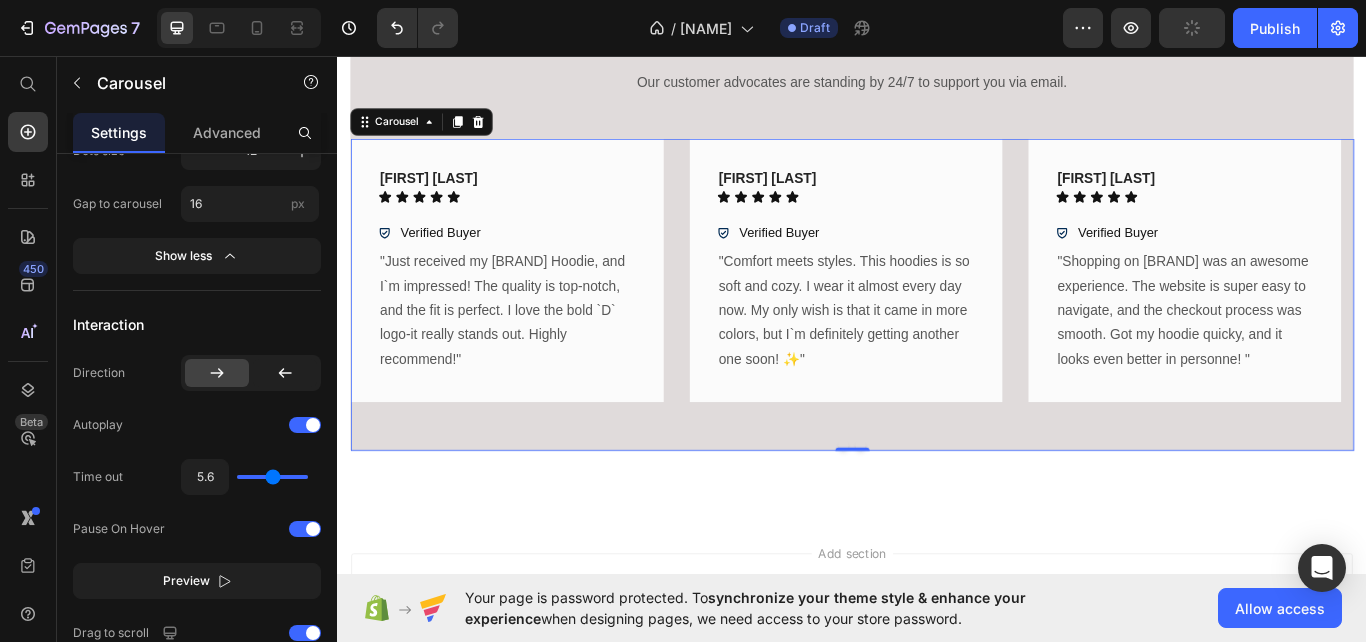 type on "4.1" 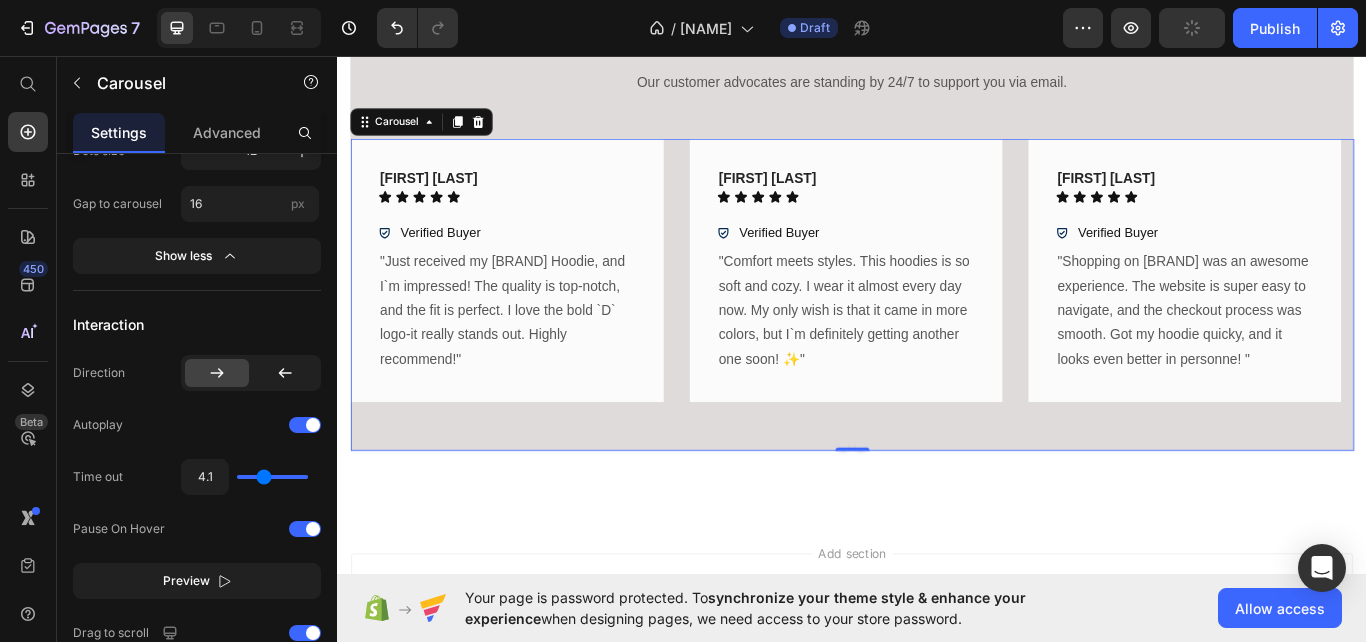 type on "3.3" 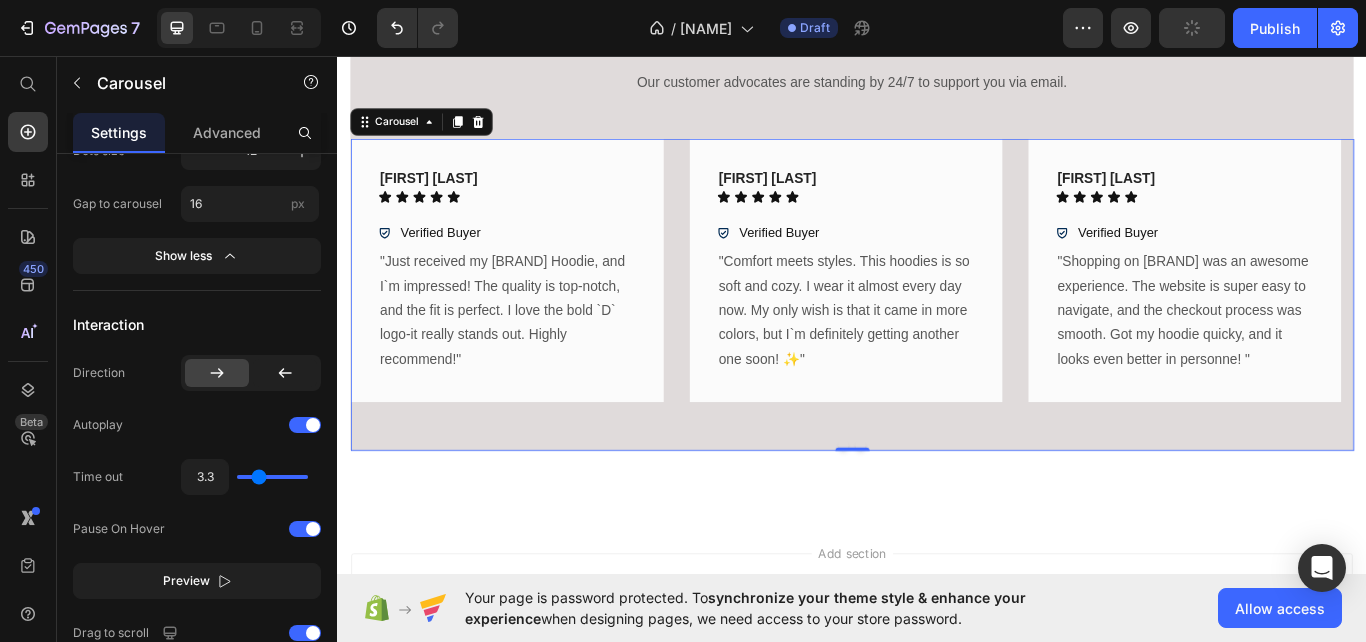 type on "2.6" 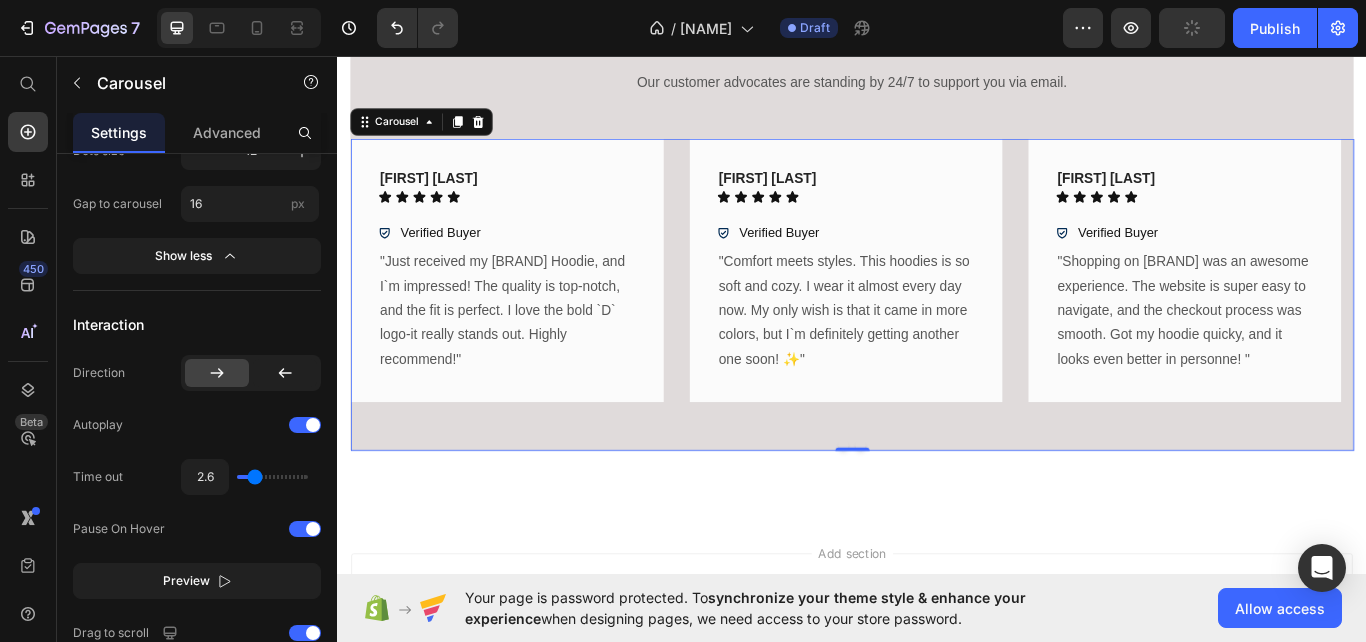 type on "1.3" 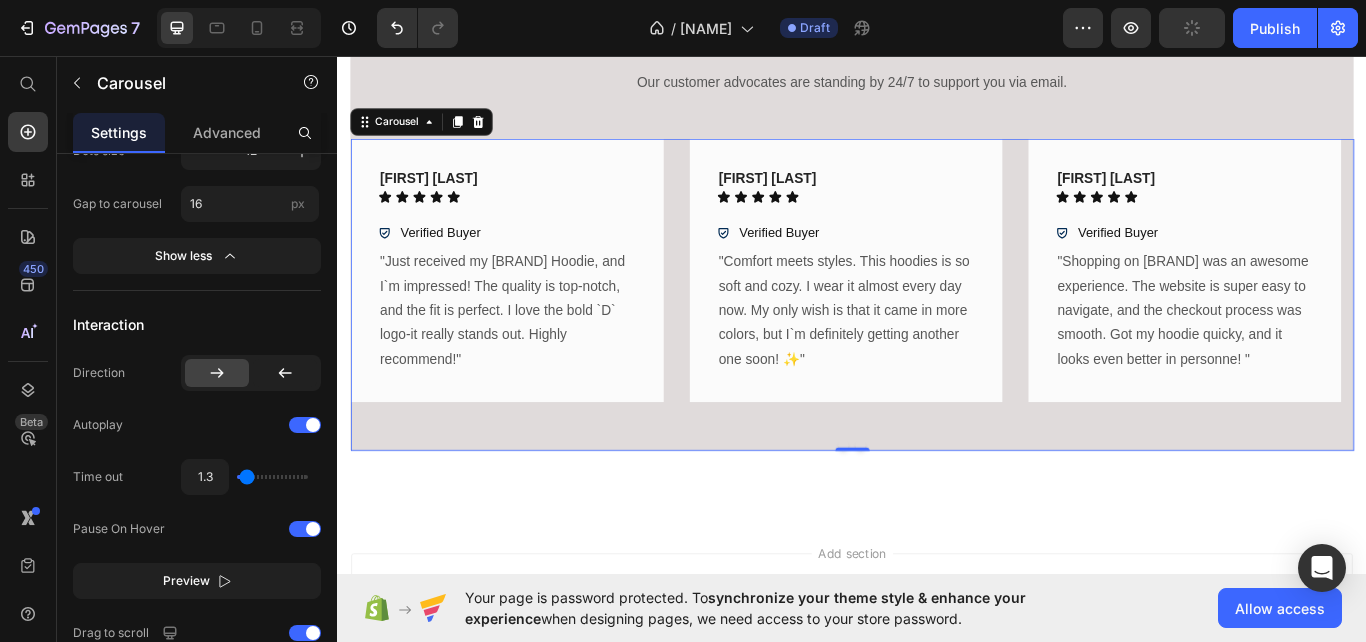 type on "1" 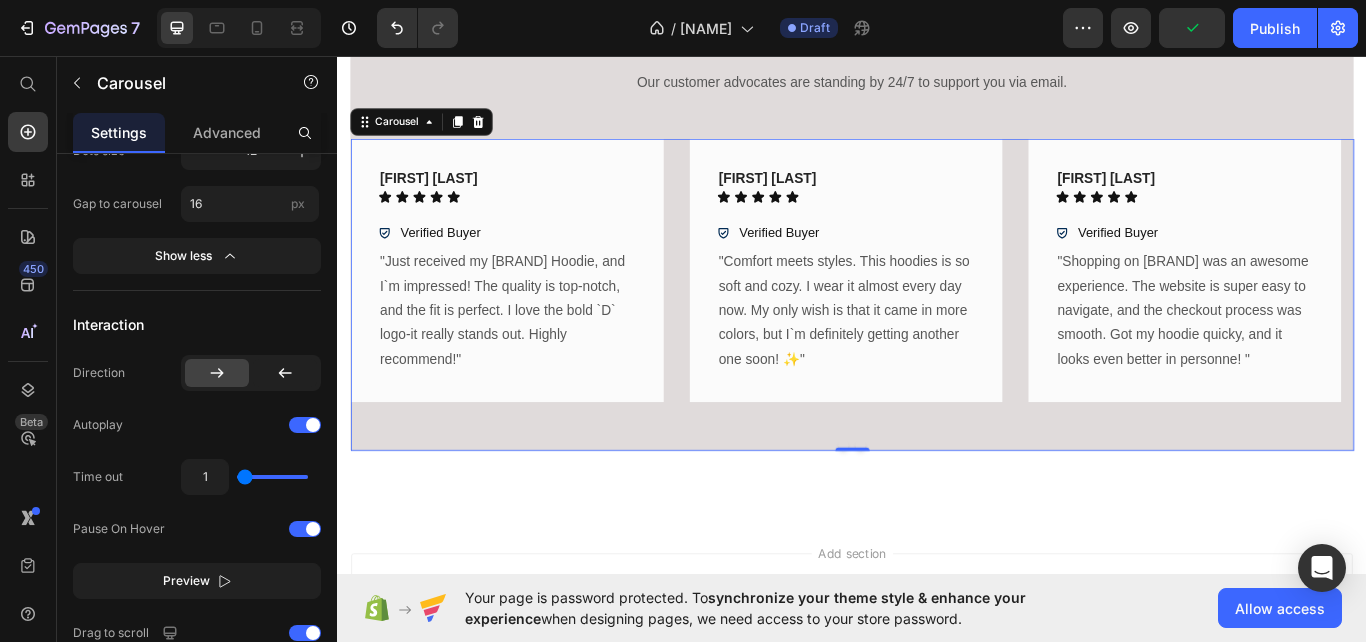 type on "2.5" 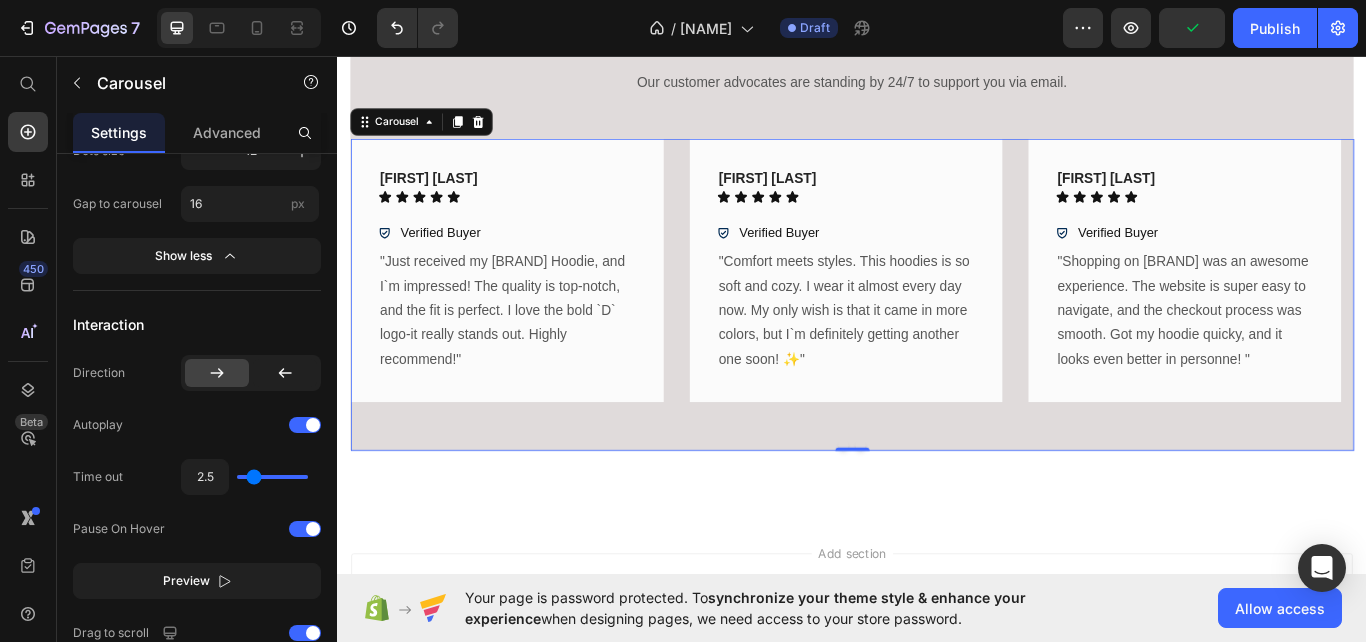 type on "3" 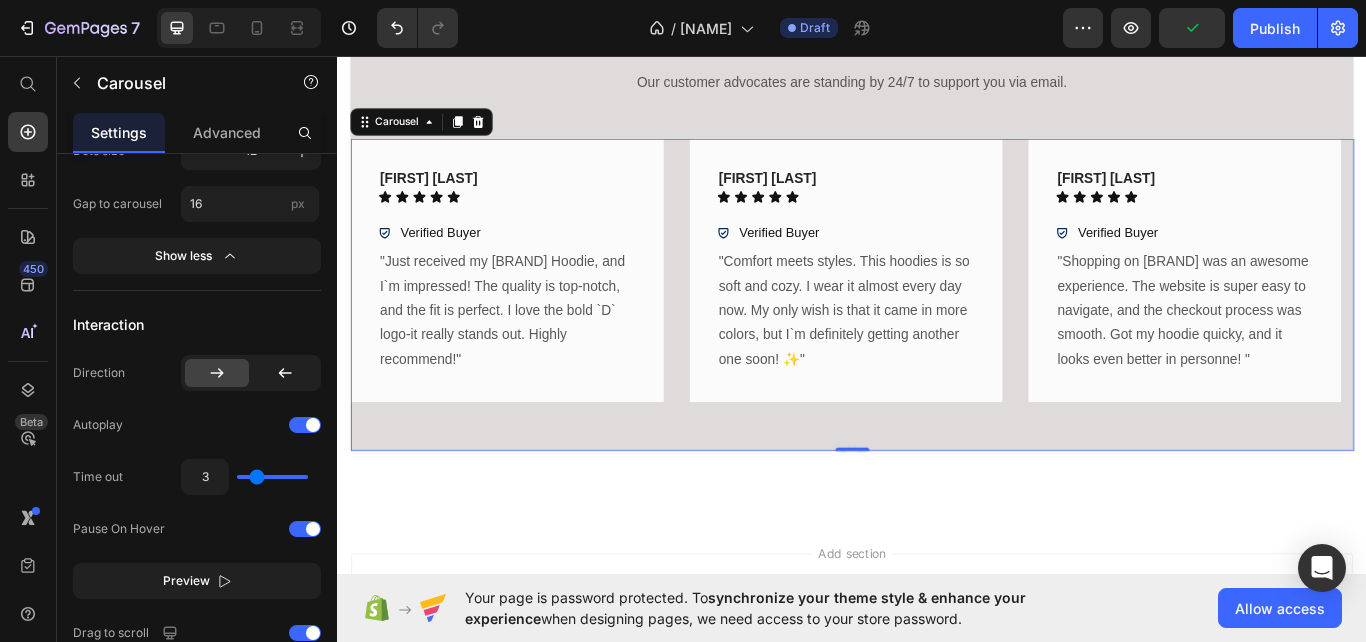 type on "2.8" 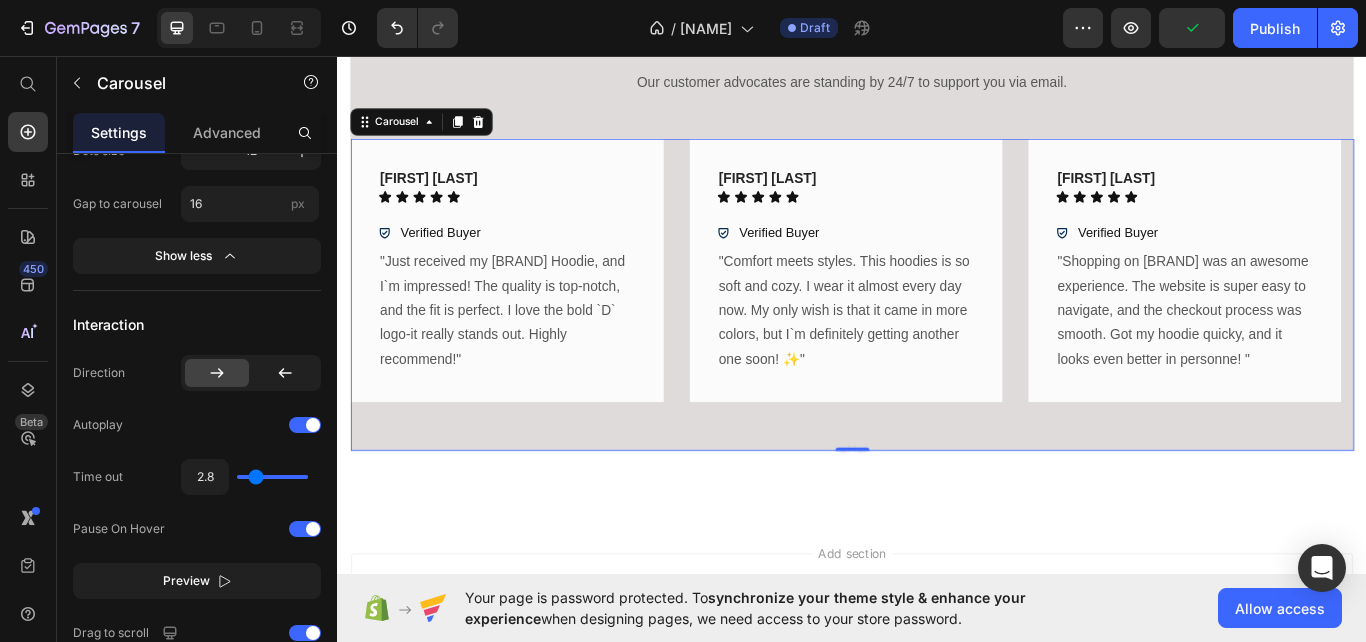 type on "2.6" 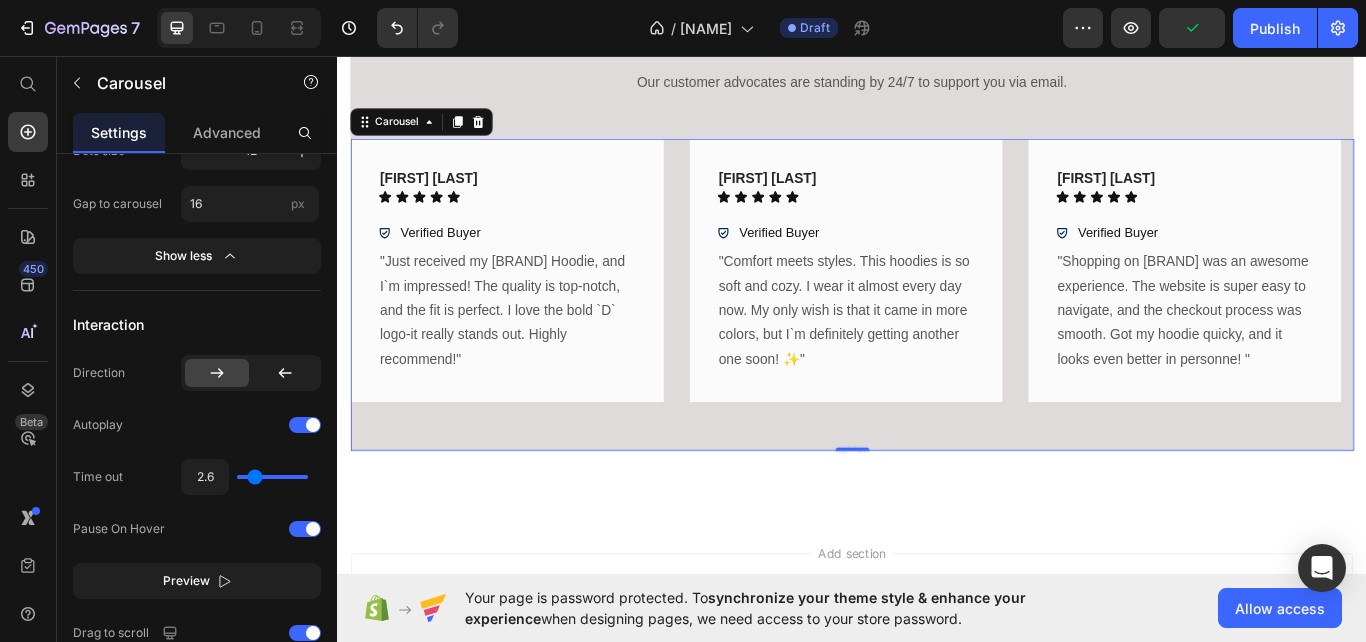 type on "2.3" 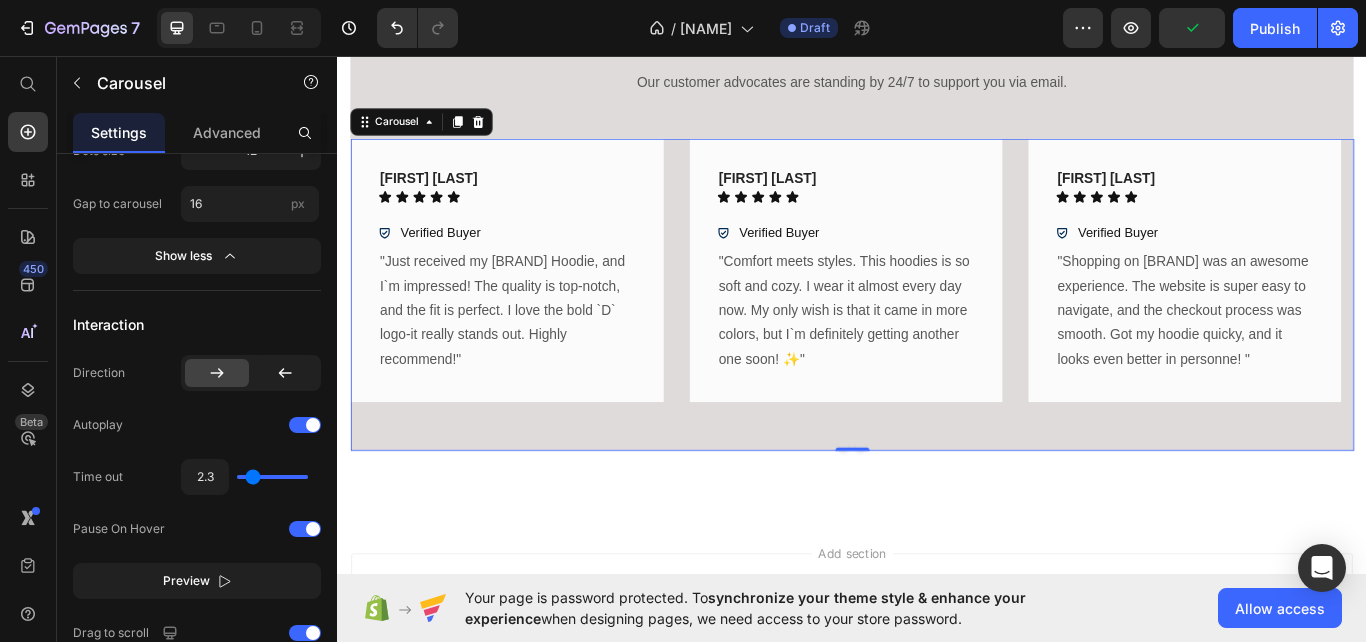 type on "2.1" 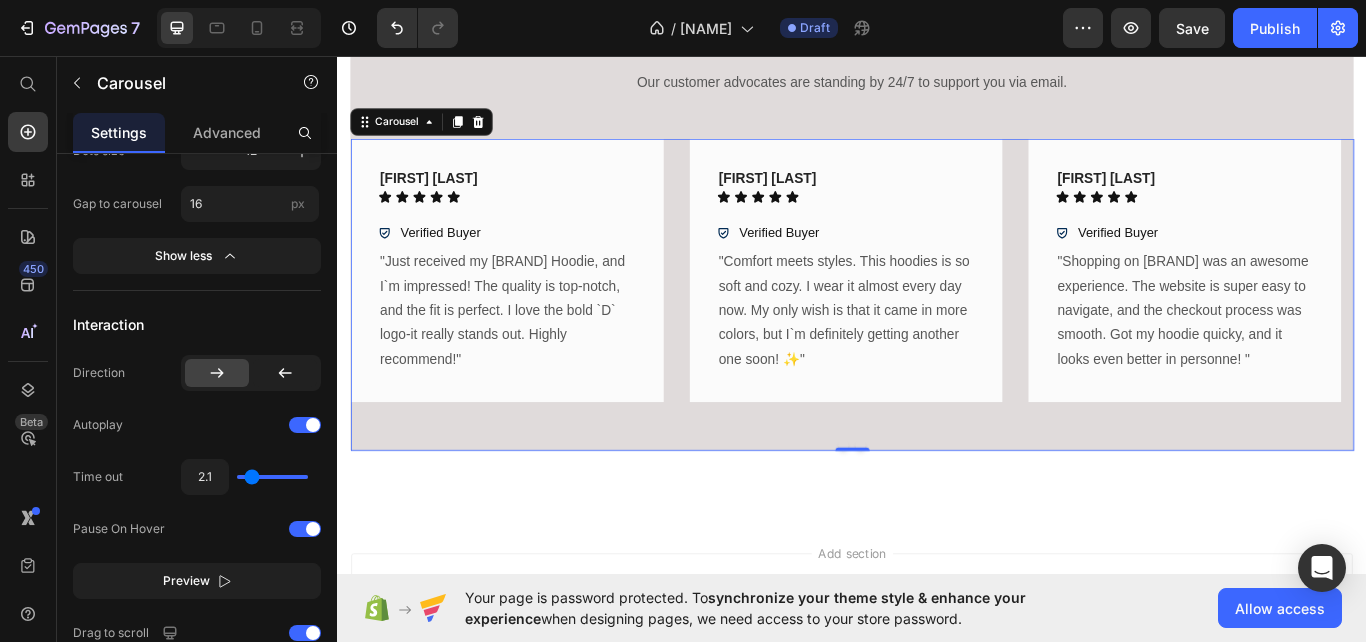 type on "2" 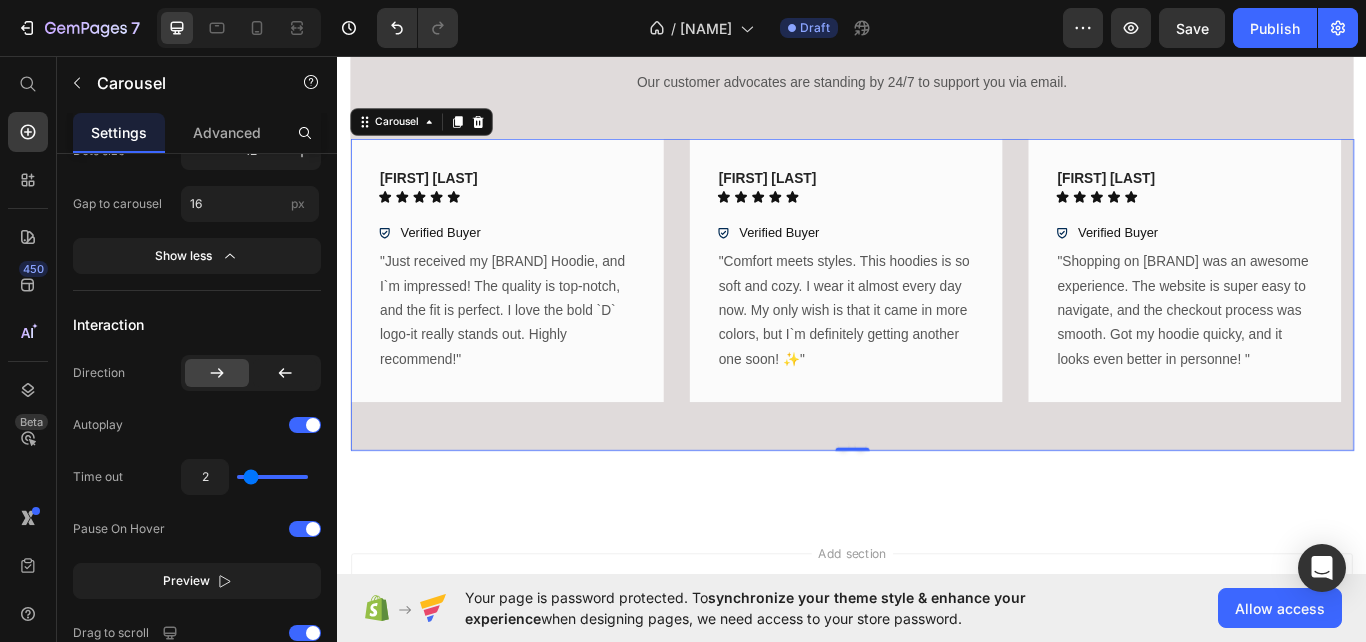 drag, startPoint x: 302, startPoint y: 477, endPoint x: 251, endPoint y: 480, distance: 51.088158 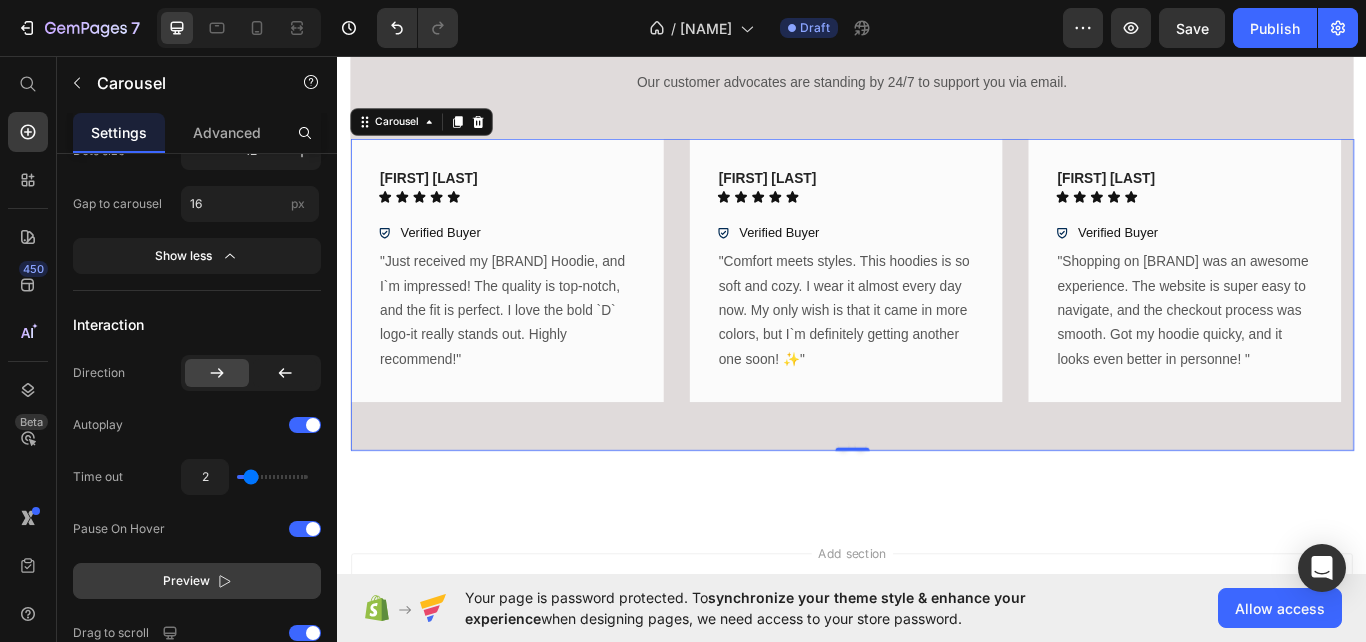 click 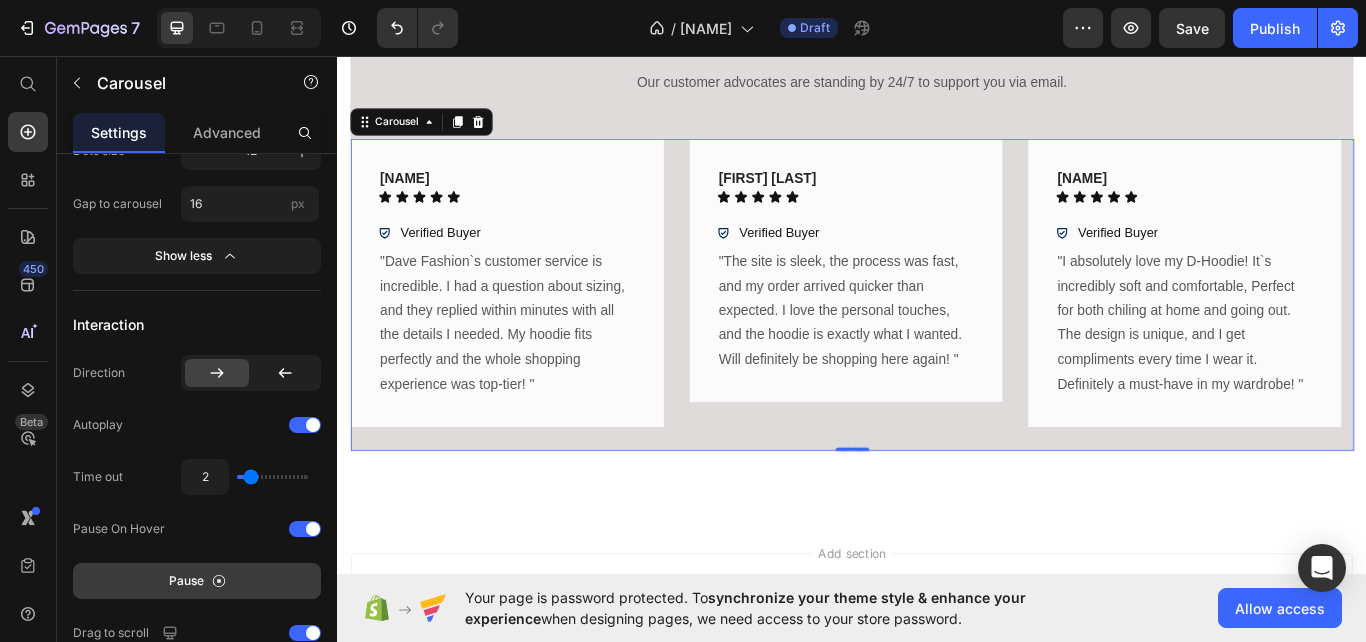 type on "1.8" 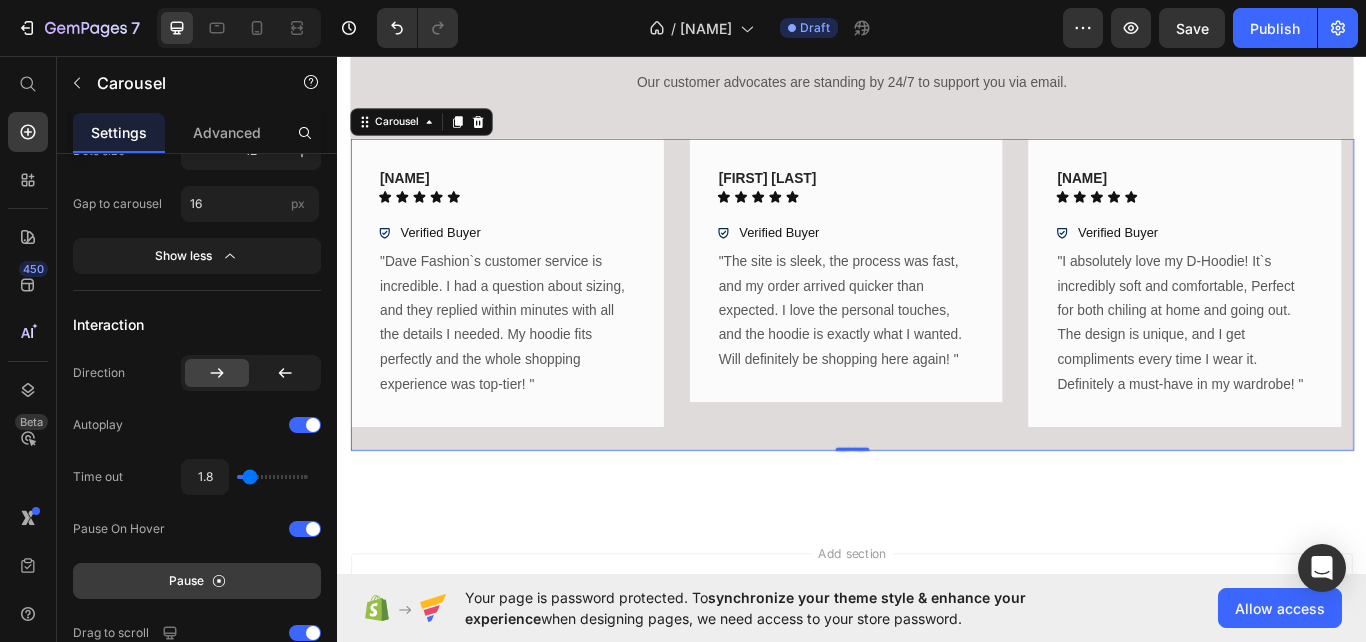 type on "2" 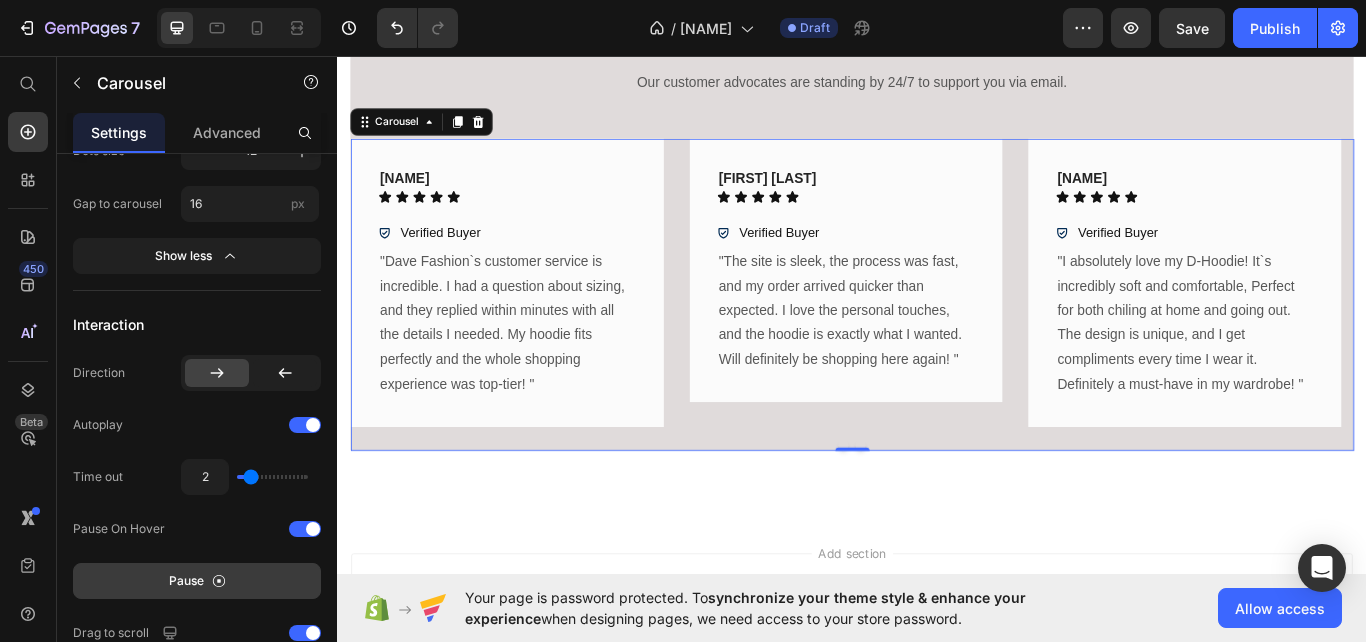 type on "2.1" 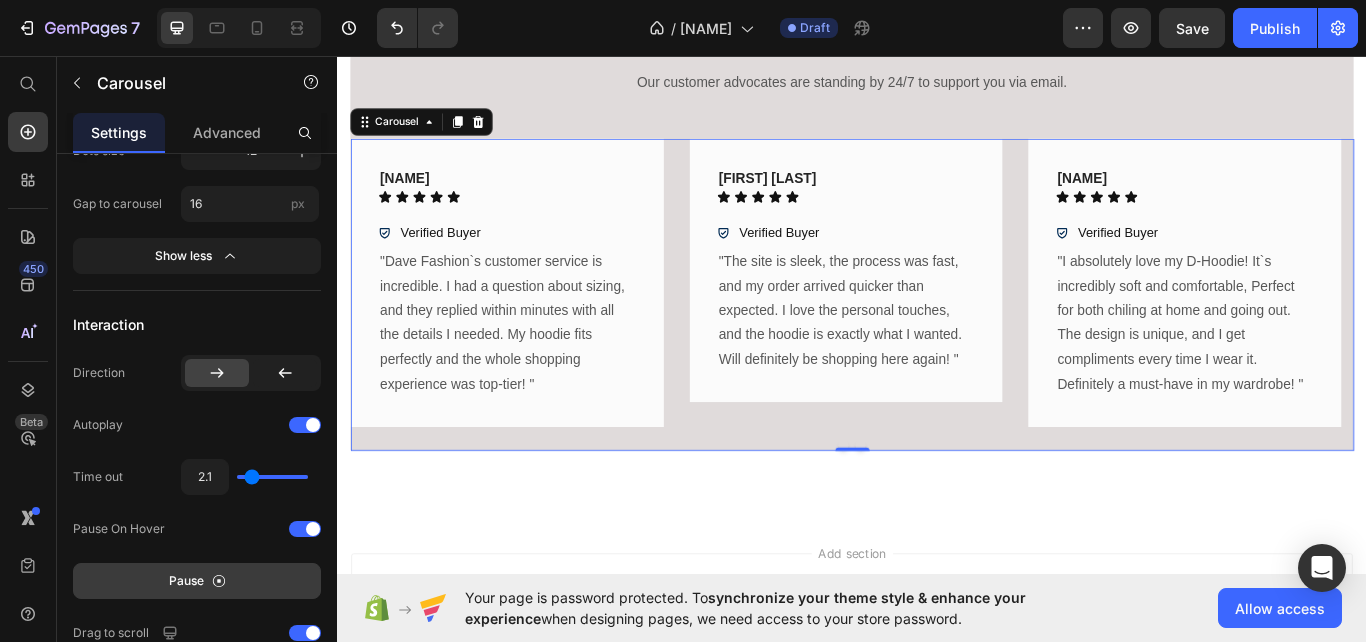 type on "2.3" 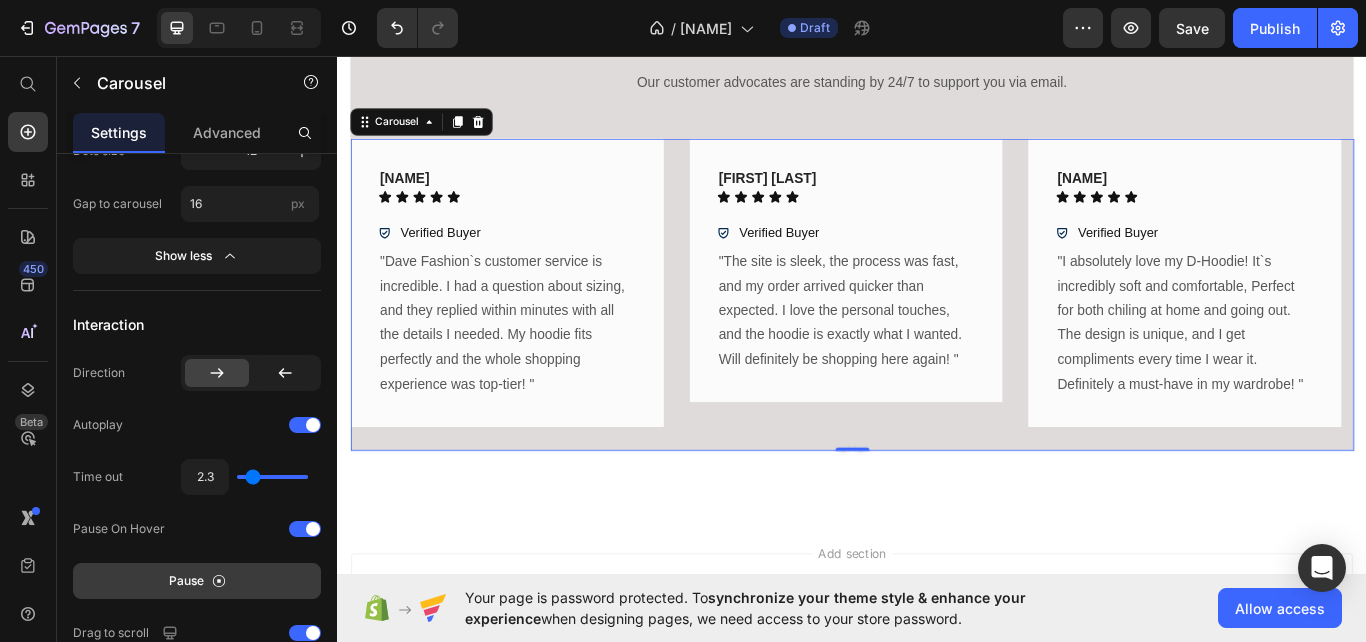 type on "2.5" 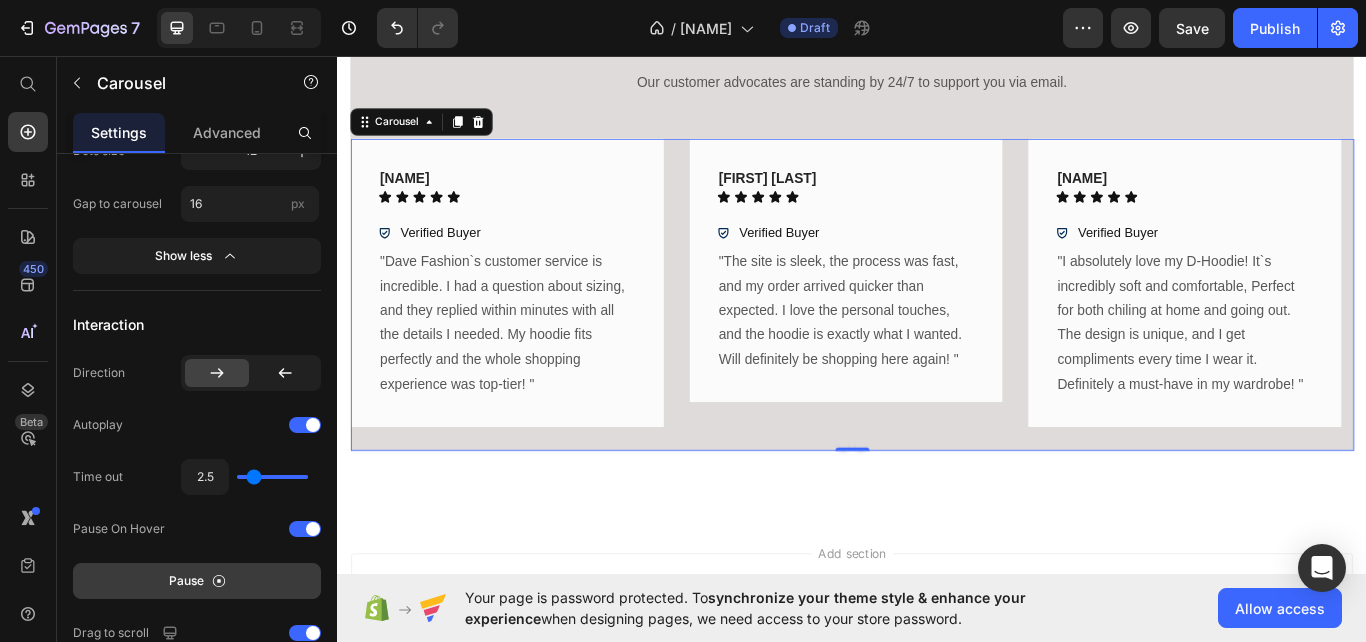 type on "2.6" 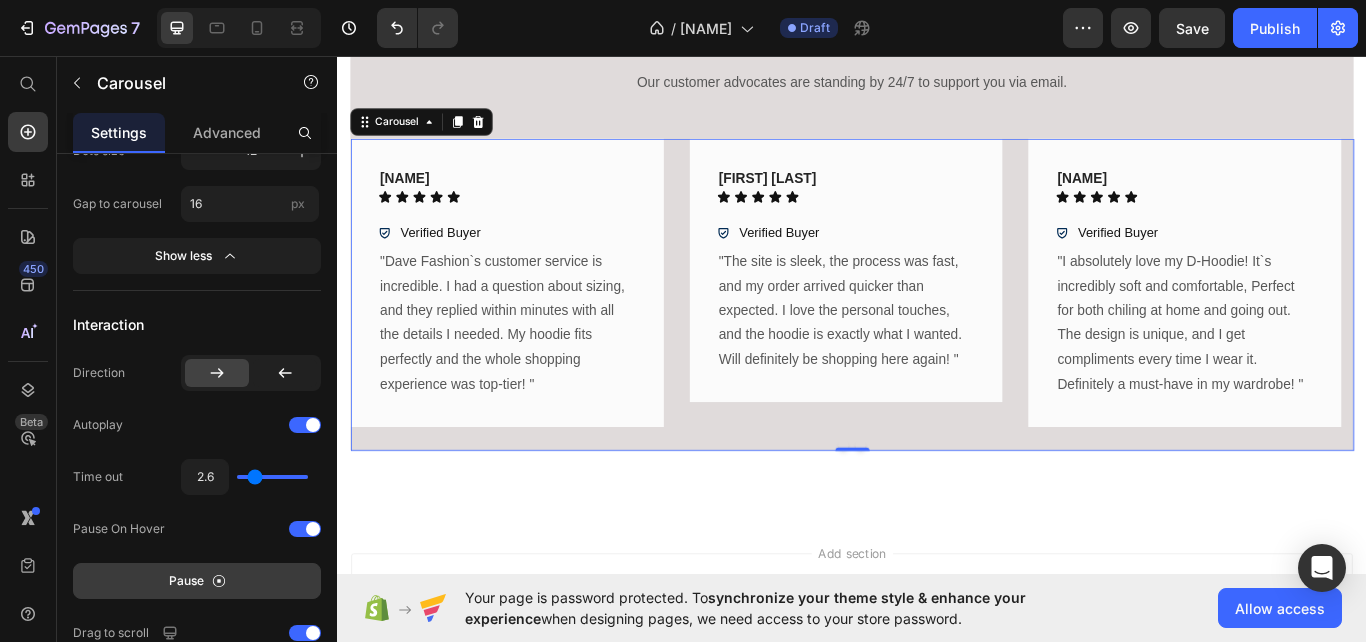 type on "2.8" 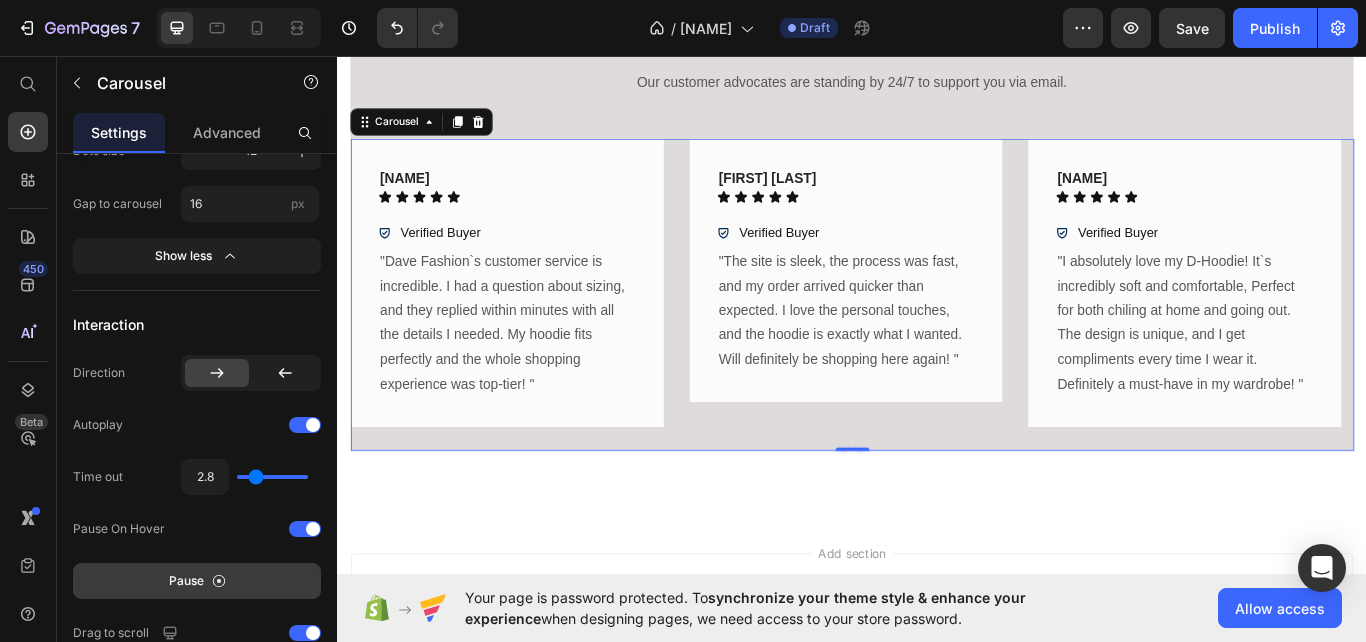 type on "3" 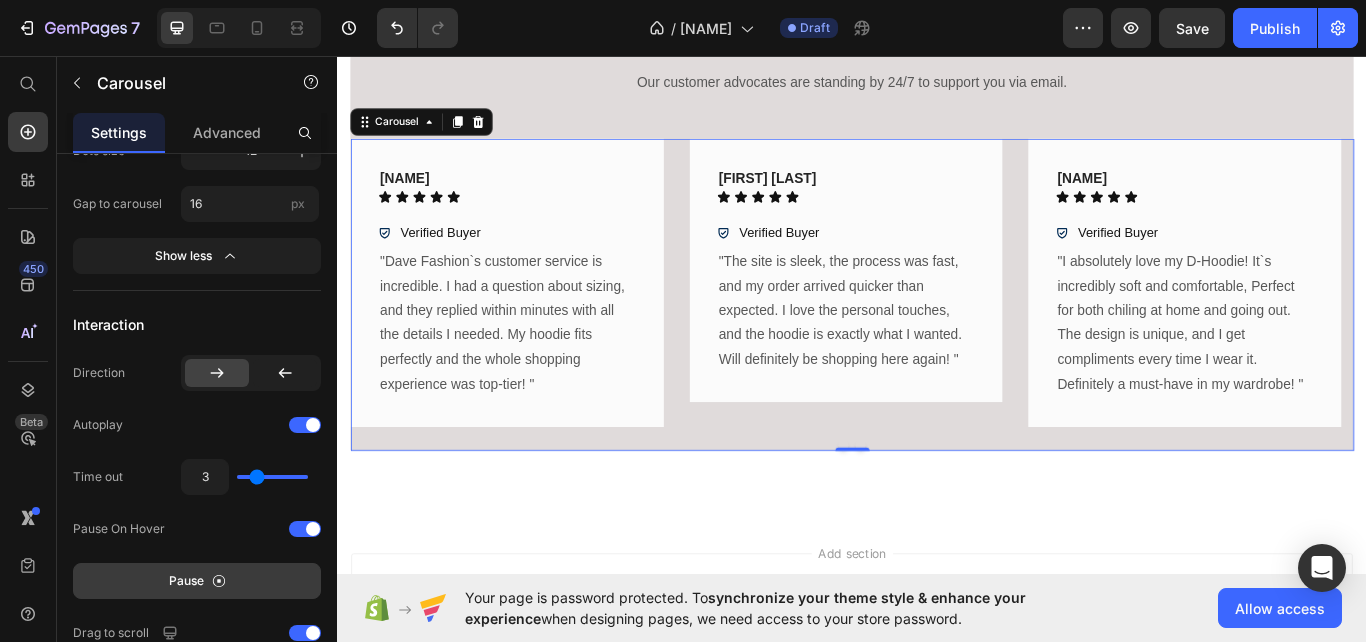type on "3.1" 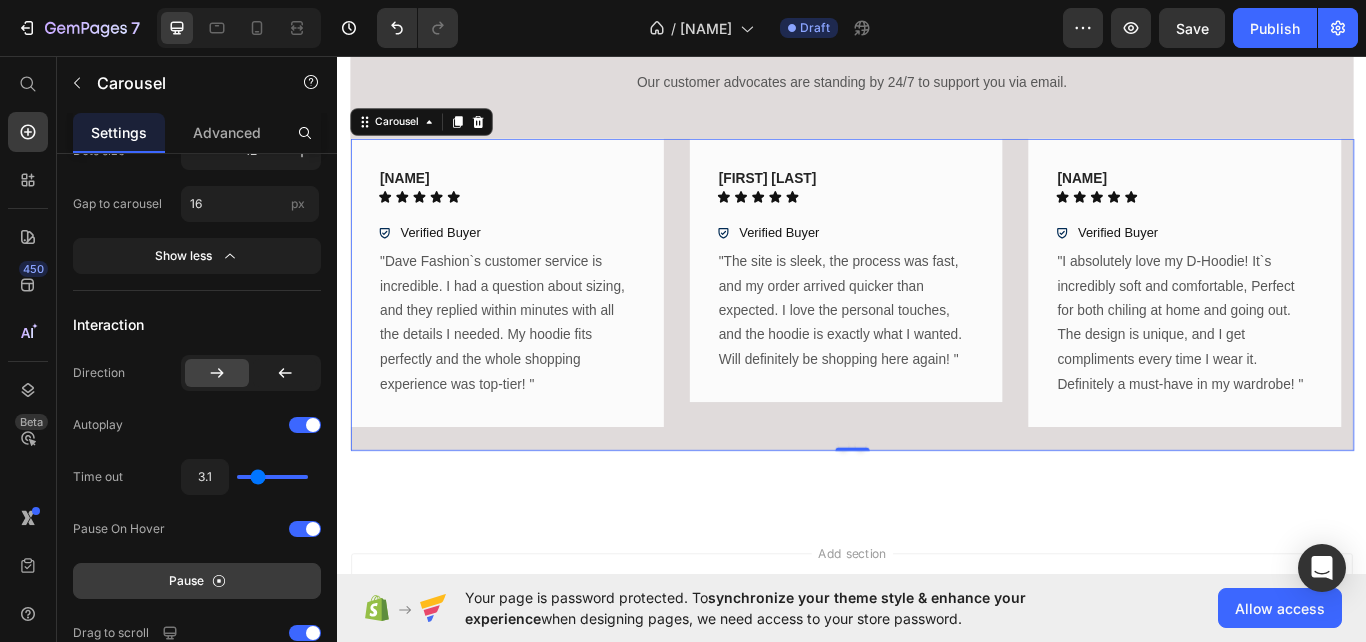 type on "3" 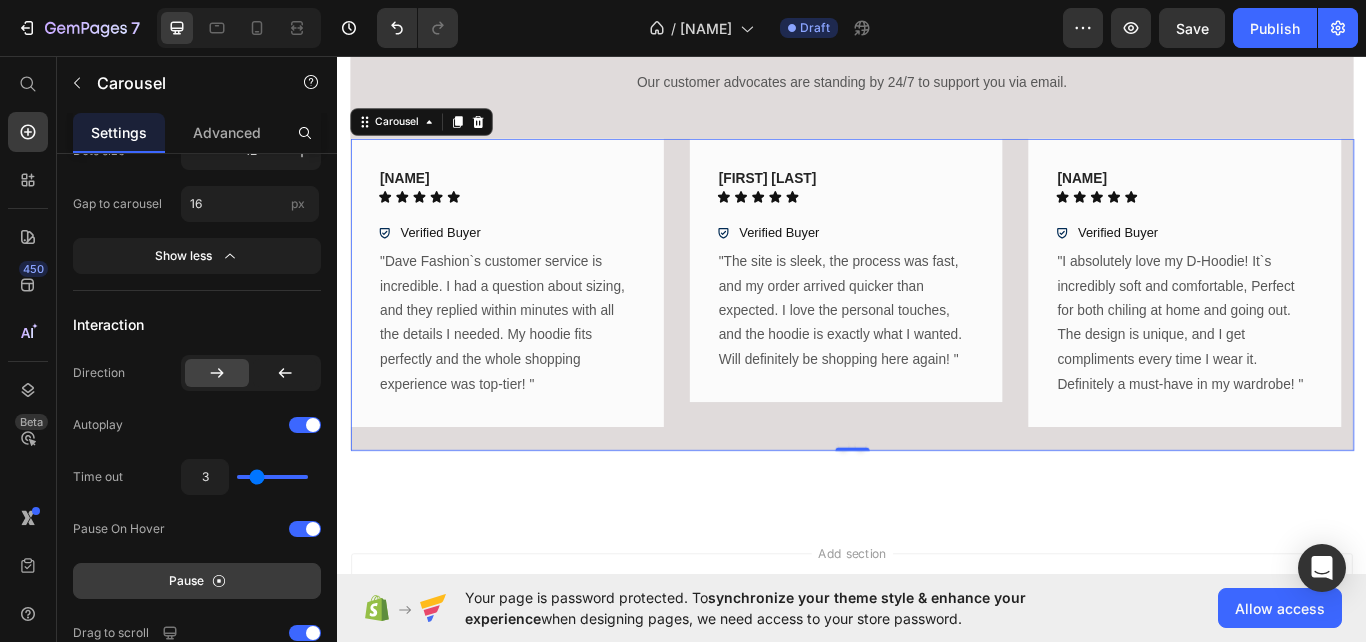 type on "2.8" 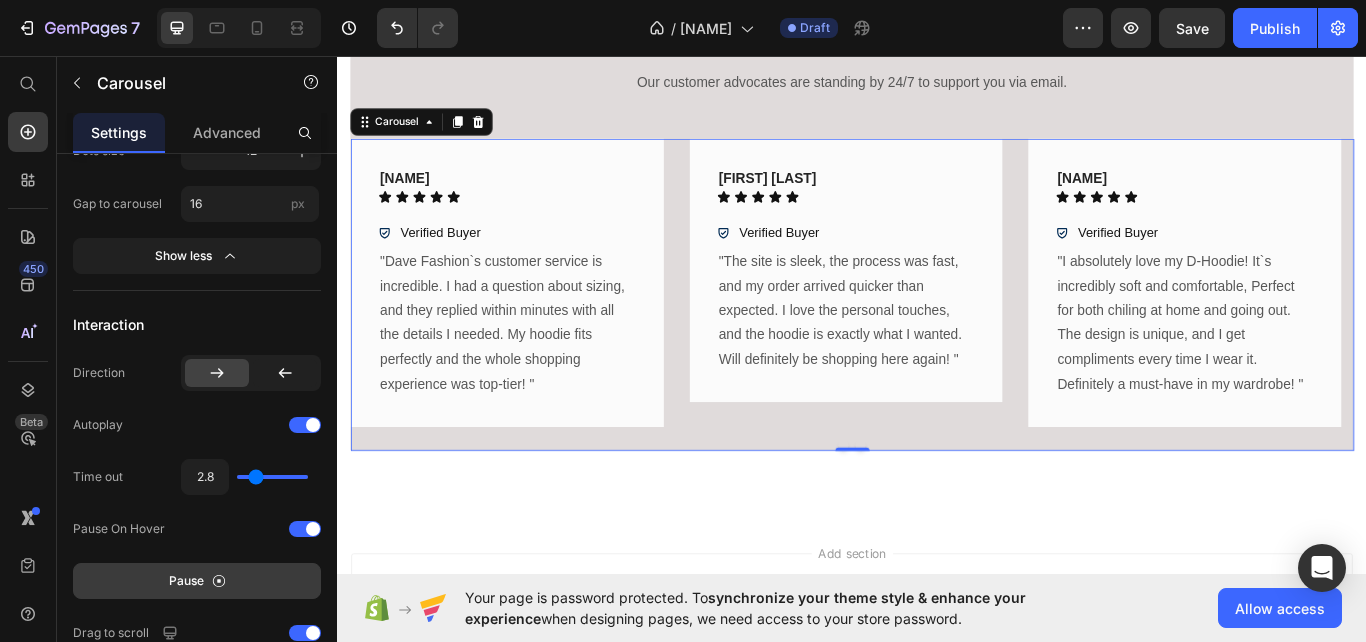 type on "3.3" 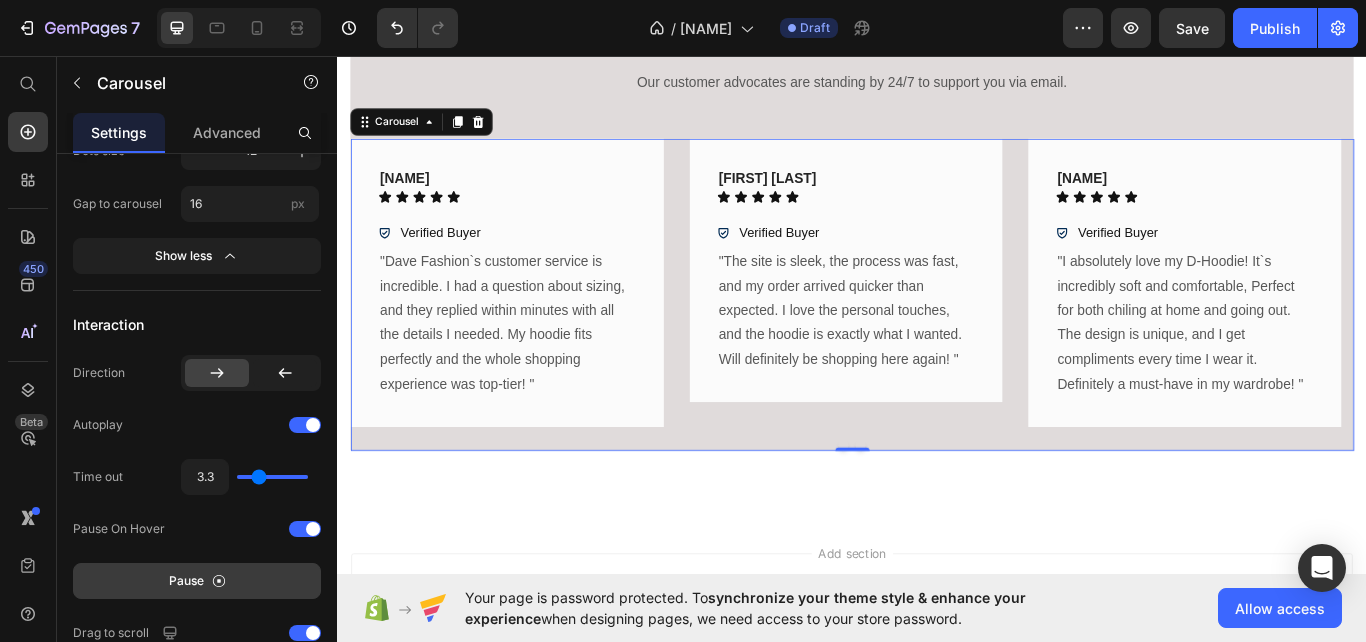type on "3.1" 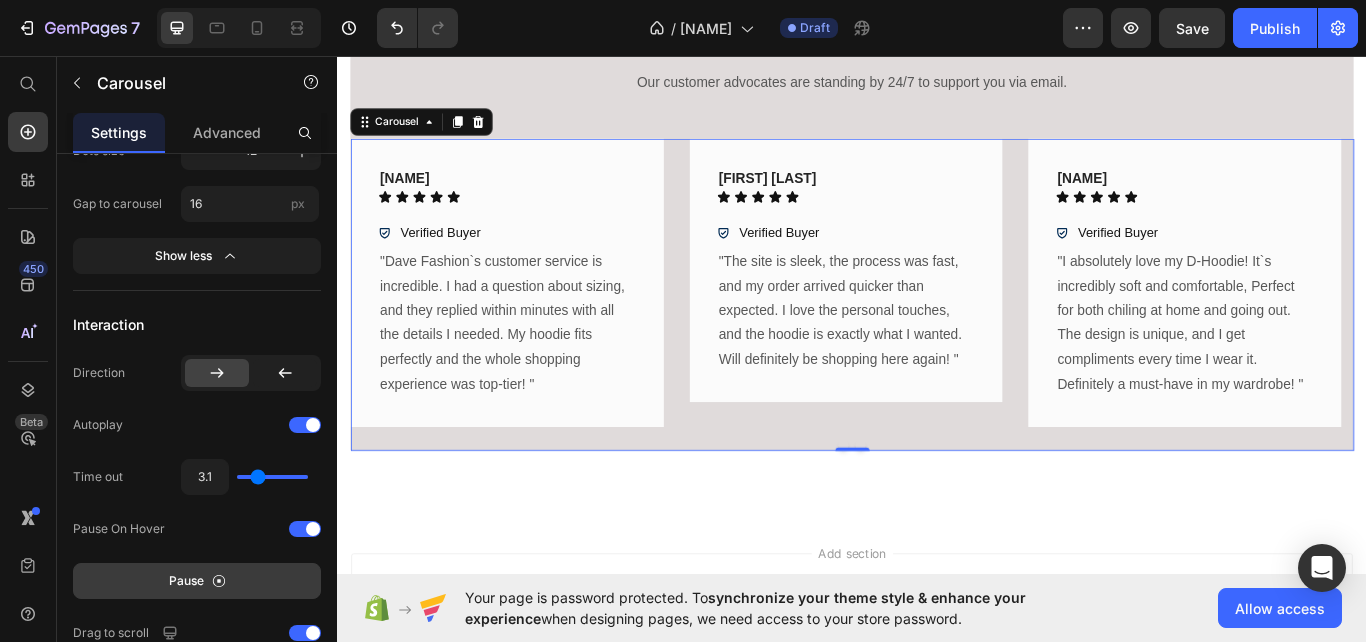 type on "3" 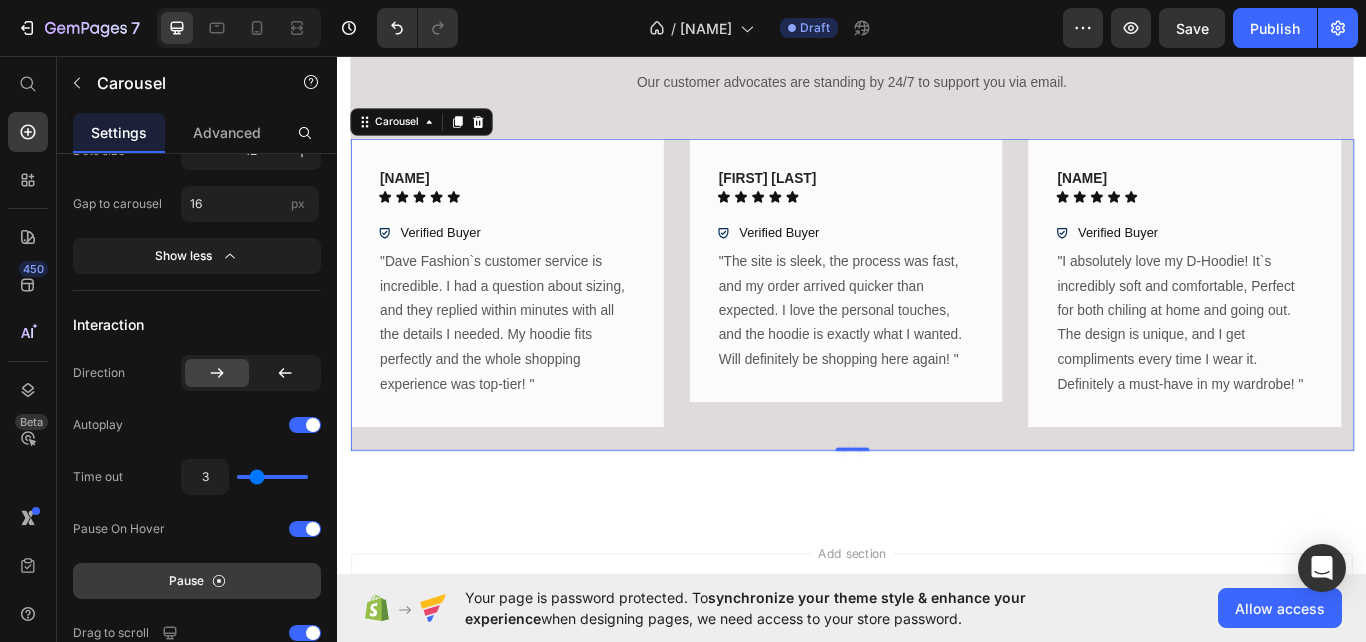 type on "3" 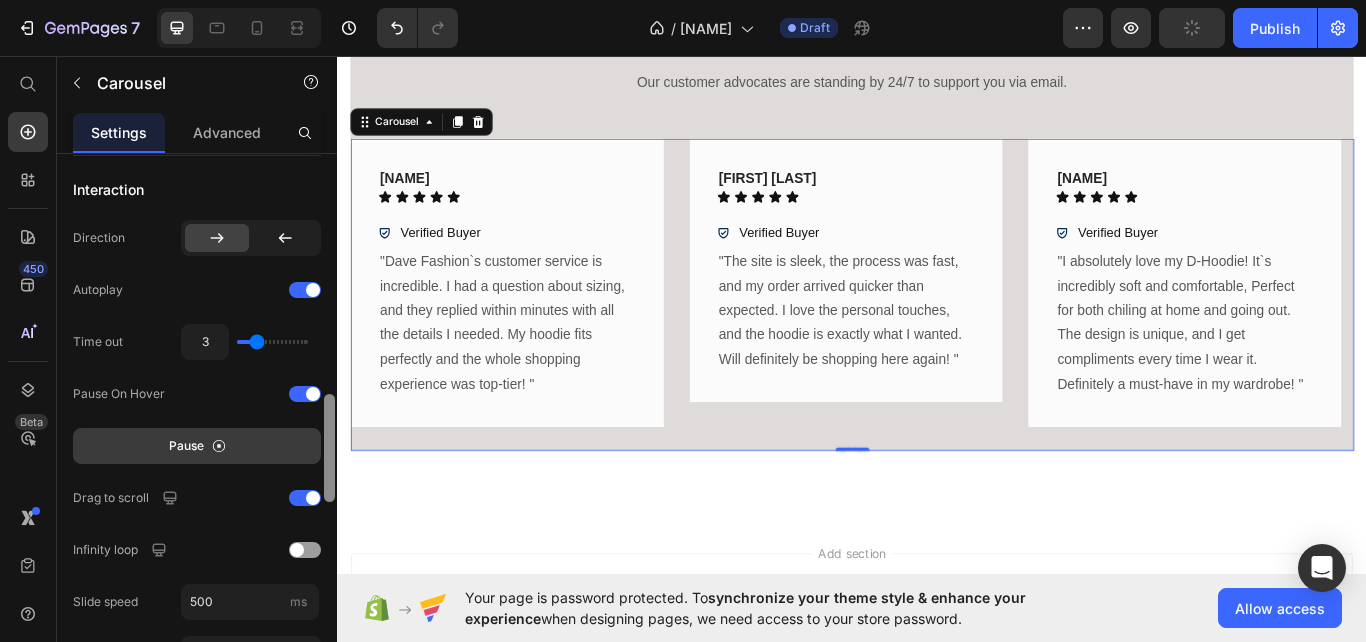 scroll, scrollTop: 1211, scrollLeft: 0, axis: vertical 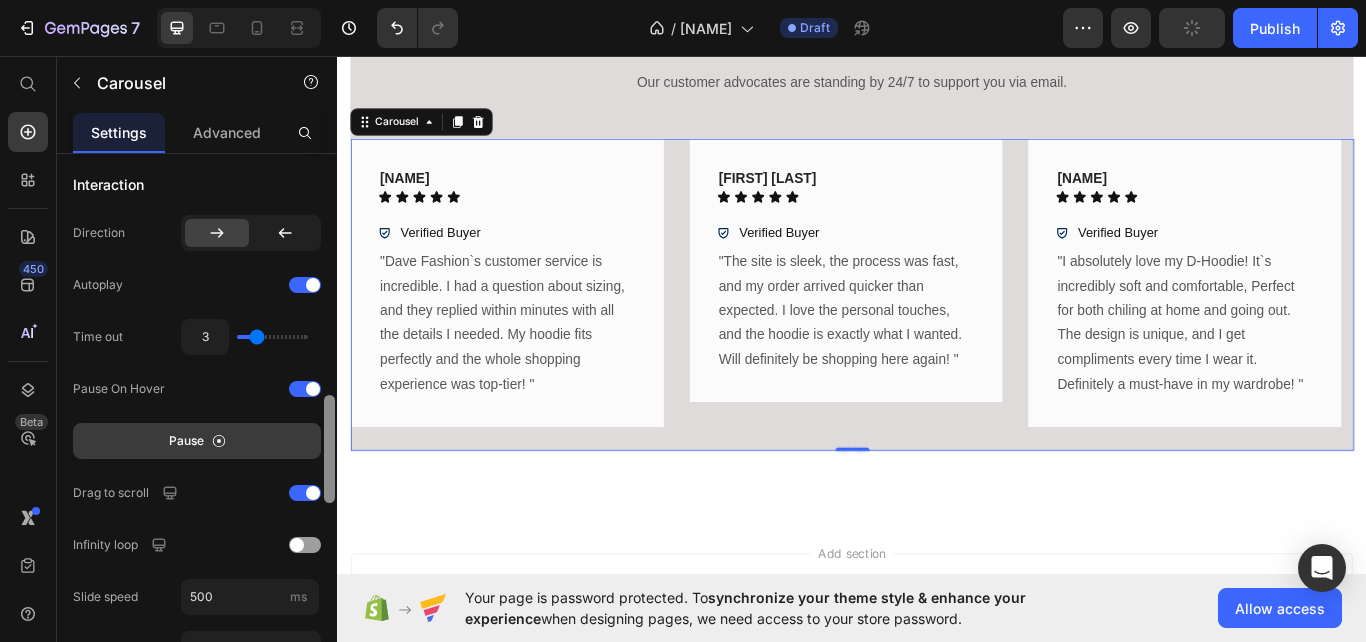 drag, startPoint x: 326, startPoint y: 447, endPoint x: 331, endPoint y: 475, distance: 28.442924 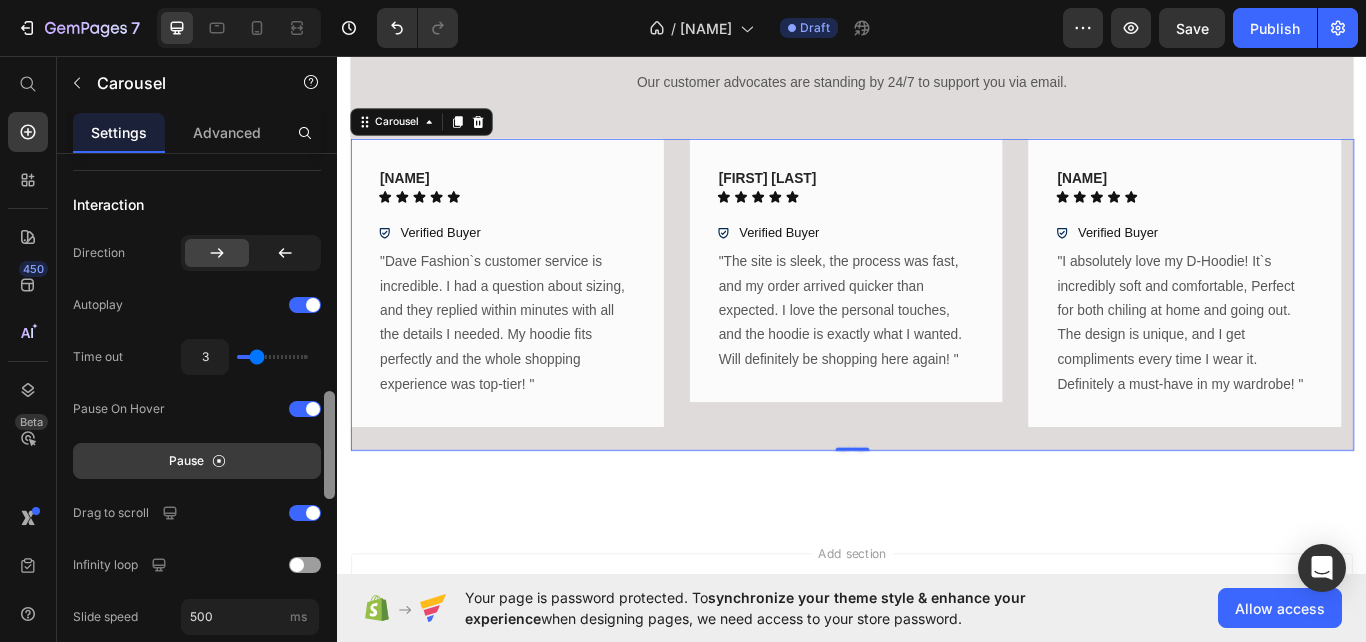scroll, scrollTop: 1201, scrollLeft: 0, axis: vertical 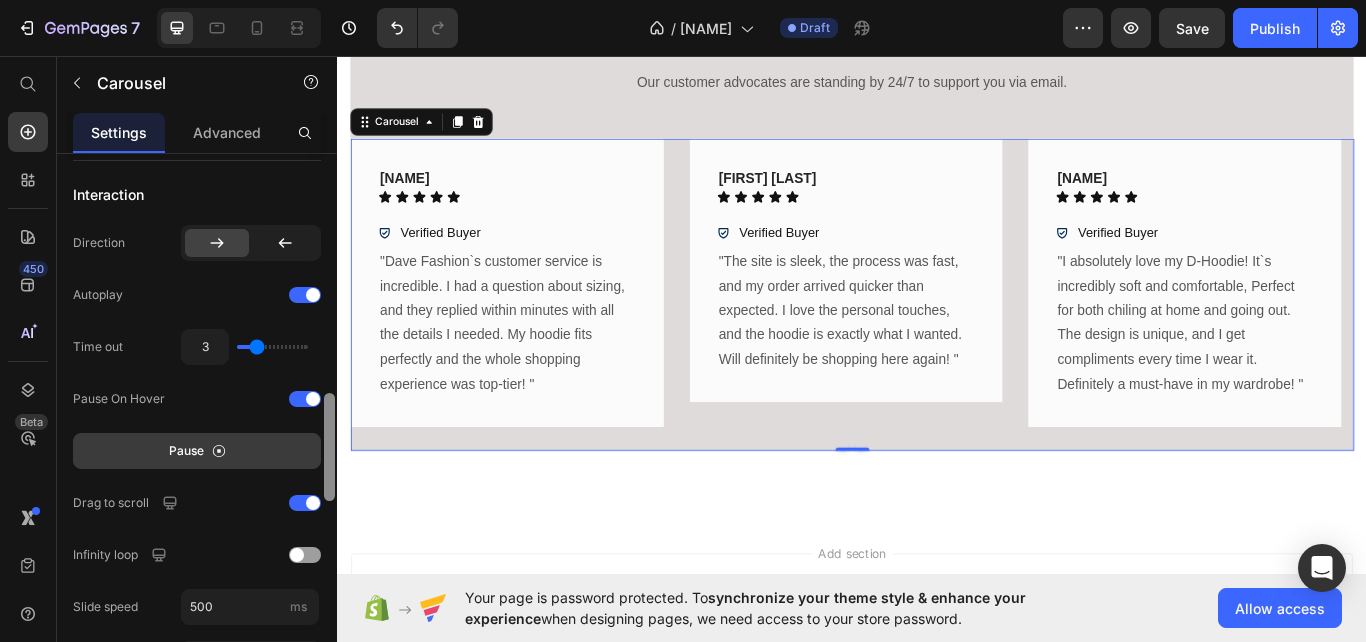 click at bounding box center [329, 447] 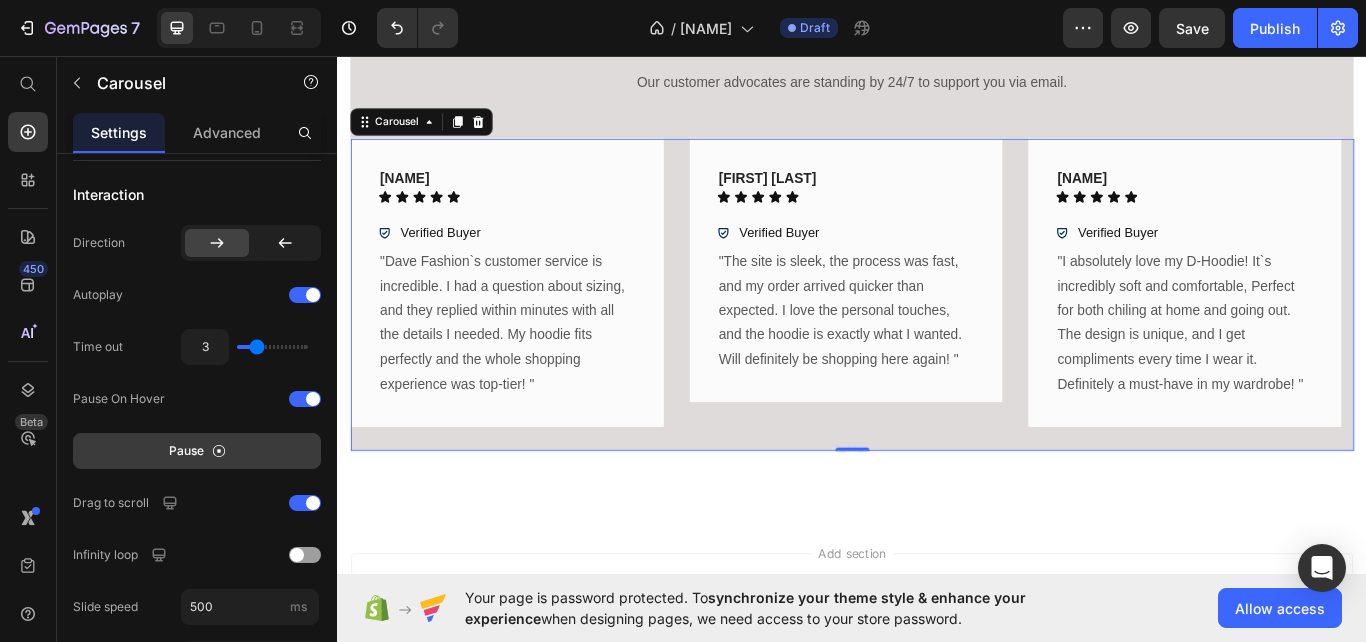 click on "Pause" at bounding box center [197, 451] 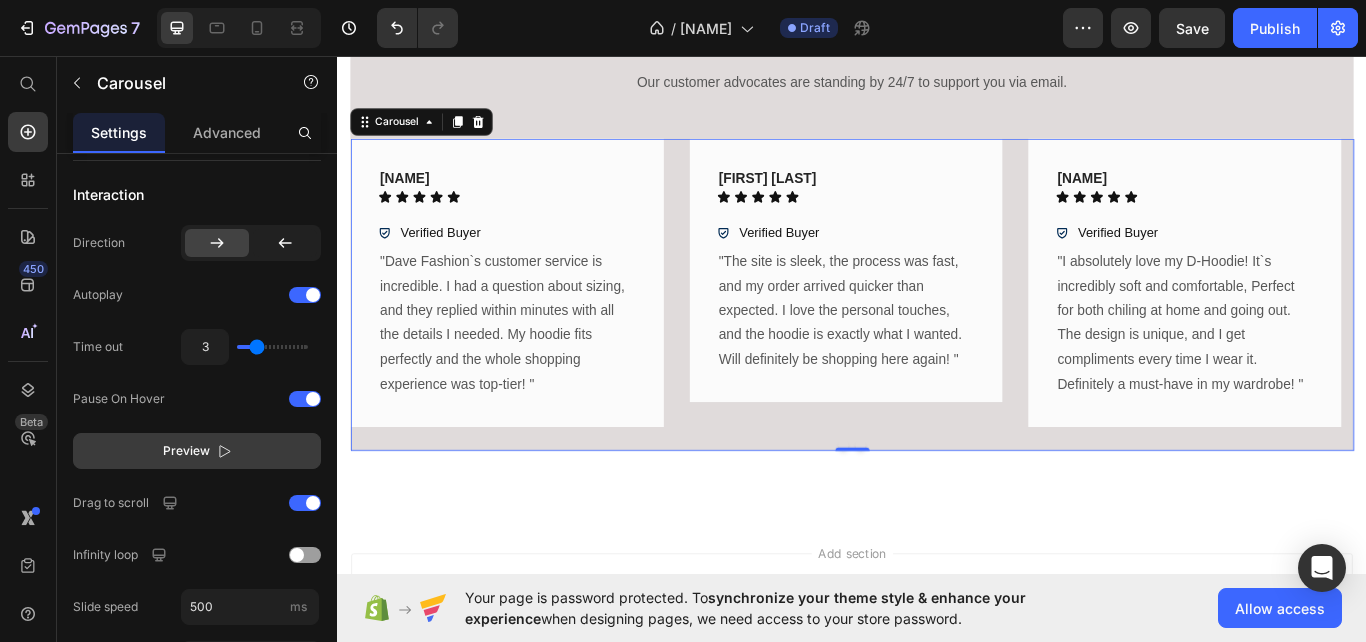click on "Preview" at bounding box center (197, 451) 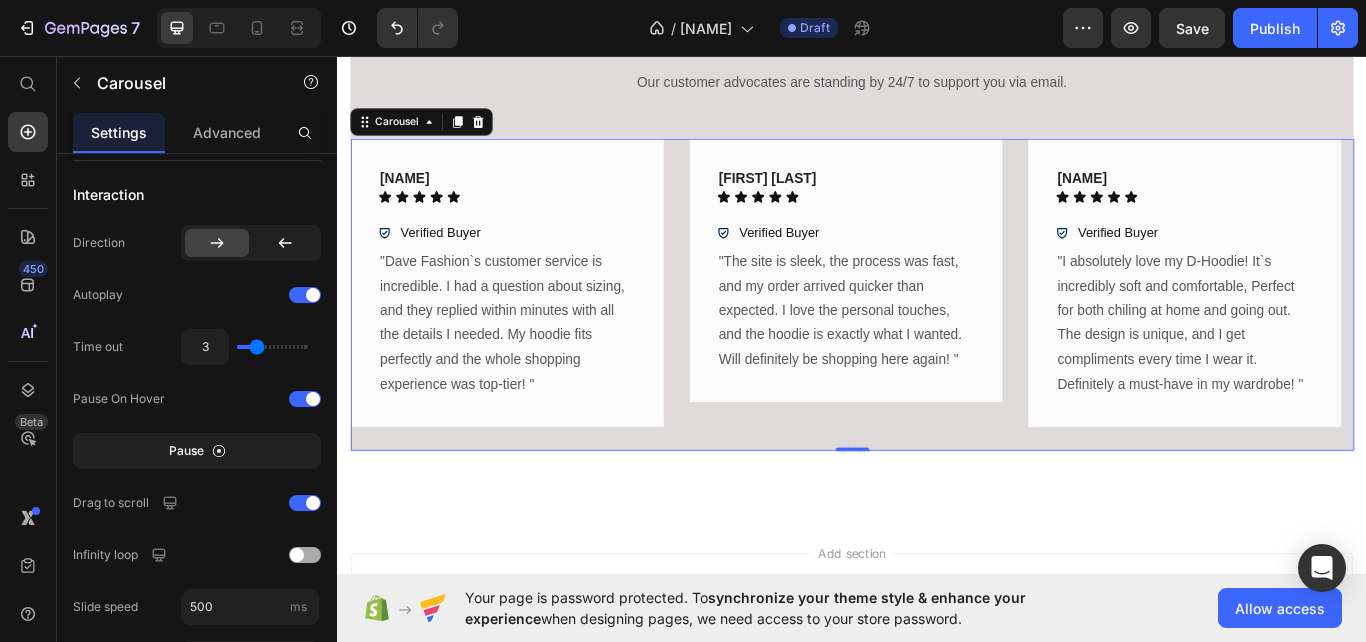 click at bounding box center [297, 555] 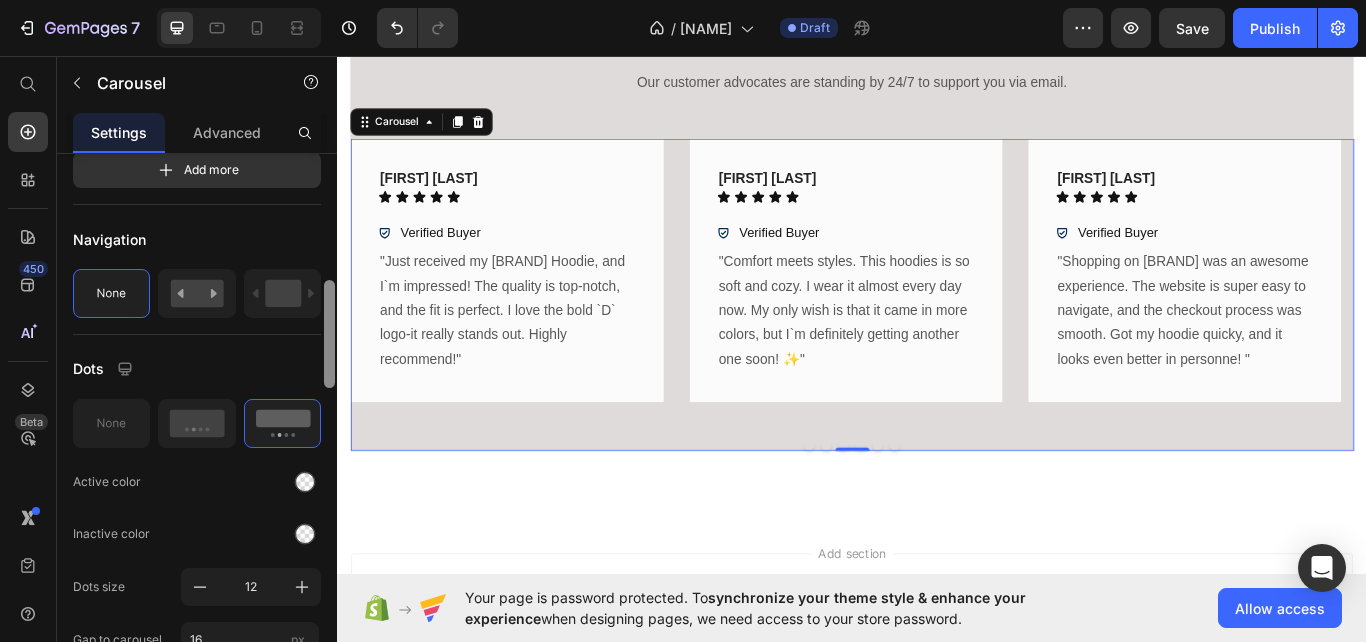 scroll, scrollTop: 640, scrollLeft: 0, axis: vertical 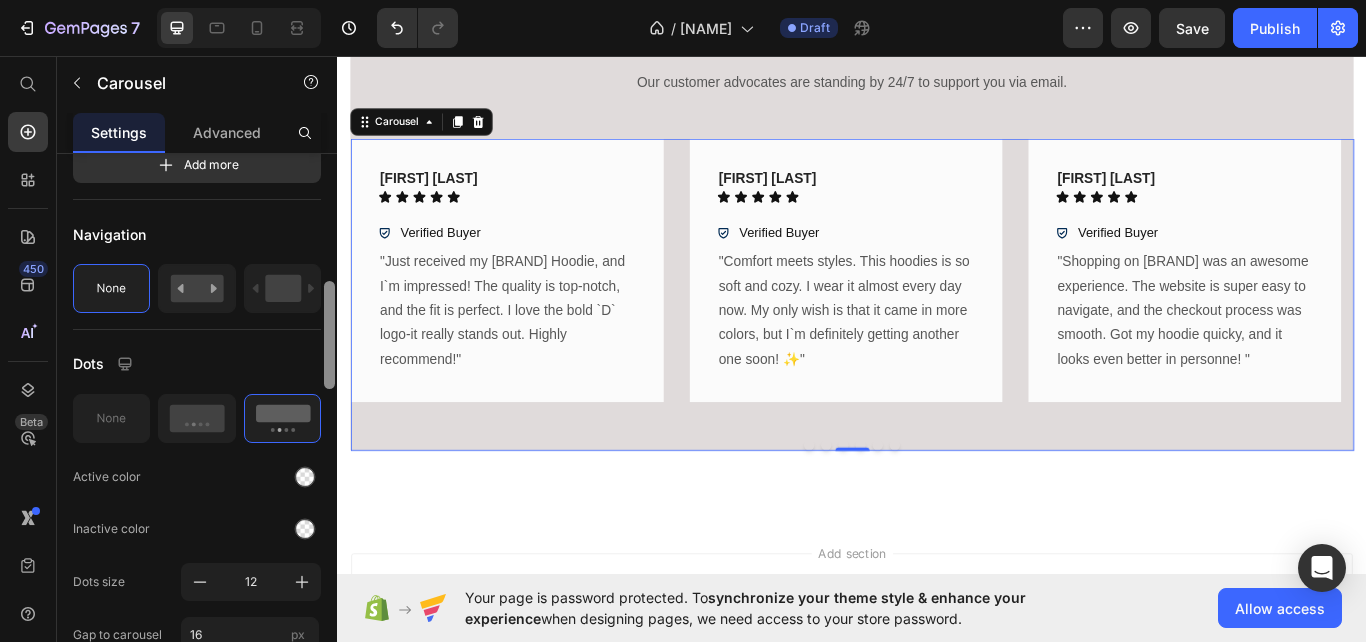 drag, startPoint x: 330, startPoint y: 492, endPoint x: 330, endPoint y: 380, distance: 112 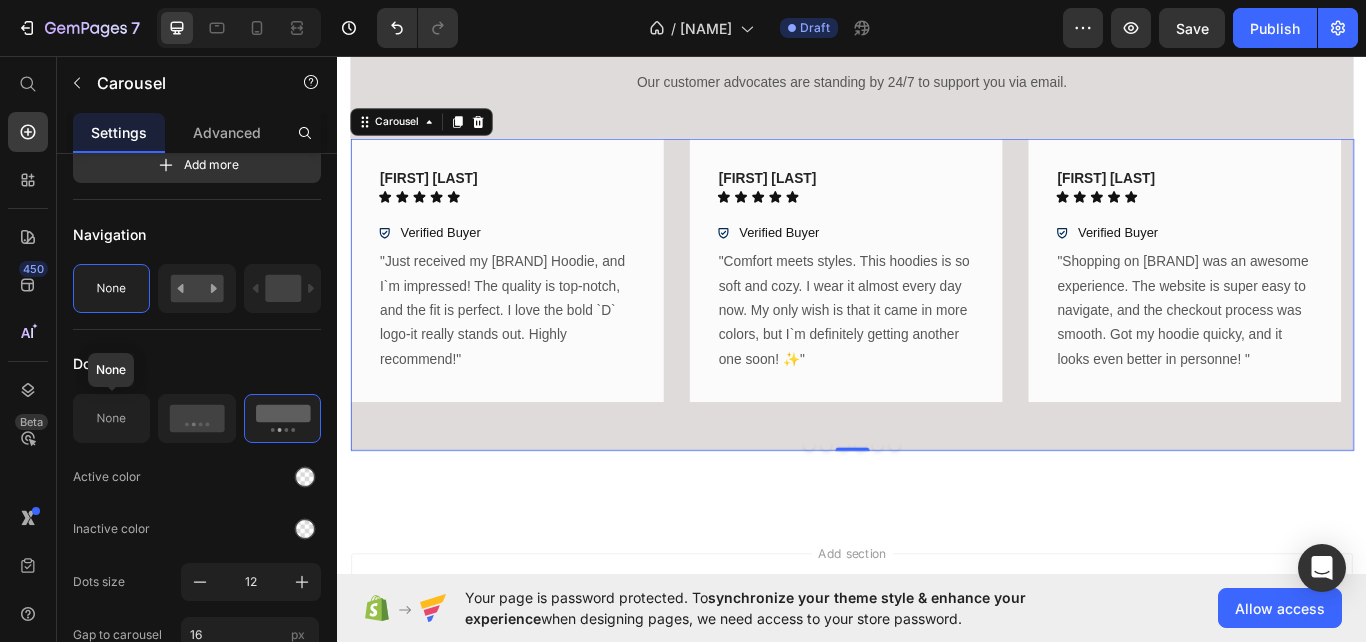 click 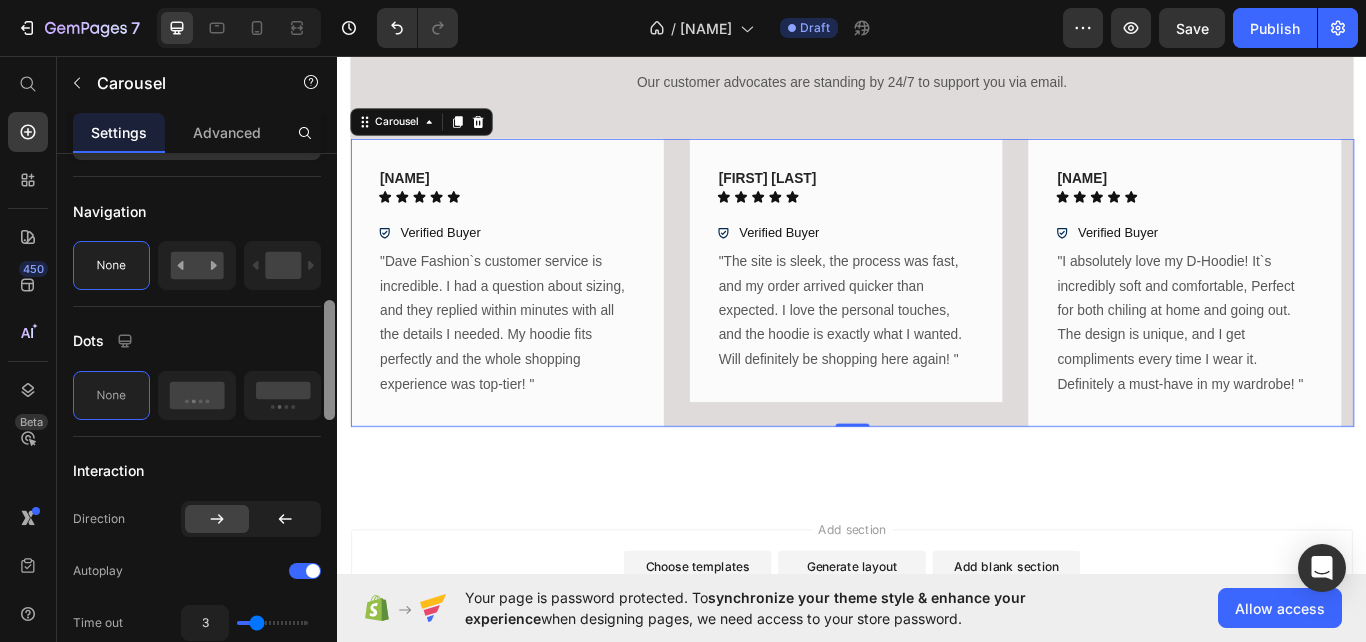 scroll, scrollTop: 658, scrollLeft: 0, axis: vertical 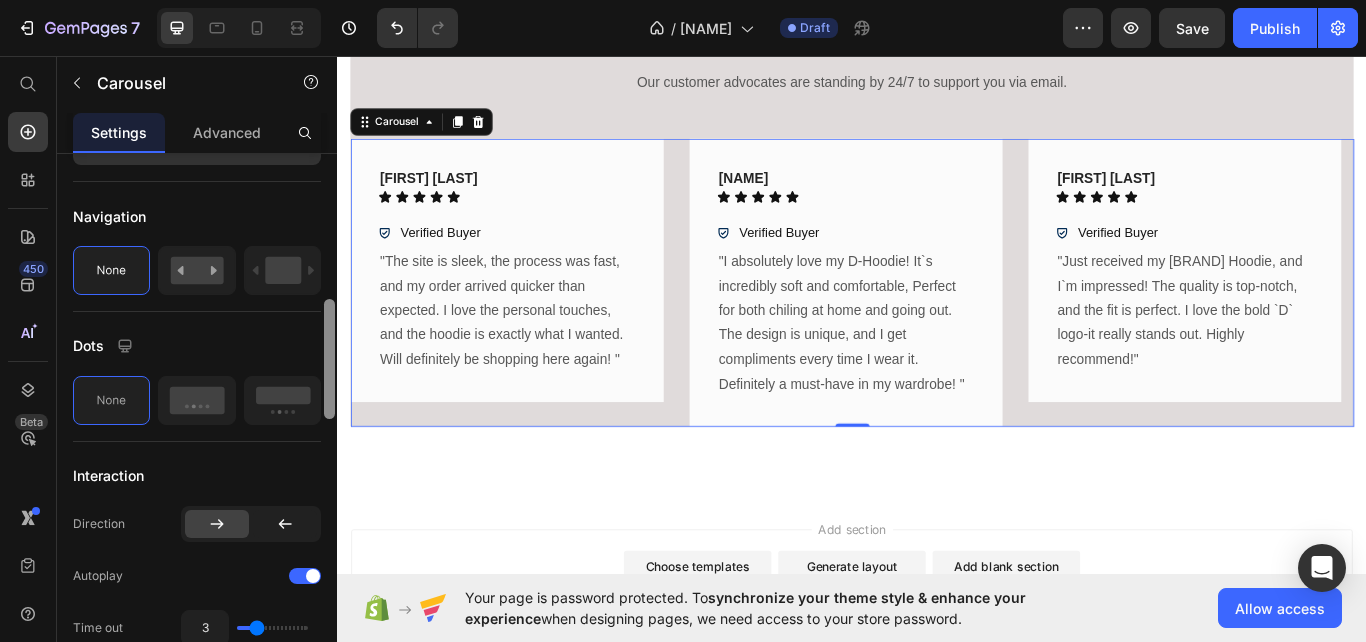 click at bounding box center (329, 426) 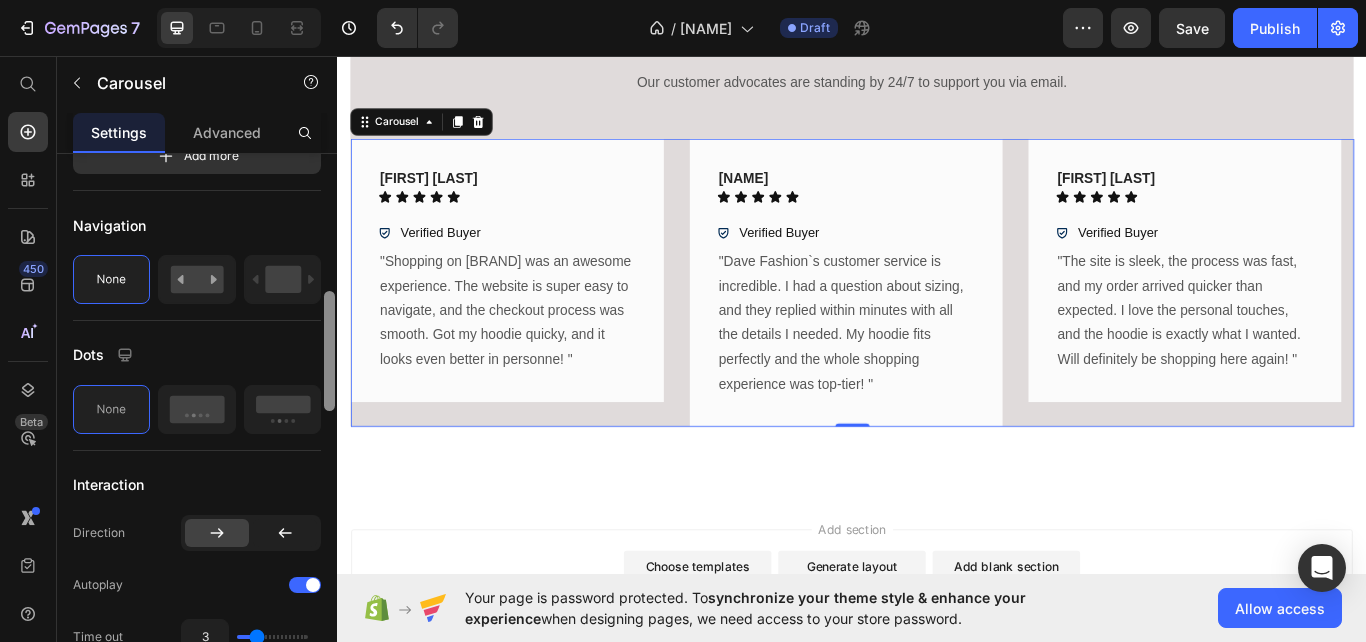 scroll, scrollTop: 644, scrollLeft: 0, axis: vertical 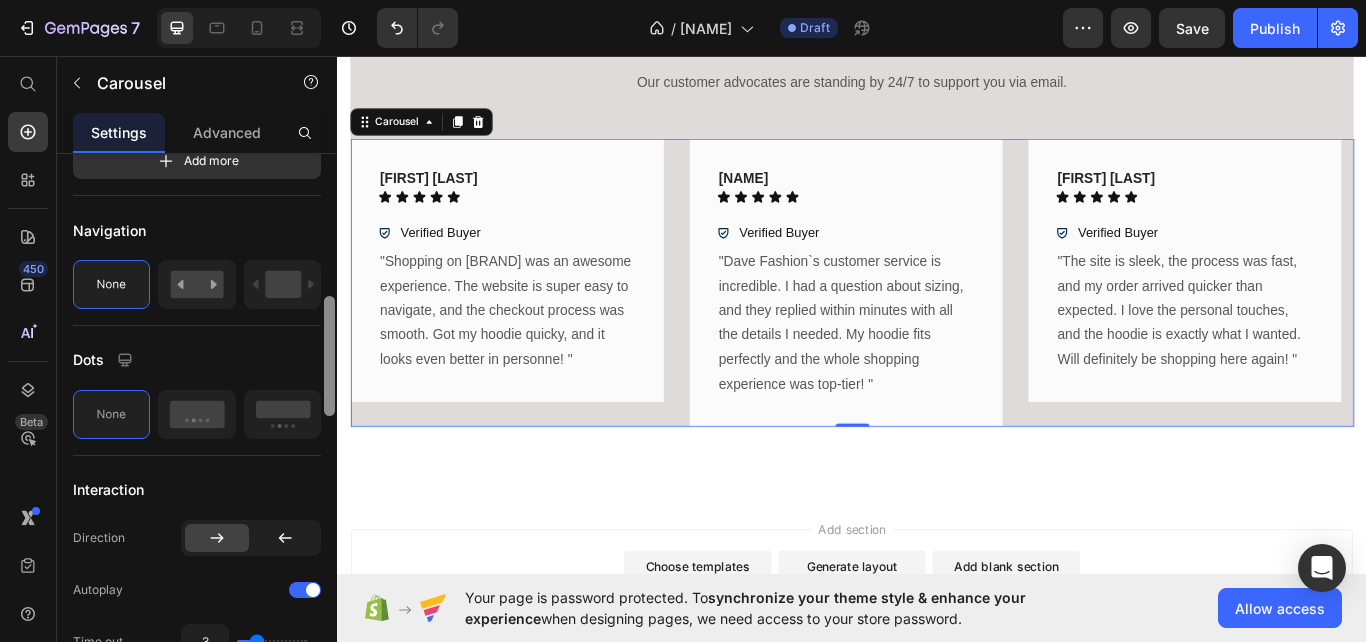 click at bounding box center (329, 426) 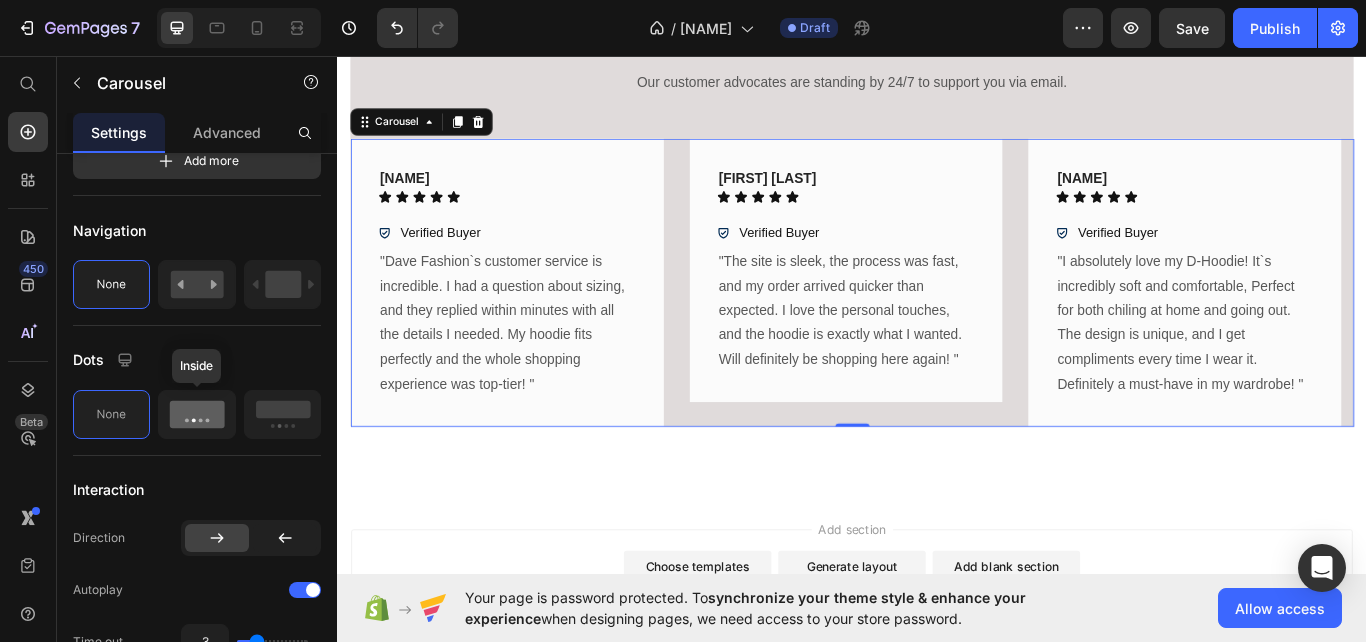 click 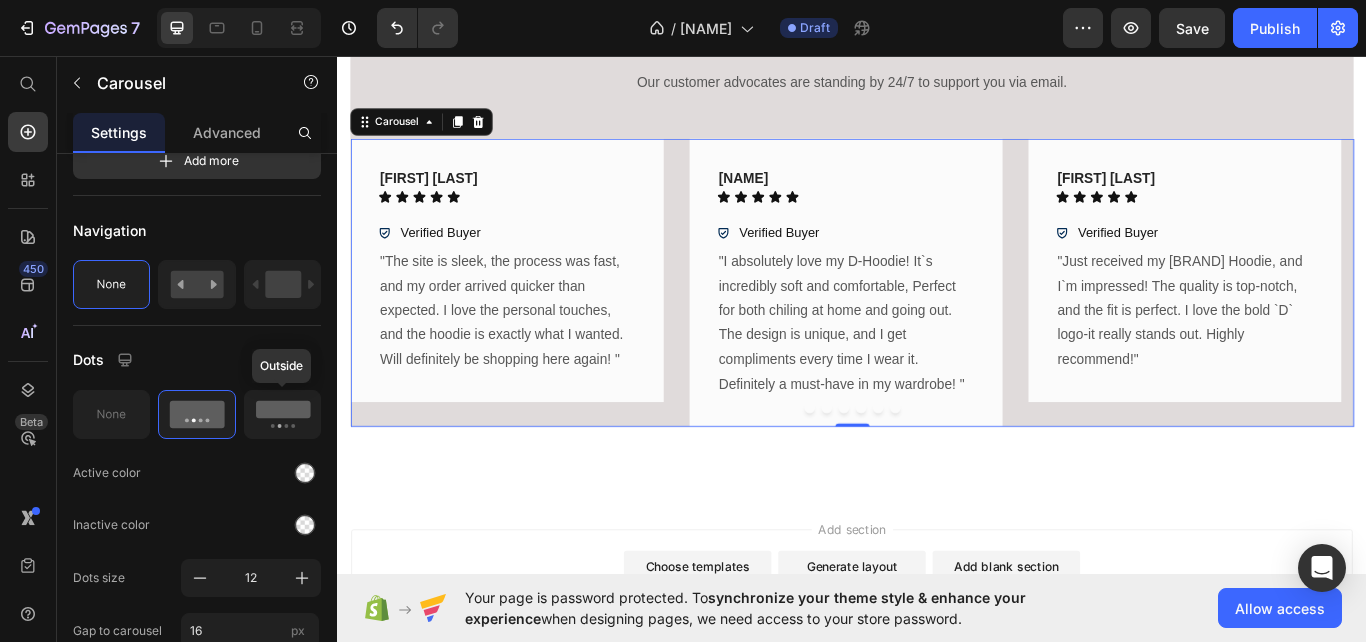 click 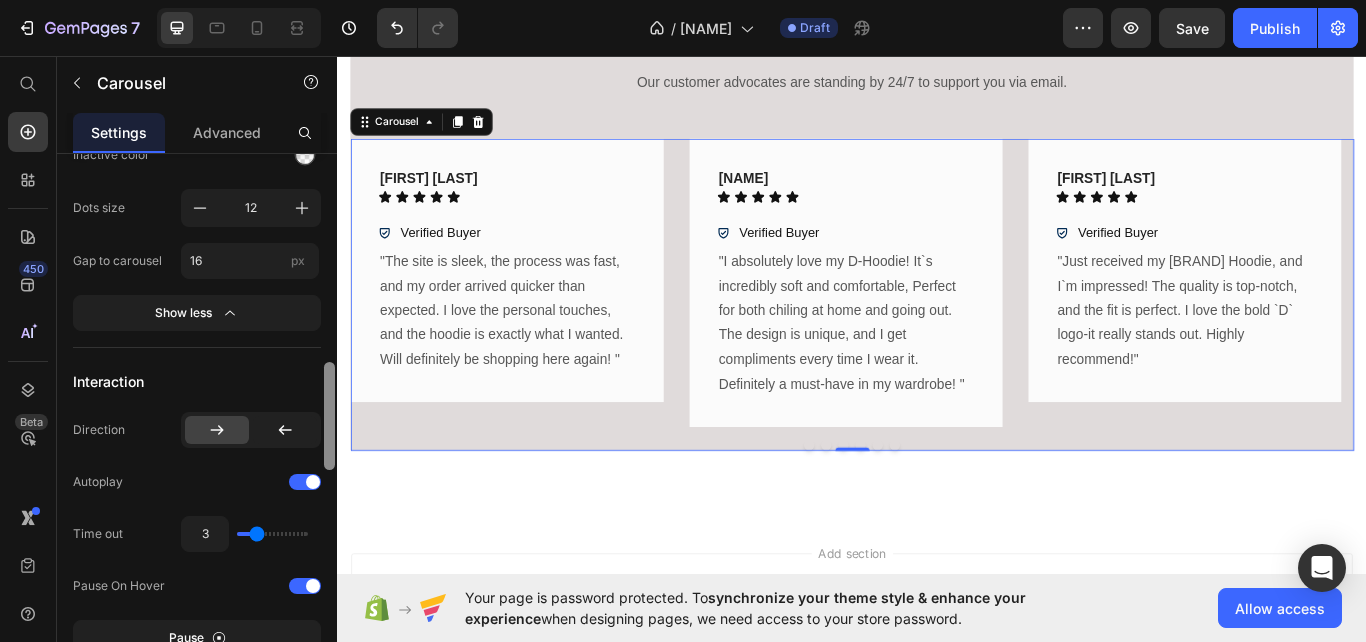 scroll, scrollTop: 1004, scrollLeft: 0, axis: vertical 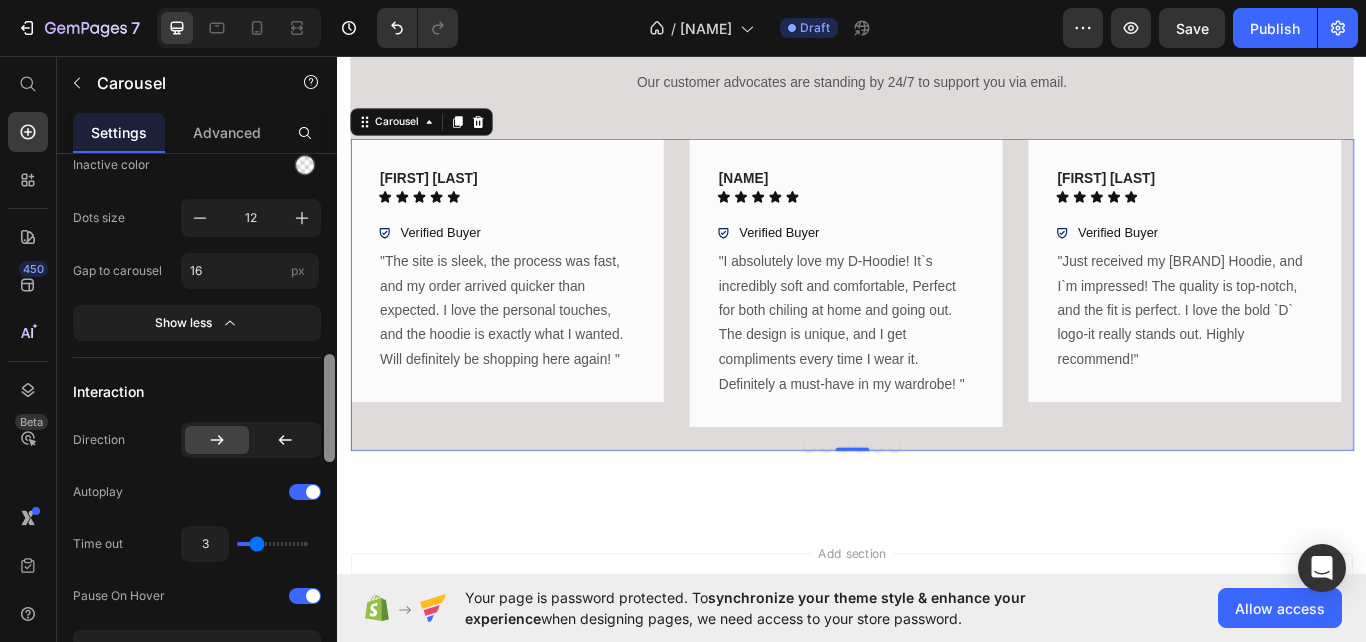 drag, startPoint x: 327, startPoint y: 363, endPoint x: 333, endPoint y: 435, distance: 72.249565 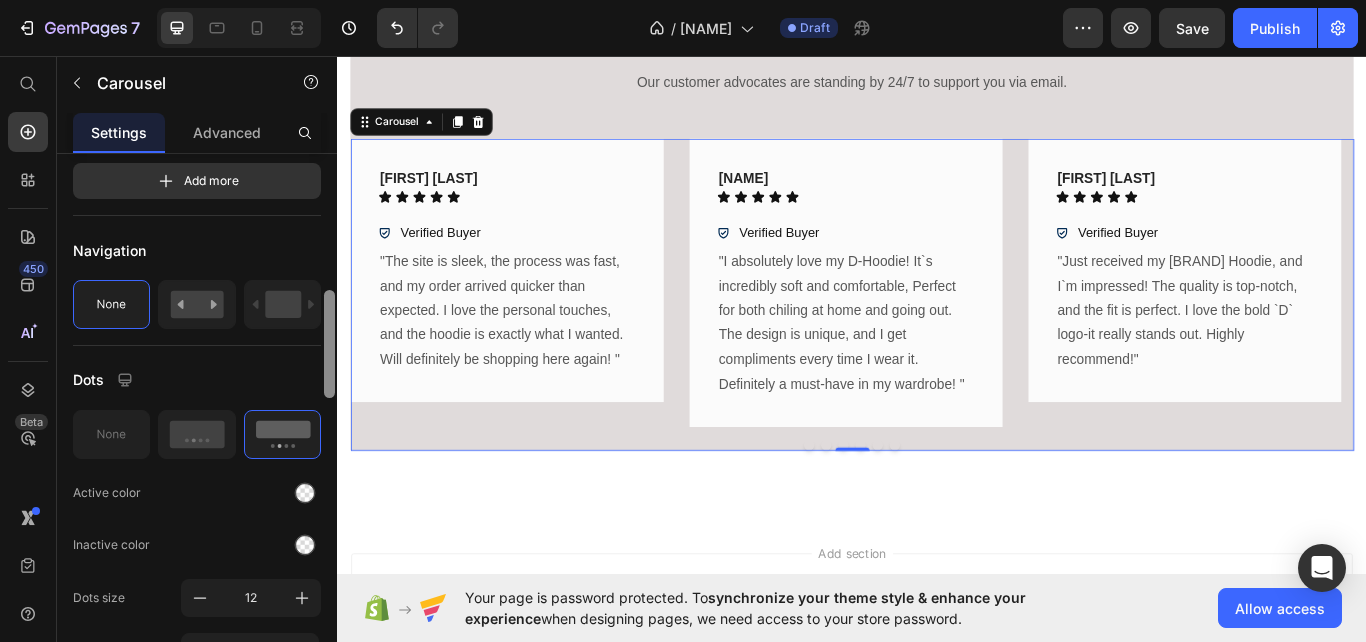 scroll, scrollTop: 644, scrollLeft: 0, axis: vertical 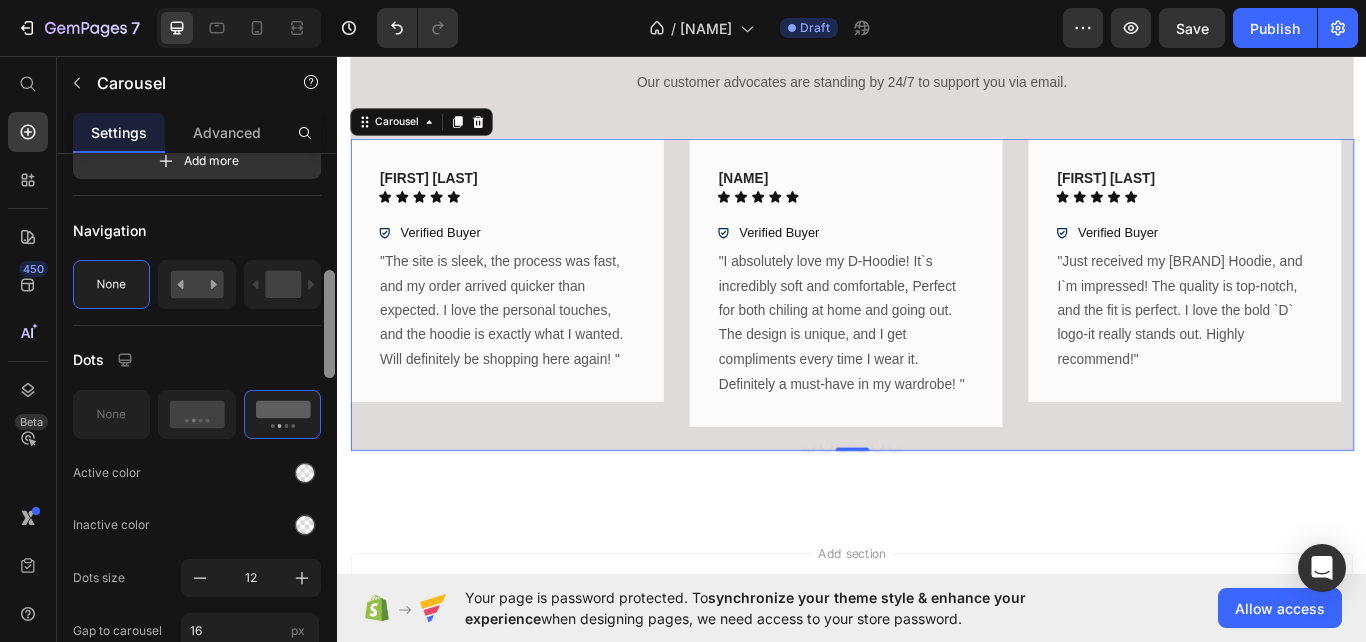 drag, startPoint x: 329, startPoint y: 408, endPoint x: 329, endPoint y: 336, distance: 72 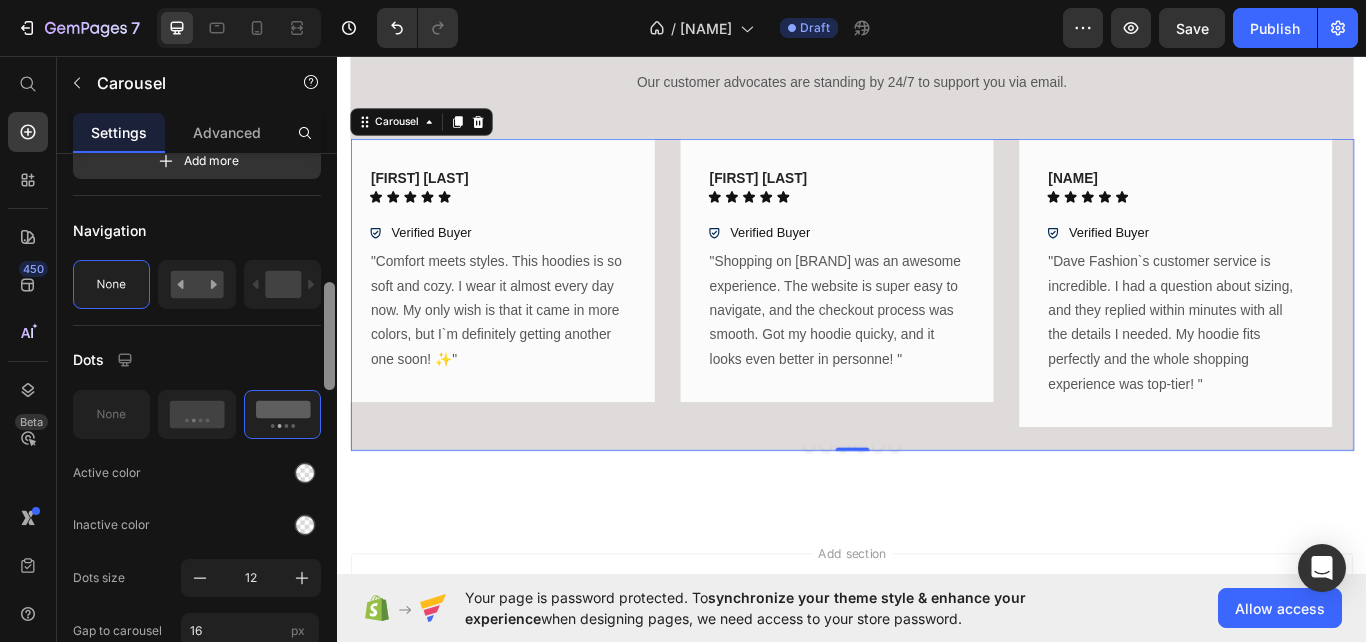 click at bounding box center (329, 336) 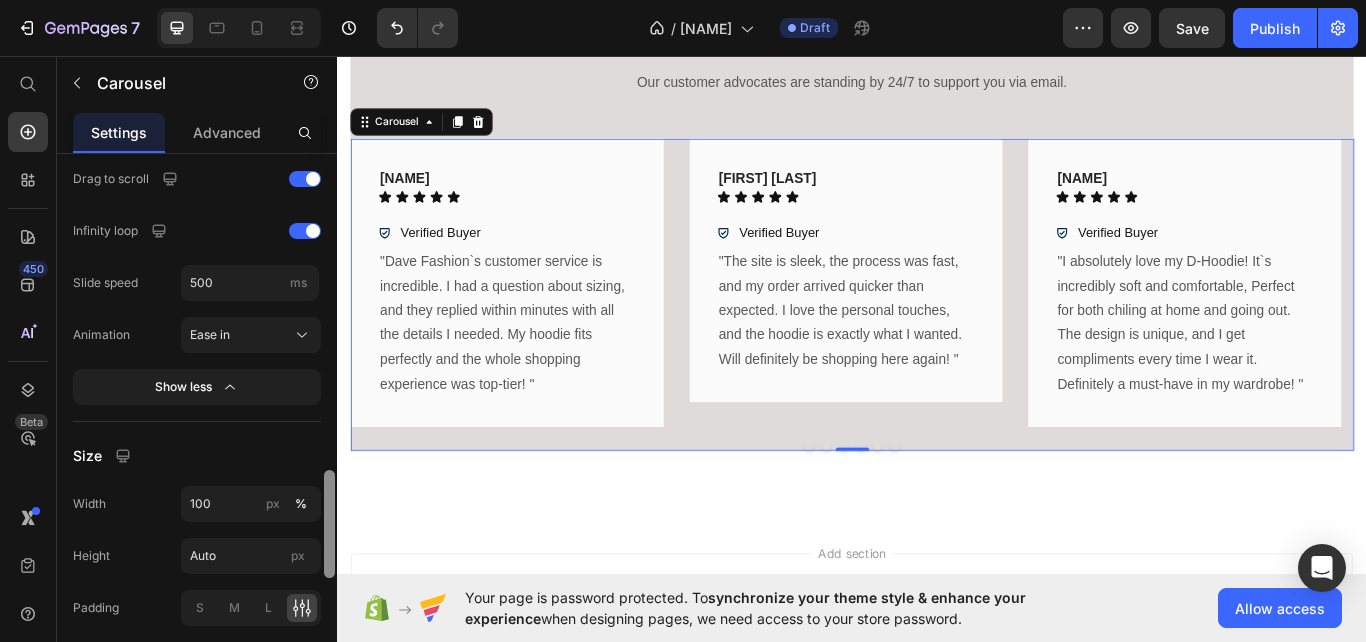 scroll, scrollTop: 1515, scrollLeft: 0, axis: vertical 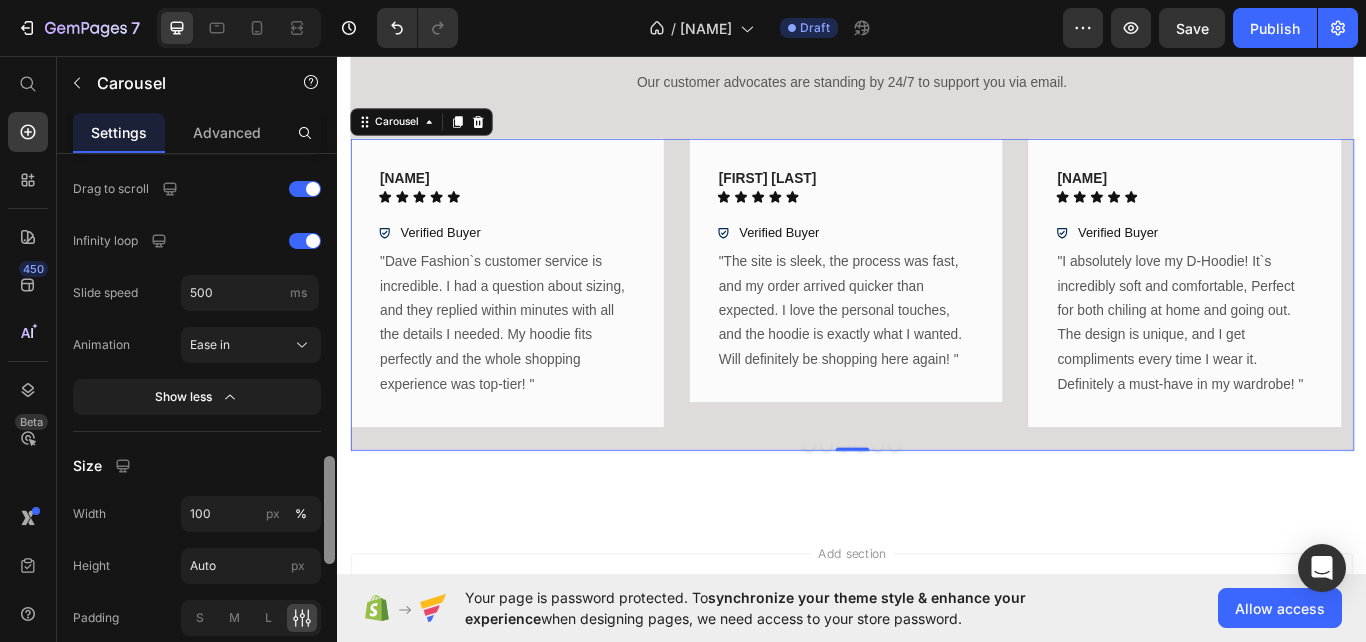 drag, startPoint x: 328, startPoint y: 345, endPoint x: 328, endPoint y: 519, distance: 174 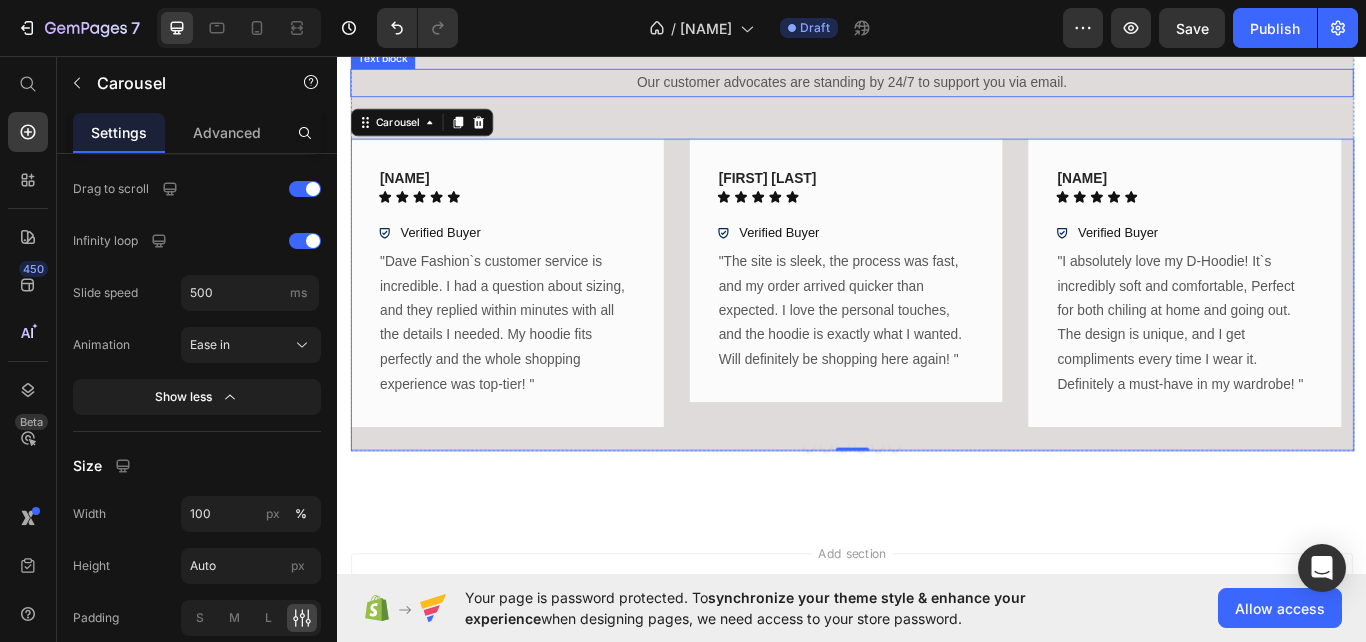 click on "Our customer advocates are standing by 24/7 to support you via email." at bounding box center (937, 88) 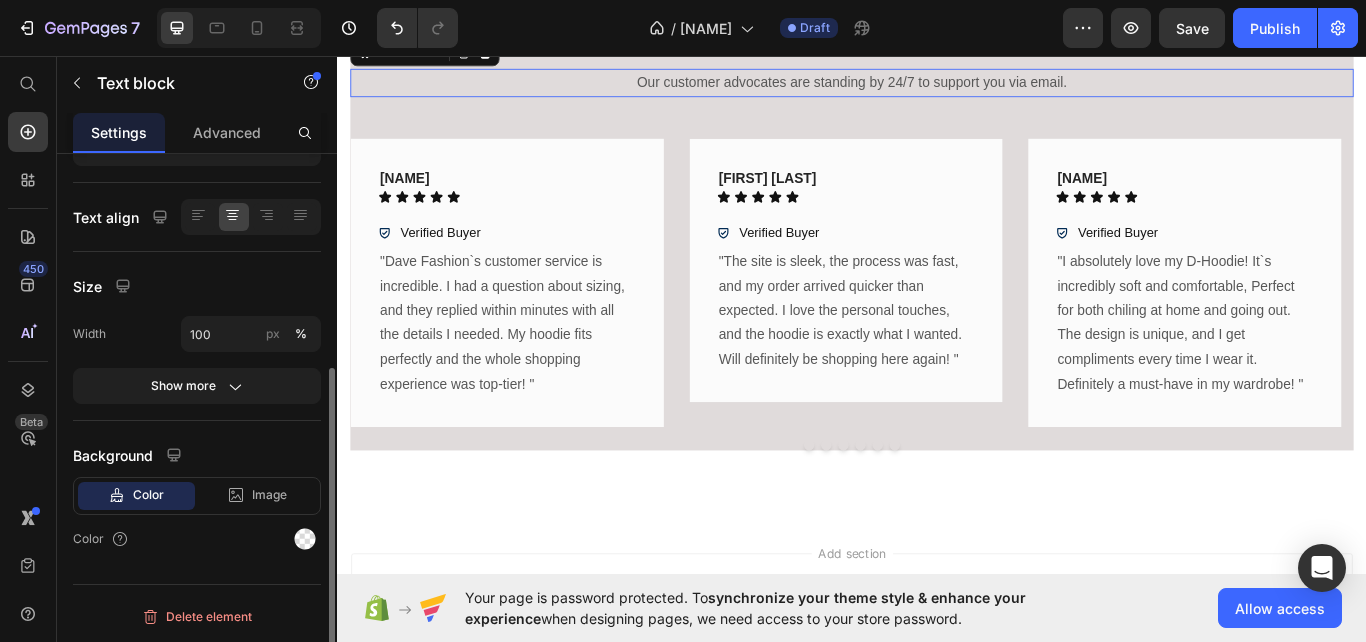 scroll, scrollTop: 0, scrollLeft: 0, axis: both 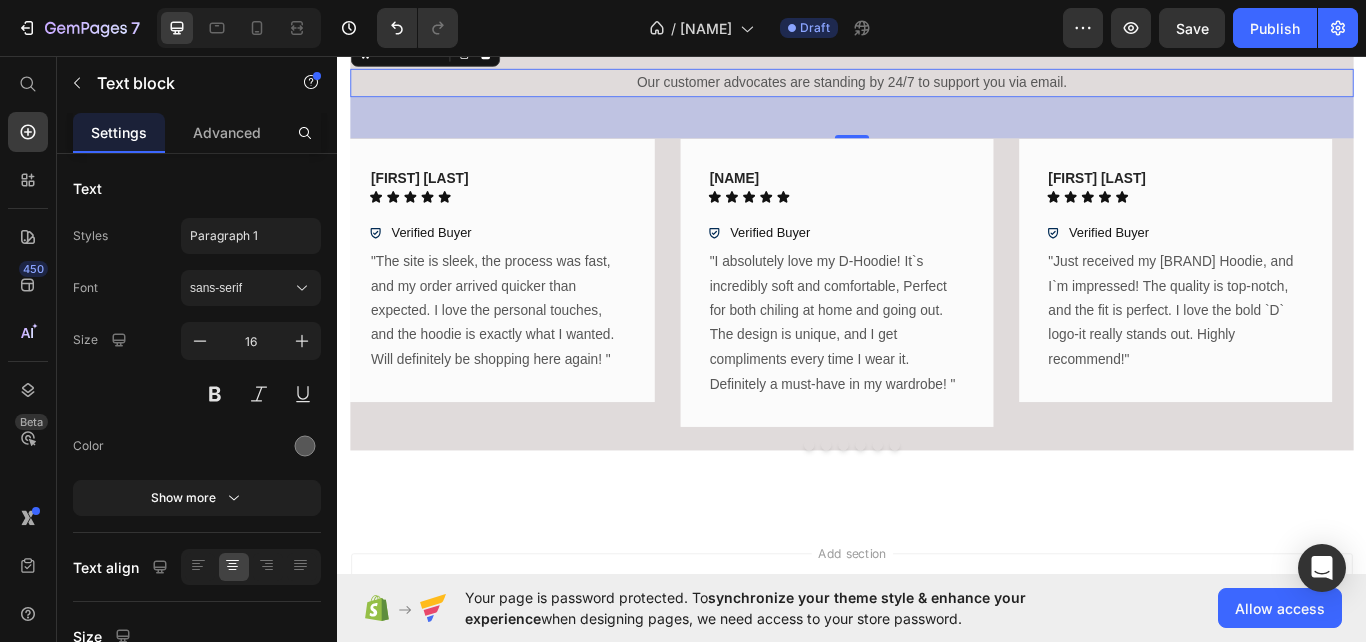 click on "Our customer advocates are standing by 24/7 to support you via email." at bounding box center [937, 88] 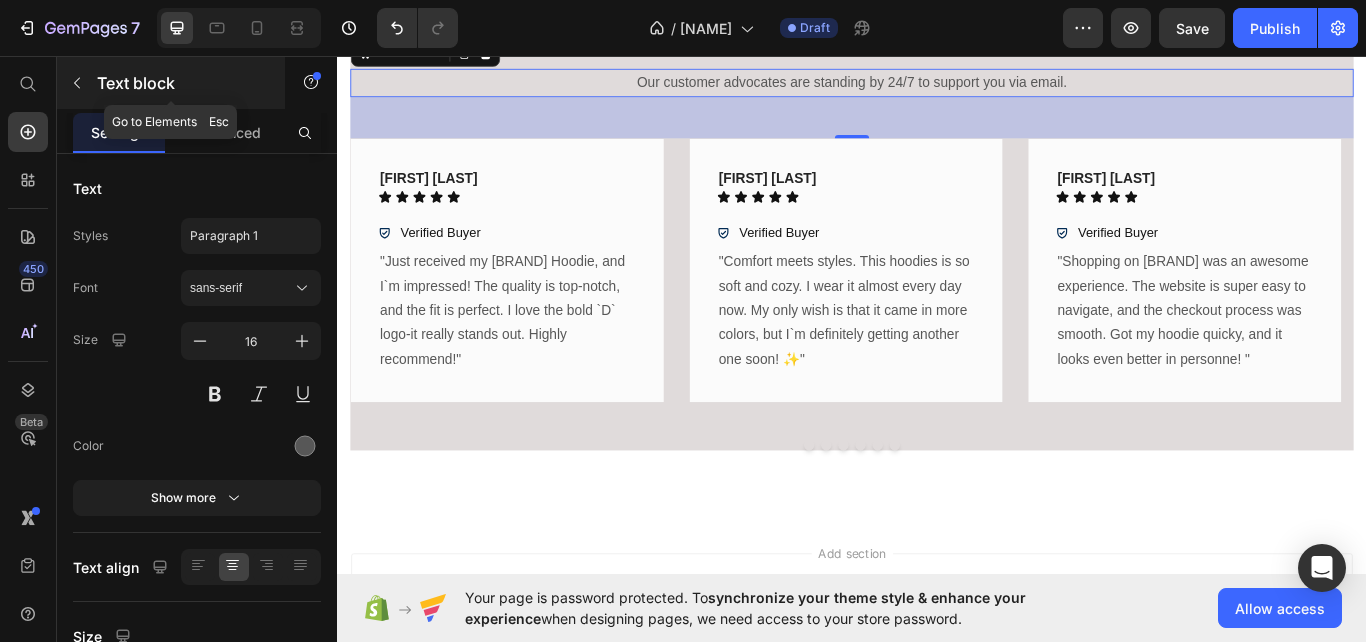 click on "Text block" at bounding box center (182, 83) 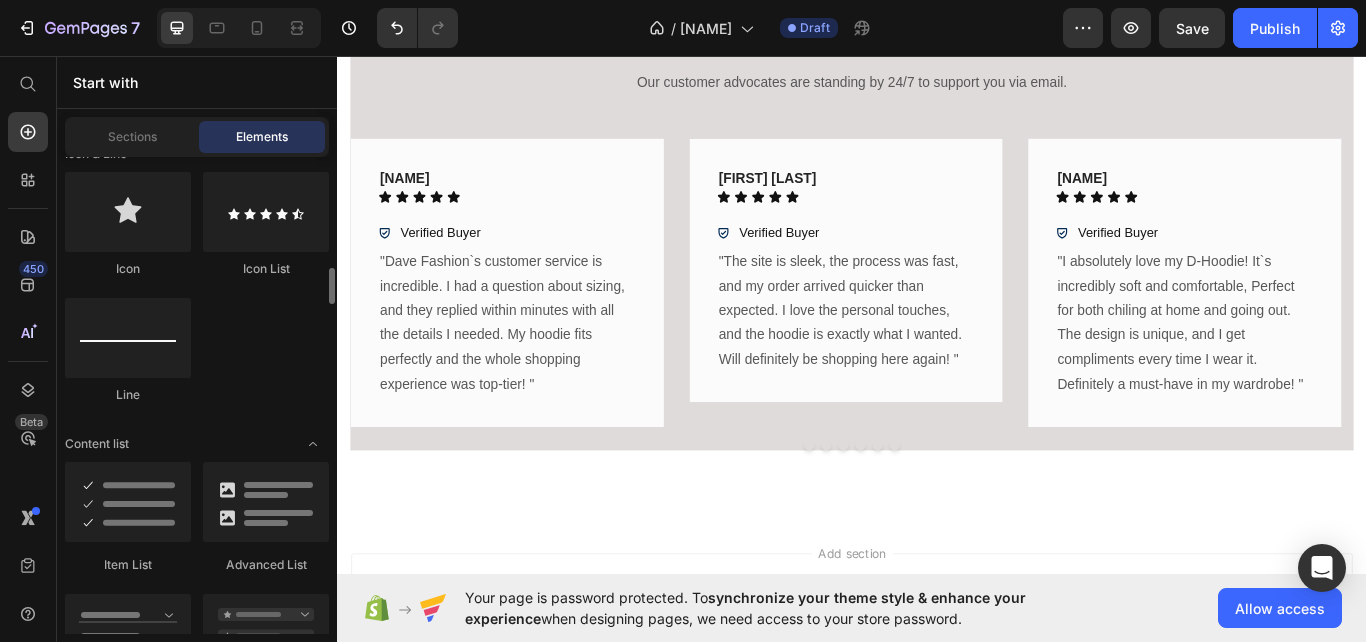 scroll, scrollTop: 1411, scrollLeft: 0, axis: vertical 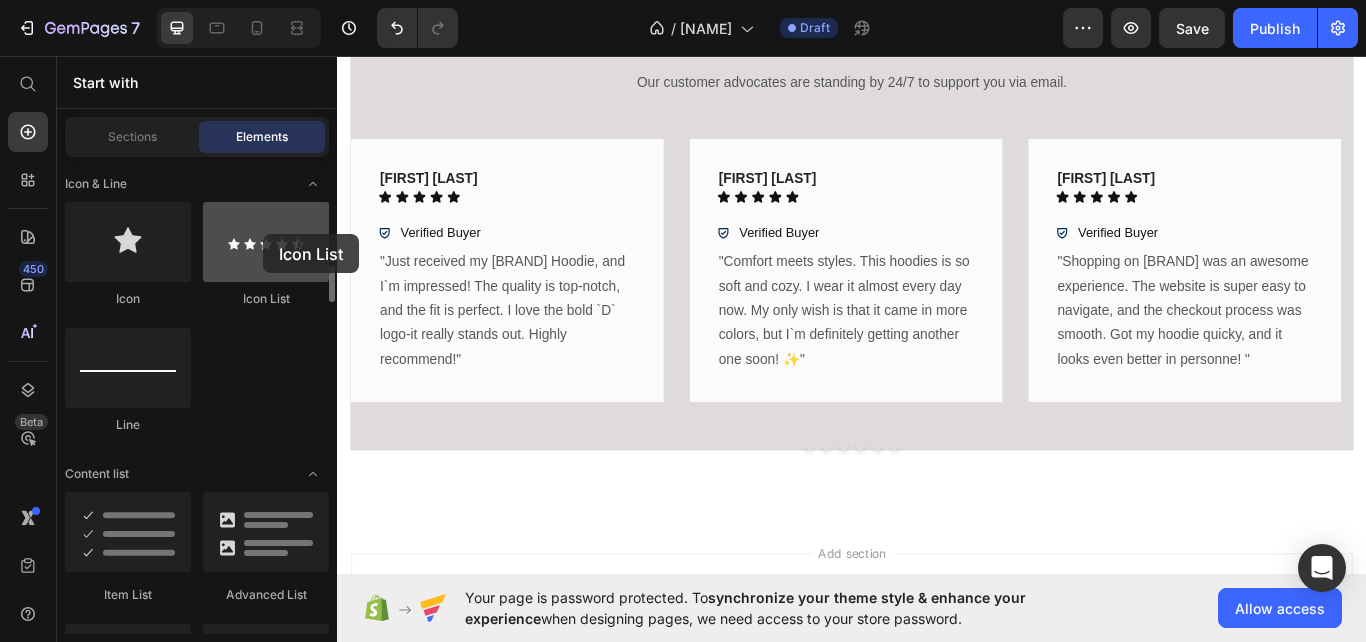 drag, startPoint x: 282, startPoint y: 236, endPoint x: 263, endPoint y: 234, distance: 19.104973 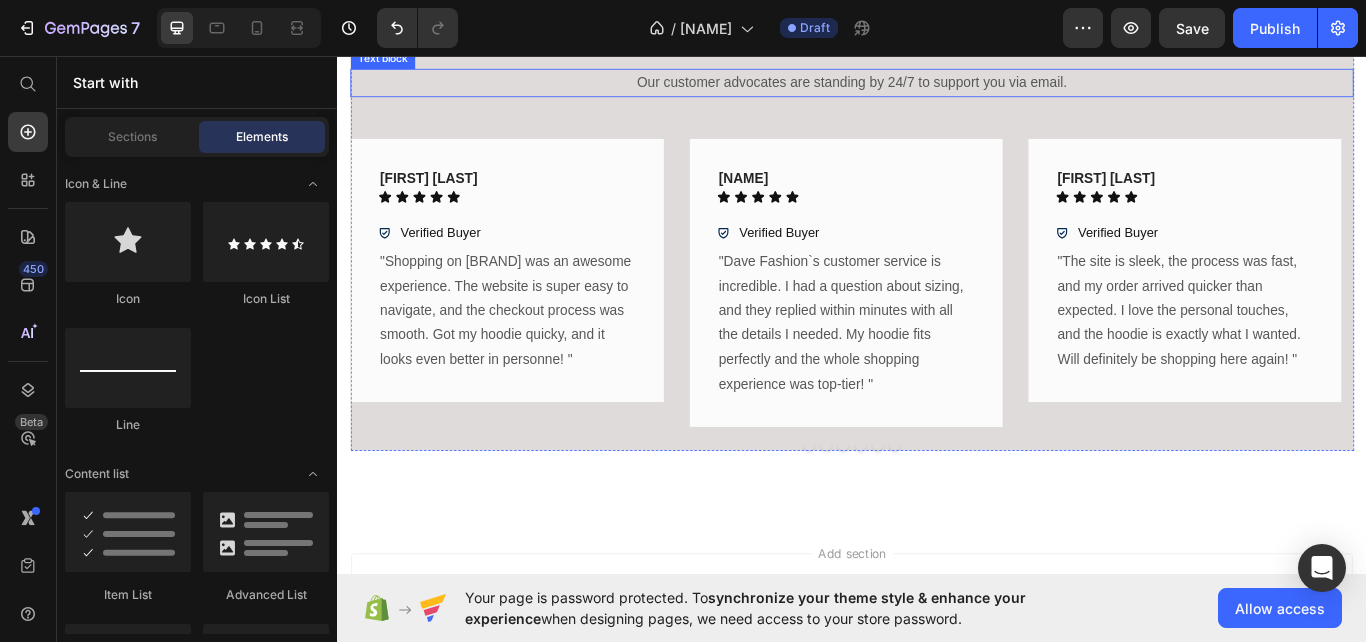 click on "Our customer advocates are standing by 24/7 to support you via email." at bounding box center [937, 88] 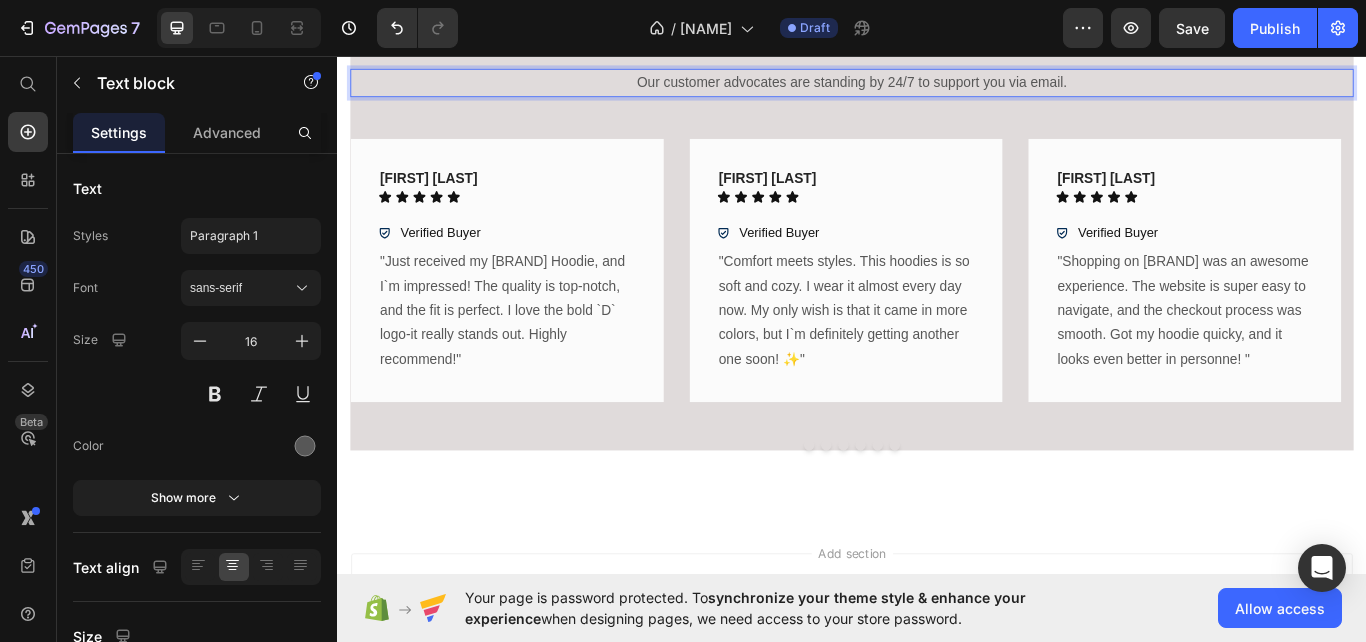 click on "Our customer advocates are standing by 24/7 to support you via email." at bounding box center [937, 88] 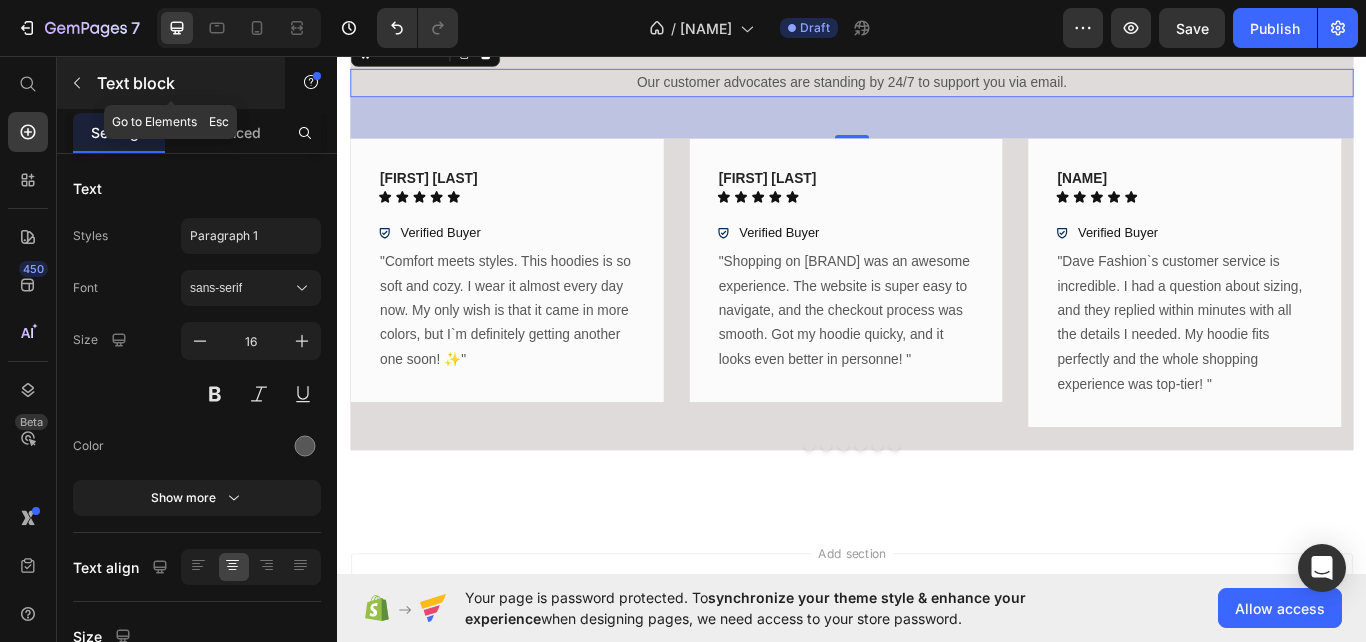 click on "Text block" at bounding box center [182, 83] 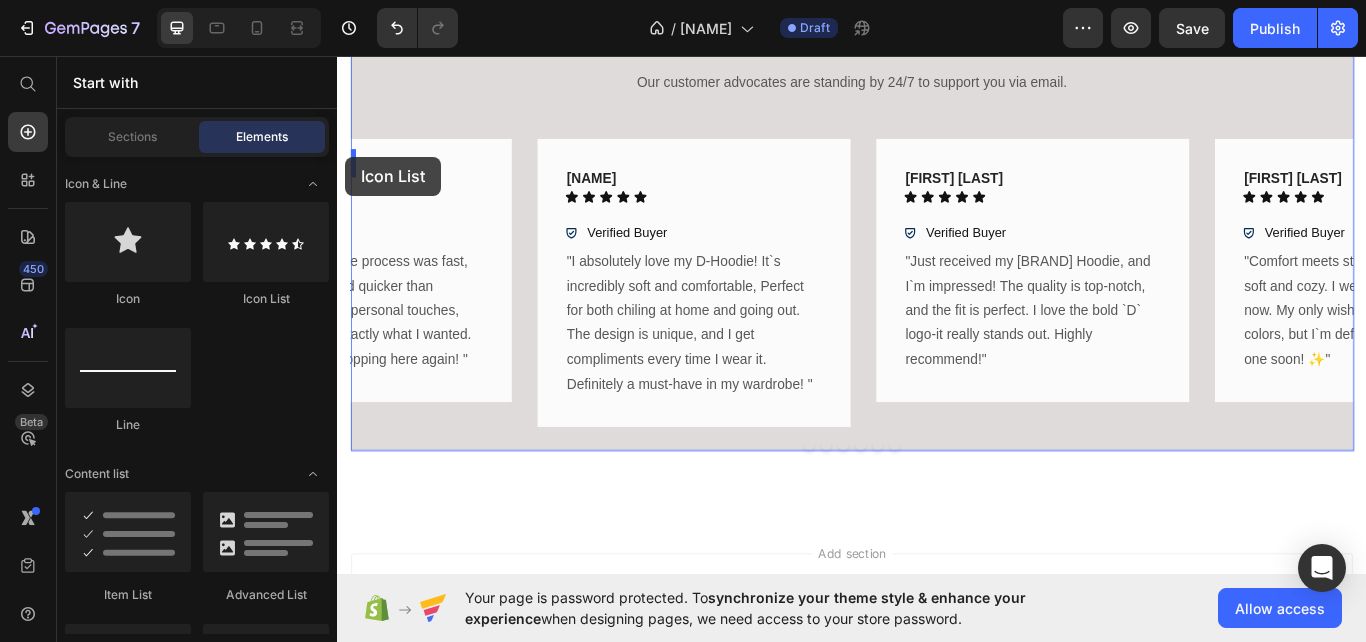 drag, startPoint x: 572, startPoint y: 318, endPoint x: 346, endPoint y: 174, distance: 267.9776 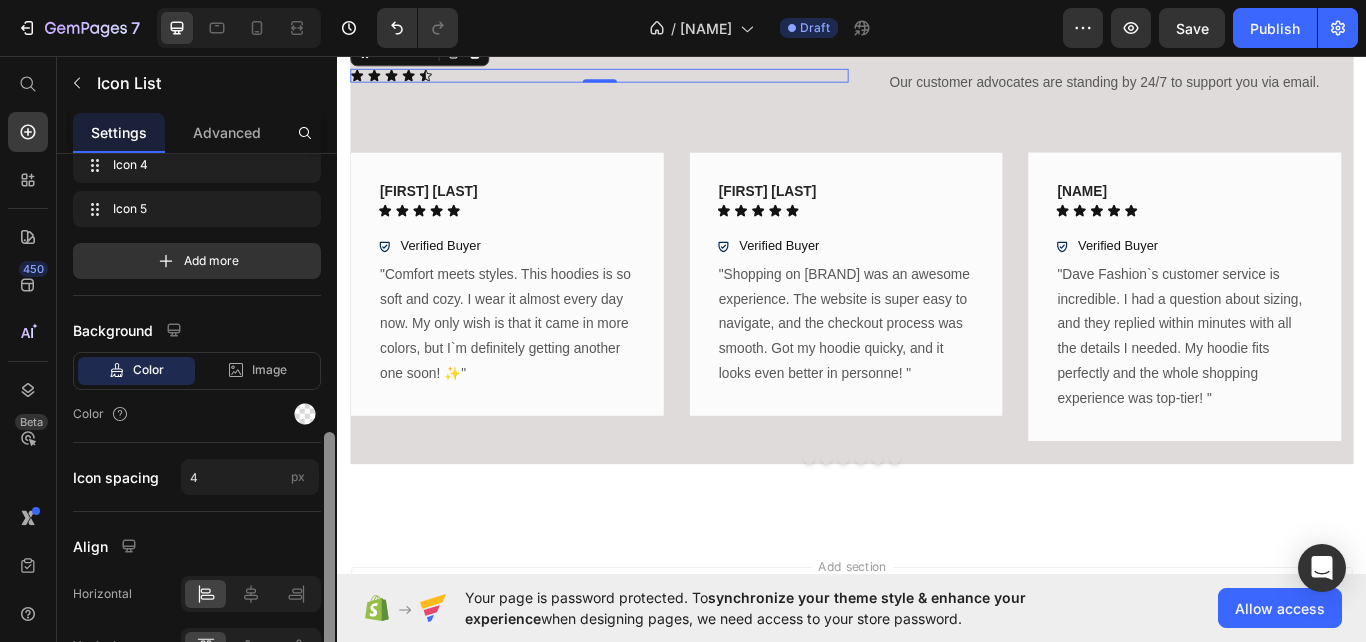 scroll, scrollTop: 316, scrollLeft: 0, axis: vertical 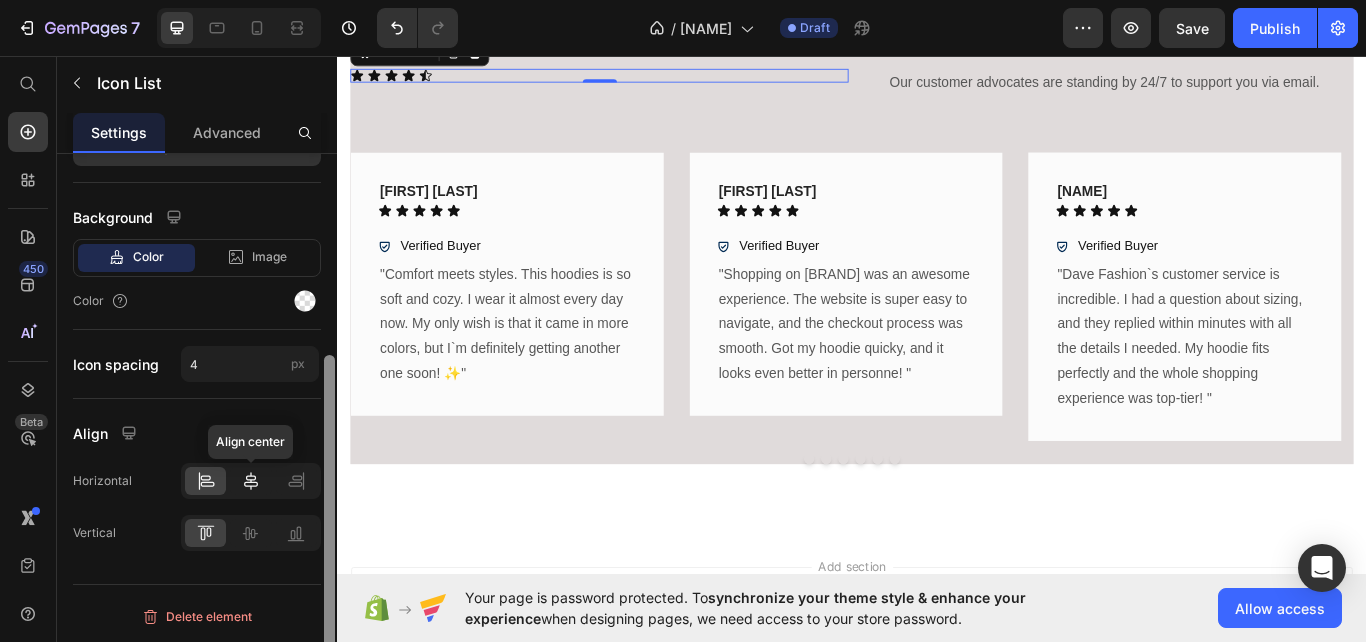 drag, startPoint x: 328, startPoint y: 242, endPoint x: 257, endPoint y: 478, distance: 246.44878 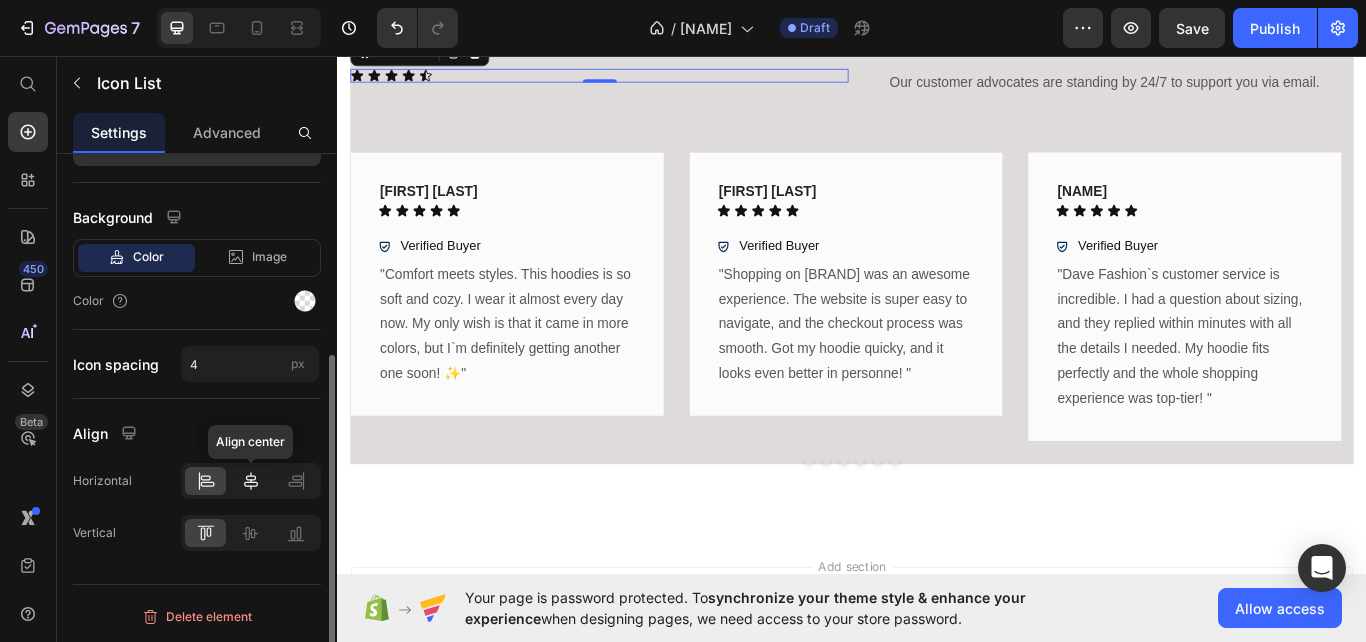 click 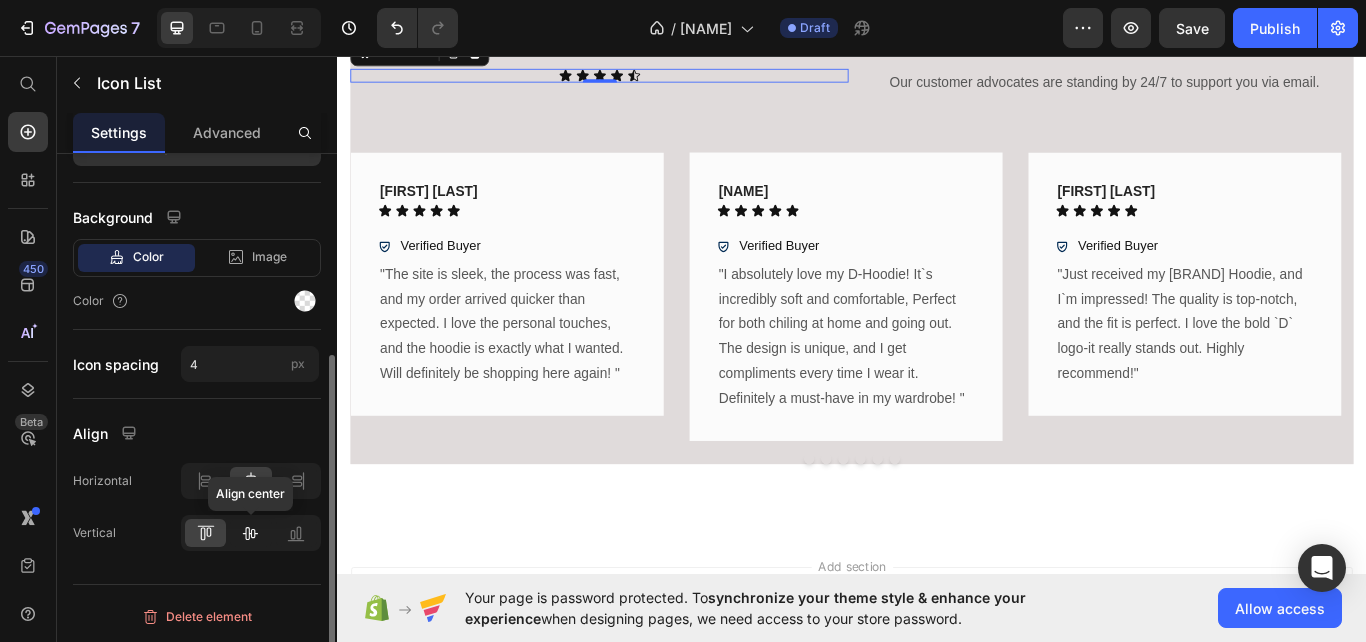 click 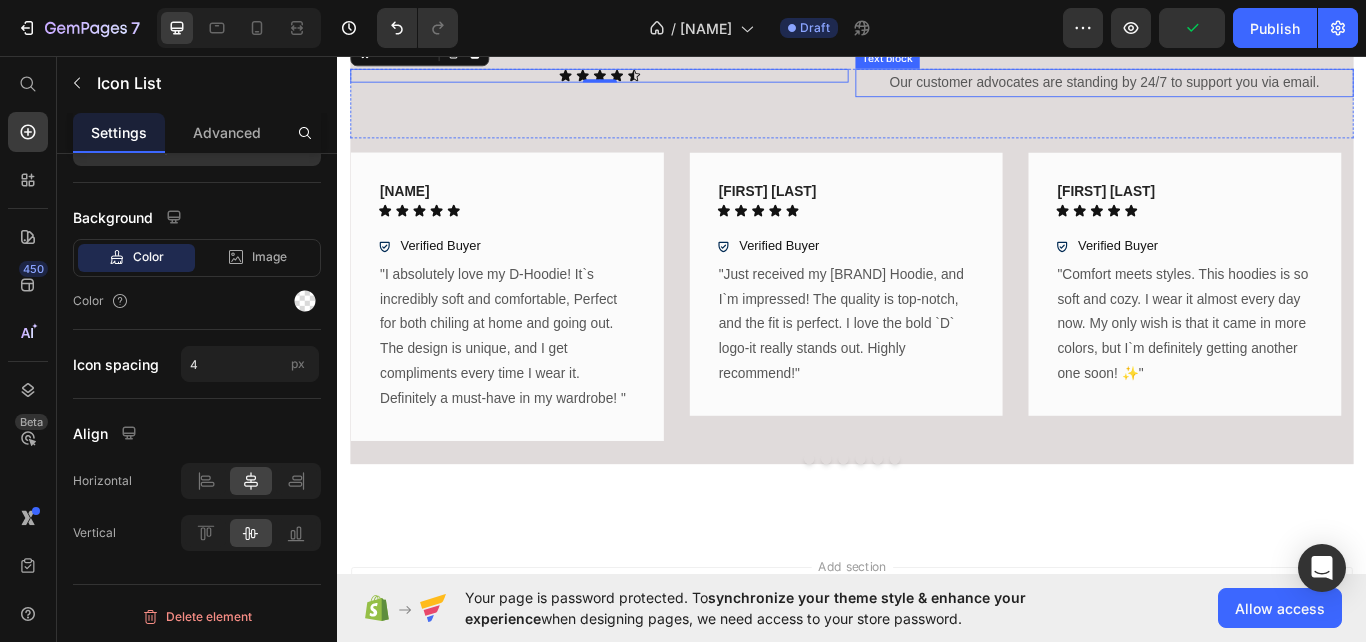 click on "Our customer advocates are standing by 24/7 to support you via email." at bounding box center (1231, 88) 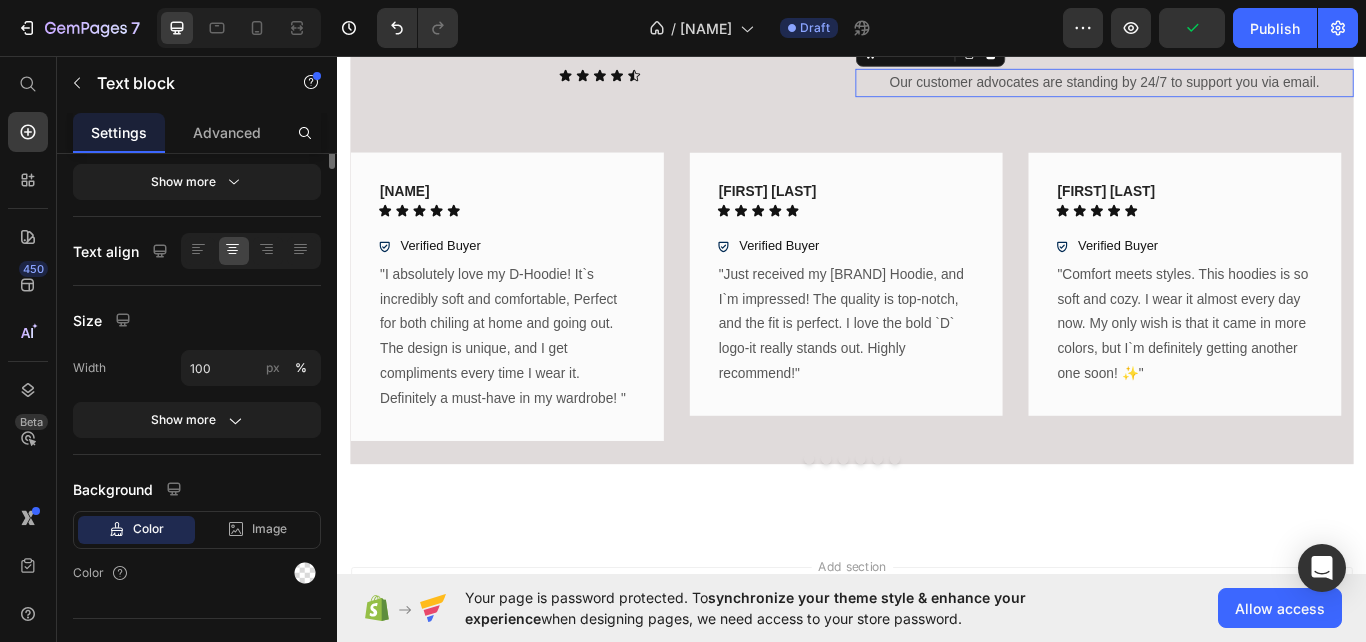 scroll, scrollTop: 0, scrollLeft: 0, axis: both 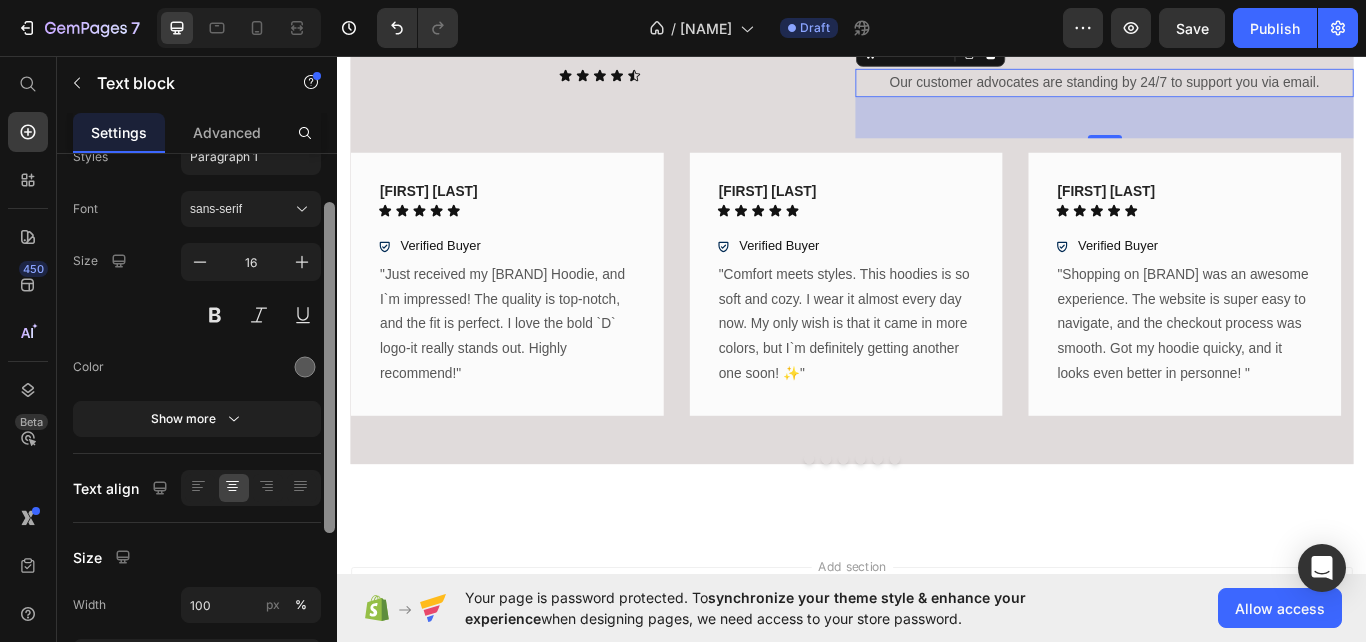 drag, startPoint x: 328, startPoint y: 446, endPoint x: 327, endPoint y: 495, distance: 49.010204 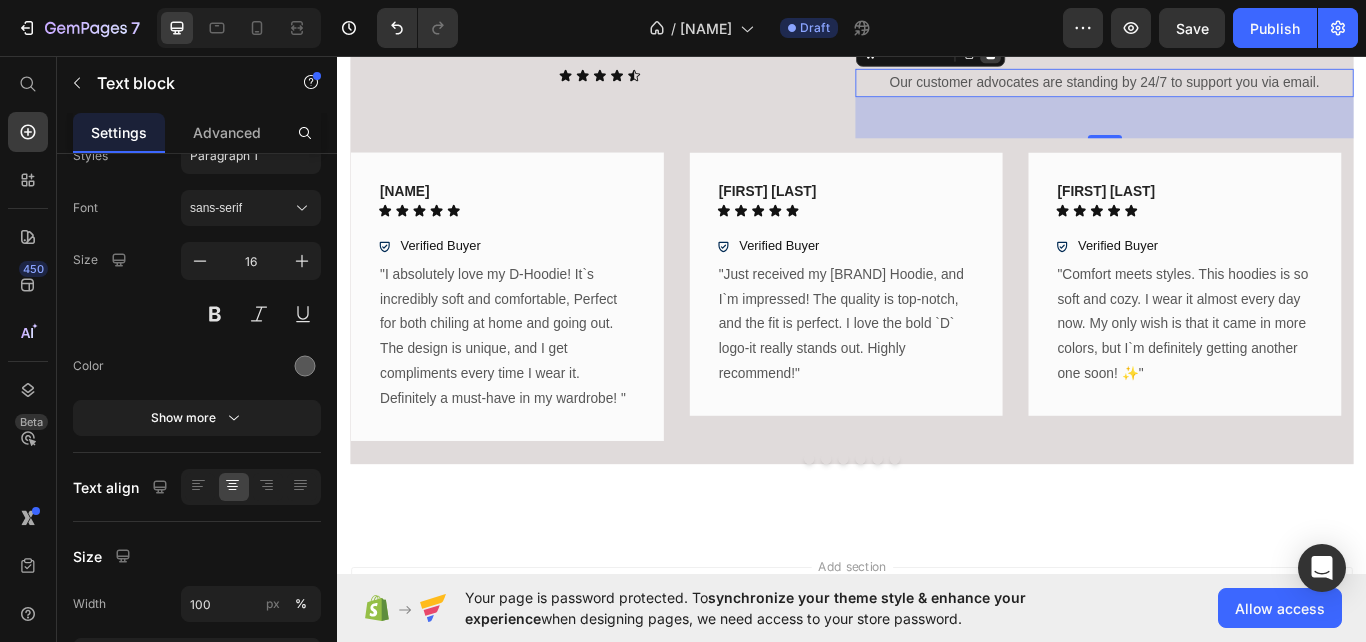 click 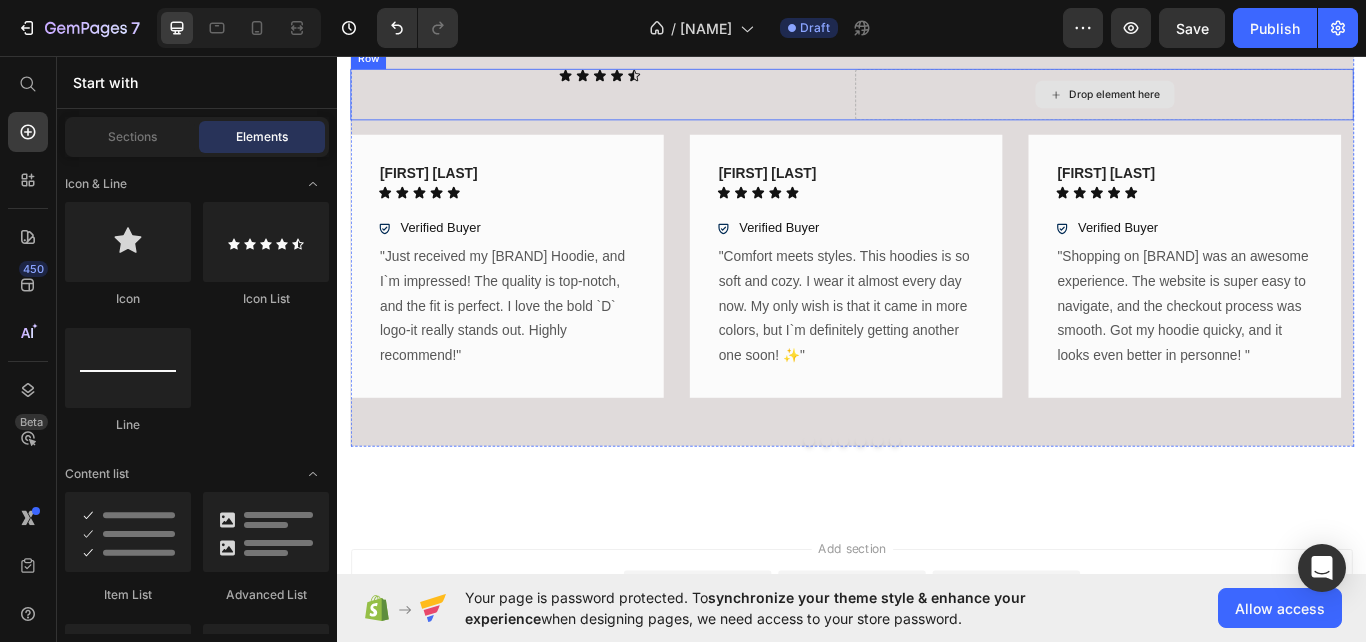 click on "Drop element here" at bounding box center (1231, 102) 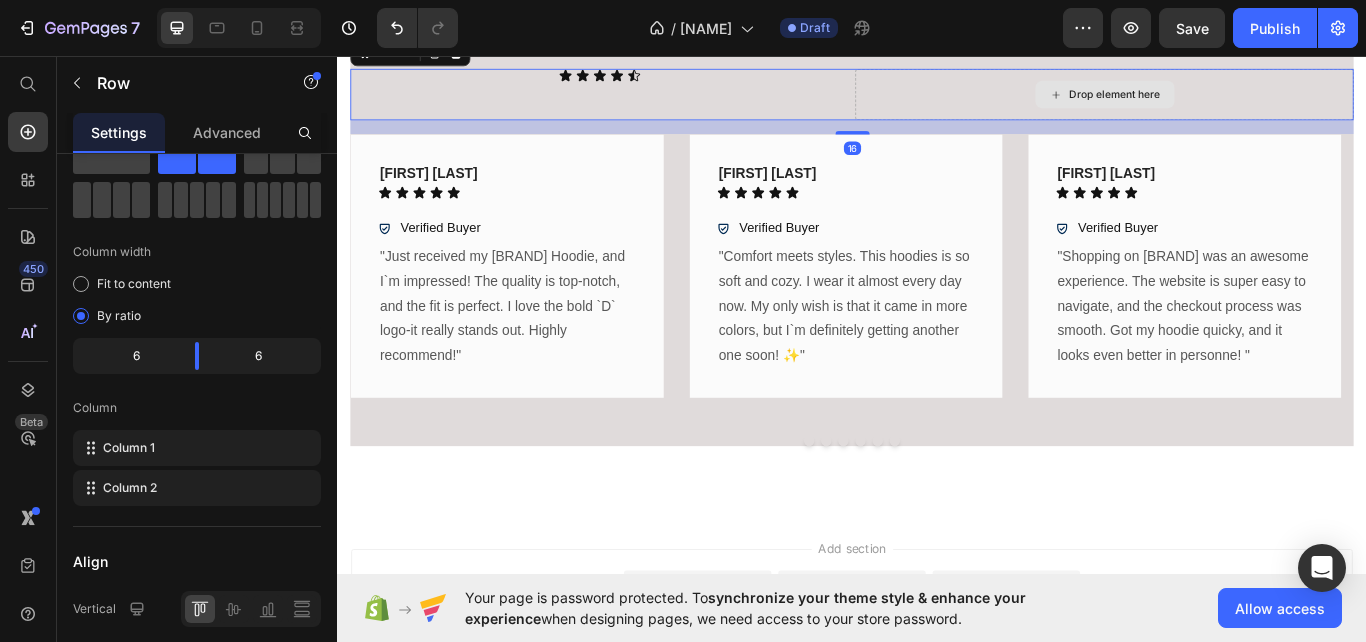 scroll, scrollTop: 0, scrollLeft: 0, axis: both 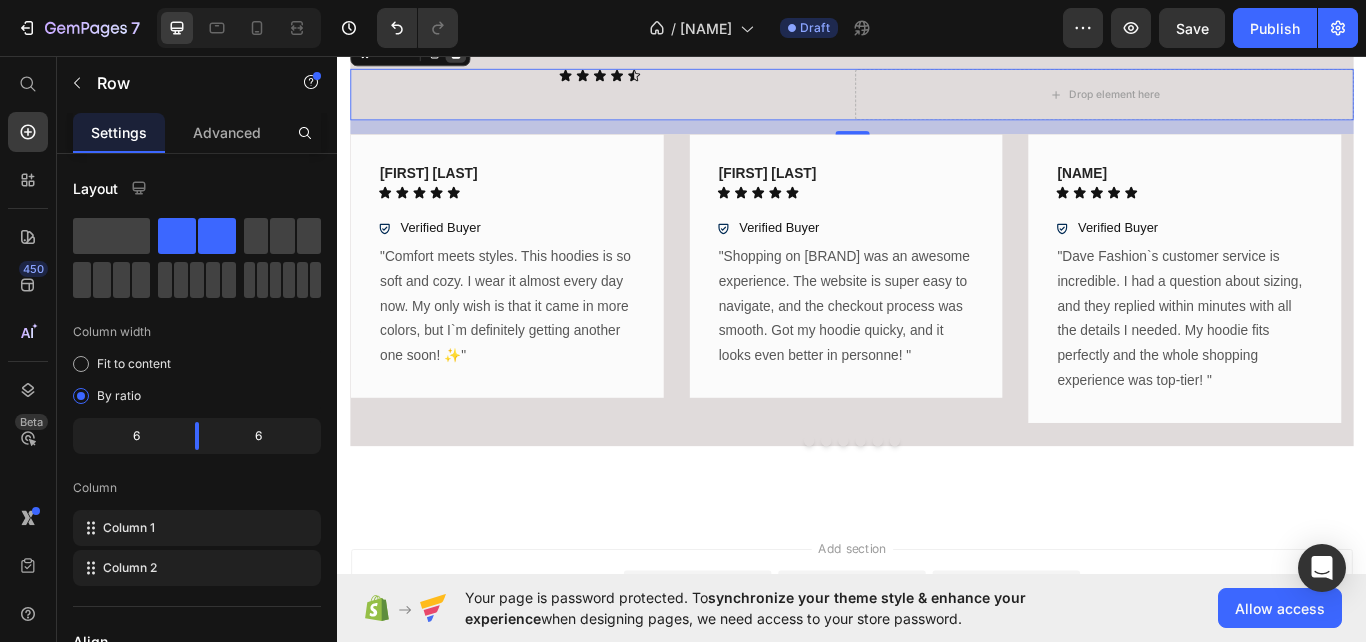 click 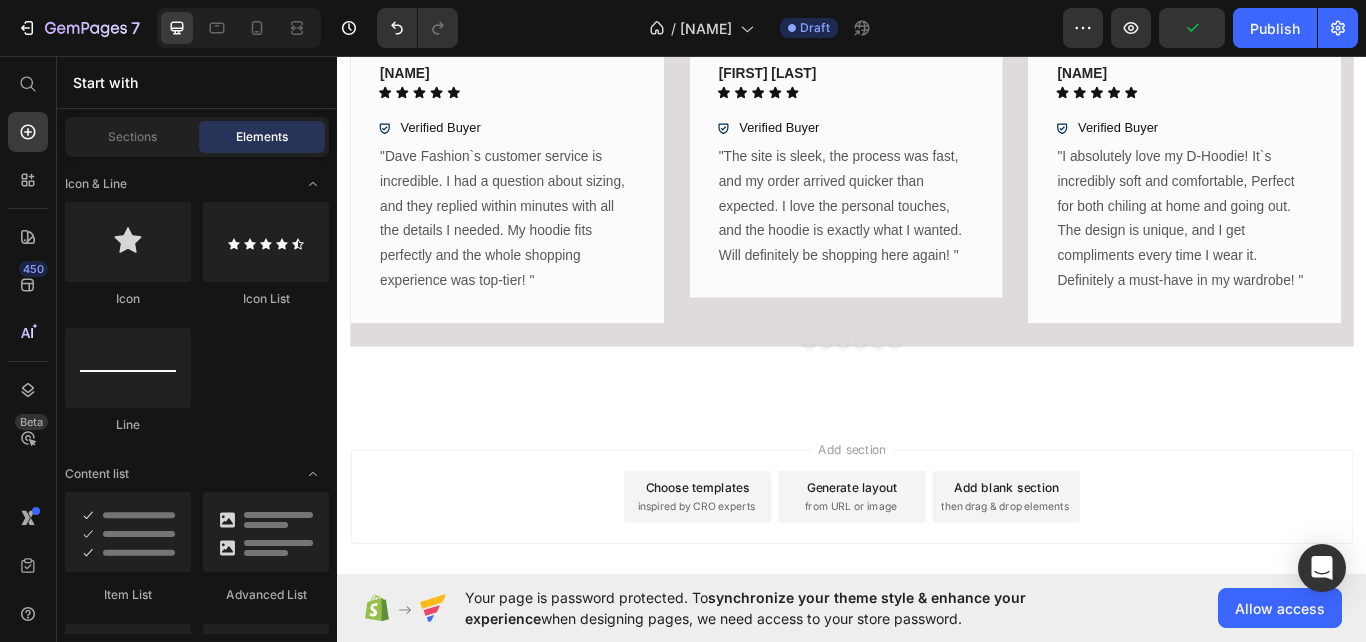 scroll, scrollTop: 1825, scrollLeft: 0, axis: vertical 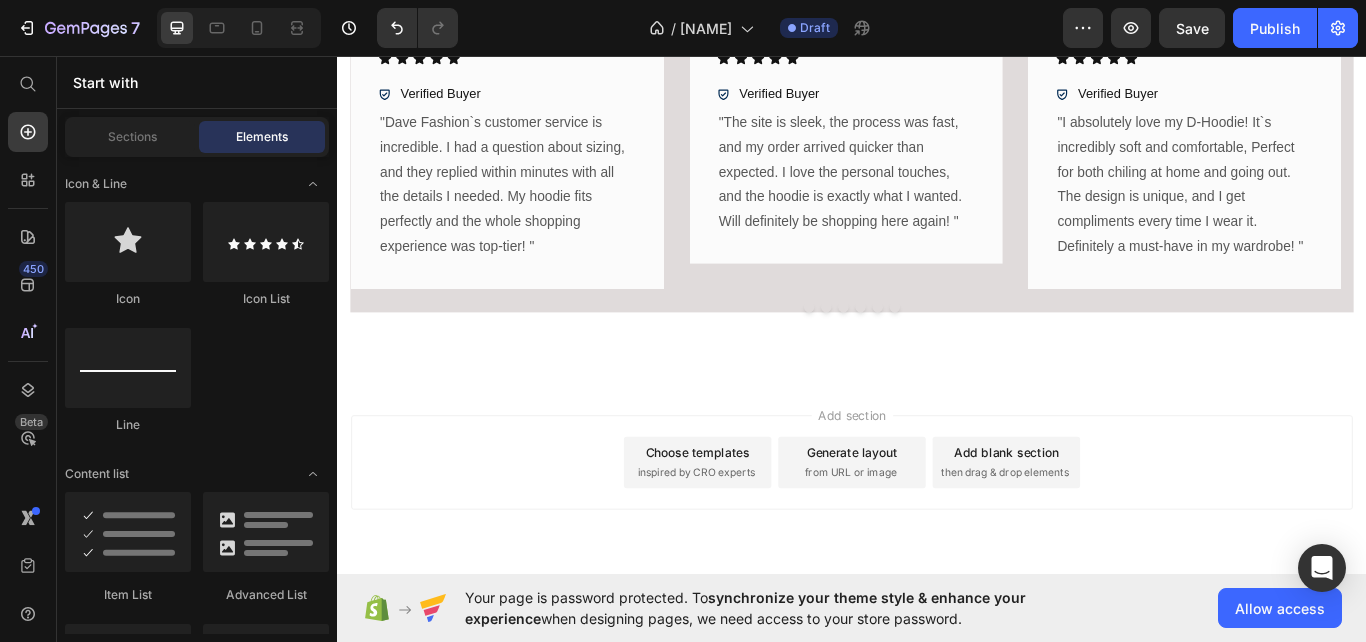 click on "Icon
Icon List
Line" 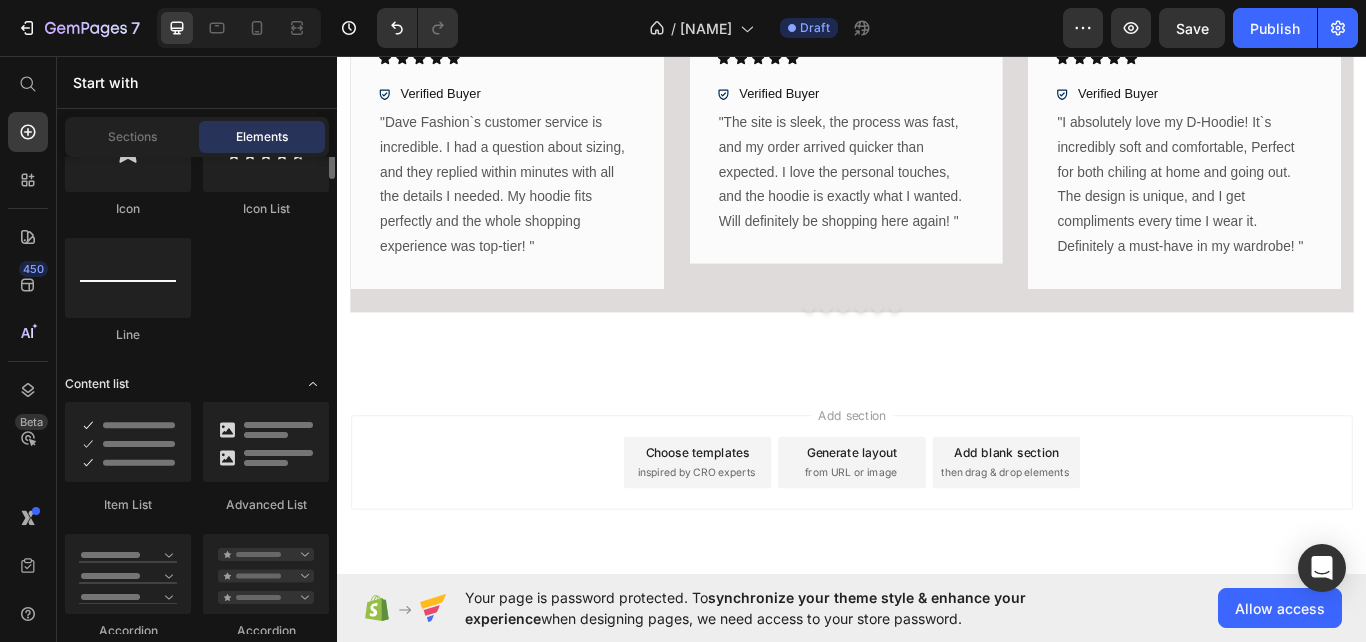 scroll, scrollTop: 1381, scrollLeft: 0, axis: vertical 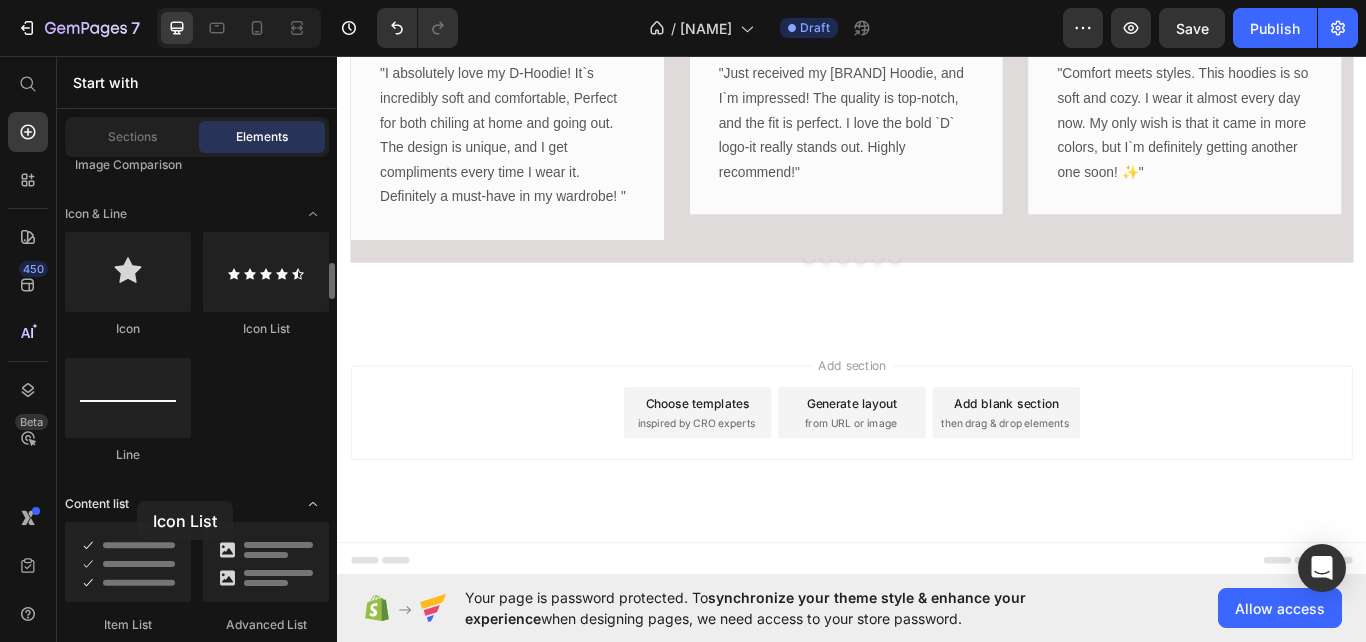 drag, startPoint x: 113, startPoint y: 136, endPoint x: 137, endPoint y: 500, distance: 364.79034 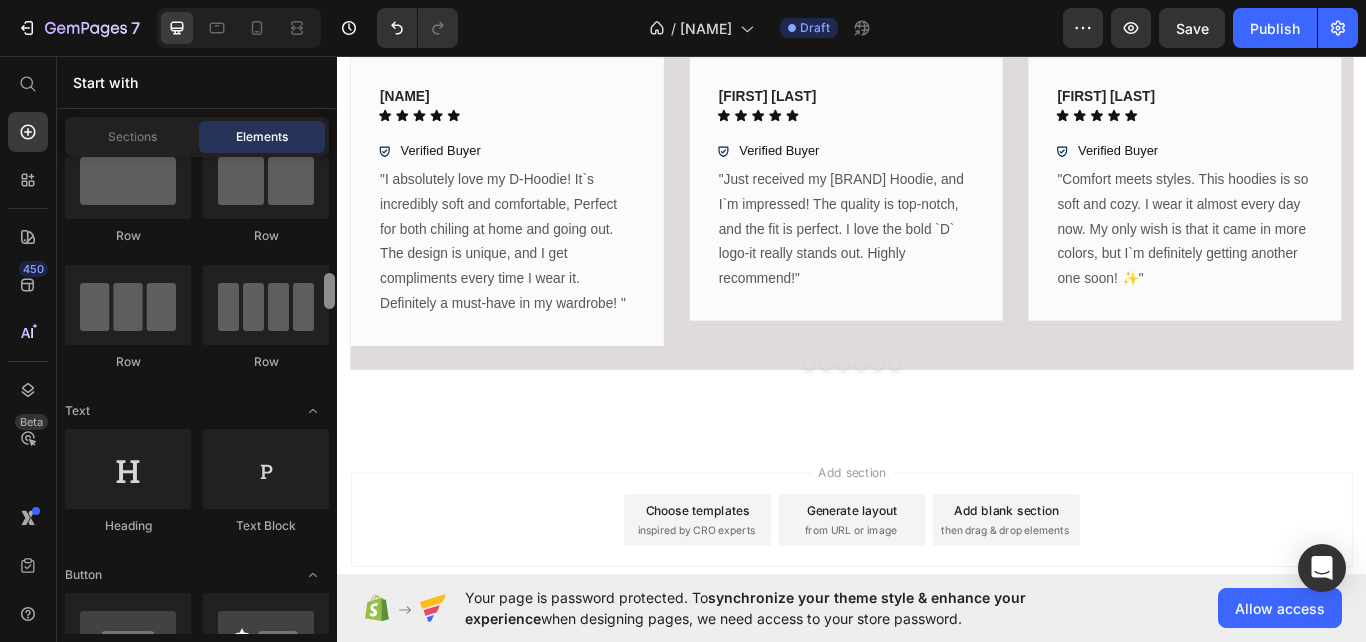 scroll, scrollTop: 0, scrollLeft: 0, axis: both 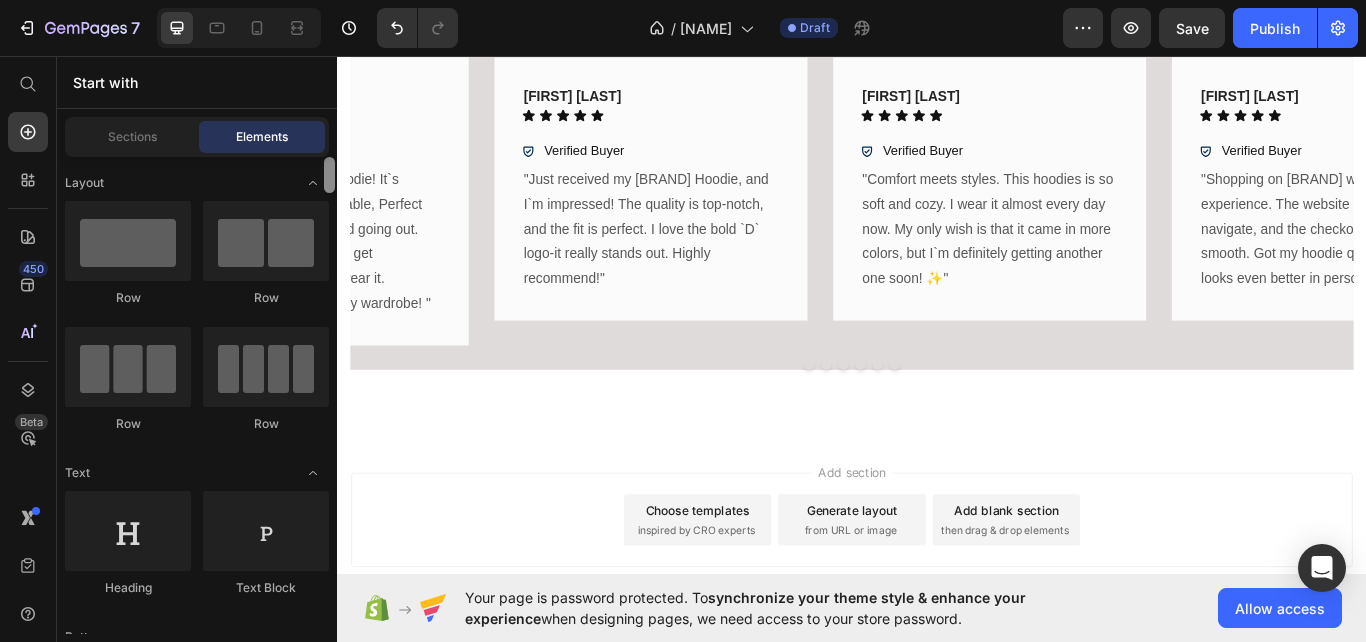 drag, startPoint x: 330, startPoint y: 282, endPoint x: 330, endPoint y: 171, distance: 111 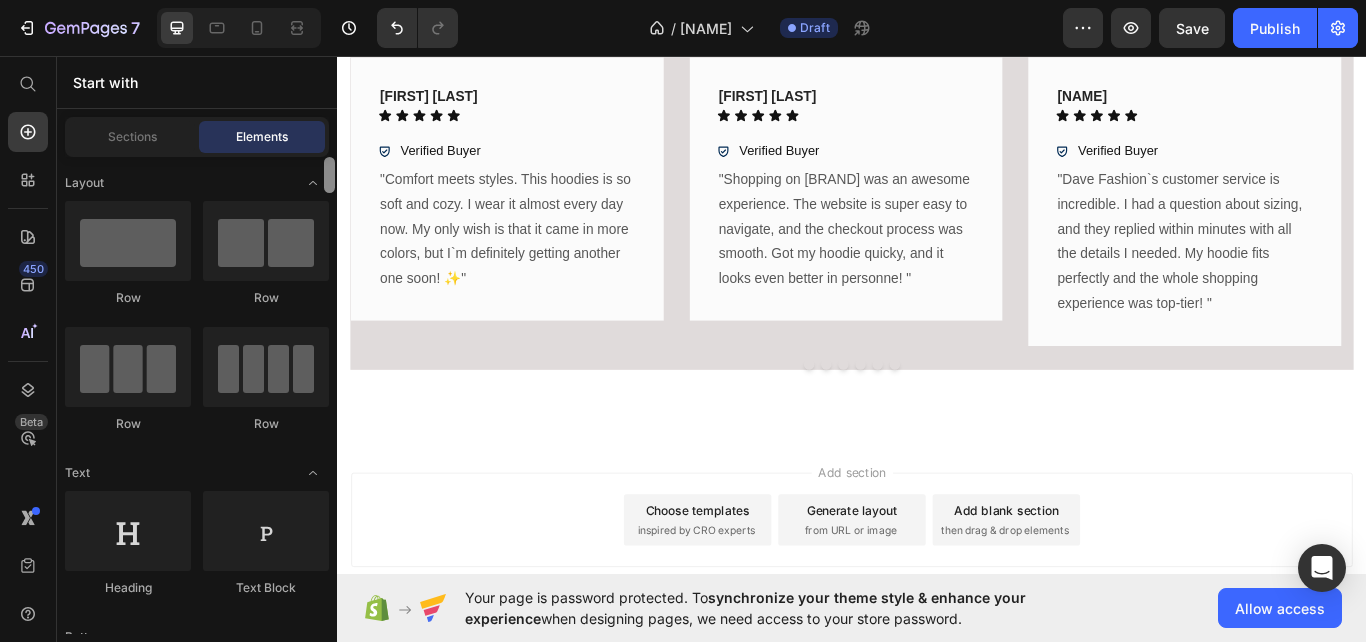 click at bounding box center (329, 175) 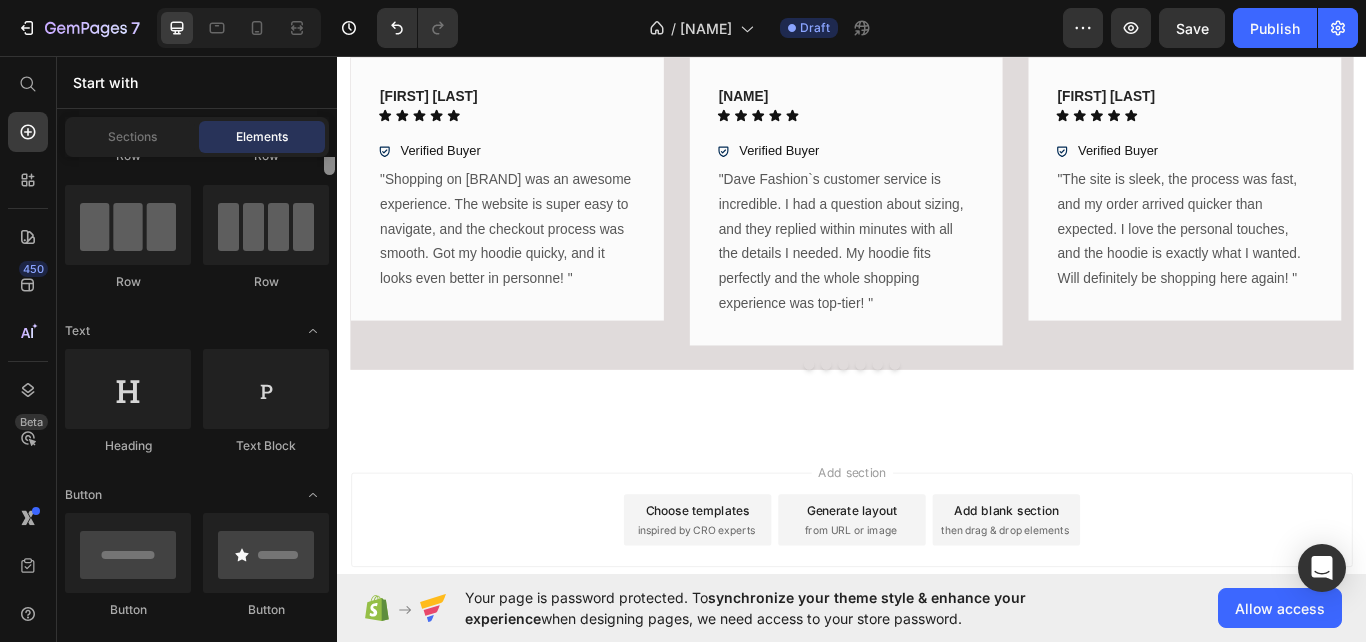 scroll, scrollTop: 0, scrollLeft: 0, axis: both 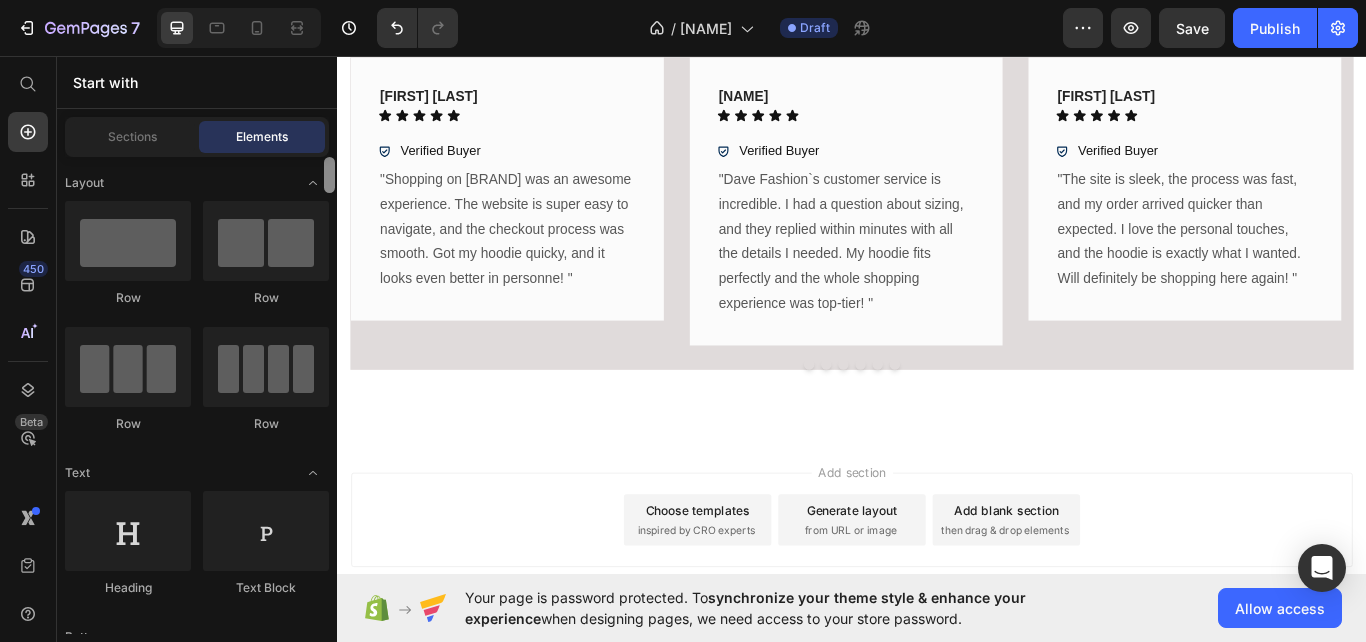 drag, startPoint x: 326, startPoint y: 174, endPoint x: 327, endPoint y: 159, distance: 15.033297 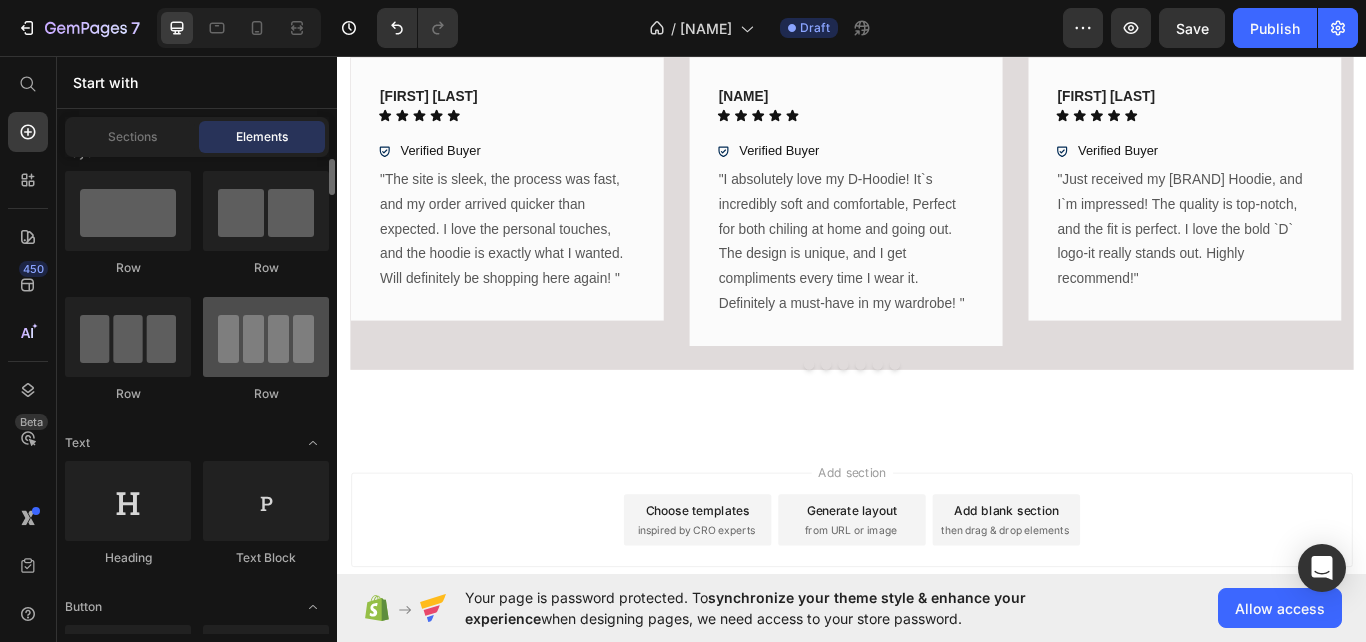 scroll, scrollTop: 33, scrollLeft: 0, axis: vertical 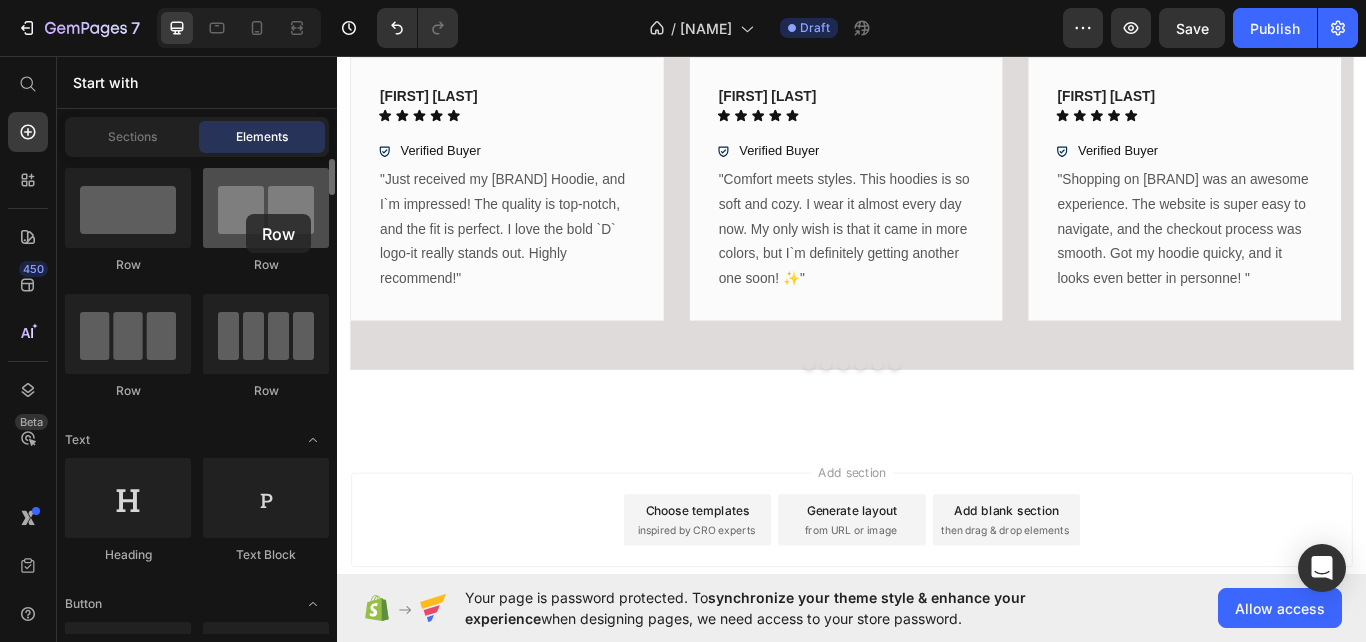click at bounding box center (266, 208) 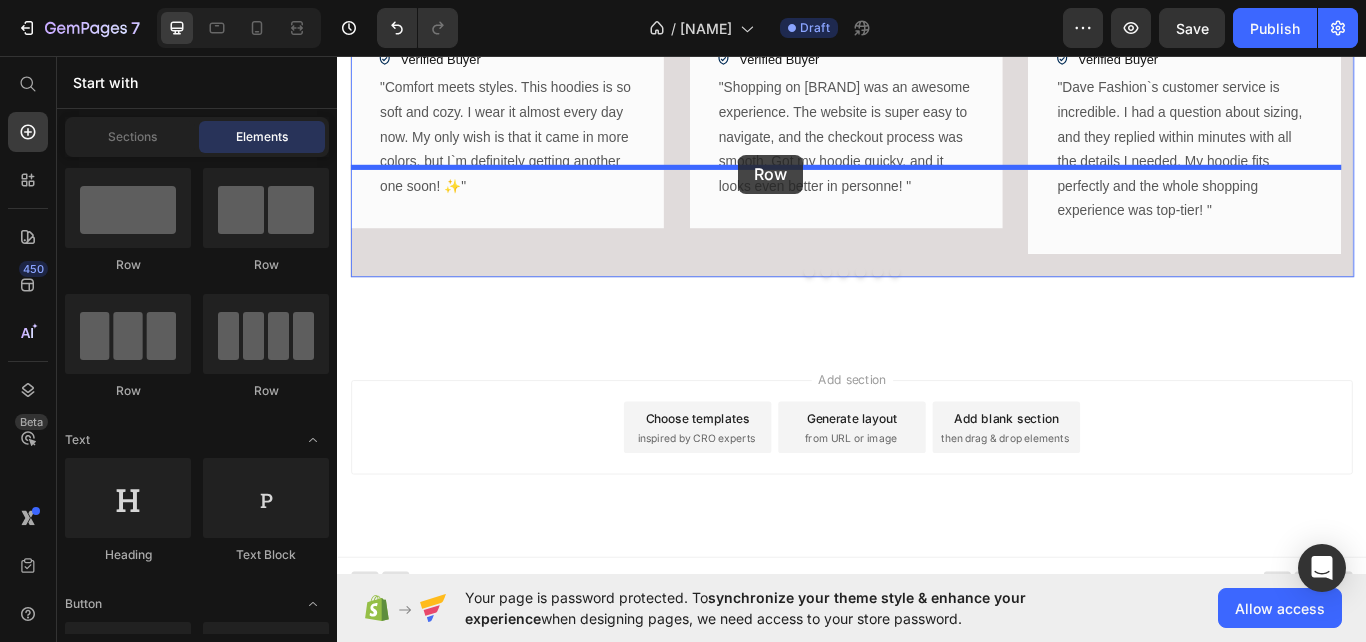 scroll, scrollTop: 1638, scrollLeft: 0, axis: vertical 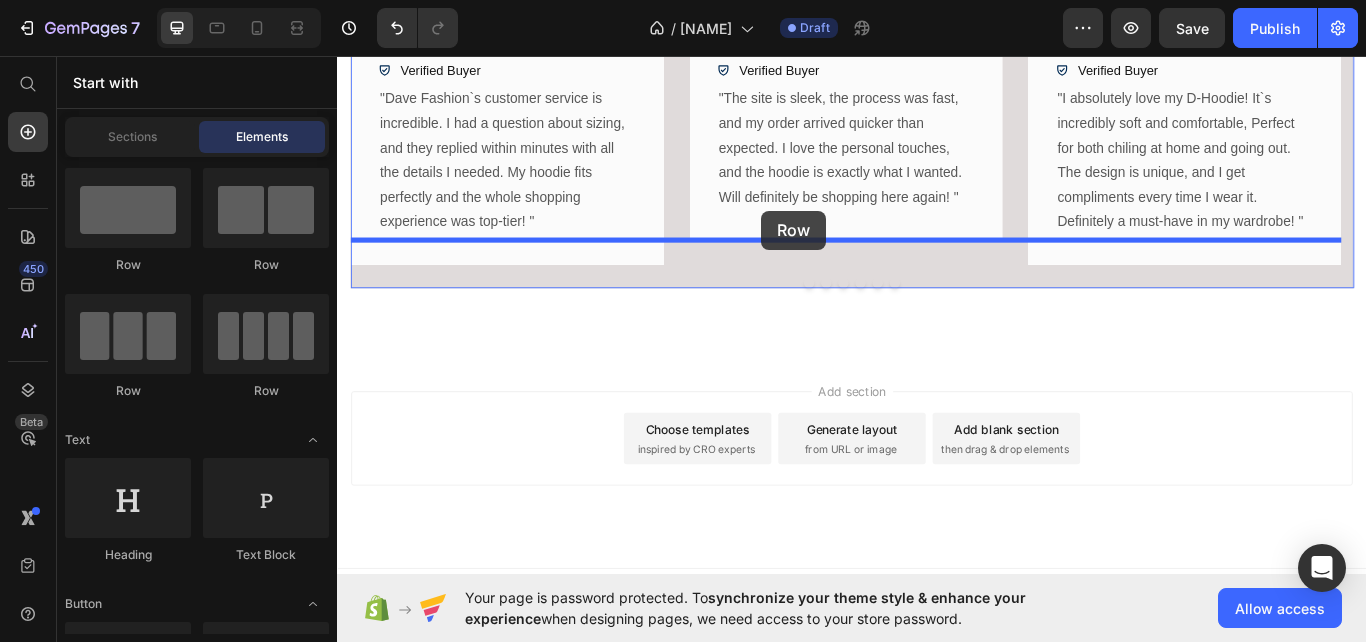 drag, startPoint x: 583, startPoint y: 265, endPoint x: 832, endPoint y: 237, distance: 250.56935 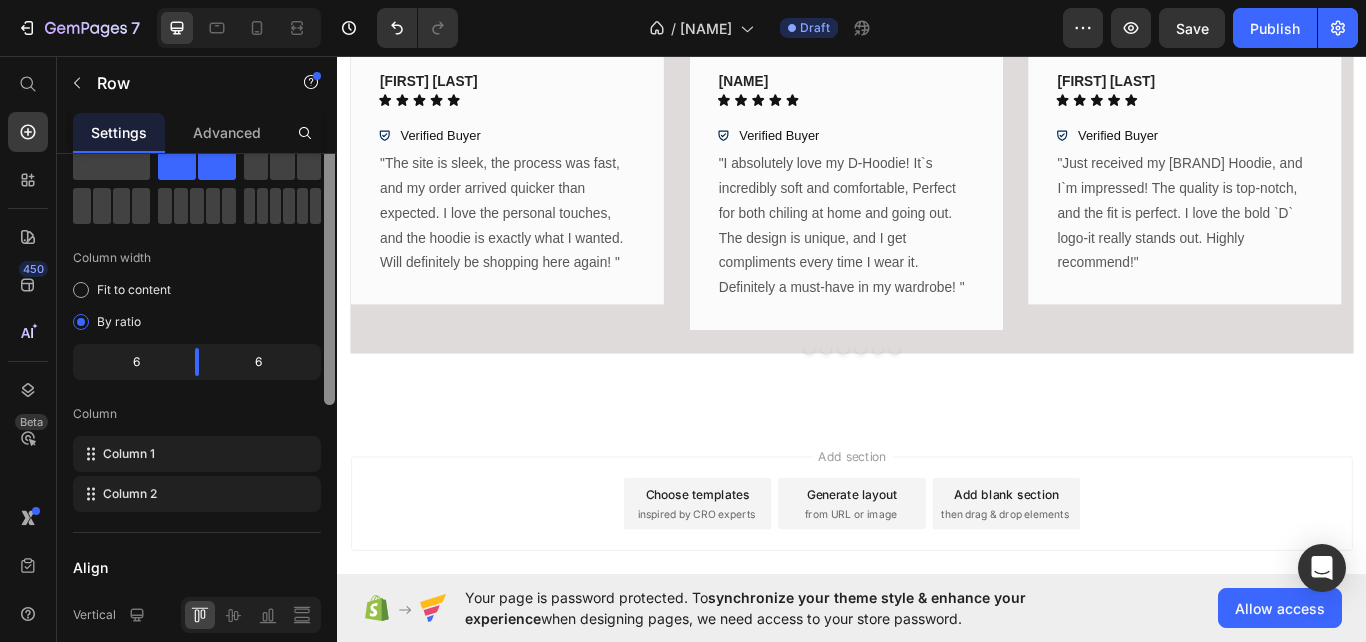 scroll, scrollTop: 25, scrollLeft: 0, axis: vertical 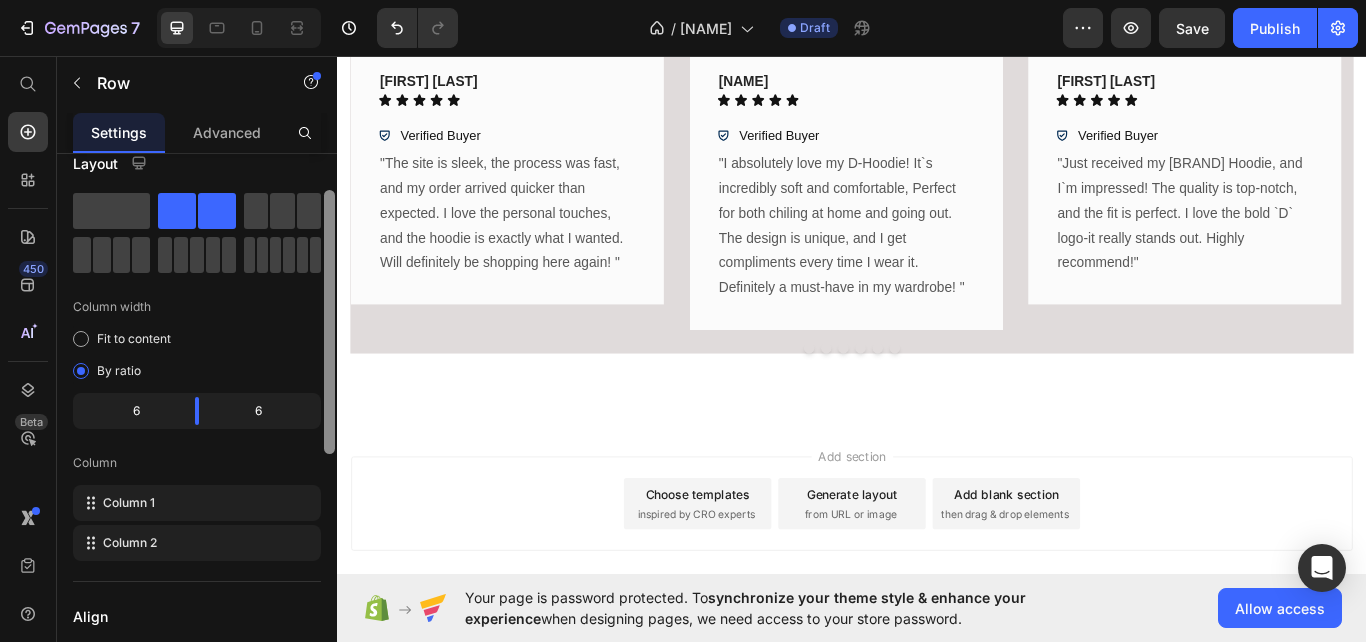 drag, startPoint x: 326, startPoint y: 190, endPoint x: 316, endPoint y: 172, distance: 20.59126 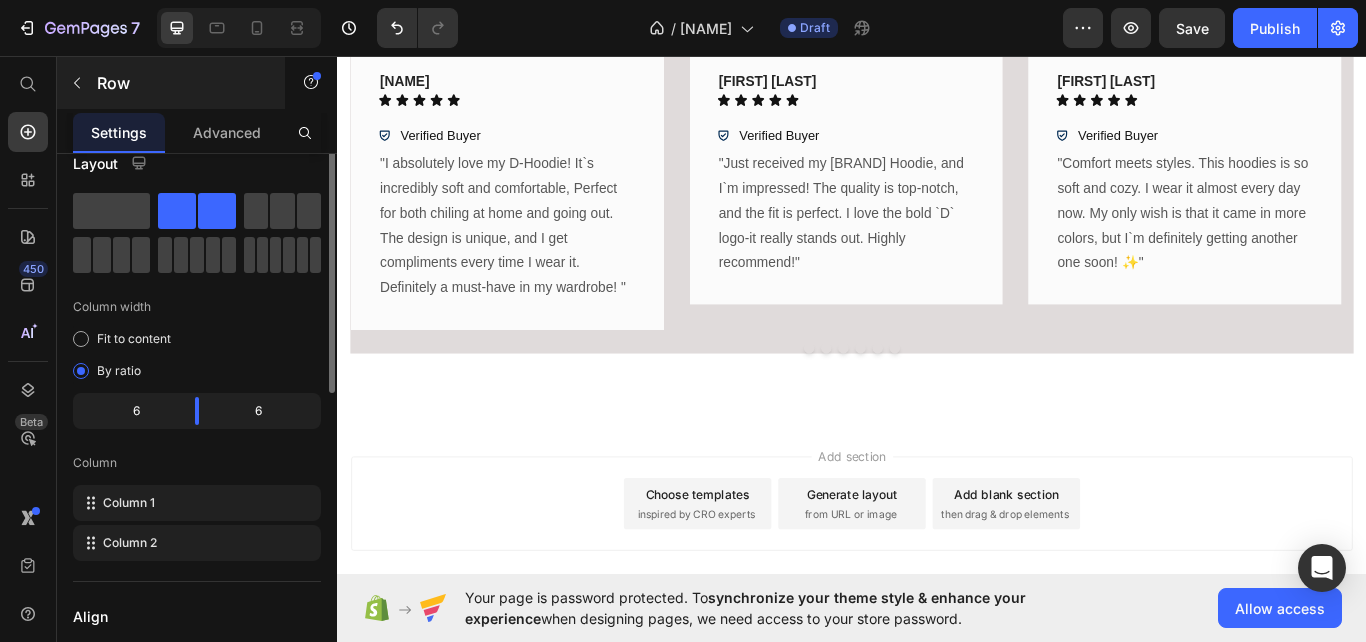 scroll, scrollTop: 0, scrollLeft: 0, axis: both 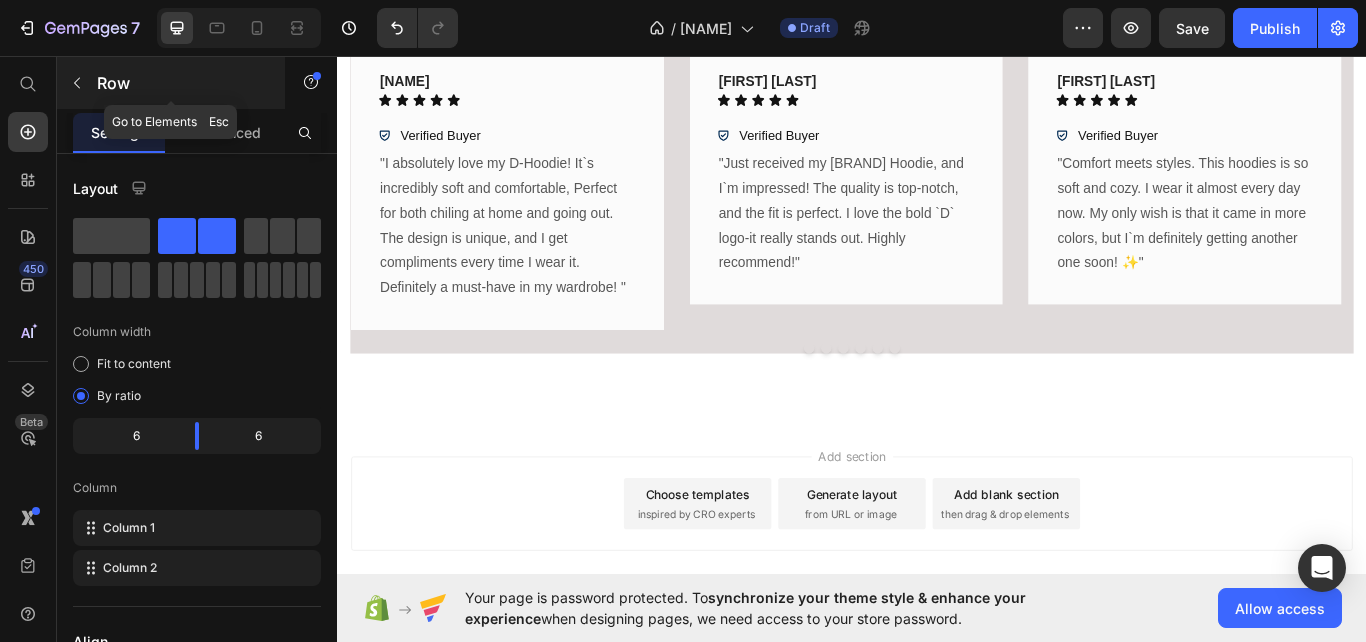 click on "Row" at bounding box center (182, 83) 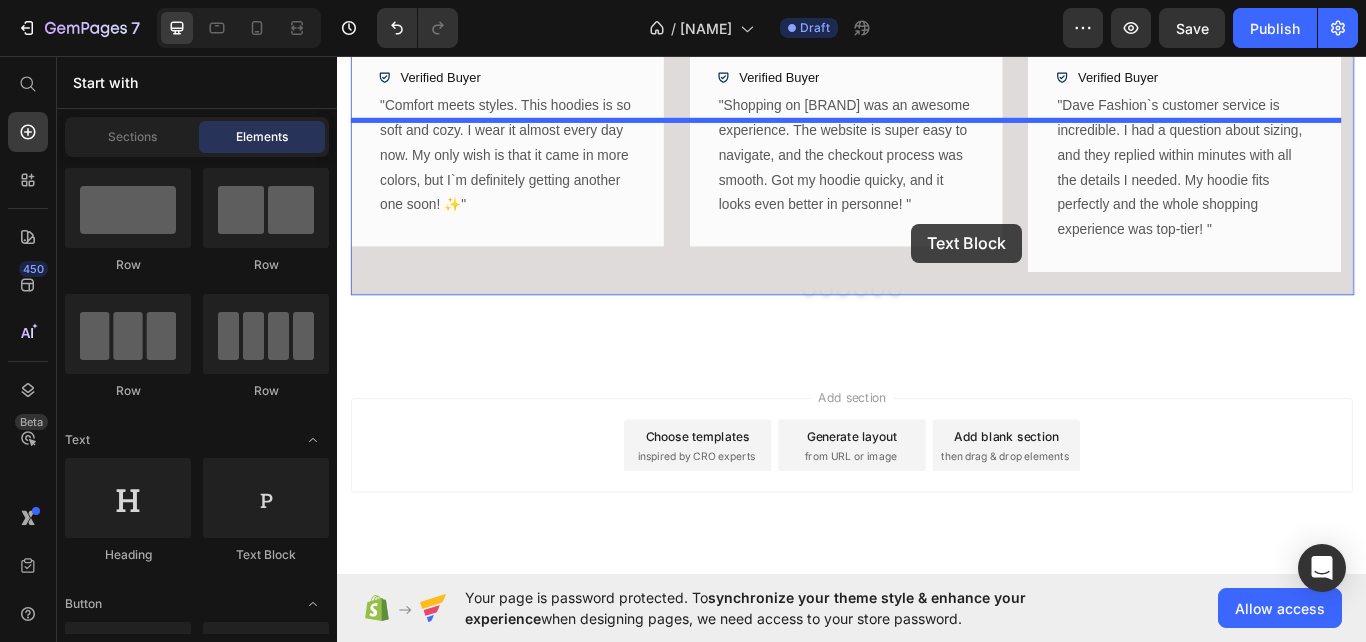 scroll, scrollTop: 1690, scrollLeft: 0, axis: vertical 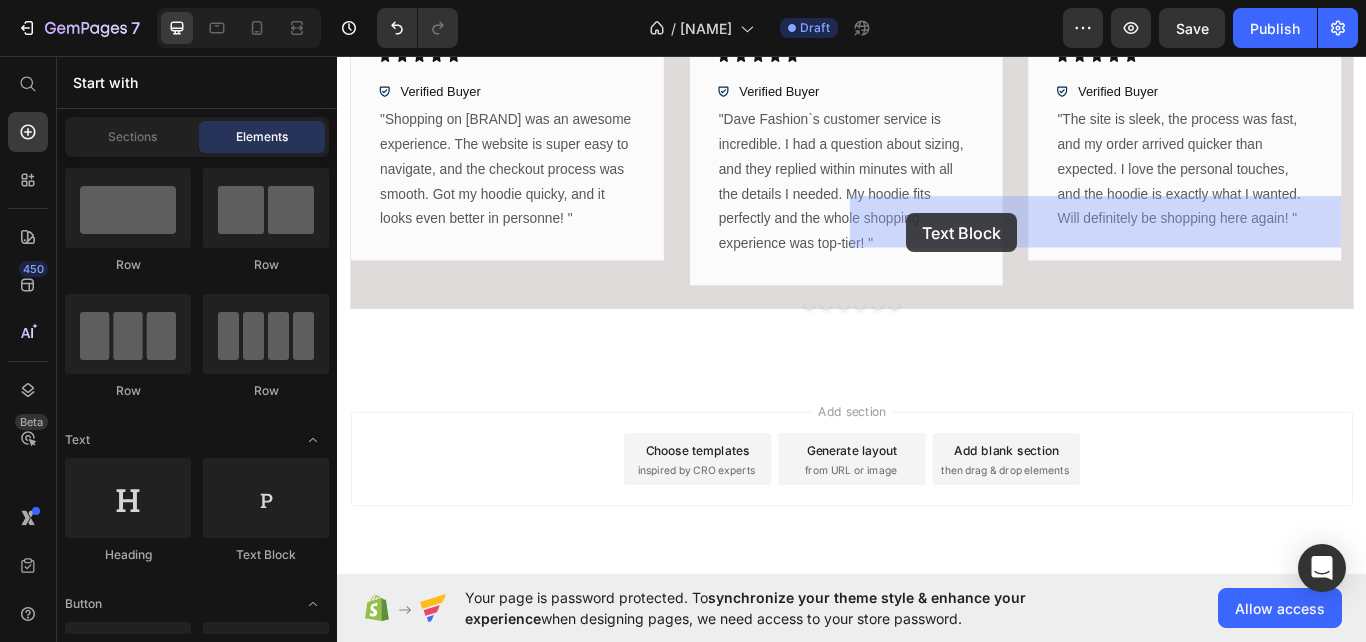 drag, startPoint x: 625, startPoint y: 545, endPoint x: 1000, endPoint y: 240, distance: 483.37357 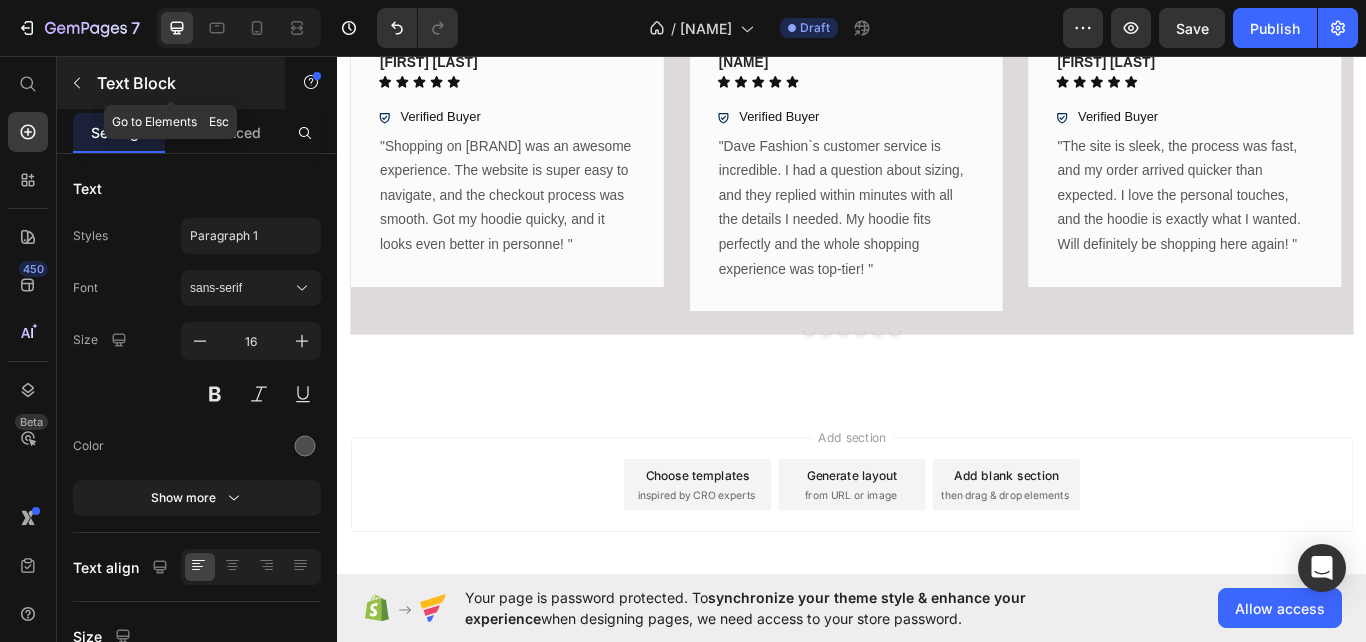 click on "Text Block" at bounding box center (182, 83) 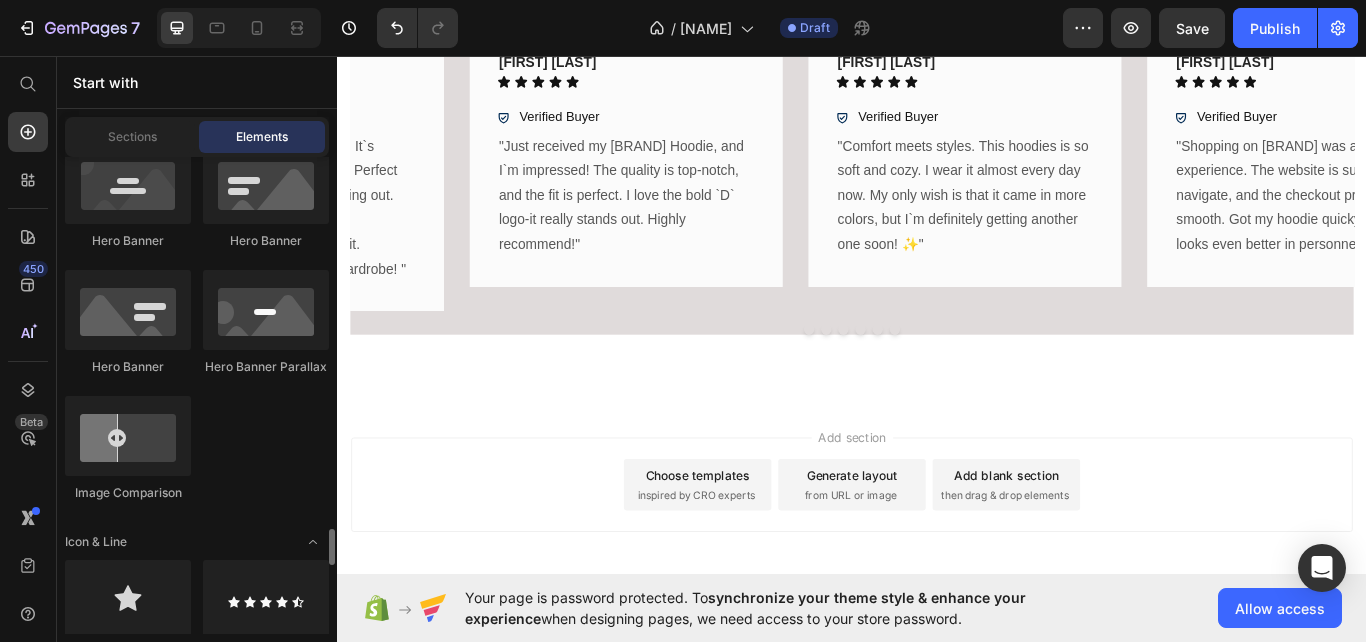 scroll, scrollTop: 1323, scrollLeft: 0, axis: vertical 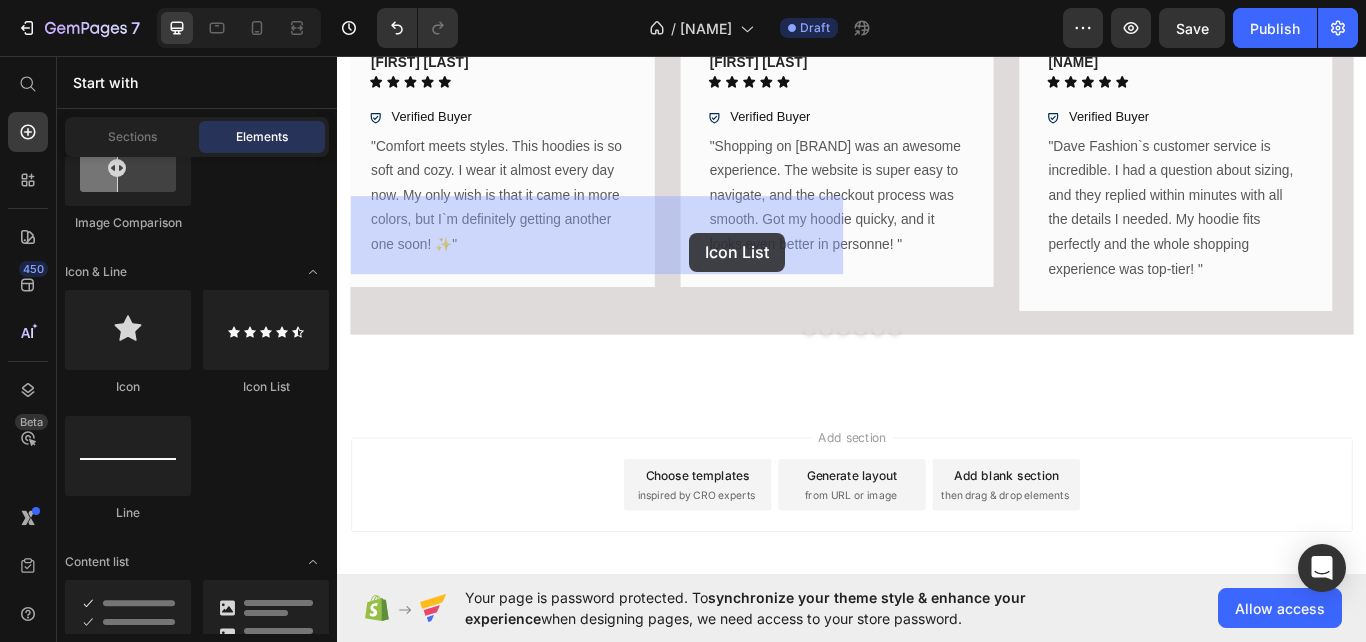 drag, startPoint x: 577, startPoint y: 385, endPoint x: 750, endPoint y: 266, distance: 209.9762 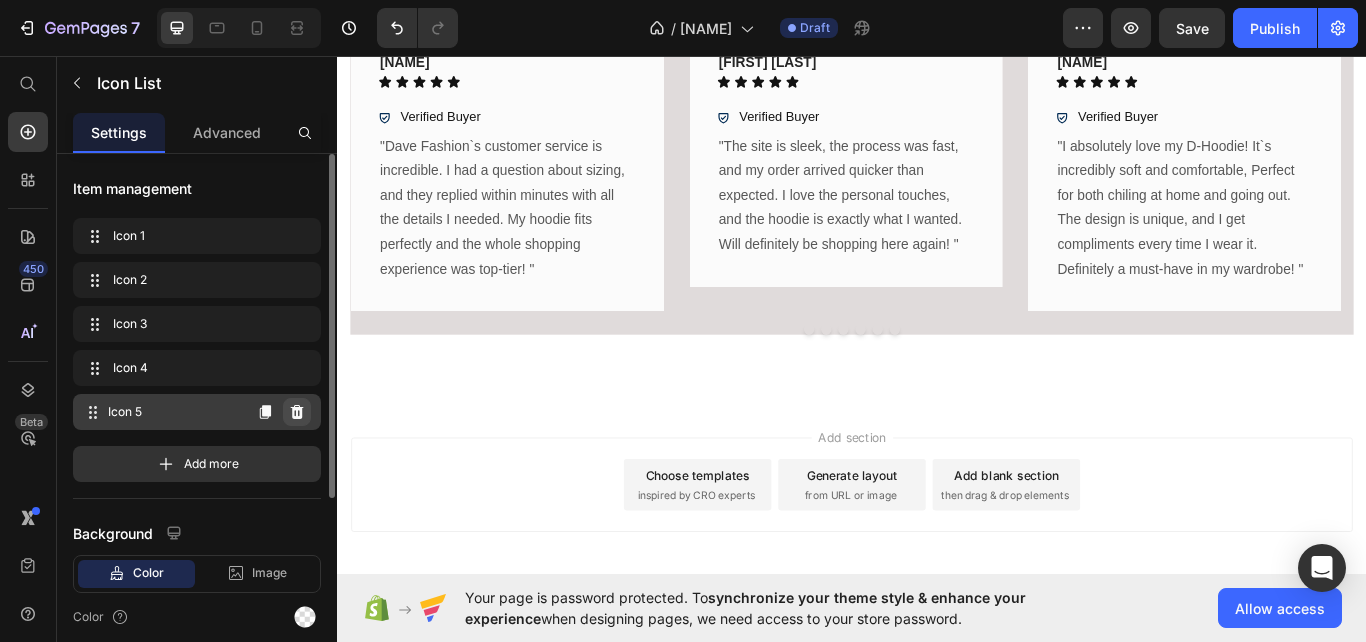click 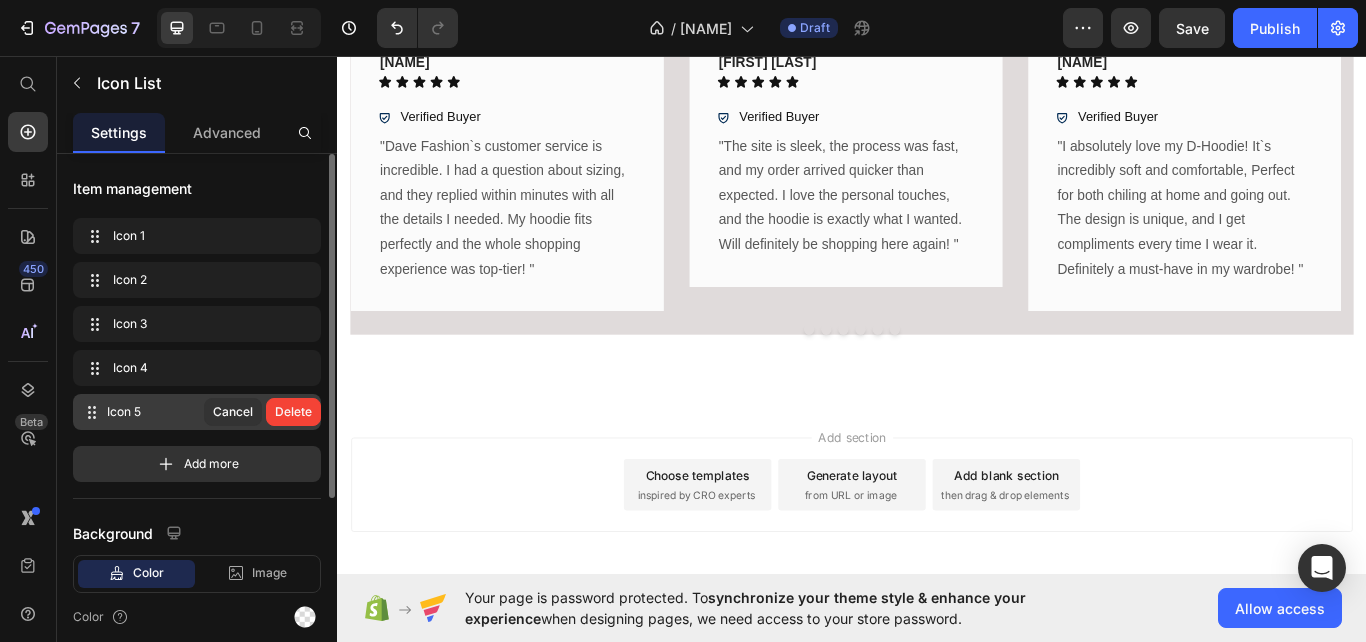 click on "Delete" at bounding box center [293, 412] 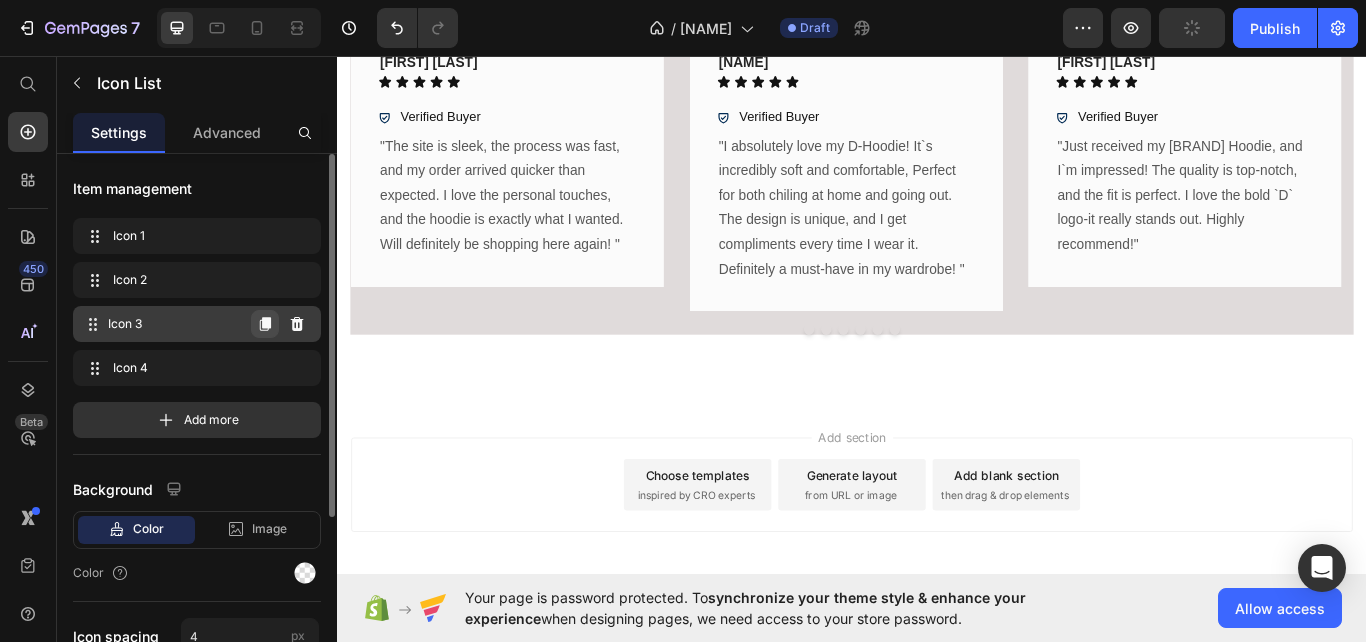 click 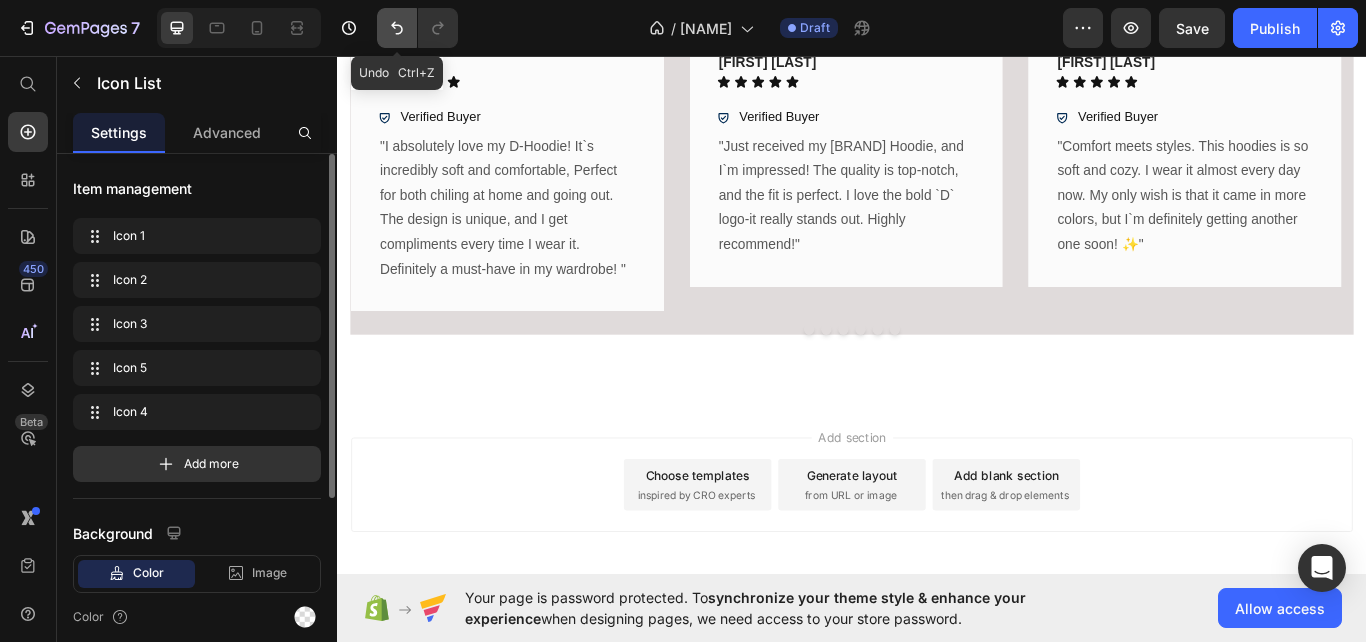 click 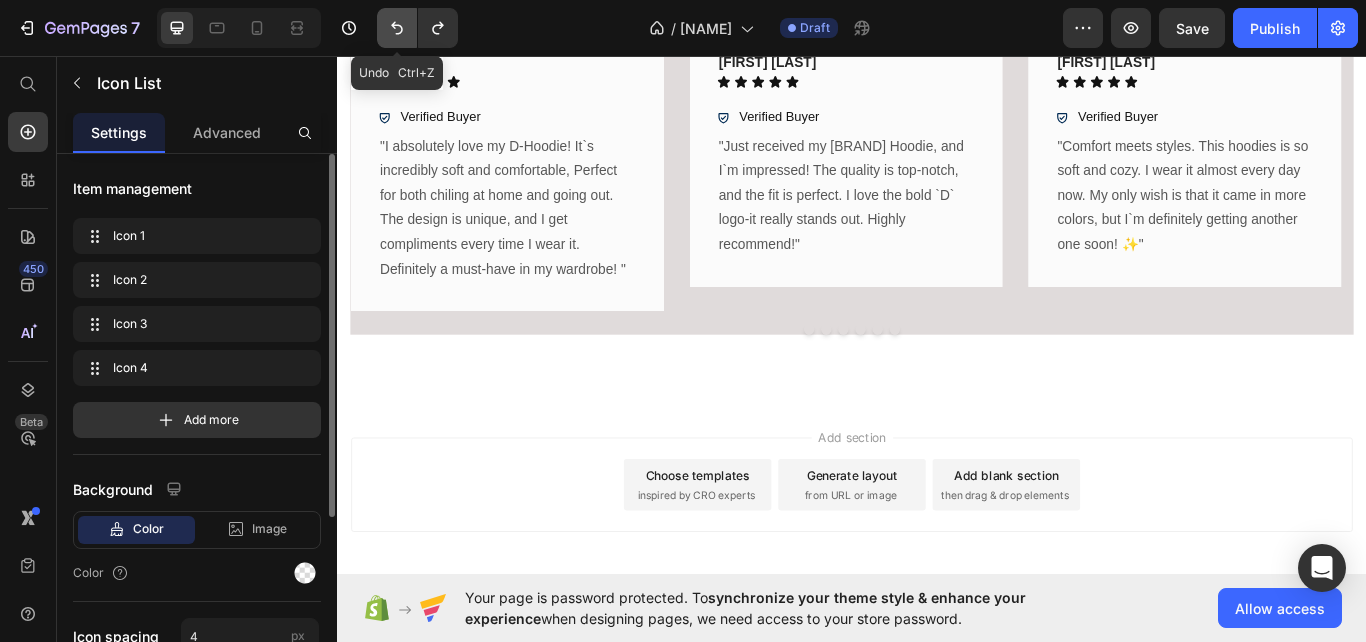 click 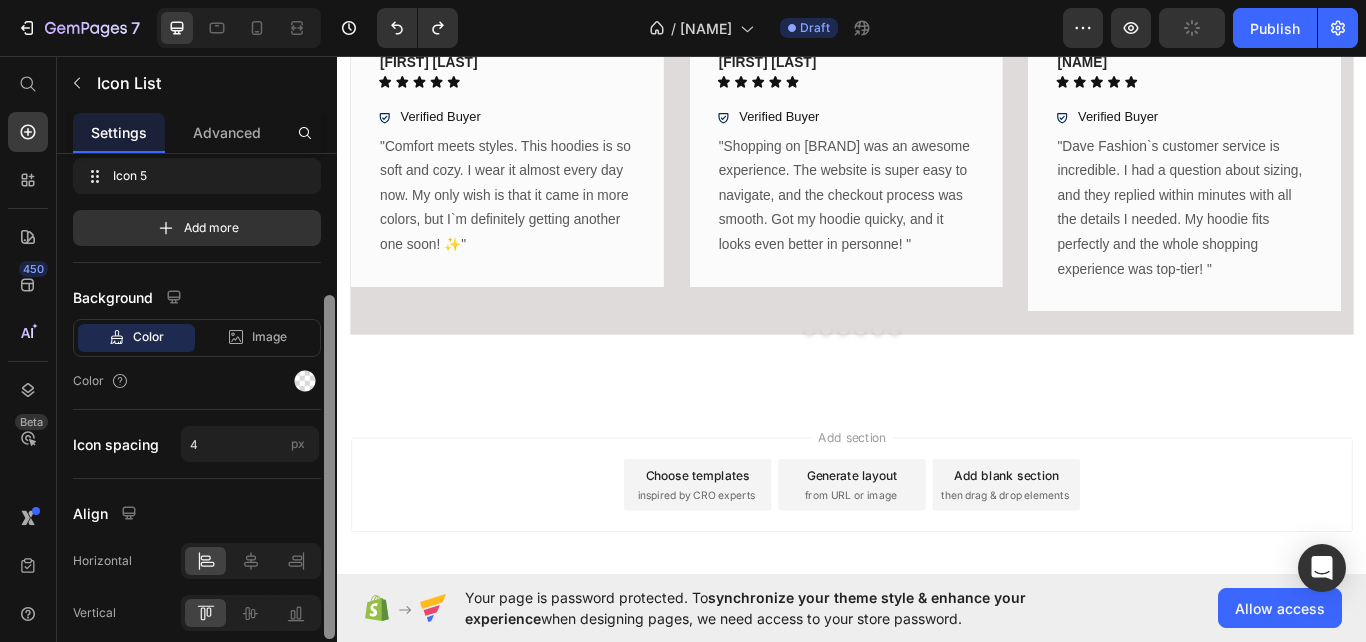 scroll, scrollTop: 242, scrollLeft: 0, axis: vertical 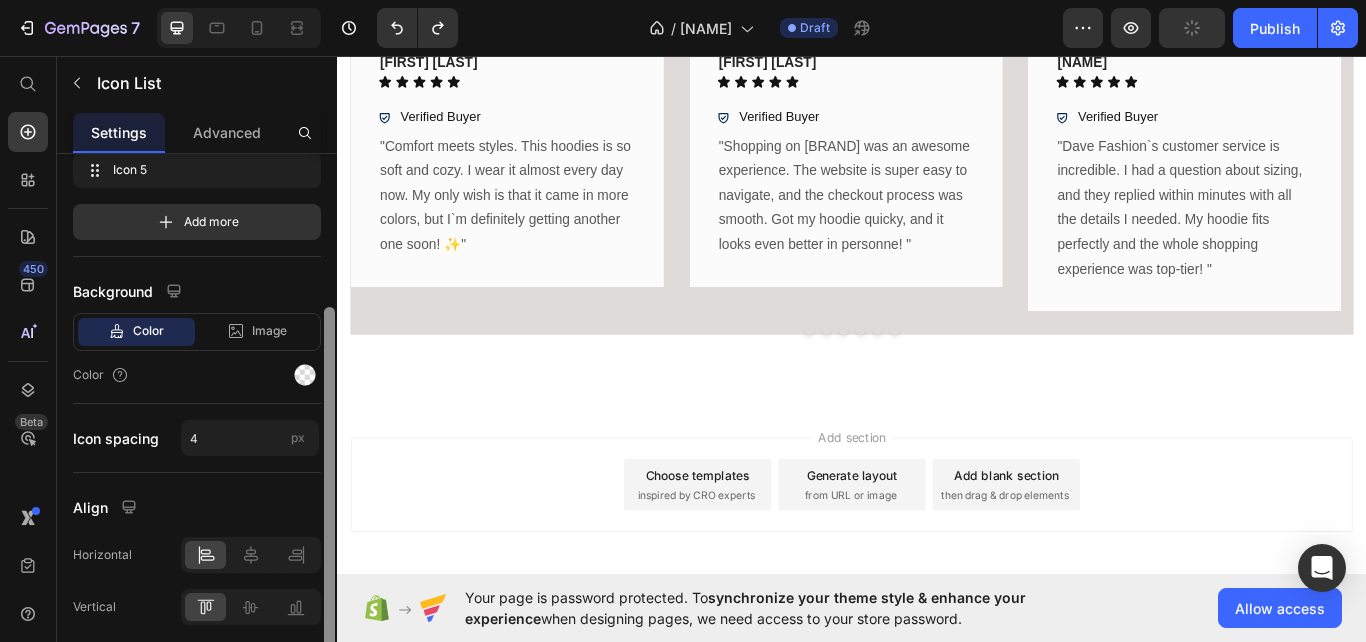 drag, startPoint x: 326, startPoint y: 365, endPoint x: 320, endPoint y: 519, distance: 154.11684 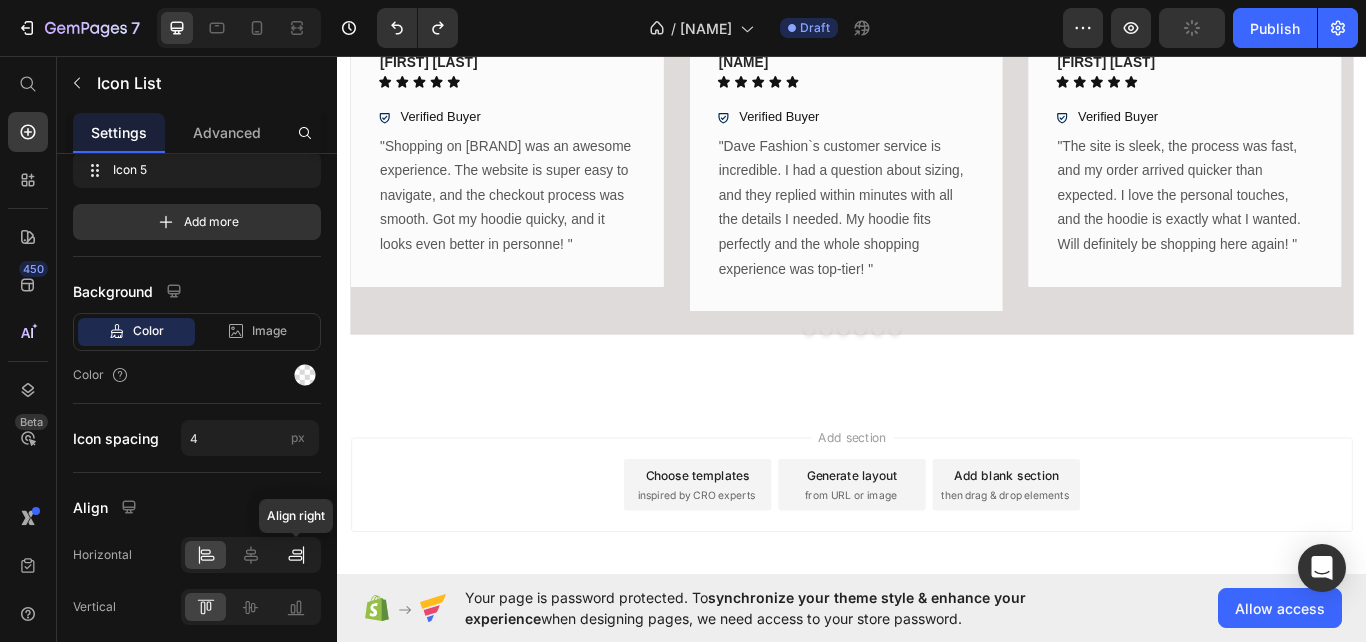 click 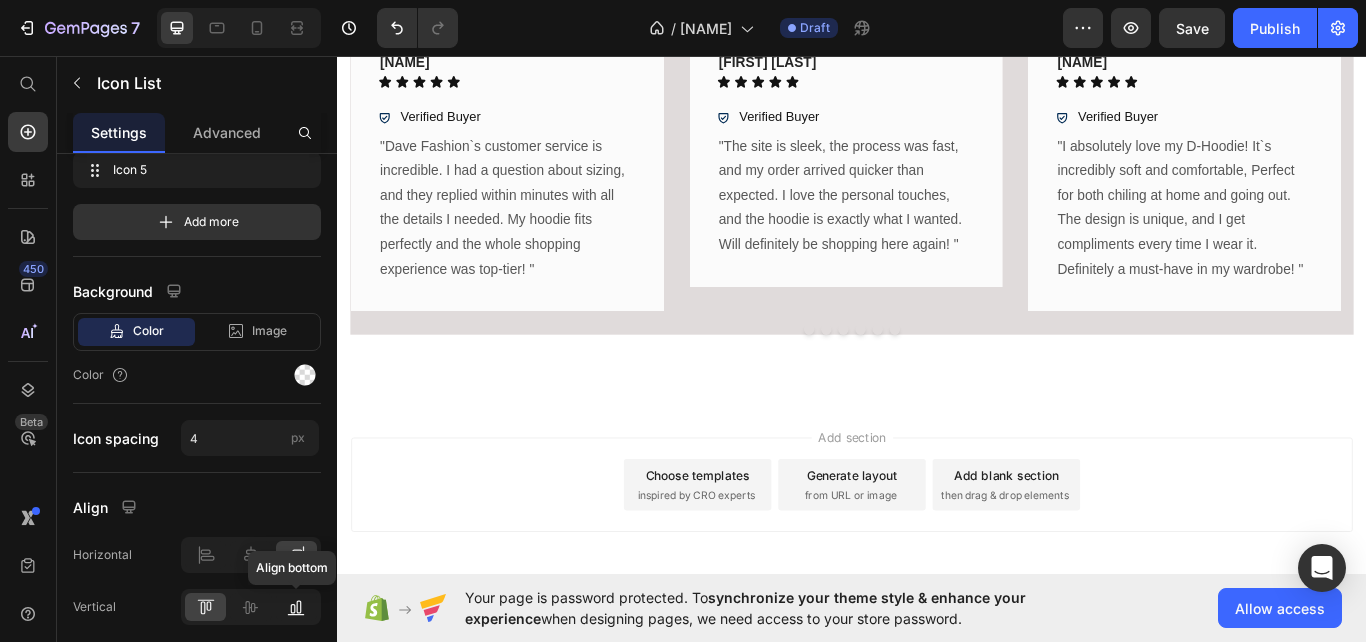 click 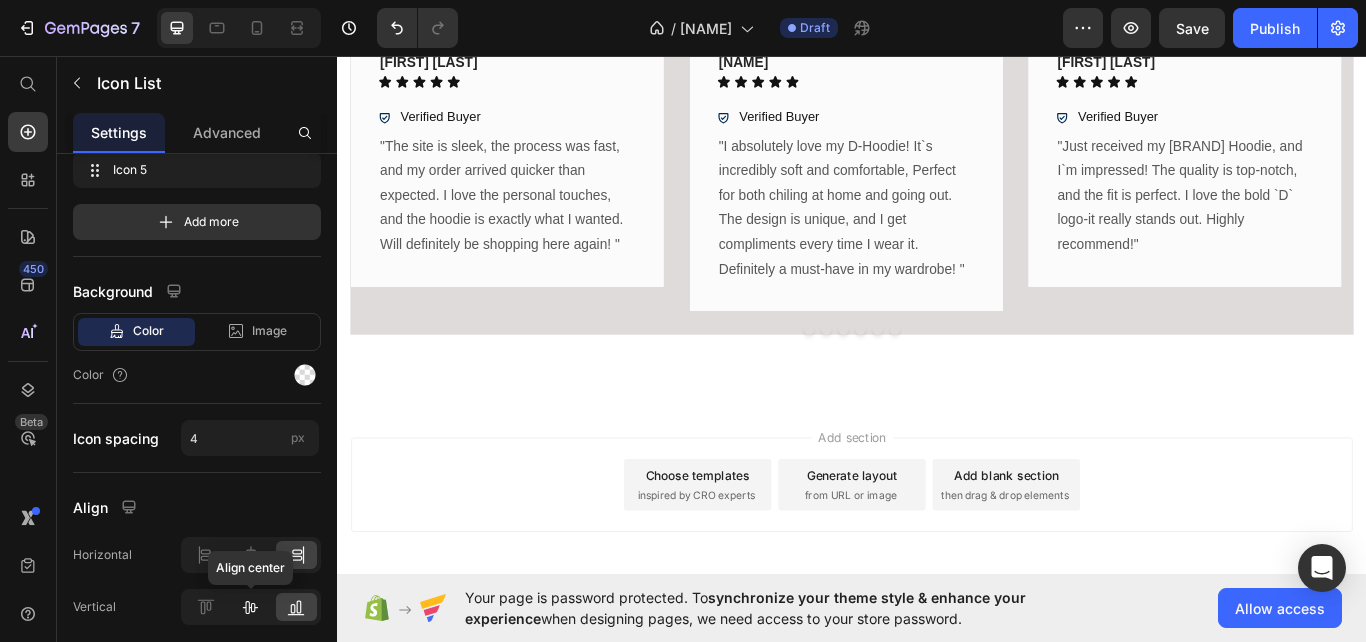 click 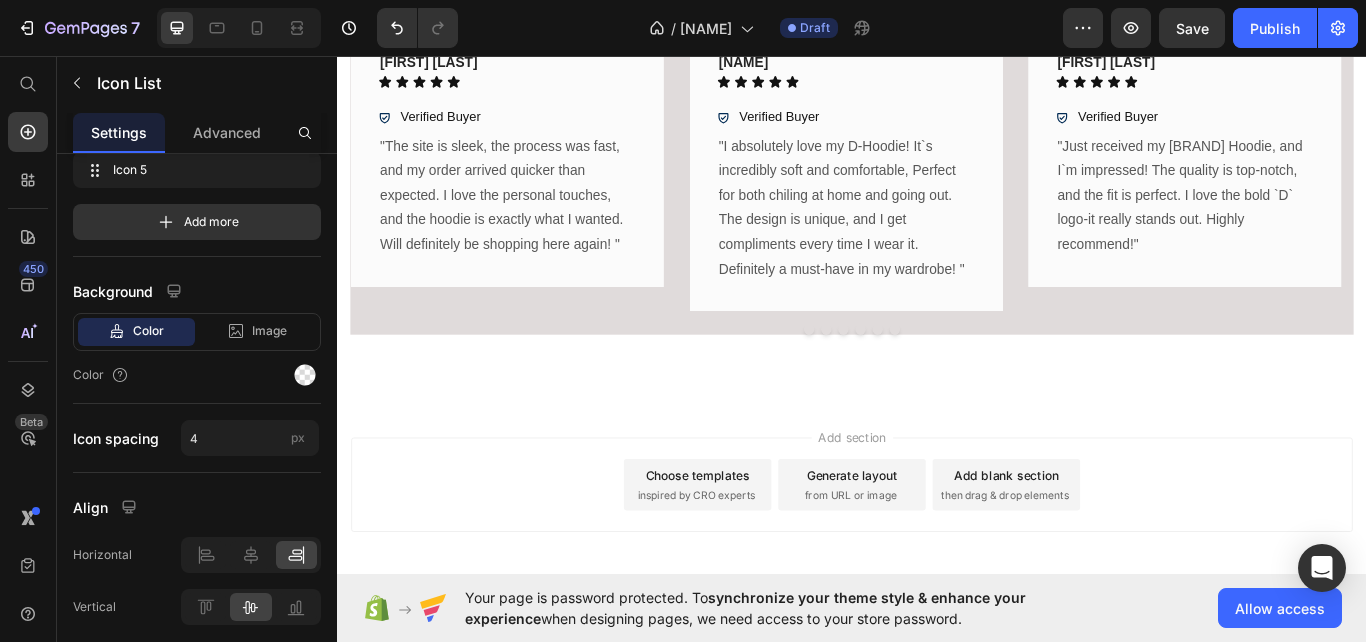 click on "Lorem ipsum dolor sit amet, consectetur adipiscing elit, sed do eiusmod tempor incididunt ut labore et dolore magna aliqua. Ut enim ad minim veniam, quis nostrud exercitation ullamco laboris nisi ut aliquip ex ea commodo consequat." at bounding box center (1231, -42) 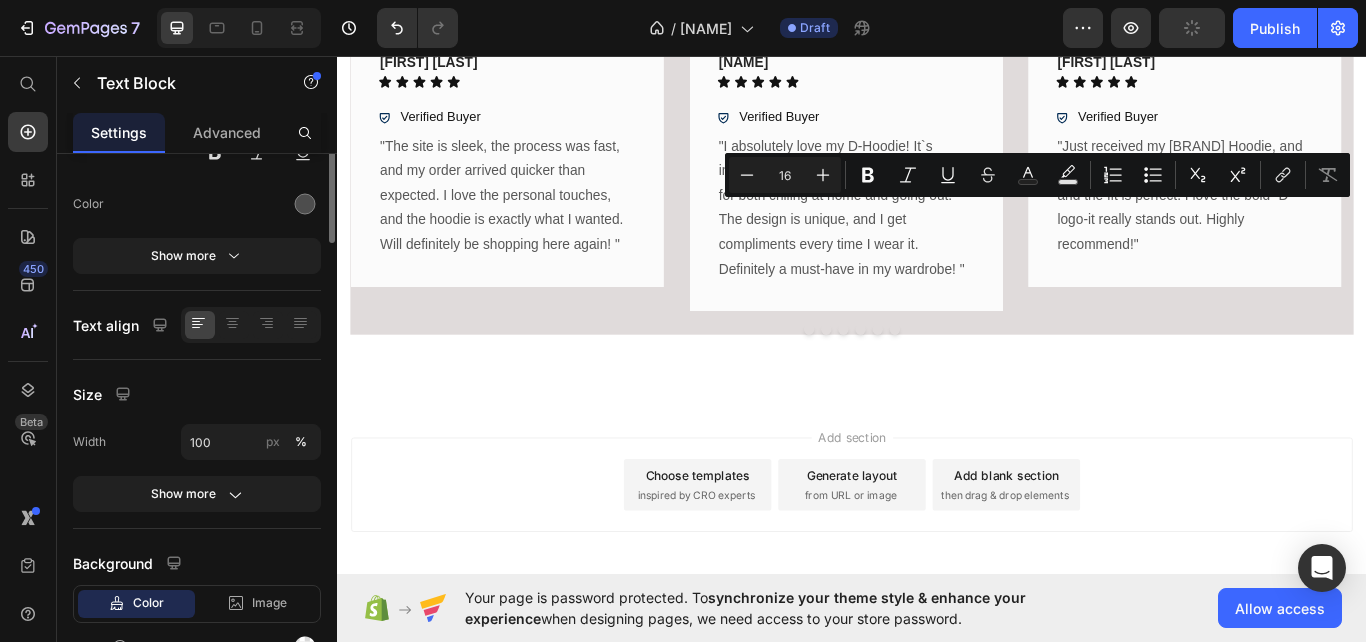 scroll, scrollTop: 0, scrollLeft: 0, axis: both 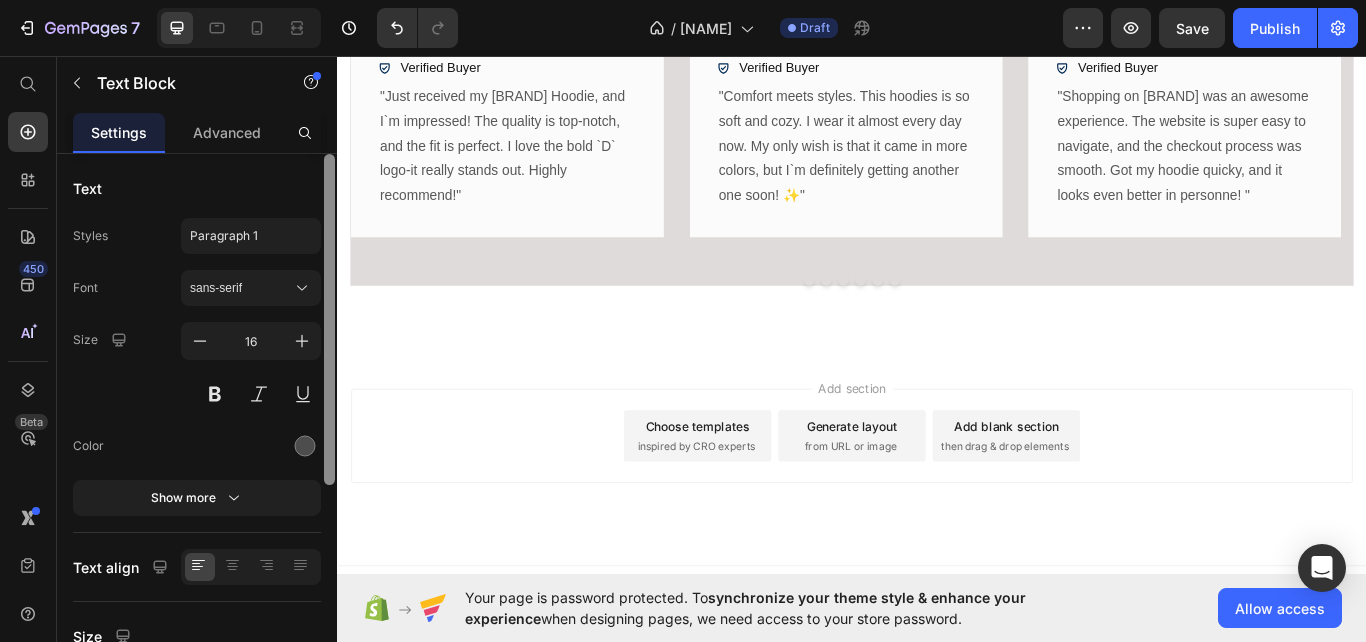 drag, startPoint x: 331, startPoint y: 435, endPoint x: 325, endPoint y: 417, distance: 18.973665 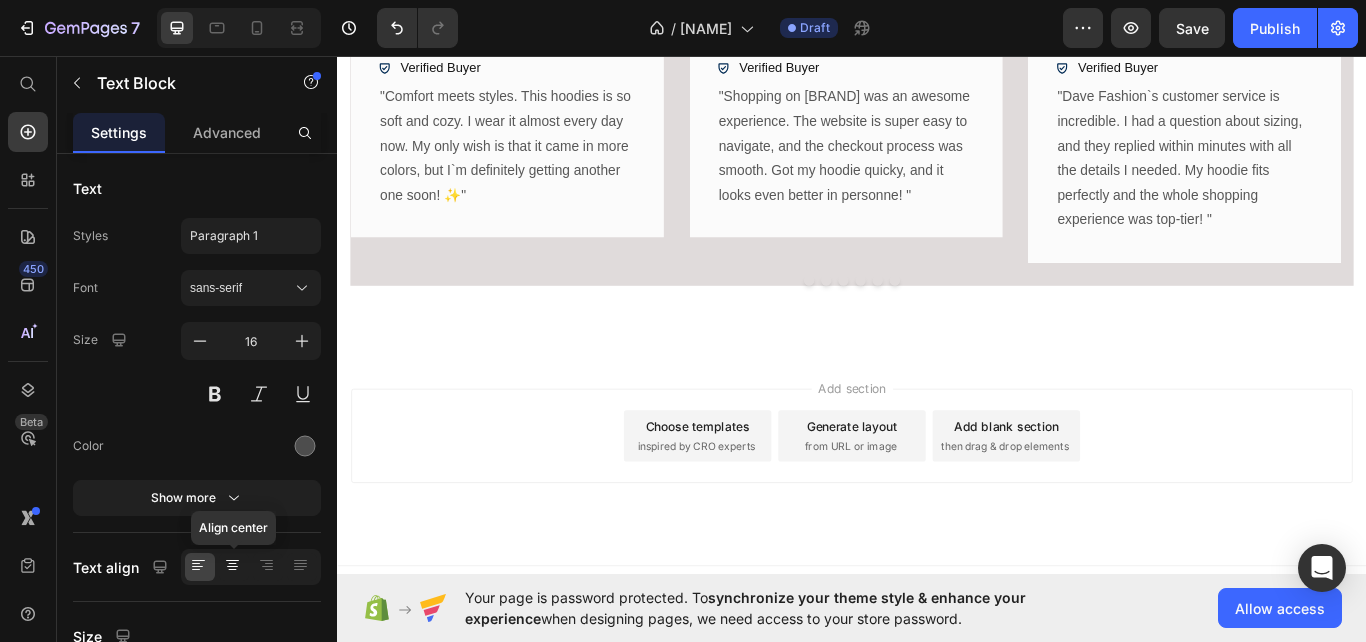 click 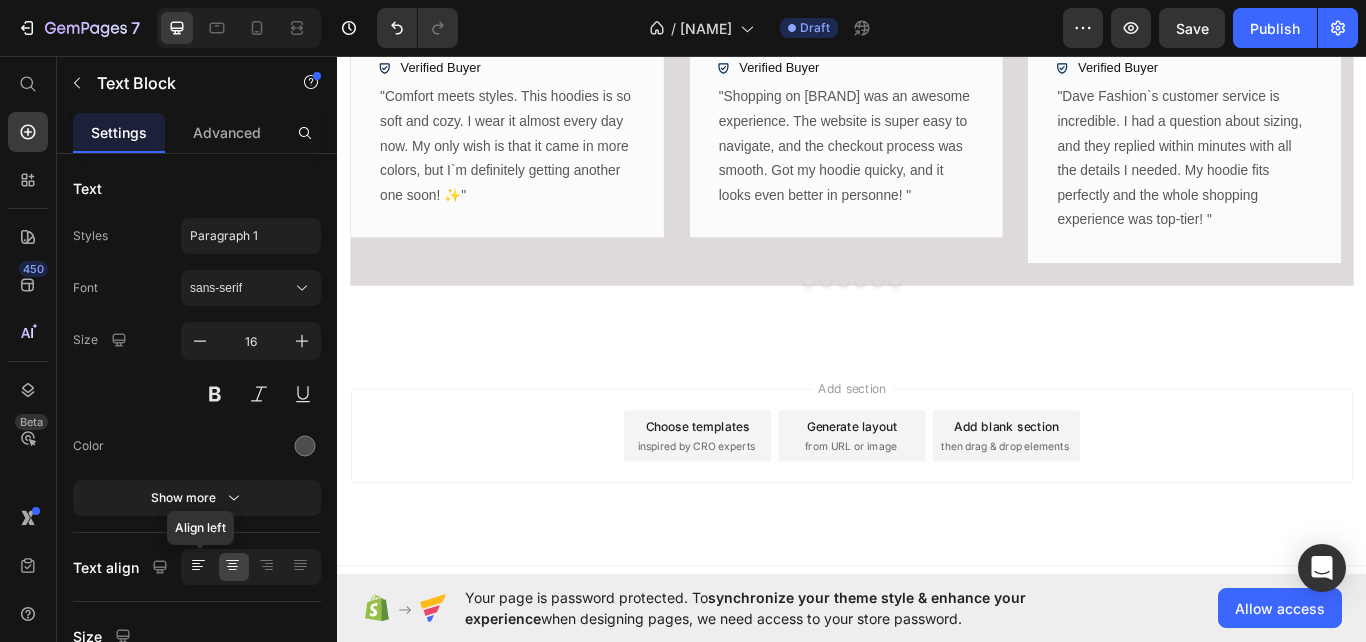 click 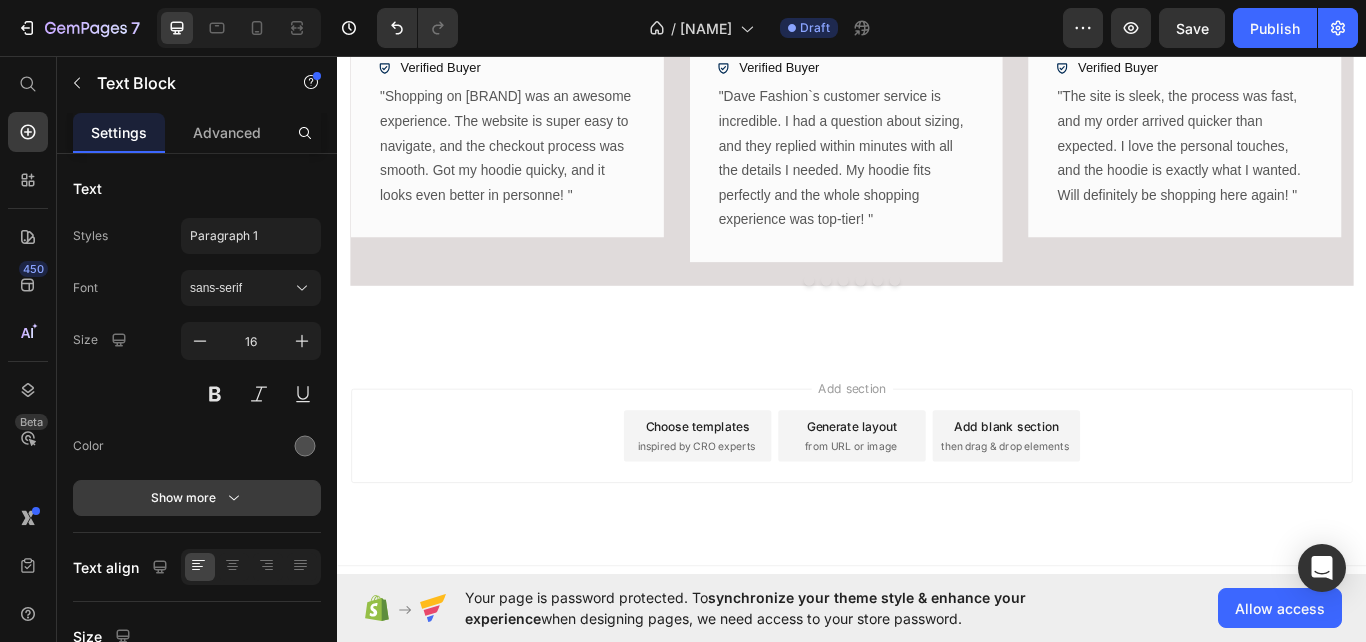 click 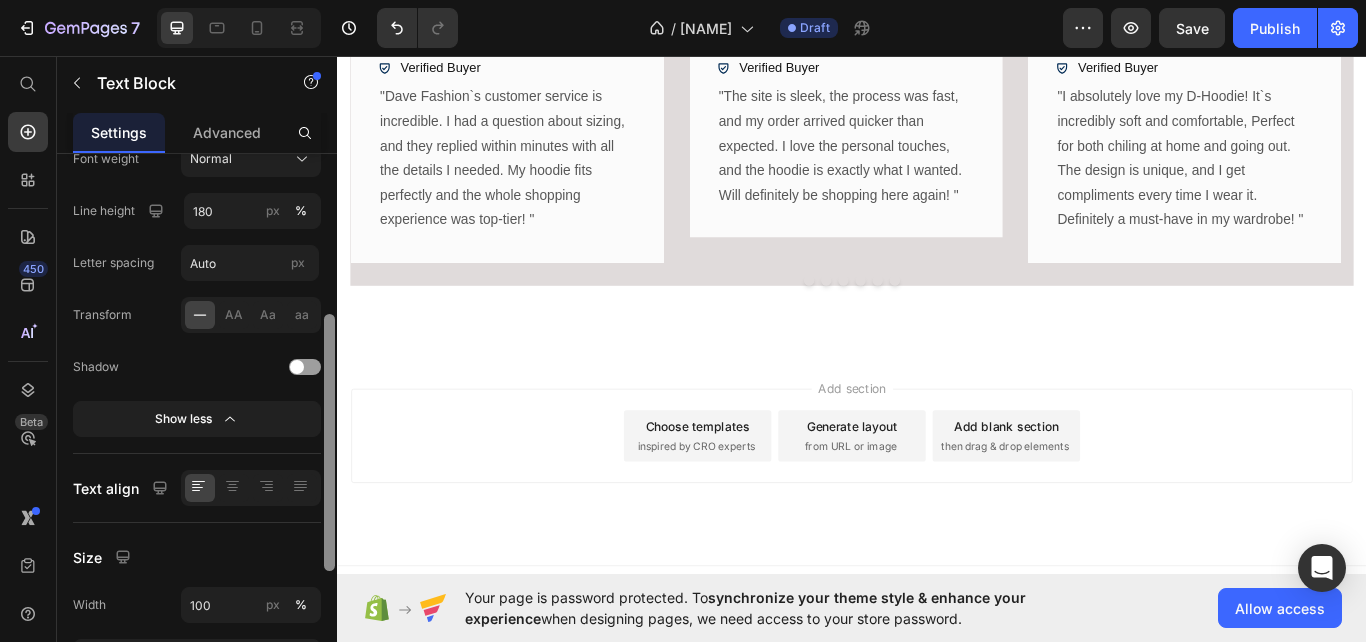 drag, startPoint x: 332, startPoint y: 435, endPoint x: 315, endPoint y: 643, distance: 208.69356 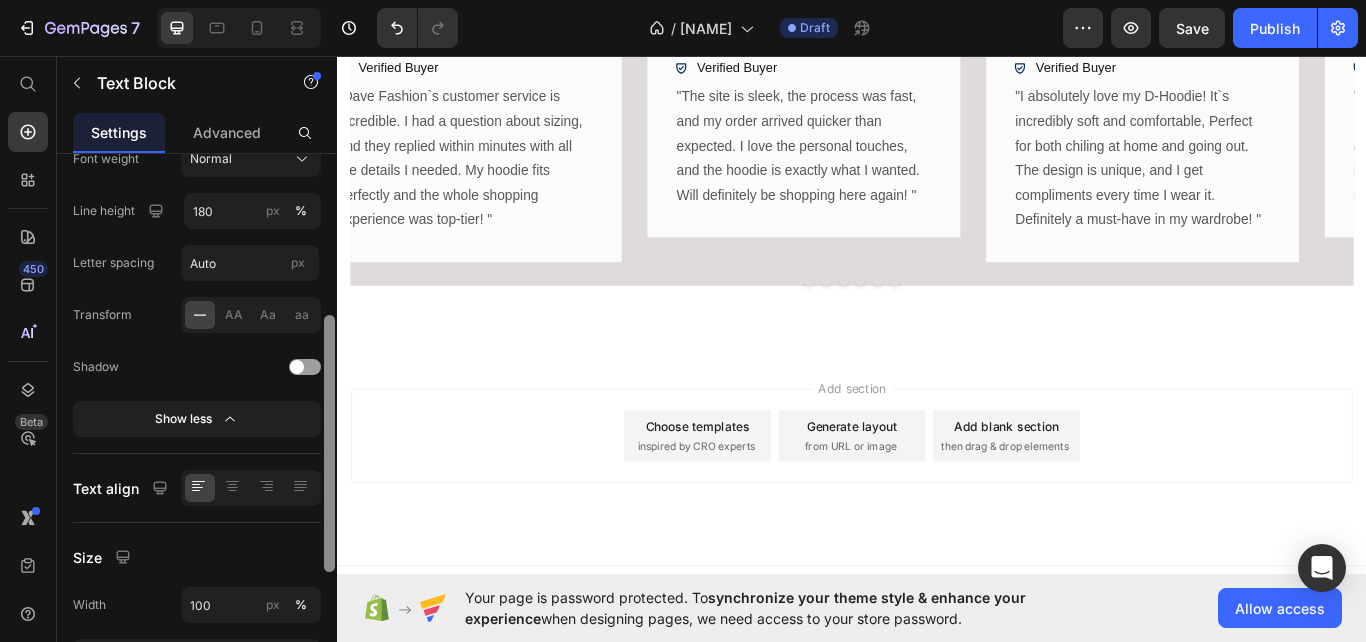 scroll, scrollTop: 340, scrollLeft: 0, axis: vertical 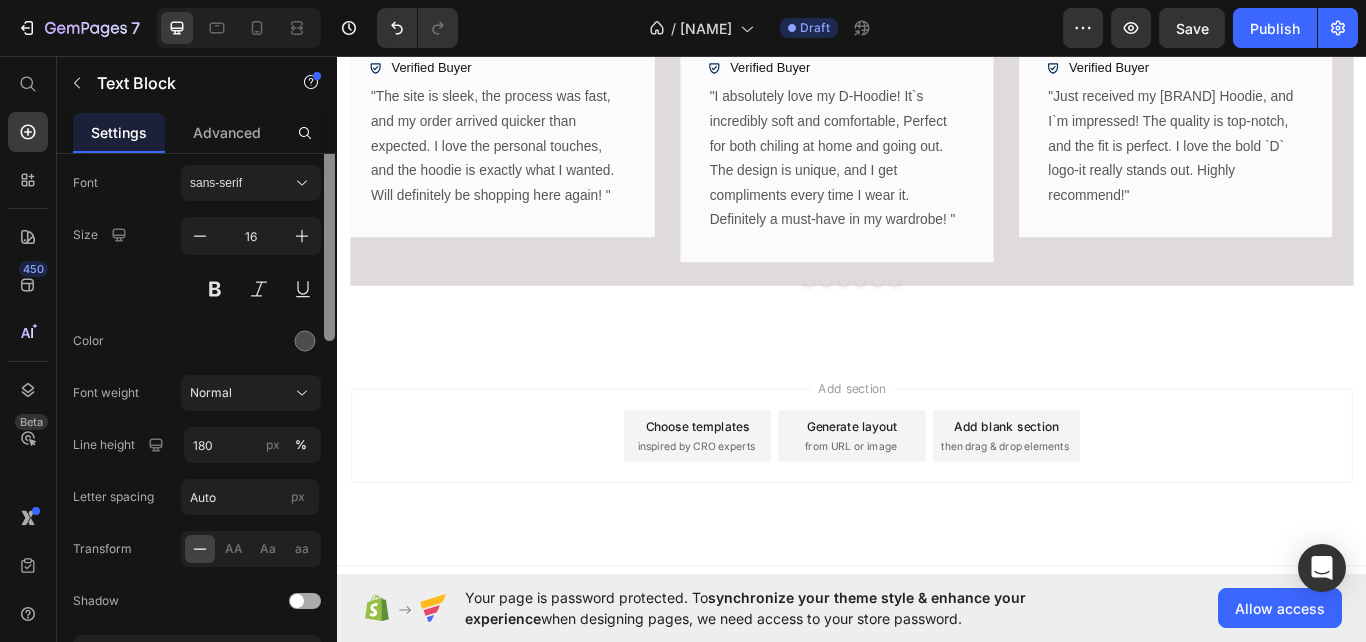 drag, startPoint x: 328, startPoint y: 438, endPoint x: 300, endPoint y: 214, distance: 225.74321 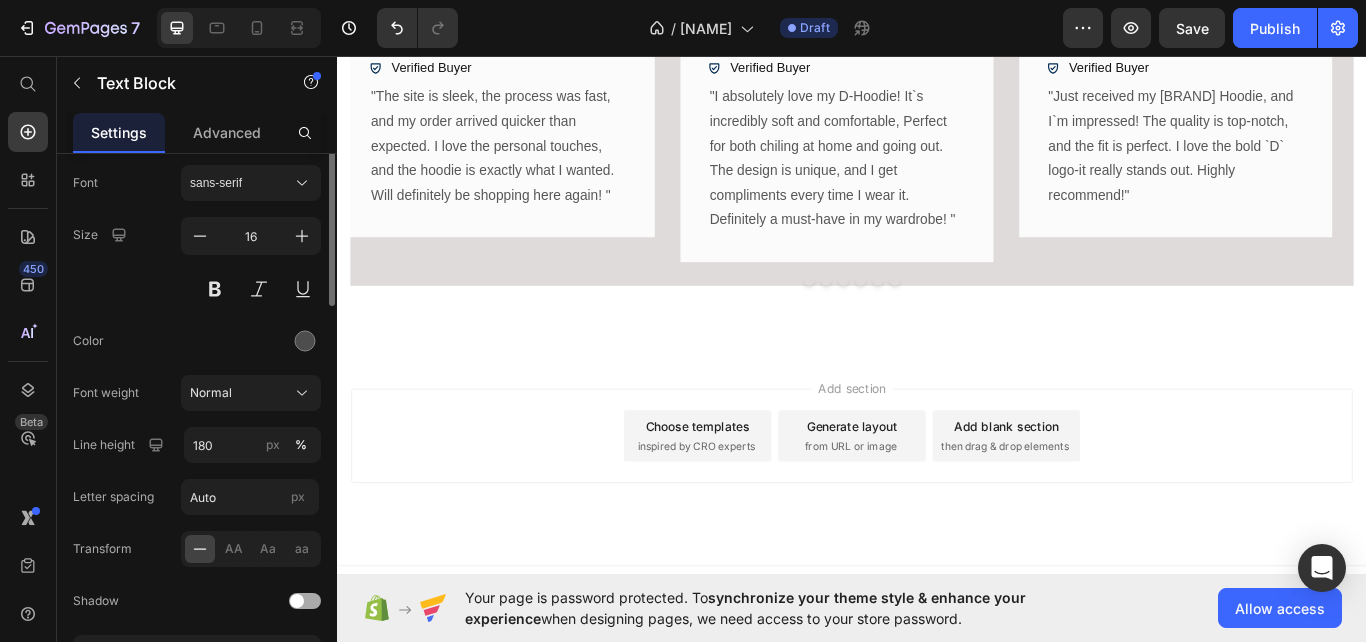 scroll, scrollTop: 0, scrollLeft: 0, axis: both 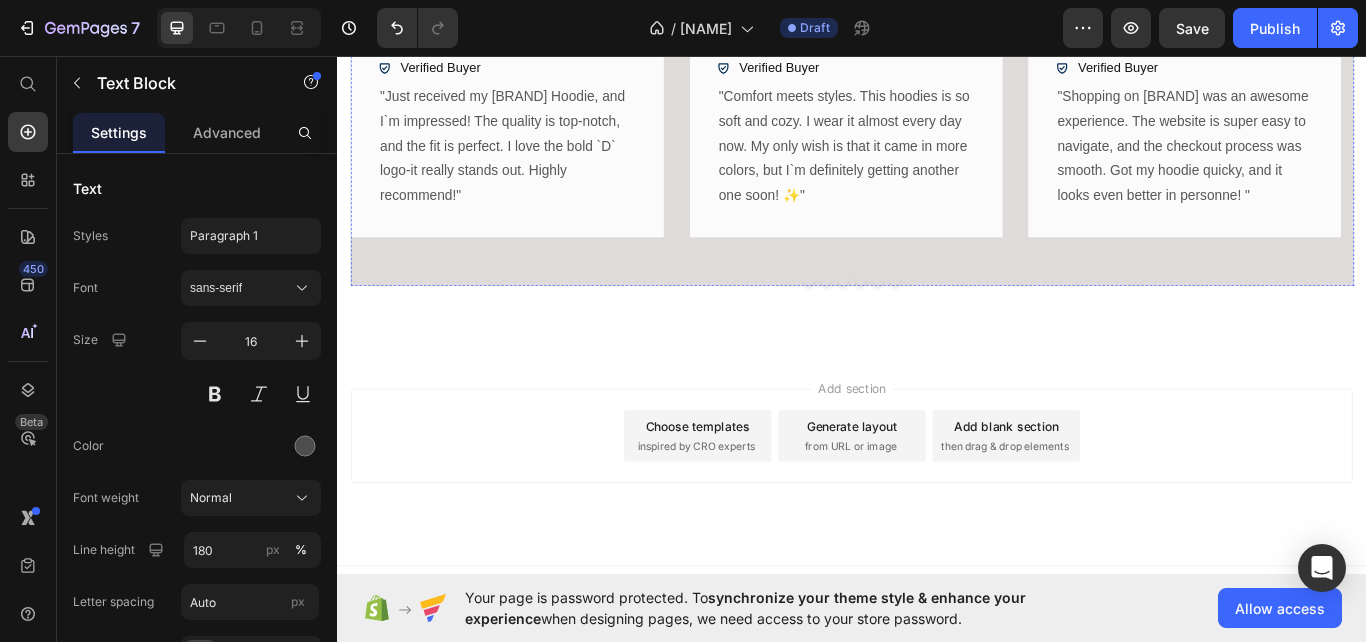 click on "Icon Icon Icon Icon Icon Icon List" at bounding box center [642, -71] 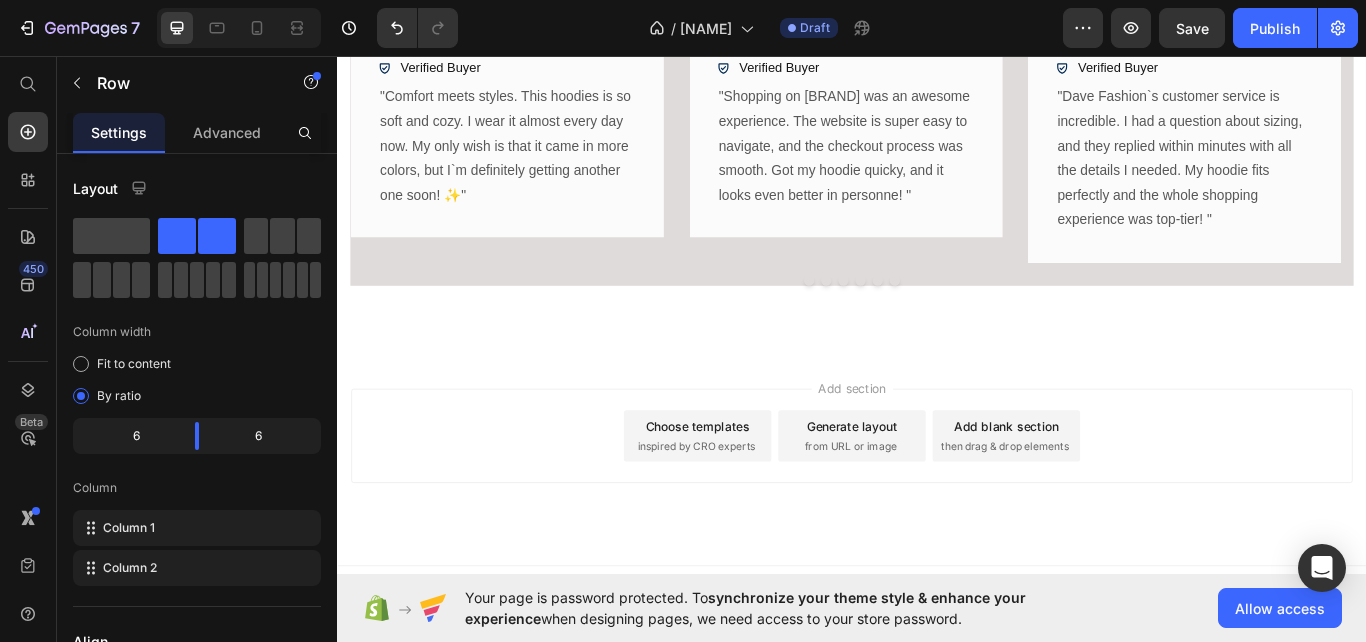 click 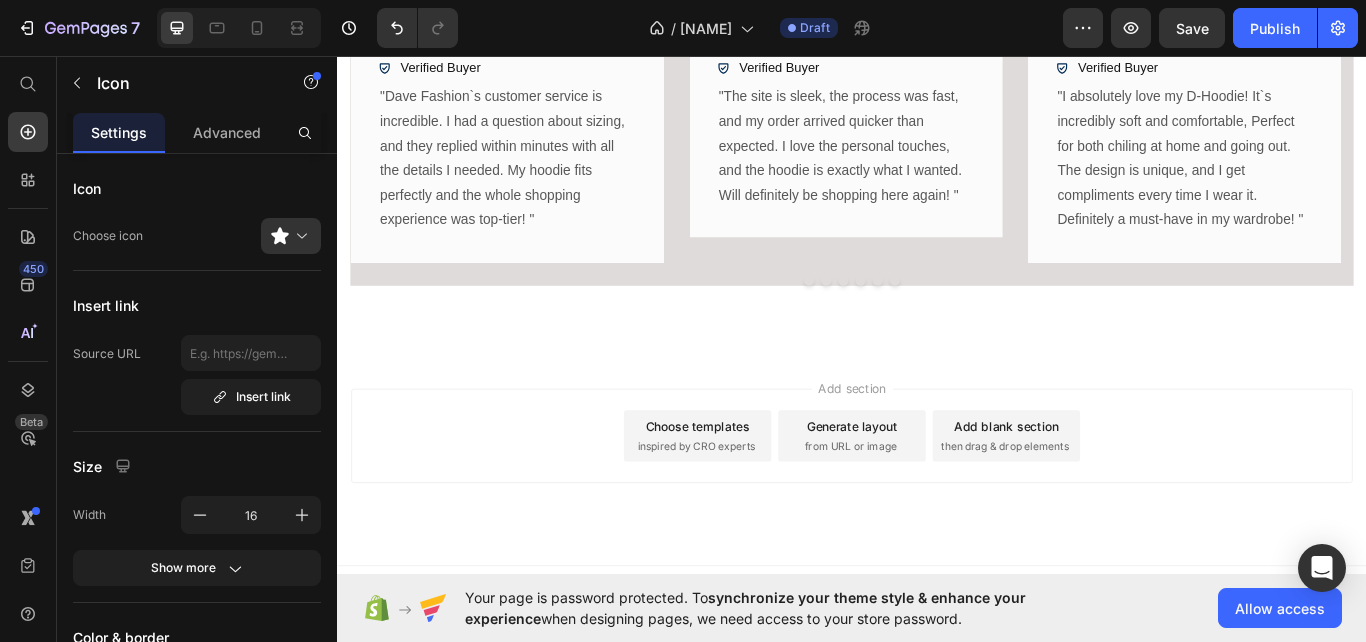click on "Icon   0 Icon Icon Icon Icon" at bounding box center [642, -79] 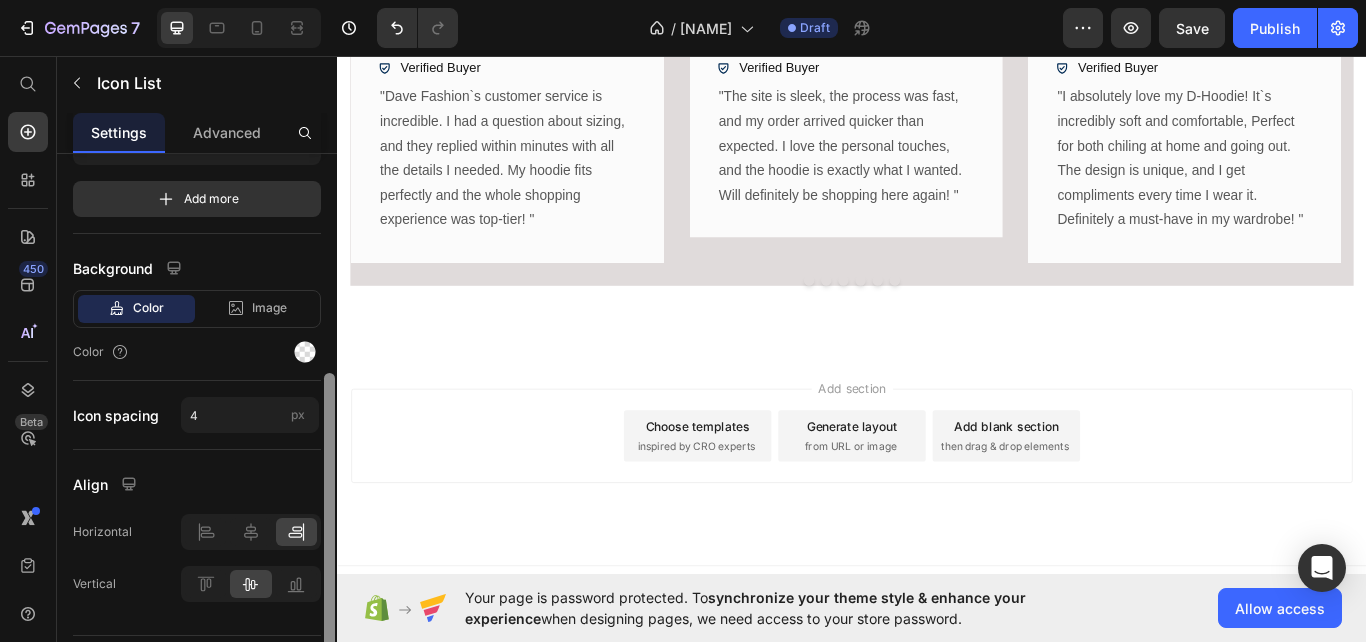 drag, startPoint x: 329, startPoint y: 334, endPoint x: 334, endPoint y: 522, distance: 188.06648 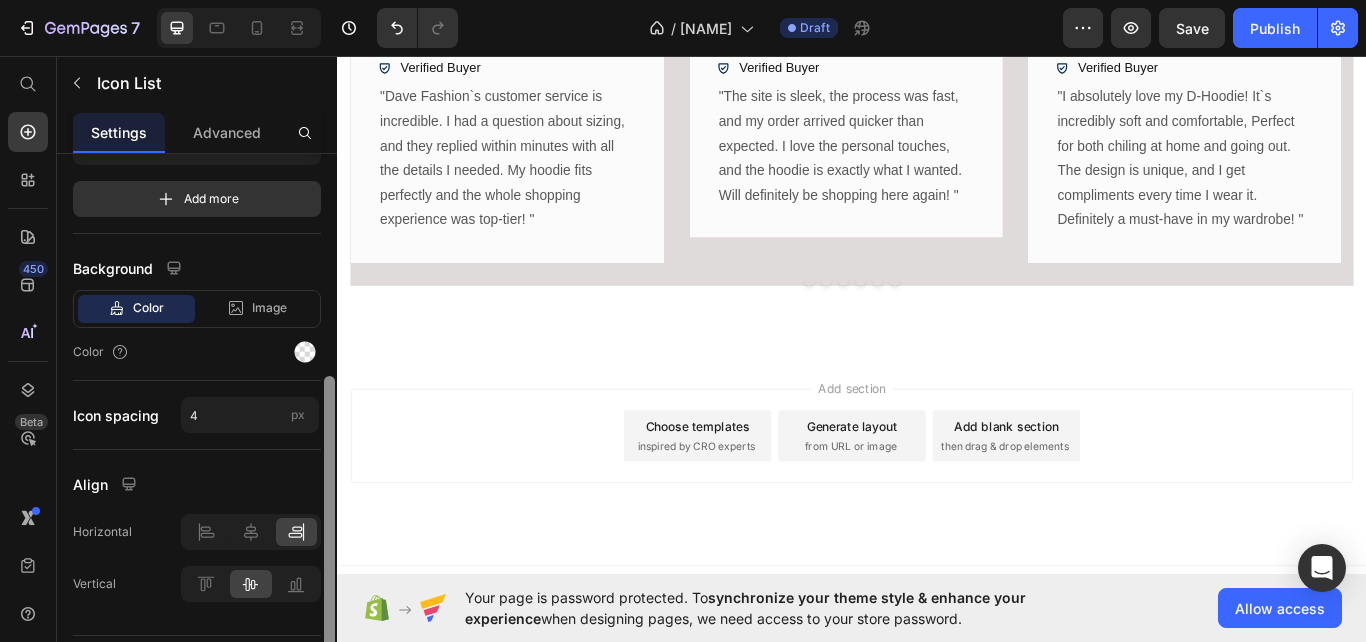 scroll, scrollTop: 298, scrollLeft: 0, axis: vertical 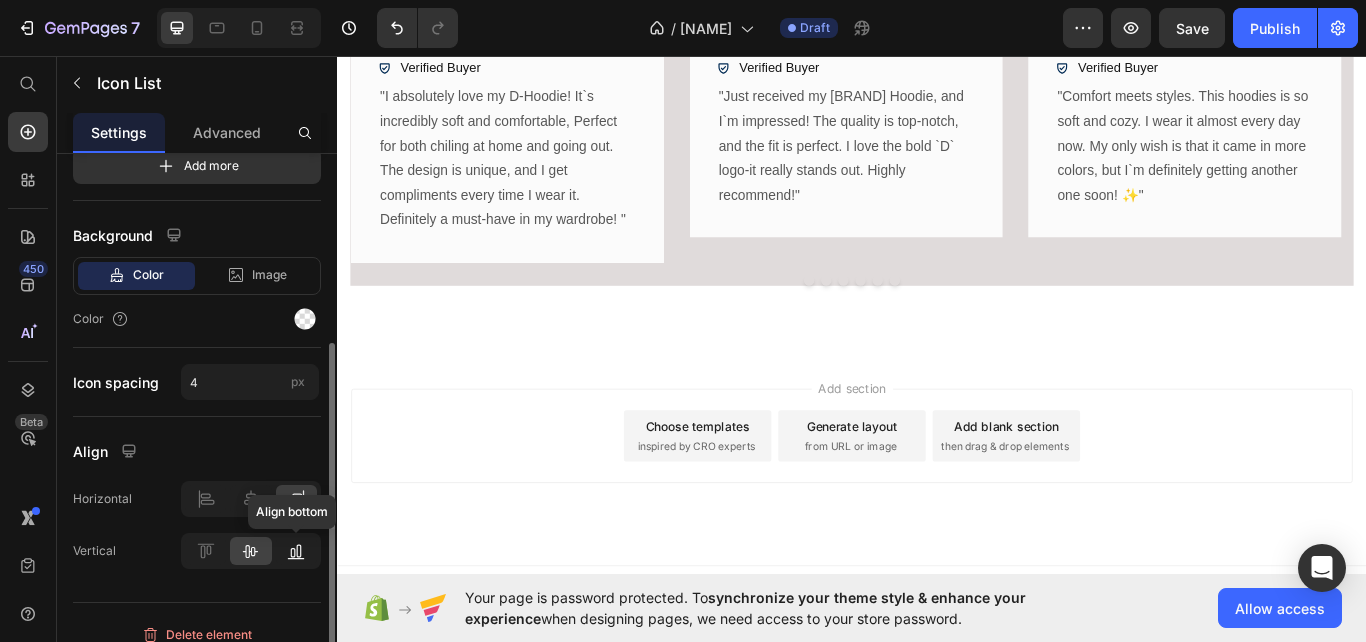 click 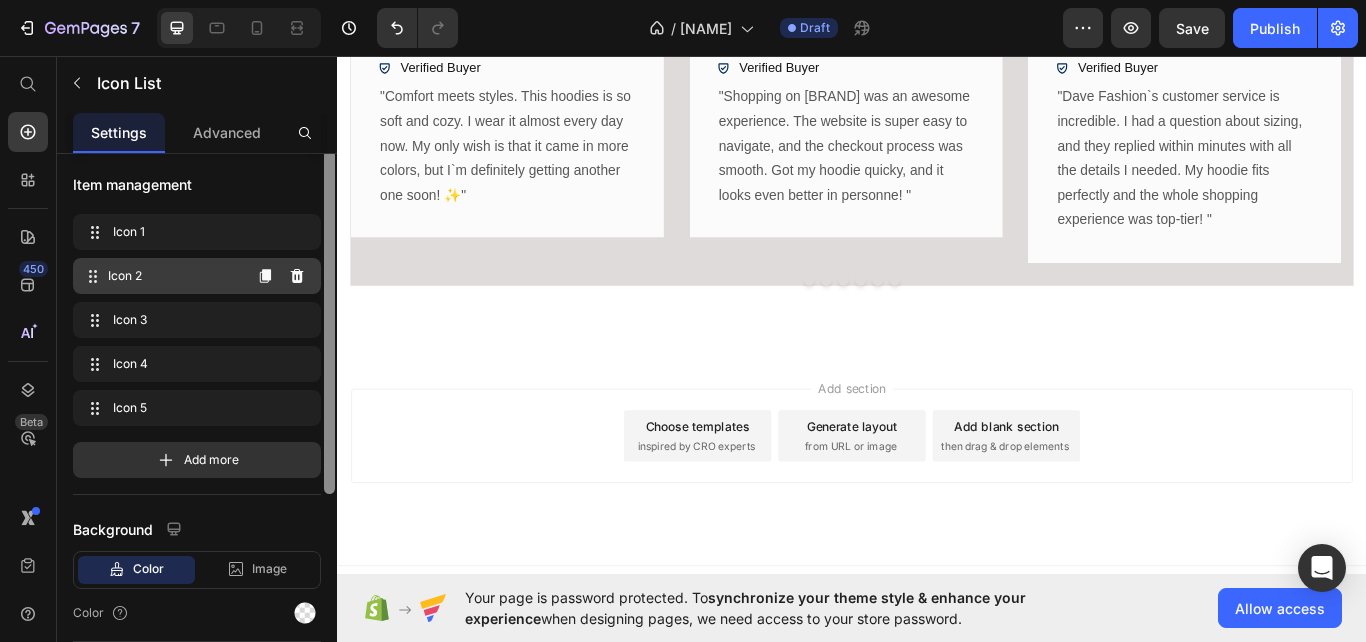 scroll, scrollTop: 0, scrollLeft: 0, axis: both 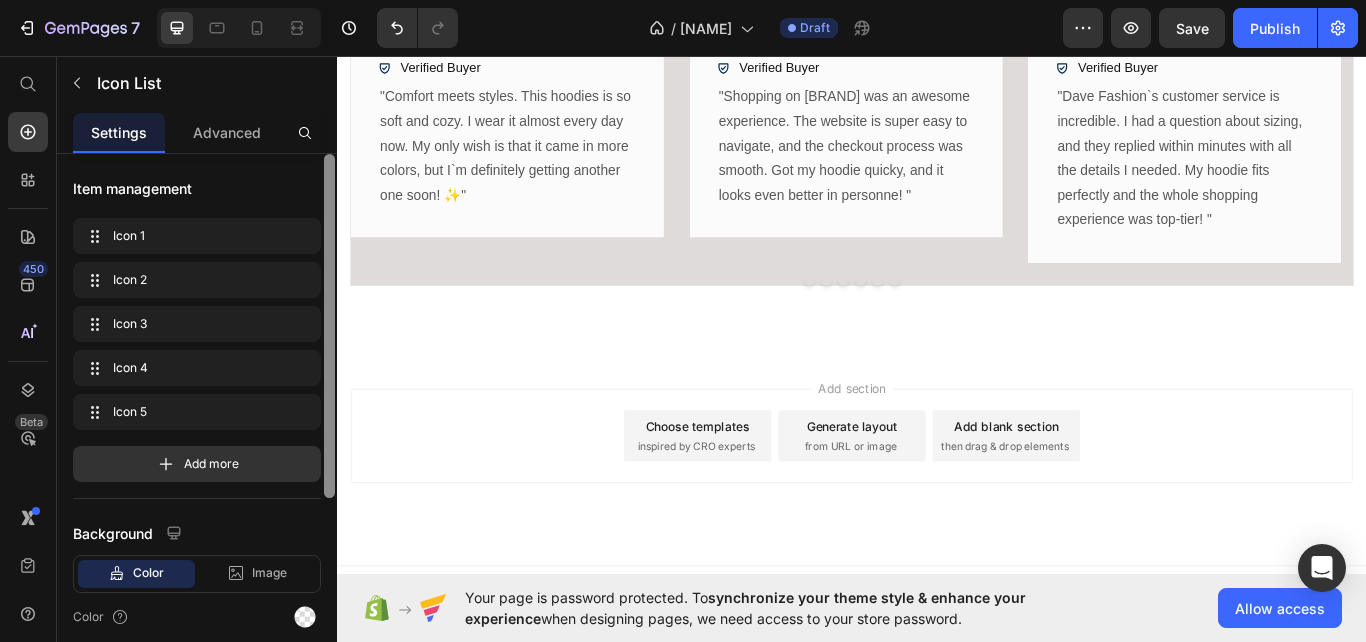 drag, startPoint x: 328, startPoint y: 477, endPoint x: 316, endPoint y: 206, distance: 271.26556 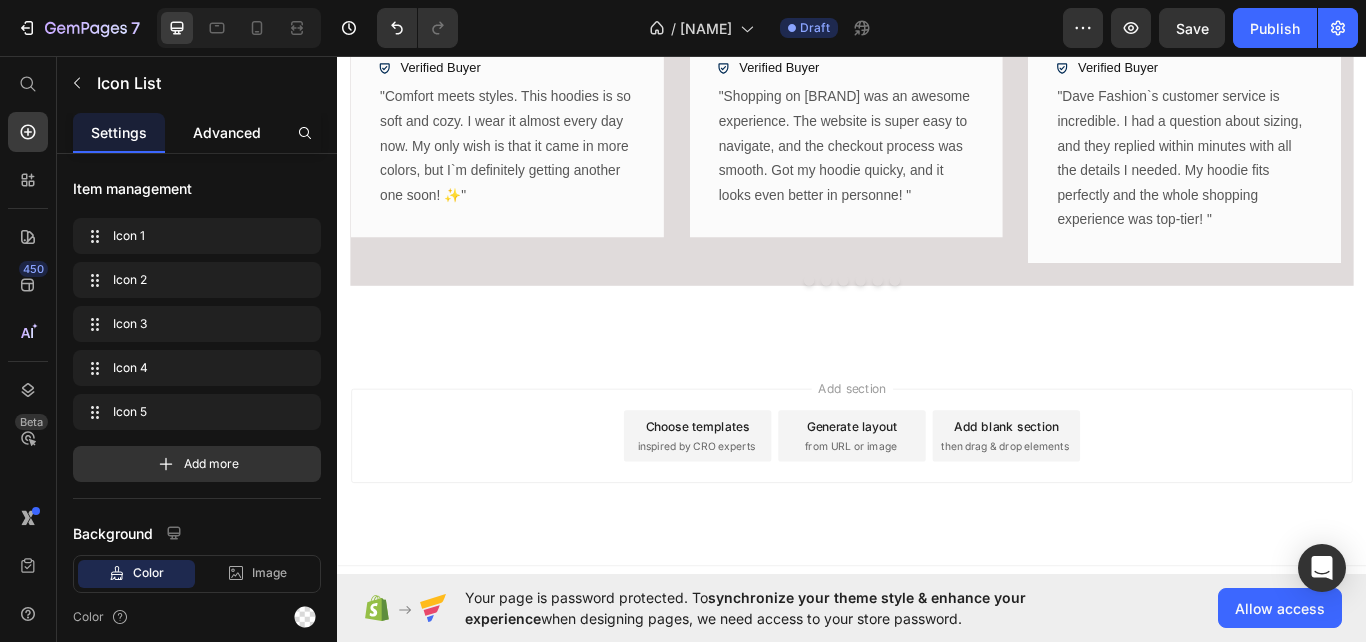 click on "Advanced" at bounding box center [227, 132] 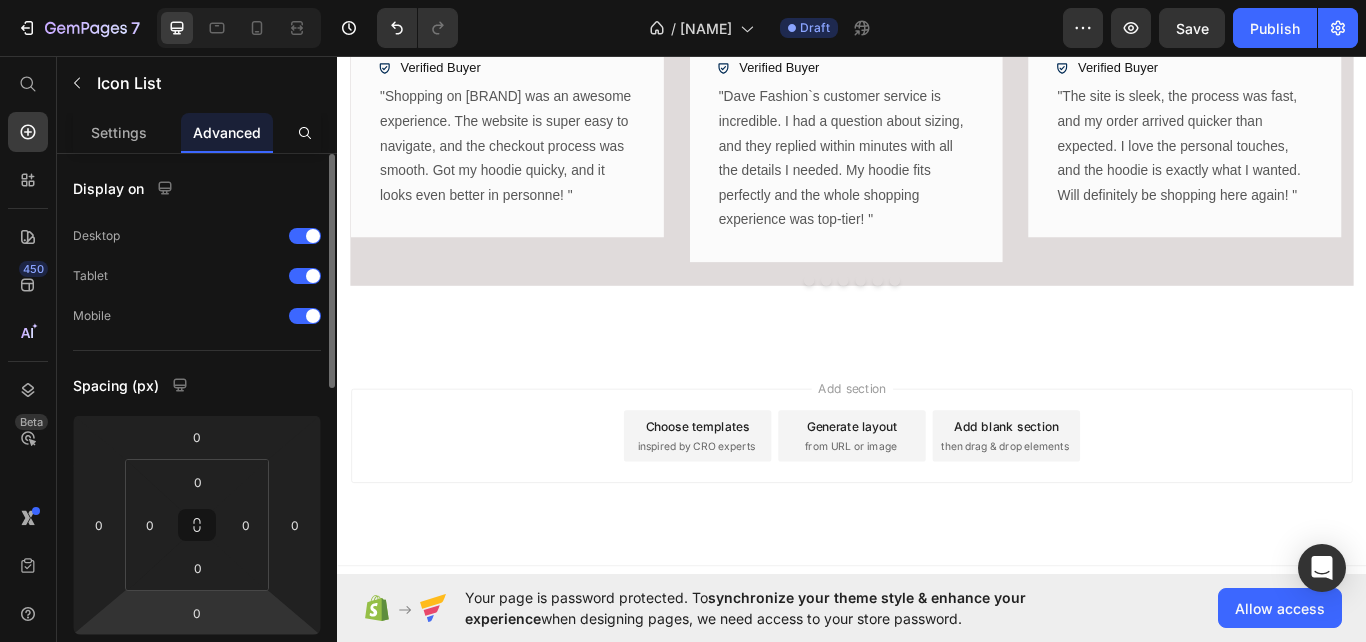 click on "7  Version history  /  FashionDave Draft Preview  Save   Publish  450 Beta Start with Sections Elements Hero Section Product Detail Brands Trusted Badges Guarantee Product Breakdown How to use Testimonials Compare Bundle FAQs Social Proof Brand Story Product List Collection Blog List Contact Sticky Add to Cart Custom Footer Browse Library 450 Layout
Row
Row
Row
Row Text
Heading
Text Block Button
Button
Button
Sticky Back to top Media
Image
Image" at bounding box center [683, 0] 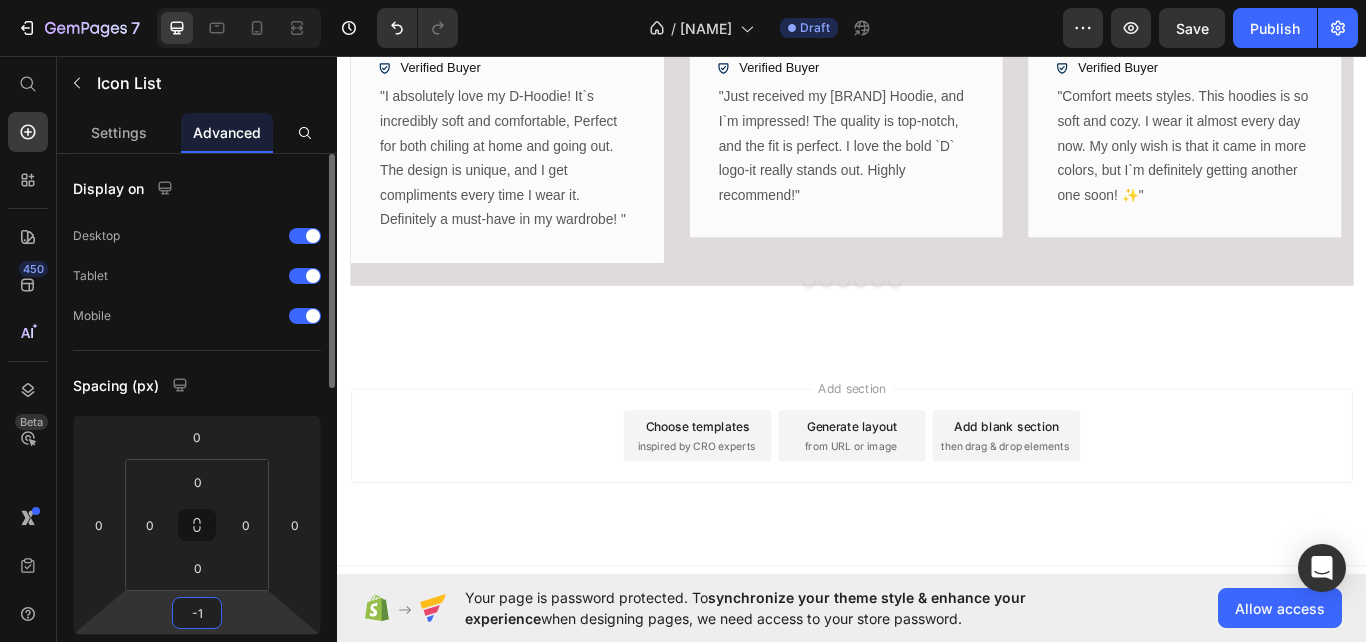 type on "0" 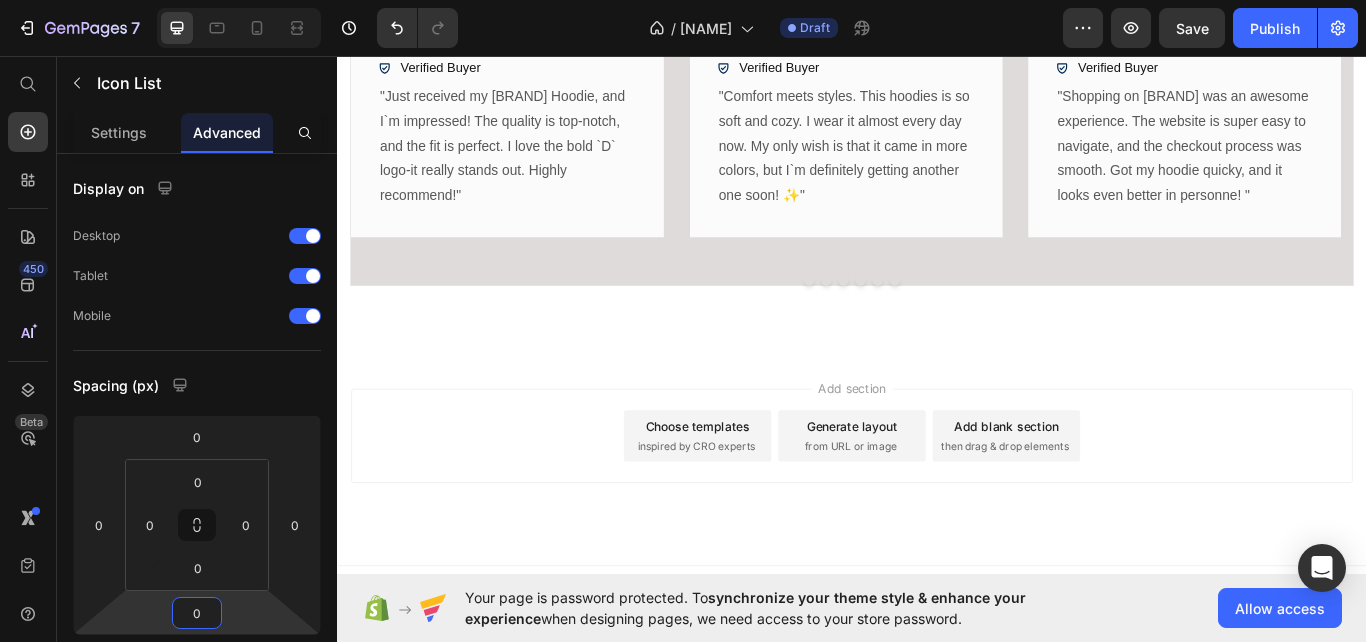 click on "1500+ Customers Who Love Us" at bounding box center (1231, -71) 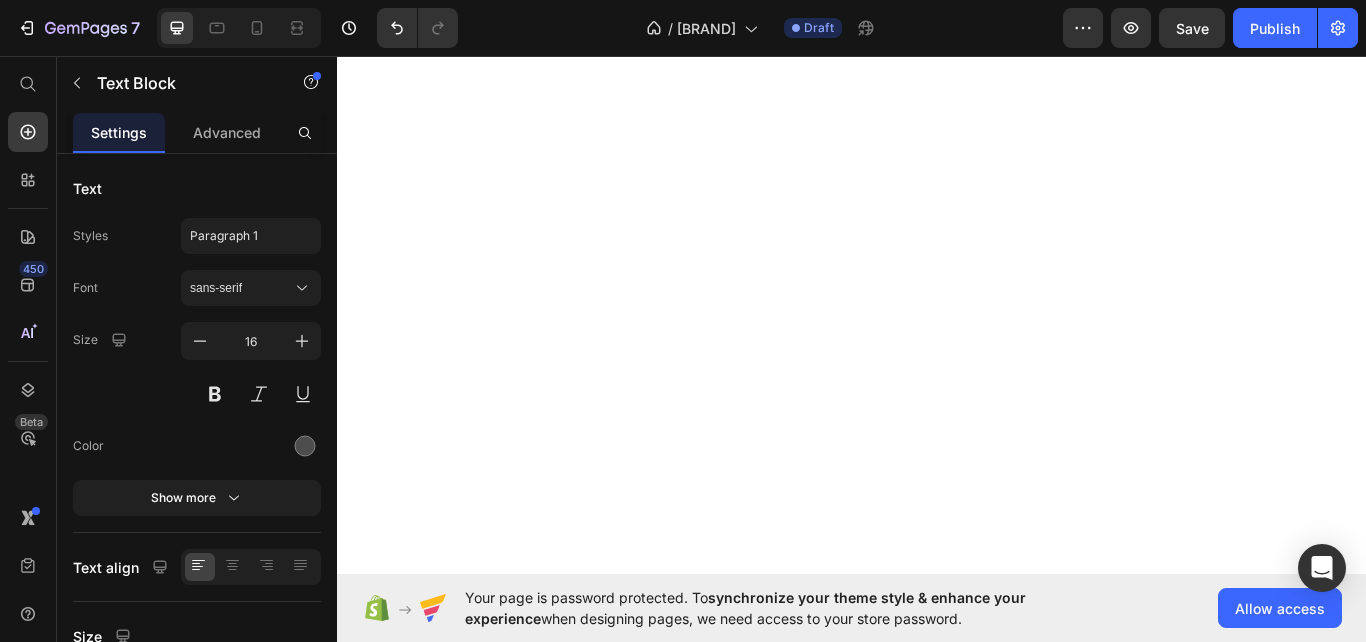 scroll, scrollTop: 0, scrollLeft: 0, axis: both 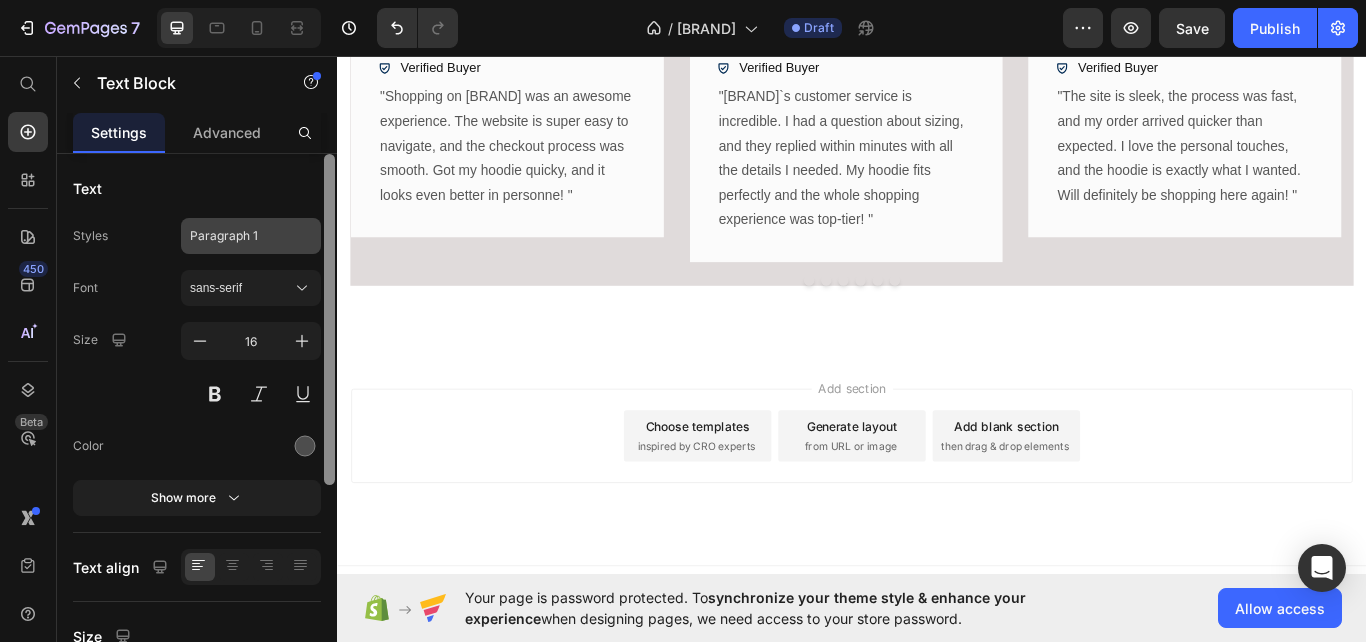 drag, startPoint x: 328, startPoint y: 368, endPoint x: 304, endPoint y: 222, distance: 147.95946 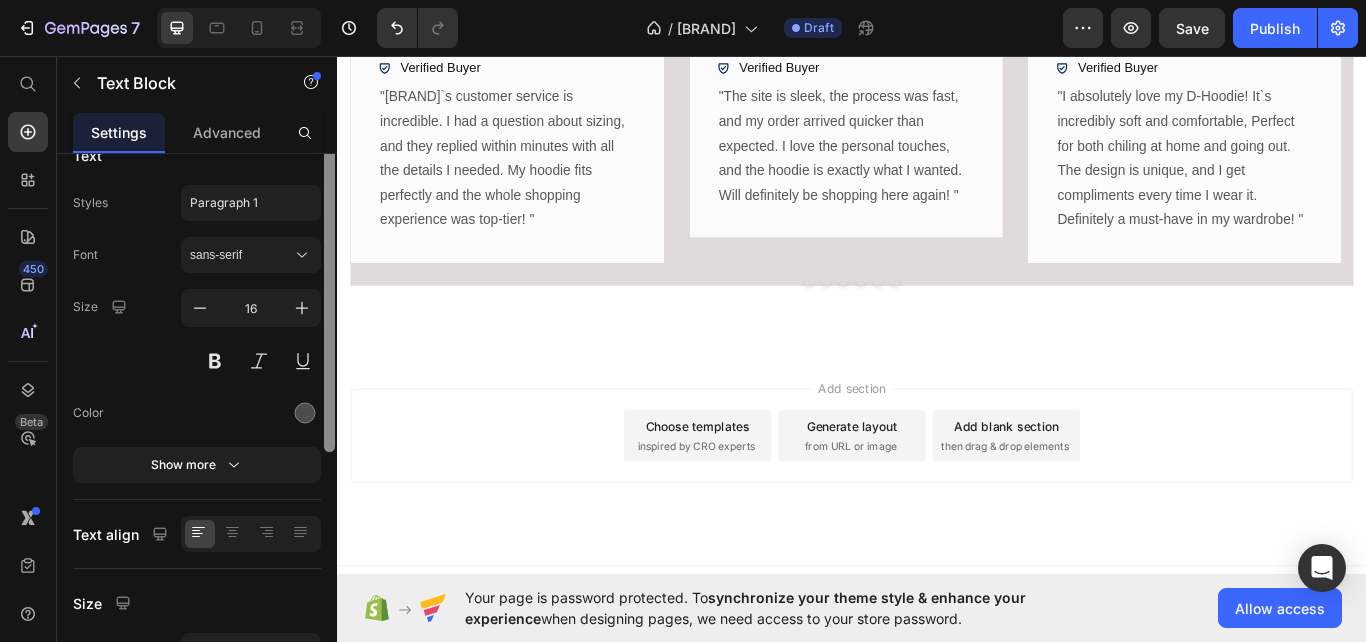 scroll, scrollTop: 0, scrollLeft: 0, axis: both 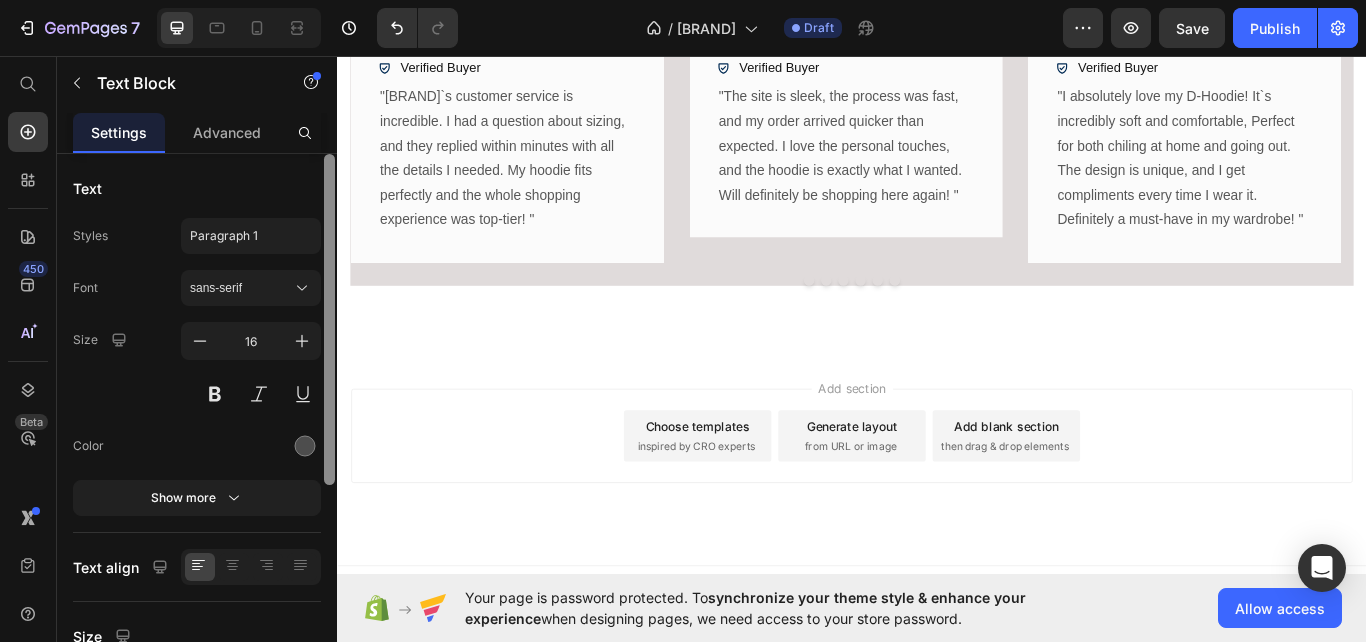 drag, startPoint x: 328, startPoint y: 248, endPoint x: 323, endPoint y: 190, distance: 58.21512 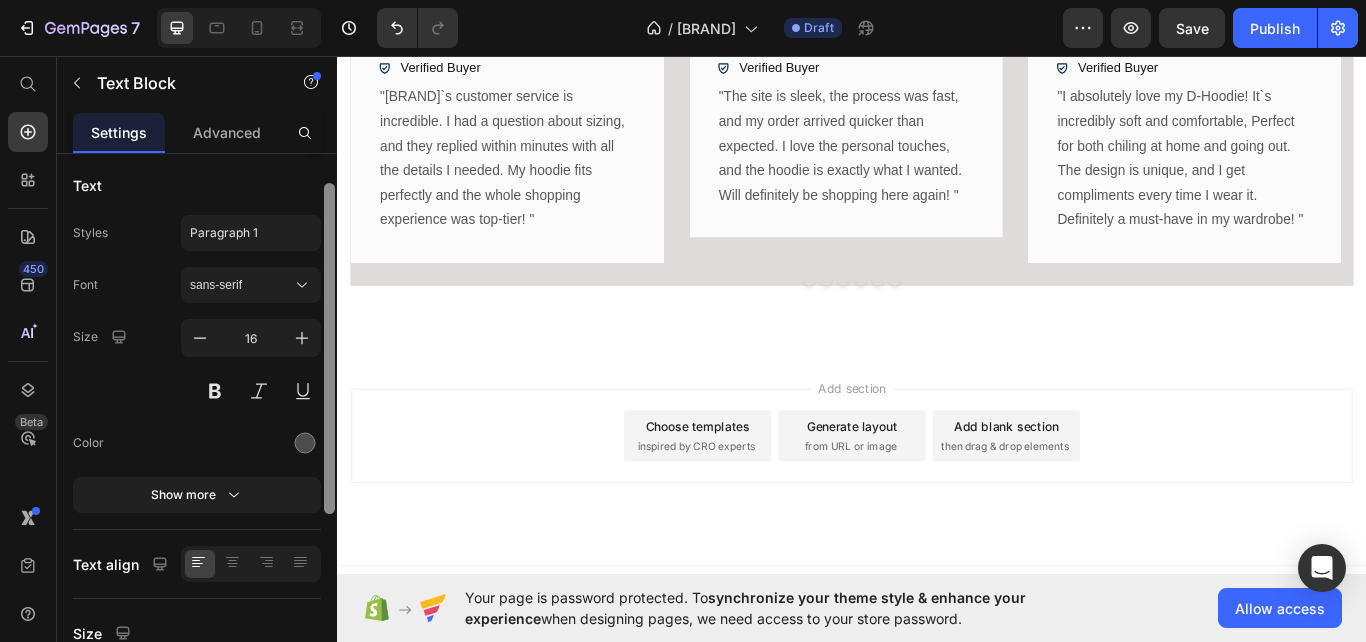scroll, scrollTop: 0, scrollLeft: 0, axis: both 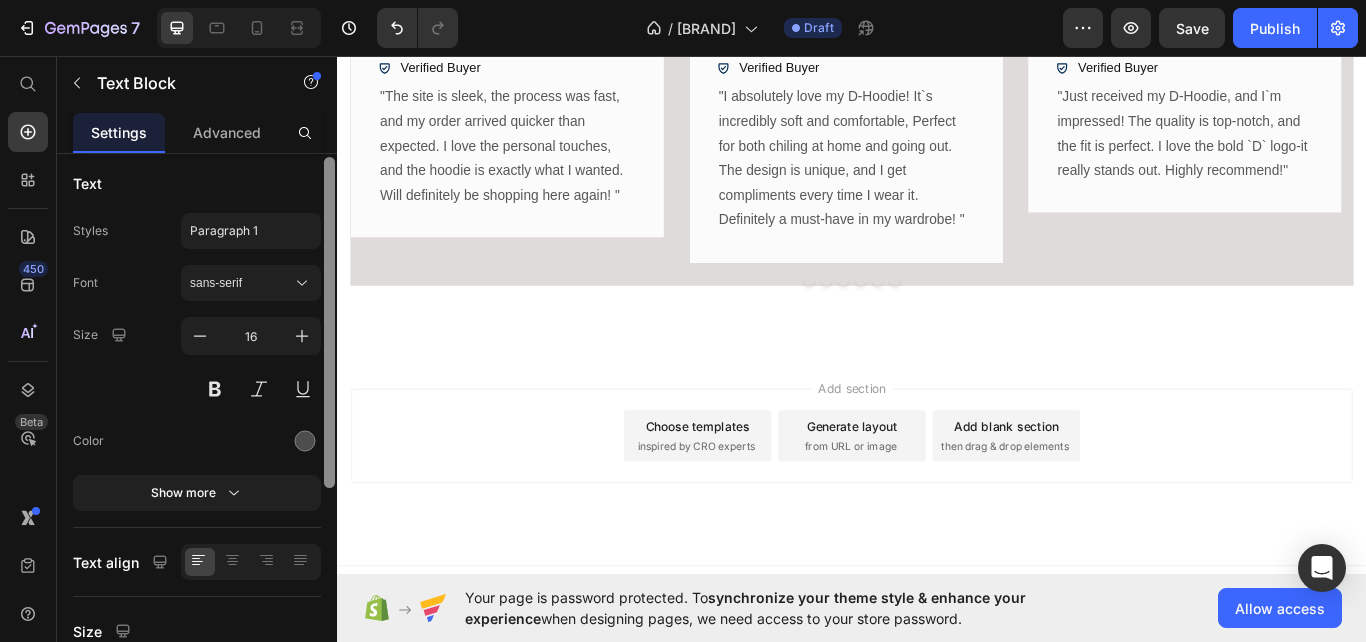 click at bounding box center [329, 322] 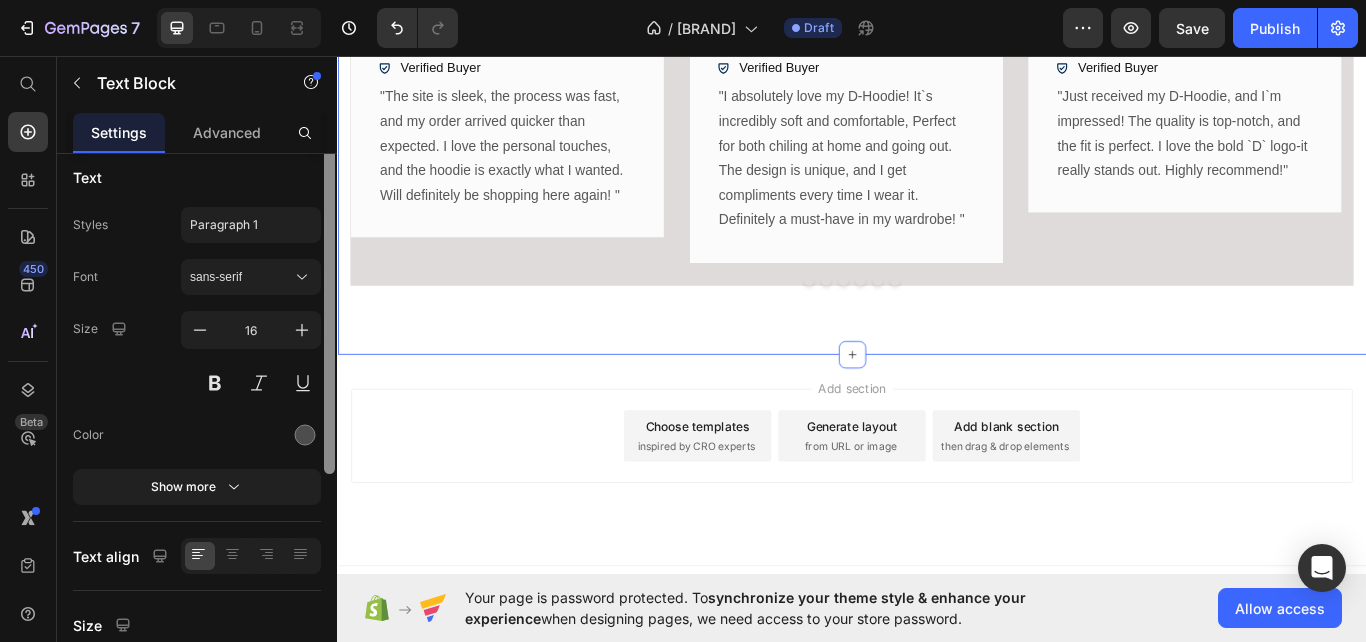 scroll, scrollTop: 0, scrollLeft: 0, axis: both 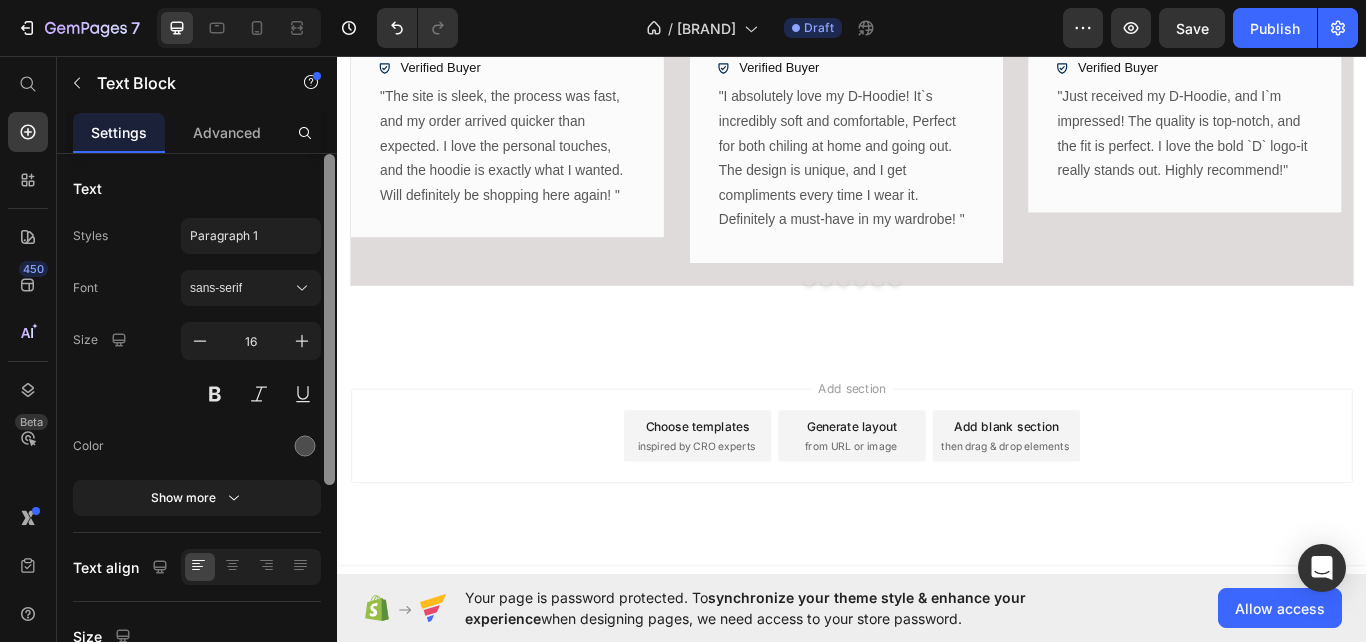 drag, startPoint x: 328, startPoint y: 201, endPoint x: 320, endPoint y: 99, distance: 102.31325 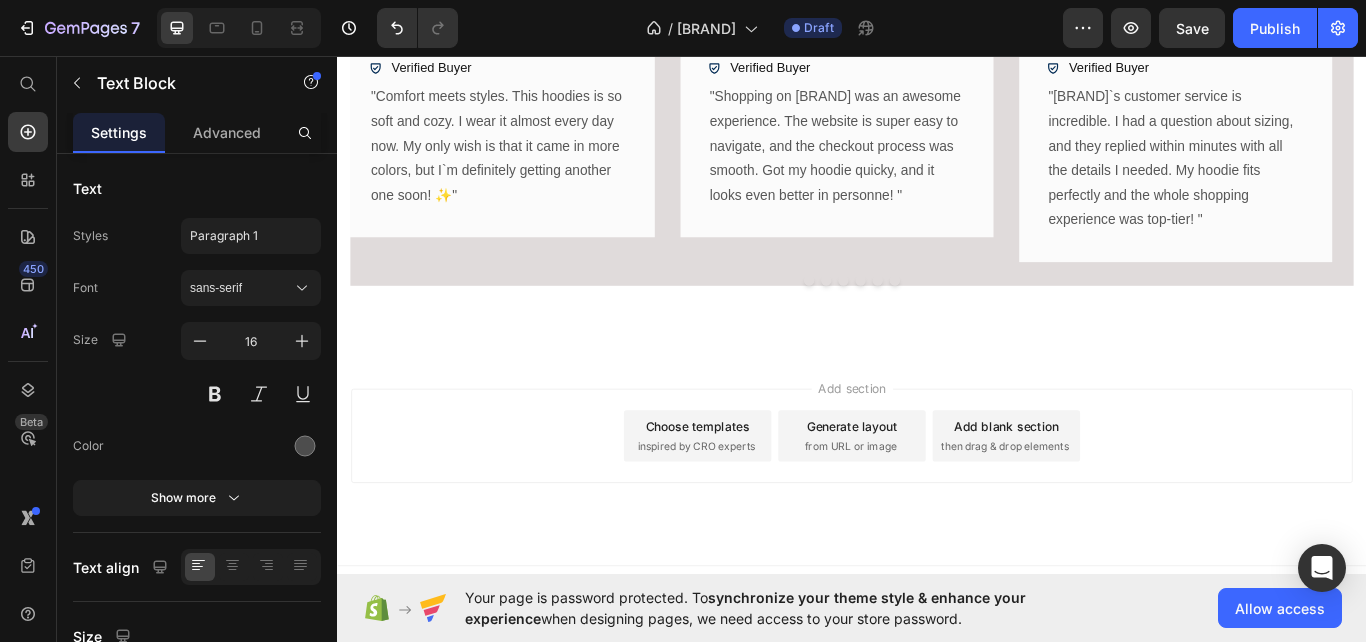 click 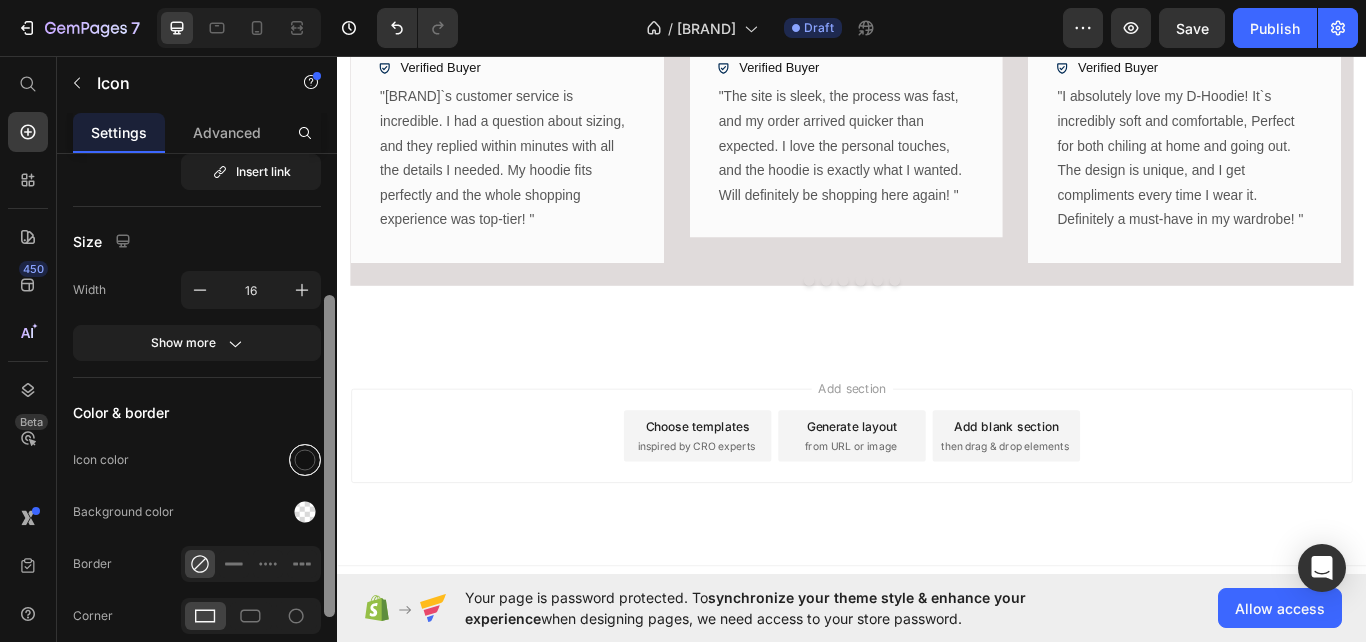 scroll, scrollTop: 223, scrollLeft: 0, axis: vertical 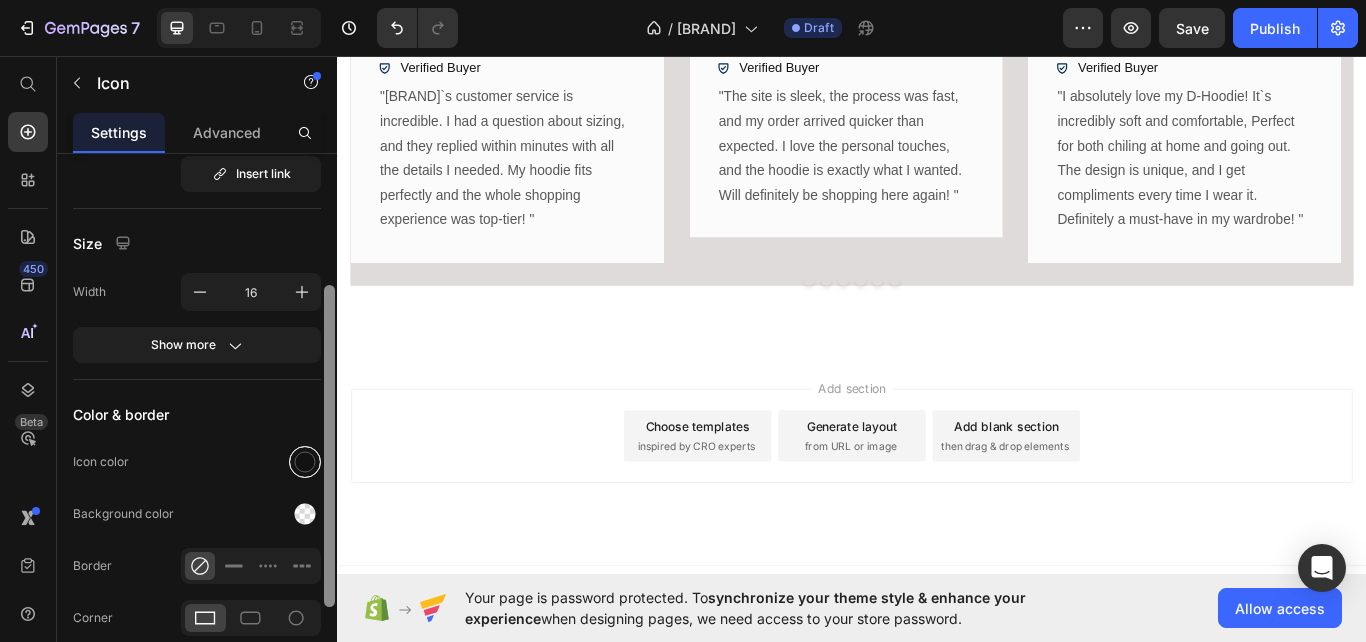drag, startPoint x: 325, startPoint y: 322, endPoint x: 305, endPoint y: 455, distance: 134.49535 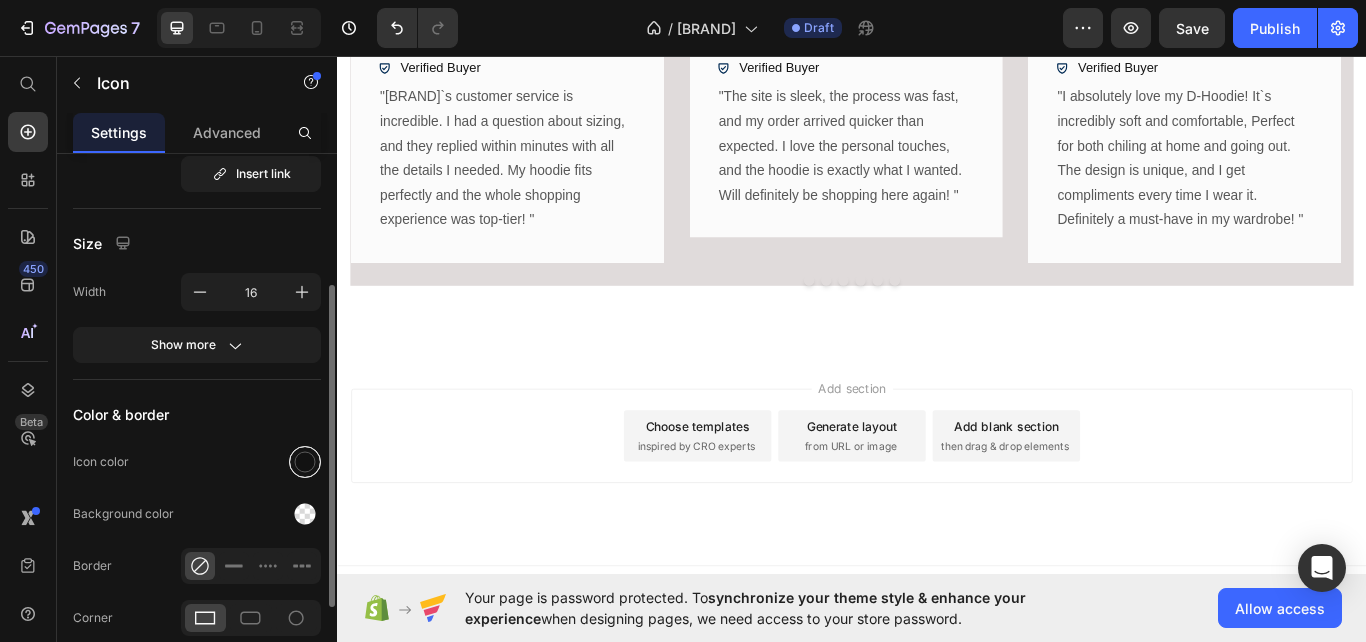 click at bounding box center [305, 462] 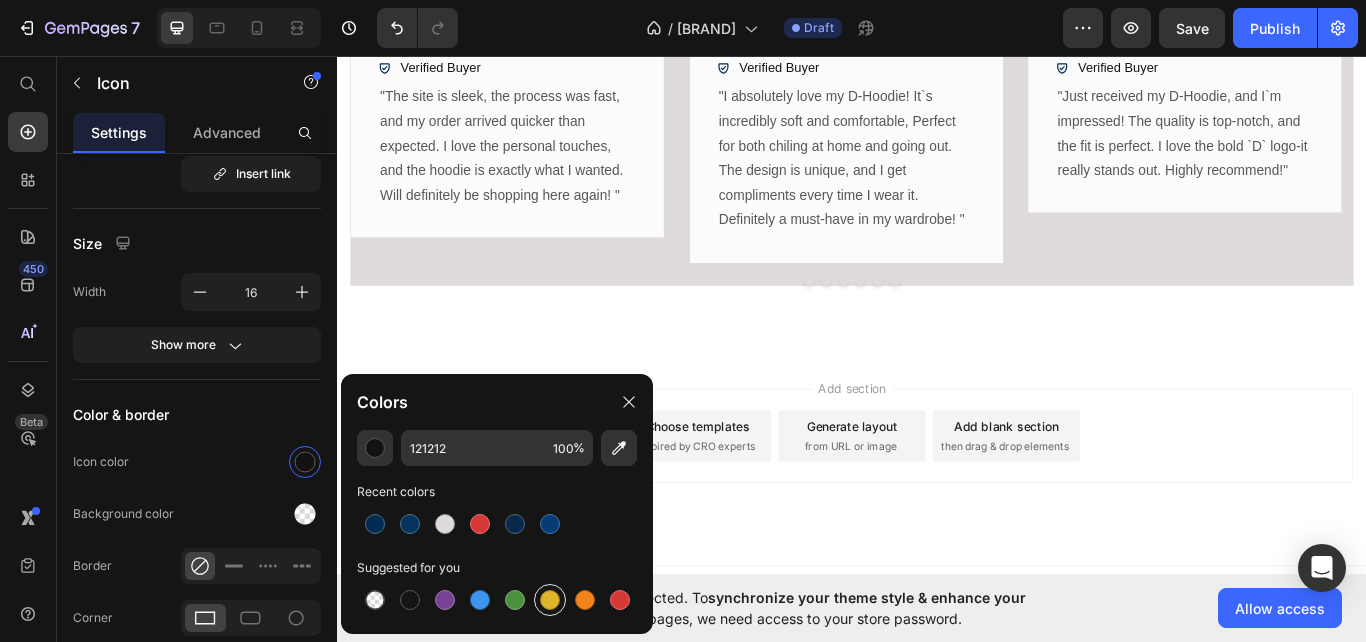 click at bounding box center [550, 600] 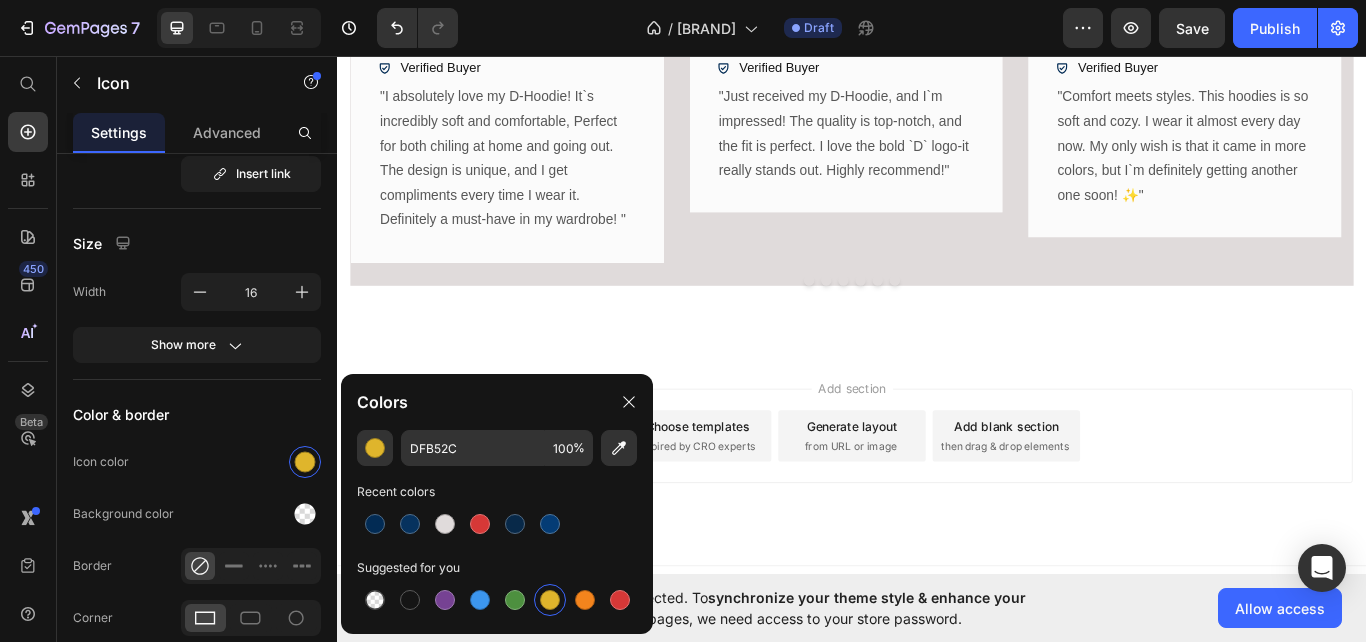 click 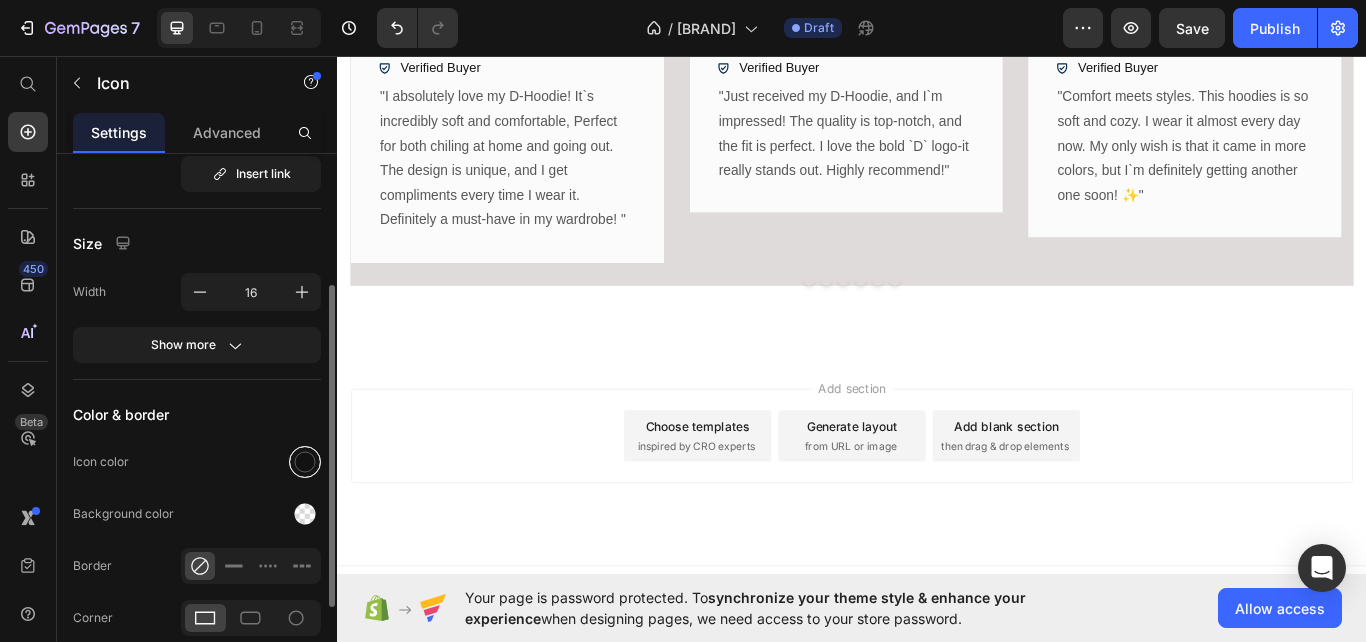 click at bounding box center (305, 462) 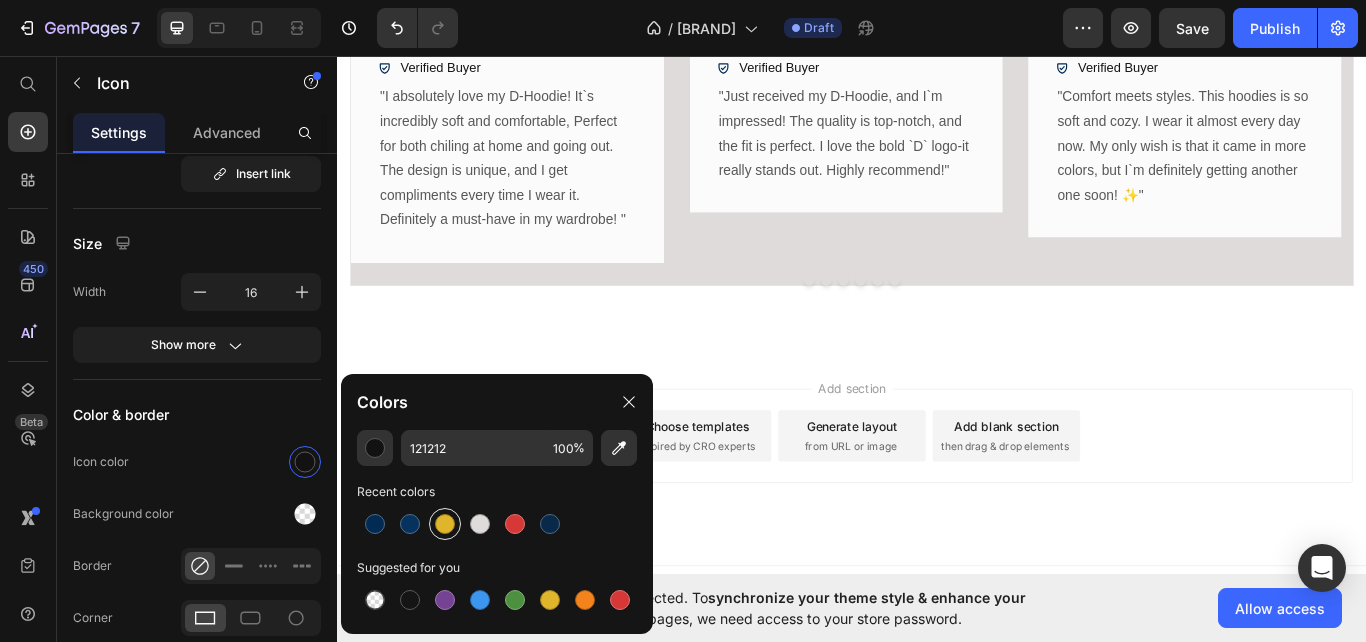 click at bounding box center (445, 524) 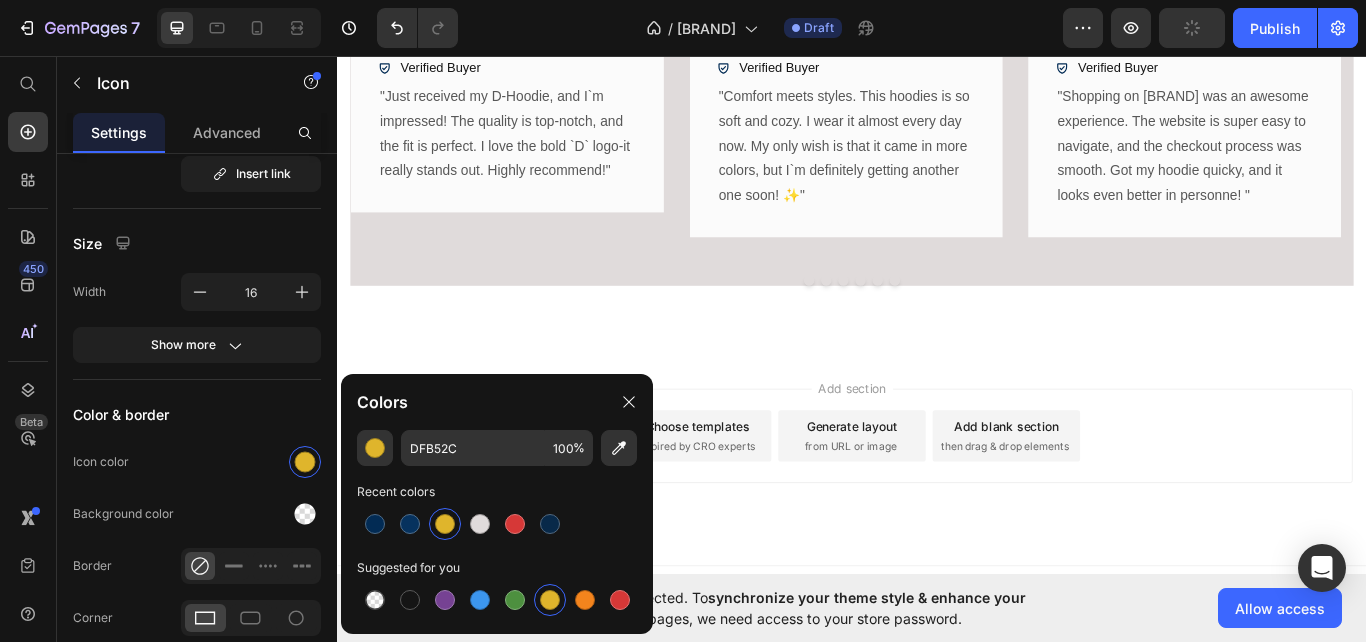 click 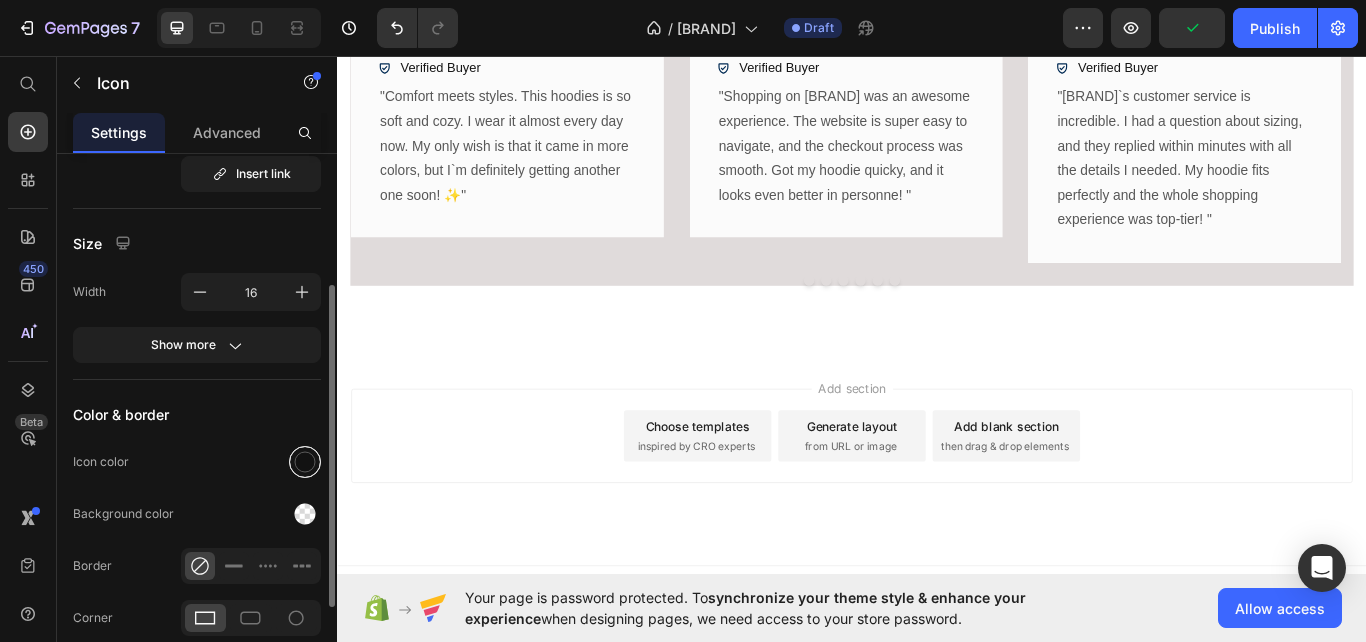 click at bounding box center (305, 462) 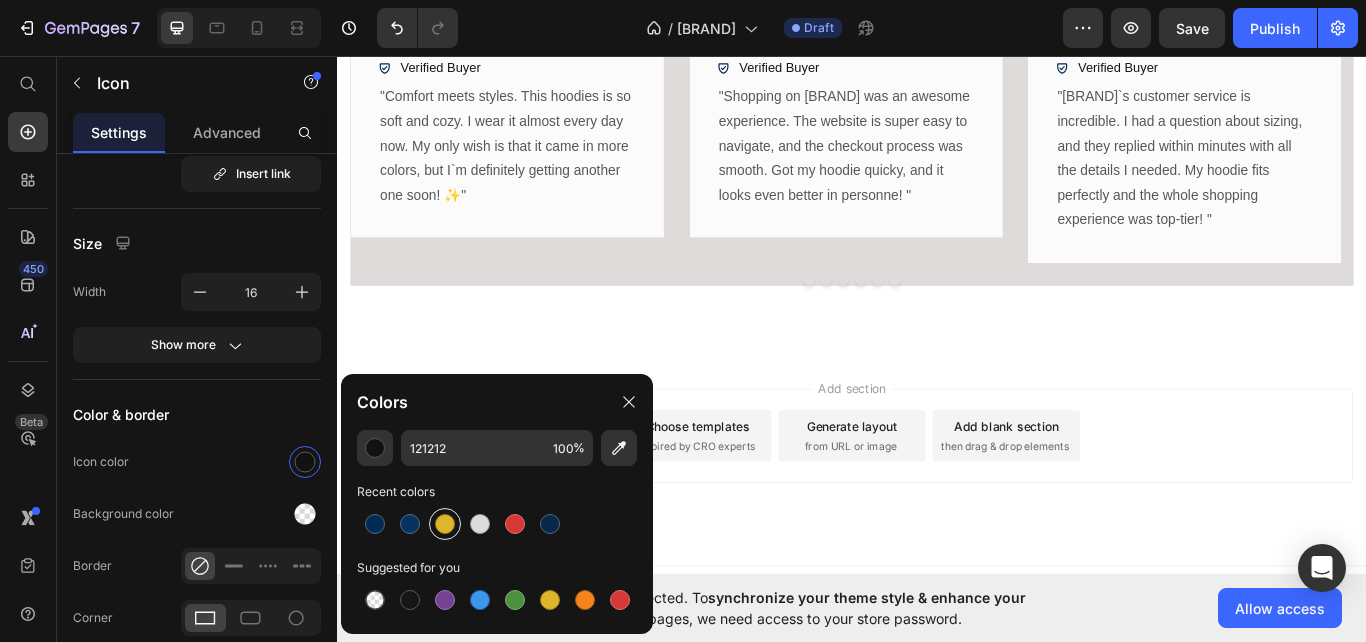 click at bounding box center (445, 524) 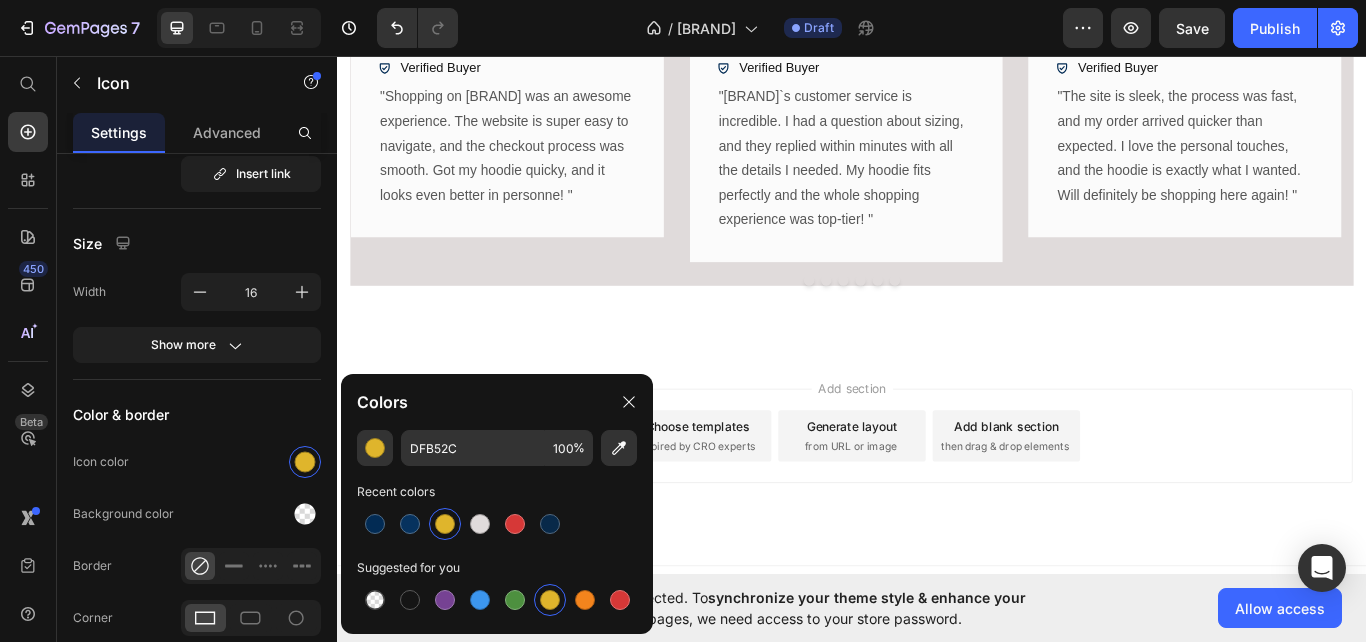 click 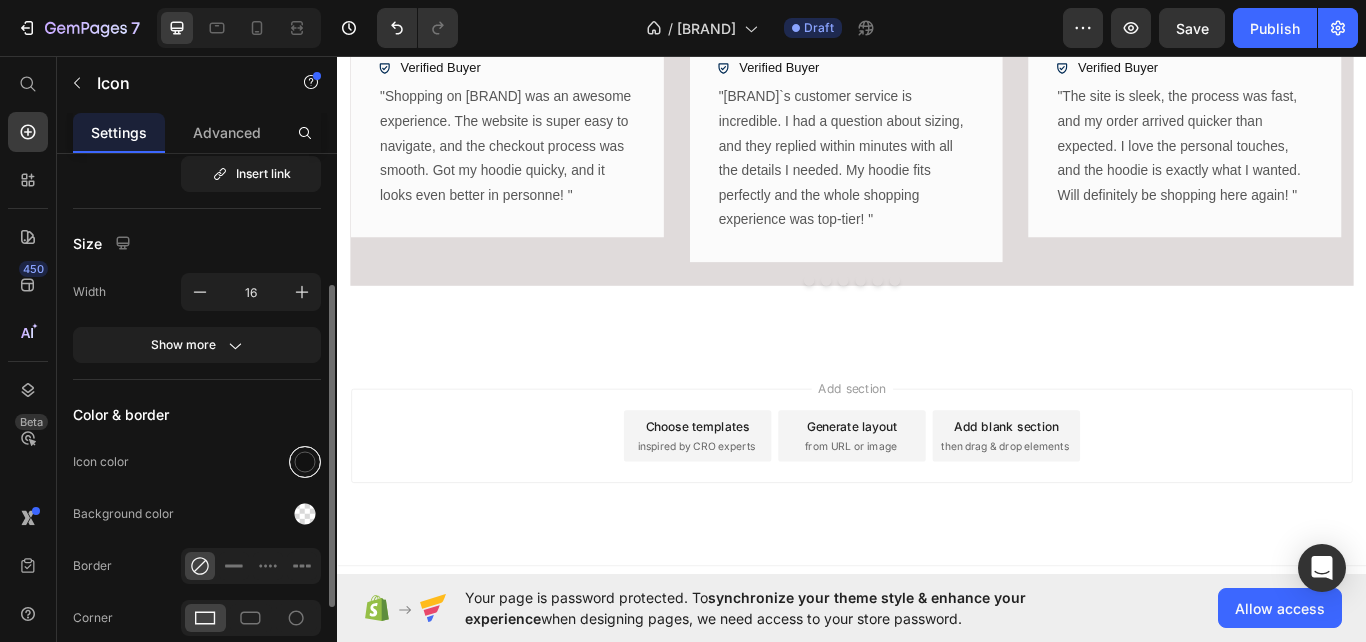 click at bounding box center [305, 462] 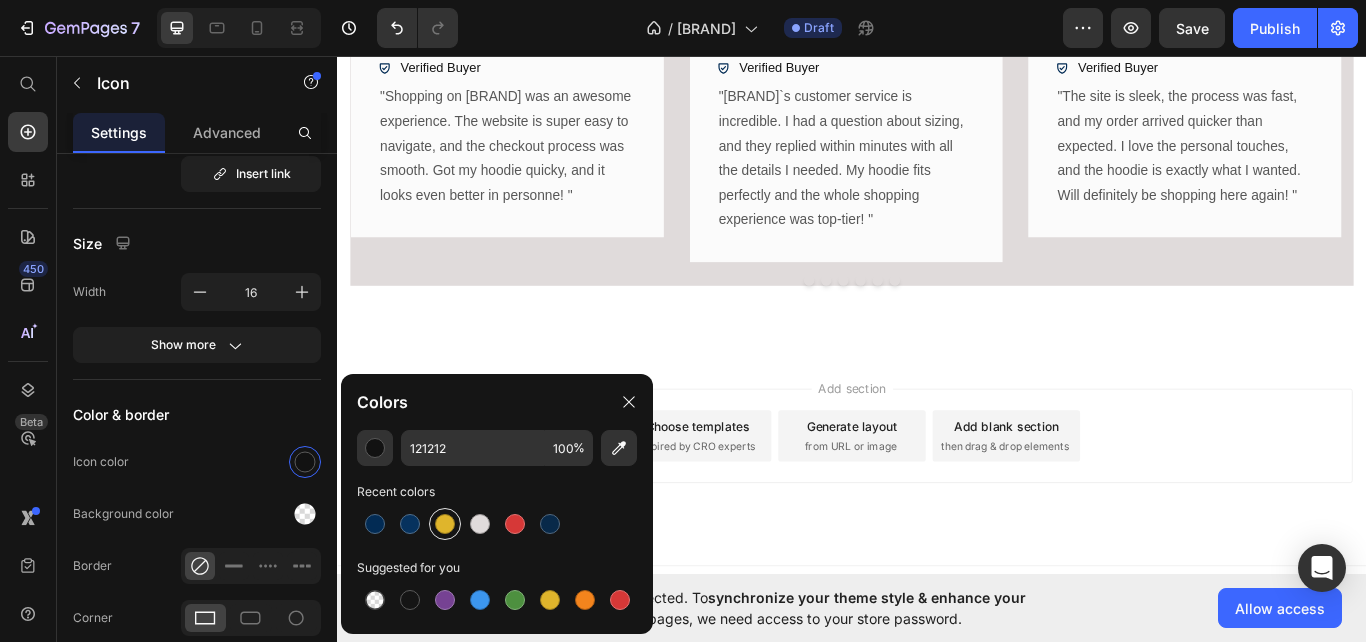click at bounding box center [445, 524] 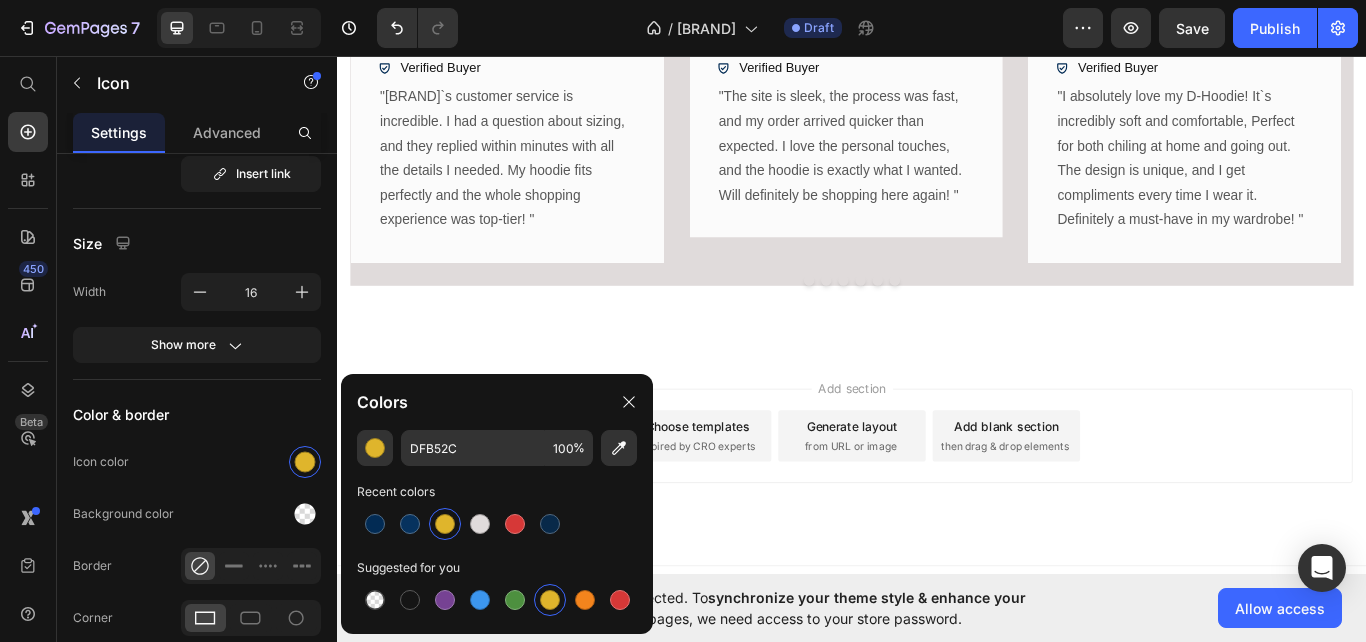 click 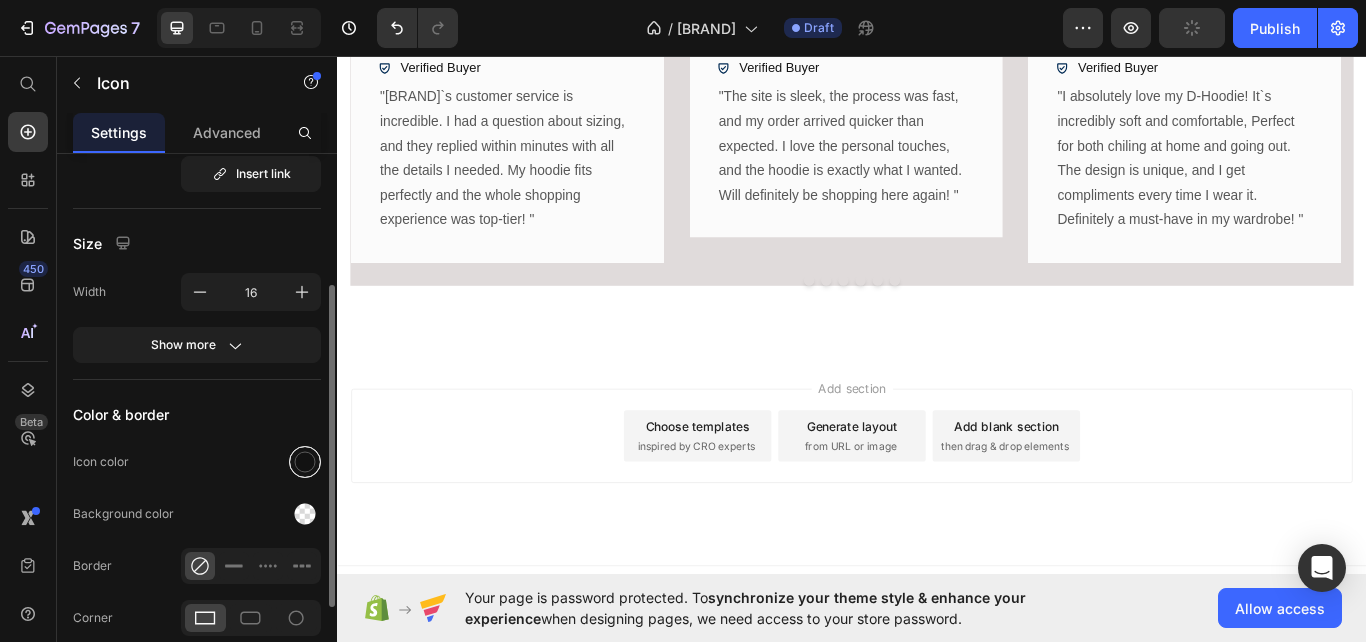 click at bounding box center [305, 462] 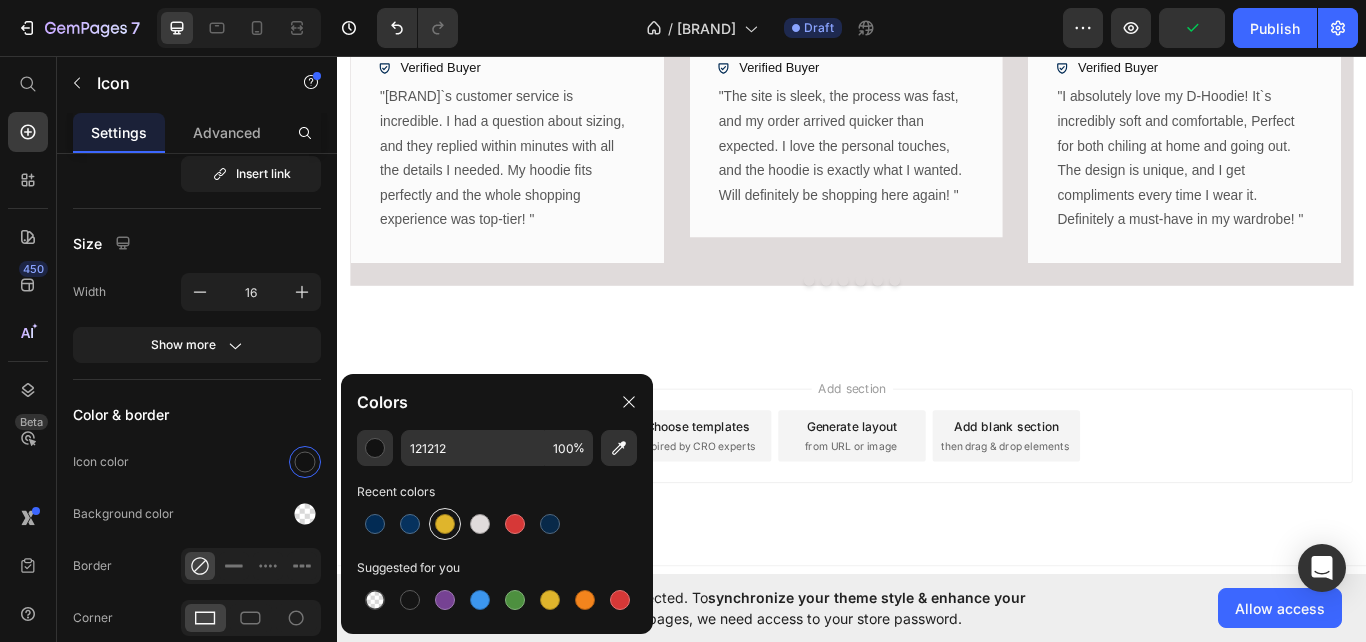 click at bounding box center [445, 524] 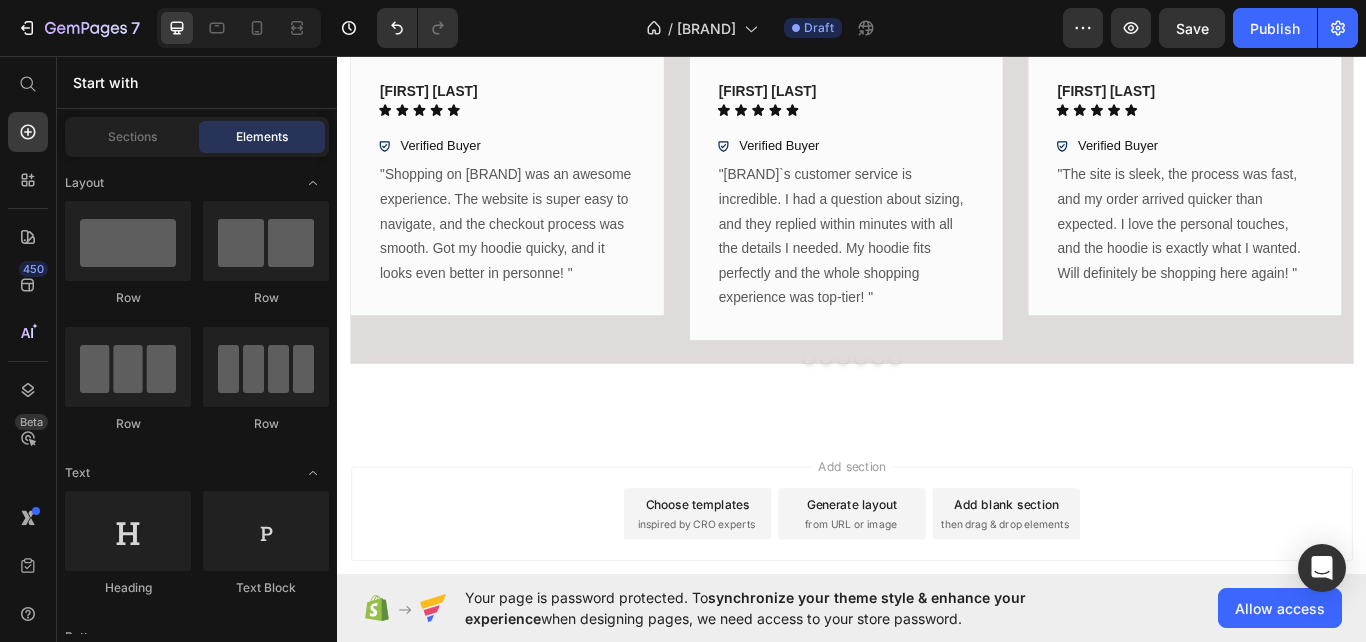 scroll, scrollTop: 1589, scrollLeft: 0, axis: vertical 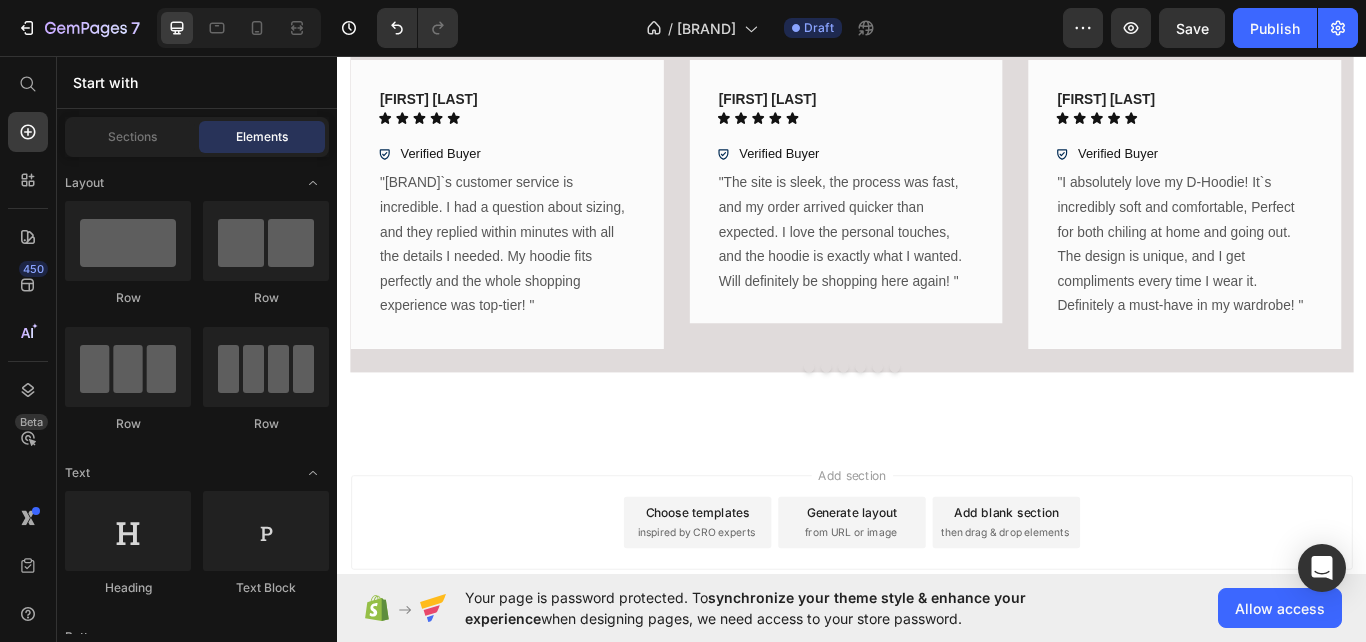 click on "1500+ Customers Who Love Us" at bounding box center (1231, 30) 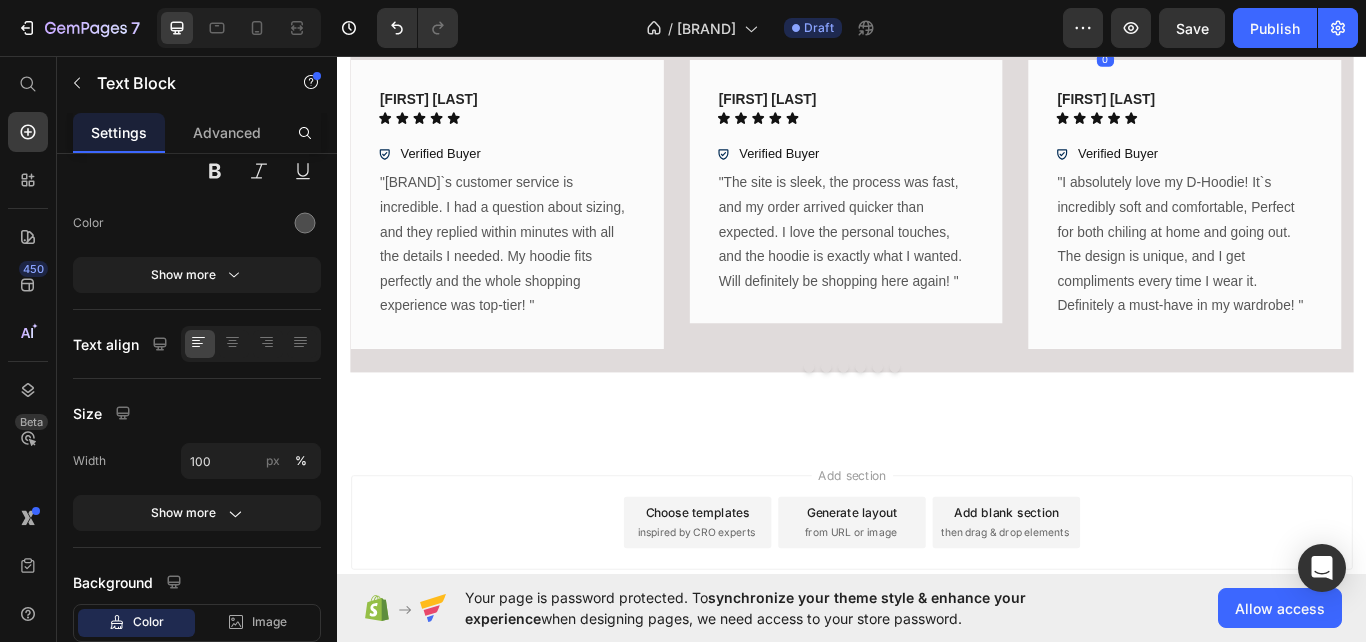 scroll, scrollTop: 0, scrollLeft: 0, axis: both 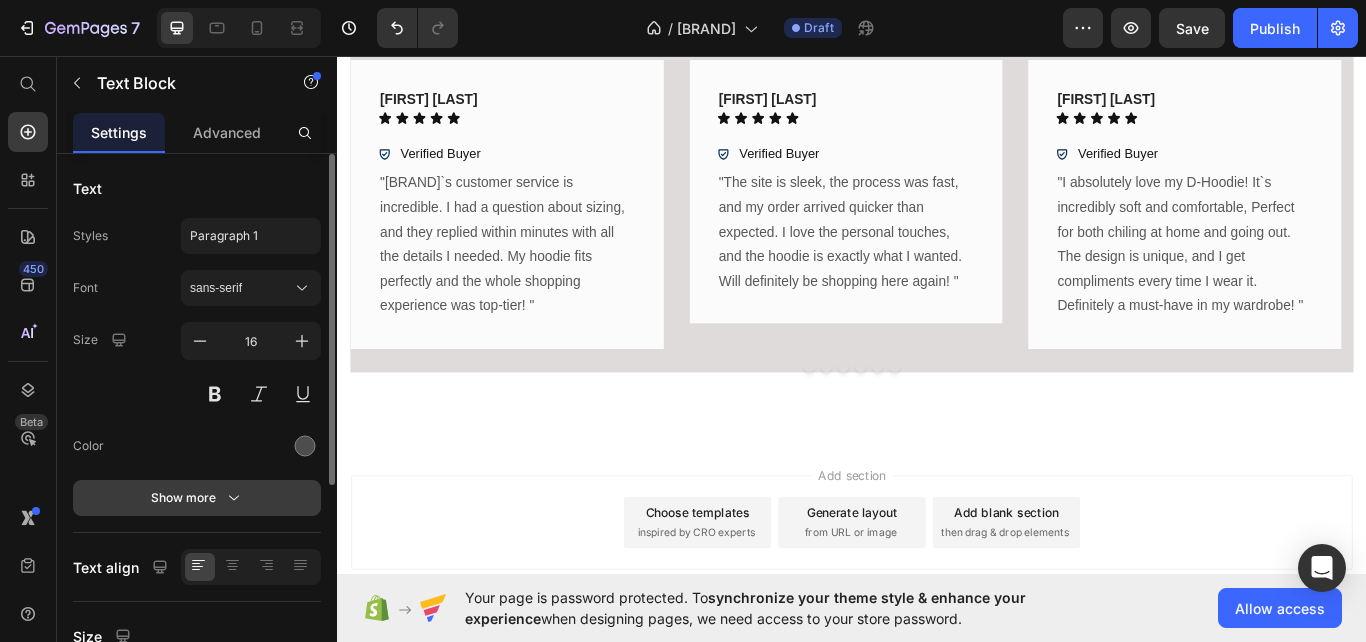 click on "Show more" at bounding box center (197, 498) 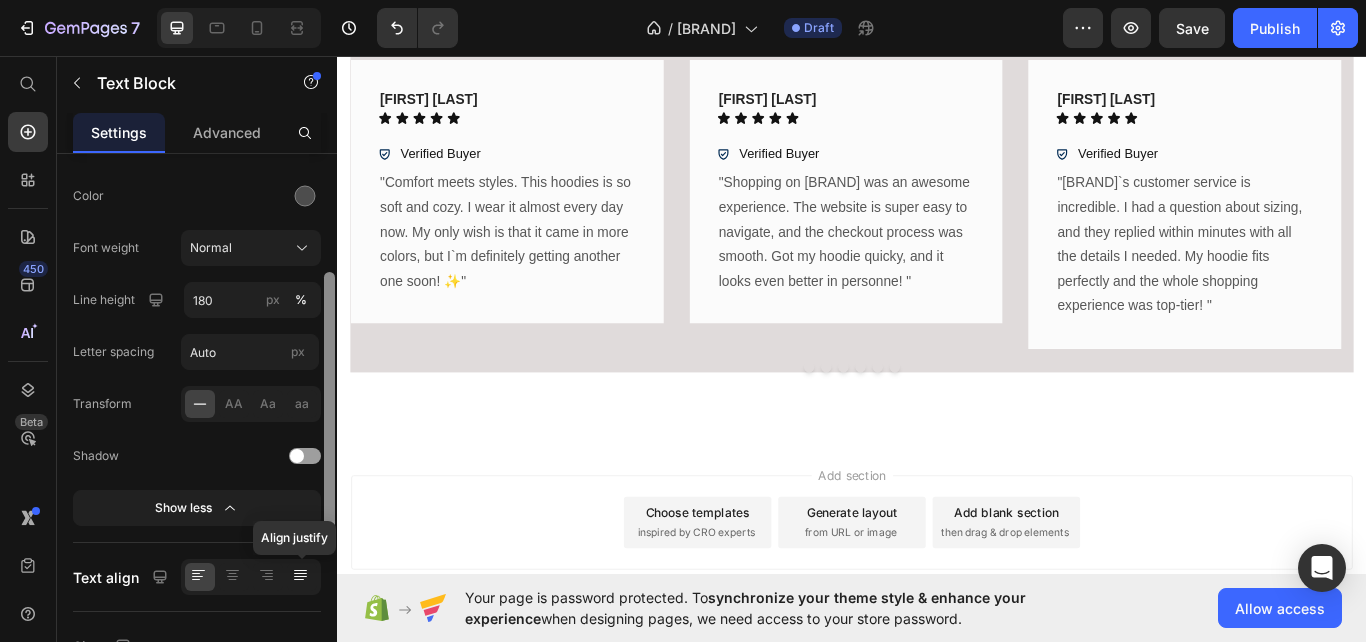 drag, startPoint x: 327, startPoint y: 423, endPoint x: 310, endPoint y: 575, distance: 152.94771 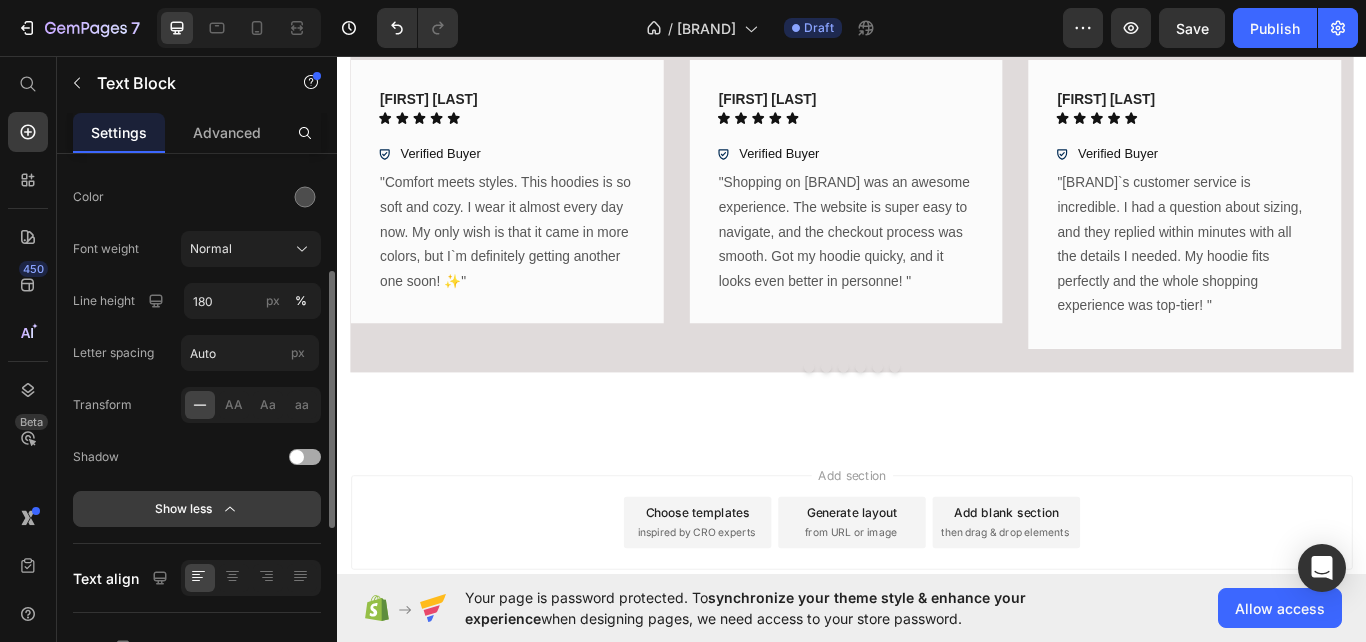 click 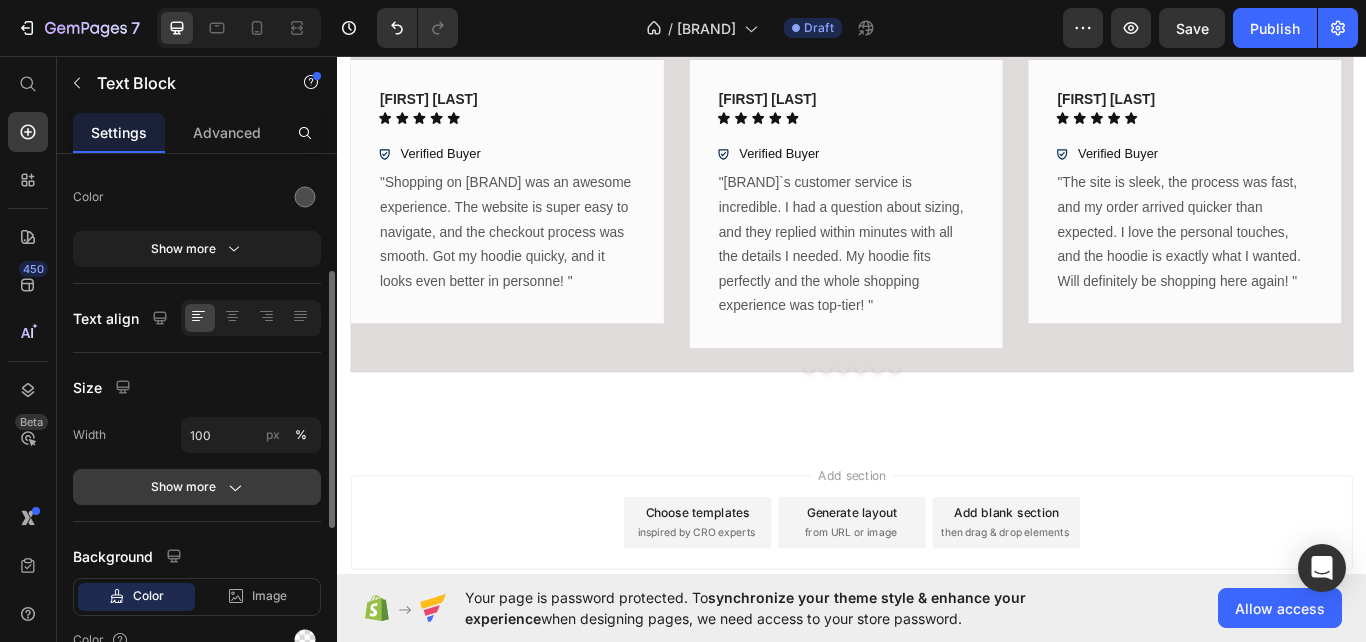 click on "Show more" 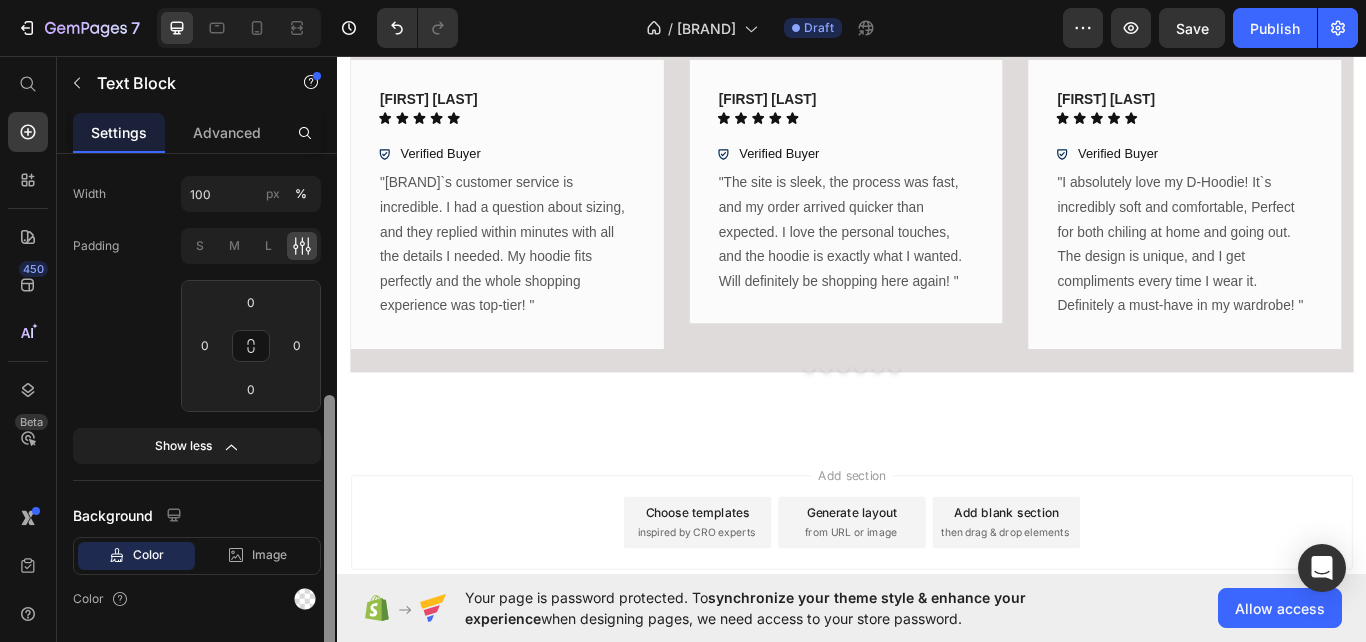 scroll, scrollTop: 493, scrollLeft: 0, axis: vertical 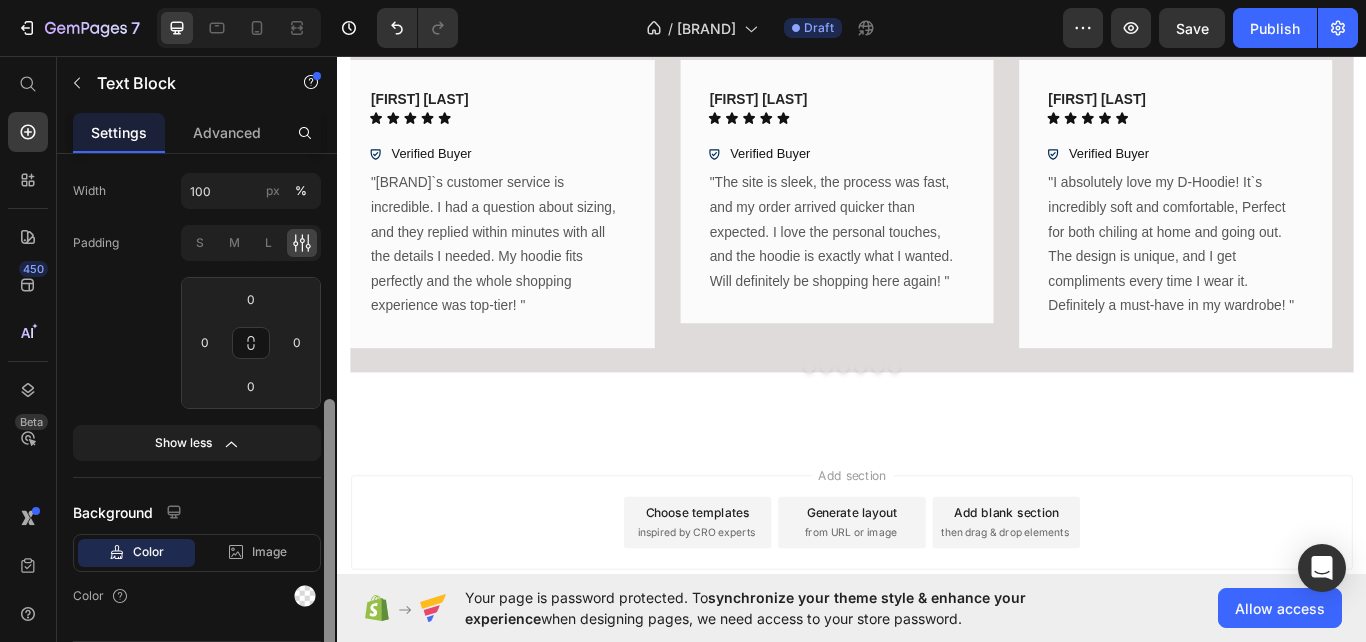 drag, startPoint x: 328, startPoint y: 469, endPoint x: 338, endPoint y: 584, distance: 115.43397 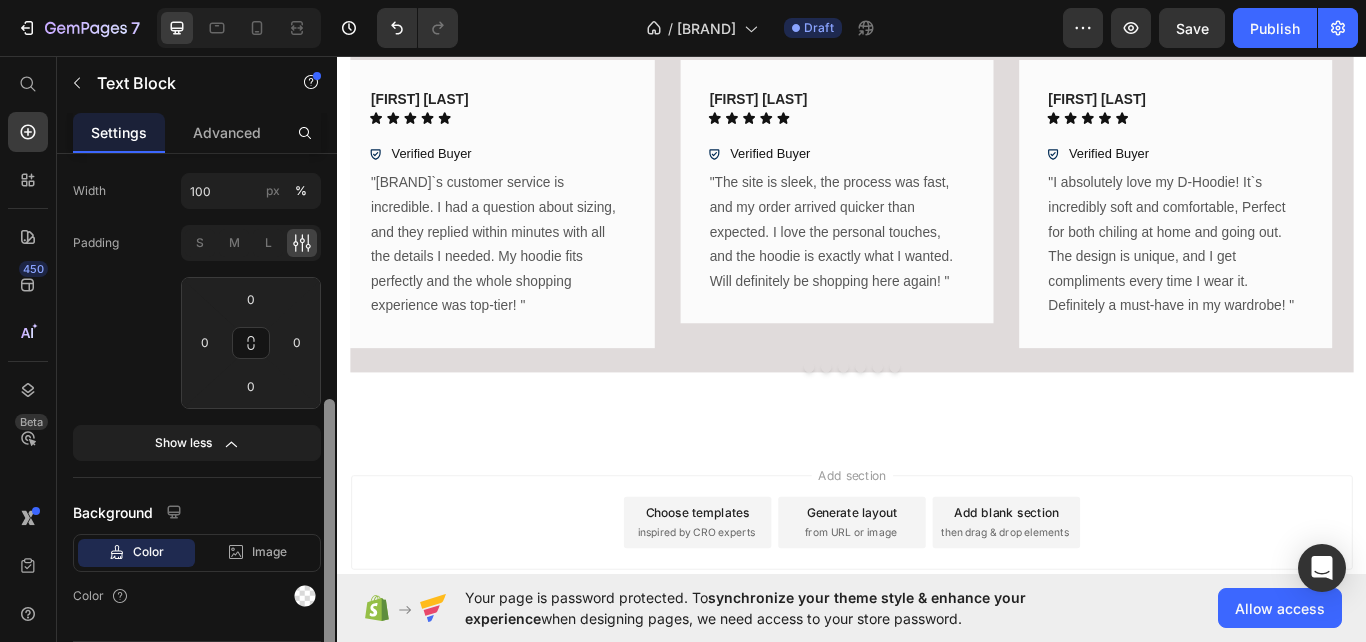 click on "7  Version history  /  FashionDave Draft Preview  Save   Publish  450 Beta Start with Sections Elements Hero Section Product Detail Brands Trusted Badges Guarantee Product Breakdown How to use Testimonials Compare Bundle FAQs Social Proof Brand Story Product List Collection Blog List Contact Sticky Add to Cart Custom Footer Browse Library 450 Layout
Row
Row
Row
Row Text
Heading
Text Block Button
Button
Button
Sticky Back to top Media
Image" 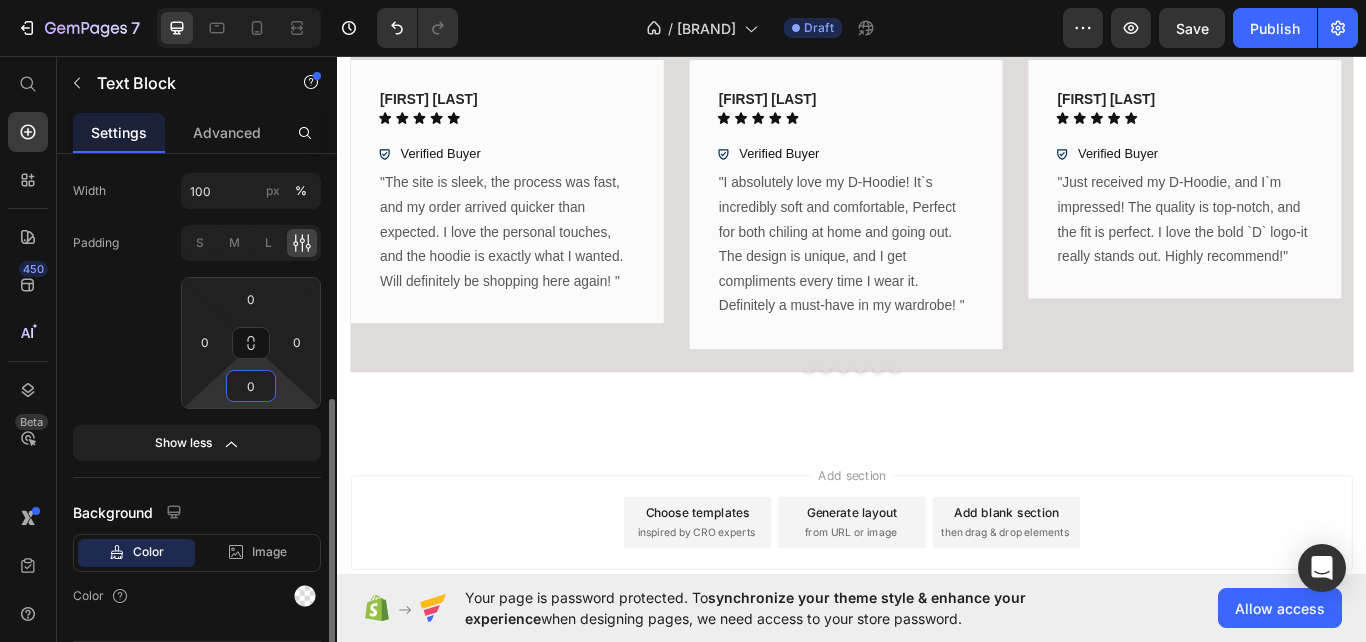 click on "0" at bounding box center (251, 386) 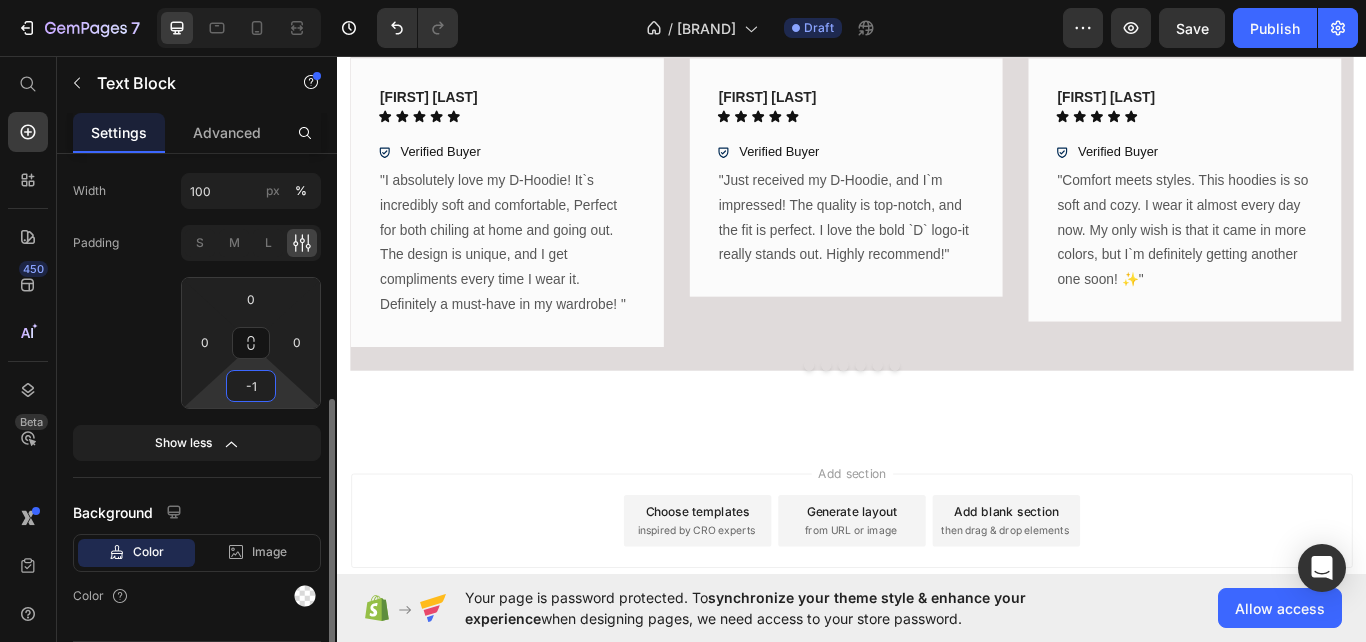 type on "0" 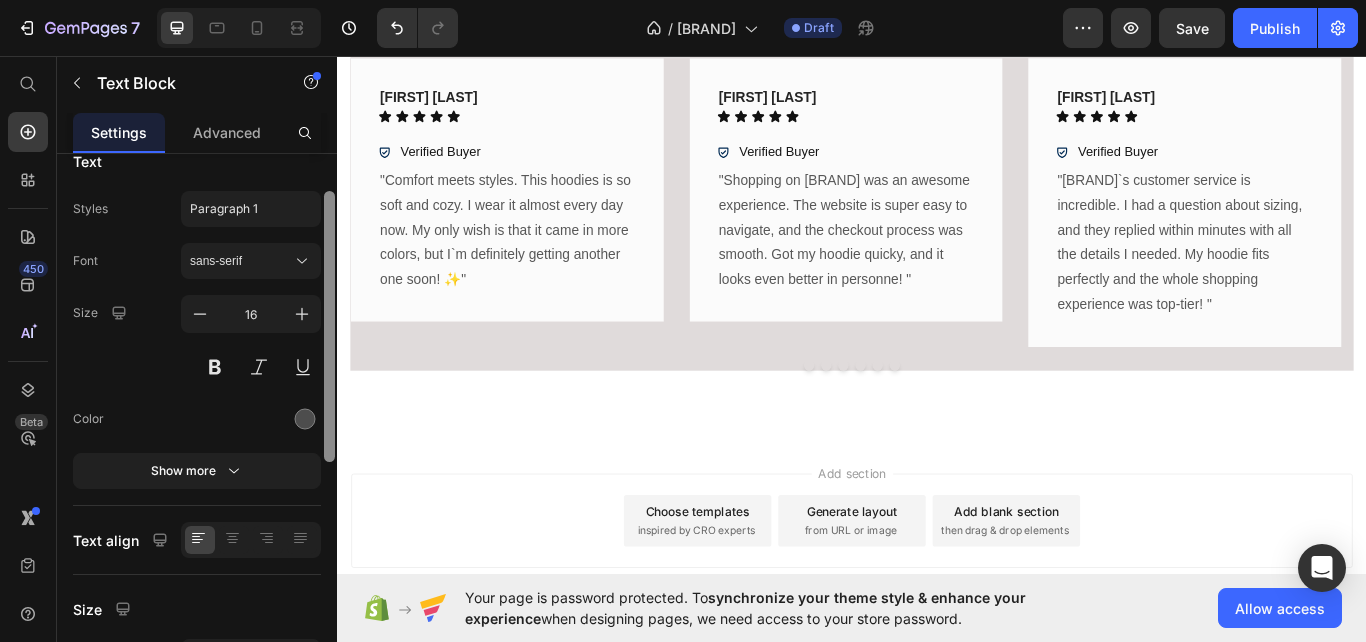 scroll, scrollTop: 0, scrollLeft: 0, axis: both 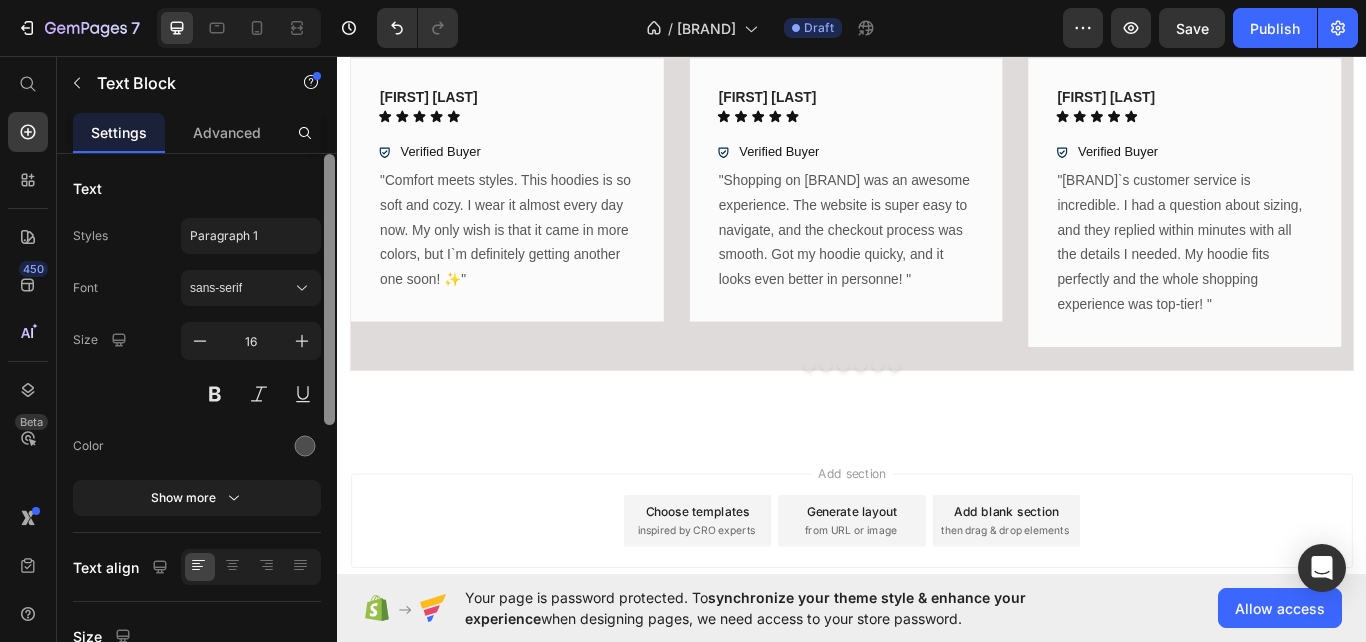 drag, startPoint x: 330, startPoint y: 432, endPoint x: 328, endPoint y: 150, distance: 282.00708 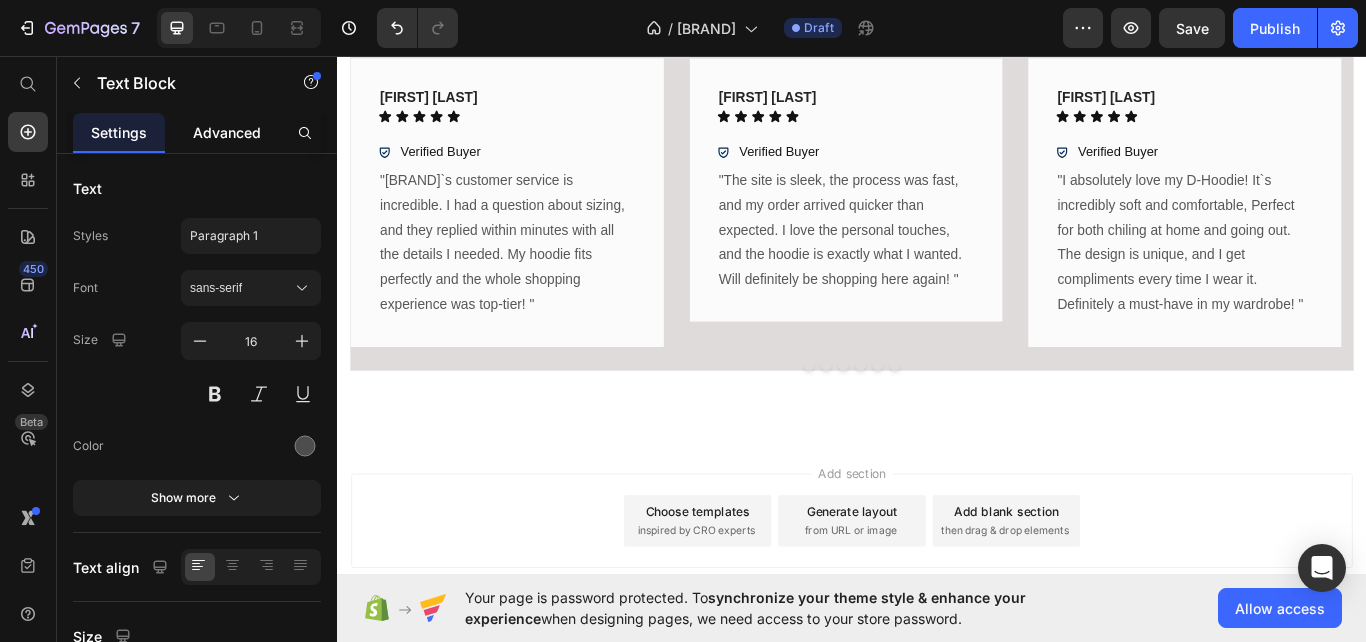 click on "Advanced" at bounding box center [227, 132] 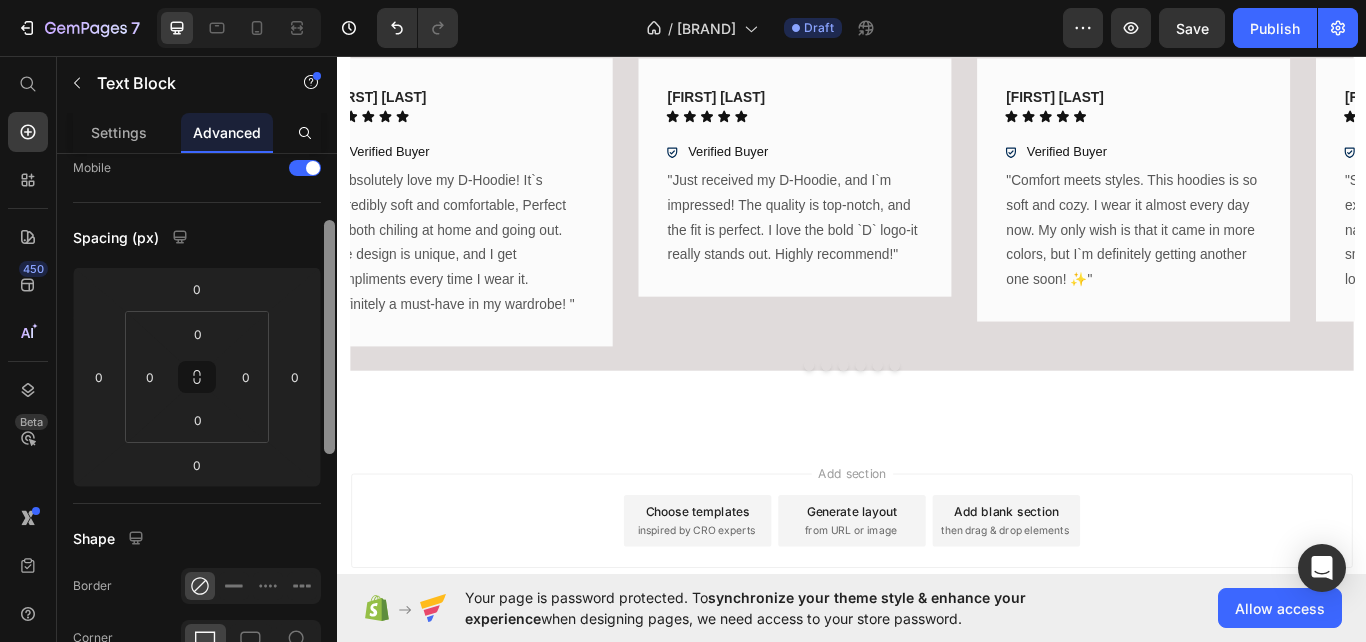 scroll, scrollTop: 150, scrollLeft: 0, axis: vertical 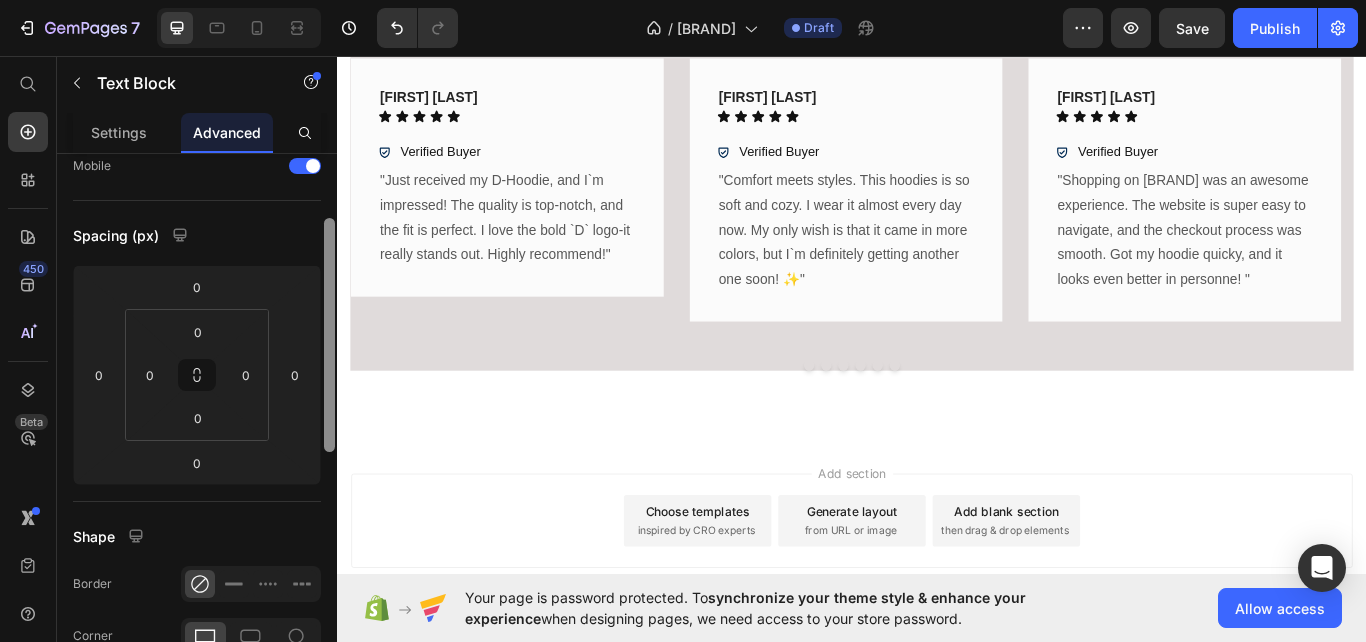 drag, startPoint x: 329, startPoint y: 316, endPoint x: 329, endPoint y: 381, distance: 65 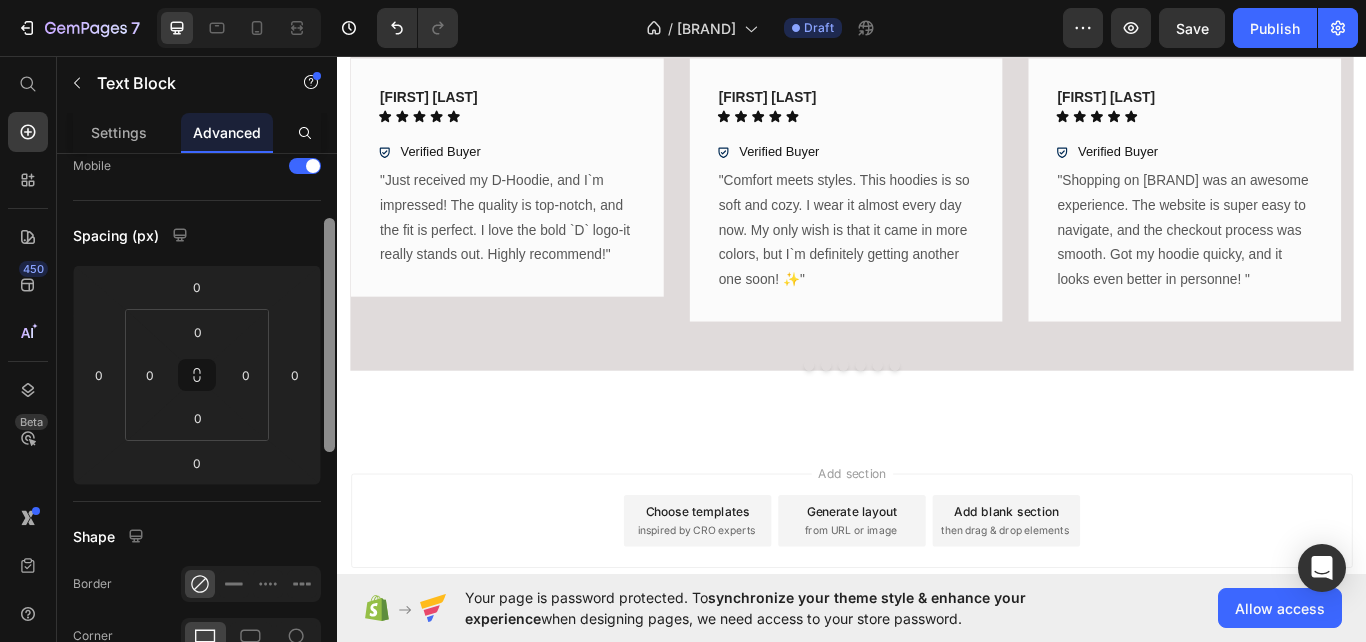 click at bounding box center [329, 335] 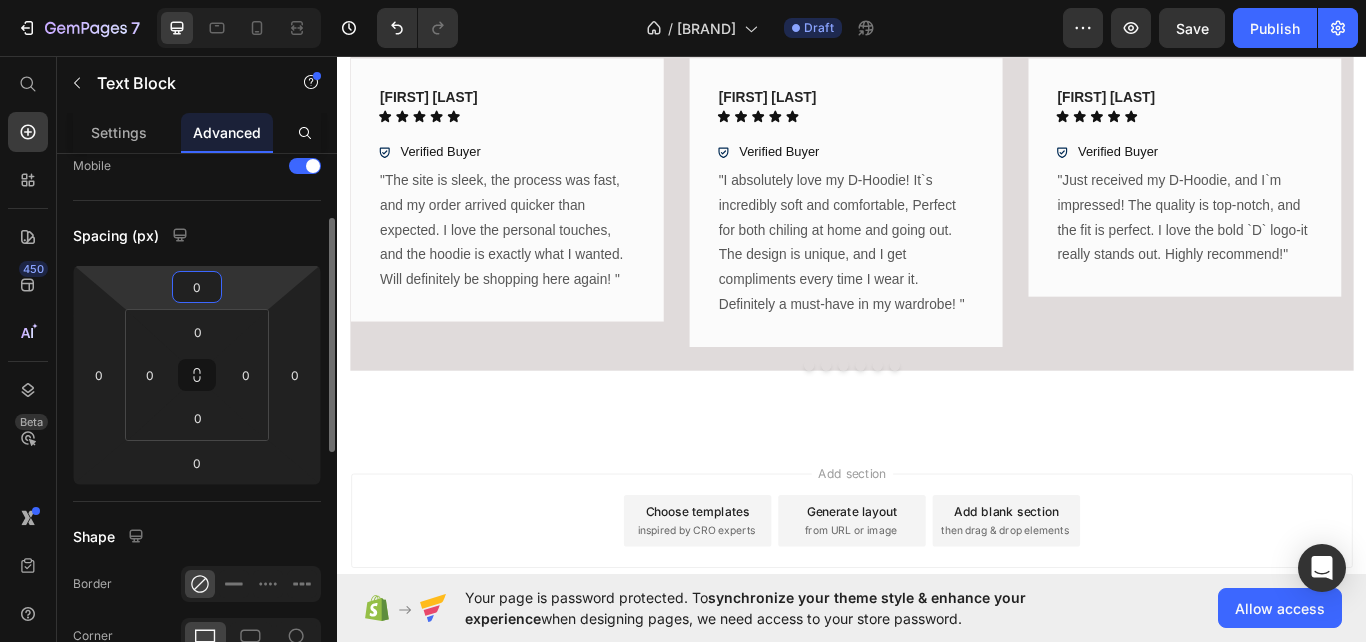 click on "0" at bounding box center [197, 287] 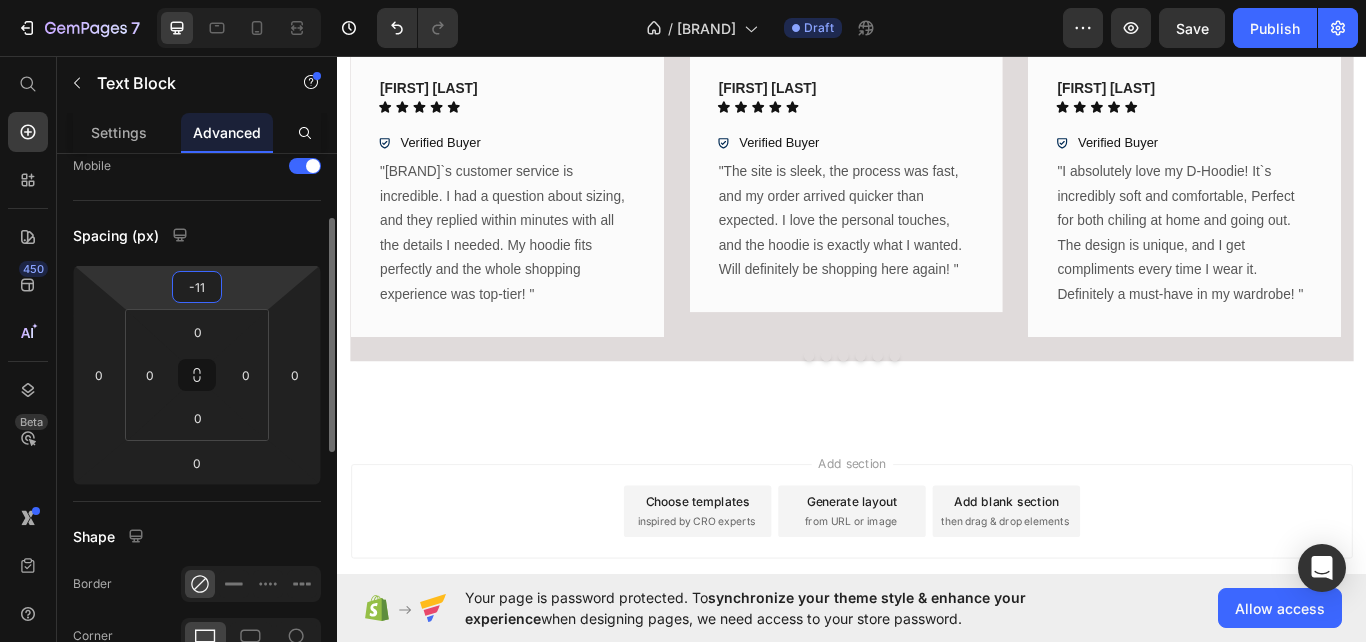 type on "-10" 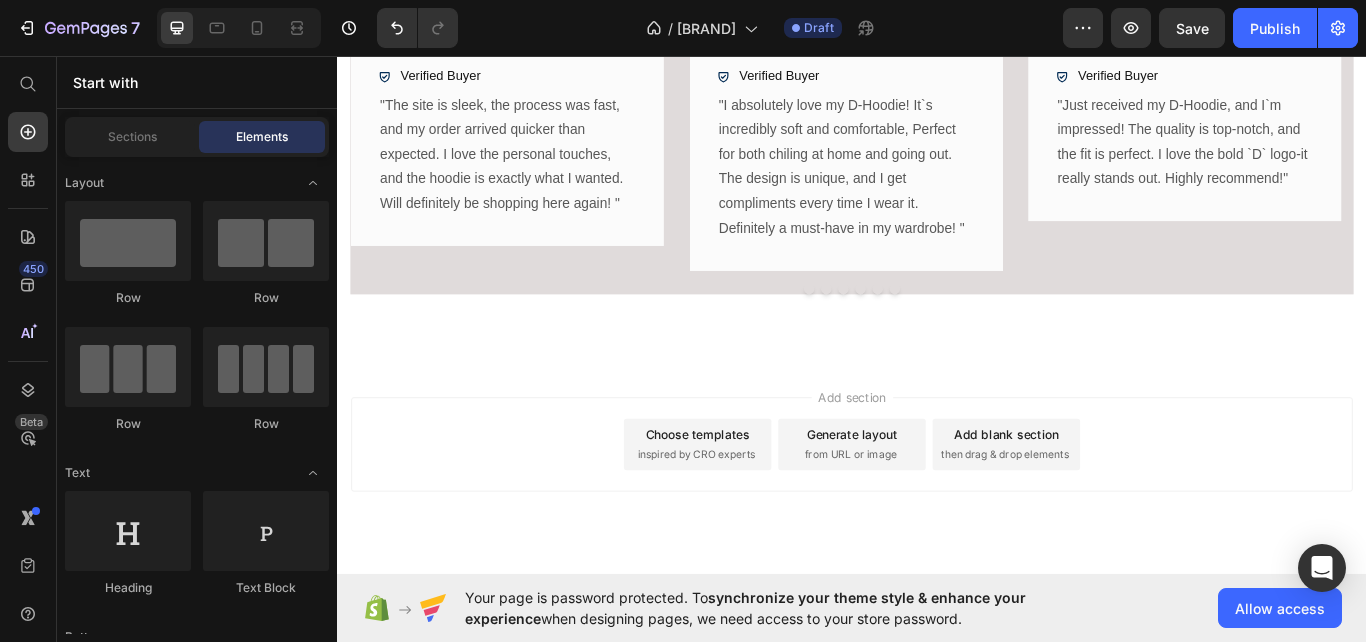 scroll, scrollTop: 1657, scrollLeft: 0, axis: vertical 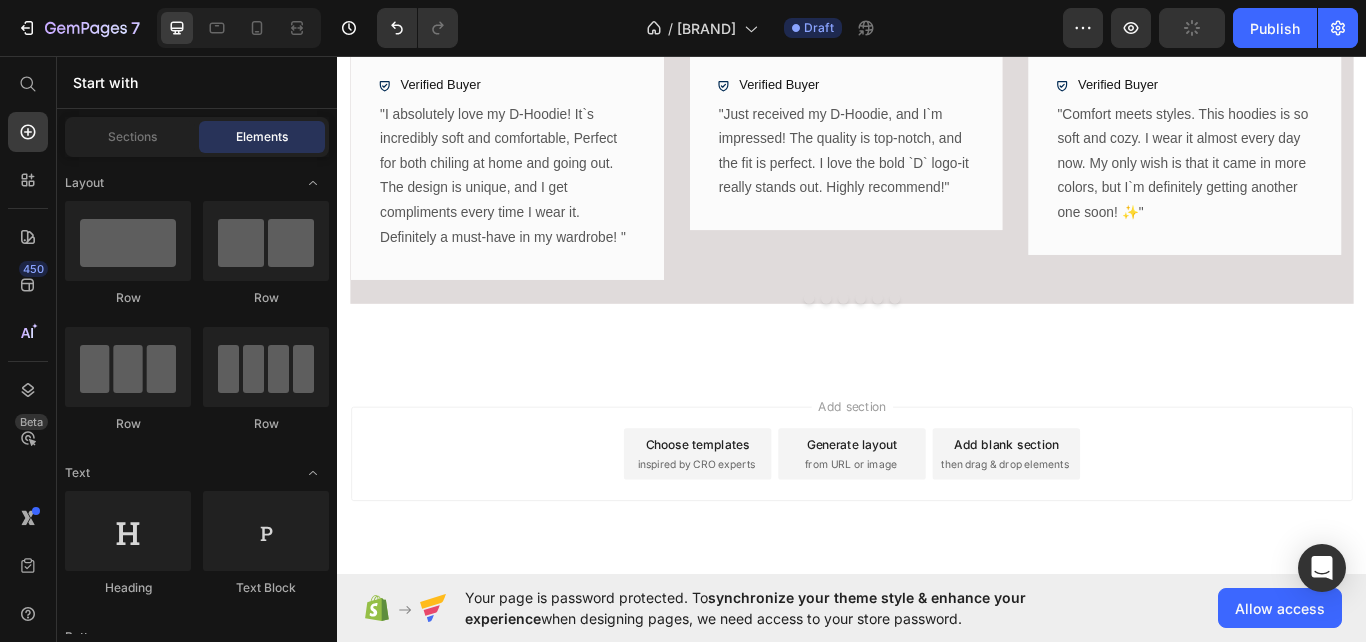 click on "1500+ Customers Who Love Us" at bounding box center (1231, -48) 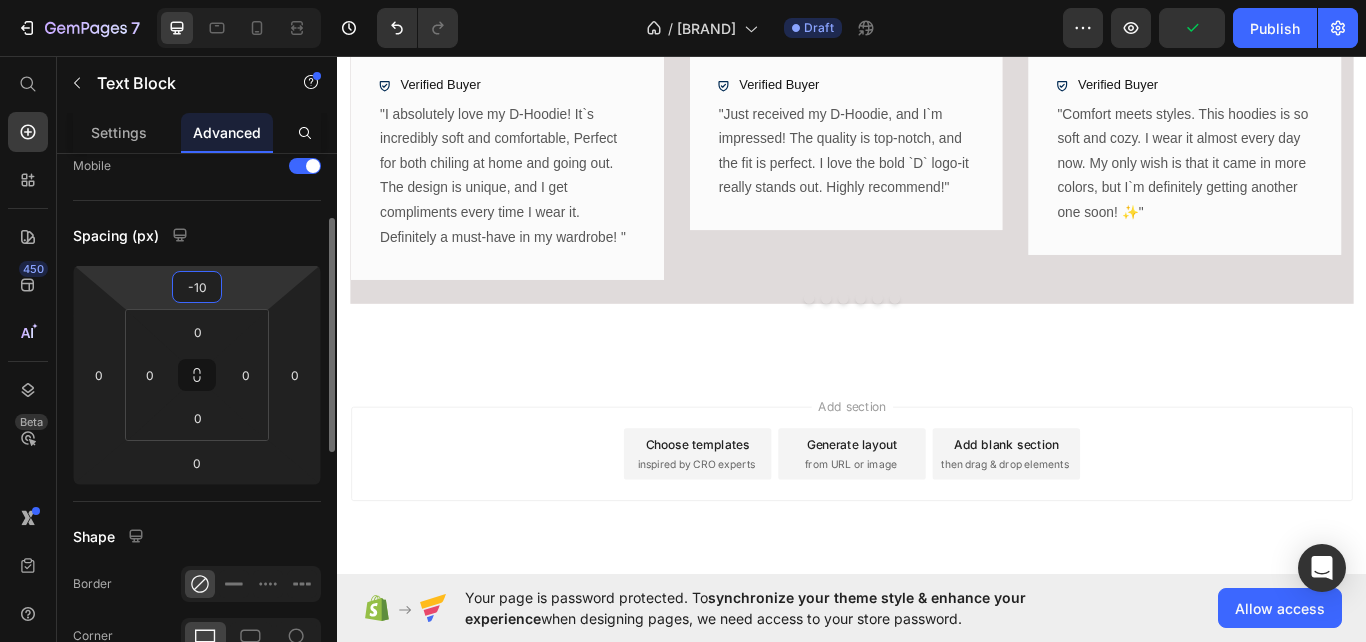 click on "-10" at bounding box center [197, 287] 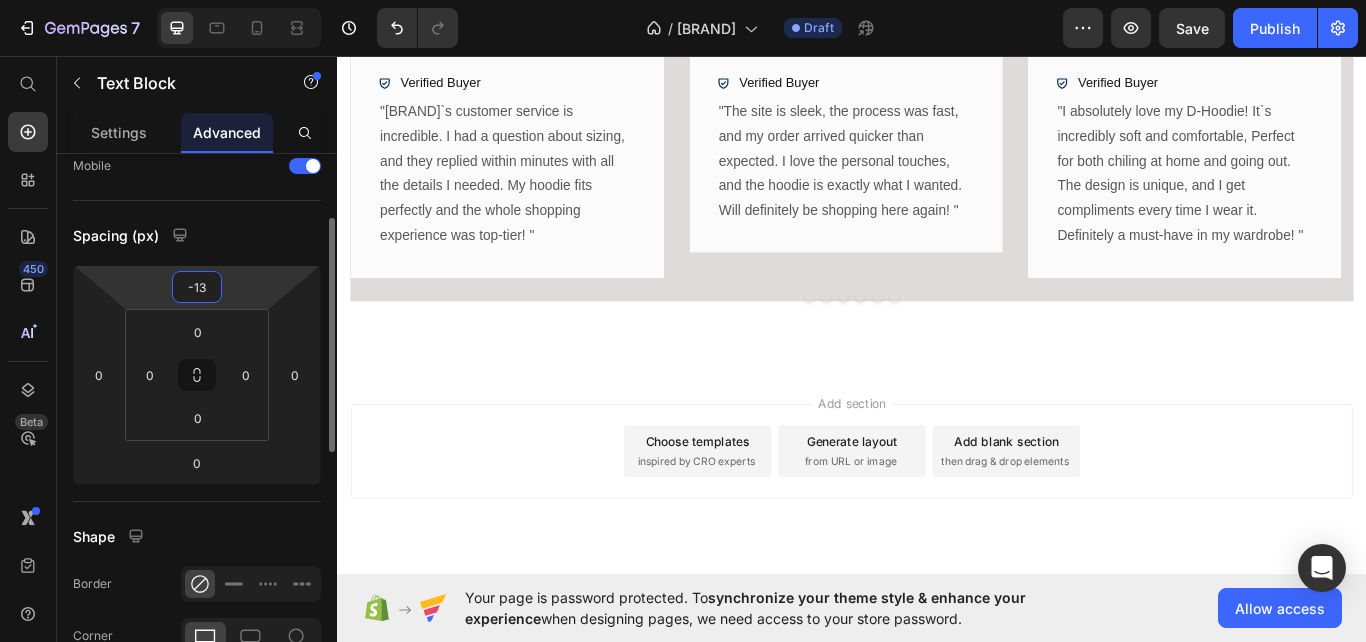 type on "-12" 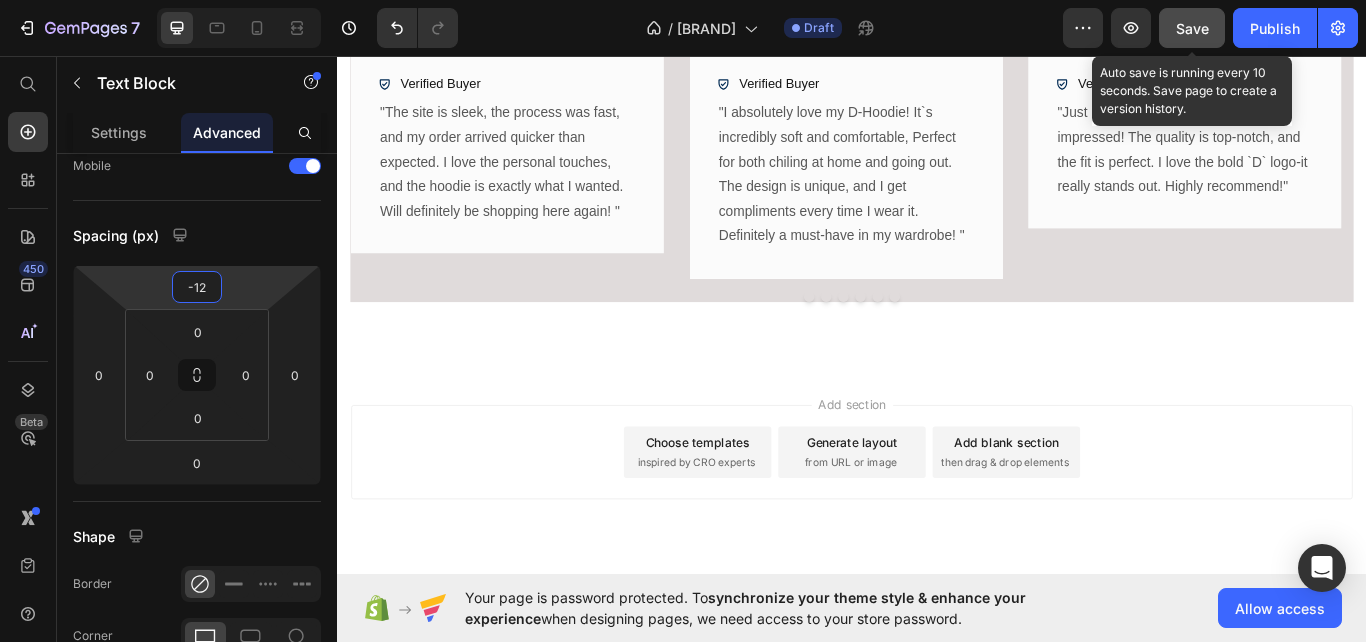 click on "Save" at bounding box center [1192, 28] 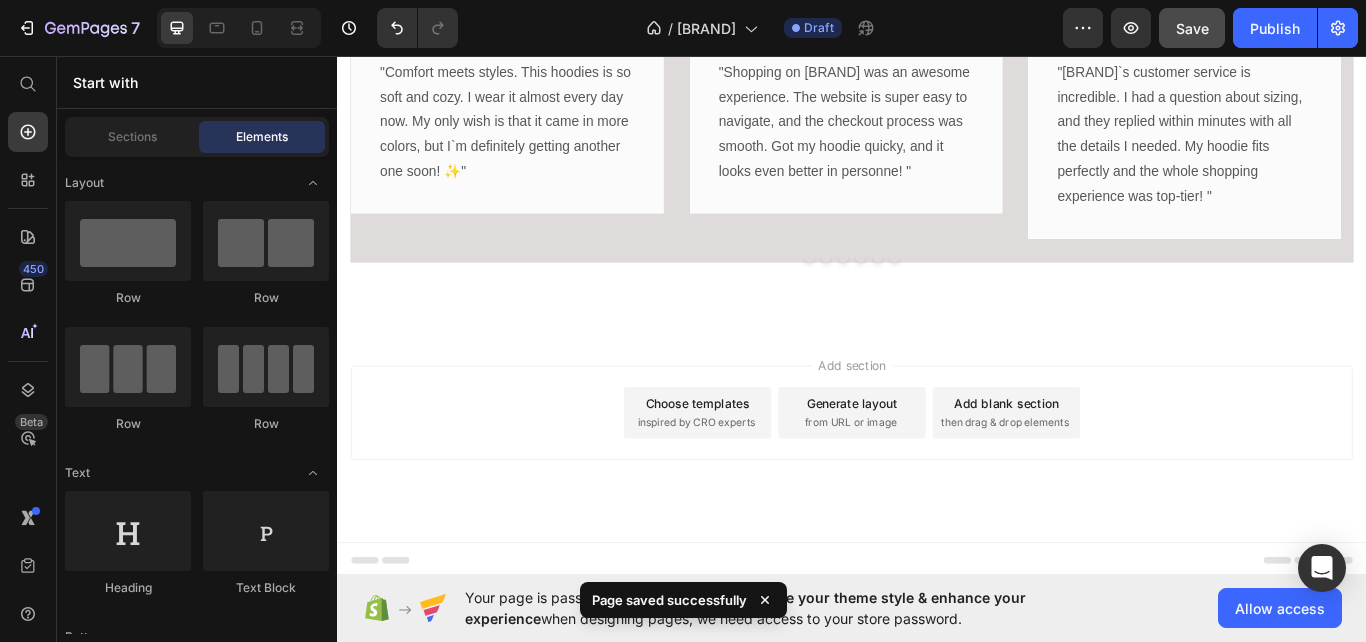 scroll, scrollTop: 2011, scrollLeft: 0, axis: vertical 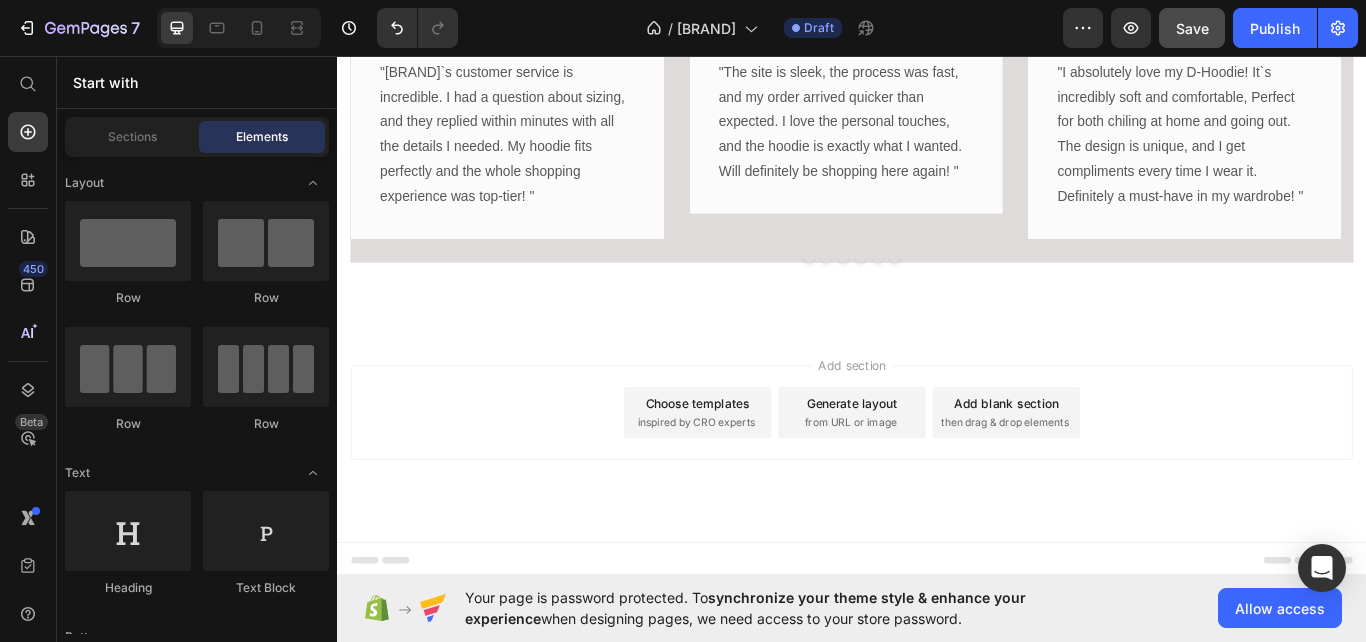 click on "Start with" at bounding box center [197, 82] 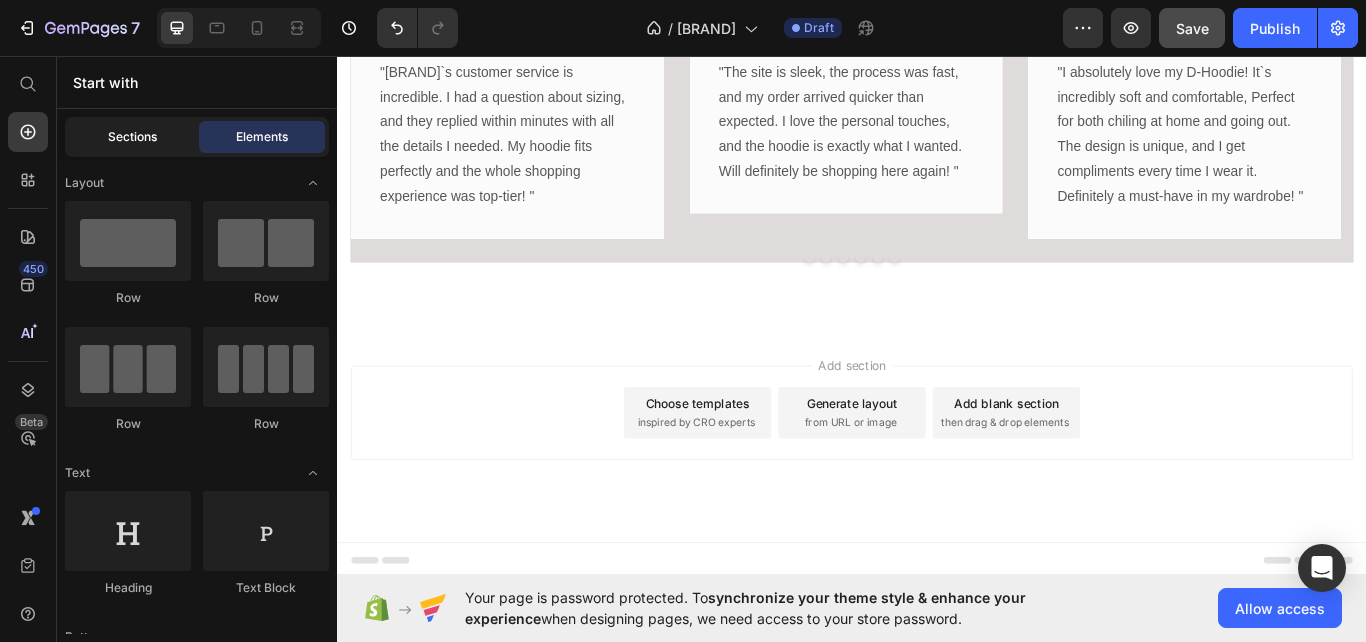 click on "Sections" at bounding box center (132, 137) 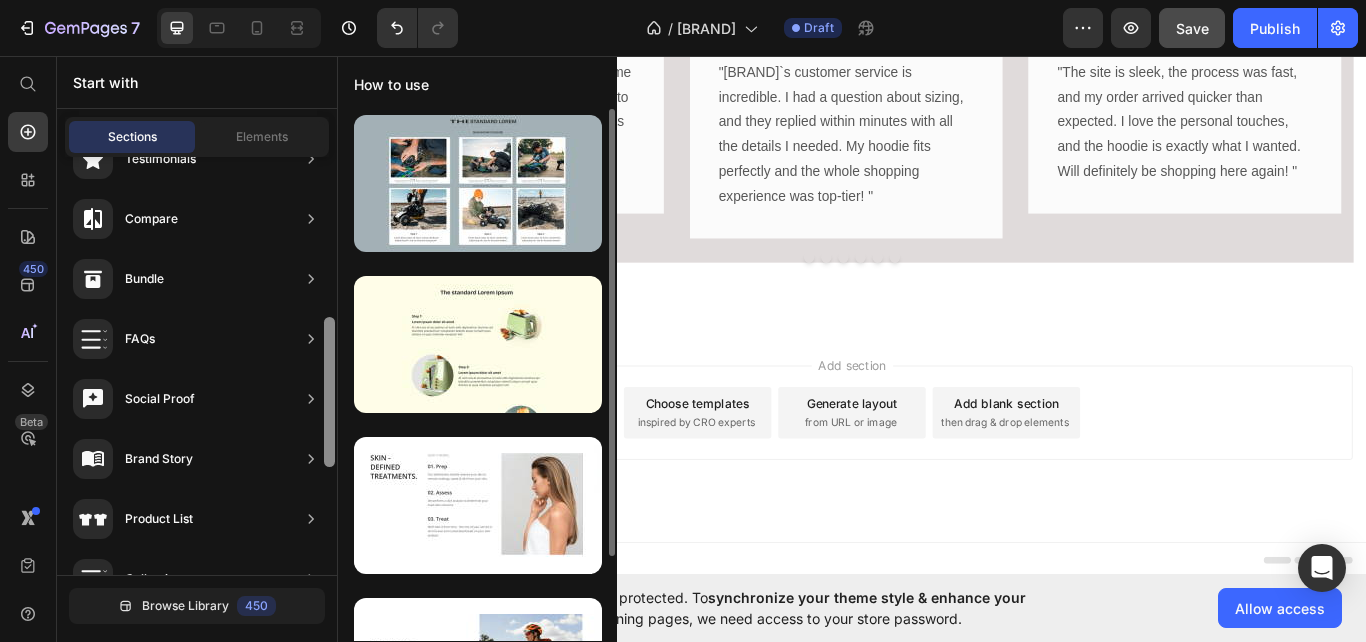 drag, startPoint x: 329, startPoint y: 342, endPoint x: 339, endPoint y: 435, distance: 93.53609 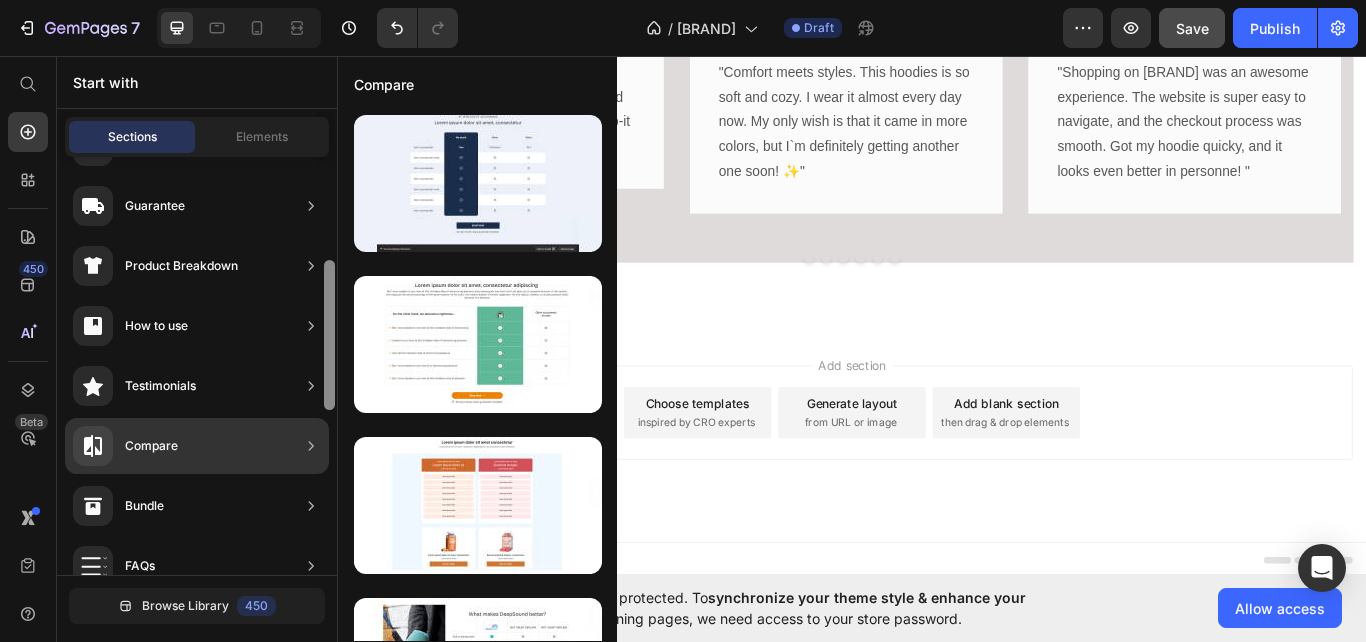 scroll, scrollTop: 229, scrollLeft: 0, axis: vertical 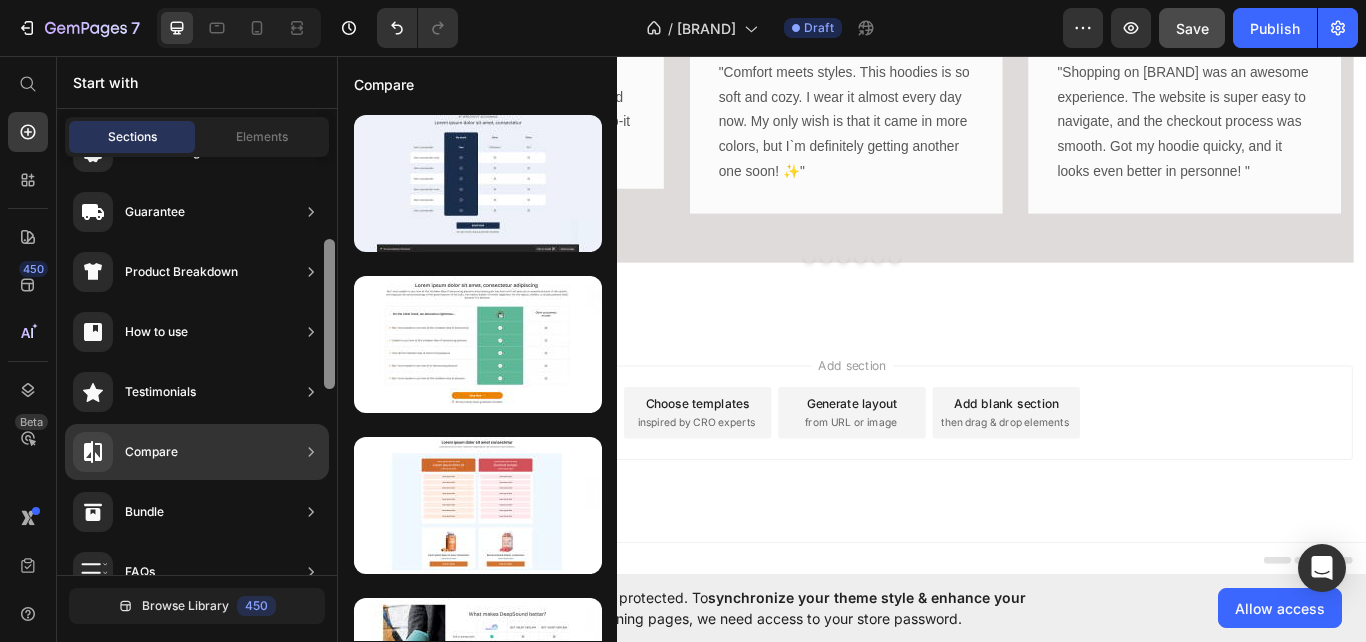 drag, startPoint x: 329, startPoint y: 342, endPoint x: 324, endPoint y: 255, distance: 87.14356 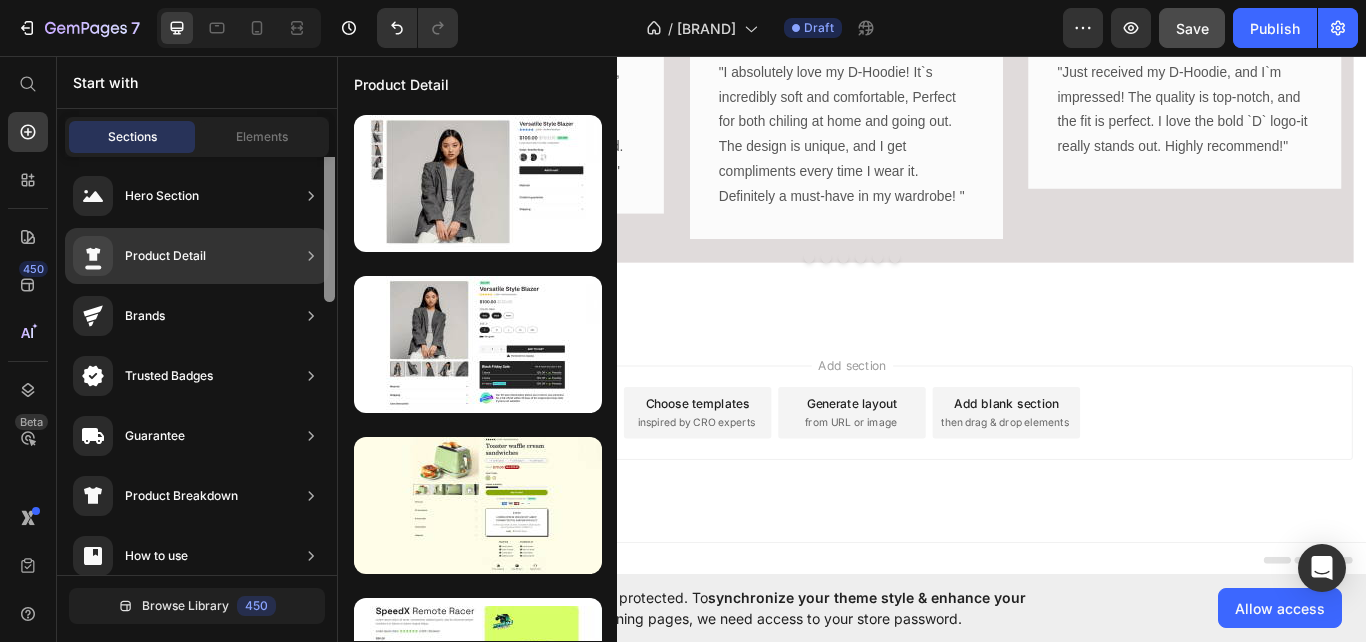 scroll, scrollTop: 0, scrollLeft: 0, axis: both 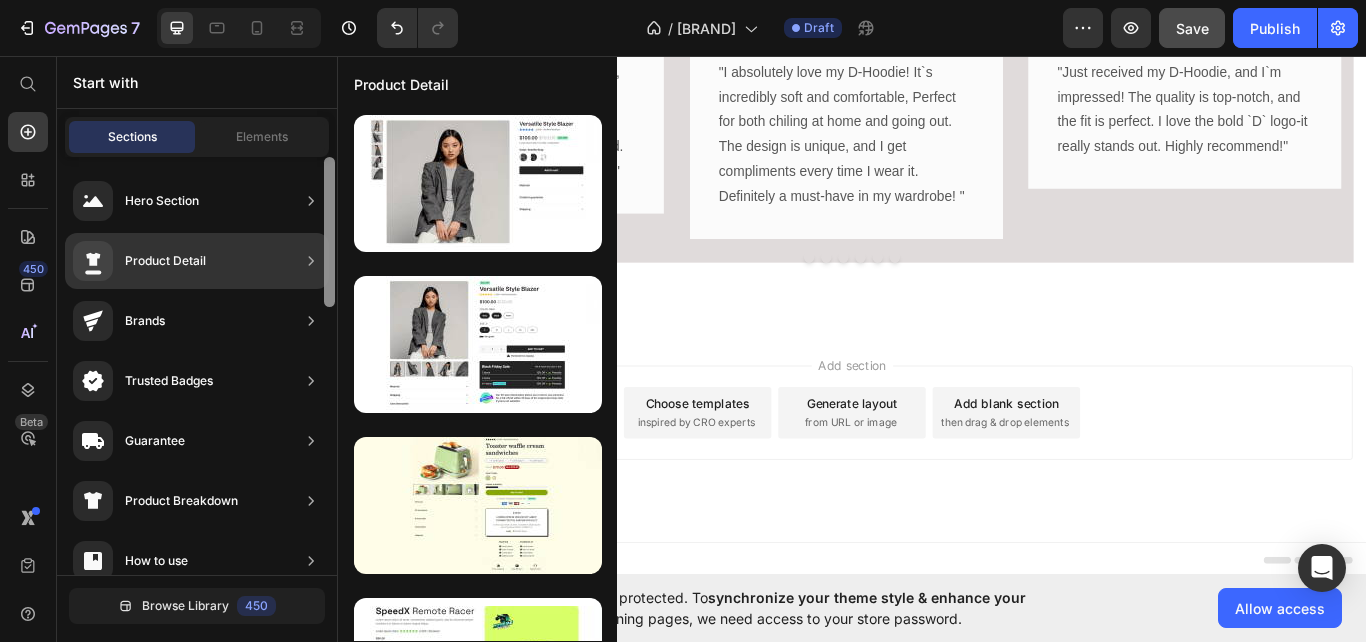 drag, startPoint x: 327, startPoint y: 309, endPoint x: 330, endPoint y: 209, distance: 100.04499 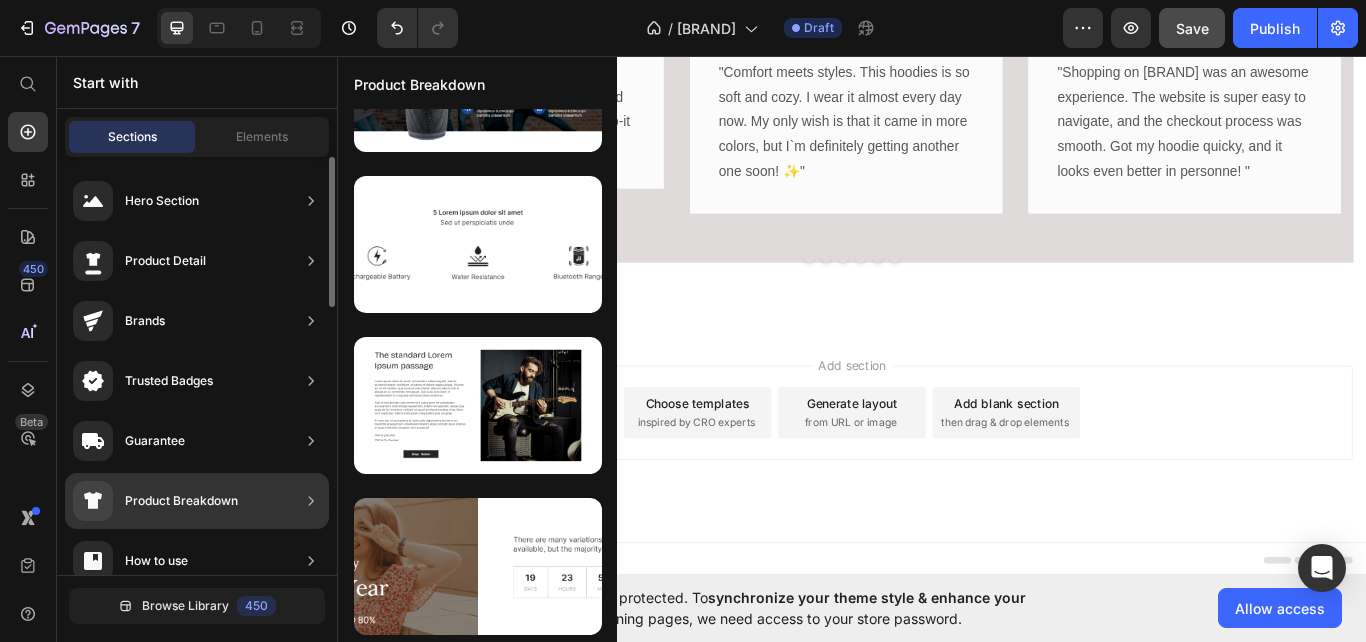 scroll, scrollTop: 4125, scrollLeft: 0, axis: vertical 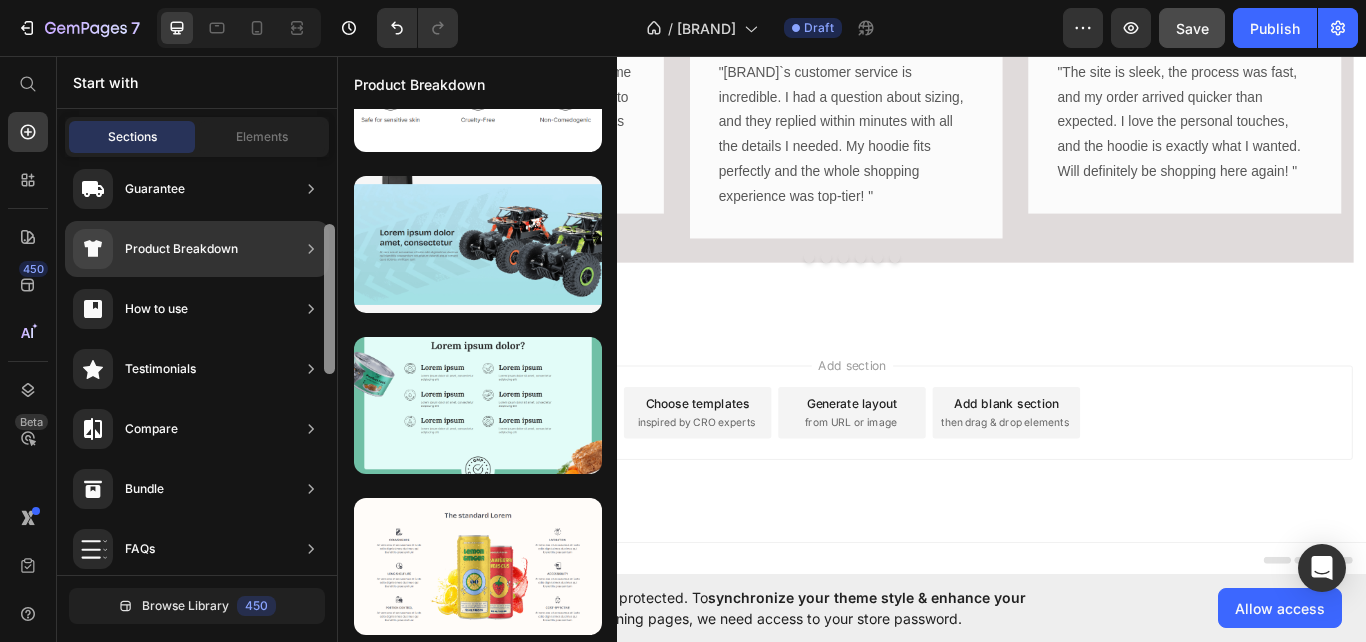 drag, startPoint x: 332, startPoint y: 292, endPoint x: 333, endPoint y: 383, distance: 91.00549 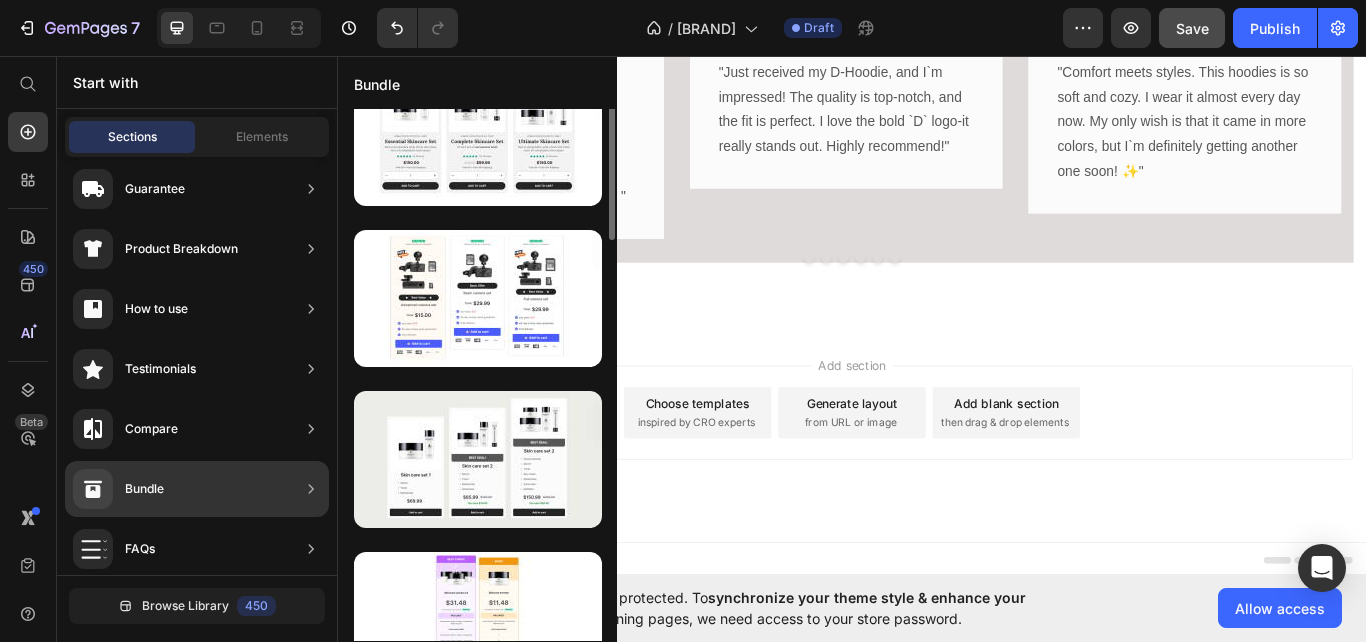 scroll, scrollTop: 0, scrollLeft: 0, axis: both 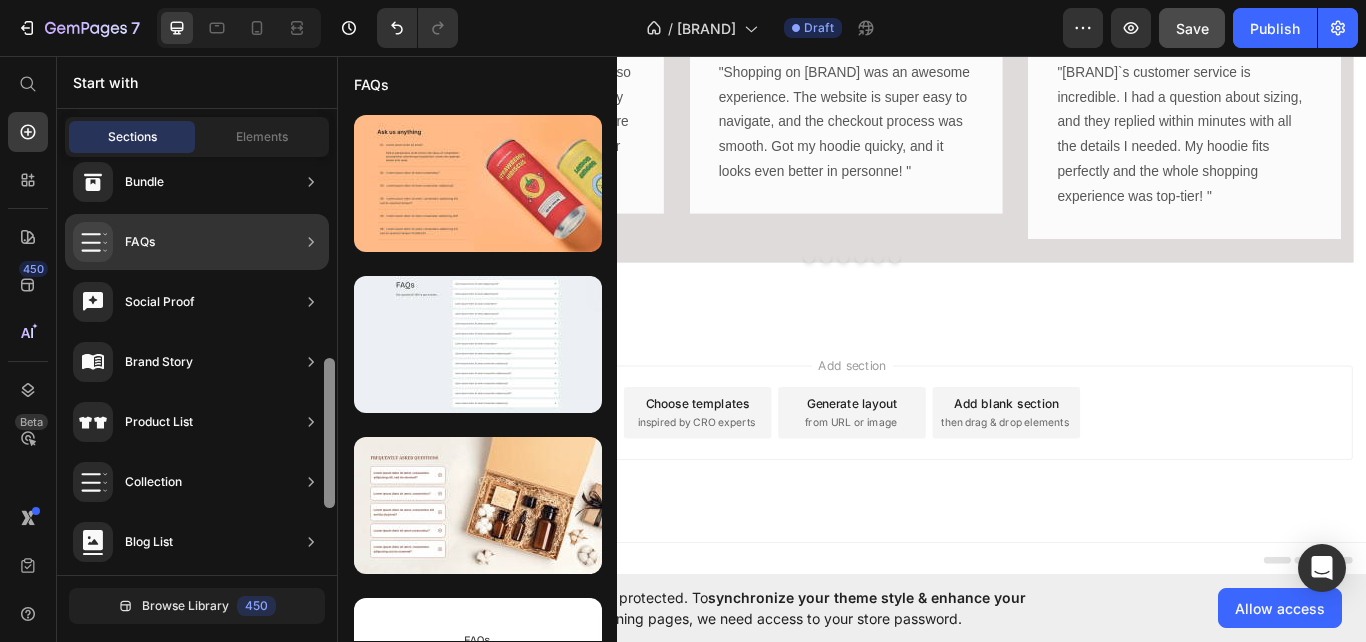 drag, startPoint x: 327, startPoint y: 387, endPoint x: 329, endPoint y: 496, distance: 109.01835 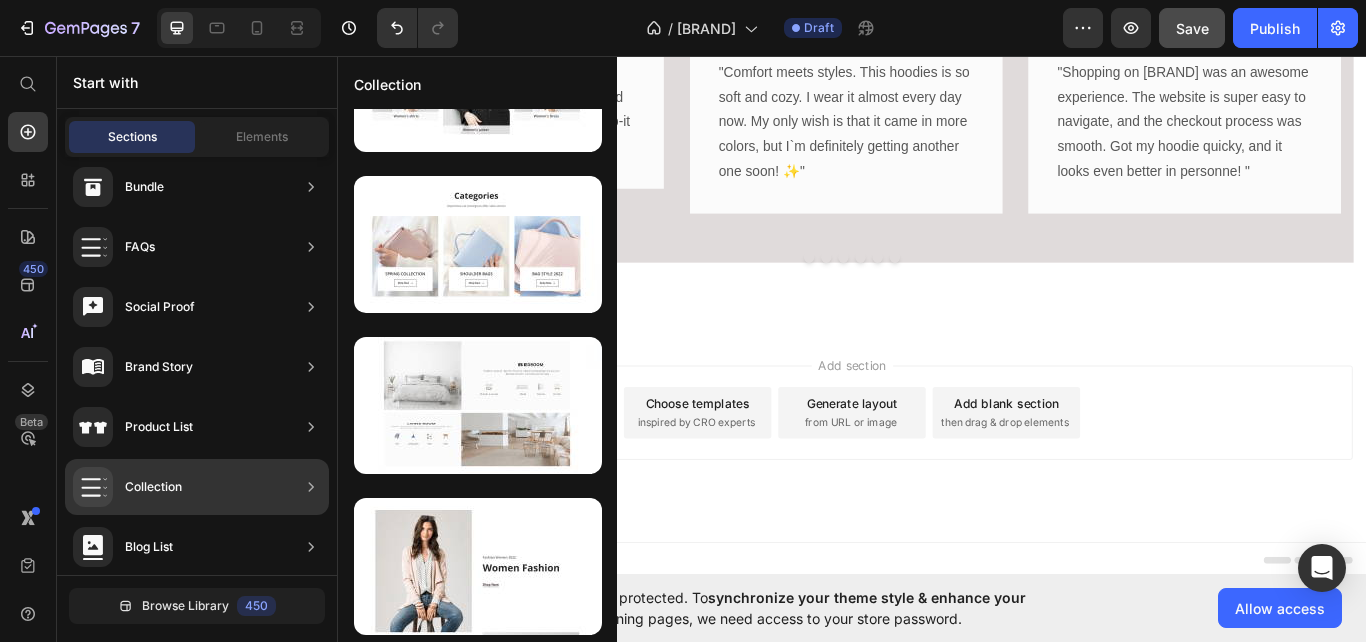 scroll, scrollTop: 0, scrollLeft: 0, axis: both 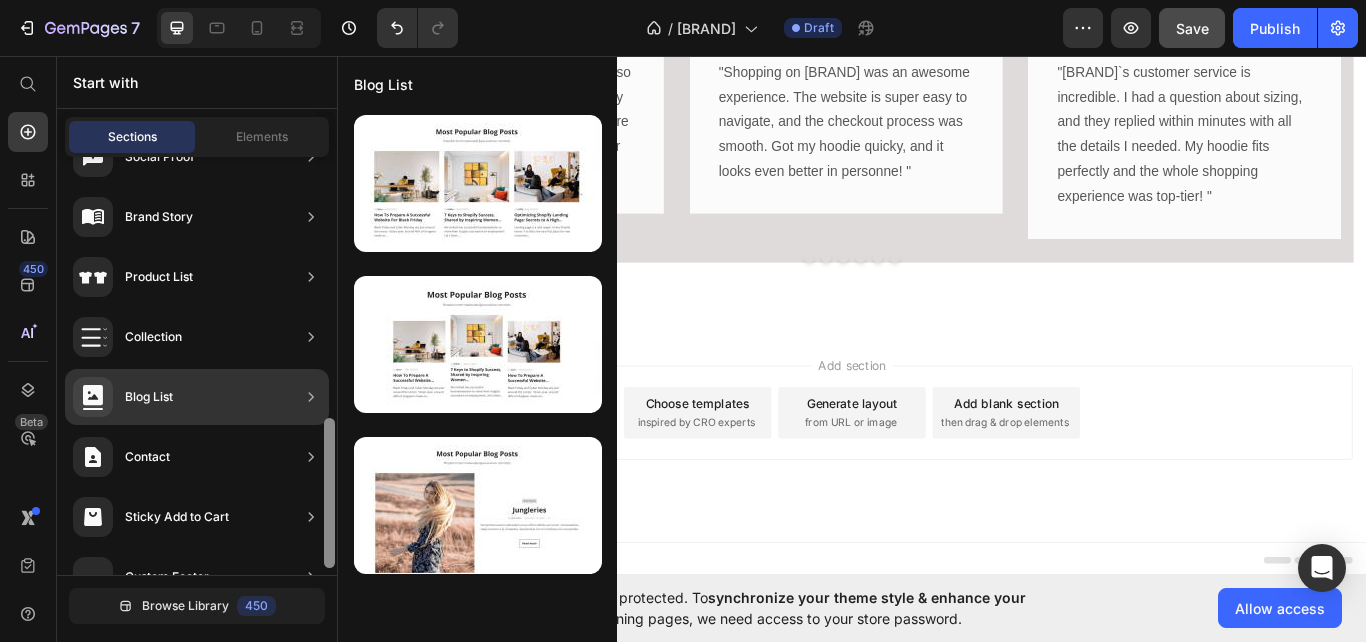 drag, startPoint x: 333, startPoint y: 483, endPoint x: 330, endPoint y: 539, distance: 56.0803 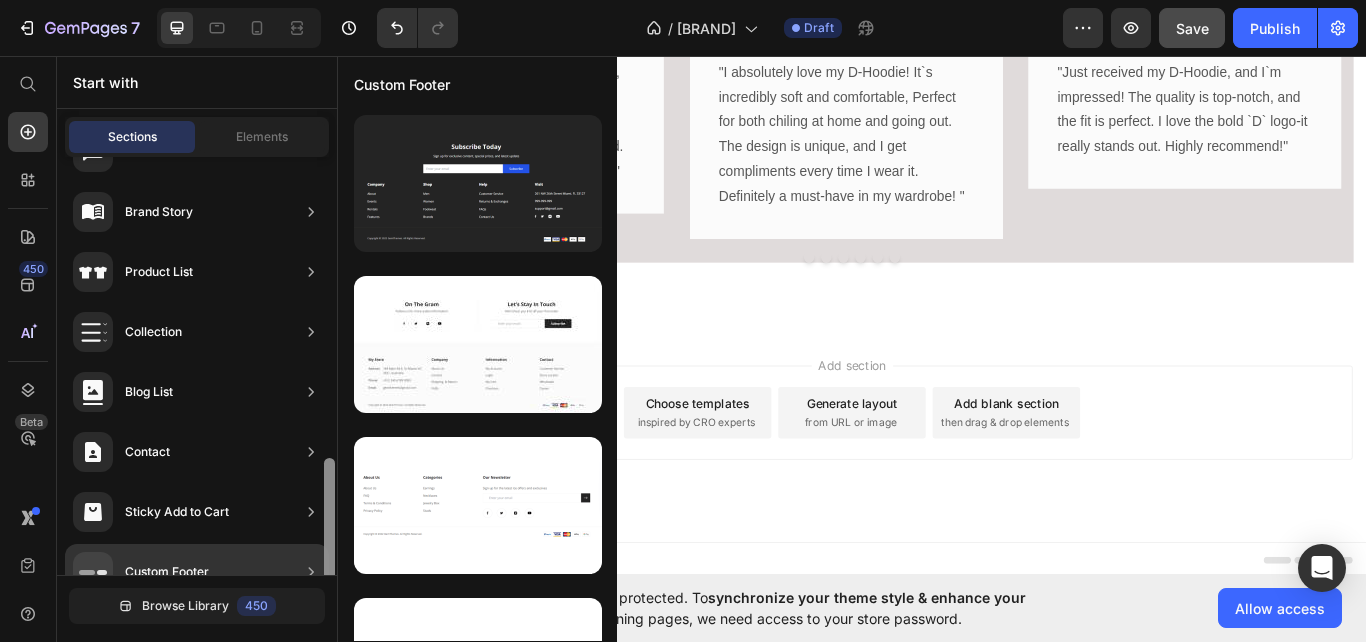 scroll, scrollTop: 742, scrollLeft: 0, axis: vertical 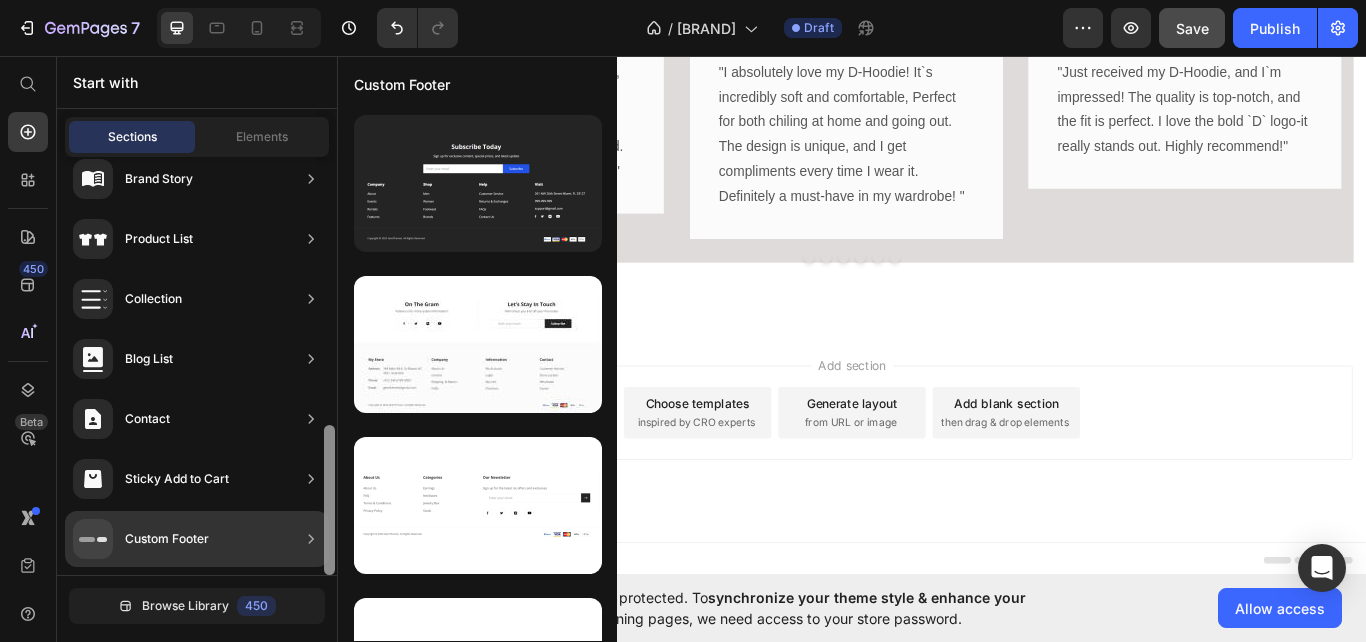 drag, startPoint x: 326, startPoint y: 501, endPoint x: 330, endPoint y: 557, distance: 56.142673 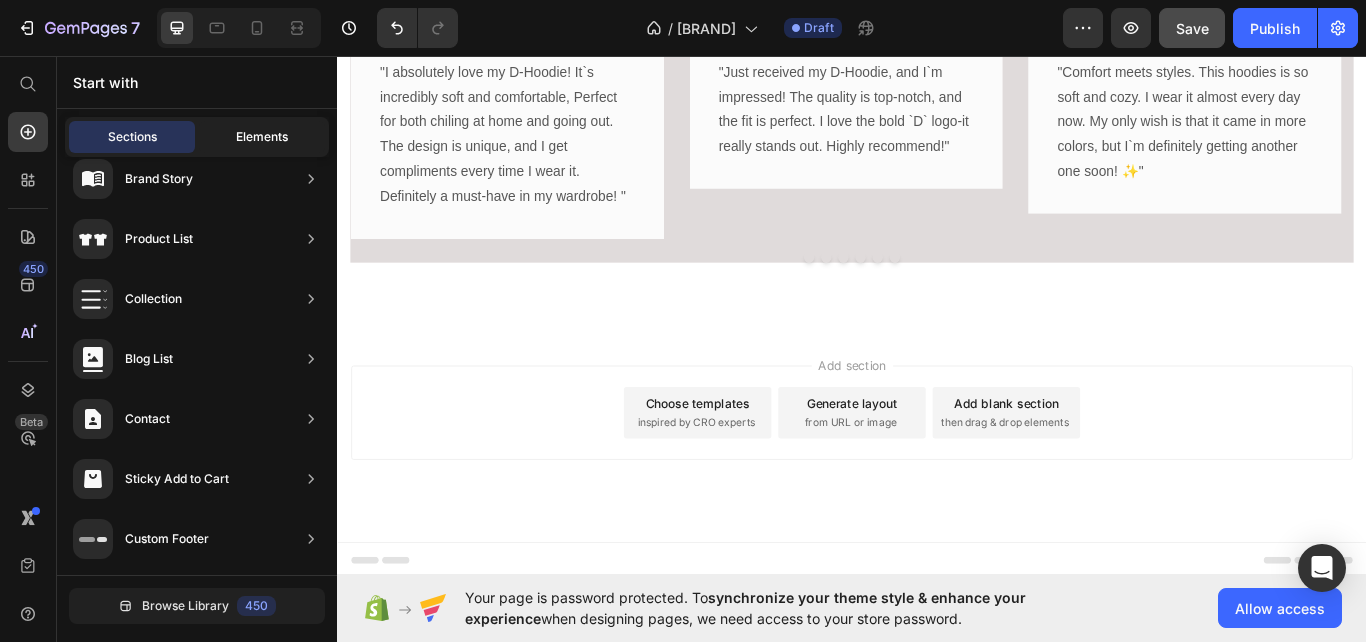 click on "Elements" at bounding box center (262, 137) 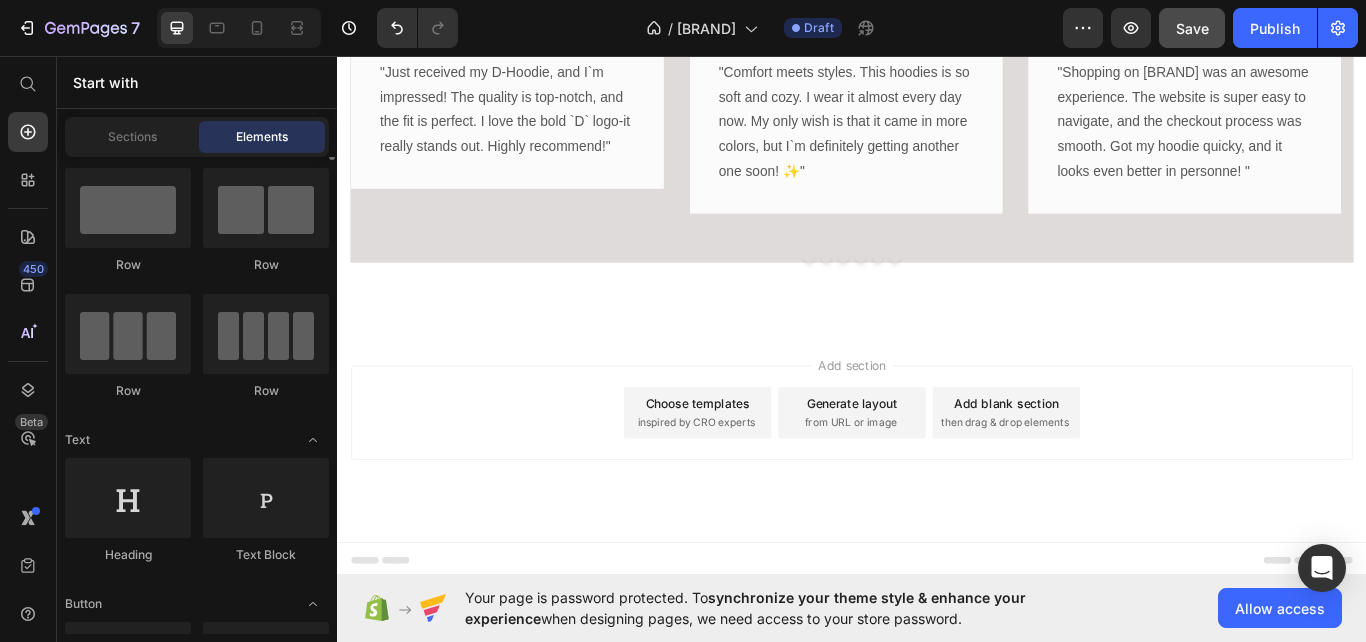 scroll, scrollTop: 0, scrollLeft: 0, axis: both 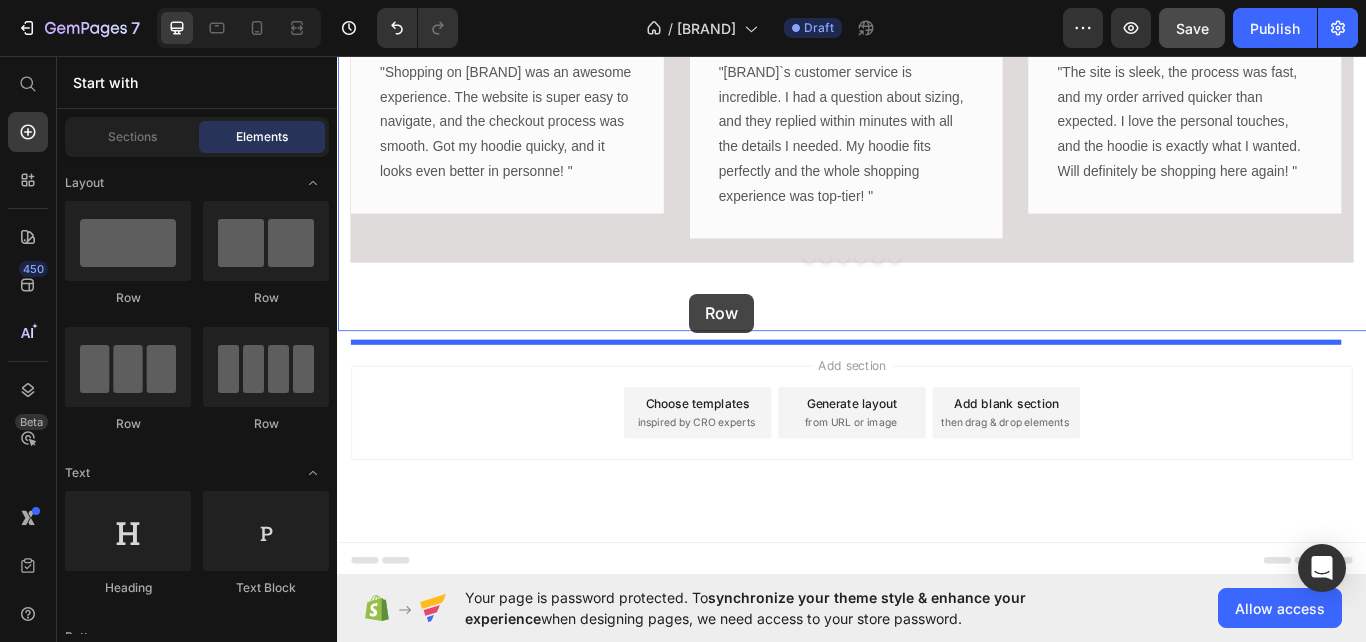 drag, startPoint x: 597, startPoint y: 311, endPoint x: 748, endPoint y: 334, distance: 152.74161 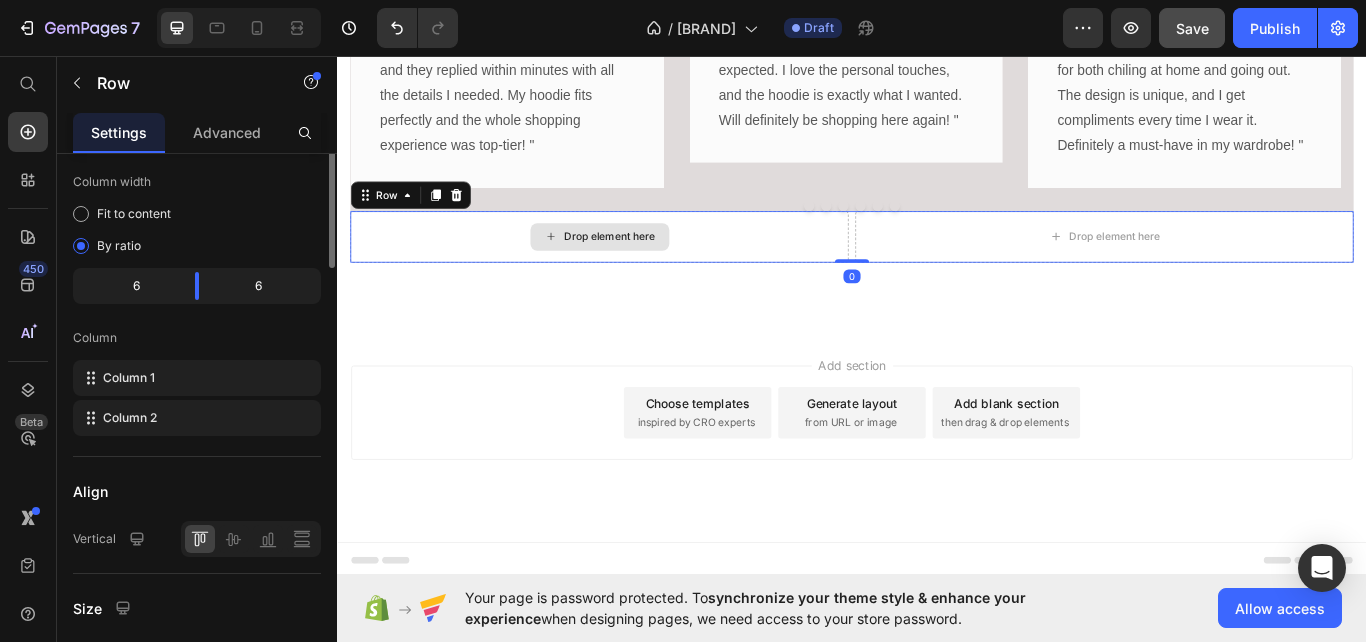 scroll, scrollTop: 0, scrollLeft: 0, axis: both 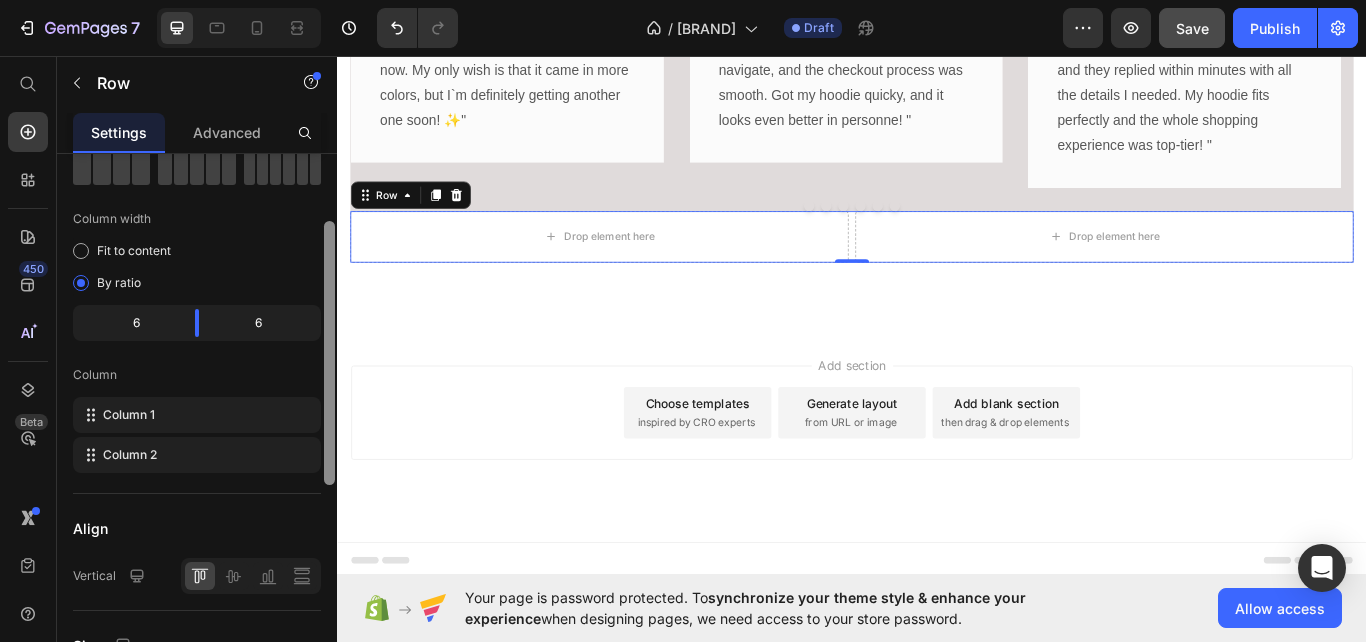 drag, startPoint x: 330, startPoint y: 166, endPoint x: 325, endPoint y: 214, distance: 48.259712 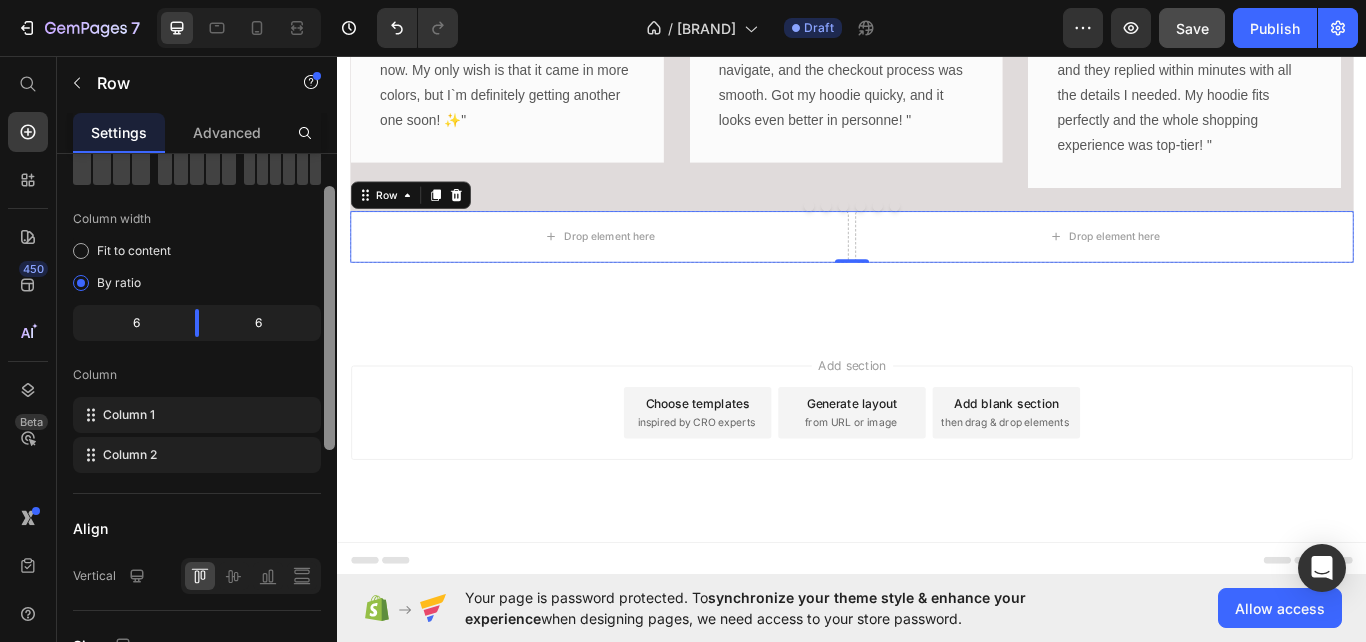 scroll, scrollTop: 98, scrollLeft: 0, axis: vertical 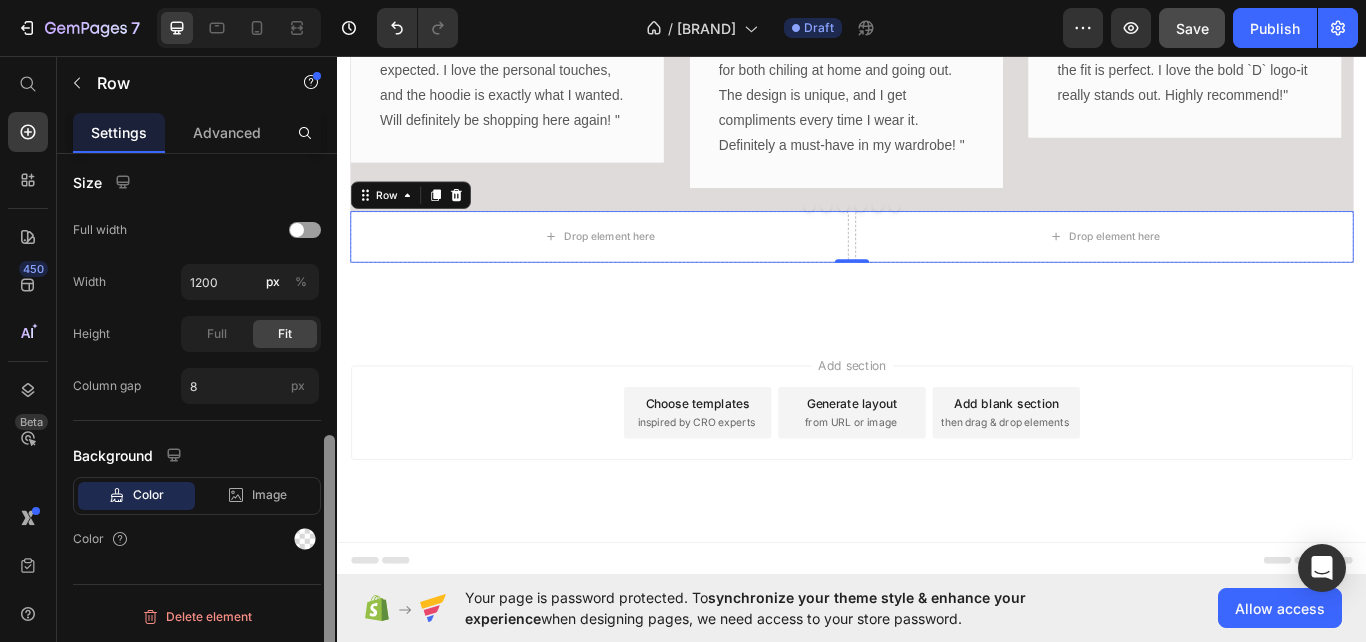 drag, startPoint x: 326, startPoint y: 240, endPoint x: 292, endPoint y: 512, distance: 274.11676 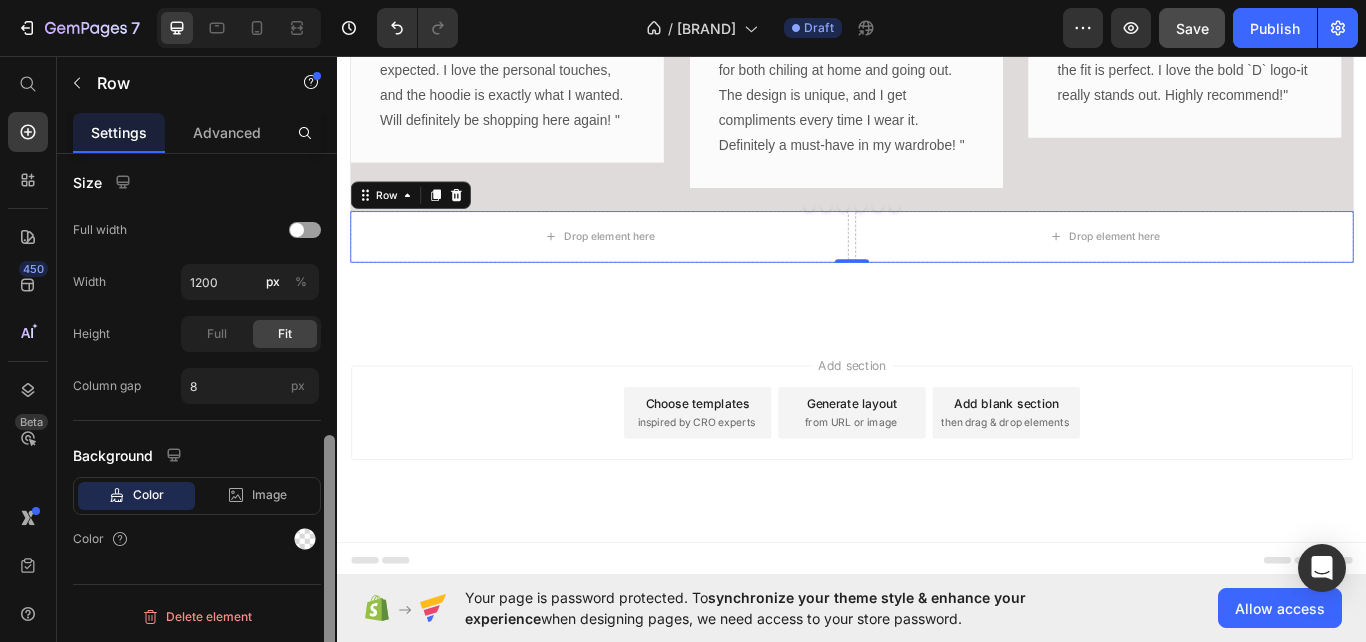 click on "Layout Column width Fit to content By ratio 6 6 Column Column 1 Column 2 Align Vertical
Size Full width Width 1200 px % Height Full Fit Column gap 8 px Background Color Image Video  Color   Delete element" at bounding box center [197, 426] 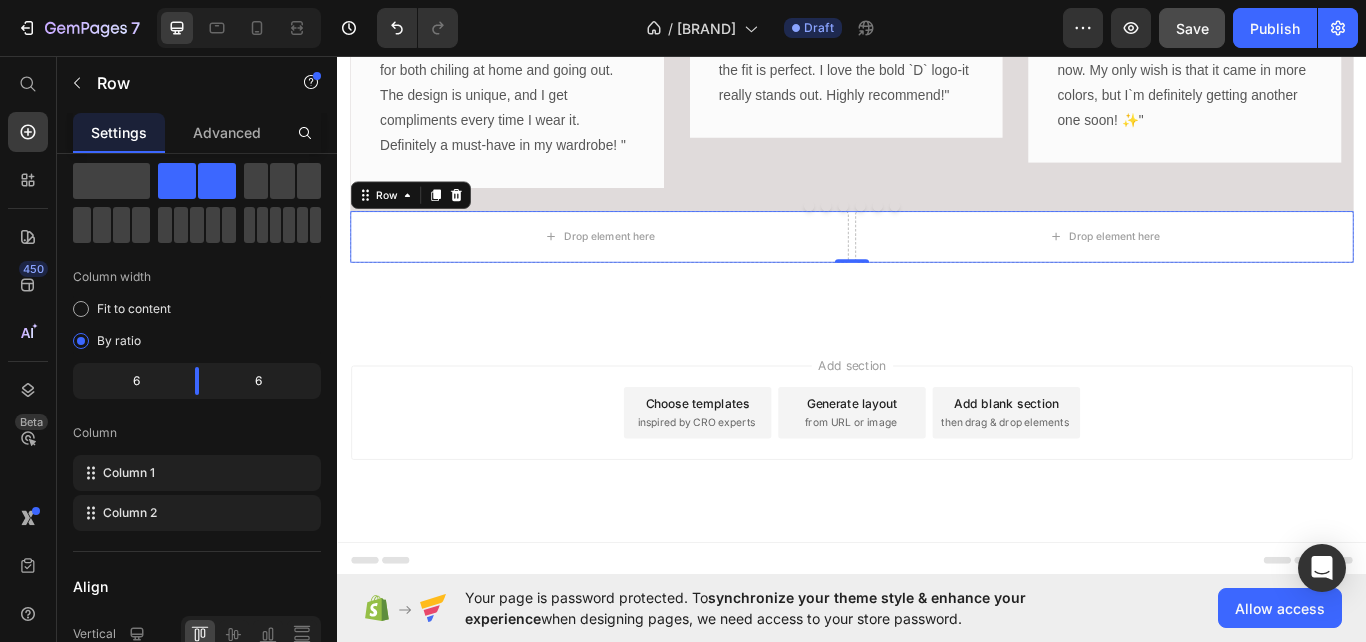 scroll, scrollTop: 576, scrollLeft: 0, axis: vertical 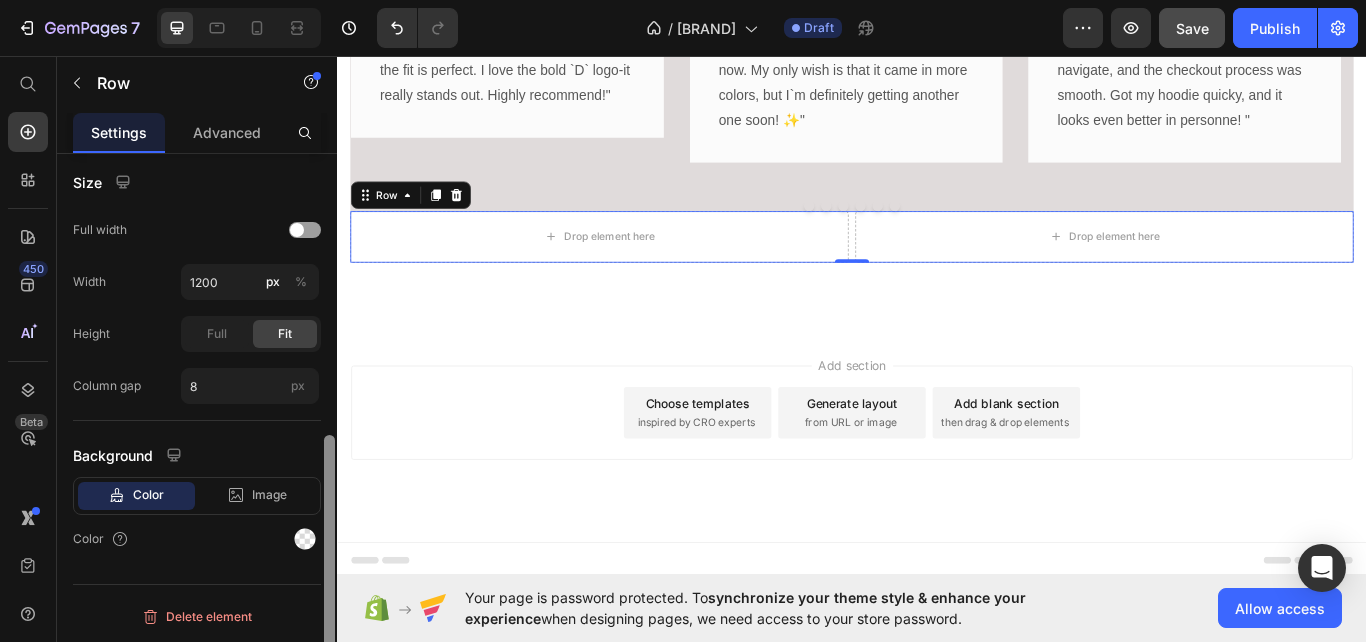 drag, startPoint x: 327, startPoint y: 501, endPoint x: 317, endPoint y: 571, distance: 70.71068 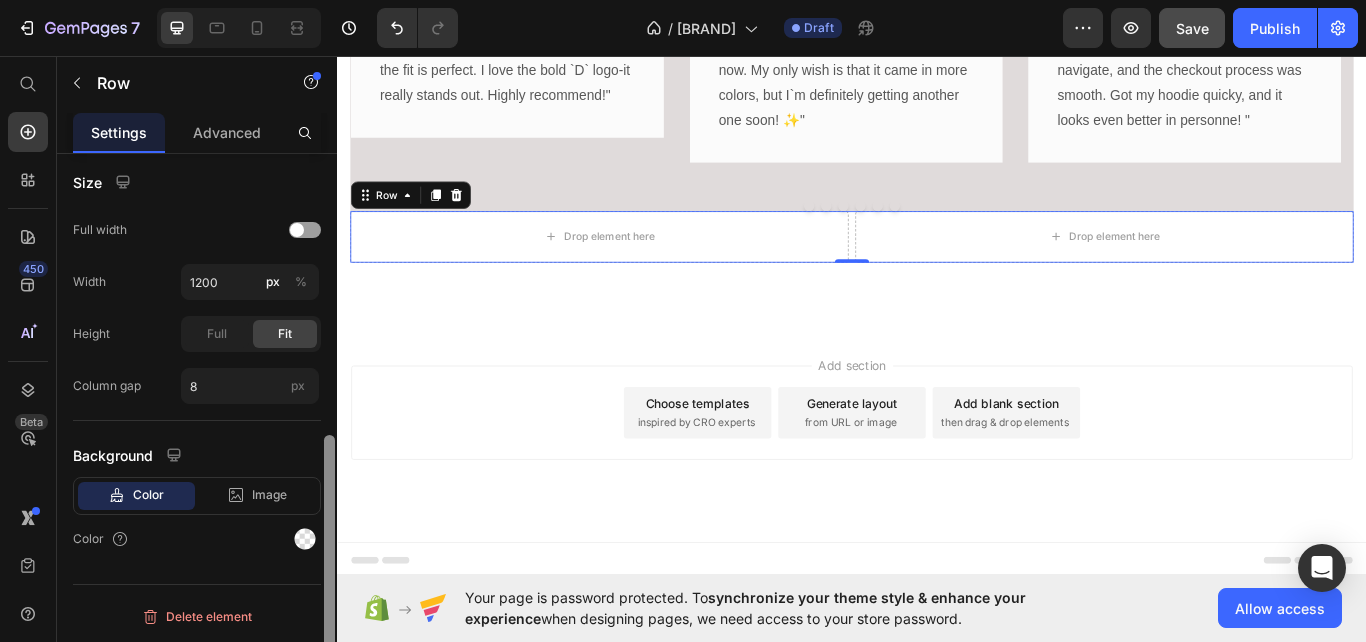 click on "Layout Column width Fit to content By ratio 6 6 Column Column 1 Column 2 Align Vertical
Size Full width Width 1200 px % Height Full Fit Column gap 8 px Background Color Image Video  Color   Delete element" at bounding box center (197, 426) 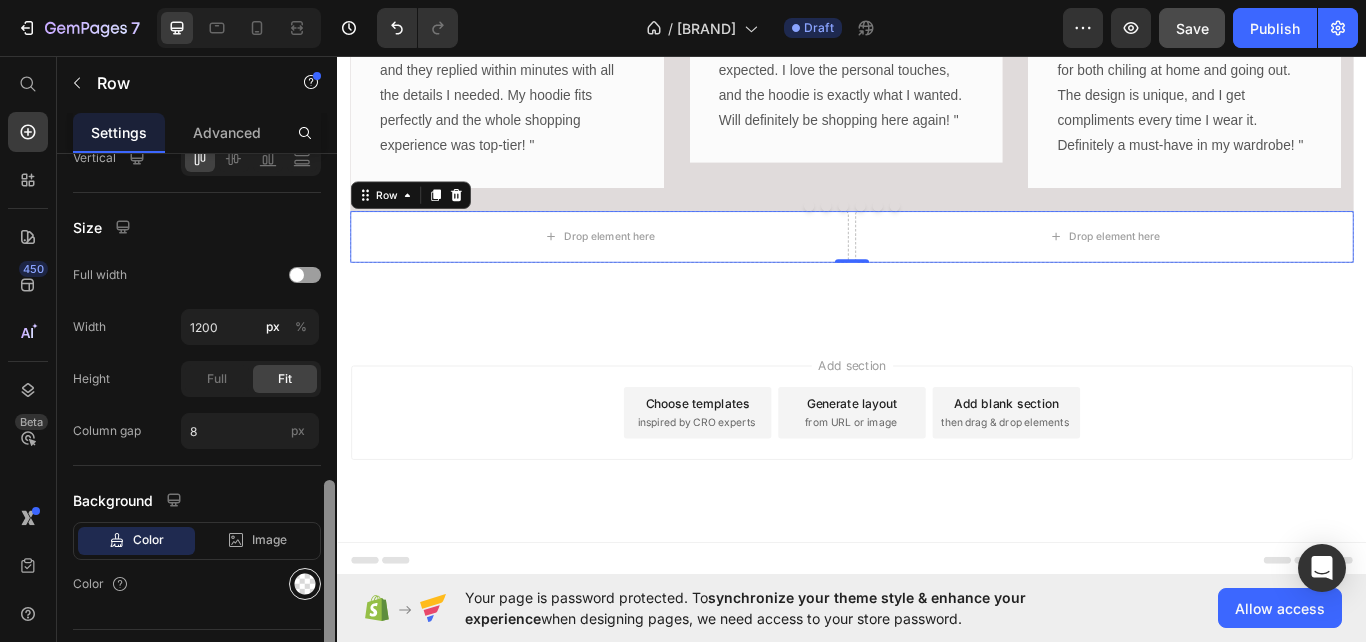scroll, scrollTop: 576, scrollLeft: 0, axis: vertical 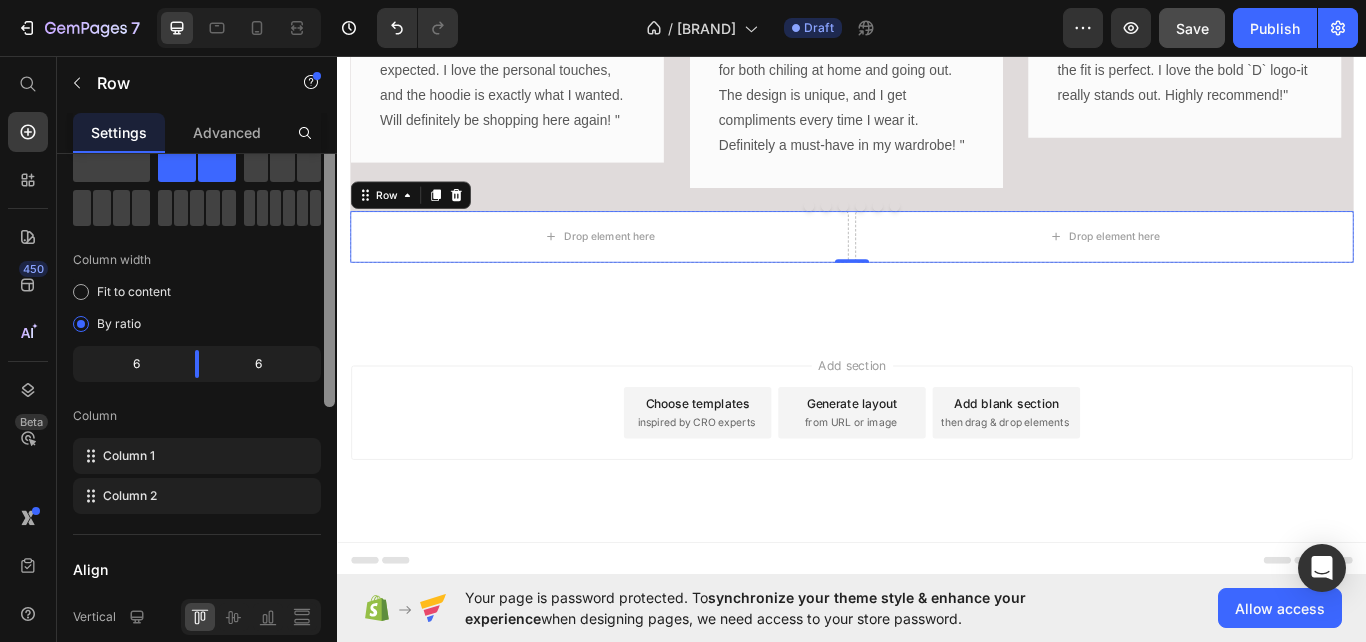 drag, startPoint x: 330, startPoint y: 531, endPoint x: 324, endPoint y: 254, distance: 277.06497 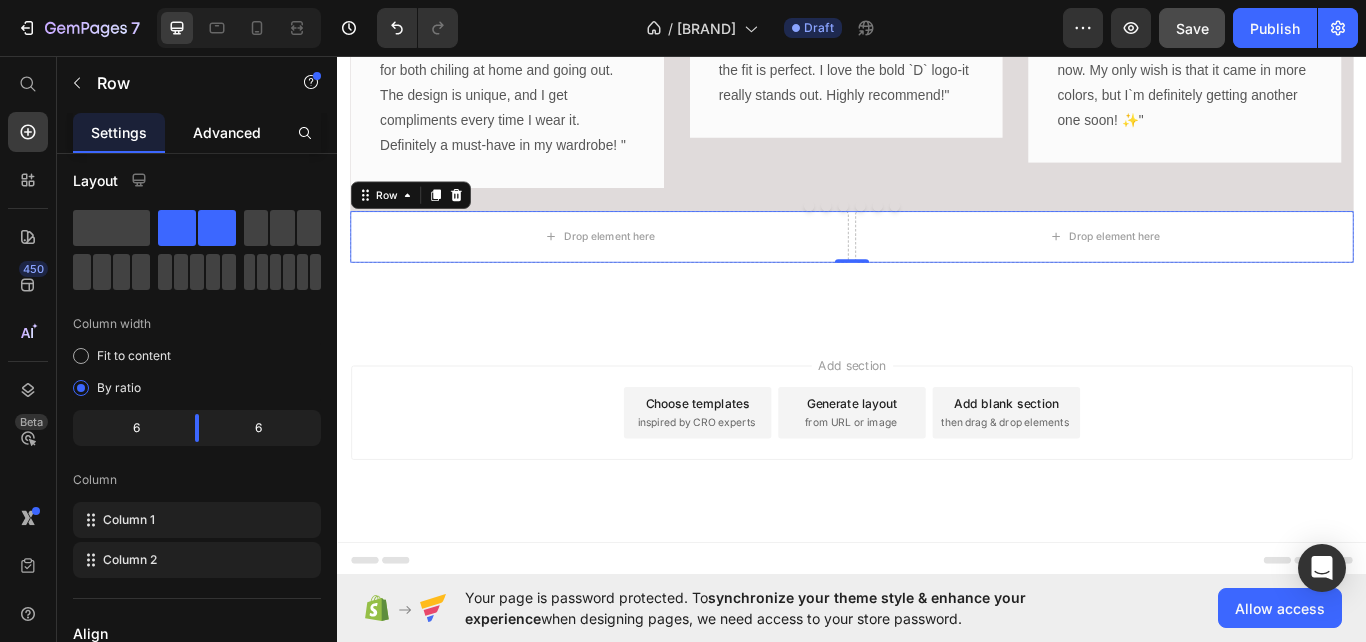 click on "Advanced" at bounding box center (227, 132) 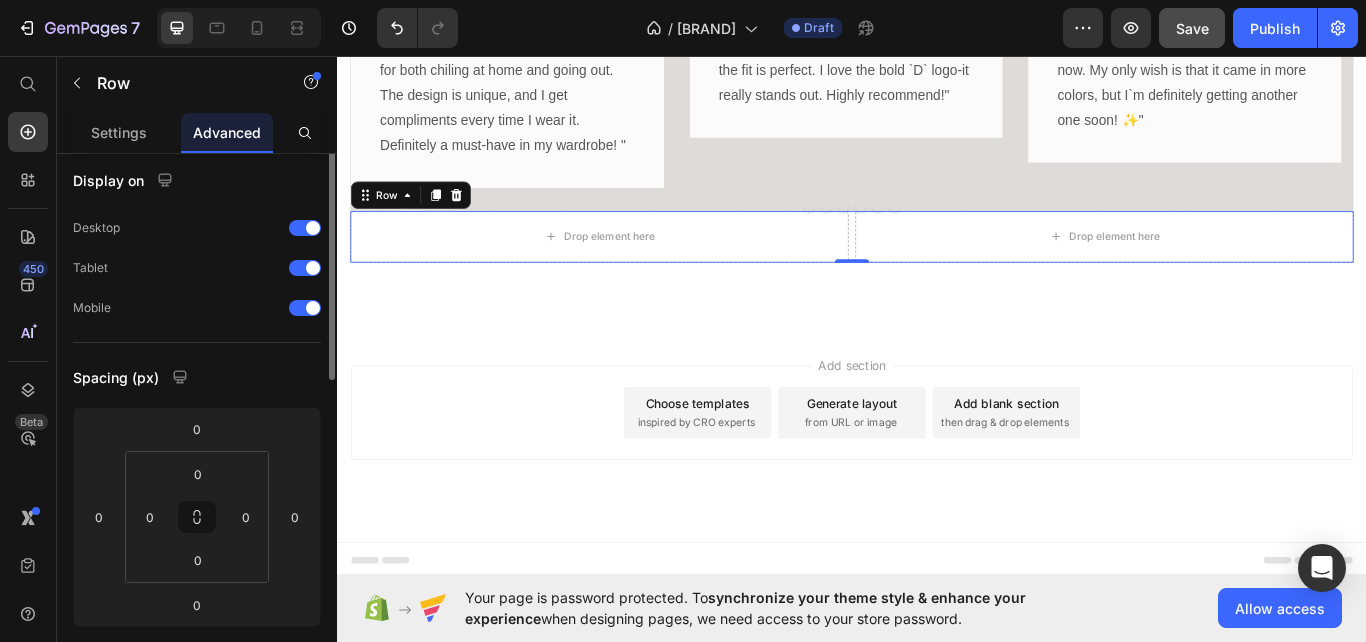 scroll, scrollTop: 0, scrollLeft: 0, axis: both 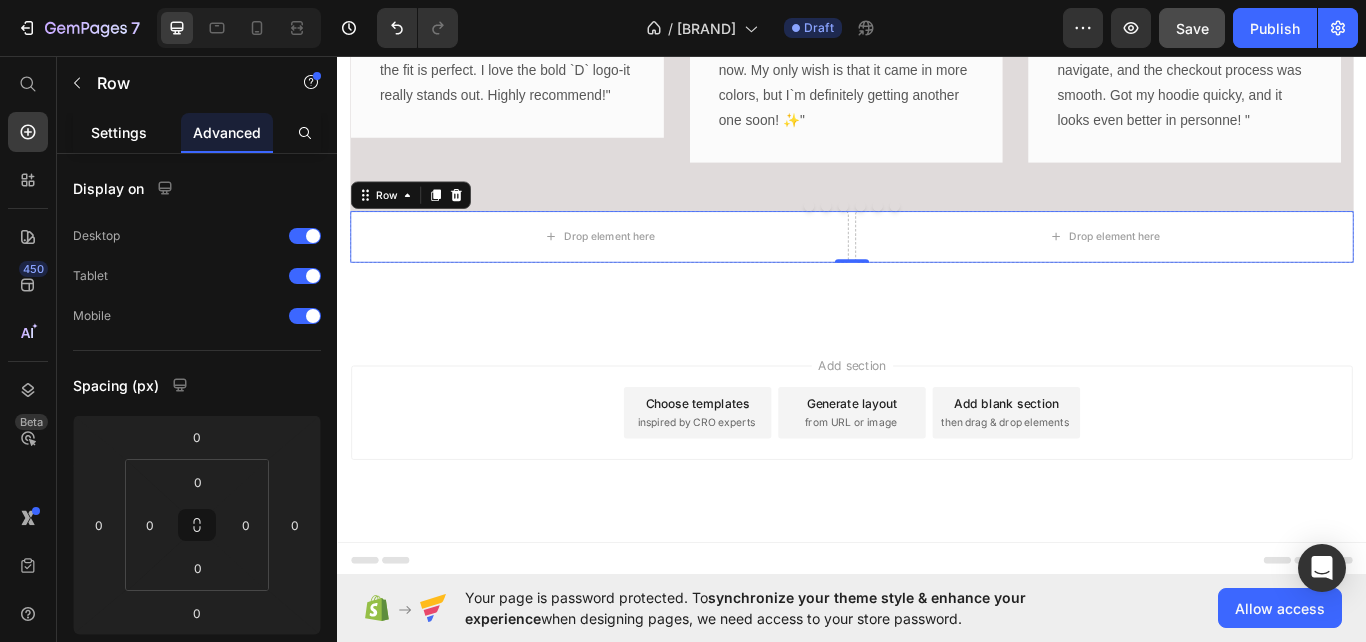 click on "Settings" at bounding box center [119, 132] 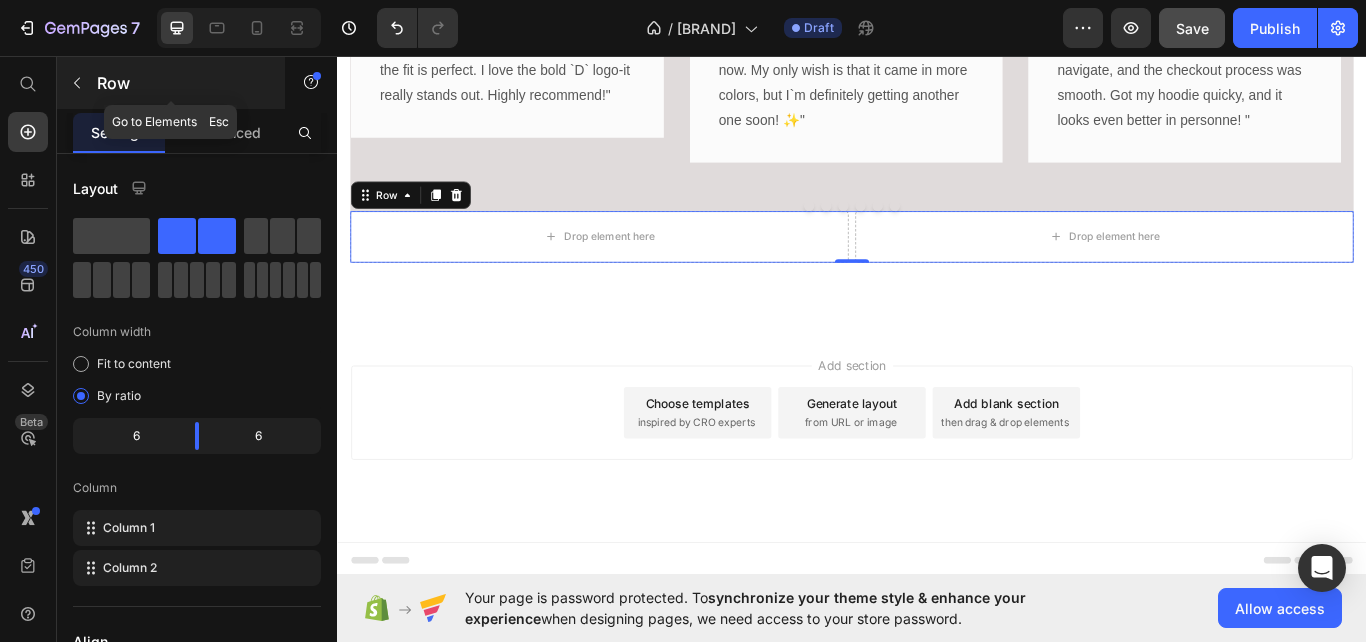 click on "Row" at bounding box center (171, 83) 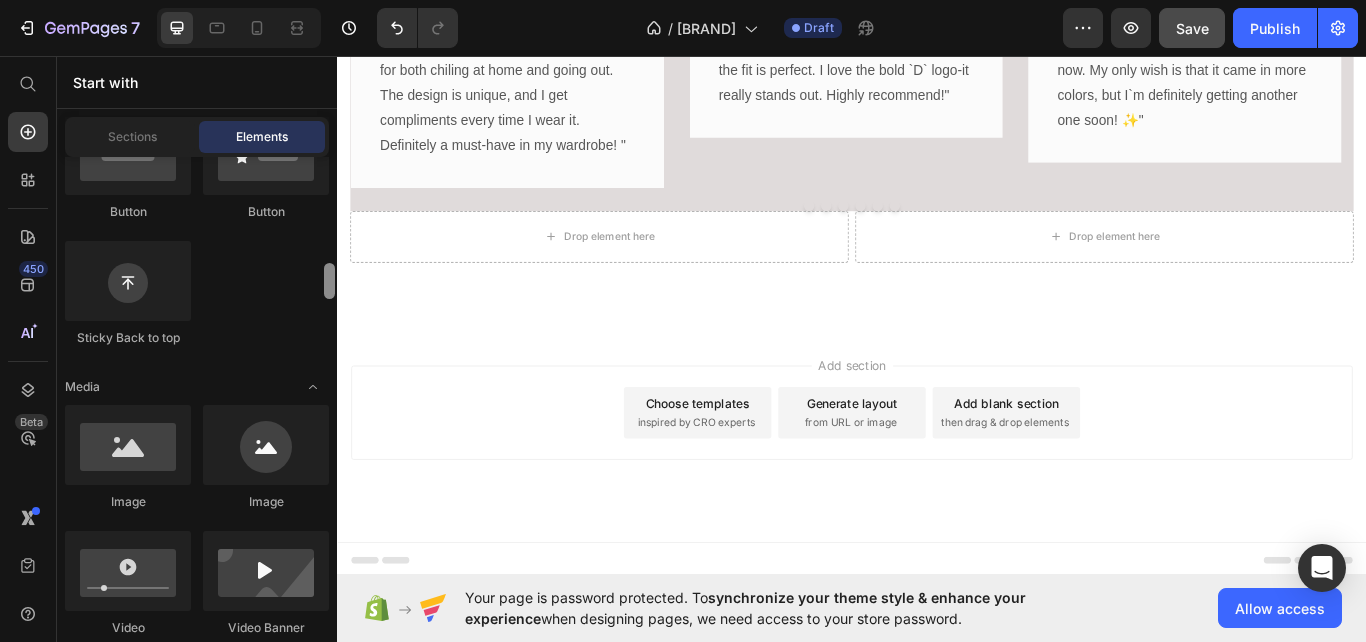 scroll, scrollTop: 660, scrollLeft: 0, axis: vertical 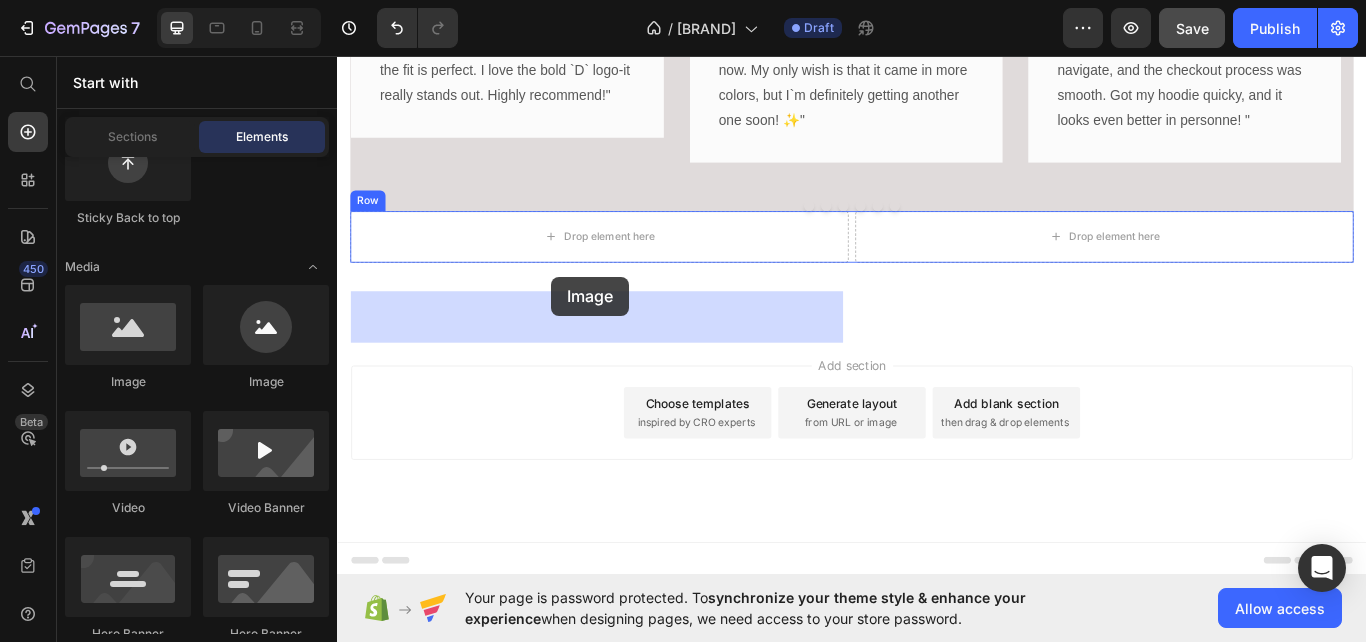 drag, startPoint x: 476, startPoint y: 391, endPoint x: 583, endPoint y: 317, distance: 130.09612 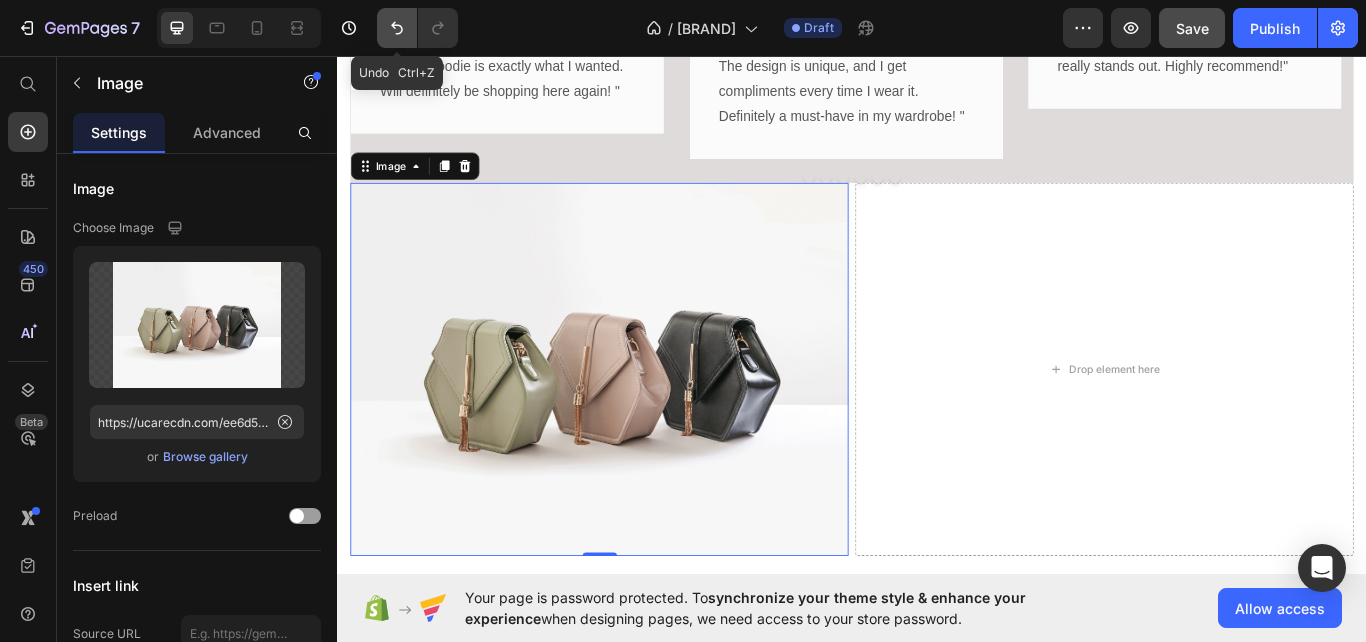 click 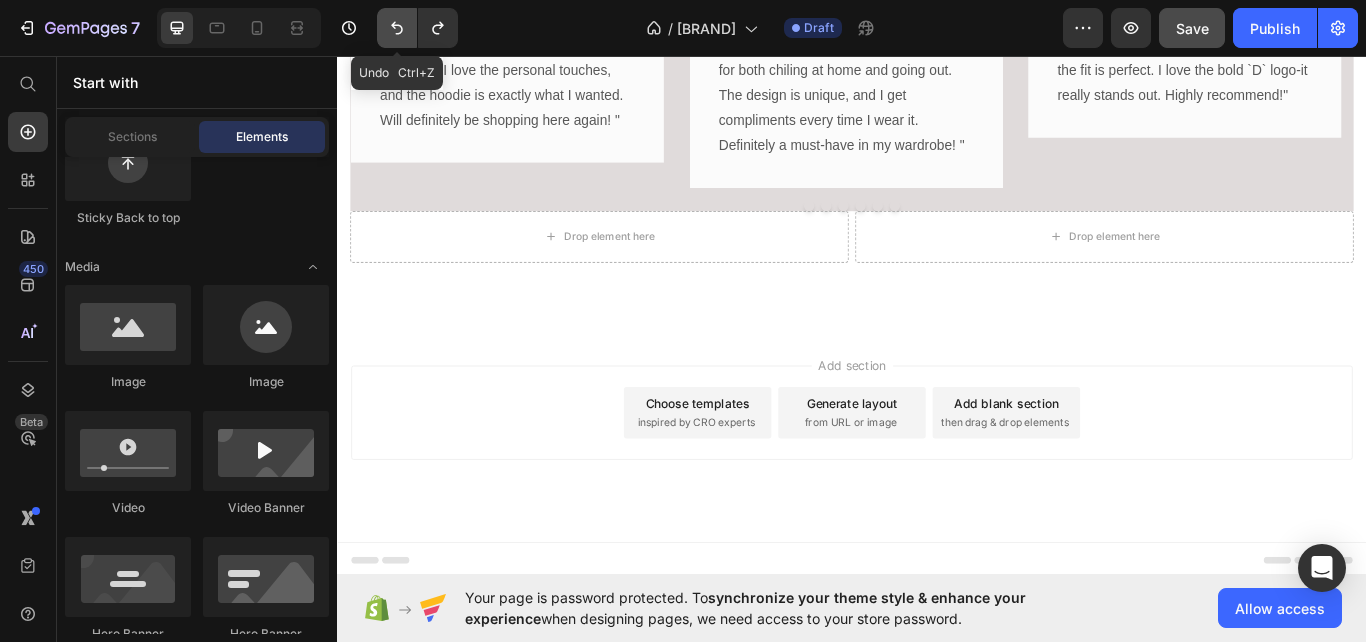 click 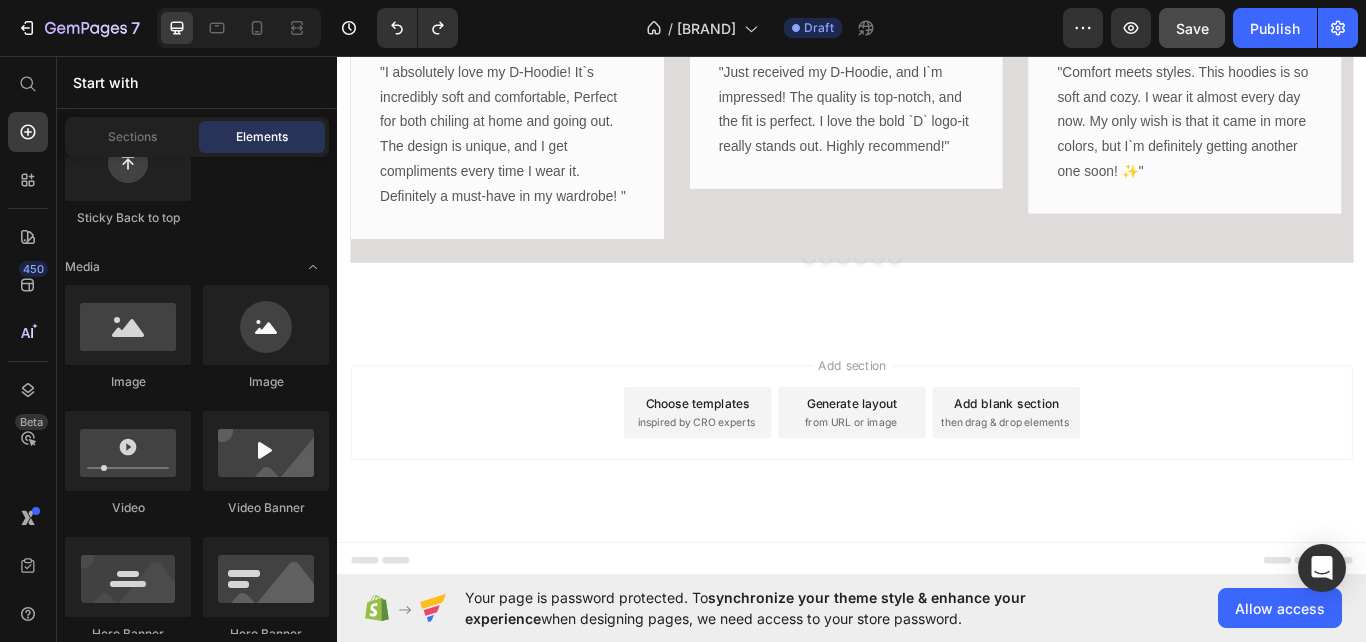 type 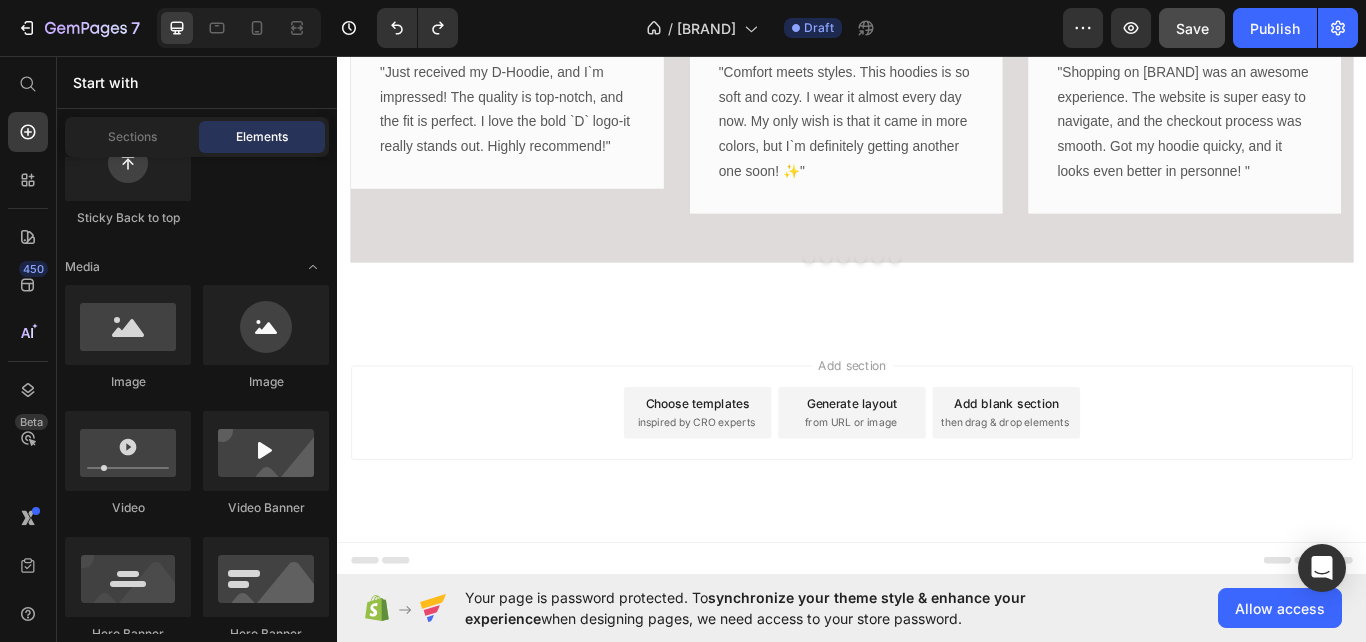 click on "Image" 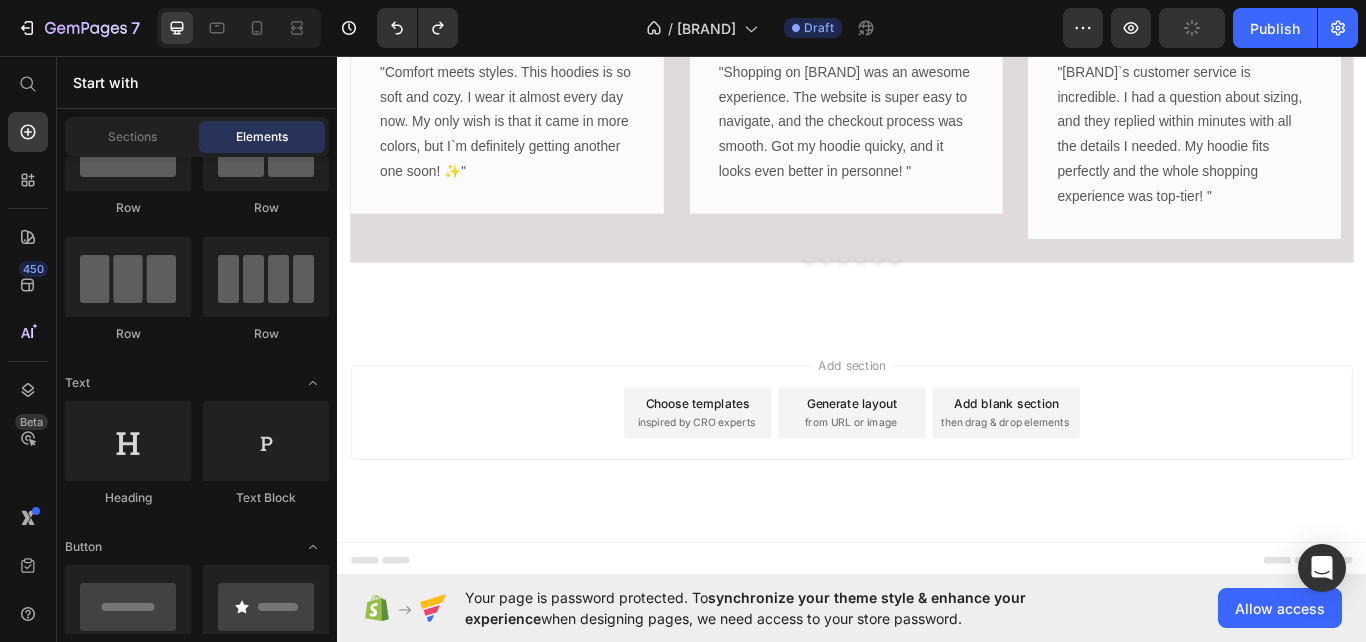 scroll, scrollTop: 0, scrollLeft: 0, axis: both 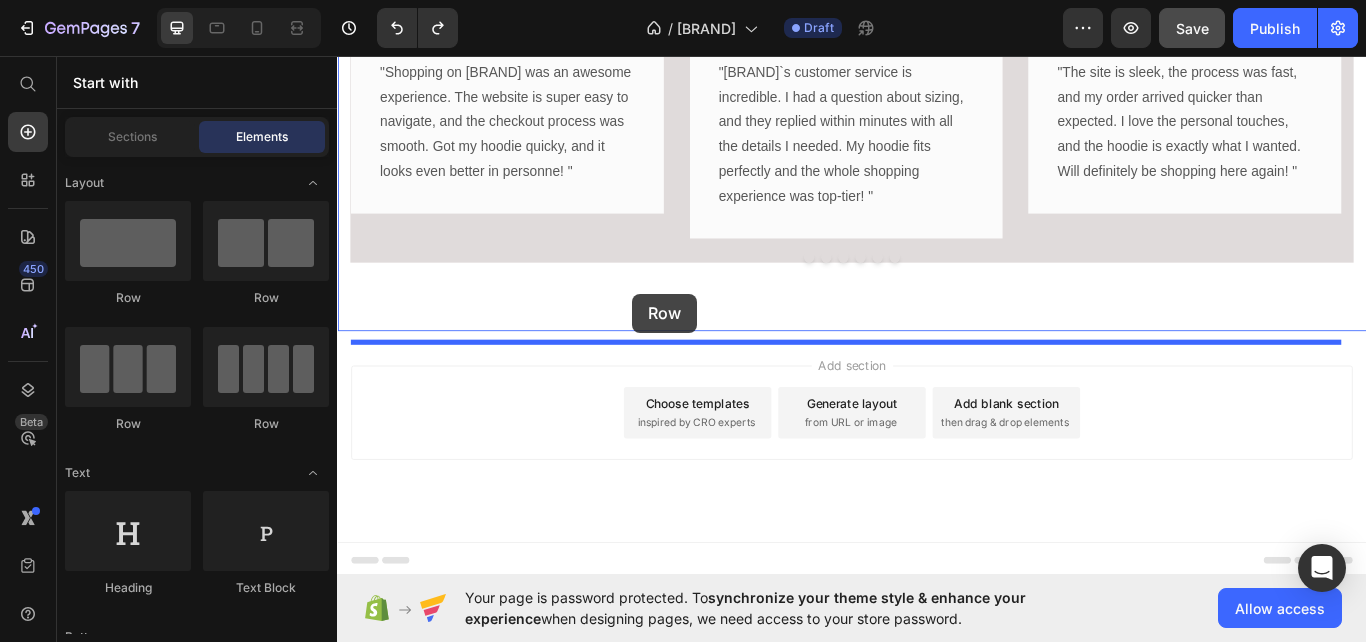 drag, startPoint x: 598, startPoint y: 298, endPoint x: 681, endPoint y: 334, distance: 90.47099 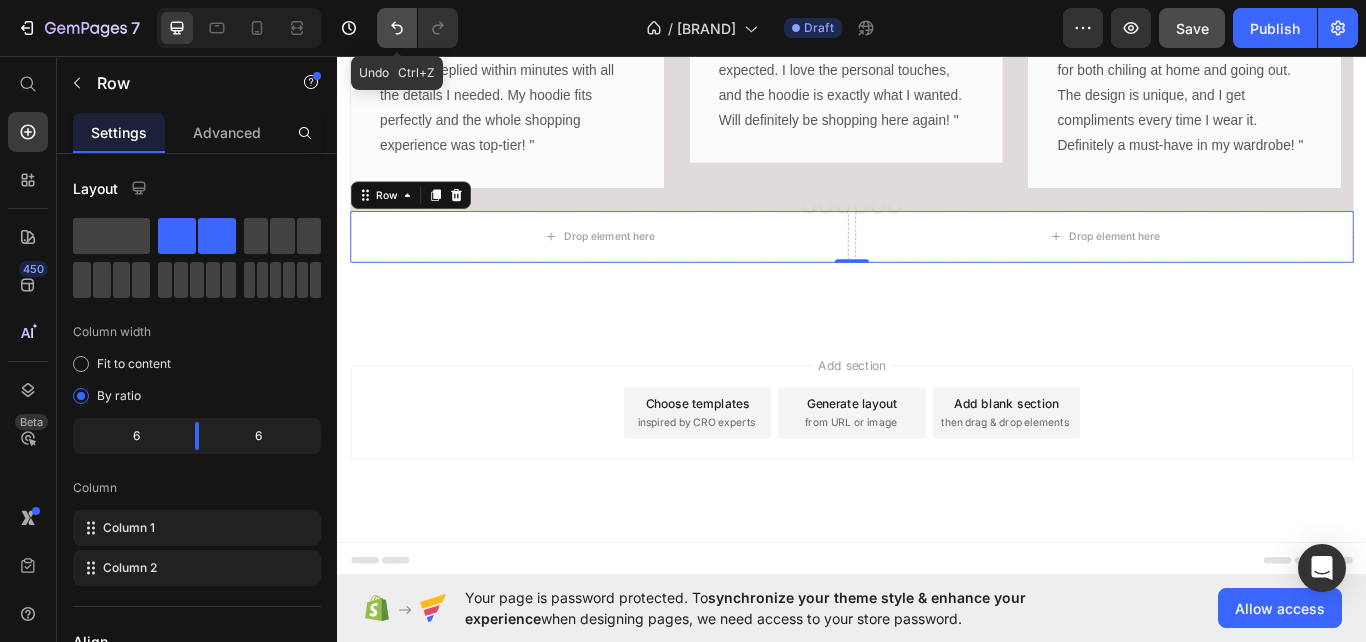 click 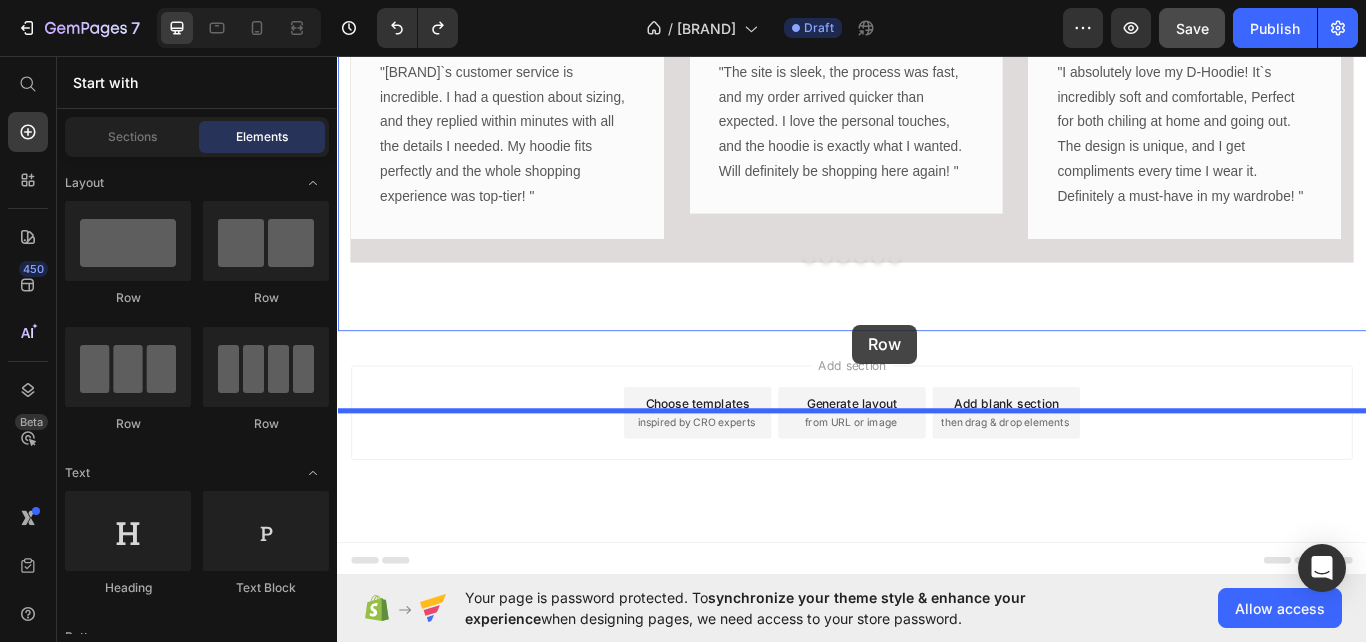 drag, startPoint x: 620, startPoint y: 289, endPoint x: 938, endPoint y: 369, distance: 327.90854 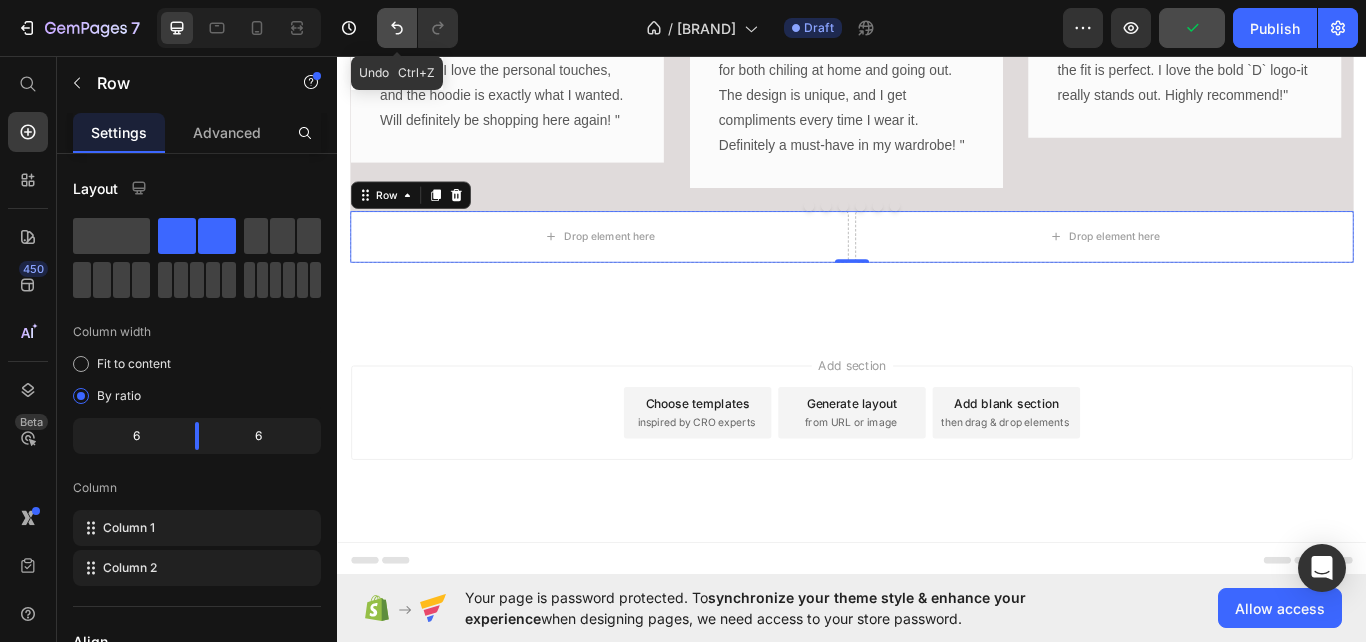 click 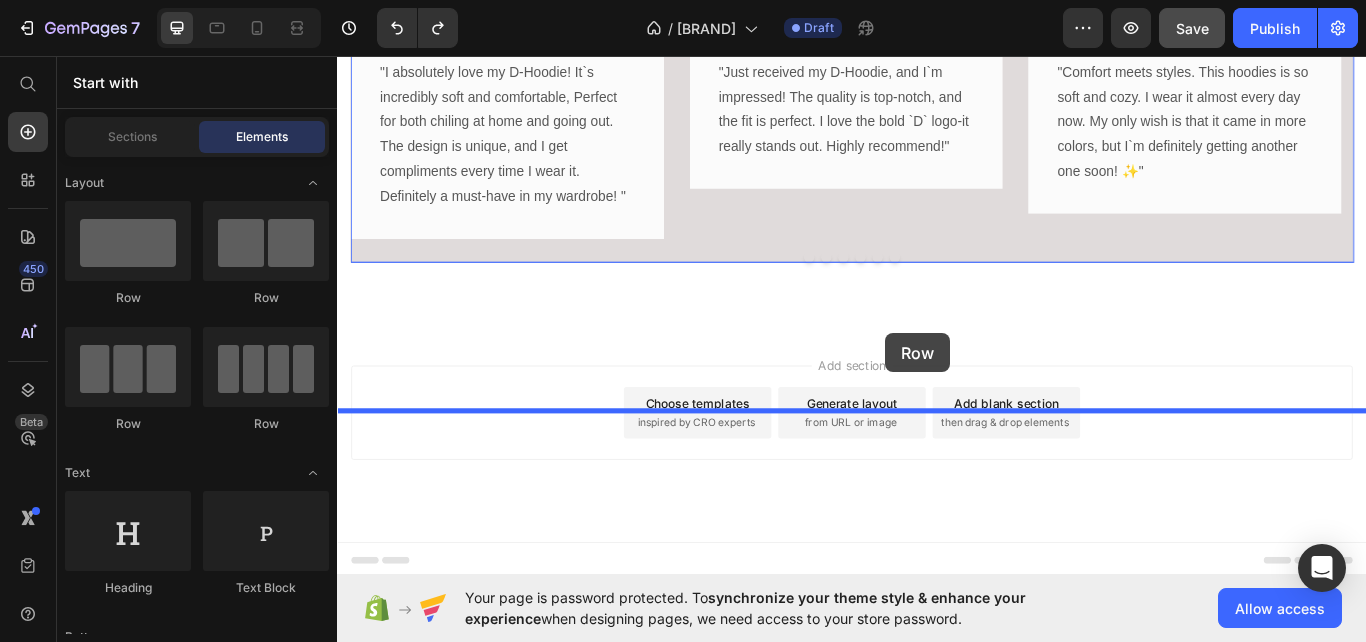 drag, startPoint x: 614, startPoint y: 297, endPoint x: 976, endPoint y: 383, distance: 372.07526 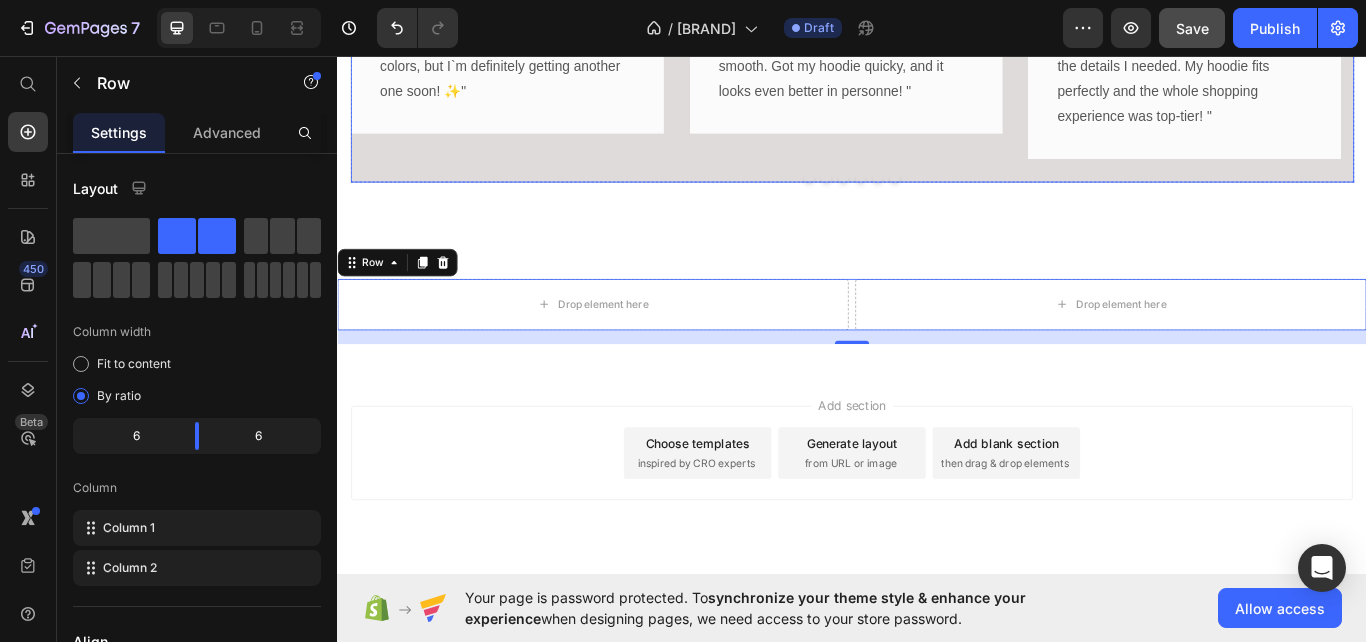 click on "Lena T. Text block Icon Icon Icon Icon Icon Icon List Row
Verified Buyer Item List "Comfort meets styles. This hoodies is so soft and cozy. I wear it almost every day now. My only wish is that it came in more colors, but I`m definitely getting another one soon! ✨" Text block Row" at bounding box center (534, 9) 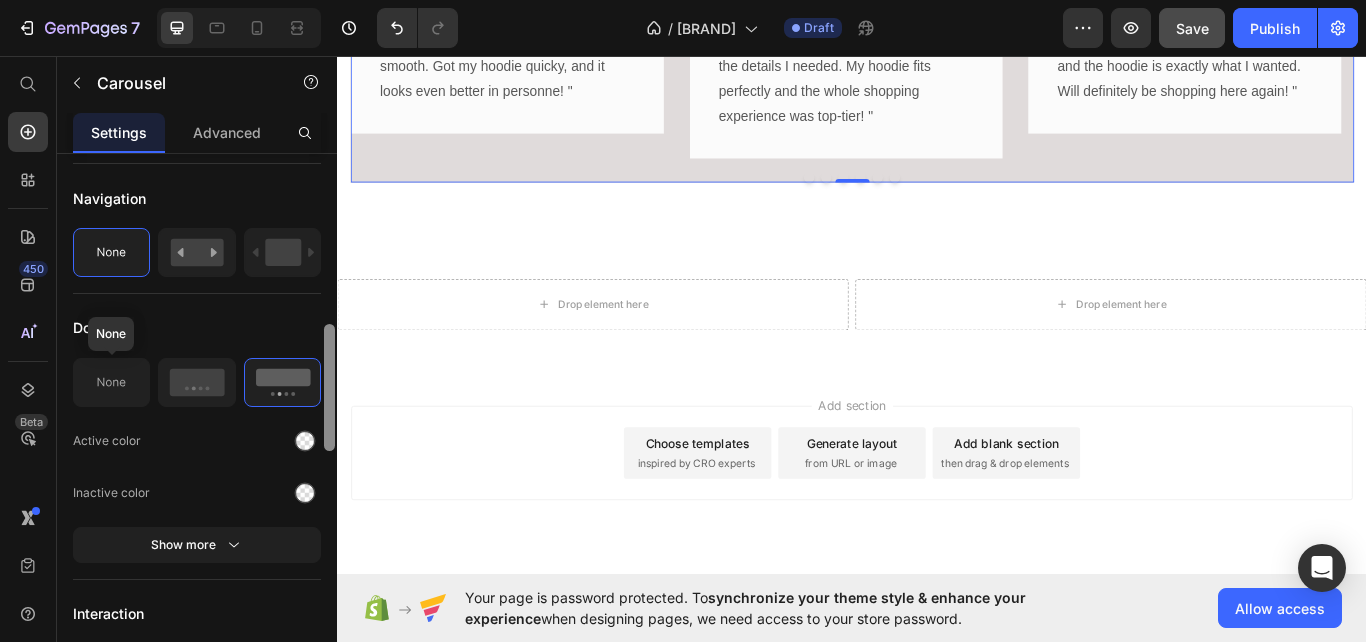 drag, startPoint x: 327, startPoint y: 222, endPoint x: 101, endPoint y: 382, distance: 276.90433 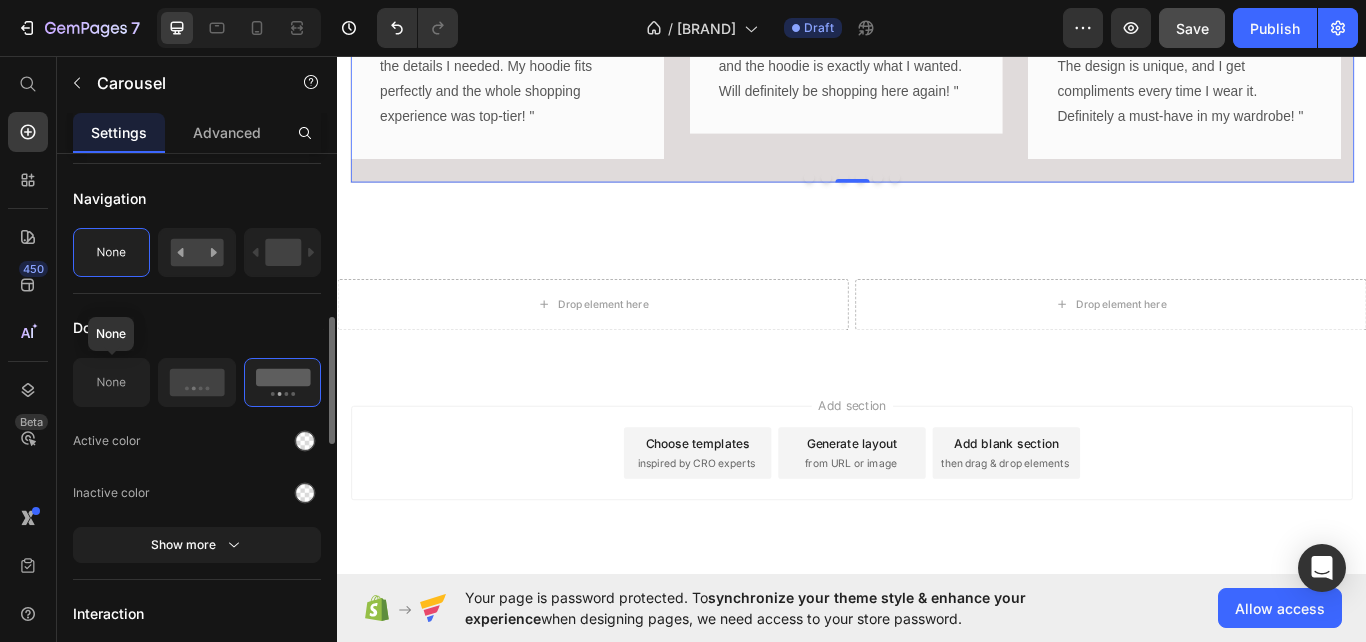 scroll, scrollTop: 680, scrollLeft: 0, axis: vertical 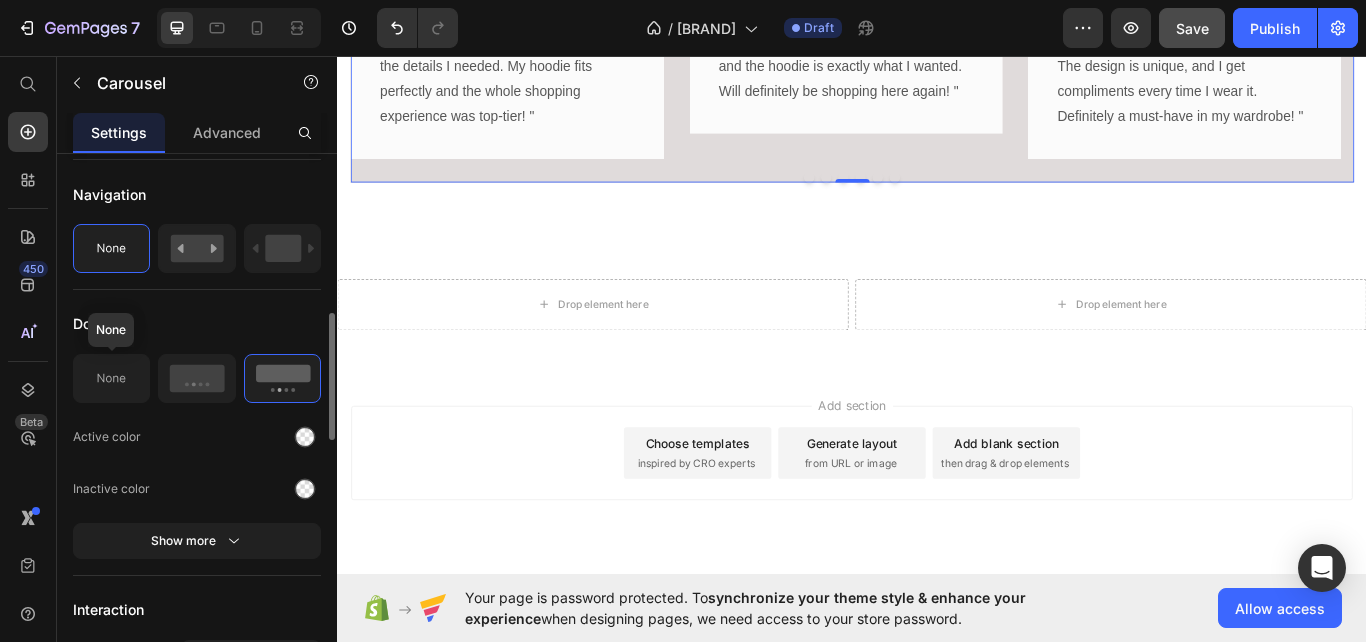 click 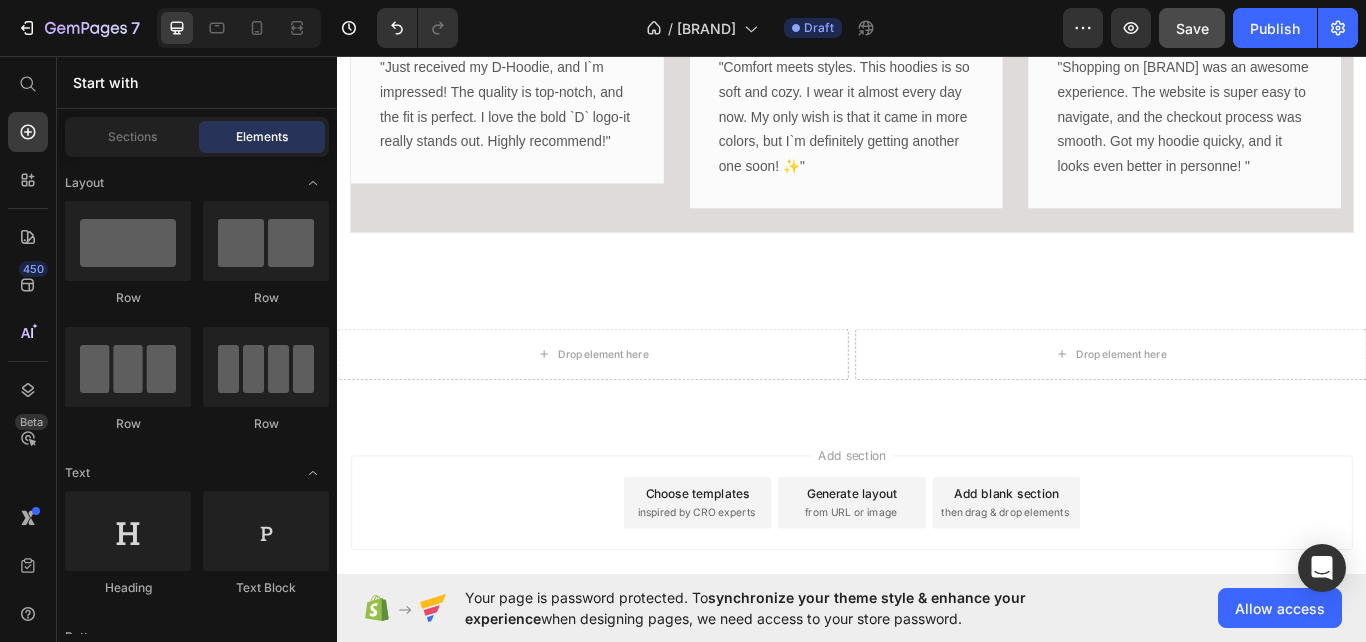 scroll, scrollTop: 1660, scrollLeft: 0, axis: vertical 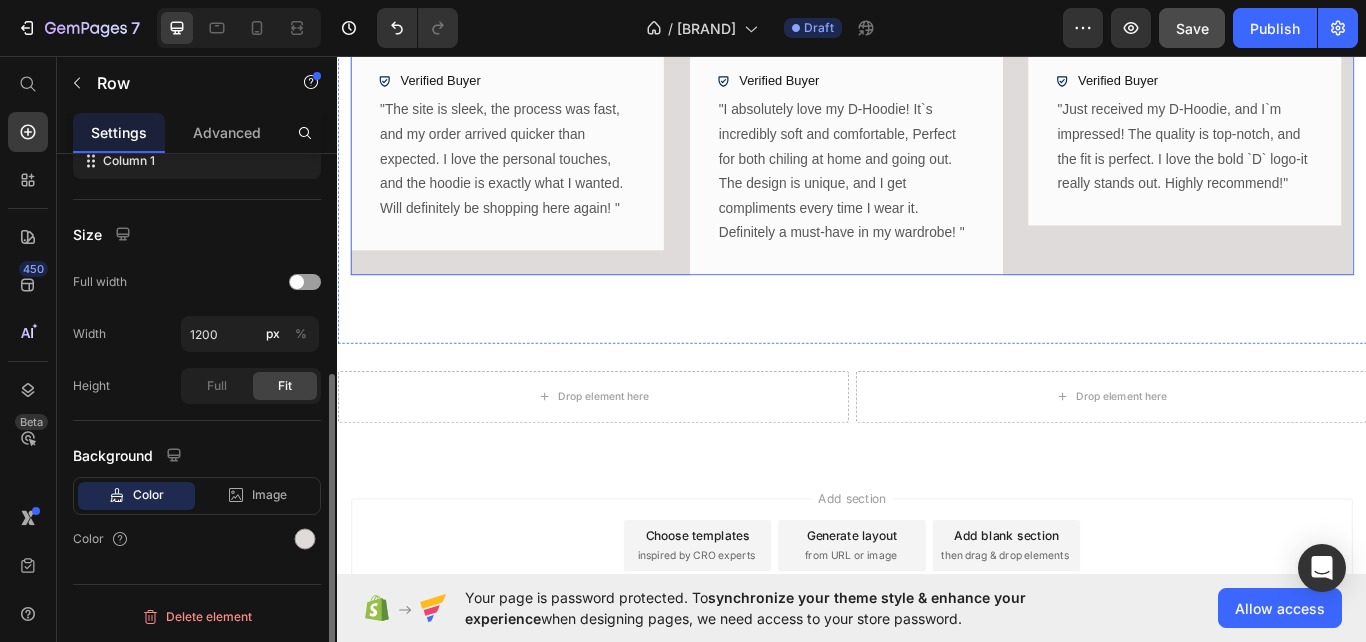 click on "Hear from Our Customers Heading Icon Icon Icon Icon Icon Icon List 1500+ Customers Who Love Us Text Block Row James R. Text block Icon Icon Icon Icon Icon Icon List Row
Verified Buyer Item List "Just received my D-Hoodie, and I`m impressed! The quality is top-notch, and the fit is perfect. I love the bold `D` logo-it really stands out. Highly recommend!" Text block Row Lena T. Text block Icon Icon Icon Icon Icon Icon List Row
Verified Buyer Item List "Comfort meets styles. This hoodies is so soft and cozy. I wear it almost every day now. My only wish is that it came in more colors, but I`m definitely getting another one soon! ✨" Text block Row Tom K. Text block Icon Icon Icon Icon Icon Icon List Row
Verified Buyer Item List "Shopping on Dave Fashion was an awesome experience. The website is super easy to navigate, and the checkout process was smooth. Got my hoodie quicky, and it looks even better in personne! " Text block Row Emily S. Text block Icon Icon Icon" at bounding box center [937, 92] 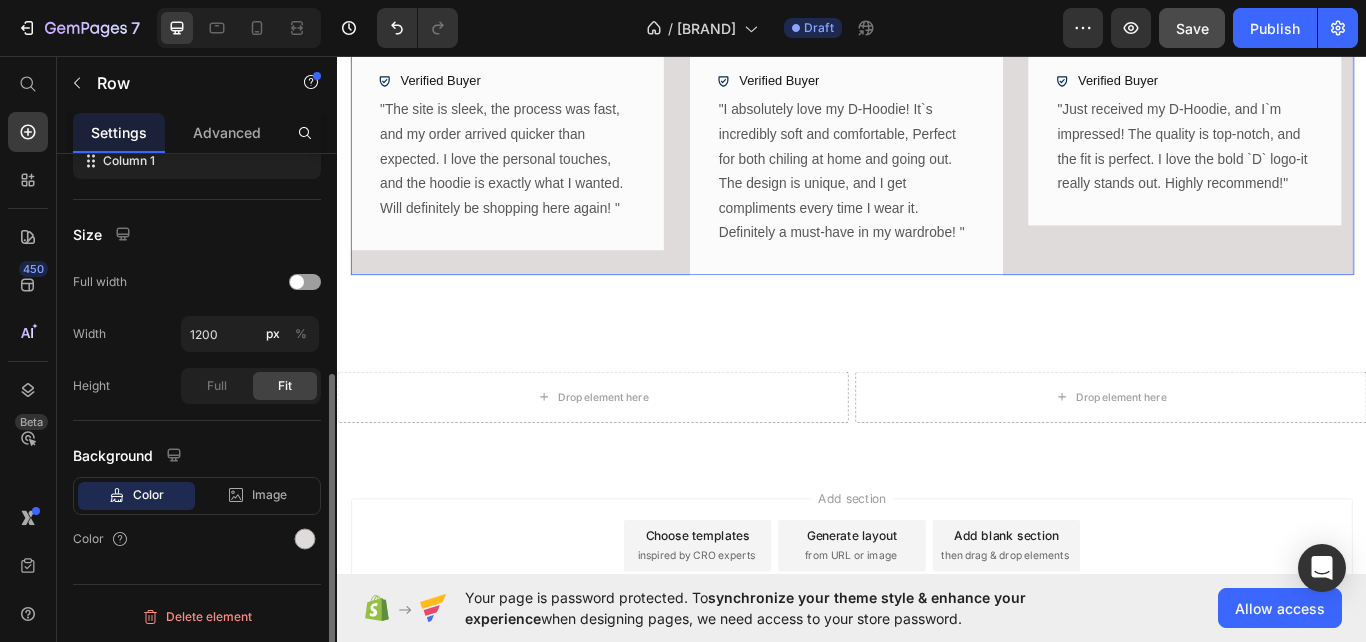 scroll, scrollTop: 0, scrollLeft: 0, axis: both 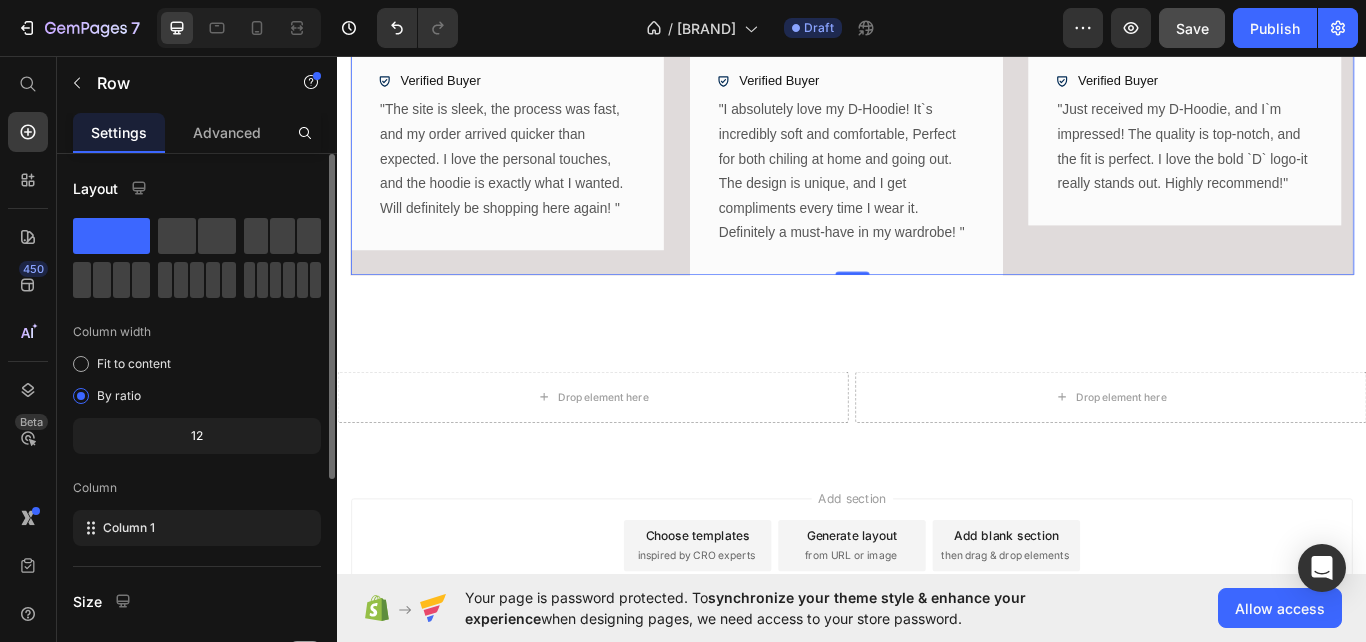 click on "12" 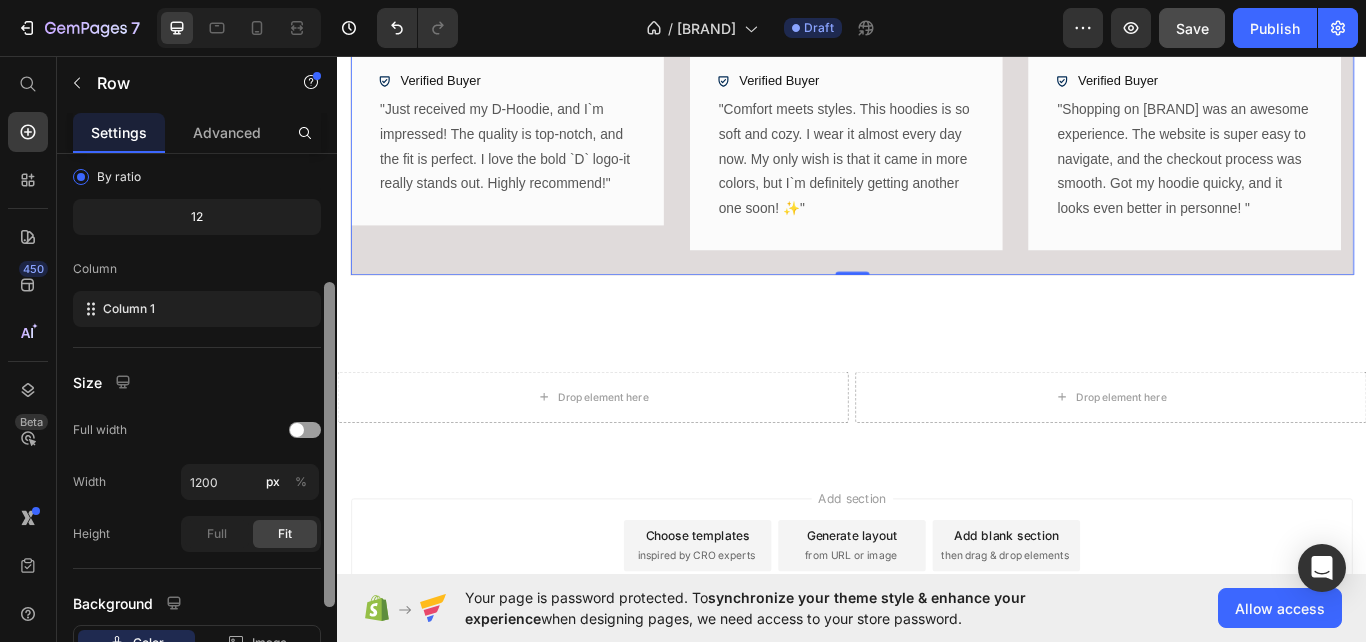 scroll, scrollTop: 222, scrollLeft: 0, axis: vertical 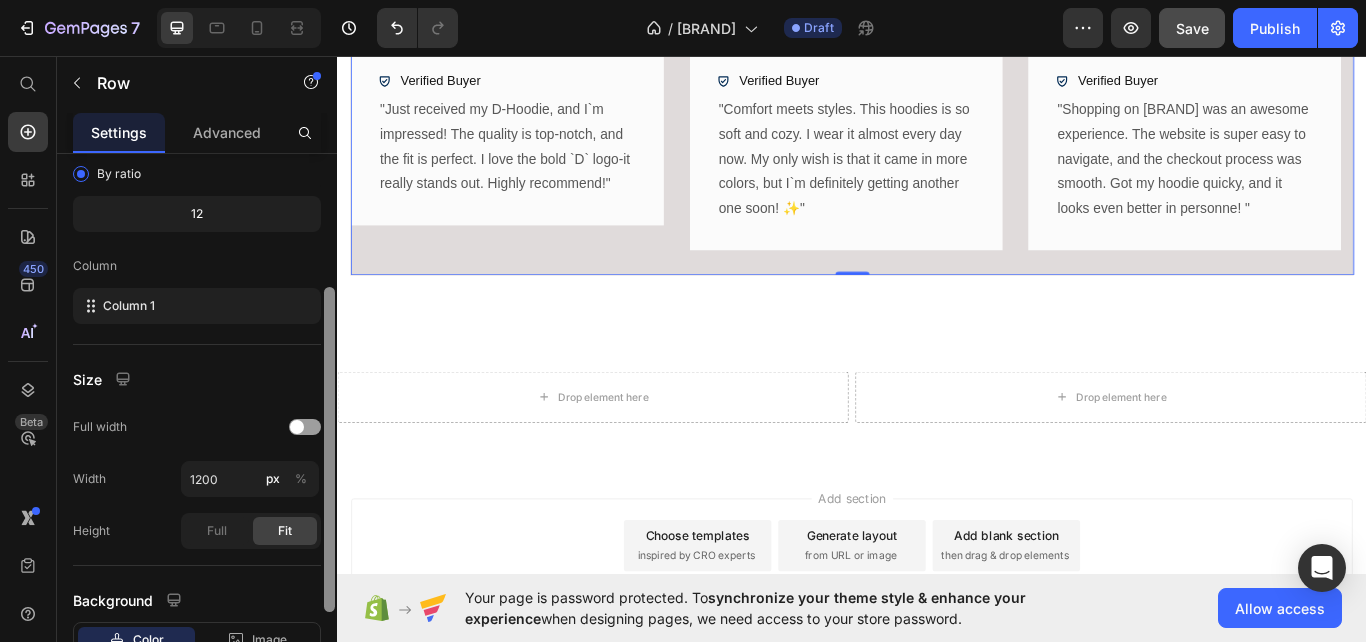 drag, startPoint x: 326, startPoint y: 422, endPoint x: 326, endPoint y: 555, distance: 133 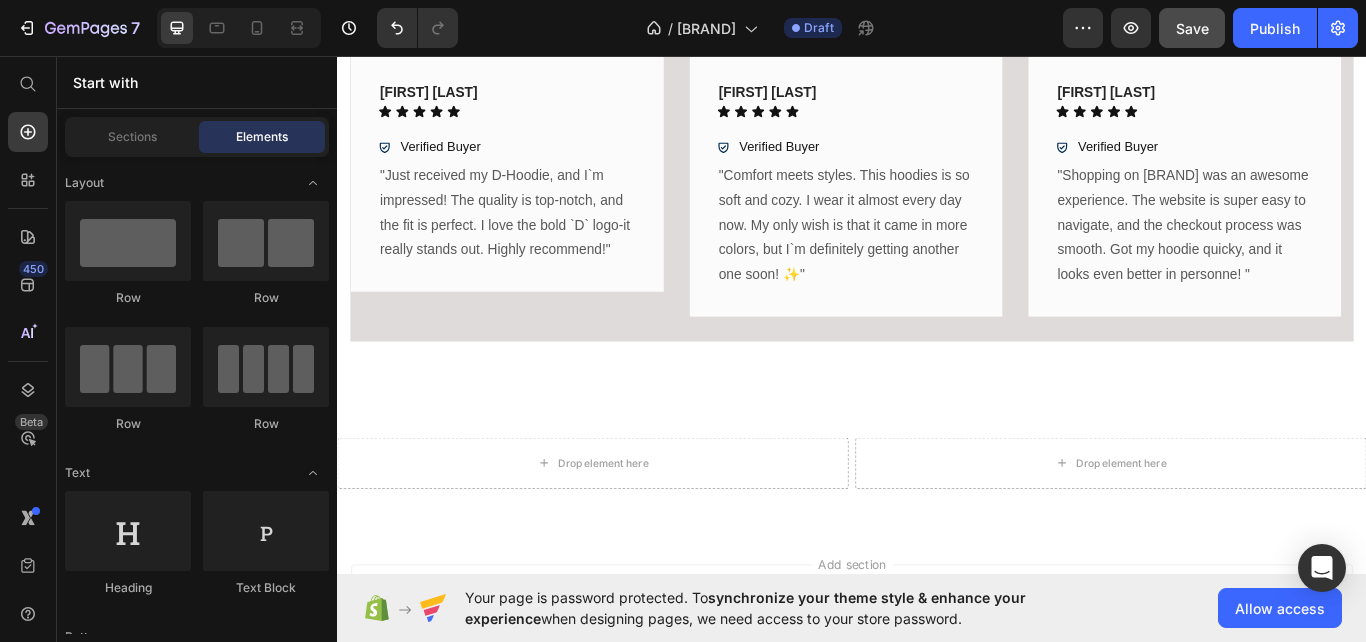 scroll, scrollTop: 1803, scrollLeft: 0, axis: vertical 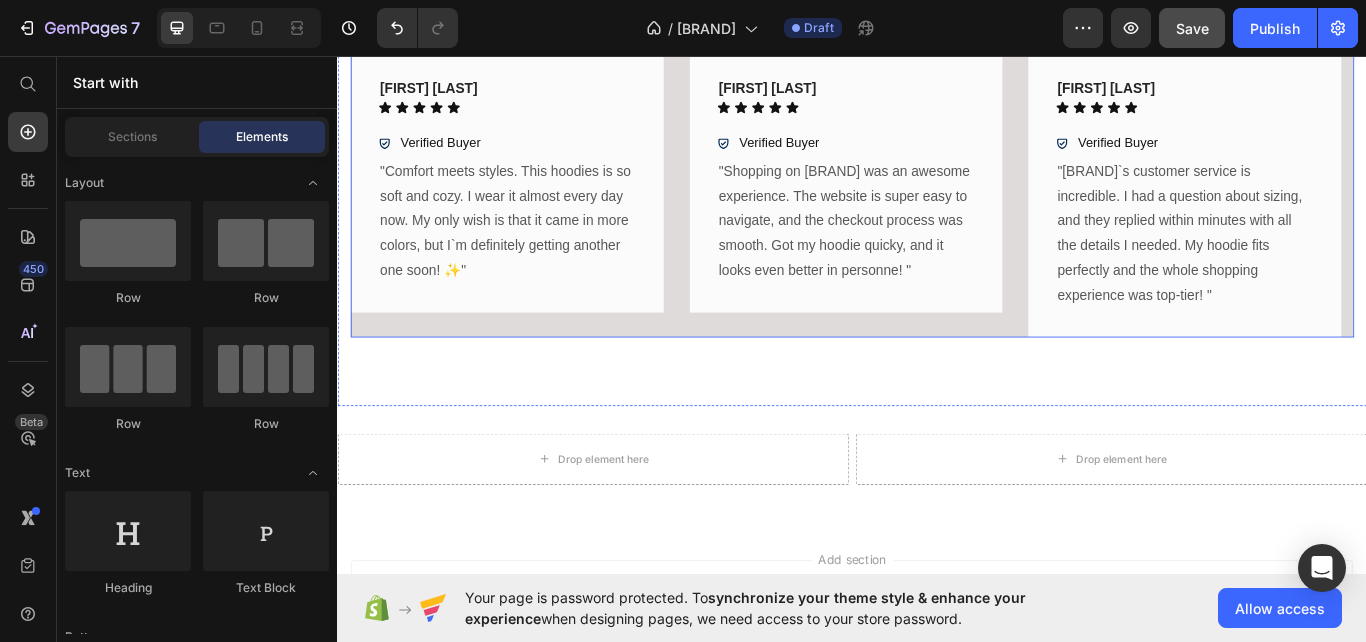 click on "Hear from Our Customers Heading Icon Icon Icon Icon Icon Icon List 1500+ Customers Who Love Us Text Block Row James R. Text block Icon Icon Icon Icon Icon Icon List Row
Verified Buyer Item List "Just received my D-Hoodie, and I`m impressed! The quality is top-notch, and the fit is perfect. I love the bold `D` logo-it really stands out. Highly recommend!" Text block Row Lena T. Text block Icon Icon Icon Icon Icon Icon List Row
Verified Buyer Item List "Comfort meets styles. This hoodies is so soft and cozy. I wear it almost every day now. My only wish is that it came in more colors, but I`m definitely getting another one soon! ✨" Text block Row Tom K. Text block Icon Icon Icon Icon Icon Icon List Row
Verified Buyer Item List "Shopping on Dave Fashion was an awesome experience. The website is super easy to navigate, and the checkout process was smooth. Got my hoodie quicky, and it looks even better in personne! " Text block Row Emily S. Text block Icon Icon Icon" at bounding box center (937, 163) 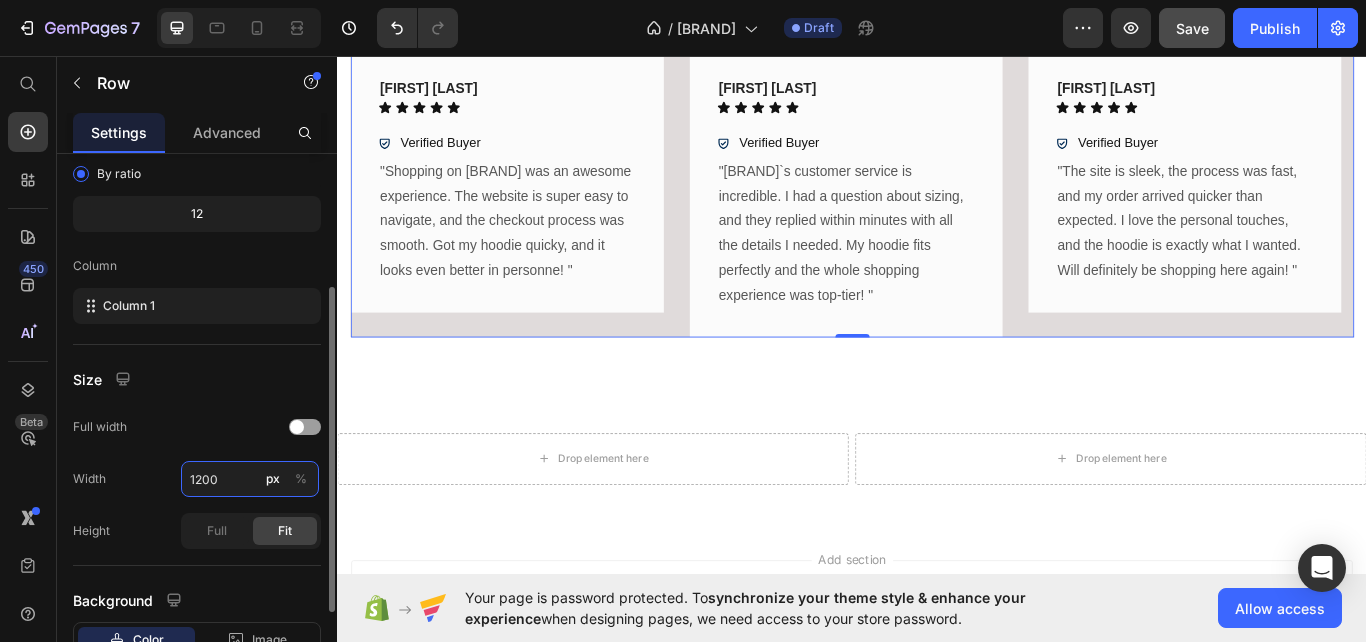 click on "1200" at bounding box center [250, 479] 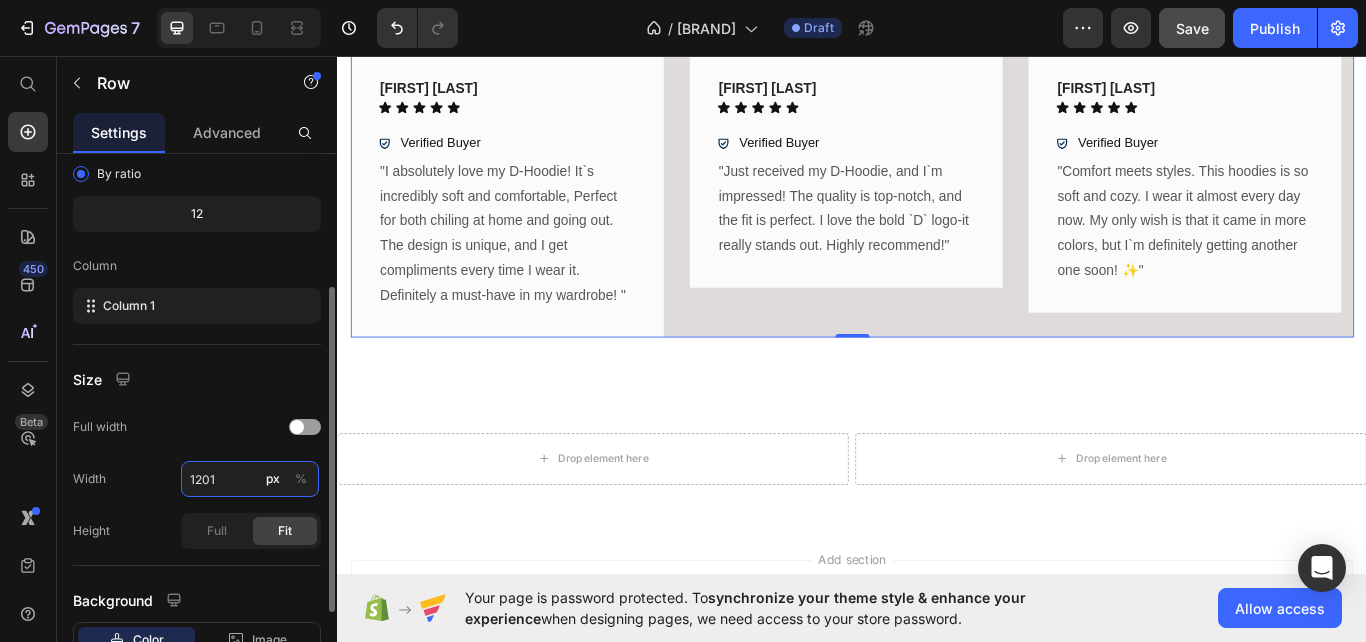 type on "1200" 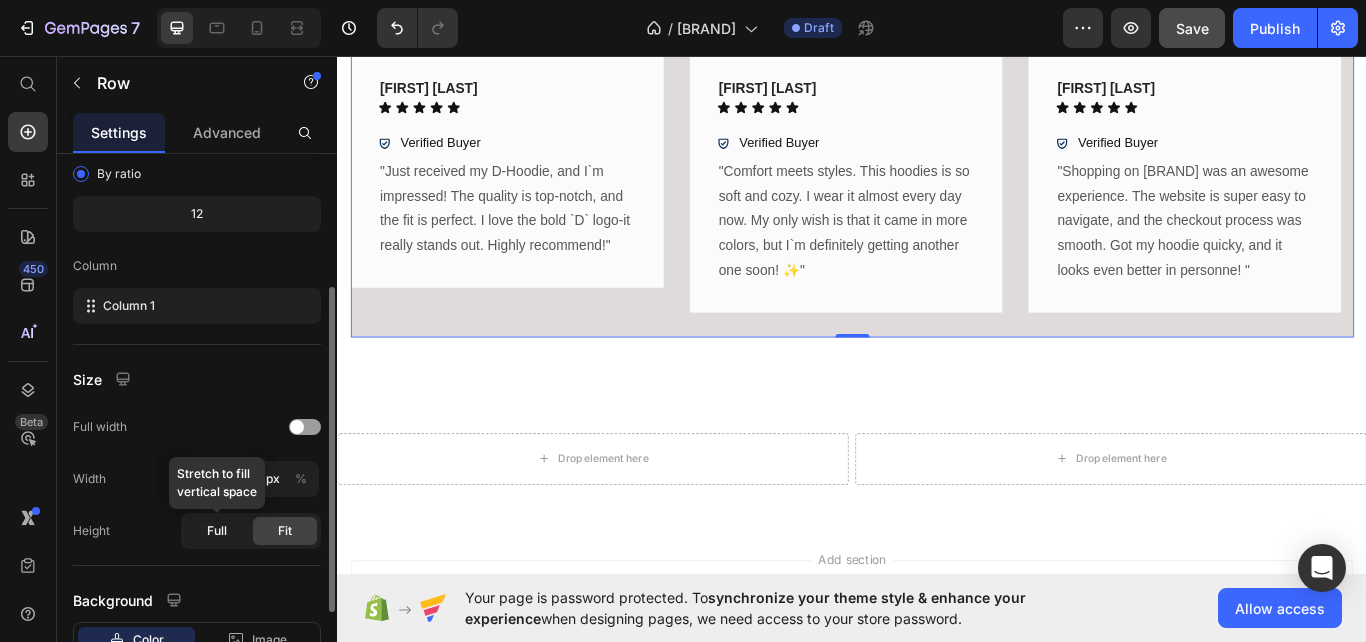 click on "Full" 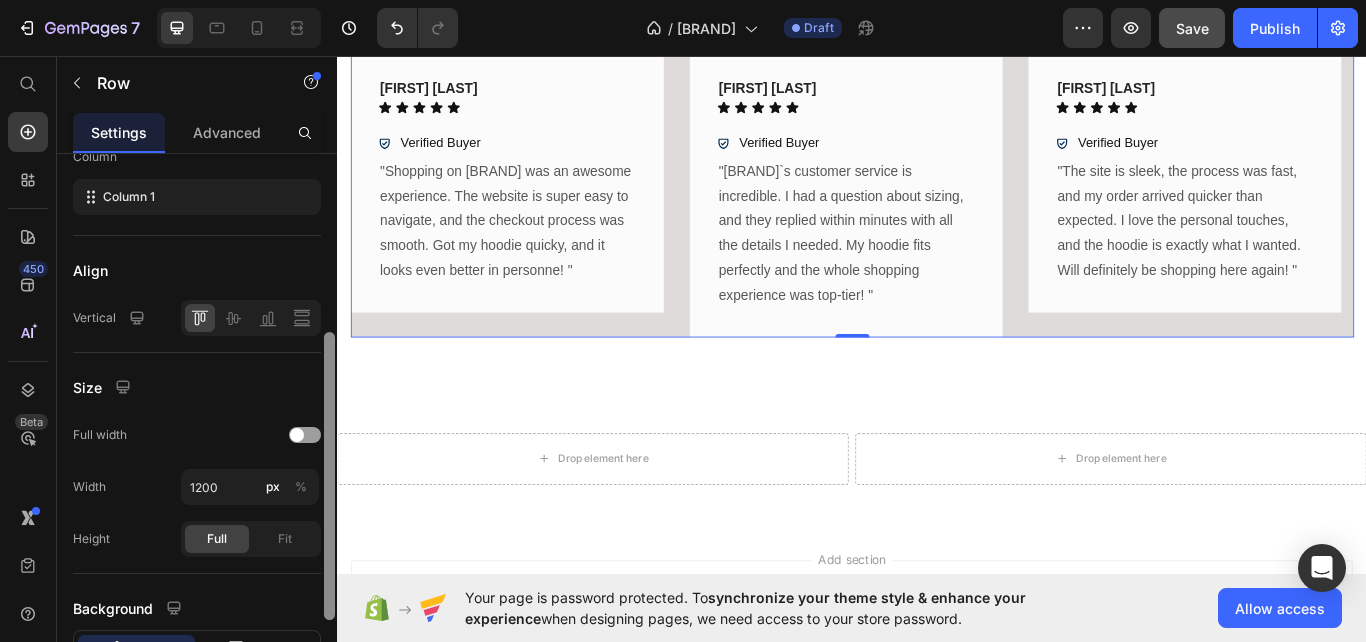 scroll, scrollTop: 333, scrollLeft: 0, axis: vertical 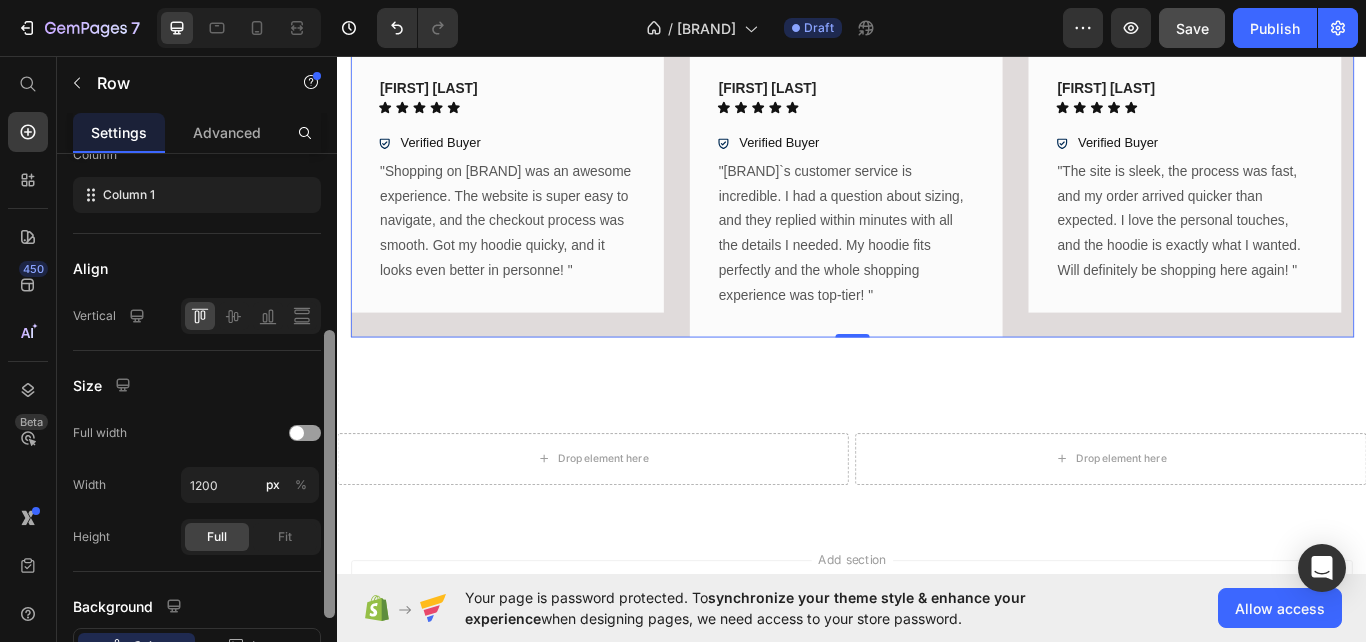 drag, startPoint x: 328, startPoint y: 472, endPoint x: 324, endPoint y: 531, distance: 59.135437 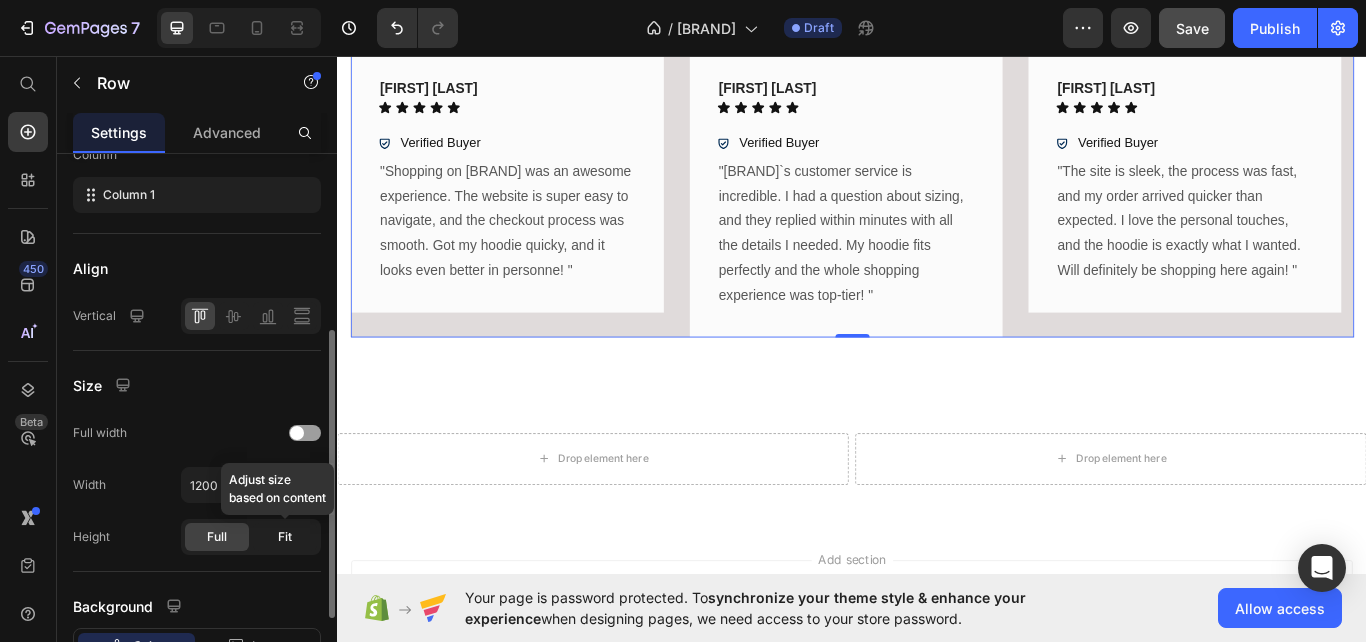 click on "Fit" 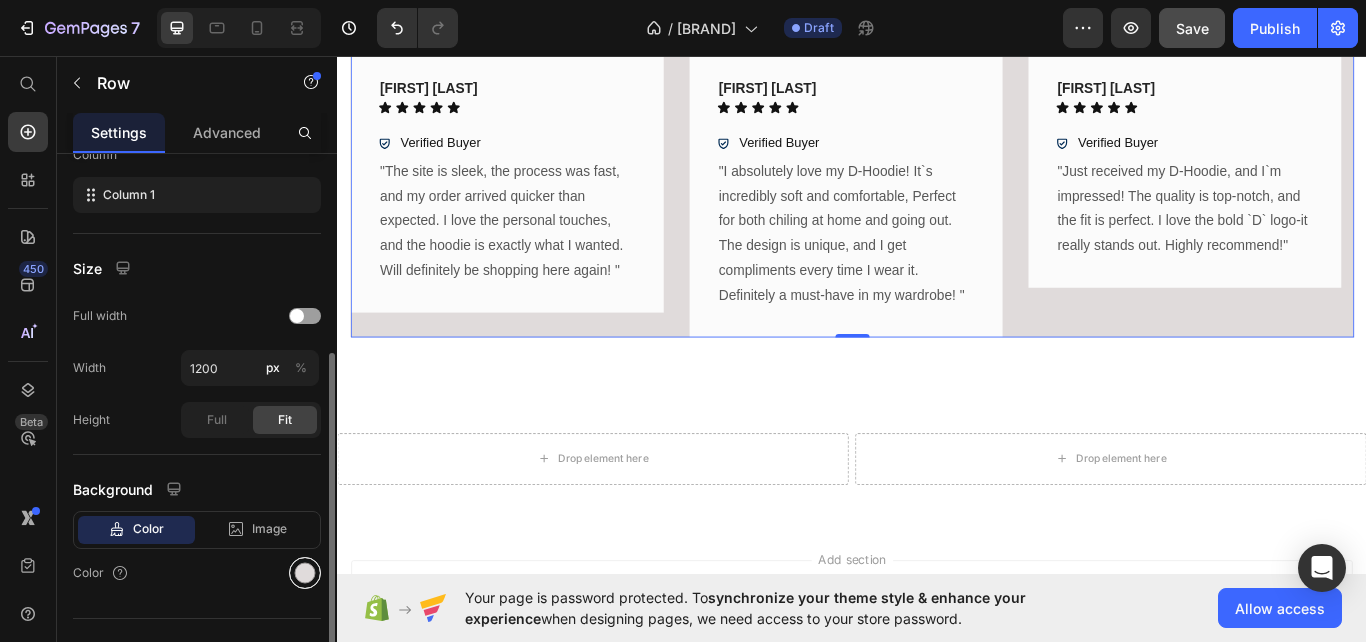 click at bounding box center [305, 573] 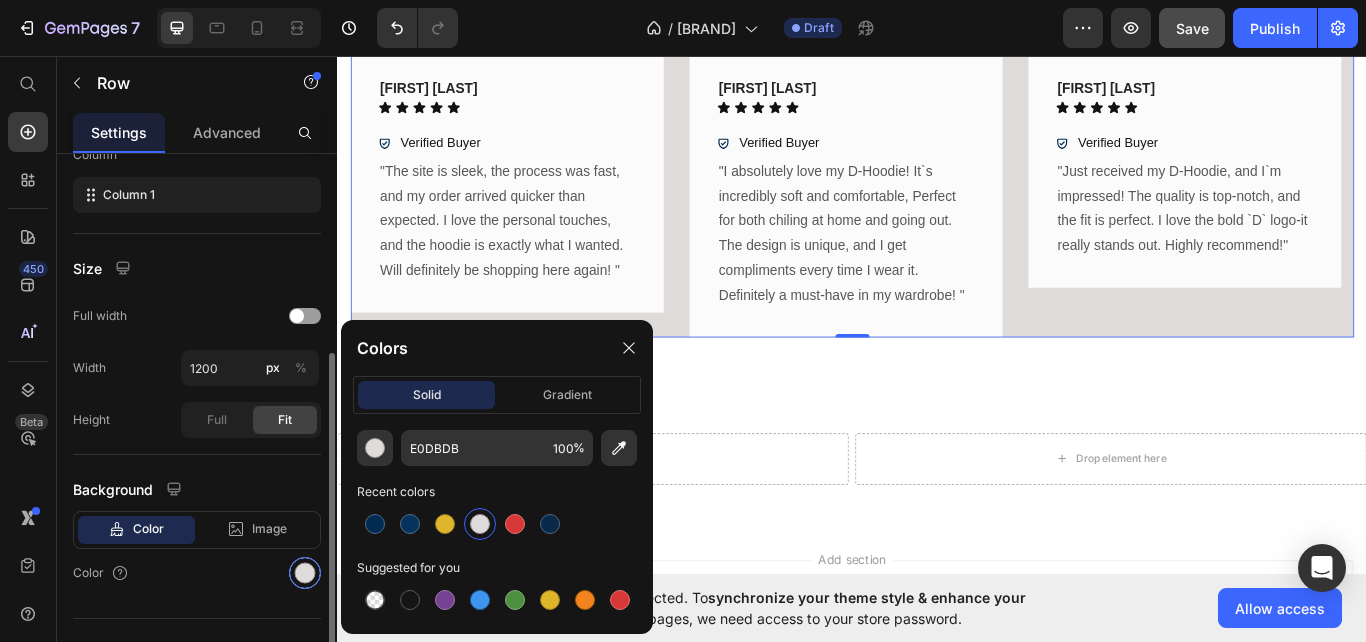 click at bounding box center [305, 573] 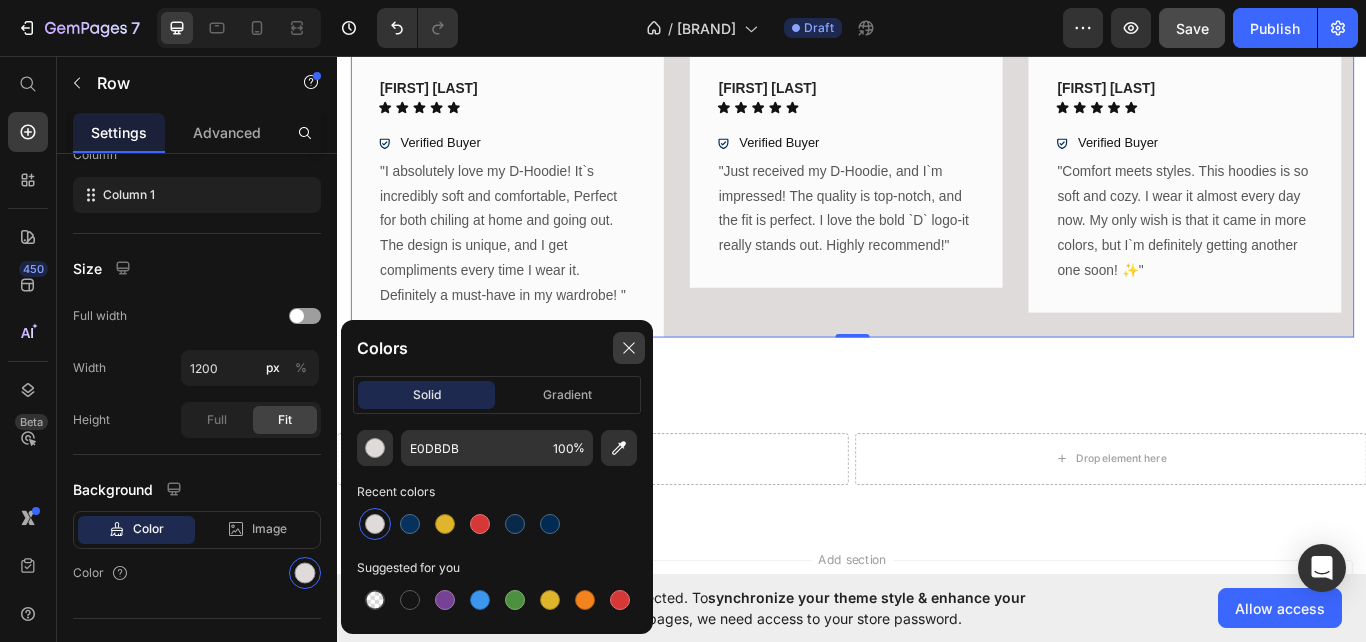 click 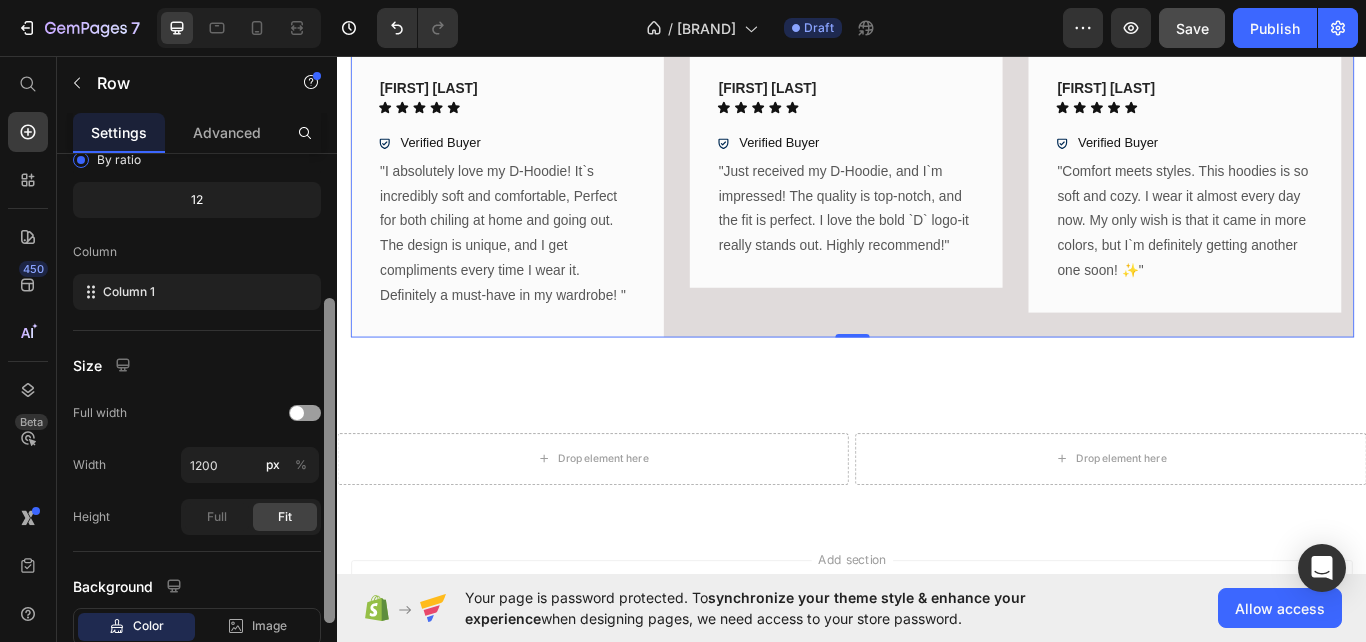 scroll, scrollTop: 208, scrollLeft: 0, axis: vertical 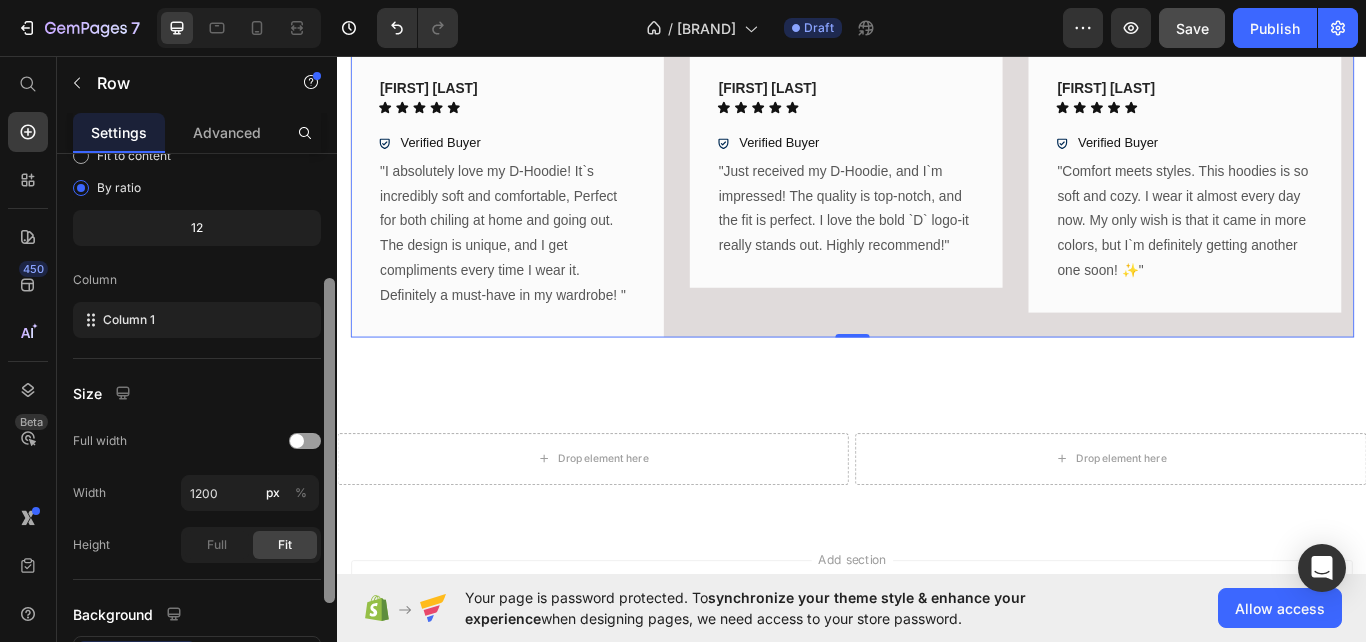 drag, startPoint x: 329, startPoint y: 378, endPoint x: 331, endPoint y: 291, distance: 87.02299 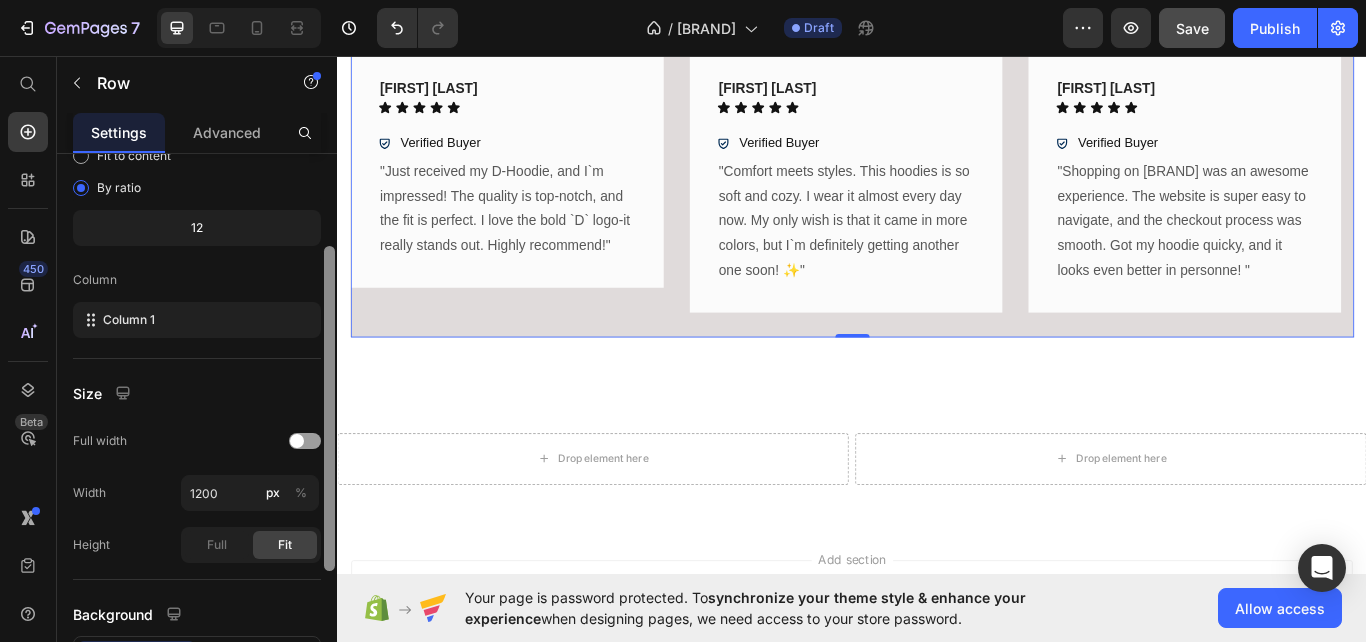 scroll, scrollTop: 188, scrollLeft: 0, axis: vertical 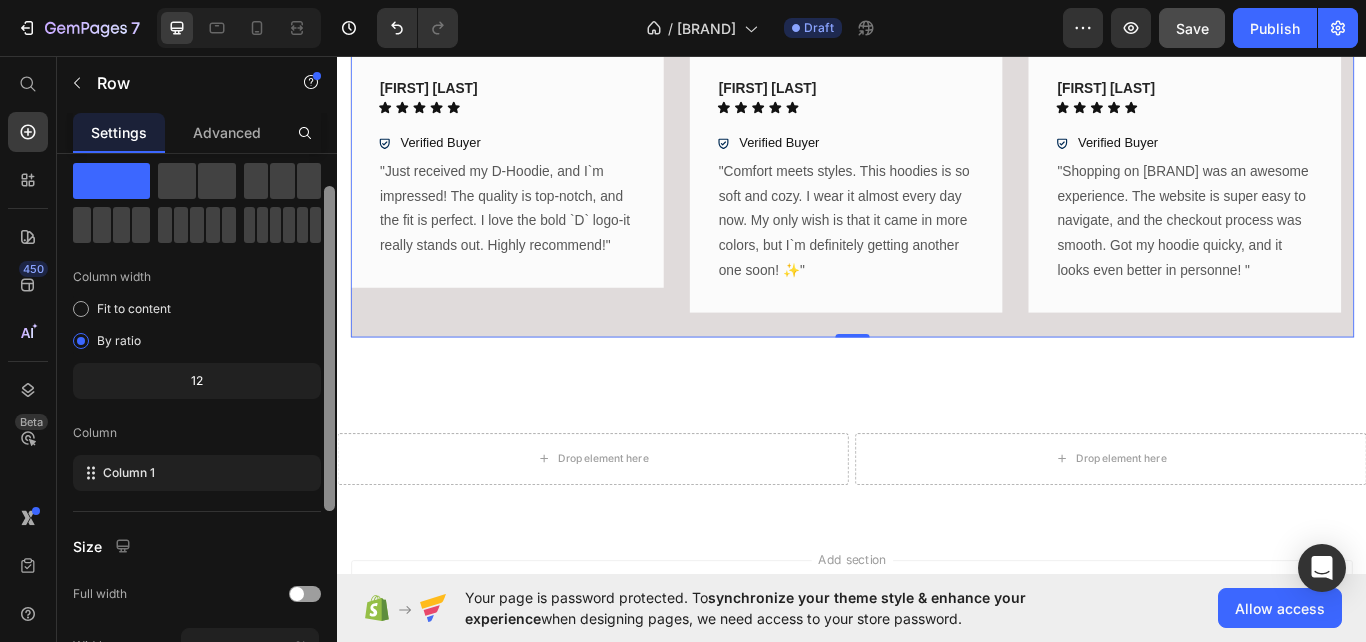 drag, startPoint x: 331, startPoint y: 302, endPoint x: 324, endPoint y: 216, distance: 86.28442 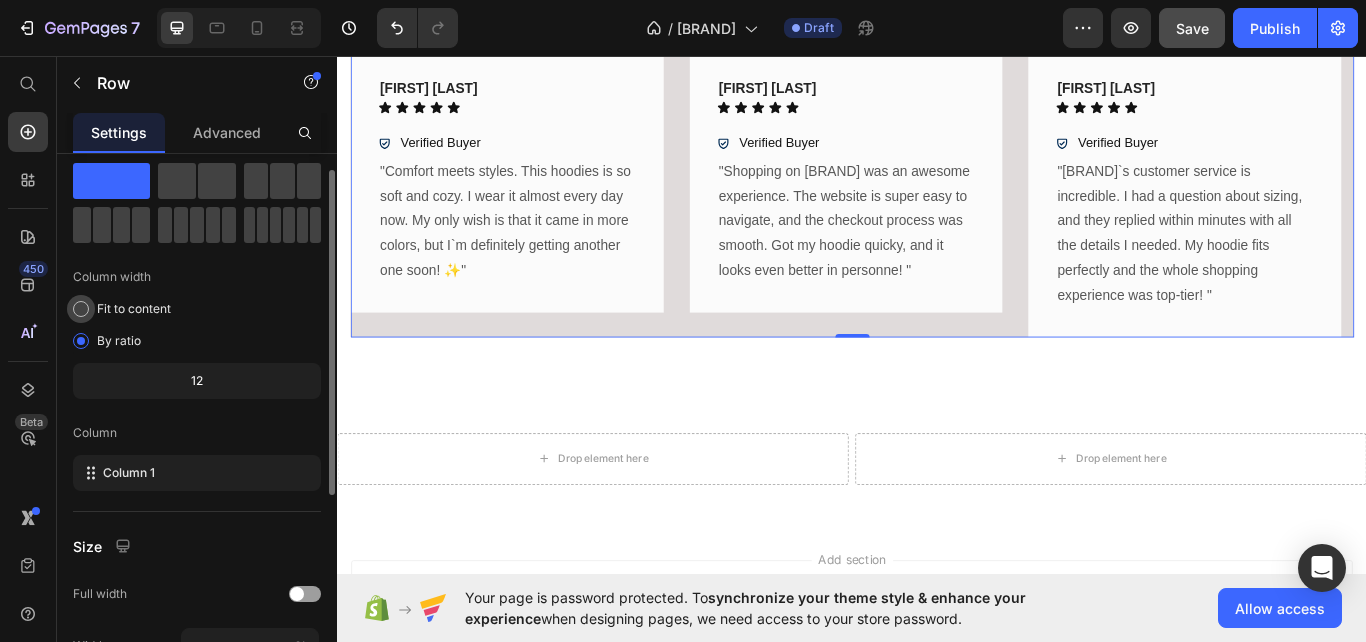 scroll, scrollTop: 45, scrollLeft: 0, axis: vertical 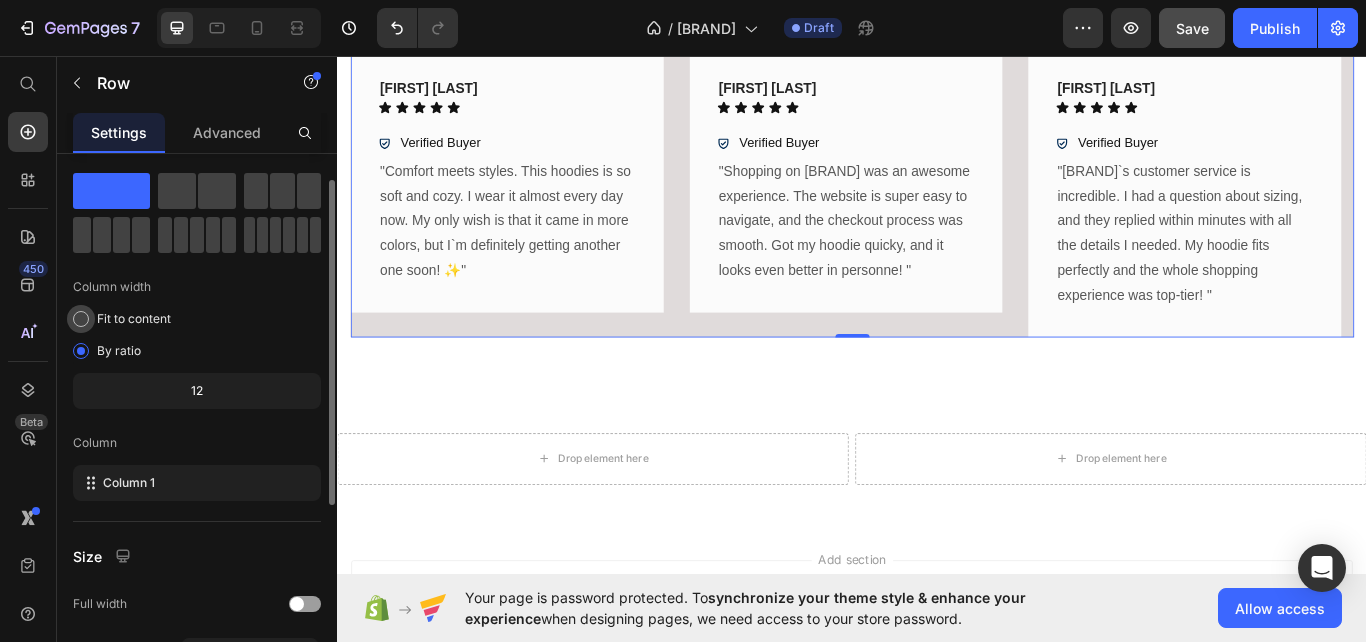 click at bounding box center (81, 319) 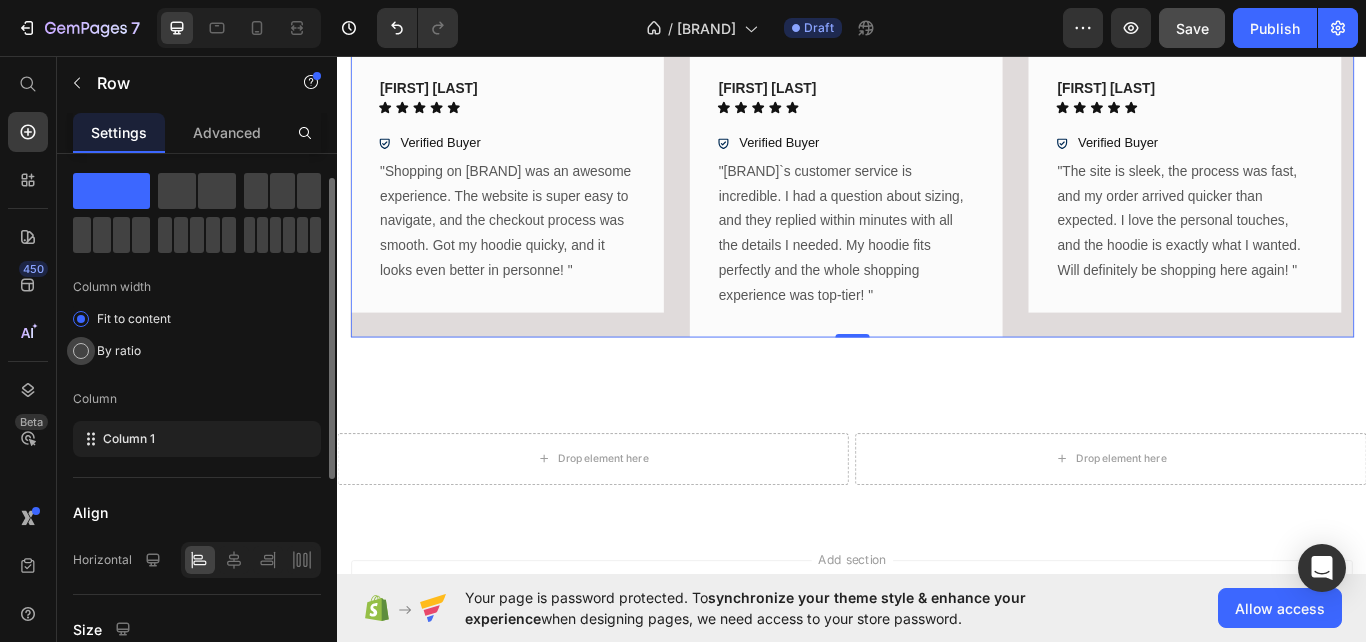 click at bounding box center (81, 351) 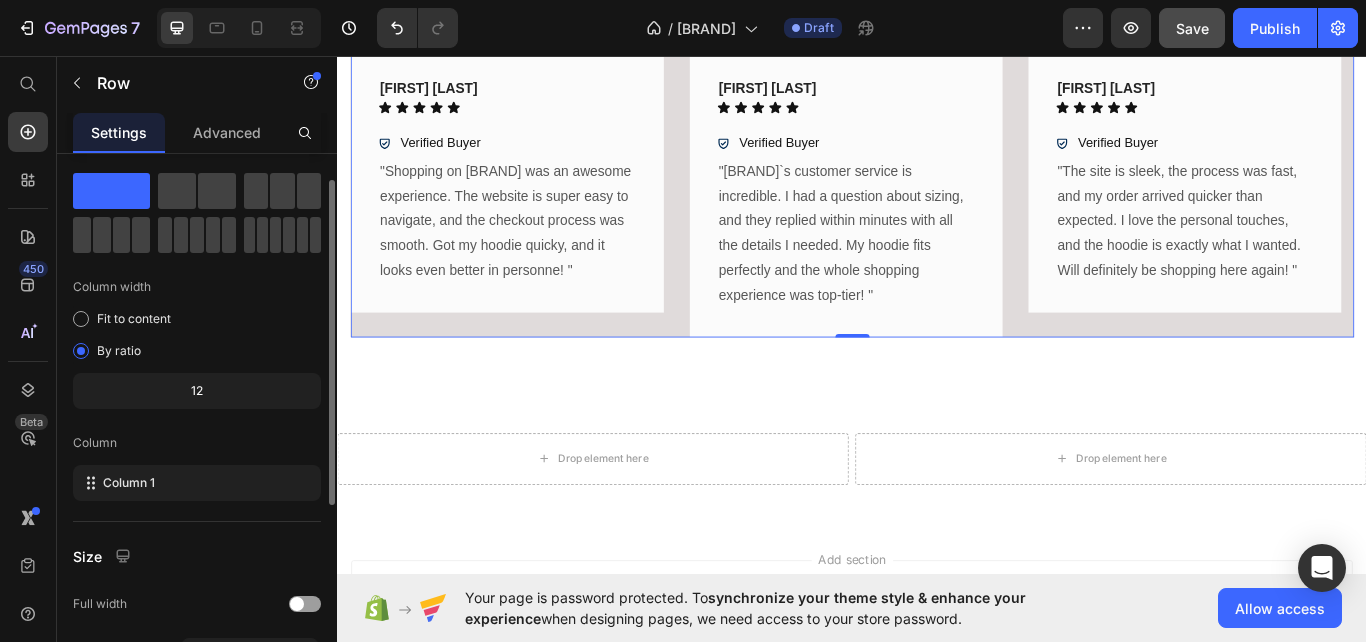 click on "12" 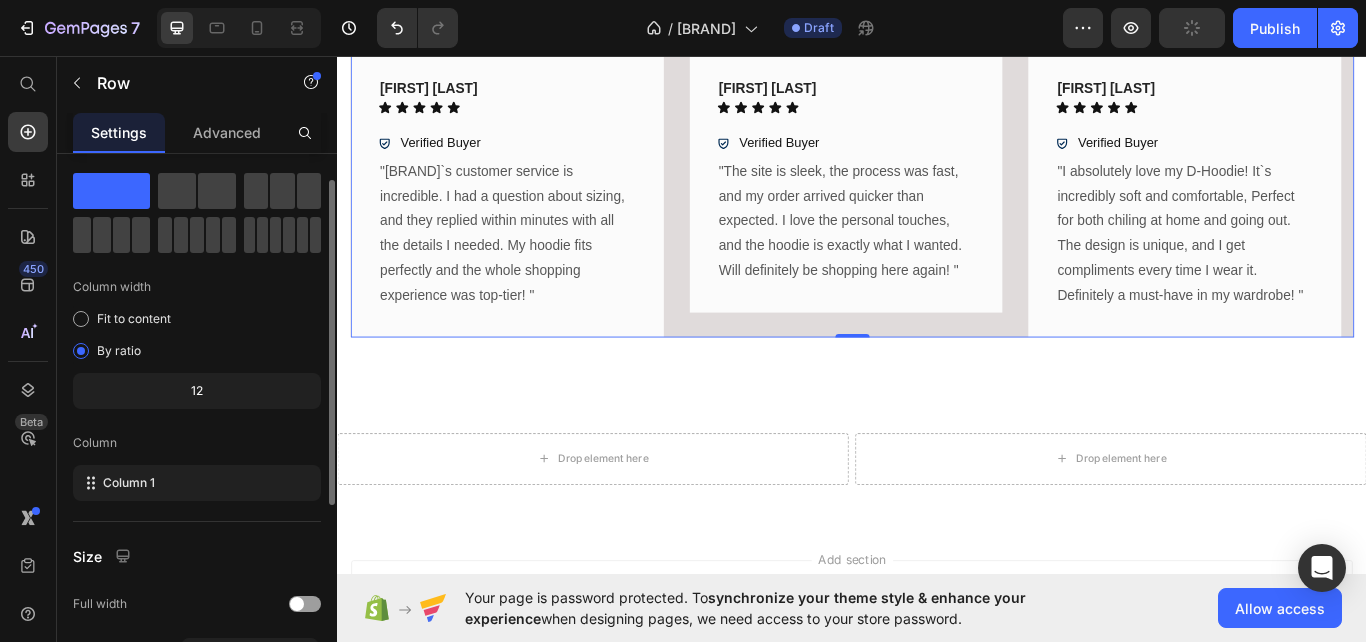 click on "12" 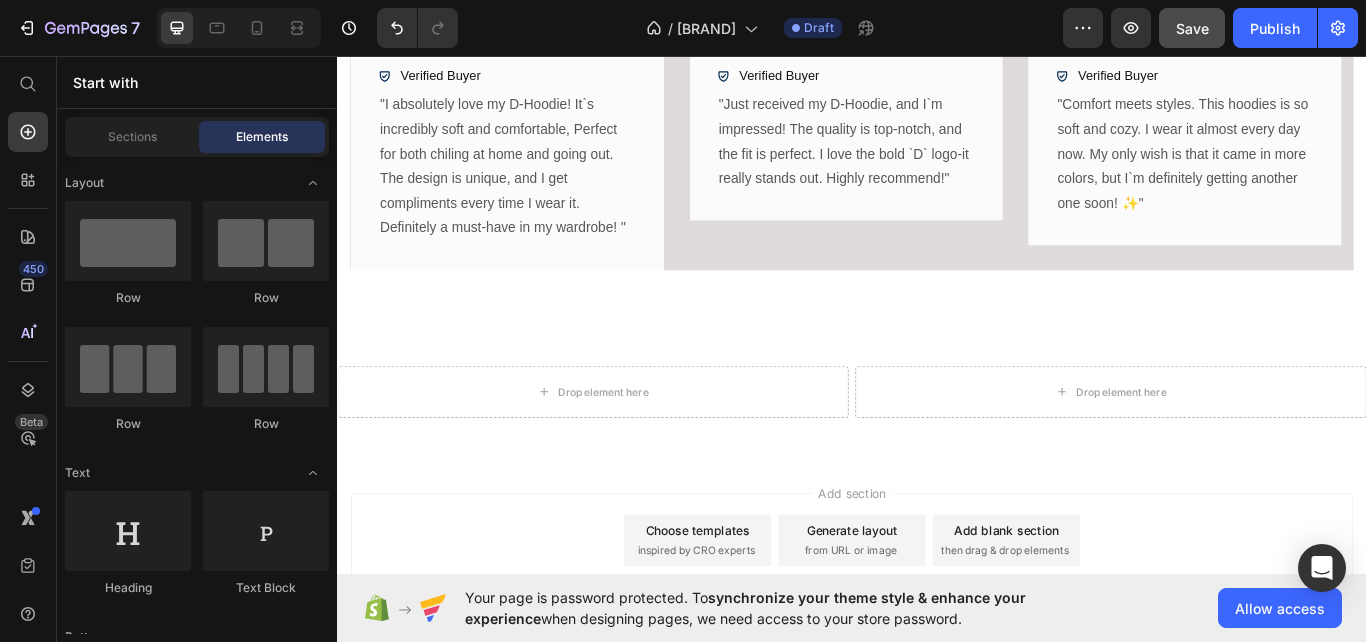 scroll, scrollTop: 1671, scrollLeft: 0, axis: vertical 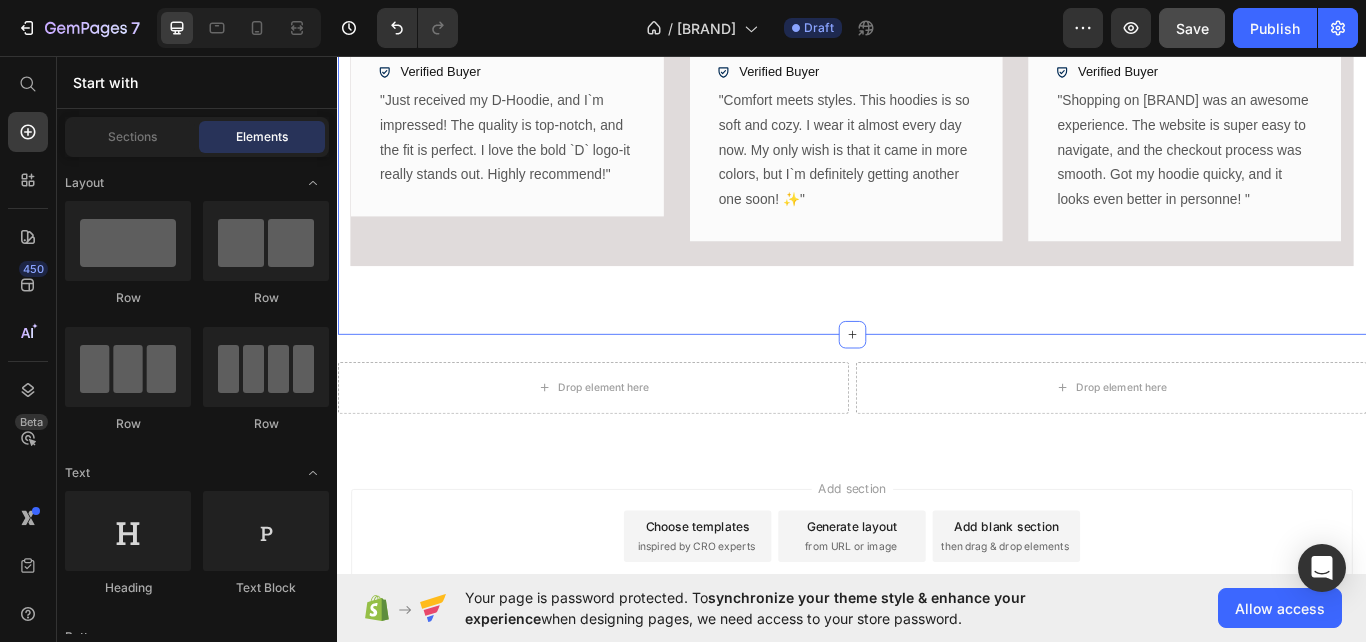 click on "Hear from Our Customers Heading Icon Icon Icon Icon Icon Icon List 1500+ Customers Who Love Us Text Block Row James R. Text block Icon Icon Icon Icon Icon Icon List Row
Verified Buyer Item List "Just received my D-Hoodie, and I`m impressed! The quality is top-notch, and the fit is perfect. I love the bold `D` logo-it really stands out. Highly recommend!" Text block Row Lena T. Text block Icon Icon Icon Icon Icon Icon List Row
Verified Buyer Item List "Comfort meets styles. This hoodies is so soft and cozy. I wear it almost every day now. My only wish is that it came in more colors, but I`m definitely getting another one soon! ✨" Text block Row Tom K. Text block Icon Icon Icon Icon Icon Icon List Row
Verified Buyer Item List "Shopping on Dave Fashion was an awesome experience. The website is super easy to navigate, and the checkout process was smooth. Got my hoodie quicky, and it looks even better in personne! " Text block Row Emily S. Text block Icon Icon Icon" at bounding box center [937, 81] 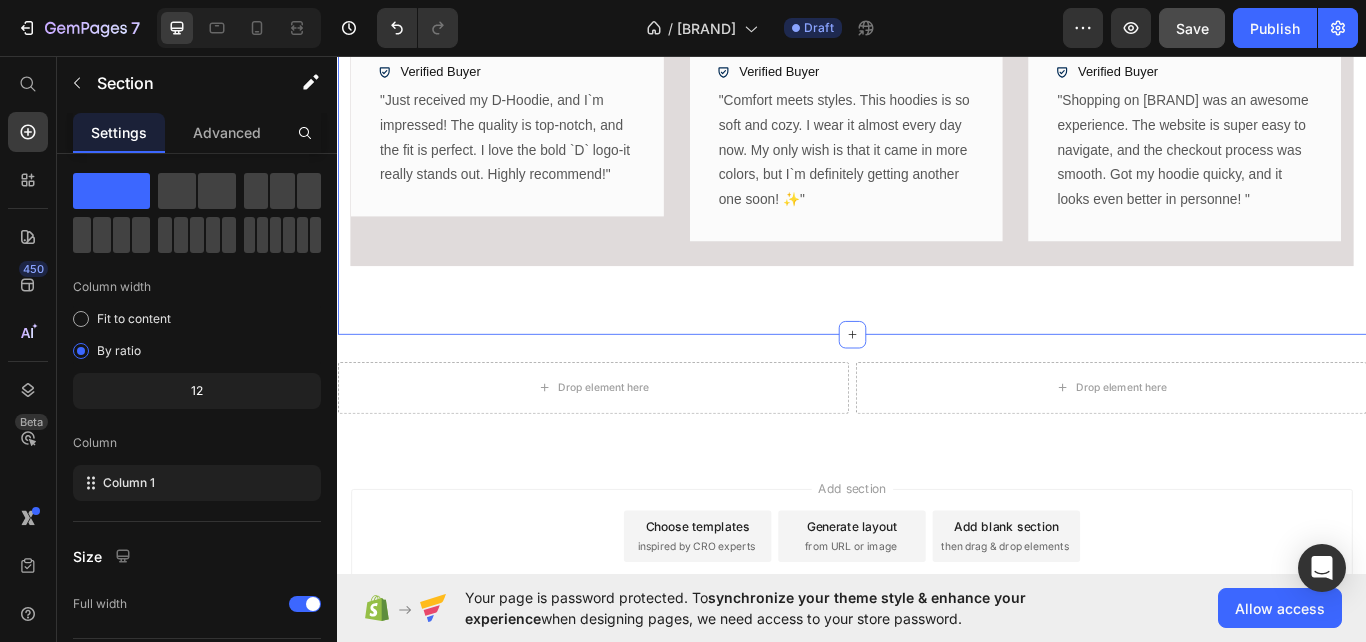 scroll, scrollTop: 0, scrollLeft: 0, axis: both 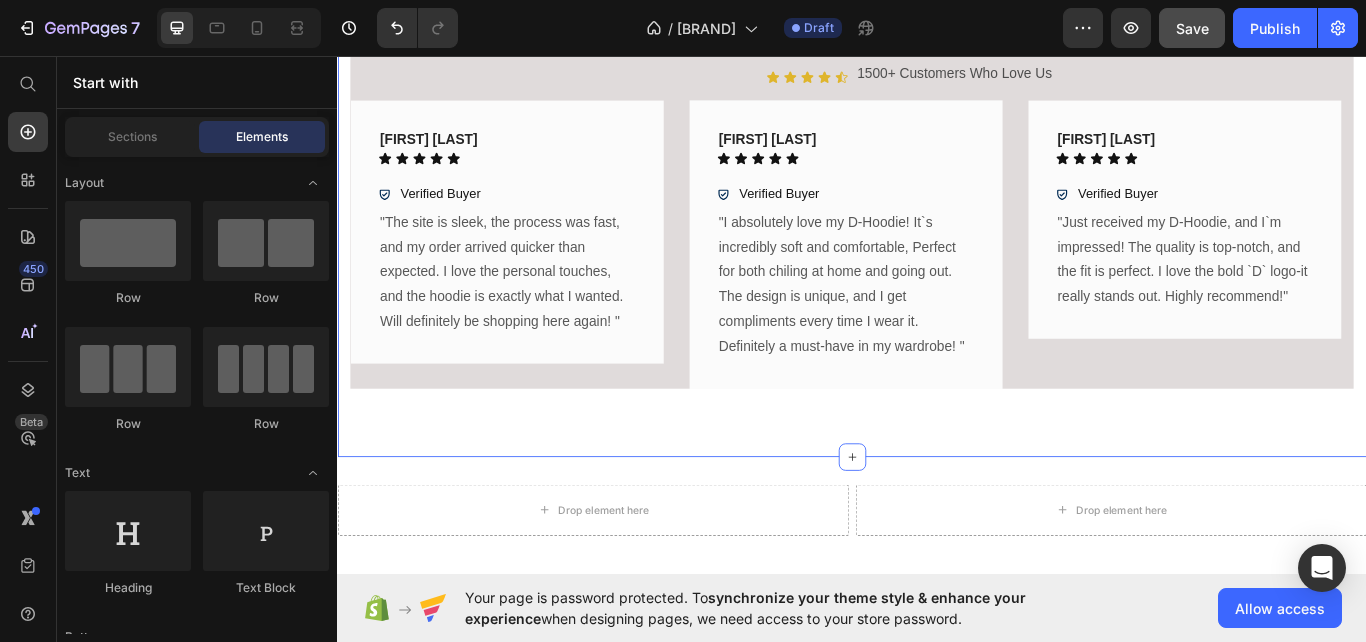 click on "Hear from Our Customers Heading Icon Icon Icon Icon Icon Icon List 1500+ Customers Who Love Us Text Block Row James R. Text block Icon Icon Icon Icon Icon Icon List Row
Verified Buyer Item List "Just received my D-Hoodie, and I`m impressed! The quality is top-notch, and the fit is perfect. I love the bold `D` logo-it really stands out. Highly recommend!" Text block Row Lena T. Text block Icon Icon Icon Icon Icon Icon List Row
Verified Buyer Item List "Comfort meets styles. This hoodies is so soft and cozy. I wear it almost every day now. My only wish is that it came in more colors, but I`m definitely getting another one soon! ✨" Text block Row Tom K. Text block Icon Icon Icon Icon Icon Icon List Row
Verified Buyer Item List "Shopping on Dave Fashion was an awesome experience. The website is super easy to navigate, and the checkout process was smooth. Got my hoodie quicky, and it looks even better in personne! " Text block Row Emily S. Text block Icon Icon Icon" at bounding box center (937, 223) 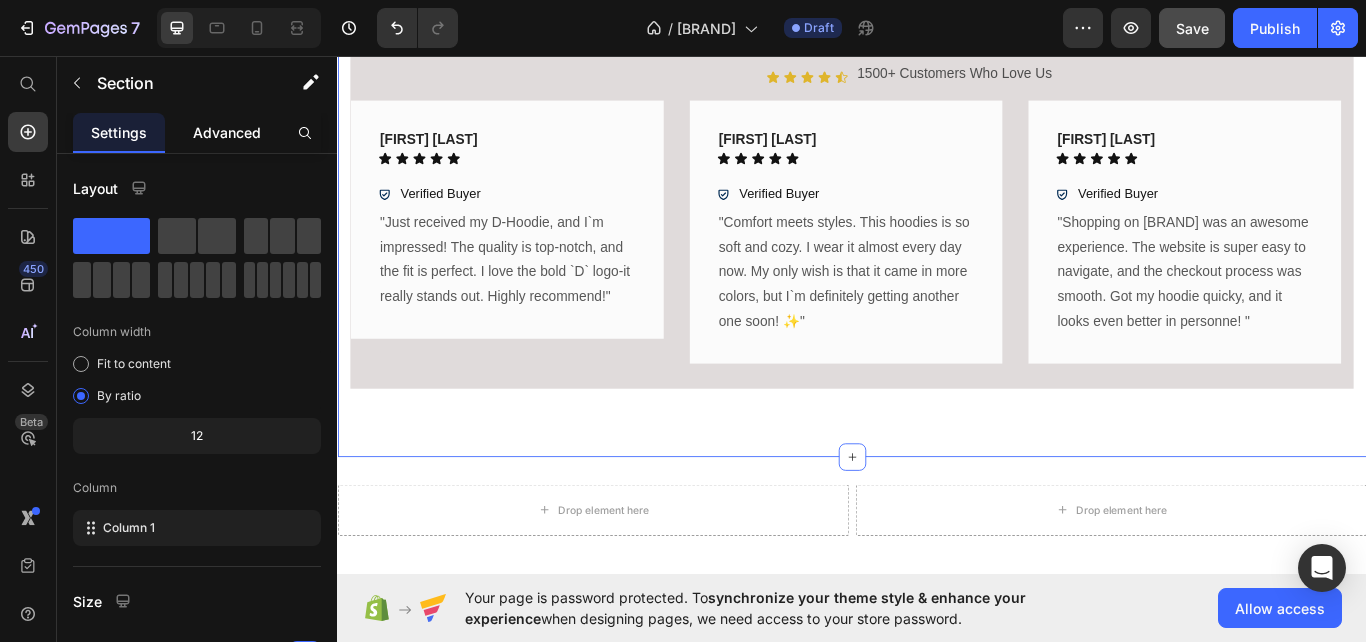 click on "Advanced" at bounding box center (227, 132) 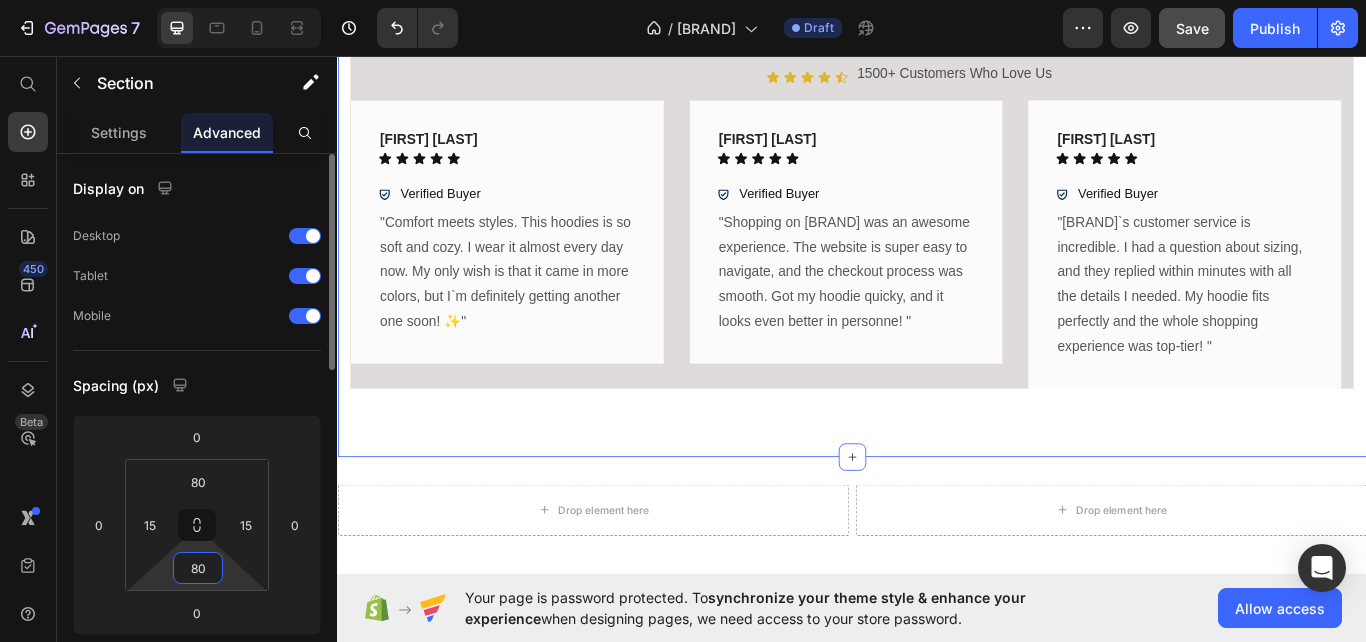 click on "80" at bounding box center [198, 568] 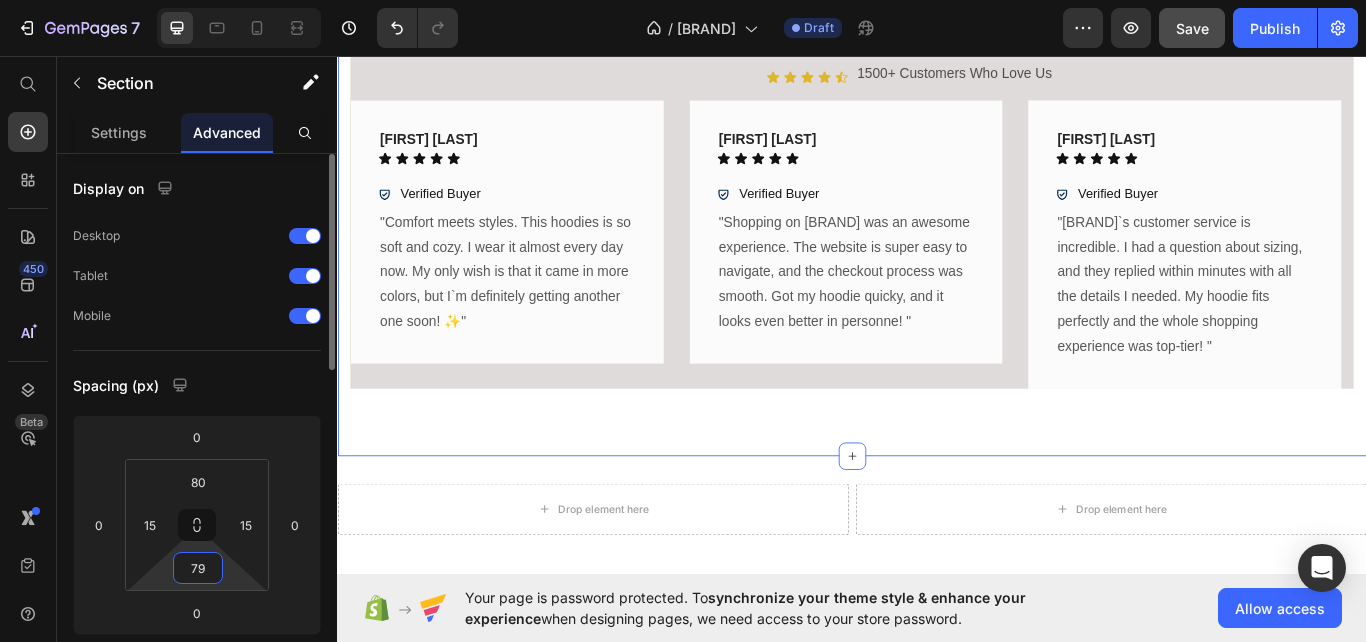 type on "80" 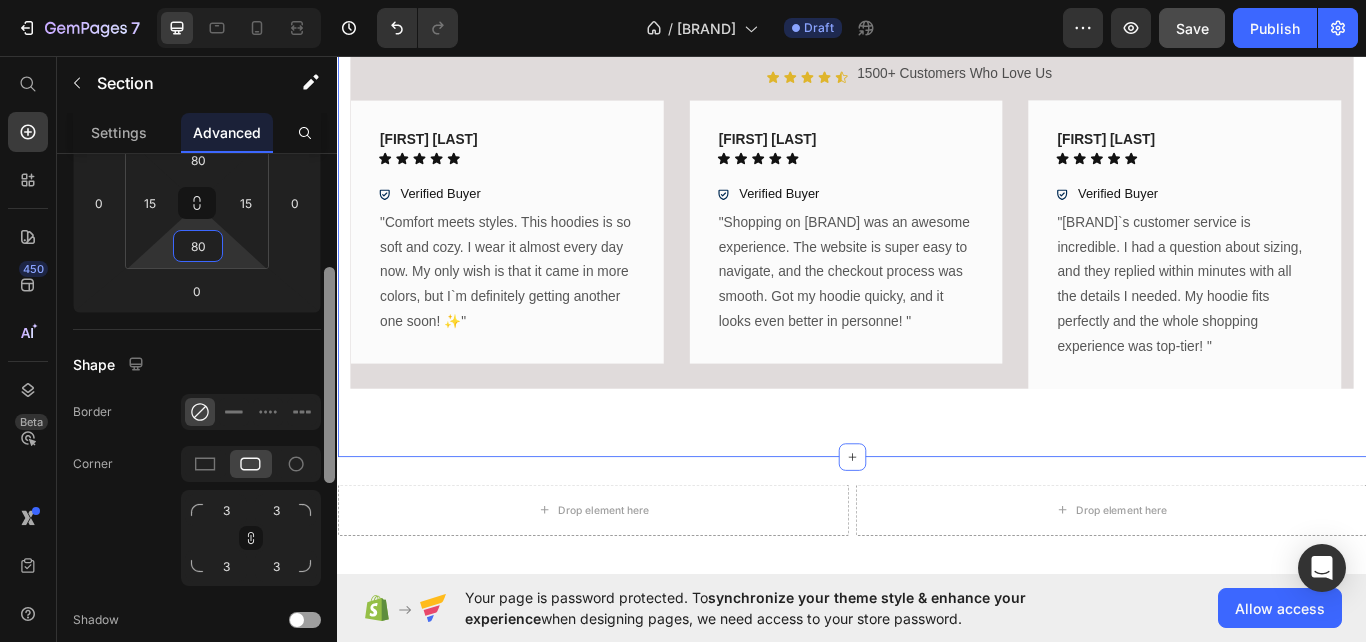 scroll, scrollTop: 332, scrollLeft: 0, axis: vertical 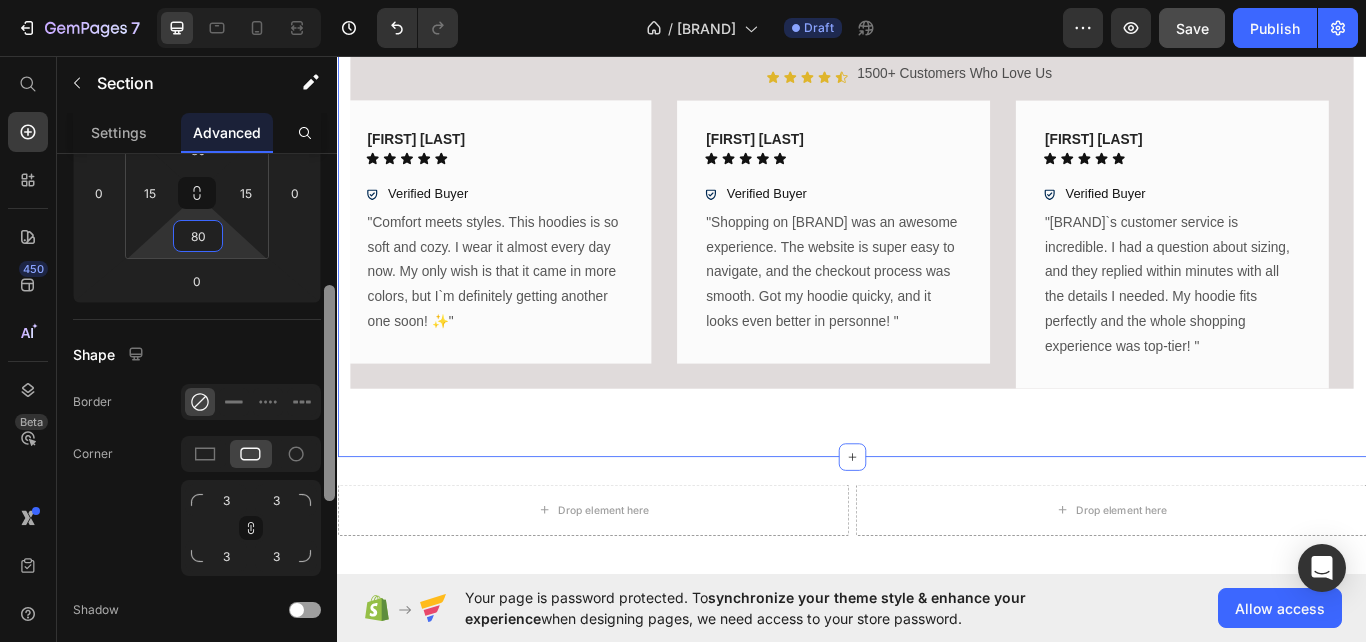 drag, startPoint x: 329, startPoint y: 342, endPoint x: 326, endPoint y: 474, distance: 132.03409 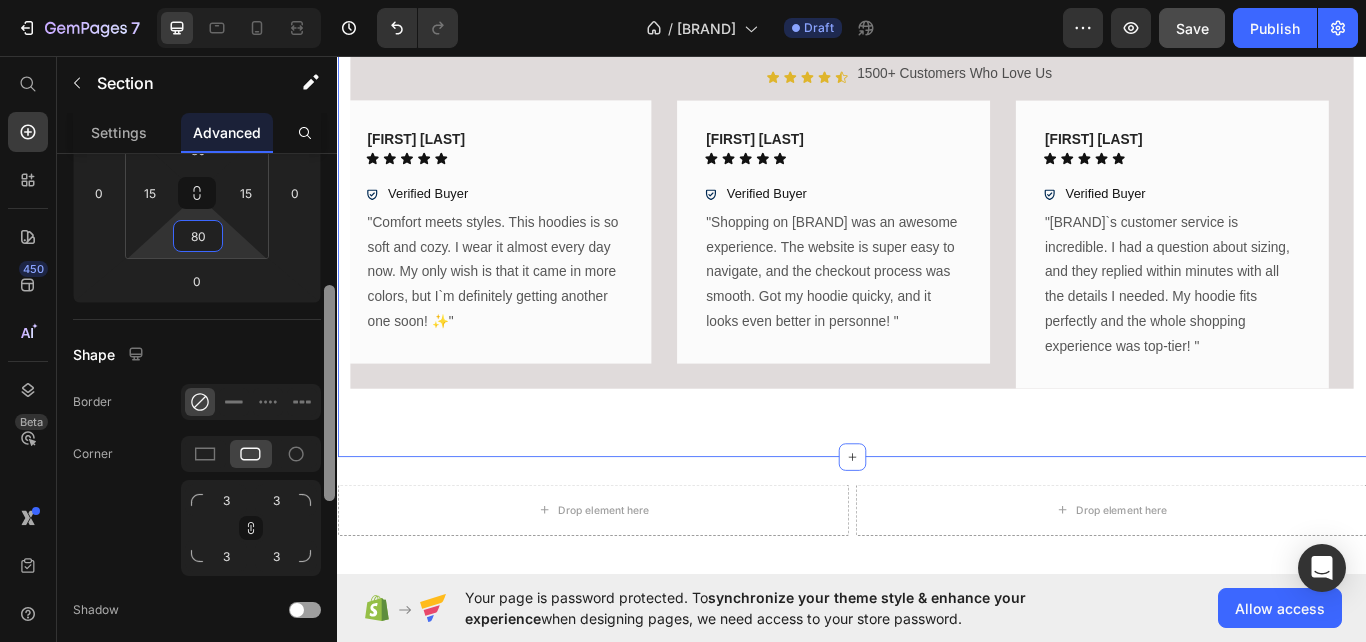 click at bounding box center [329, 393] 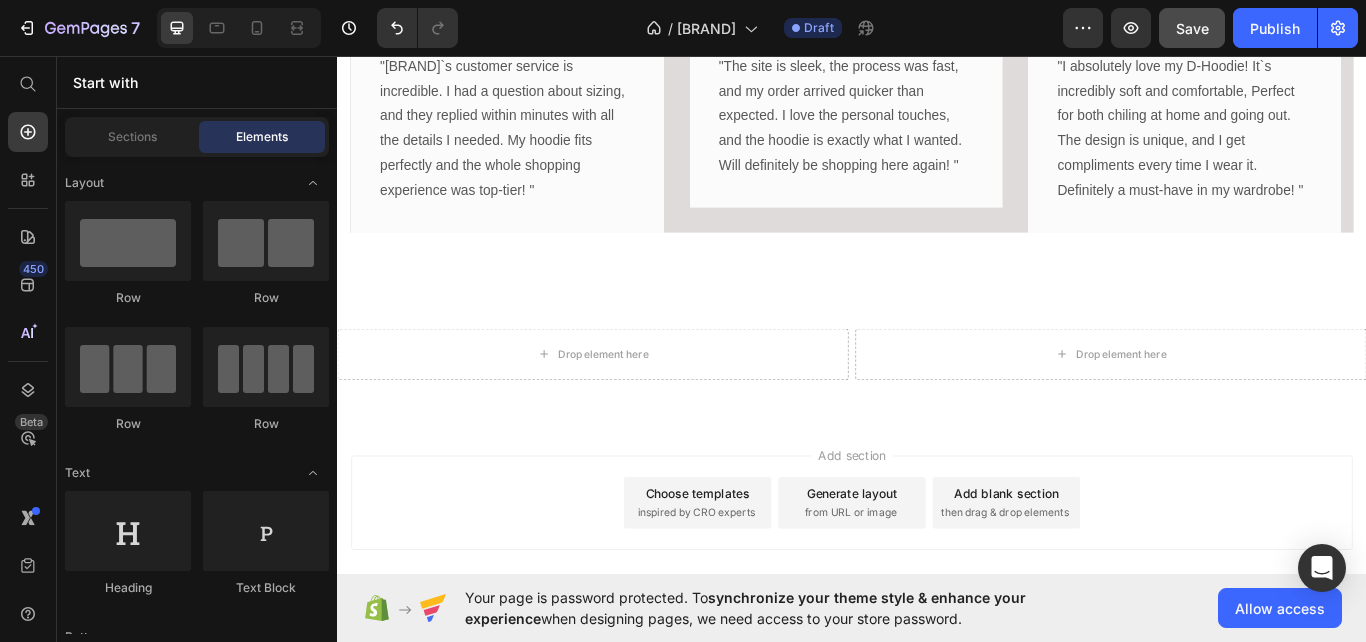 scroll, scrollTop: 1886, scrollLeft: 0, axis: vertical 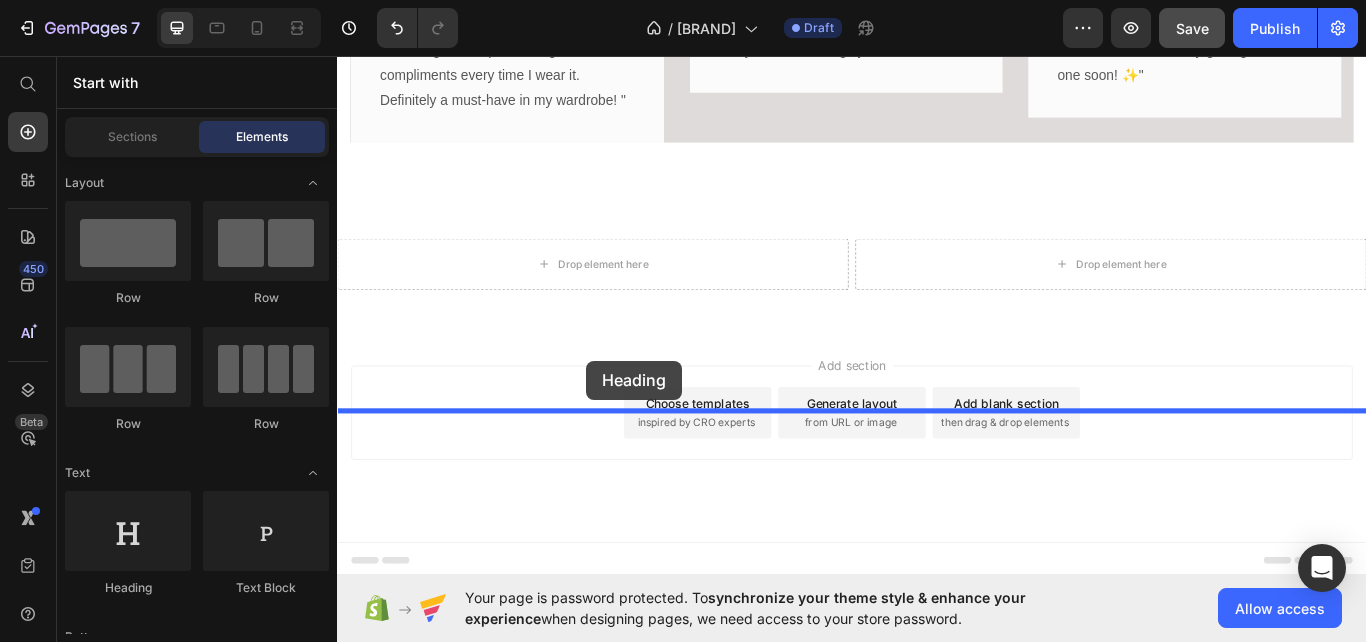 drag, startPoint x: 479, startPoint y: 593, endPoint x: 627, endPoint y: 412, distance: 233.80548 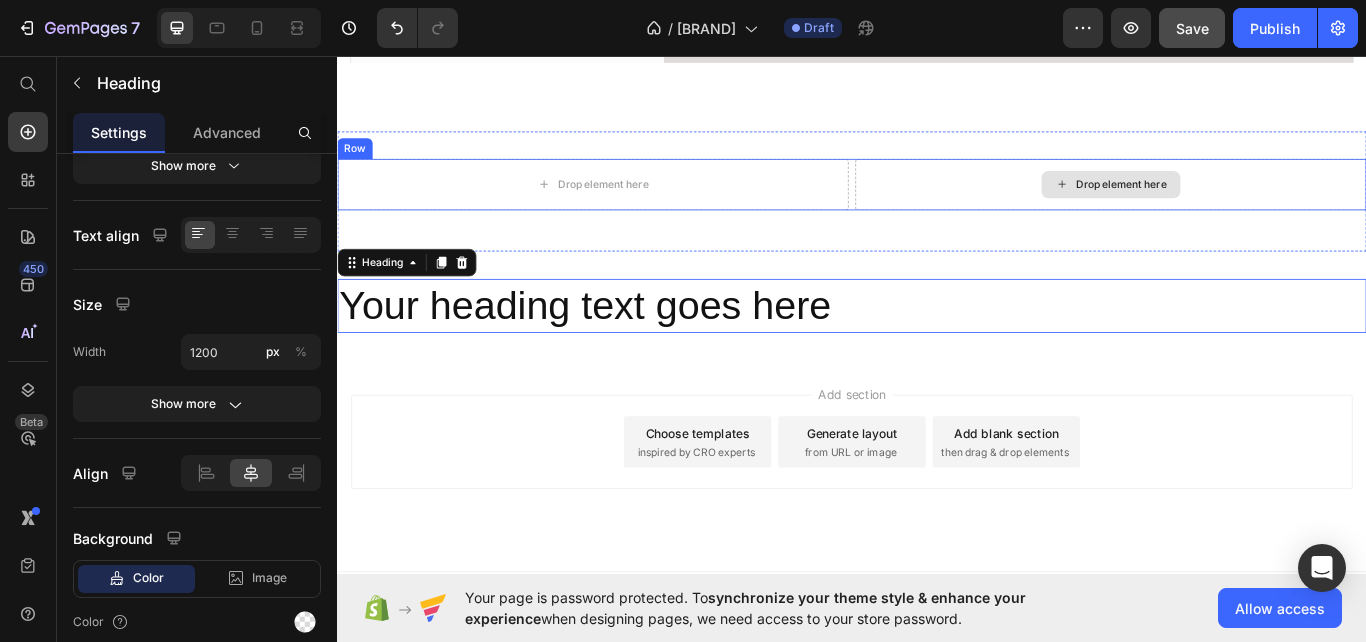 scroll, scrollTop: 0, scrollLeft: 0, axis: both 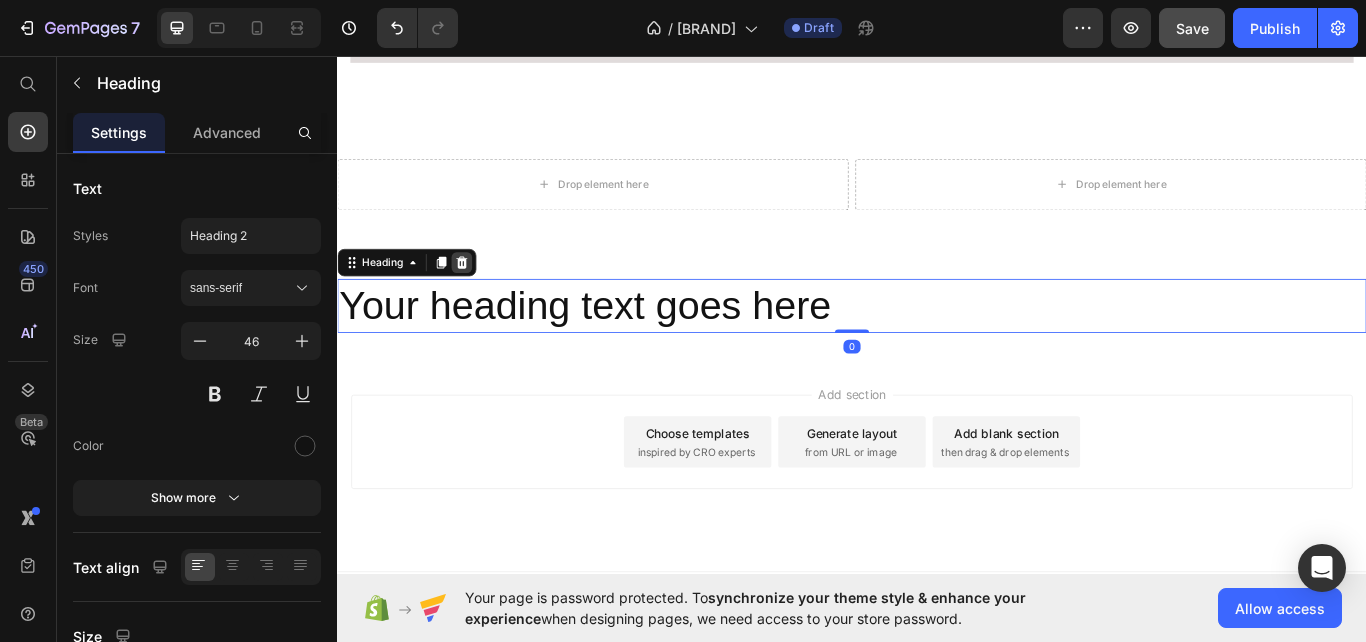 click 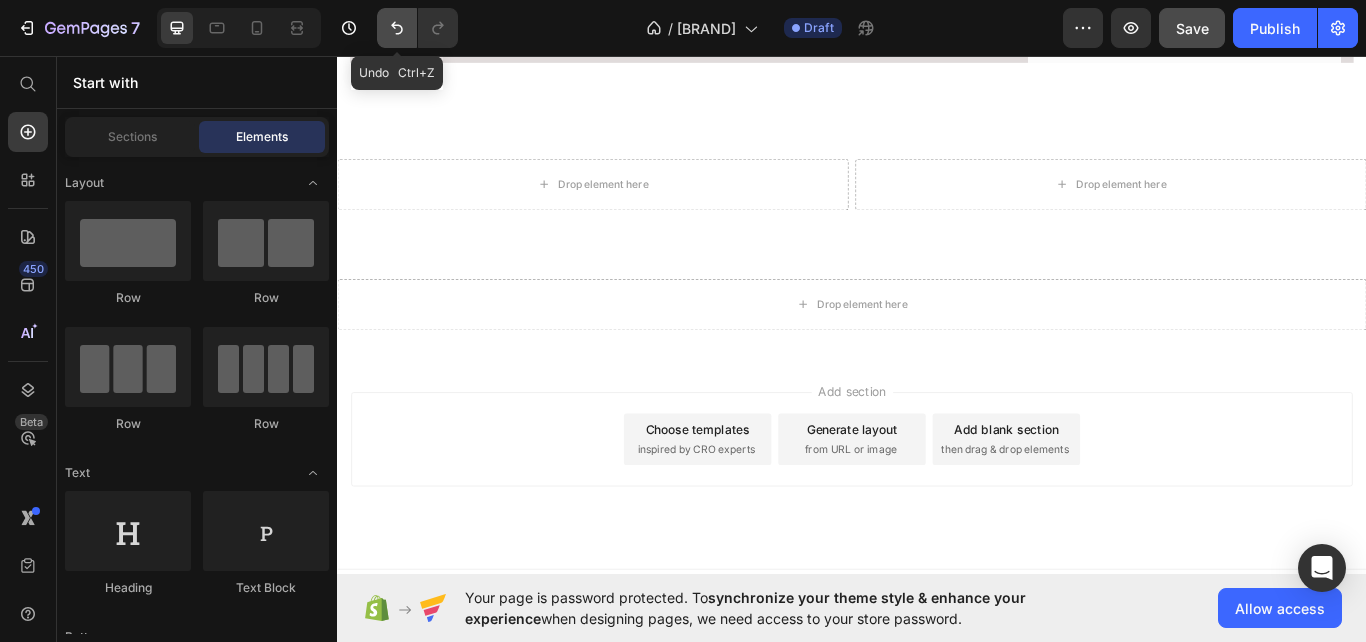 click 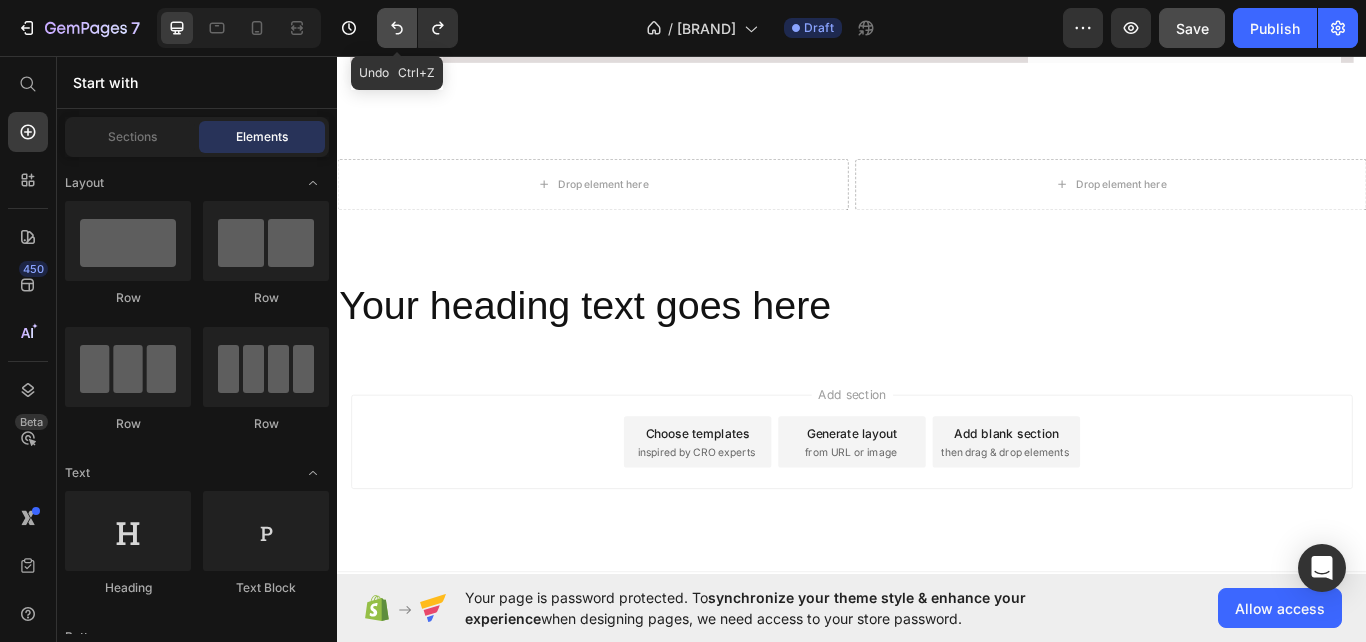click 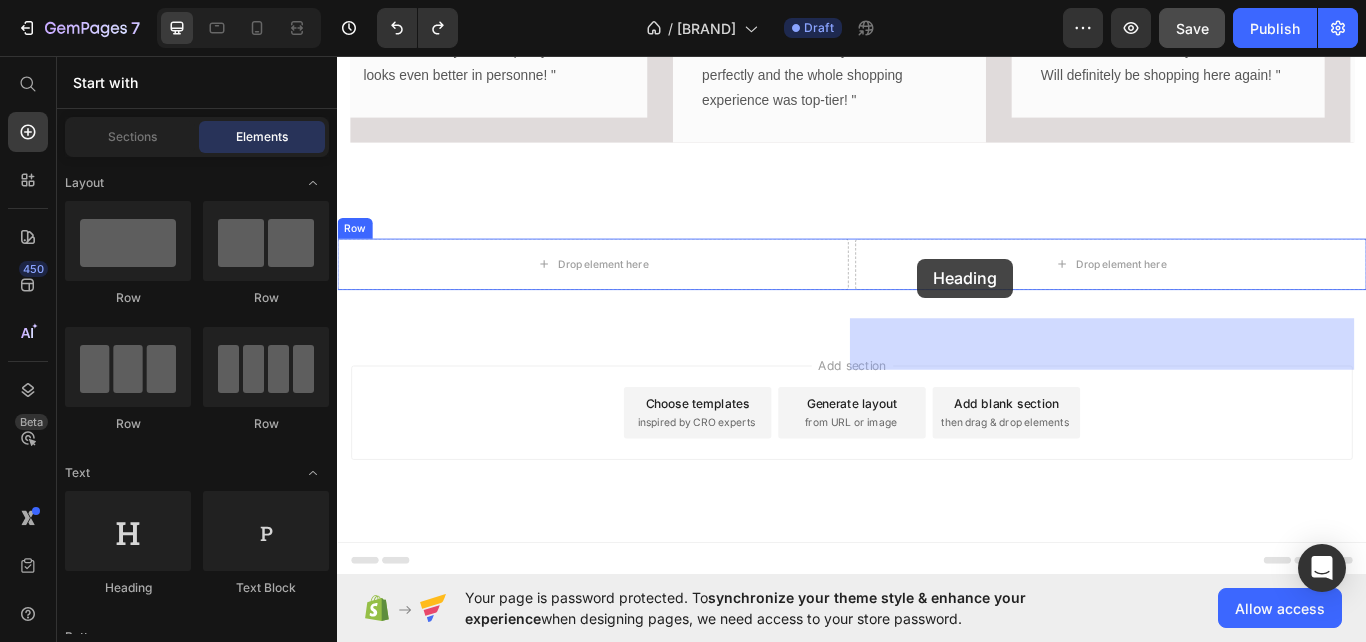 drag, startPoint x: 474, startPoint y: 590, endPoint x: 1013, endPoint y: 293, distance: 615.41046 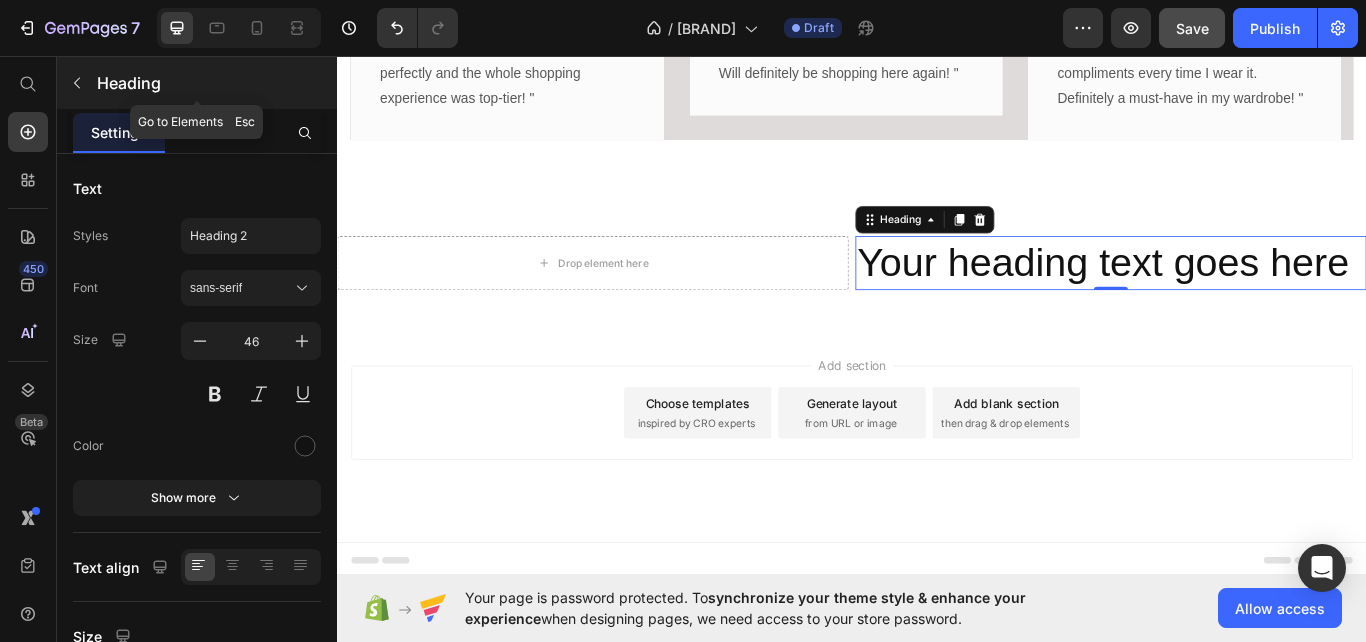 click at bounding box center (77, 83) 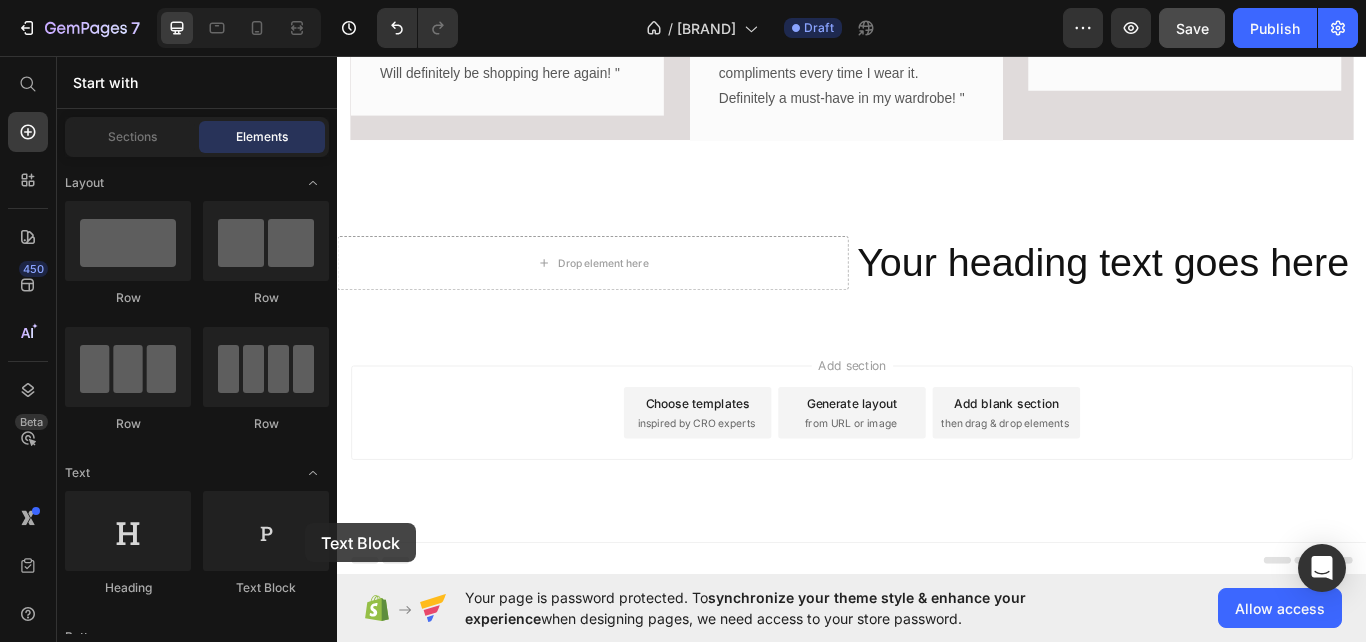 scroll, scrollTop: 2127, scrollLeft: 0, axis: vertical 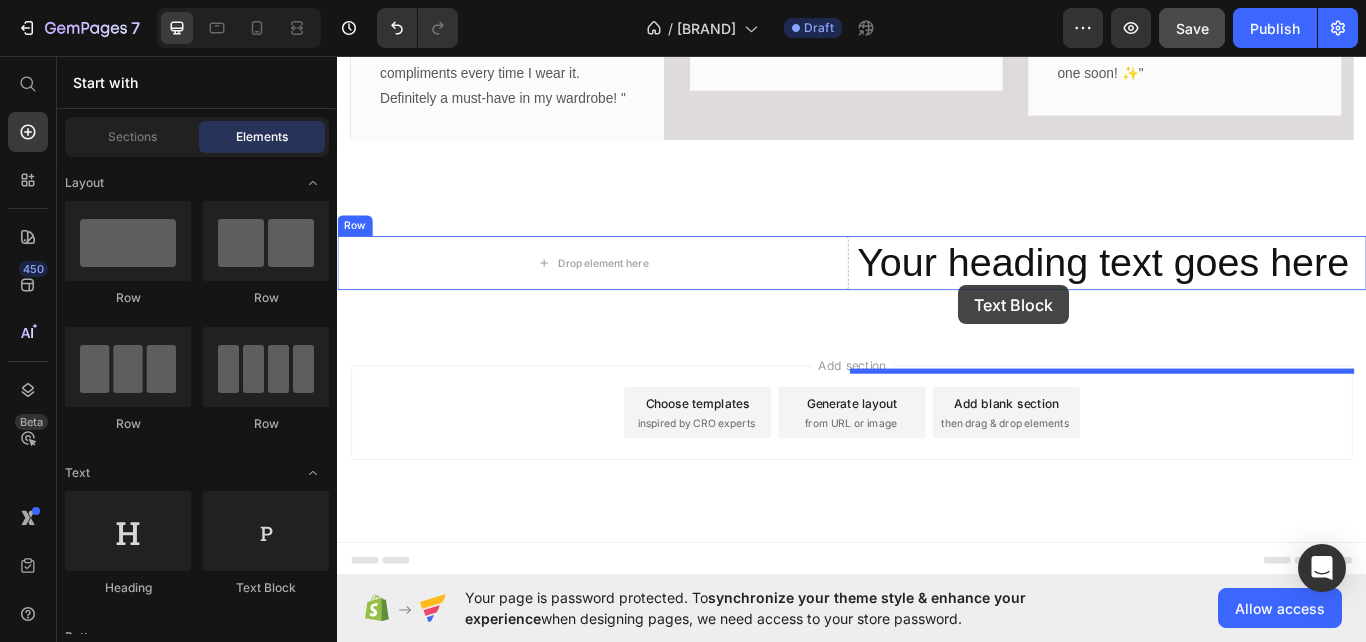 drag, startPoint x: 616, startPoint y: 593, endPoint x: 1061, endPoint y: 324, distance: 519.9865 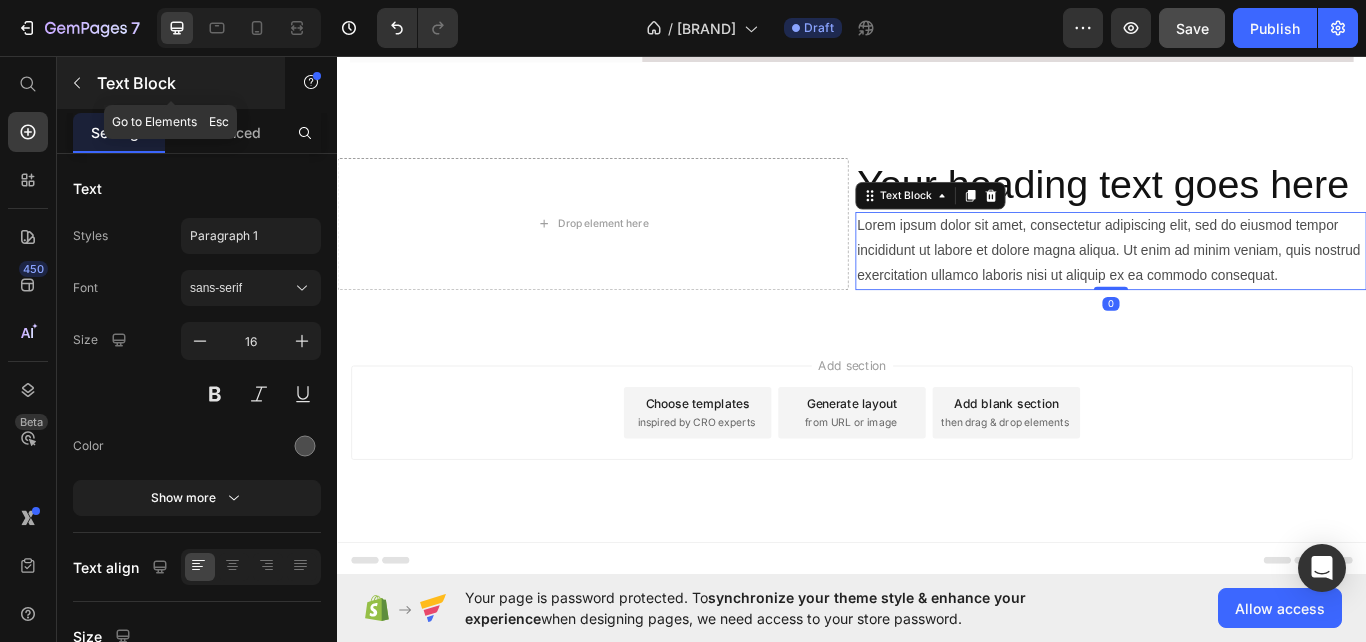 click on "Text Block" at bounding box center [182, 83] 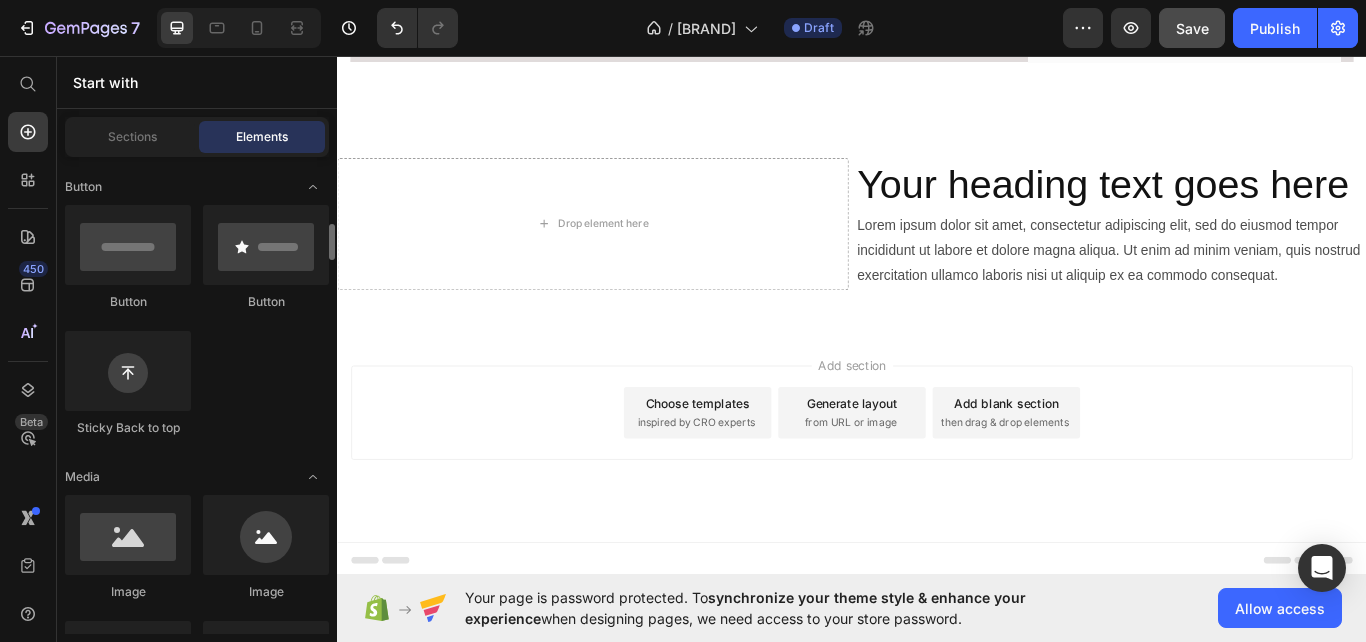 scroll, scrollTop: 480, scrollLeft: 0, axis: vertical 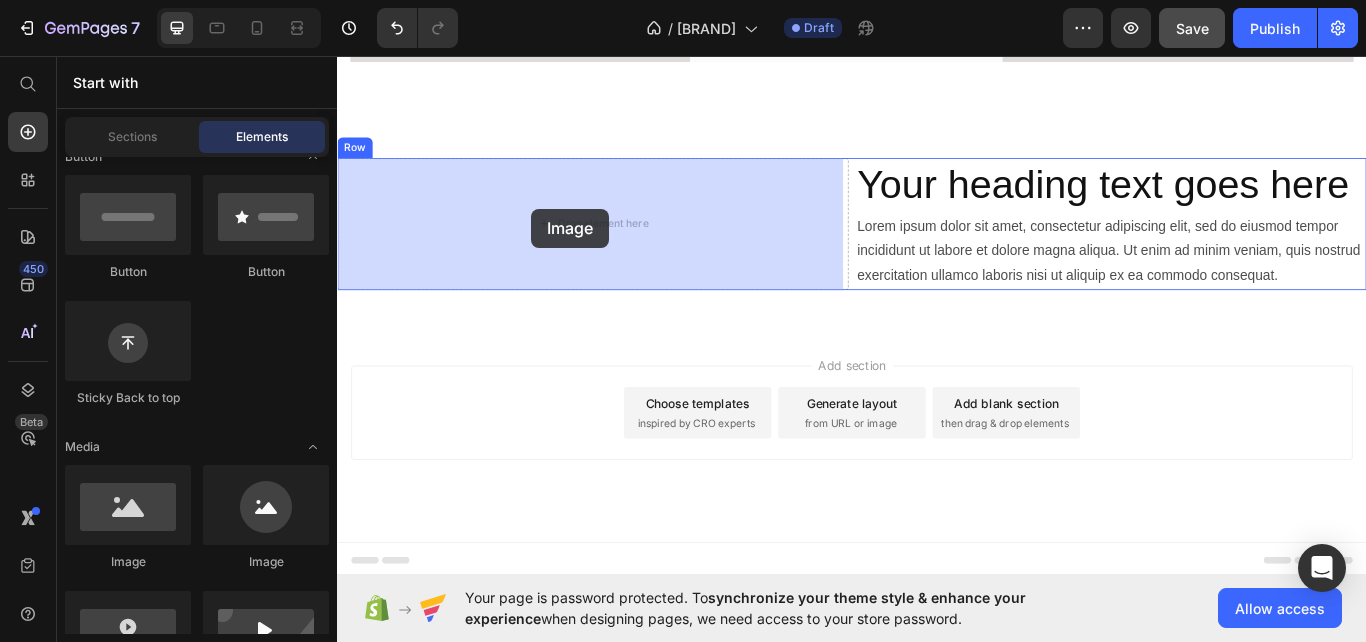 drag, startPoint x: 447, startPoint y: 585, endPoint x: 562, endPoint y: 236, distance: 367.45883 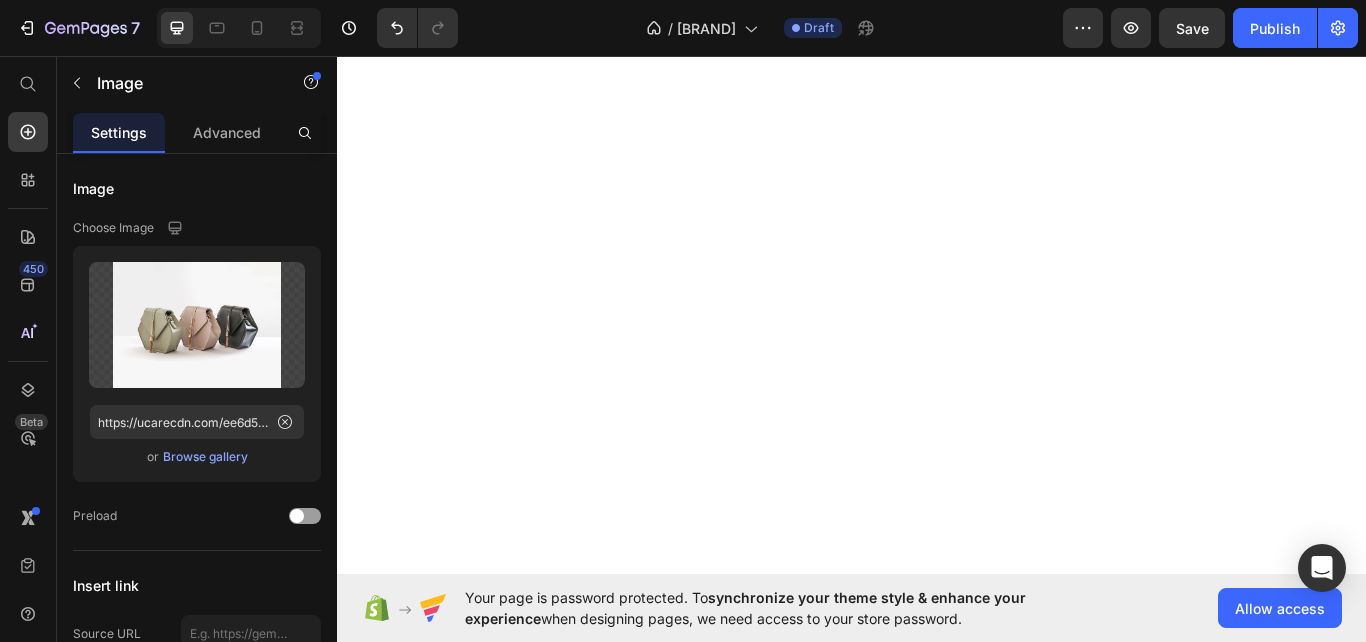 scroll, scrollTop: 0, scrollLeft: 0, axis: both 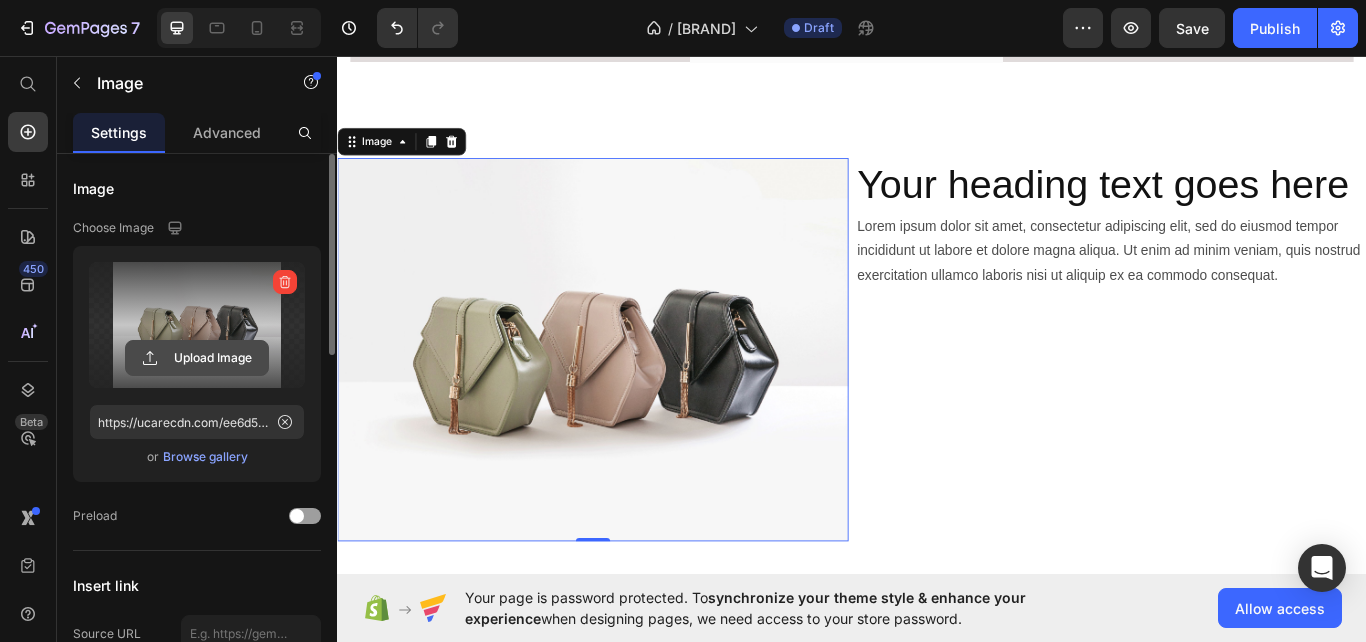 click 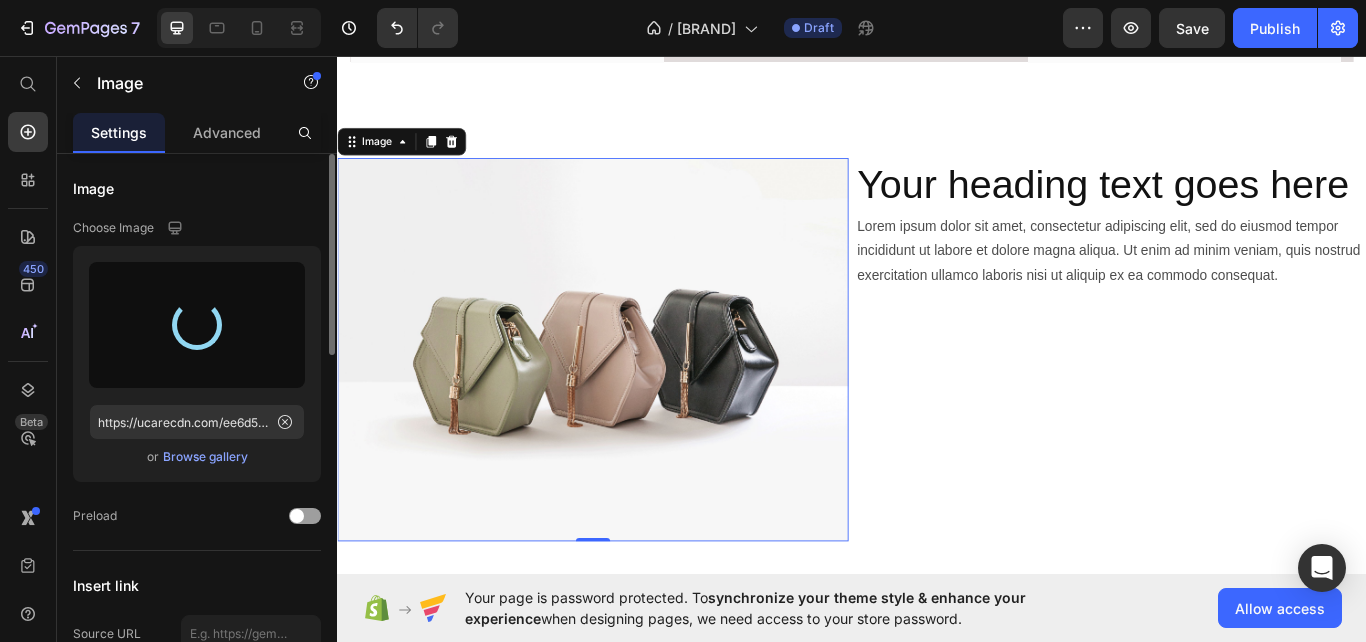 type on "https://cdn.shopify.com/s/files/1/0640/8755/6205/files/gempages_575040618447766640-2b2ededd-4d49-4ae2-b29c-2873c3d83ff3.jpg" 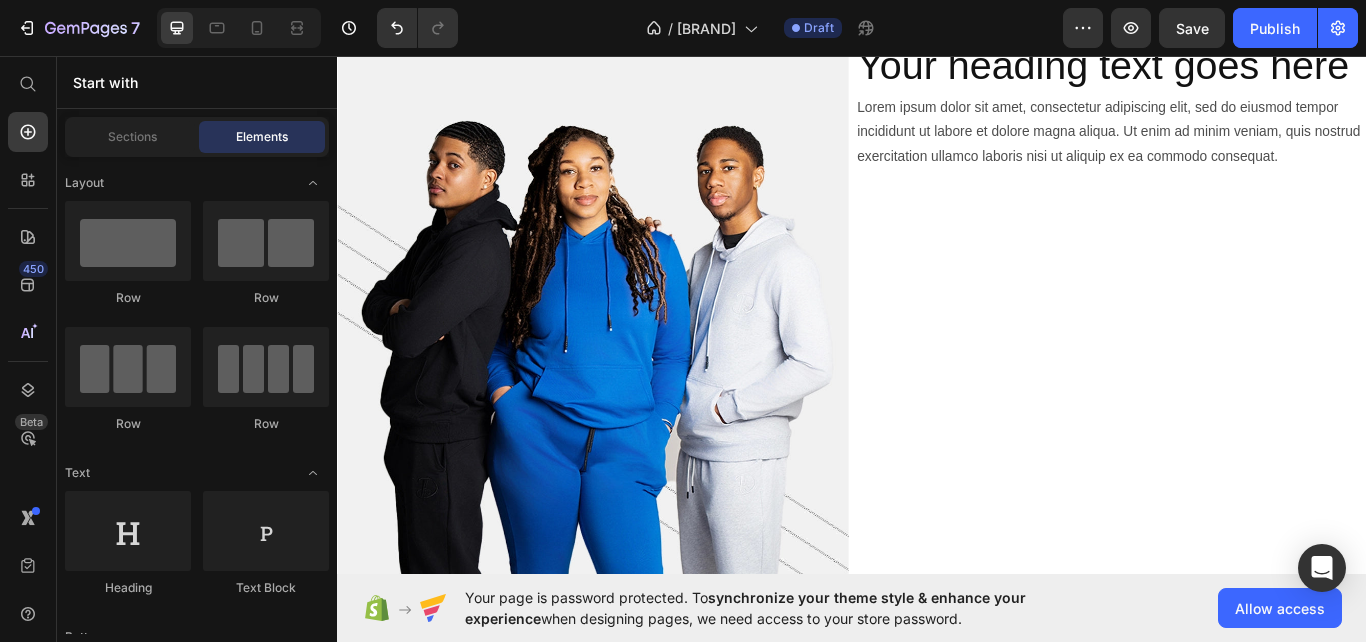 scroll, scrollTop: 2363, scrollLeft: 0, axis: vertical 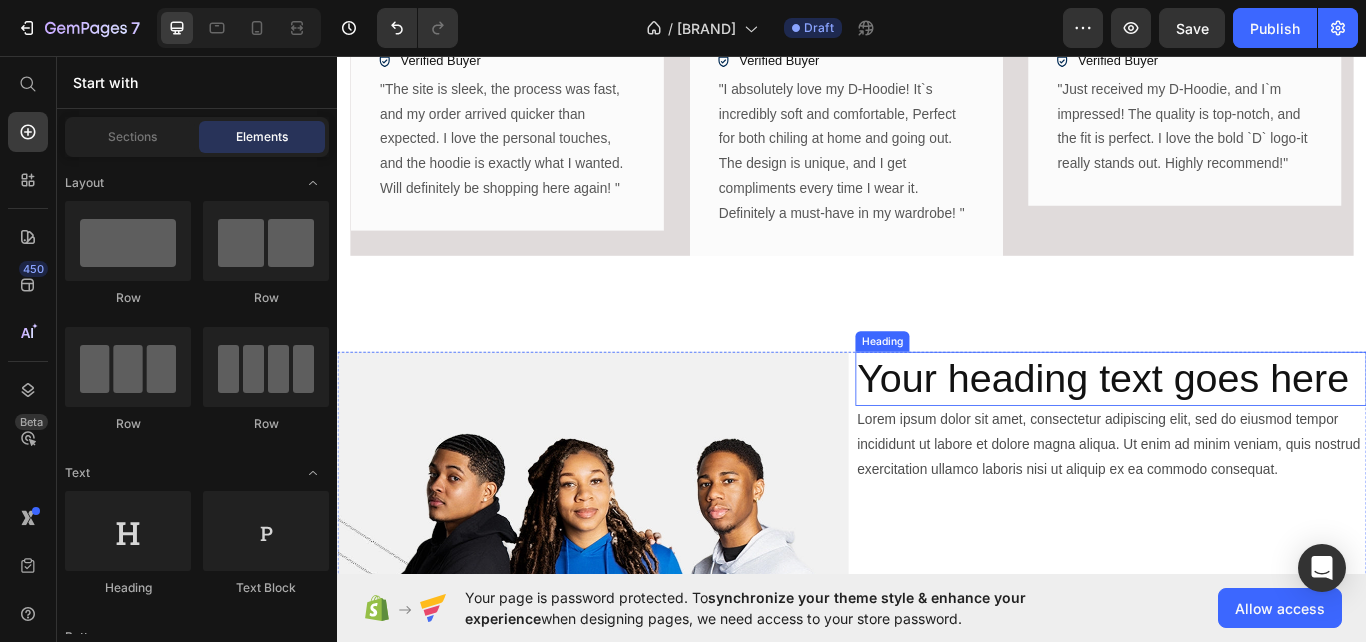 click on "Your heading text goes here" at bounding box center (1239, 434) 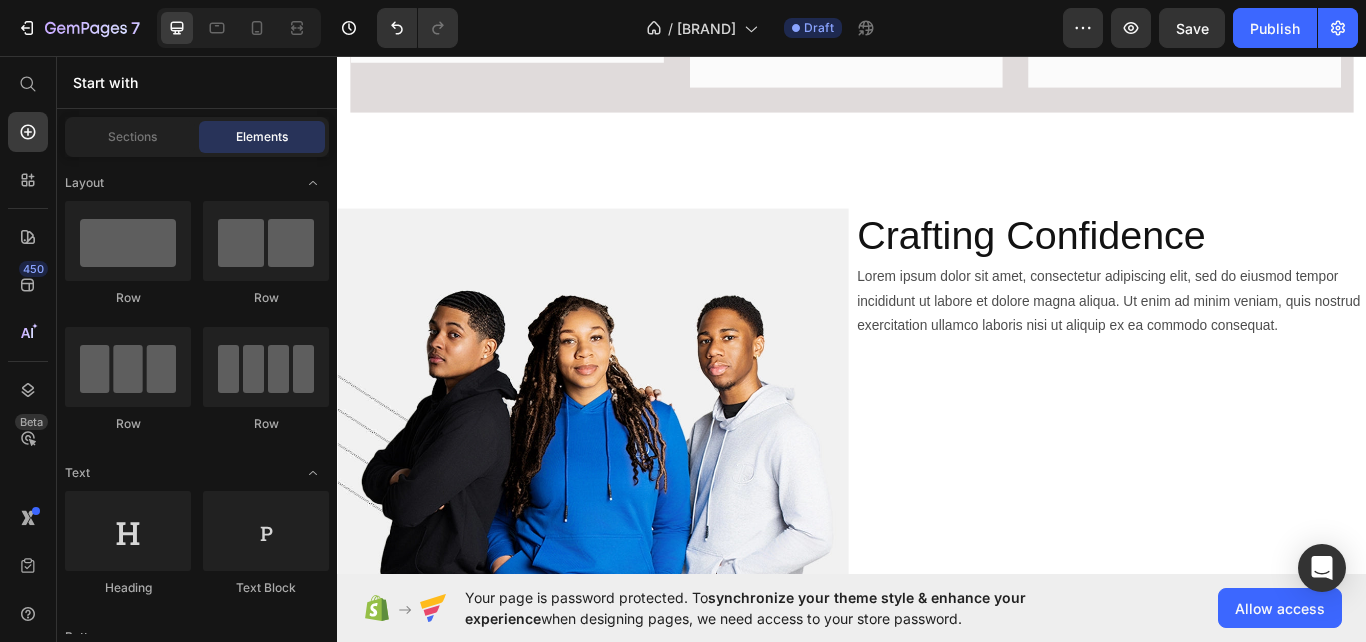 scroll, scrollTop: 2072, scrollLeft: 0, axis: vertical 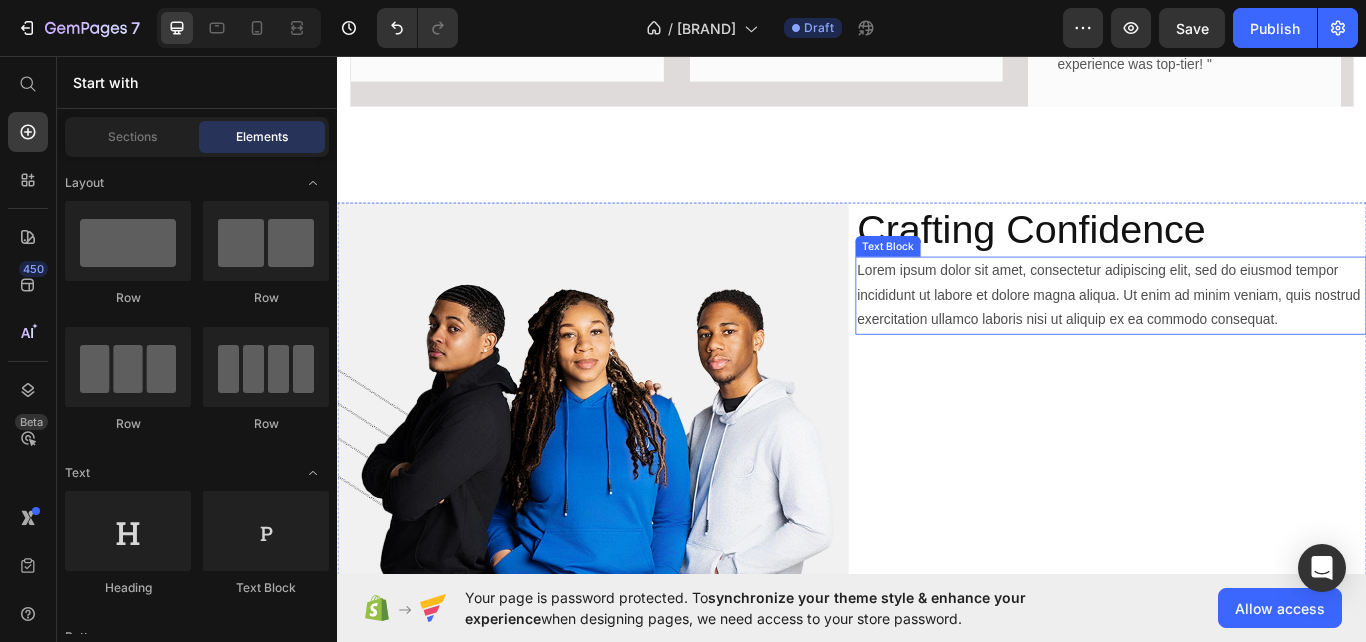 click on "Lorem ipsum dolor sit amet, consectetur adipiscing elit, sed do eiusmod tempor incididunt ut labore et dolore magna aliqua. Ut enim ad minim veniam, quis nostrud exercitation ullamco laboris nisi ut aliquip ex ea commodo consequat." at bounding box center [1239, 336] 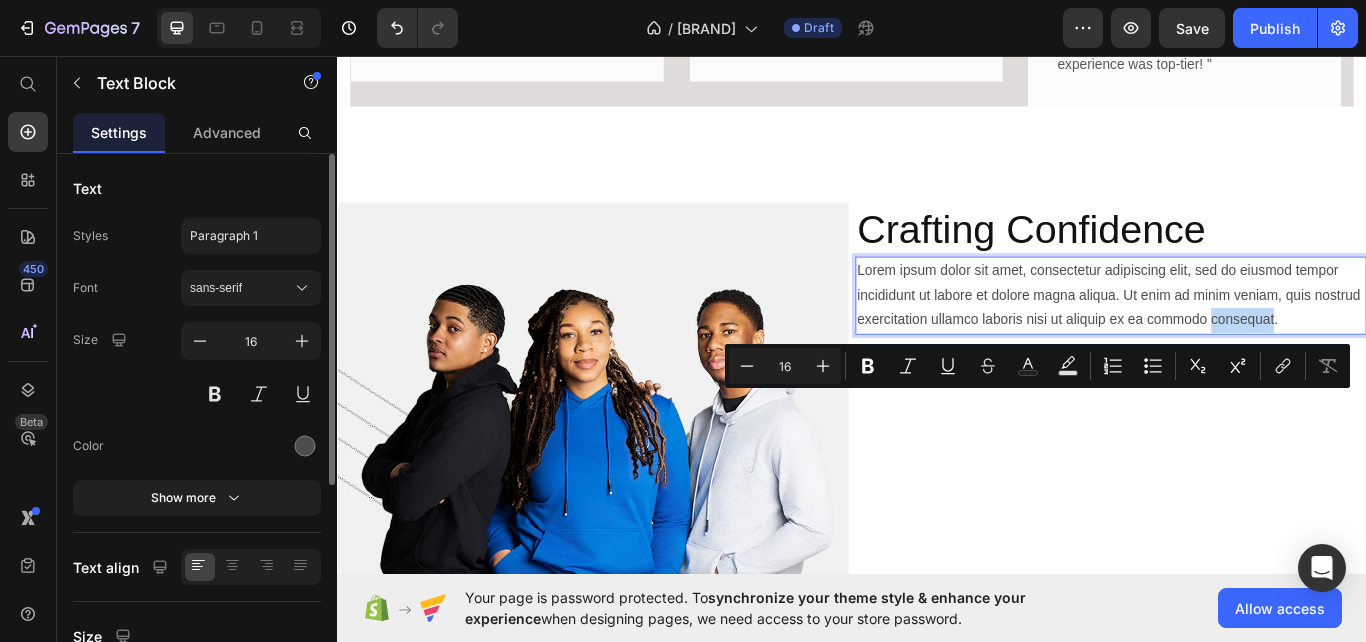 click on "Lorem ipsum dolor sit amet, consectetur adipiscing elit, sed do eiusmod tempor incididunt ut labore et dolore magna aliqua. Ut enim ad minim veniam, quis nostrud exercitation ullamco laboris nisi ut aliquip ex ea commodo consequat." at bounding box center (1239, 336) 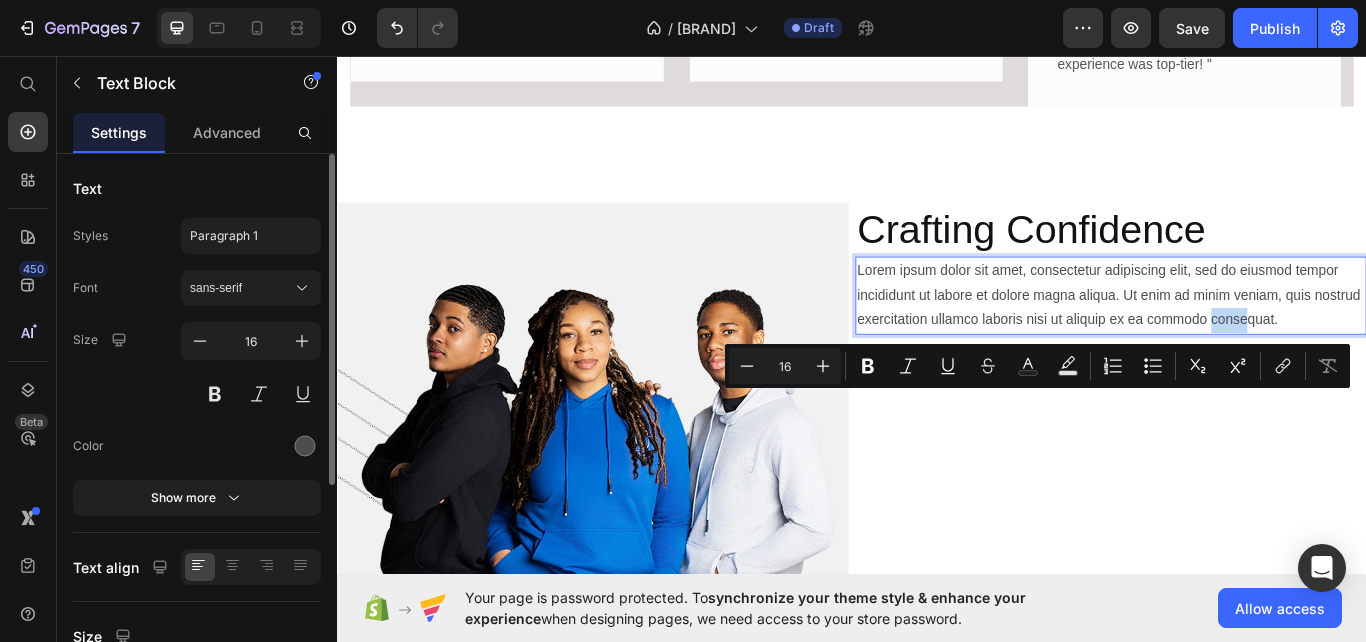 click on "Lorem ipsum dolor sit amet, consectetur adipiscing elit, sed do eiusmod tempor incididunt ut labore et dolore magna aliqua. Ut enim ad minim veniam, quis nostrud exercitation ullamco laboris nisi ut aliquip ex ea commodo consequat." at bounding box center (1239, 336) 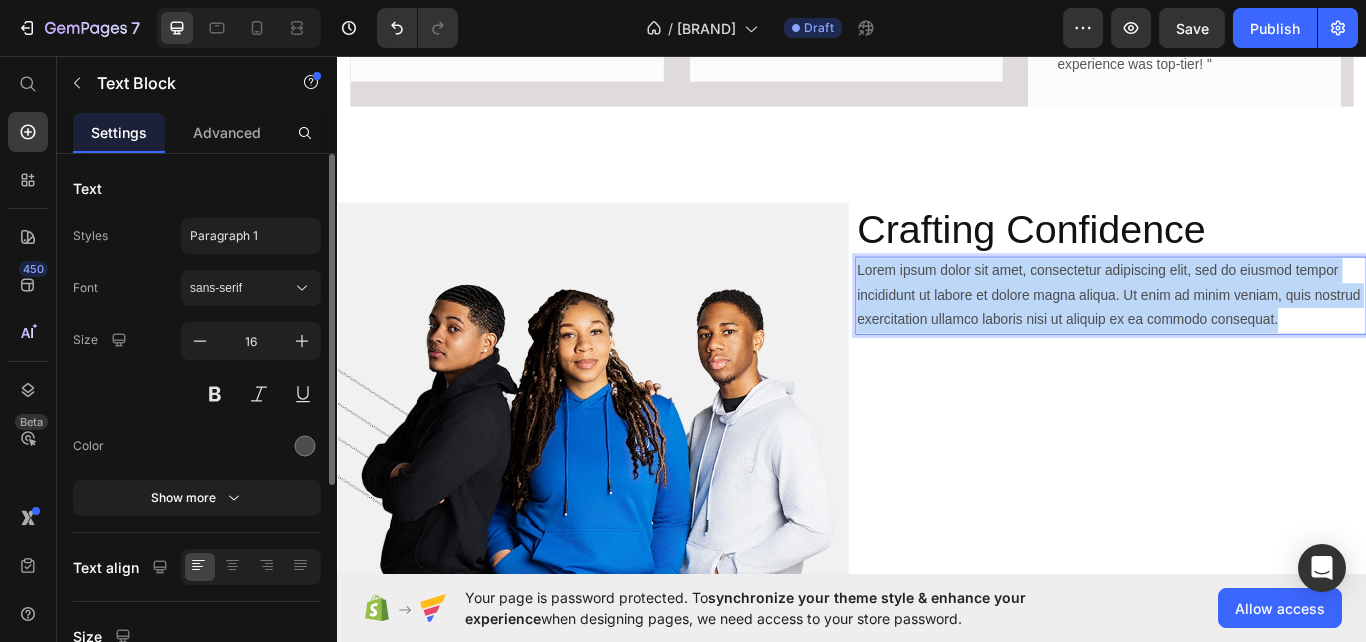 click on "Lorem ipsum dolor sit amet, consectetur adipiscing elit, sed do eiusmod tempor incididunt ut labore et dolore magna aliqua. Ut enim ad minim veniam, quis nostrud exercitation ullamco laboris nisi ut aliquip ex ea commodo consequat." at bounding box center (1239, 336) 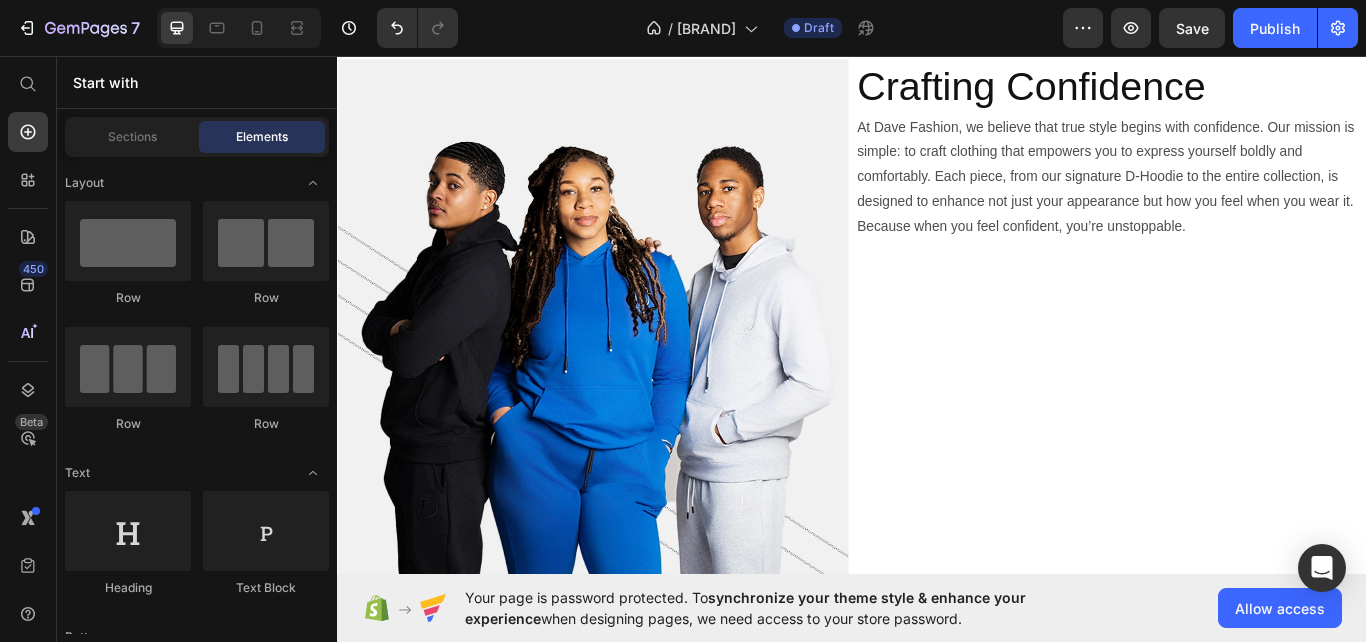scroll, scrollTop: 2365, scrollLeft: 0, axis: vertical 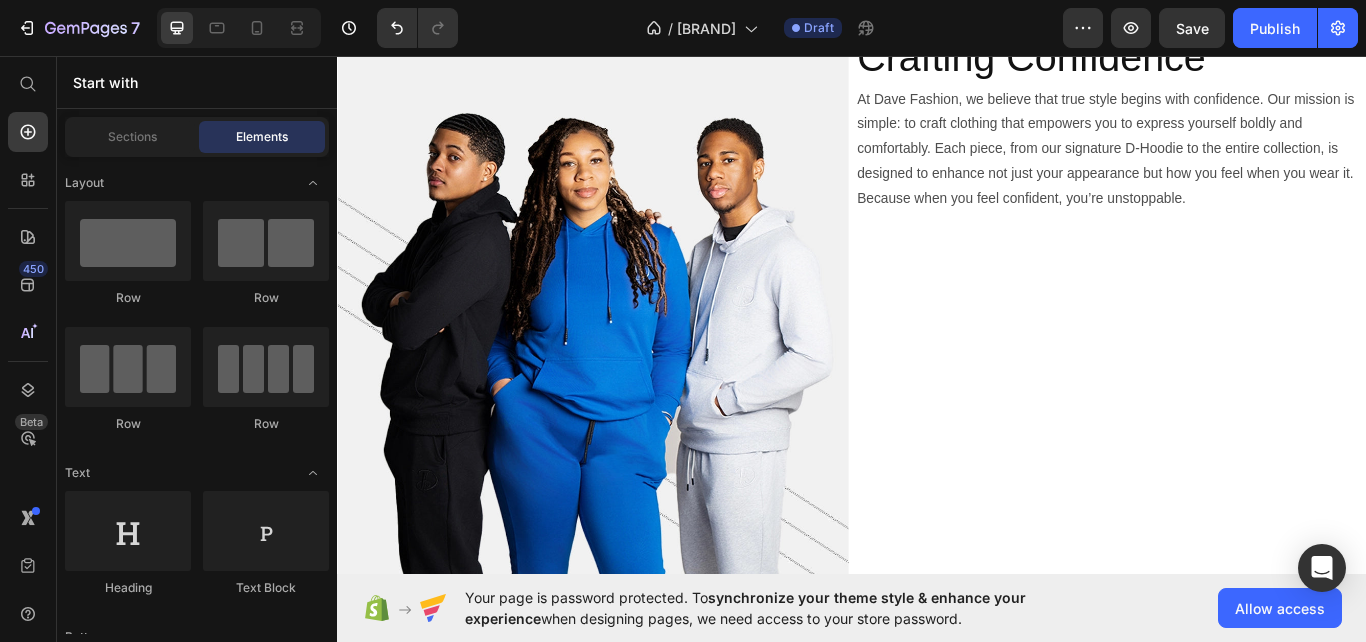 click on "Button
Button
Sticky Back to top" 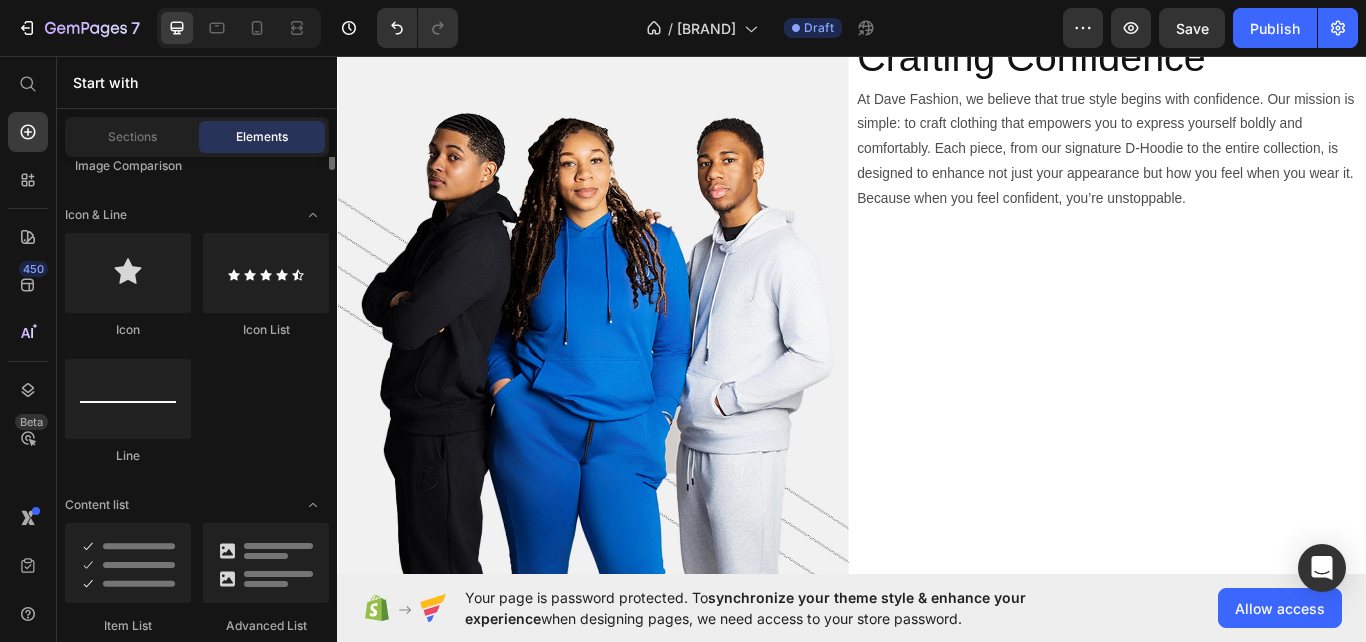 scroll, scrollTop: 1410, scrollLeft: 0, axis: vertical 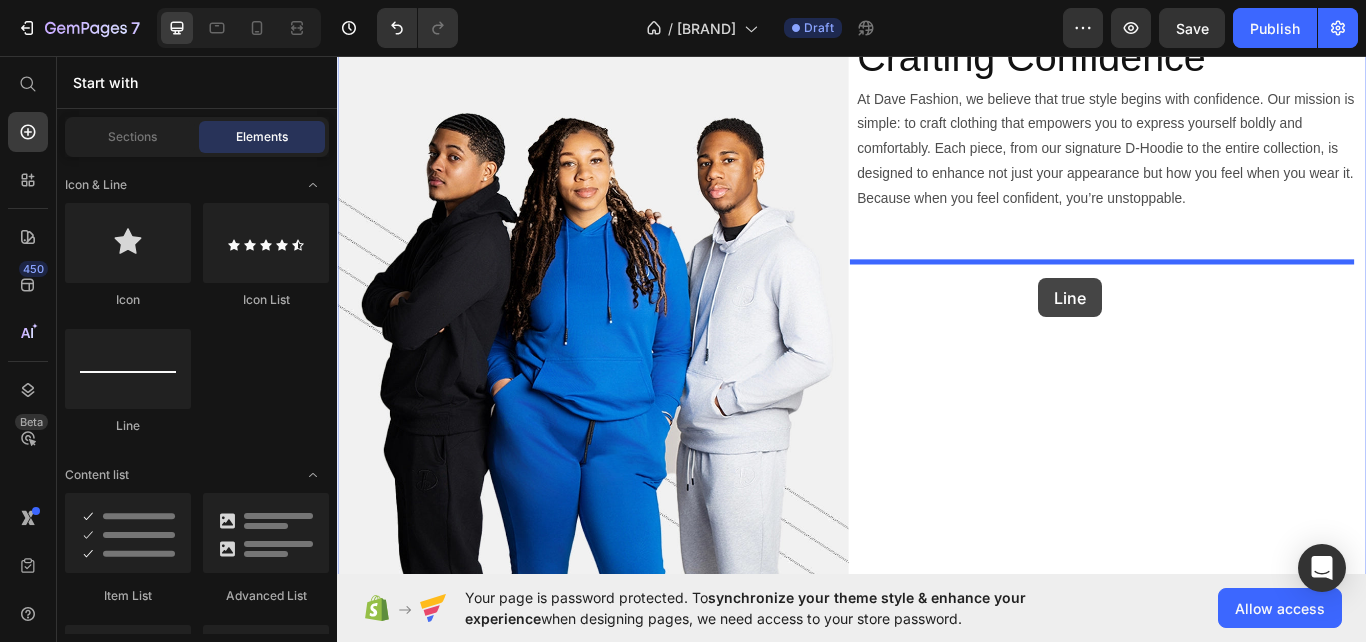 drag, startPoint x: 465, startPoint y: 428, endPoint x: 1155, endPoint y: 316, distance: 699.03076 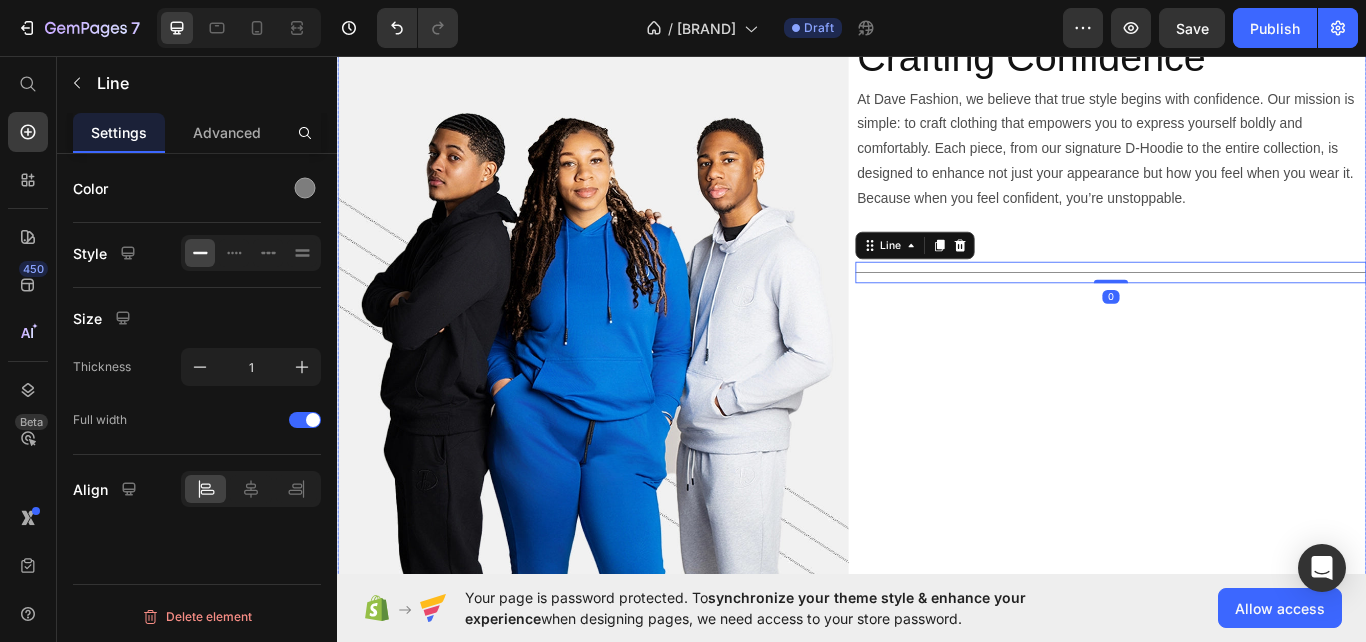 click on "Crafting Confidence Heading At [BRAND], we believe that true style begins with confidence. Our mission is simple: to craft clothing that empowers you to express yourself boldly and comfortably. Each piece, from our signature D-Hoodie to the entire collection, is designed to enhance not just your appearance but how you feel when you wear it. Because when you feel confident, you’re unstoppable. Text Block                Title Line   0" at bounding box center (1239, 415) 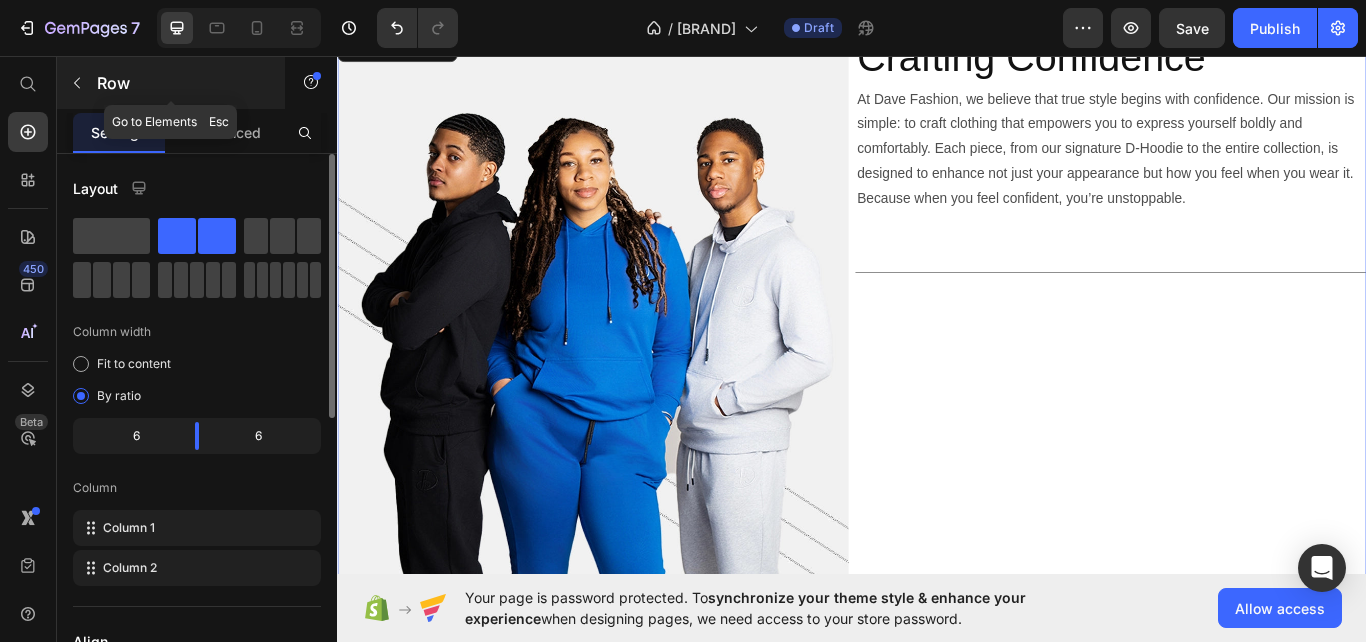 click at bounding box center (77, 83) 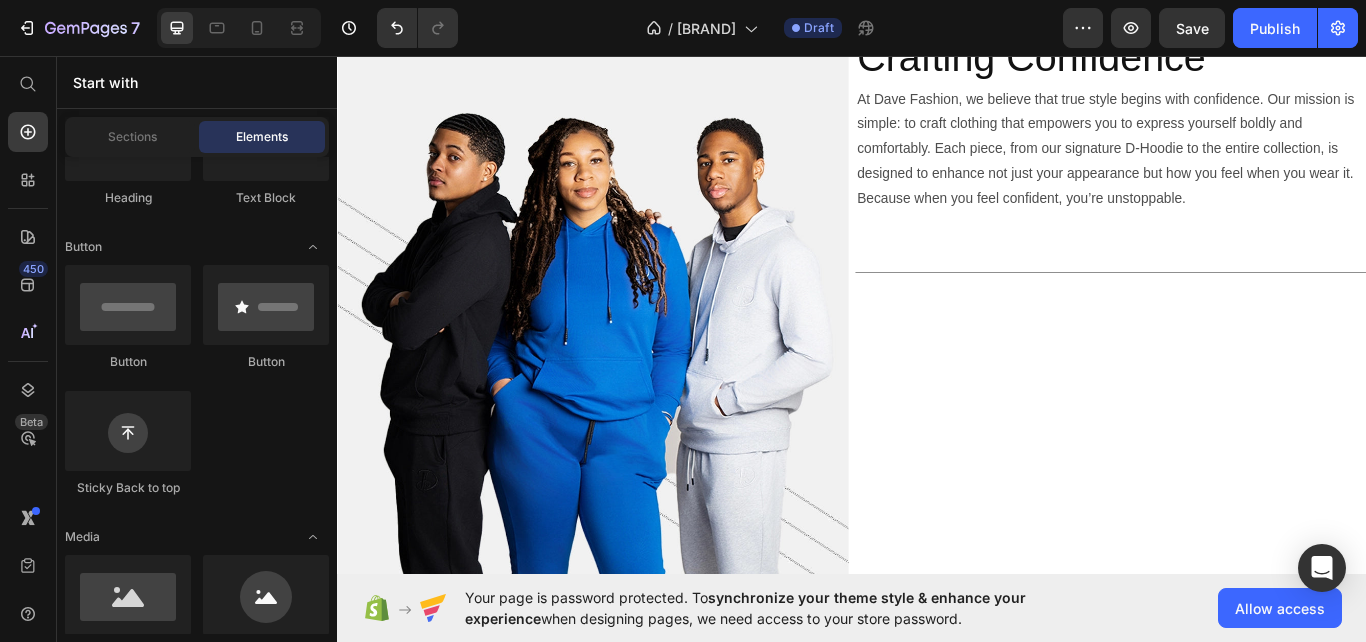 scroll, scrollTop: 150, scrollLeft: 0, axis: vertical 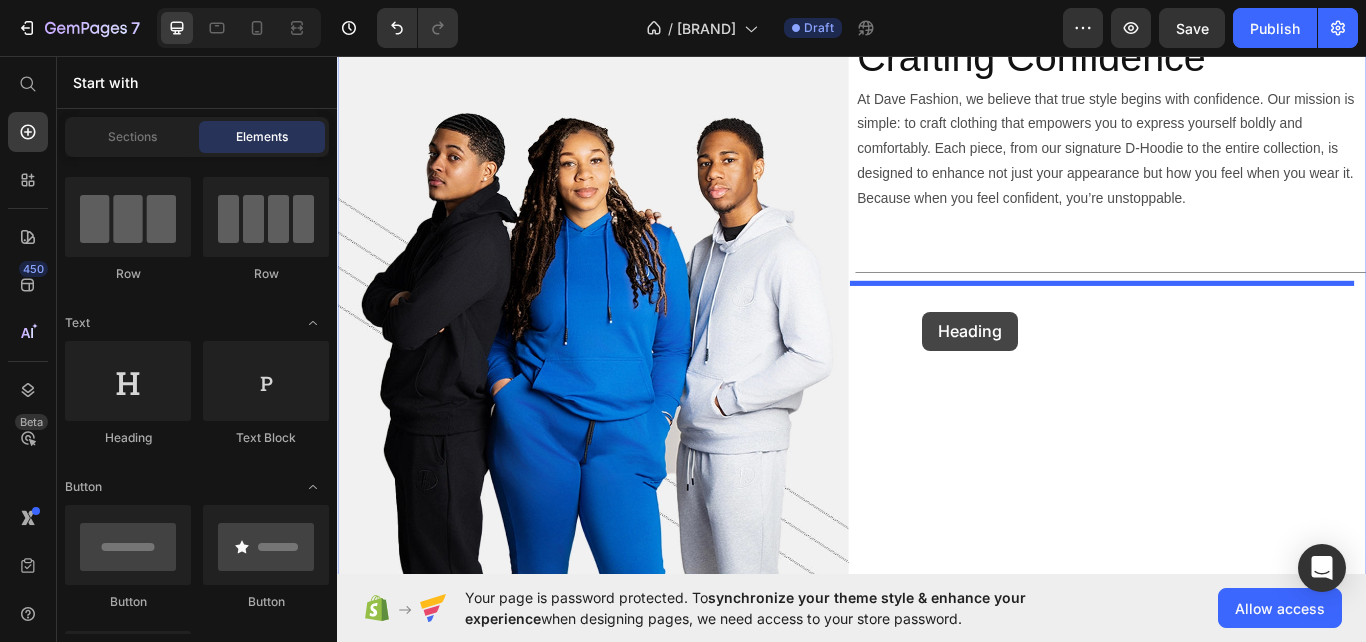 drag, startPoint x: 470, startPoint y: 434, endPoint x: 1019, endPoint y: 355, distance: 554.65485 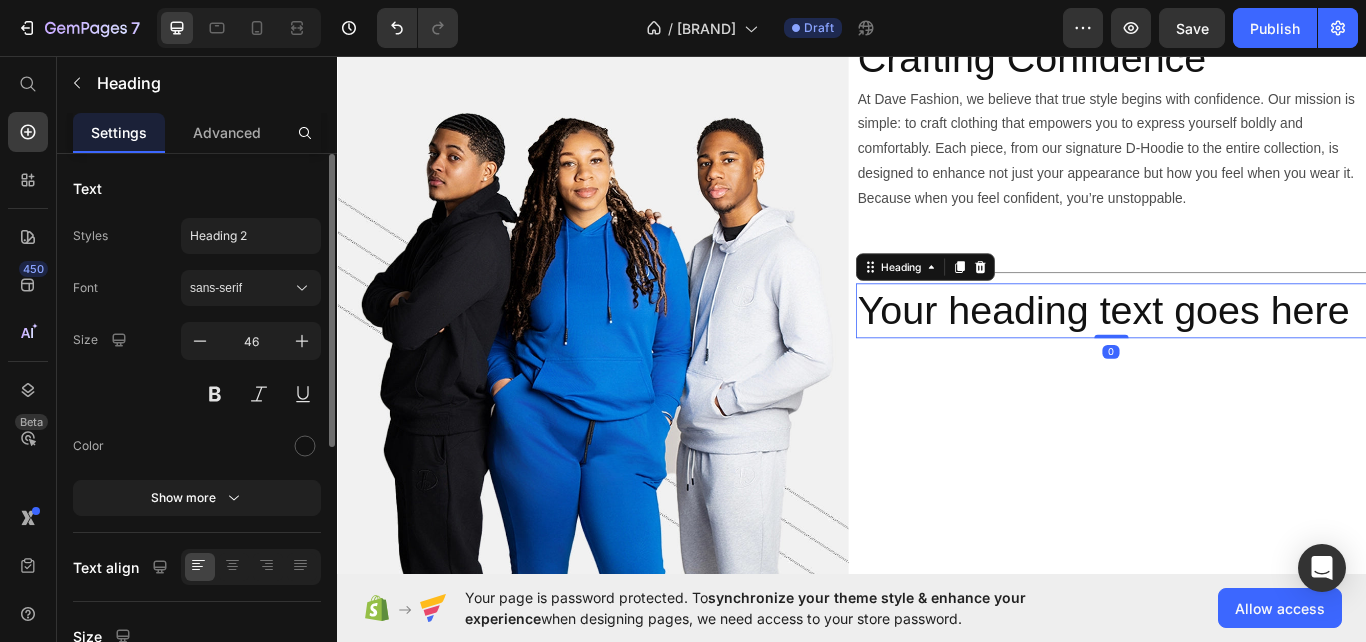 click on "Your heading text goes here" at bounding box center (1239, 354) 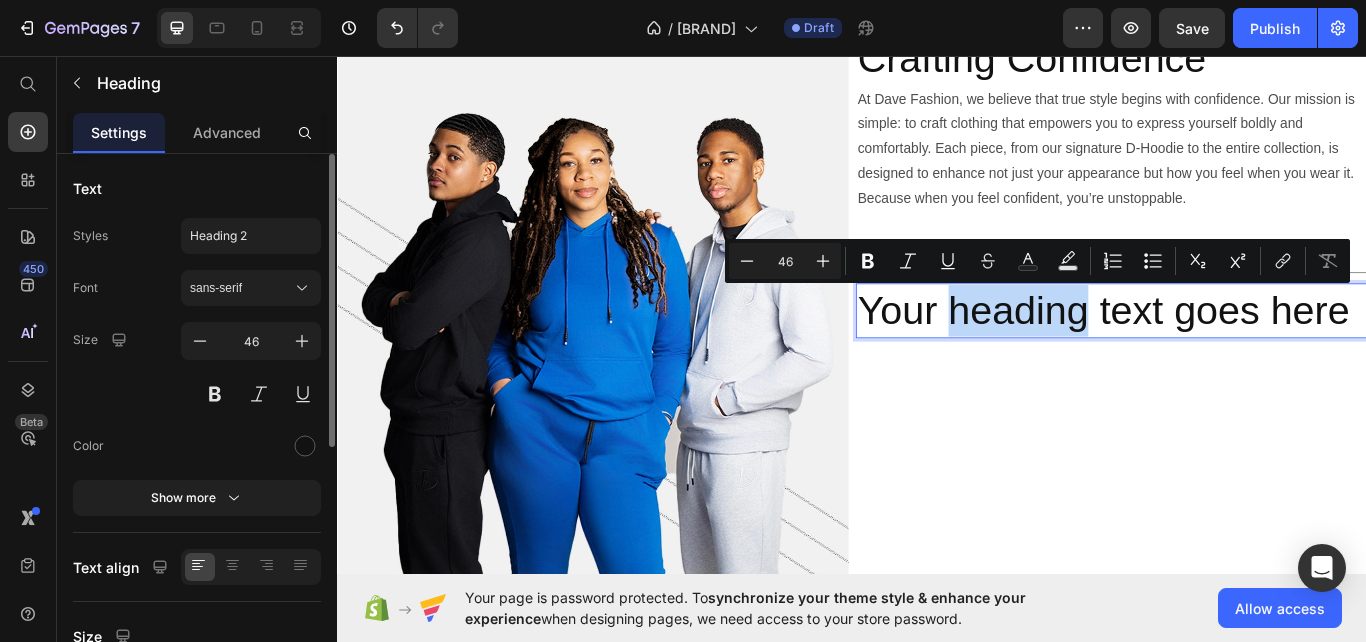 click on "Your heading text goes here" at bounding box center (1239, 354) 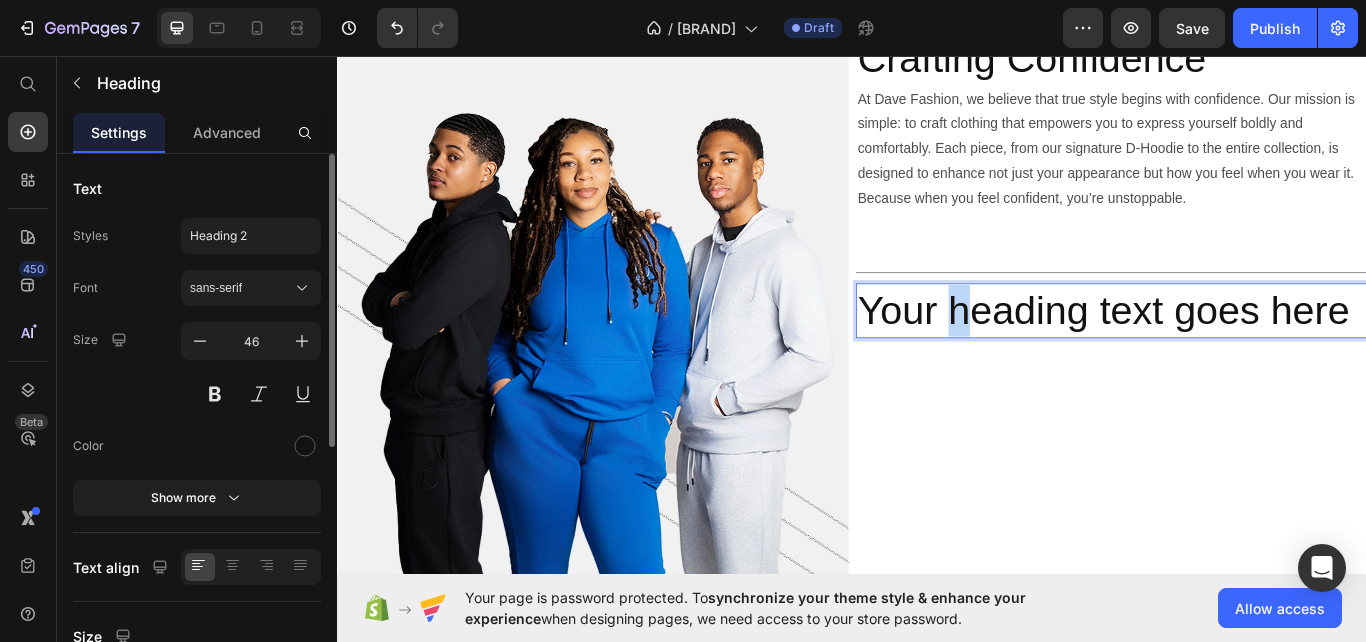 click on "Your heading text goes here" at bounding box center [1239, 354] 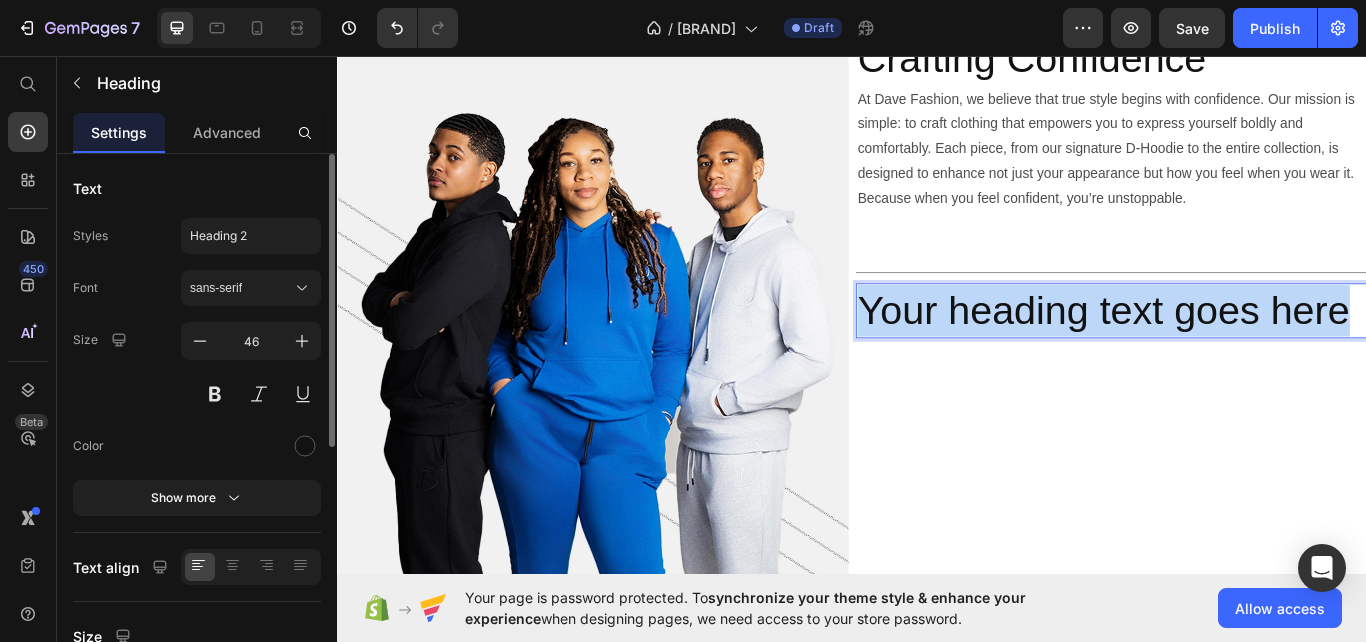 click on "Your heading text goes here" at bounding box center (1239, 354) 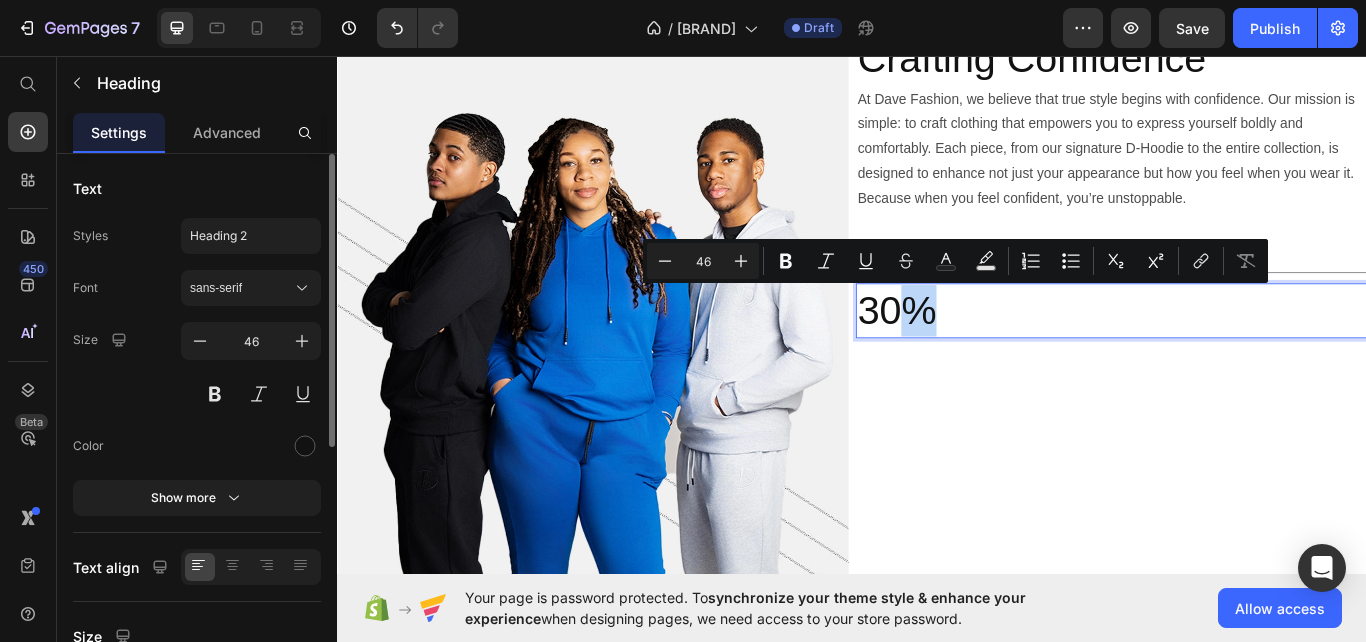 drag, startPoint x: 1018, startPoint y: 350, endPoint x: 987, endPoint y: 352, distance: 31.06445 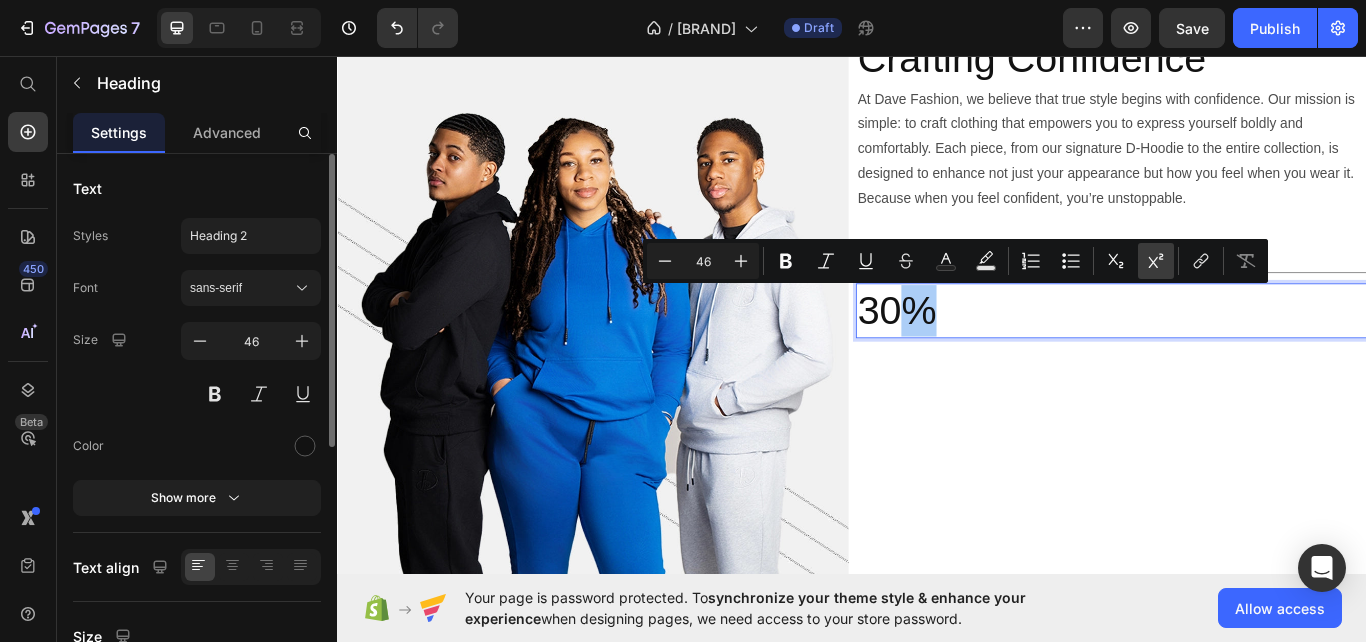 click 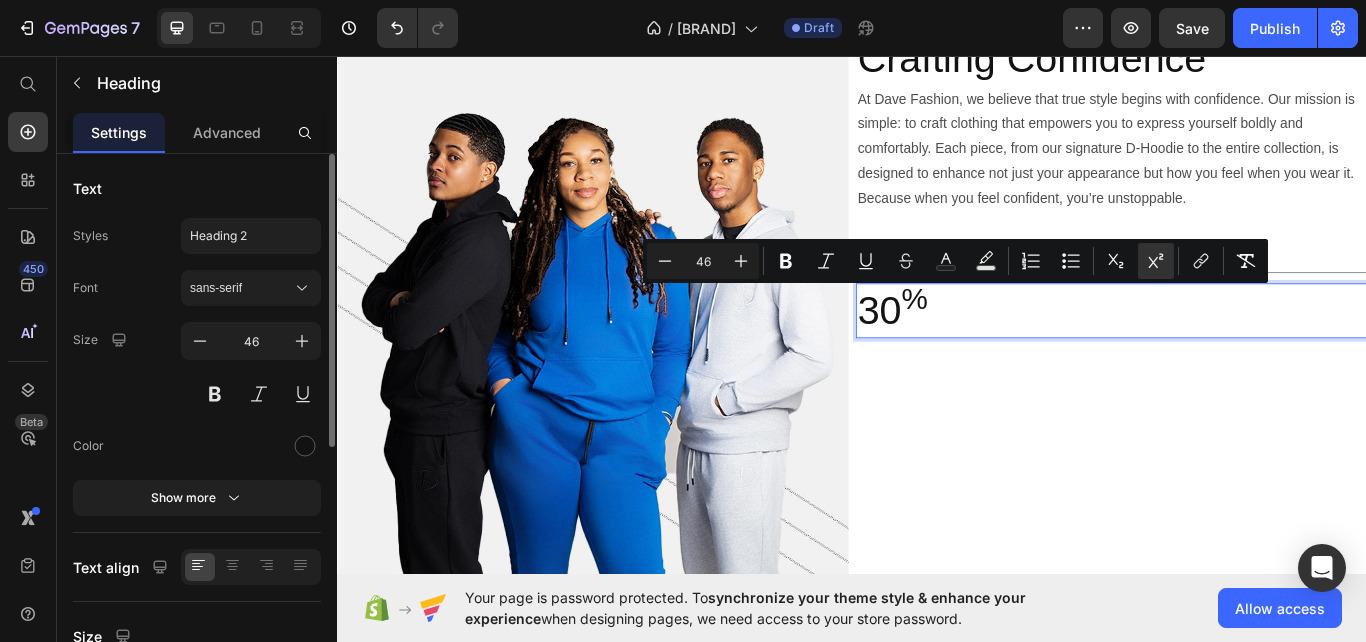 click on "30 %" at bounding box center [1239, 354] 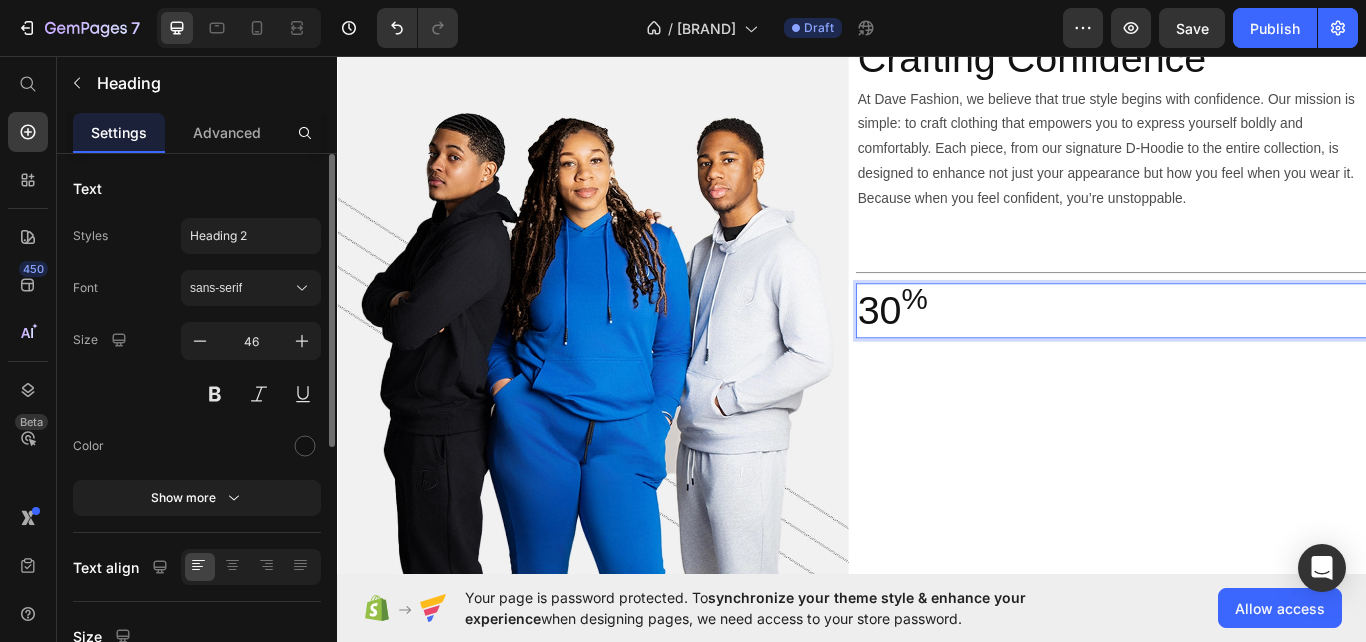 click on "30 %" at bounding box center [1239, 354] 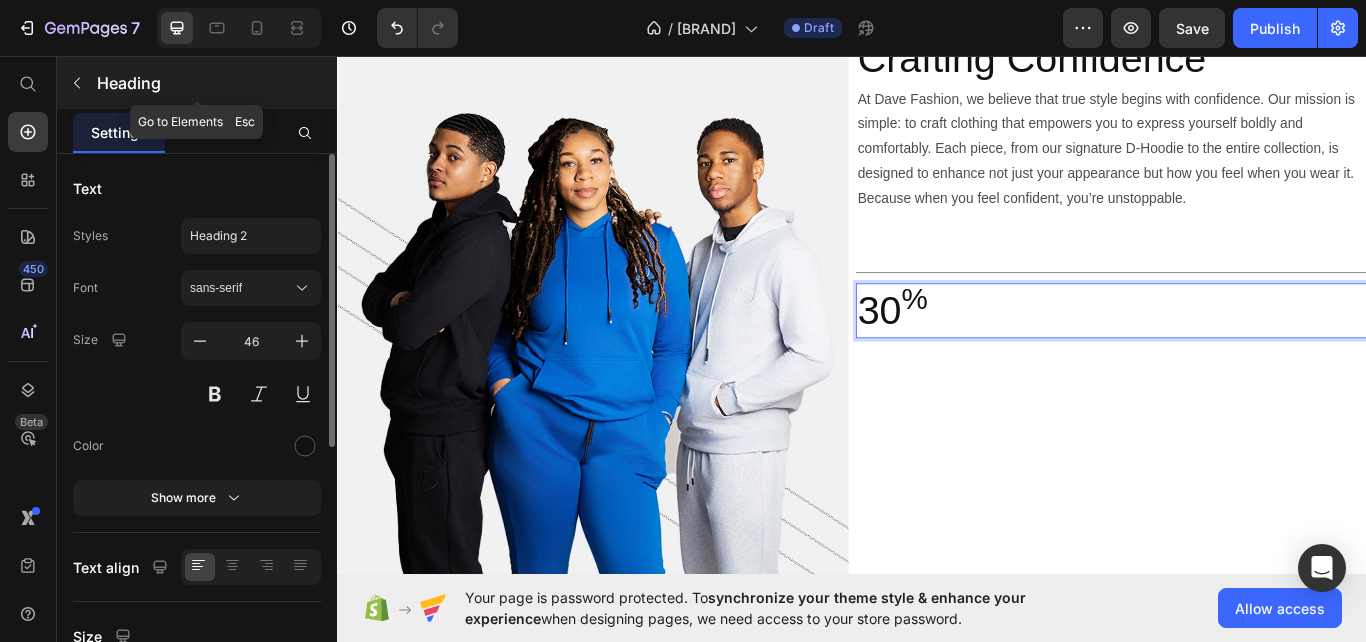 click on "Heading" at bounding box center [215, 83] 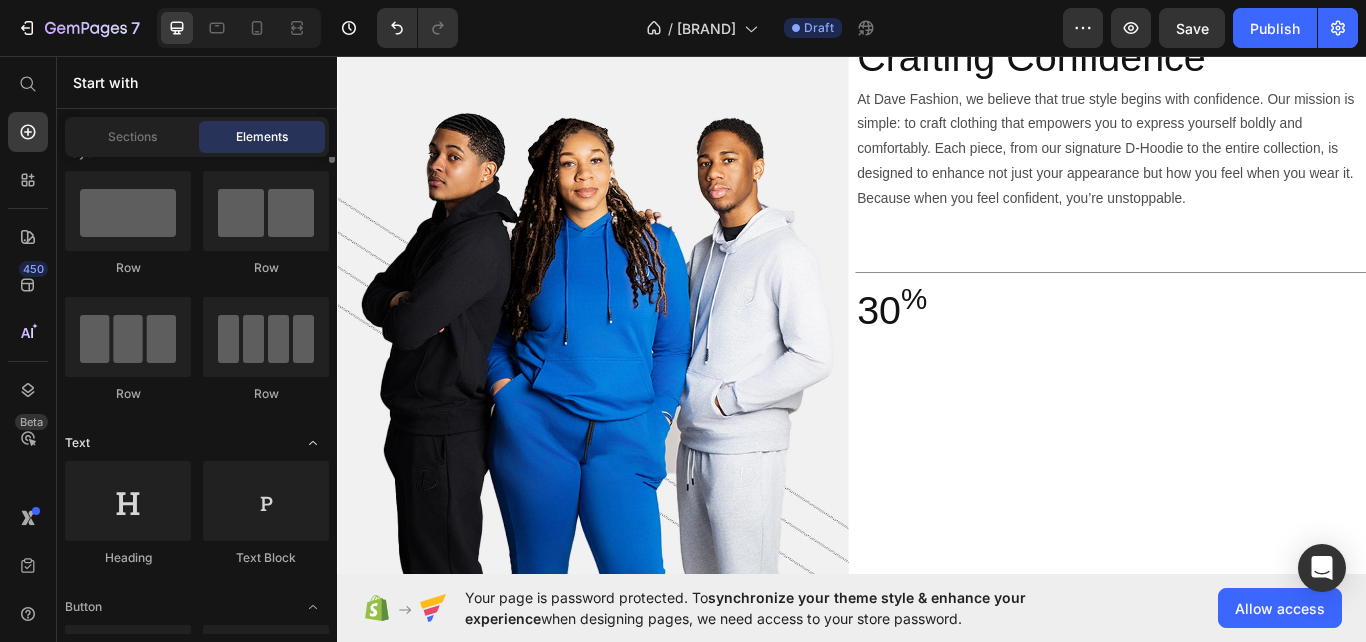 scroll, scrollTop: 0, scrollLeft: 0, axis: both 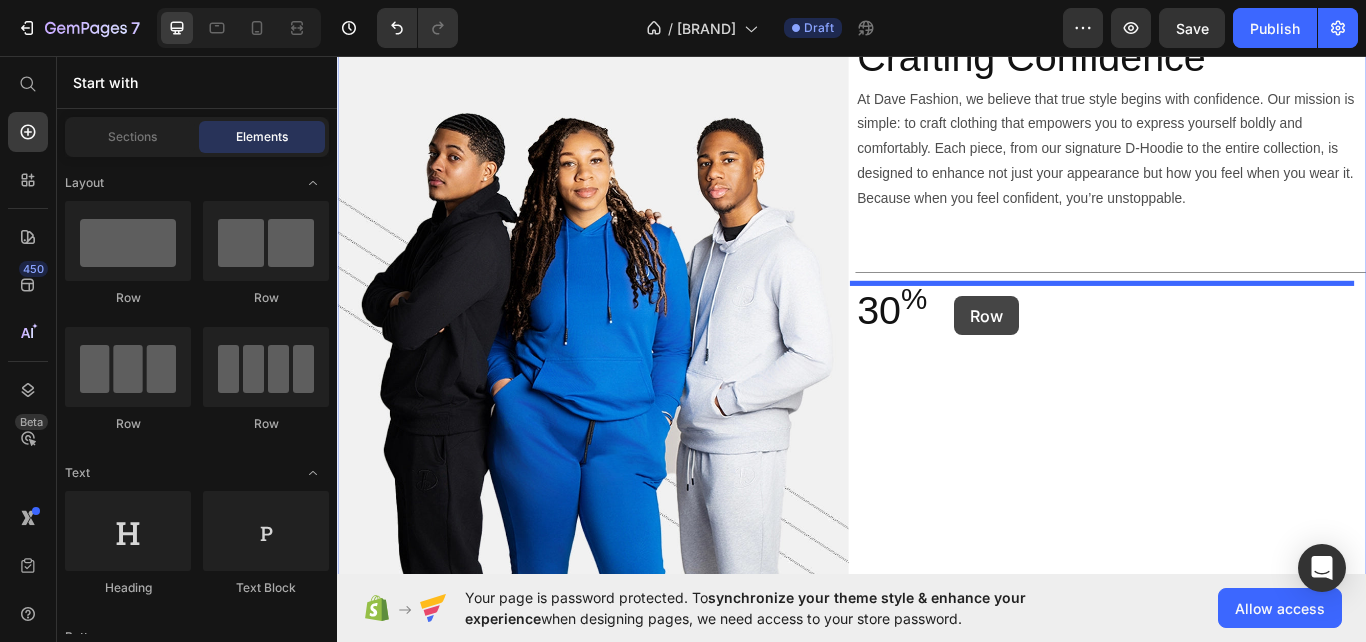 drag, startPoint x: 472, startPoint y: 426, endPoint x: 1056, endPoint y: 337, distance: 590.74274 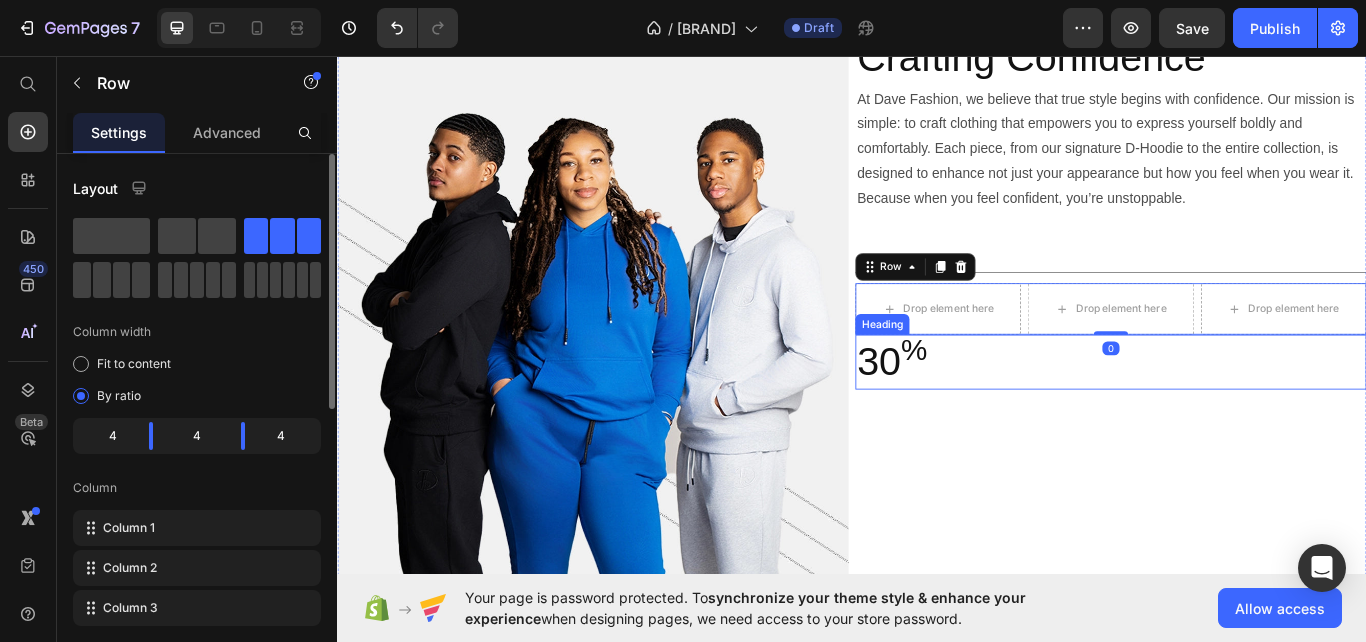click on "30 %" at bounding box center [1239, 414] 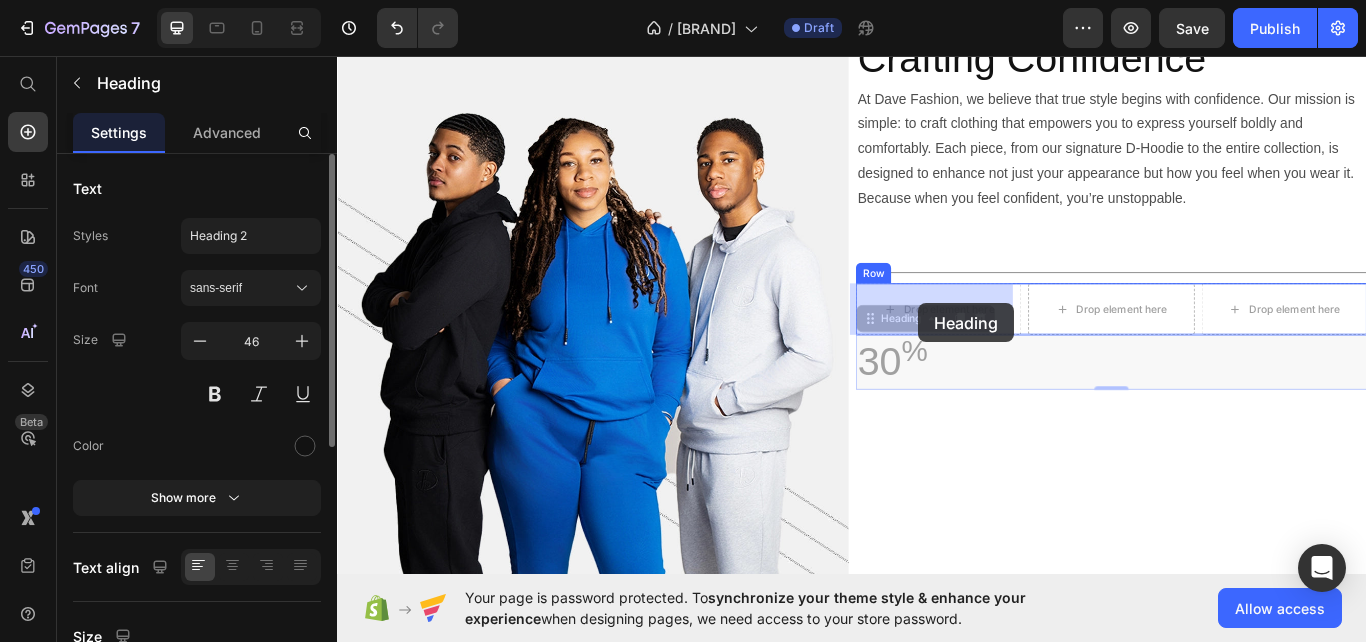 drag, startPoint x: 994, startPoint y: 365, endPoint x: 1015, endPoint y: 345, distance: 29 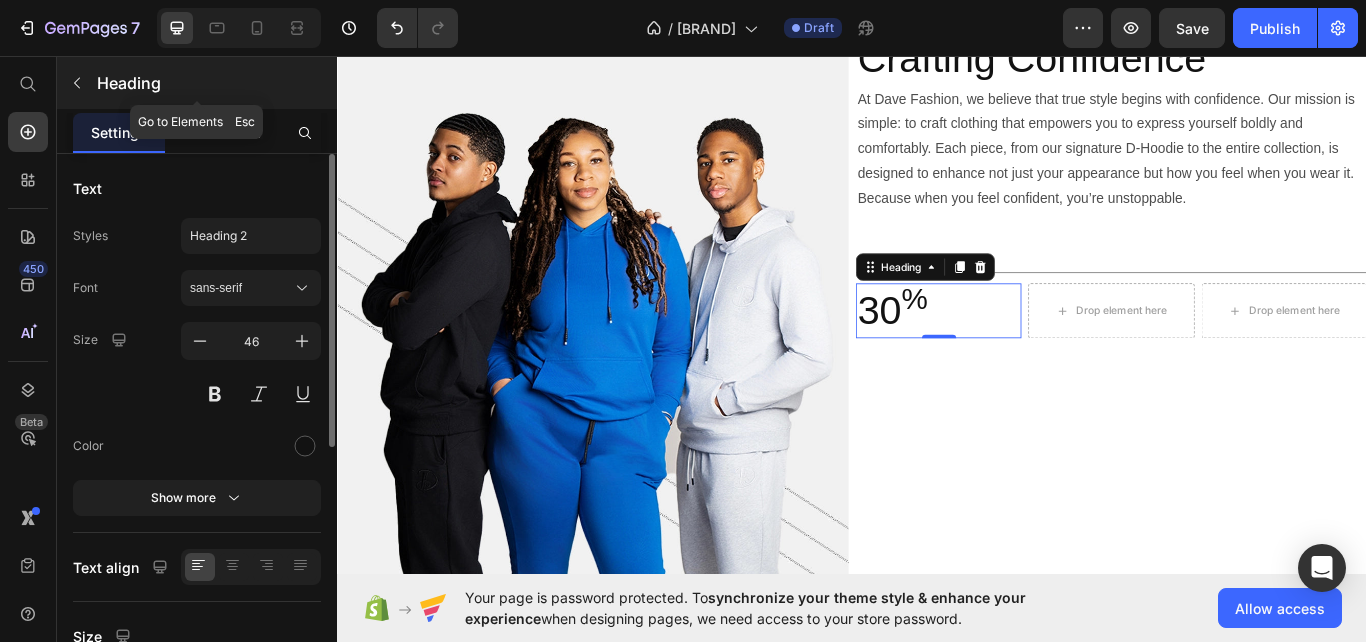 click on "Heading" at bounding box center [215, 83] 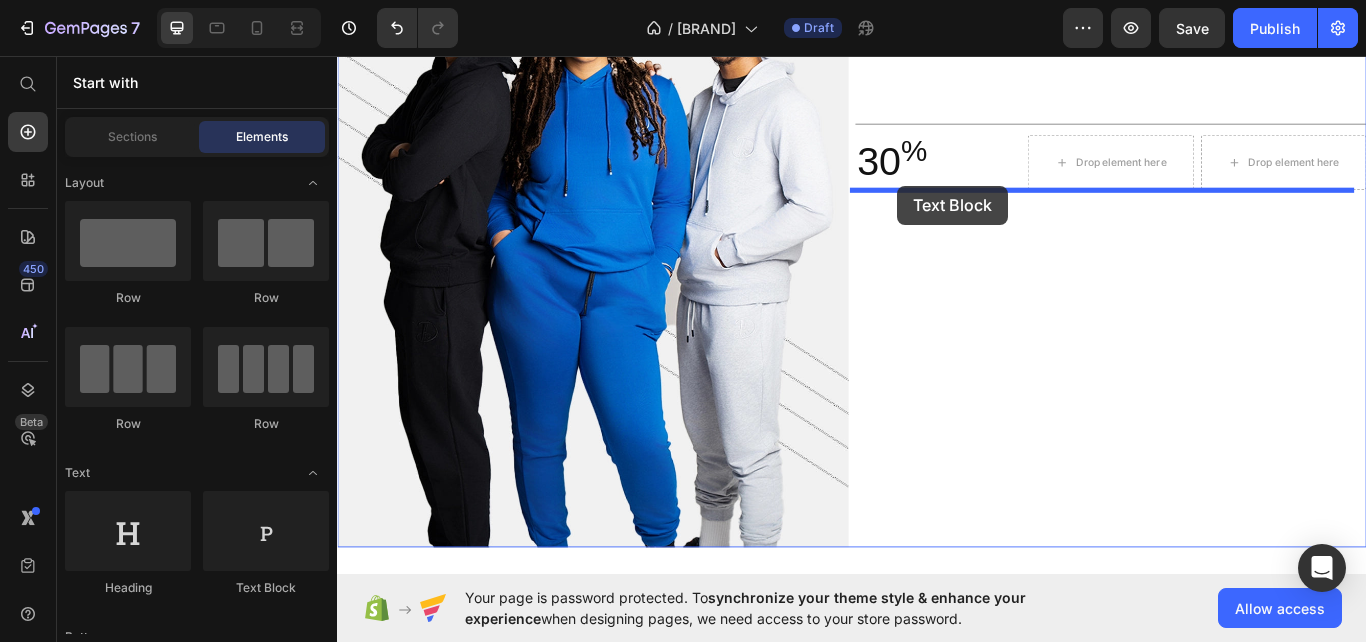 scroll, scrollTop: 2514, scrollLeft: 0, axis: vertical 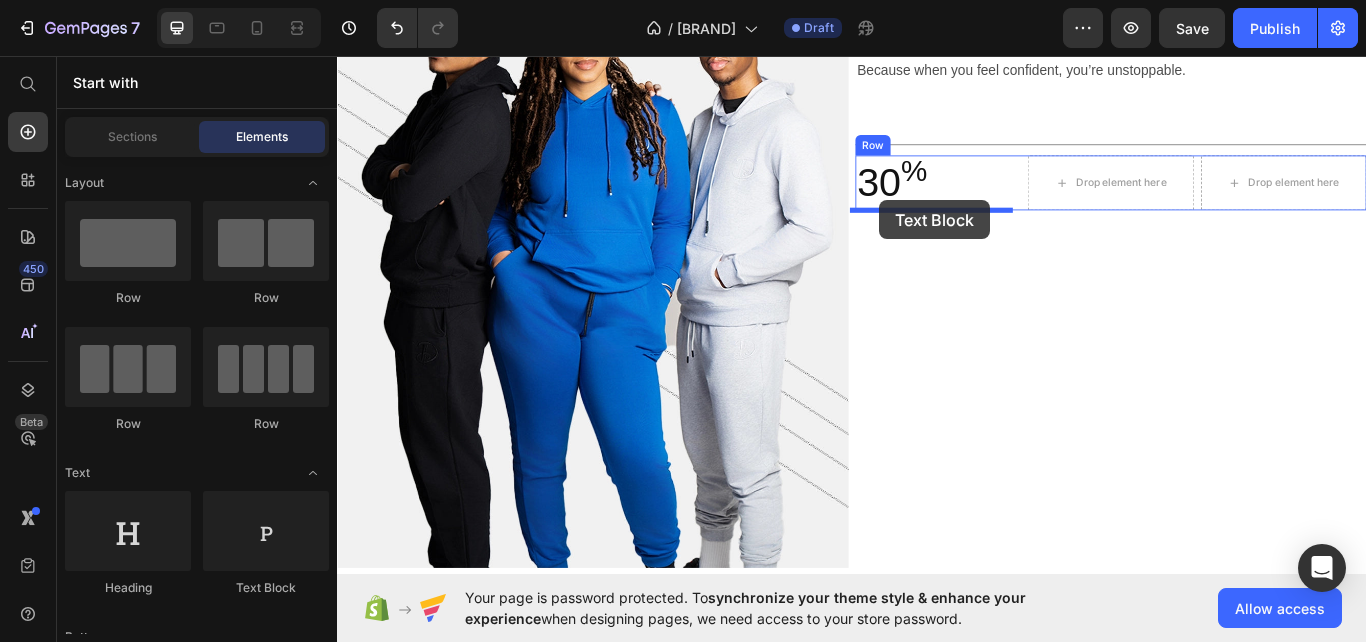 drag, startPoint x: 606, startPoint y: 586, endPoint x: 969, endPoint y: 225, distance: 511.94727 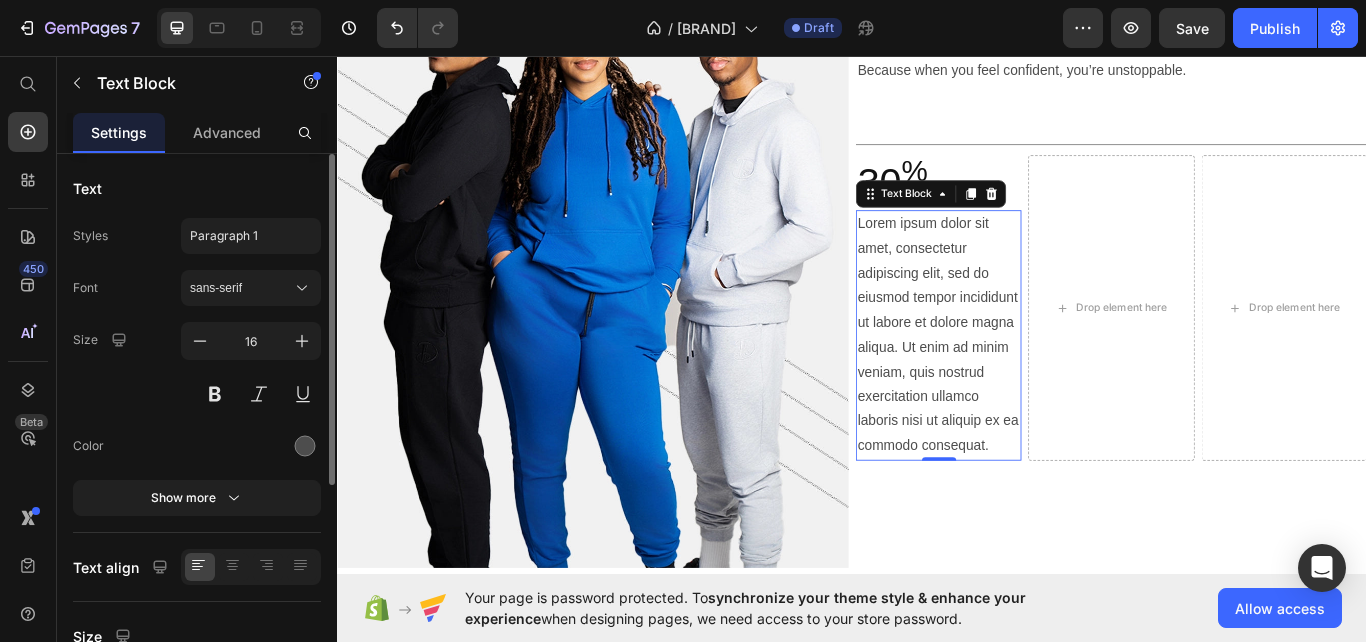 click on "Lorem ipsum dolor sit amet, consectetur adipiscing elit, sed do eiusmod tempor incididunt ut labore et dolore magna aliqua. Ut enim ad minim veniam, quis nostrud exercitation ullamco laboris nisi ut aliquip ex ea commodo consequat." at bounding box center (1037, 383) 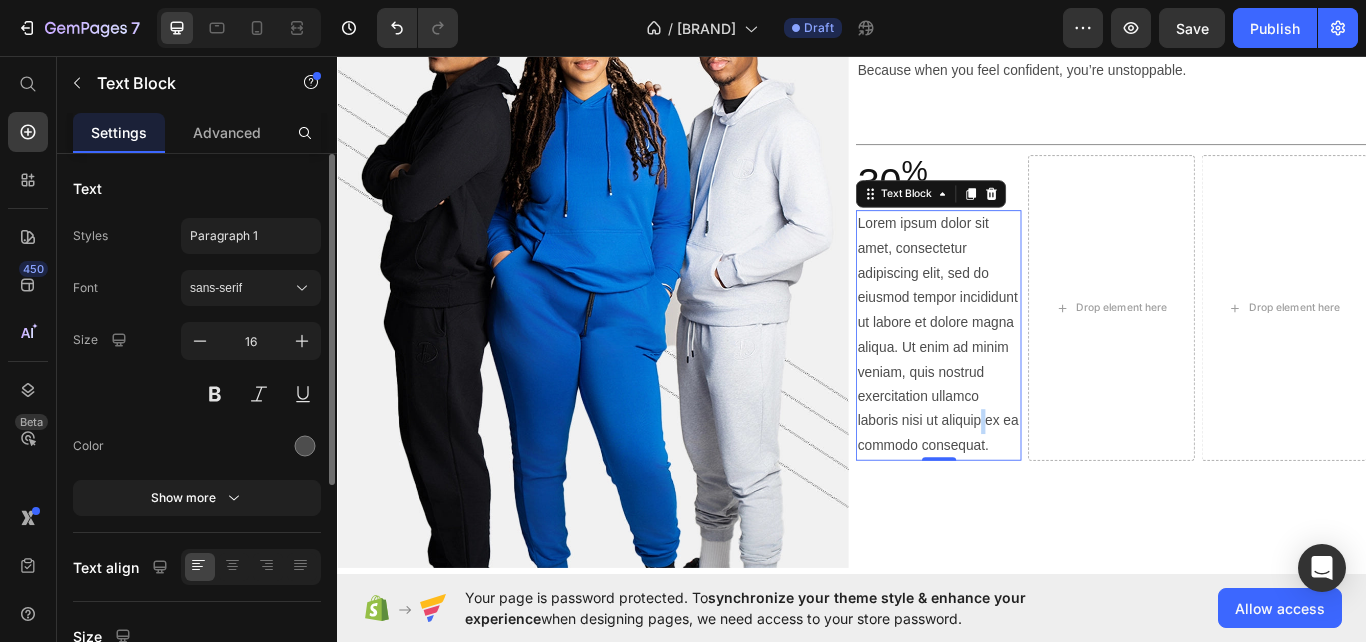 click on "Lorem ipsum dolor sit amet, consectetur adipiscing elit, sed do eiusmod tempor incididunt ut labore et dolore magna aliqua. Ut enim ad minim veniam, quis nostrud exercitation ullamco laboris nisi ut aliquip ex ea commodo consequat." at bounding box center (1037, 383) 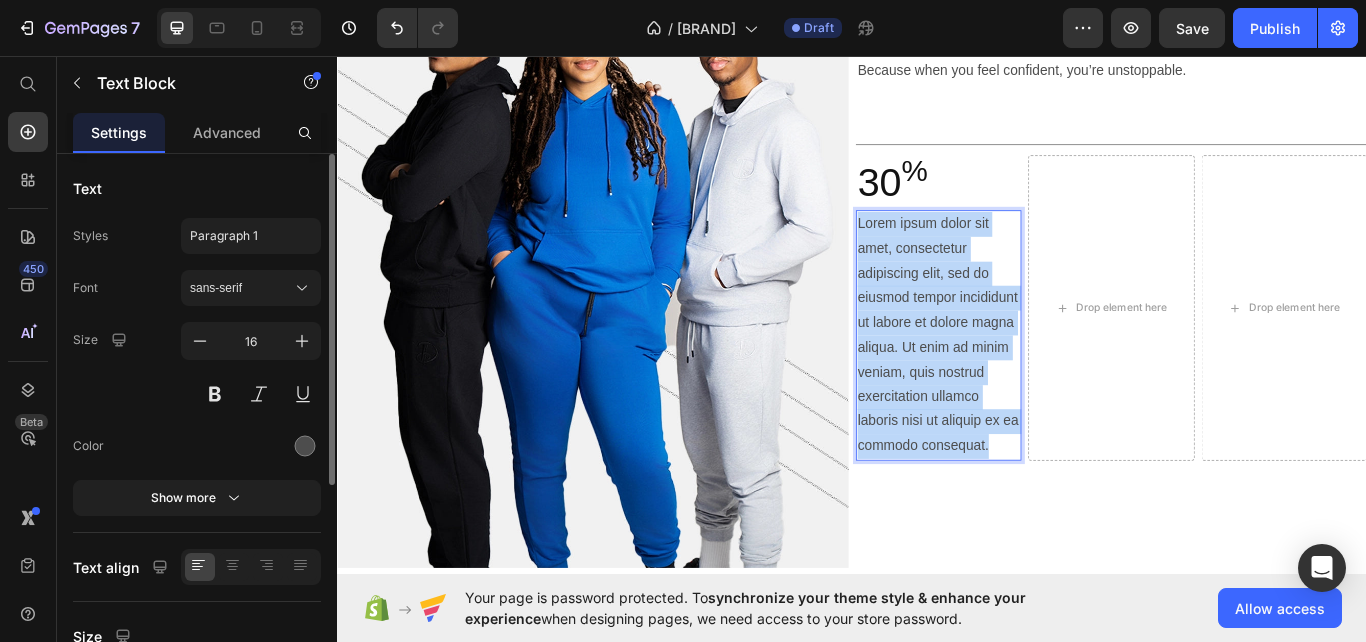 click on "Lorem ipsum dolor sit amet, consectetur adipiscing elit, sed do eiusmod tempor incididunt ut labore et dolore magna aliqua. Ut enim ad minim veniam, quis nostrud exercitation ullamco laboris nisi ut aliquip ex ea commodo consequat." at bounding box center (1037, 383) 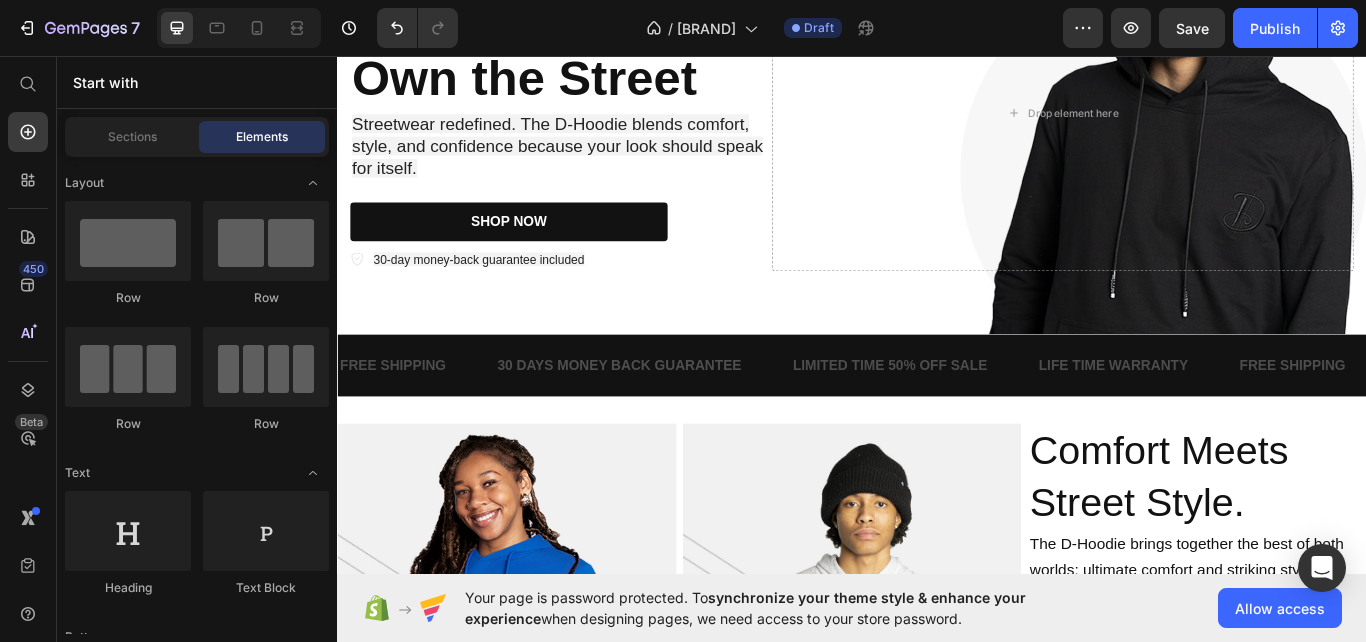 scroll, scrollTop: 735, scrollLeft: 0, axis: vertical 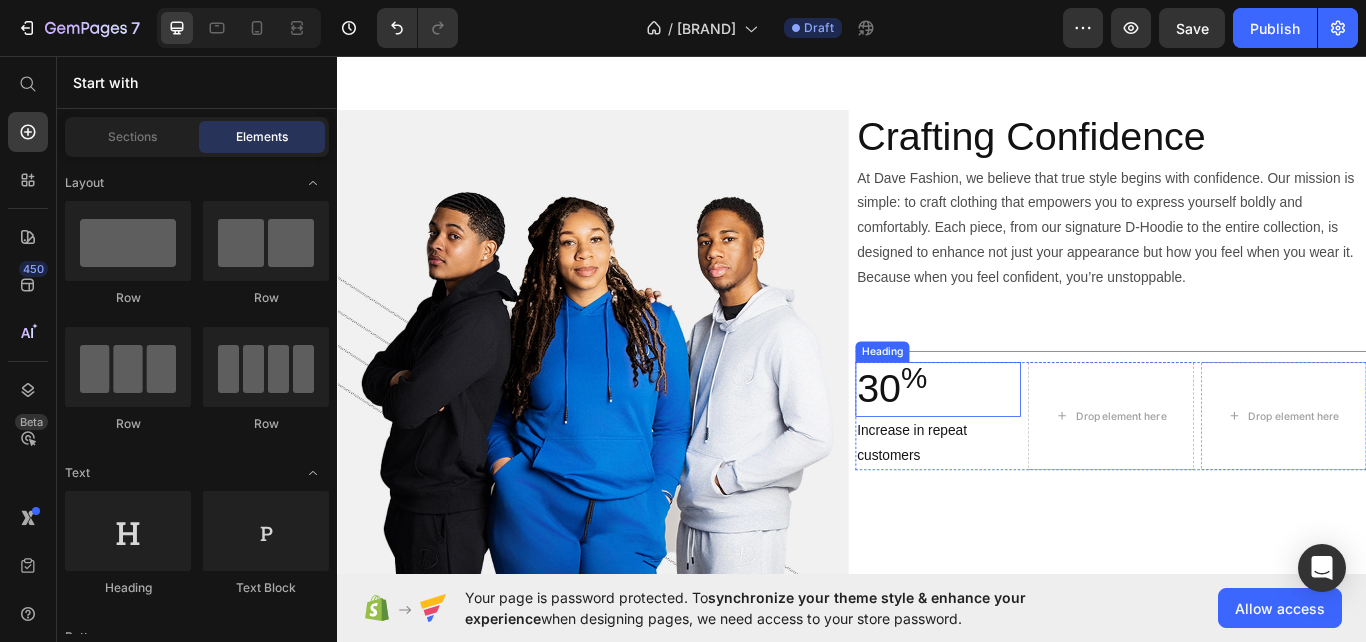 click on "30 %" at bounding box center [1037, 446] 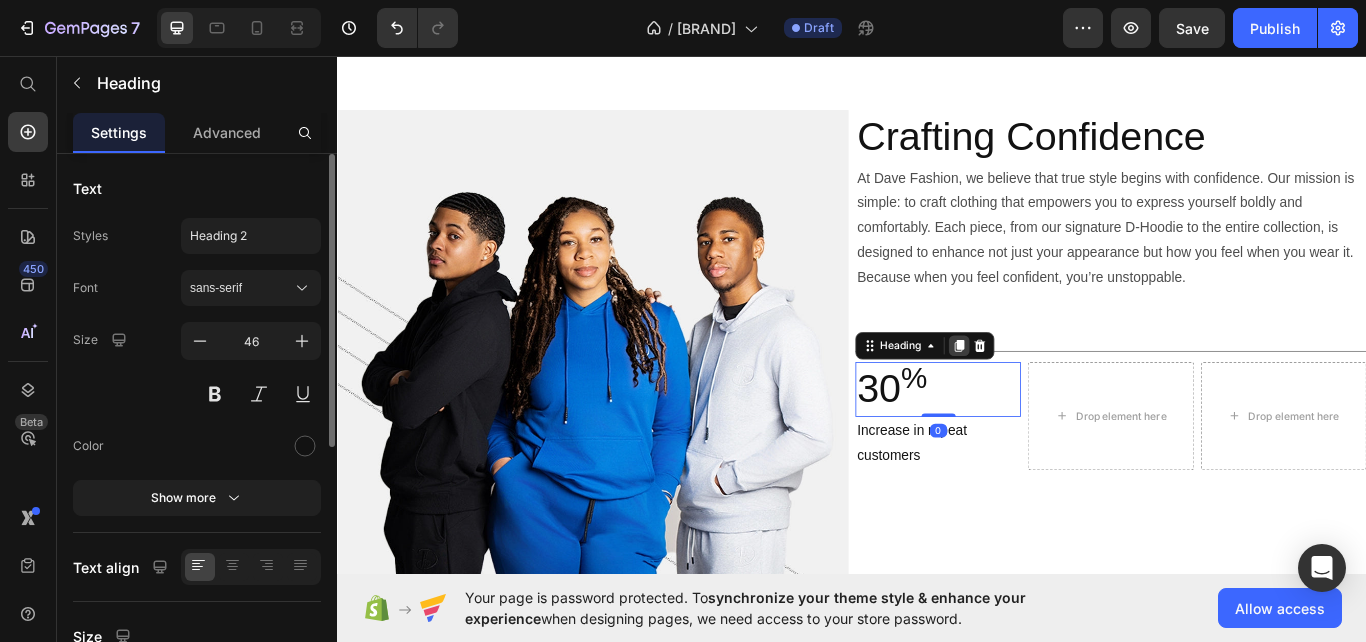click 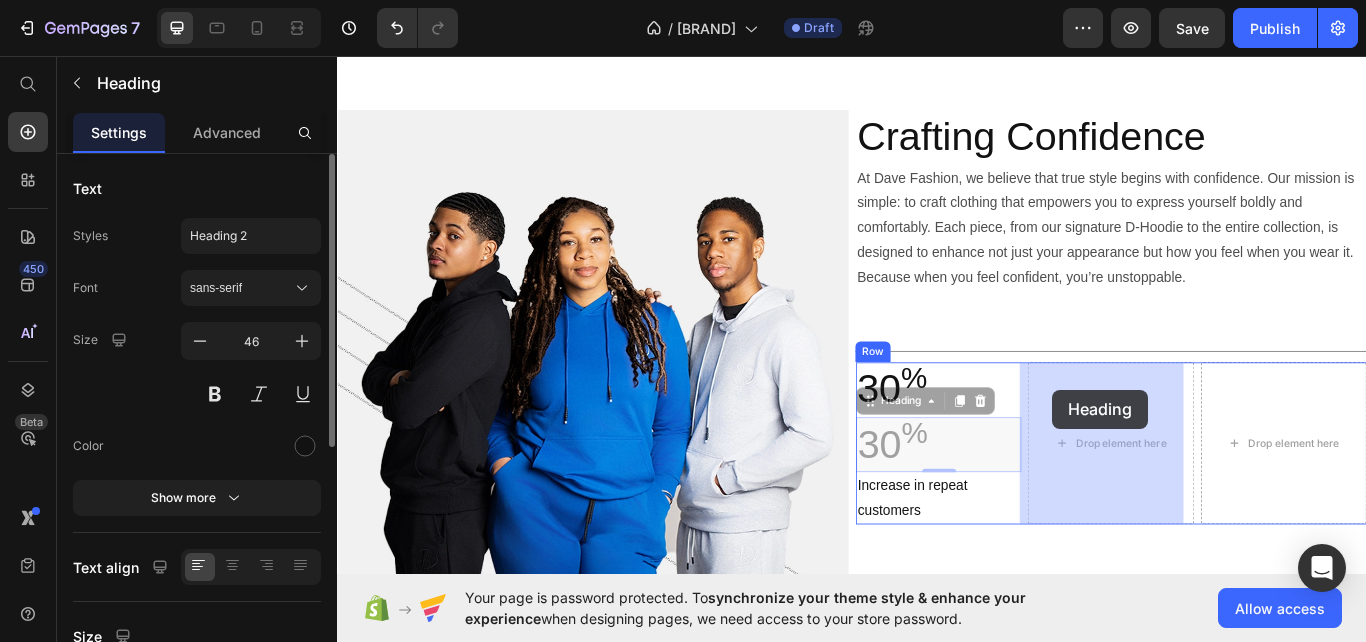 drag, startPoint x: 997, startPoint y: 460, endPoint x: 1171, endPoint y: 446, distance: 174.56232 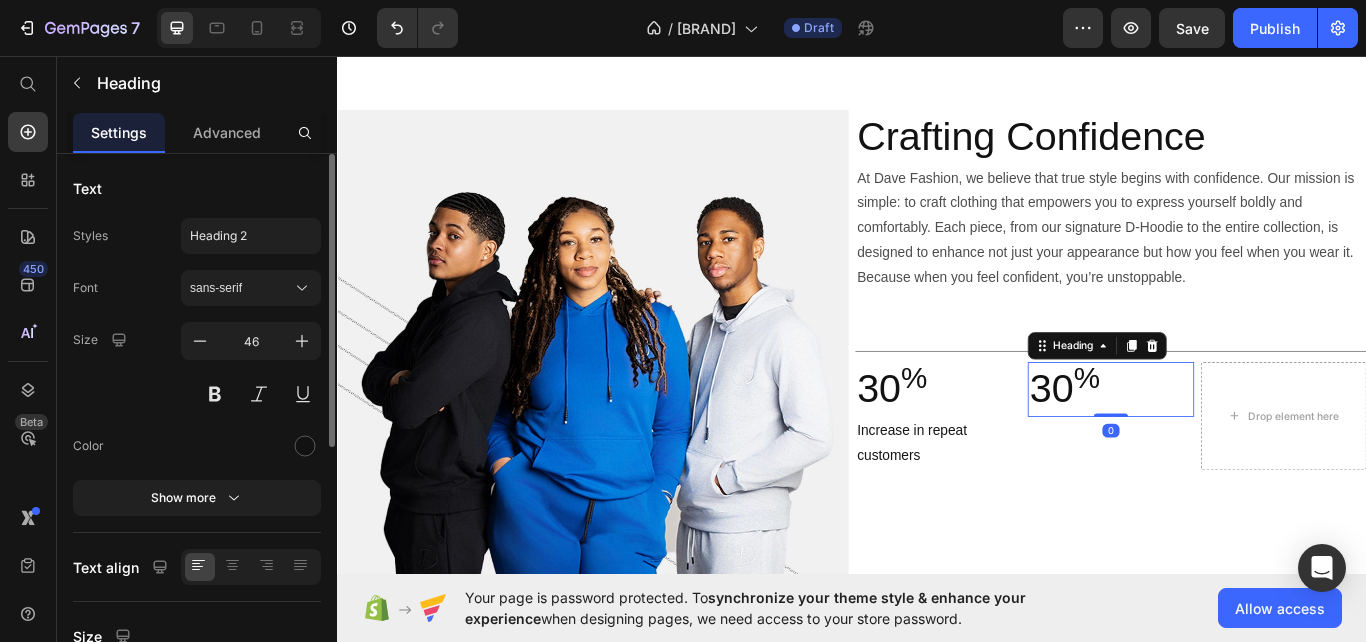 click on "30 %" at bounding box center [1238, 446] 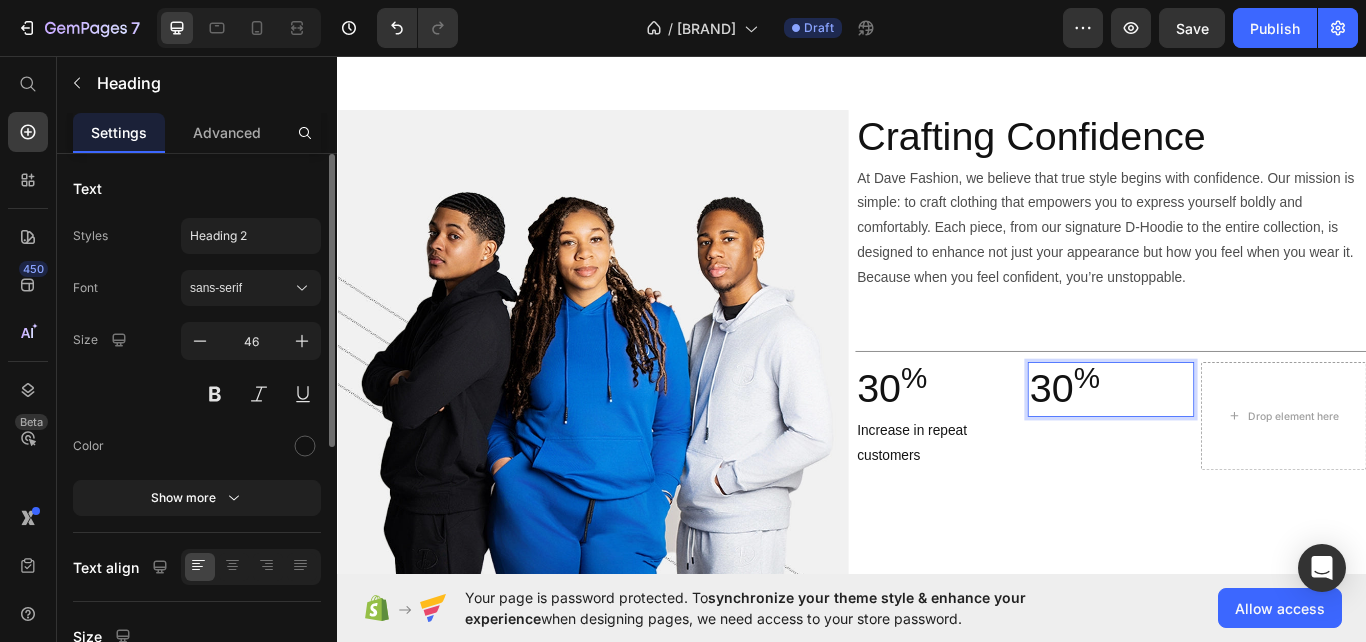click on "30 %" at bounding box center [1238, 446] 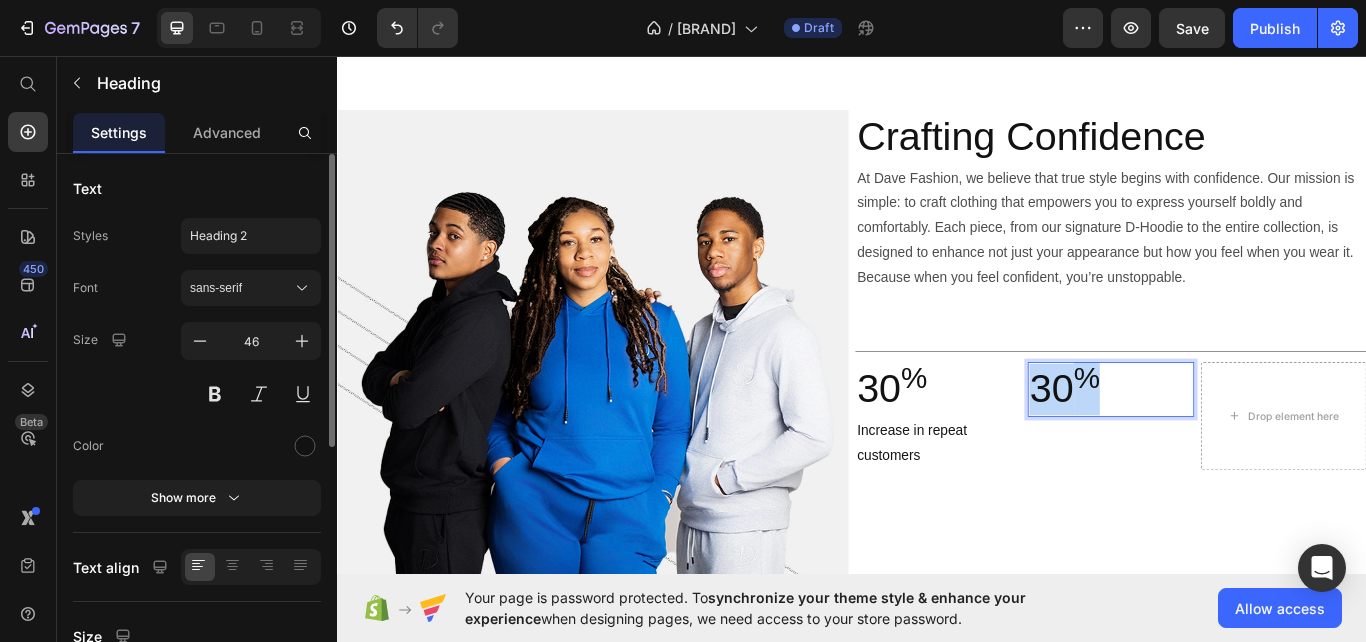 click on "30 %" at bounding box center [1238, 446] 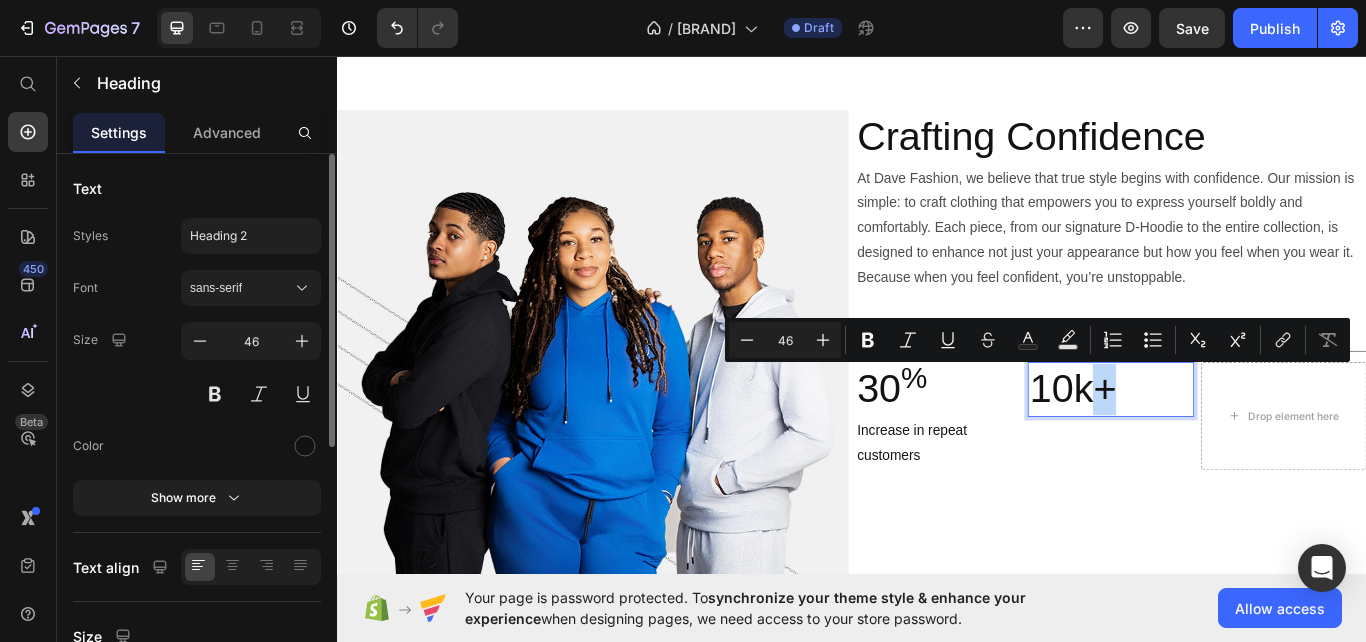 drag, startPoint x: 1219, startPoint y: 439, endPoint x: 1243, endPoint y: 436, distance: 24.186773 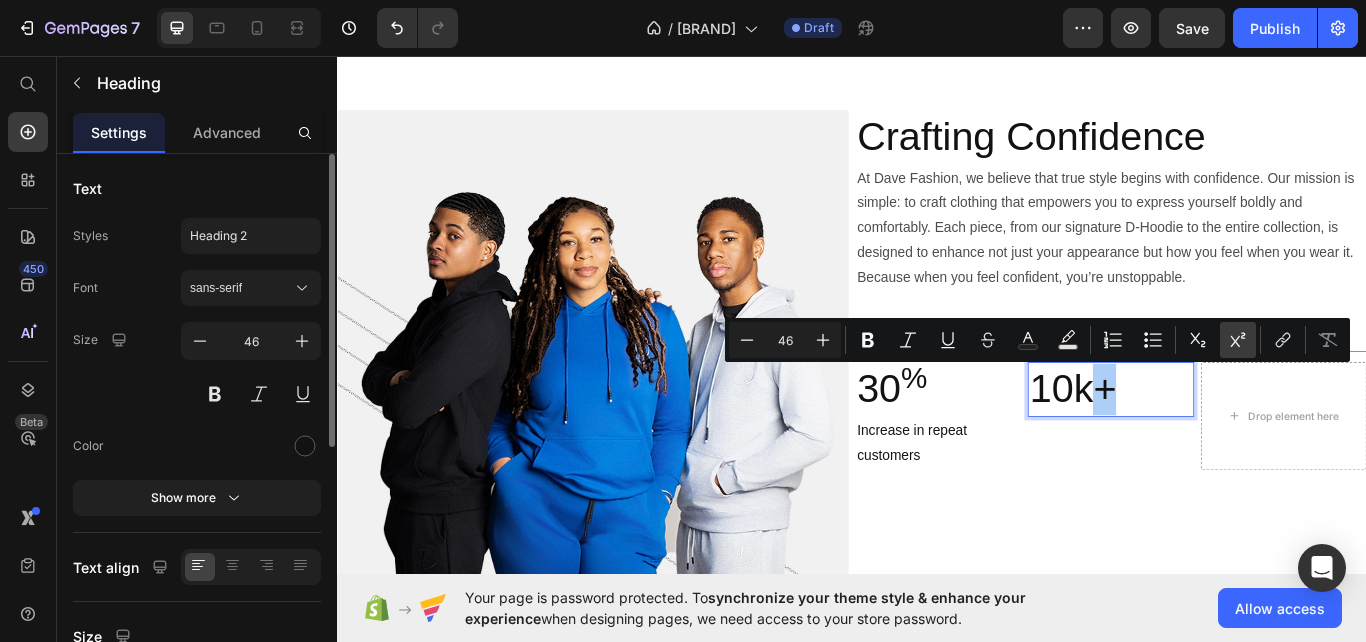 click 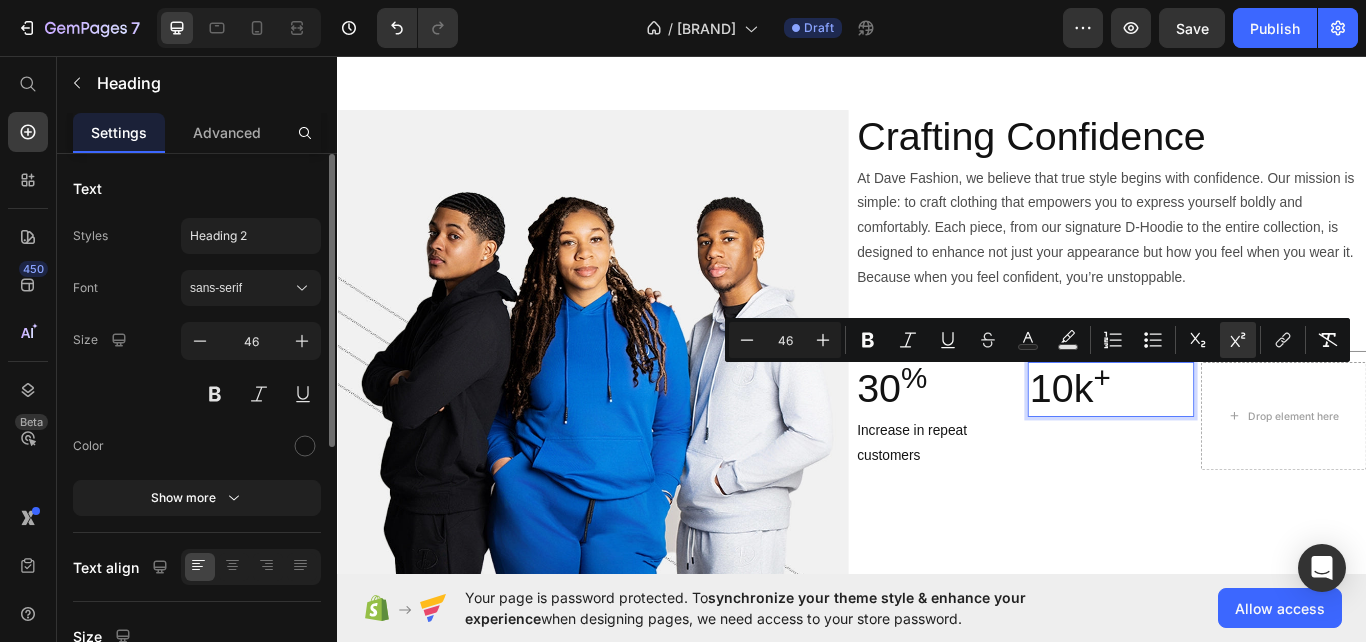 click on "10k +" at bounding box center [1238, 446] 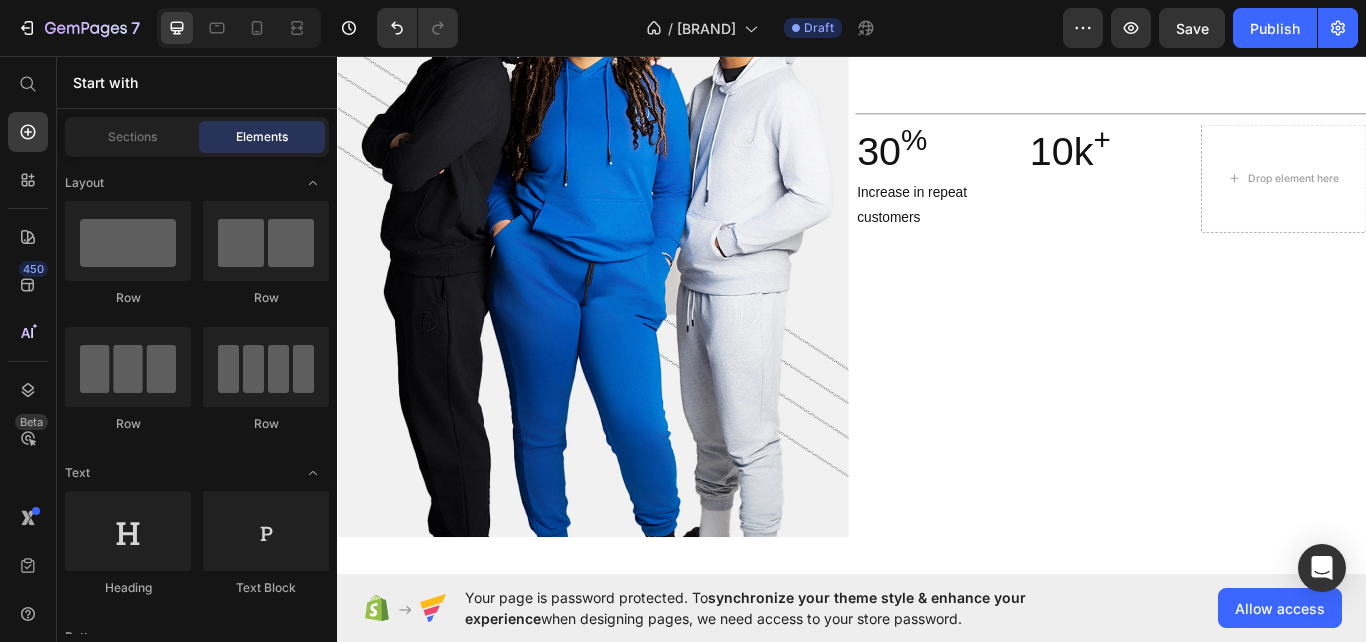 scroll, scrollTop: 2453, scrollLeft: 0, axis: vertical 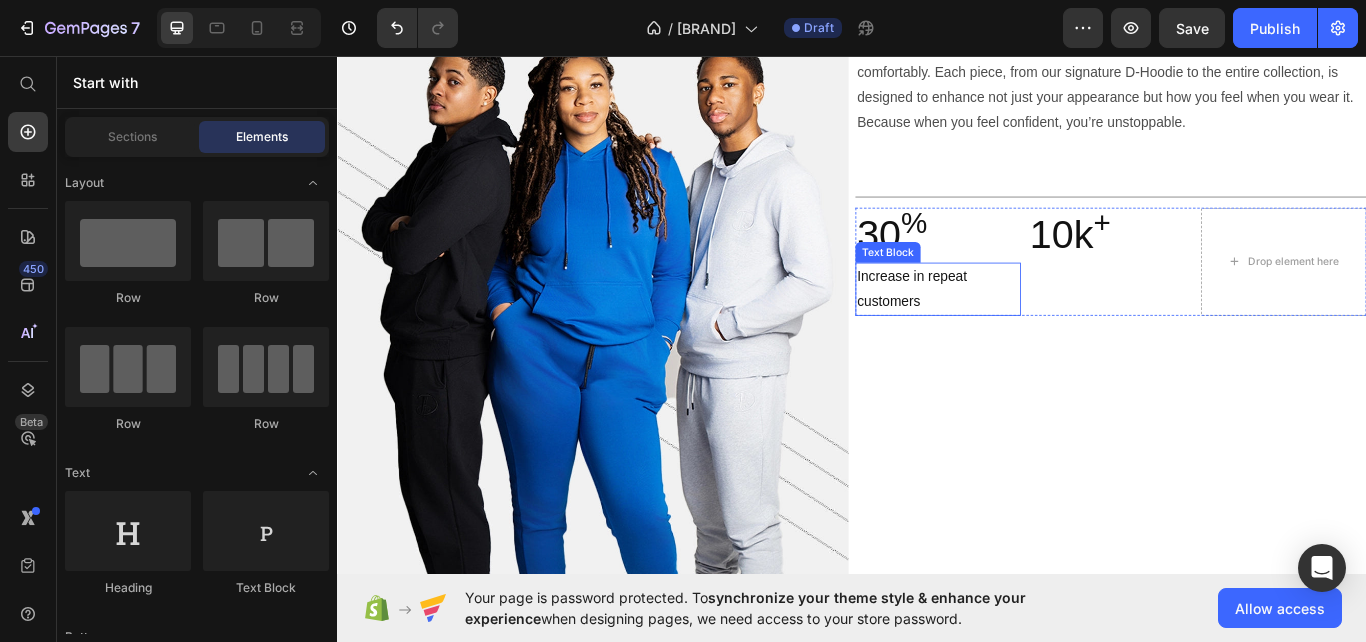 click on "Increase in repeat customers" at bounding box center (1037, 329) 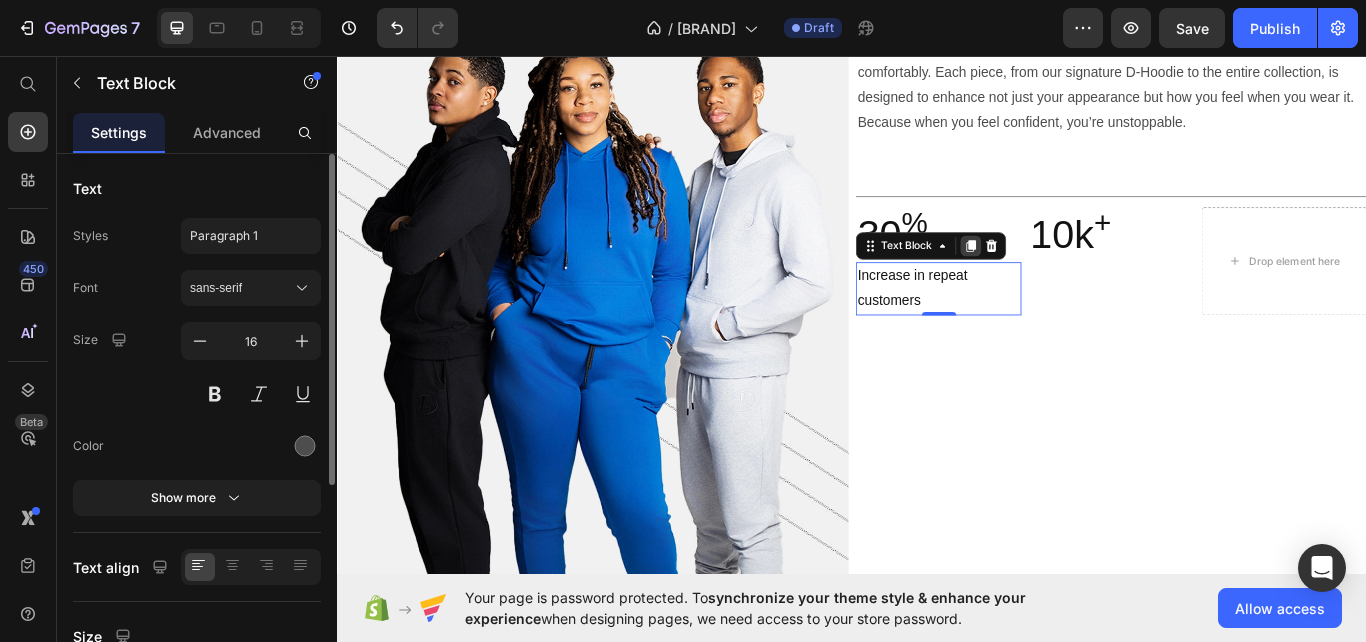 click 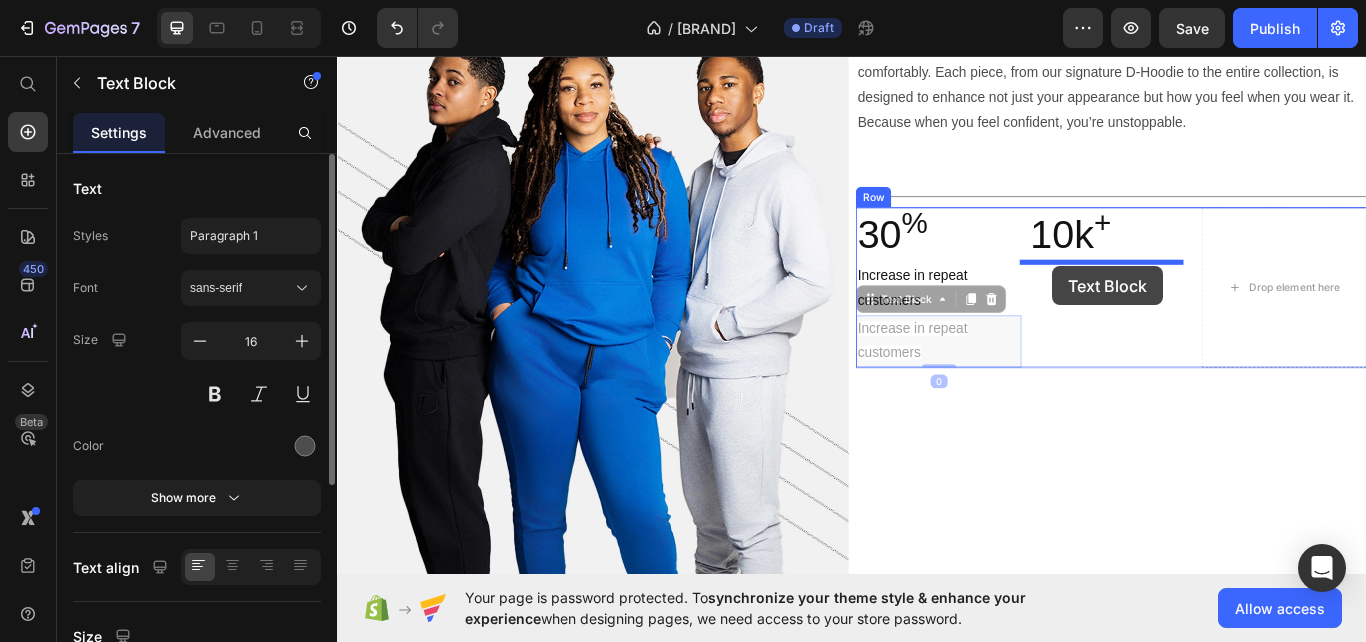 drag, startPoint x: 985, startPoint y: 345, endPoint x: 1171, endPoint y: 302, distance: 190.90573 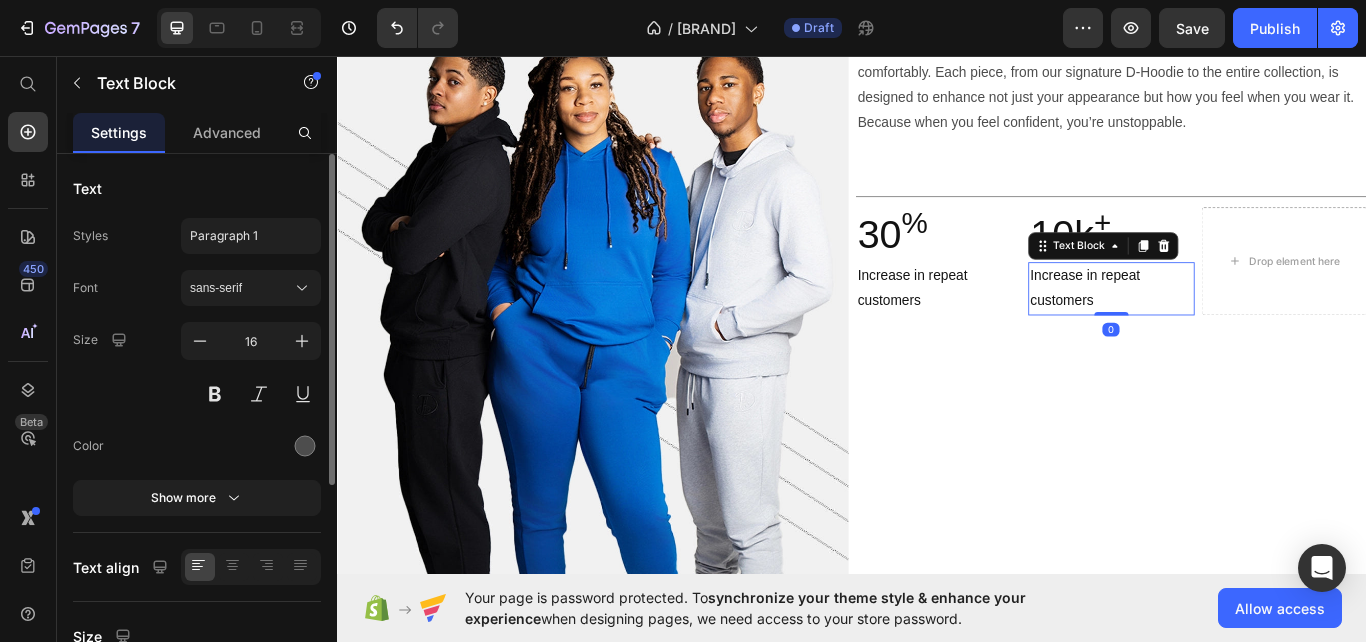 click on "Increase in repeat customers" at bounding box center (1238, 329) 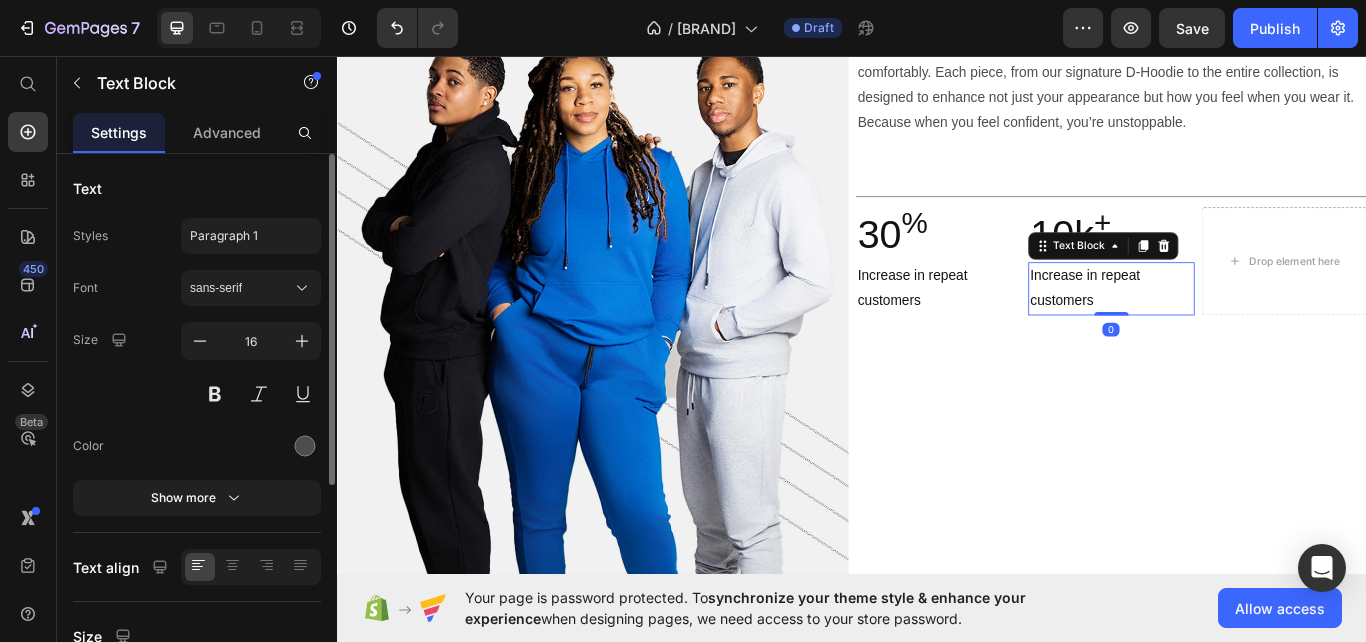 click on "Increase in repeat customers" at bounding box center [1238, 329] 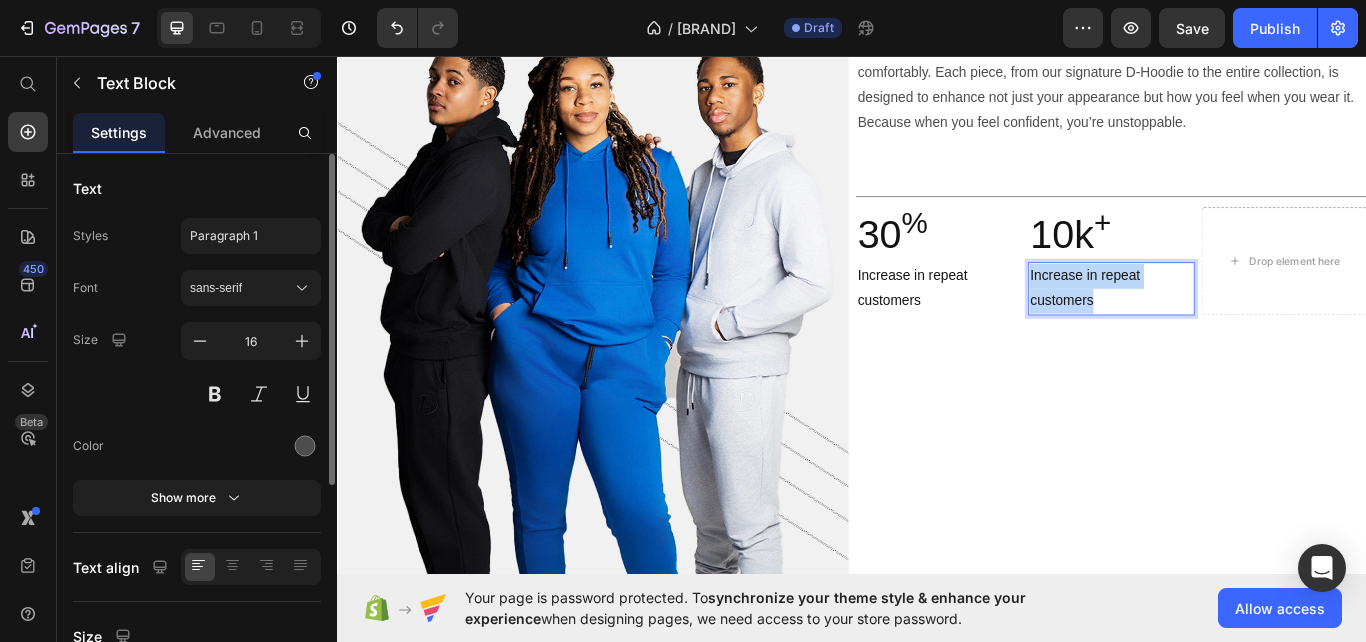 click on "Increase in repeat customers" at bounding box center [1238, 329] 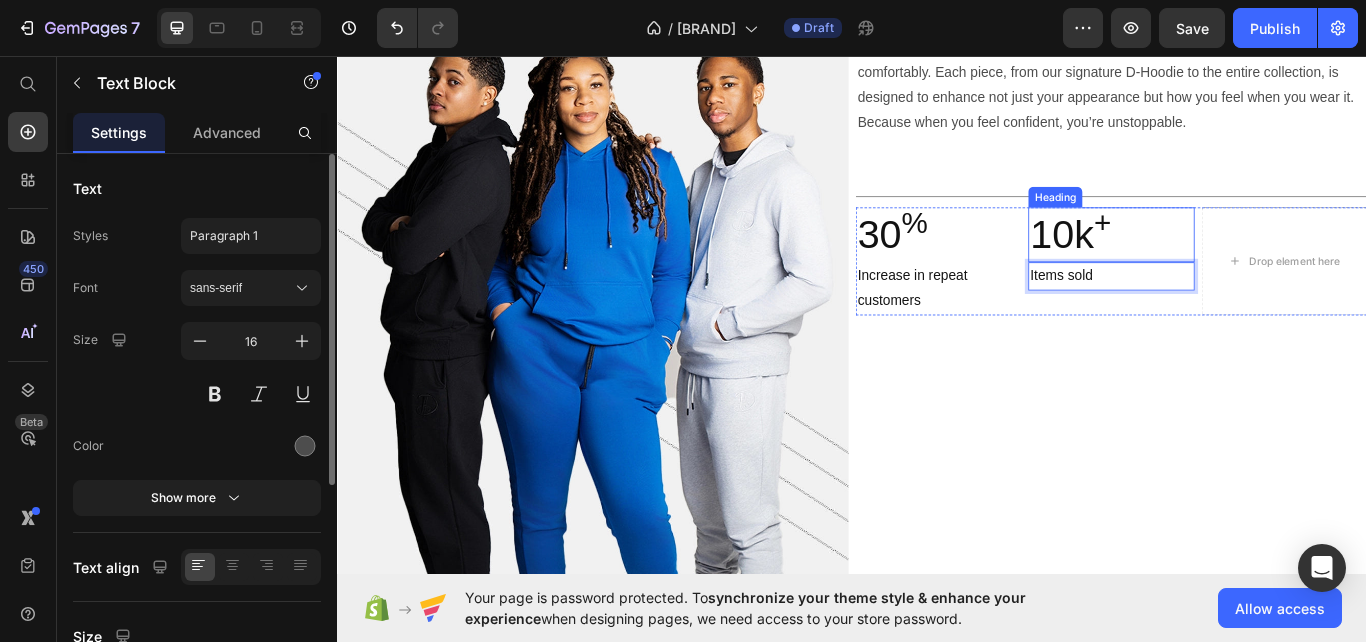 click on "10k +" at bounding box center (1238, 266) 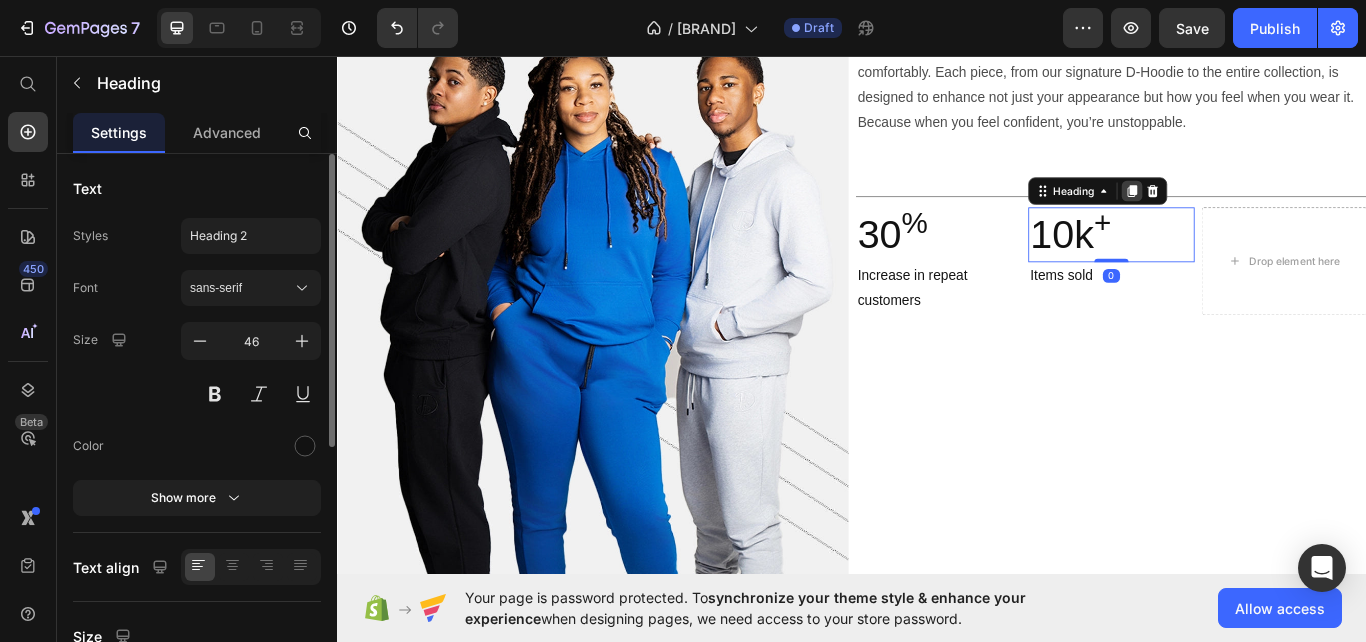 click 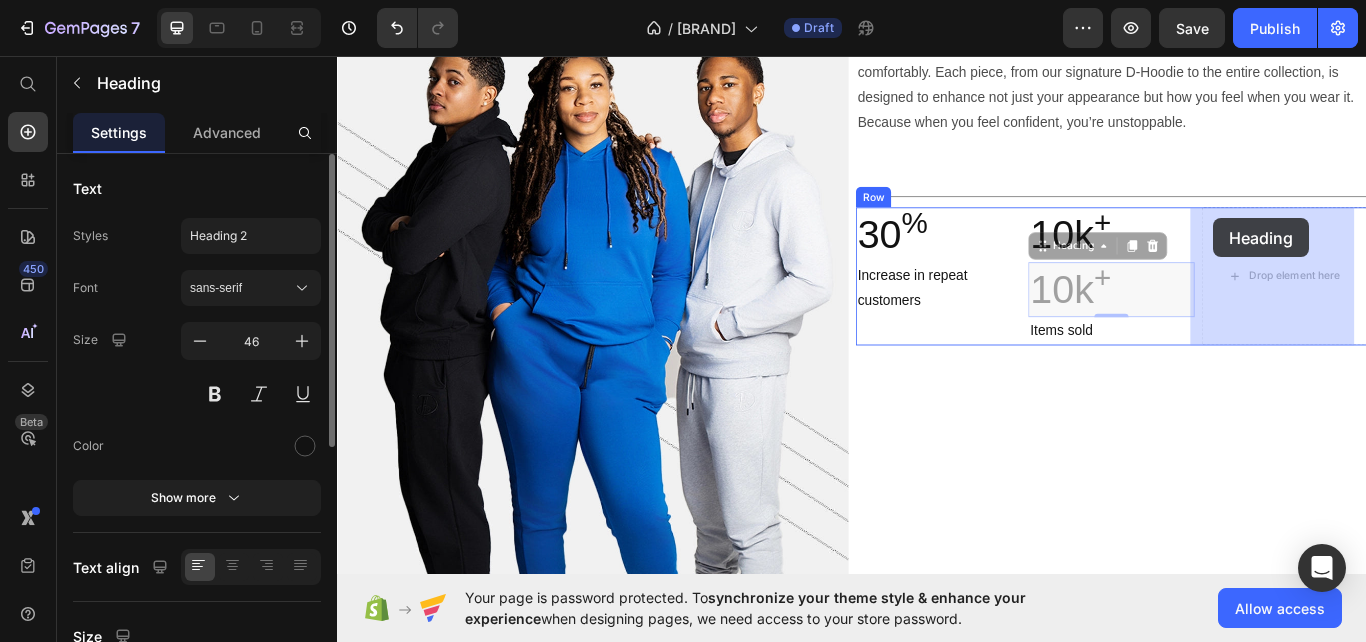 drag, startPoint x: 1178, startPoint y: 280, endPoint x: 1359, endPoint y: 246, distance: 184.16568 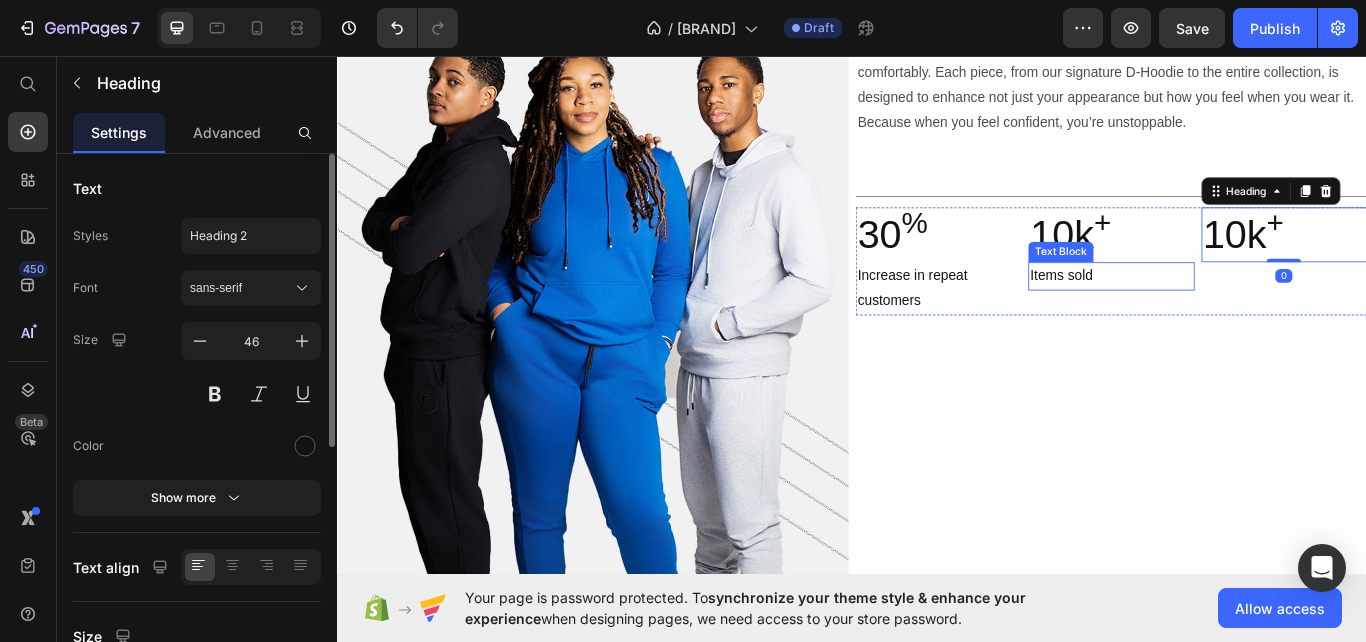 click on "Items sold" at bounding box center (1180, 313) 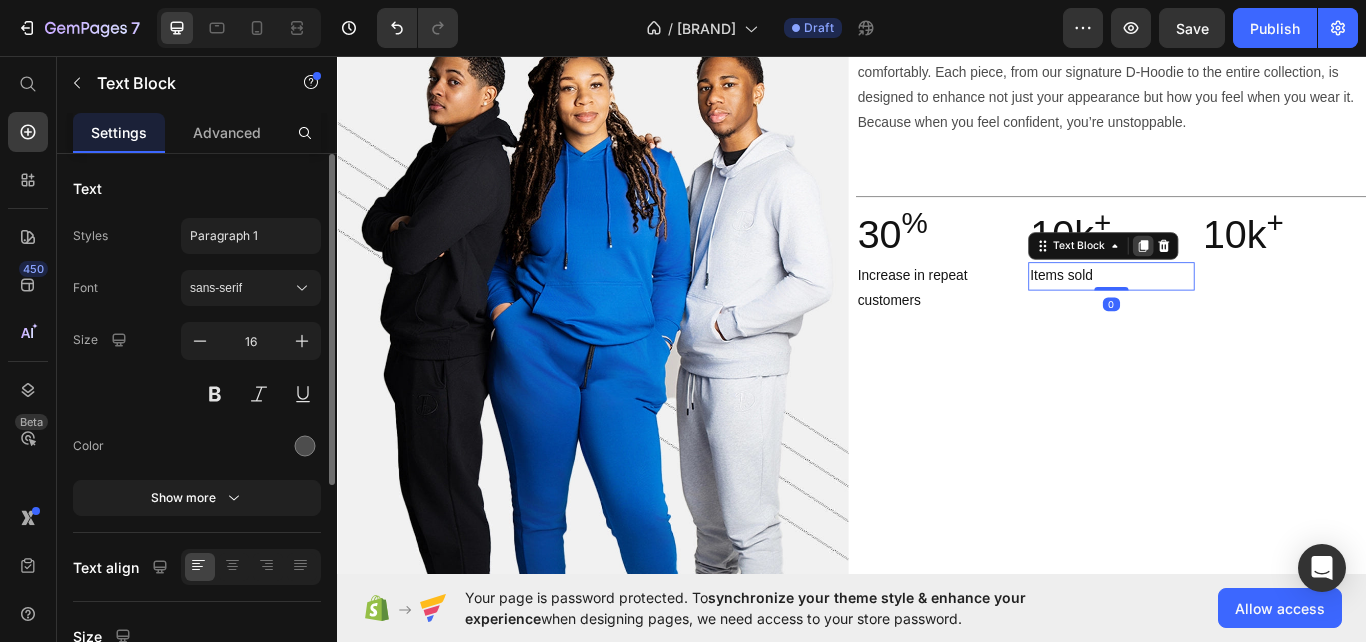 click 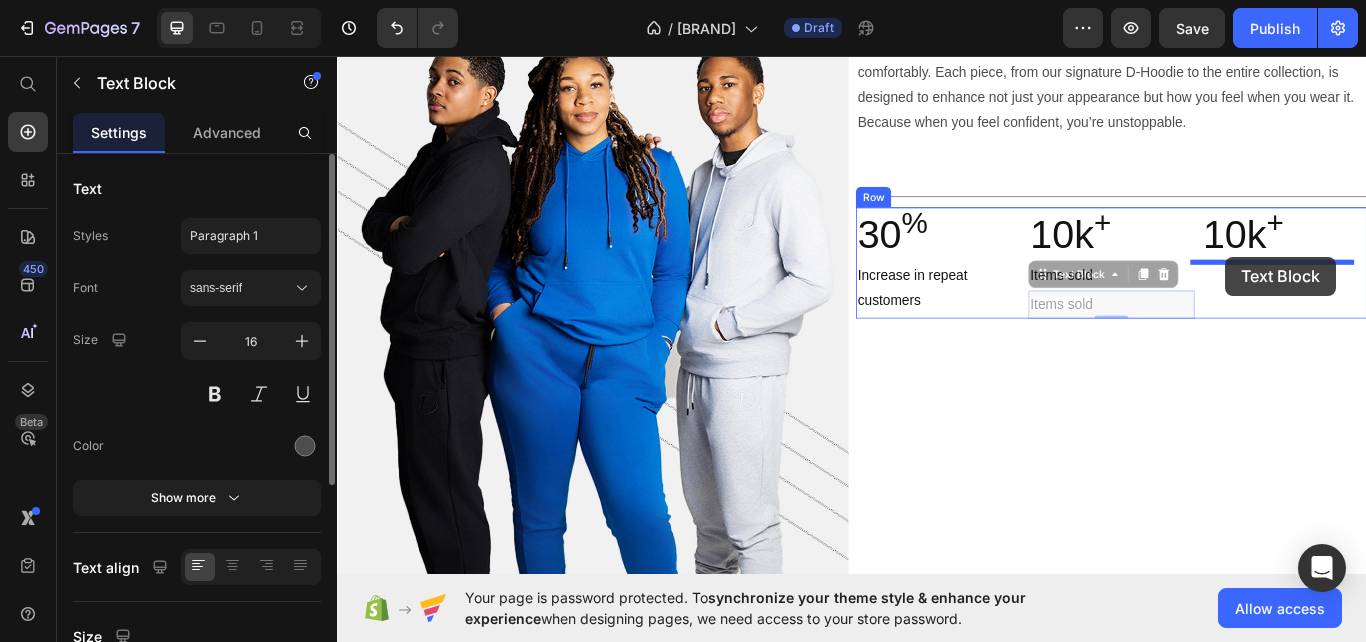 drag, startPoint x: 1174, startPoint y: 316, endPoint x: 1372, endPoint y: 291, distance: 199.57204 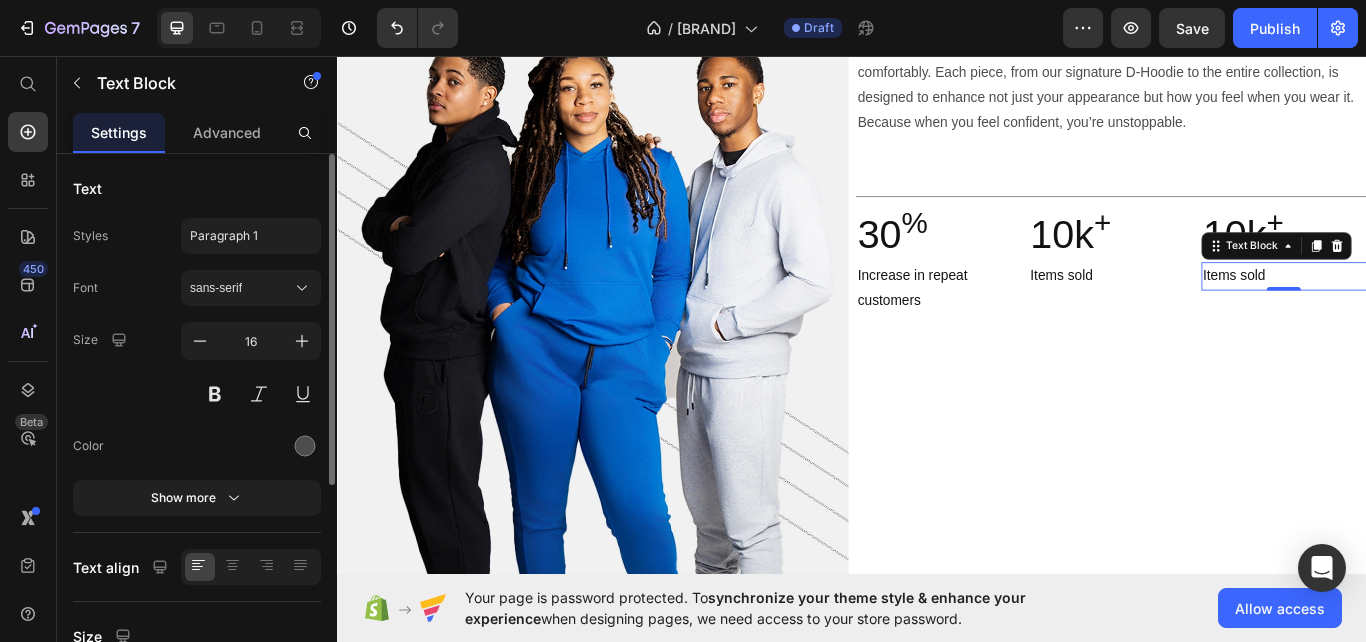 click on "Items sold" at bounding box center [1440, 314] 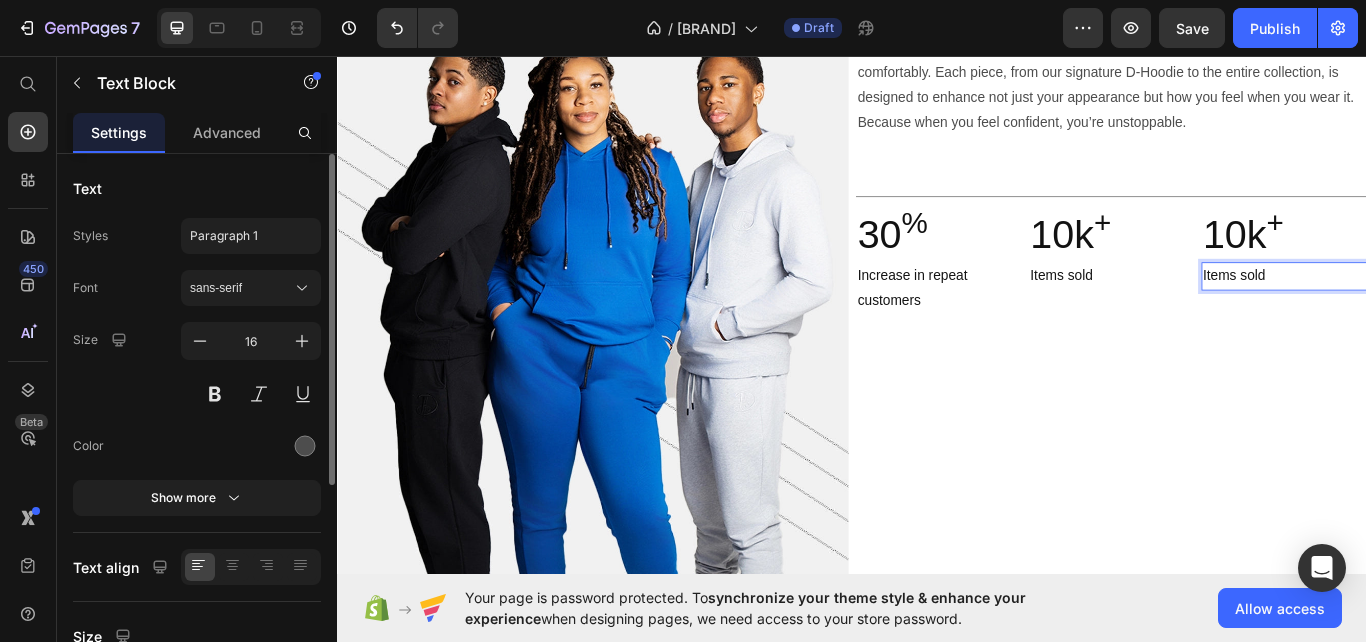 click on "Items sold" at bounding box center [1440, 314] 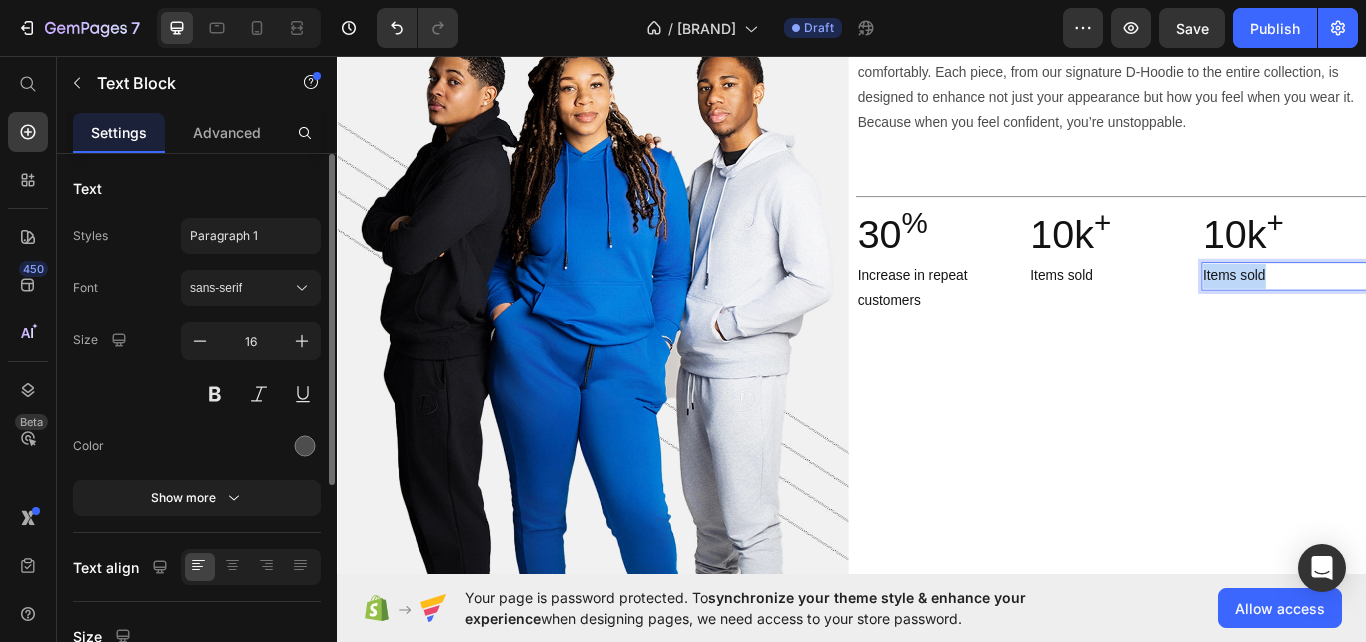 click on "Items sold" at bounding box center (1440, 314) 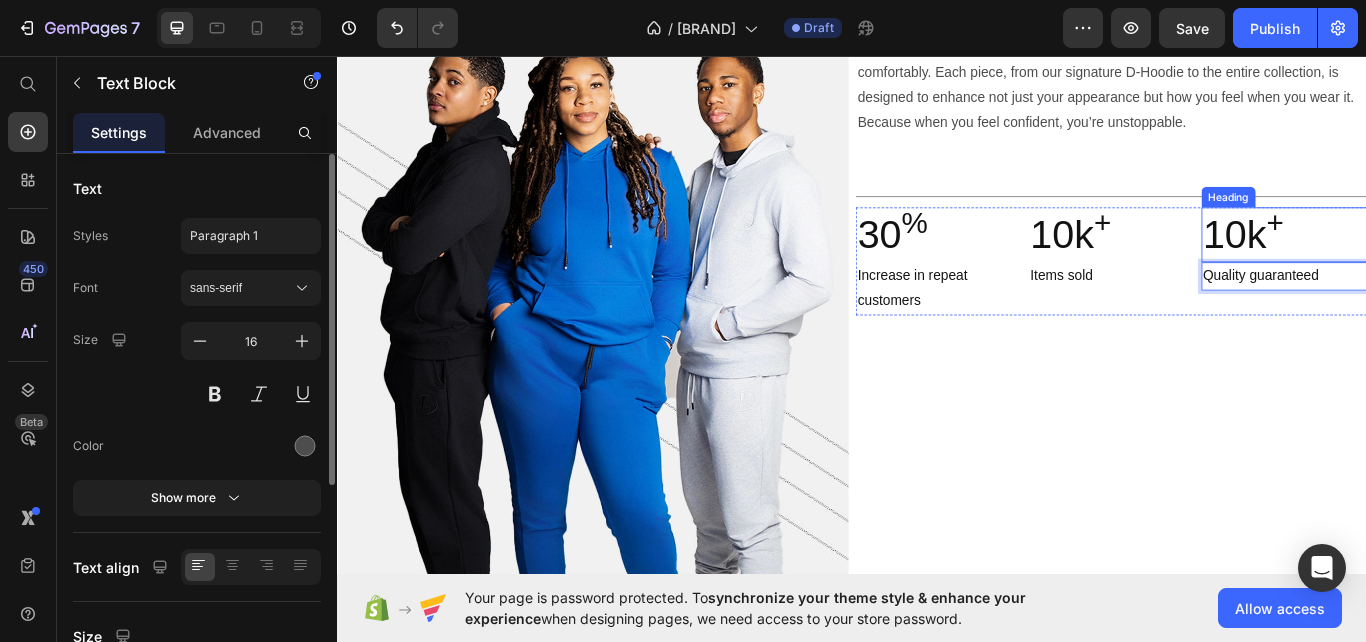 click on "10k +" at bounding box center [1440, 266] 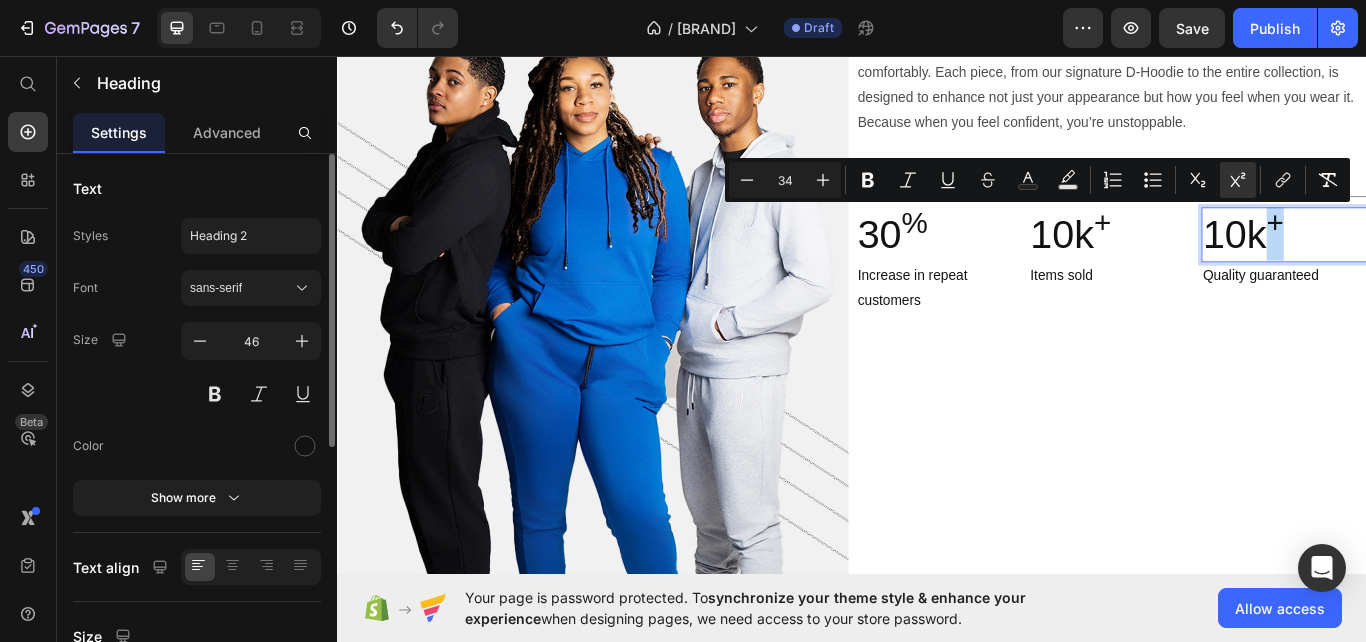 click on "10k +" at bounding box center [1440, 266] 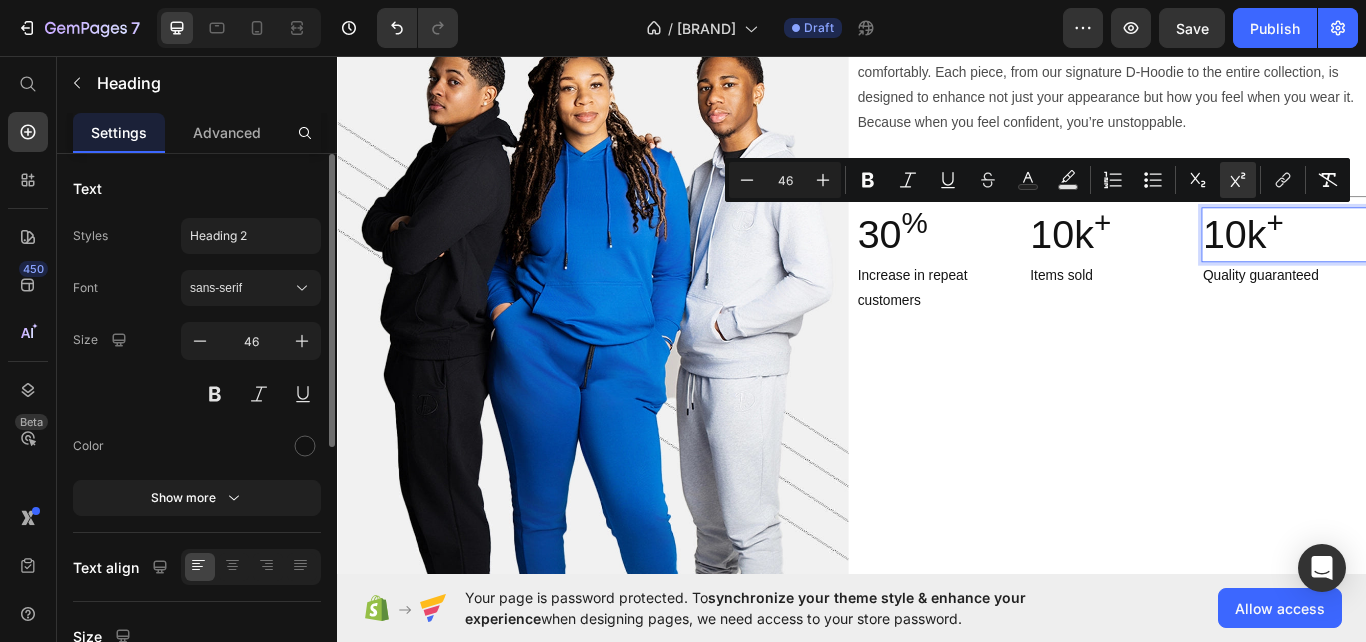 click on "10k +" at bounding box center [1440, 266] 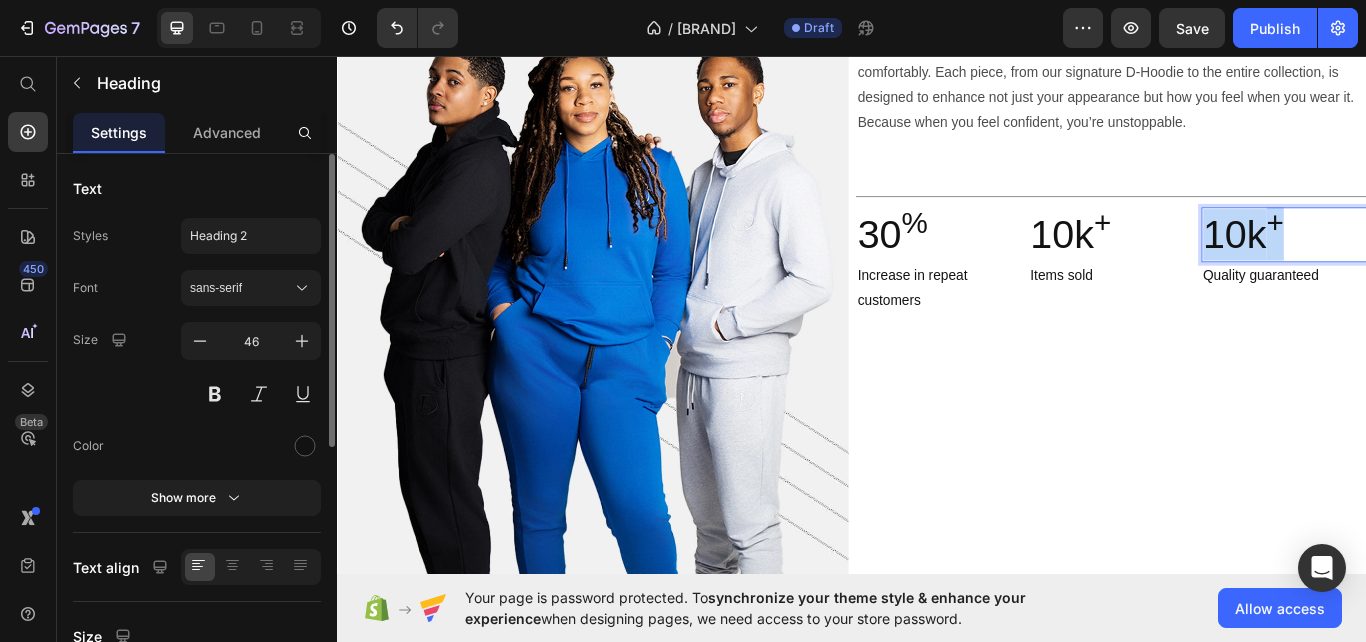click on "10k +" at bounding box center (1440, 266) 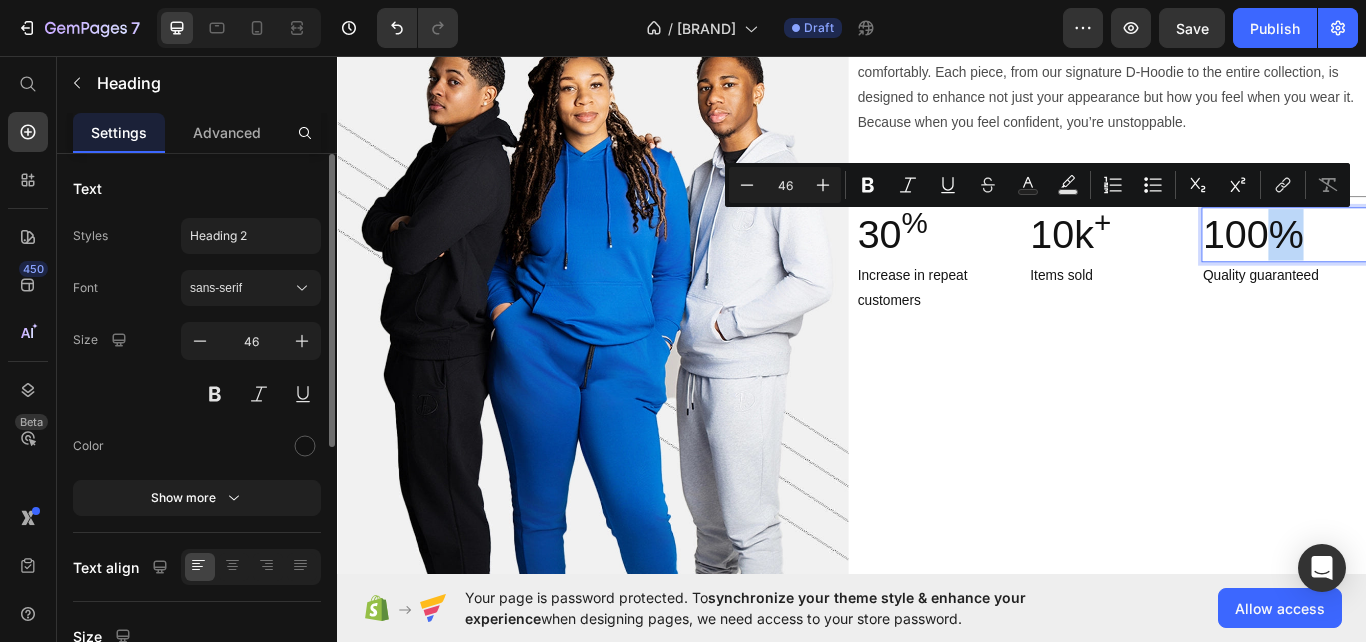 drag, startPoint x: 1454, startPoint y: 259, endPoint x: 1421, endPoint y: 261, distance: 33.06055 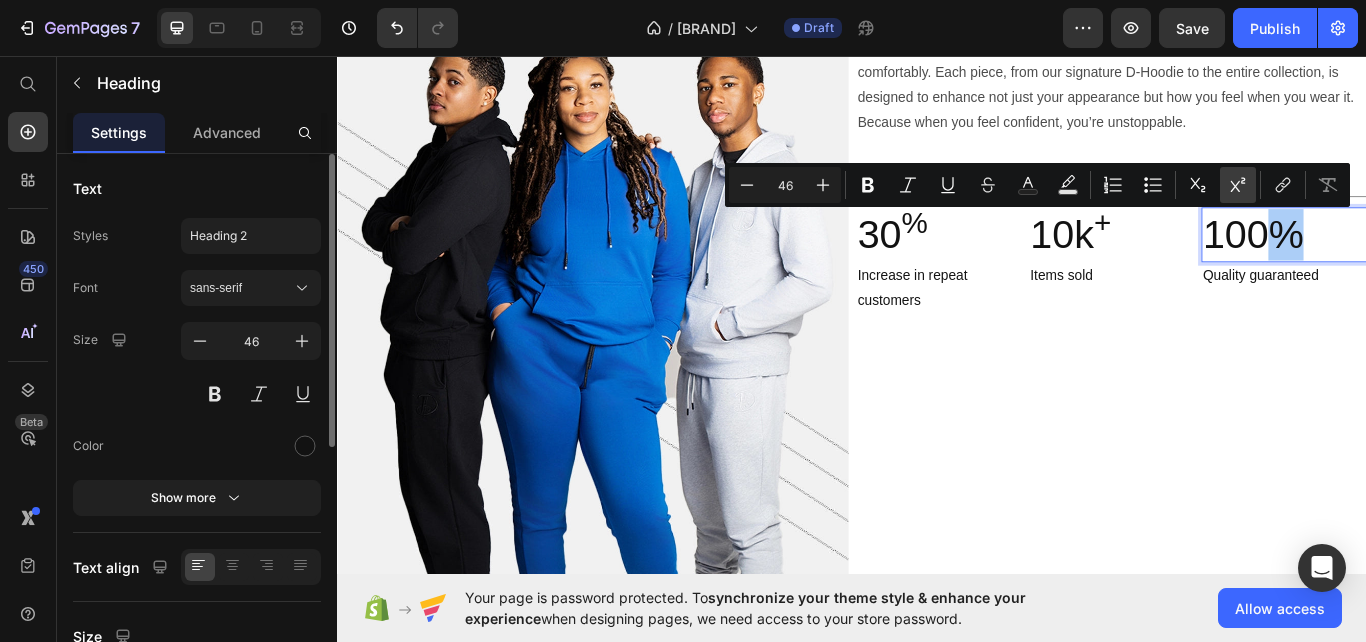 click 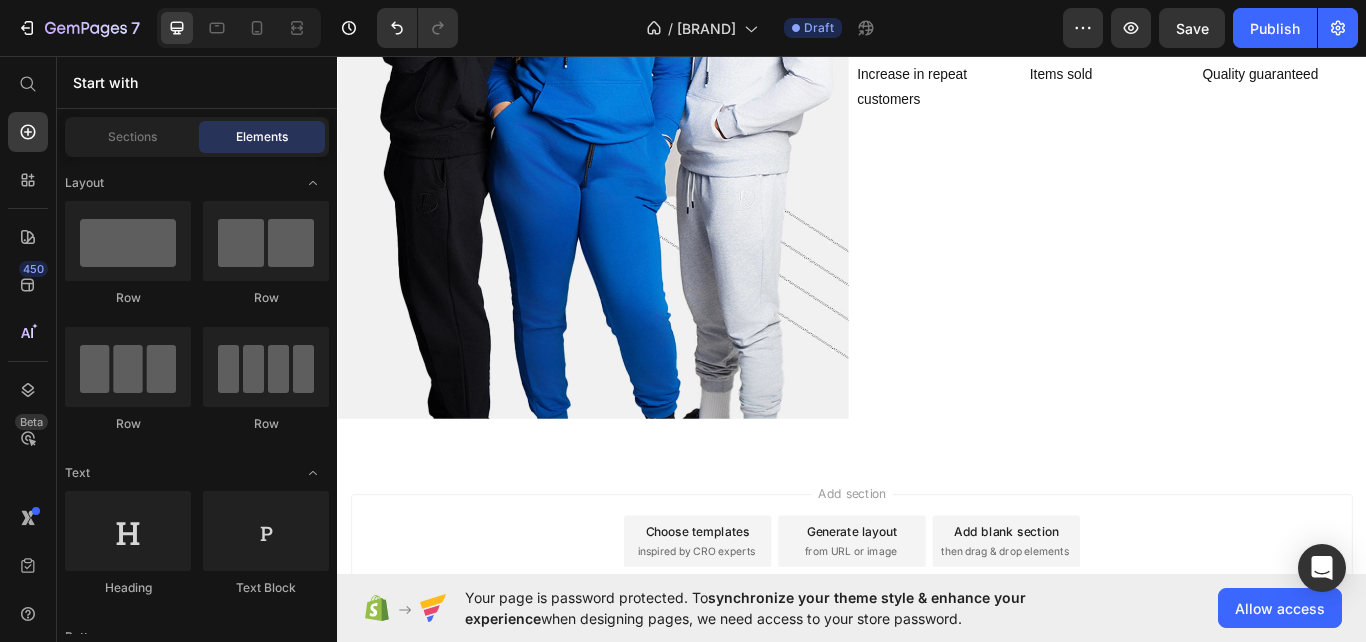 scroll, scrollTop: 2716, scrollLeft: 0, axis: vertical 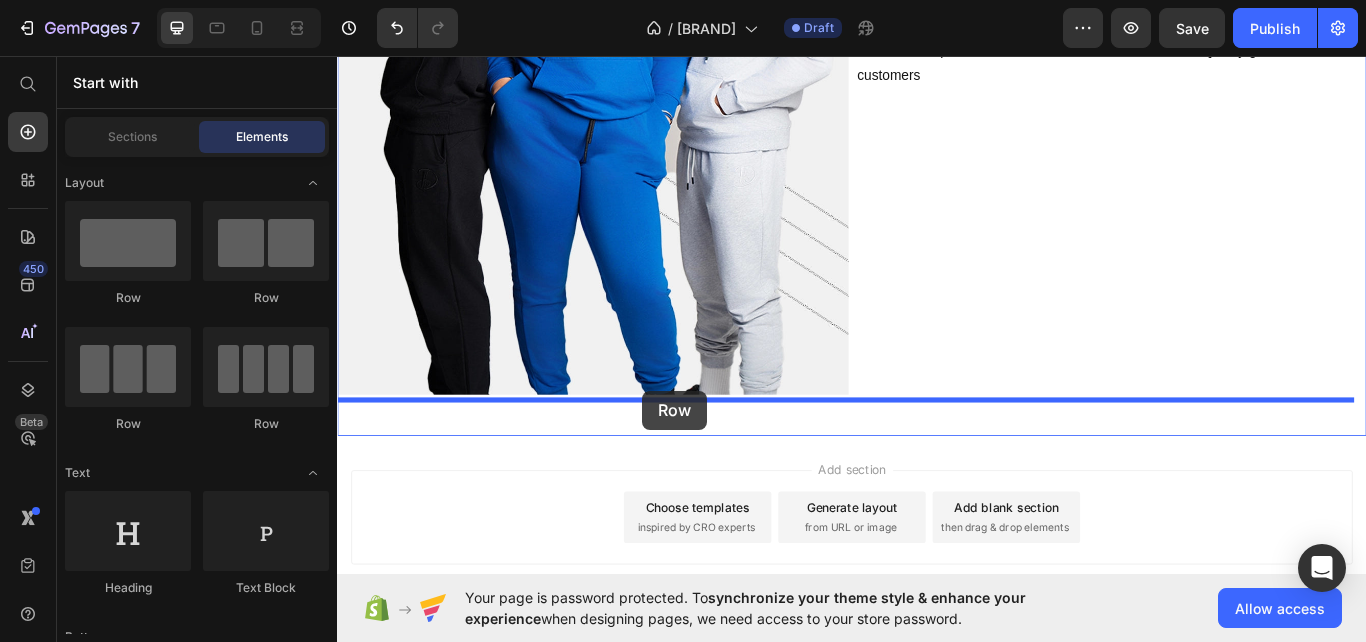 drag, startPoint x: 490, startPoint y: 313, endPoint x: 695, endPoint y: 446, distance: 244.36449 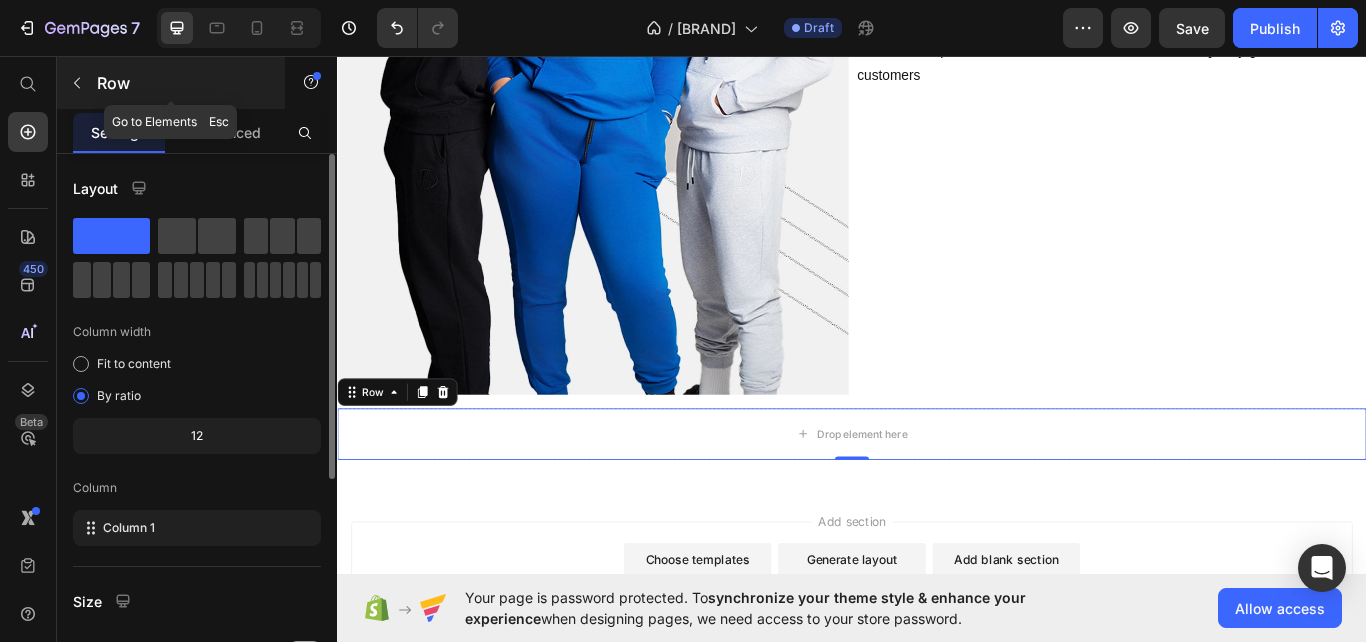click on "Row" at bounding box center [182, 83] 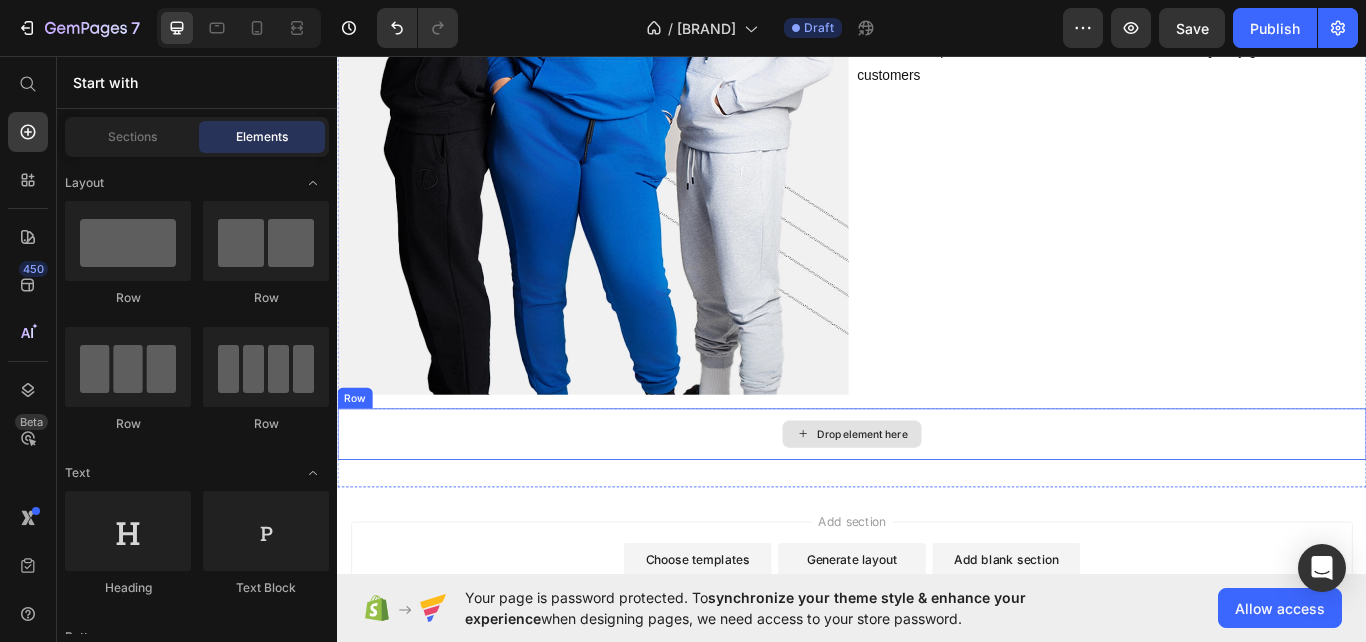 click on "Drop element here" at bounding box center (937, 498) 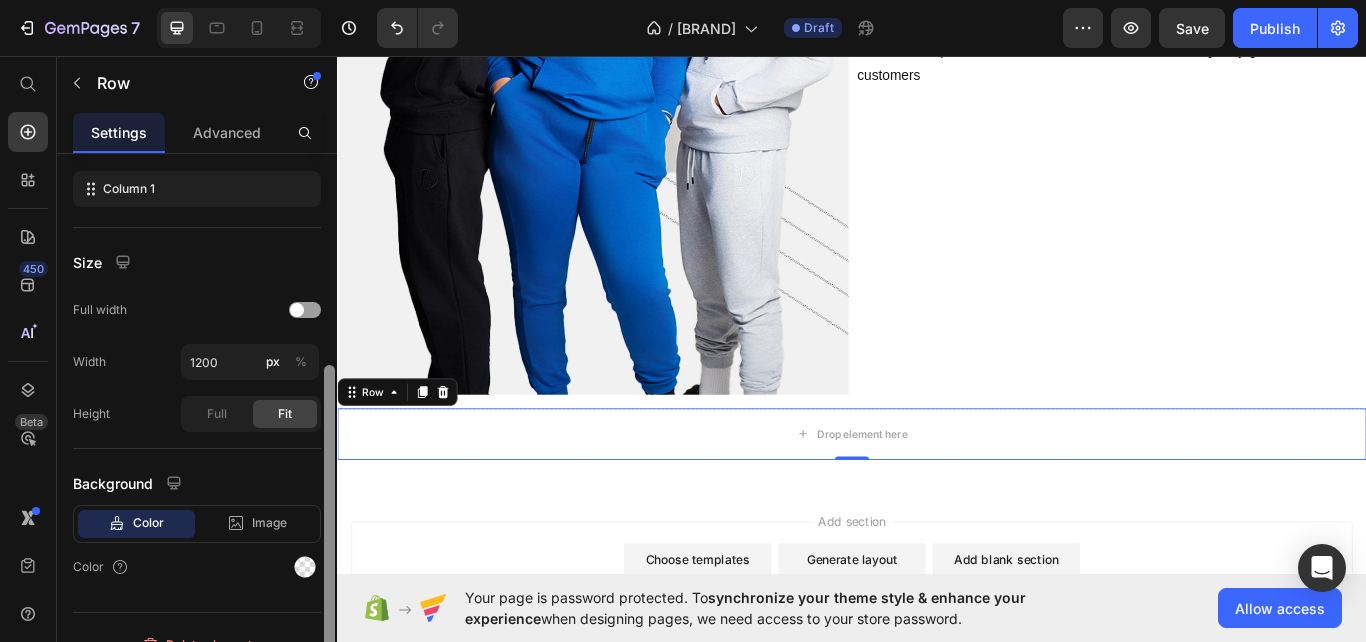 scroll, scrollTop: 344, scrollLeft: 0, axis: vertical 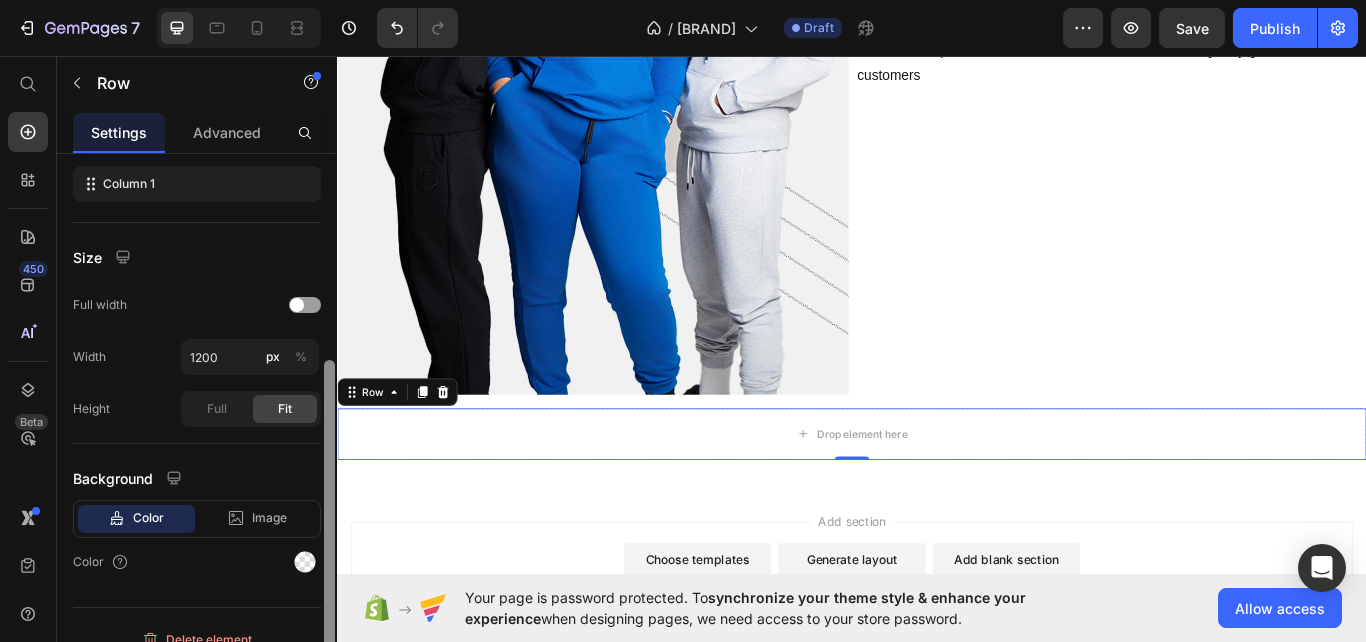 drag, startPoint x: 328, startPoint y: 313, endPoint x: 317, endPoint y: 519, distance: 206.29349 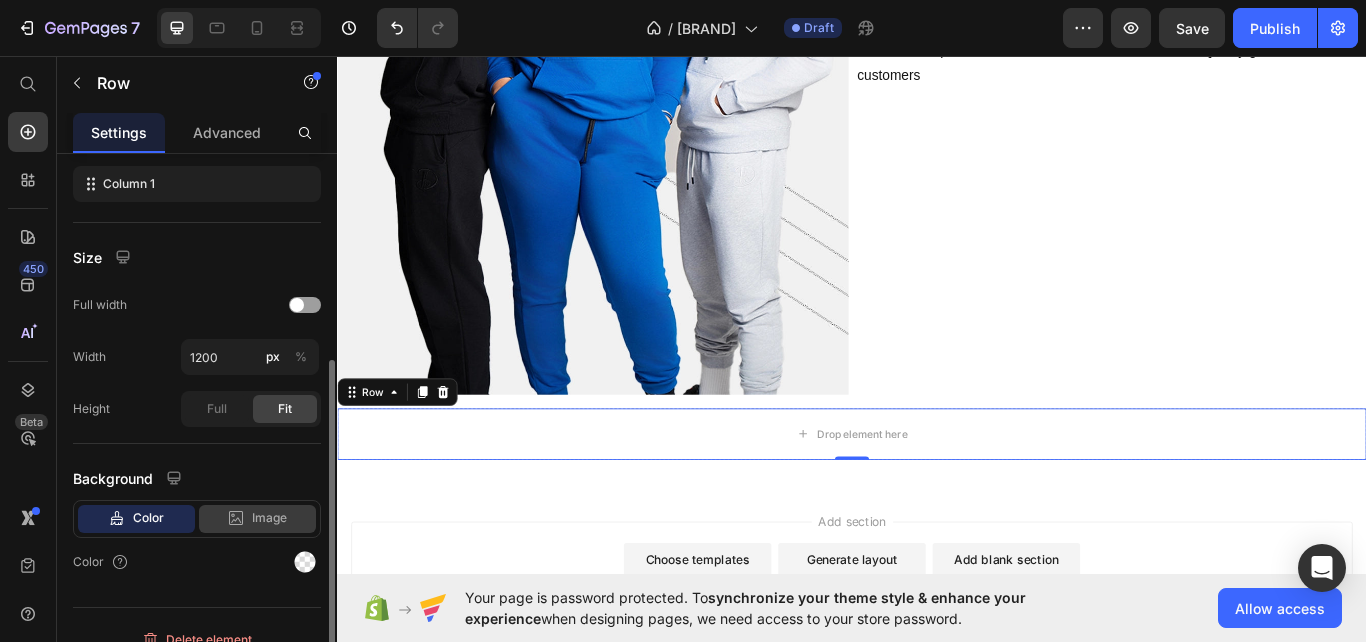 click on "Image" at bounding box center [269, 518] 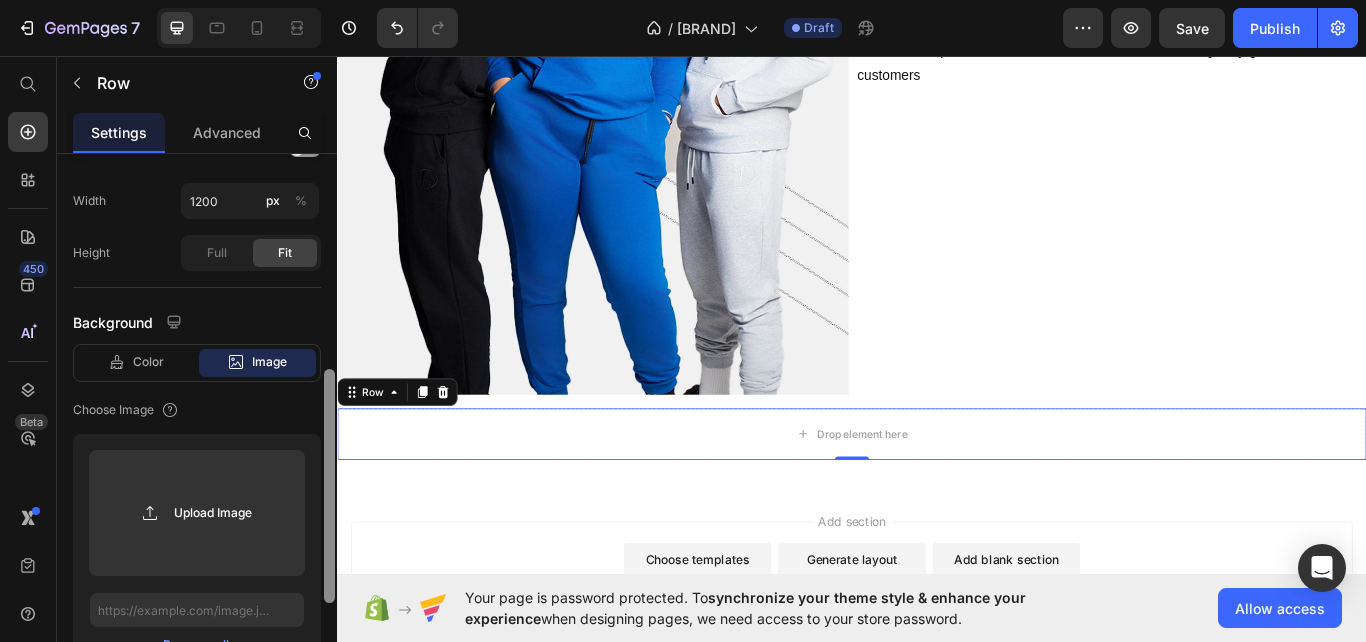 drag, startPoint x: 333, startPoint y: 474, endPoint x: 335, endPoint y: 543, distance: 69.02898 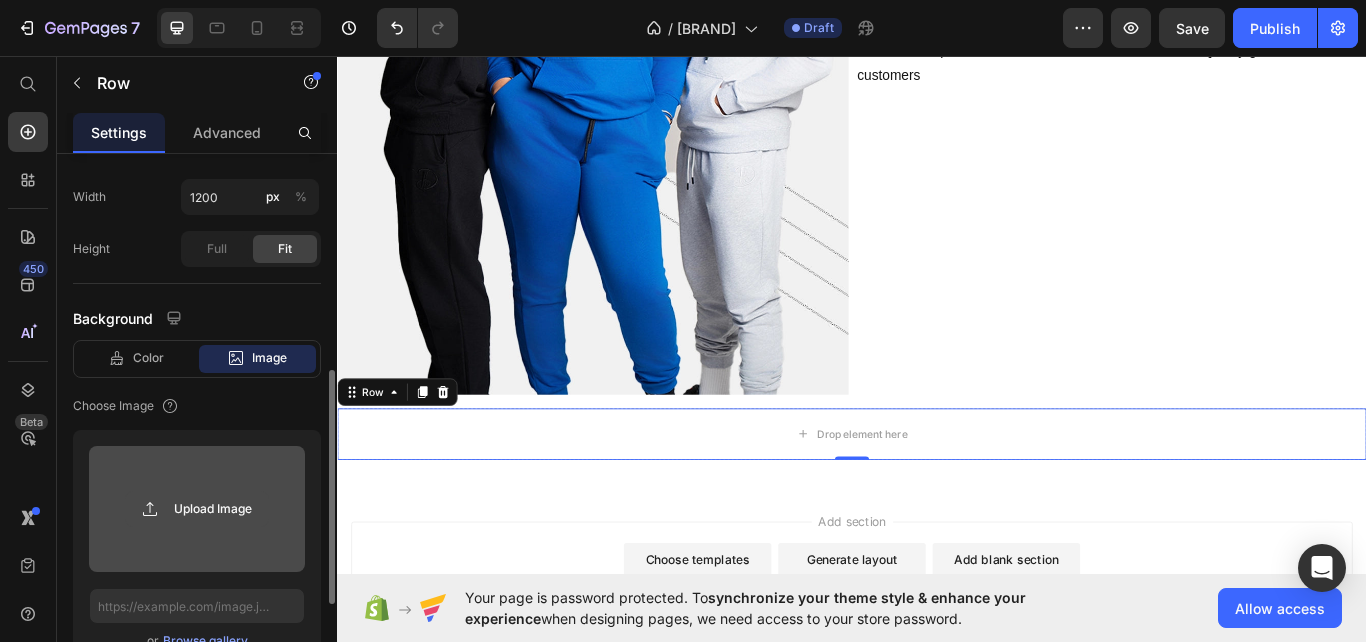 click 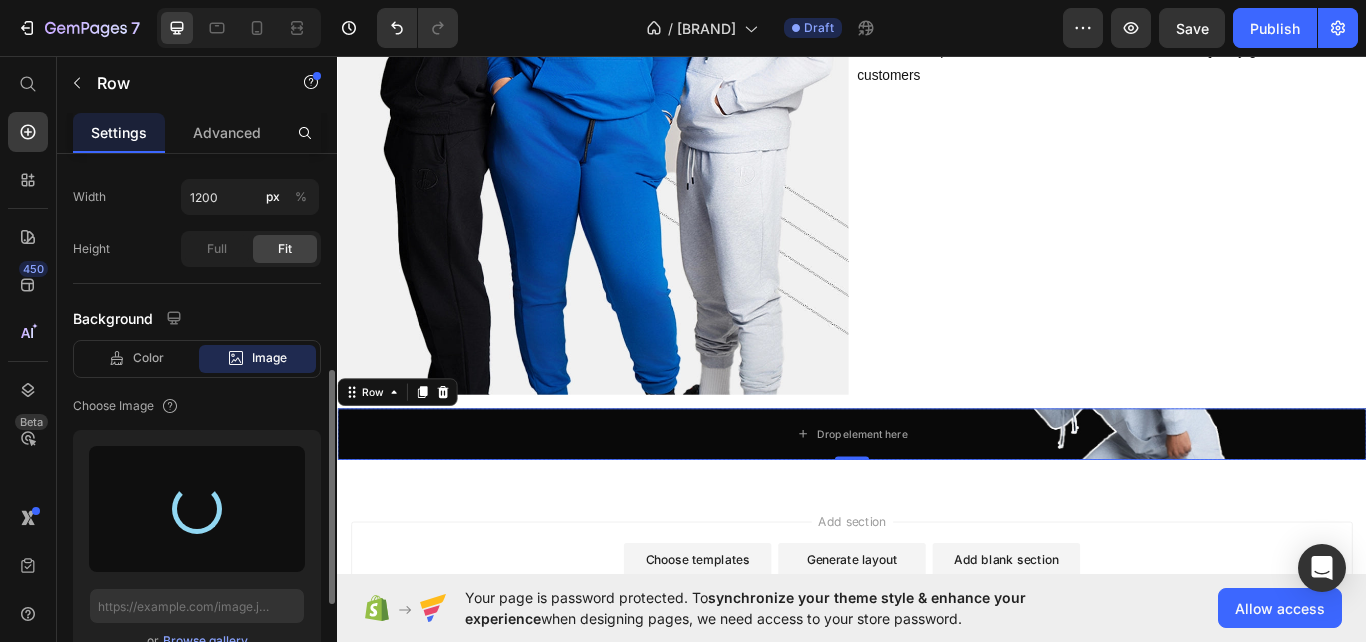 type on "https://cdn.shopify.com/s/files/1/0640/8755/6205/files/gempages_575040618447766640-2ead3ea8-a1ac-430f-b56f-55c8cd219b94.jpg" 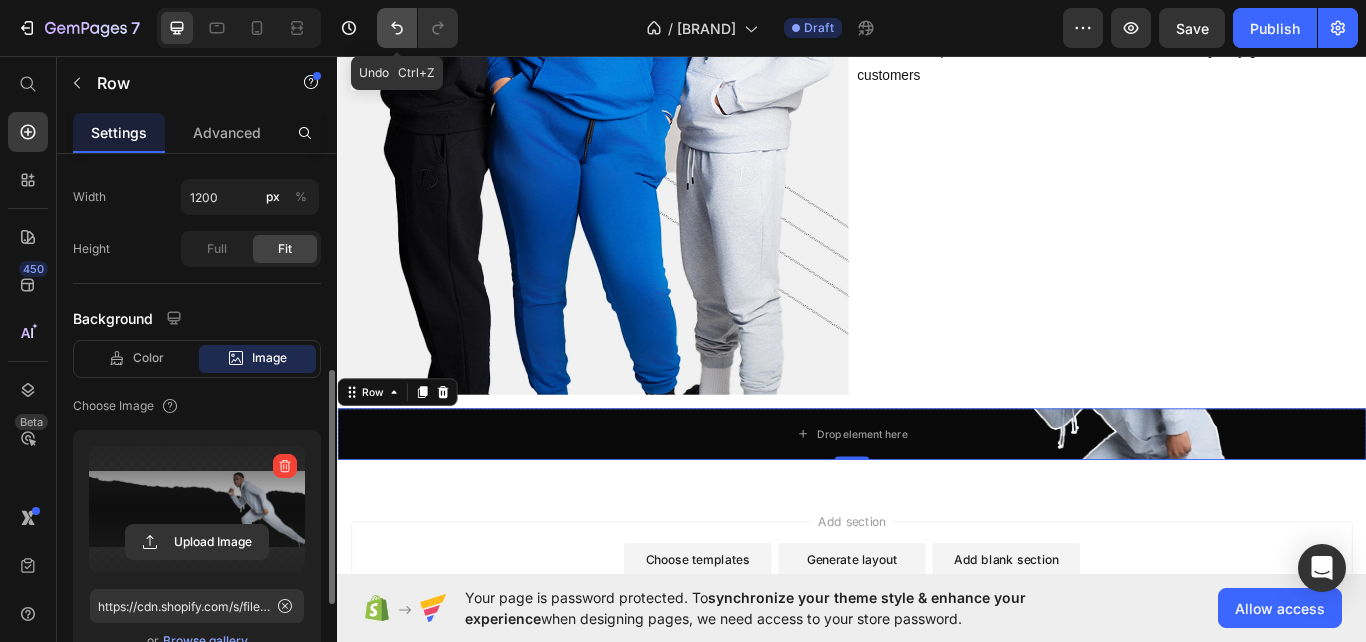 click 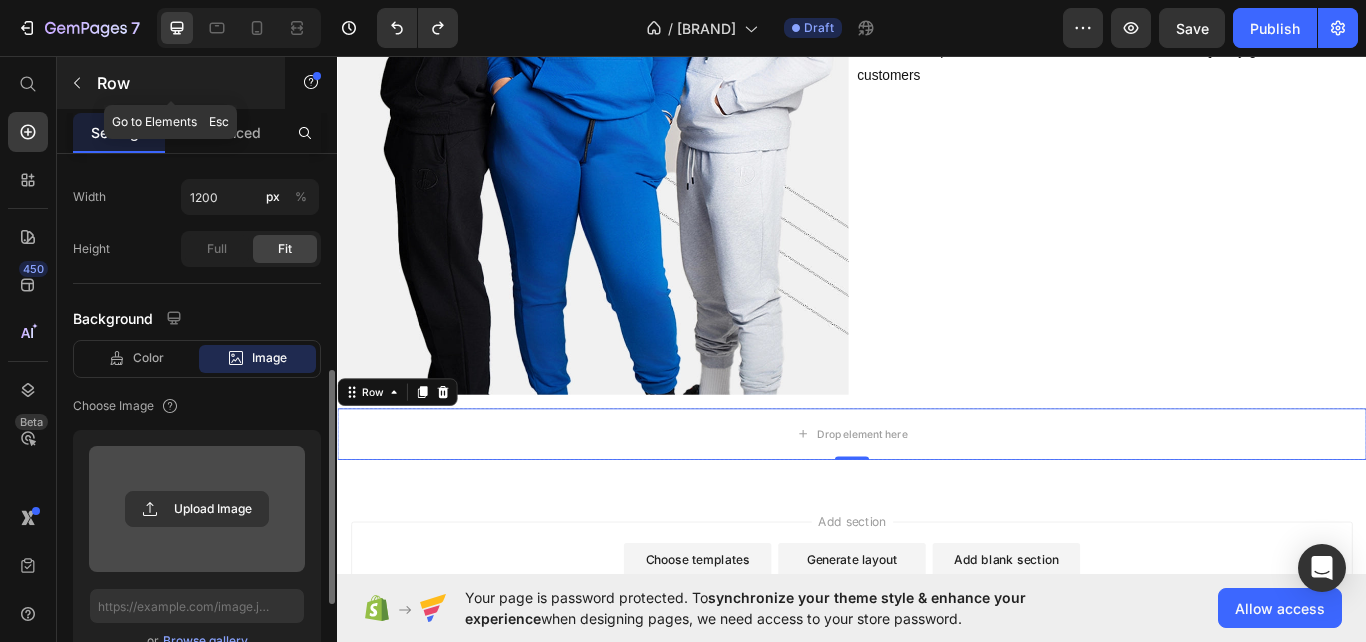 click on "Row" at bounding box center [182, 83] 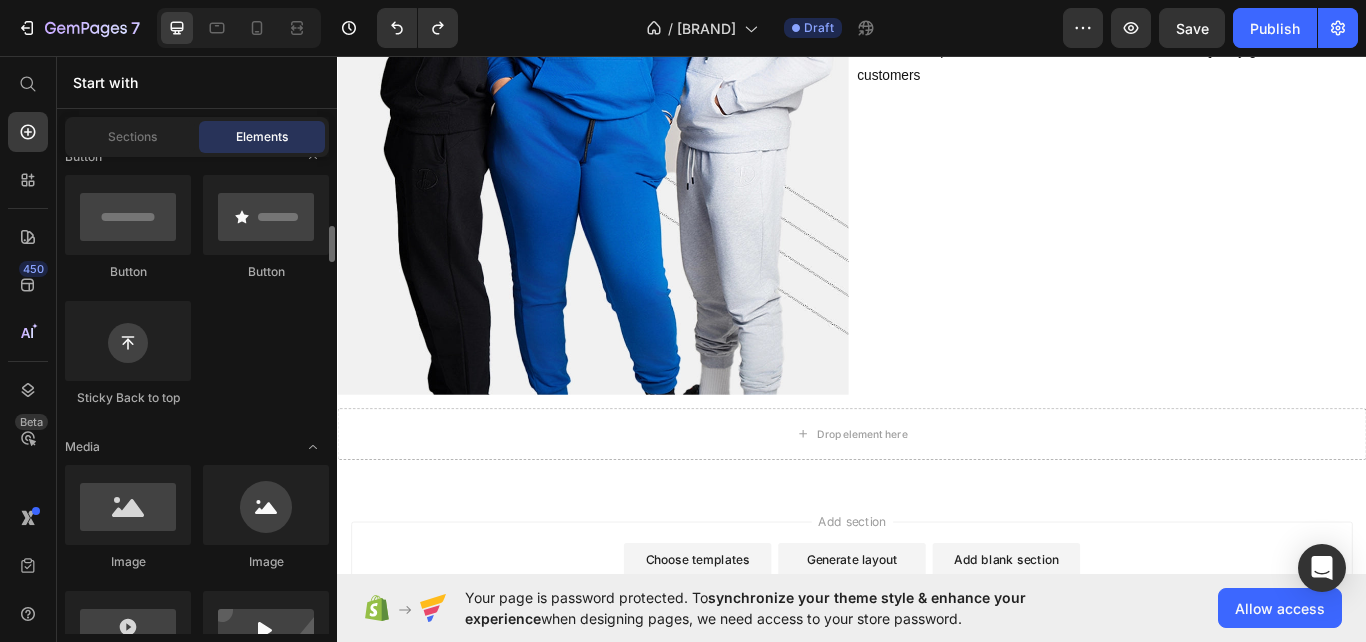 scroll, scrollTop: 510, scrollLeft: 0, axis: vertical 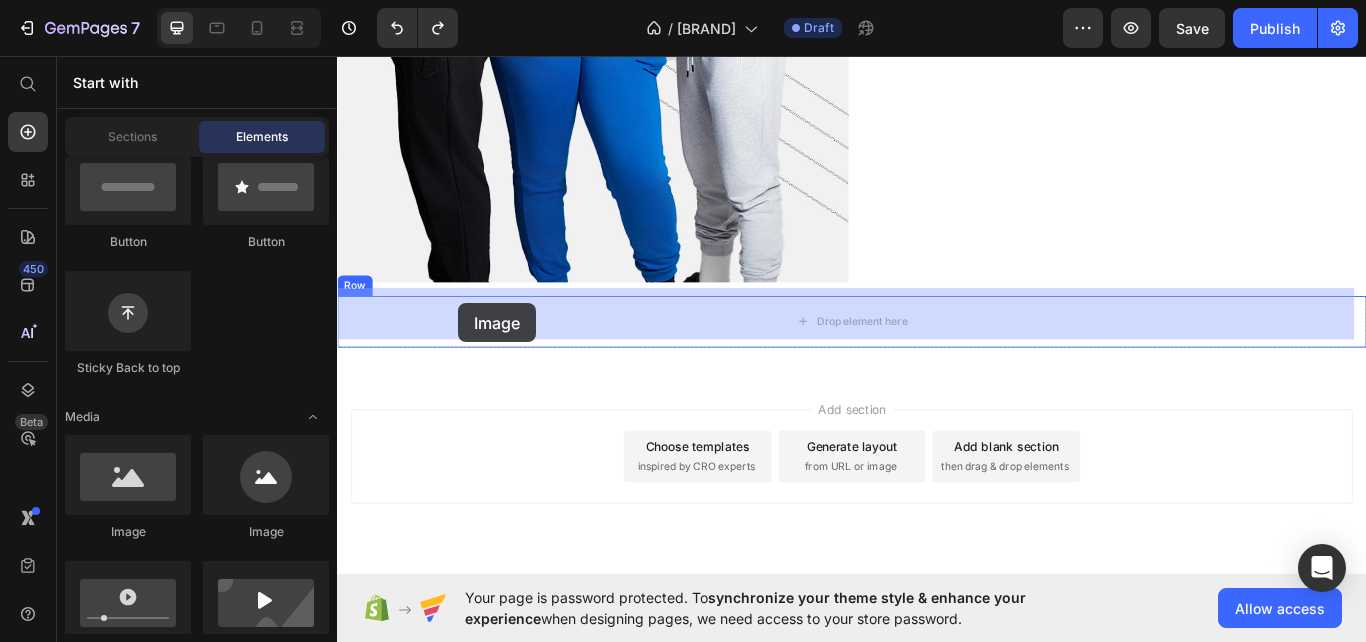 drag, startPoint x: 489, startPoint y: 536, endPoint x: 478, endPoint y: 344, distance: 192.31485 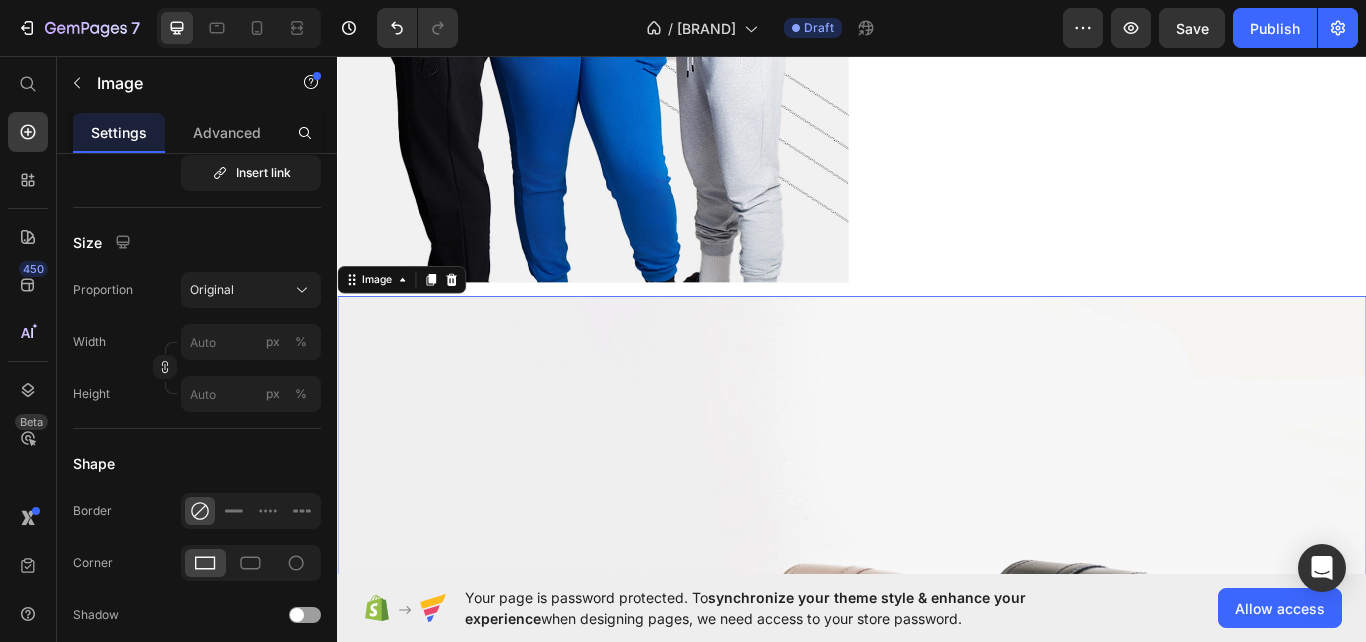 scroll, scrollTop: 0, scrollLeft: 0, axis: both 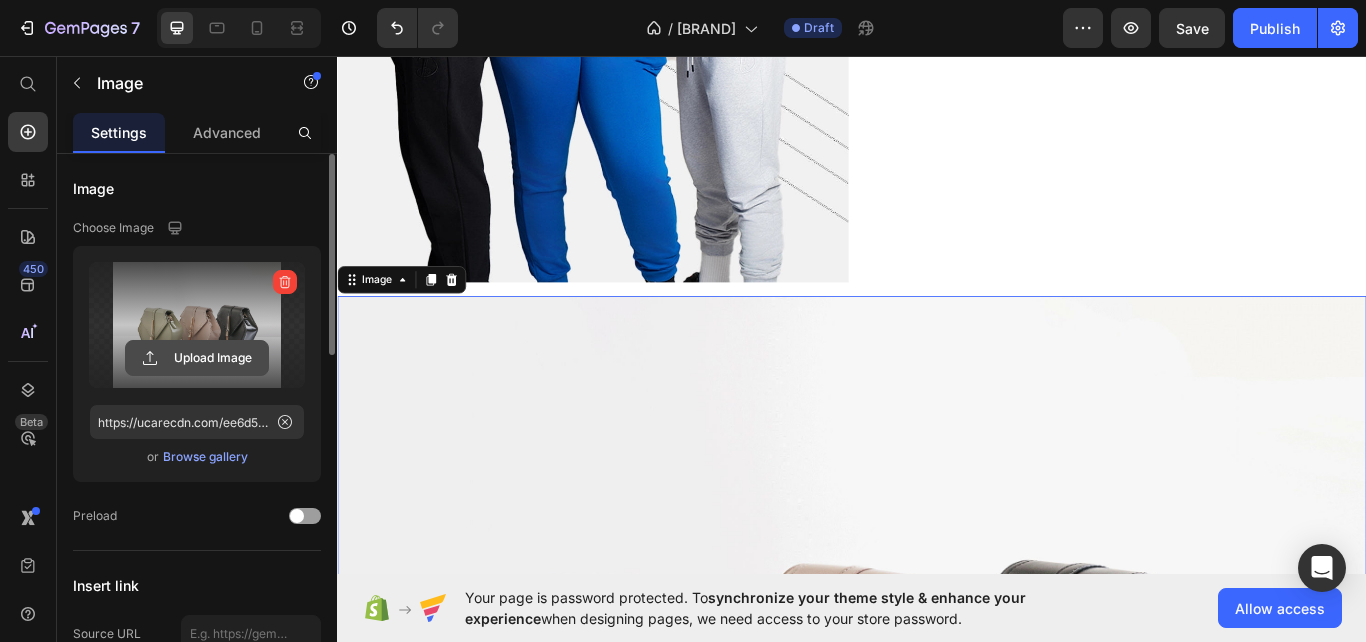 click 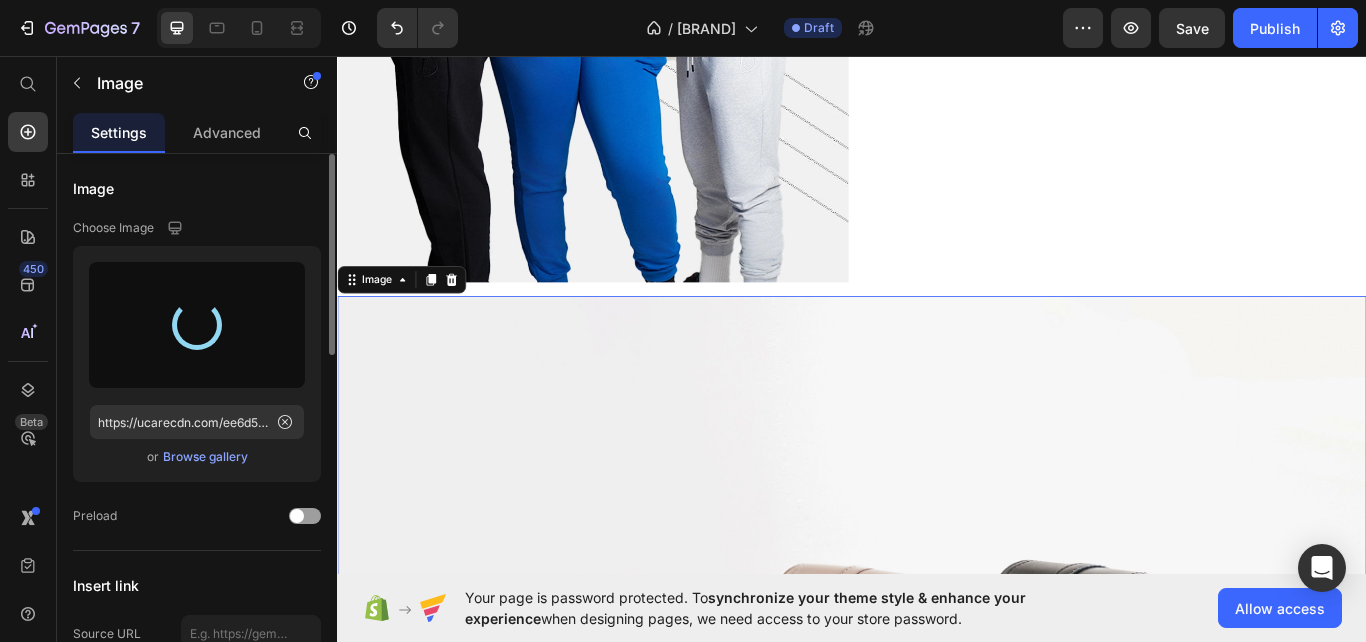 type on "https://cdn.shopify.com/s/files/1/0640/8755/6205/files/gempages_575040618447766640-2ead3ea8-a1ac-430f-b56f-55c8cd219b94.jpg" 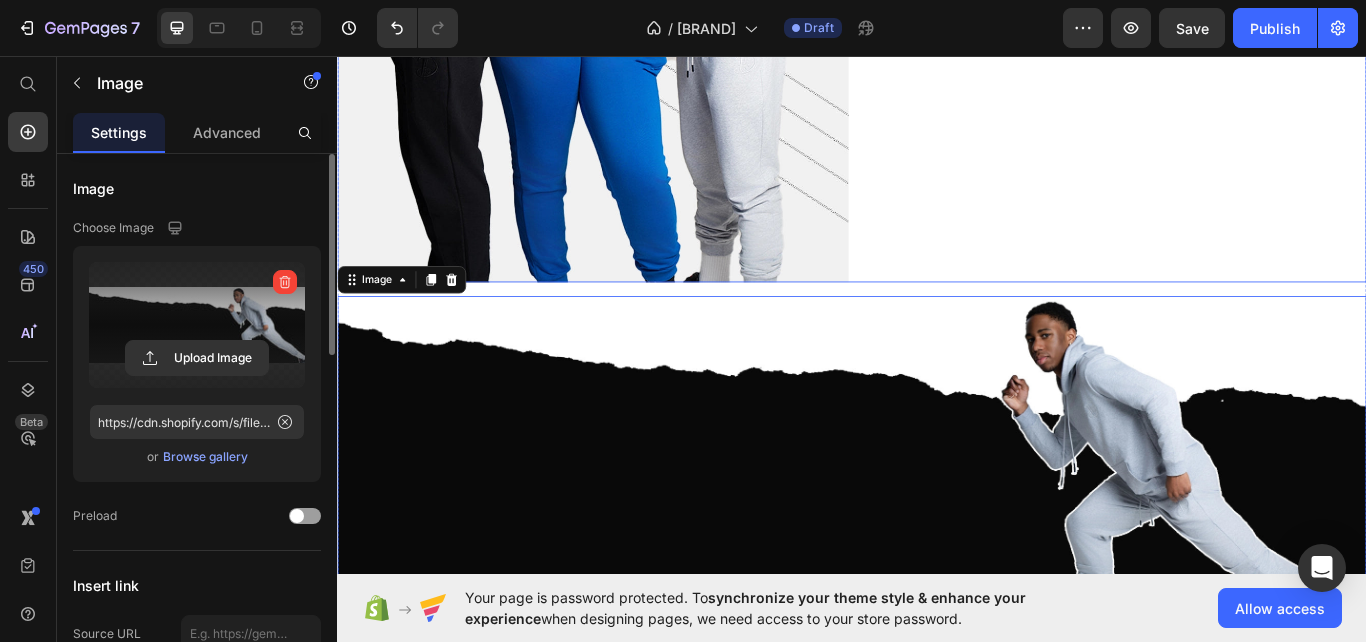 click on "Crafting Confidence Heading At [BRAND], we believe that true style begins with confidence. Our mission is simple: to craft clothing that empowers you to express yourself boldly and comfortably. Each piece, from our signature D-Hoodie to the entire collection, is designed to enhance not just your appearance but how you feel when you wear it. Because when you feel confident, you’re unstoppable.   Text Block                Title Line 30 % Heading Increase in repeat customers Text Block 10k + Heading Items sold Text Block 100 % Heading Quality guaranteed Text Block Row" at bounding box center (1239, -67) 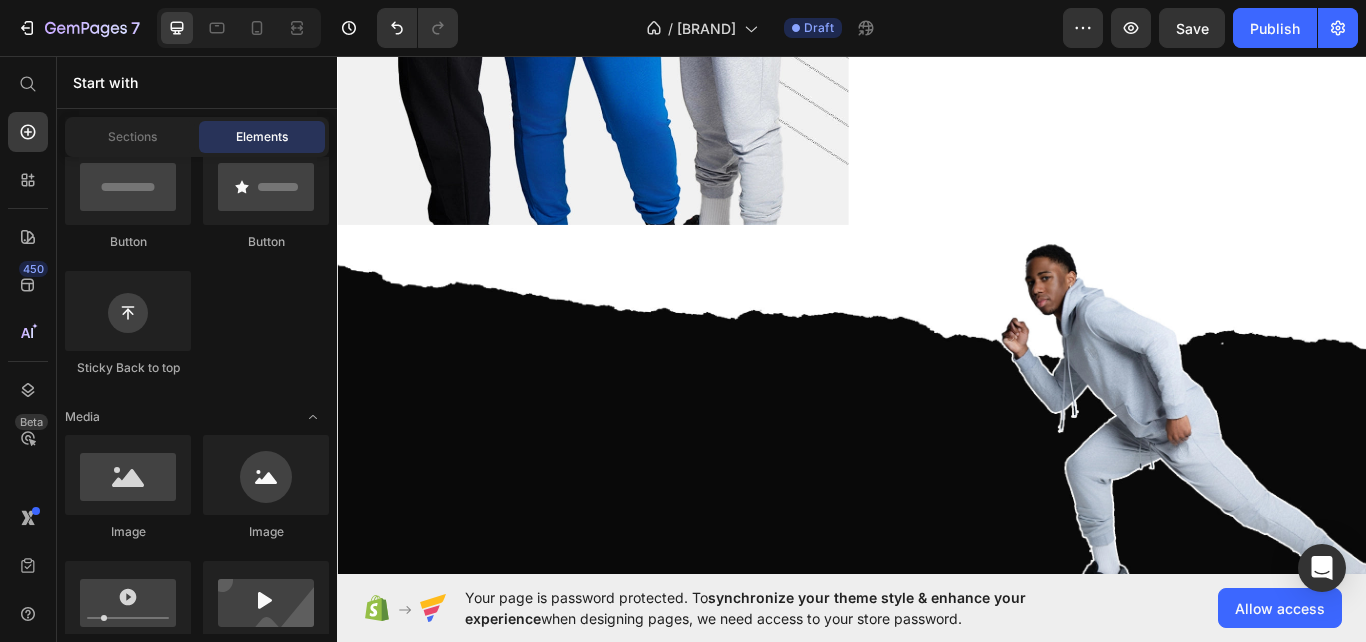scroll, scrollTop: 2759, scrollLeft: 0, axis: vertical 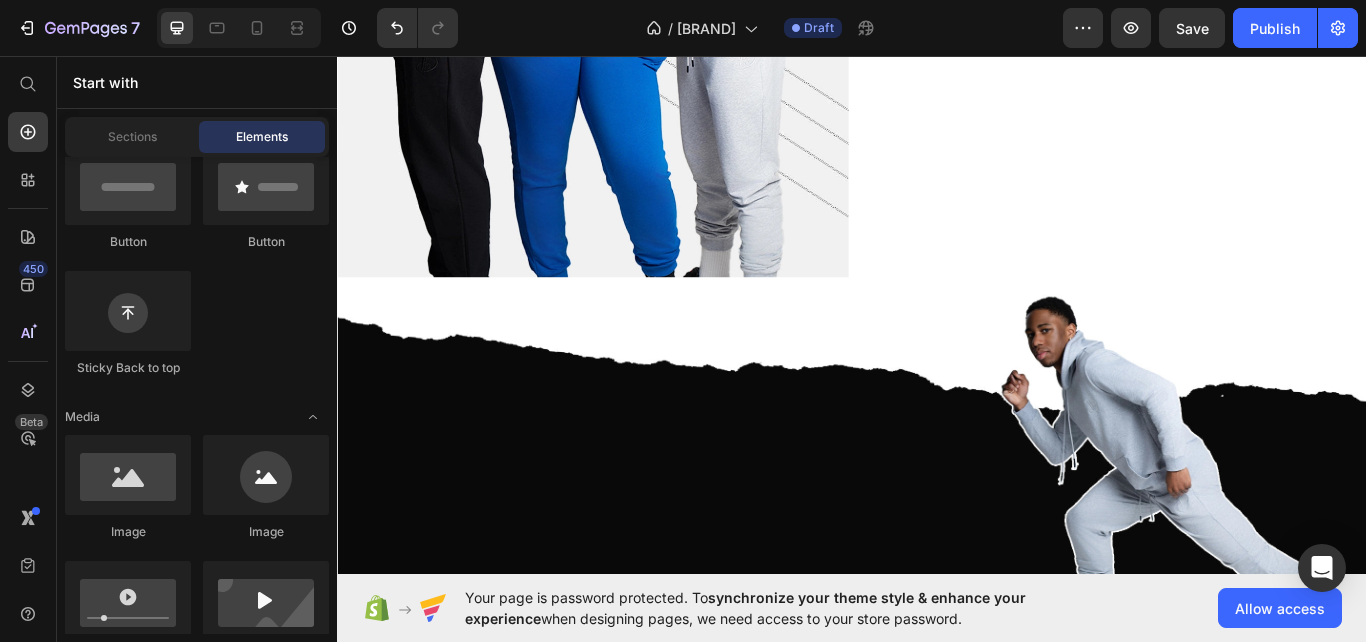 drag, startPoint x: 1528, startPoint y: 553, endPoint x: 543, endPoint y: 438, distance: 991.6905 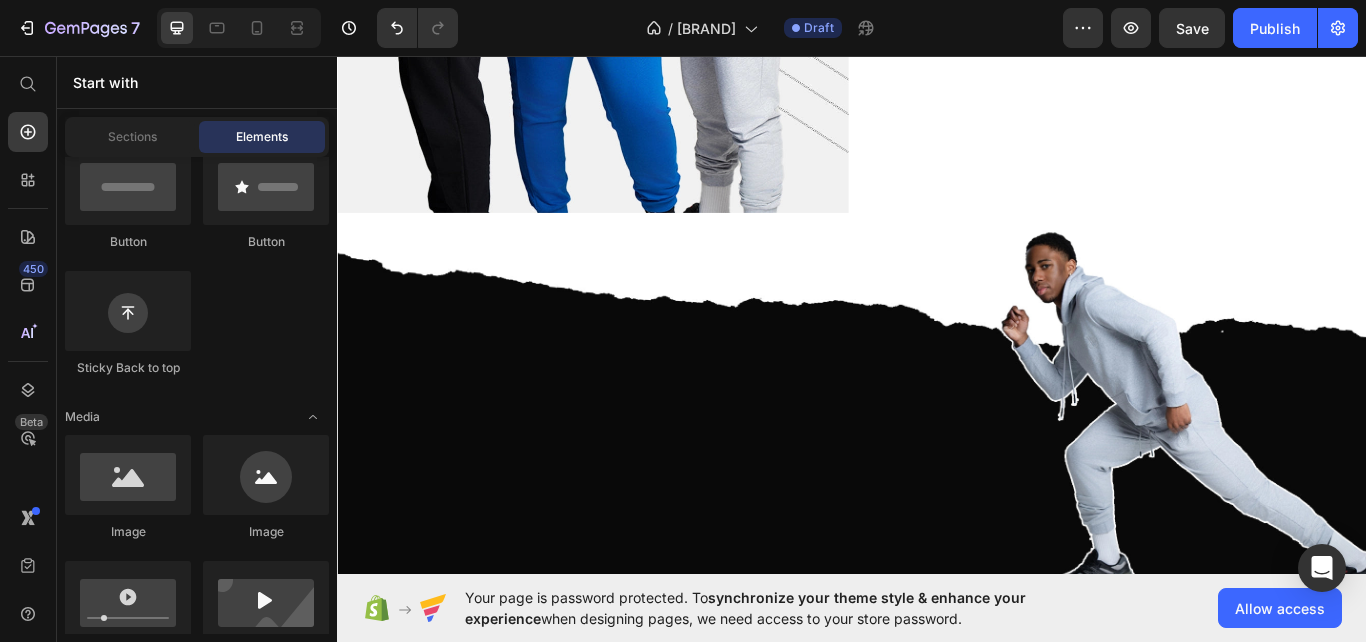click on "Button
Button
Sticky Back to top" 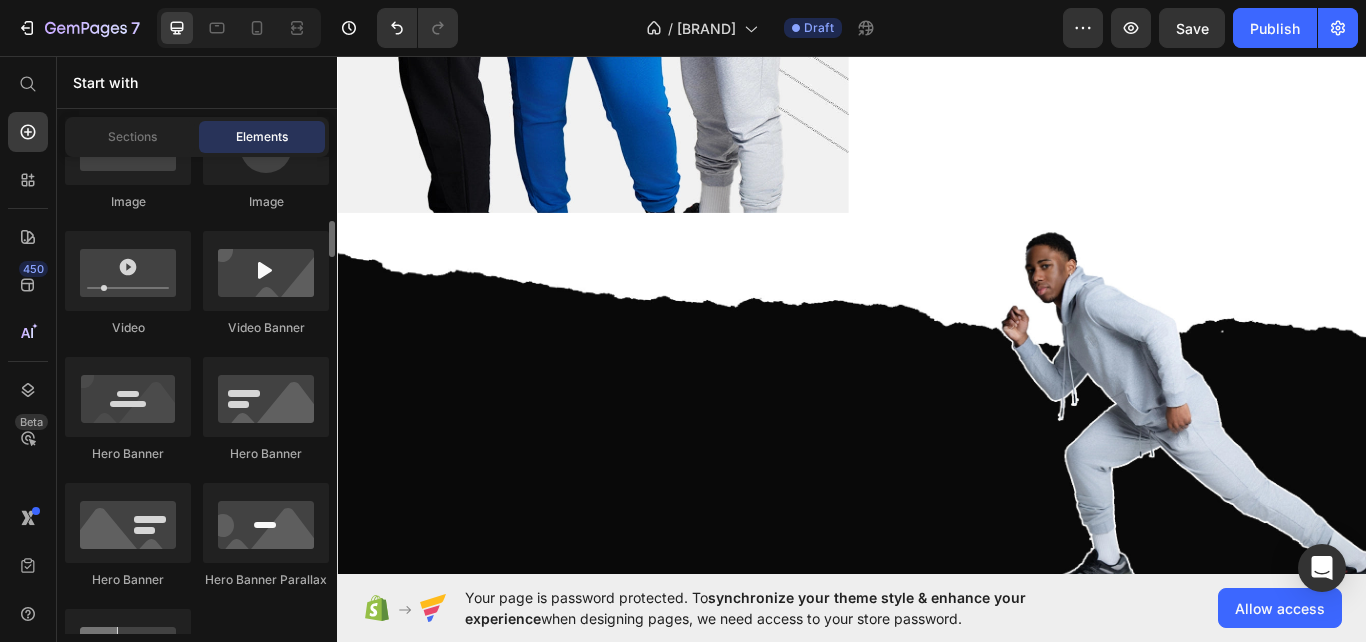 scroll, scrollTop: 870, scrollLeft: 0, axis: vertical 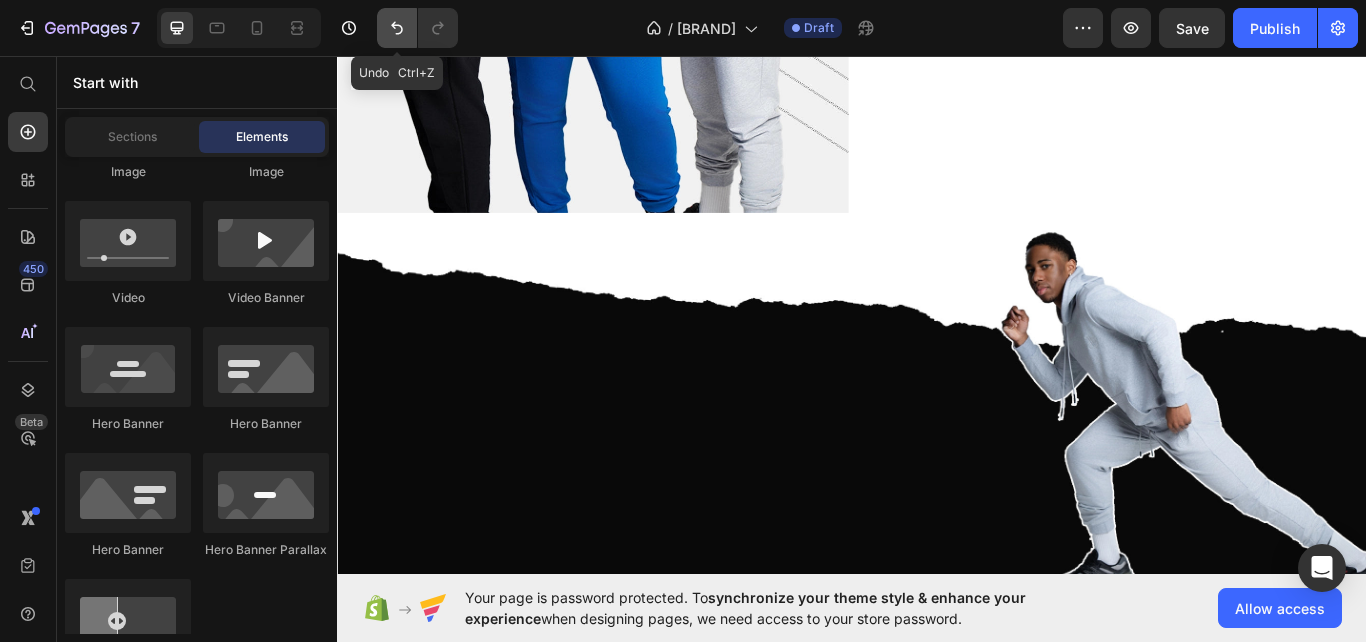 click 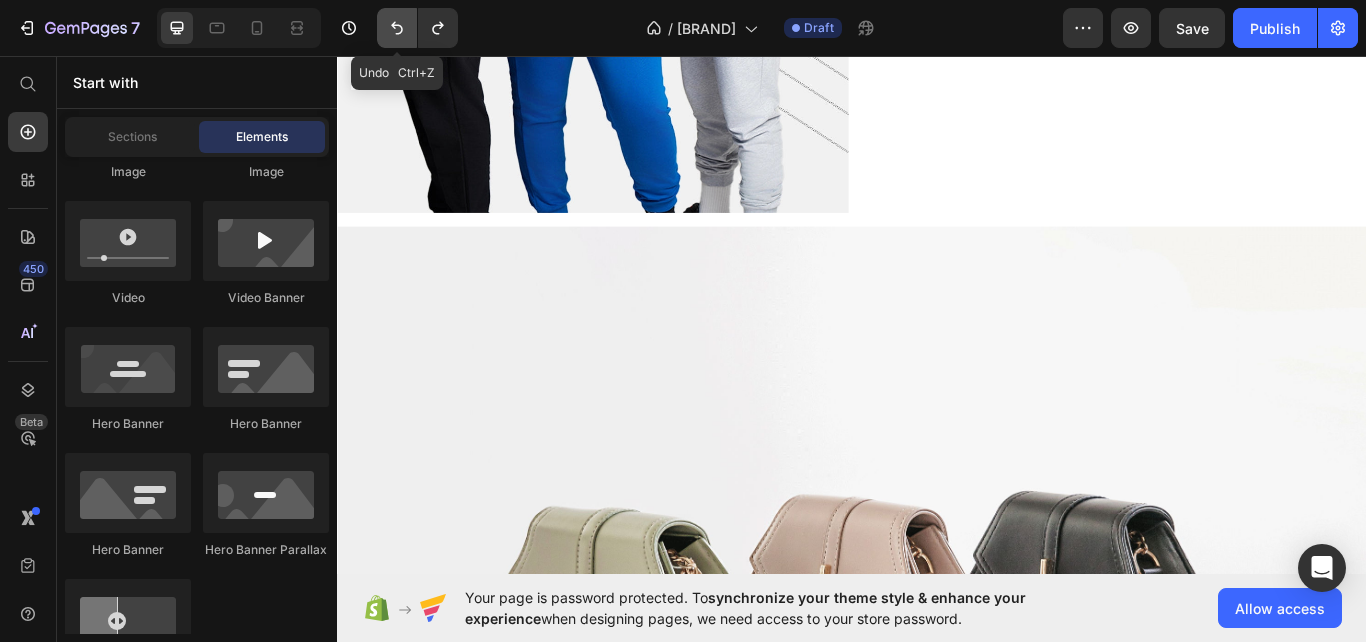 click 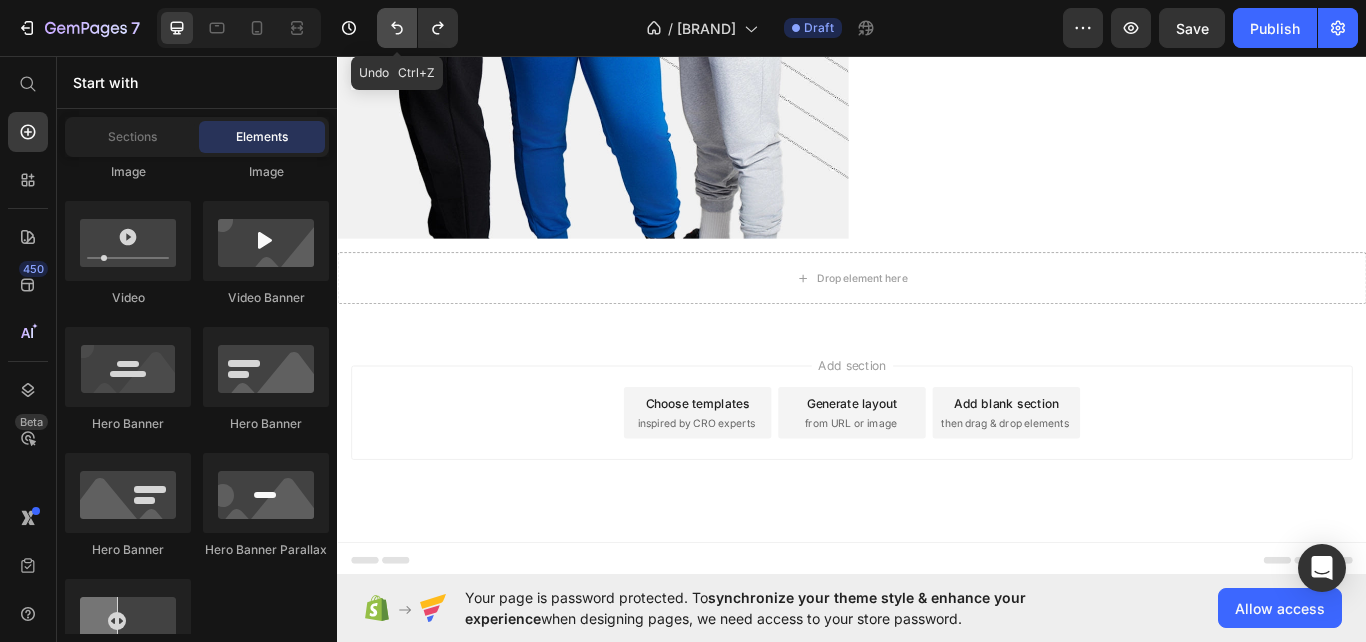 scroll, scrollTop: 2795, scrollLeft: 0, axis: vertical 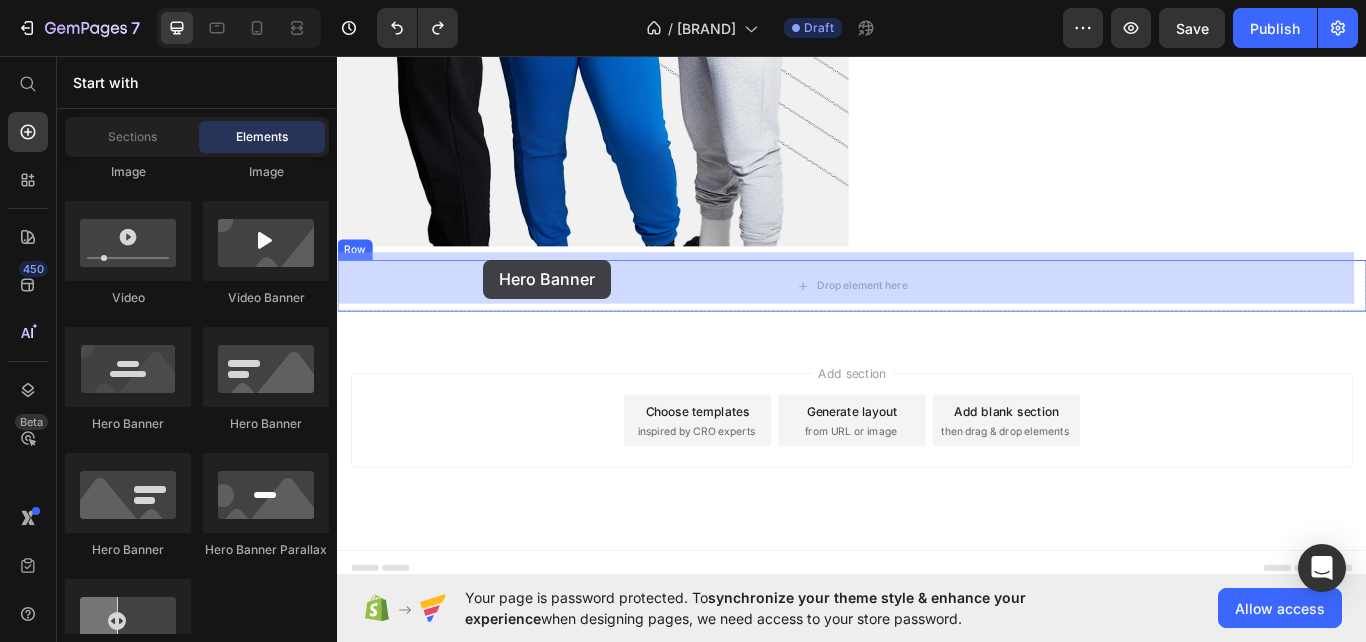 drag, startPoint x: 602, startPoint y: 428, endPoint x: 507, endPoint y: 295, distance: 163.44418 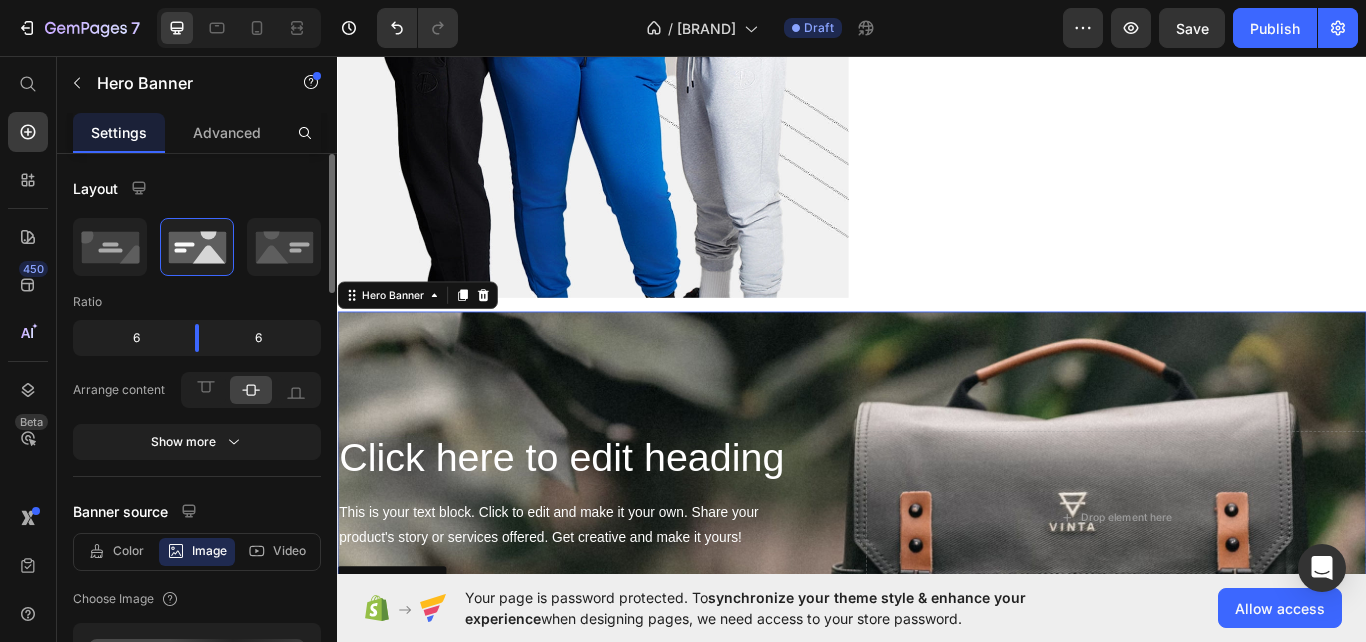 scroll, scrollTop: 2834, scrollLeft: 0, axis: vertical 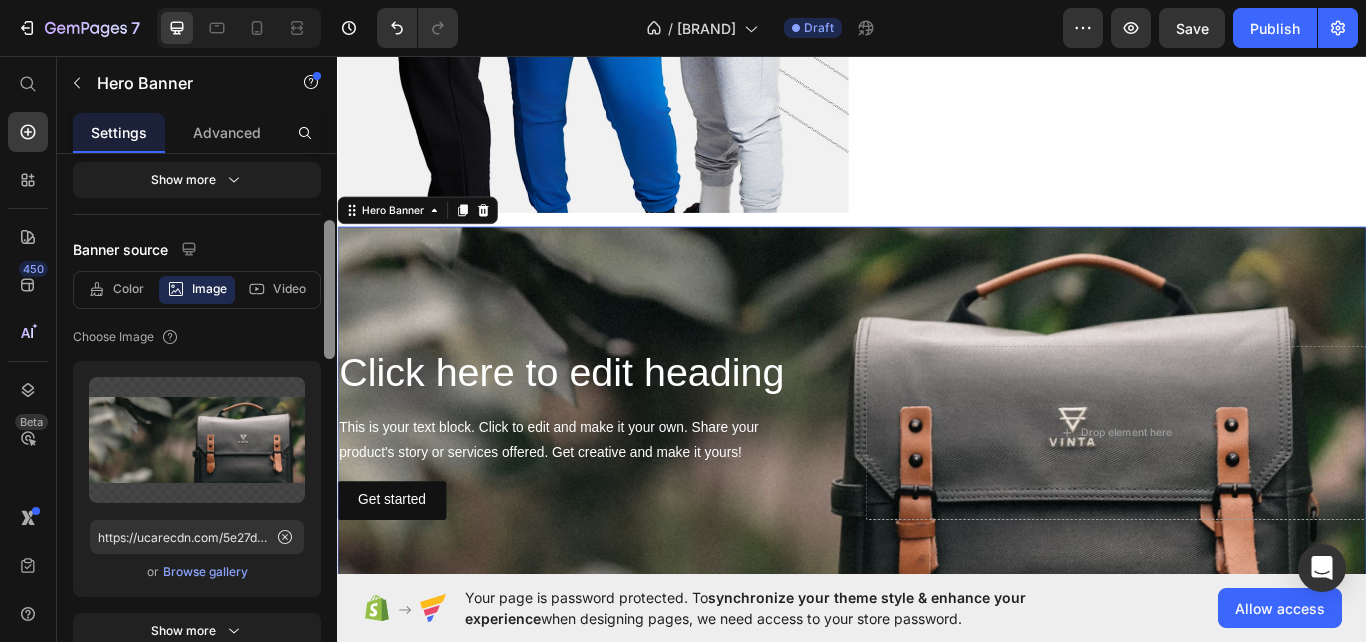 drag, startPoint x: 330, startPoint y: 278, endPoint x: 337, endPoint y: 345, distance: 67.36468 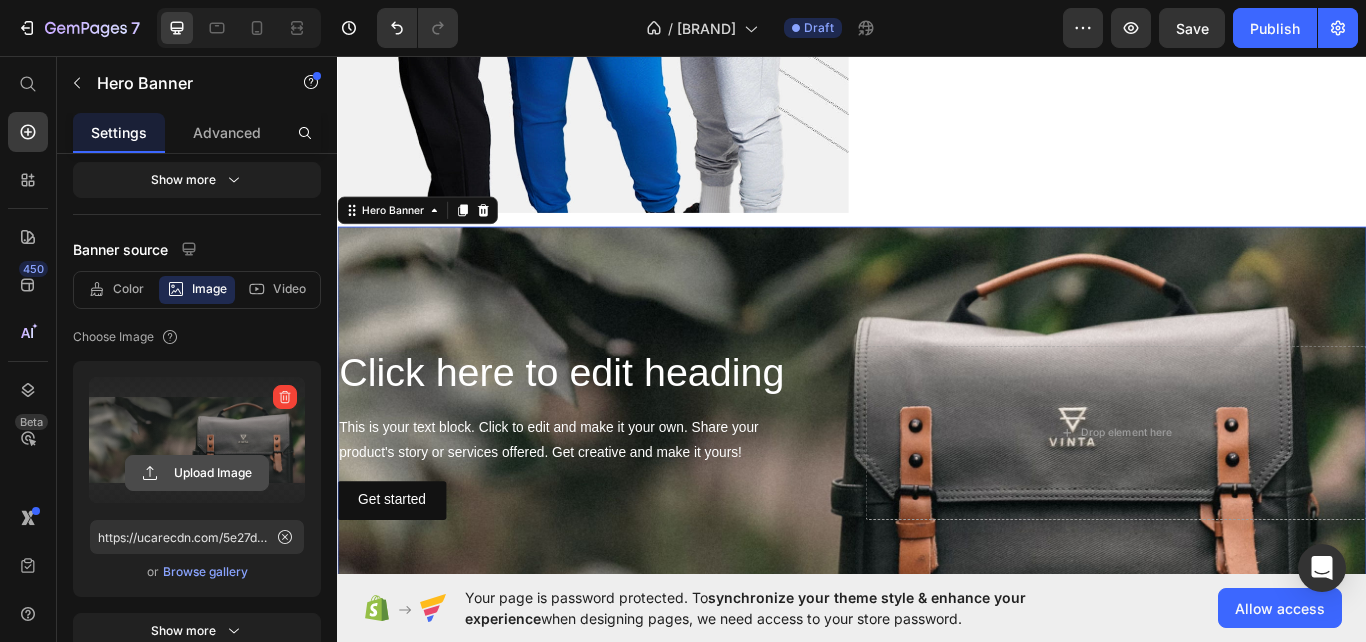click 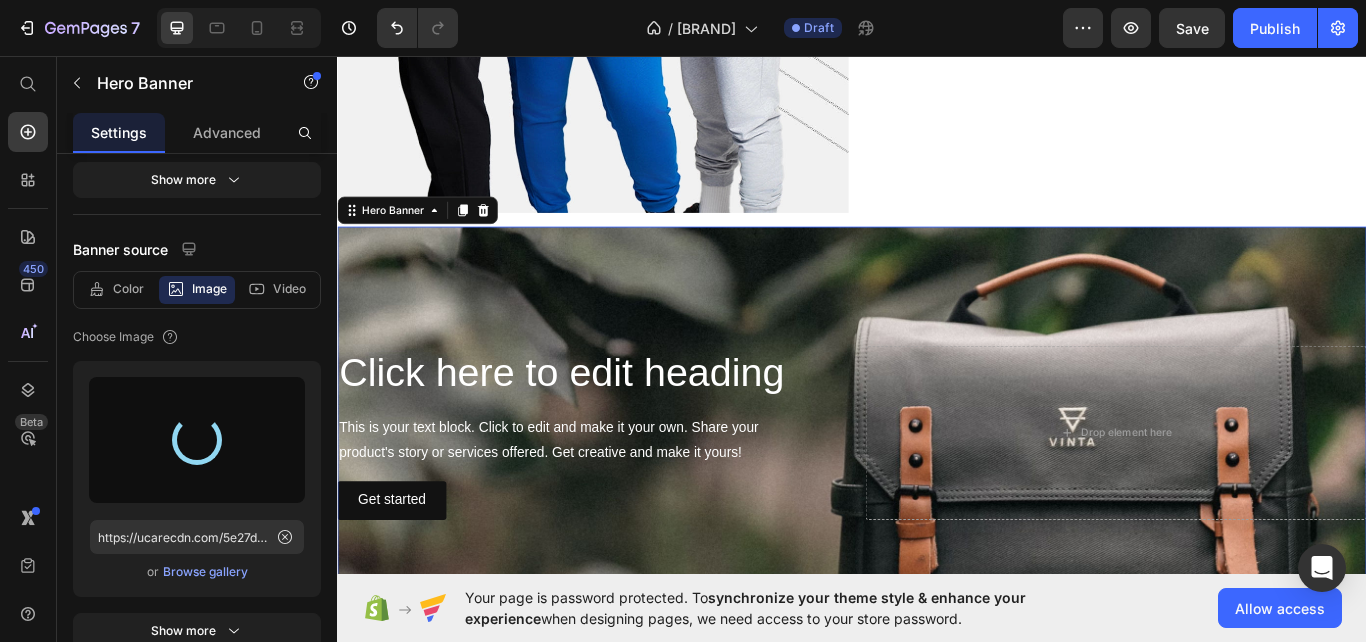 type on "https://cdn.shopify.com/s/files/1/0640/8755/6205/files/gempages_575040618447766640-2ead3ea8-a1ac-430f-b56f-55c8cd219b94.jpg" 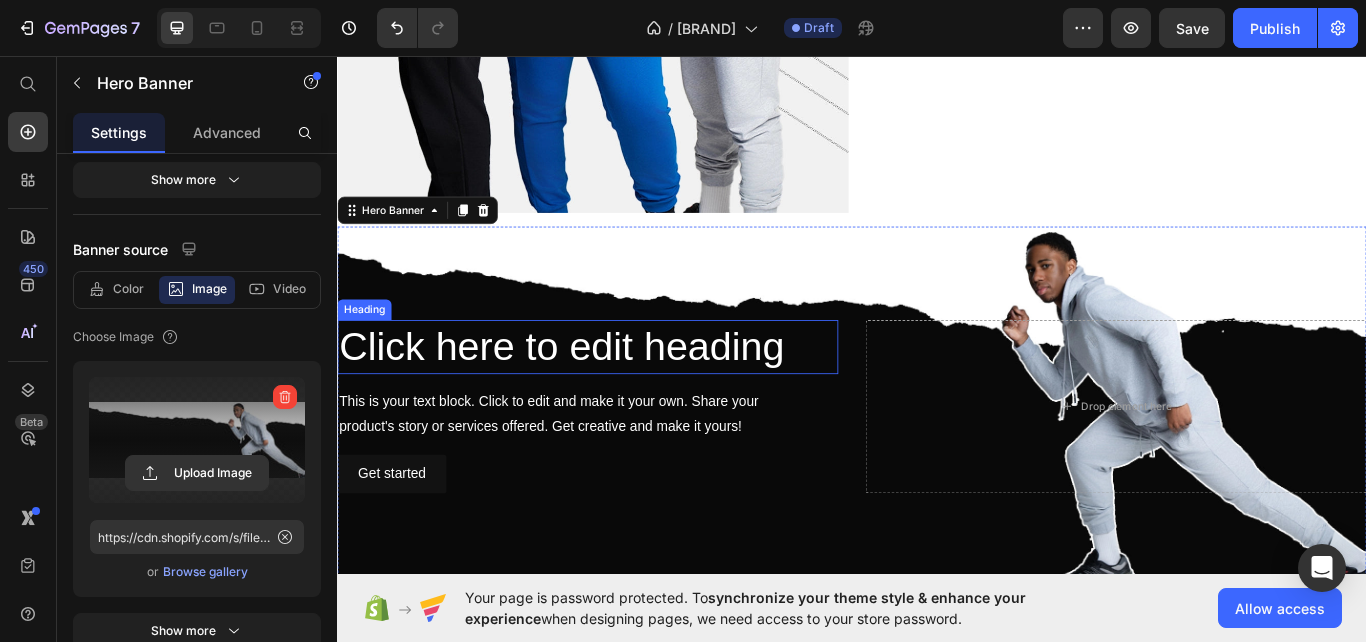 click on "Click here to edit heading" at bounding box center (629, 397) 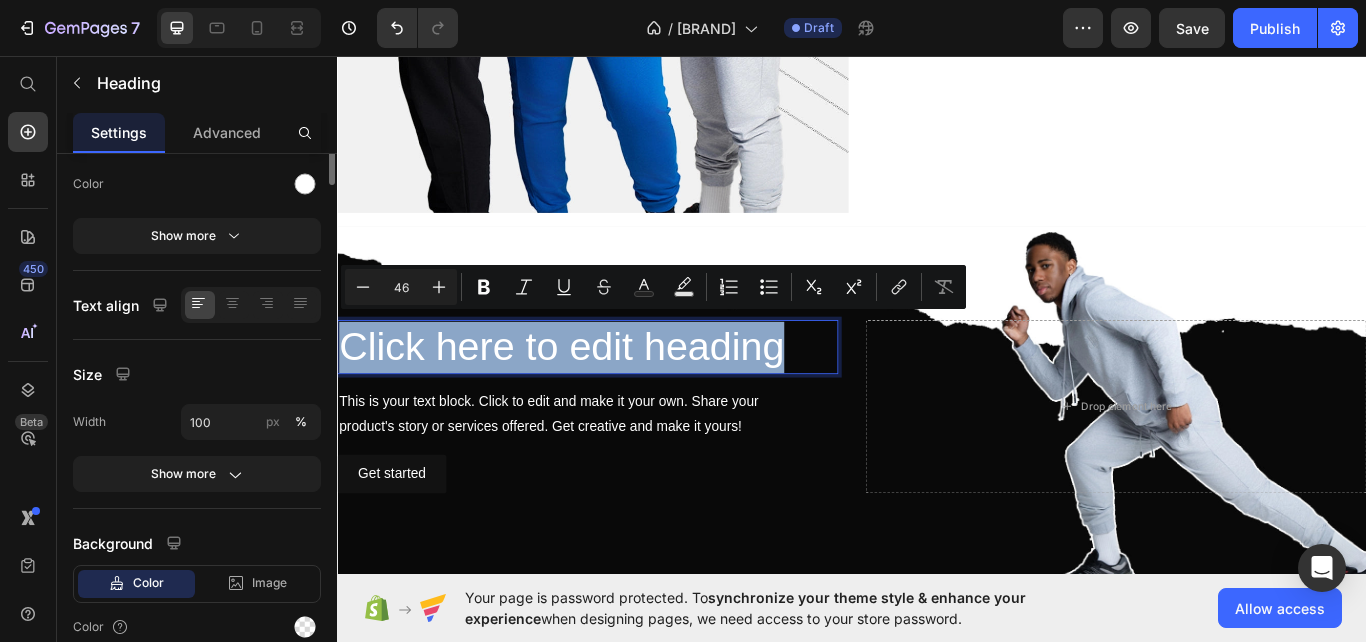 scroll, scrollTop: 0, scrollLeft: 0, axis: both 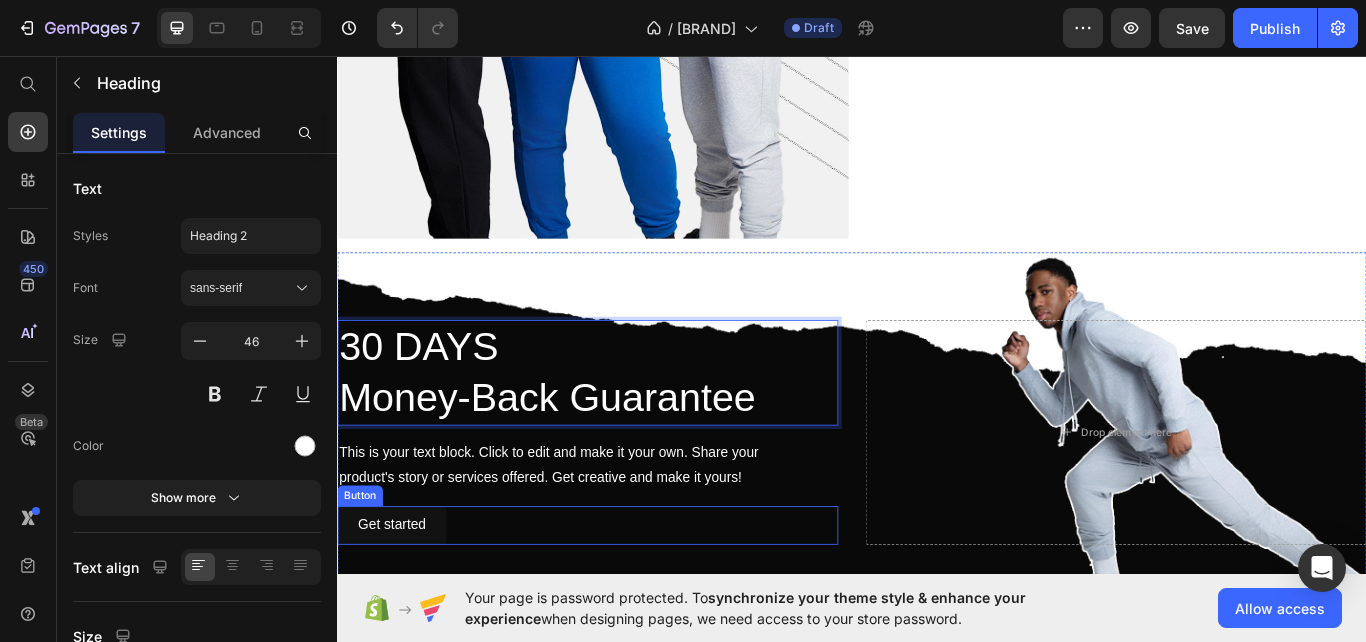 click on "Get started Button" at bounding box center (629, 604) 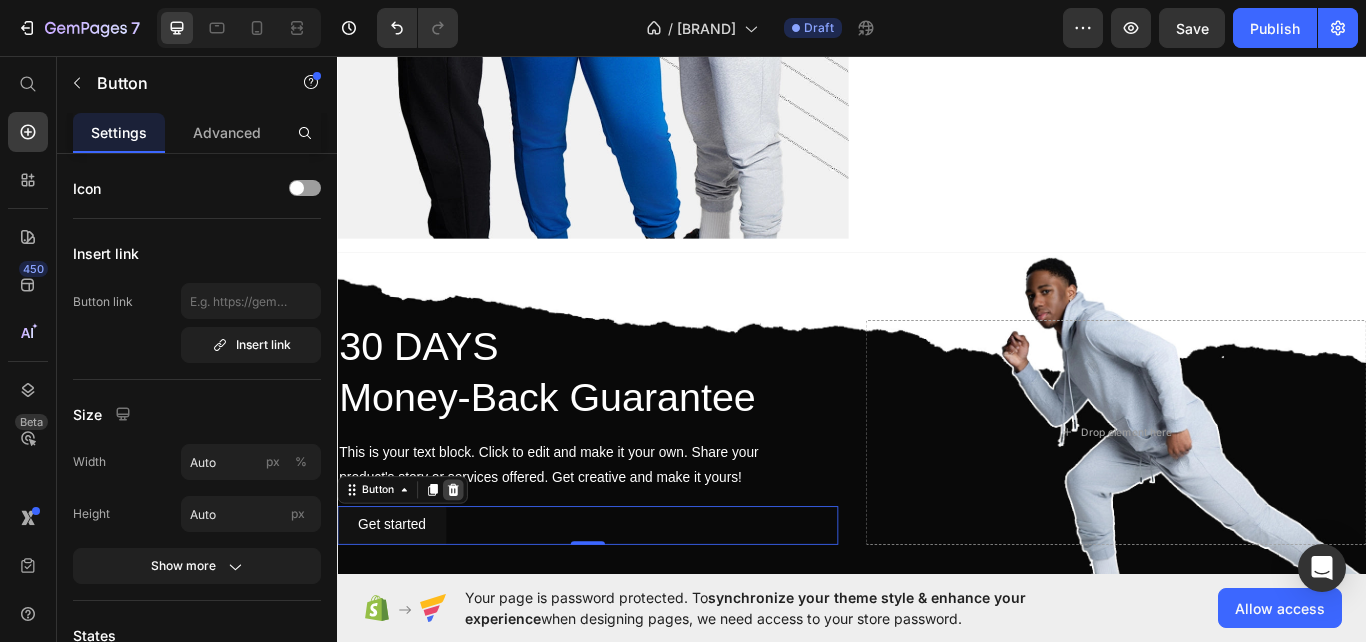 click at bounding box center [472, 563] 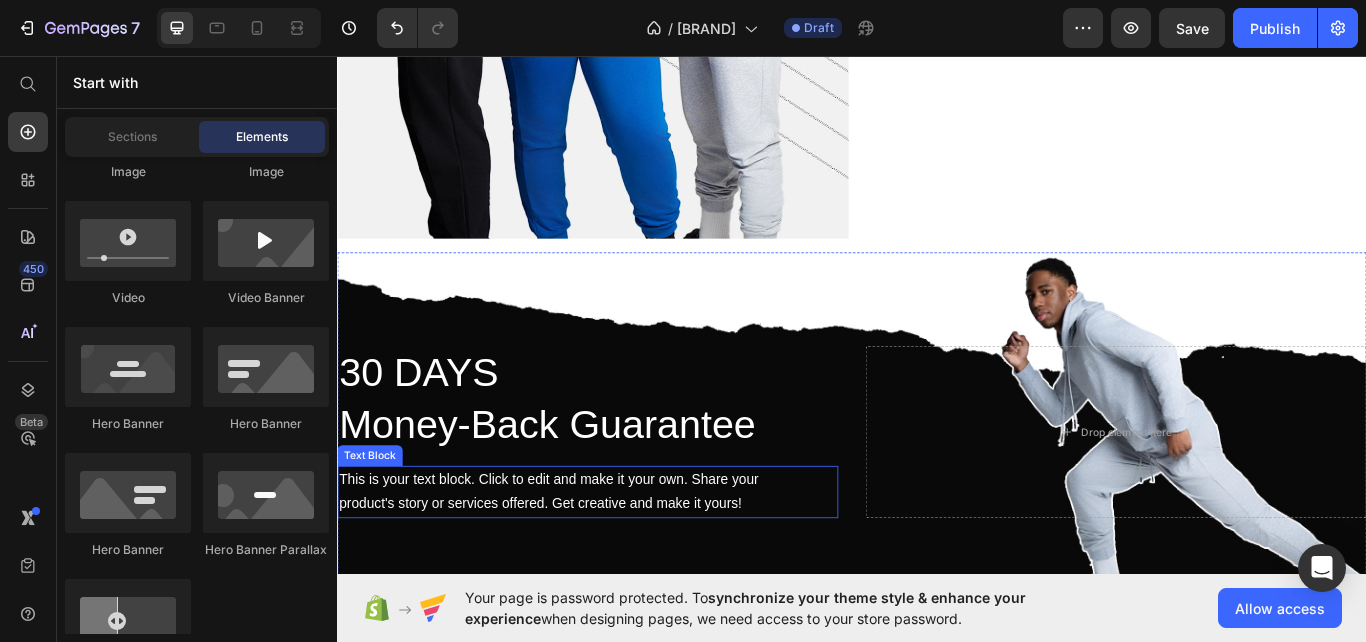 click on "This is your text block. Click to edit and make it your own. Share your                       product's story or services offered. Get creative and make it yours!" at bounding box center (629, 566) 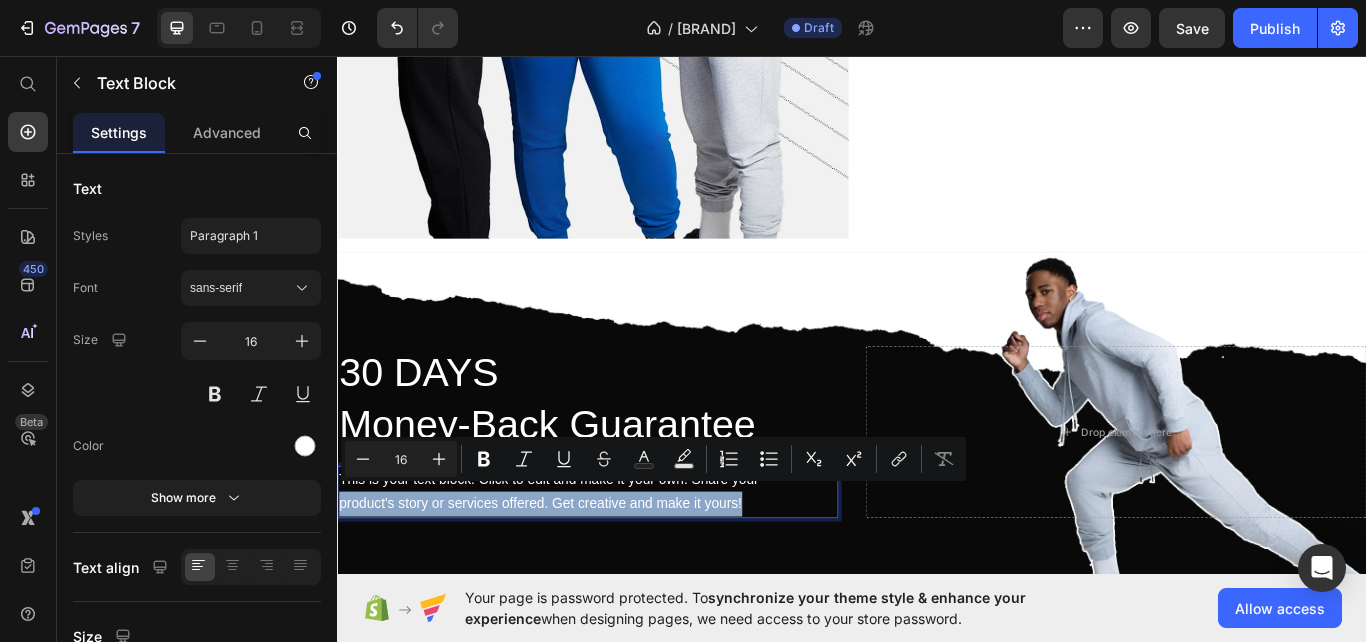 click on "This is your text block. Click to edit and make it your own. Share your product's story or services offered. Get creative and make it yours!" at bounding box center [629, 566] 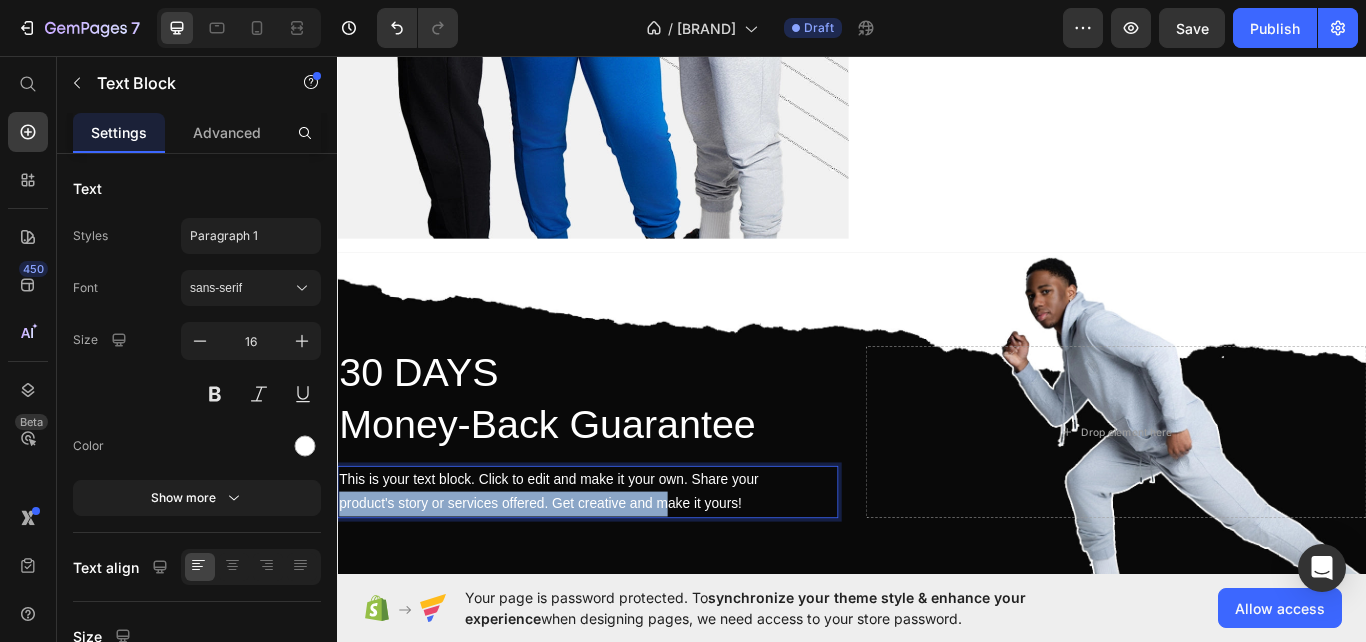 click on "This is your text block. Click to edit and make it your own. Share your product's story or services offered. Get creative and make it yours!" at bounding box center (629, 566) 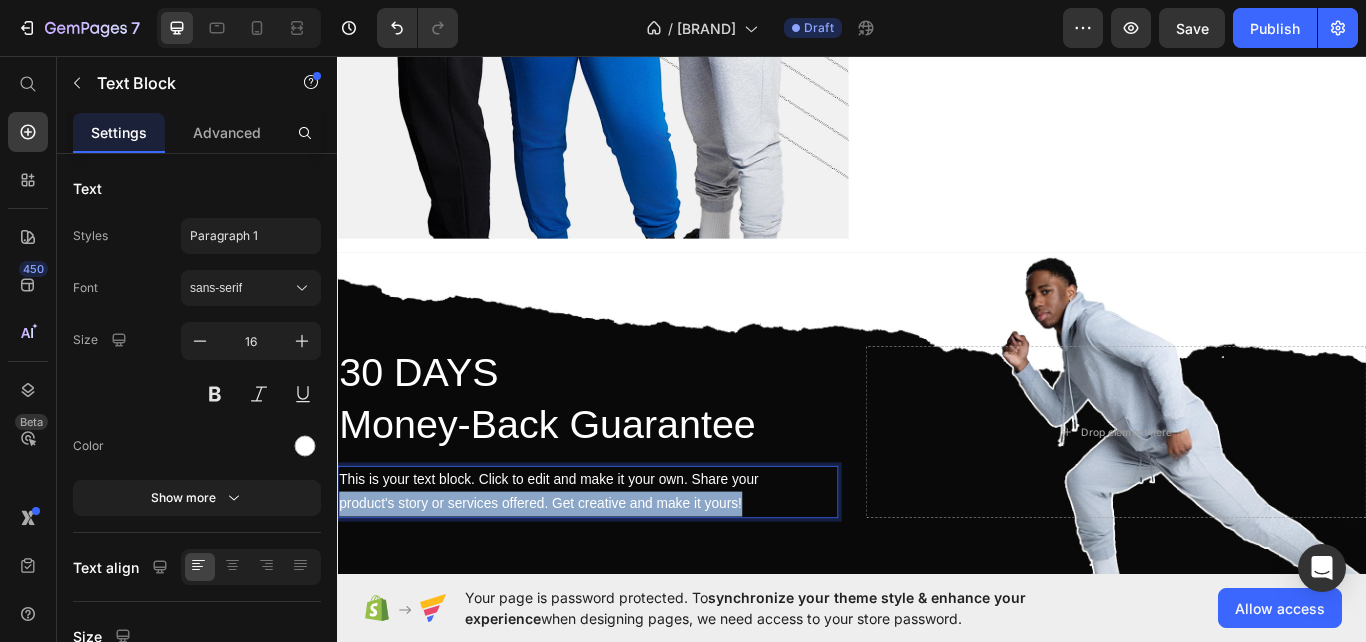 click on "This is your text block. Click to edit and make it your own. Share your product's story or services offered. Get creative and make it yours!" at bounding box center (629, 566) 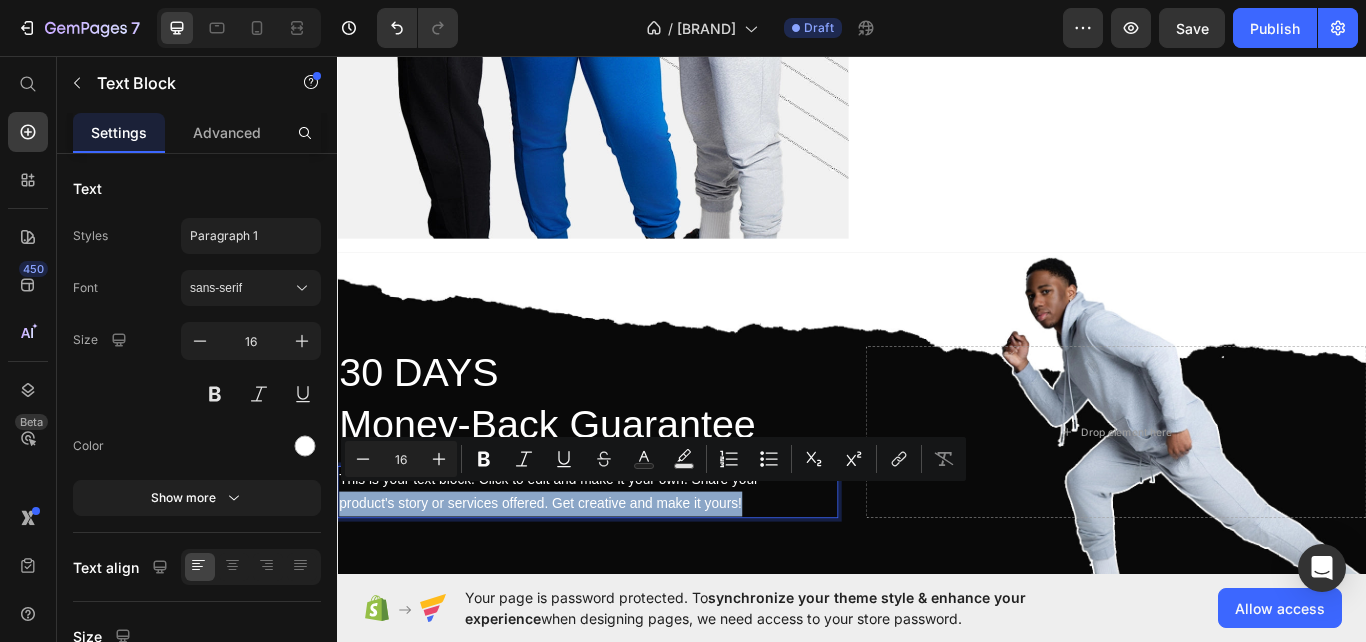 click on "This is your text block. Click to edit and make it your own. Share your product's story or services offered. Get creative and make it yours!" at bounding box center (629, 566) 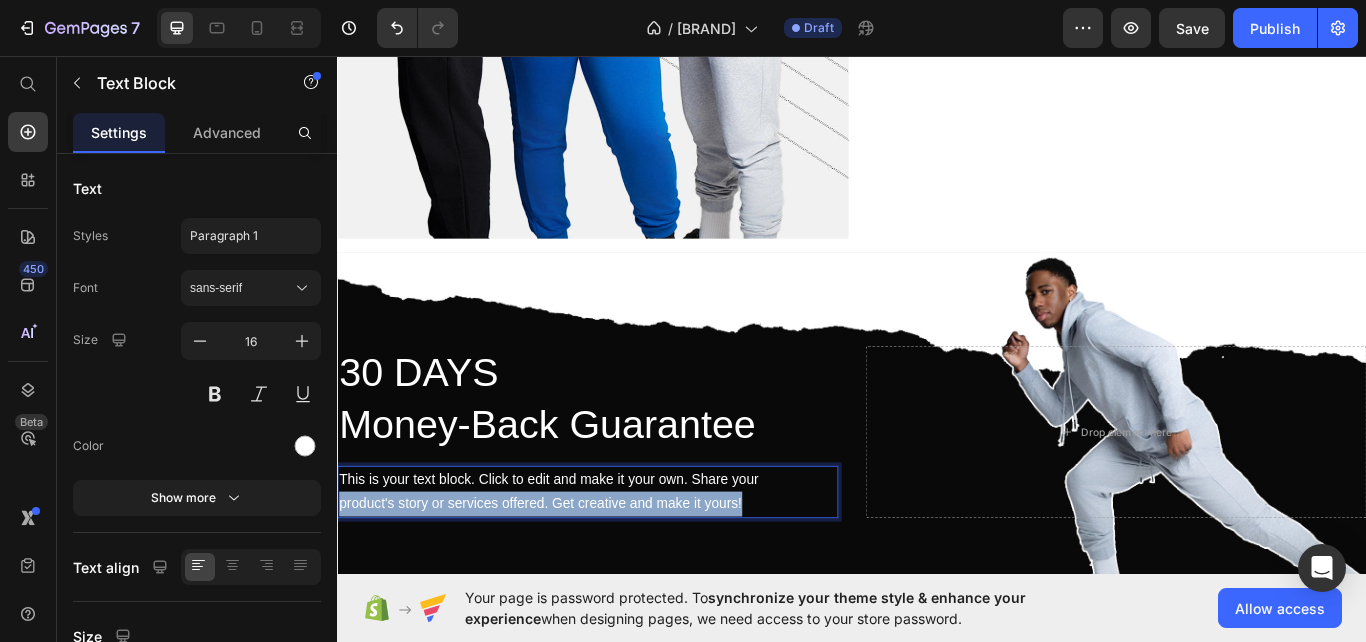 click on "This is your text block. Click to edit and make it your own. Share your product's story or services offered. Get creative and make it yours!" at bounding box center (629, 566) 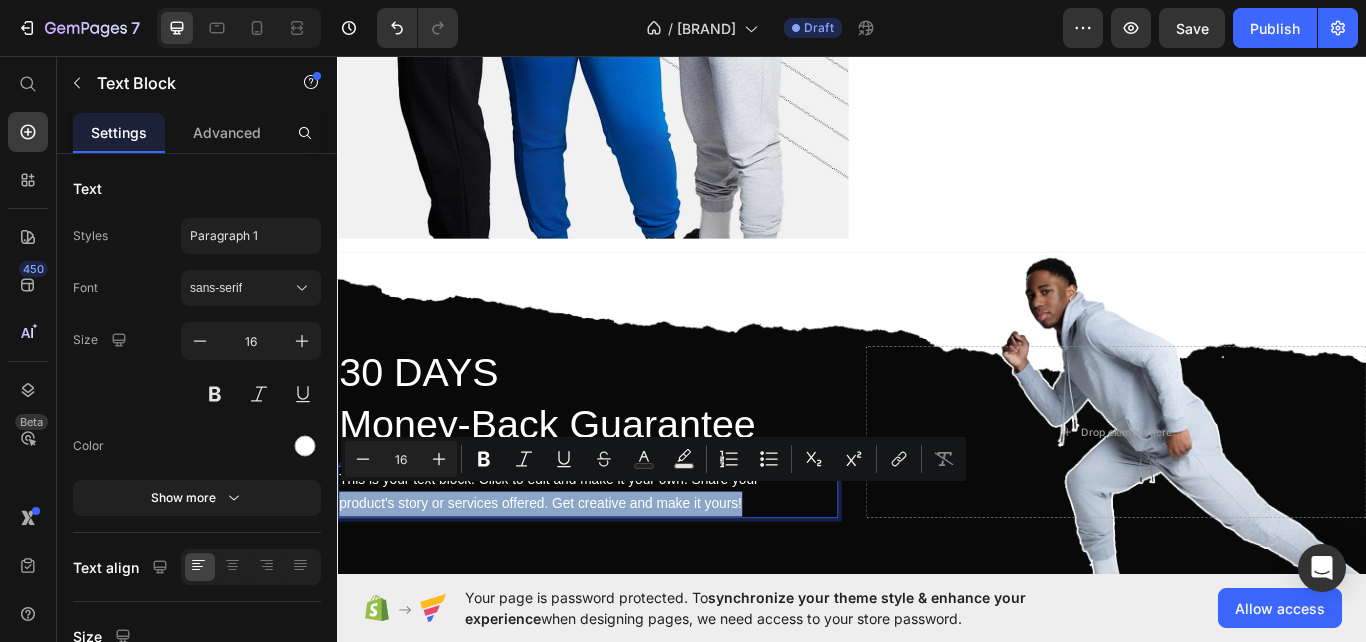 click on "This is your text block. Click to edit and make it your own. Share your product's story or services offered. Get creative and make it yours!" at bounding box center (629, 566) 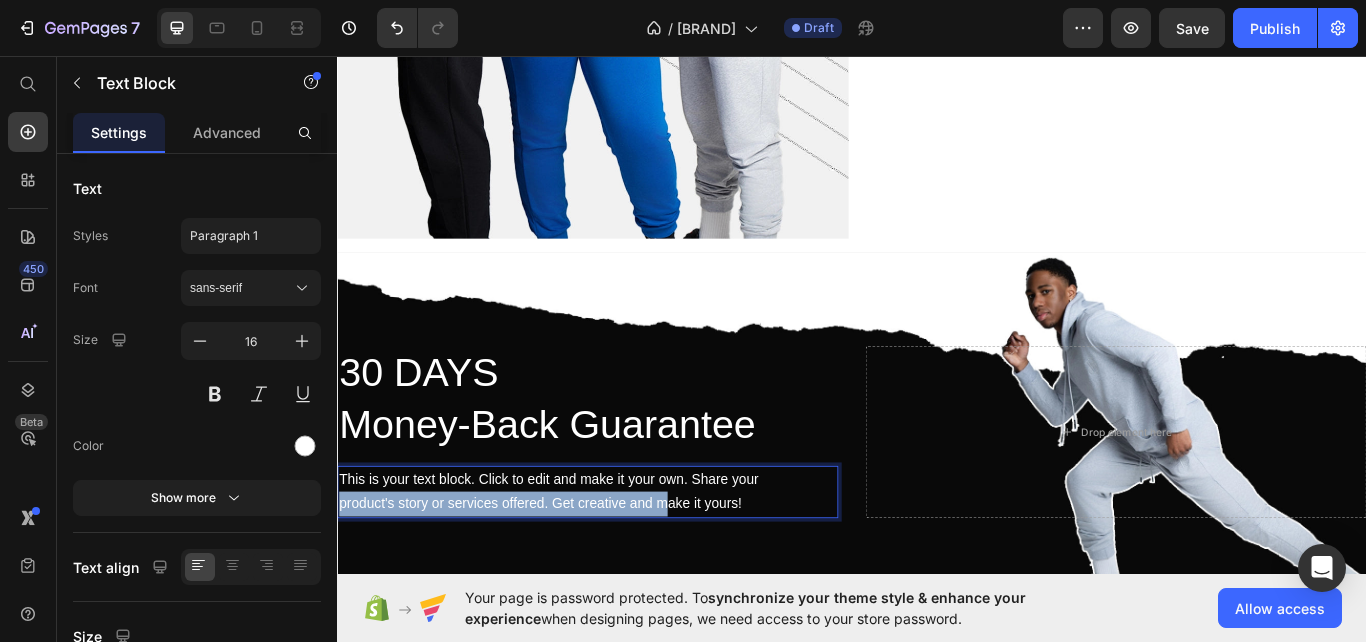click on "This is your text block. Click to edit and make it your own. Share your product's story or services offered. Get creative and make it yours!" at bounding box center [629, 566] 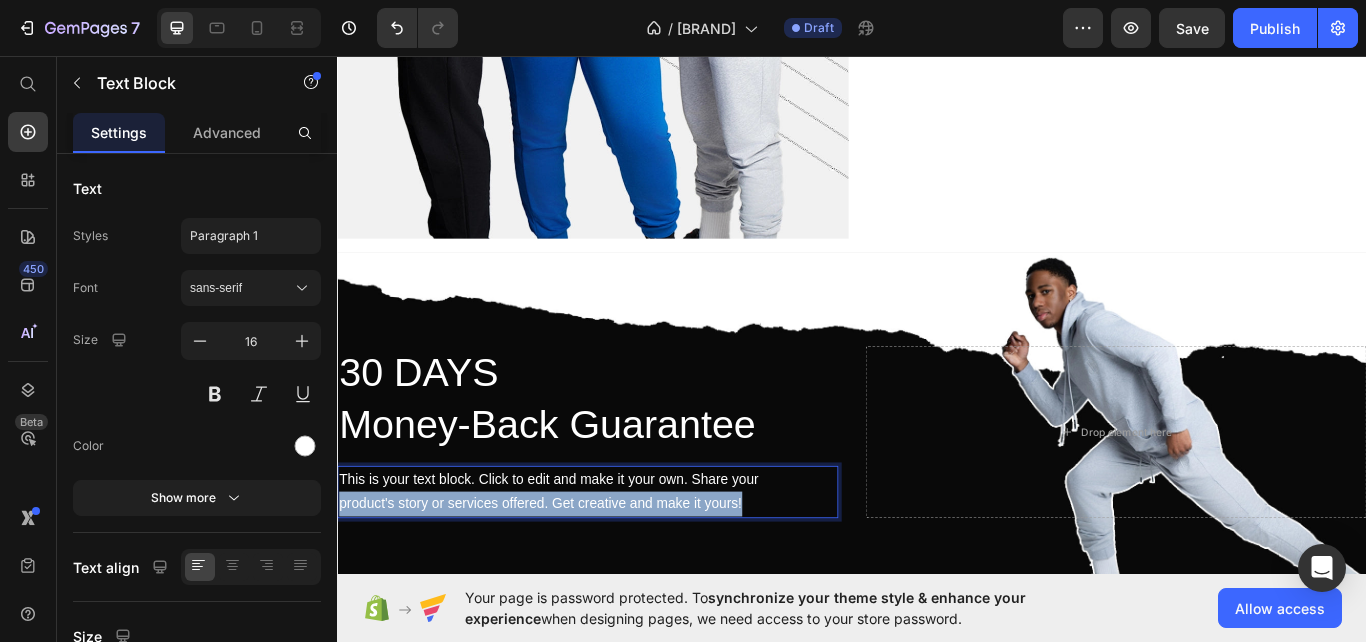 click on "This is your text block. Click to edit and make it your own. Share your product's story or services offered. Get creative and make it yours!" at bounding box center [629, 566] 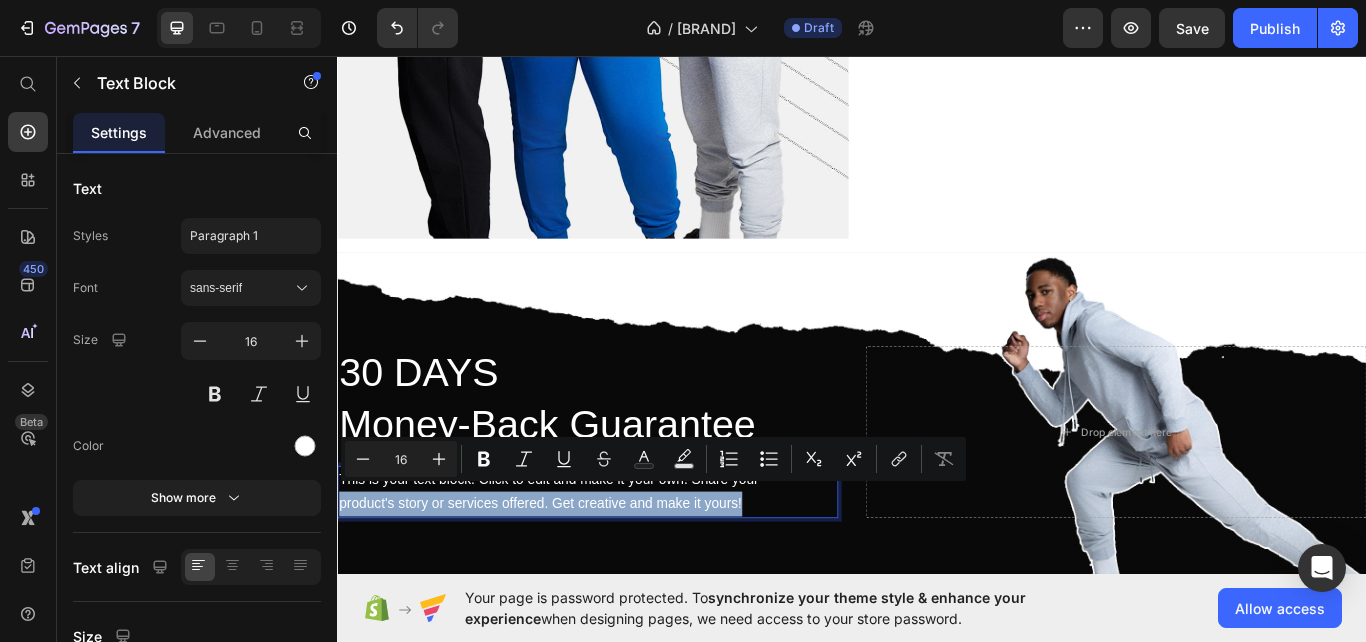 click on "This is your text block. Click to edit and make it your own. Share your product's story or services offered. Get creative and make it yours!" at bounding box center [629, 566] 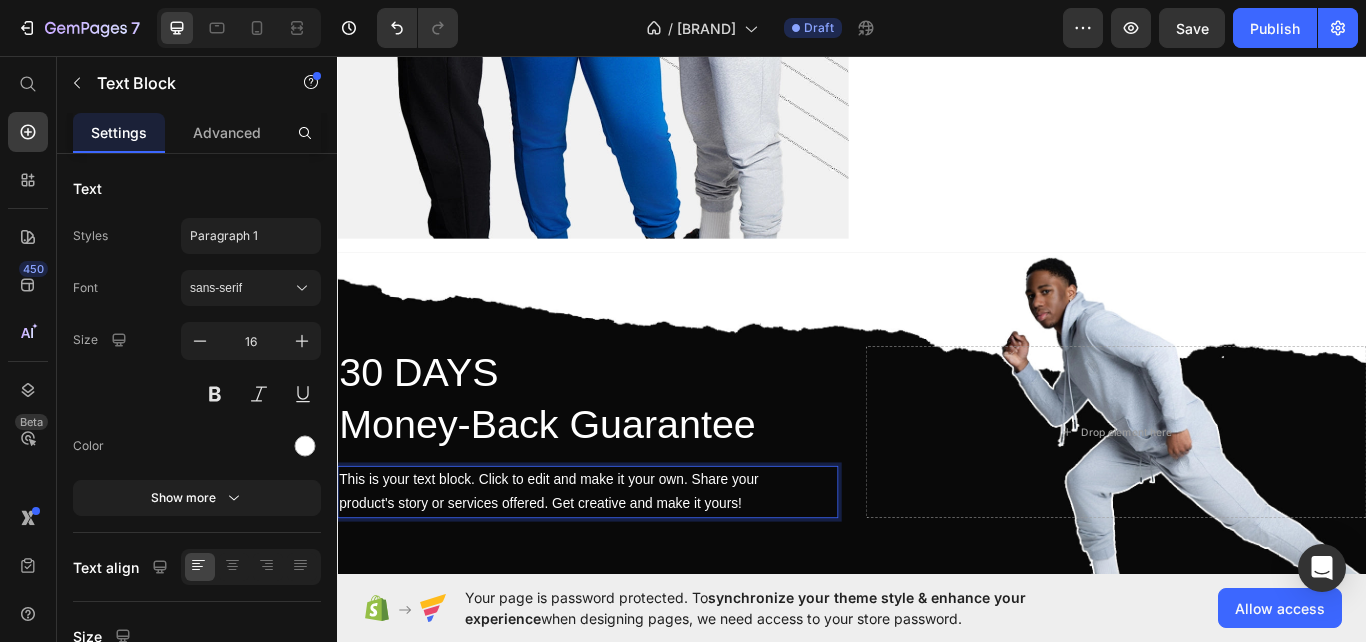 click on "This is your text block. Click to edit and make it your own. Share your product's story or services offered. Get creative and make it yours!" at bounding box center [629, 566] 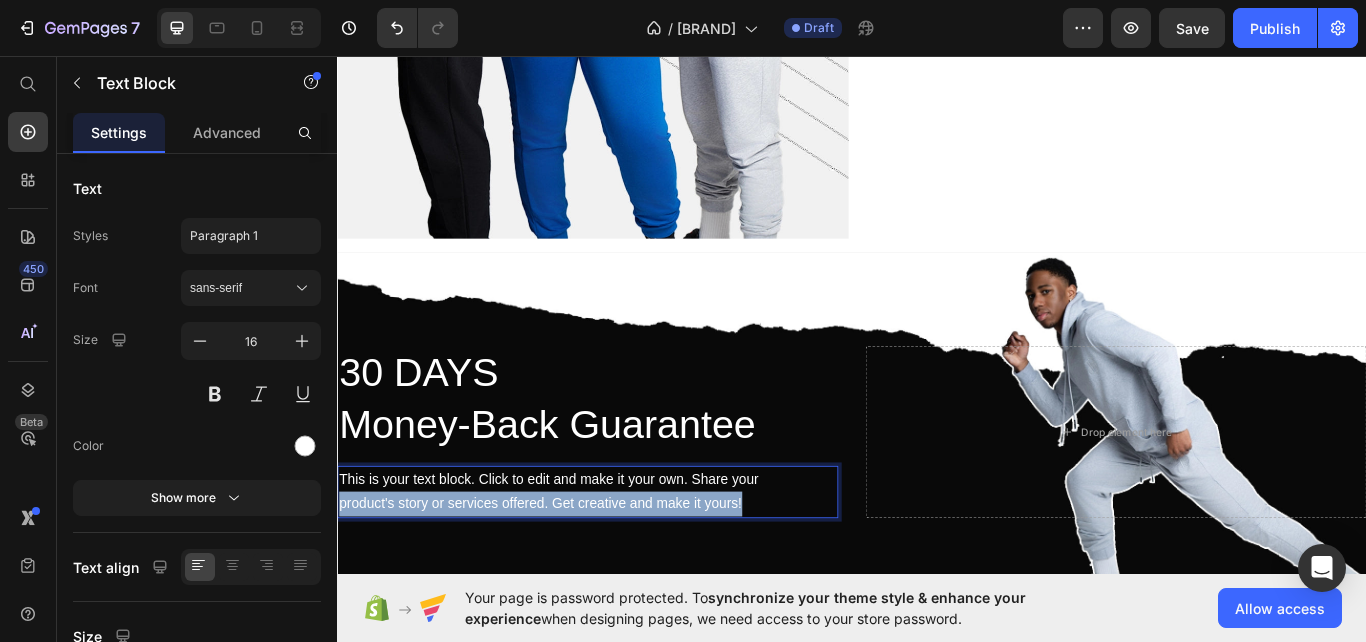 click on "This is your text block. Click to edit and make it your own. Share your product's story or services offered. Get creative and make it yours!" at bounding box center [629, 566] 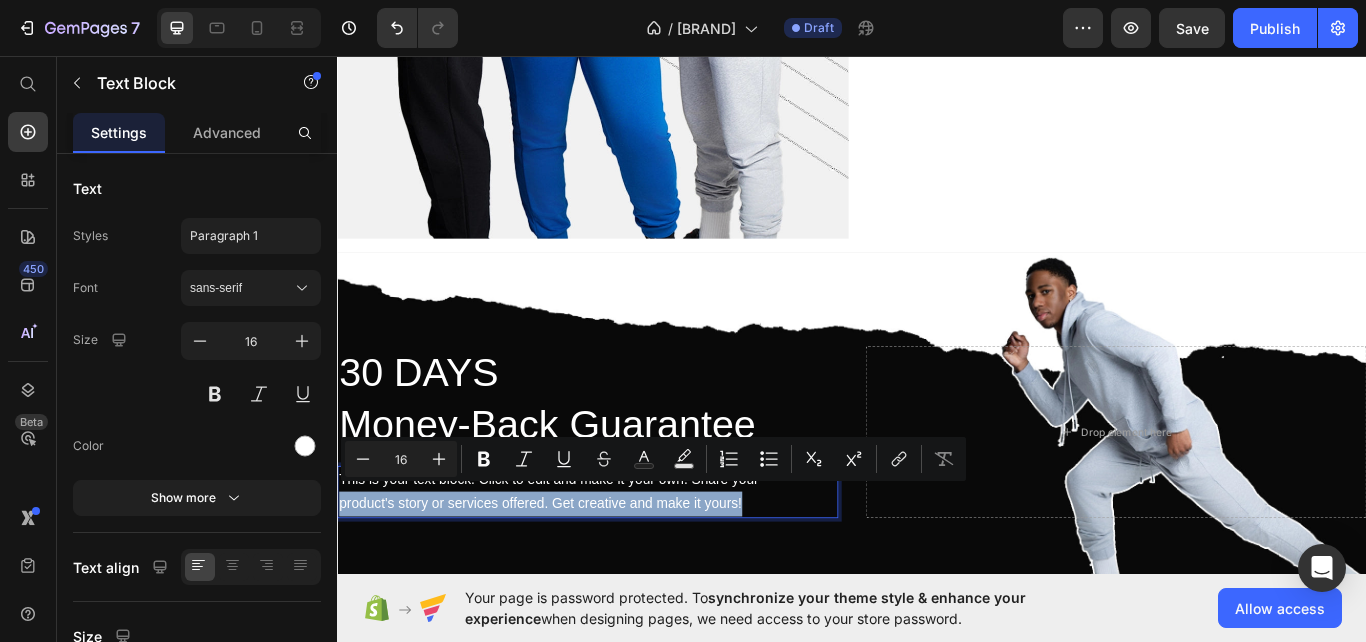 click on "This is your text block. Click to edit and make it your own. Share your product's story or services offered. Get creative and make it yours!" at bounding box center (629, 566) 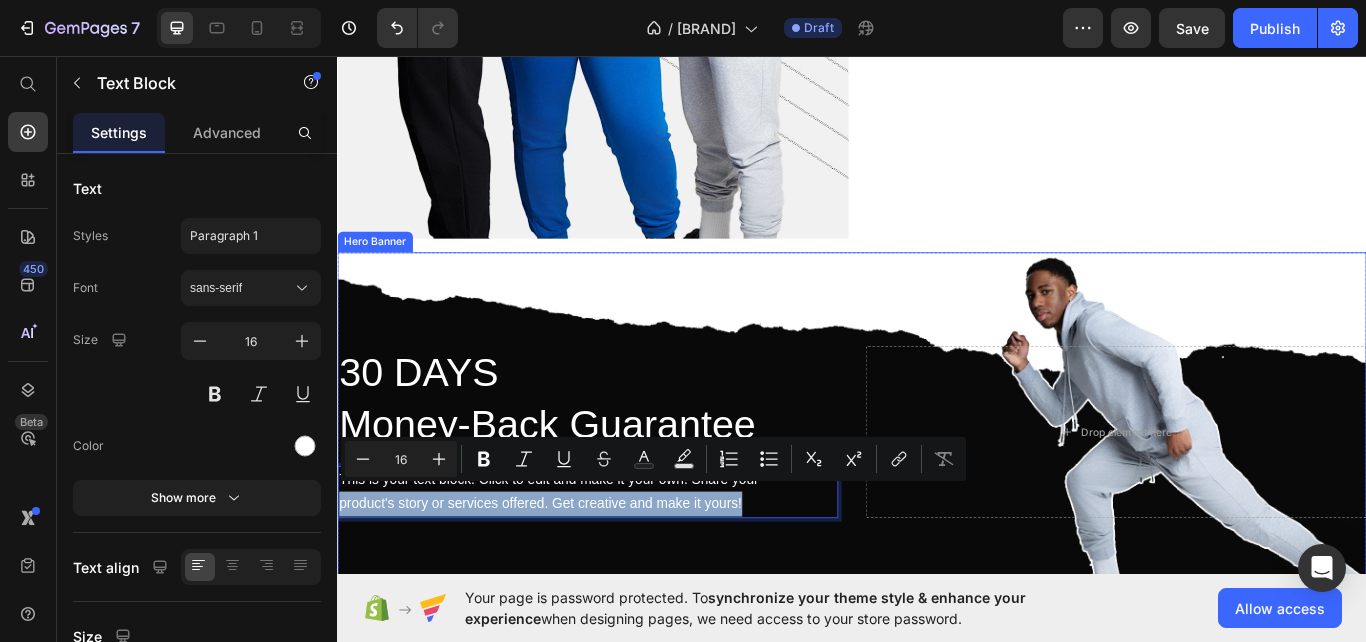 click on "30 DAYS Money-Back Guarantee Heading This is your text block. Click to edit and make it your own. Share your product's story or services offered. Get creative and make it yours! Text Block   0
Drop element here" at bounding box center (937, 495) 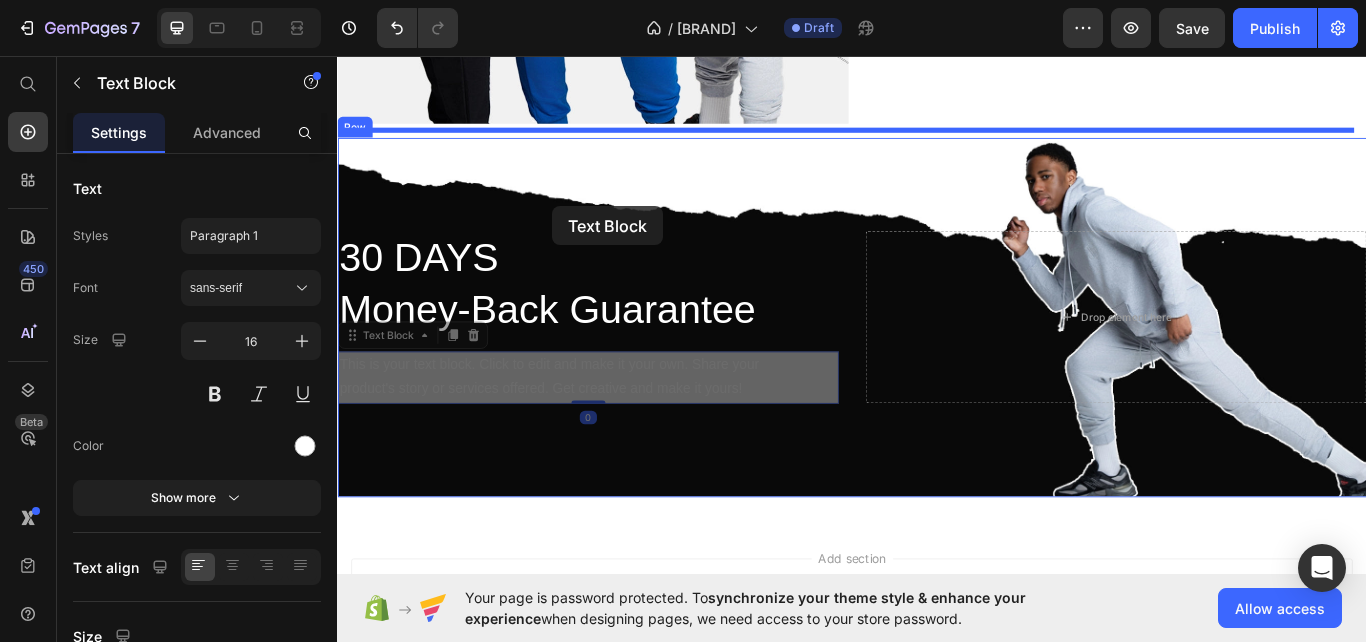 scroll, scrollTop: 2854, scrollLeft: 0, axis: vertical 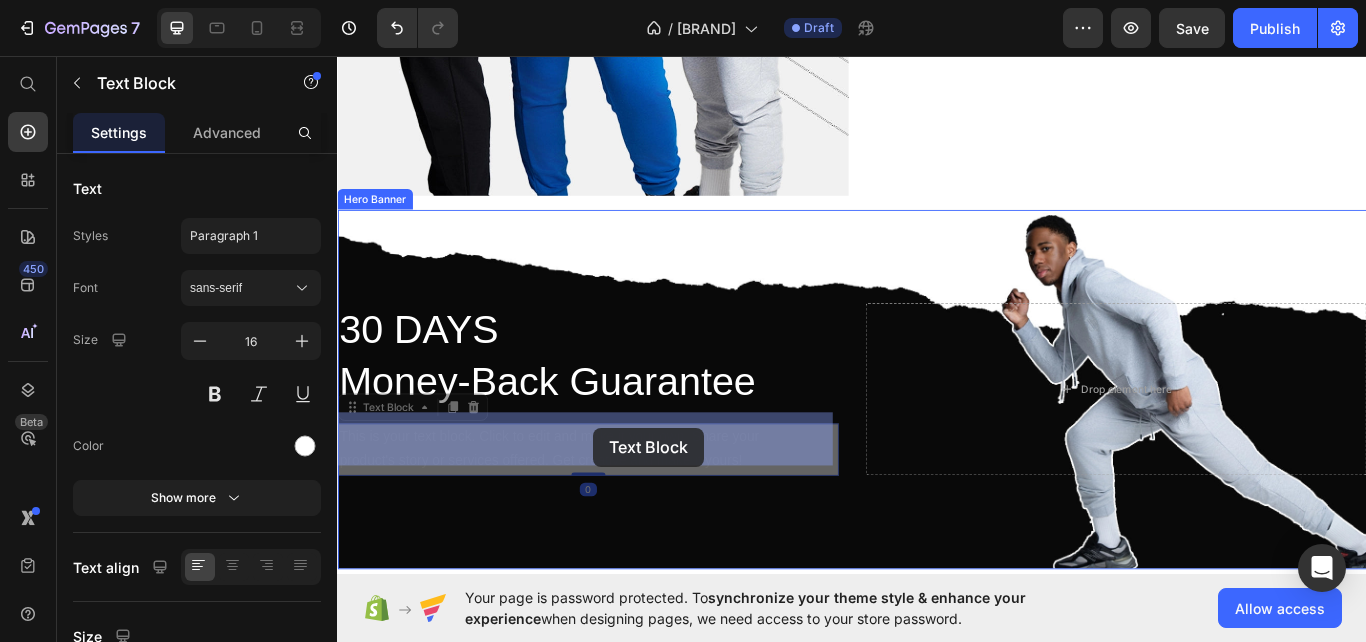 drag, startPoint x: 343, startPoint y: 533, endPoint x: 636, endPoint y: 495, distance: 295.4539 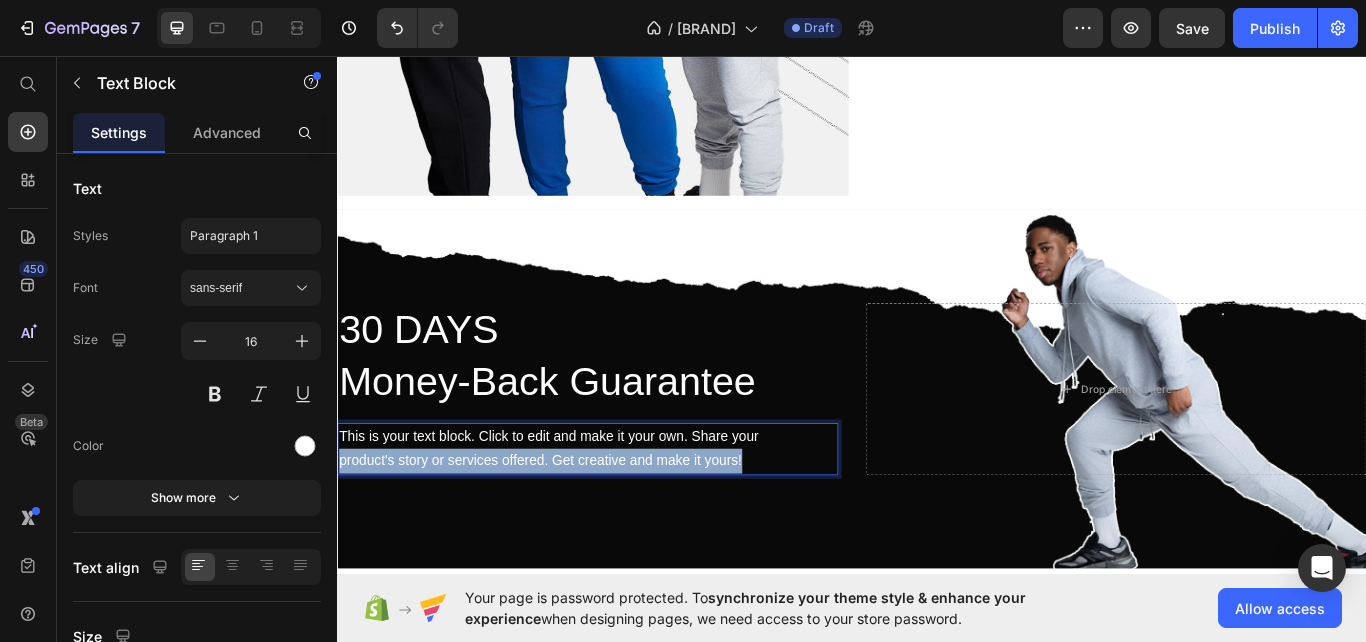 click on "This is your text block. Click to edit and make it your own. Share your product's story or services offered. Get creative and make it yours!" at bounding box center (629, 516) 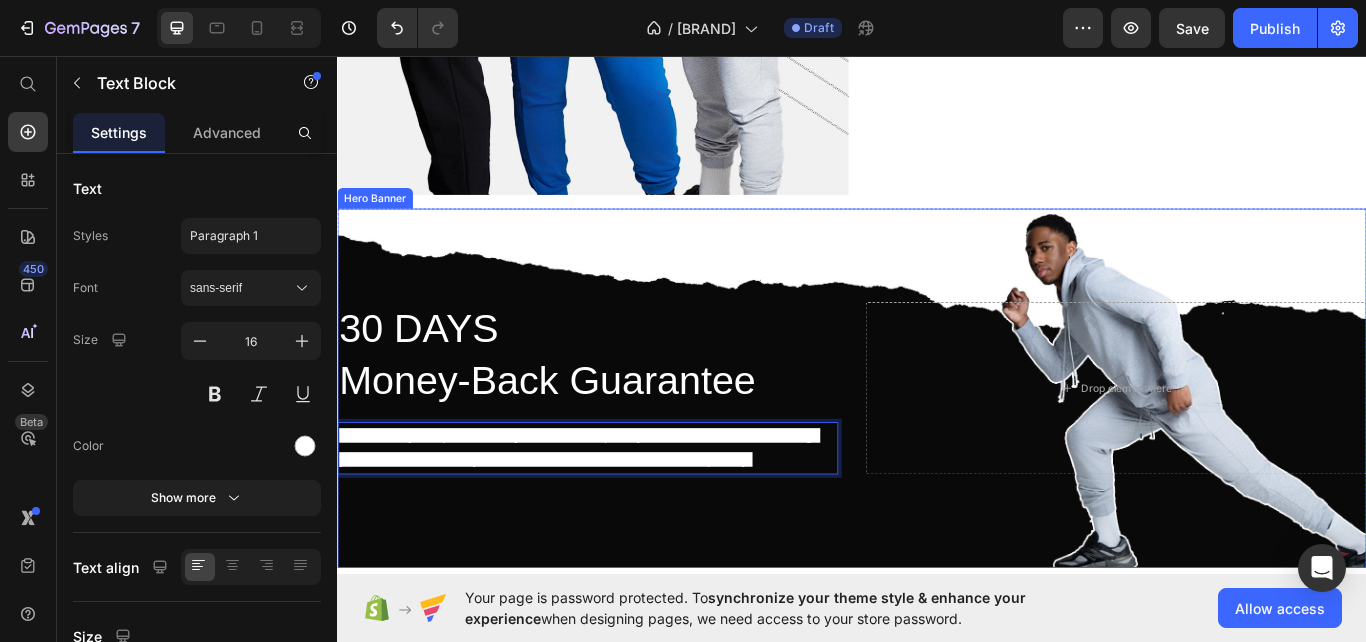 scroll, scrollTop: 2840, scrollLeft: 0, axis: vertical 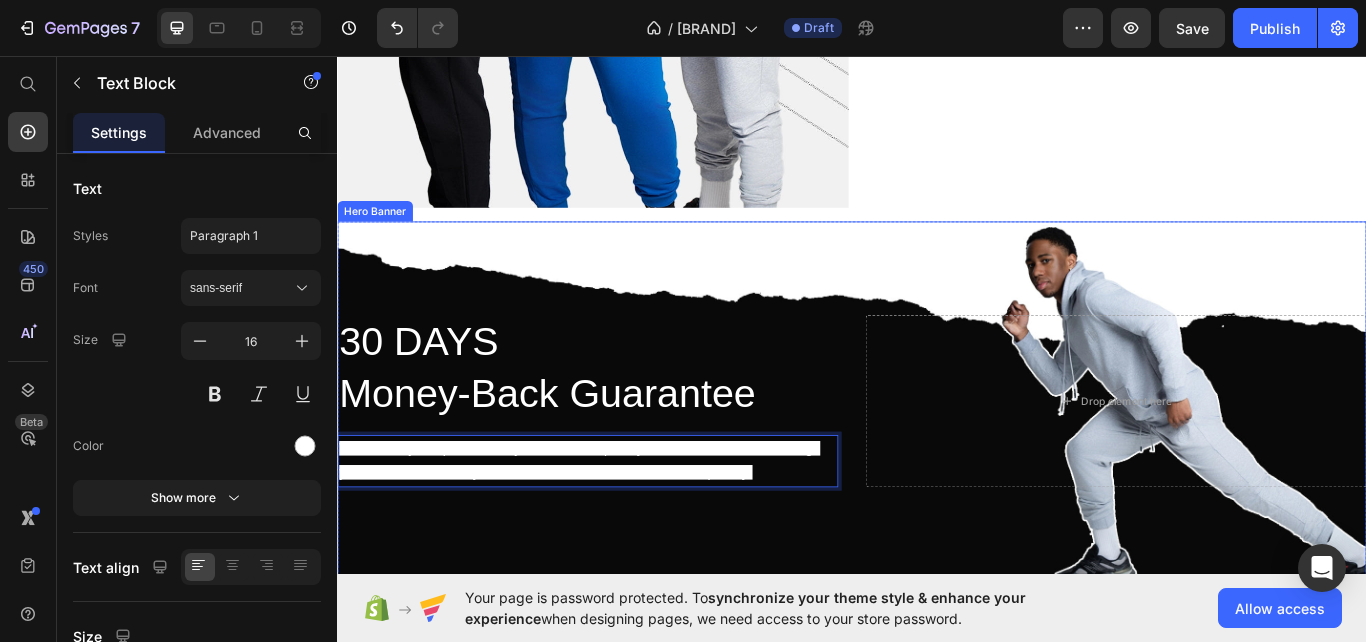 click at bounding box center [937, 459] 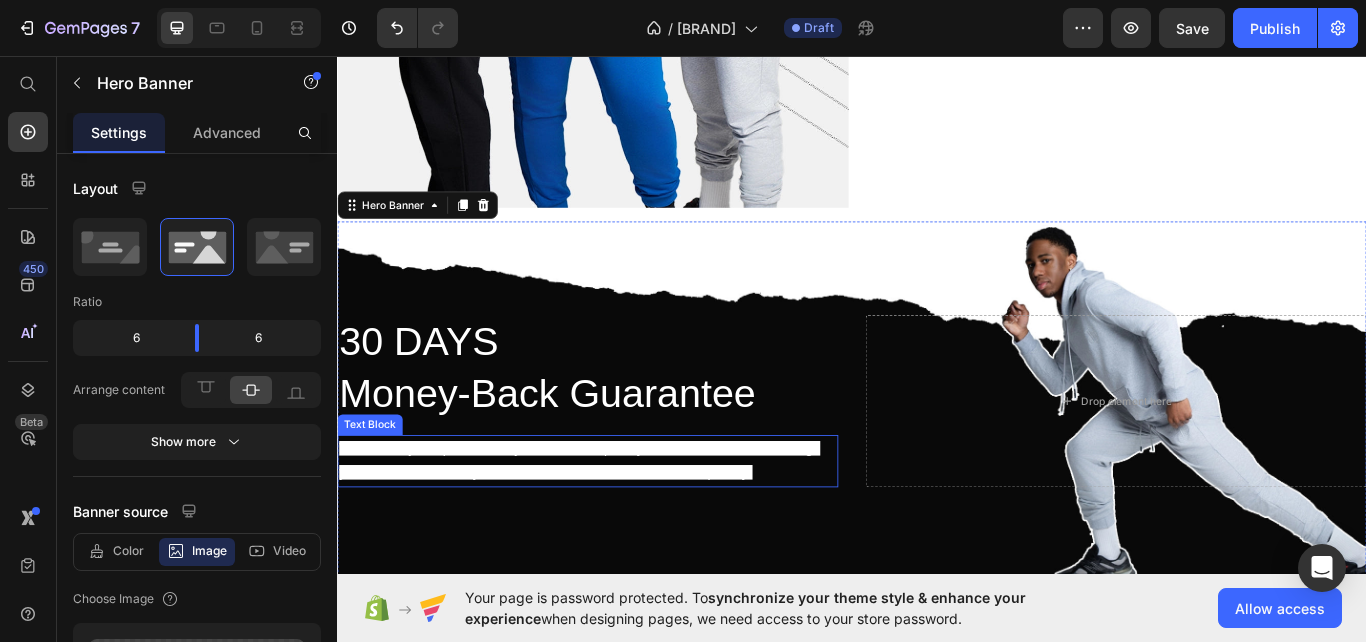click on "We stand by our products. If you're not completely satisfied, return or exchange your item within 30 days—no hassle. Your satisfaction is our priority!" at bounding box center (629, 530) 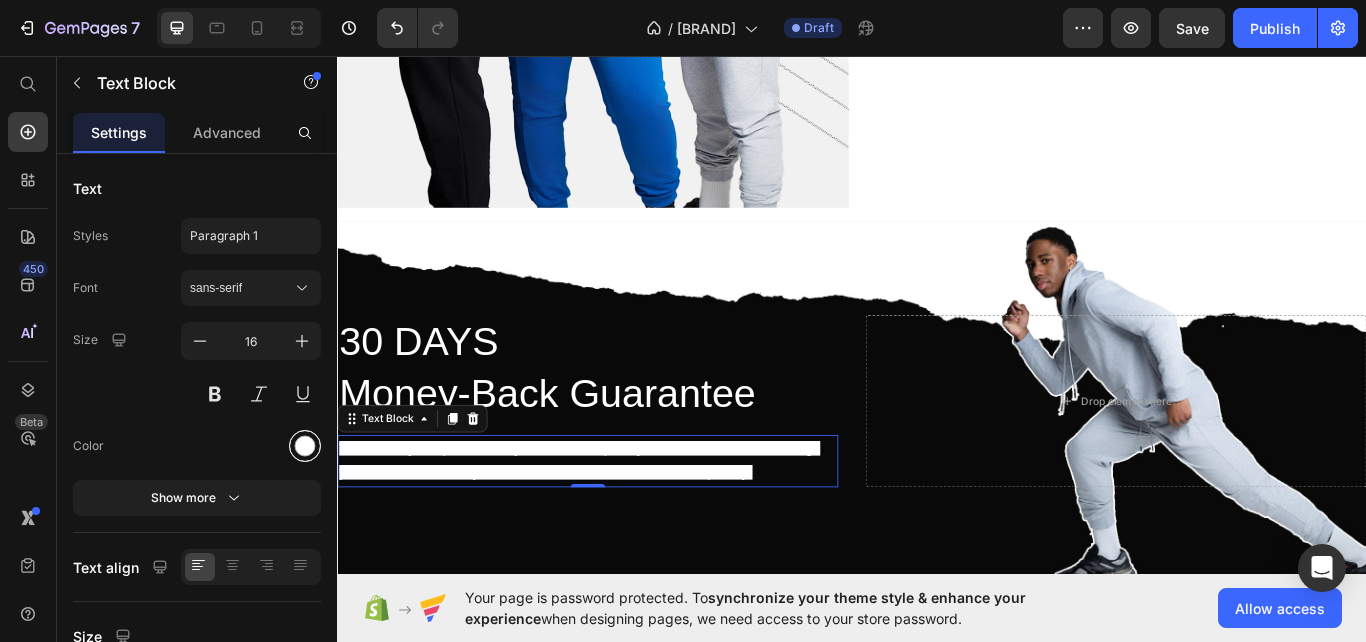 click at bounding box center [305, 446] 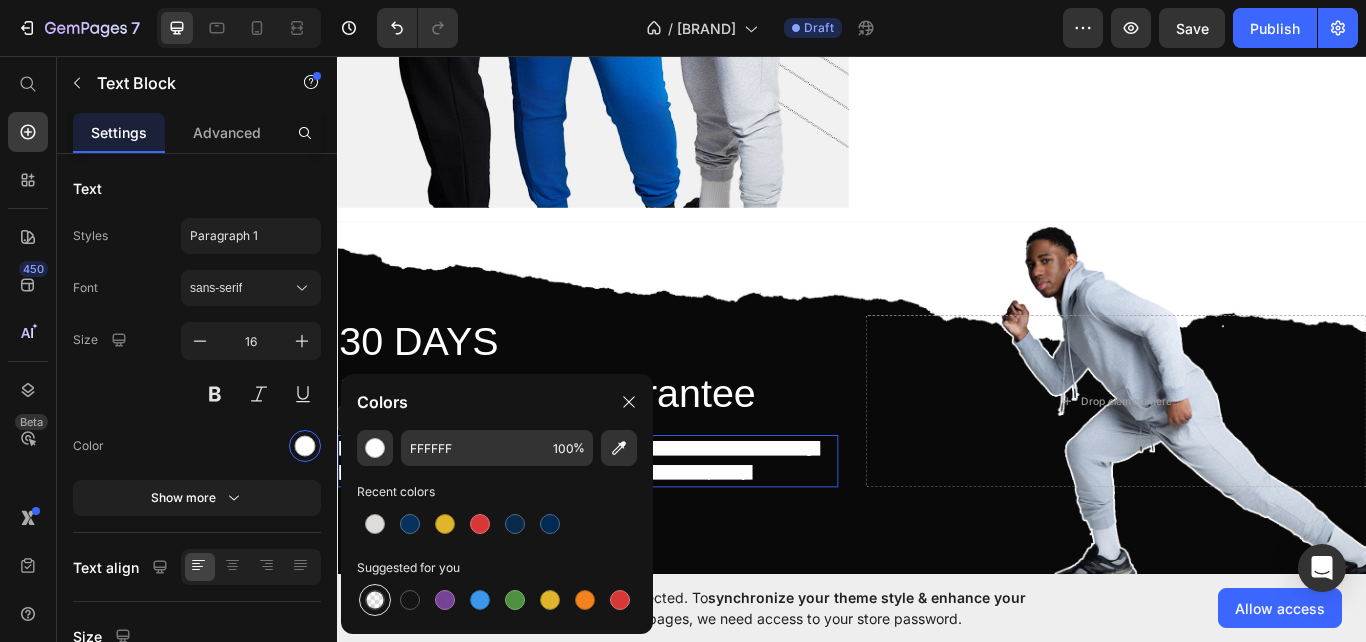 click at bounding box center [375, 600] 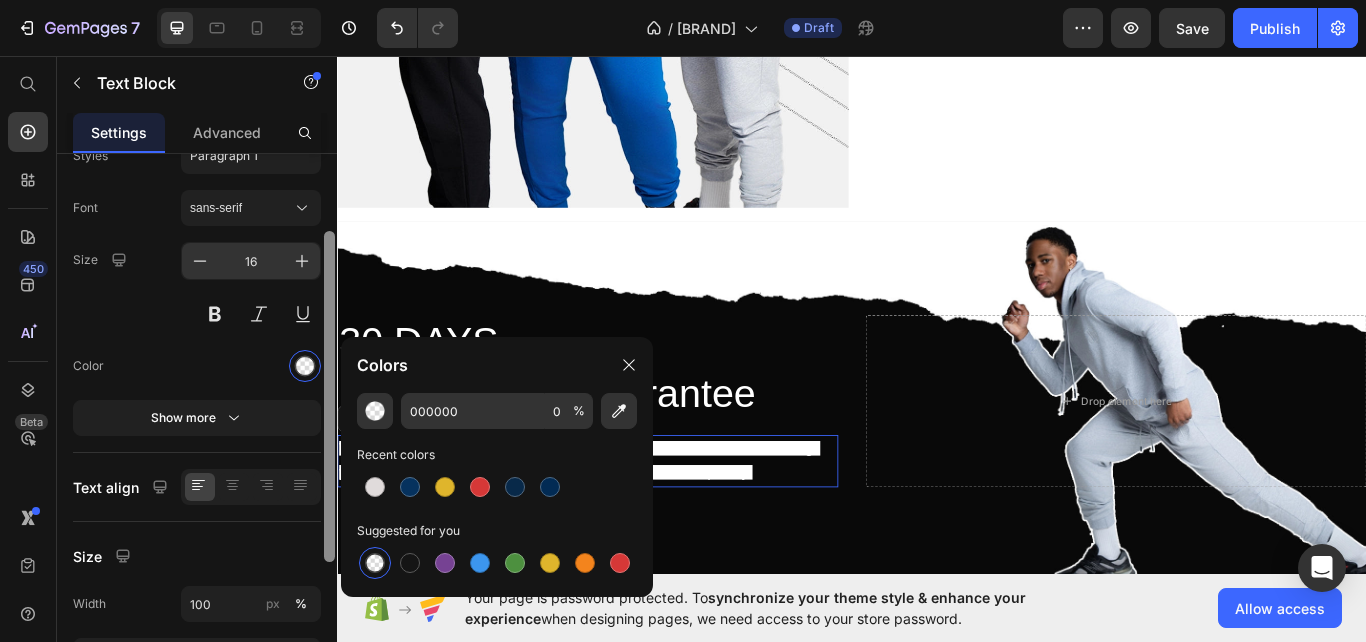 scroll, scrollTop: 0, scrollLeft: 0, axis: both 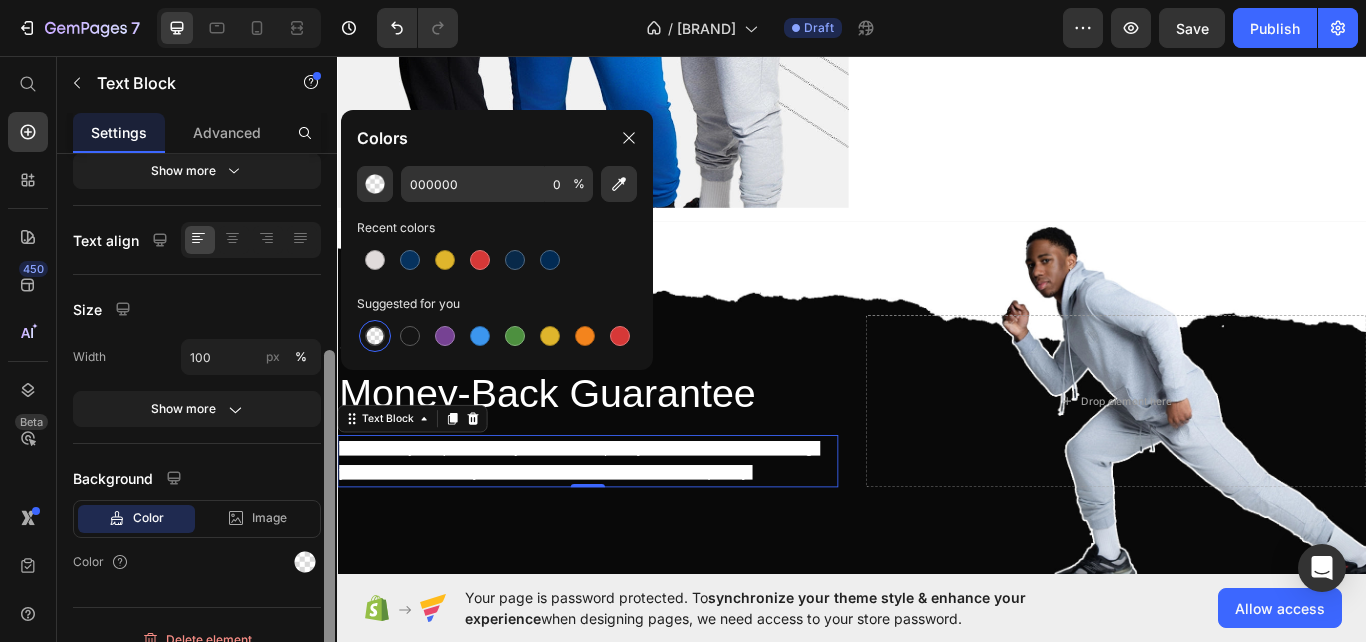 drag, startPoint x: 327, startPoint y: 381, endPoint x: 342, endPoint y: 585, distance: 204.55072 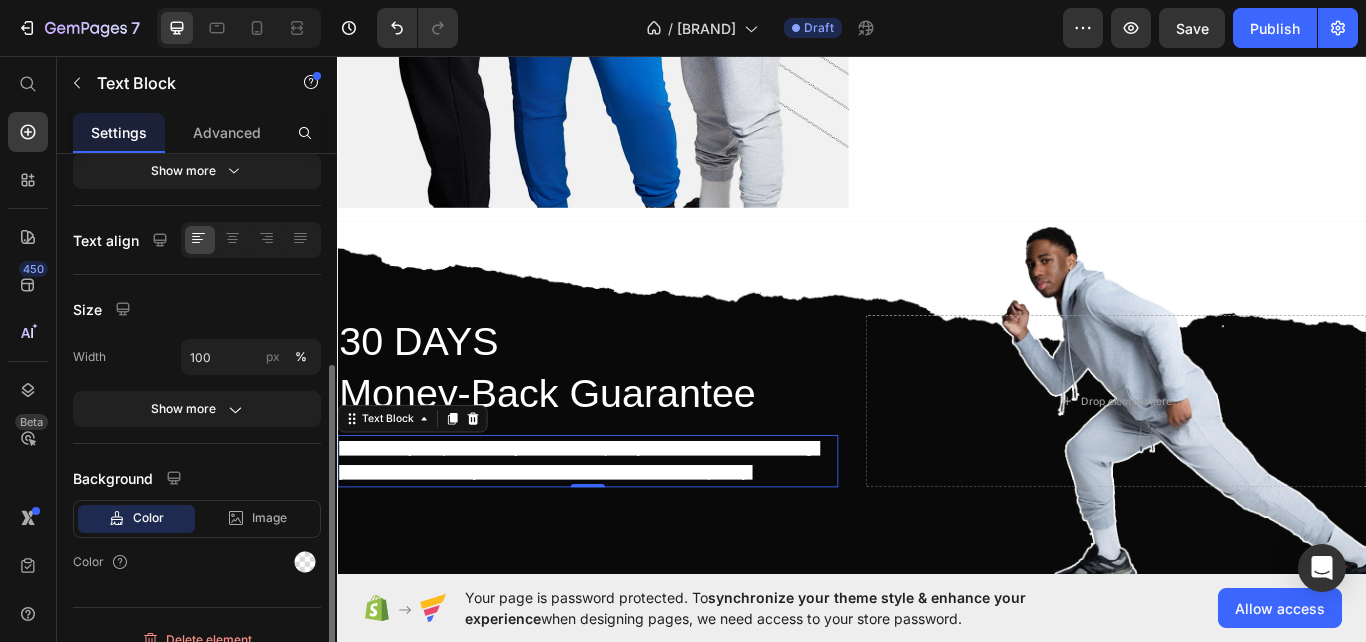 scroll, scrollTop: 334, scrollLeft: 0, axis: vertical 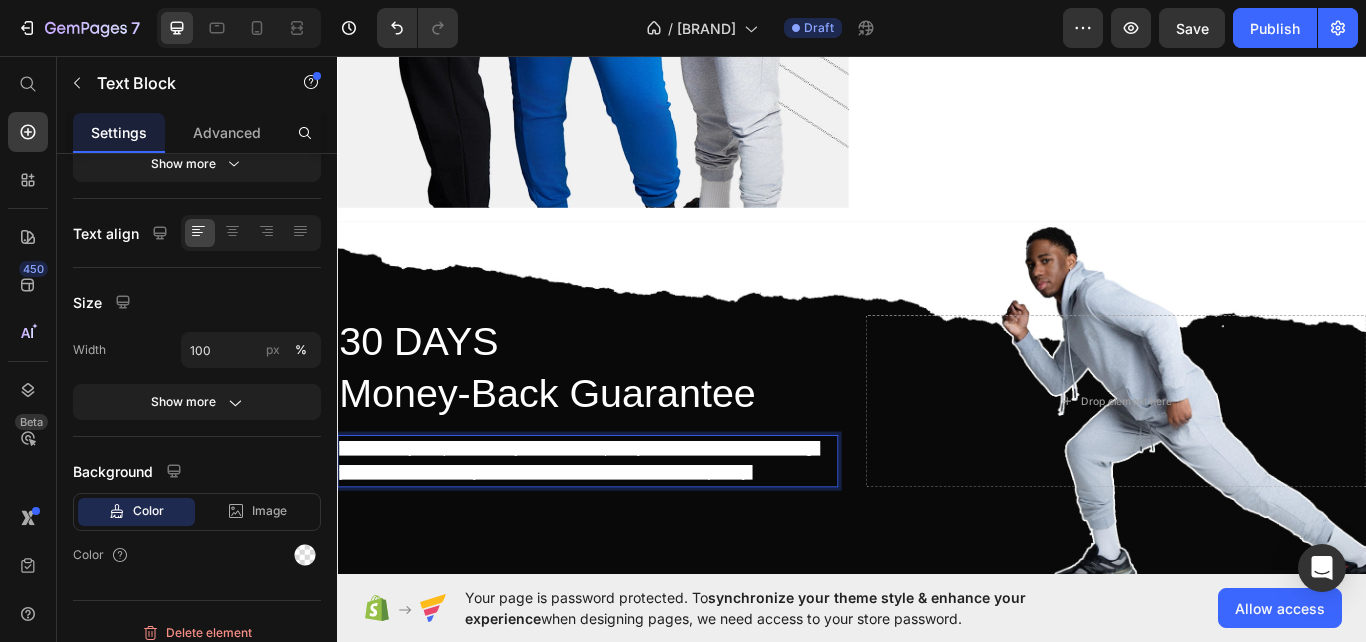 click on "We stand by our products. If you're not completely satisfied, return or exchange your item within 30 days—no hassle. Your satisfaction is our priority!" at bounding box center (629, 530) 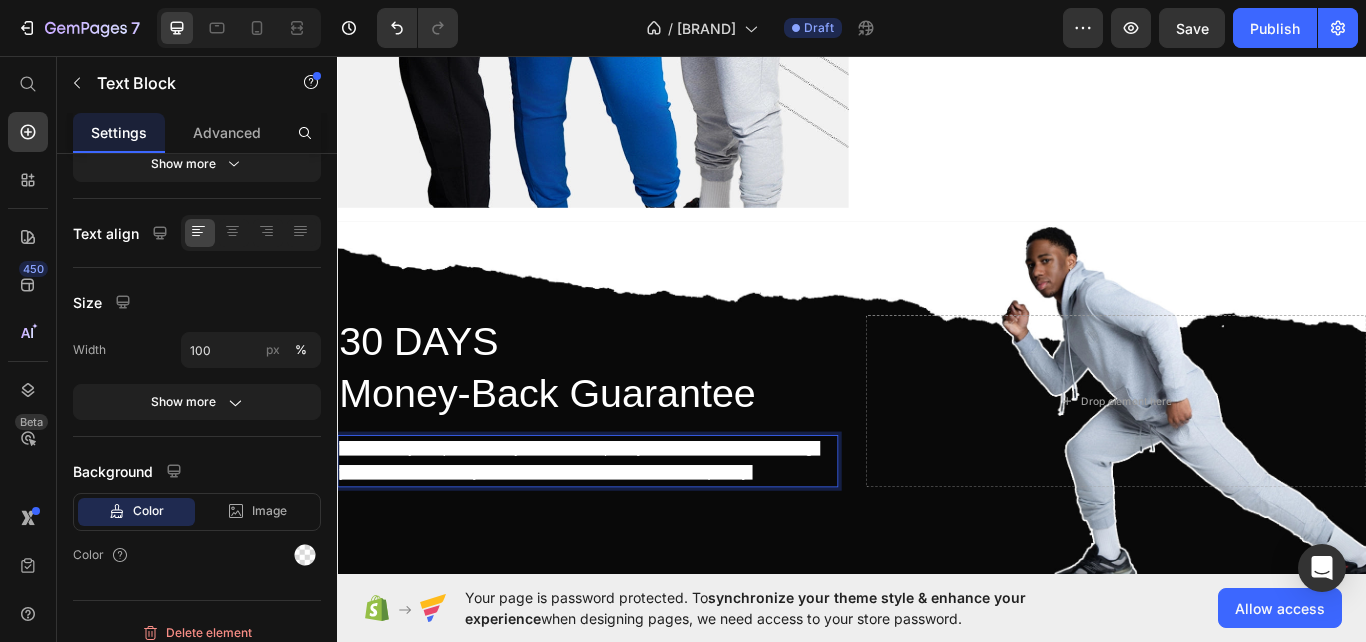 click on "We stand by our products. If you're not completely satisfied, return or exchange your item within 30 days—no hassle. Your satisfaction is our priority!" at bounding box center [629, 530] 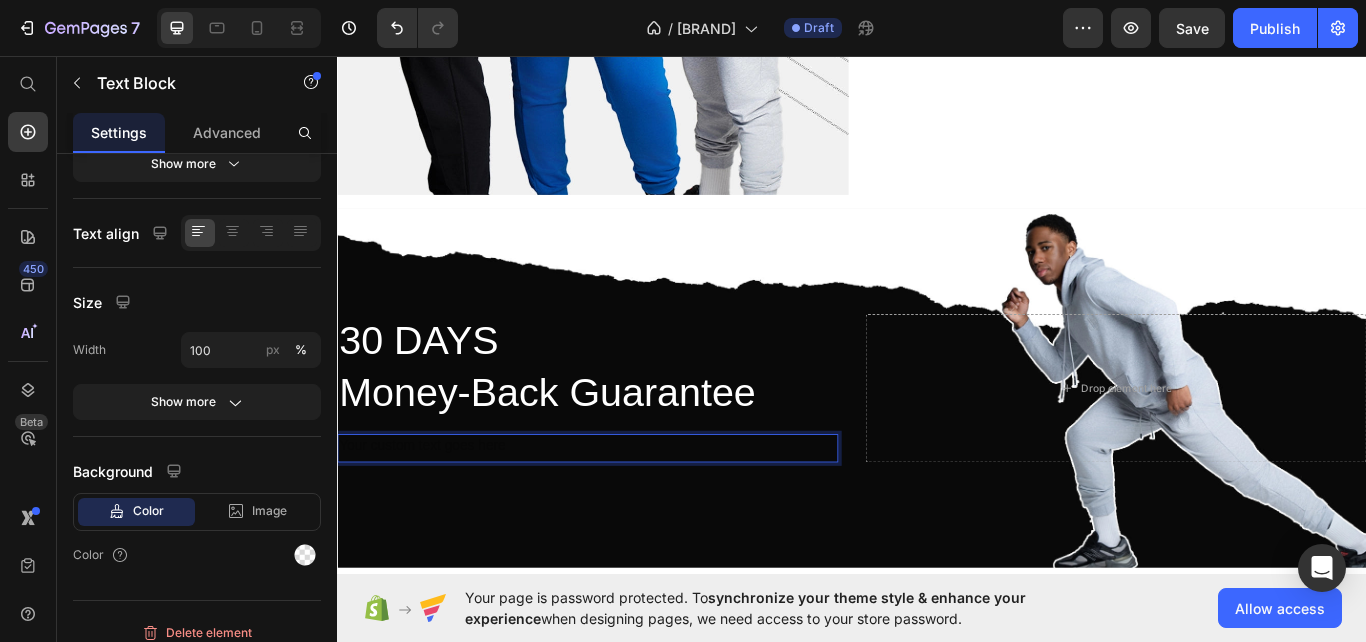scroll, scrollTop: 2841, scrollLeft: 0, axis: vertical 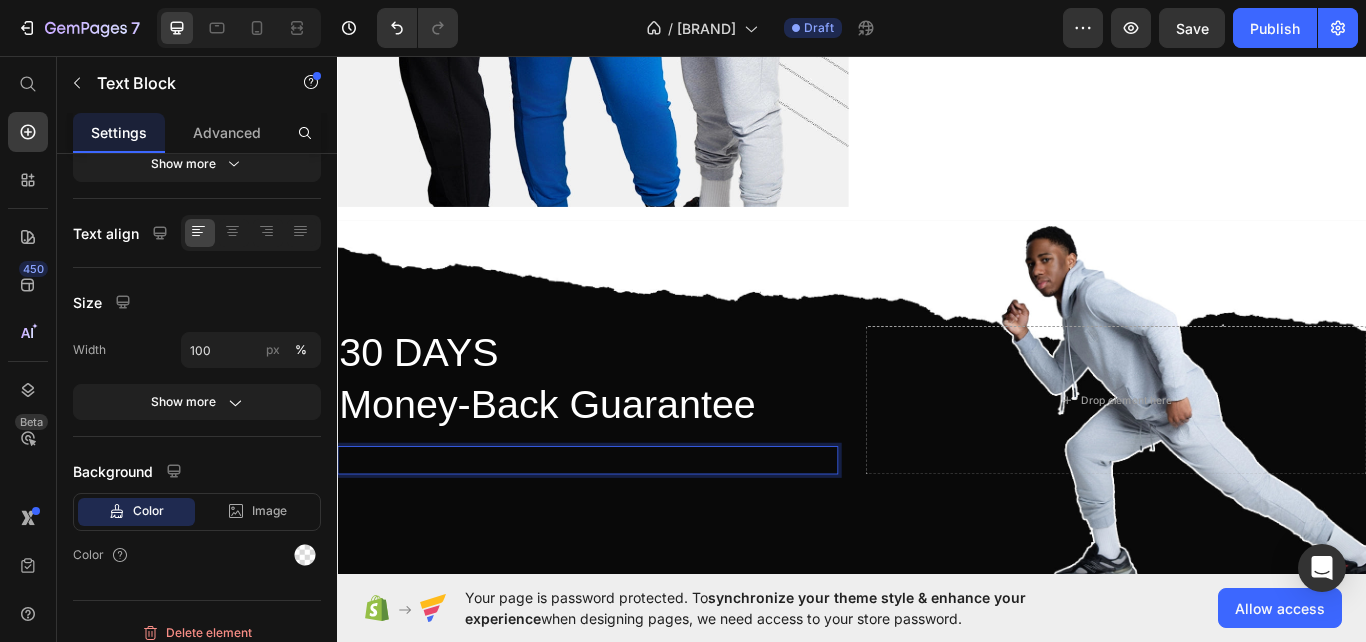 click at bounding box center (629, 528) 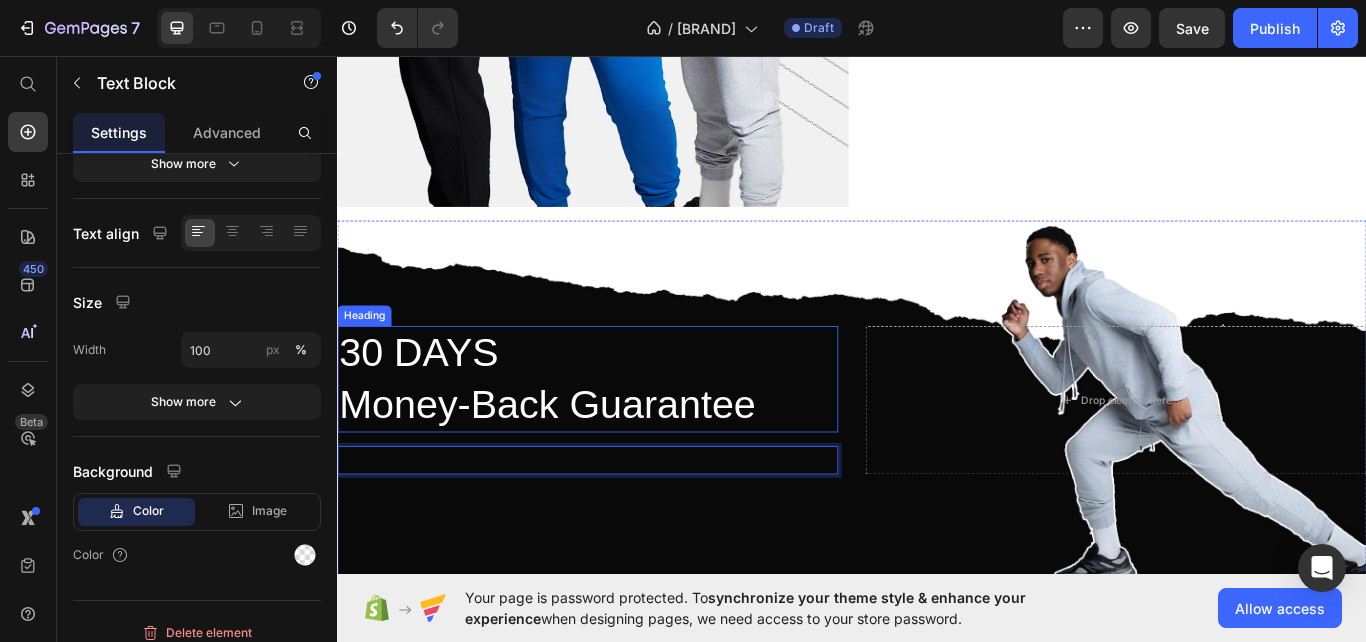 click on "30 DAYS Money-Back Guarantee" at bounding box center [629, 434] 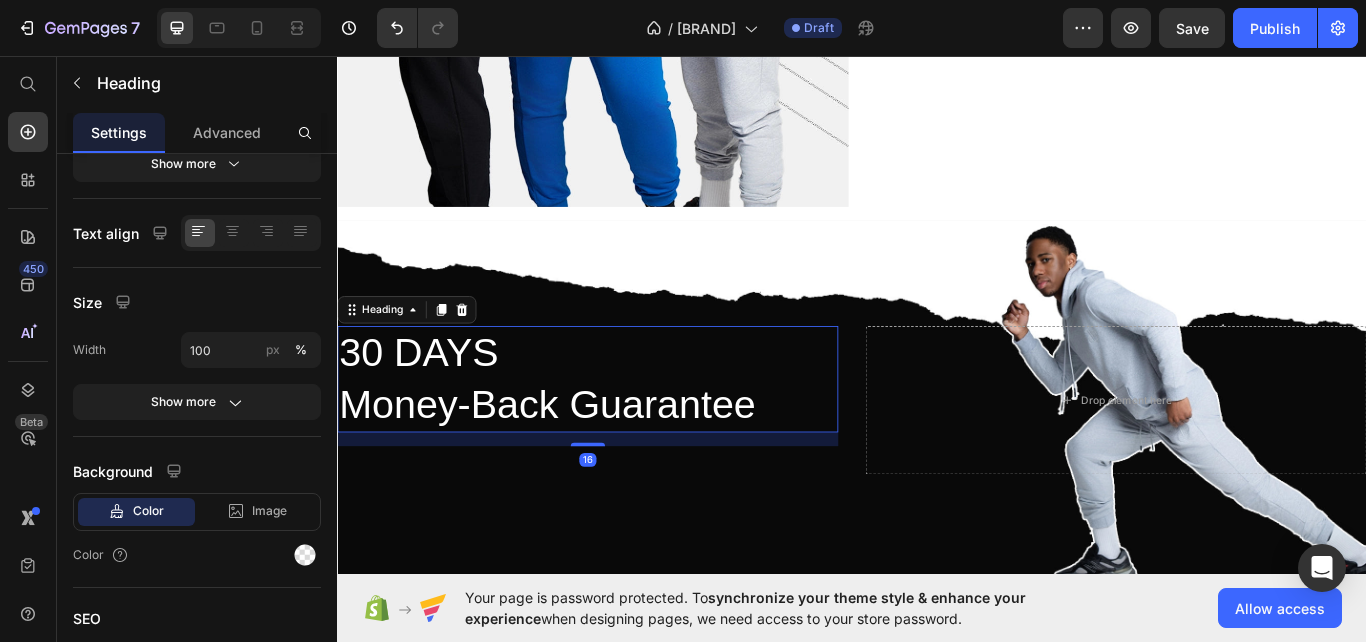 scroll, scrollTop: 0, scrollLeft: 0, axis: both 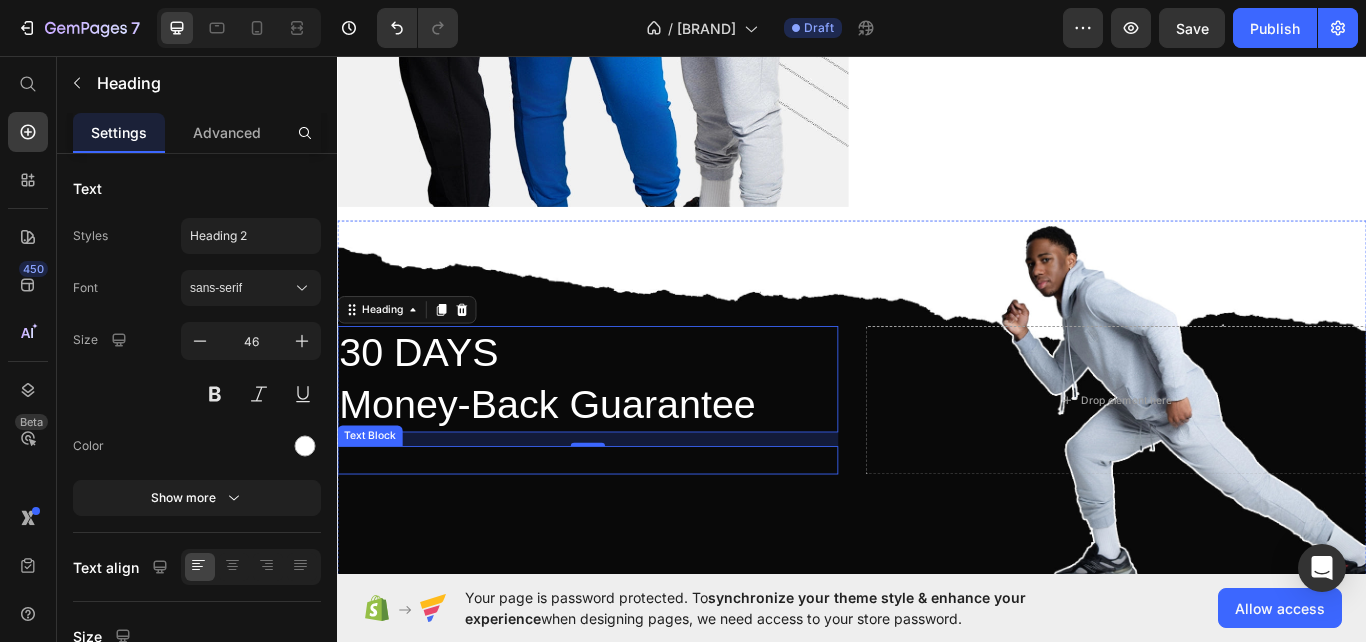 click on "WD" at bounding box center (629, 528) 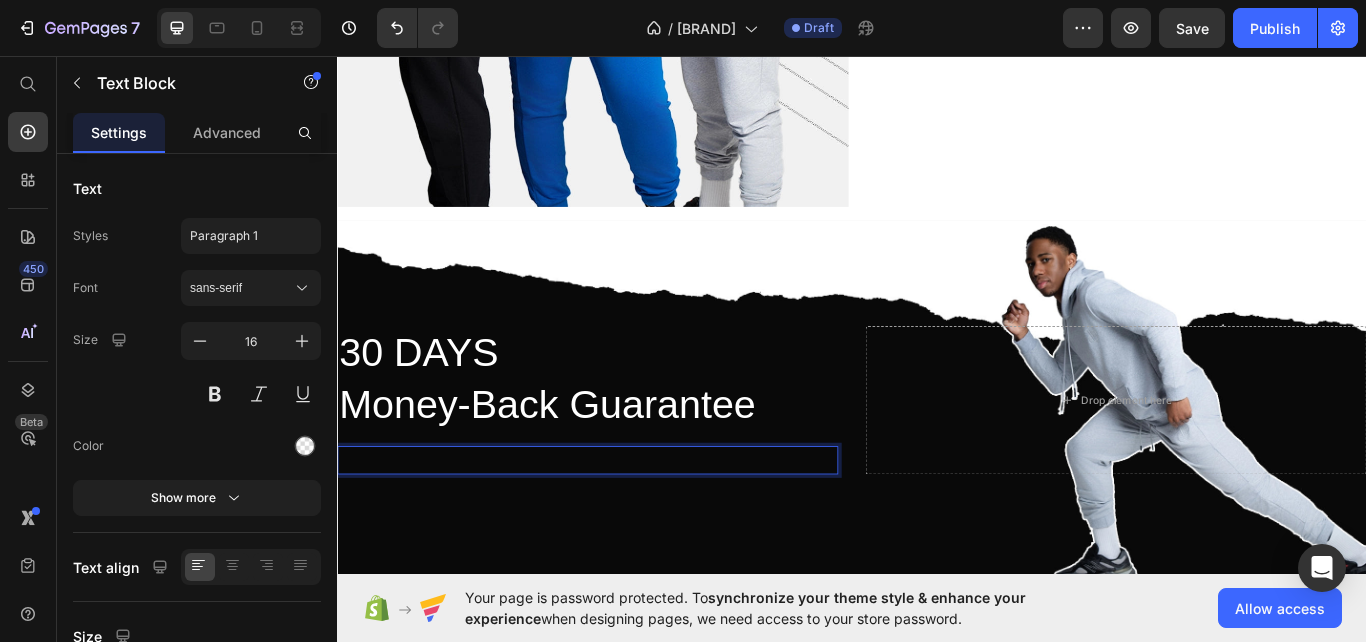 click on "WD" at bounding box center (629, 528) 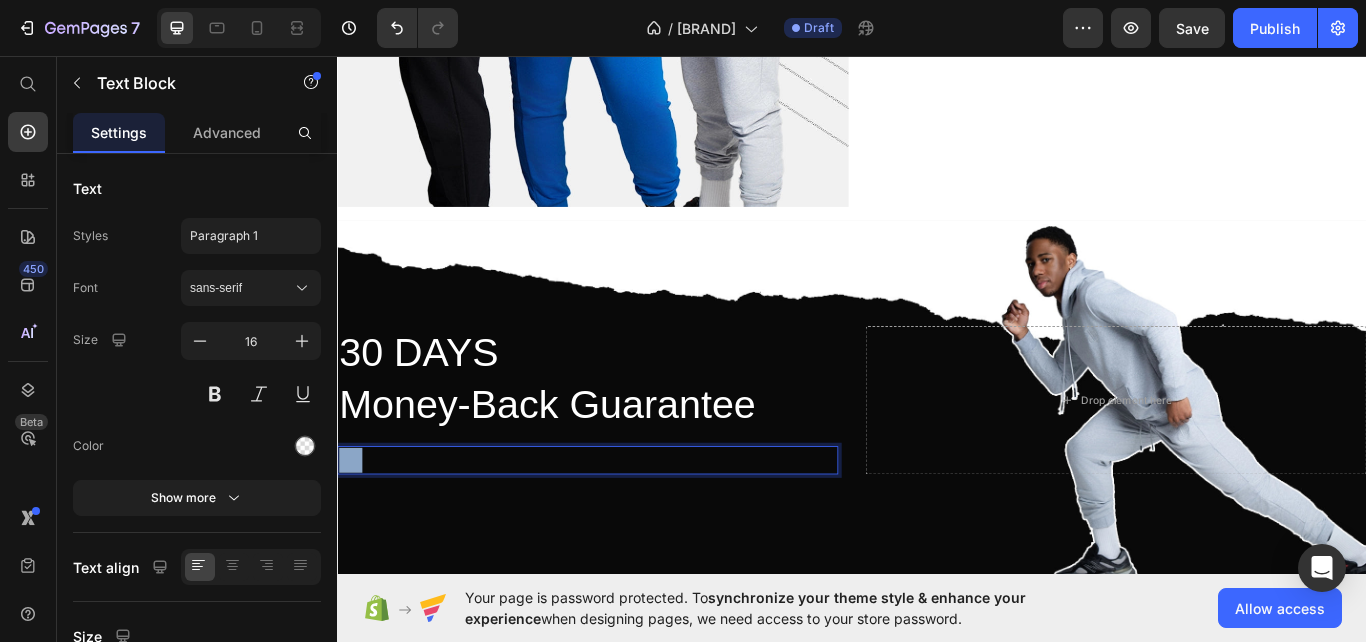 click on "WD" at bounding box center [629, 528] 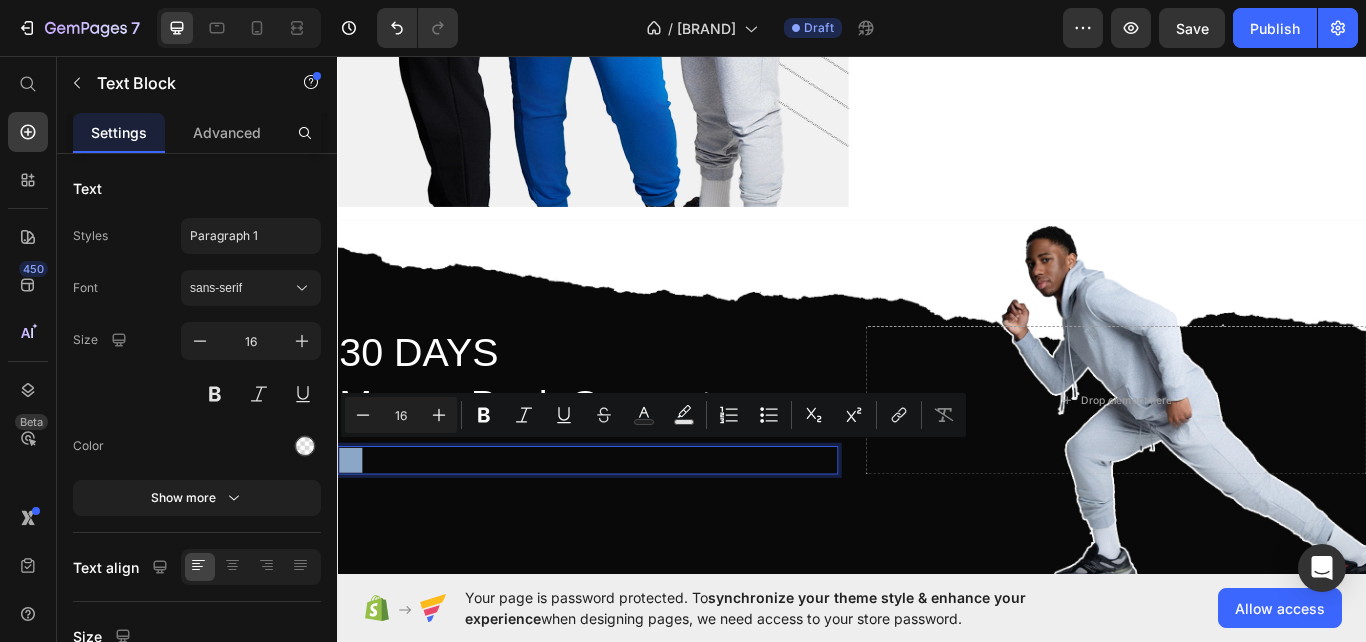 click on "WD" at bounding box center (629, 528) 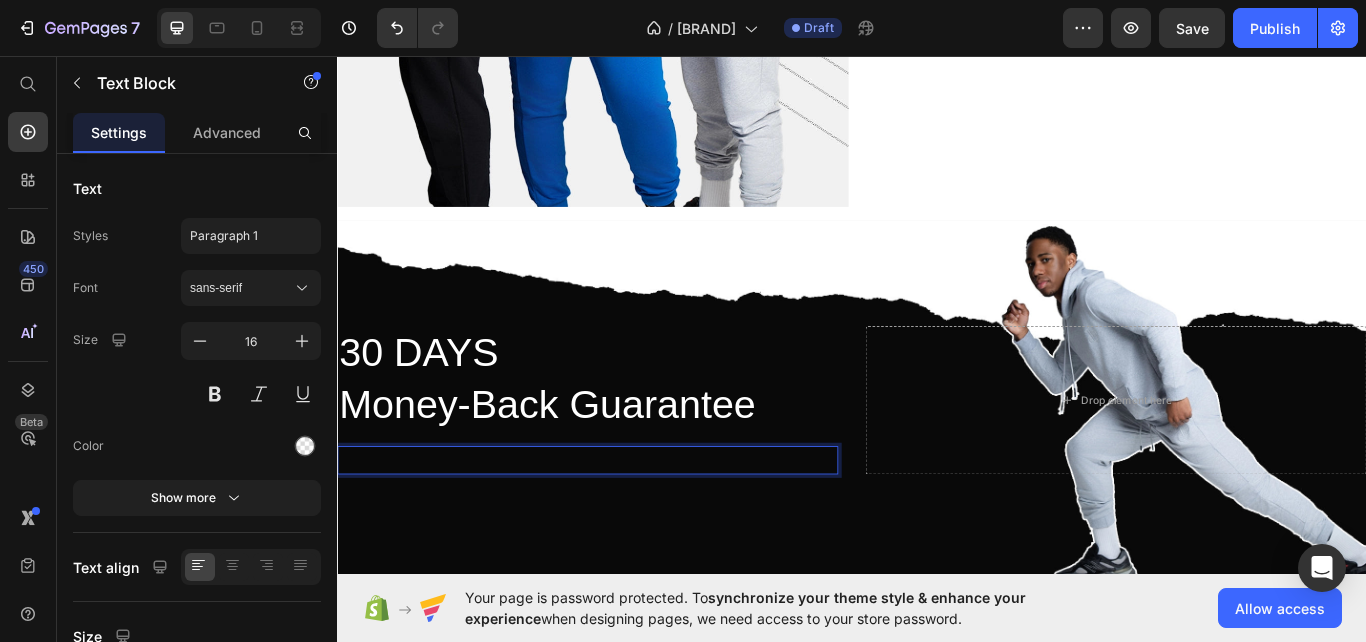 click on "WD" at bounding box center [629, 528] 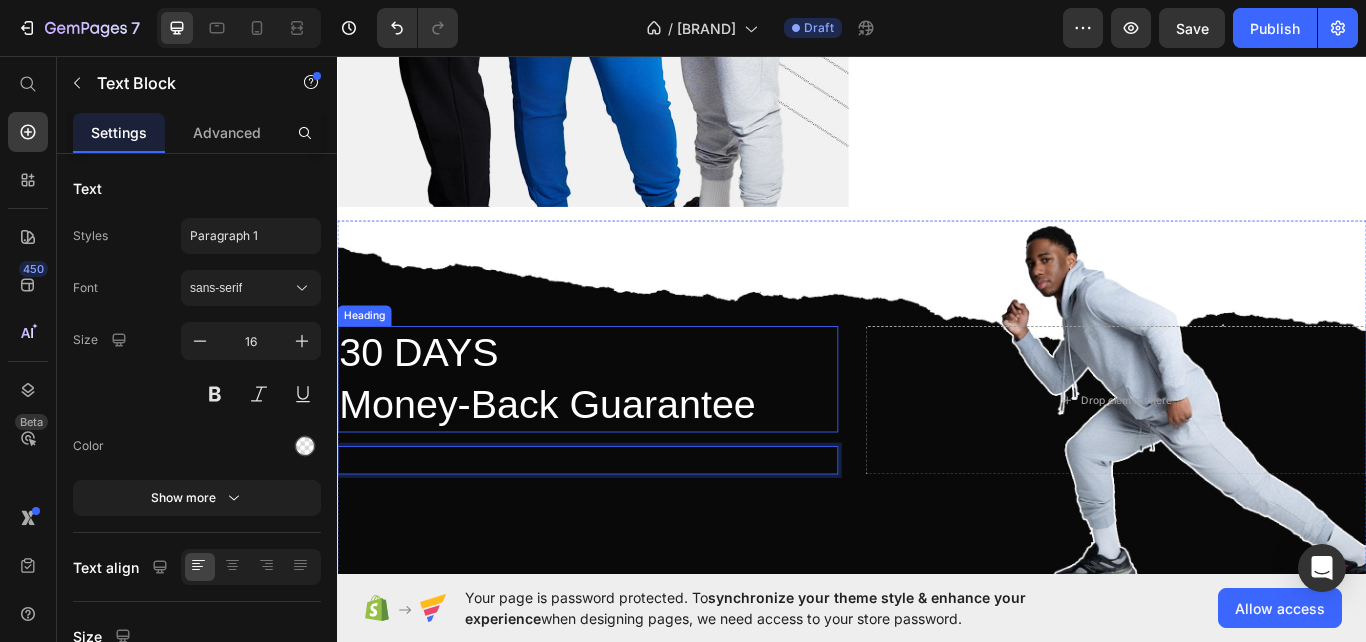 click on "30 DAYS Money-Back Guarantee" at bounding box center (629, 434) 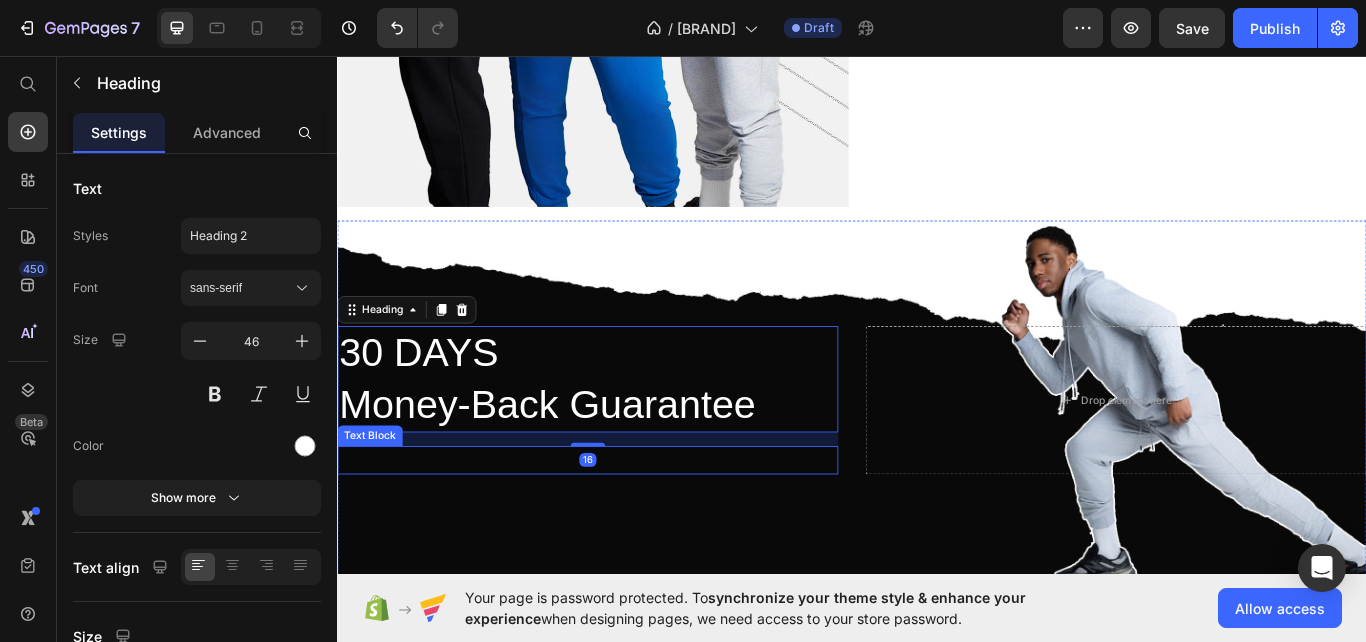 click on "WD" at bounding box center [629, 528] 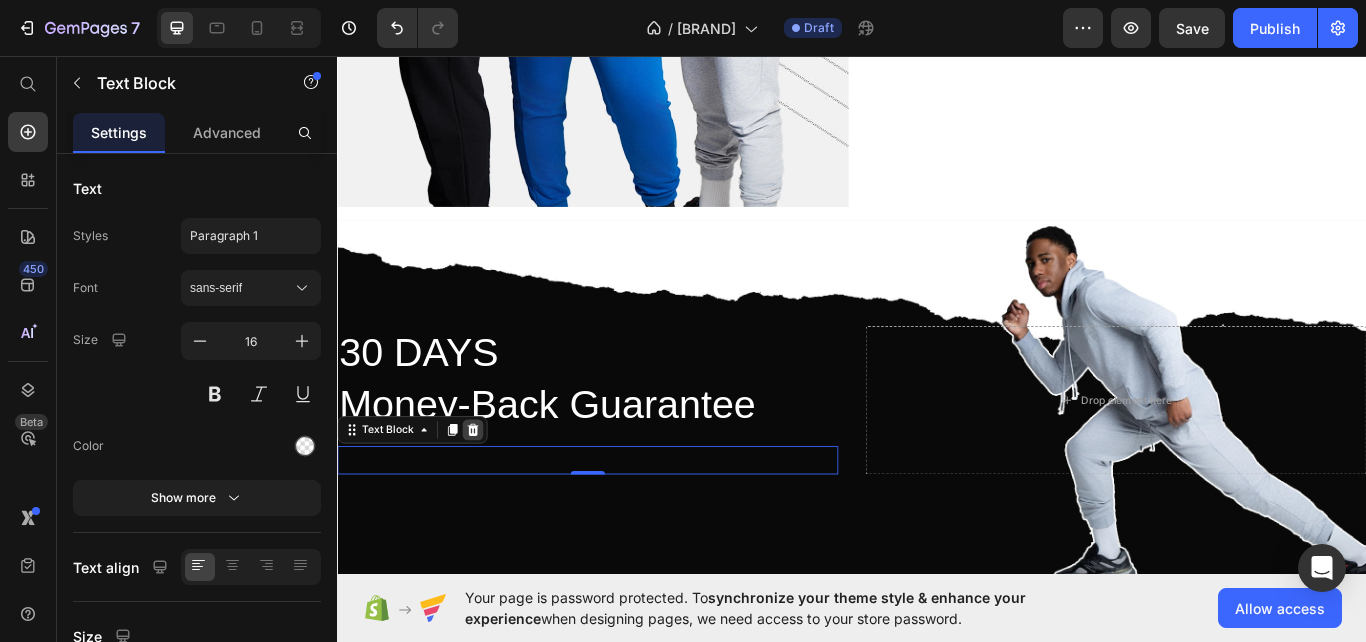 click at bounding box center (495, 493) 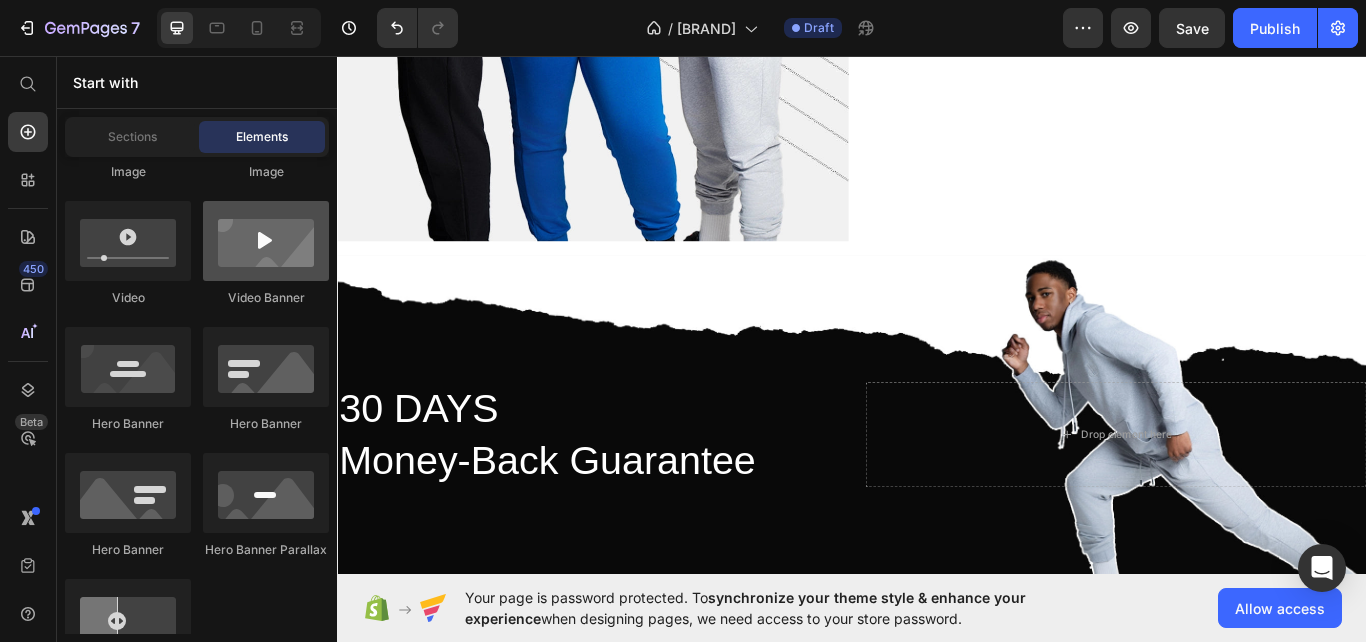 scroll, scrollTop: 2761, scrollLeft: 0, axis: vertical 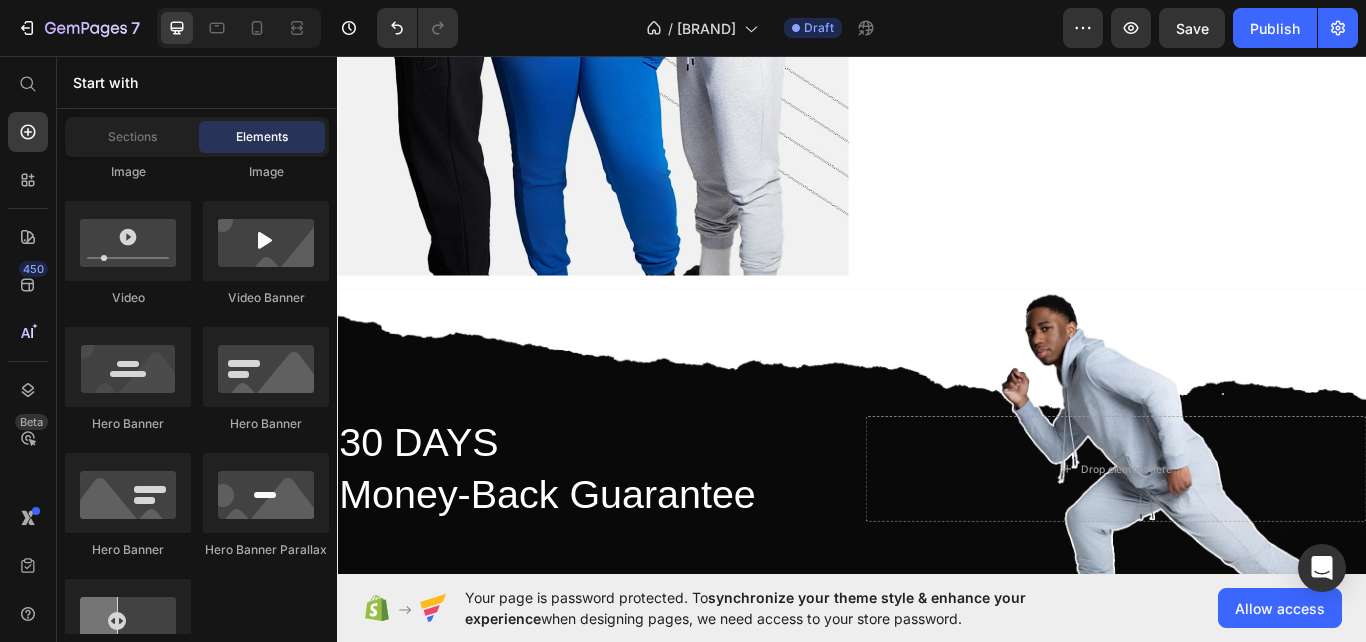 click on "Image
Image
Video
Video Banner
Hero Banner
Hero Banner
Hero Banner
Hero Banner Parallax
Image Comparison" 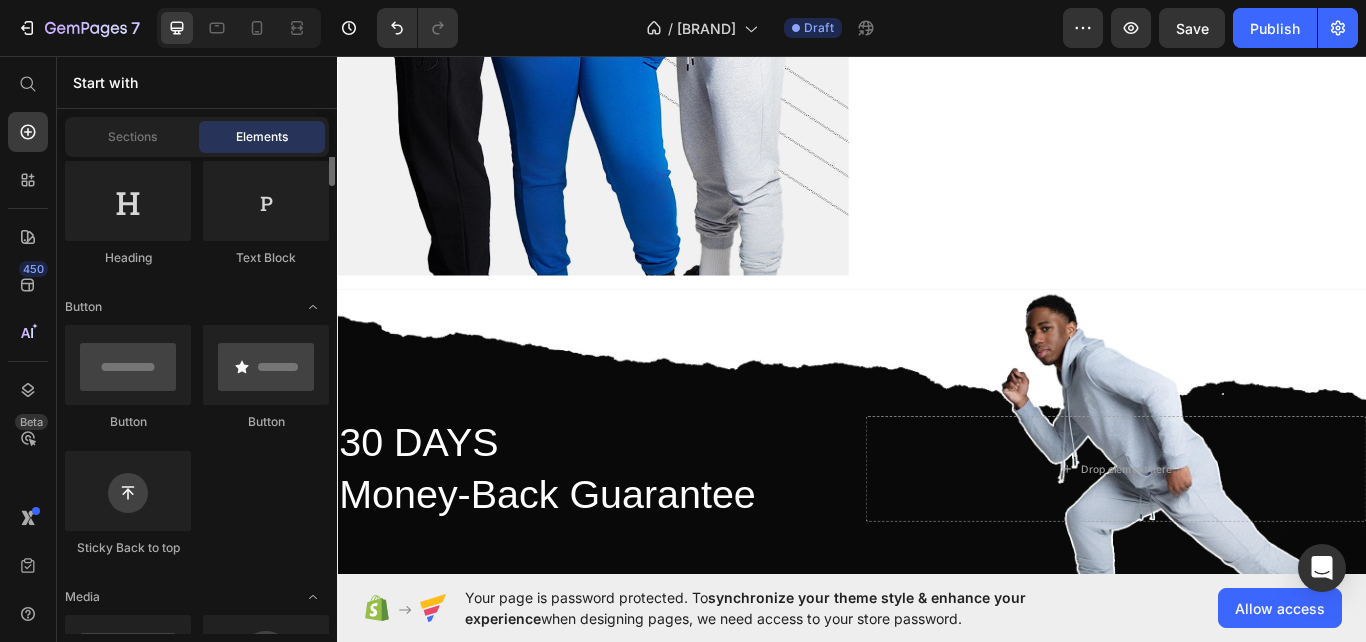 scroll, scrollTop: 300, scrollLeft: 0, axis: vertical 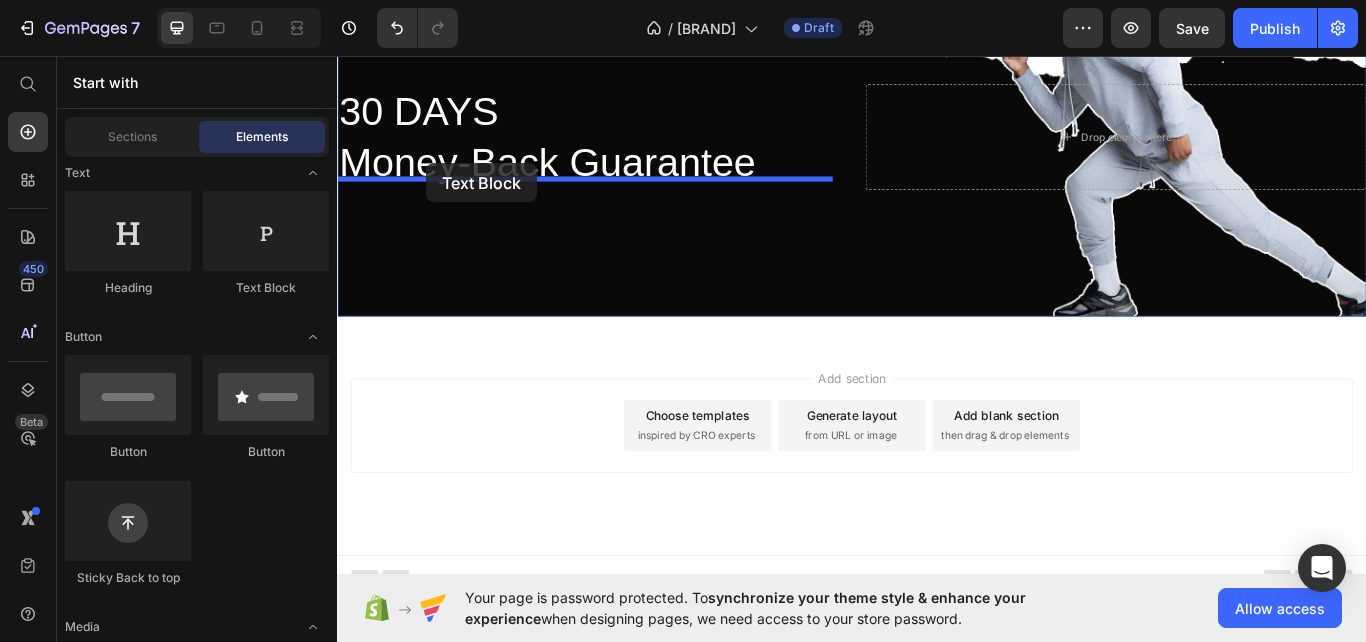 drag, startPoint x: 580, startPoint y: 280, endPoint x: 441, endPoint y: 184, distance: 168.92899 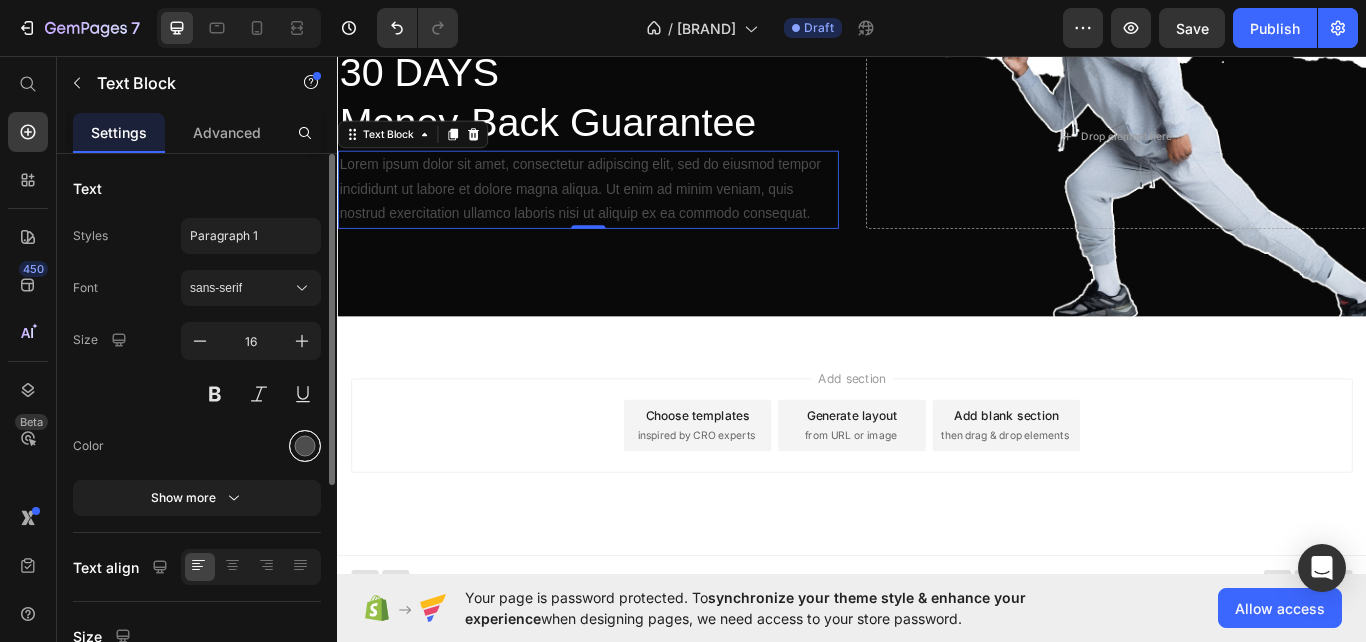 click at bounding box center [305, 446] 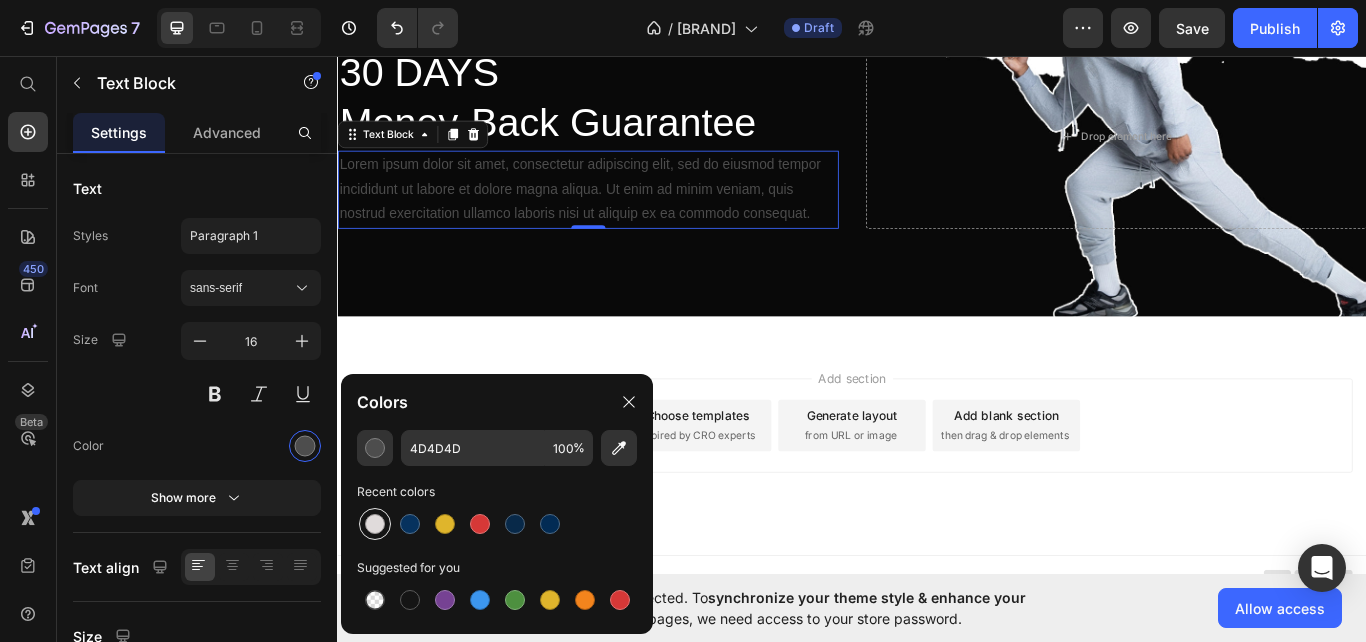 click at bounding box center [375, 524] 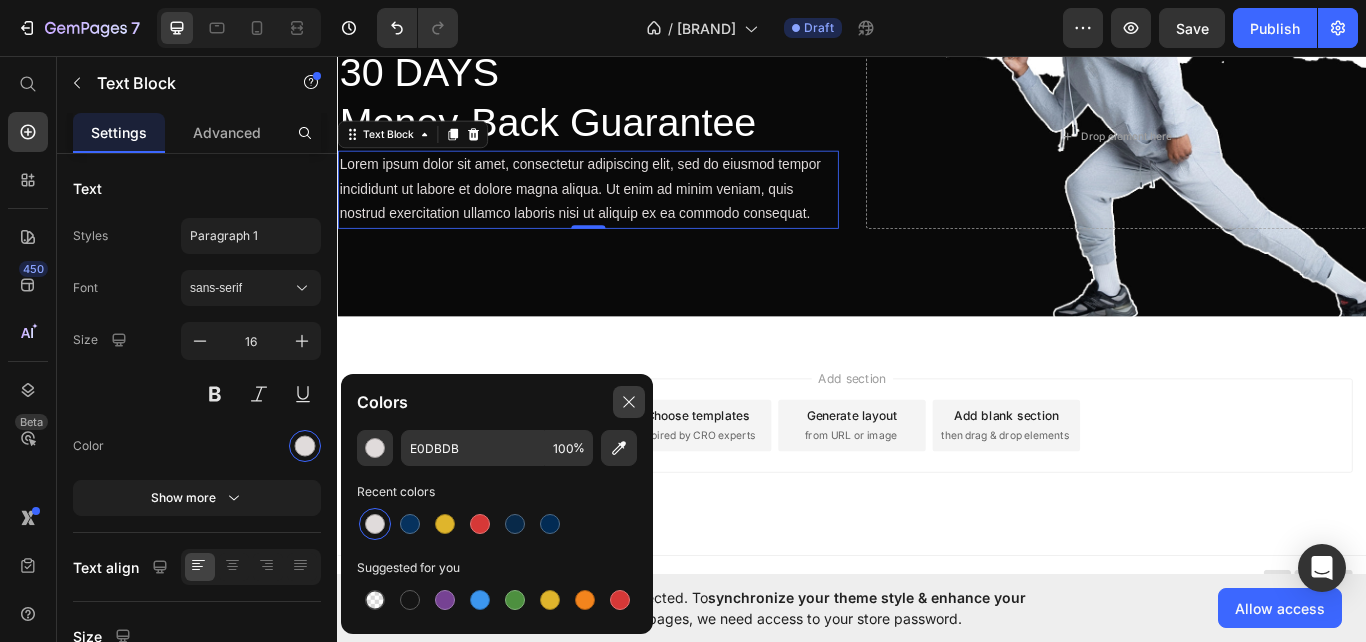 click 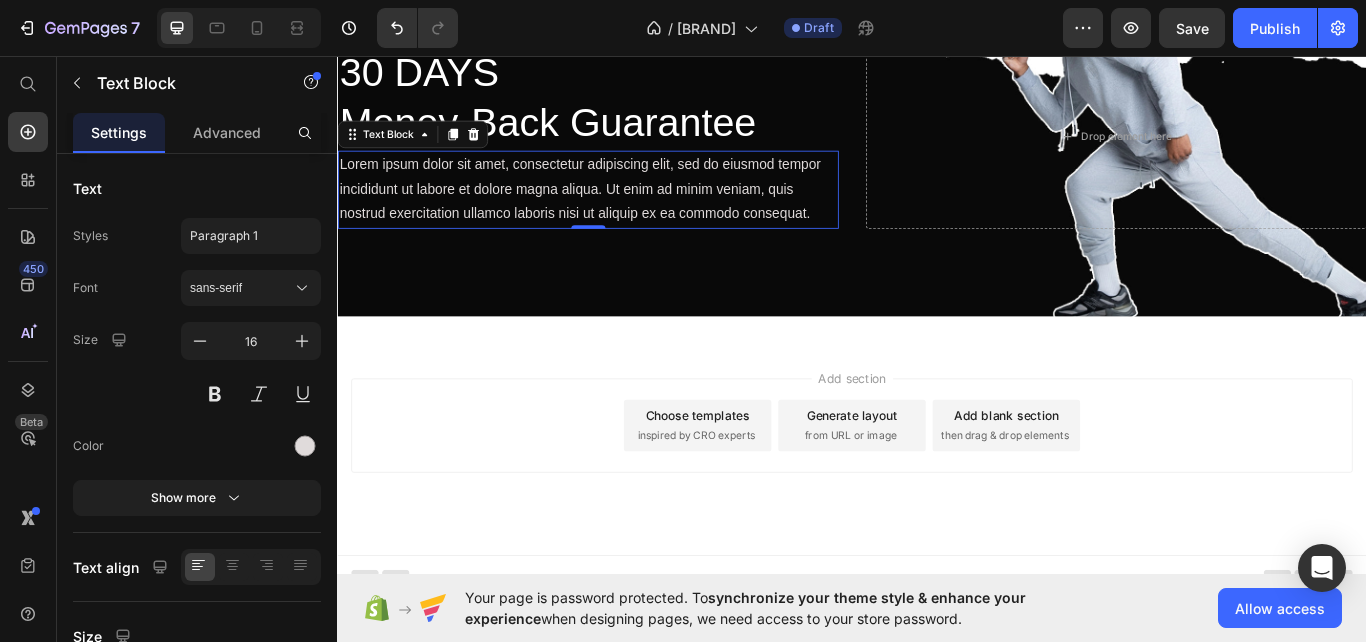 click on "Lorem ipsum dolor sit amet, consectetur adipiscing elit, sed do eiusmod tempor incididunt ut labore et dolore magna aliqua. Ut enim ad minim veniam, quis nostrud exercitation ullamco laboris nisi ut aliquip ex ea commodo consequat." at bounding box center [629, 213] 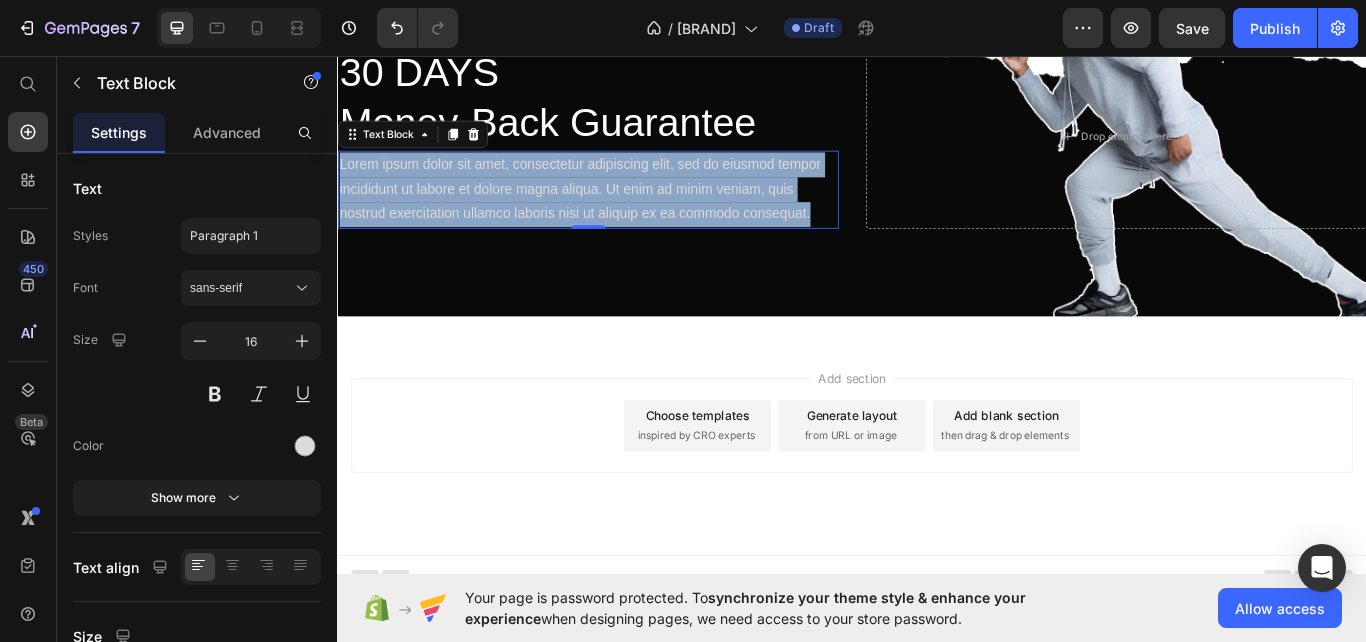 click on "Lorem ipsum dolor sit amet, consectetur adipiscing elit, sed do eiusmod tempor incididunt ut labore et dolore magna aliqua. Ut enim ad minim veniam, quis nostrud exercitation ullamco laboris nisi ut aliquip ex ea commodo consequat." at bounding box center [629, 213] 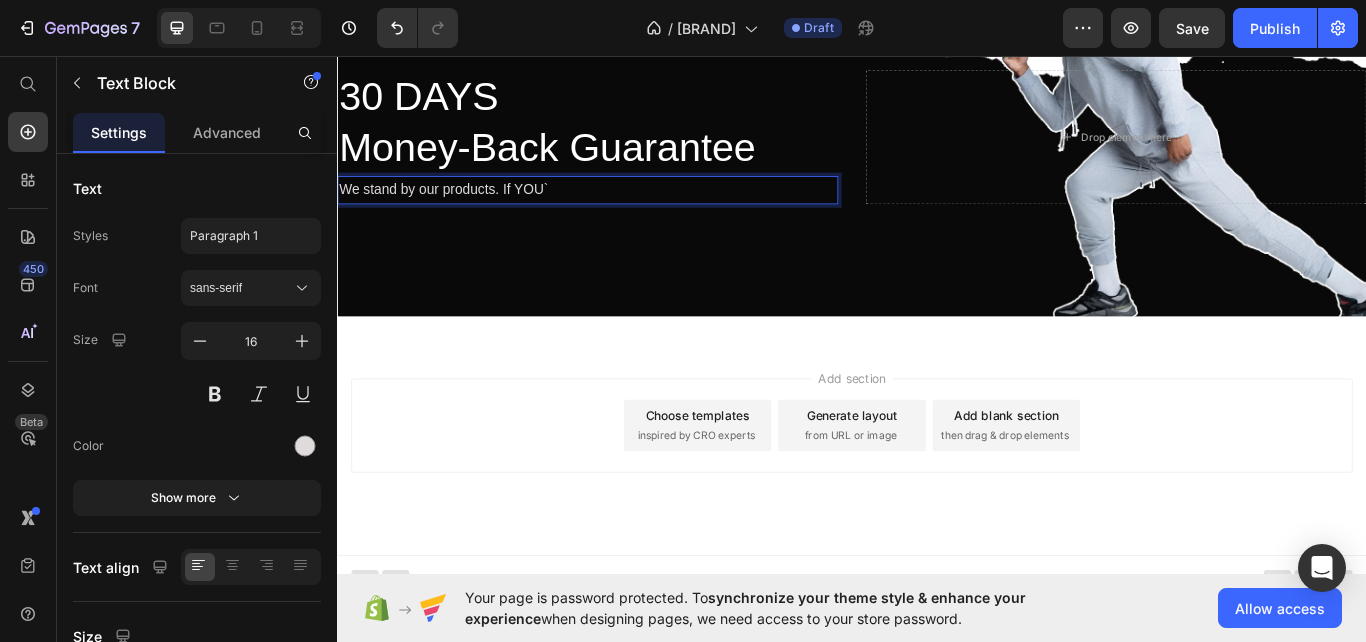 click on "We stand by our products. If YOU`" at bounding box center (629, 213) 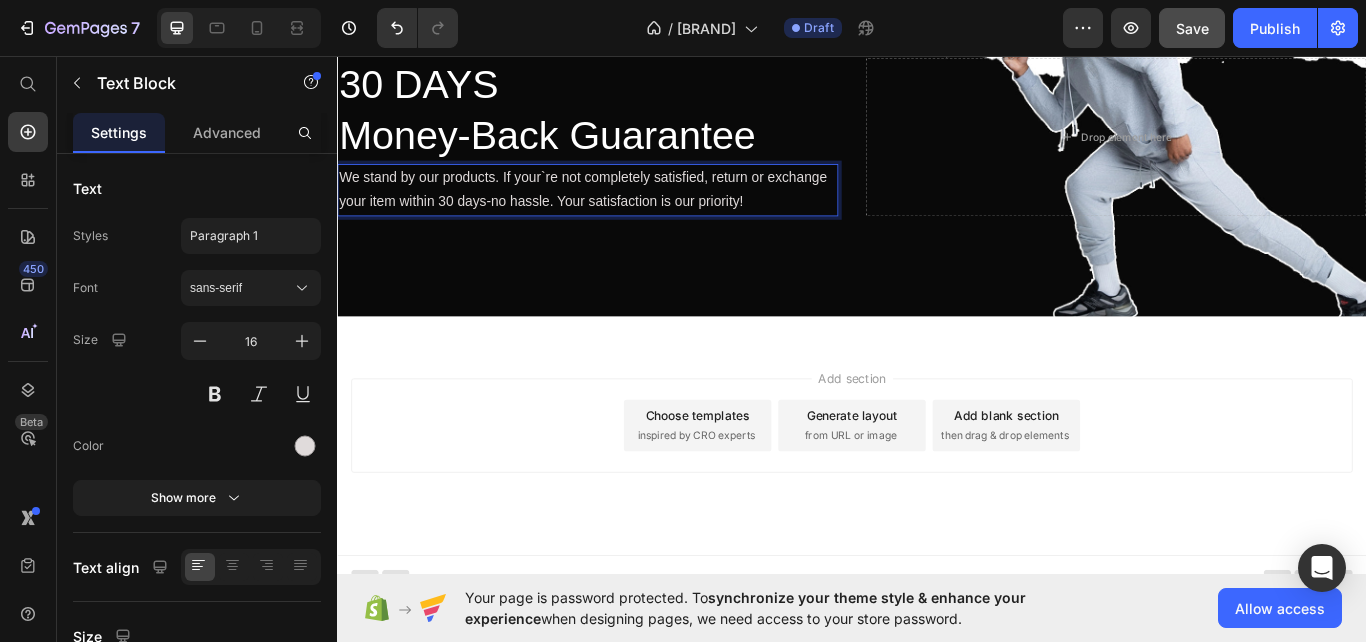 click on "Save" at bounding box center [1192, 28] 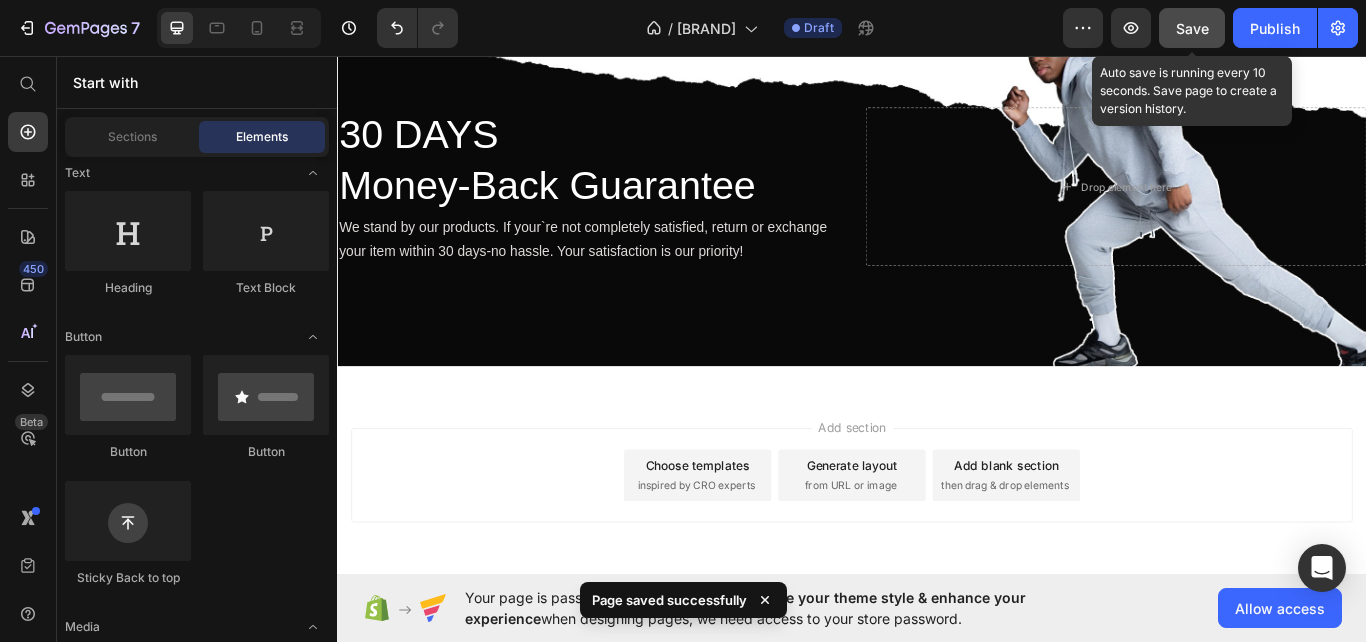 scroll, scrollTop: 2745, scrollLeft: 0, axis: vertical 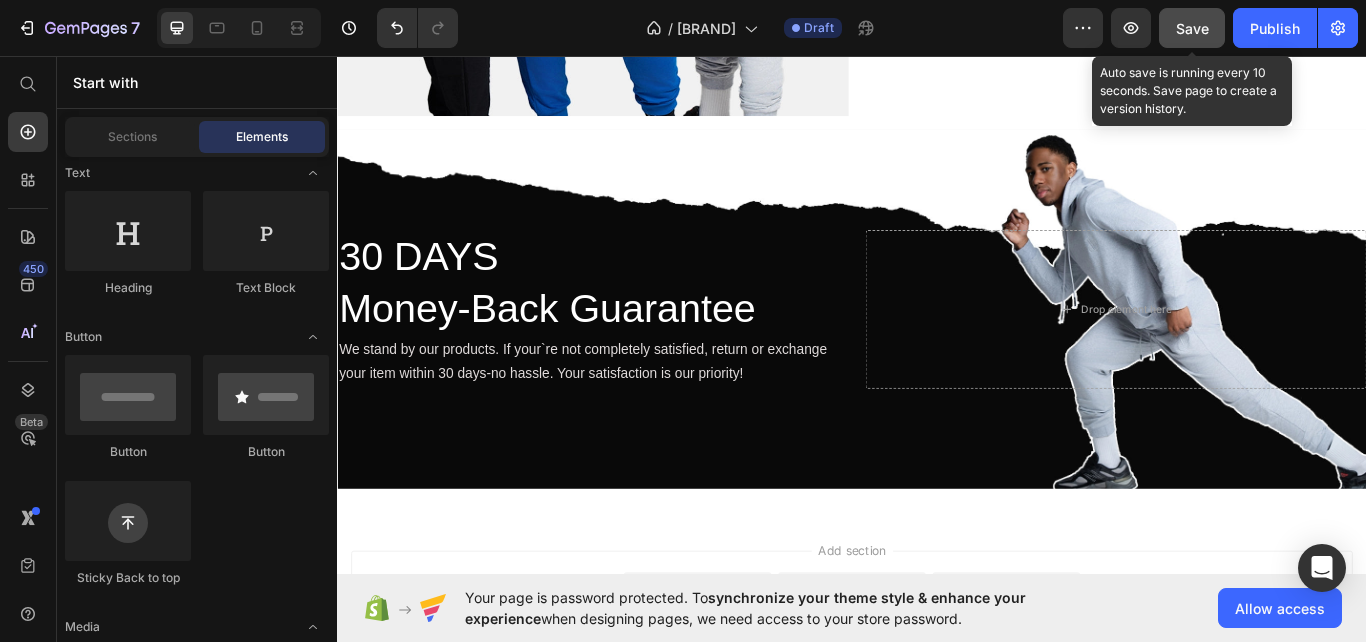 drag, startPoint x: 1530, startPoint y: 553, endPoint x: 1460, endPoint y: 690, distance: 153.84732 